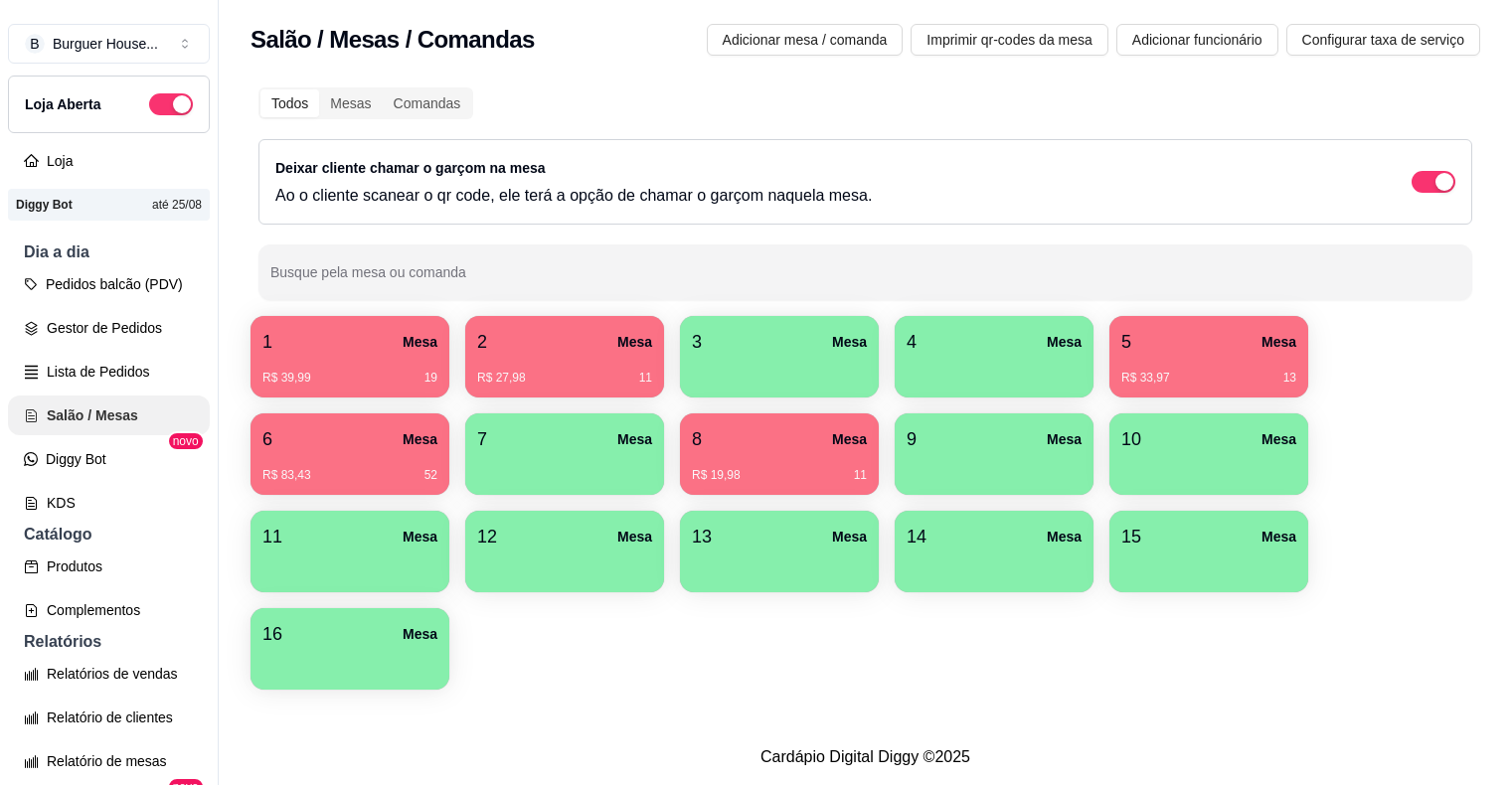 scroll, scrollTop: 0, scrollLeft: 0, axis: both 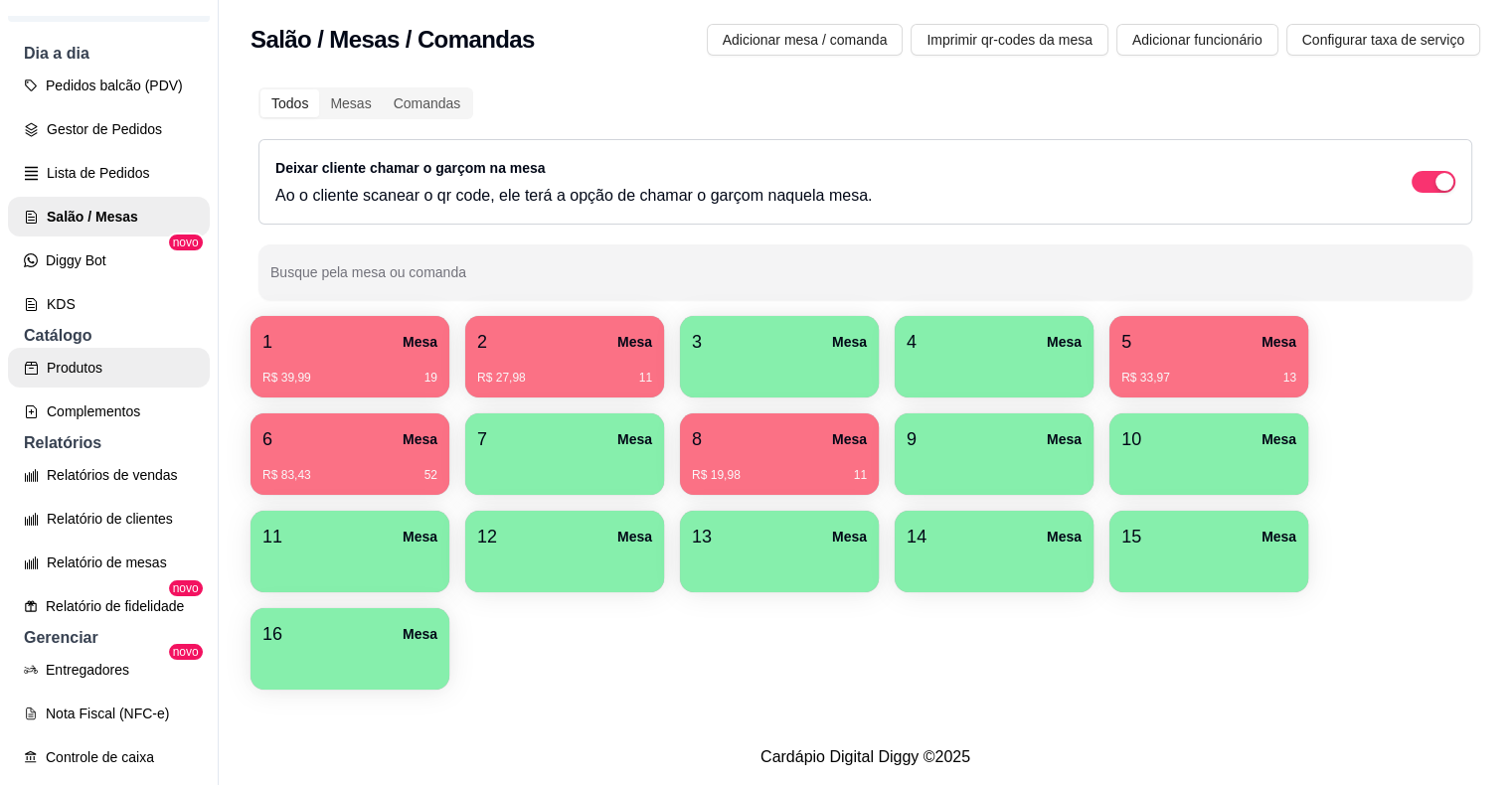 click on "Produtos" at bounding box center (108, 368) 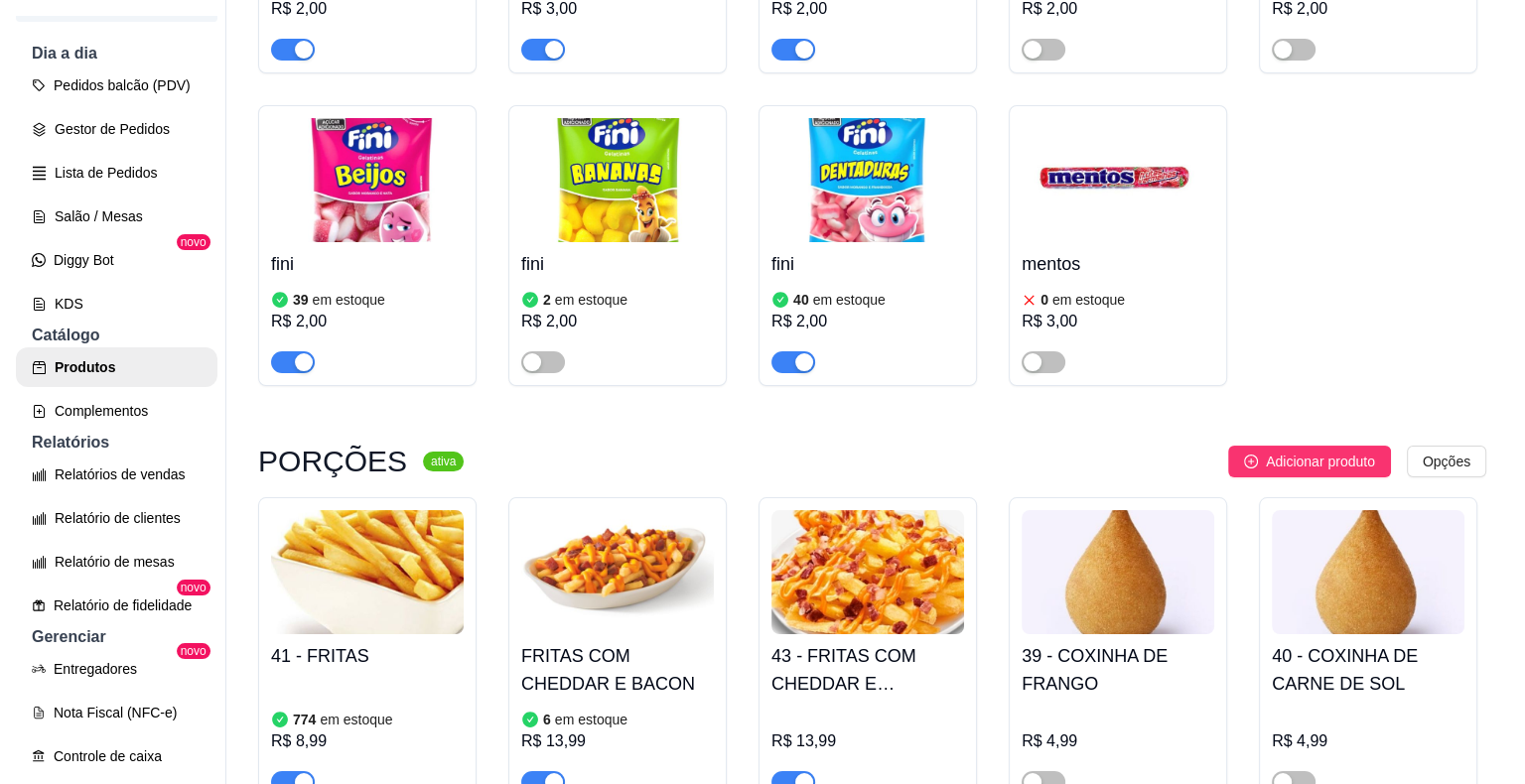 scroll, scrollTop: 5657, scrollLeft: 0, axis: vertical 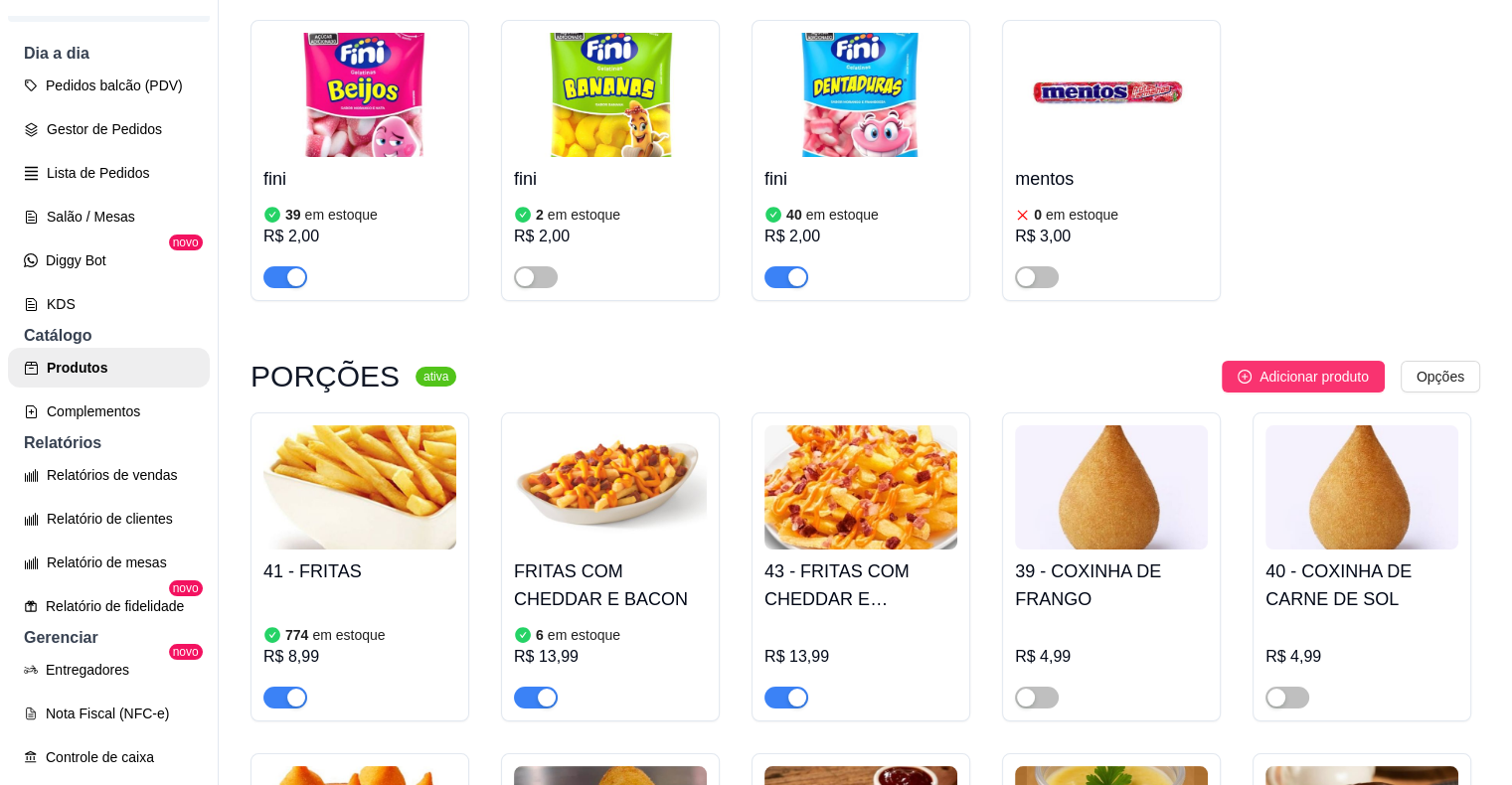 click on "Adicionar produto" at bounding box center [1314, -329] 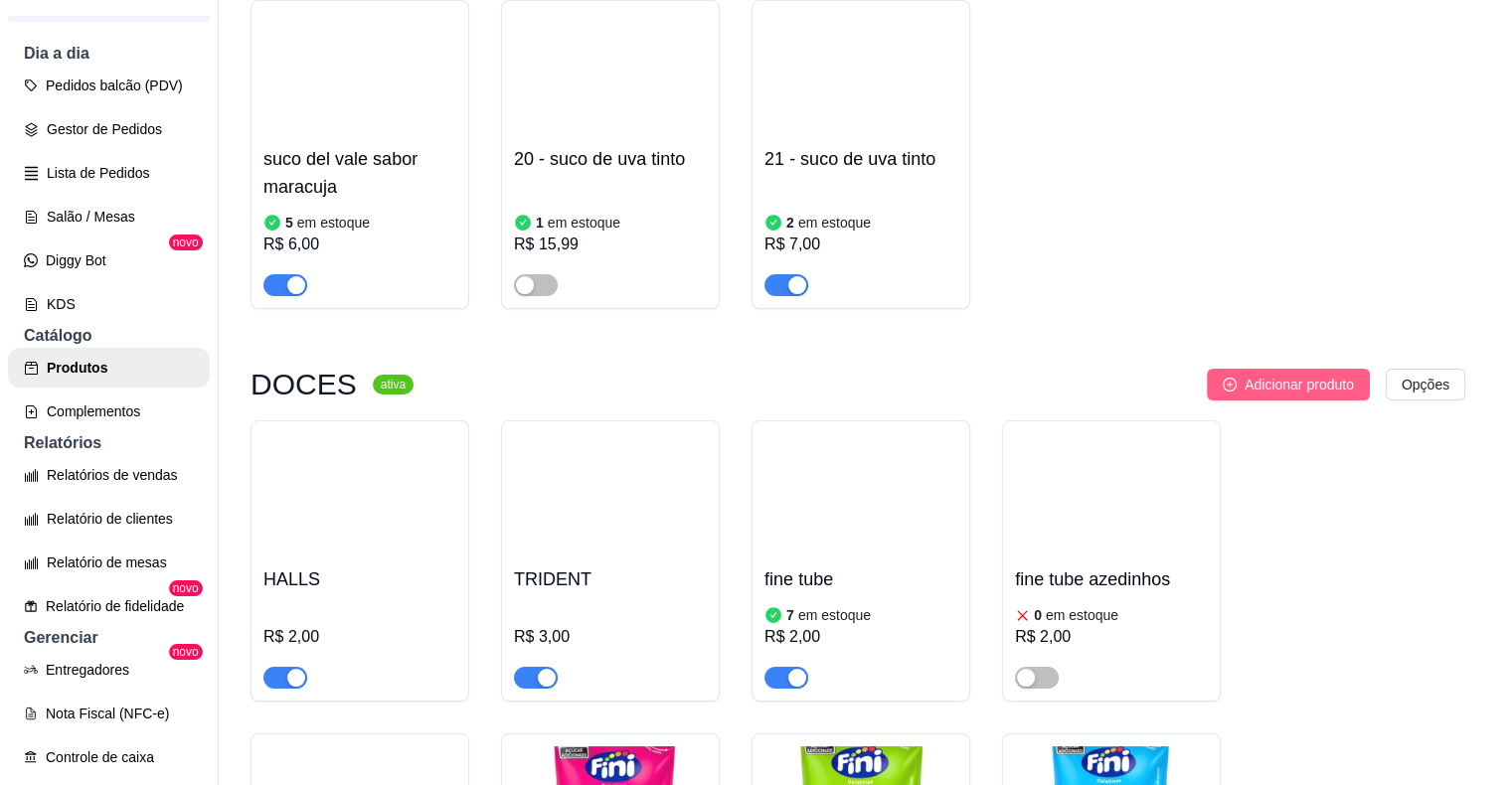 type 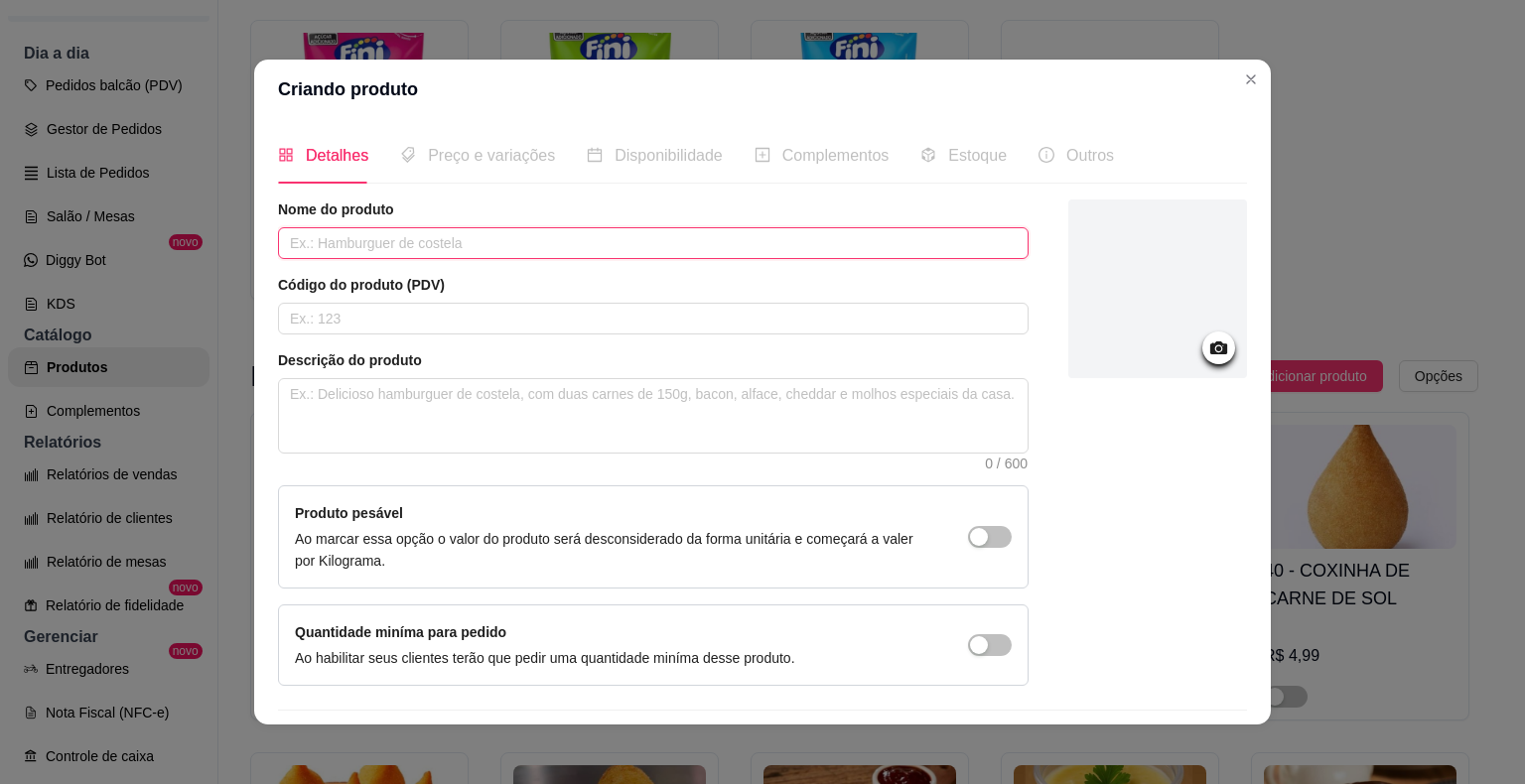 click at bounding box center [653, 243] 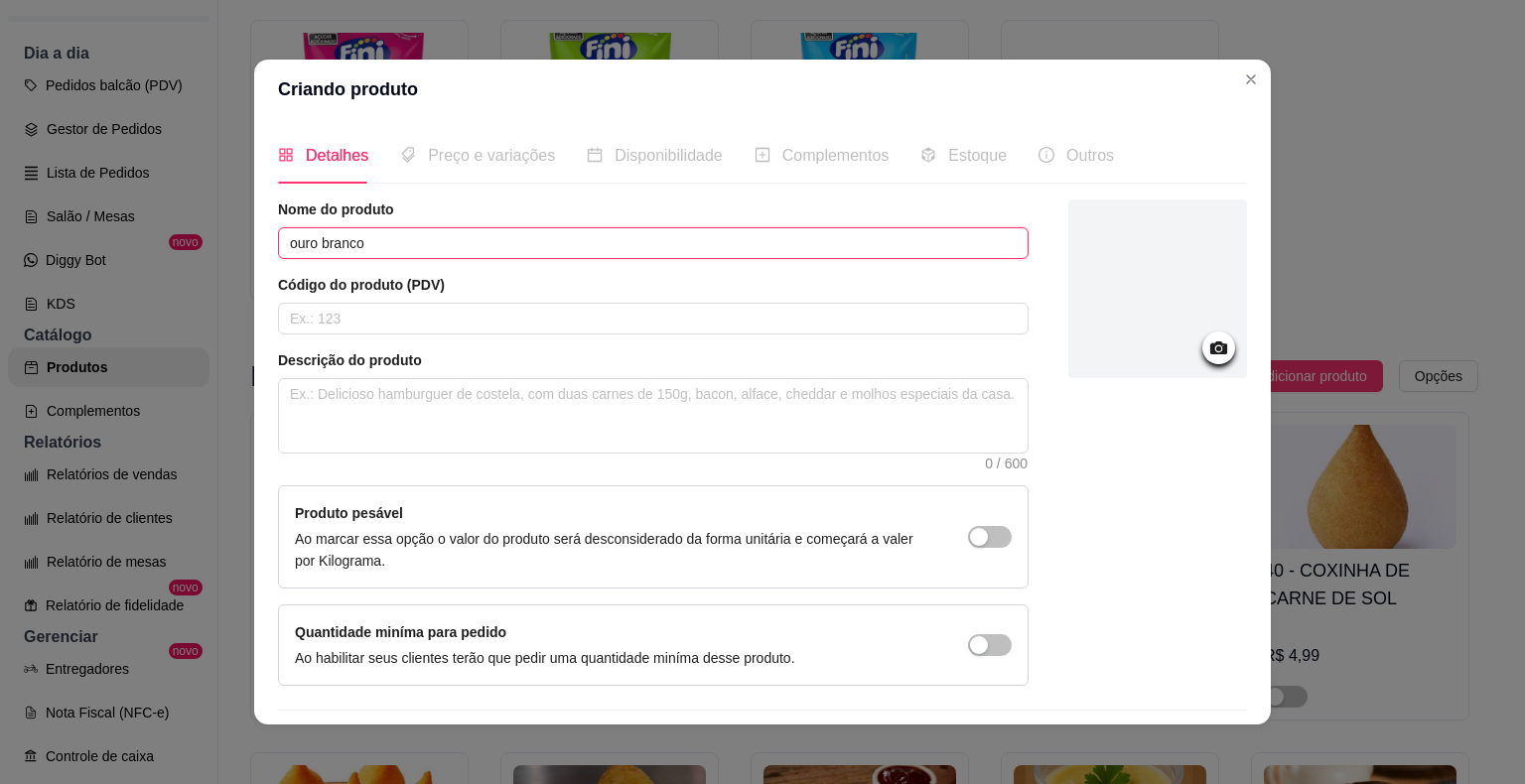 type on "ouro branco" 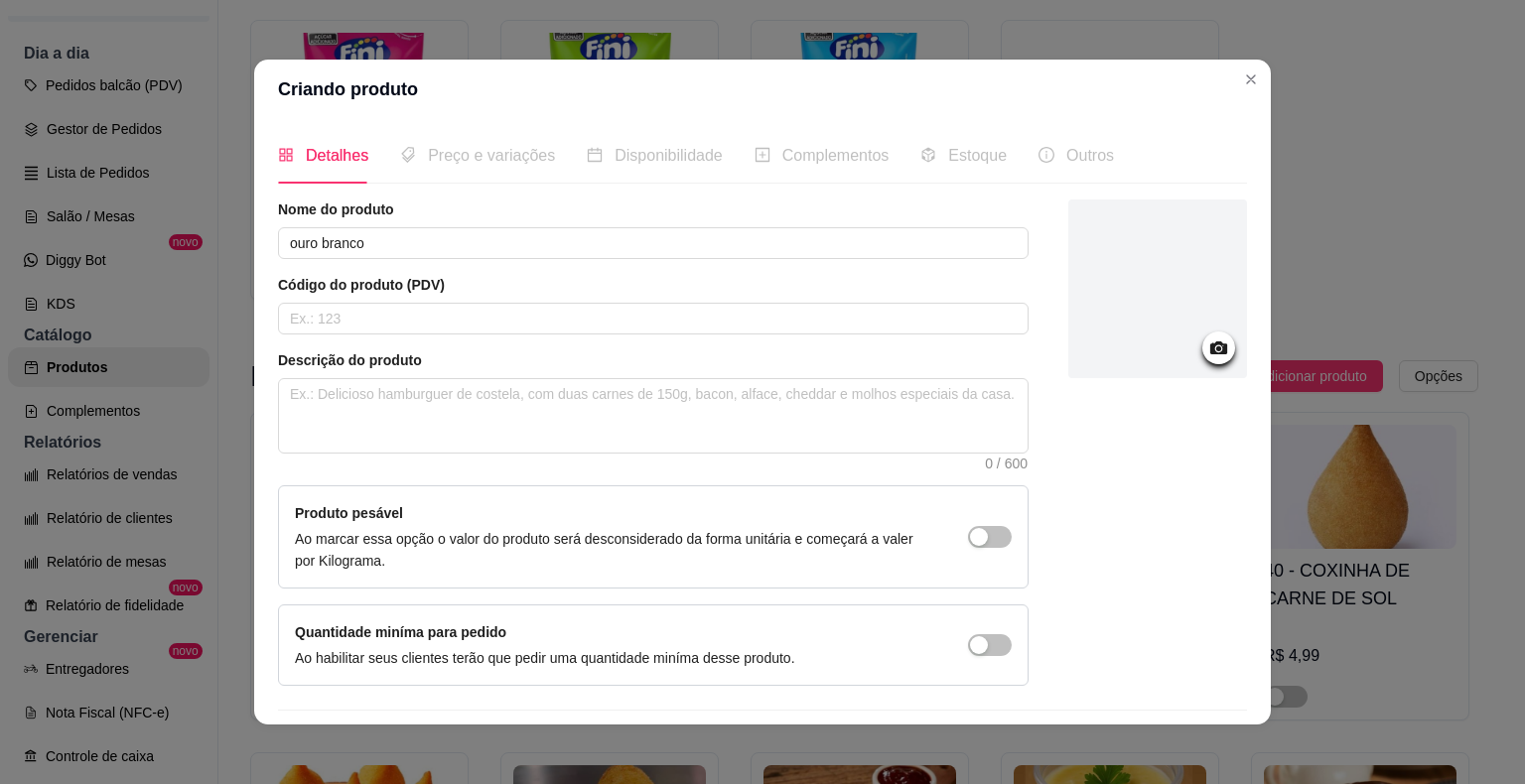 click on "Preço e variações" at bounding box center [491, 155] 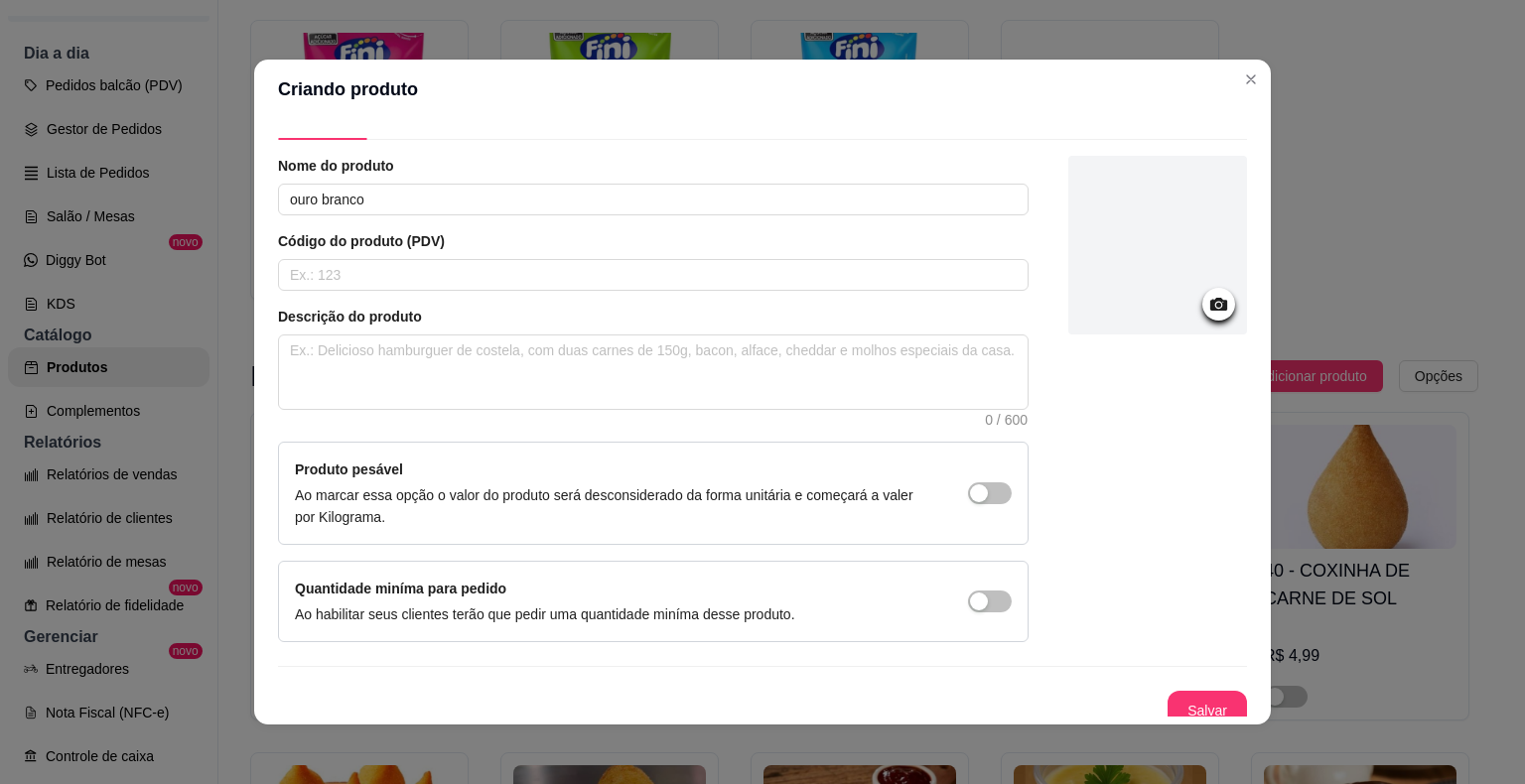 scroll, scrollTop: 55, scrollLeft: 0, axis: vertical 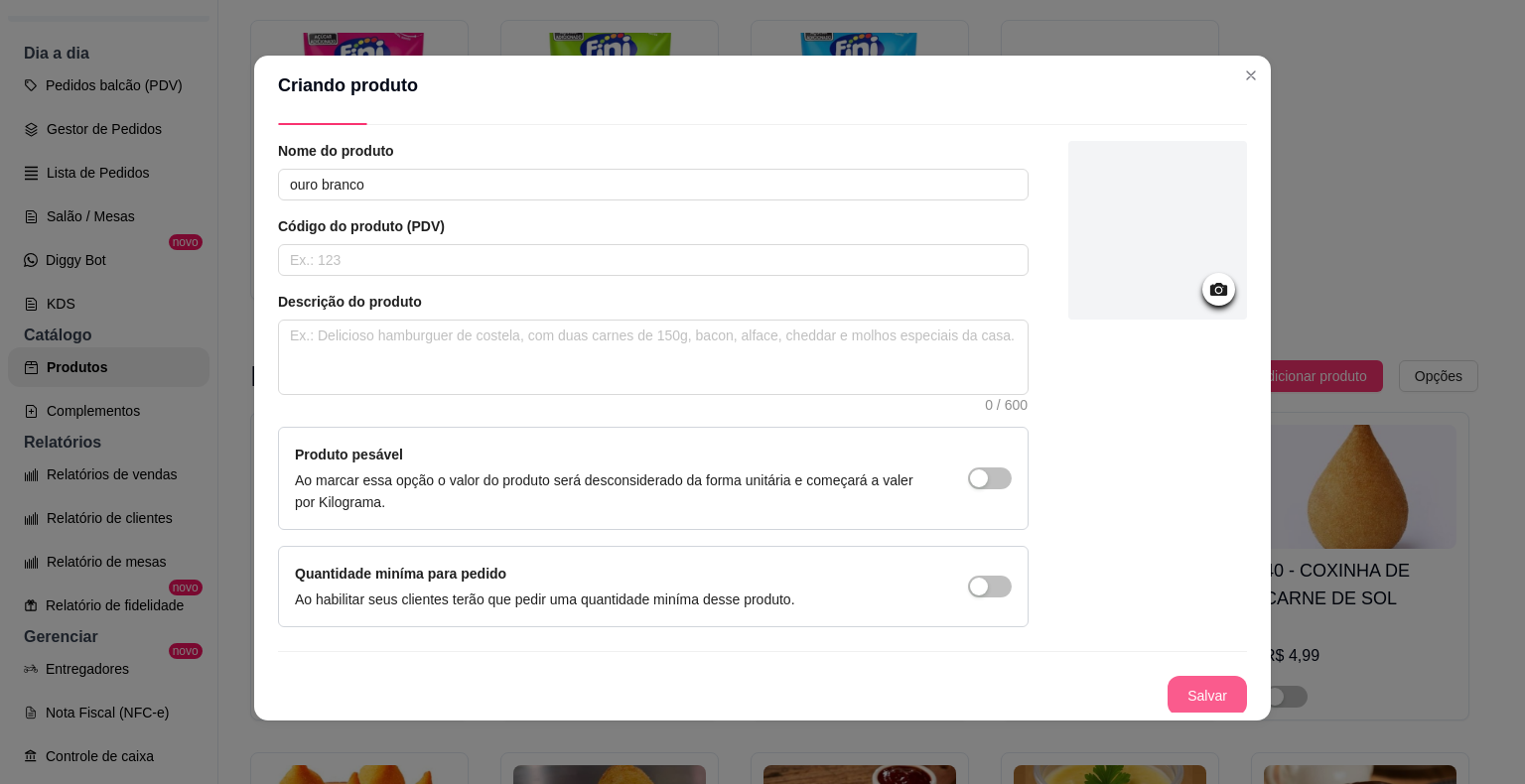 click on "Salvar" at bounding box center (1207, 696) 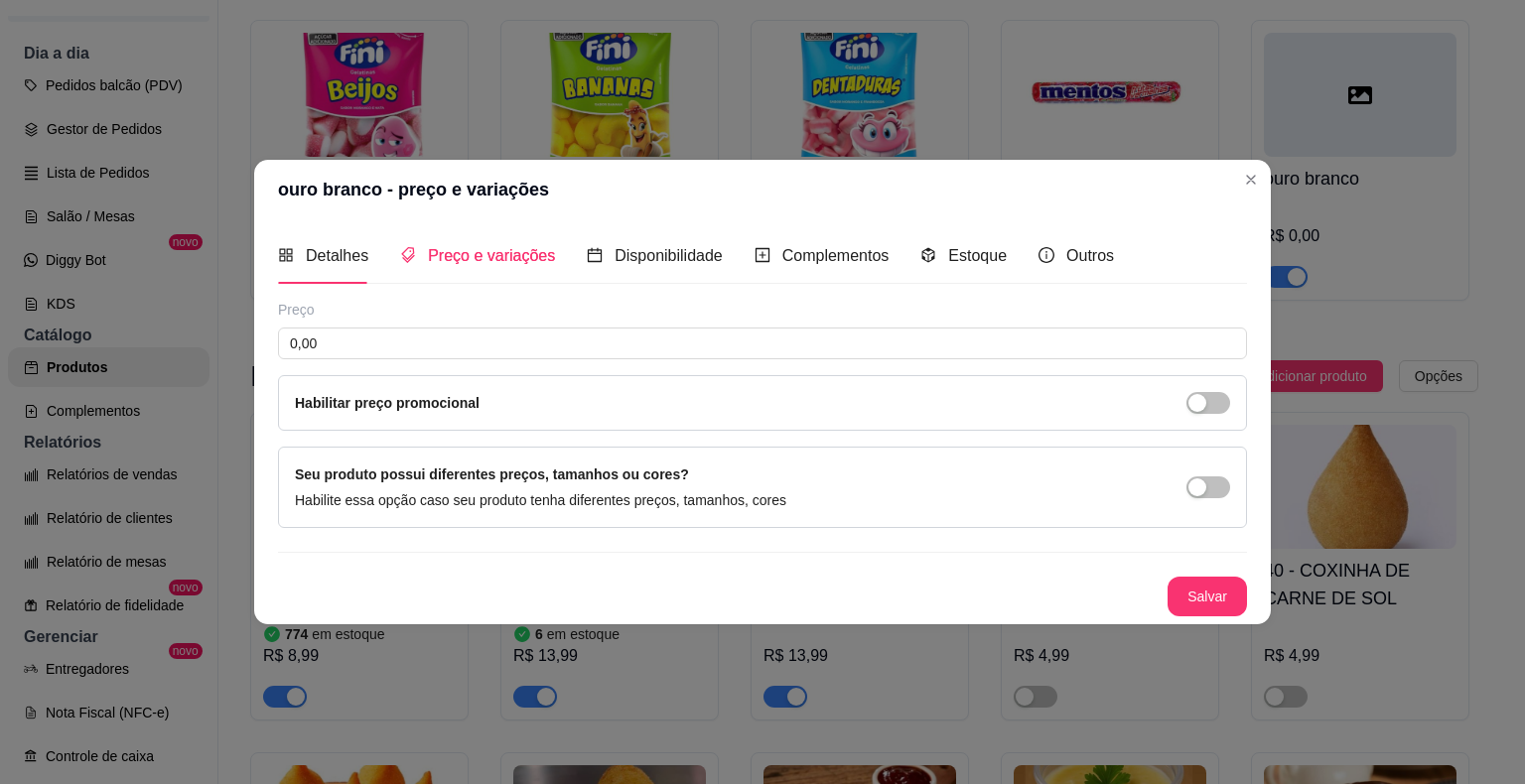 type 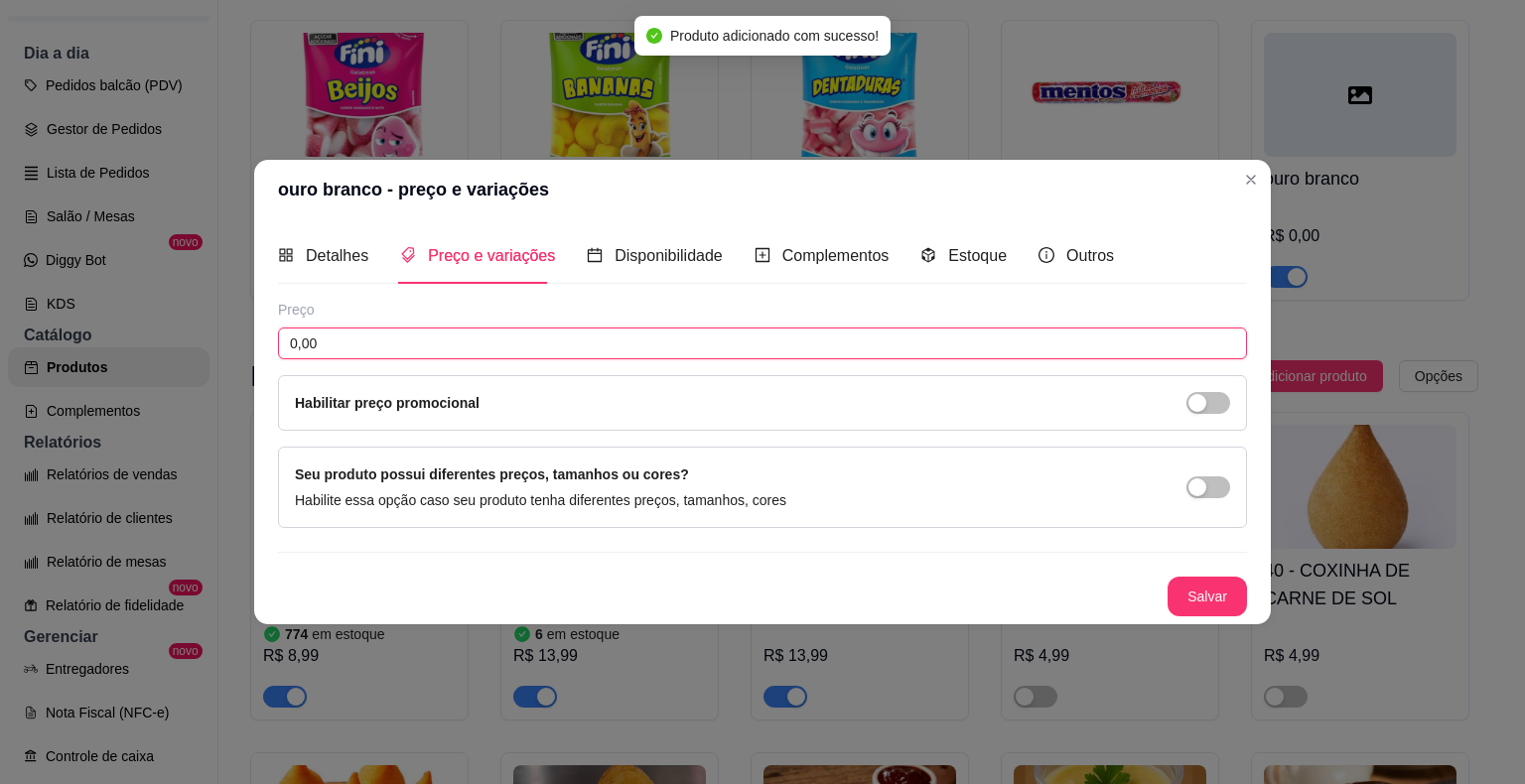 click on "0,00" at bounding box center [762, 343] 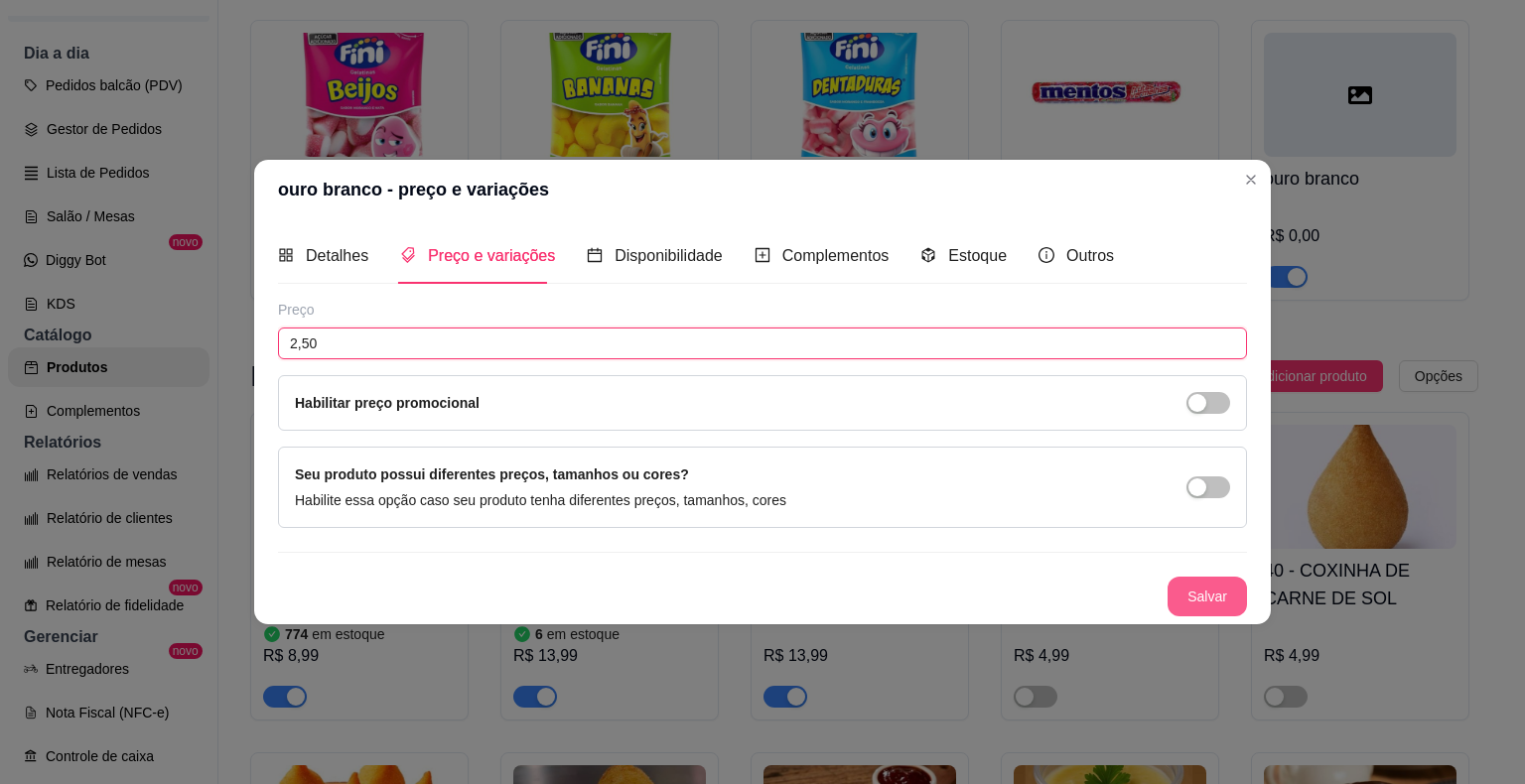 type on "2,50" 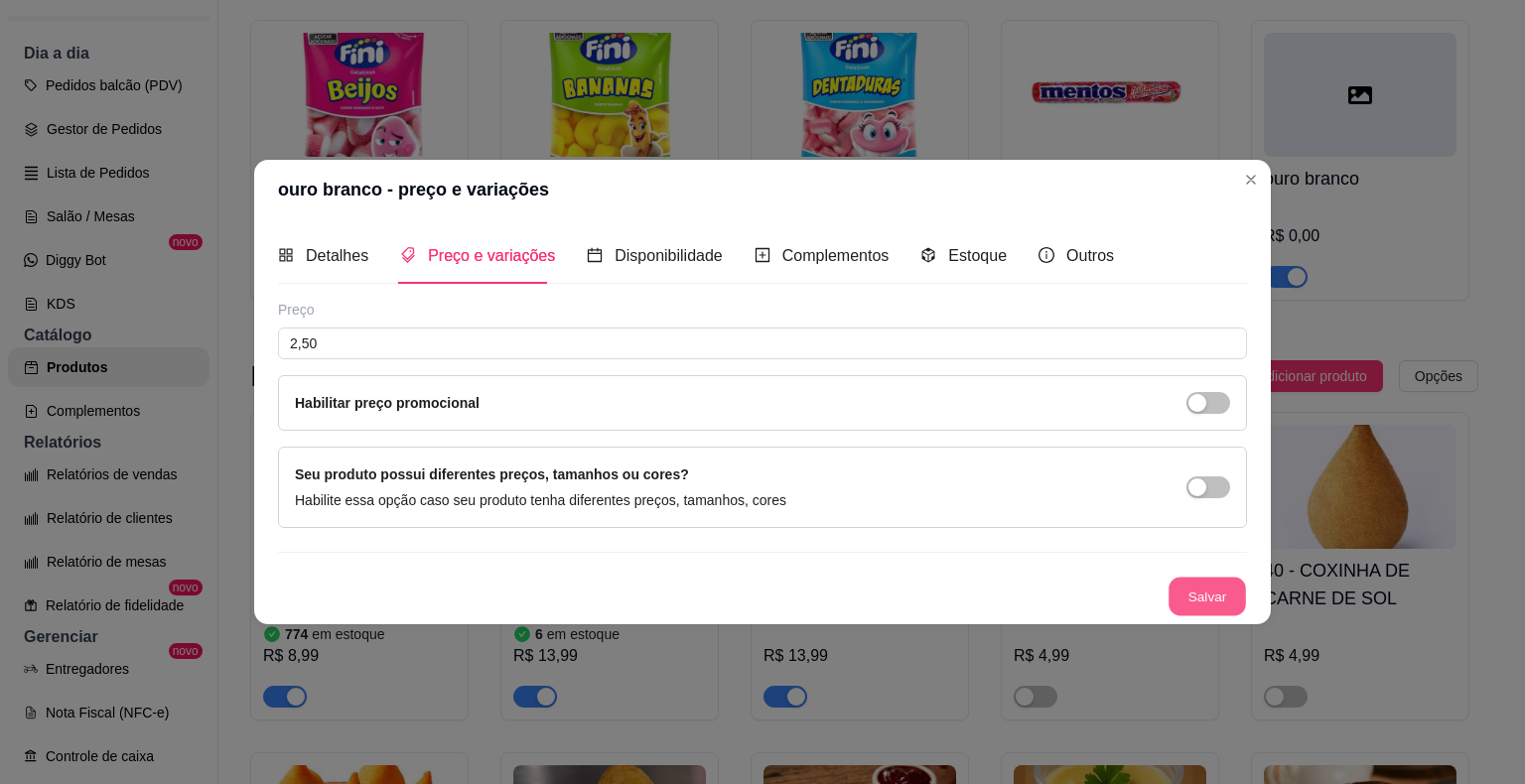 click on "Salvar" at bounding box center (1207, 596) 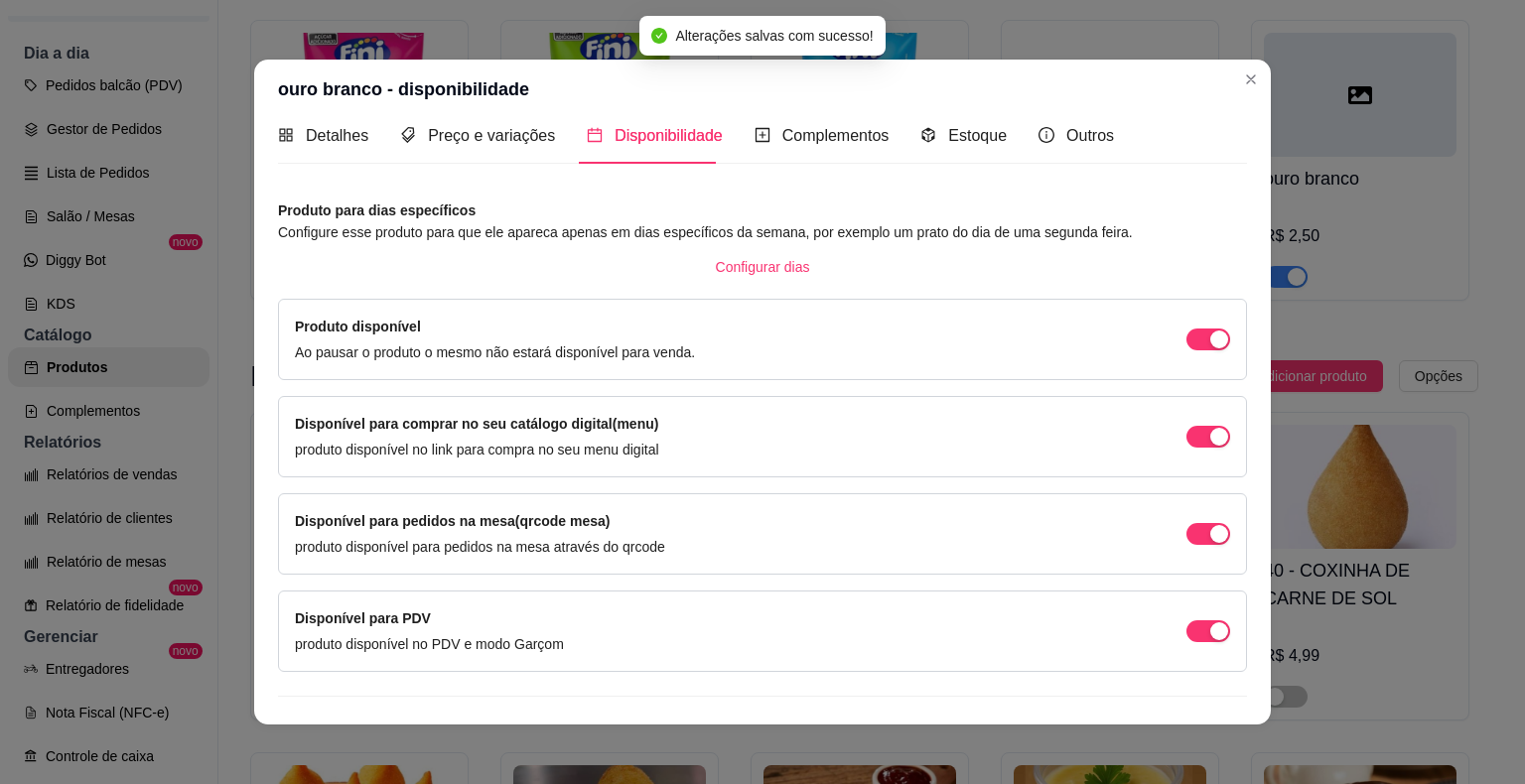 scroll, scrollTop: 53, scrollLeft: 0, axis: vertical 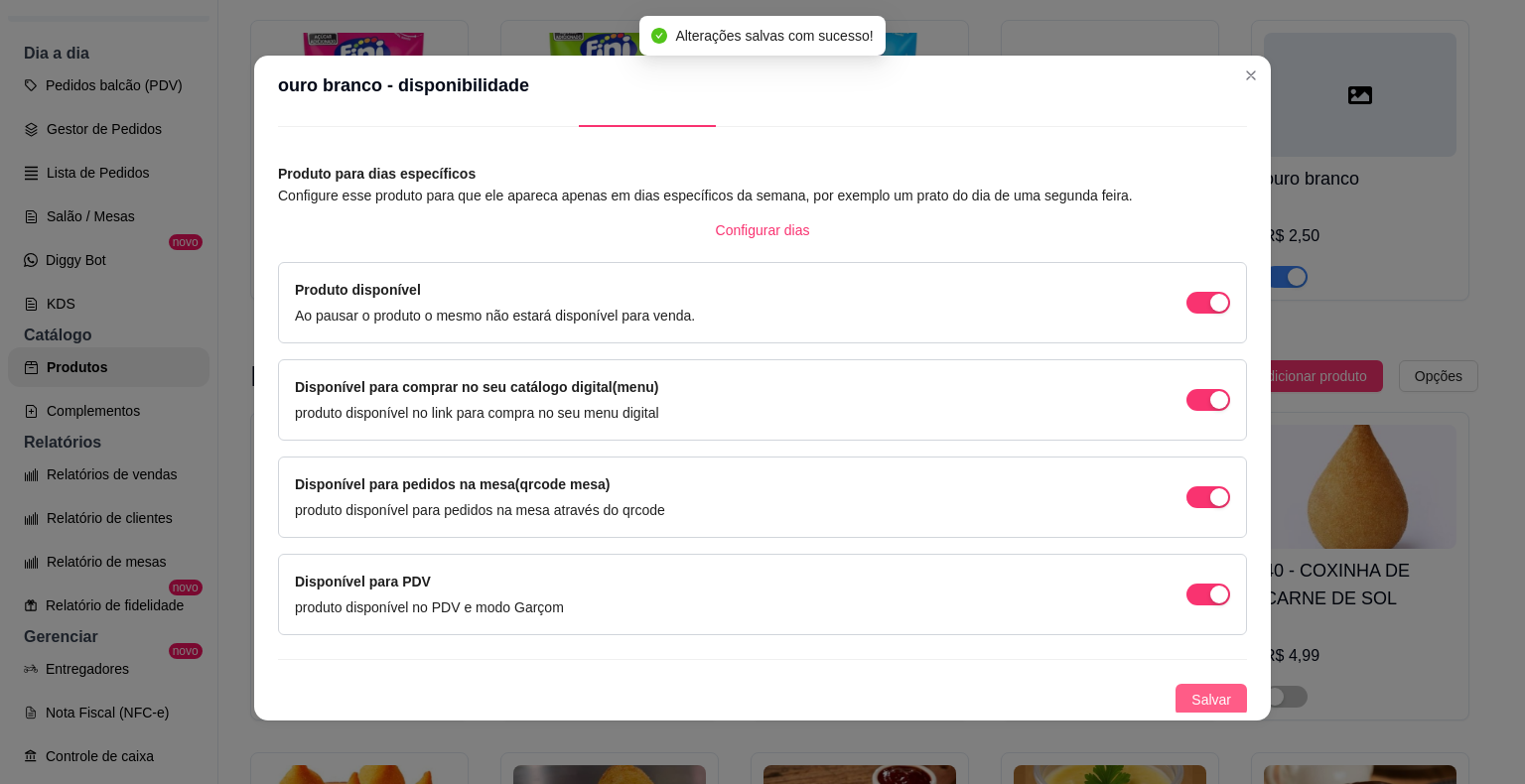 click on "Salvar" at bounding box center (1211, 700) 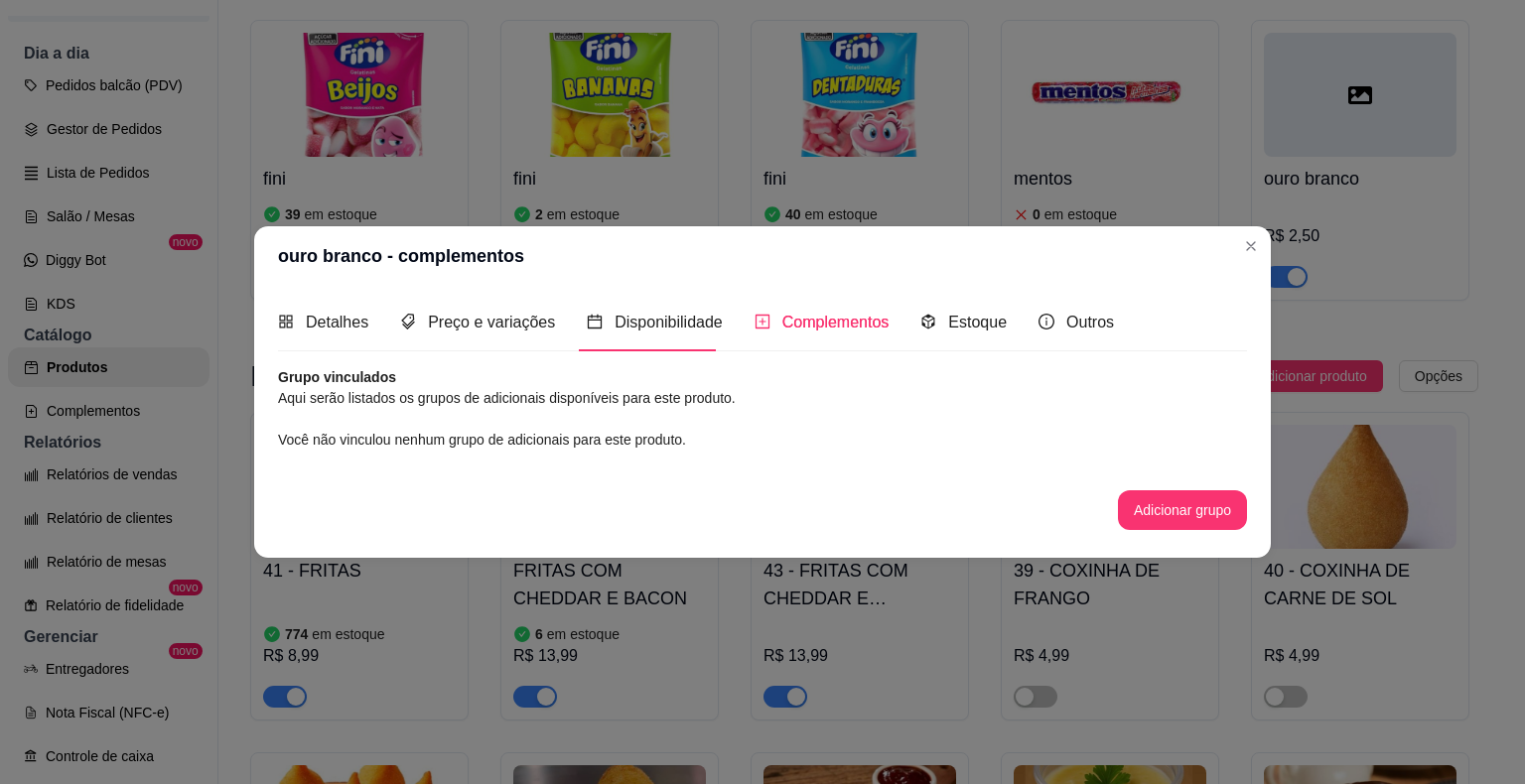scroll, scrollTop: 0, scrollLeft: 0, axis: both 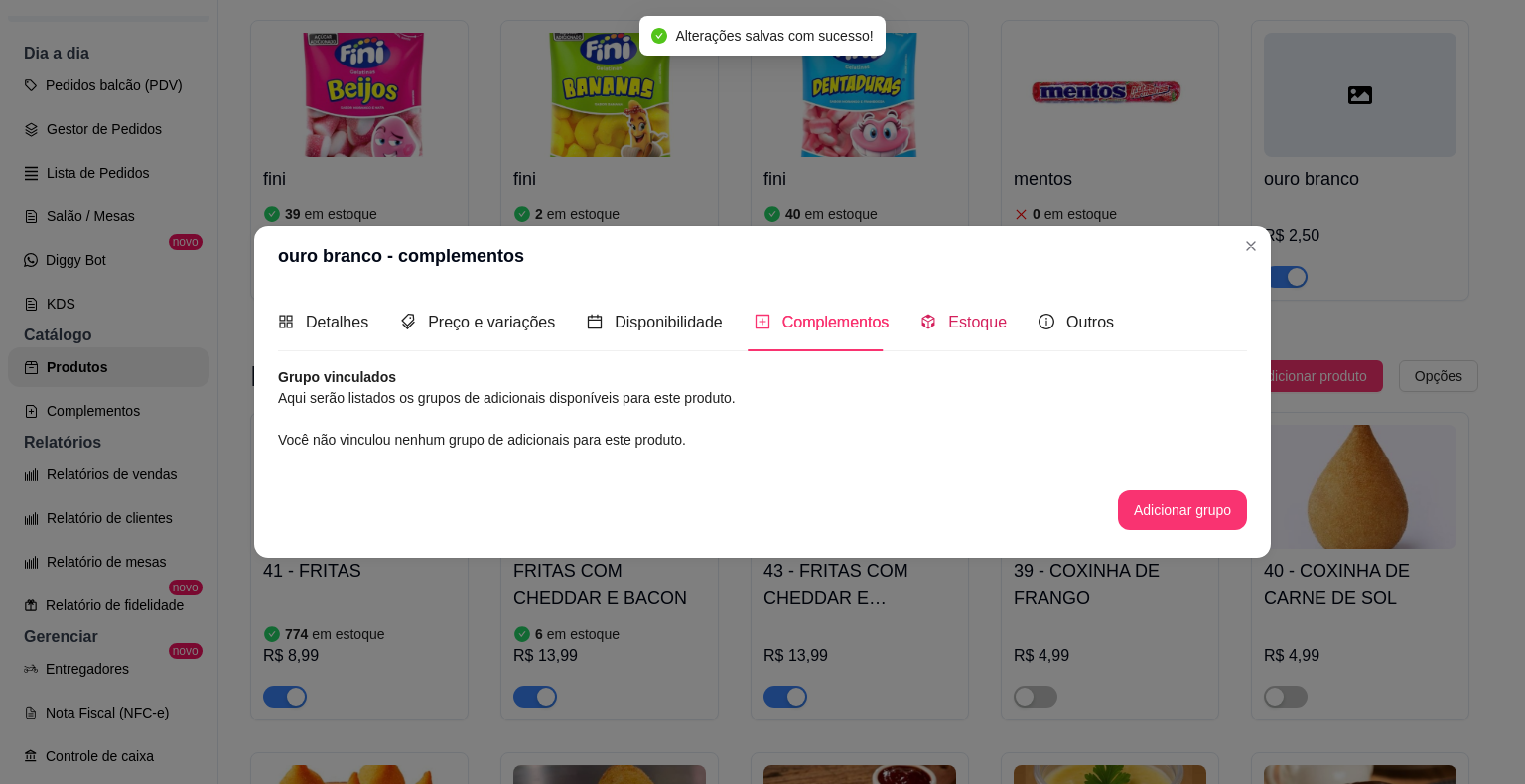 click on "Estoque" at bounding box center [977, 322] 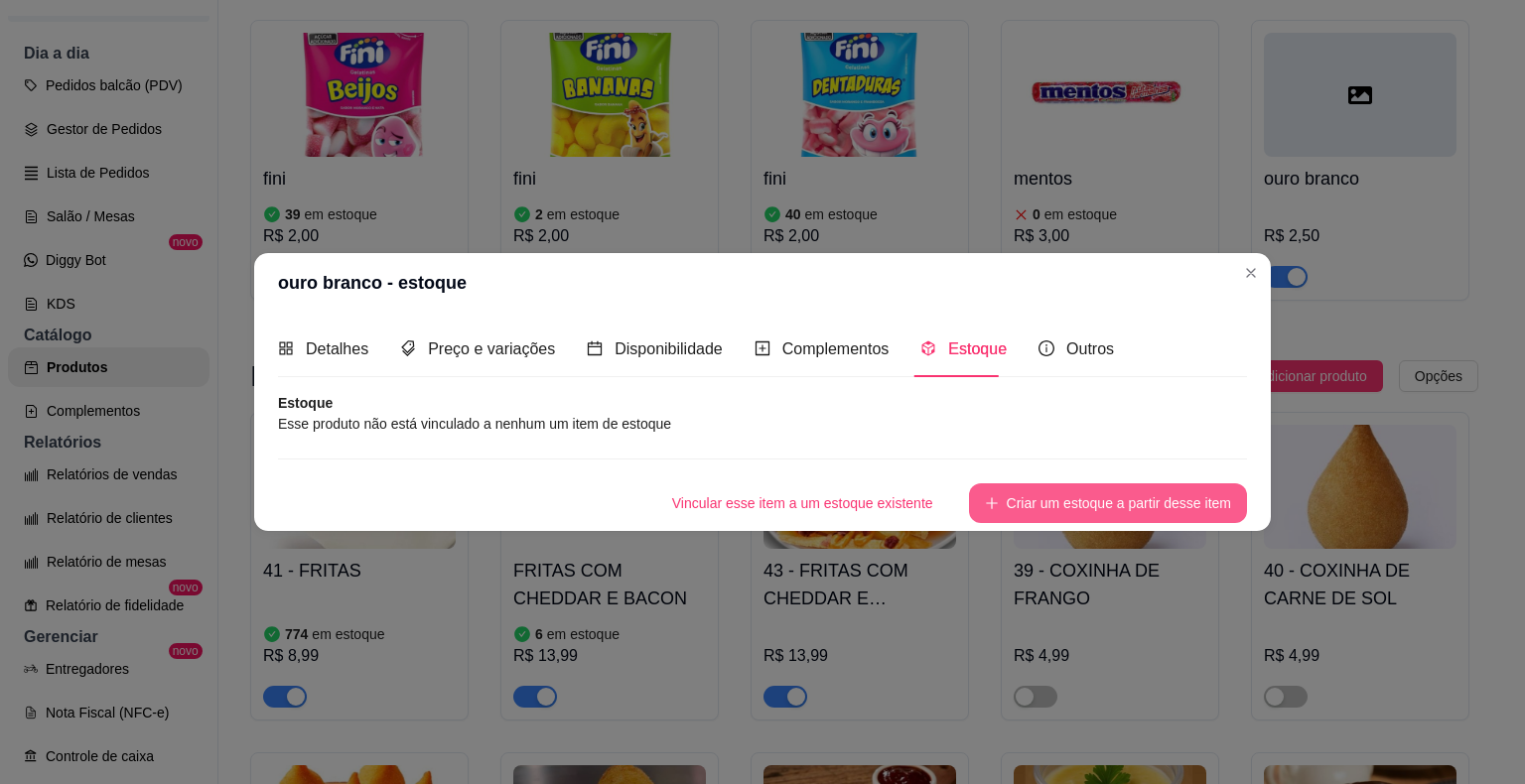 click on "Criar um estoque a partir desse item" at bounding box center (1108, 503) 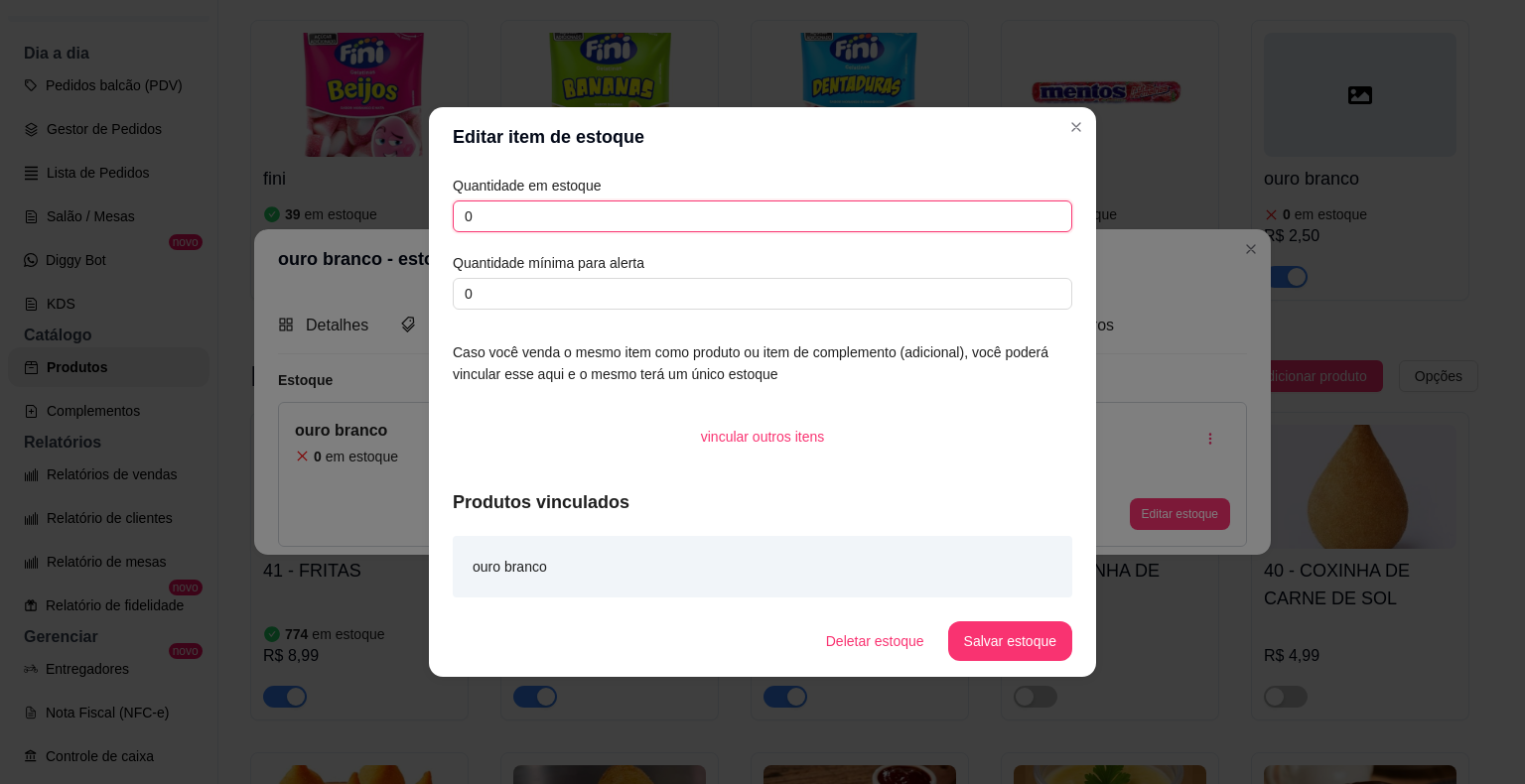 click on "0" at bounding box center (762, 216) 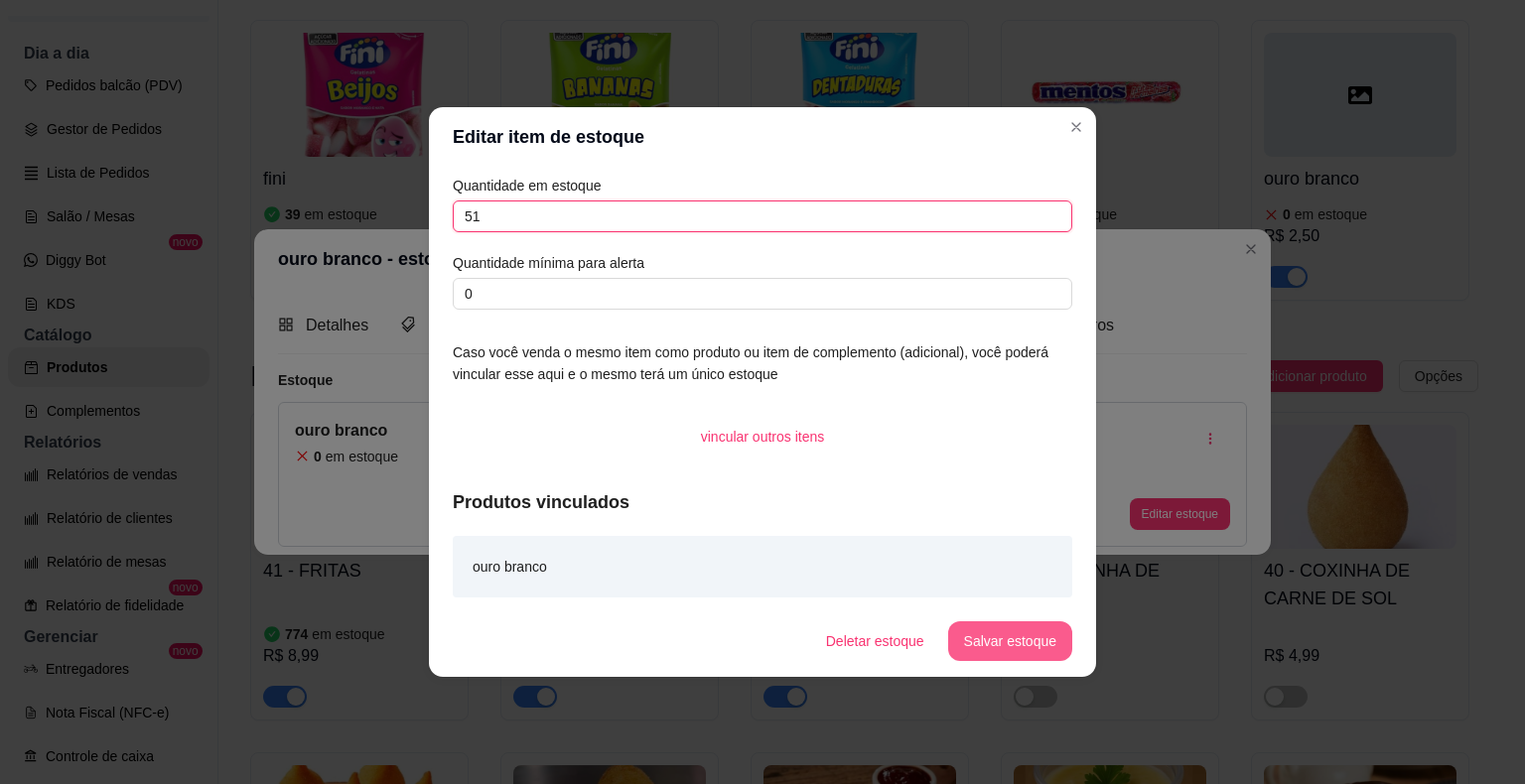 type on "51" 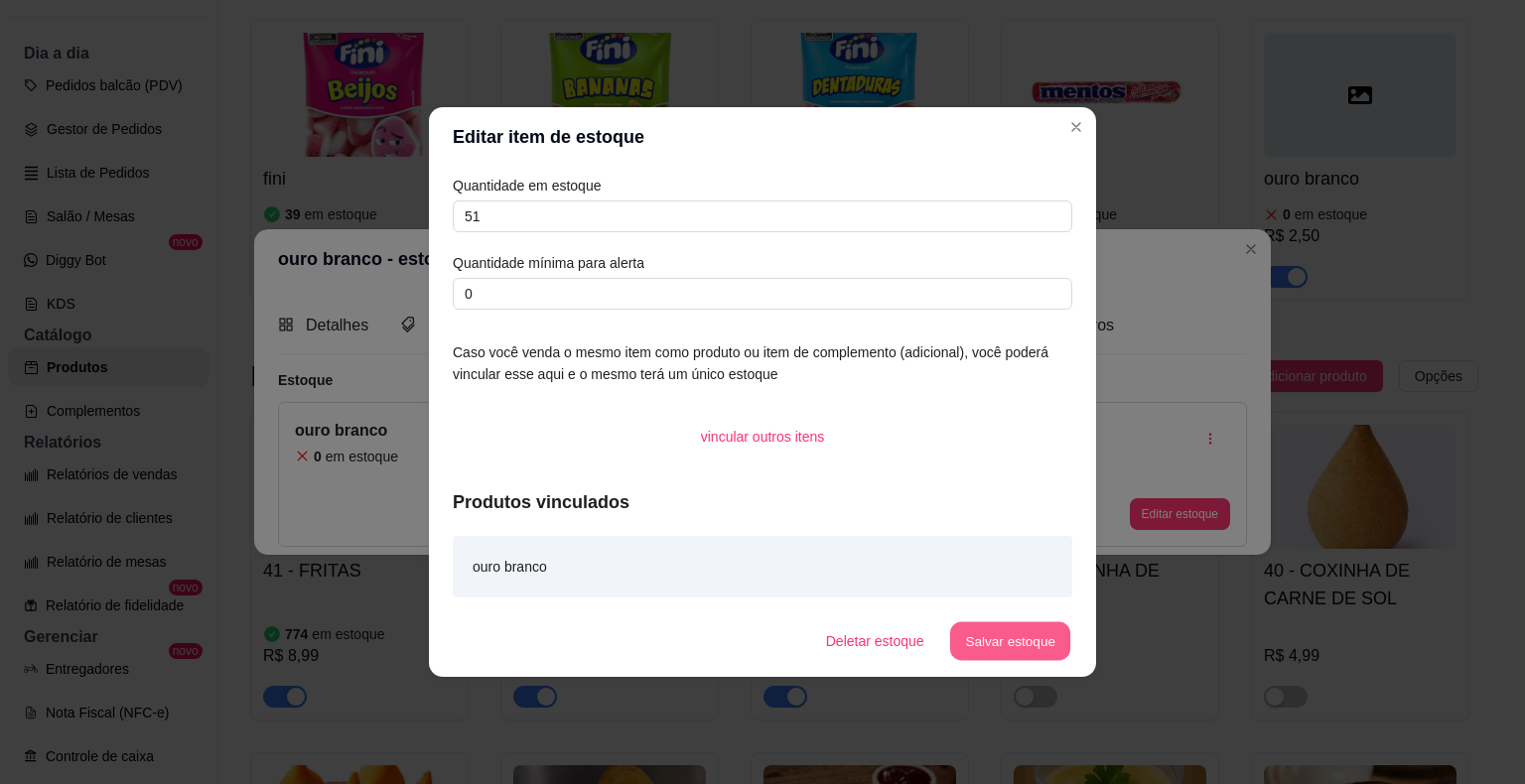 click on "Salvar estoque" at bounding box center [1010, 641] 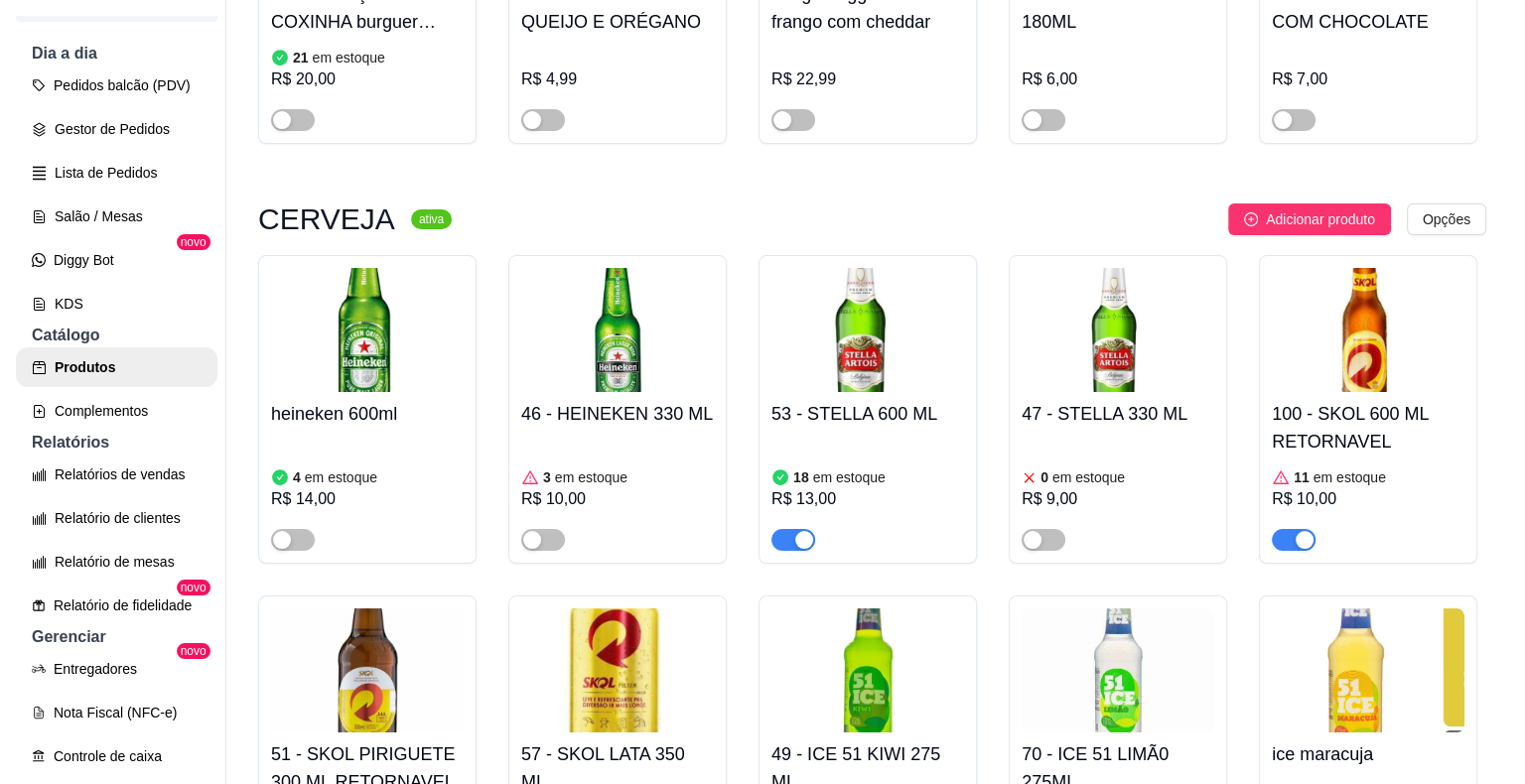 scroll, scrollTop: 6550, scrollLeft: 0, axis: vertical 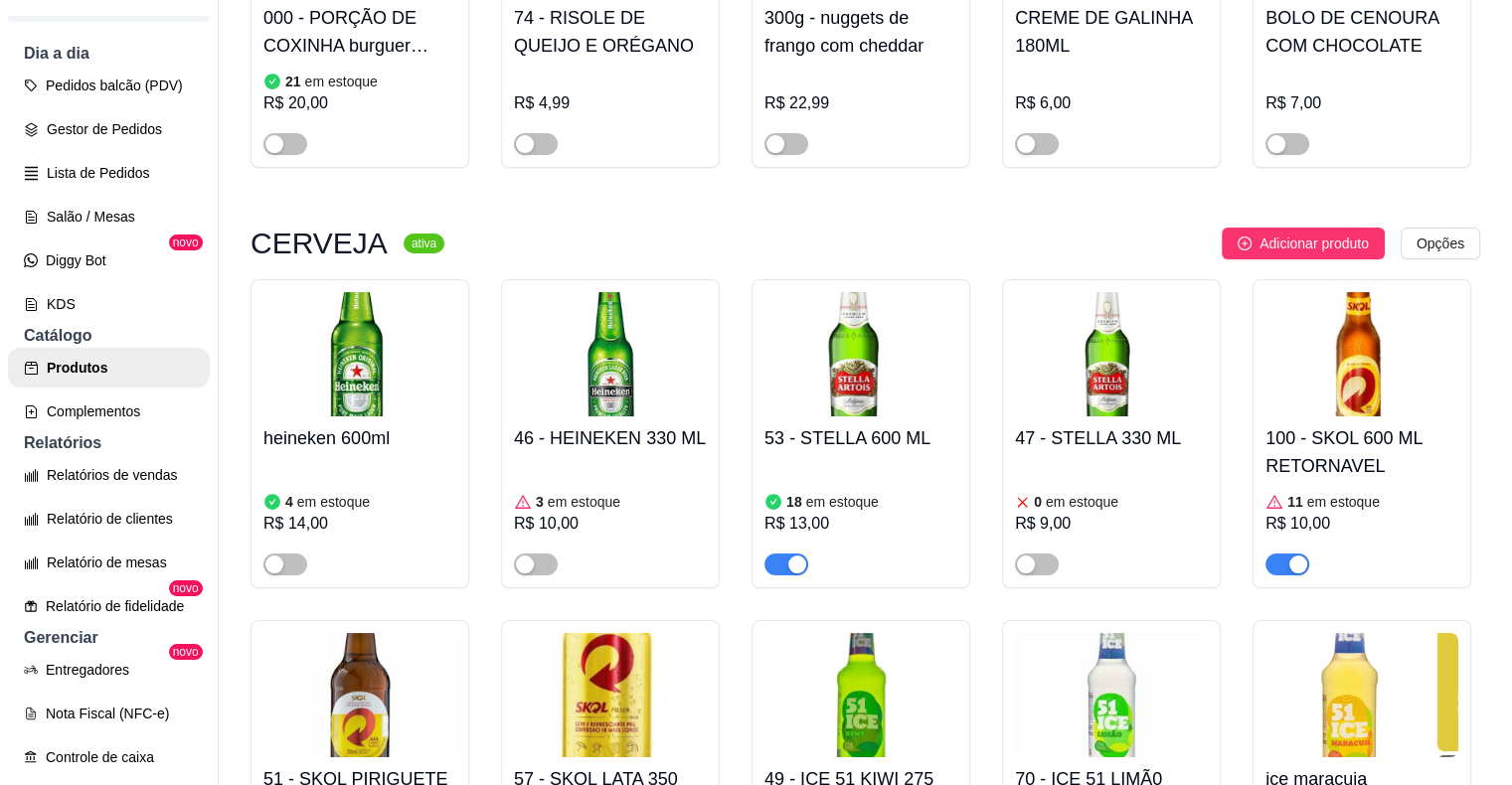 click at bounding box center (1362, -800) 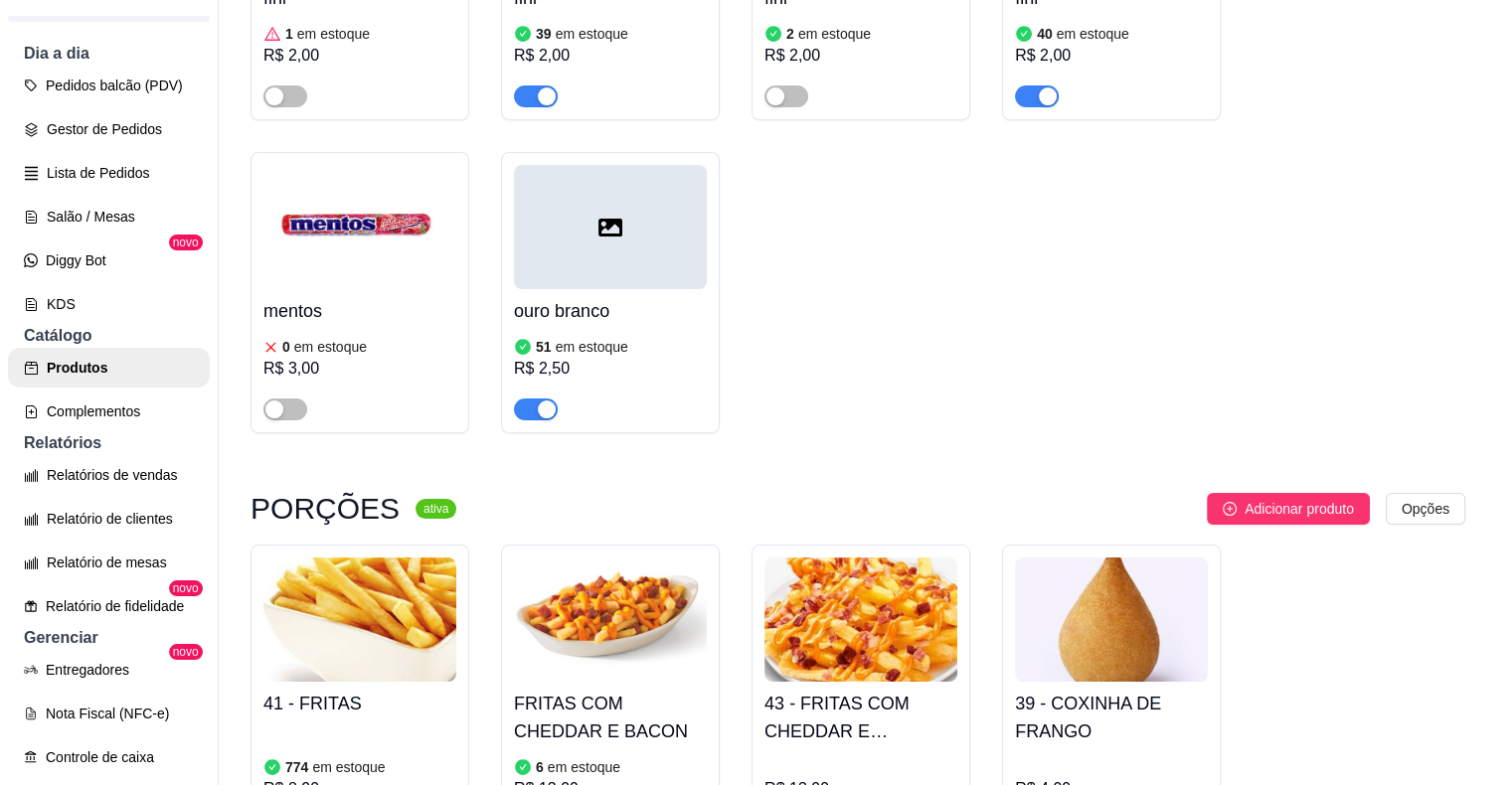 type 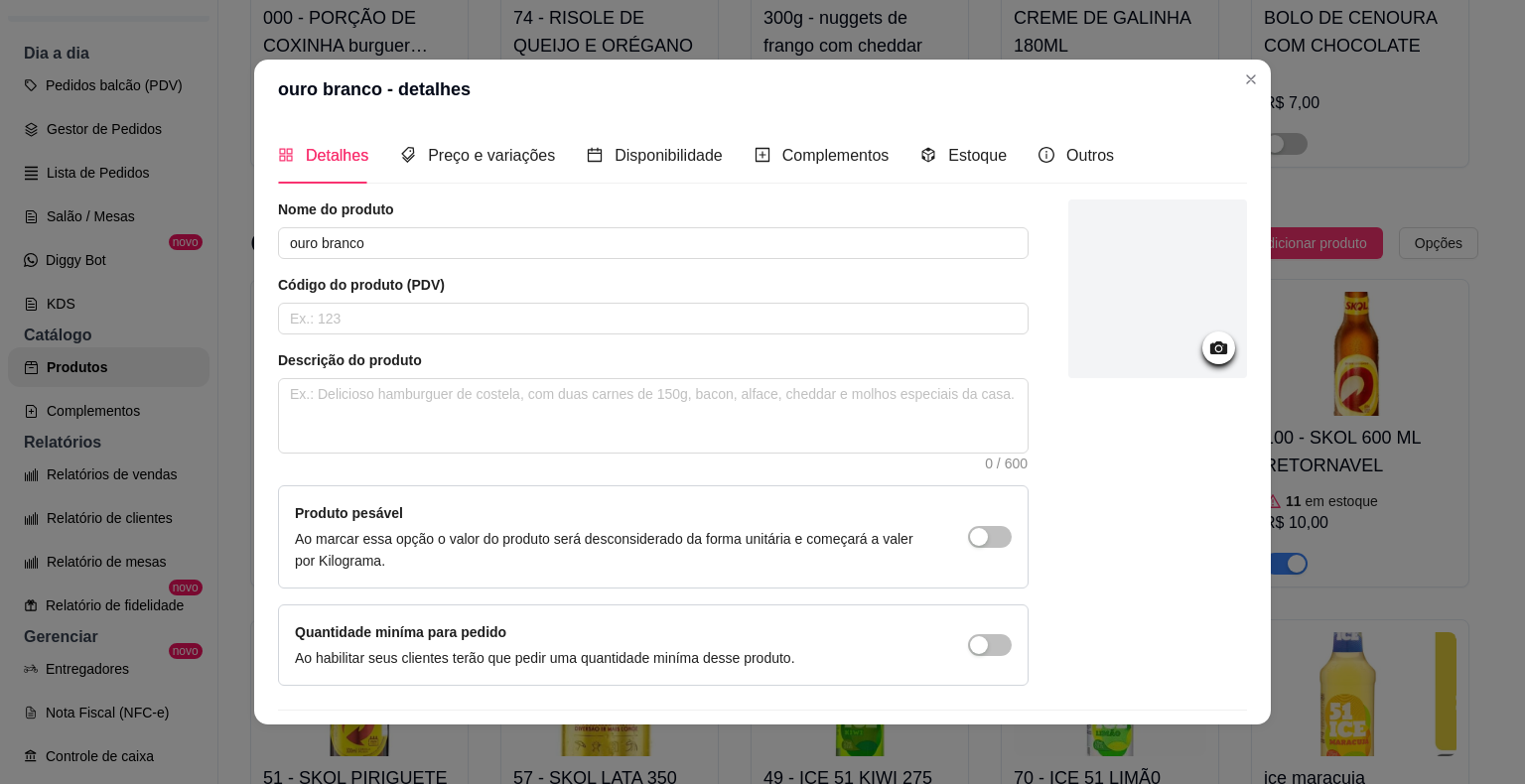 click 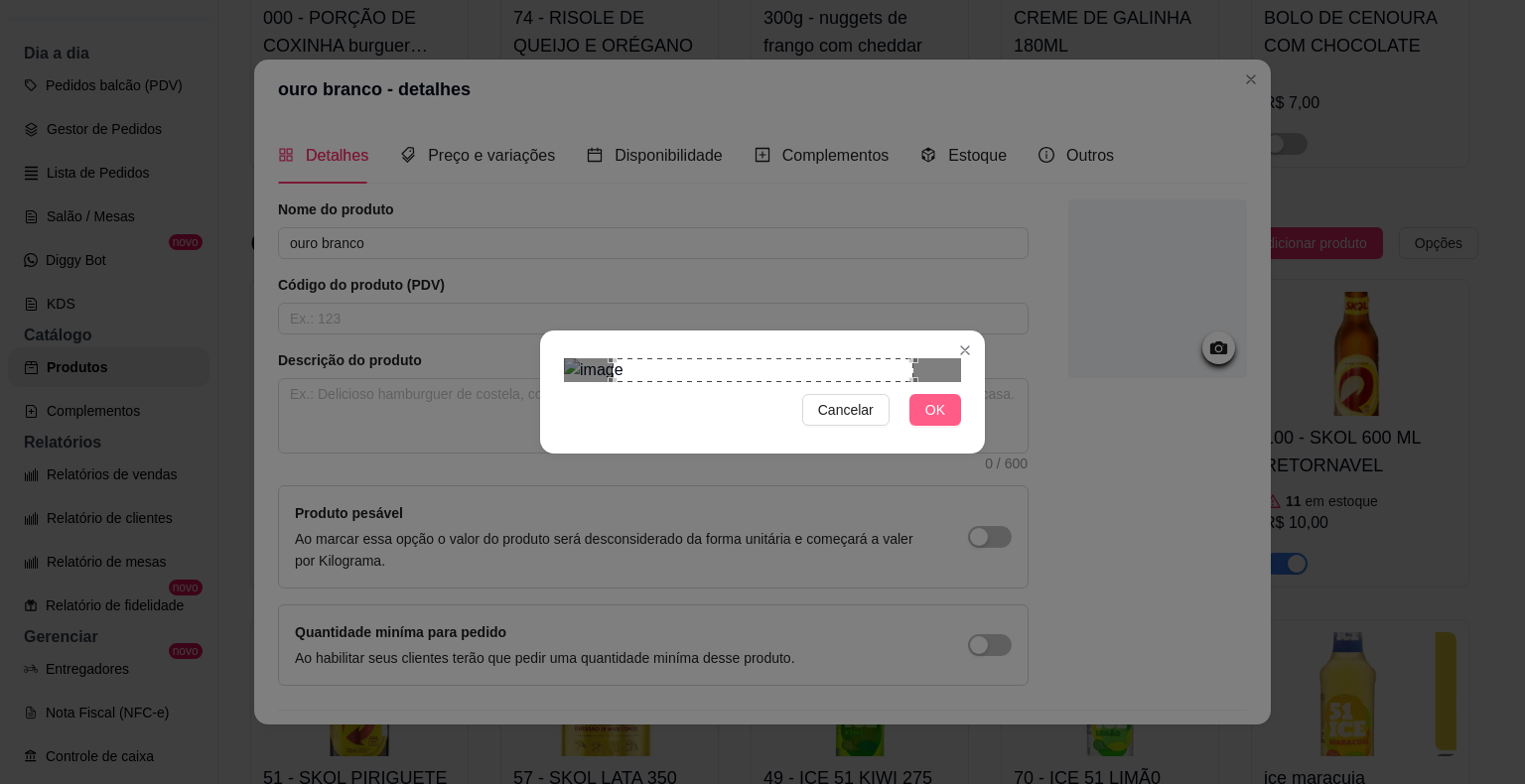 click on "OK" at bounding box center [935, 410] 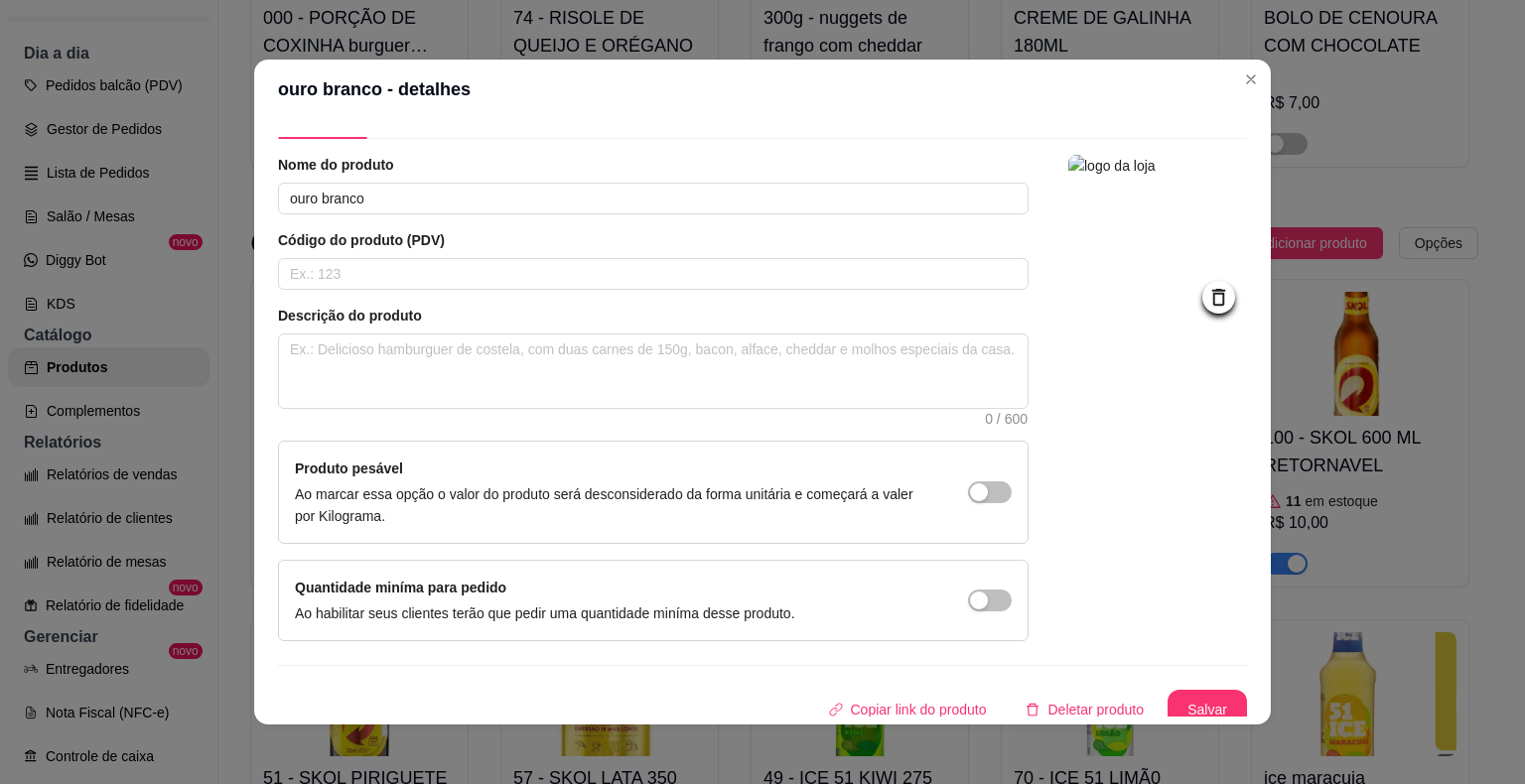 scroll, scrollTop: 55, scrollLeft: 0, axis: vertical 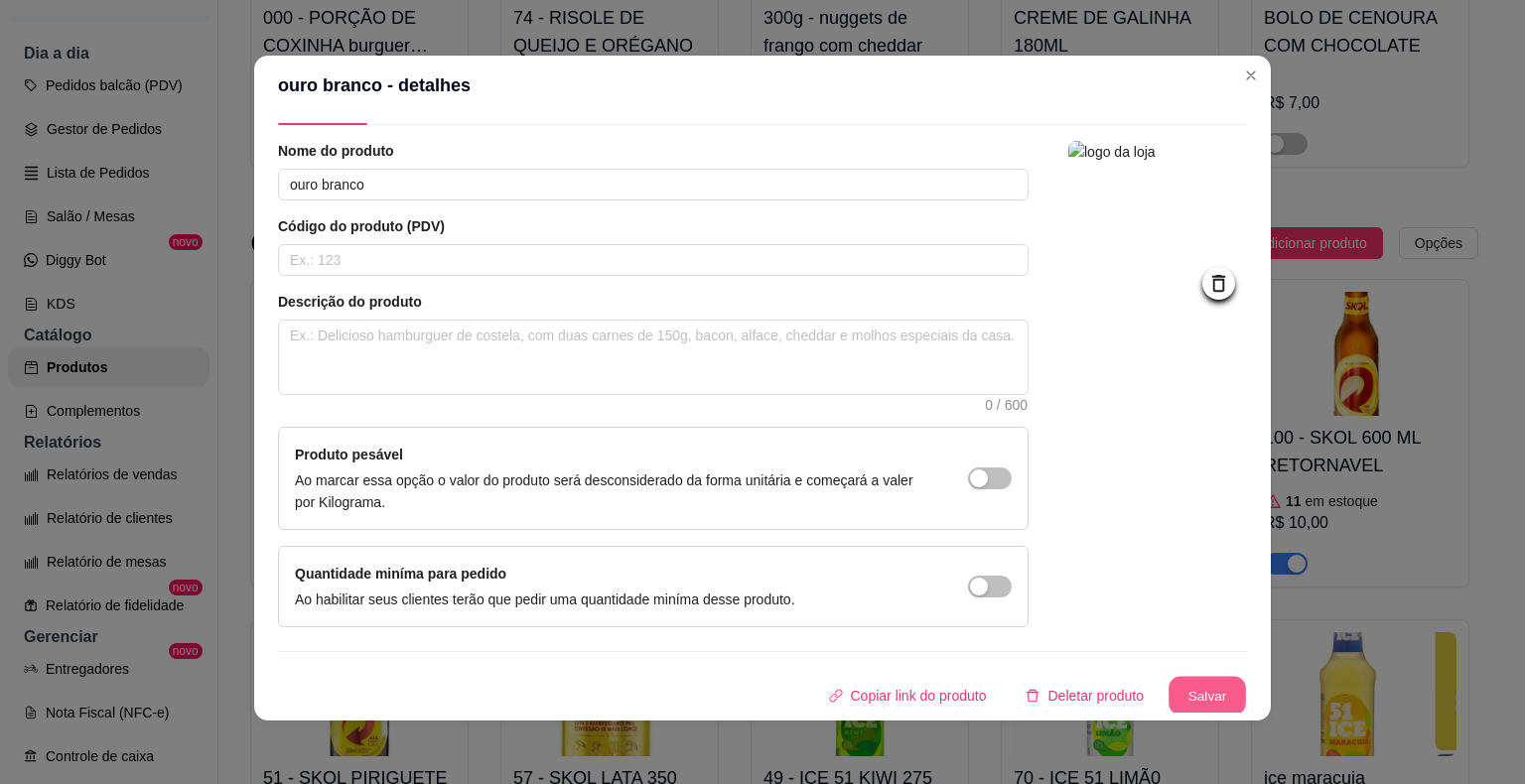 click on "Salvar" at bounding box center [1207, 696] 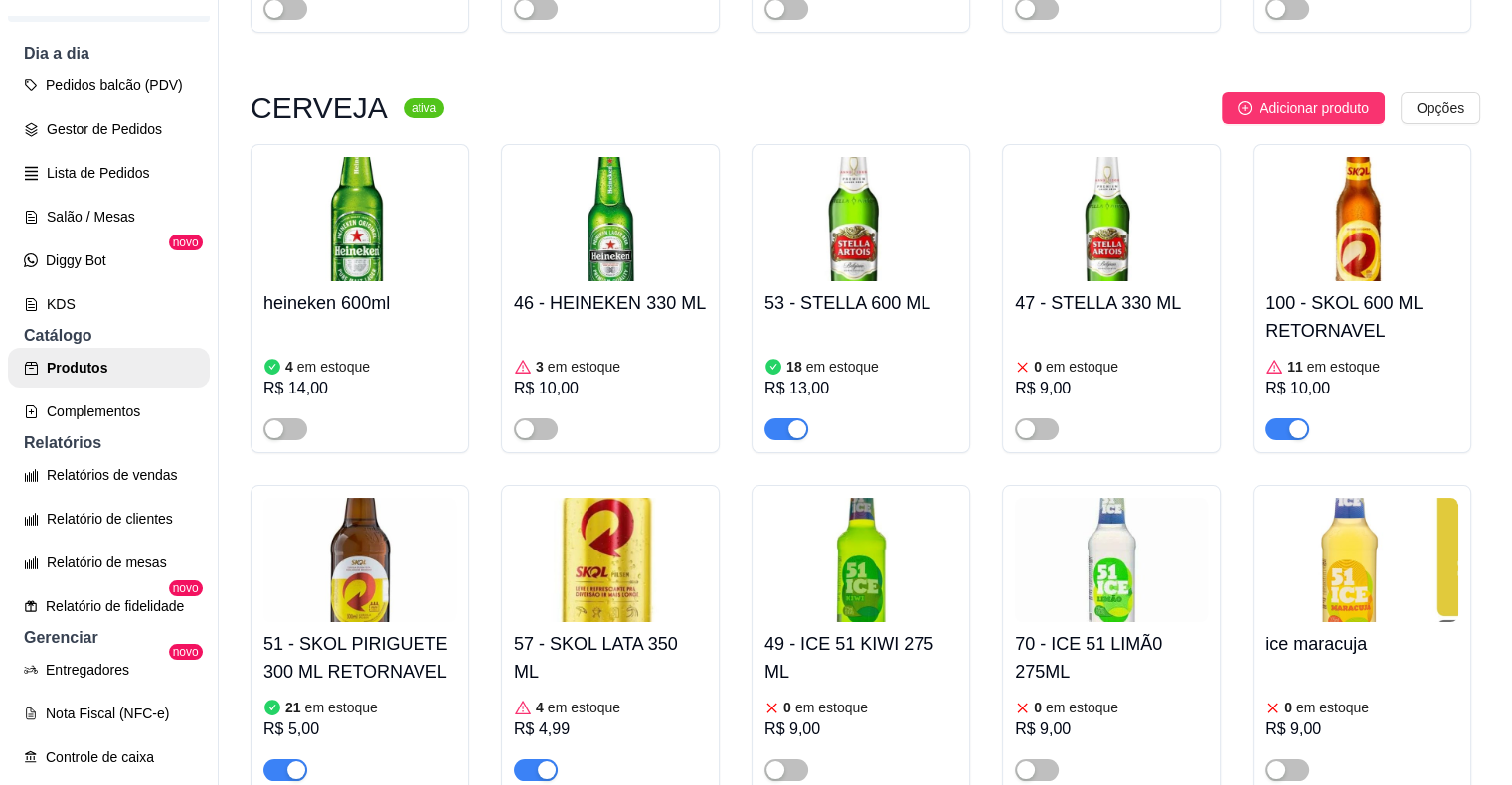 scroll, scrollTop: 6558, scrollLeft: 0, axis: vertical 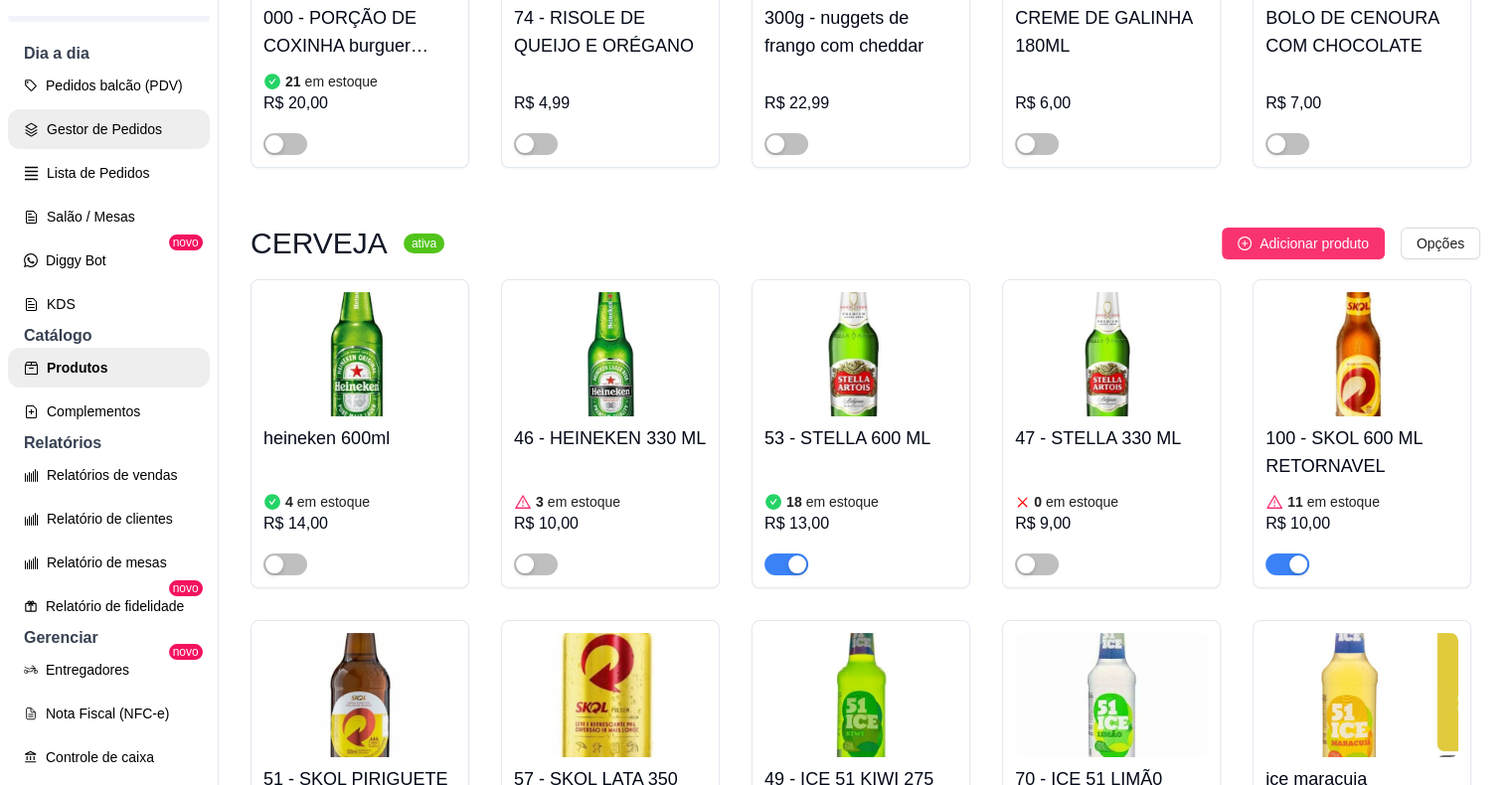 click on "Gestor de Pedidos" at bounding box center (108, 129) 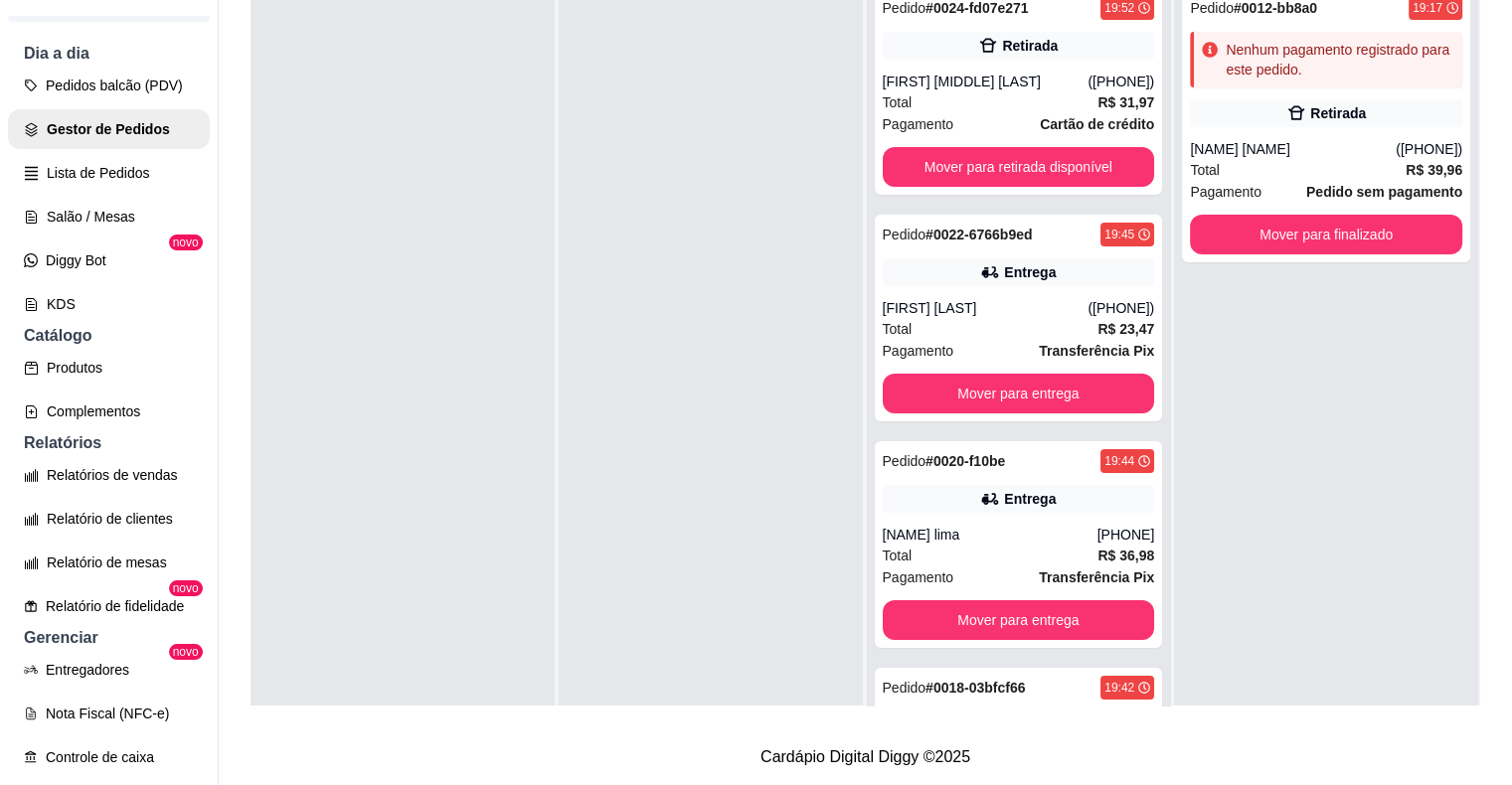 scroll, scrollTop: 0, scrollLeft: 0, axis: both 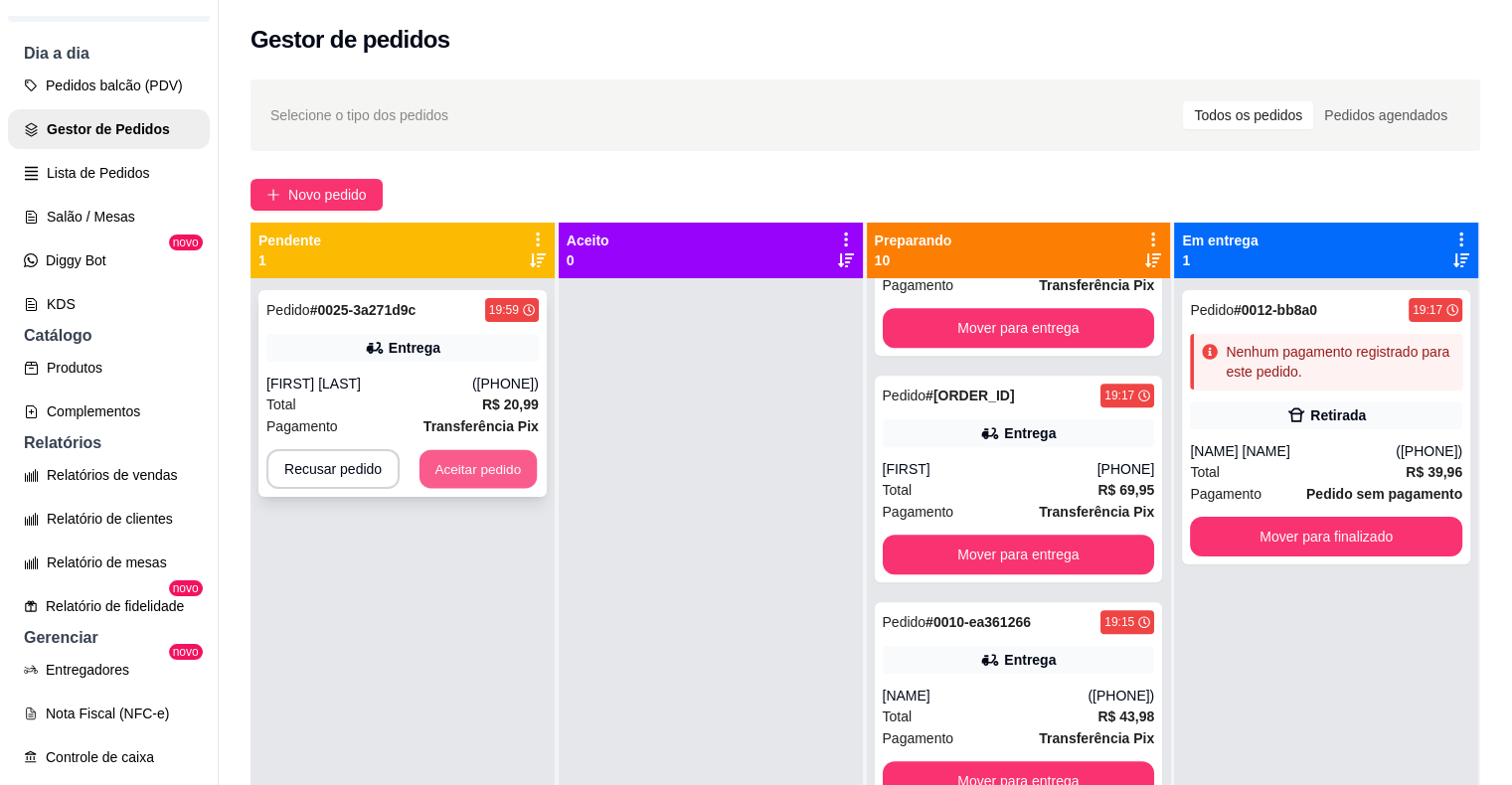 click on "Aceitar pedido" at bounding box center [478, 469] 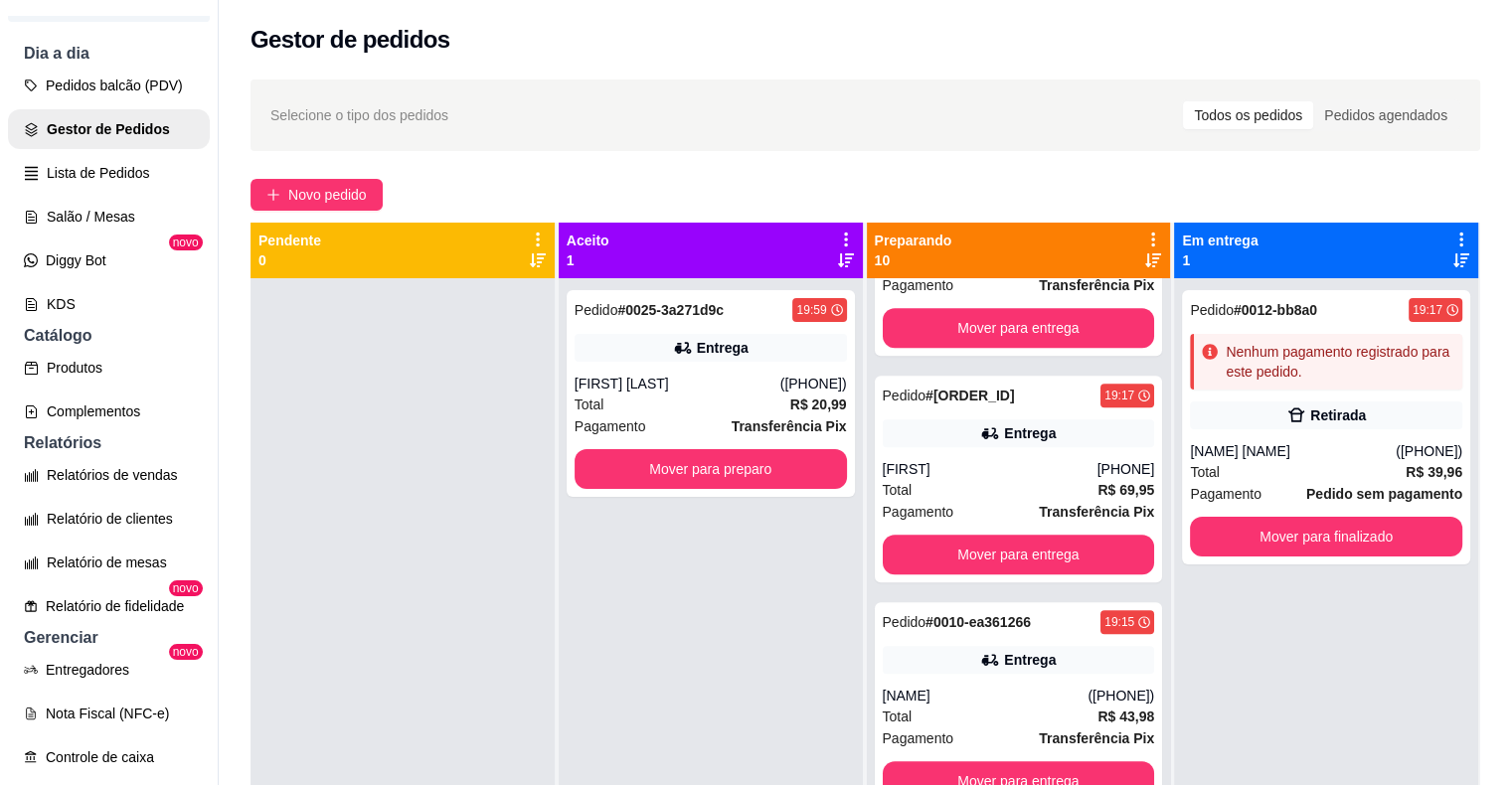 click on "Total R$ 20,99" at bounding box center [711, 404] 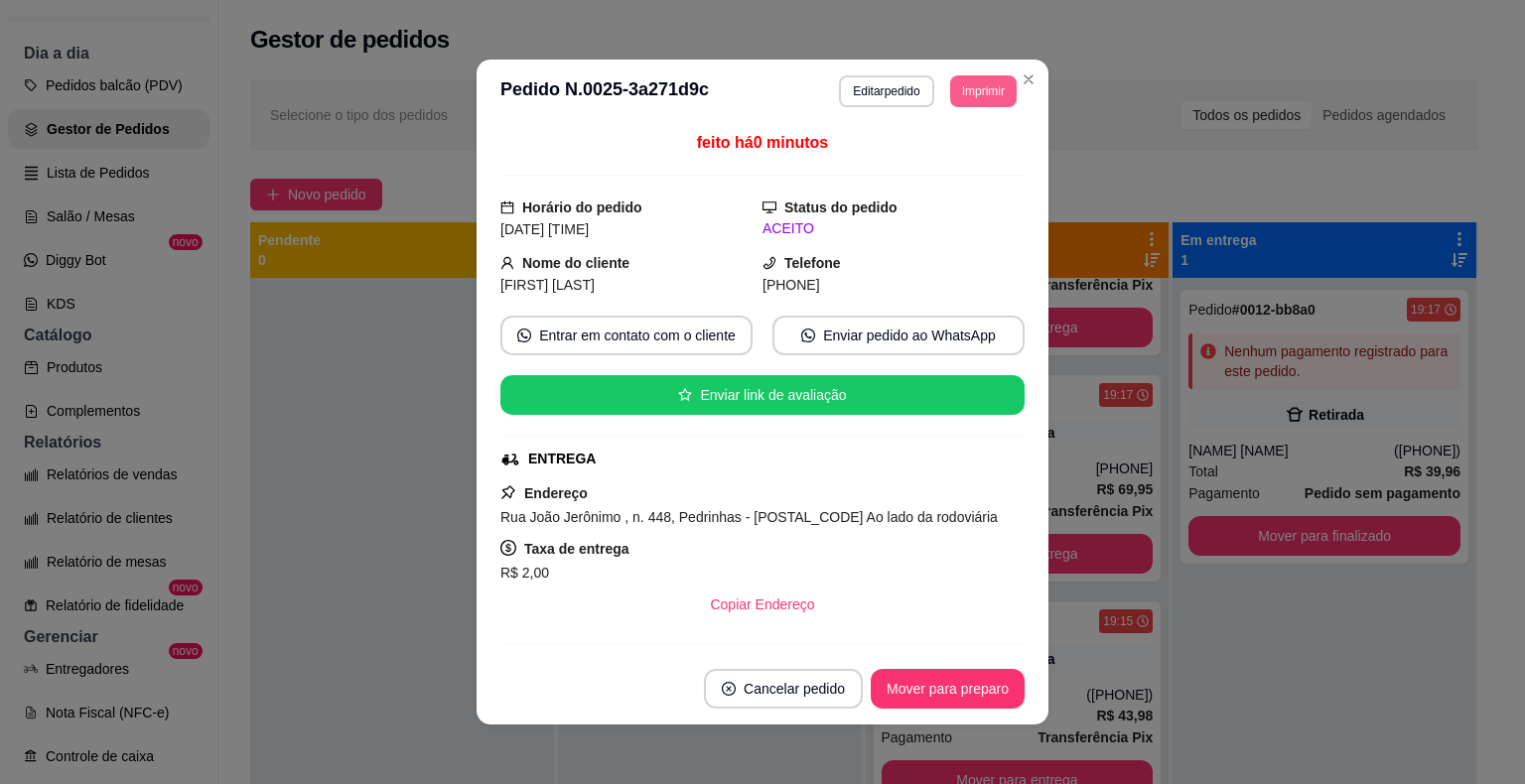 click on "Imprimir" at bounding box center (983, 91) 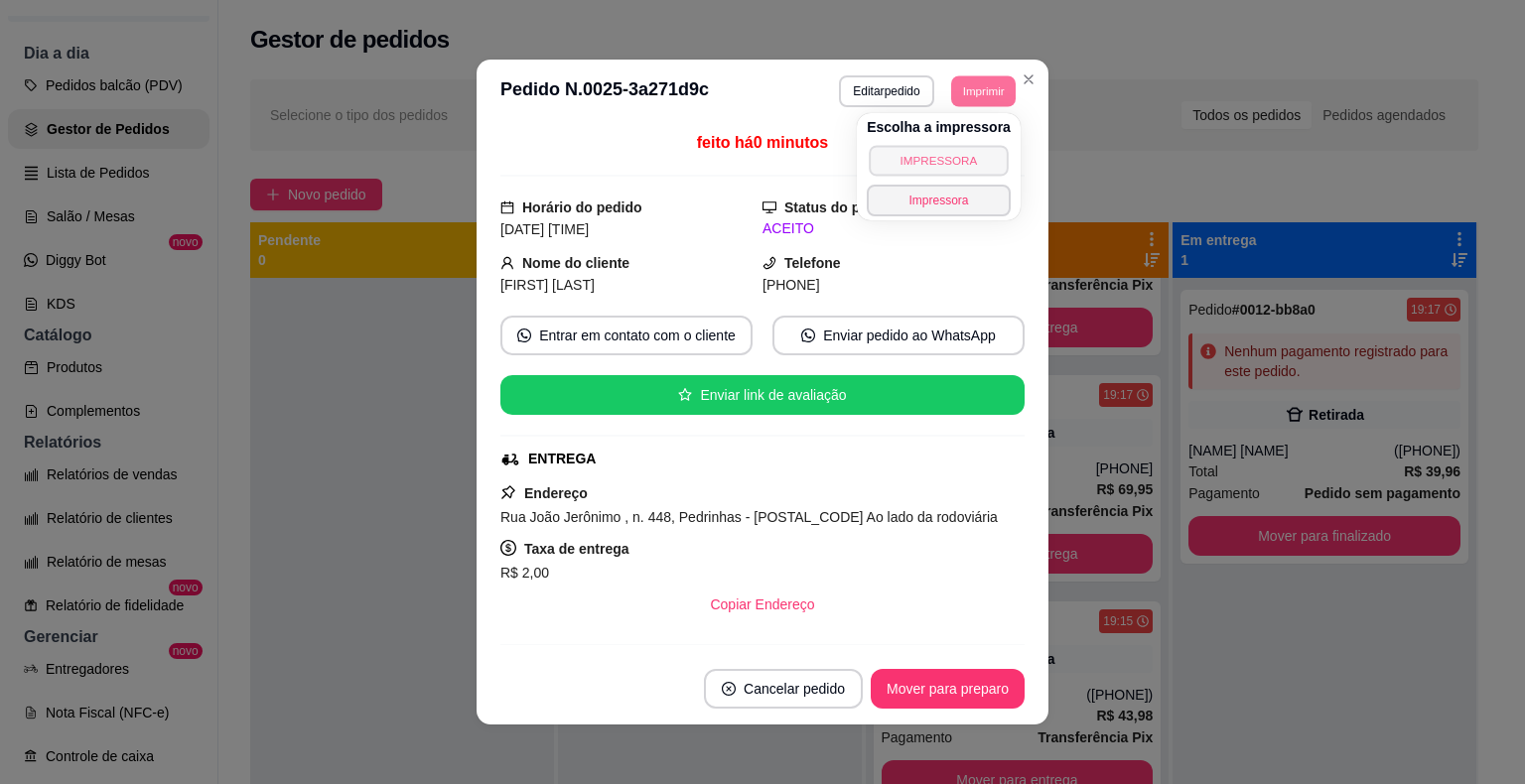 click on "IMPRESSORA" at bounding box center (938, 160) 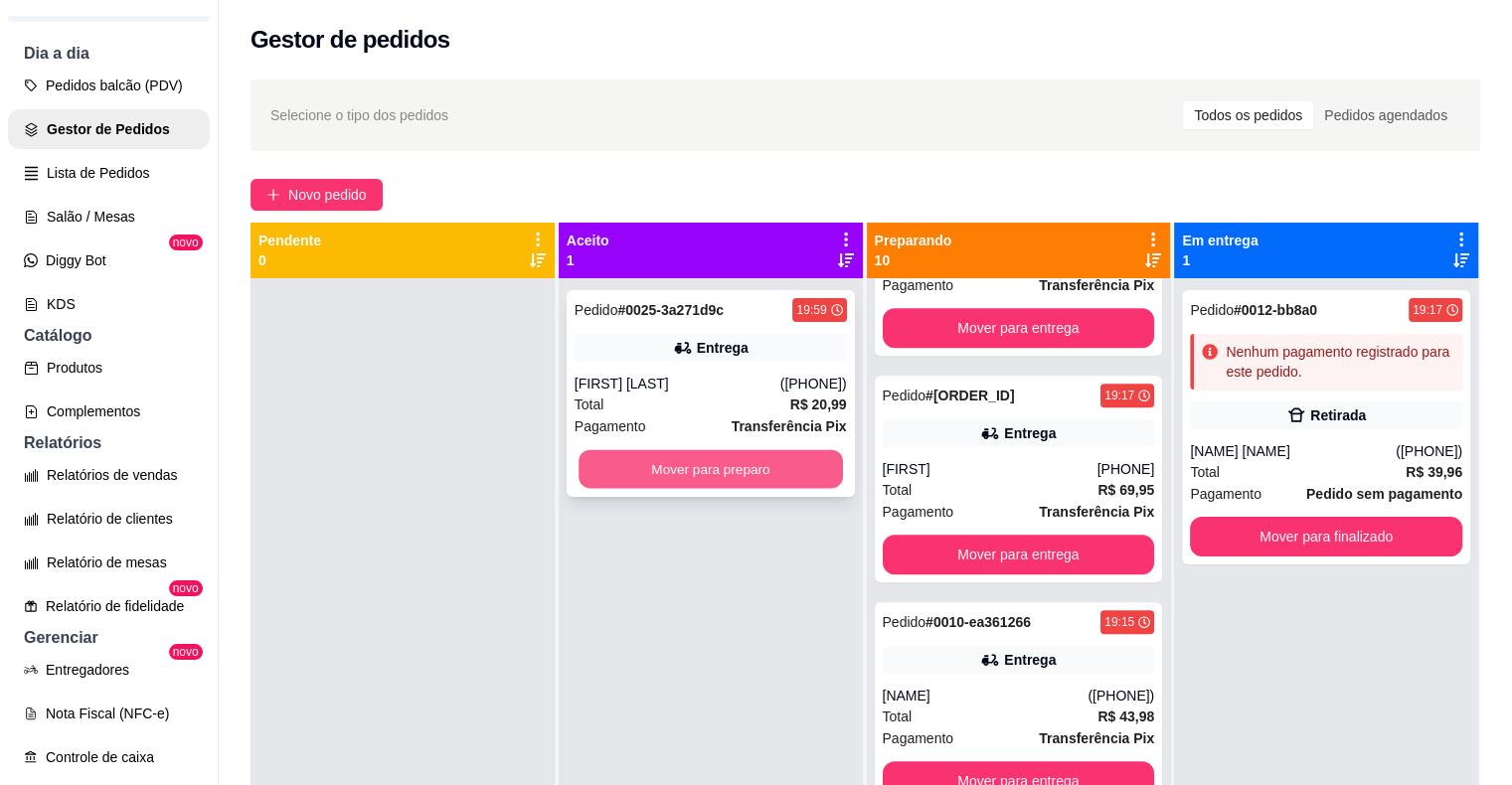 click on "Mover para preparo" at bounding box center (711, 469) 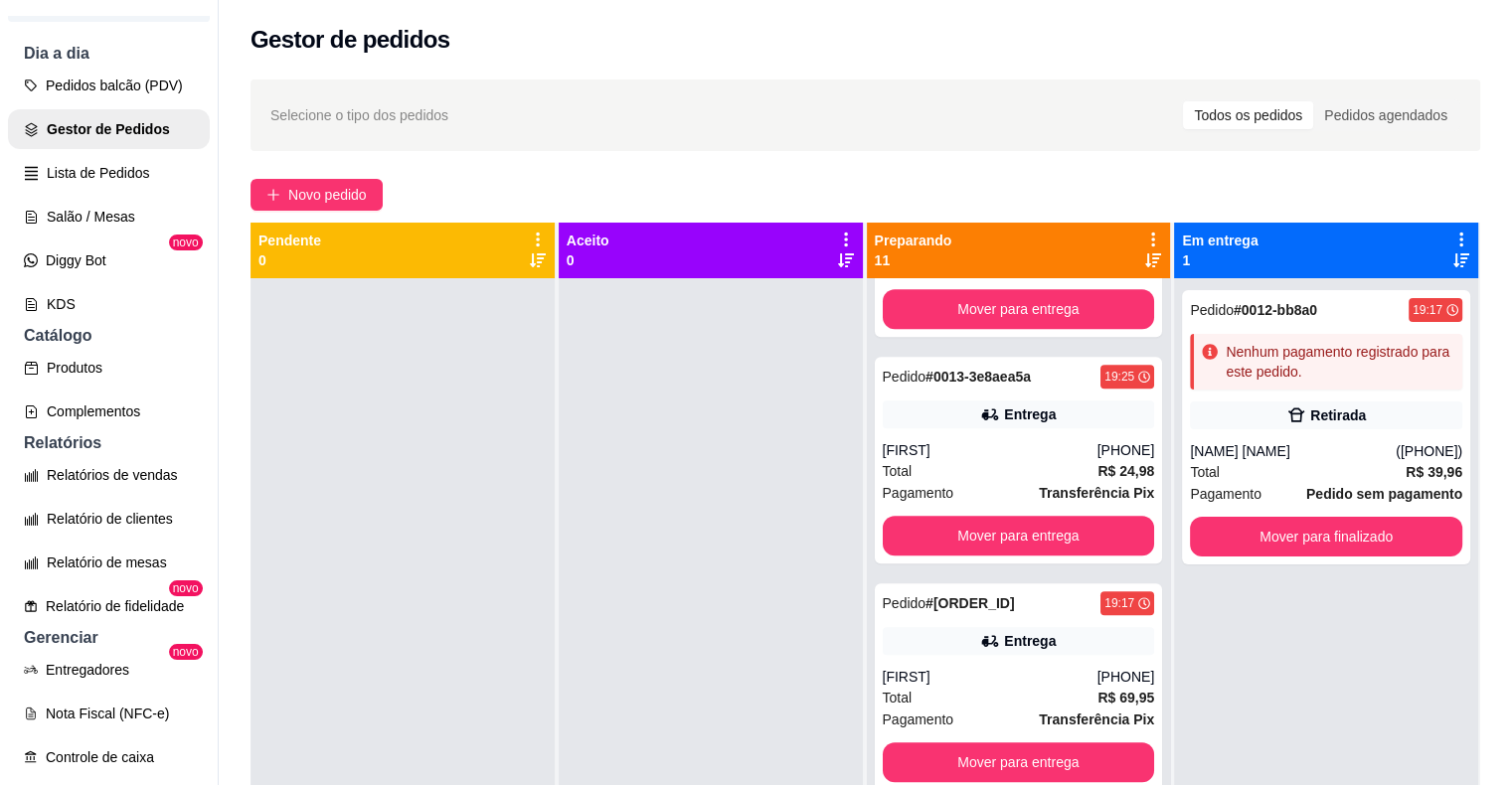 scroll, scrollTop: 1746, scrollLeft: 0, axis: vertical 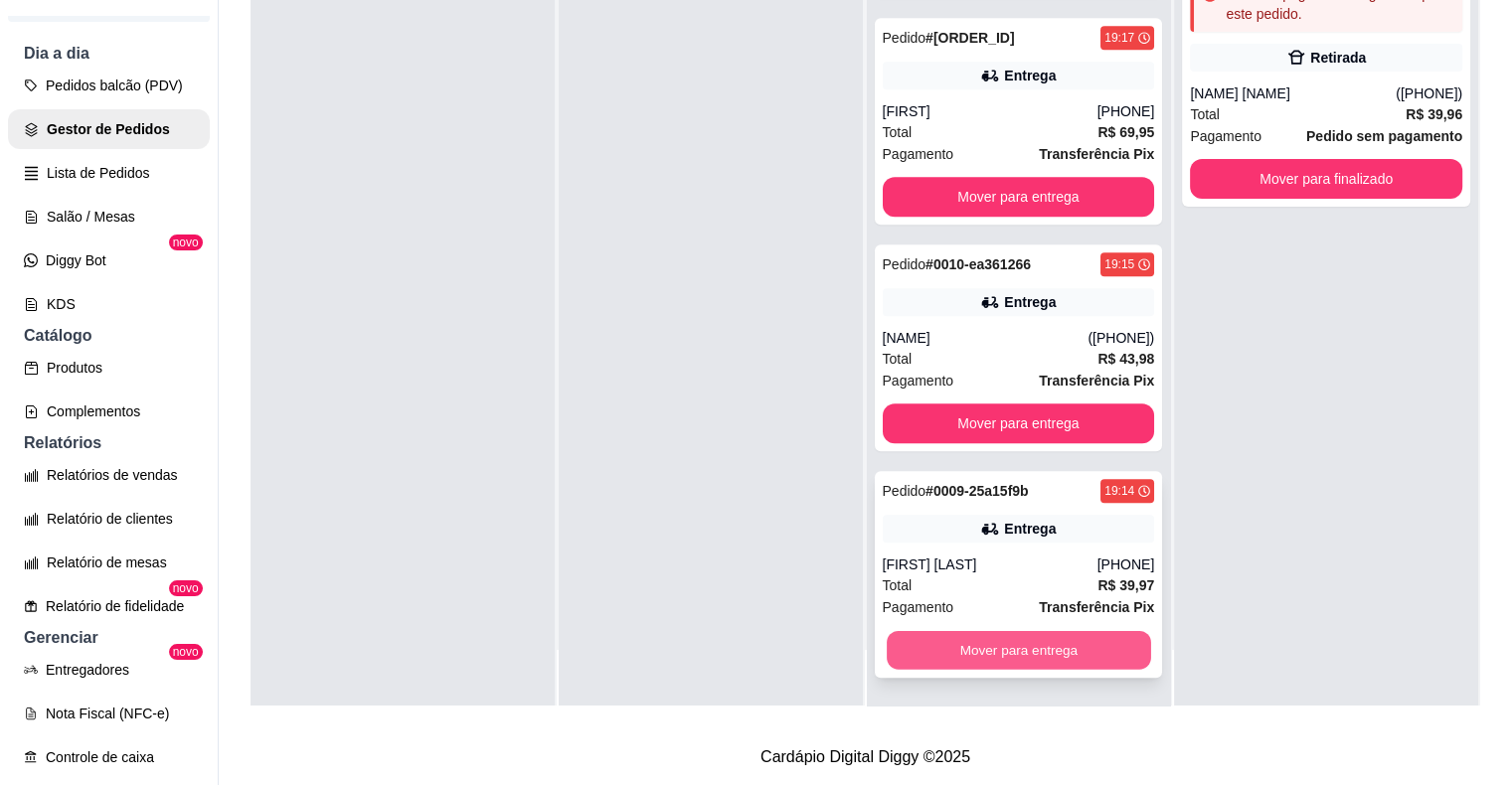 click on "Mover para entrega" at bounding box center [1019, 650] 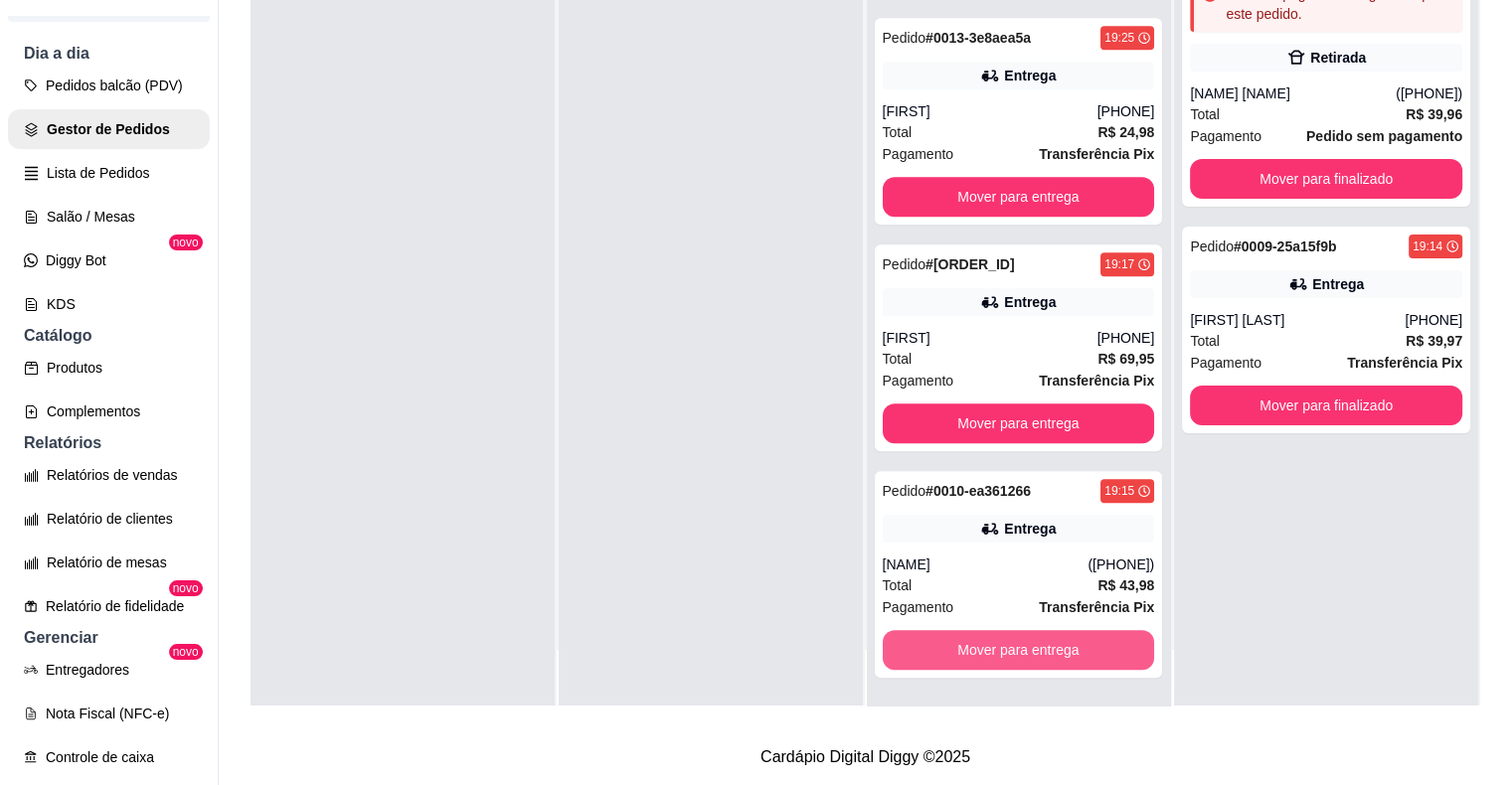 scroll, scrollTop: 1519, scrollLeft: 0, axis: vertical 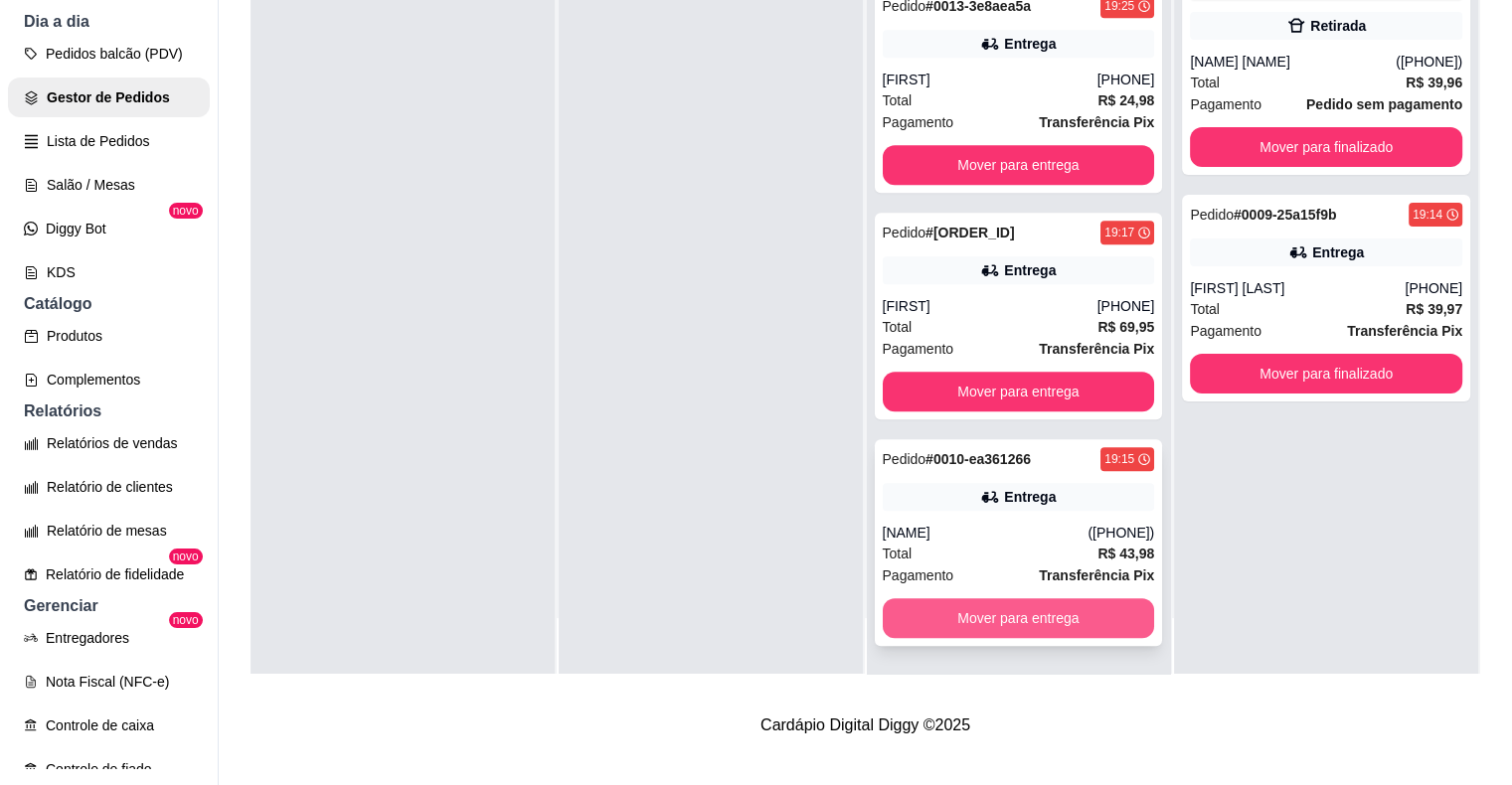 click on "Mover para entrega" at bounding box center (1019, 618) 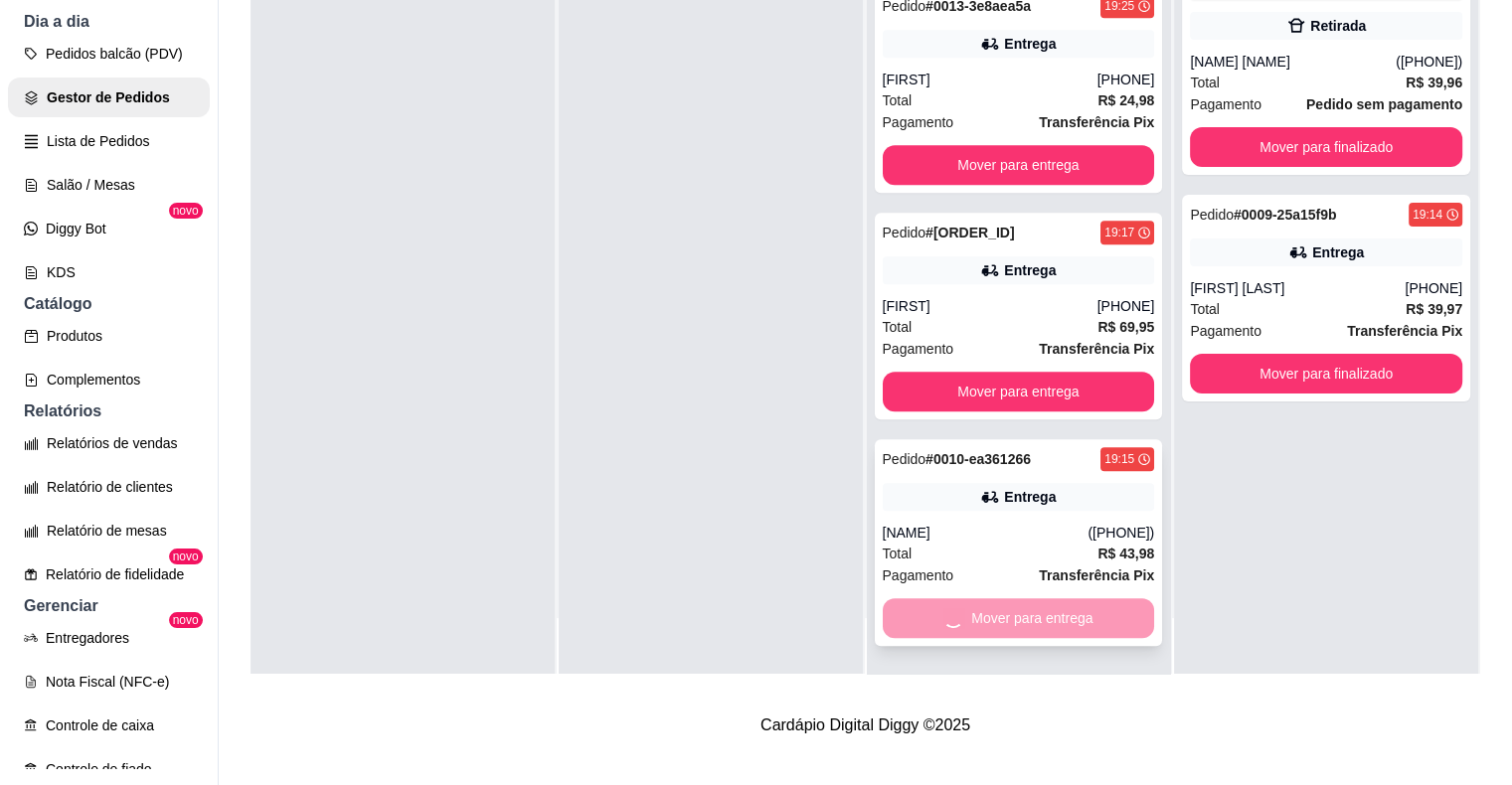 scroll, scrollTop: 1293, scrollLeft: 0, axis: vertical 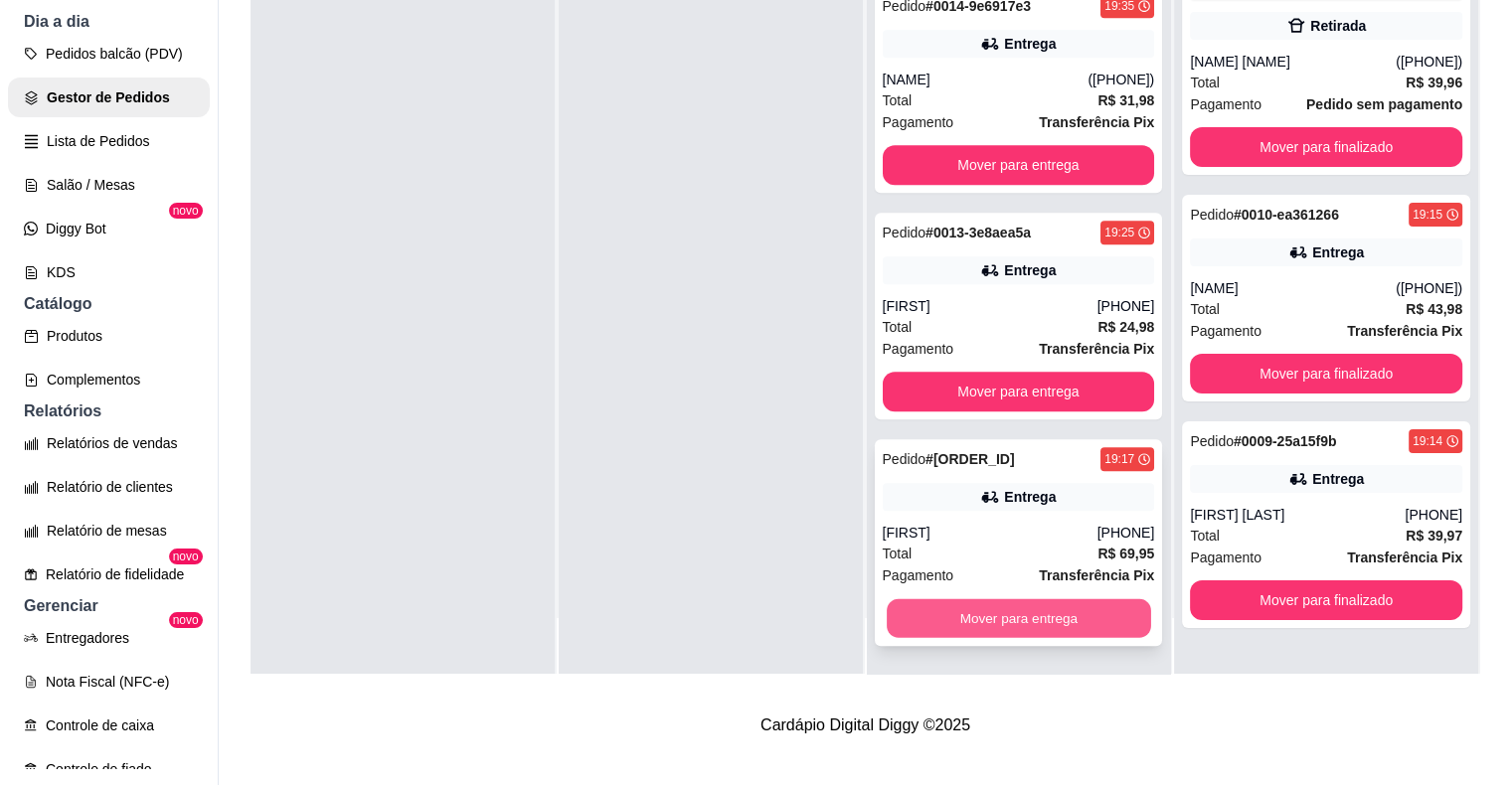 click on "Mover para entrega" at bounding box center [1019, 618] 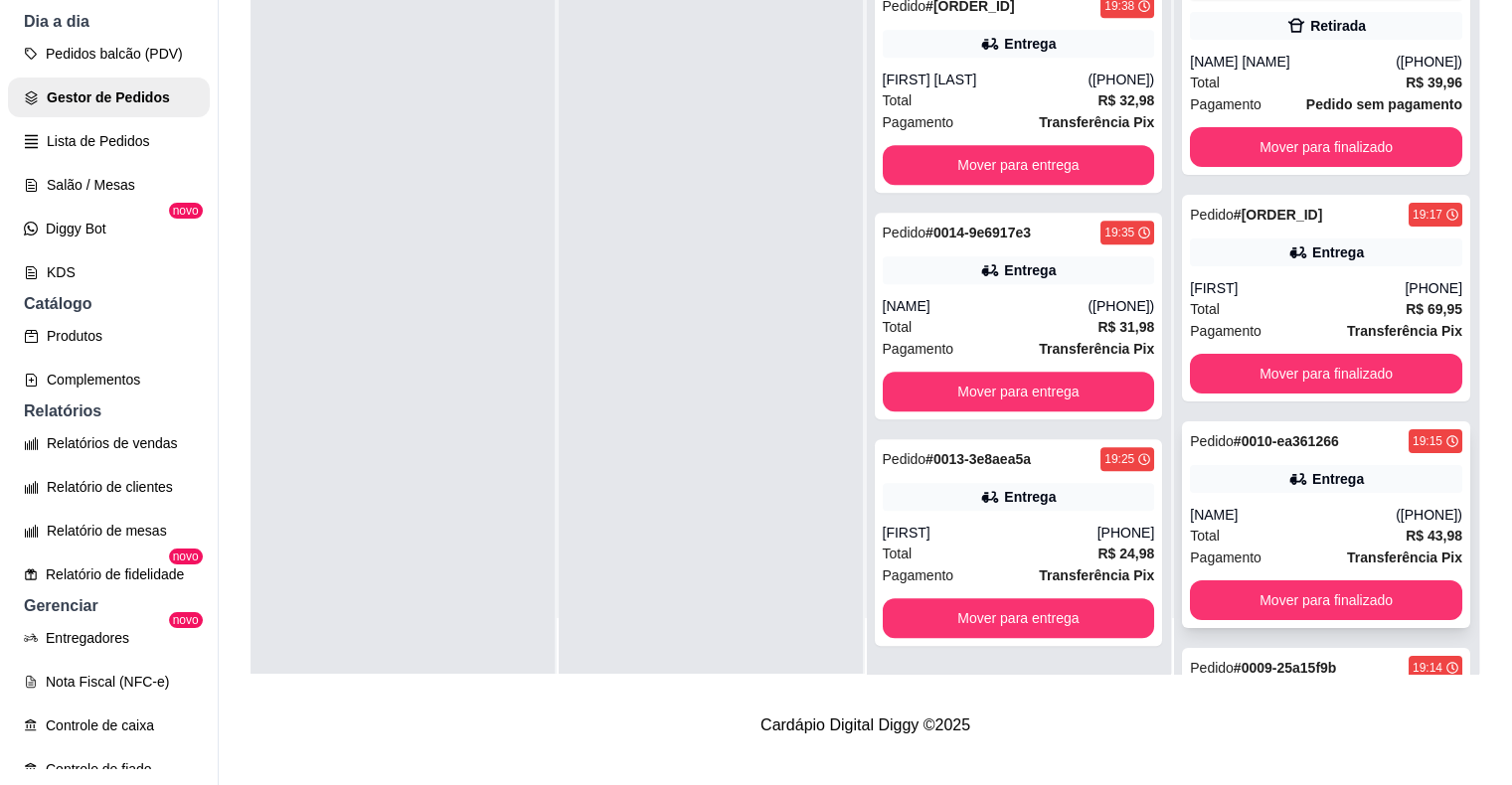 scroll, scrollTop: 1066, scrollLeft: 0, axis: vertical 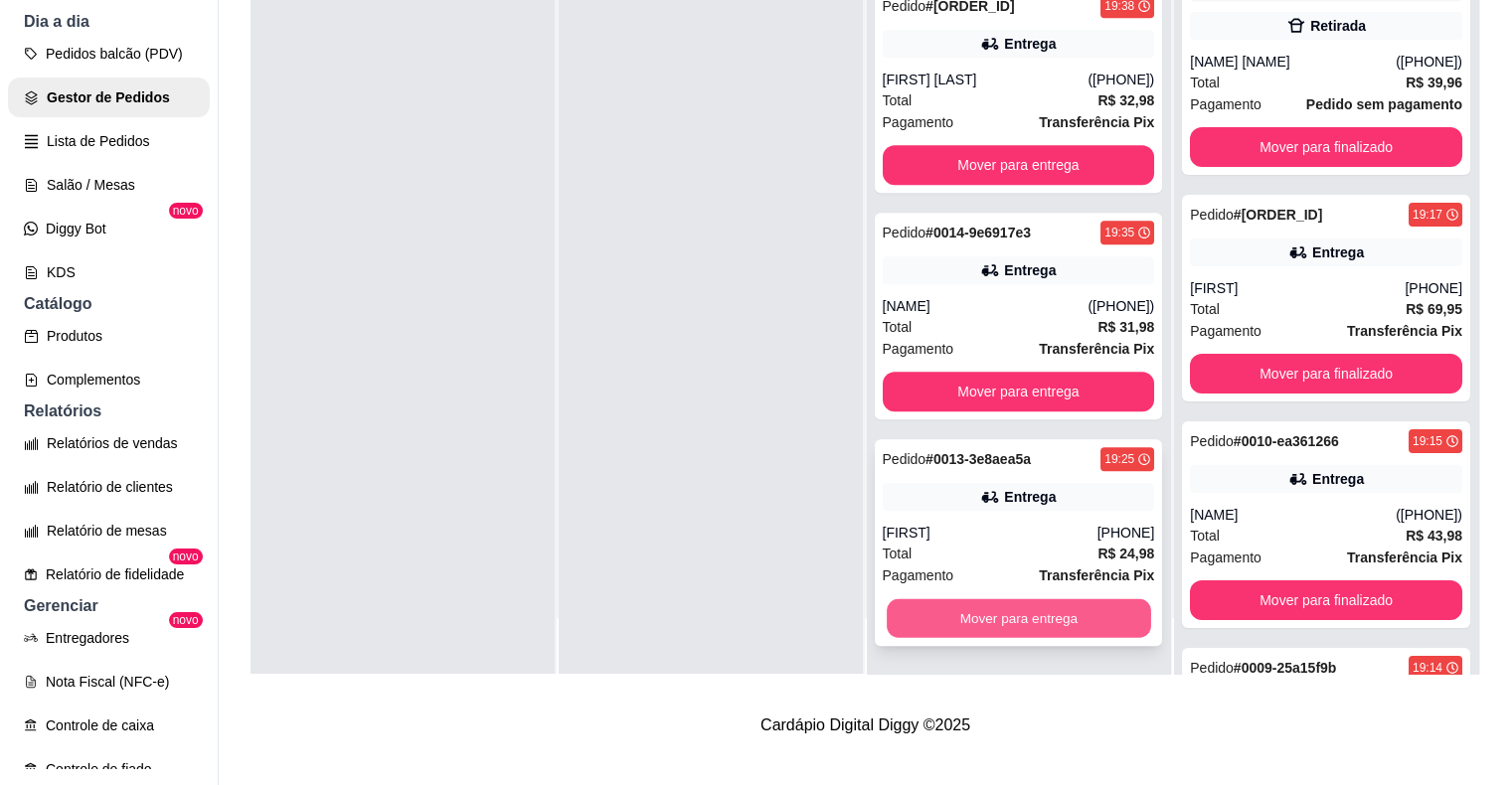 click on "Mover para entrega" at bounding box center (1019, 618) 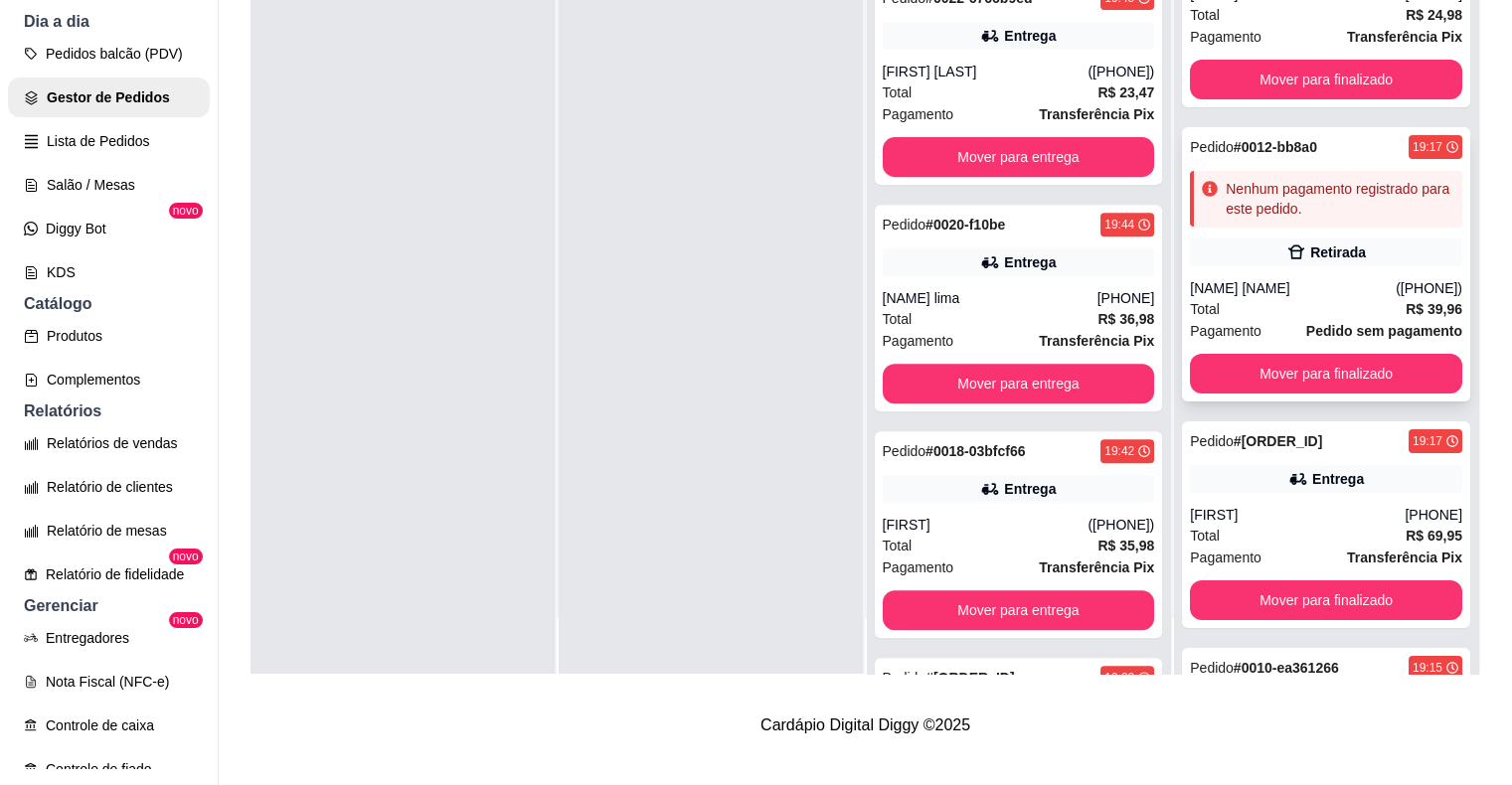scroll, scrollTop: 637, scrollLeft: 0, axis: vertical 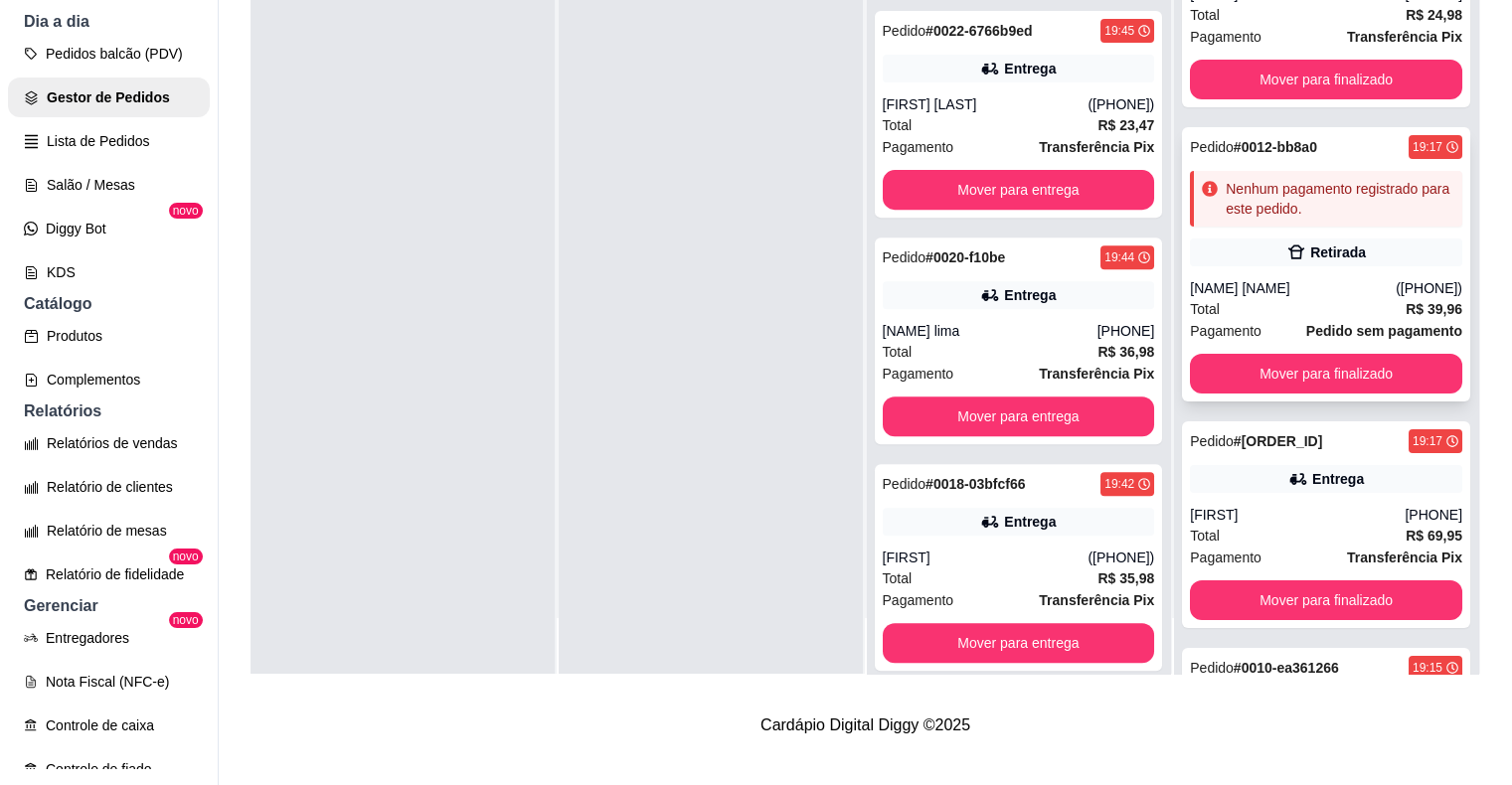 click on "[NAME] [NAME]" at bounding box center (1292, 288) 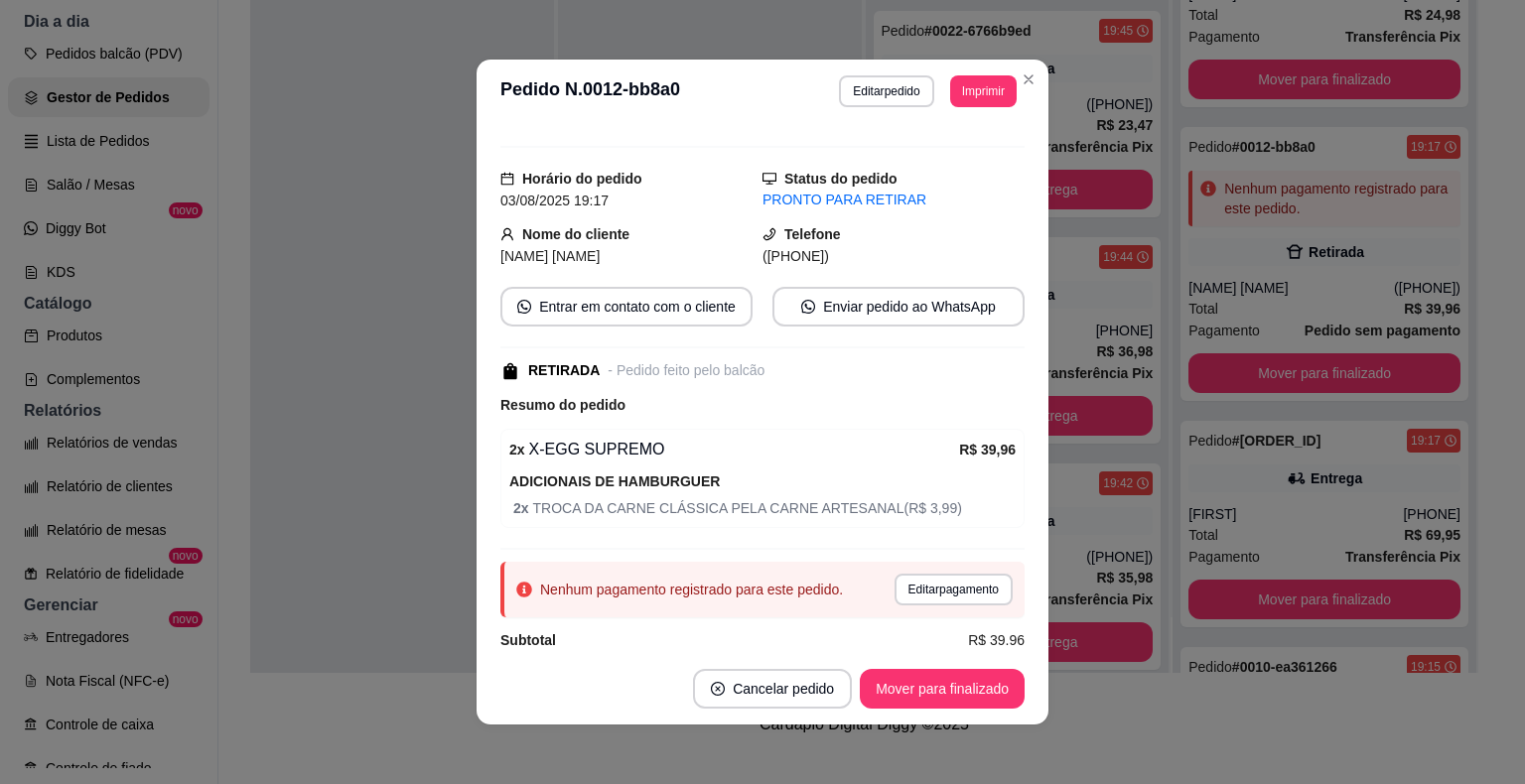 scroll, scrollTop: 55, scrollLeft: 0, axis: vertical 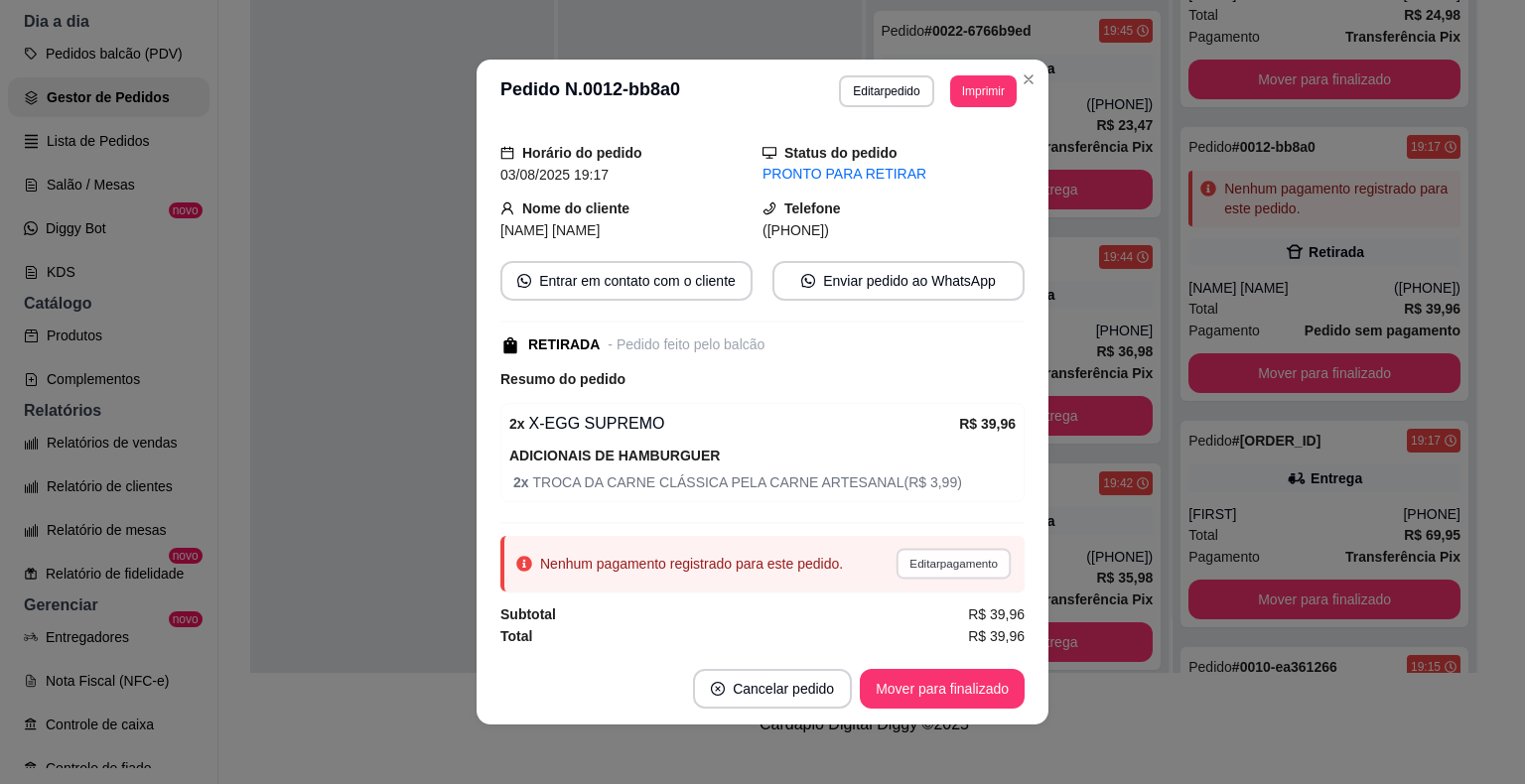 click on "Editar  pagamento" at bounding box center (953, 563) 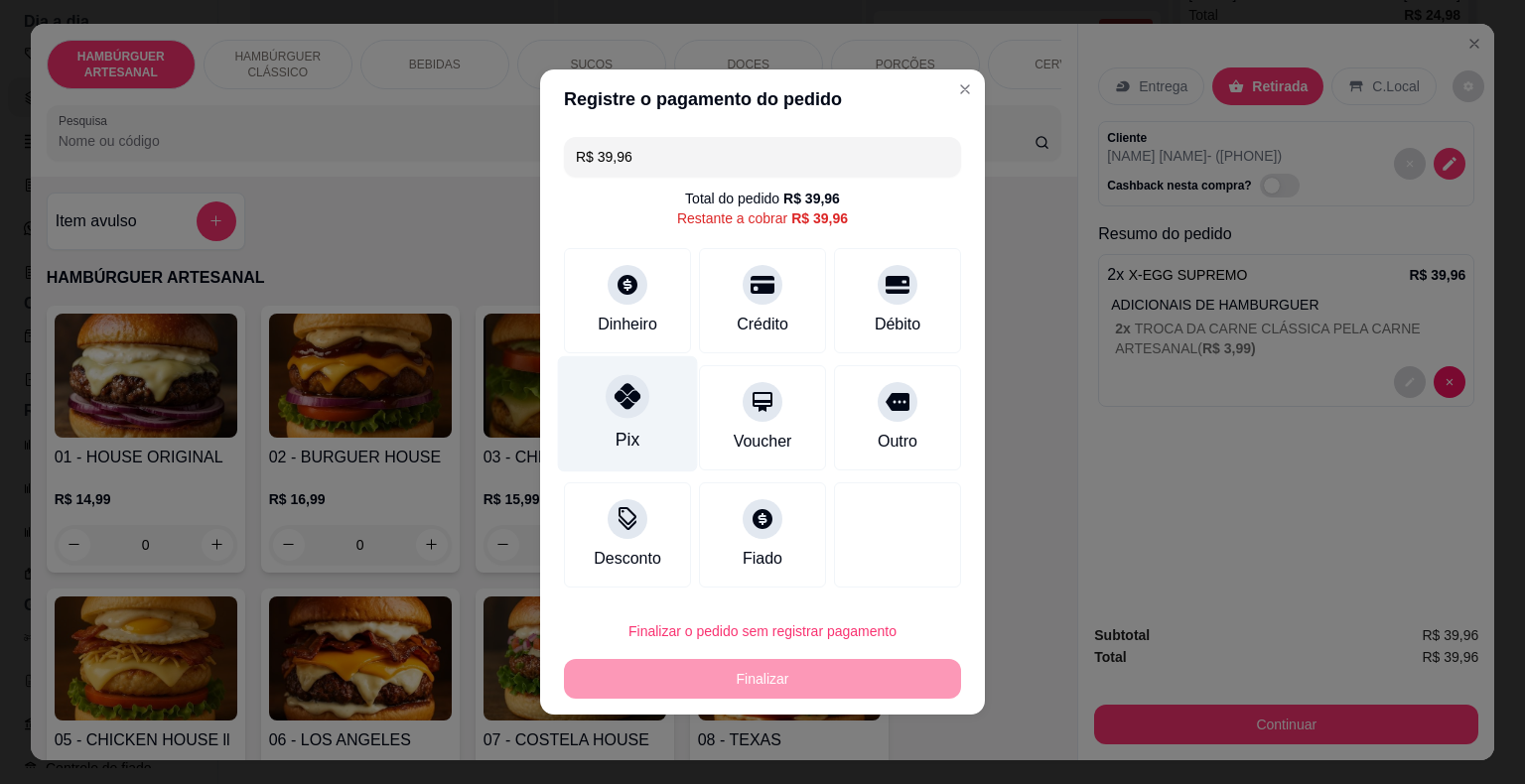 click at bounding box center (627, 396) 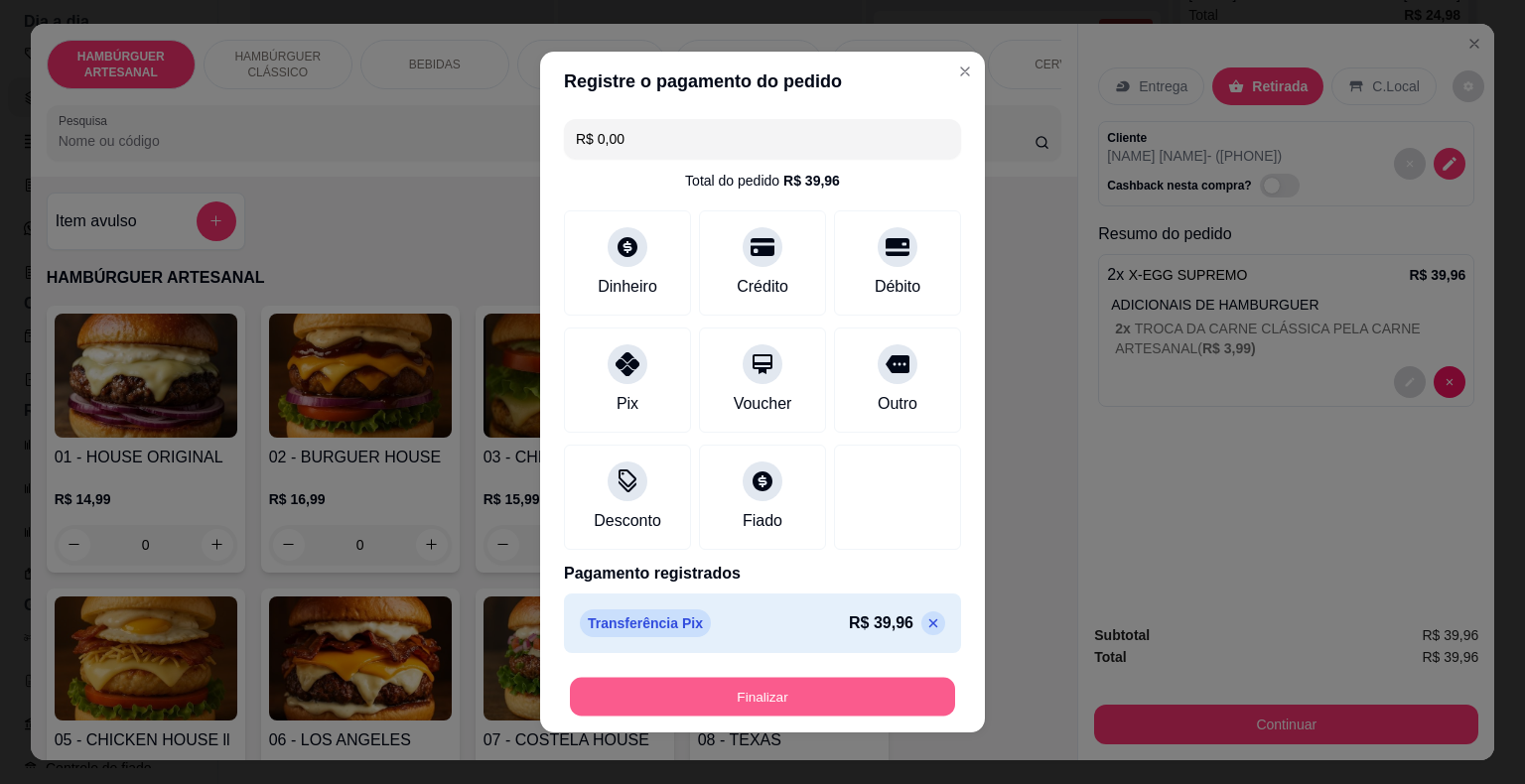 click on "Finalizar" at bounding box center (762, 697) 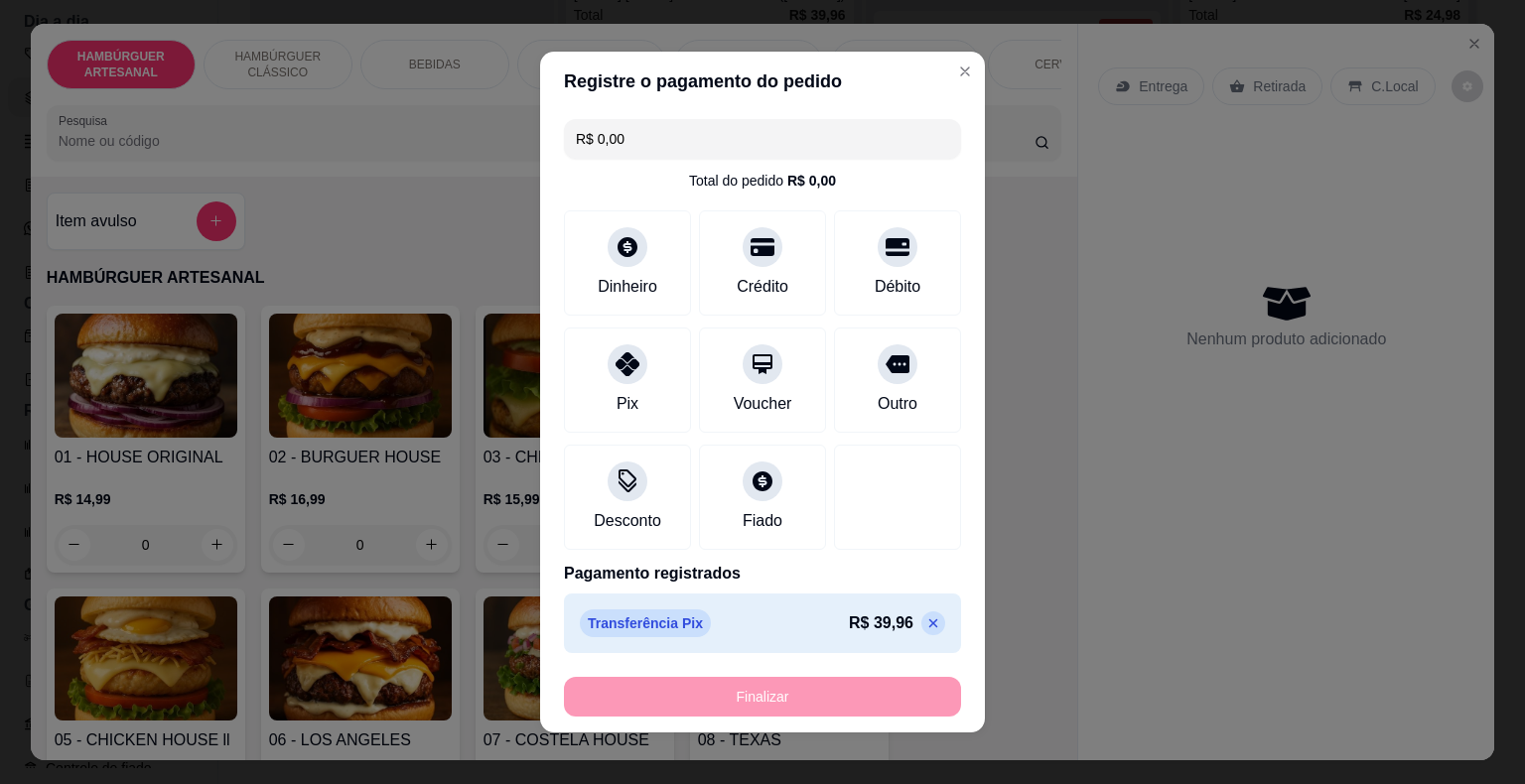 type on "-R$ 39,96" 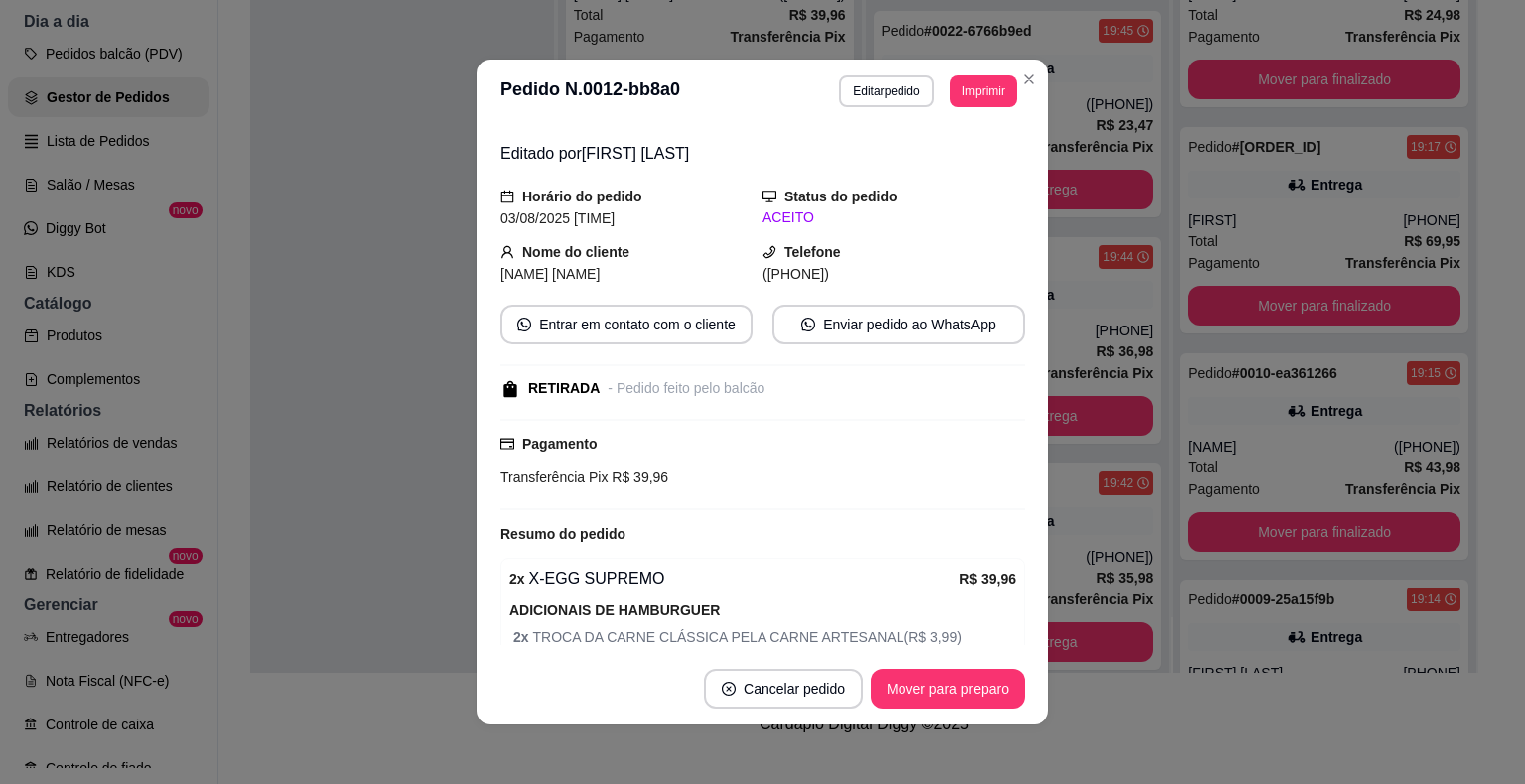 scroll, scrollTop: 98, scrollLeft: 0, axis: vertical 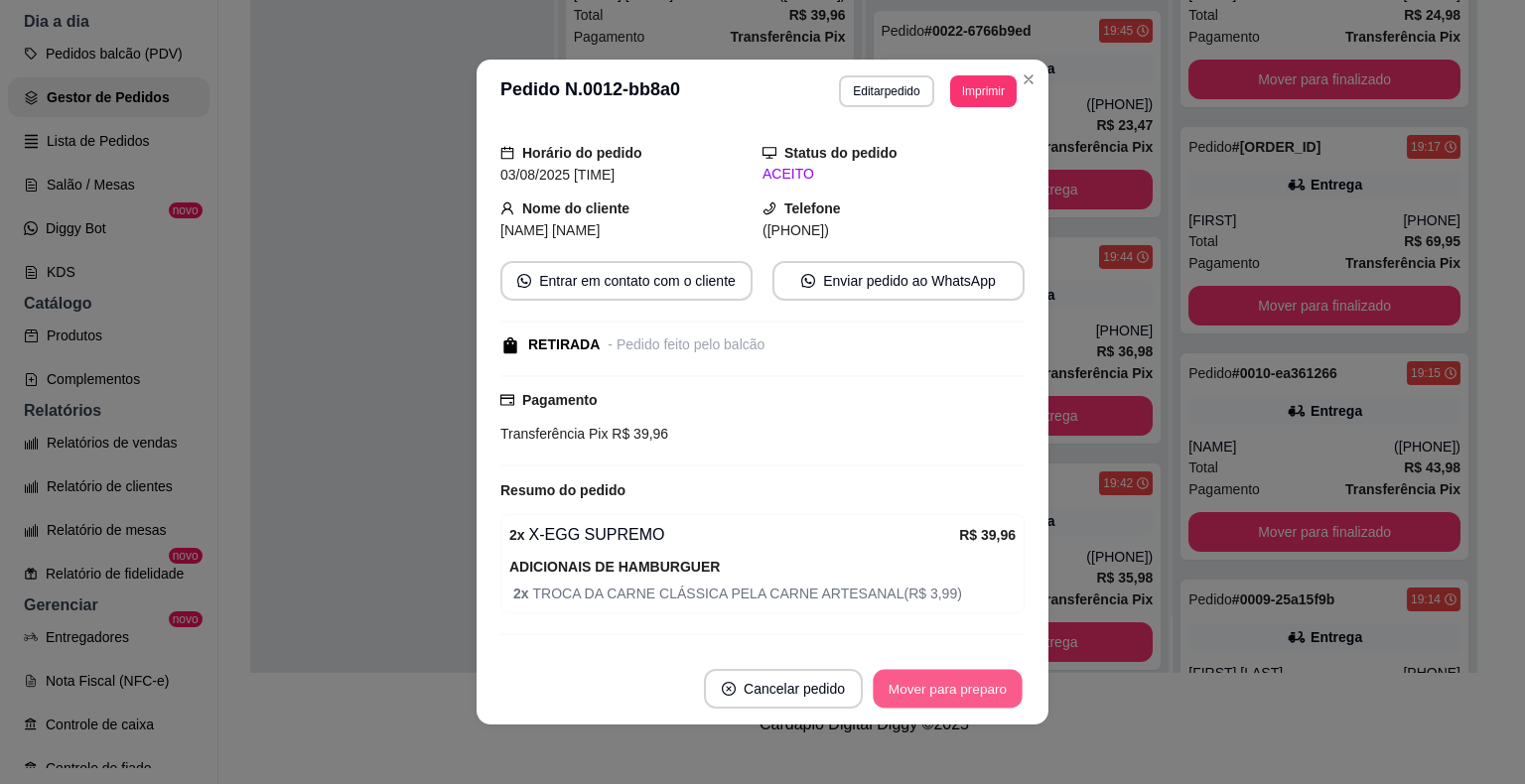 click on "Mover para preparo" at bounding box center [947, 689] 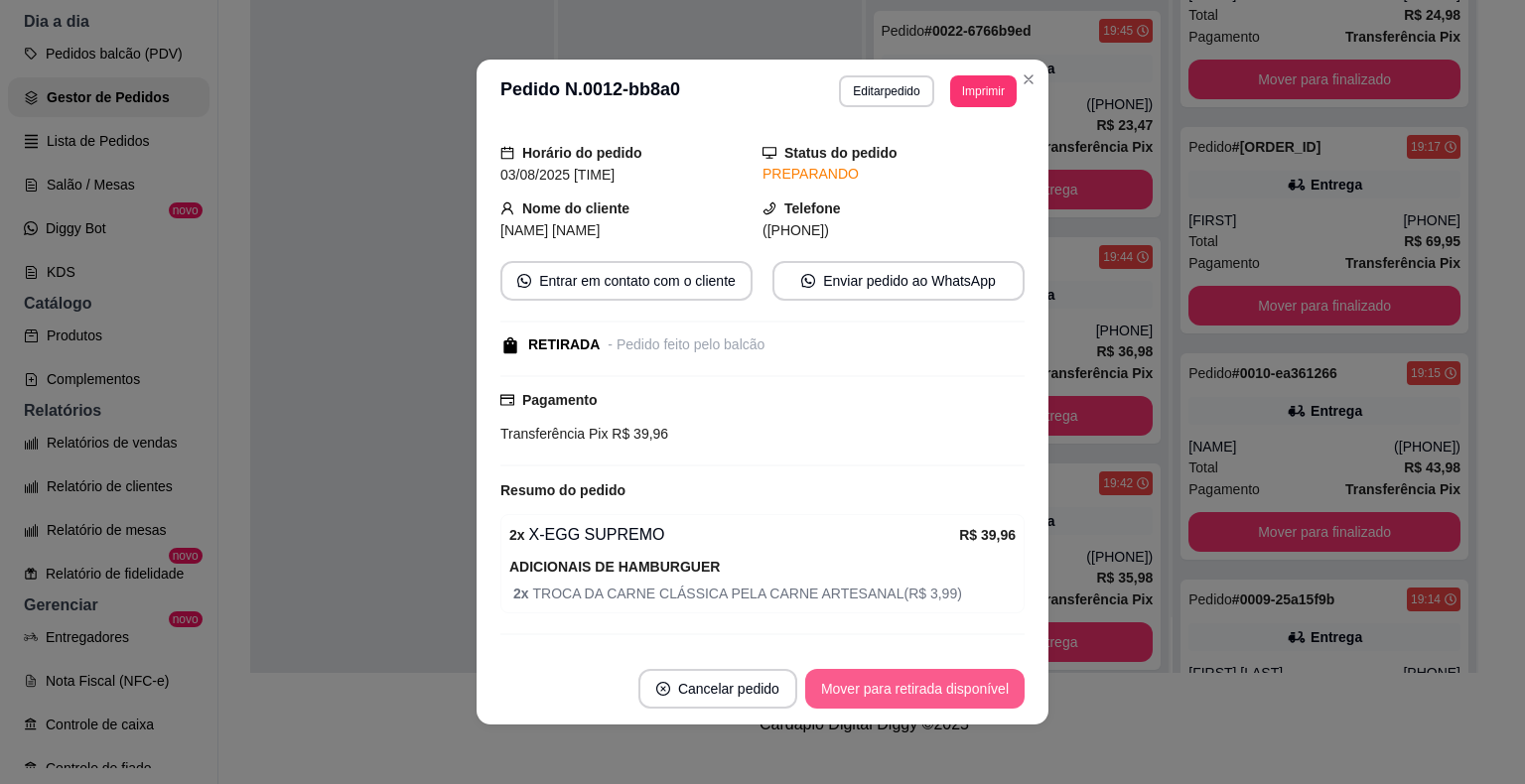 click on "Mover para retirada disponível" at bounding box center (914, 689) 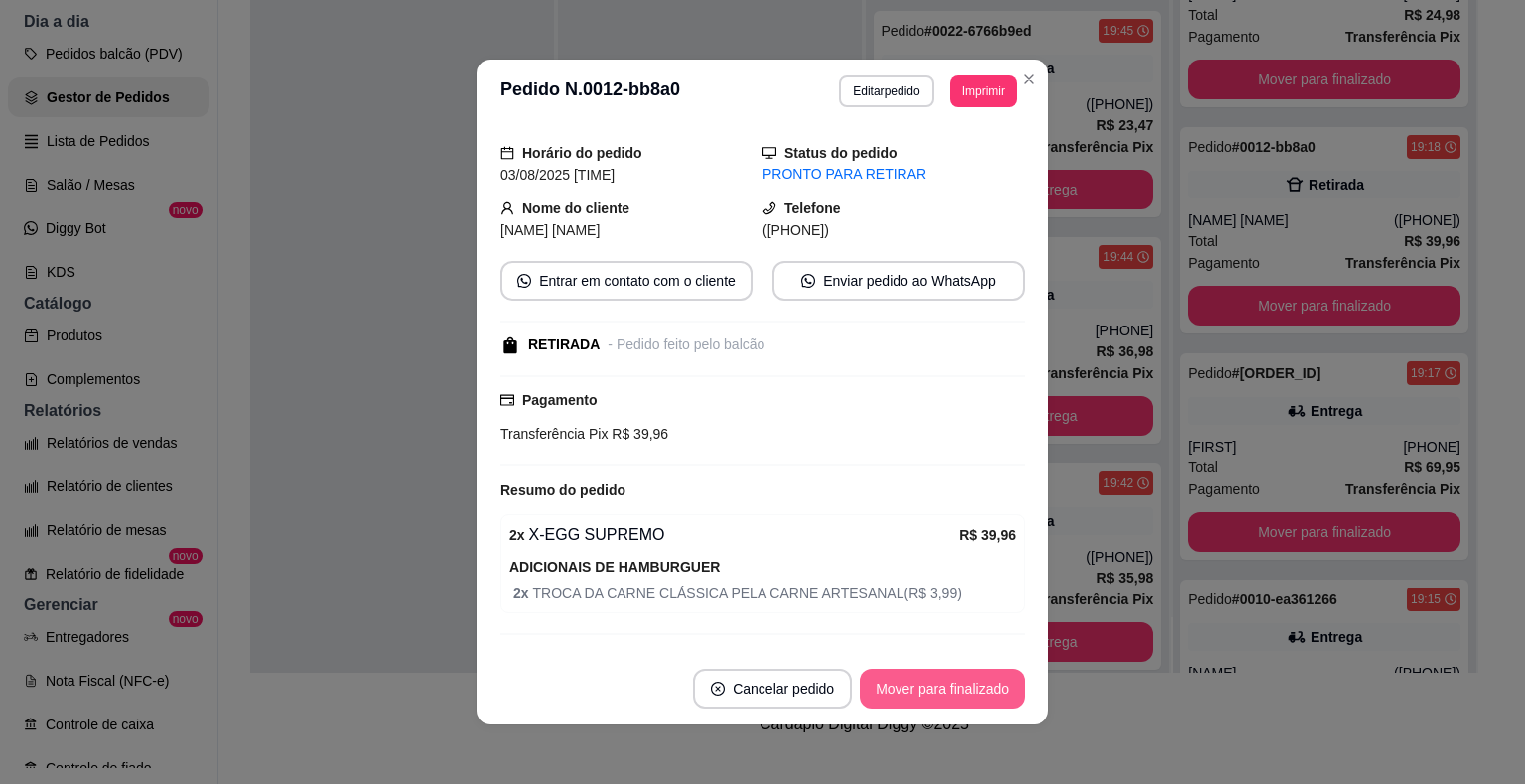 click on "Mover para finalizado" at bounding box center (942, 689) 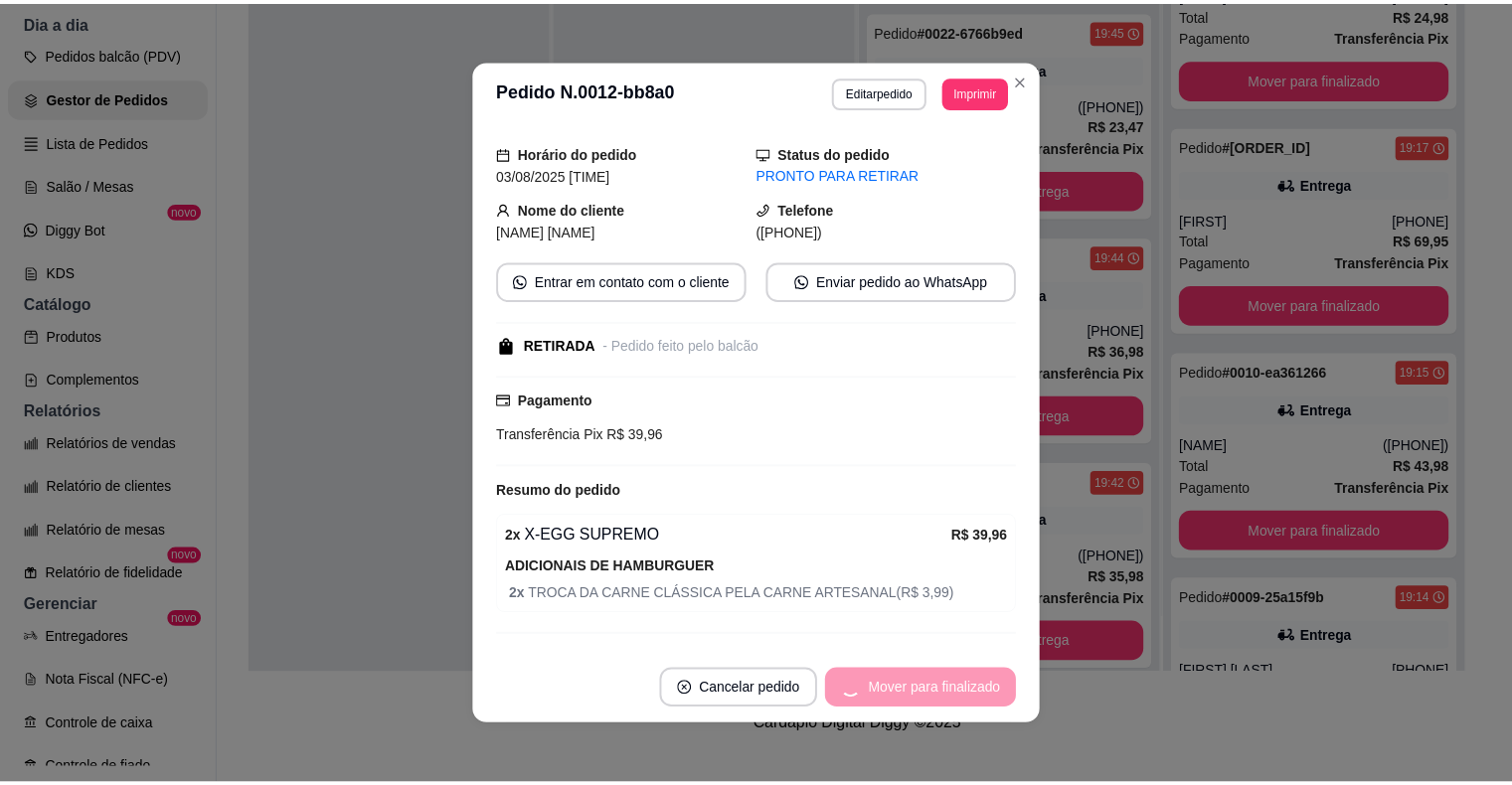 scroll, scrollTop: 33, scrollLeft: 0, axis: vertical 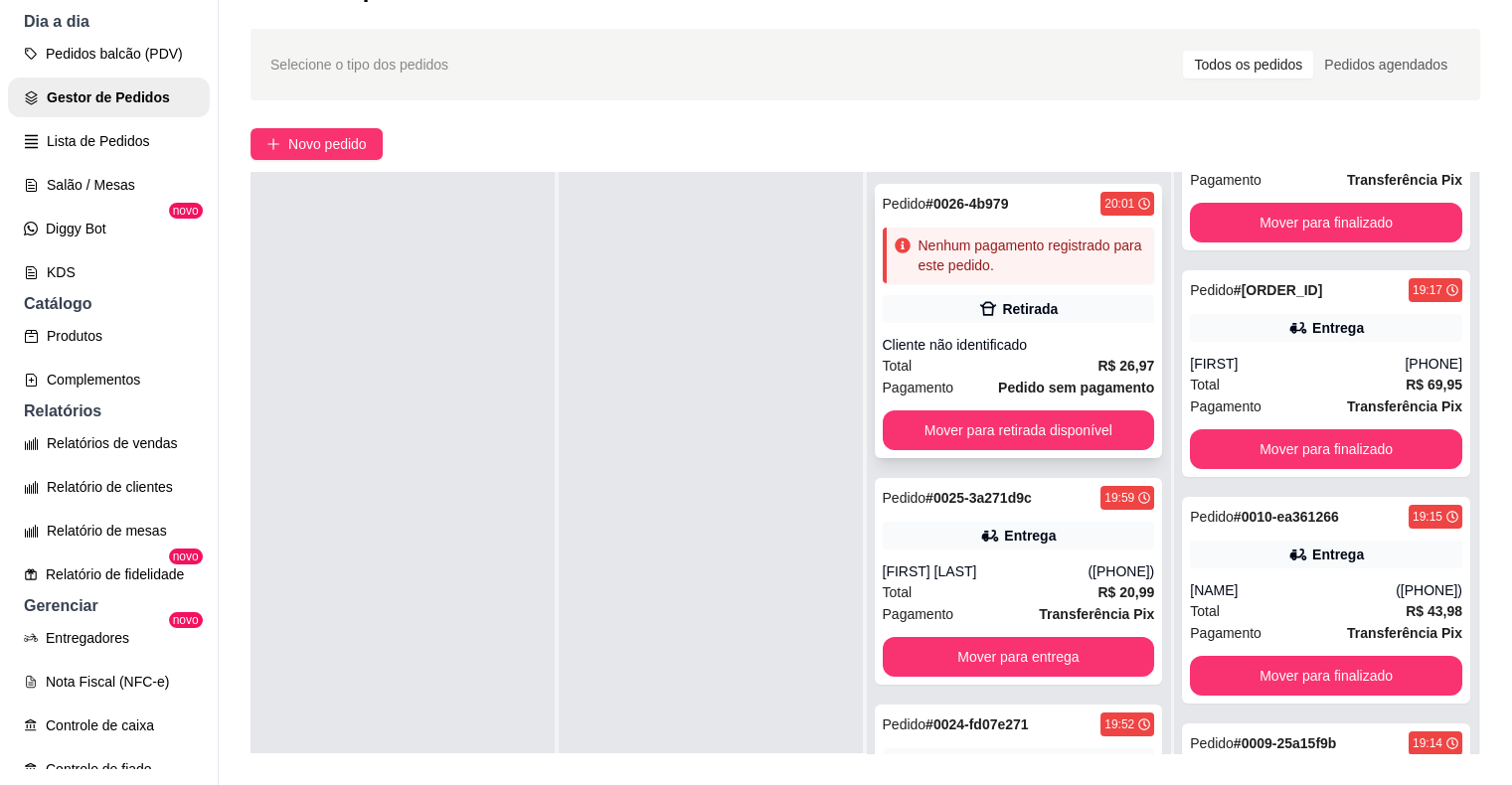 click on "Cliente não identificado" at bounding box center [1019, 345] 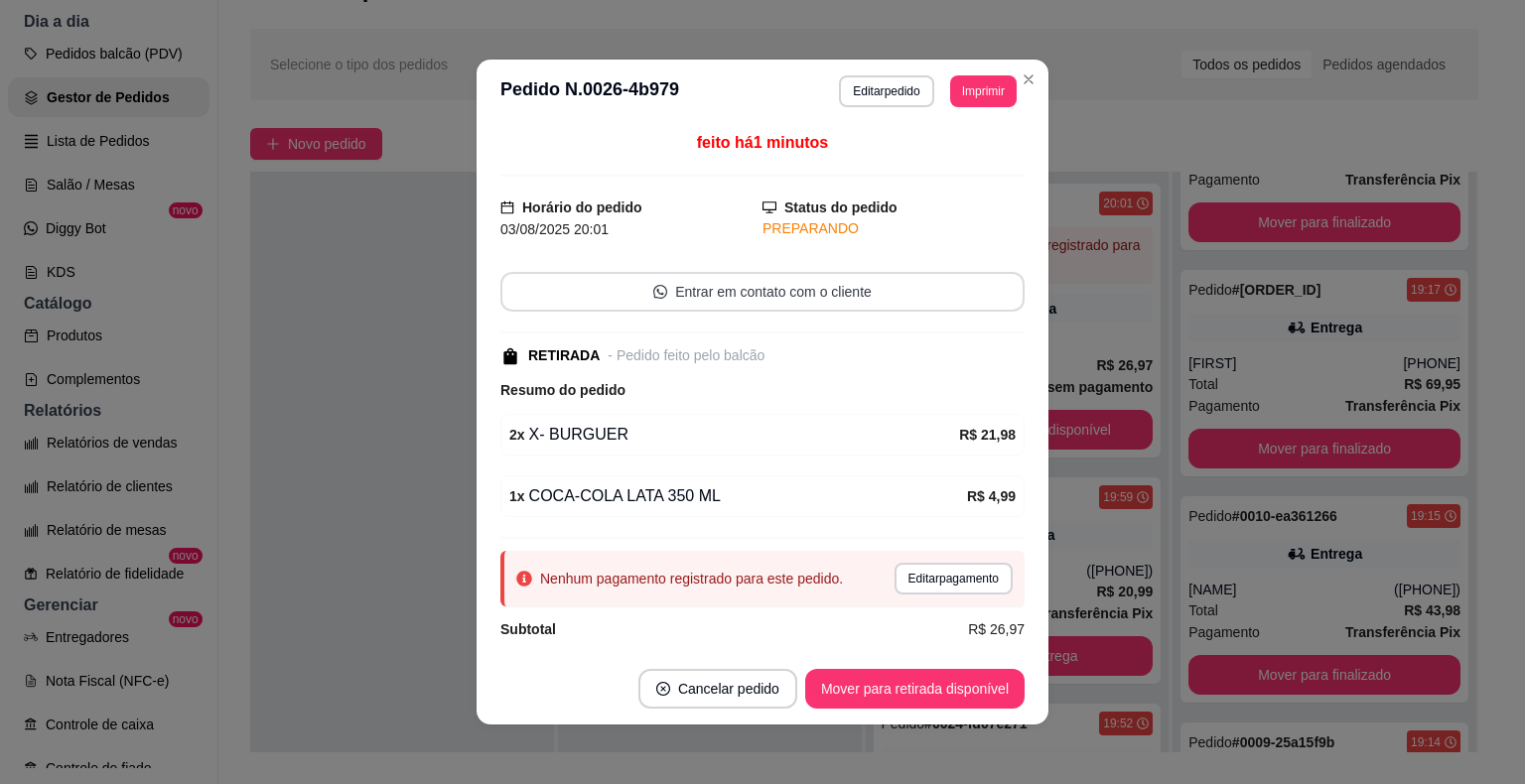scroll 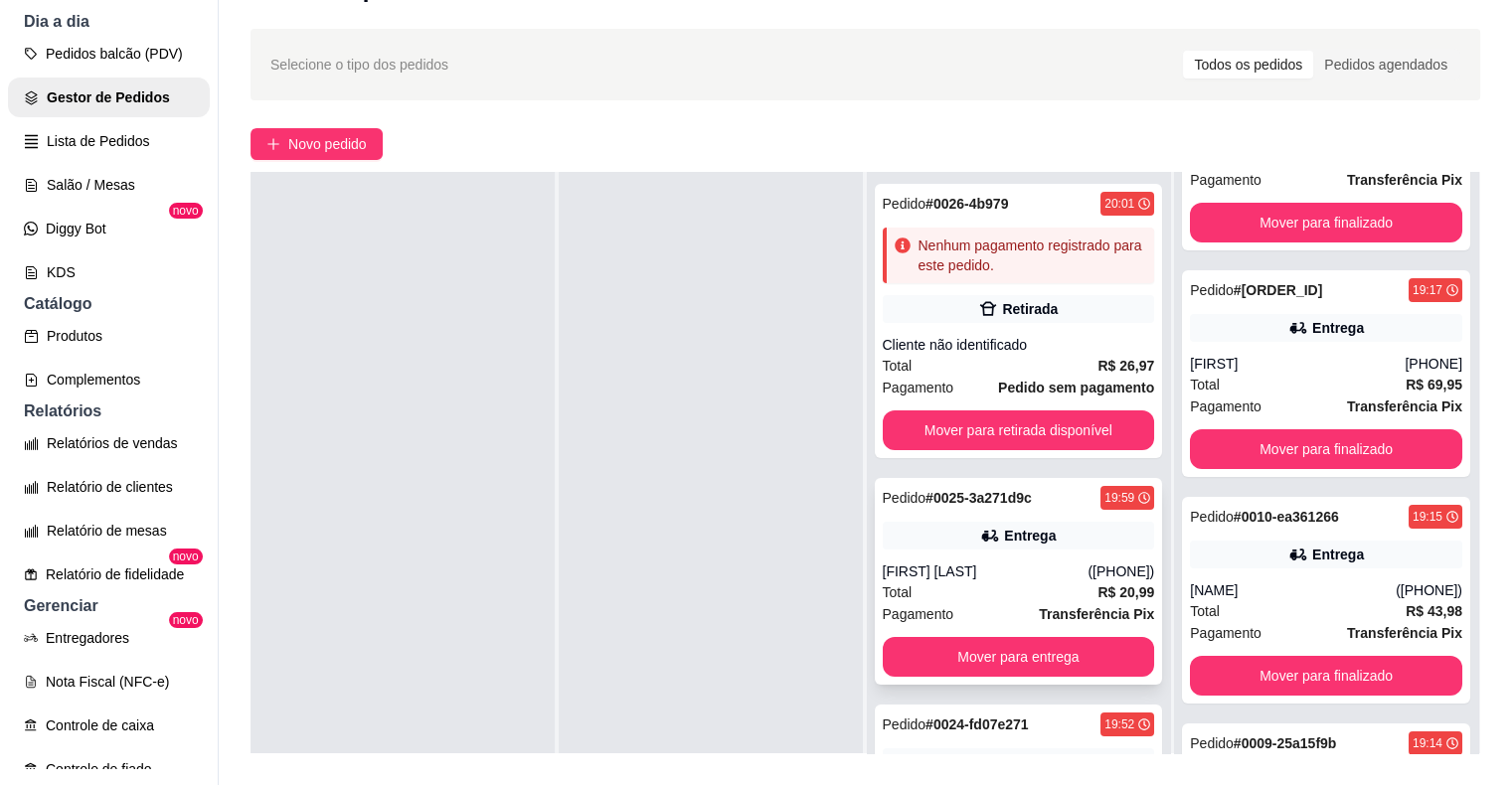 click on "Total R$ 20,99" at bounding box center (1019, 592) 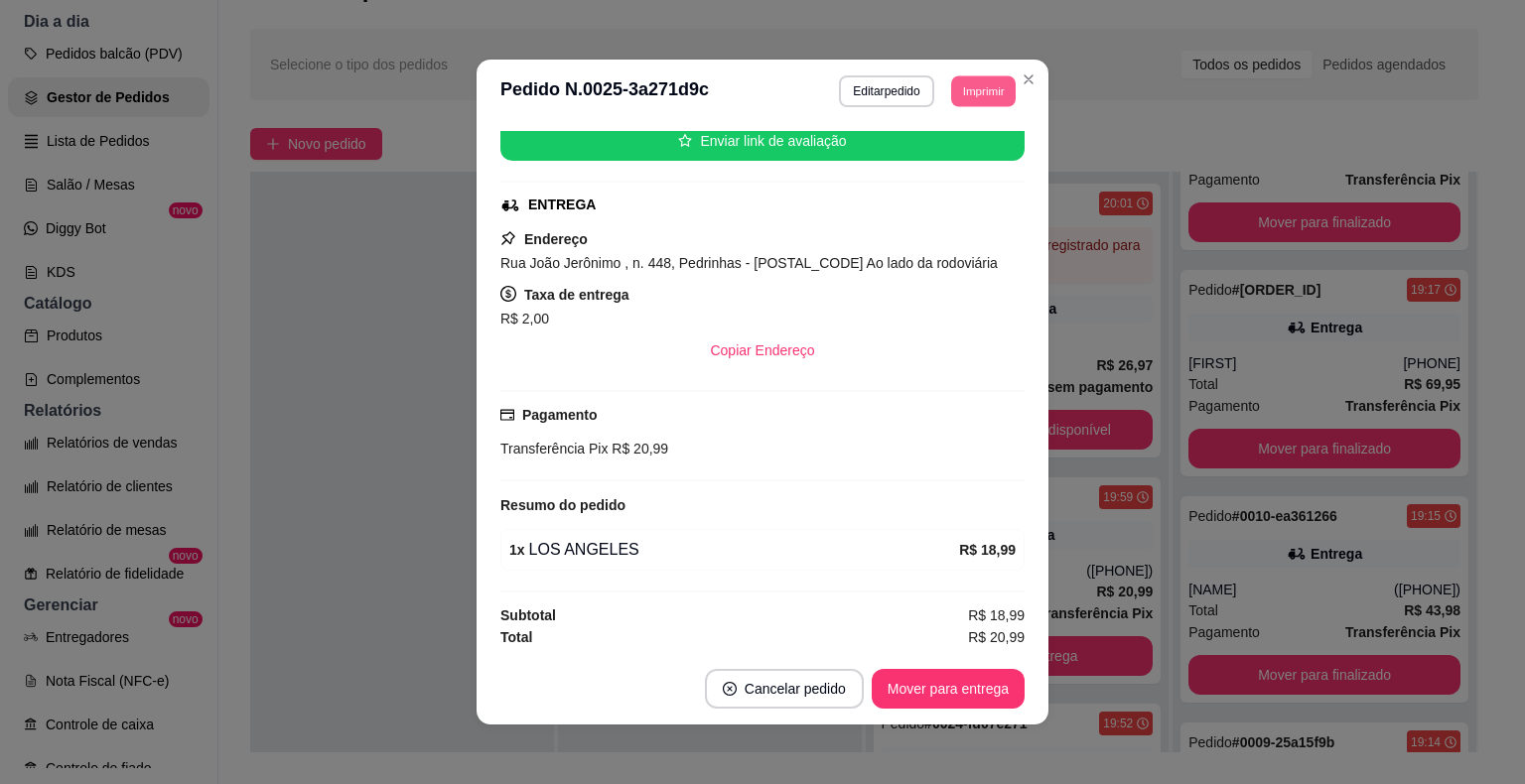 click on "Imprimir" at bounding box center (983, 90) 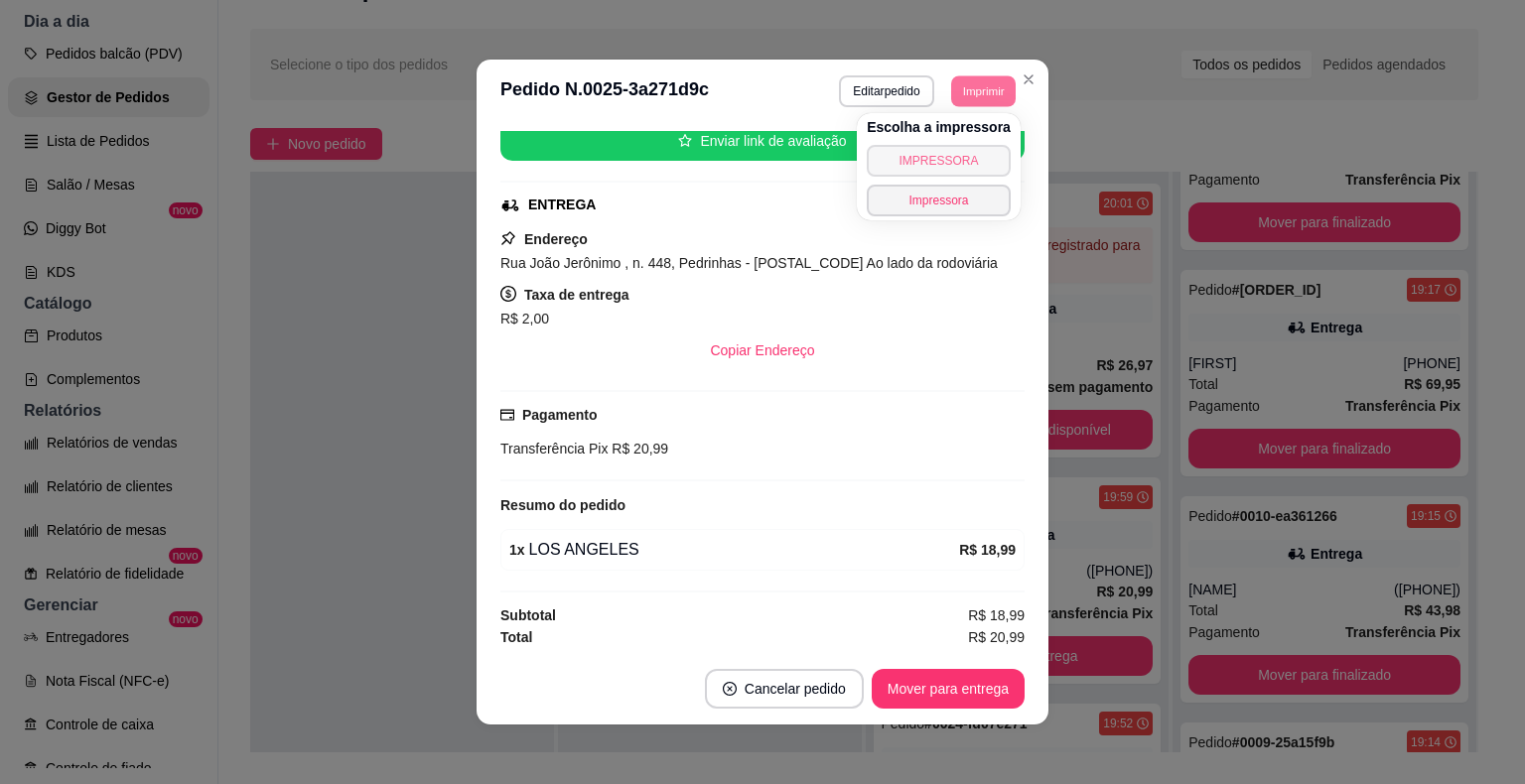 click on "IMPRESSORA" at bounding box center [938, 161] 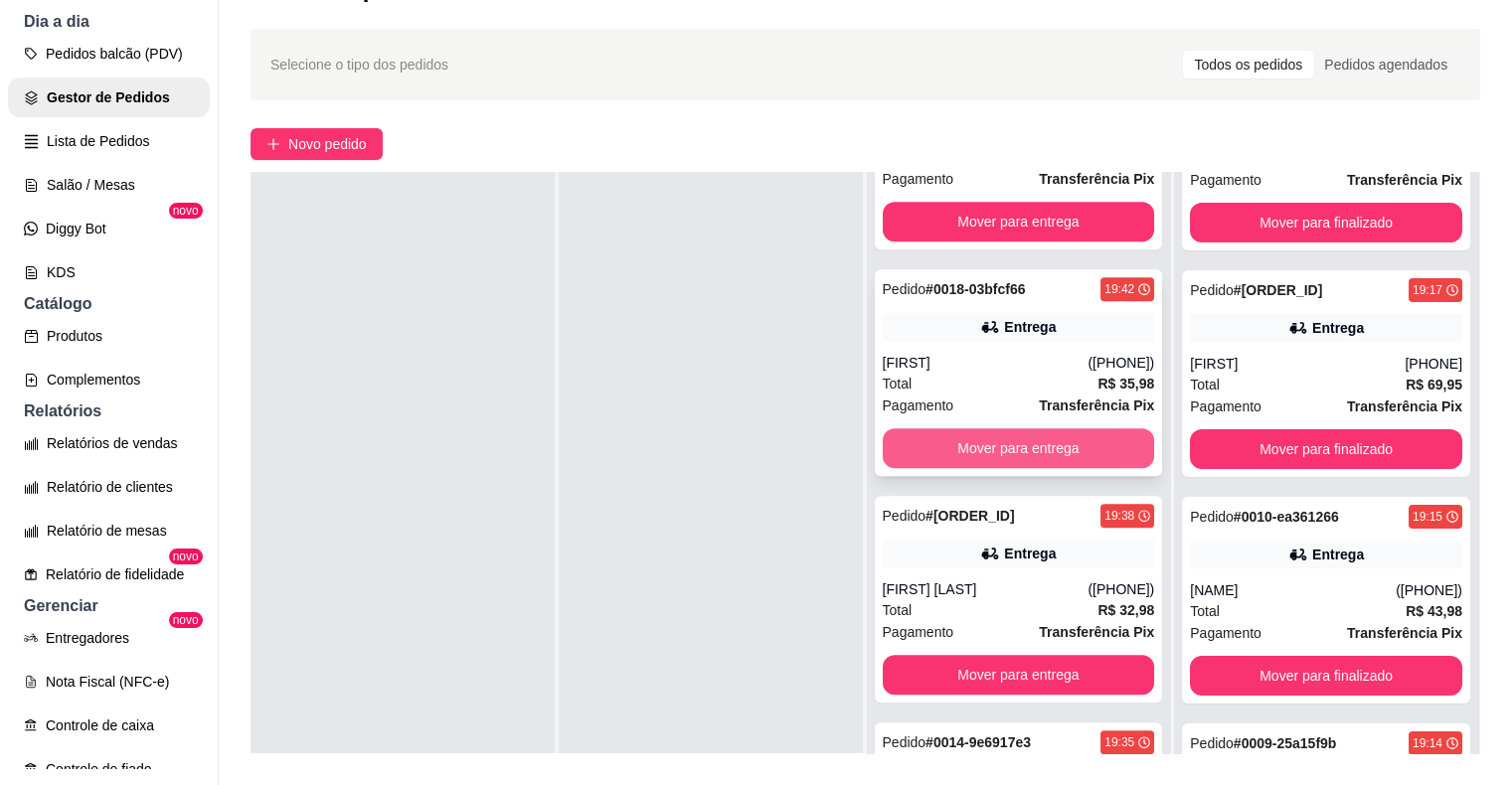 scroll, scrollTop: 1134, scrollLeft: 0, axis: vertical 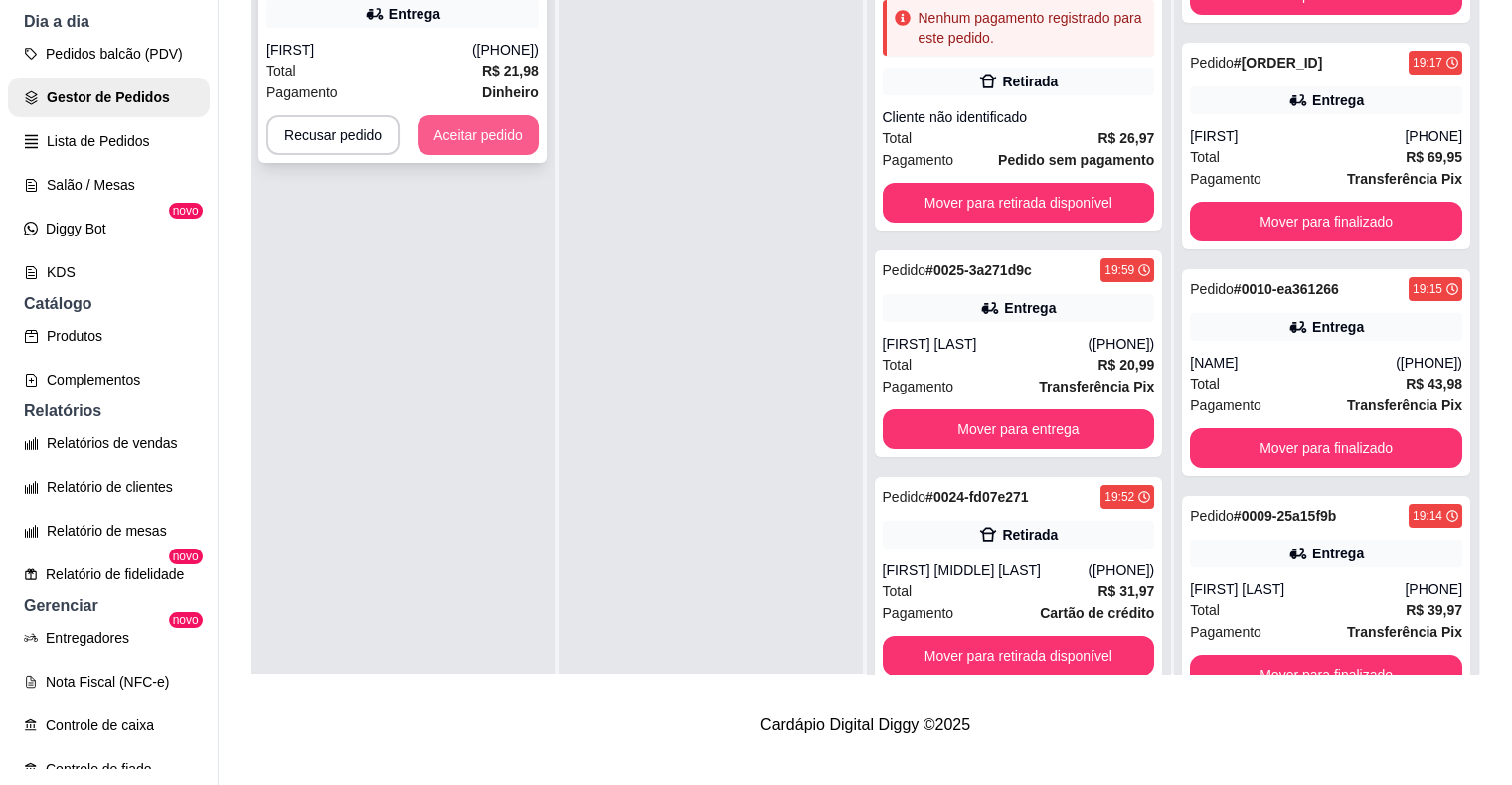 click on "Aceitar pedido" at bounding box center (478, 135) 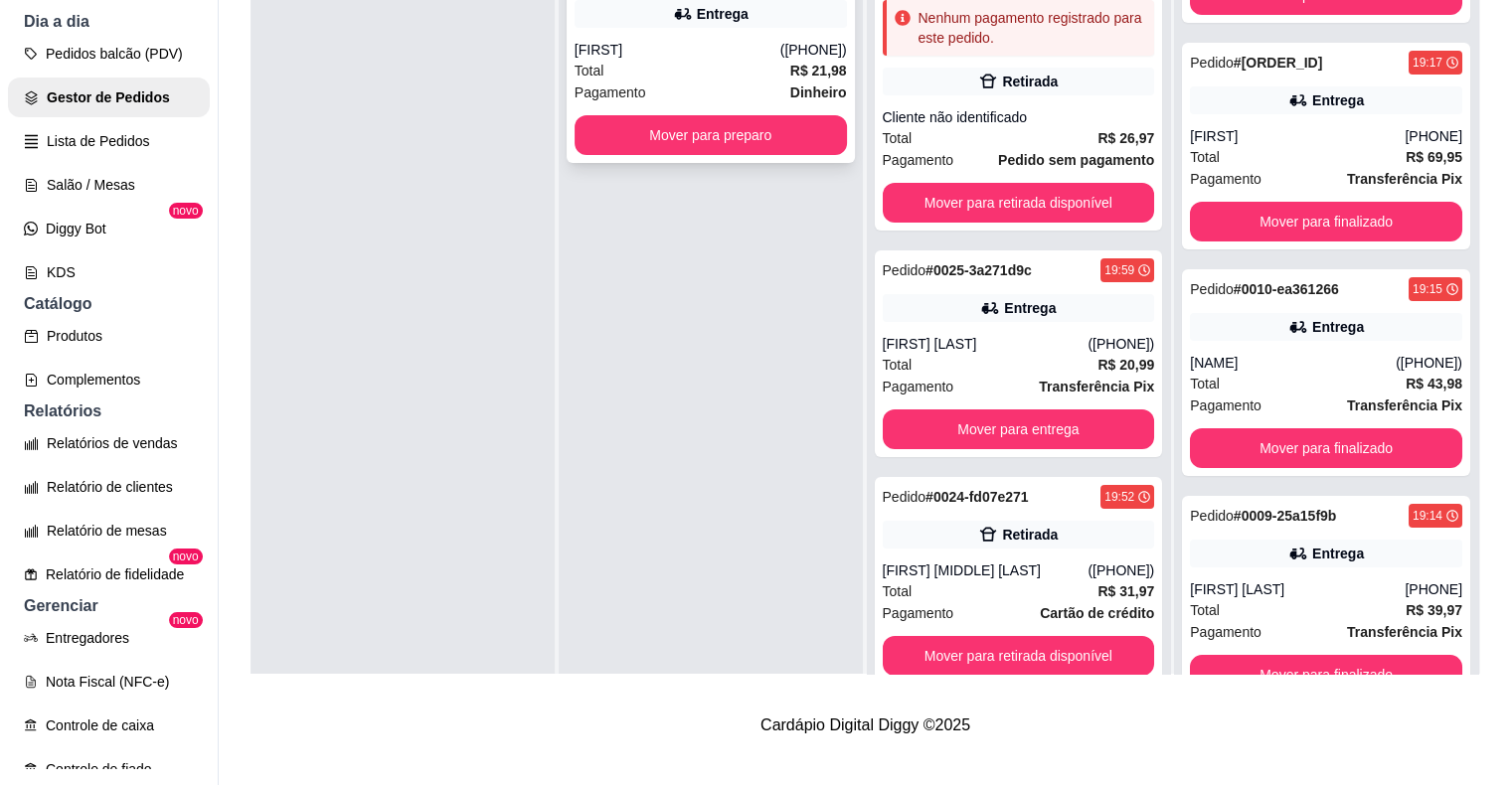 click on "Total R$ 21,98" at bounding box center (711, 71) 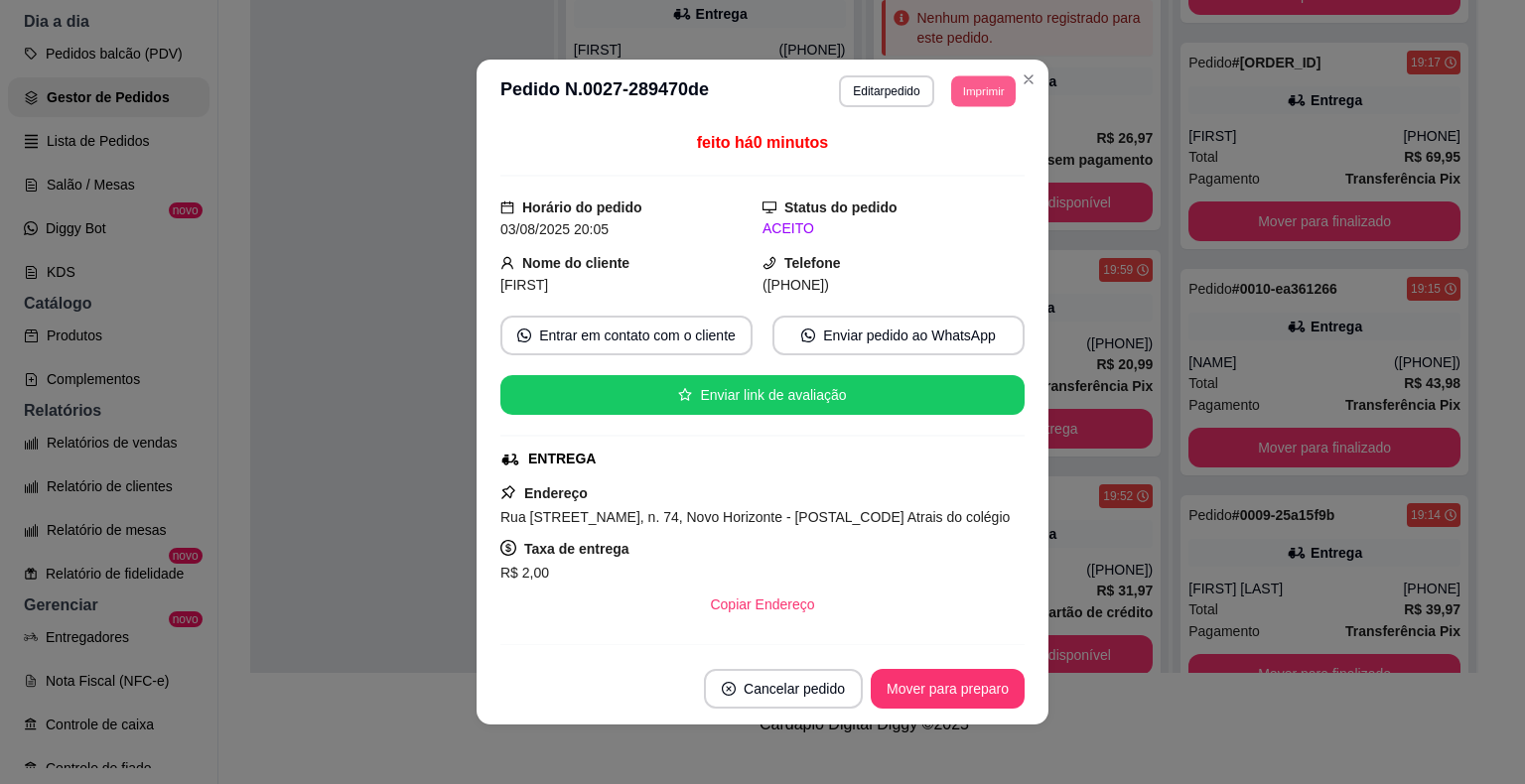 click on "Imprimir" at bounding box center (983, 90) 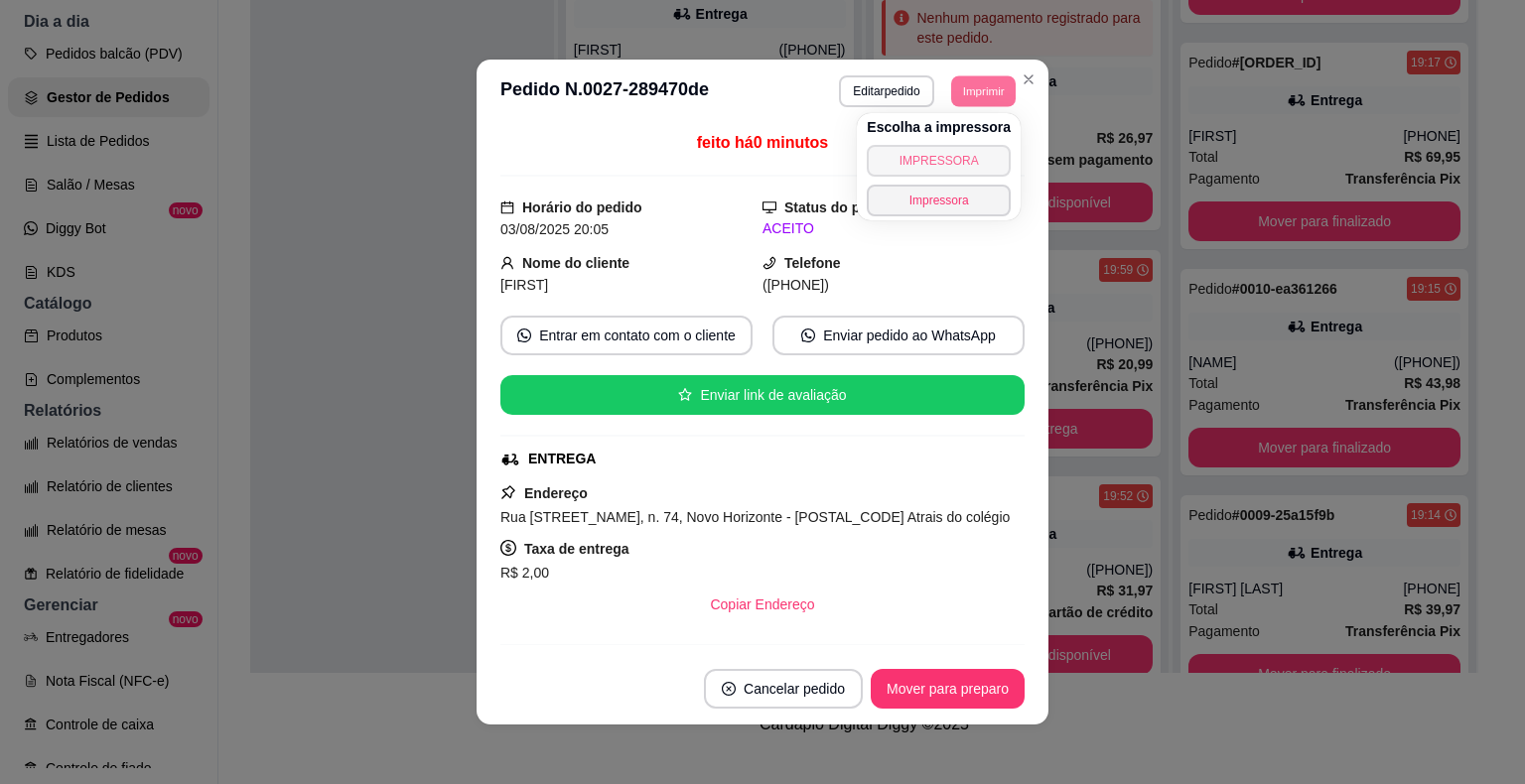 click on "IMPRESSORA" at bounding box center (938, 161) 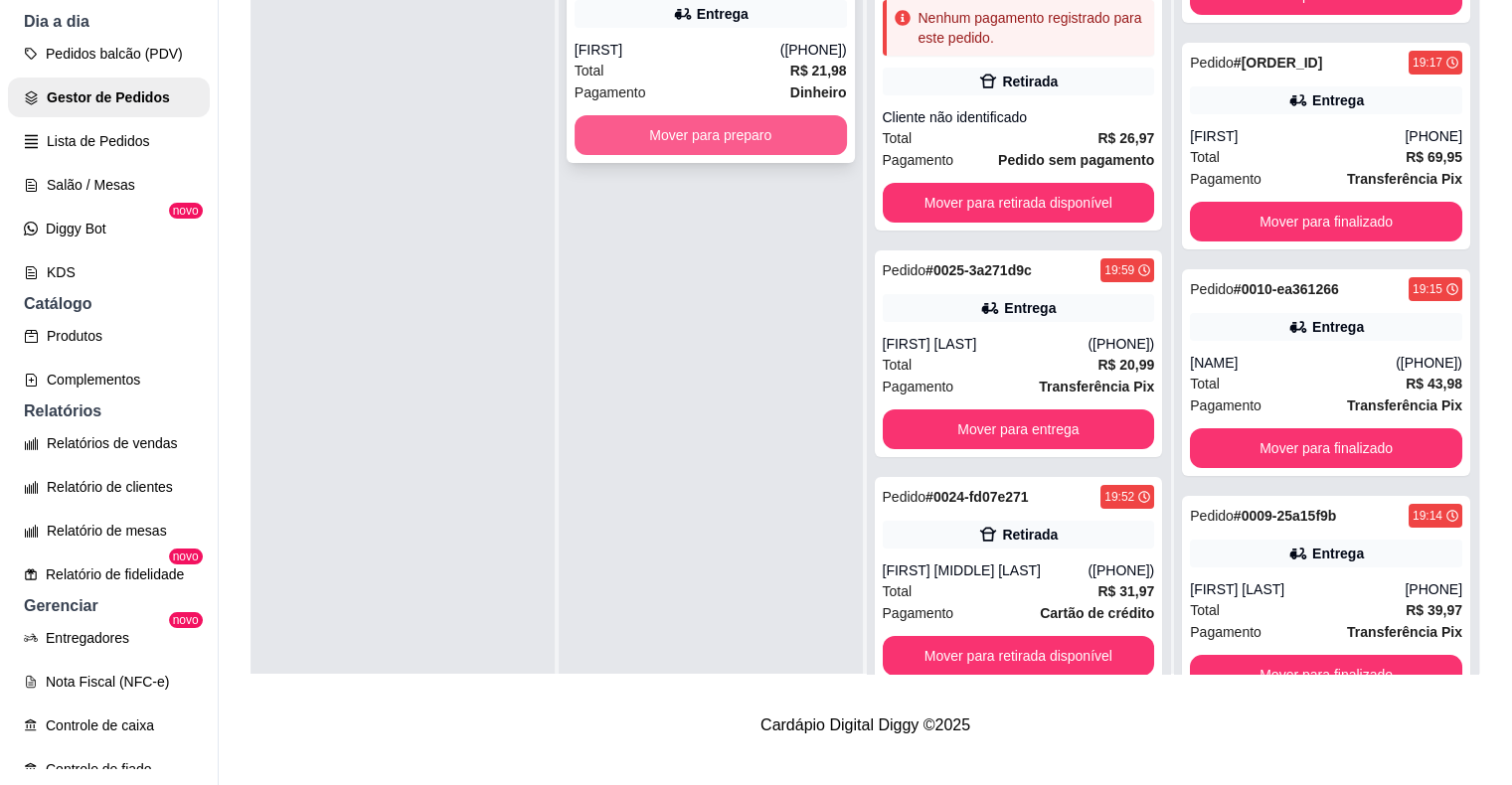 click on "Mover para preparo" at bounding box center [711, 135] 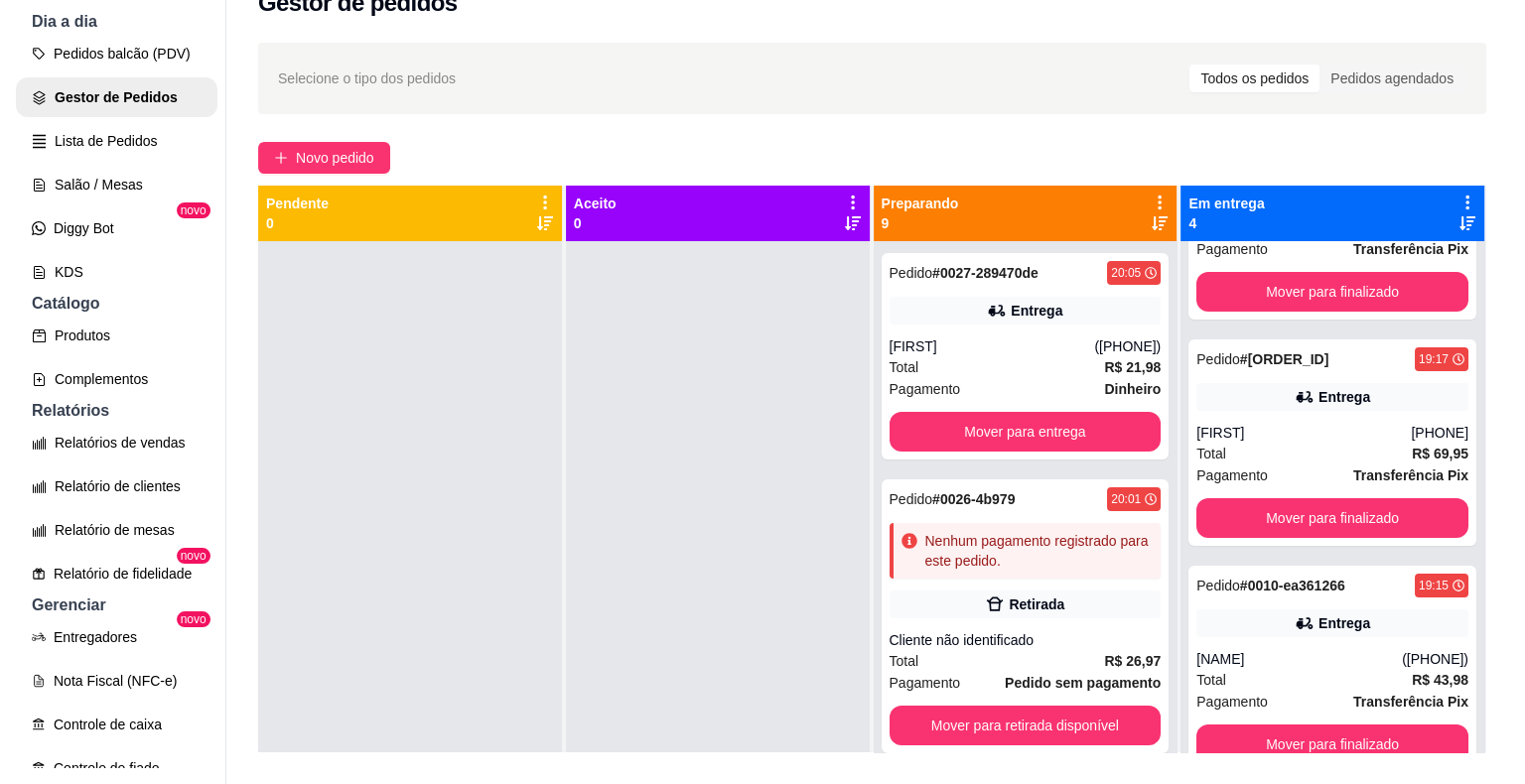 scroll, scrollTop: 0, scrollLeft: 0, axis: both 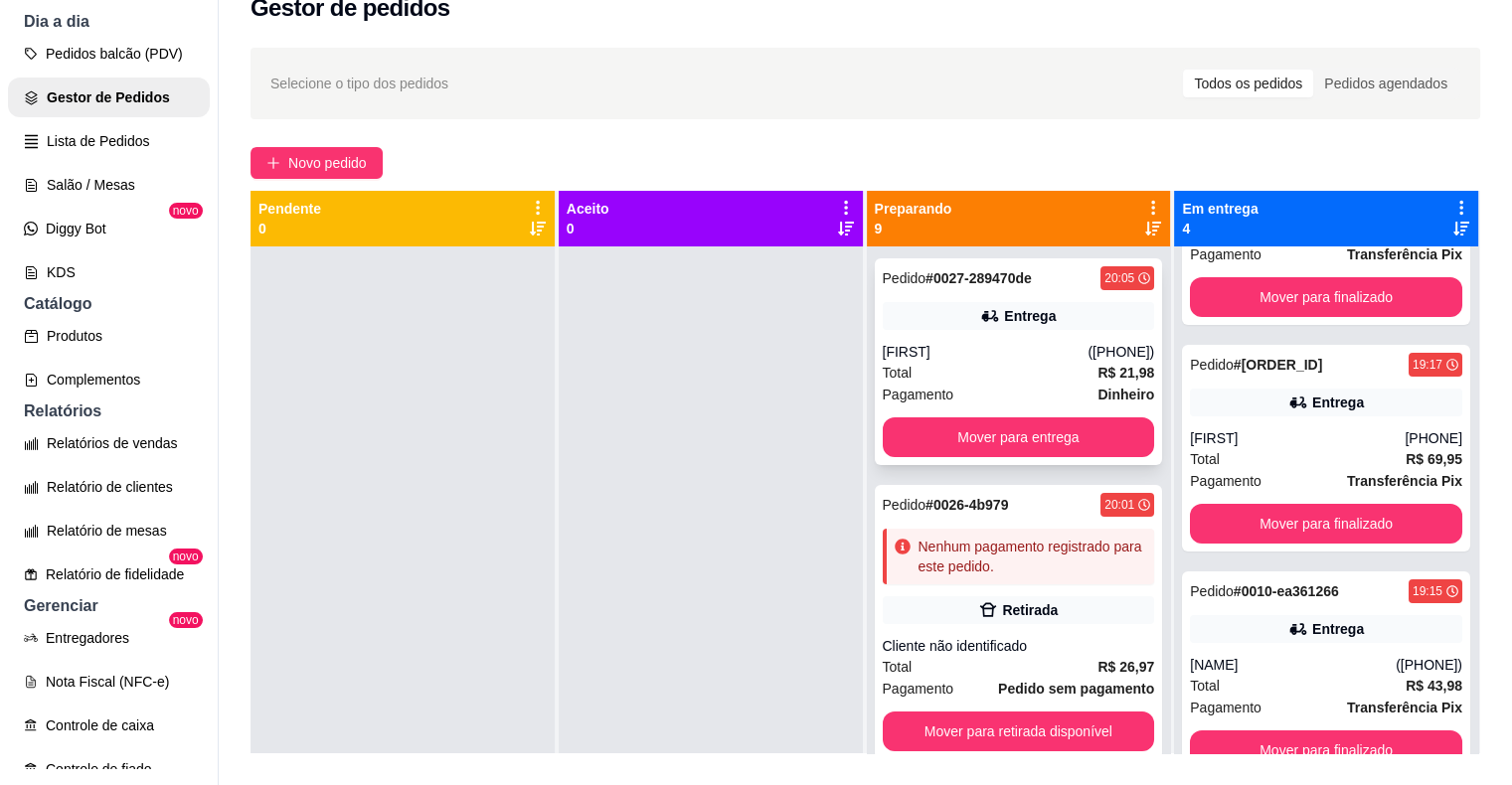 click on "Total R$ 21,98" at bounding box center [1019, 373] 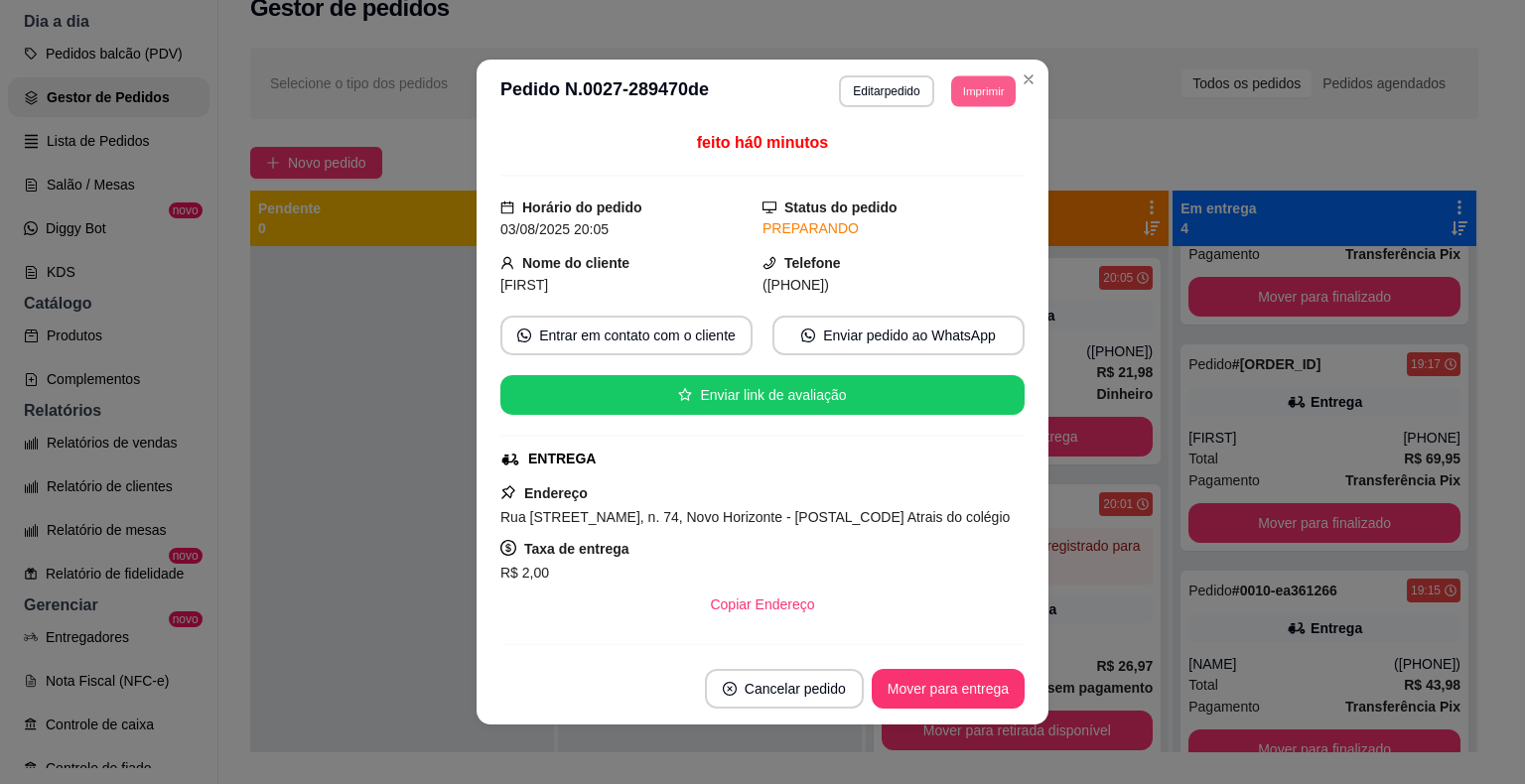click on "Imprimir" at bounding box center [983, 90] 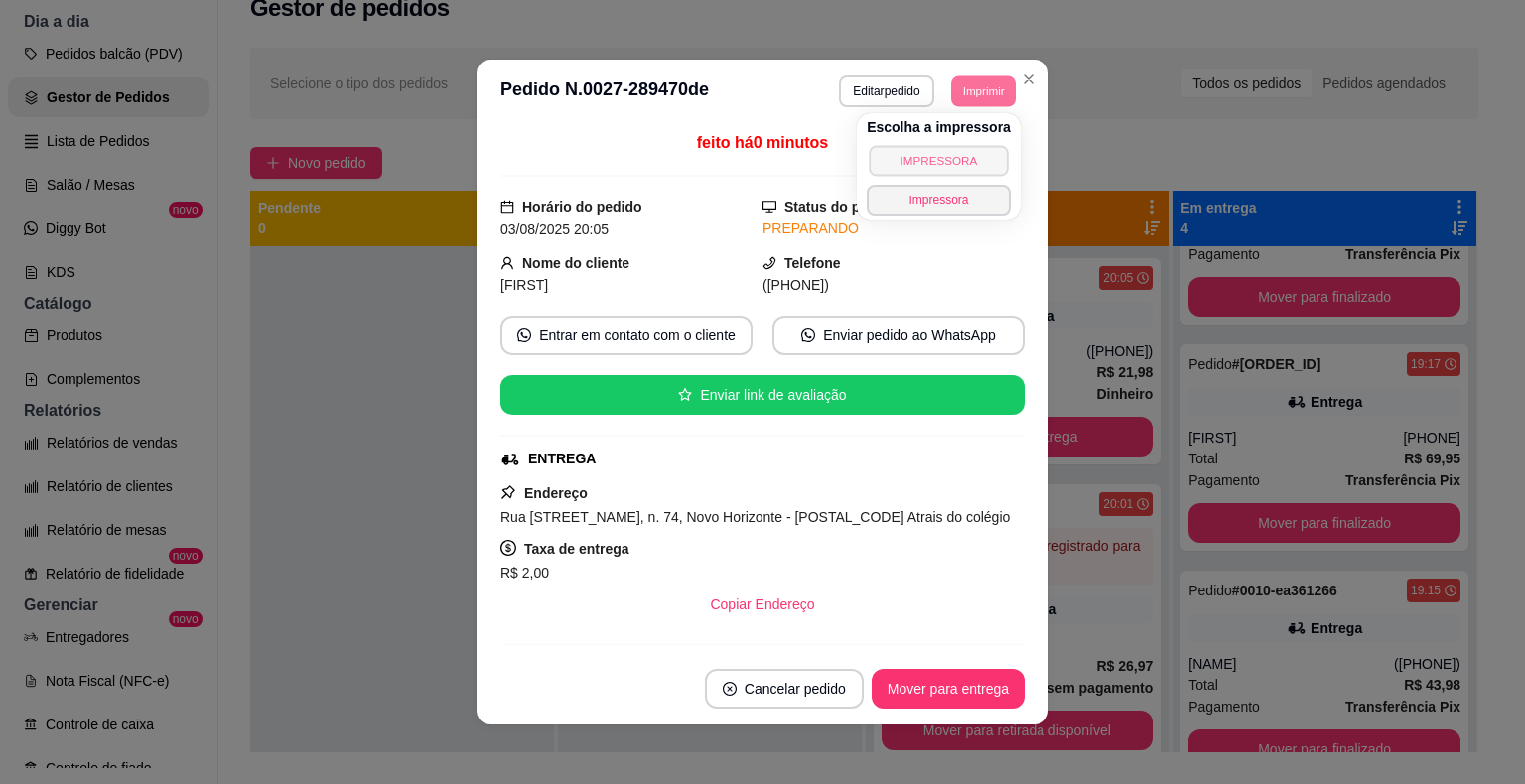 click on "IMPRESSORA" at bounding box center (938, 160) 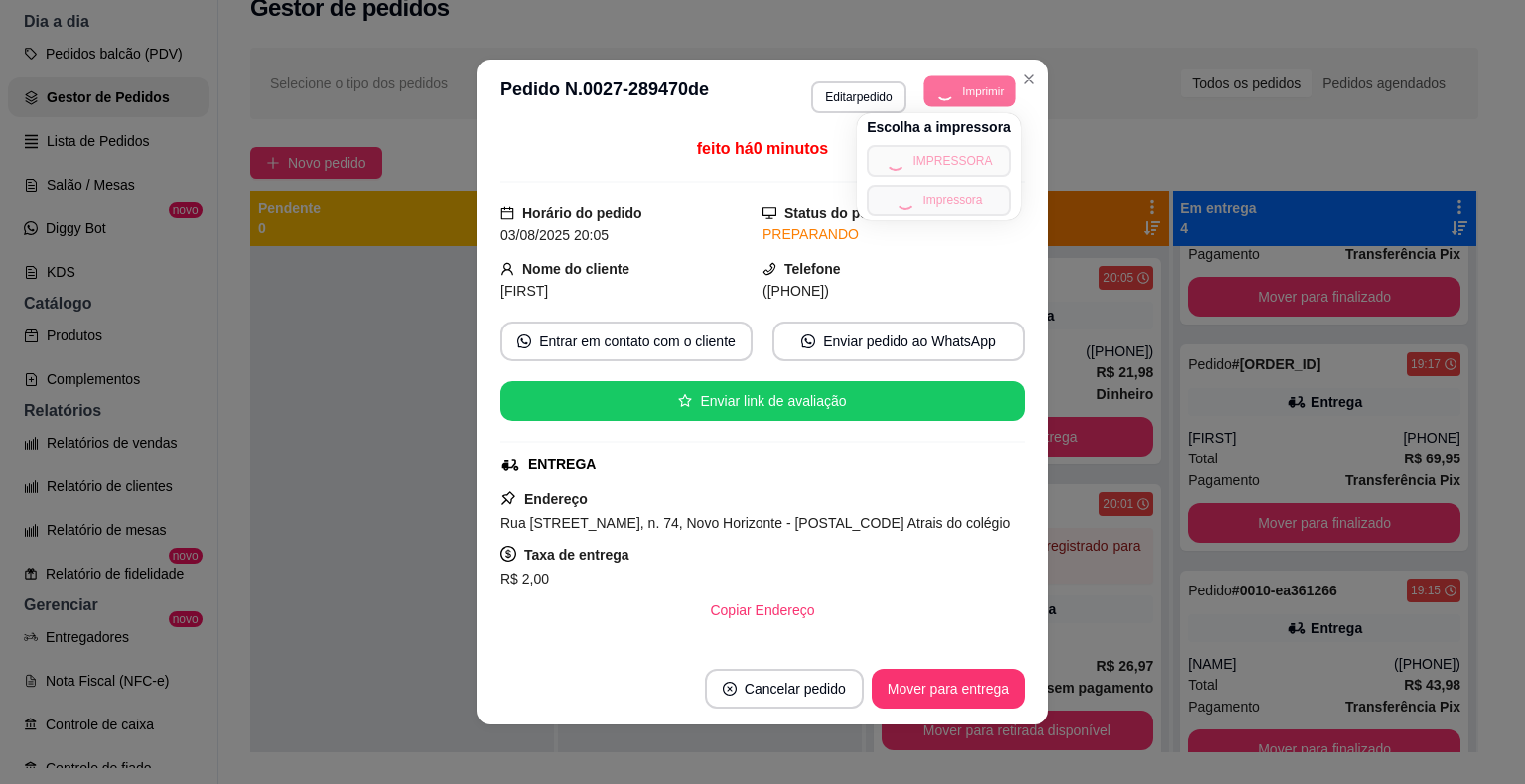 scroll, scrollTop: 254, scrollLeft: 0, axis: vertical 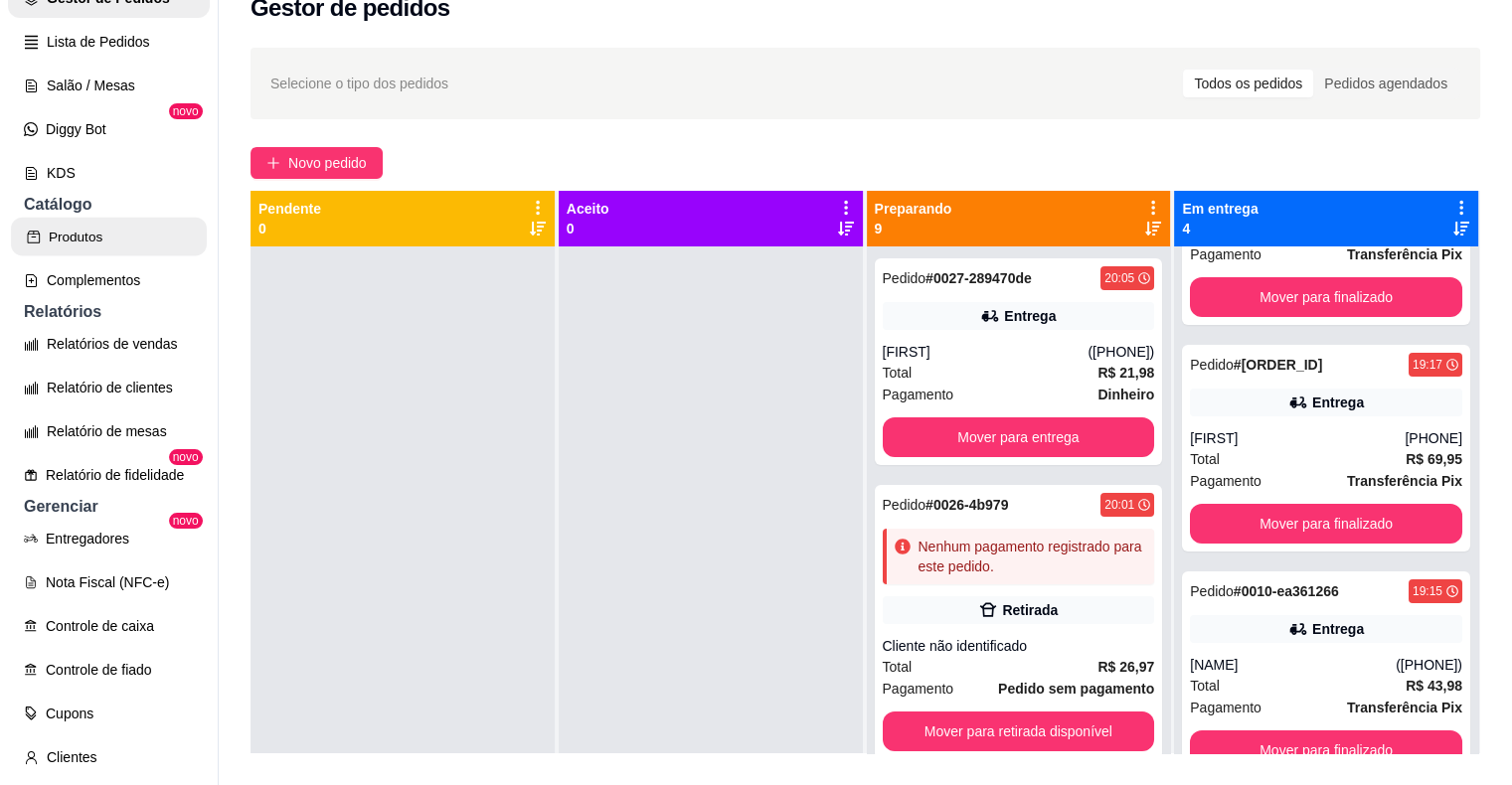 click on "Produtos" at bounding box center [108, 236] 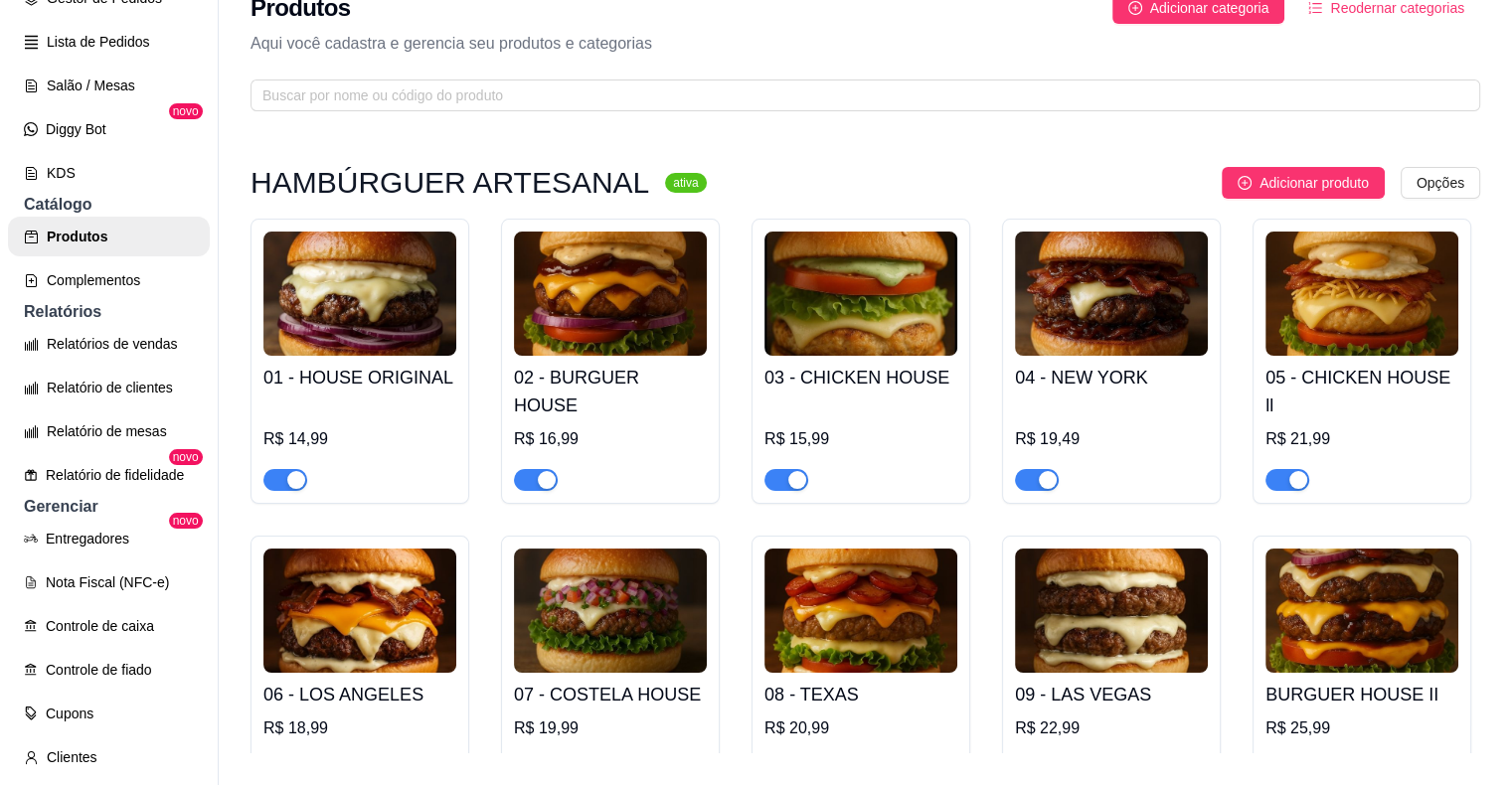 scroll, scrollTop: 0, scrollLeft: 0, axis: both 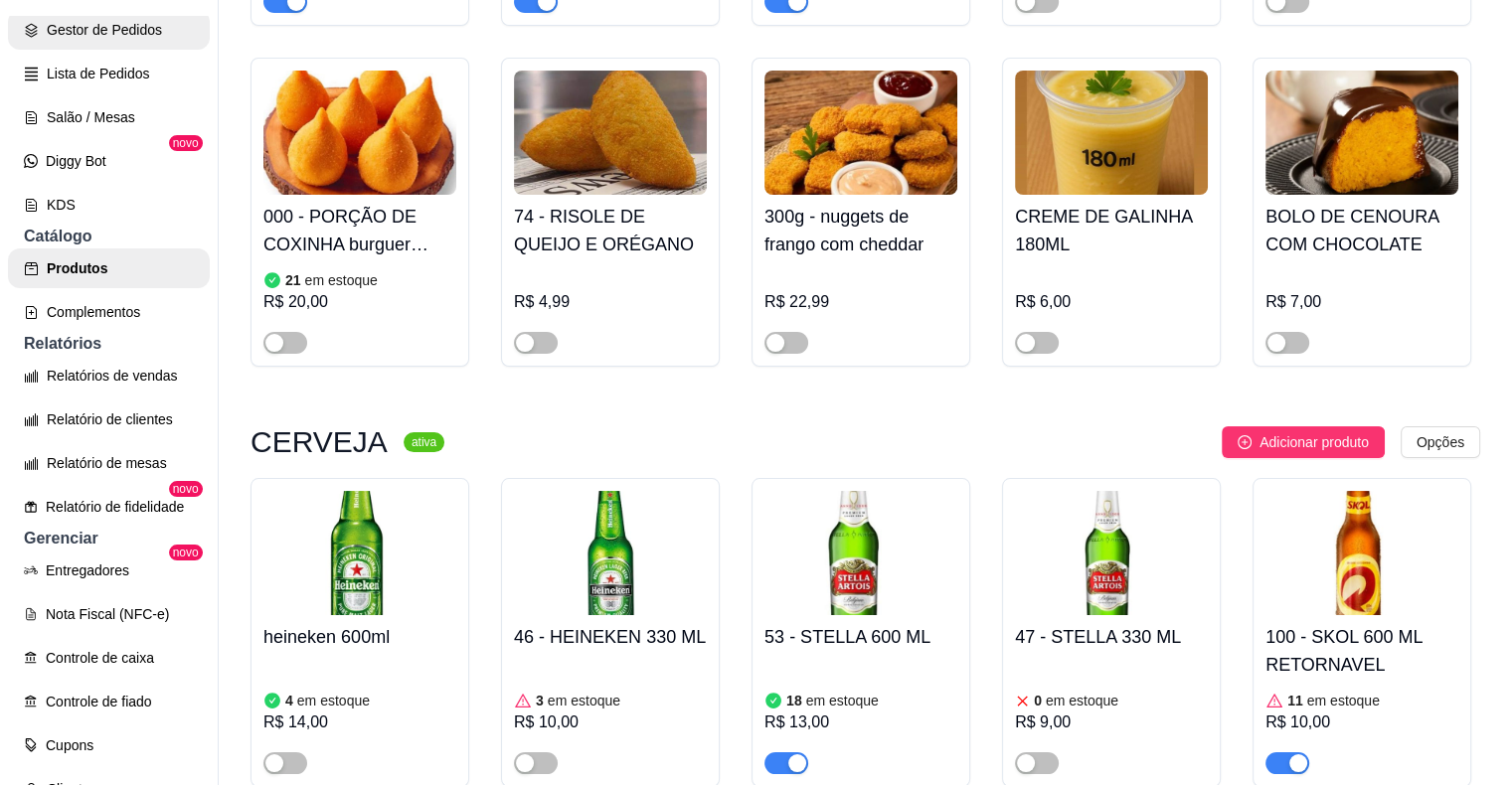 click on "Gestor de Pedidos" at bounding box center (108, 30) 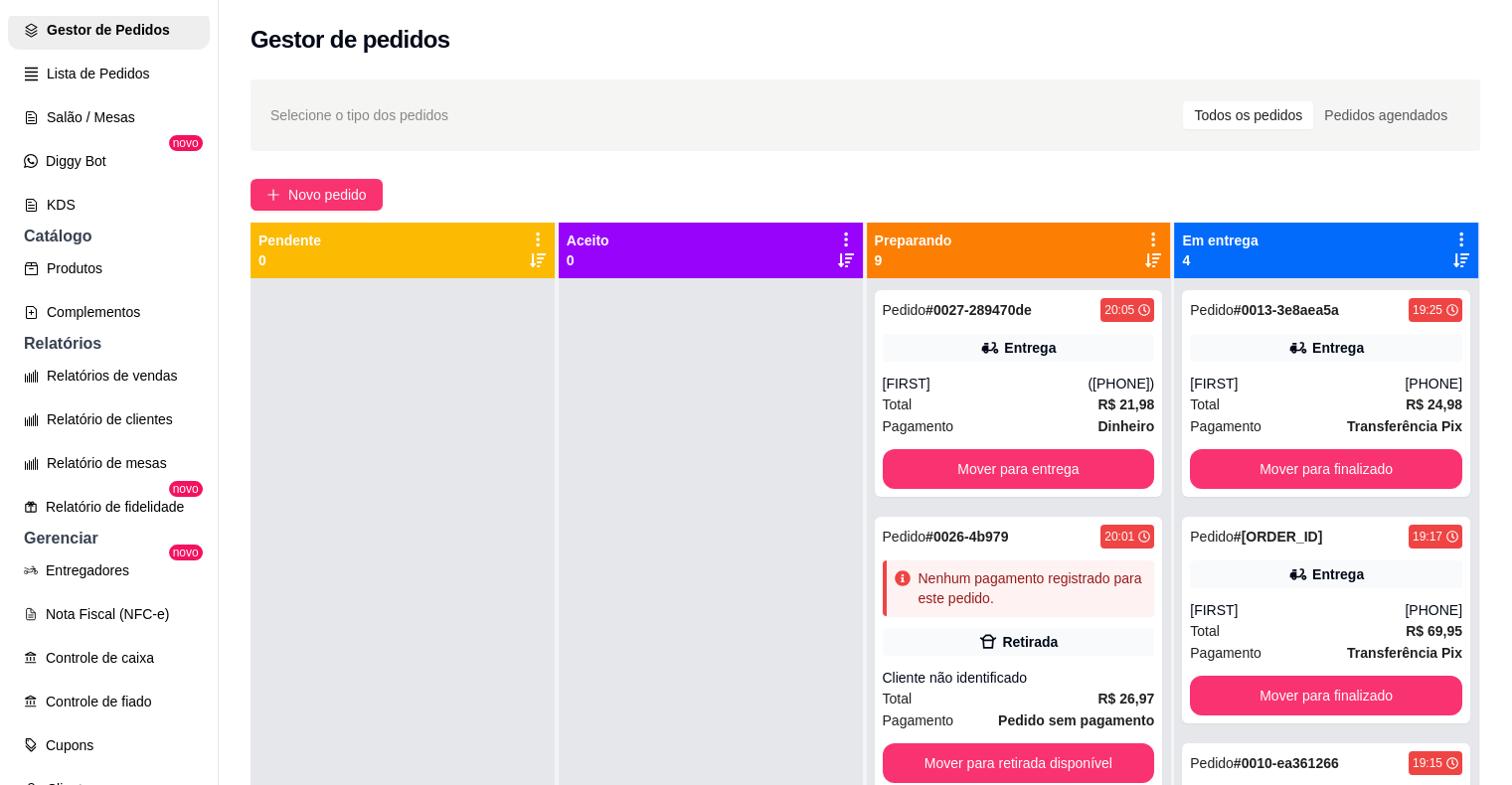 scroll, scrollTop: 99, scrollLeft: 0, axis: vertical 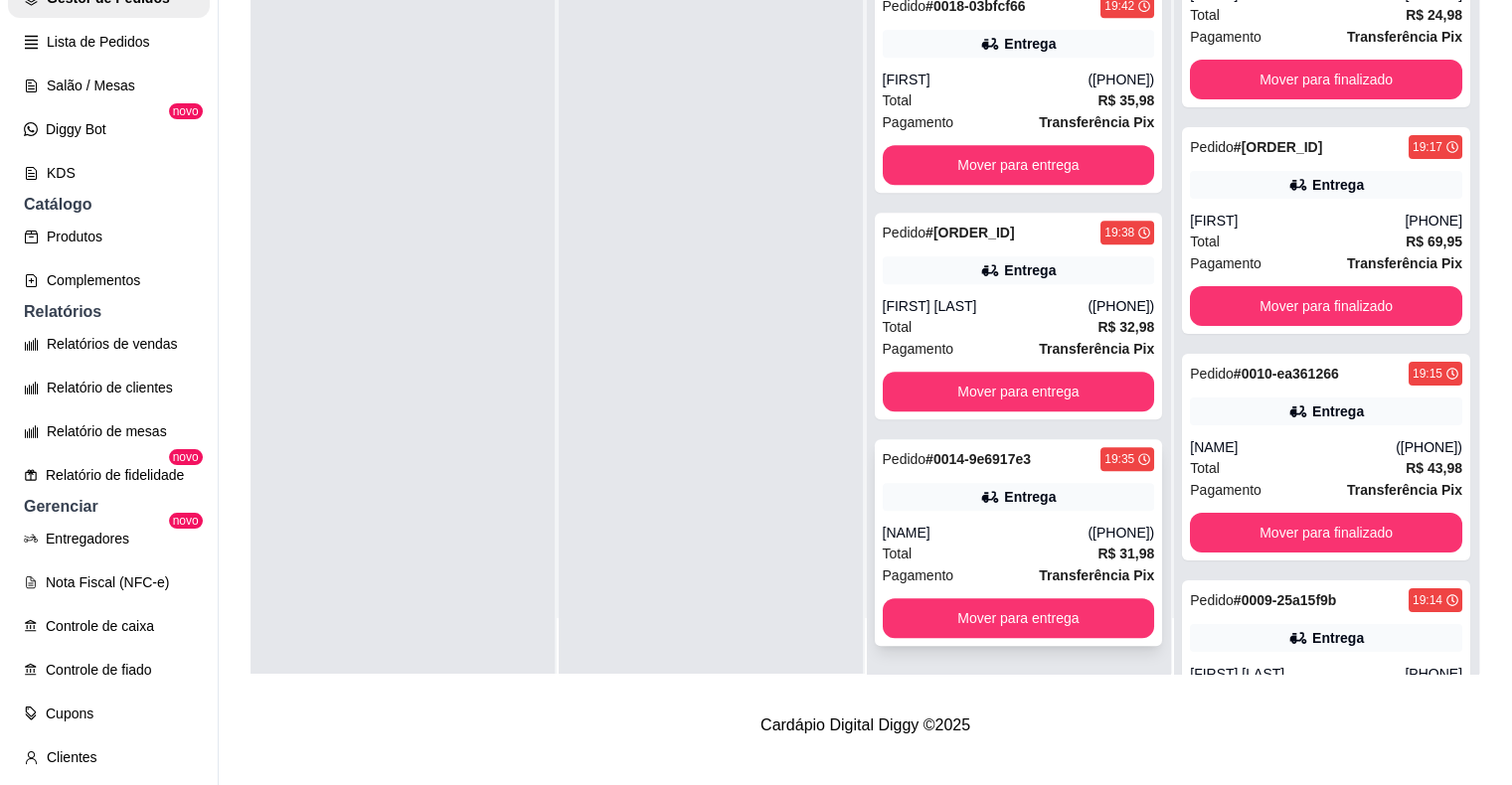 click on "Pedido  # 0014-9e6917e3 19:35 Entrega Zane  [PHONE] Total R$ 31,98 Pagamento Transferência Pix Mover para entrega" at bounding box center [1019, 543] 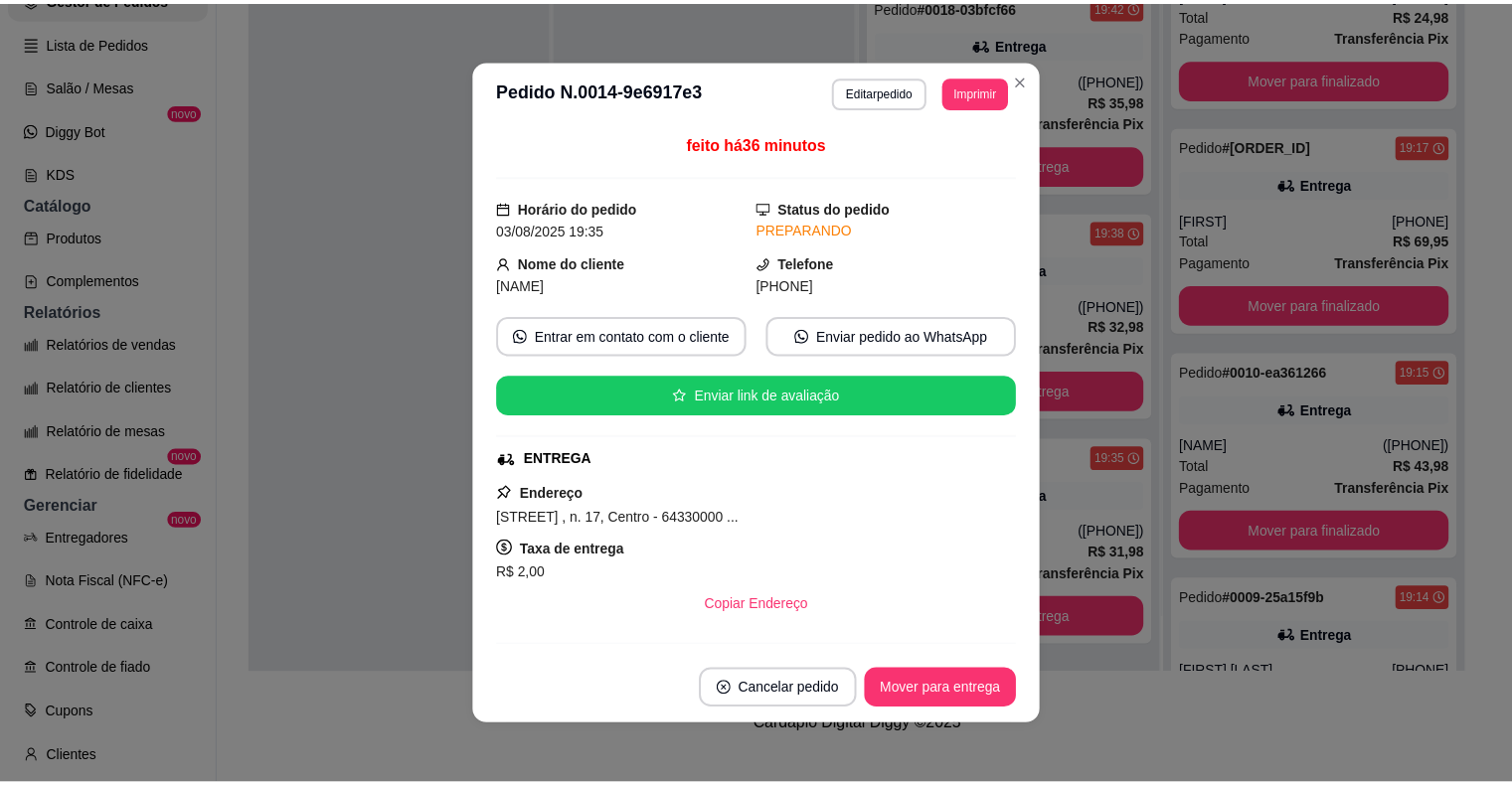 scroll, scrollTop: 254, scrollLeft: 0, axis: vertical 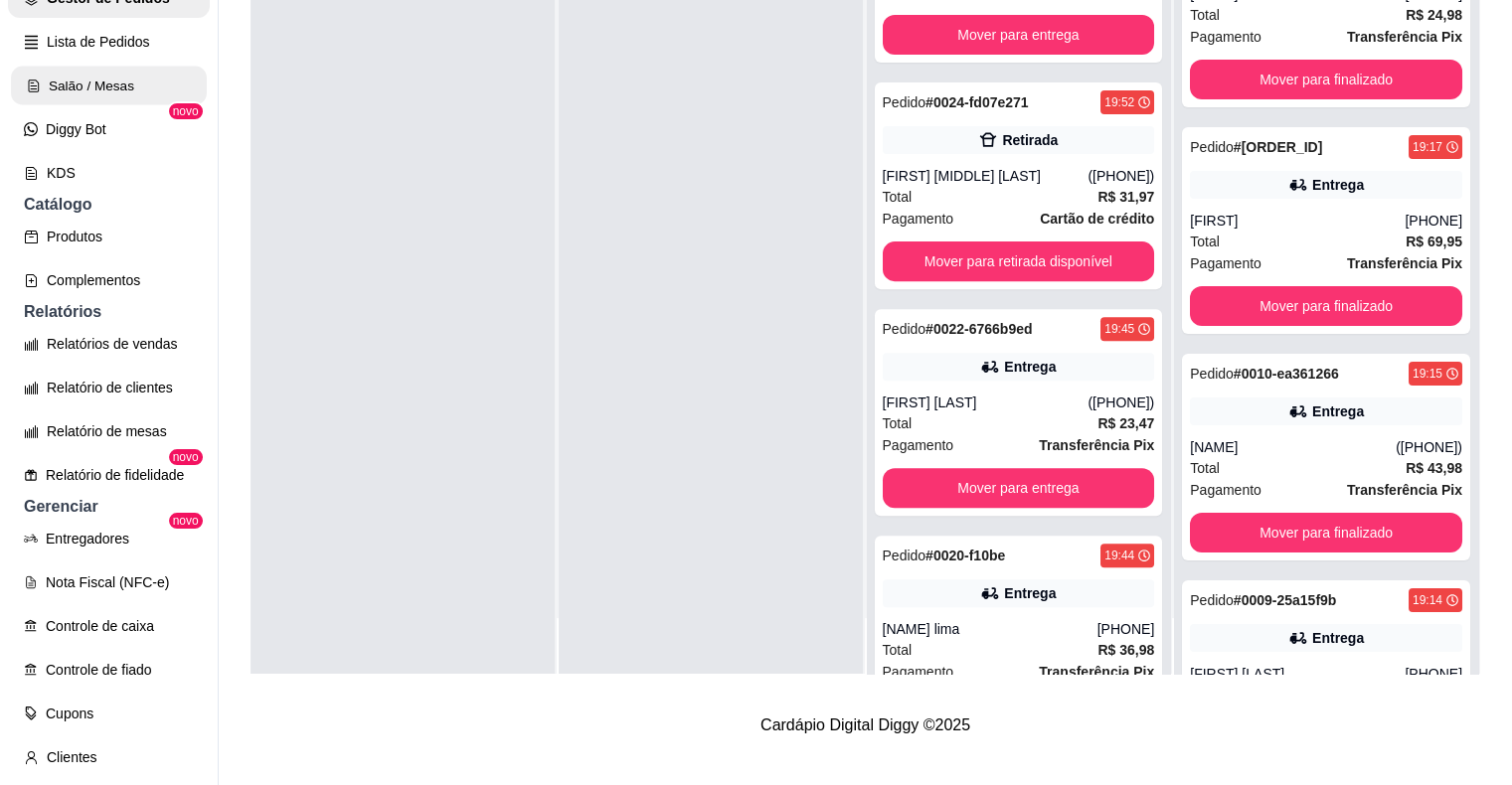 click on "Salão / Mesas" at bounding box center (108, 85) 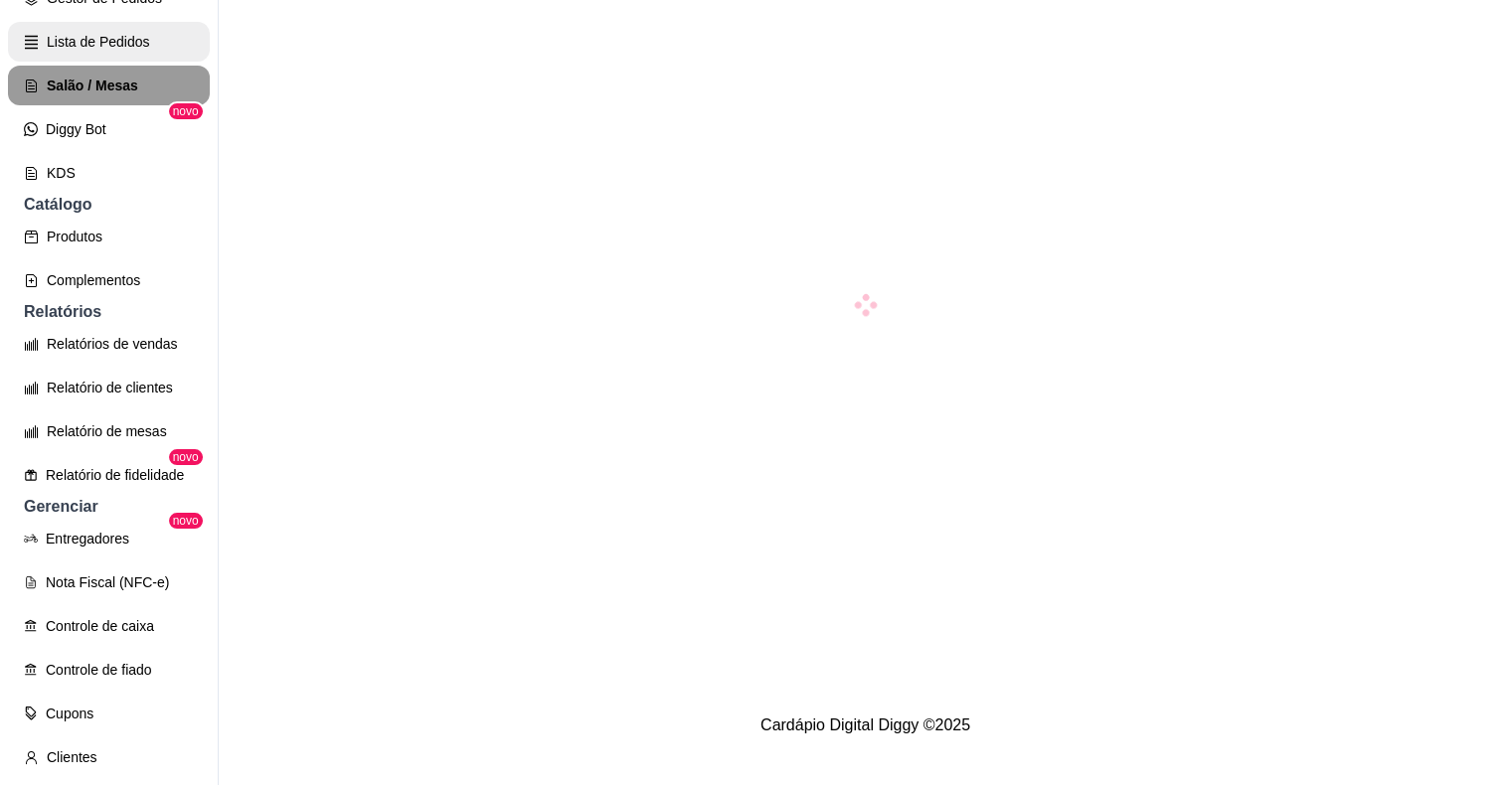 scroll, scrollTop: 0, scrollLeft: 0, axis: both 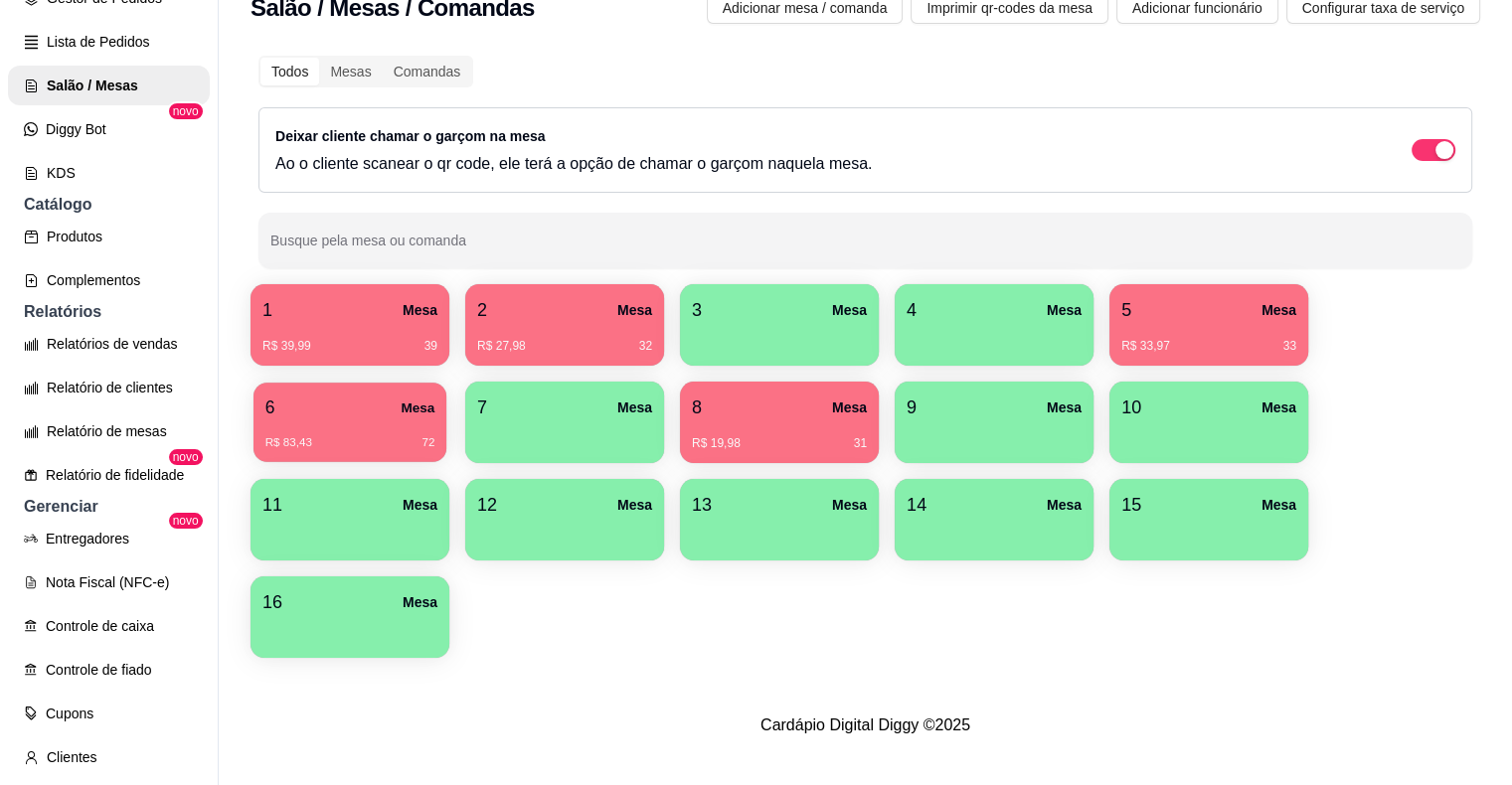 click on "6 Mesa" at bounding box center [350, 407] 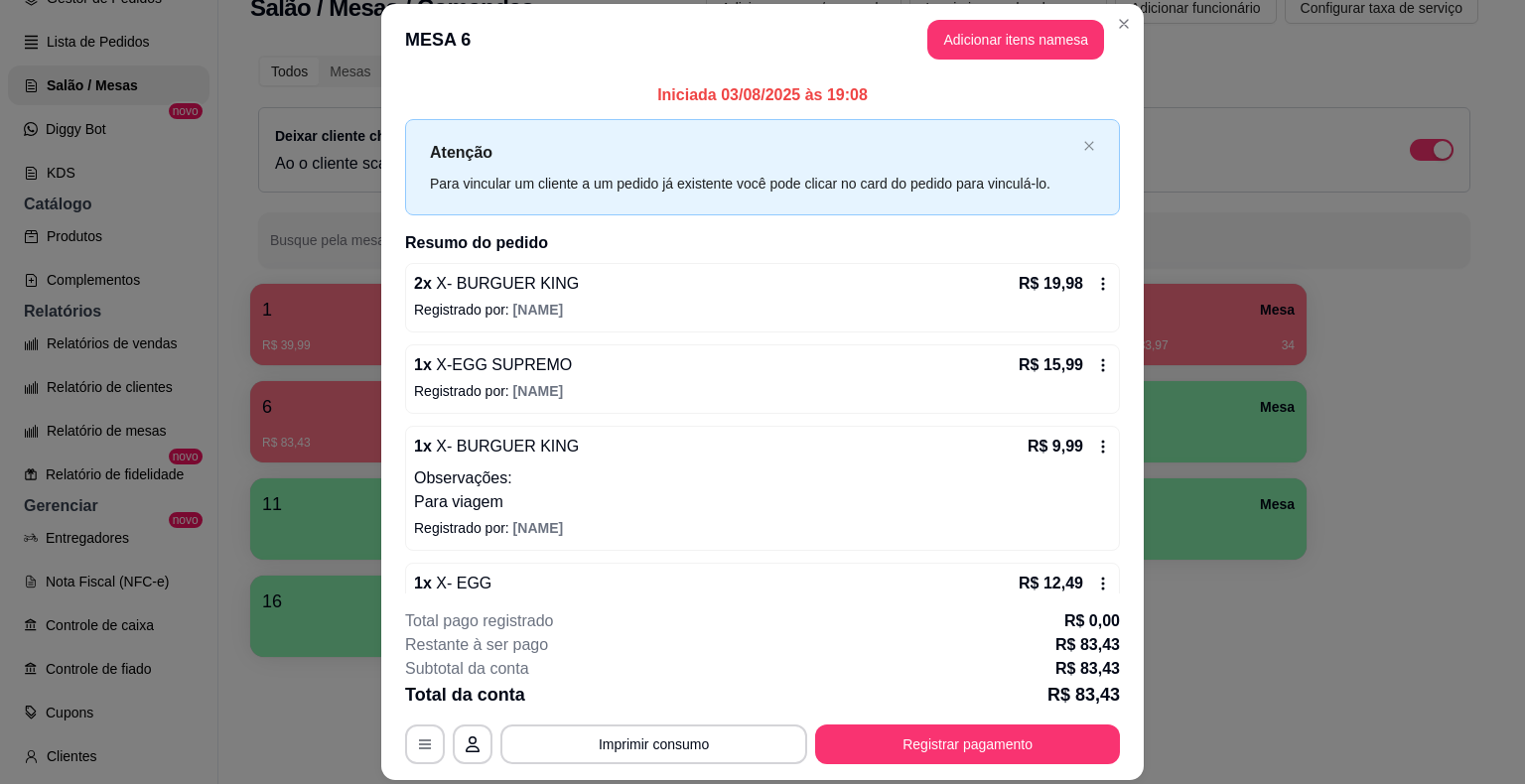 scroll, scrollTop: 262, scrollLeft: 0, axis: vertical 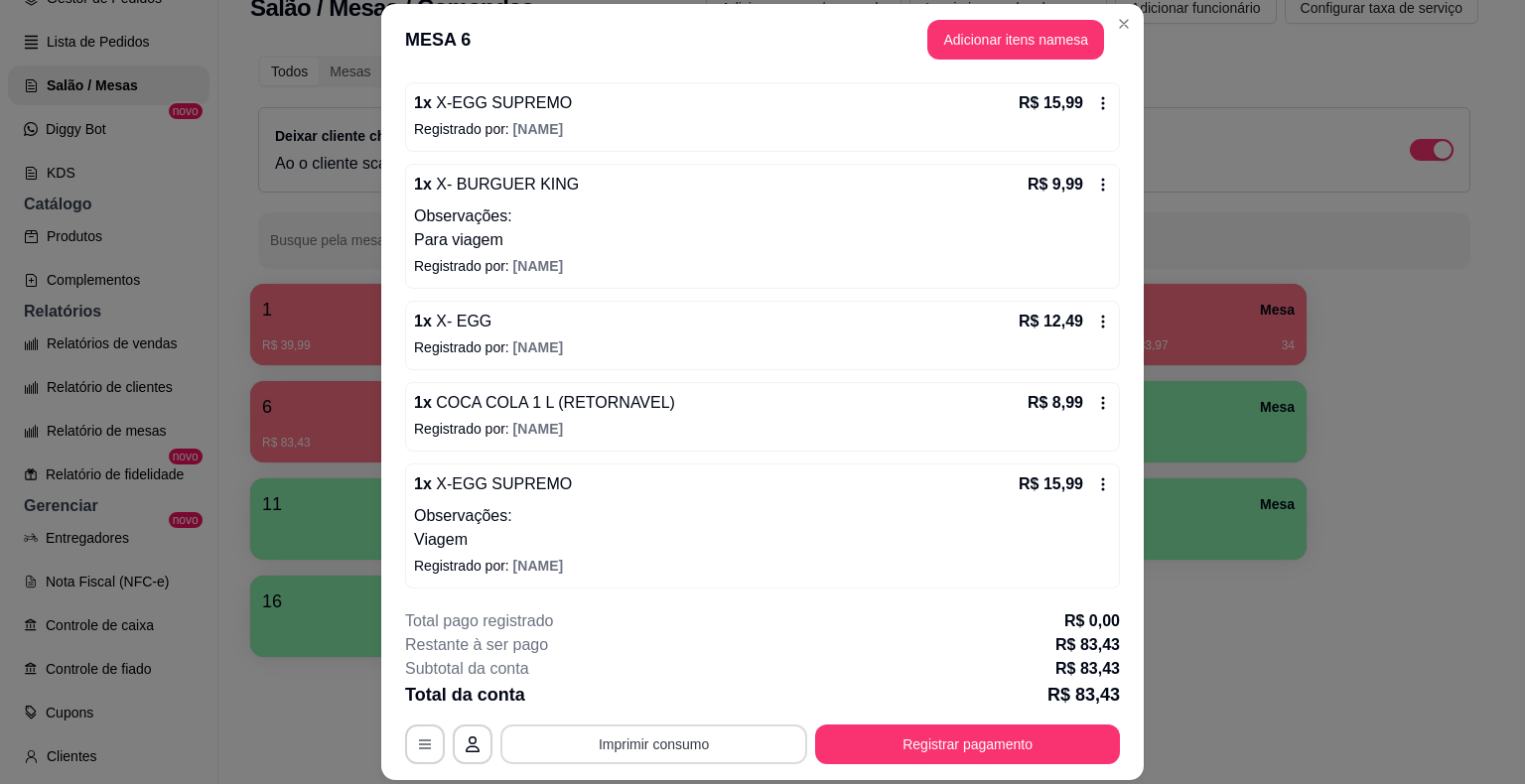 click on "Imprimir consumo" at bounding box center (653, 744) 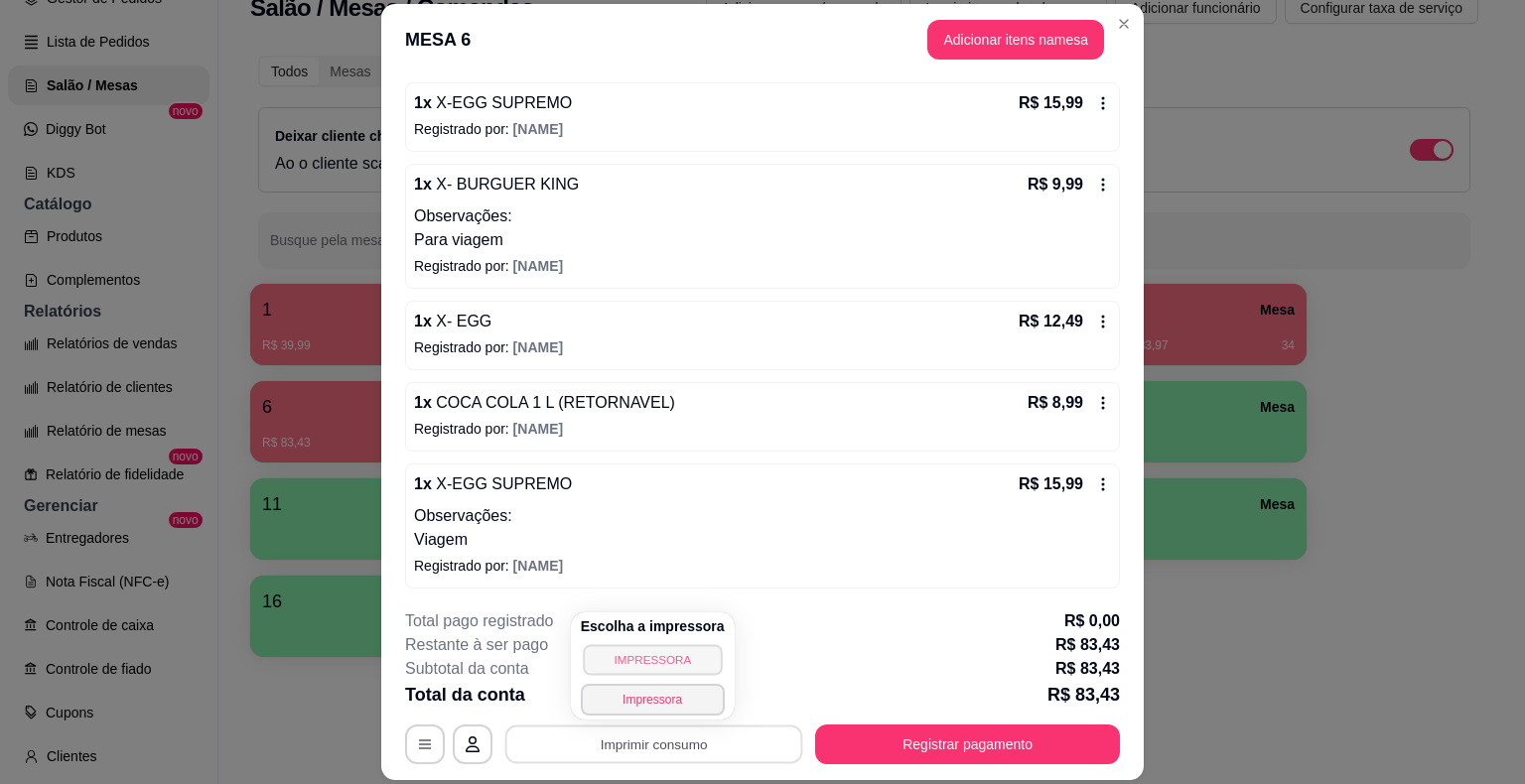 click on "IMPRESSORA" at bounding box center (652, 659) 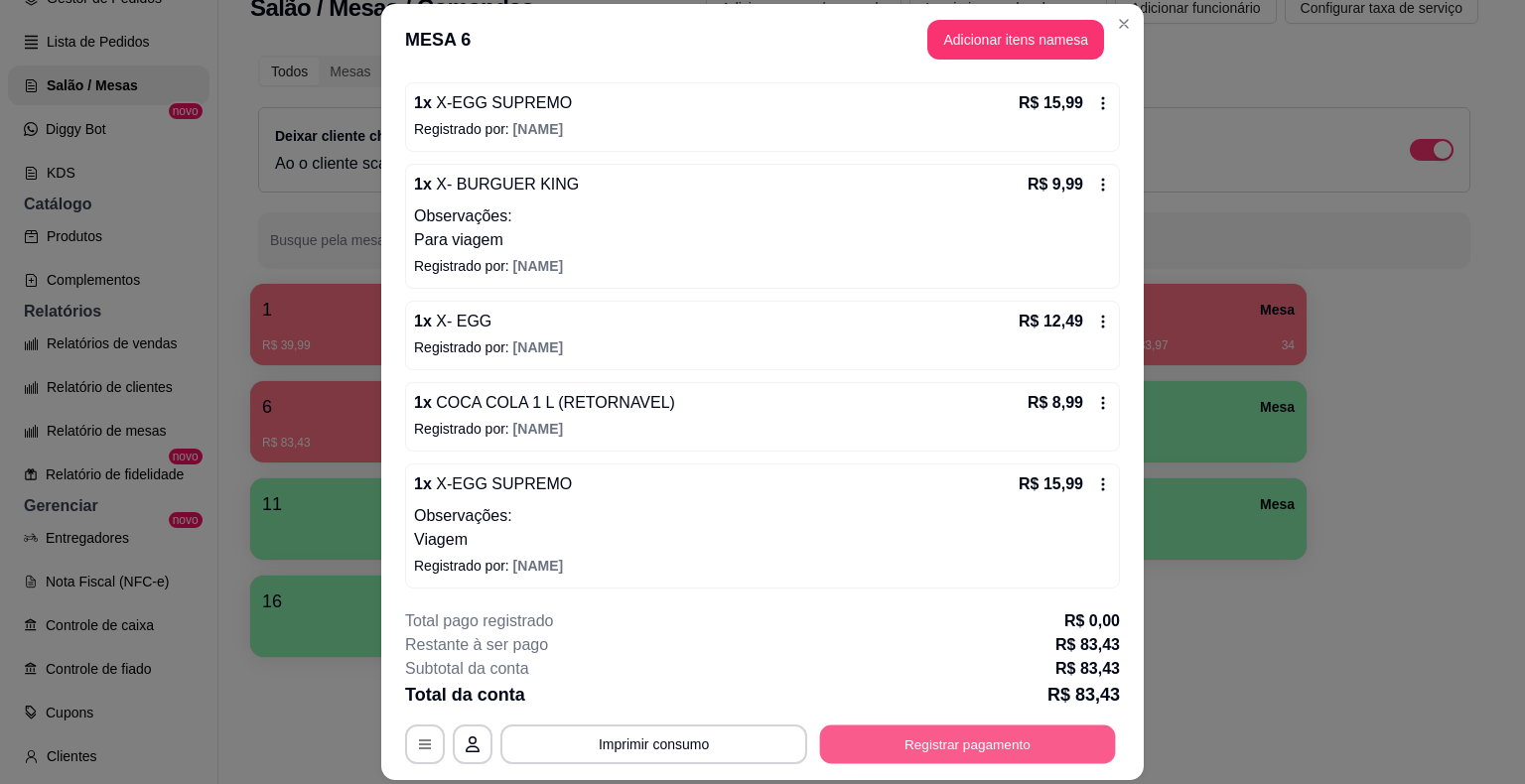 click on "Registrar pagamento" at bounding box center (968, 744) 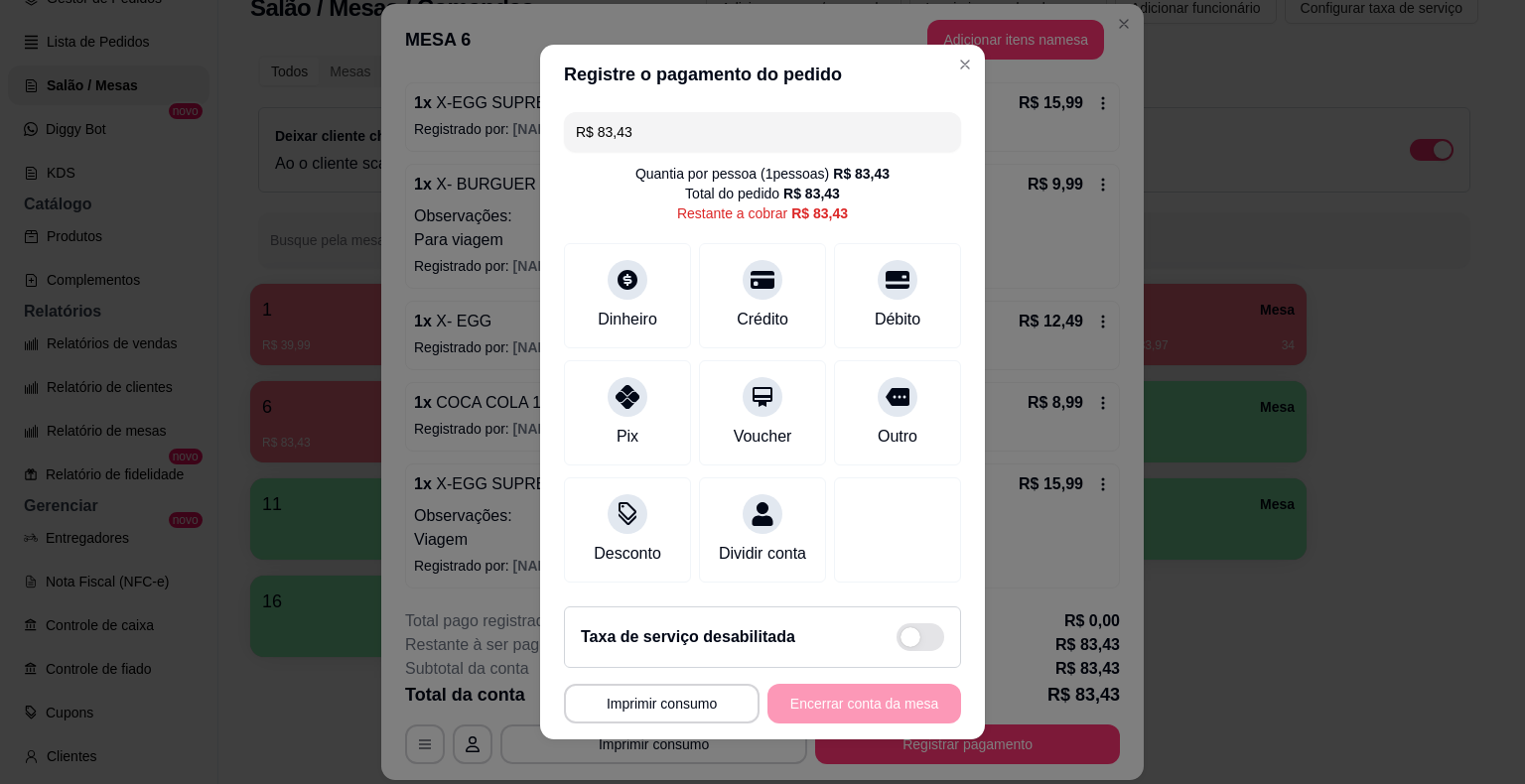 click on "R$ 83,43 Quantia por pessoa ( 1  pessoas)   R$ 83,43 Total do pedido   R$ 83,43 Restante a cobrar   R$ 83,43 Dinheiro Crédito Débito Pix Voucher Outro Desconto Dividir conta" at bounding box center [762, 347] 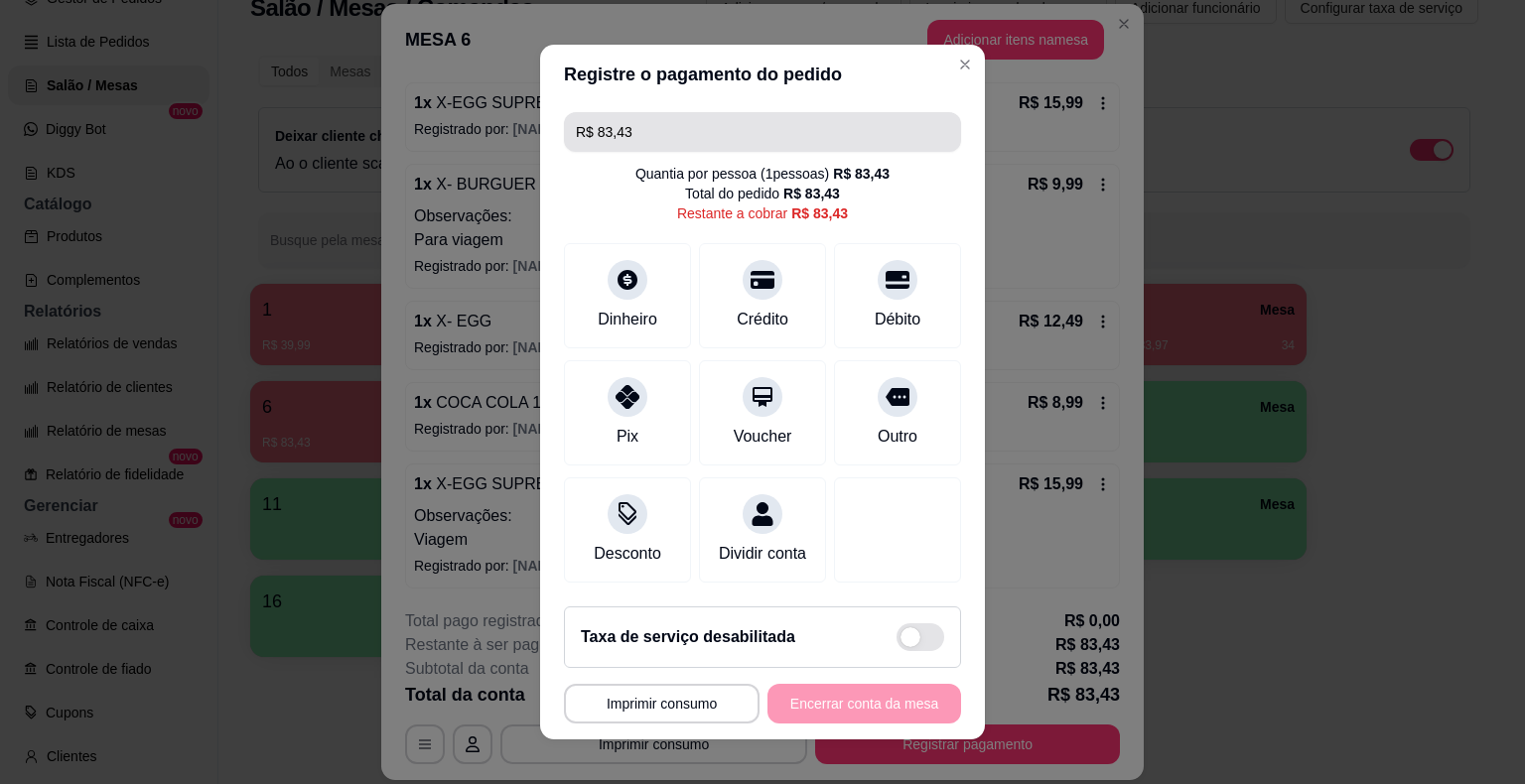 click on "R$ 83,43" at bounding box center (762, 132) 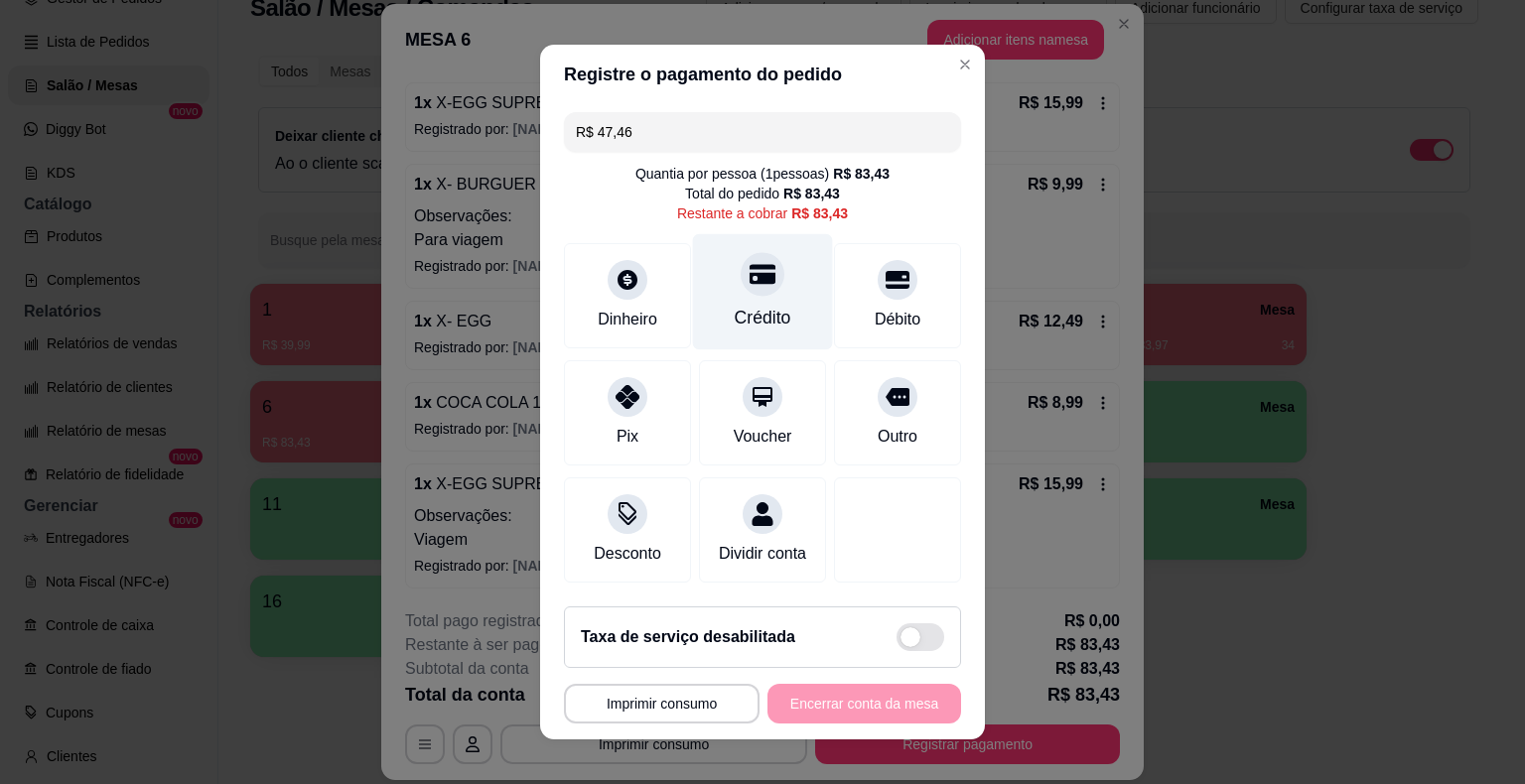 click on "Crédito" at bounding box center [762, 318] 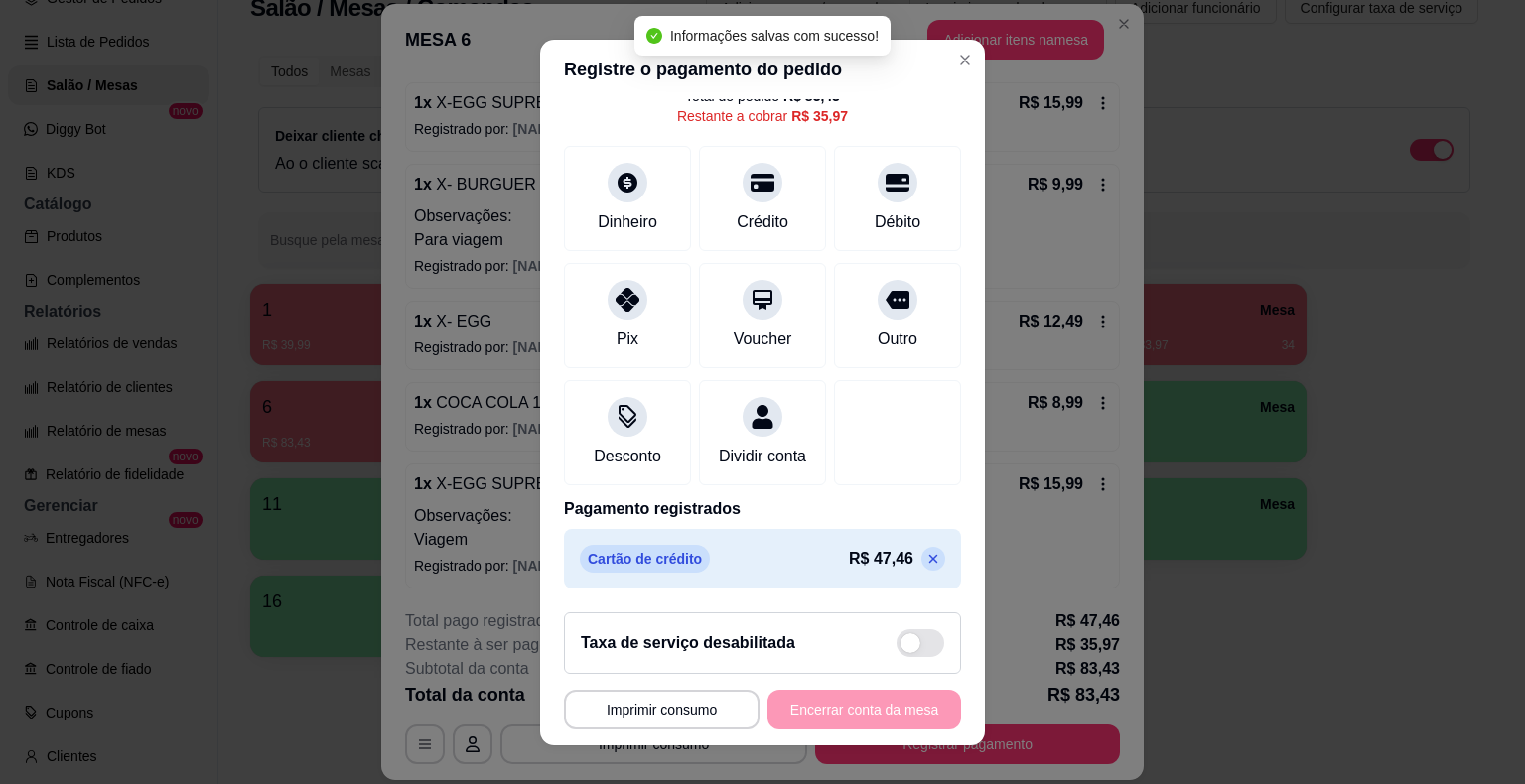 scroll, scrollTop: 113, scrollLeft: 0, axis: vertical 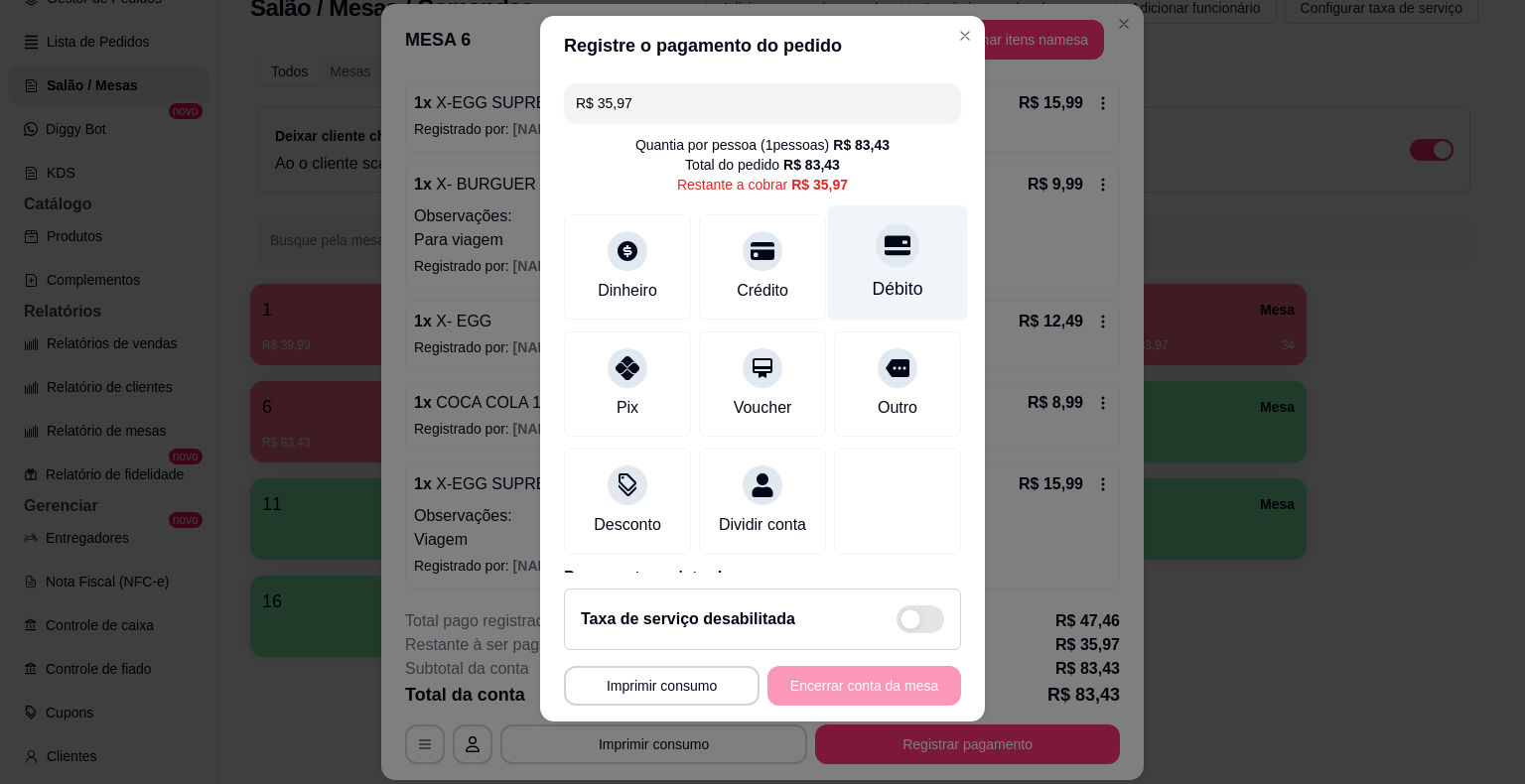 click on "Débito" at bounding box center [898, 262] 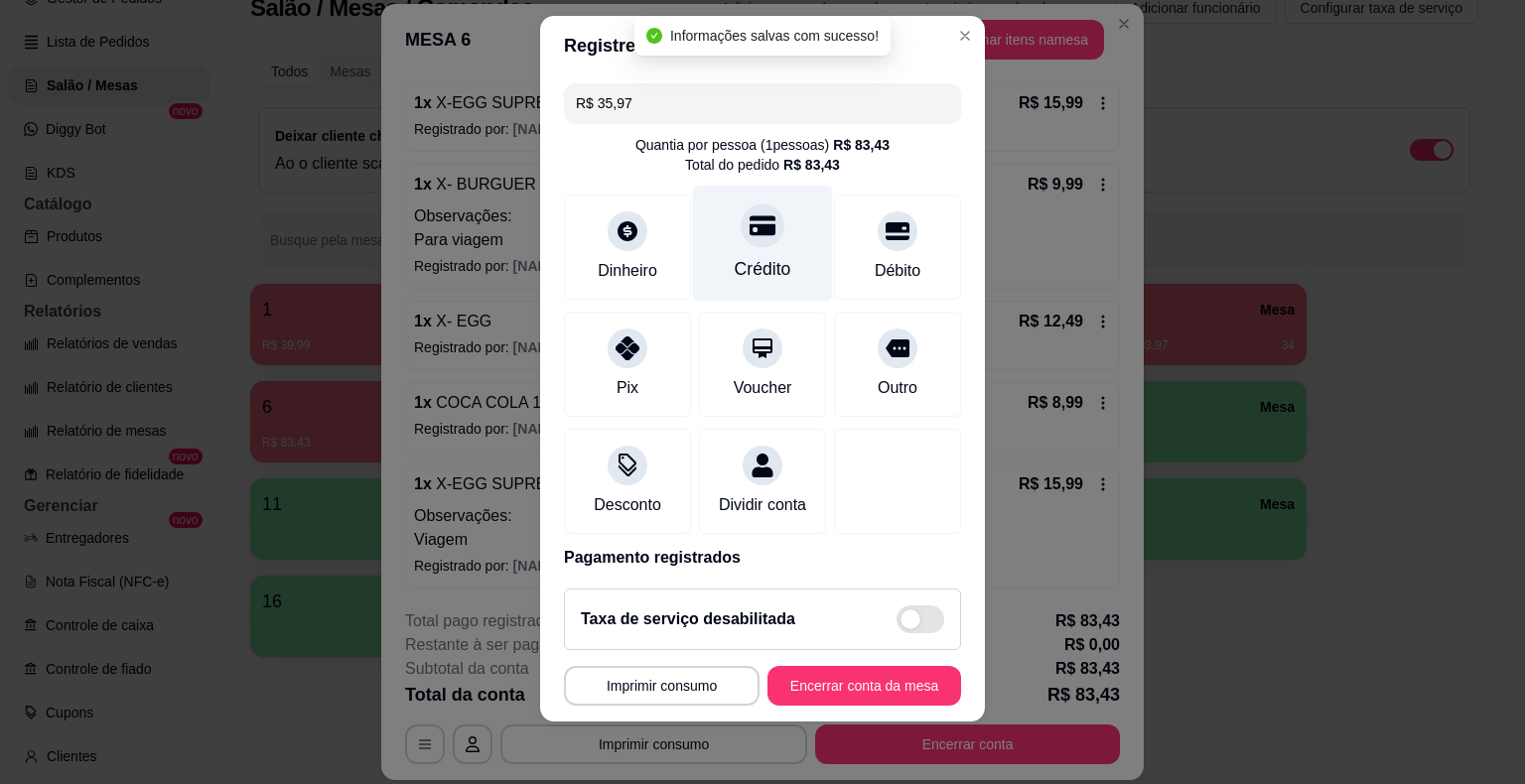 type on "R$ 0,00" 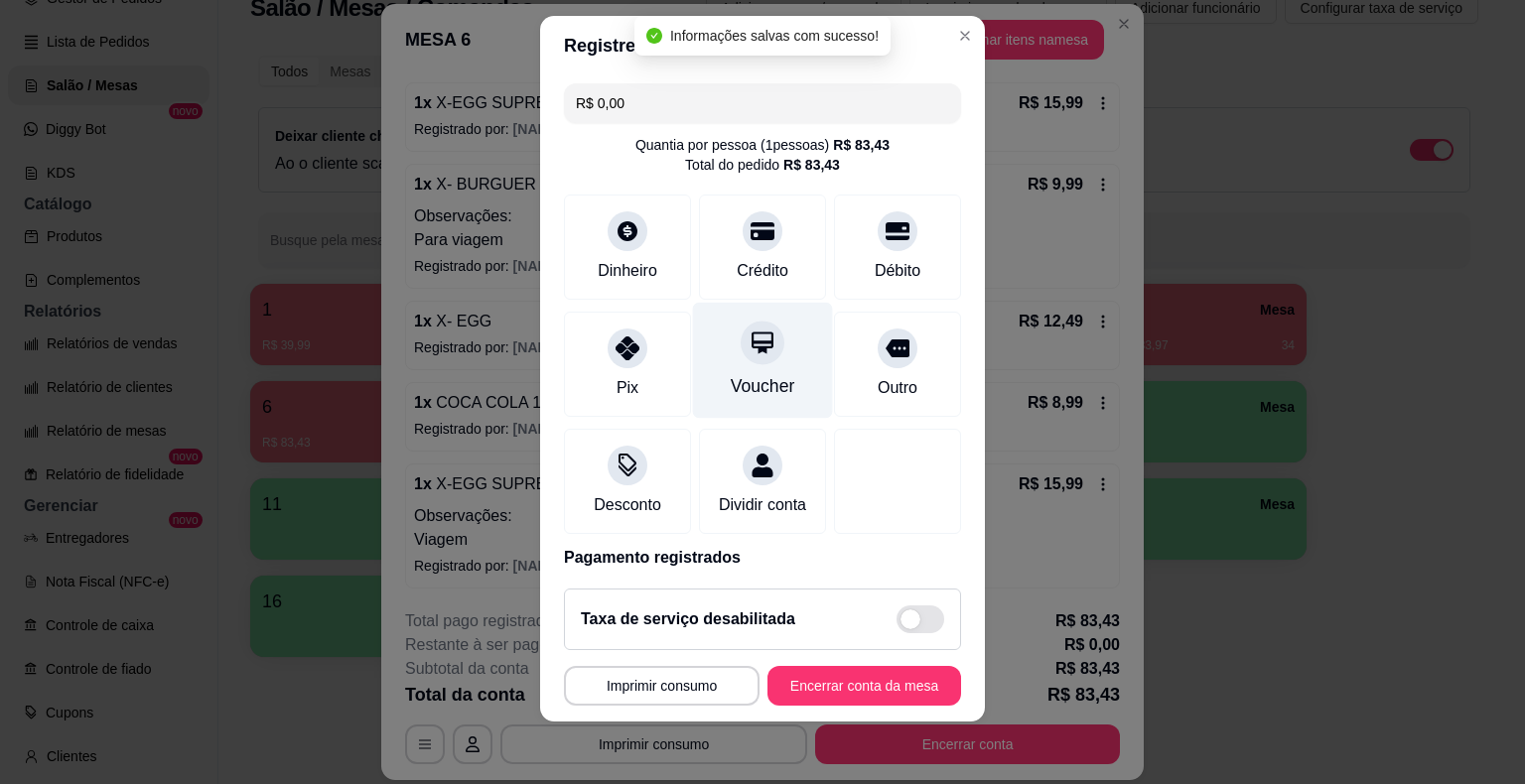 scroll, scrollTop: 169, scrollLeft: 0, axis: vertical 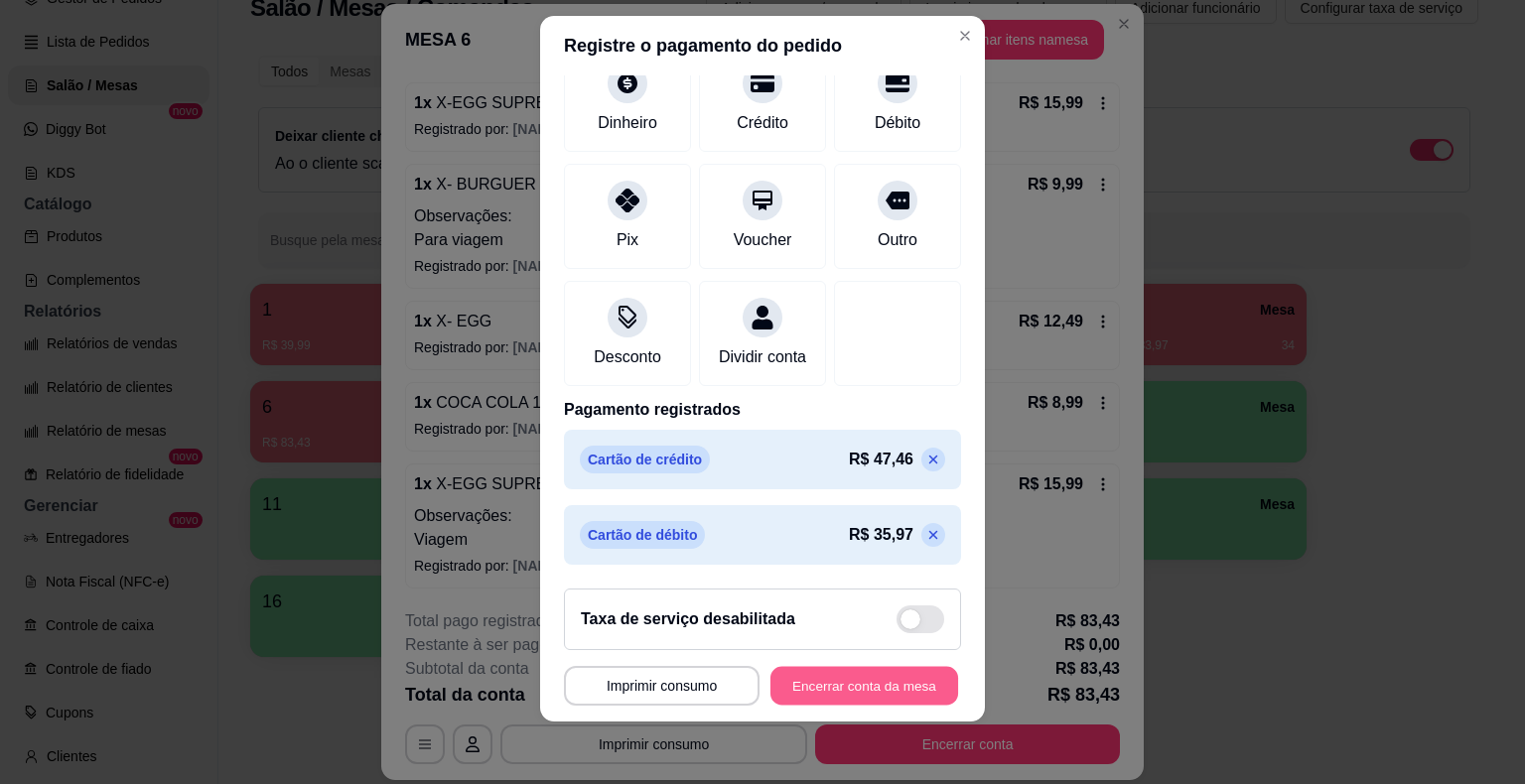 click on "Encerrar conta da mesa" at bounding box center [864, 685] 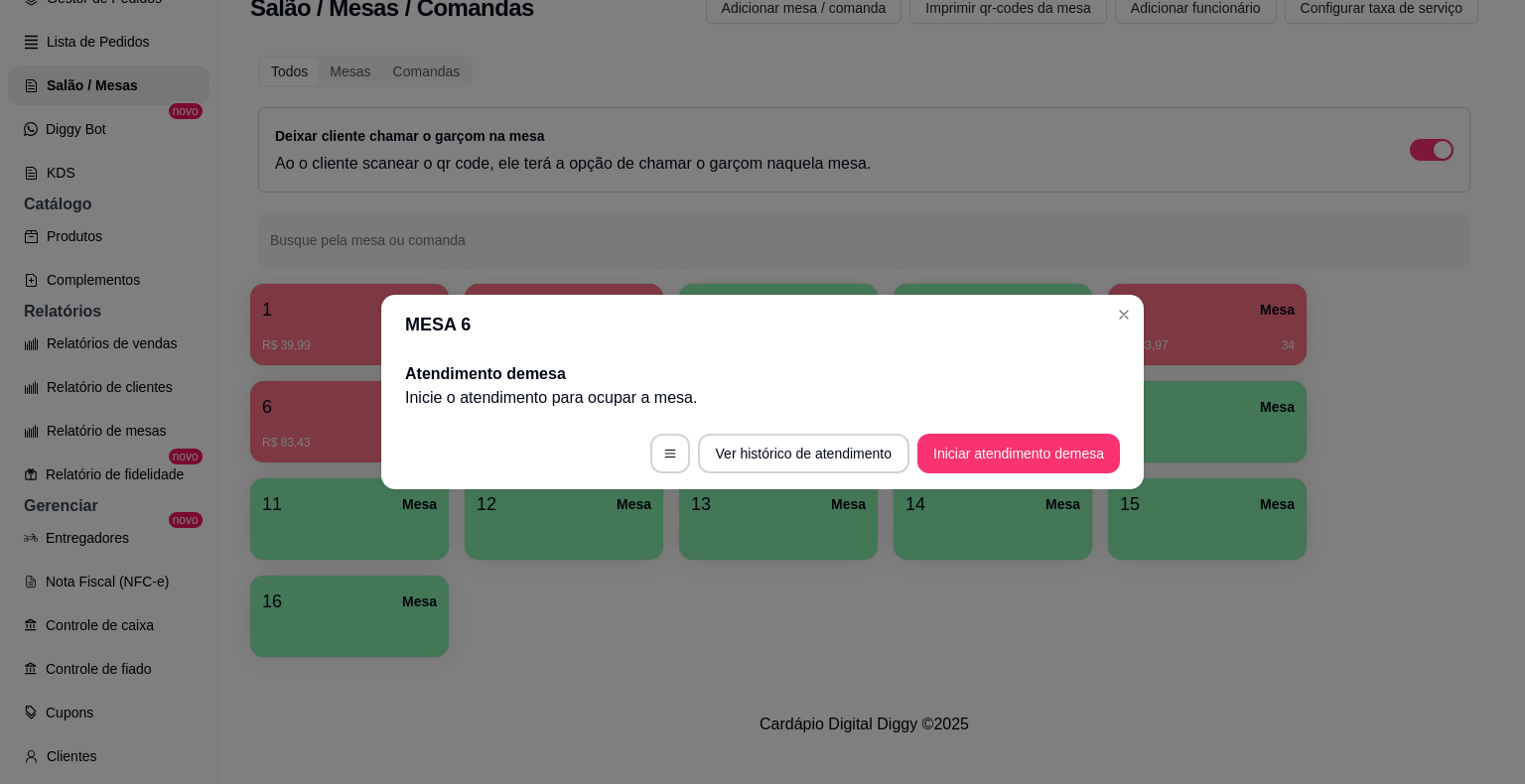 scroll, scrollTop: 0, scrollLeft: 0, axis: both 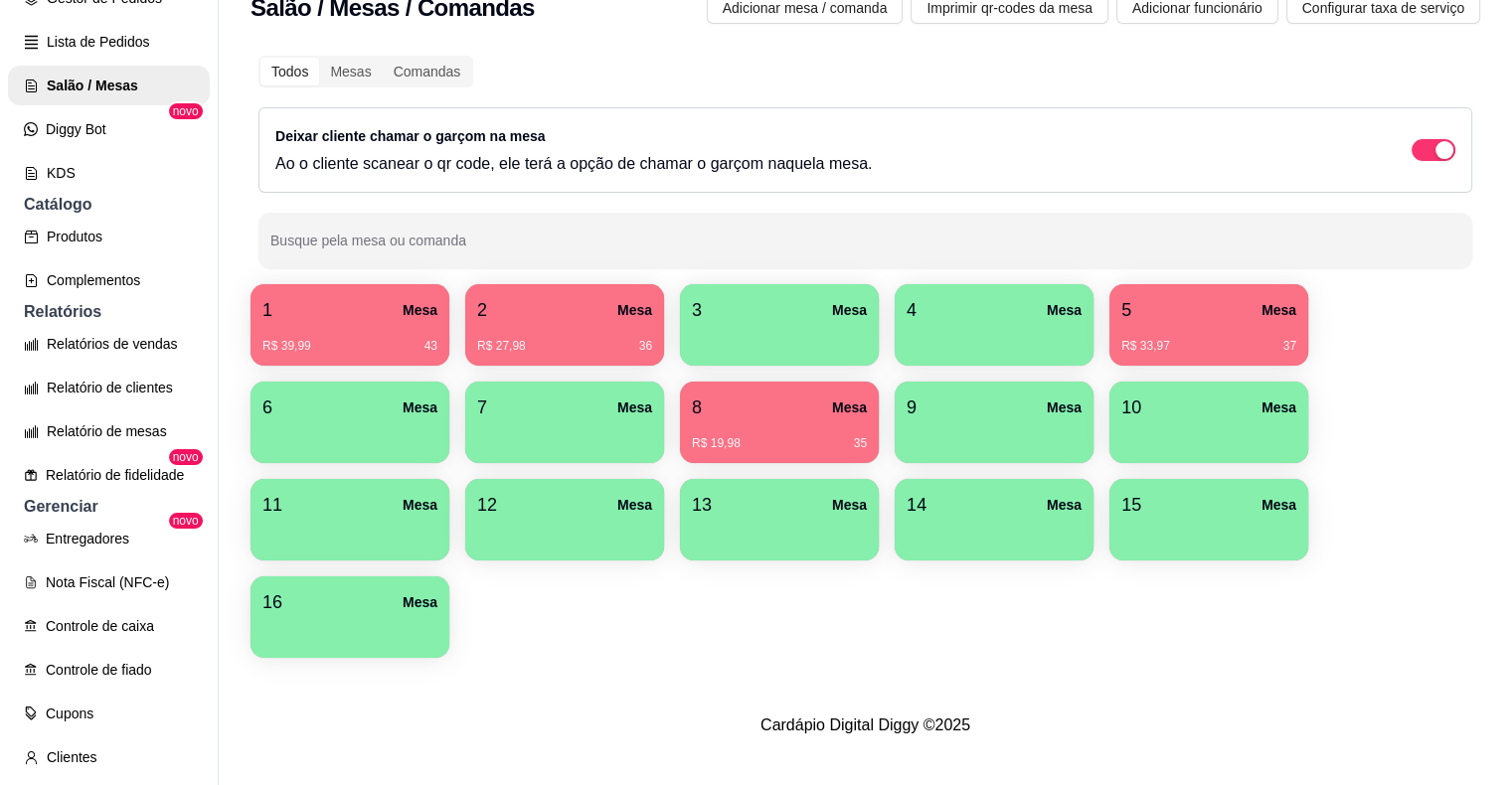click on "R$ 27,98" at bounding box center [501, 346] 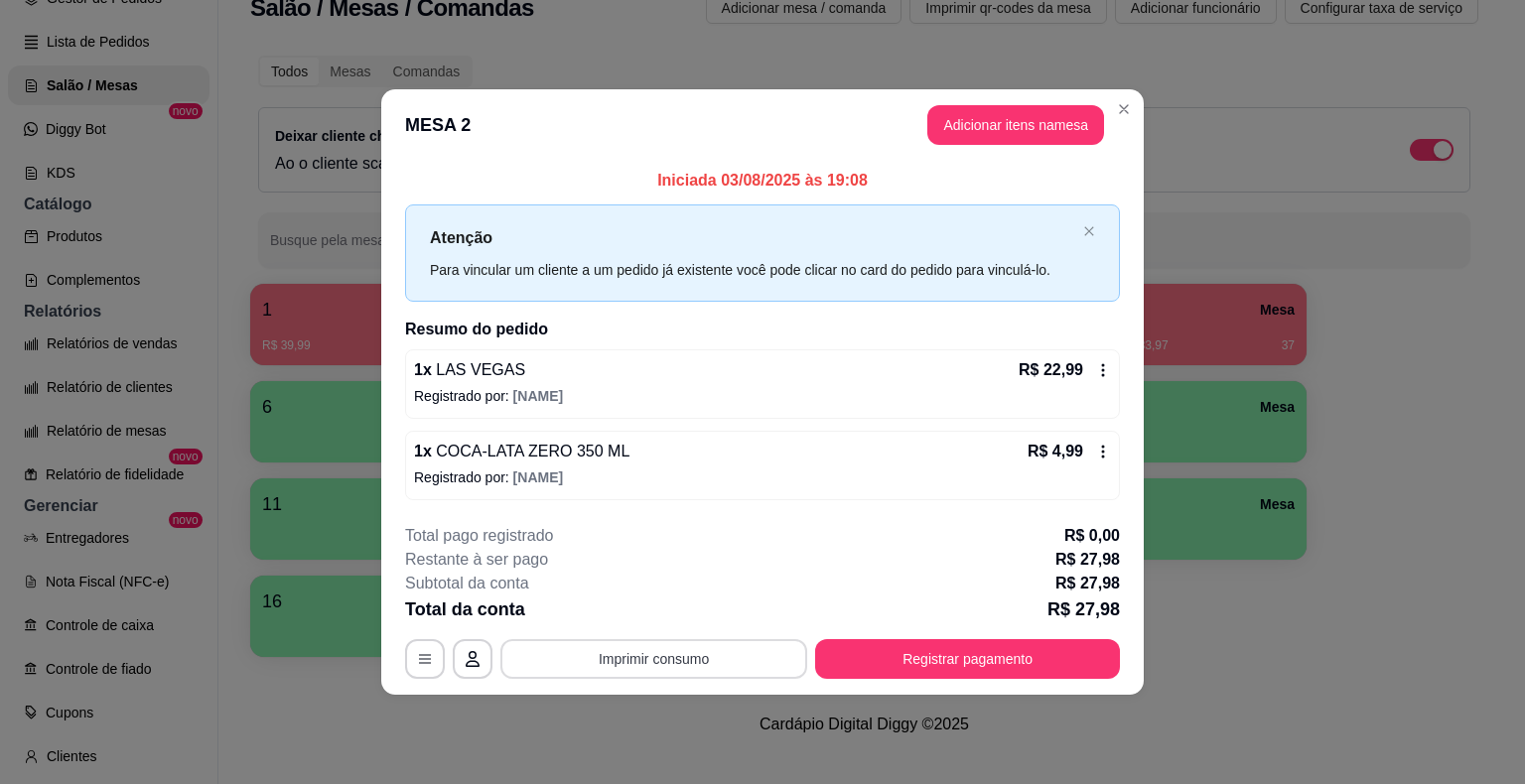 click on "Imprimir consumo" at bounding box center (653, 659) 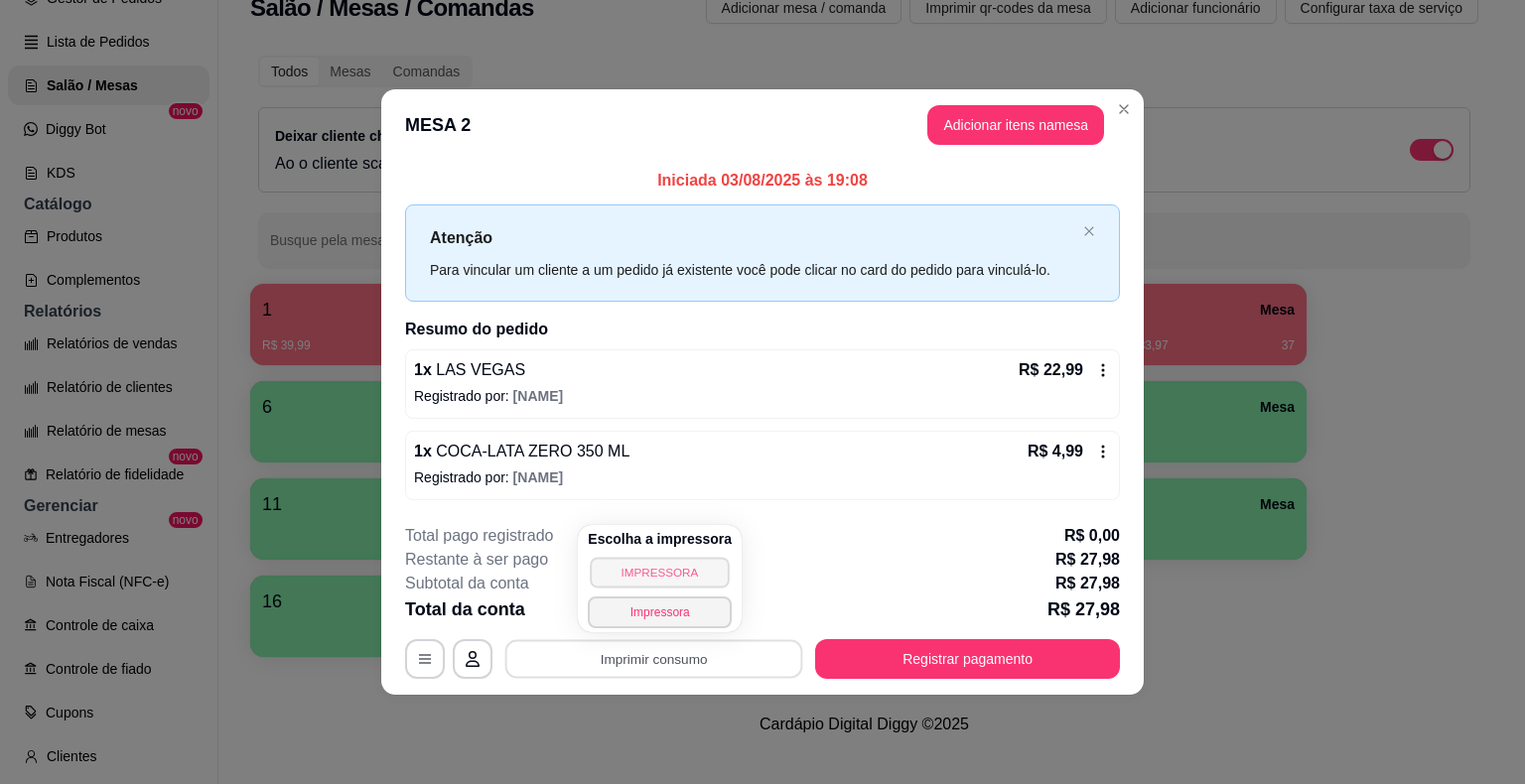 click on "IMPRESSORA" at bounding box center [660, 572] 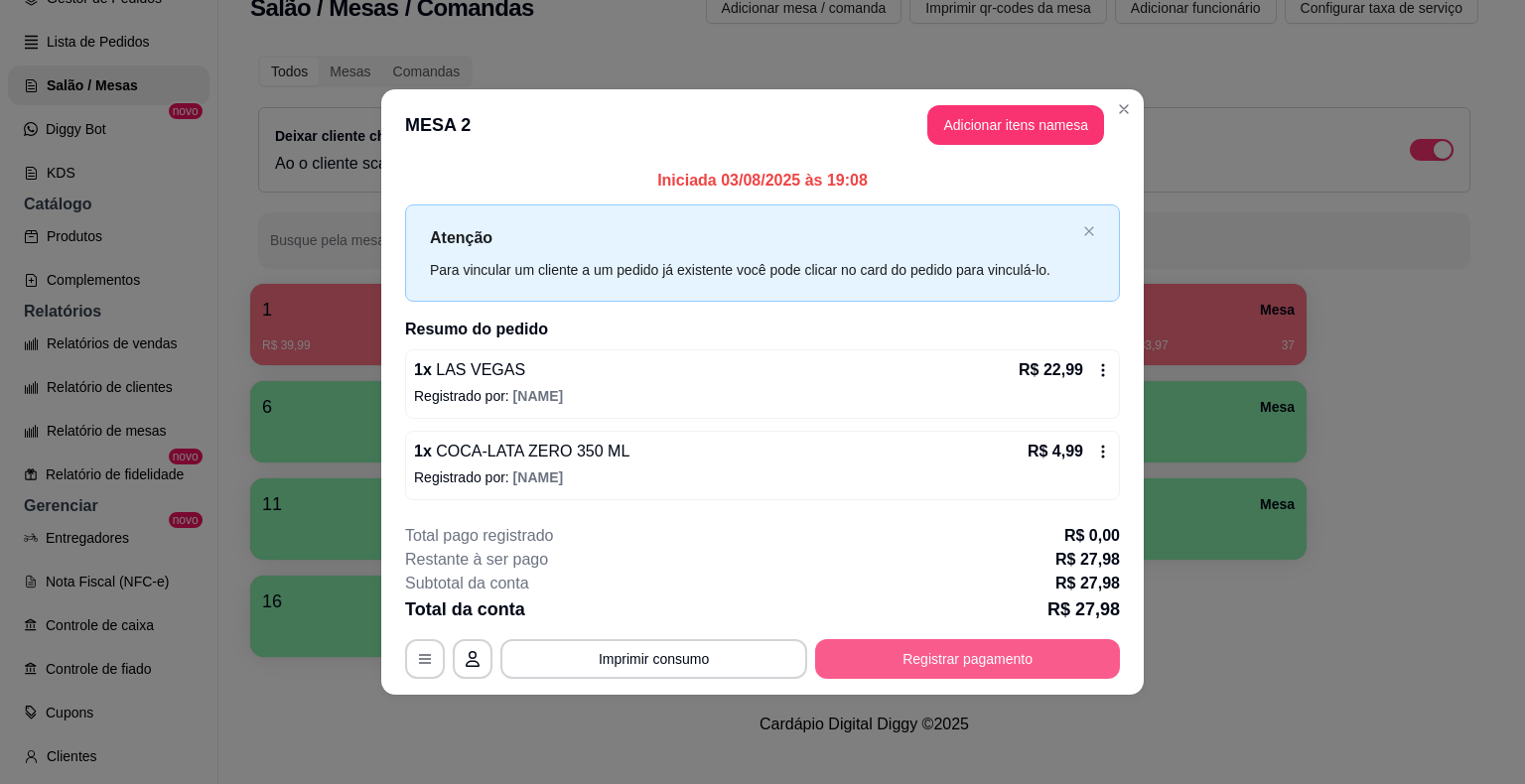 click on "Registrar pagamento" at bounding box center (967, 659) 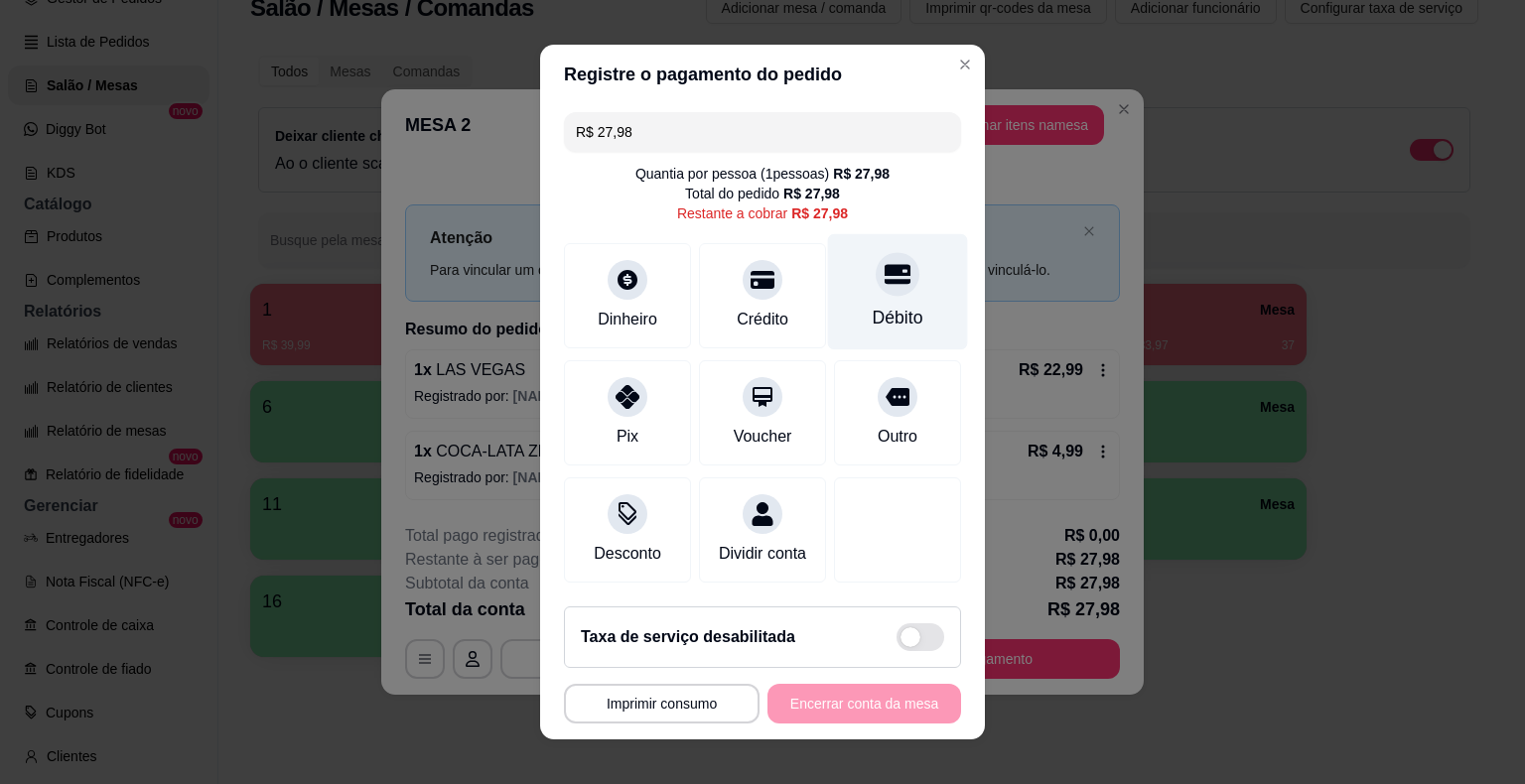 click 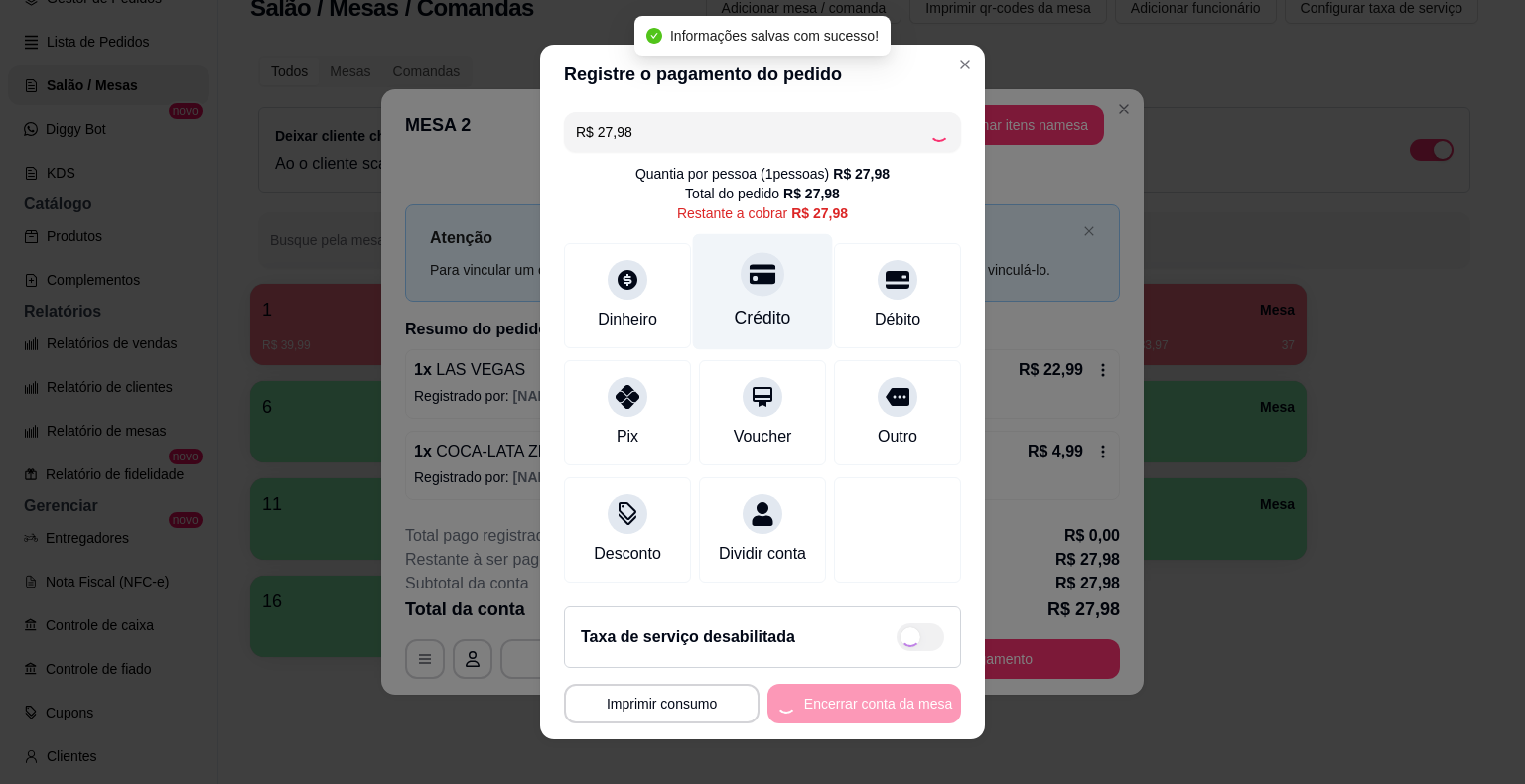 type on "R$ 0,00" 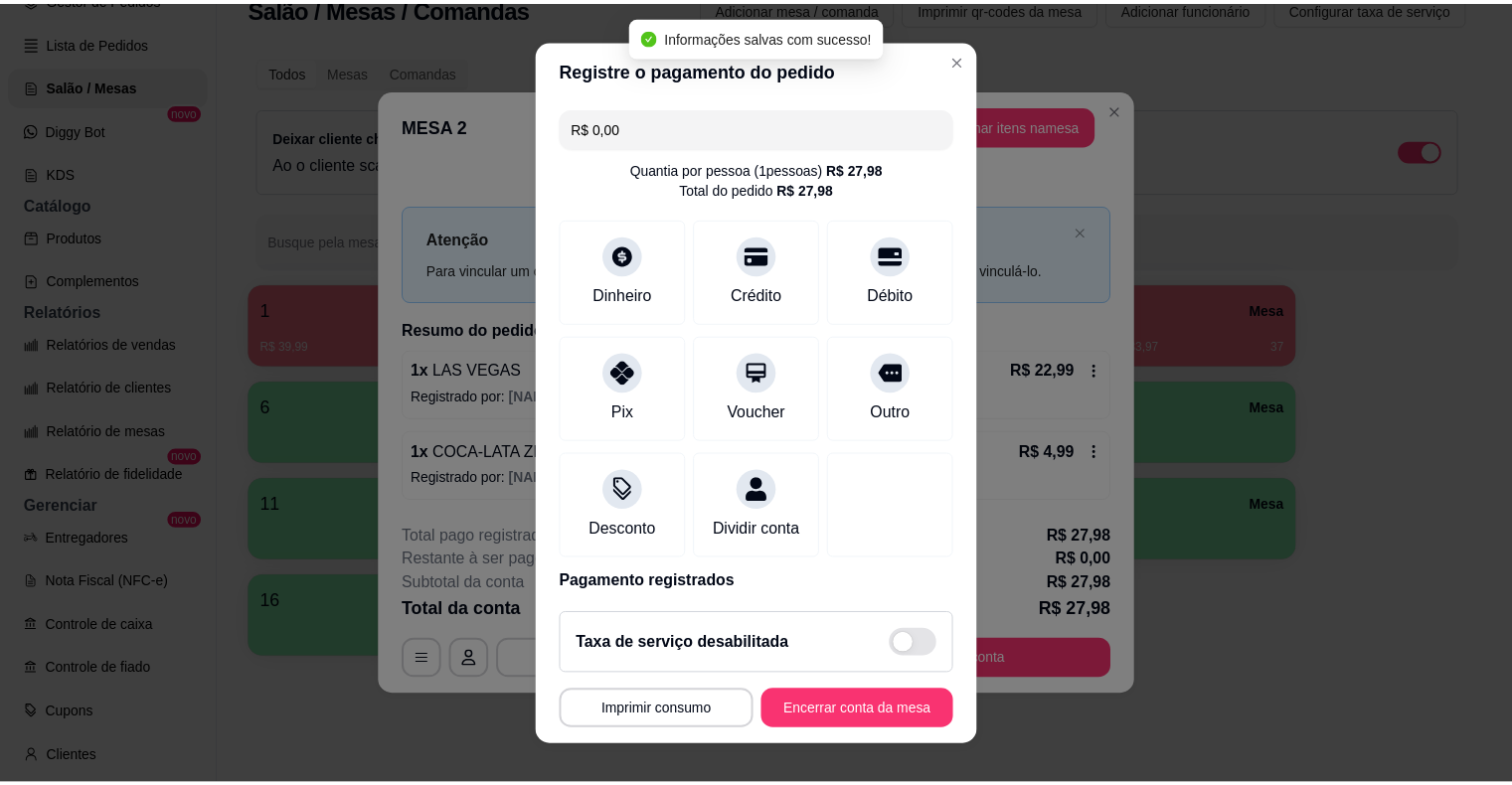 scroll, scrollTop: 93, scrollLeft: 0, axis: vertical 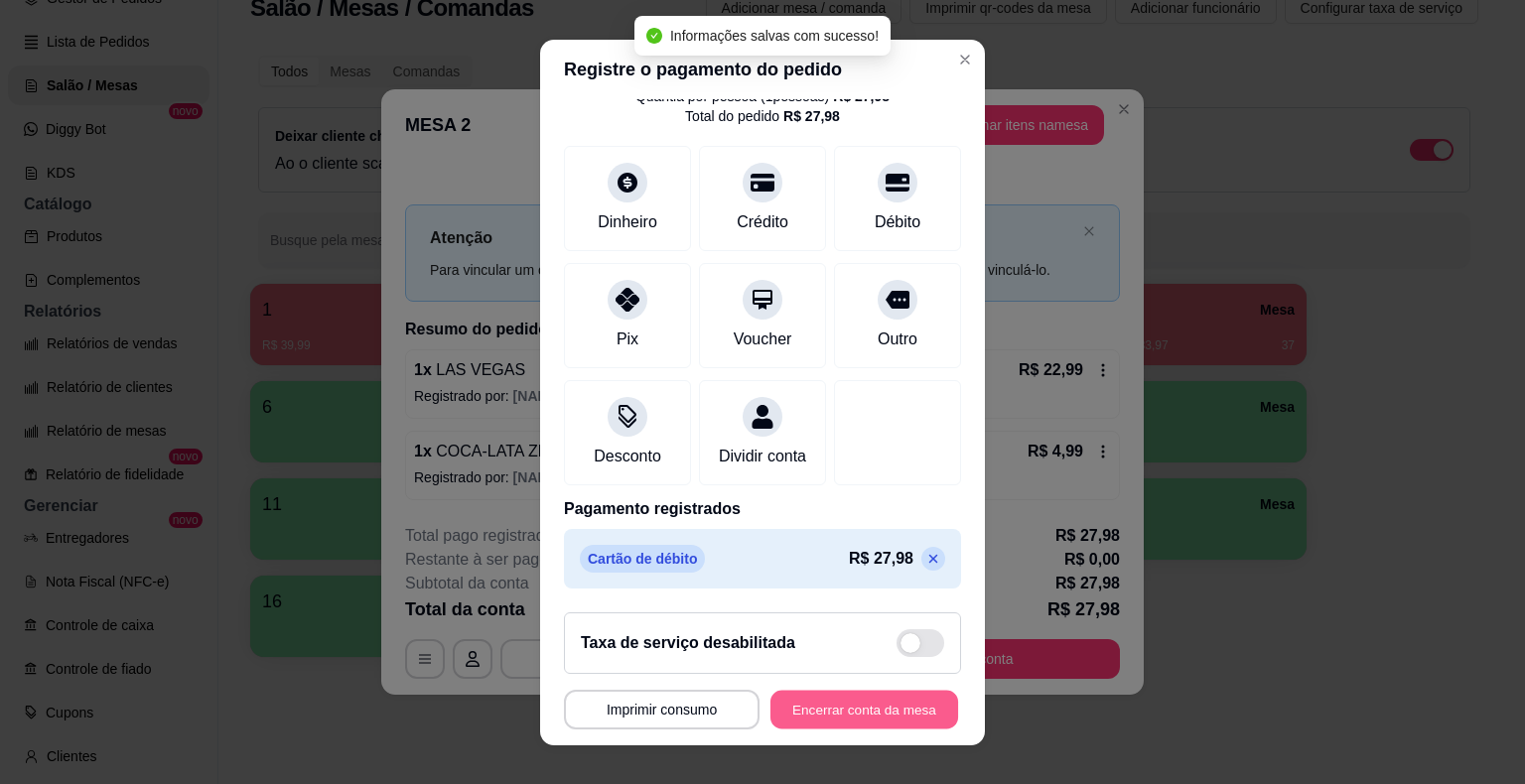 click on "Encerrar conta da mesa" at bounding box center (864, 709) 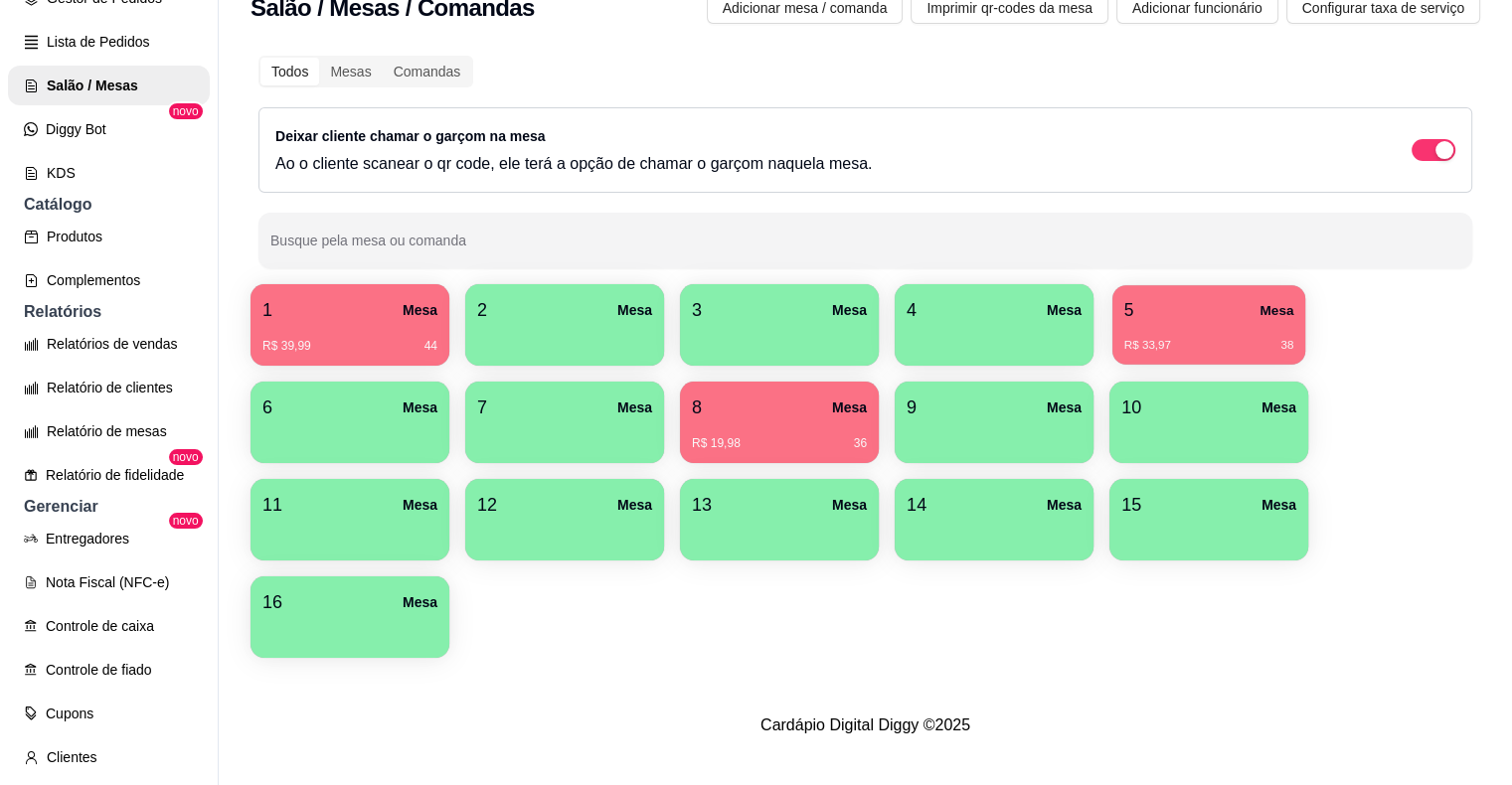 click on "5 Mesa" at bounding box center (1209, 310) 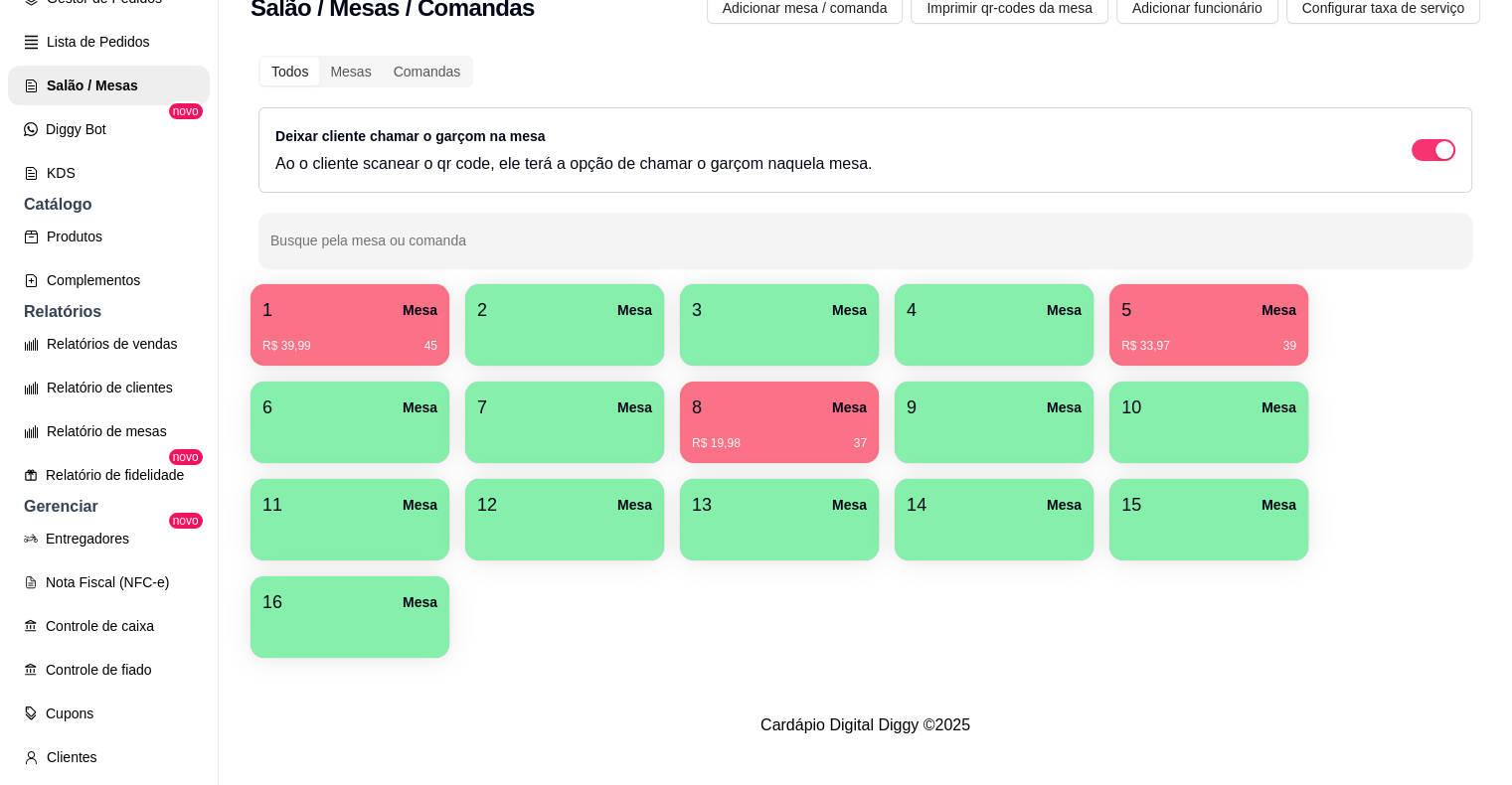 click on "R$ 33,97 39" at bounding box center (1209, 339) 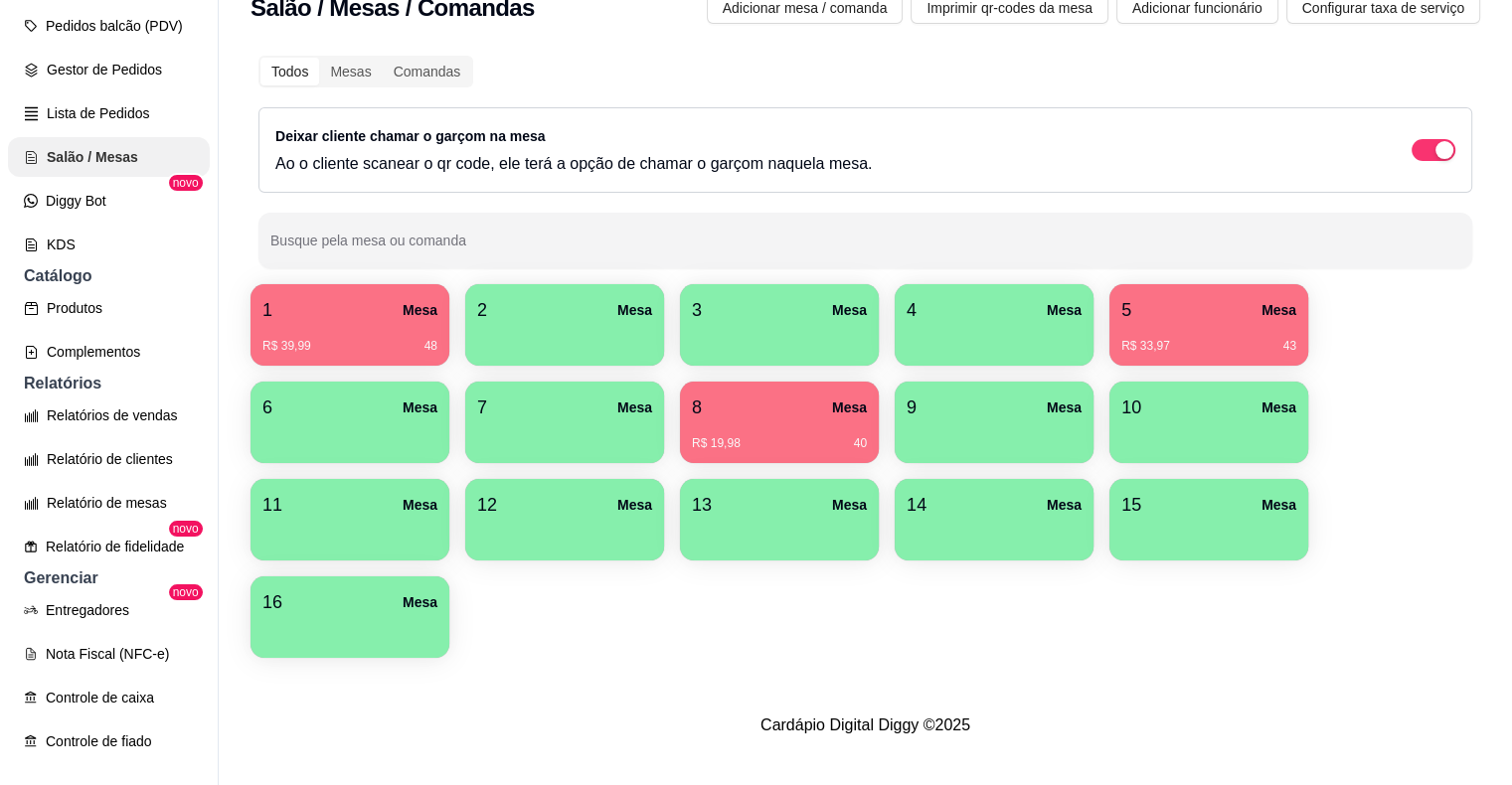 scroll, scrollTop: 199, scrollLeft: 0, axis: vertical 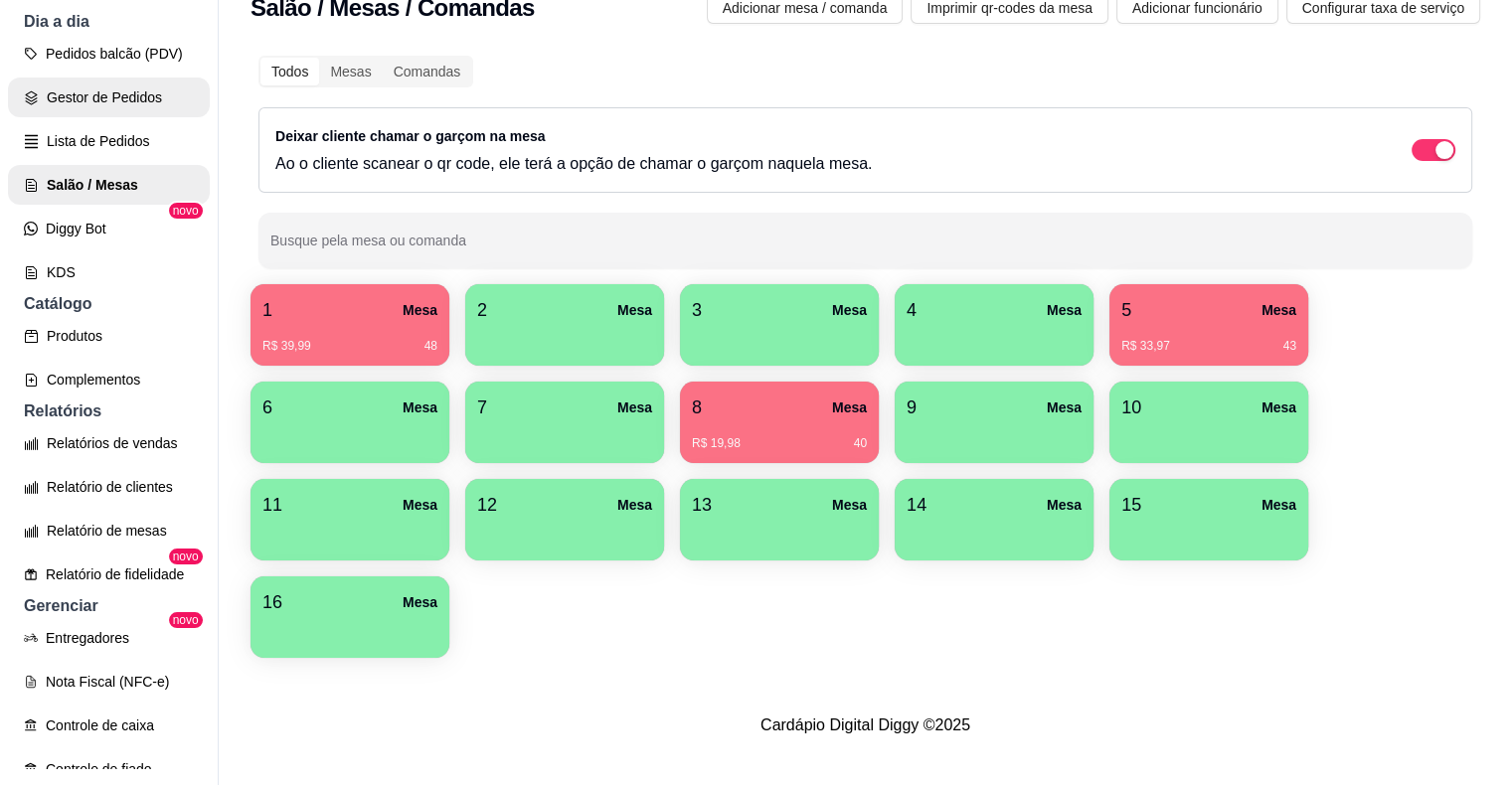 click on "Gestor de Pedidos" at bounding box center [108, 97] 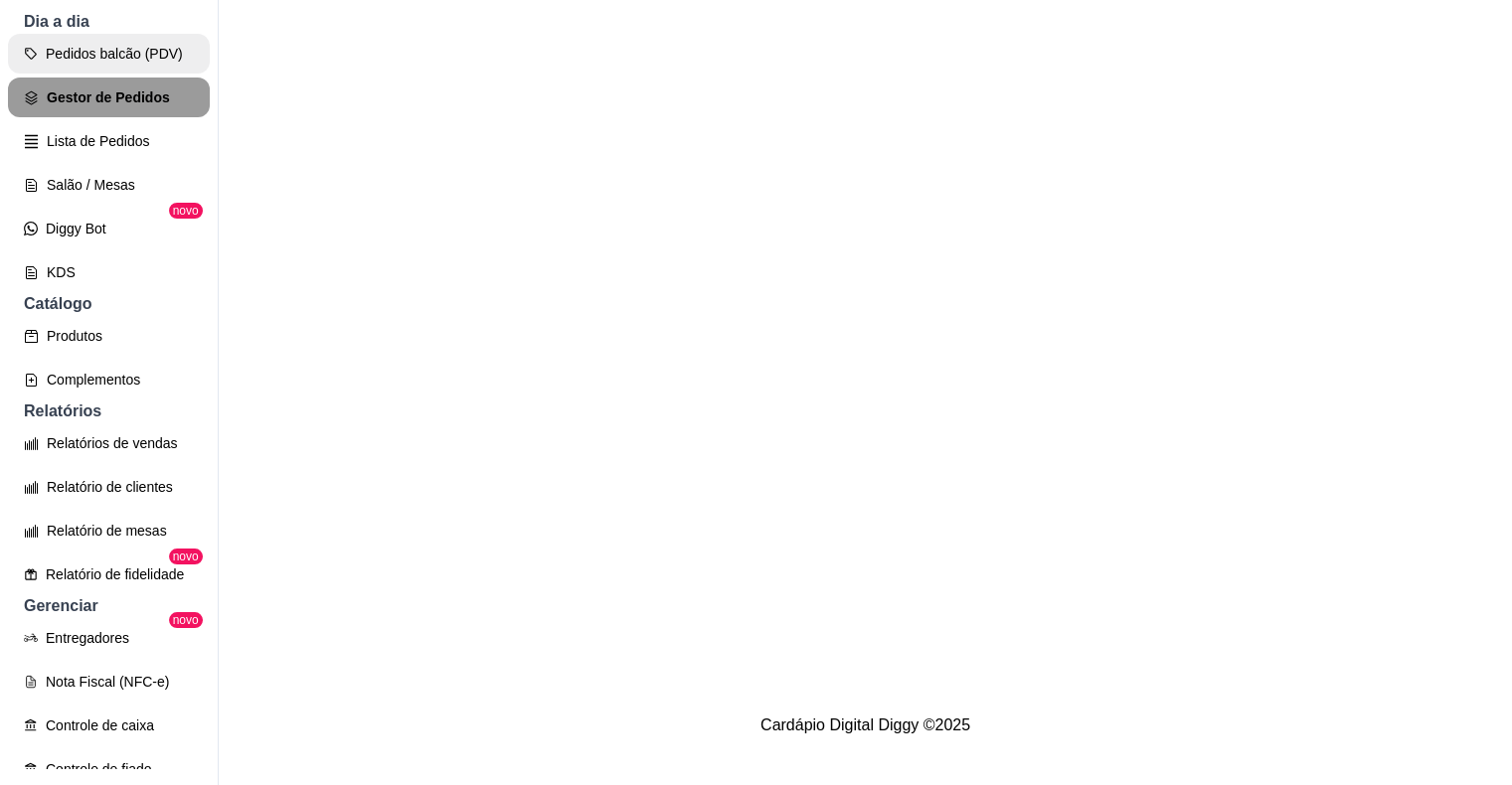 scroll, scrollTop: 0, scrollLeft: 0, axis: both 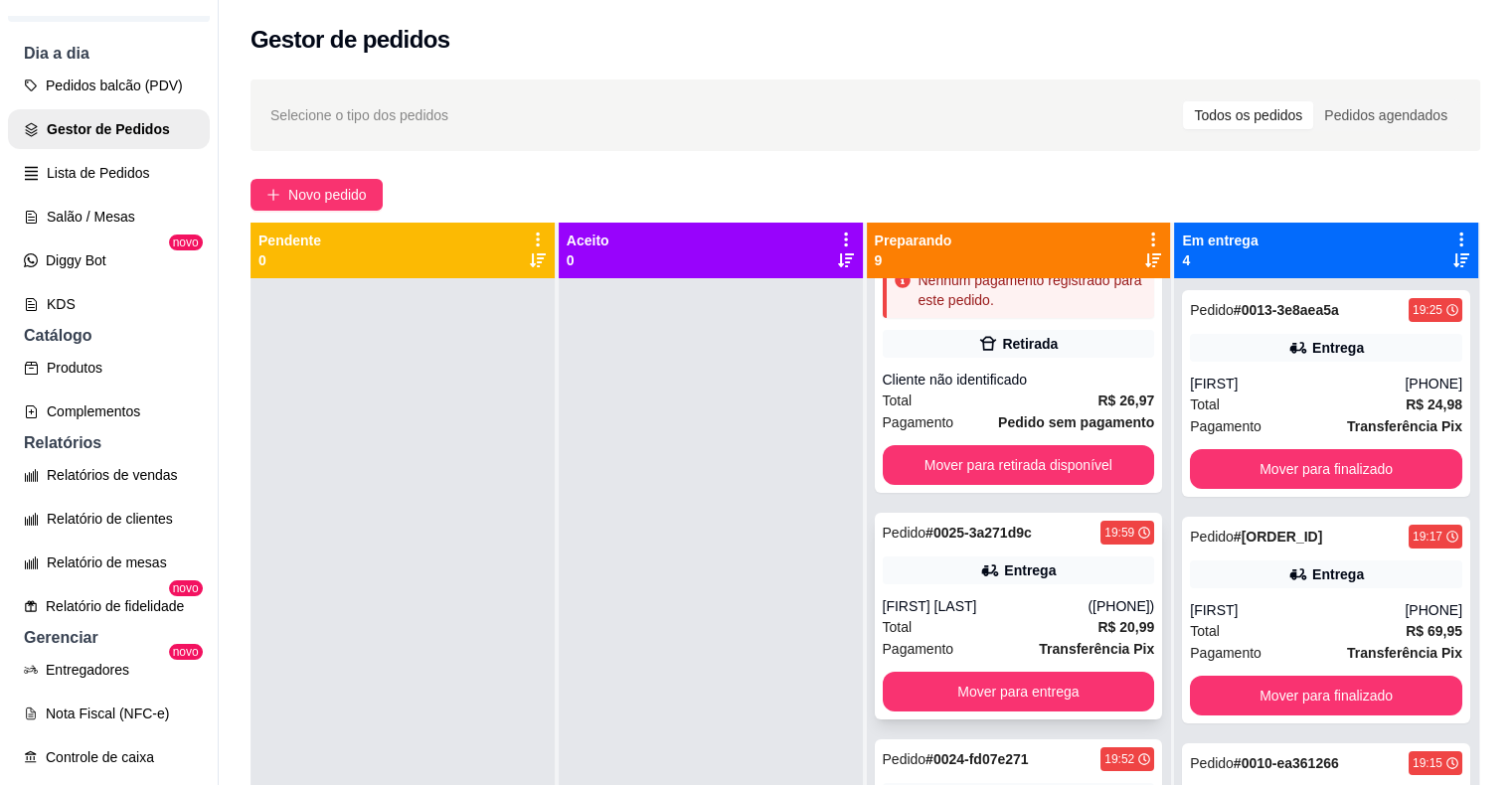 click on "Pagamento Transferência Pix" at bounding box center [1019, 649] 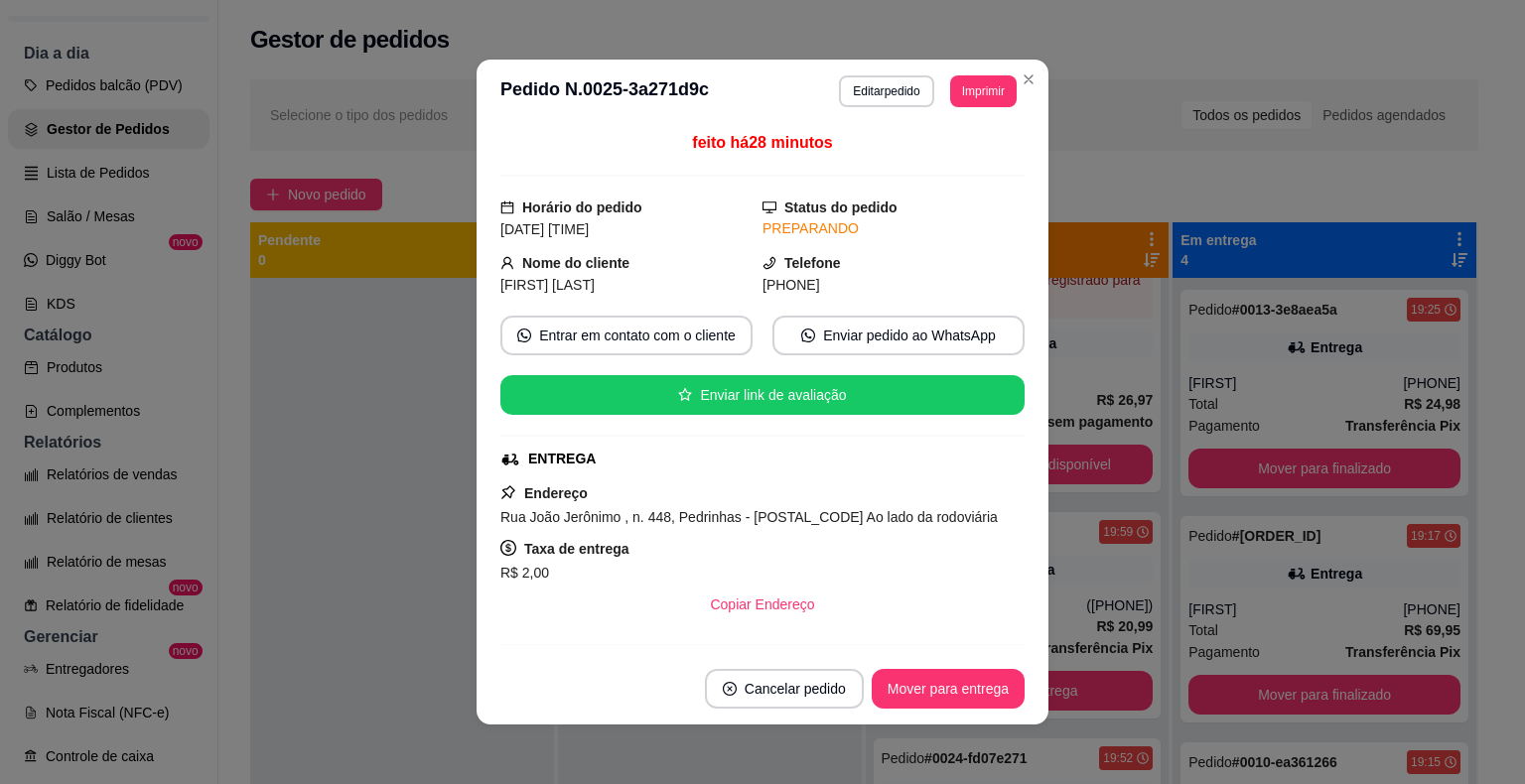 scroll, scrollTop: 254, scrollLeft: 0, axis: vertical 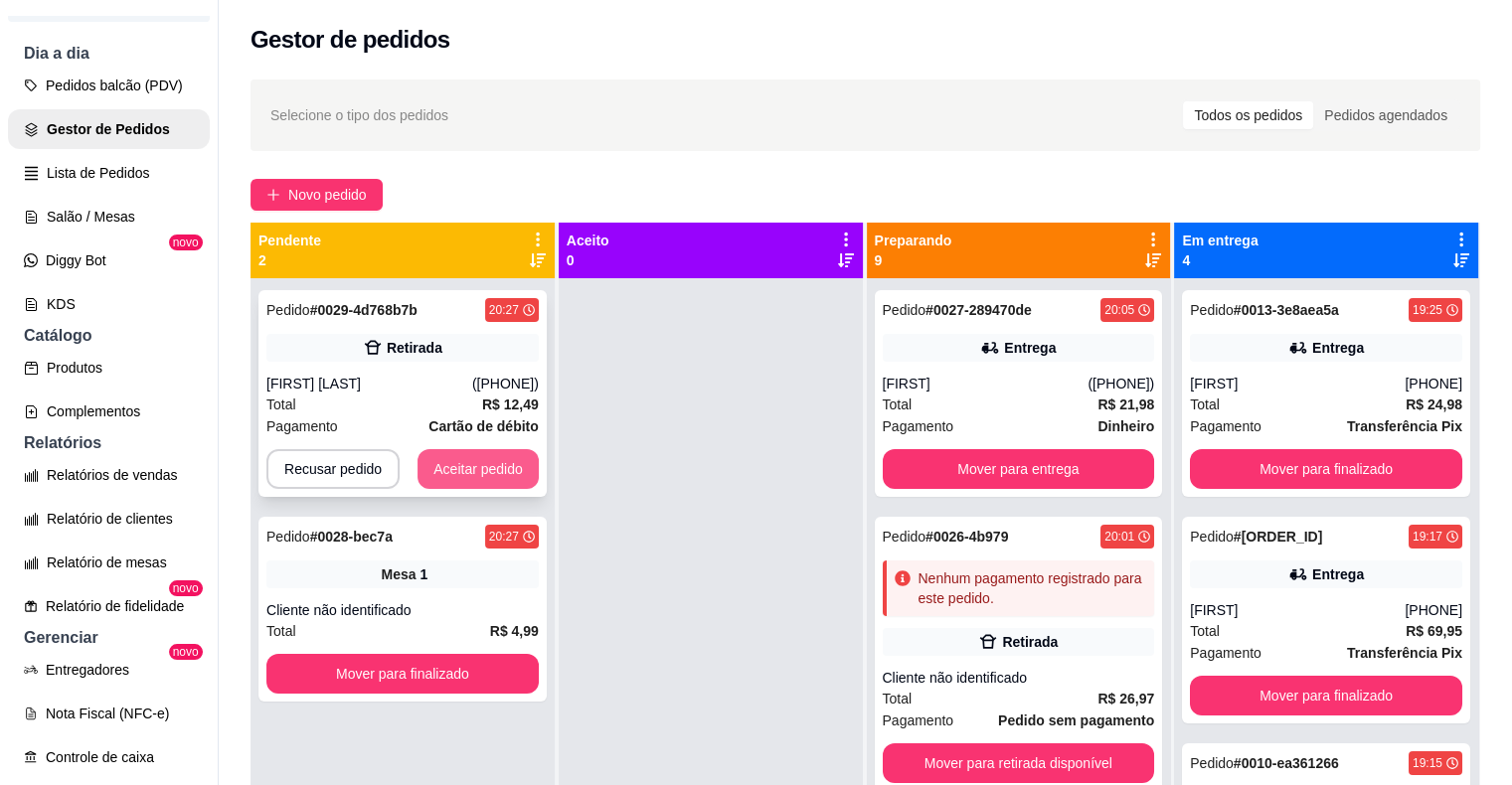 click on "Aceitar pedido" at bounding box center (478, 469) 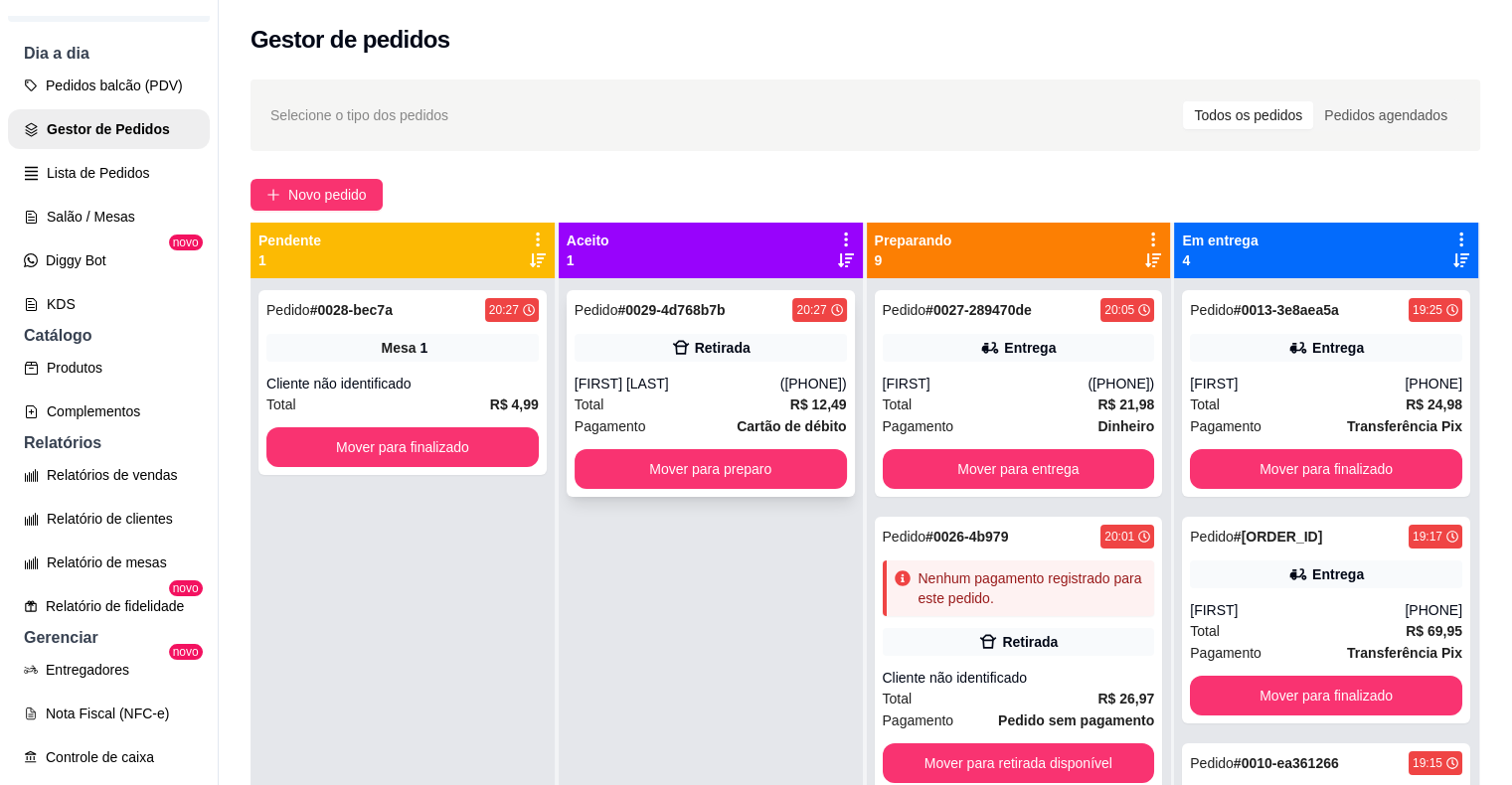 click on "Total R$ 12,49" at bounding box center (711, 404) 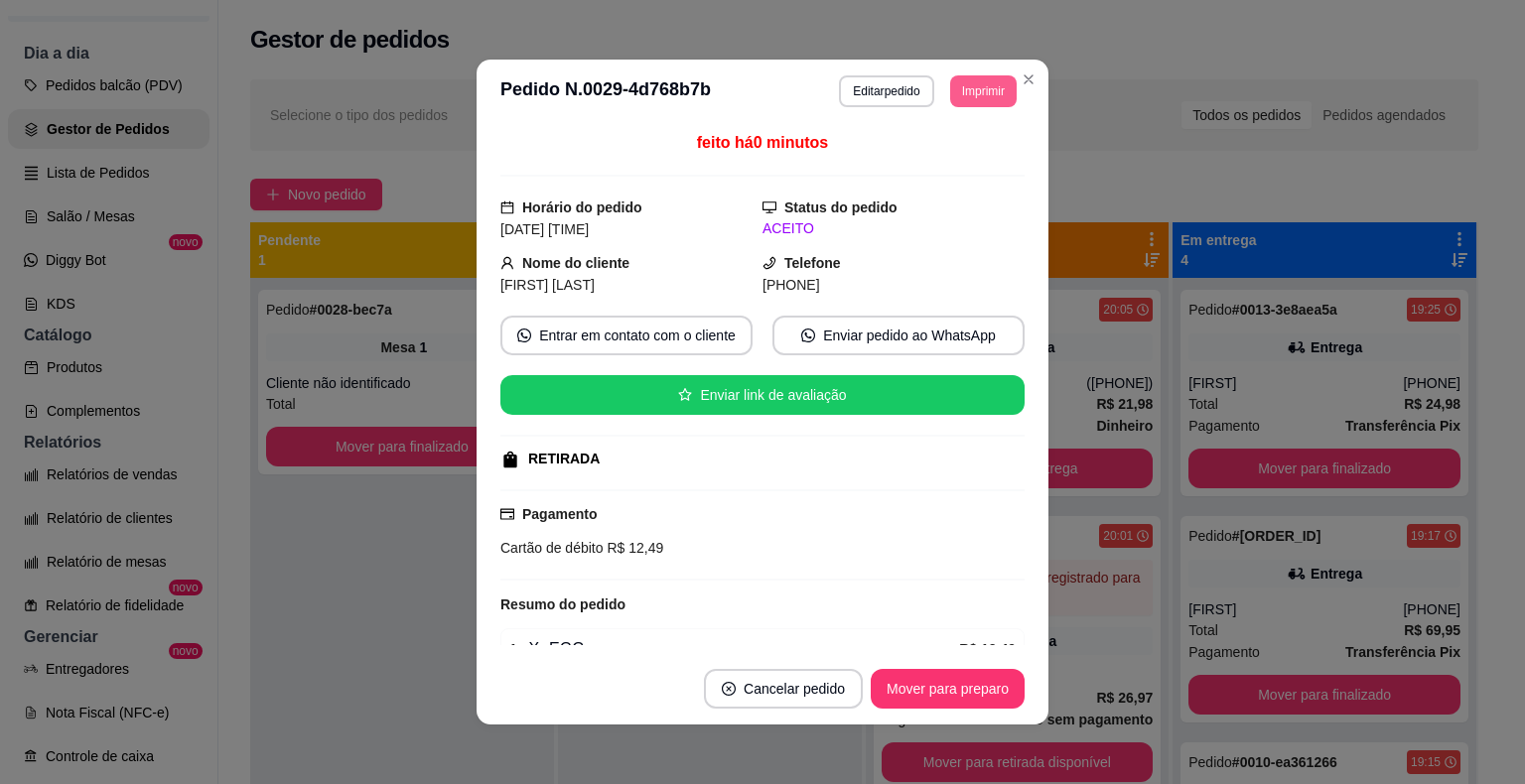 click on "Imprimir" at bounding box center [983, 91] 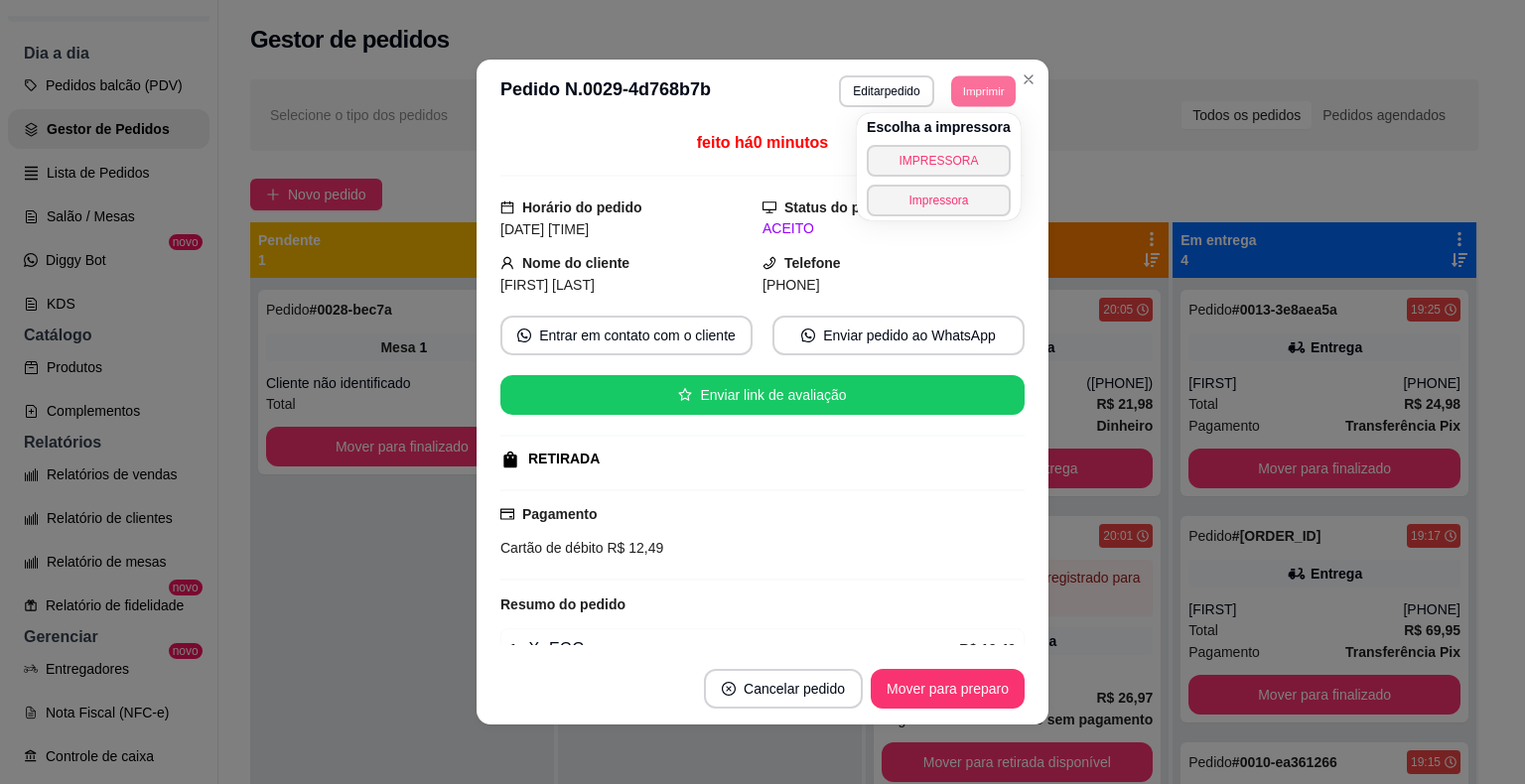 click on "Escolha a impressora IMPRESSORA Impressora" at bounding box center [938, 167] 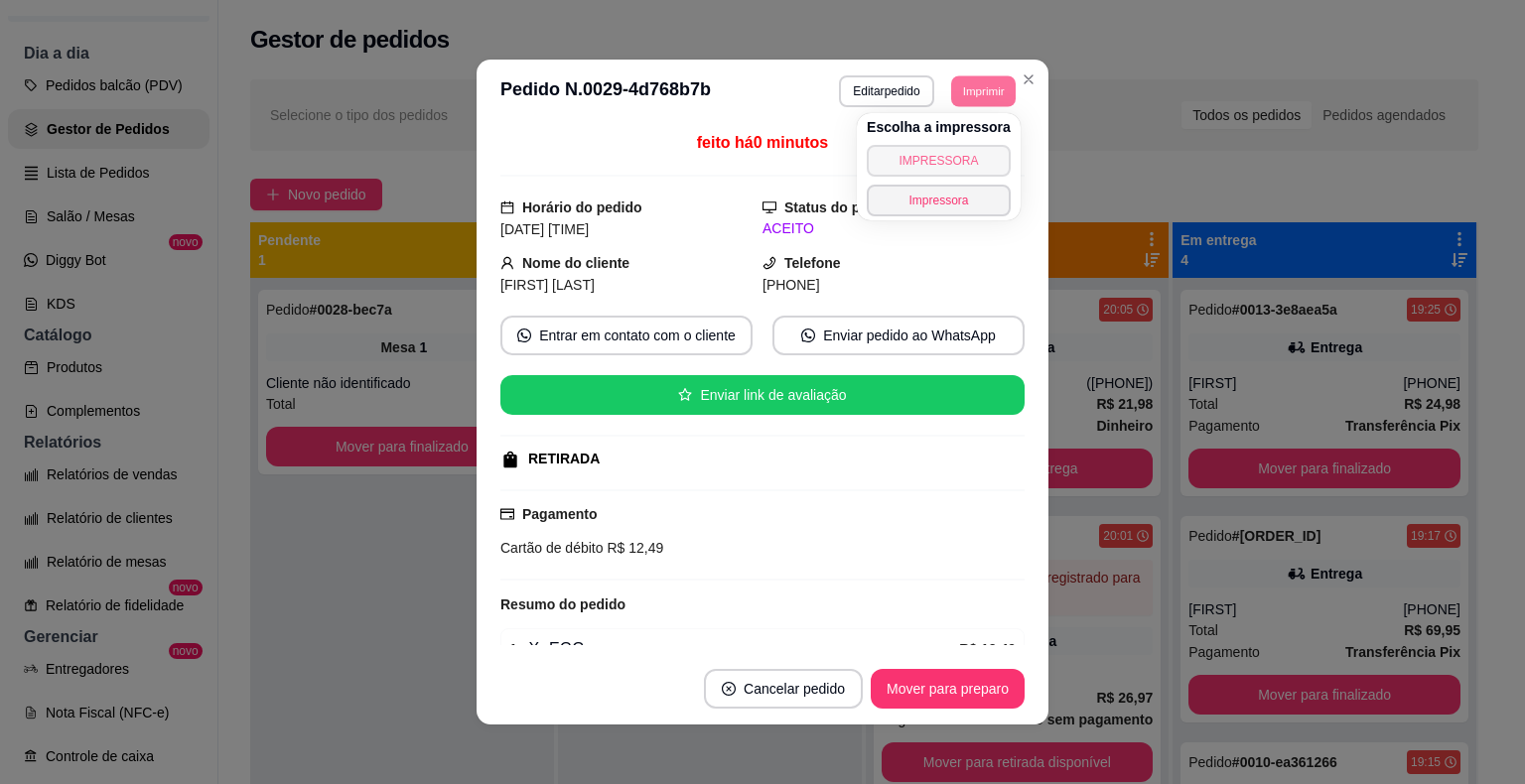click on "IMPRESSORA" at bounding box center [938, 161] 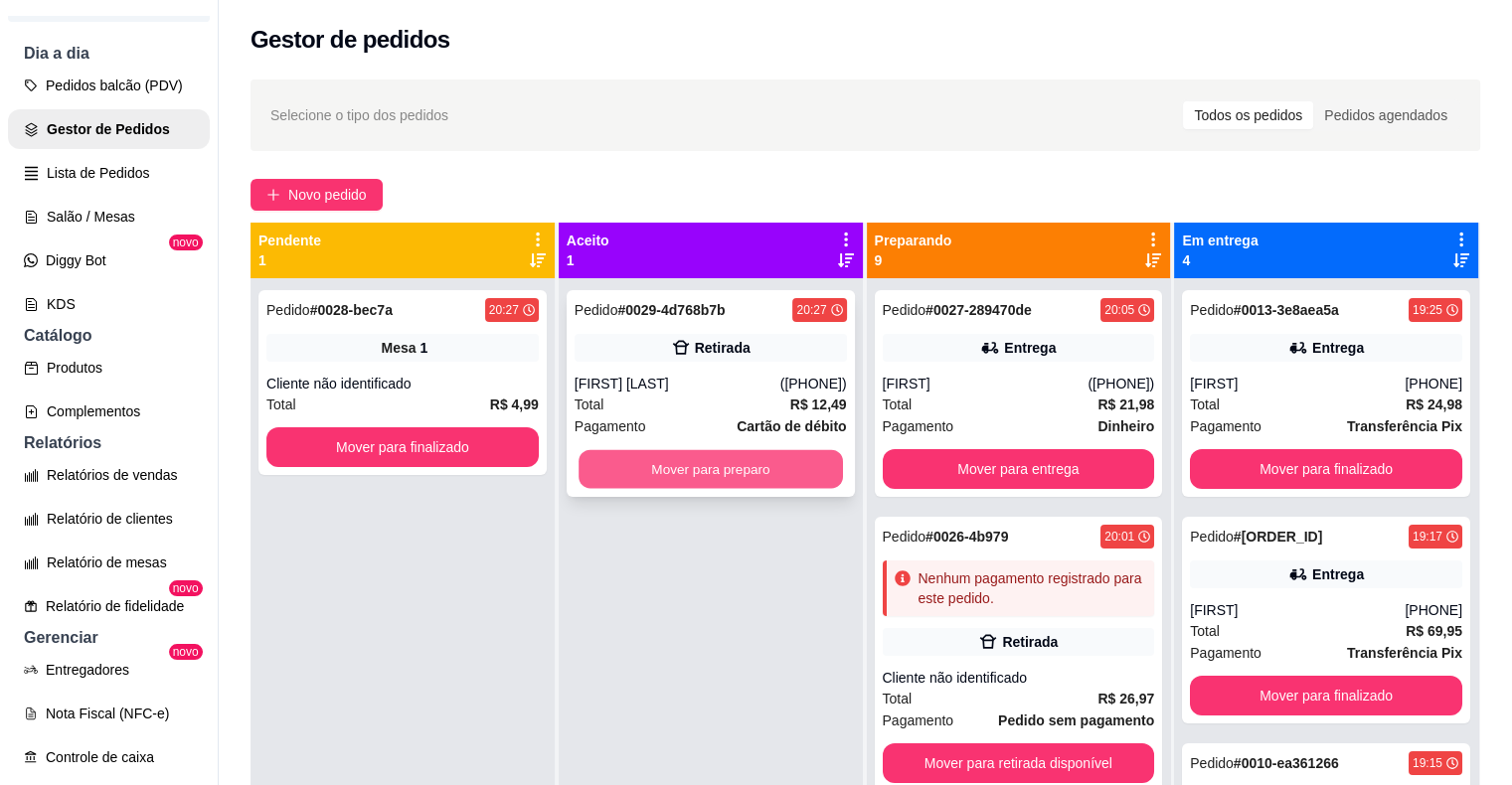 click on "Mover para preparo" at bounding box center [711, 469] 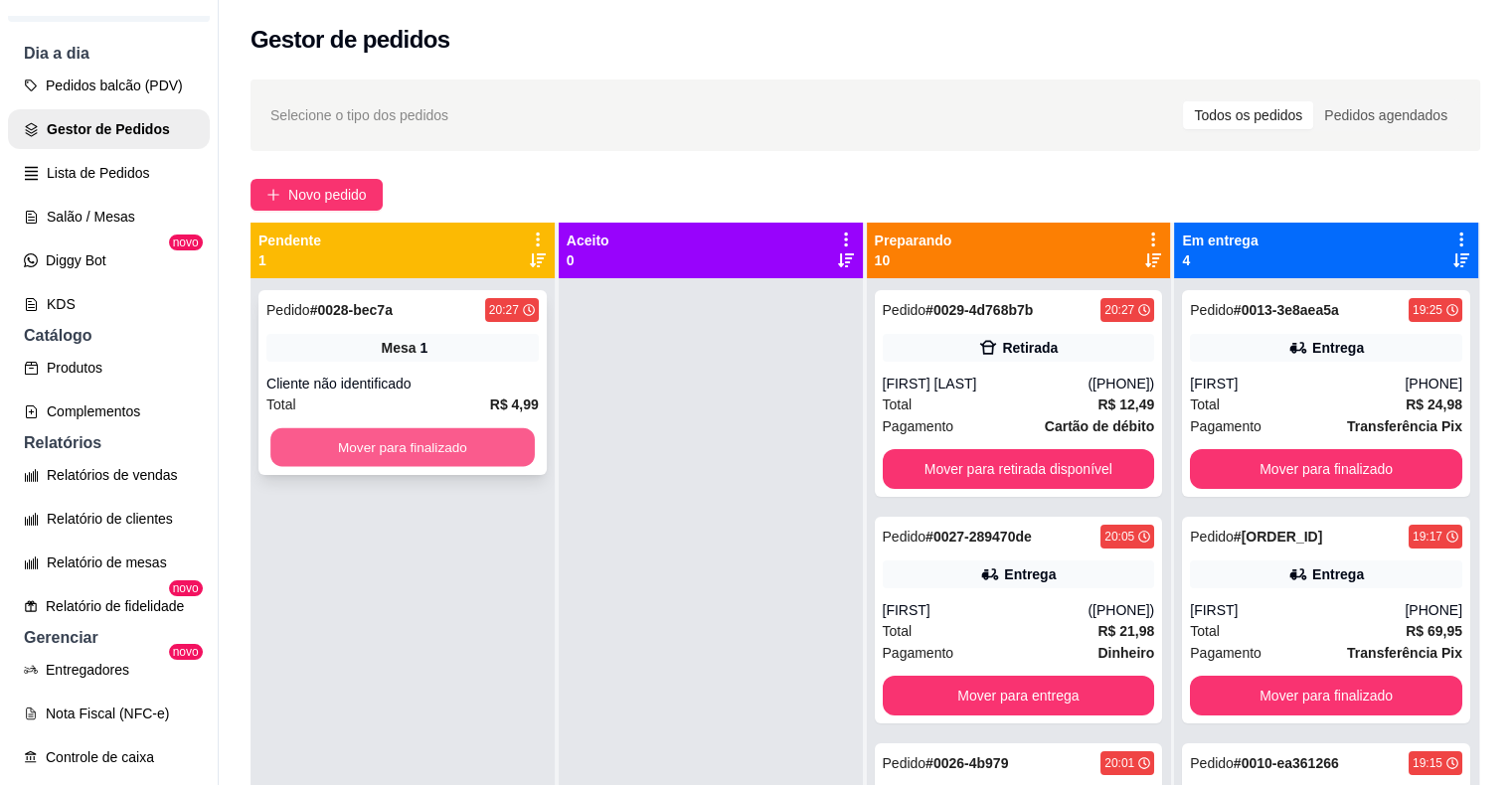 click on "Mover para finalizado" at bounding box center [403, 447] 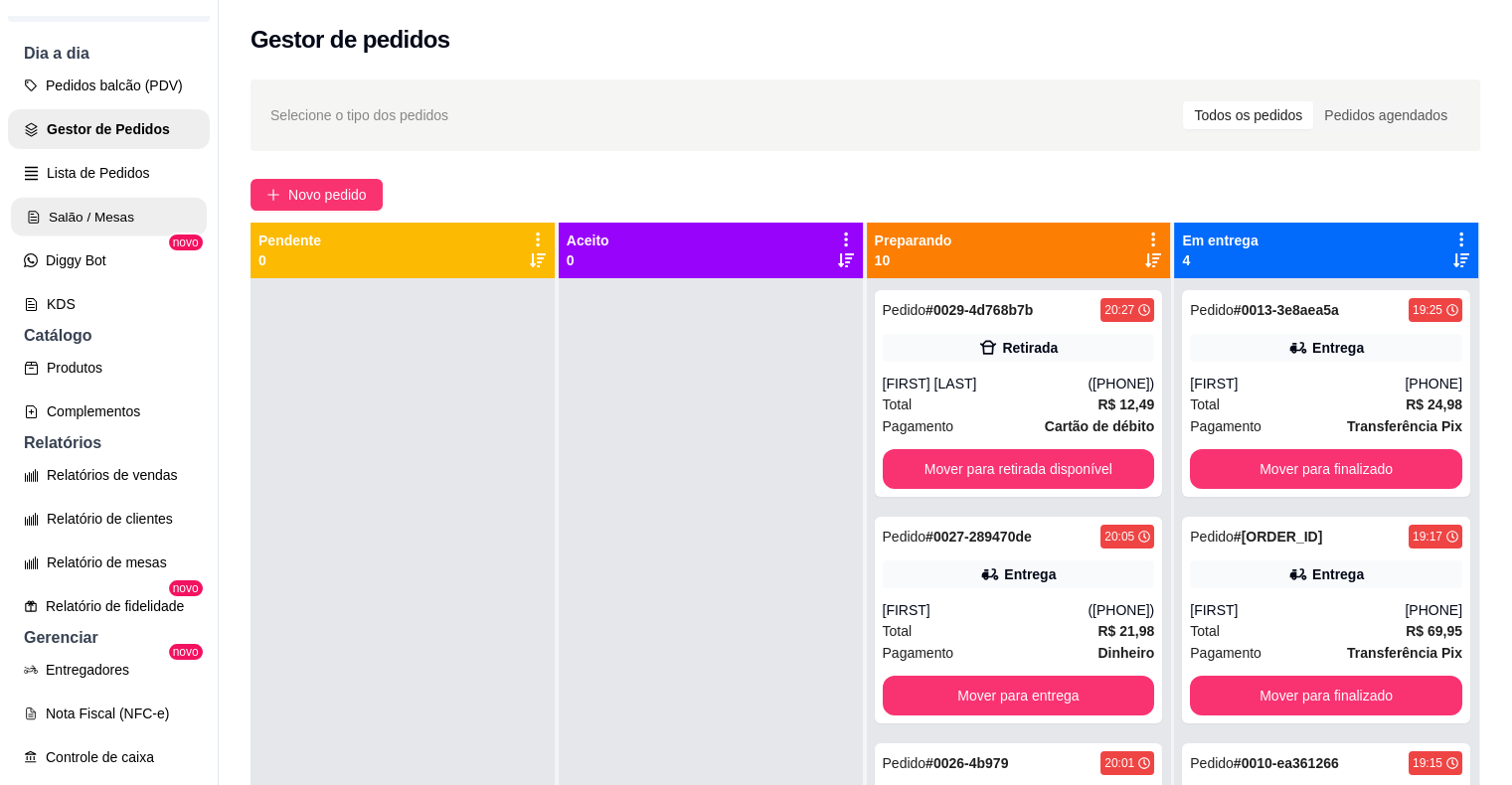 click on "Salão / Mesas" at bounding box center (108, 217) 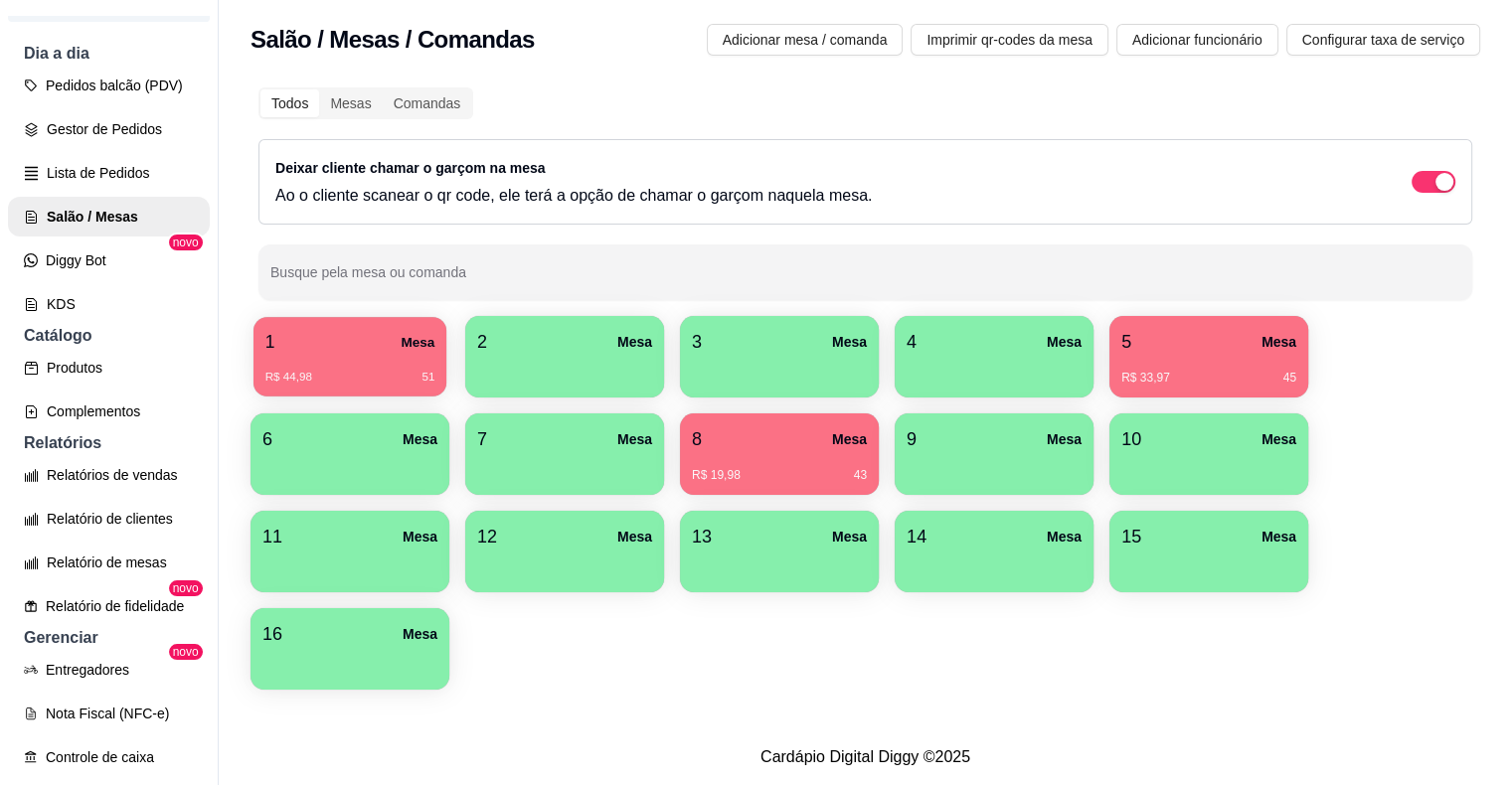 click on "R$ 44,98 [NUMBER]" at bounding box center [350, 378] 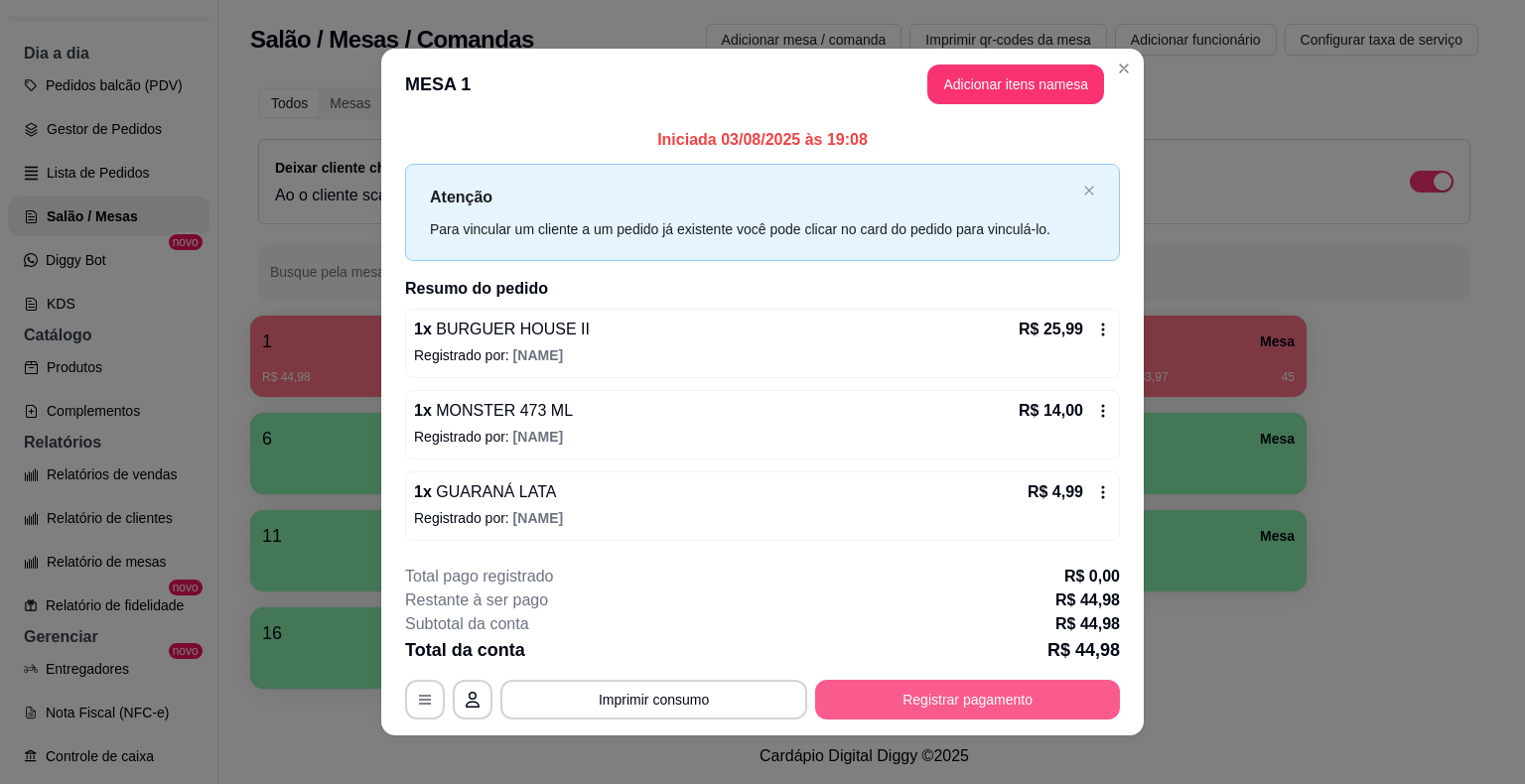 click on "Registrar pagamento" at bounding box center [967, 700] 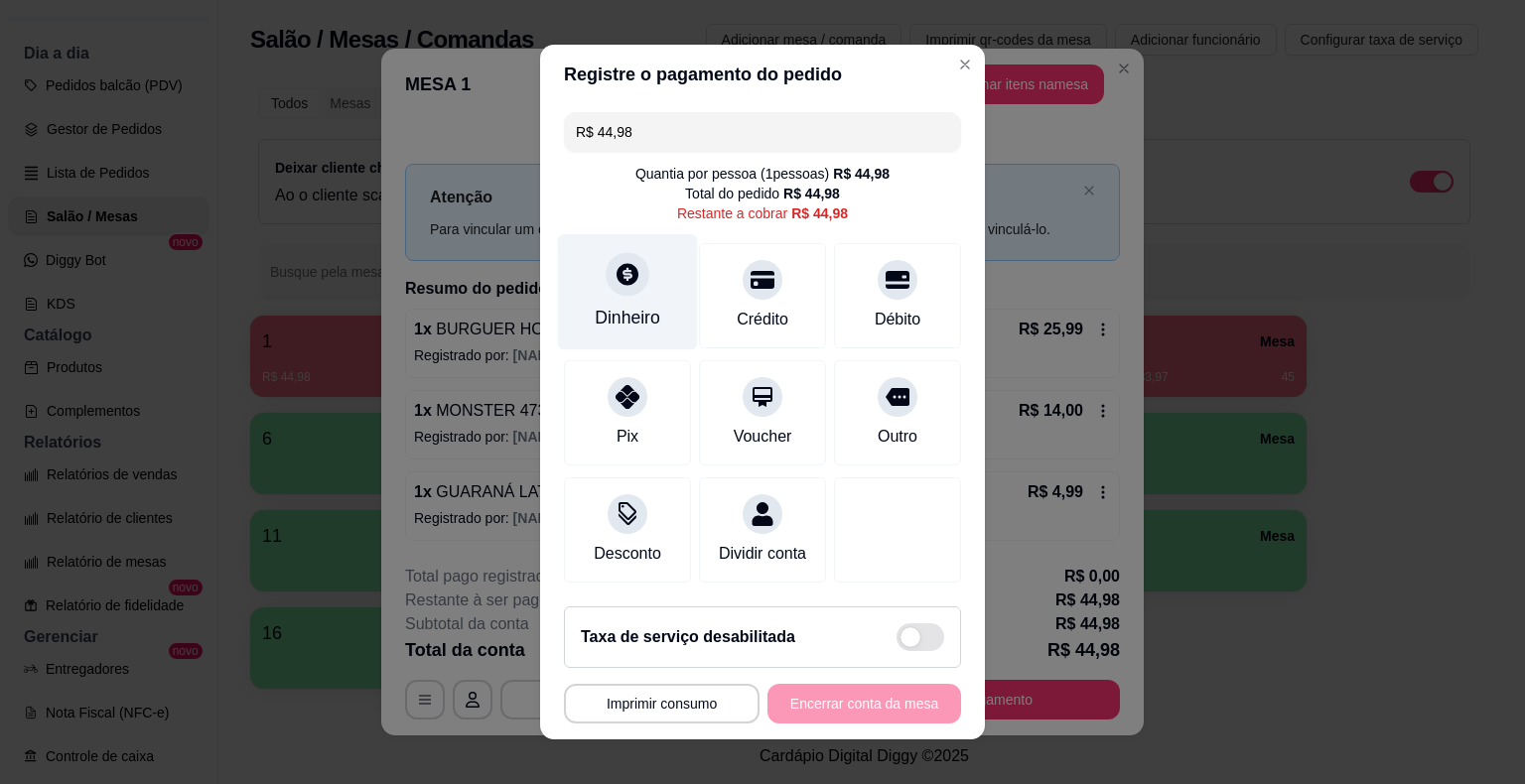 click at bounding box center (627, 274) 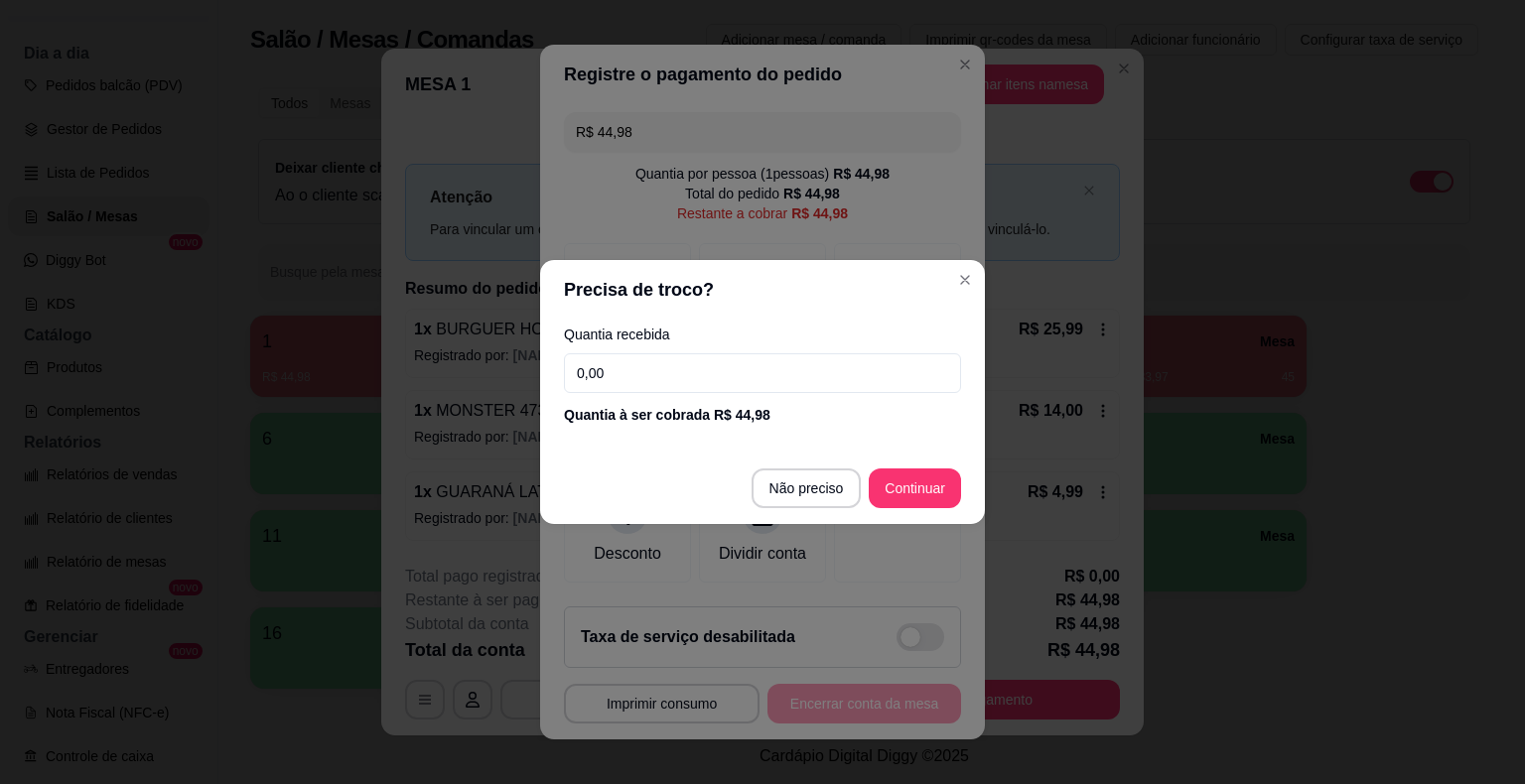 click on "0,00" at bounding box center (762, 373) 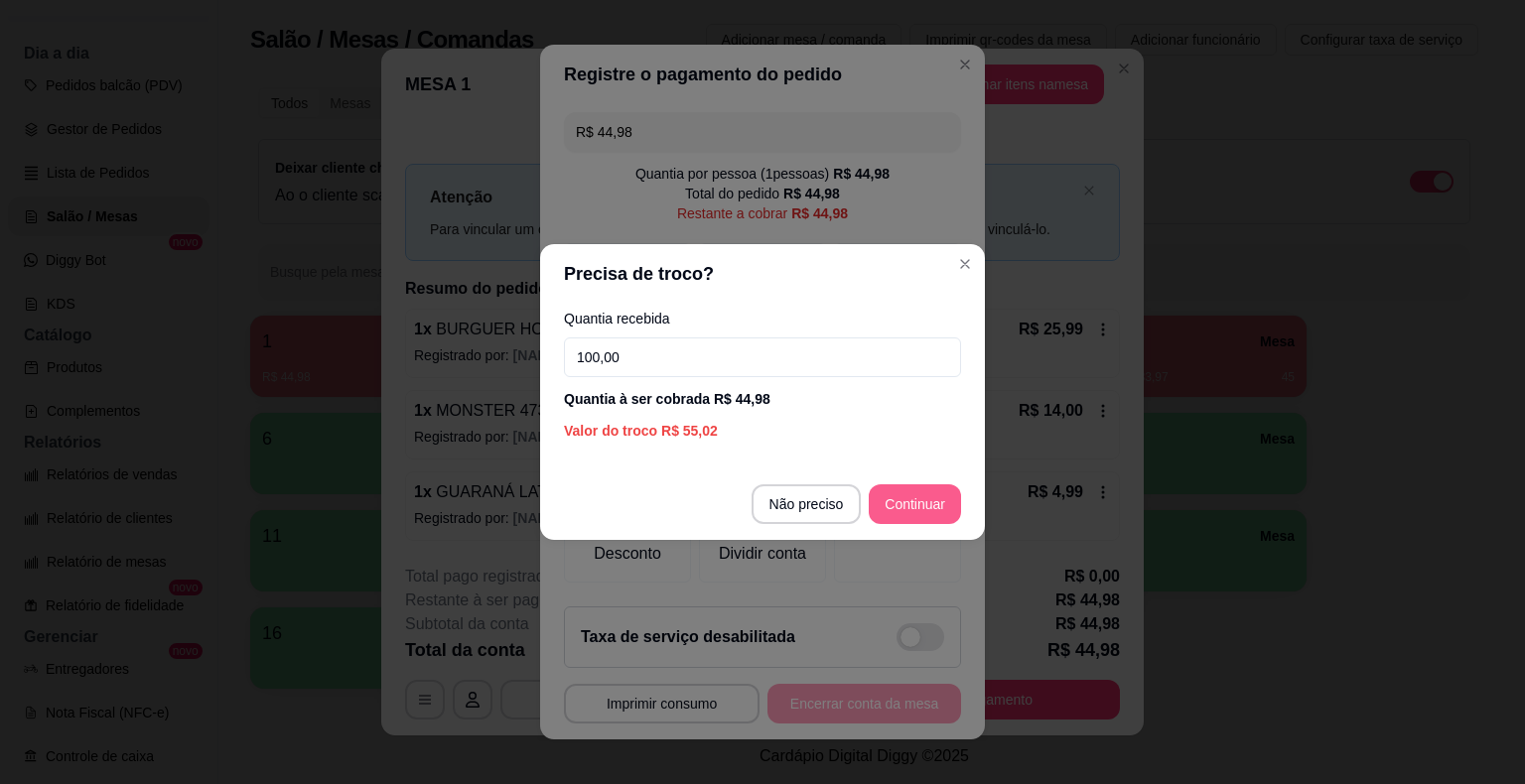 type on "100,00" 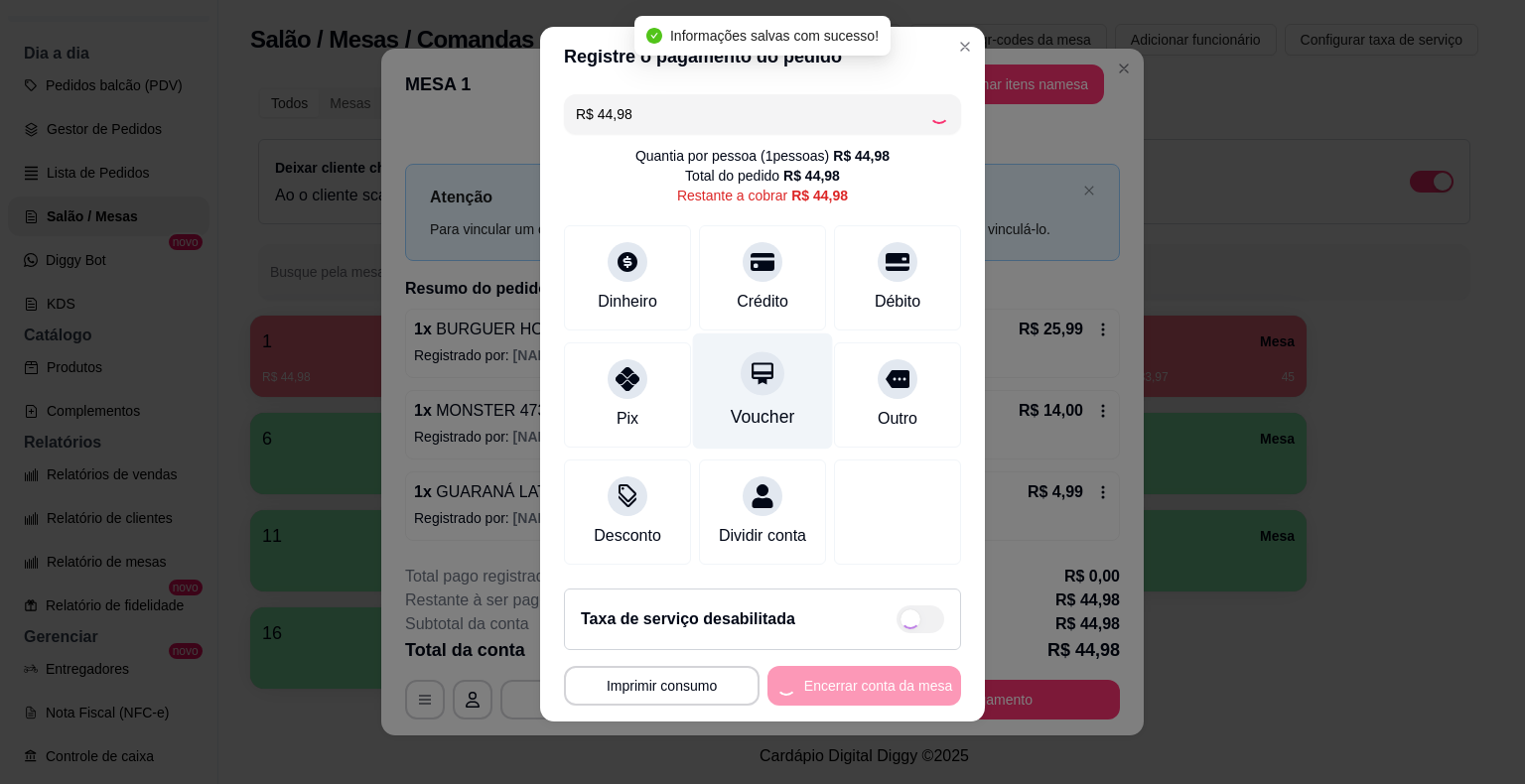 type on "R$ 0,00" 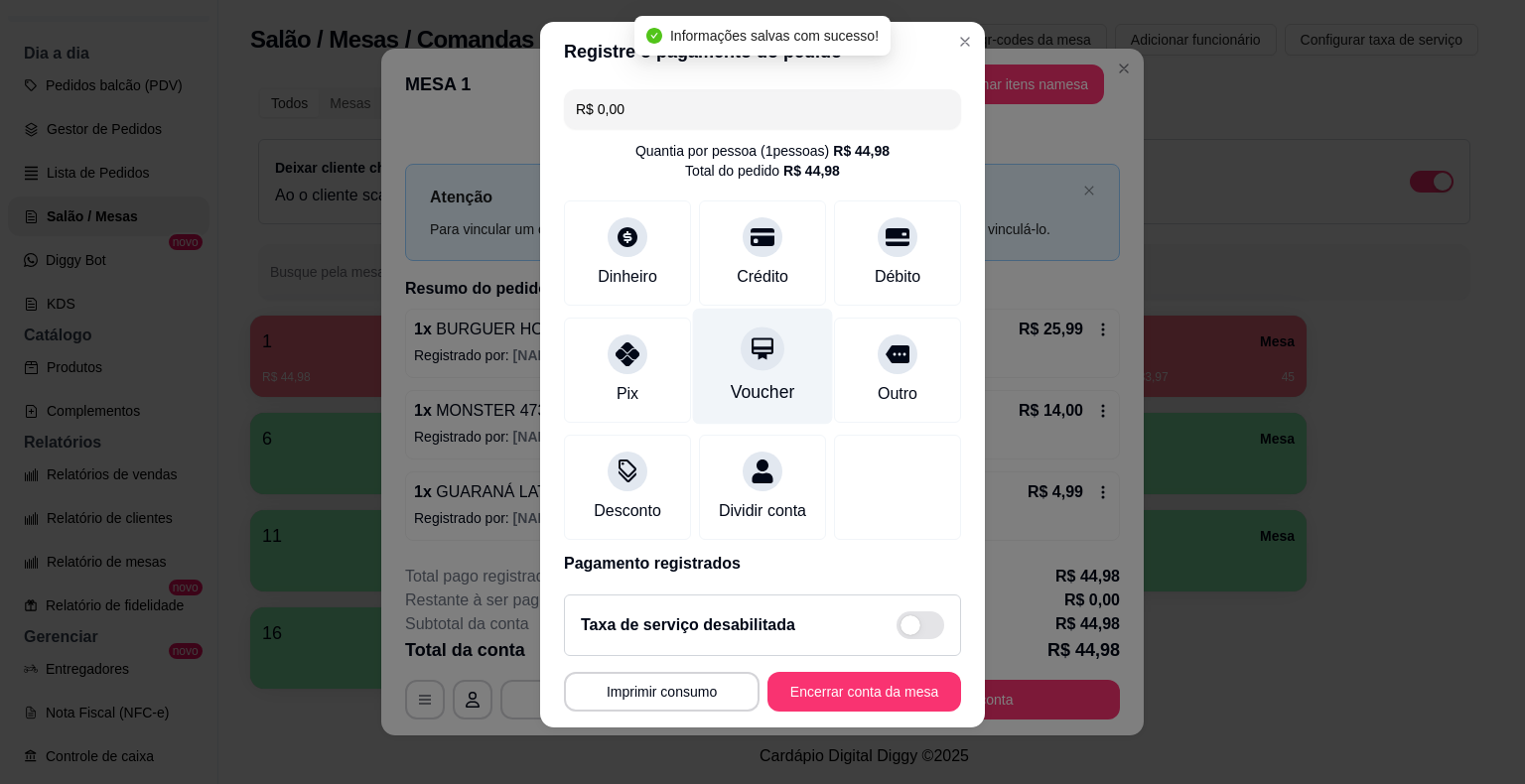 scroll, scrollTop: 11, scrollLeft: 0, axis: vertical 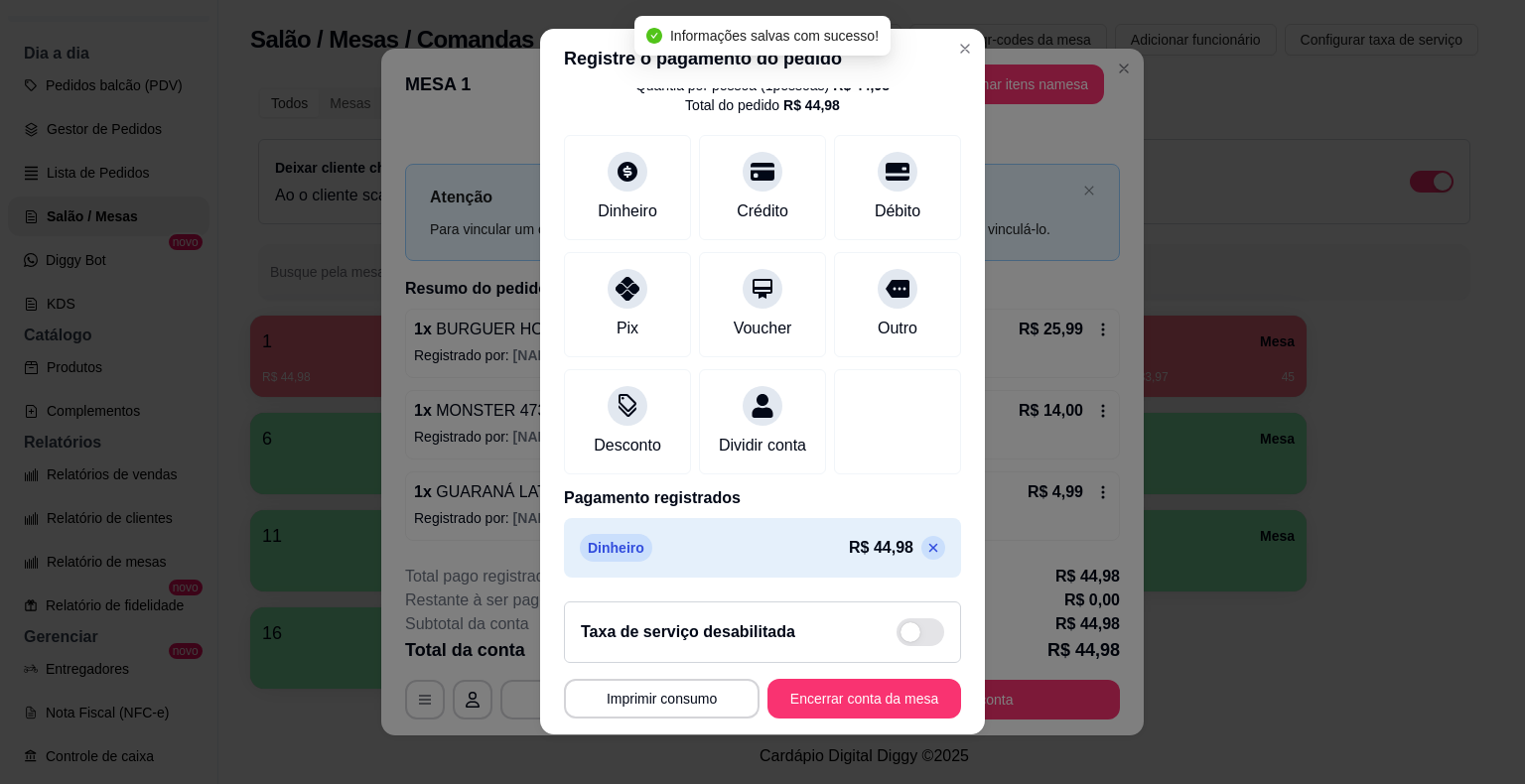 click on "Encerrar conta da mesa" at bounding box center (864, 699) 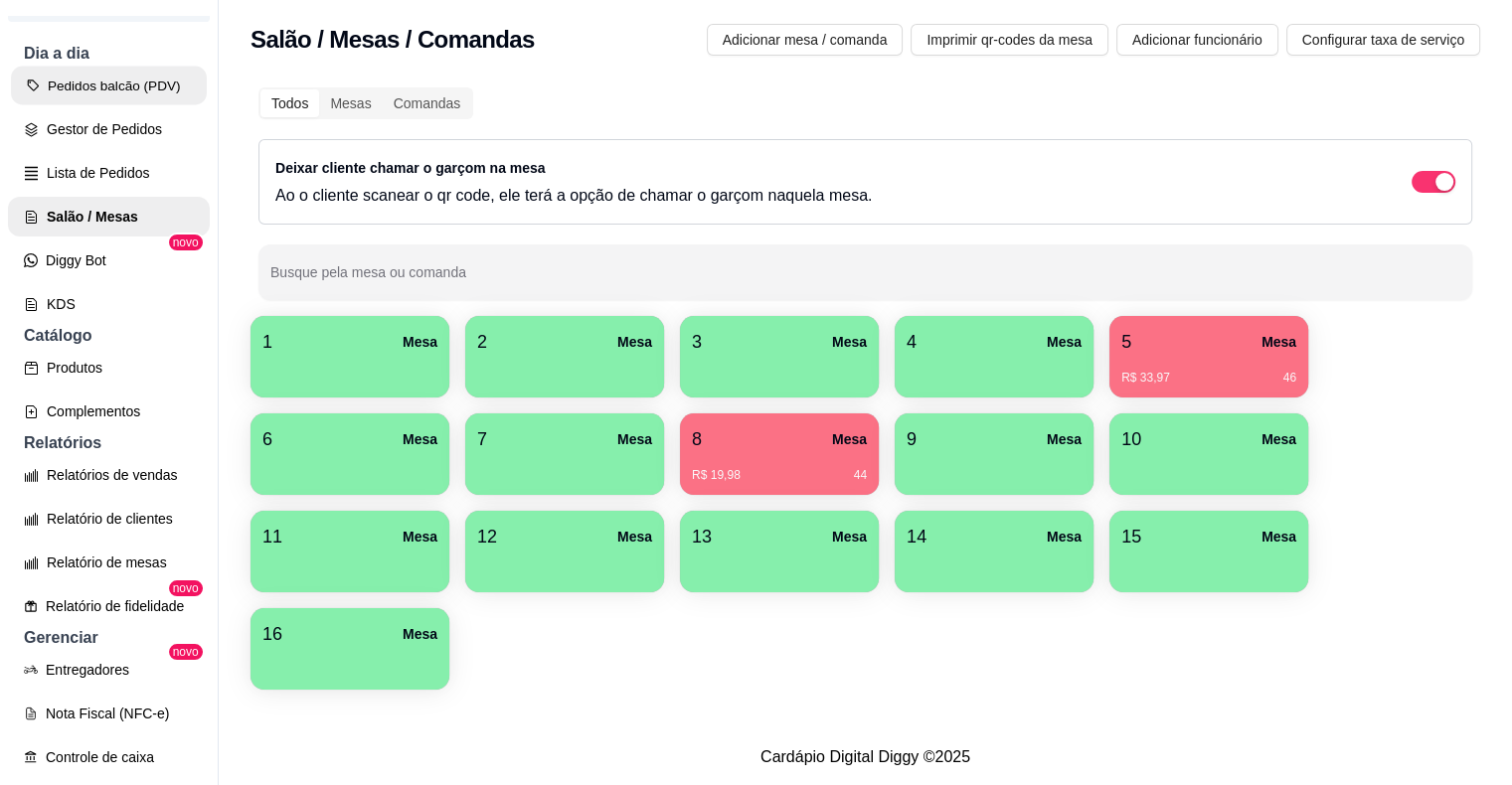 click on "Pedidos balcão (PDV)" at bounding box center (108, 85) 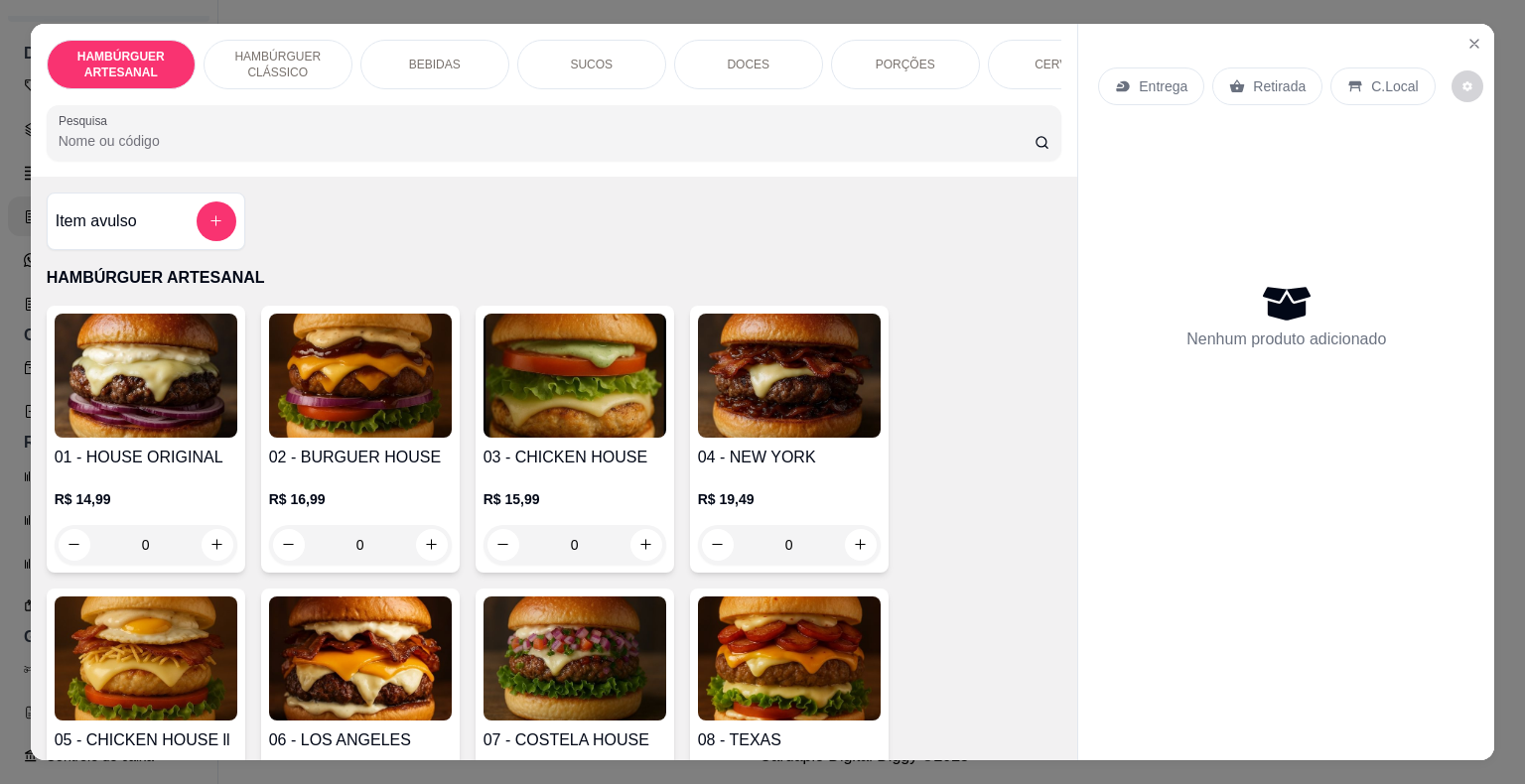 click on "DOCES" at bounding box center [749, 65] 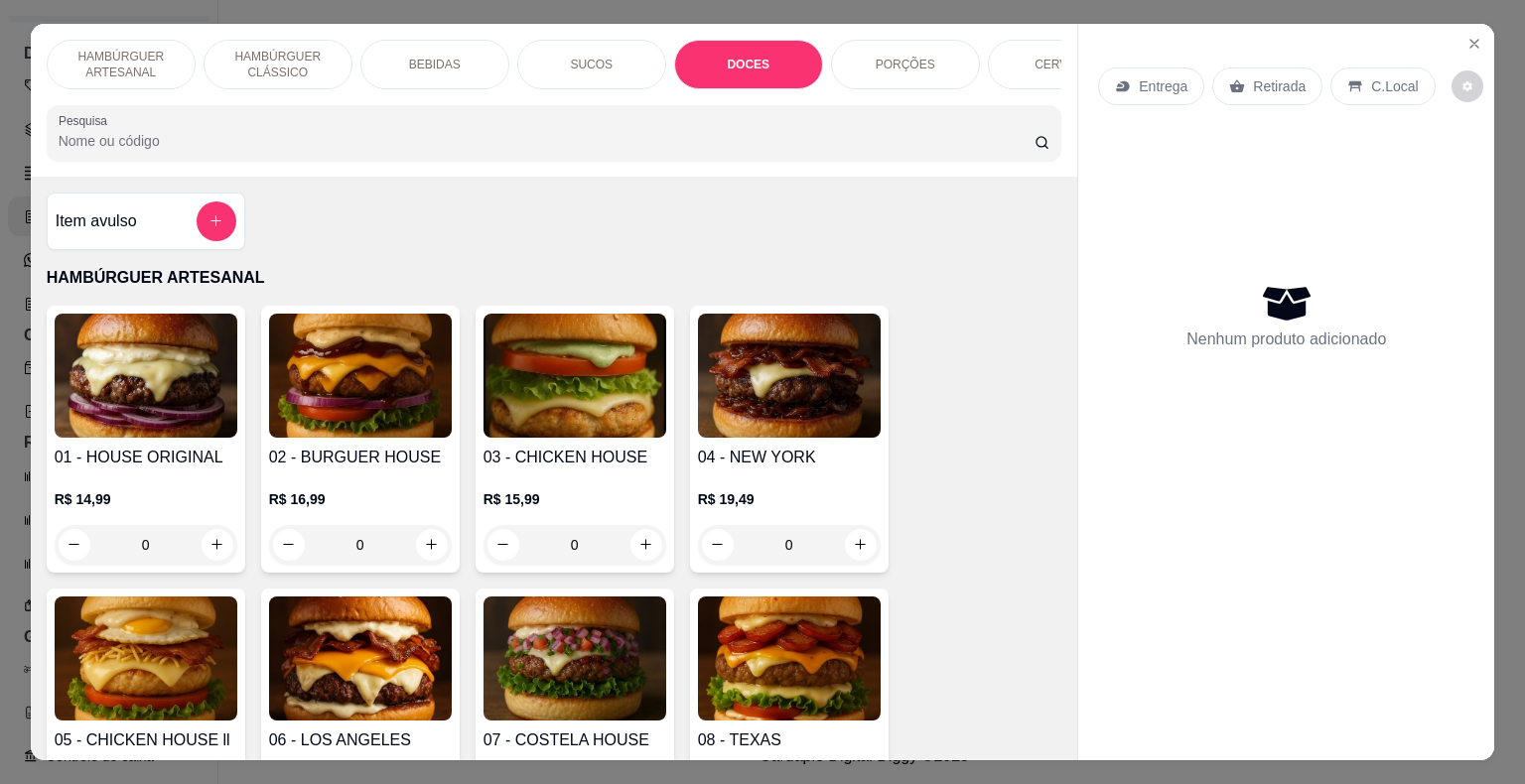 scroll, scrollTop: 3736, scrollLeft: 0, axis: vertical 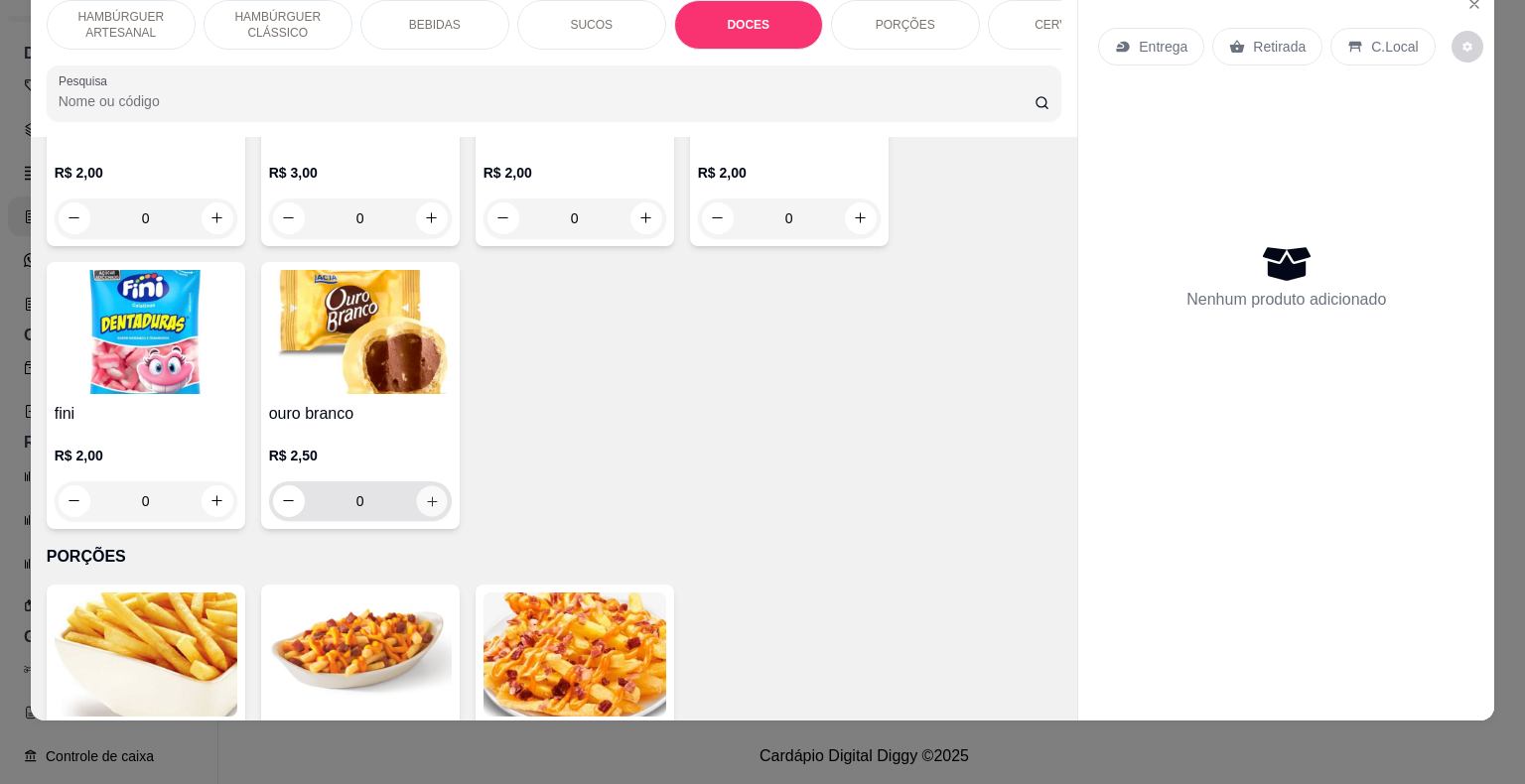 click at bounding box center (431, 500) 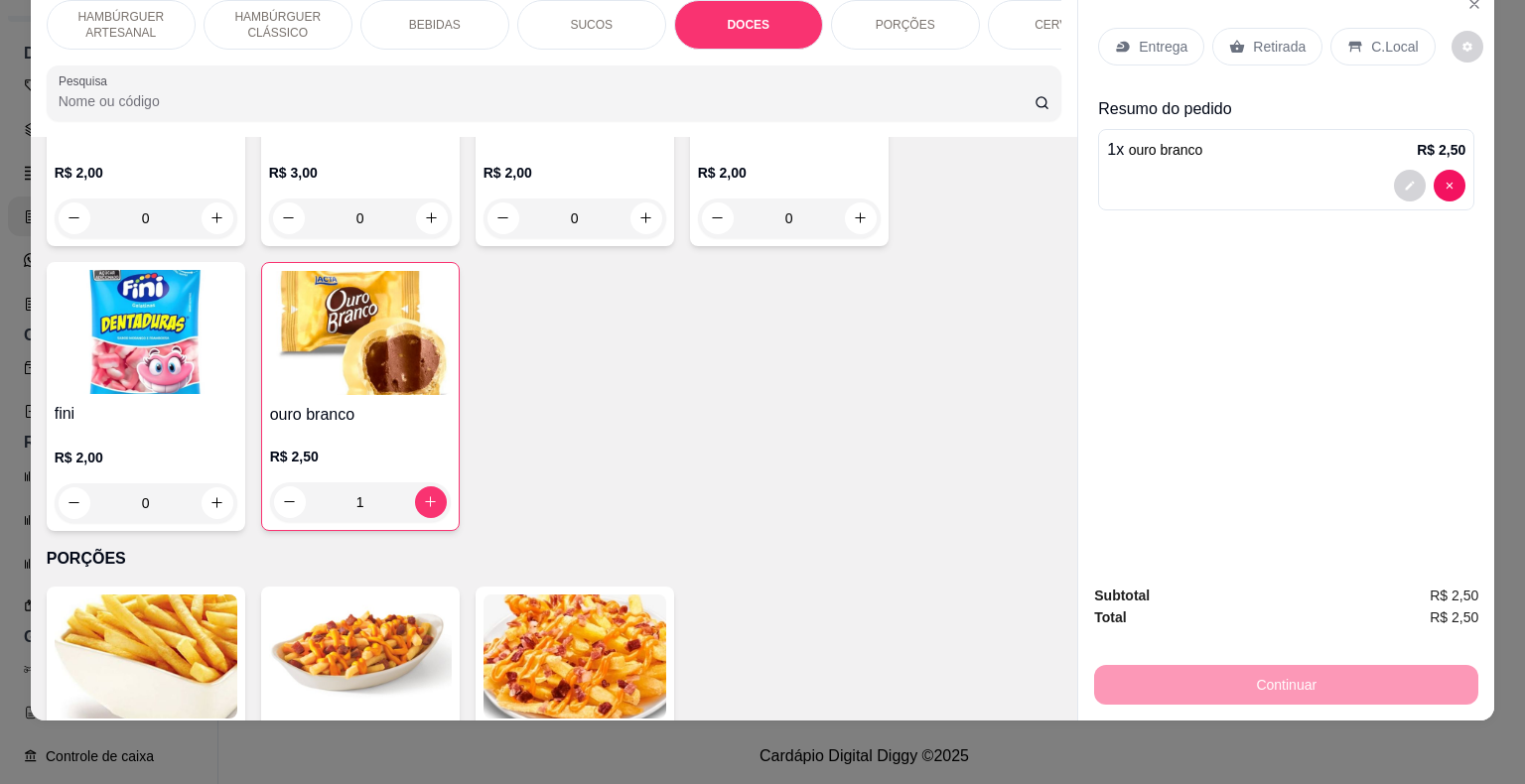 click on "Retirada" at bounding box center (1279, 47) 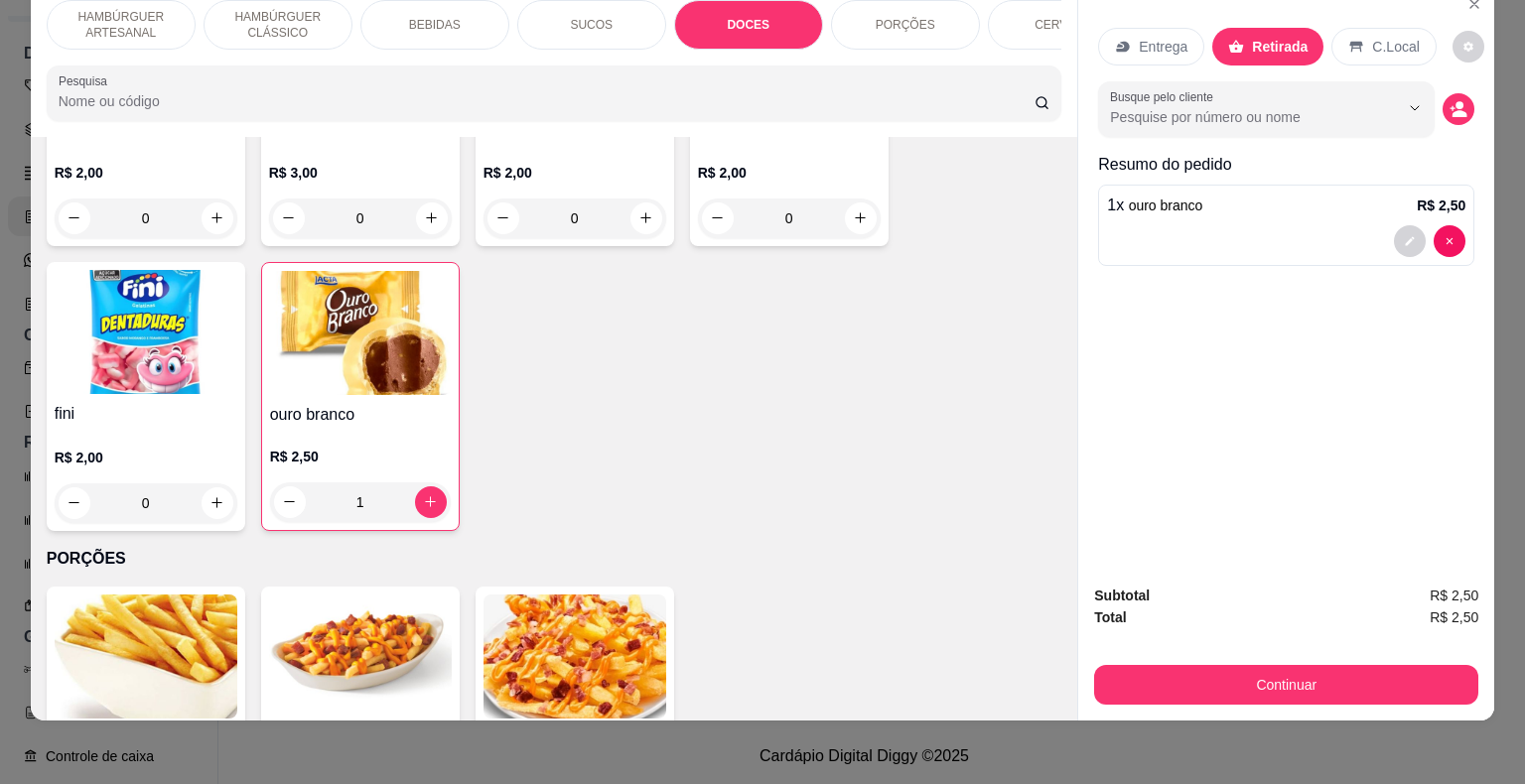 click on "Continuar" at bounding box center (1286, 682) 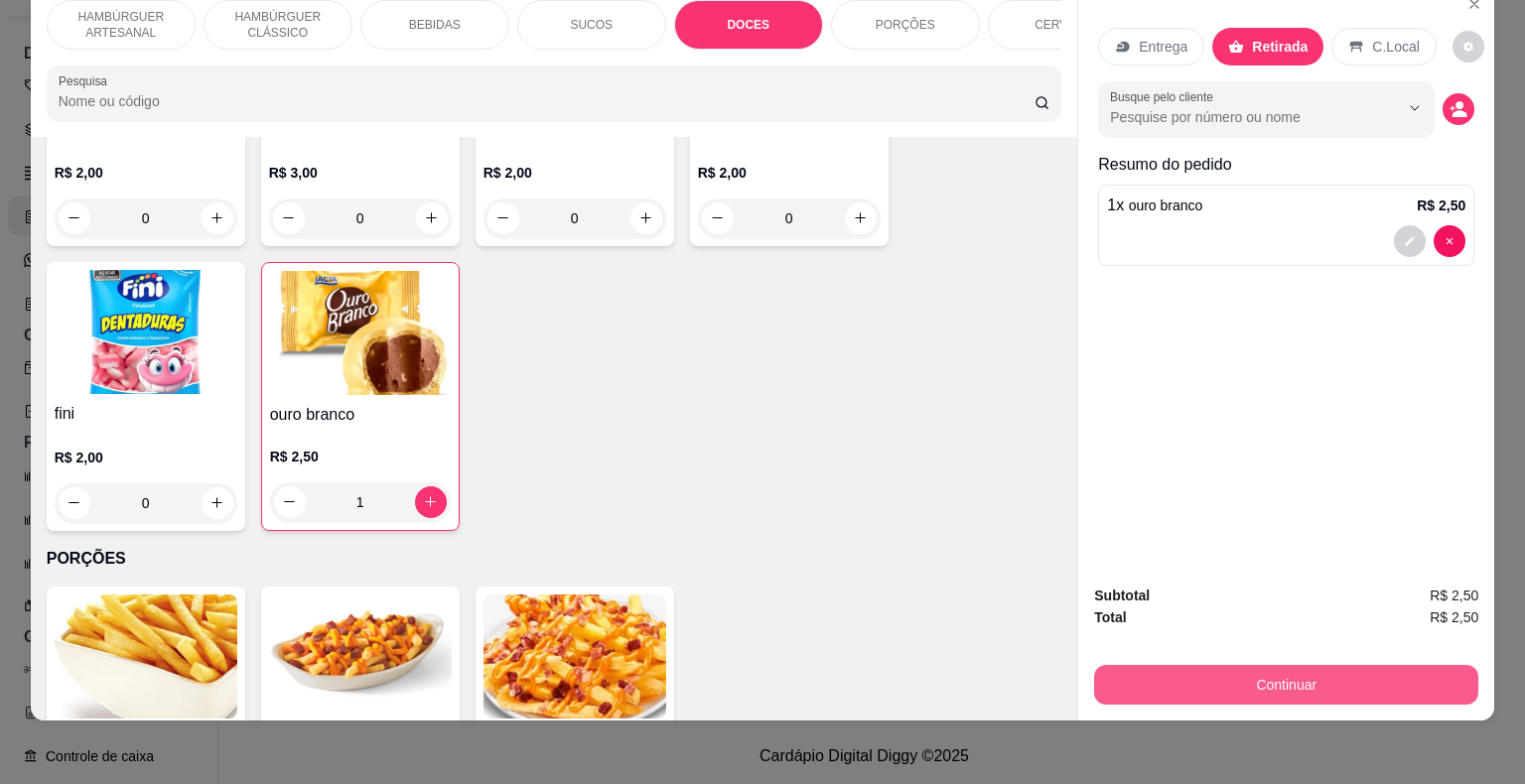 click on "Continuar" at bounding box center [1286, 685] 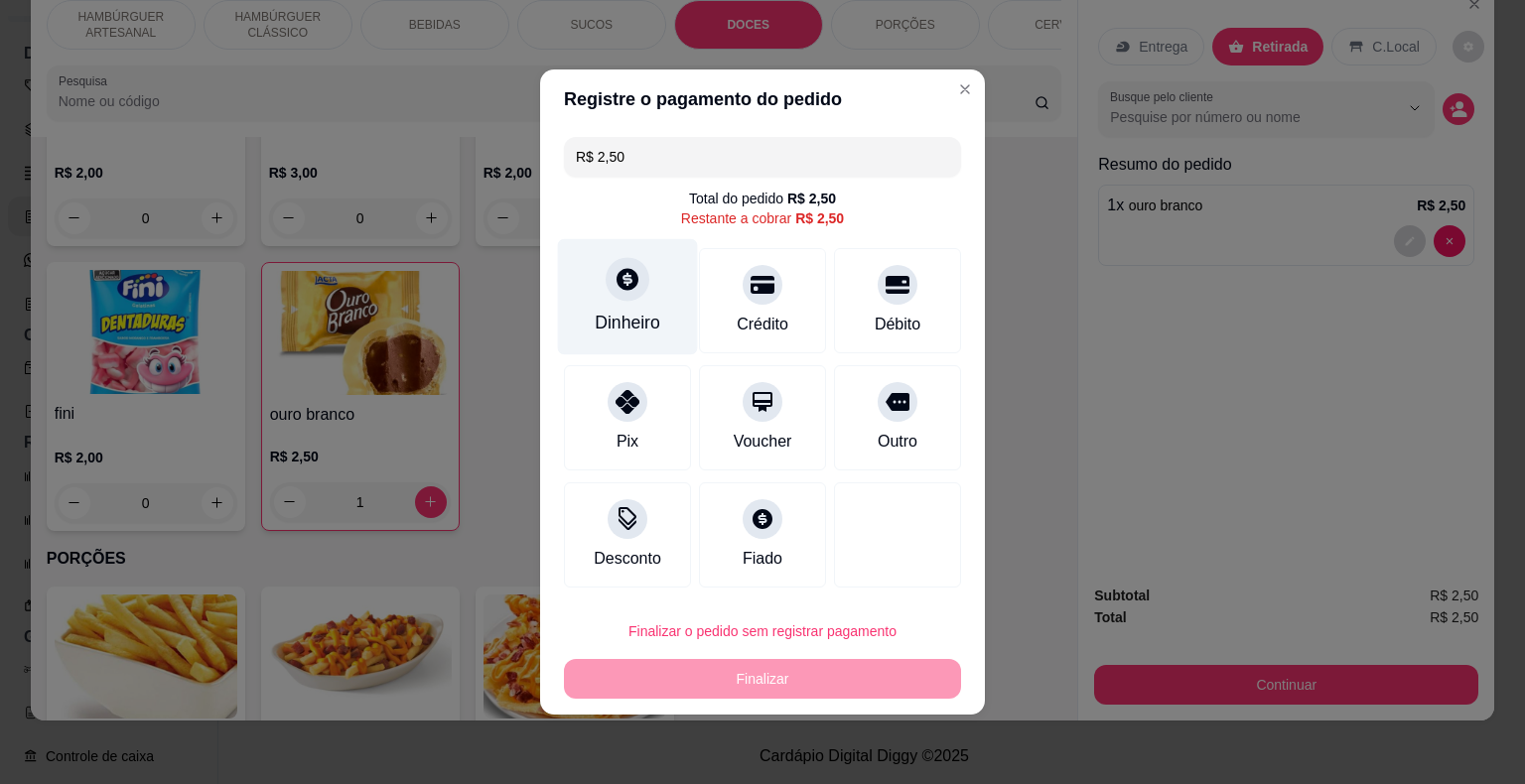 click on "Dinheiro" at bounding box center [627, 323] 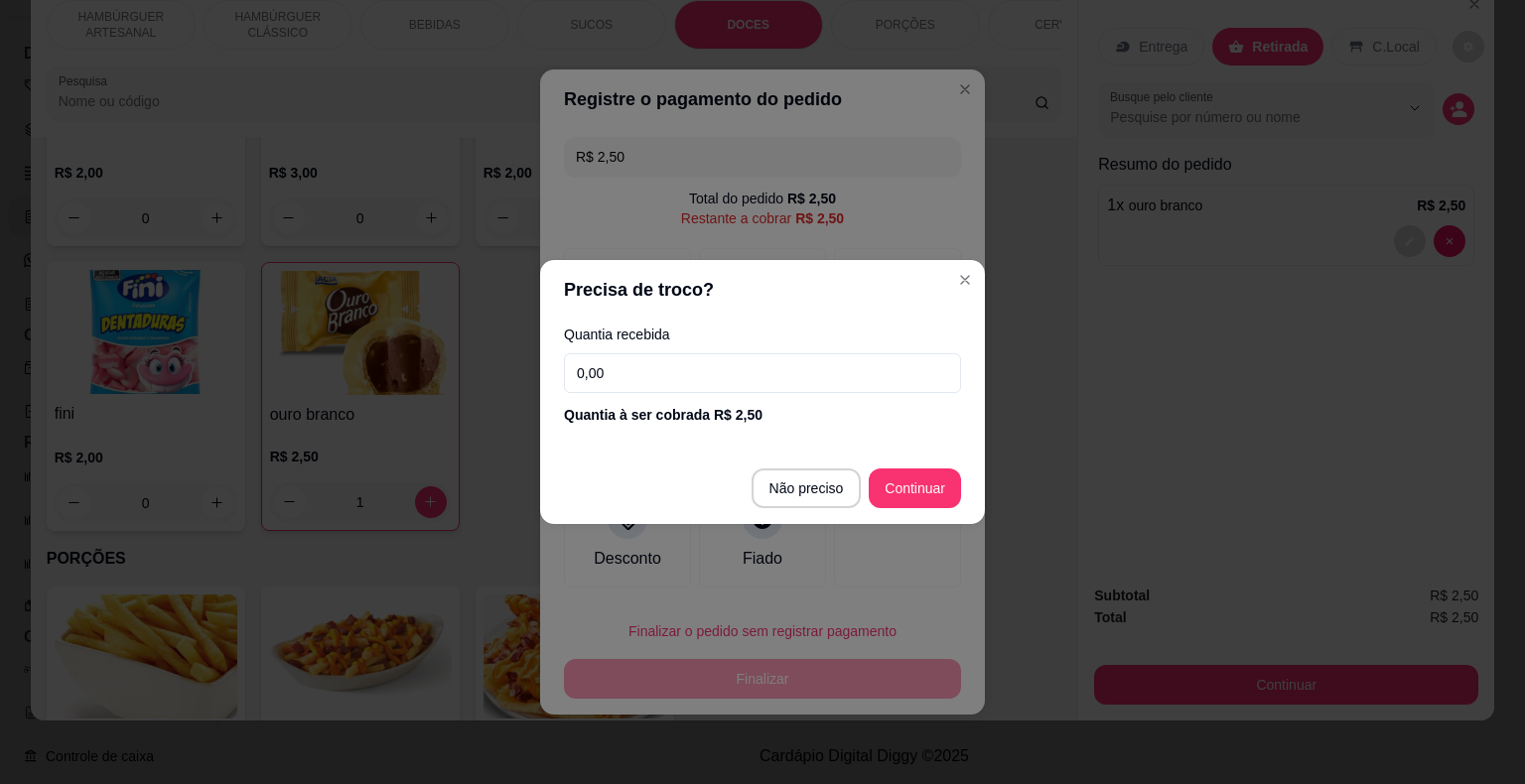 click on "0,00" at bounding box center [762, 373] 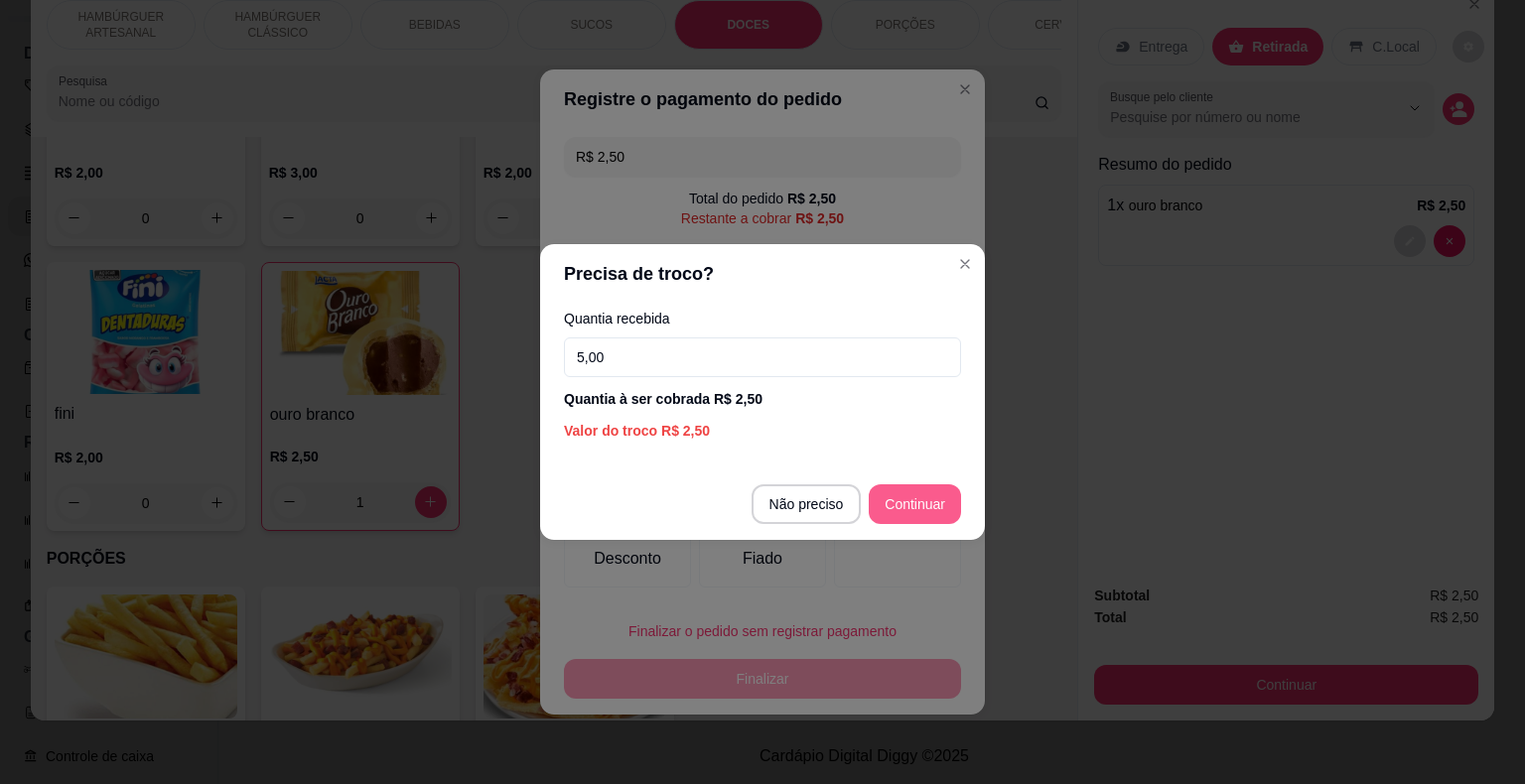 type on "5,00" 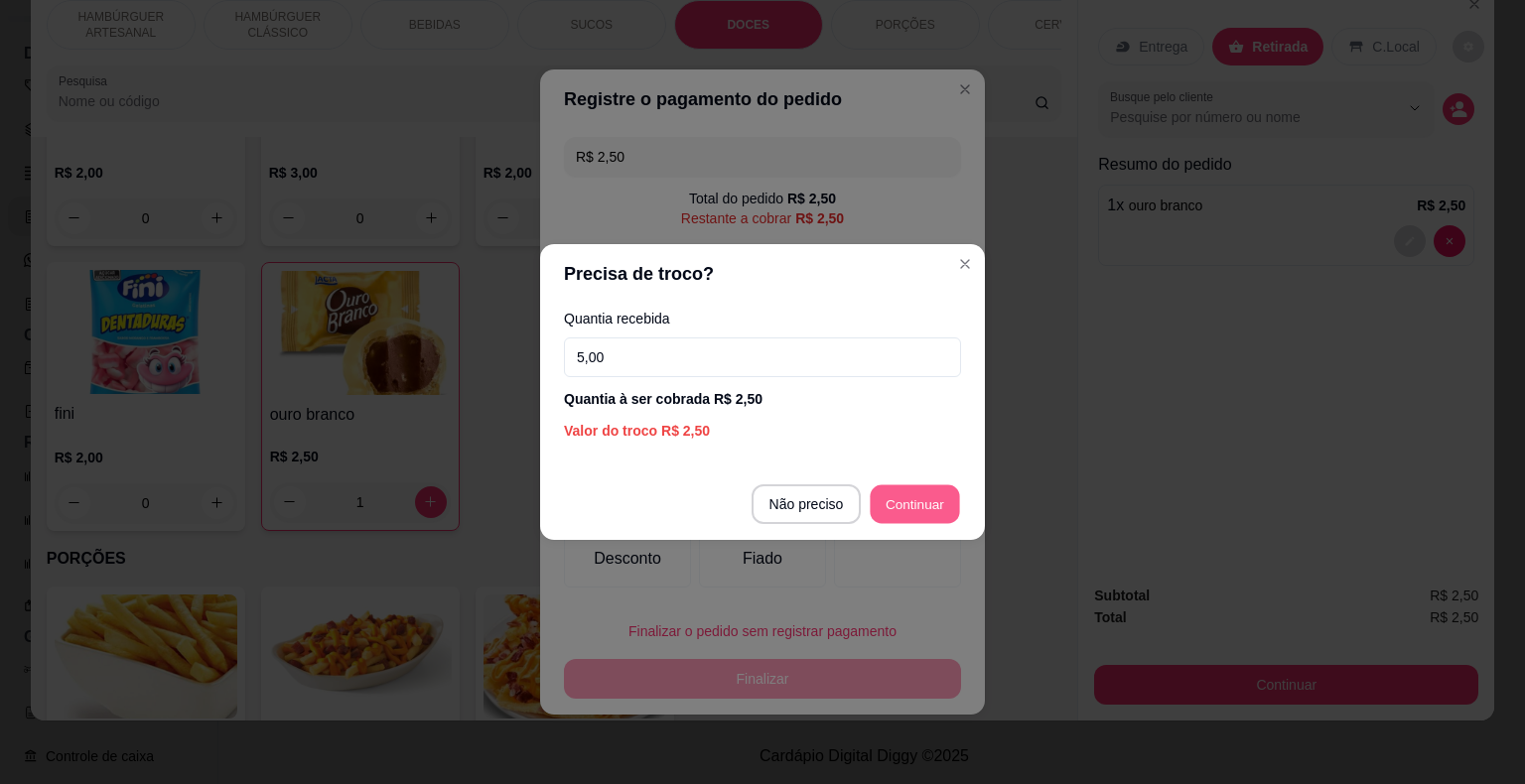 type on "R$ 0,00" 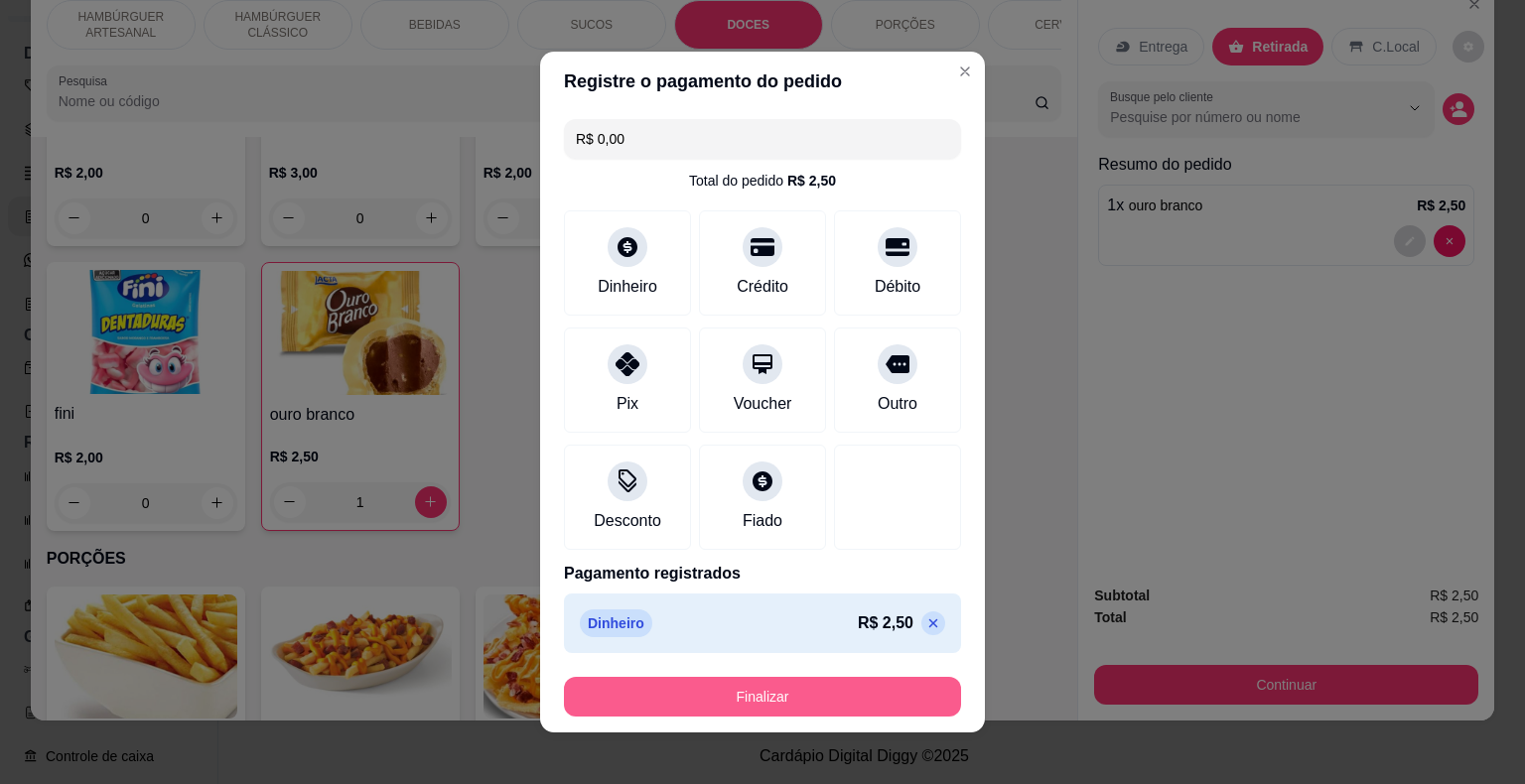 click on "Finalizar" at bounding box center [762, 697] 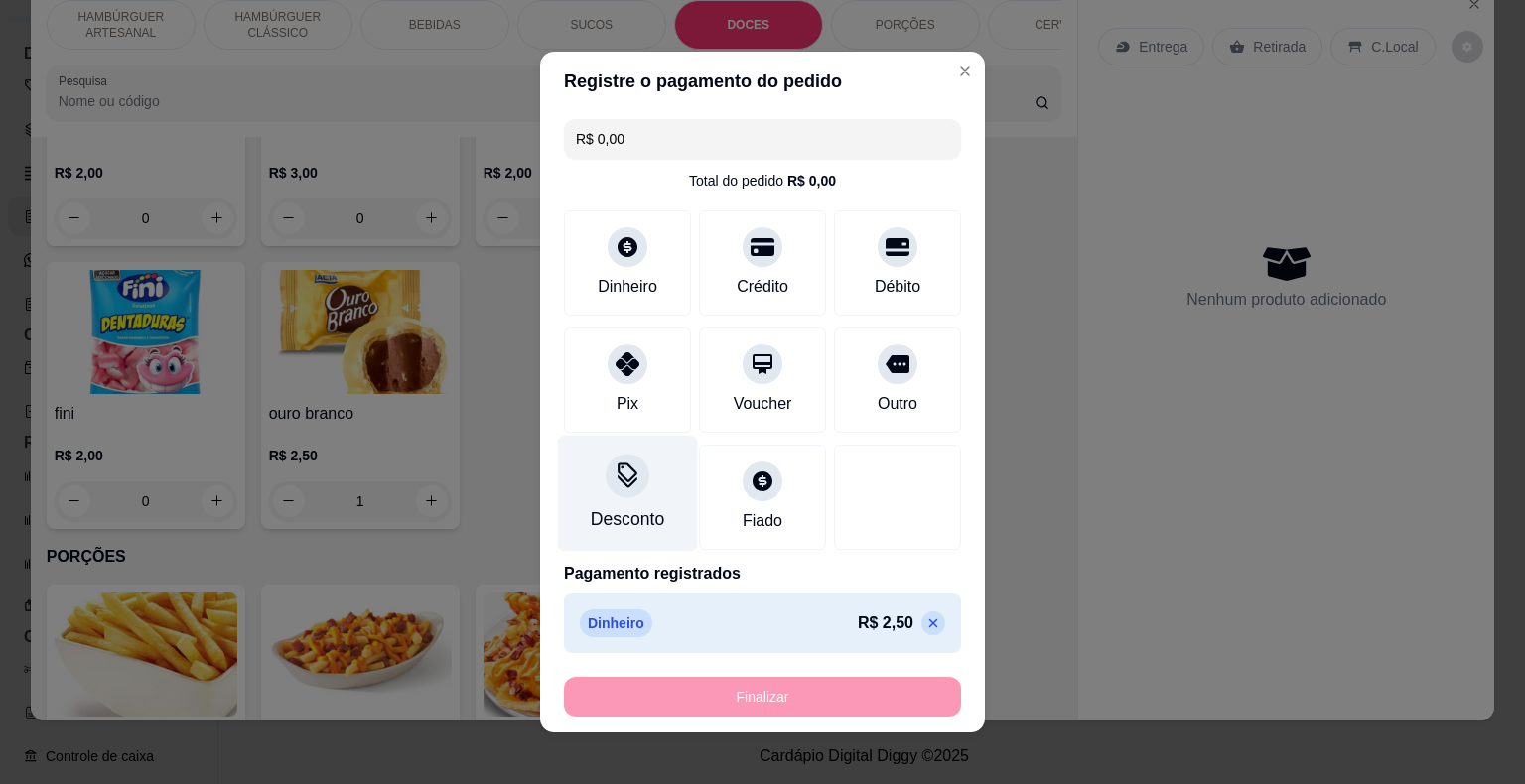 type on "0" 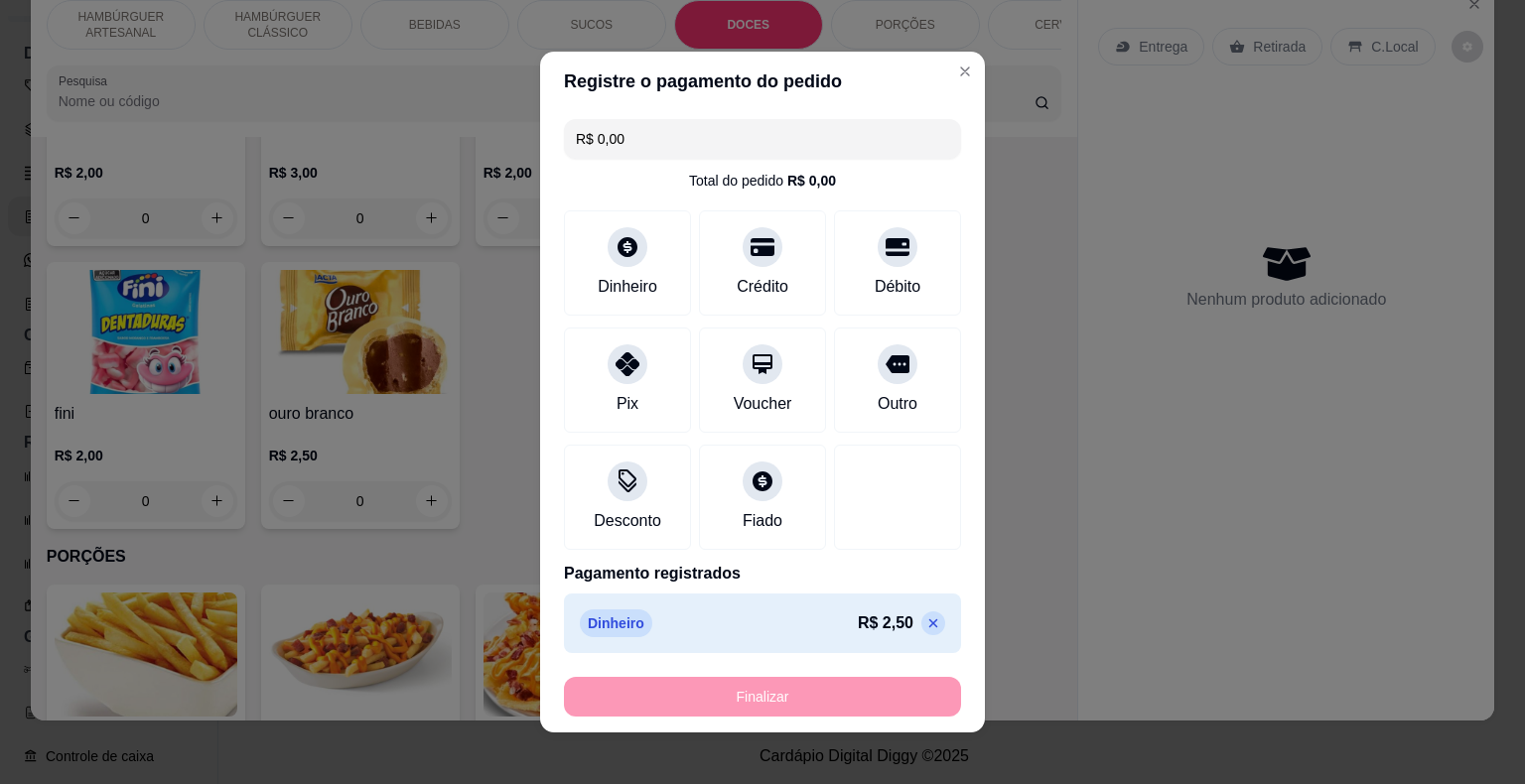 type on "-R$ 2,50" 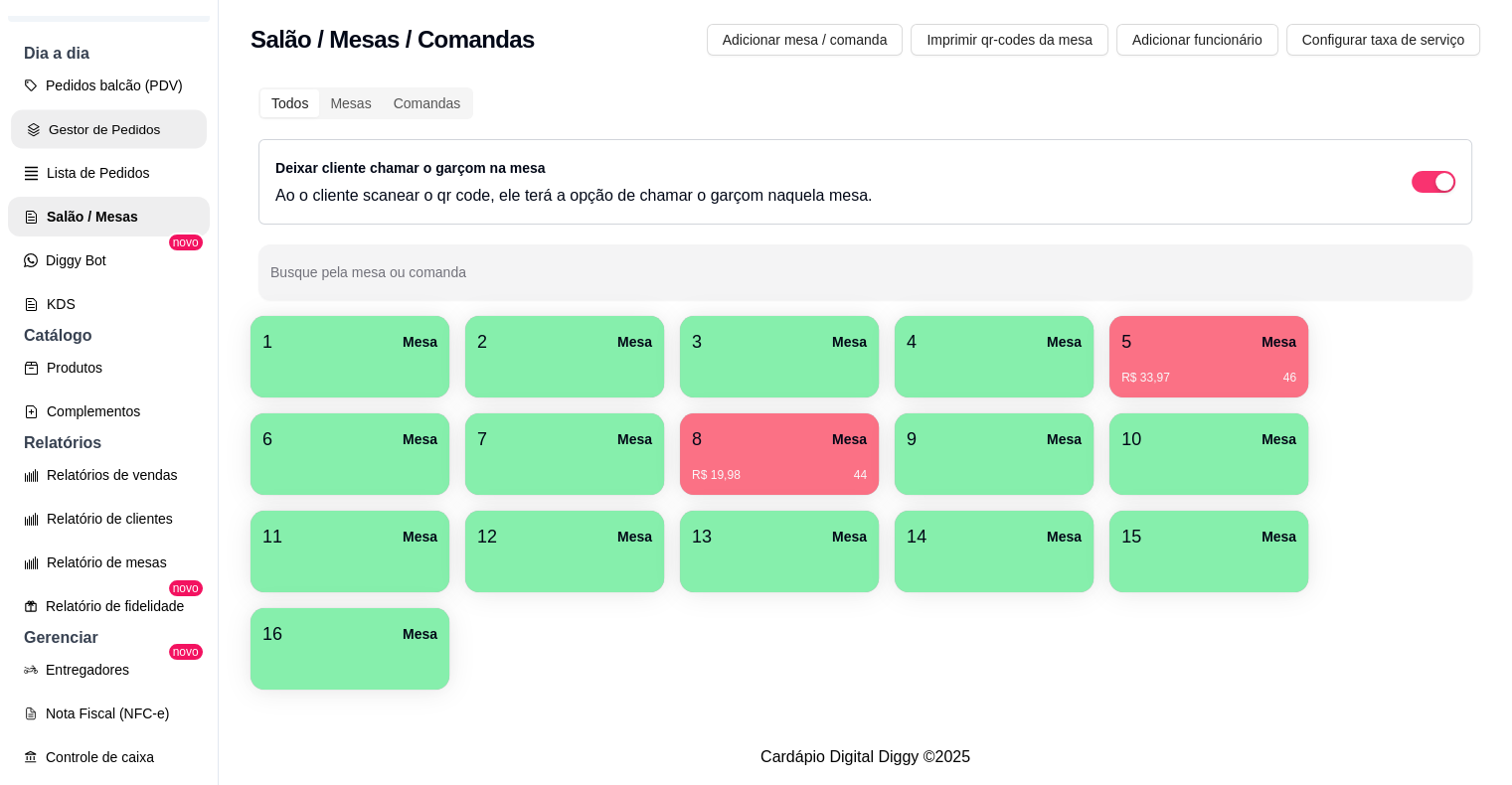 click on "Gestor de Pedidos" at bounding box center [108, 129] 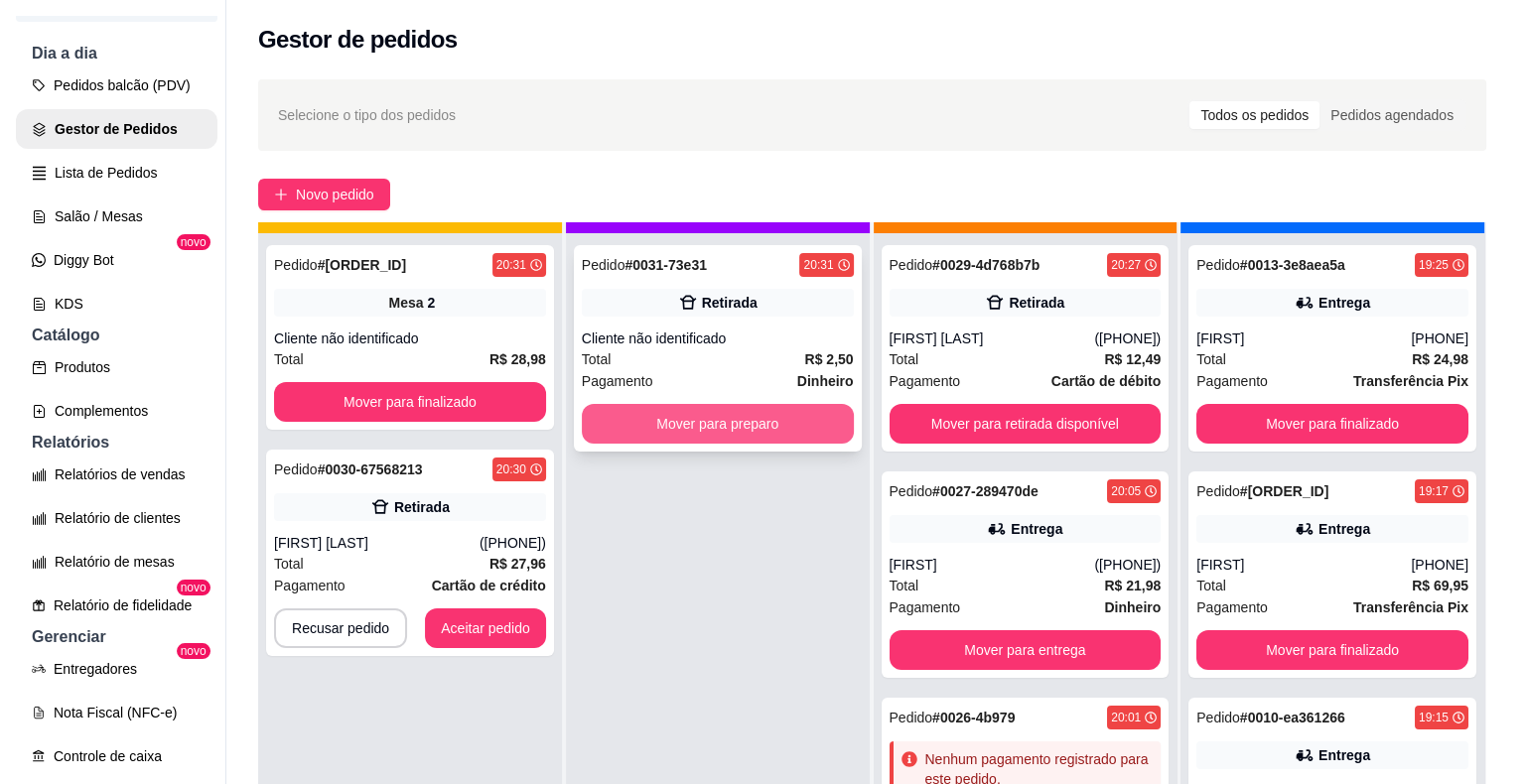 scroll, scrollTop: 56, scrollLeft: 0, axis: vertical 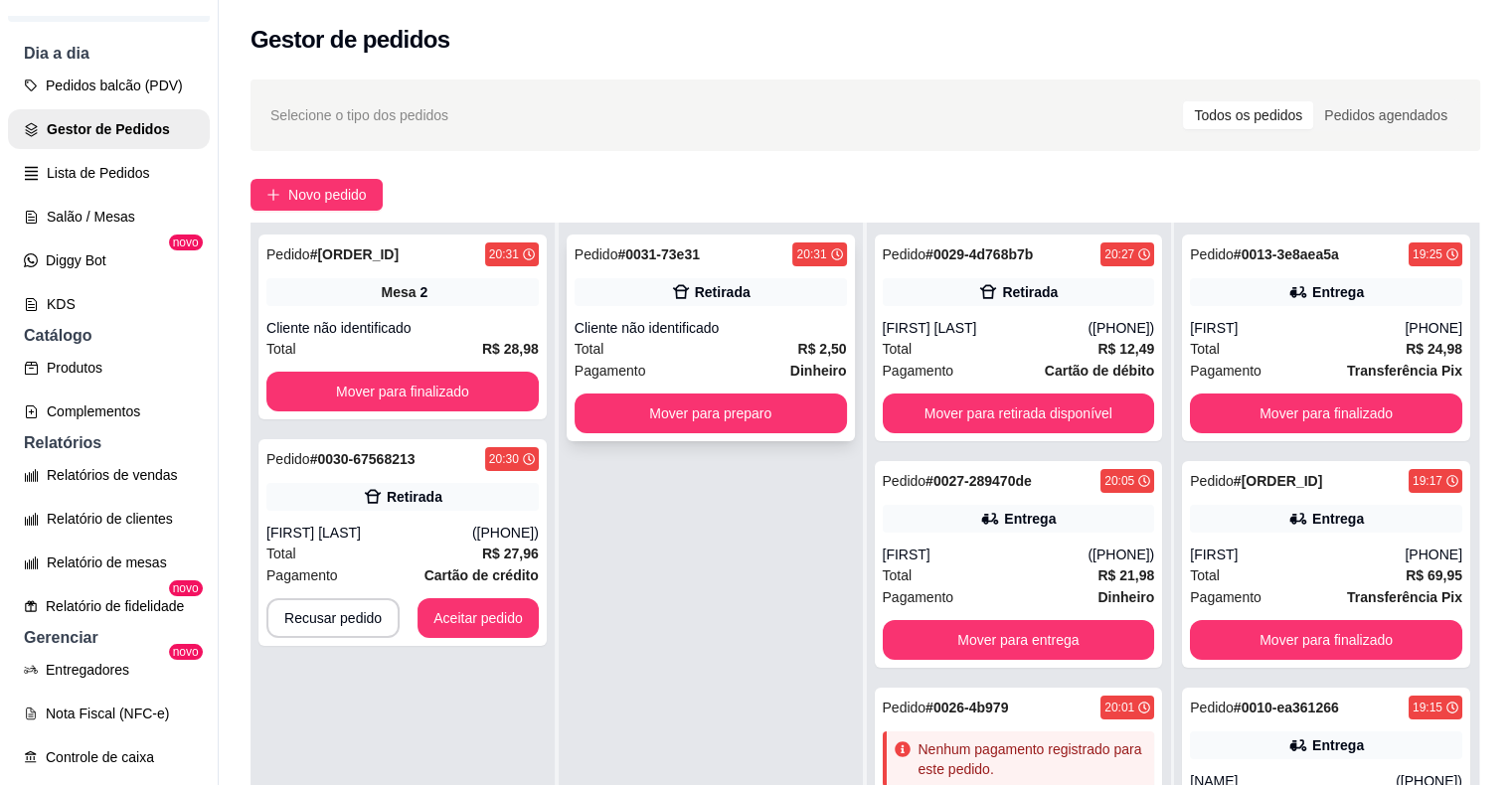 click on "Pagamento Dinheiro" at bounding box center [711, 371] 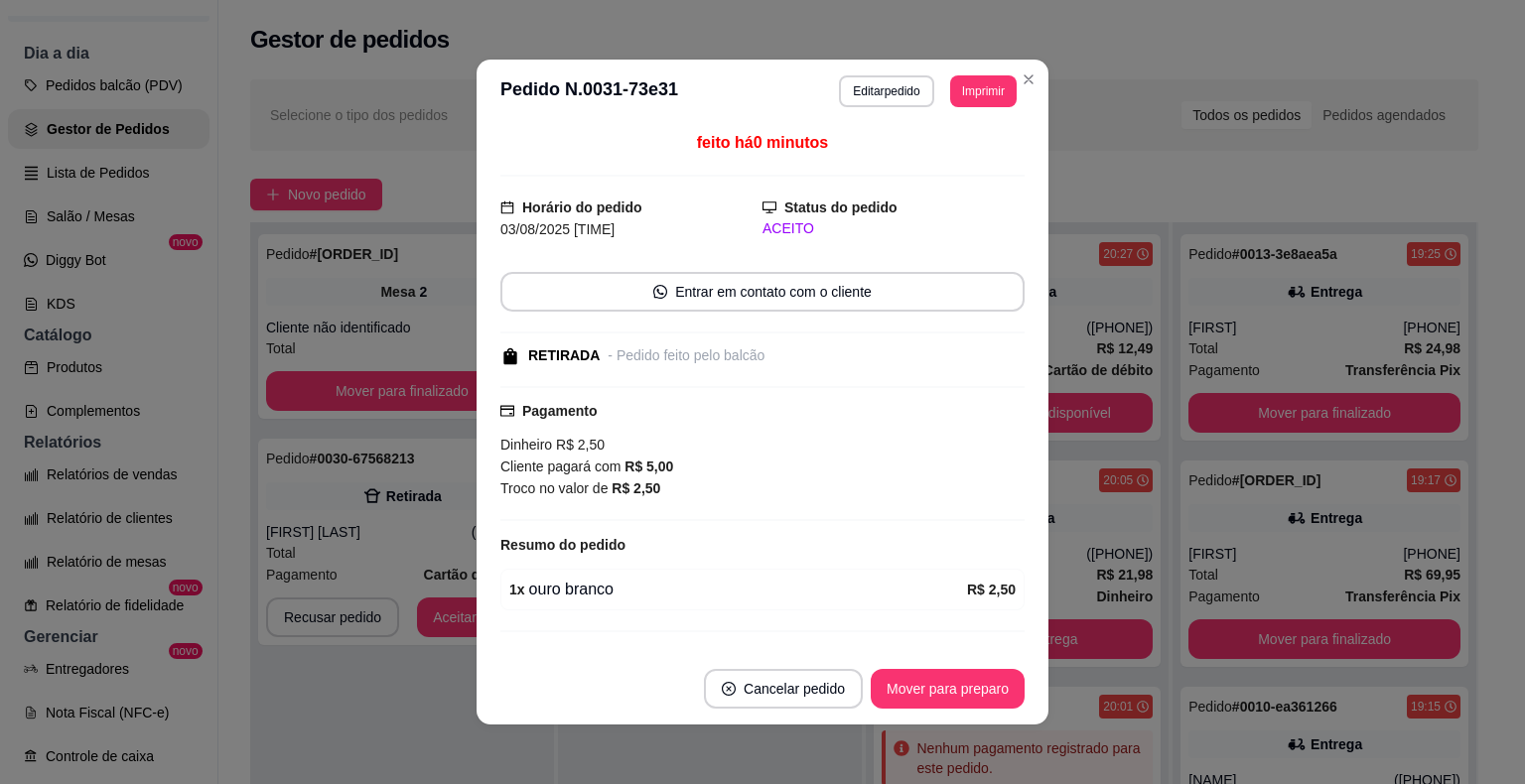 scroll, scrollTop: 40, scrollLeft: 0, axis: vertical 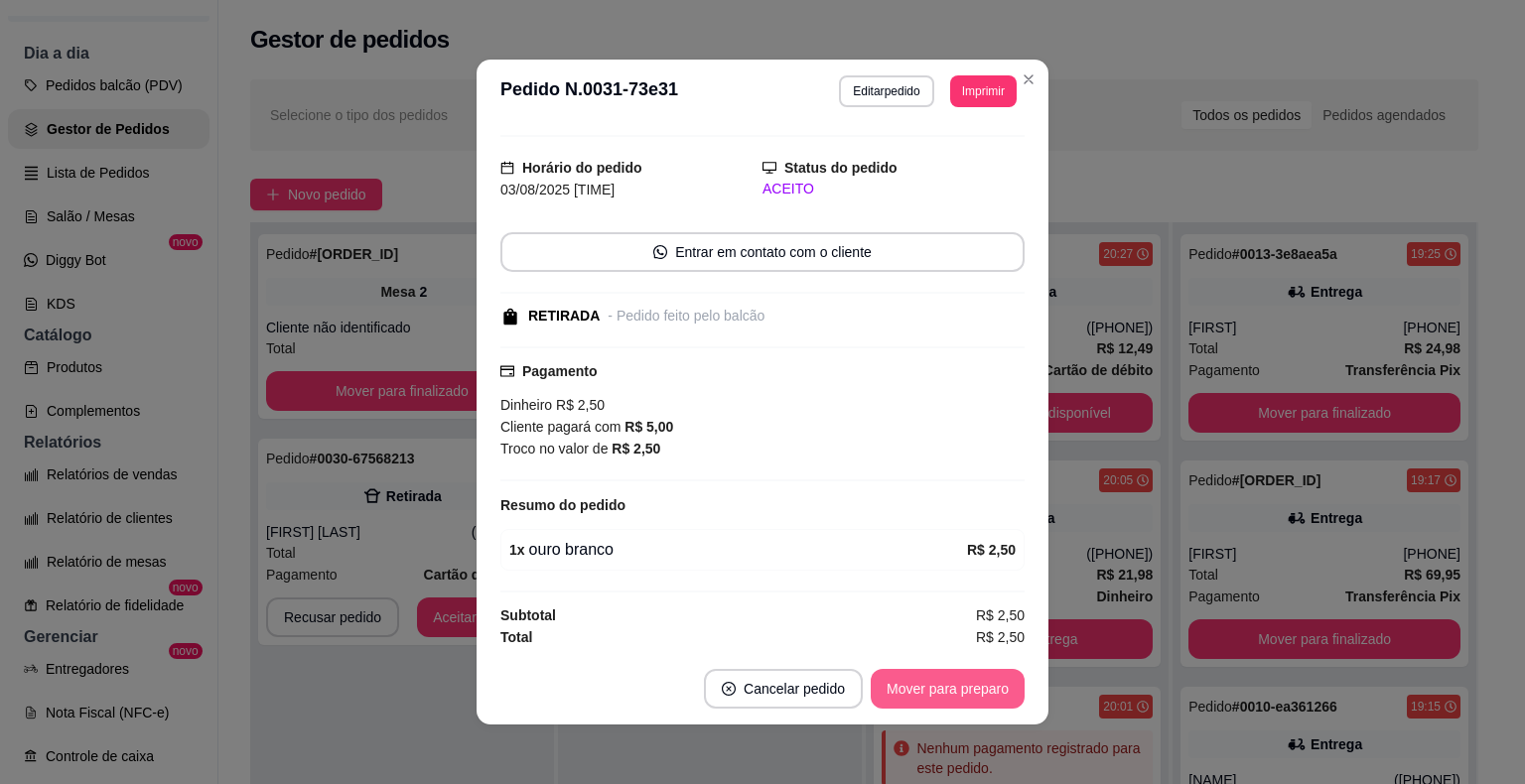 click on "Mover para preparo" at bounding box center (947, 689) 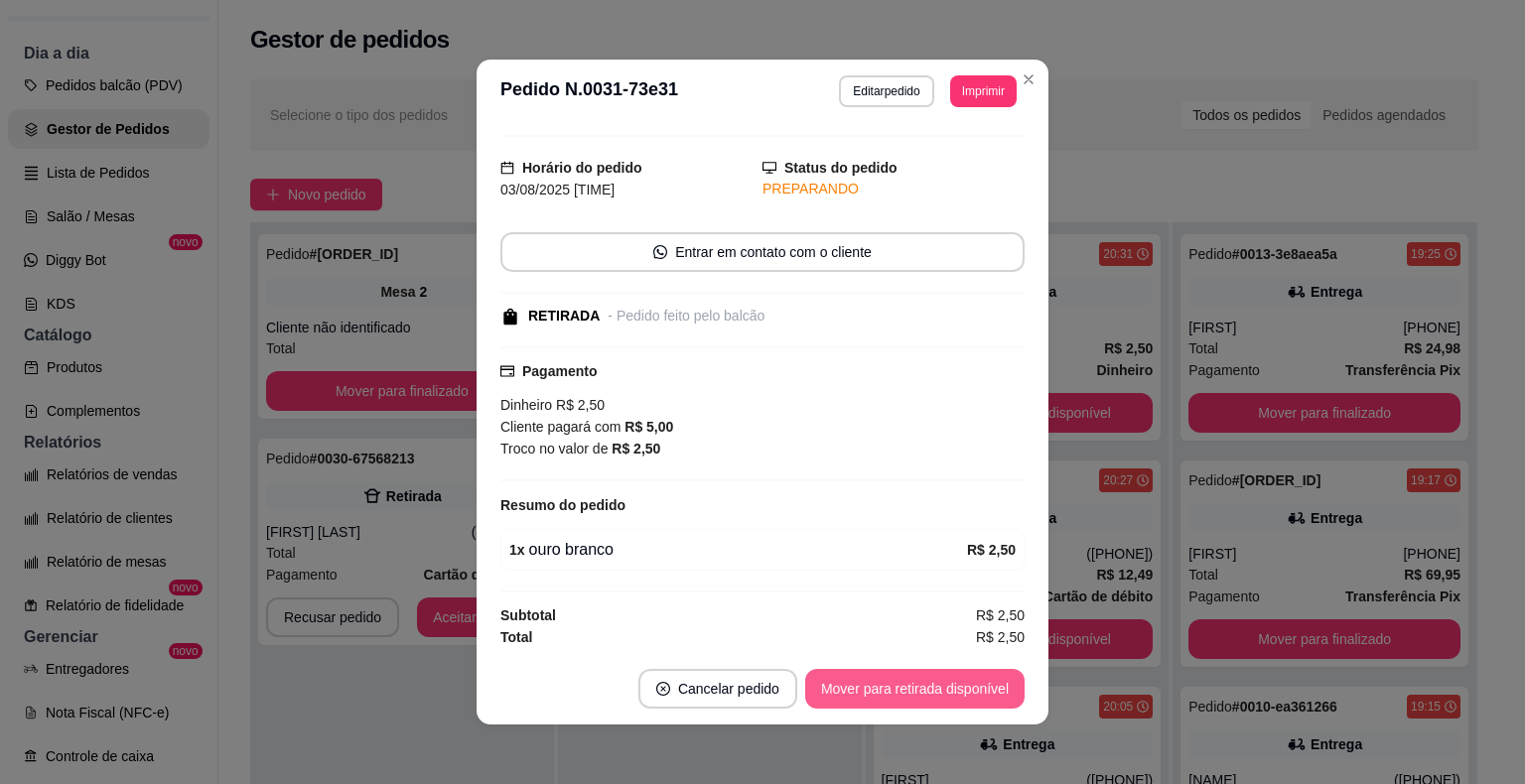 click on "Mover para retirada disponível" at bounding box center [914, 689] 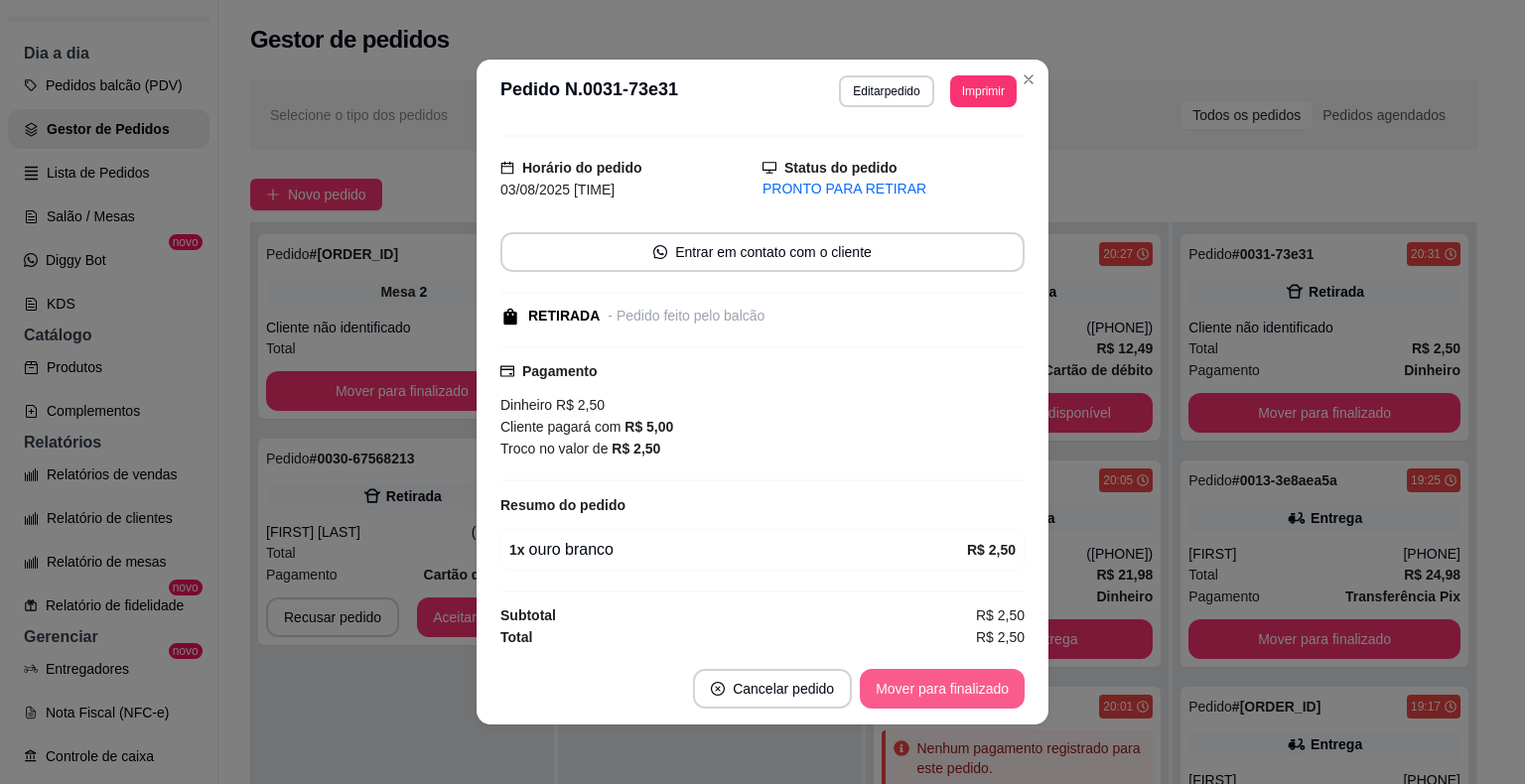 click on "Mover para finalizado" at bounding box center (942, 689) 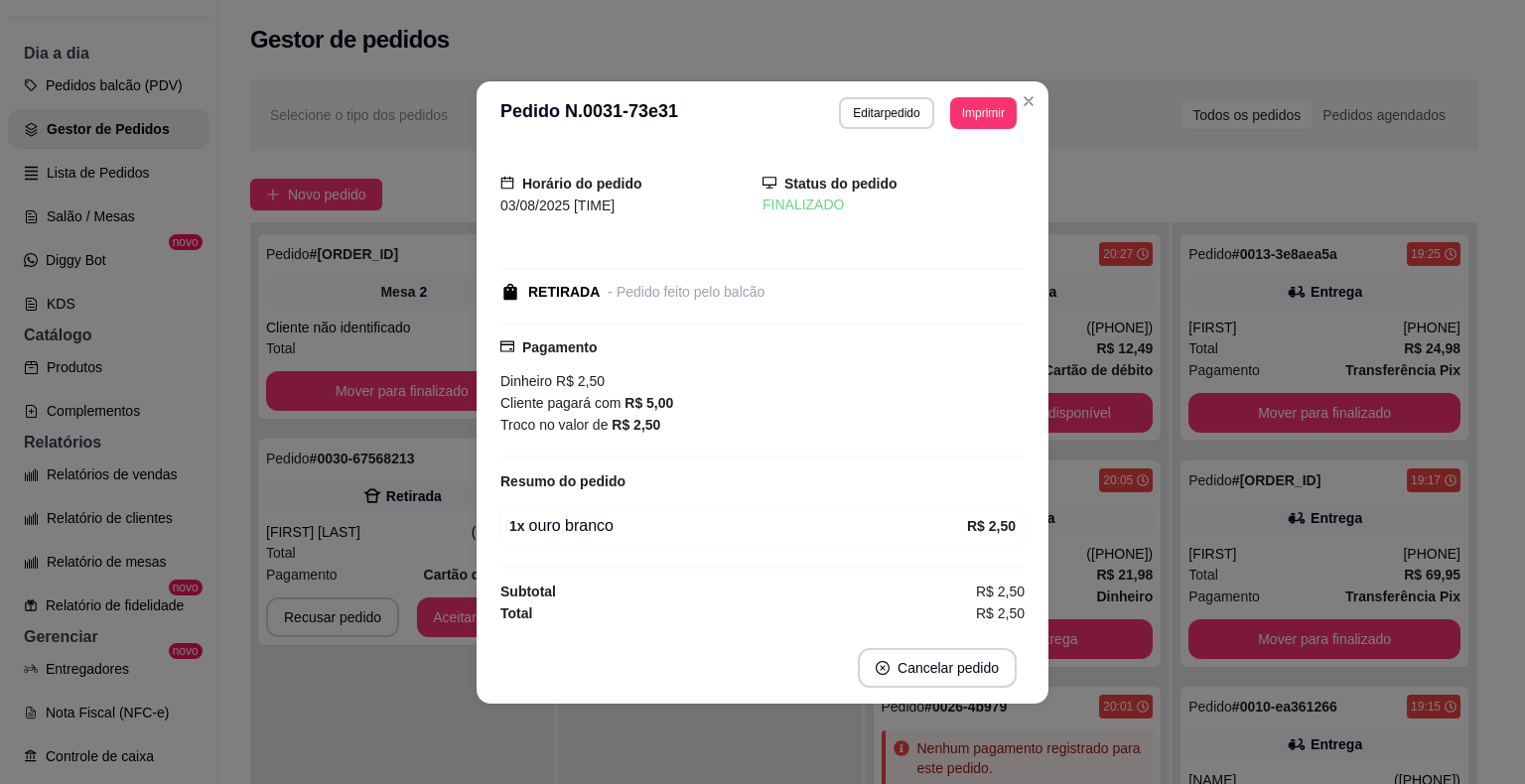 scroll, scrollTop: 0, scrollLeft: 0, axis: both 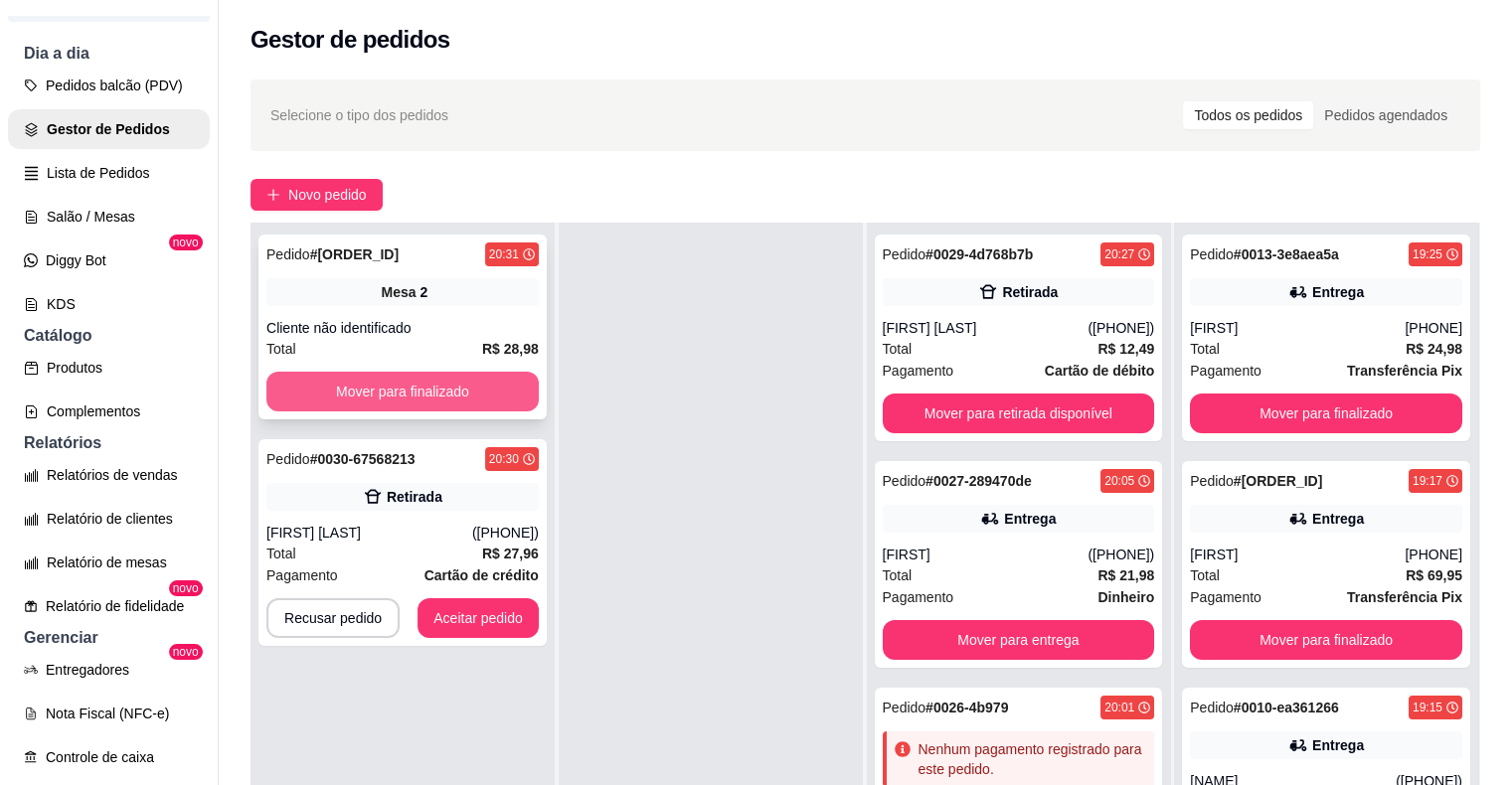 click on "Mover para finalizado" at bounding box center (403, 392) 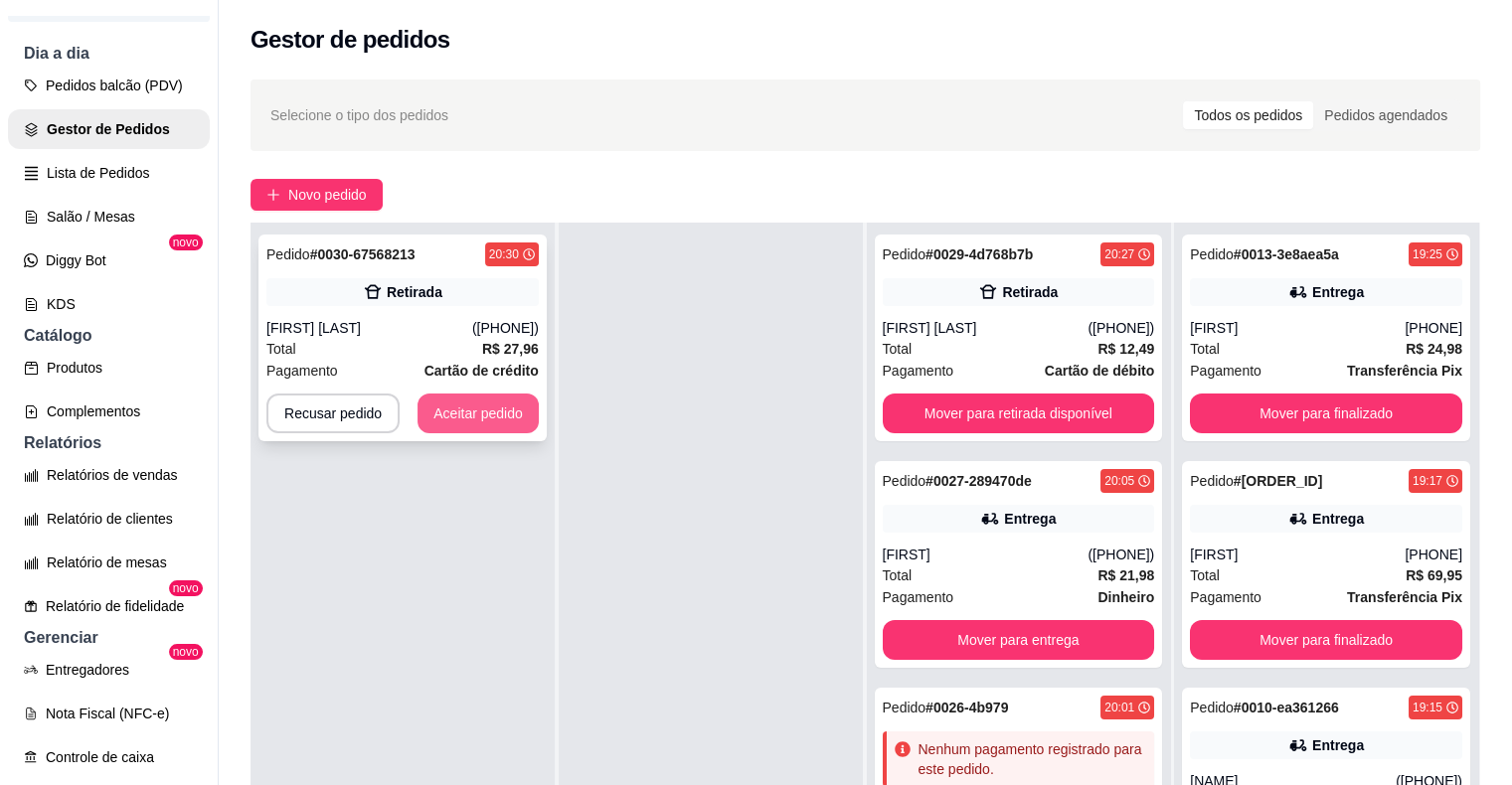 click on "Aceitar pedido" at bounding box center [478, 413] 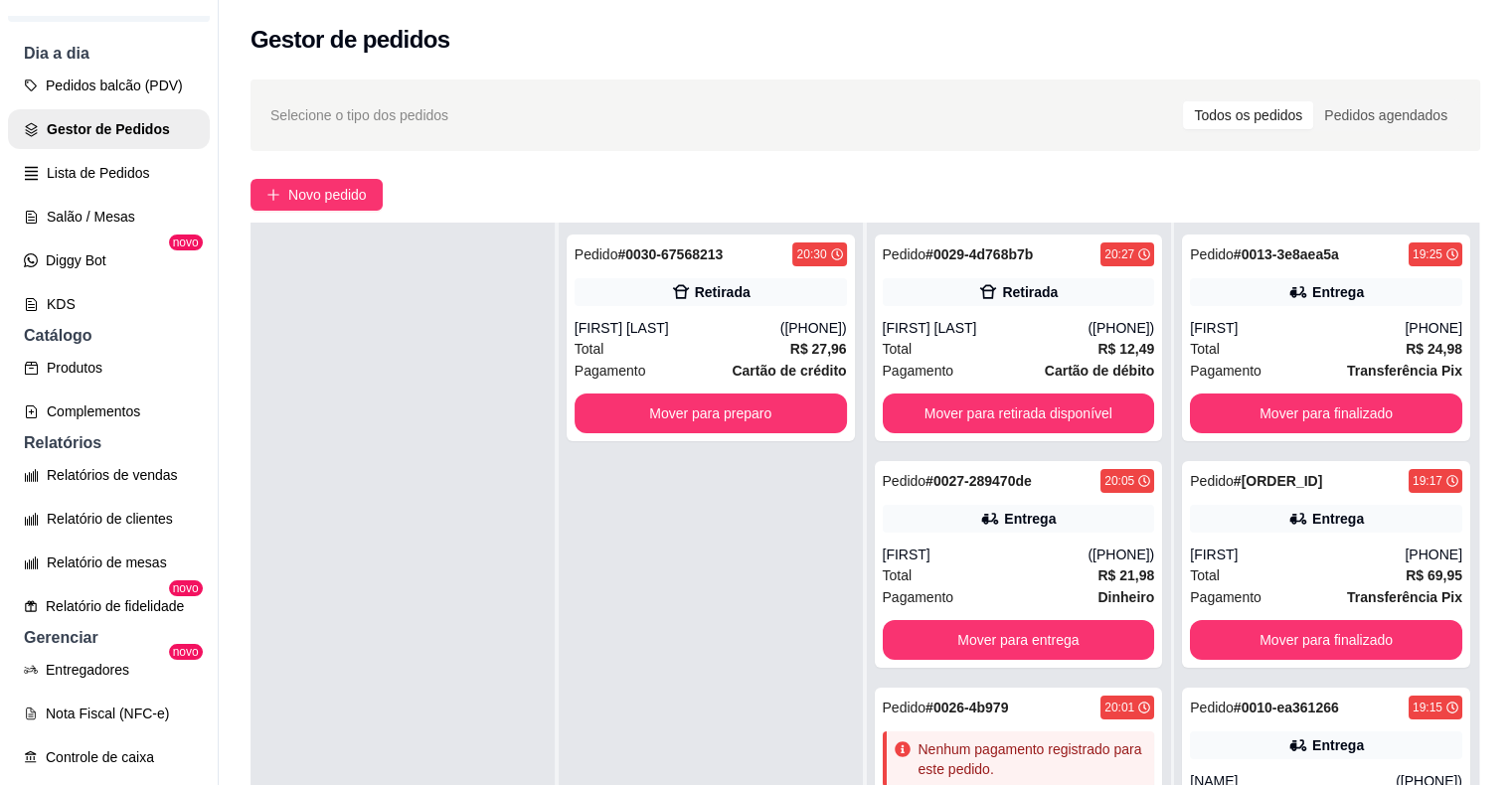 click on "[FIRST] [LAST]" at bounding box center (677, 328) 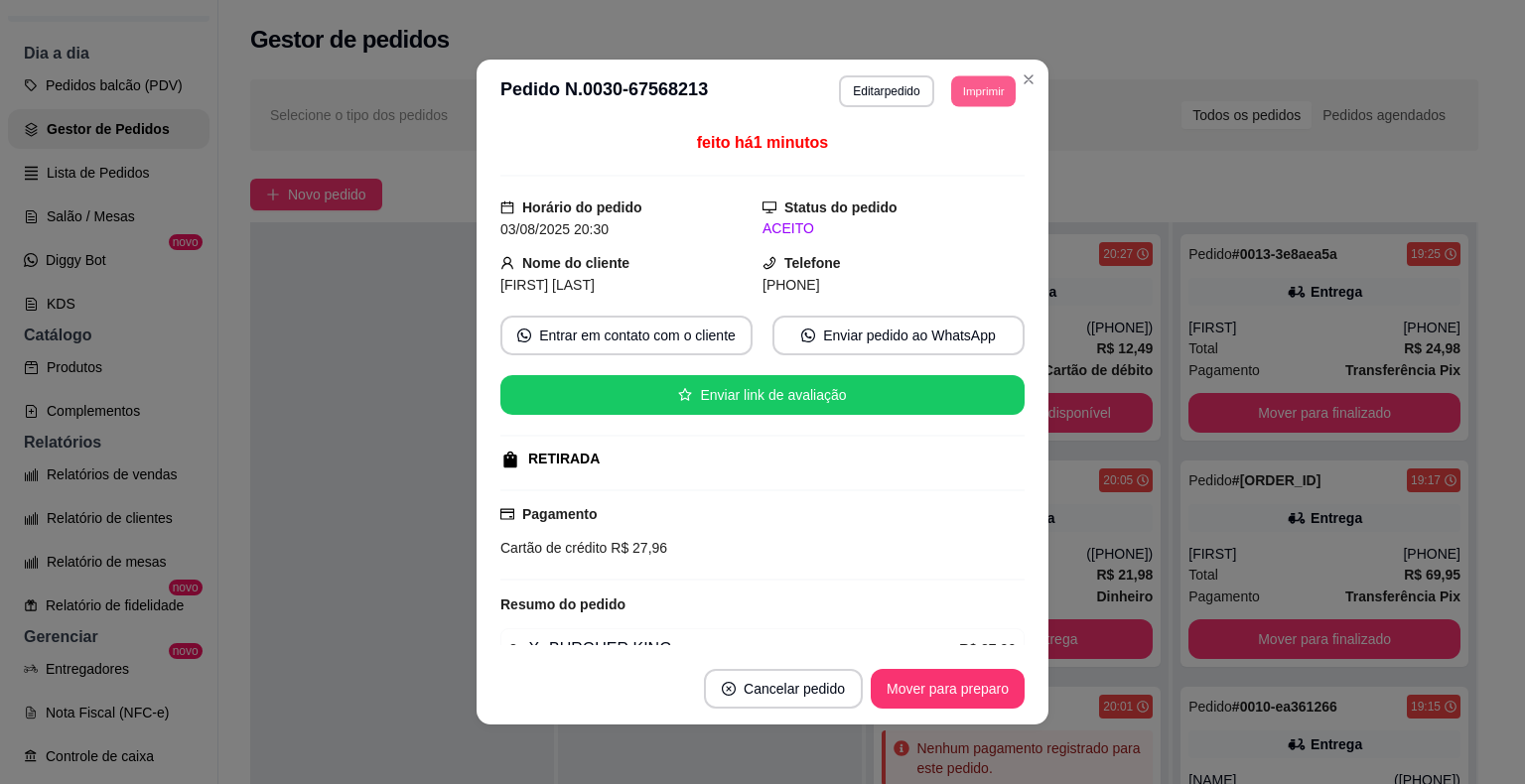 click on "Imprimir" at bounding box center (983, 90) 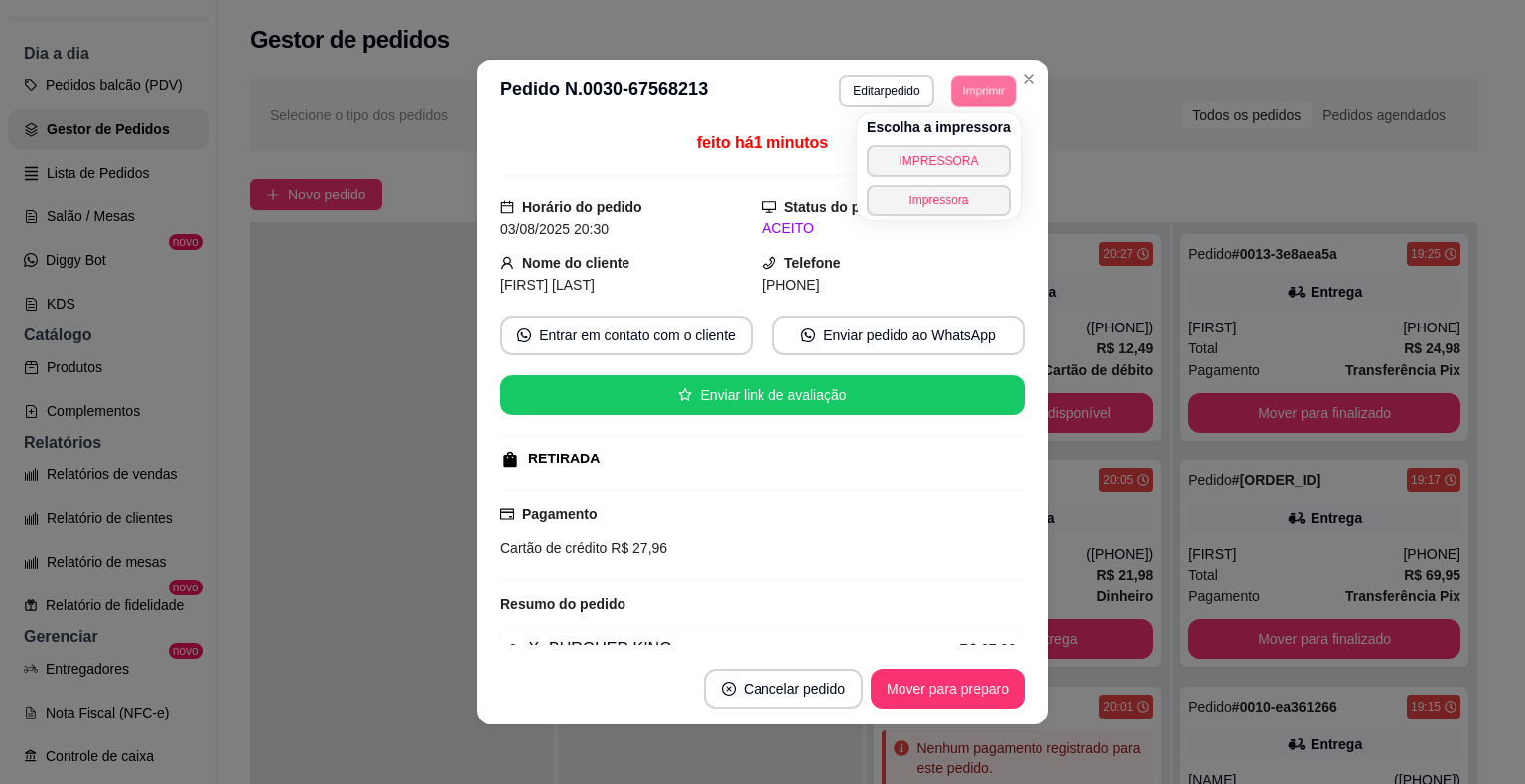 click on "Escolha a impressora" at bounding box center [938, 127] 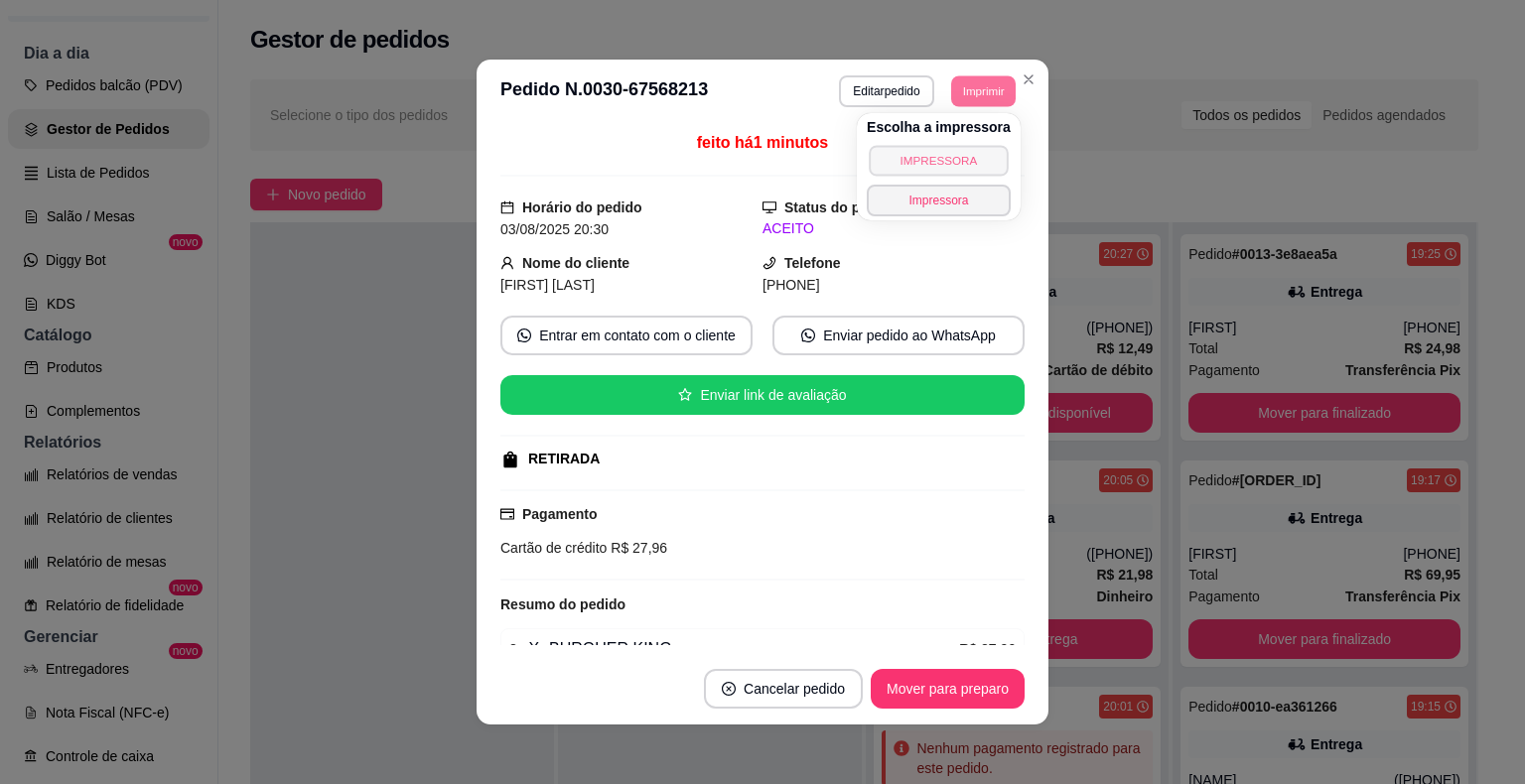 click on "IMPRESSORA" at bounding box center [938, 160] 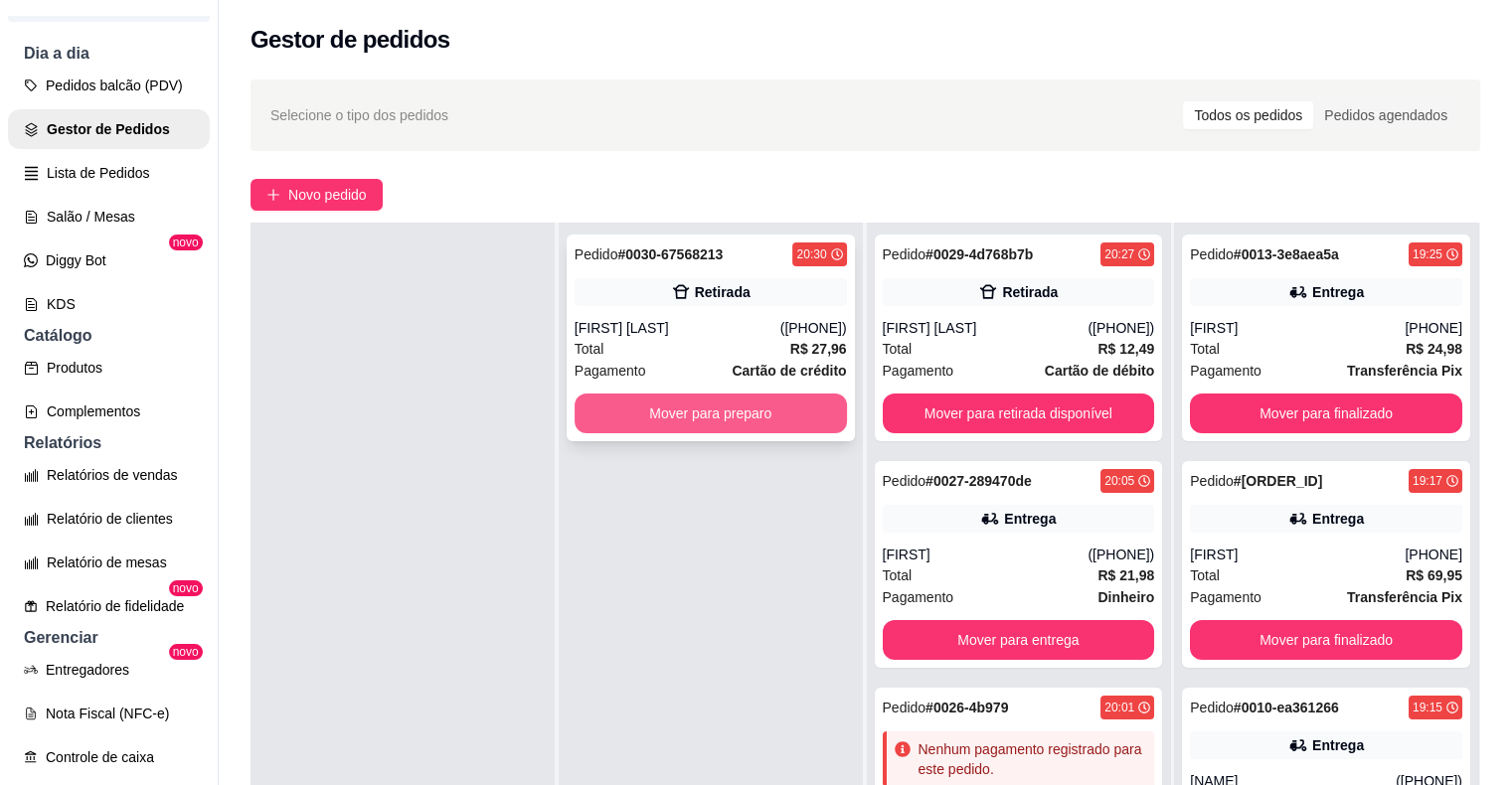 click on "Mover para preparo" at bounding box center (711, 413) 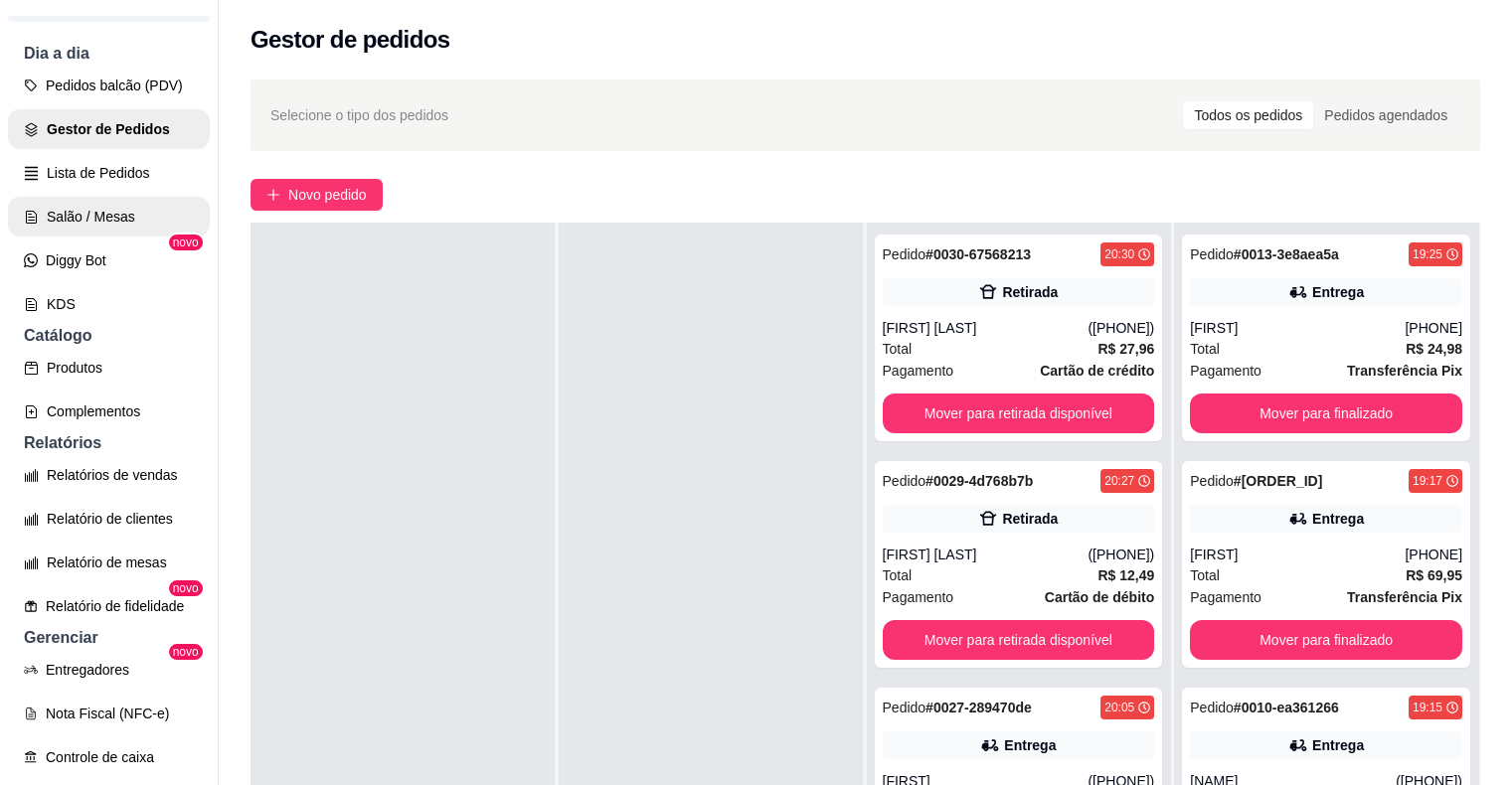 click on "Salão / Mesas" at bounding box center [108, 217] 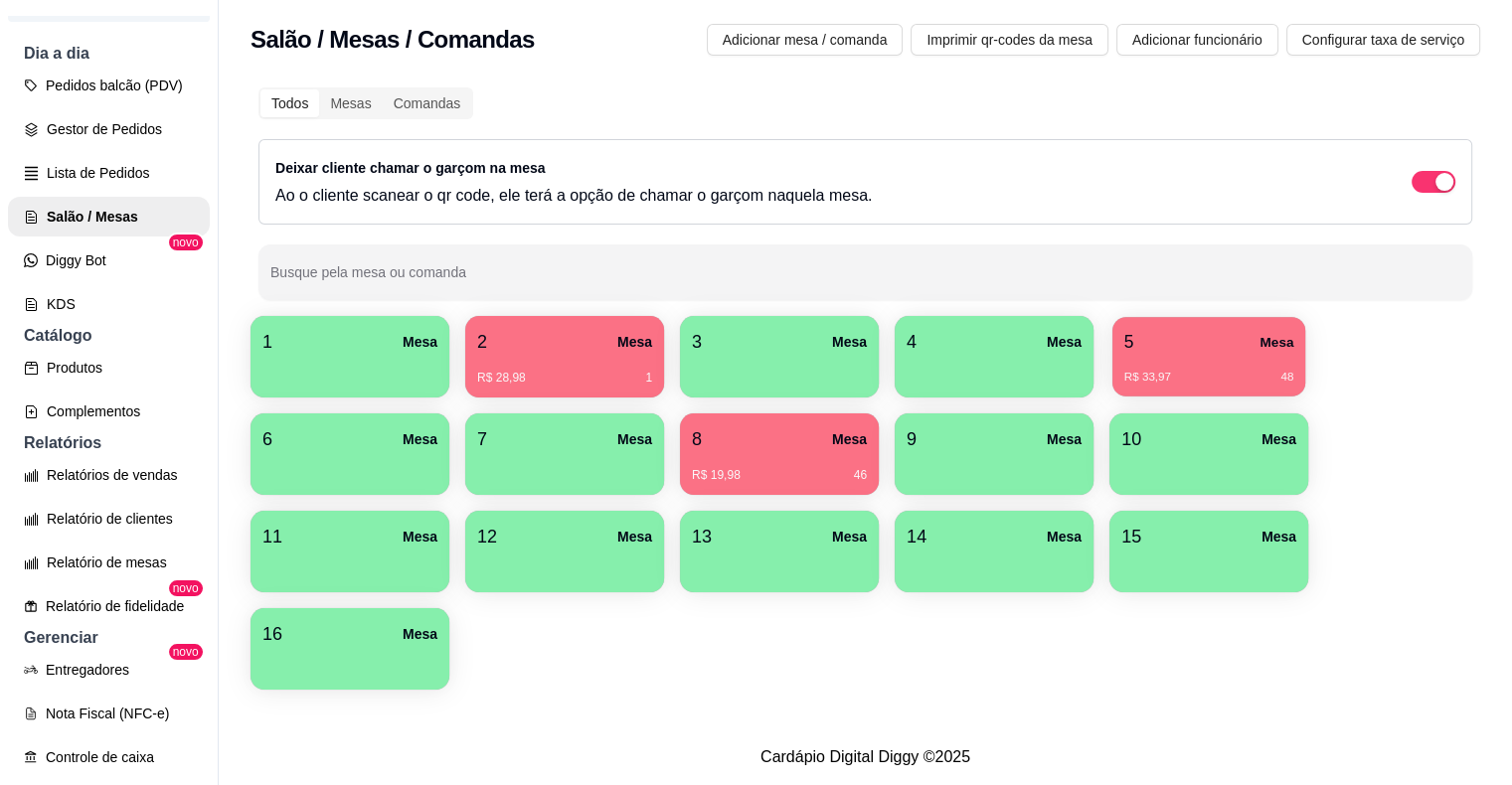 click on "5 Mesa" at bounding box center (1209, 342) 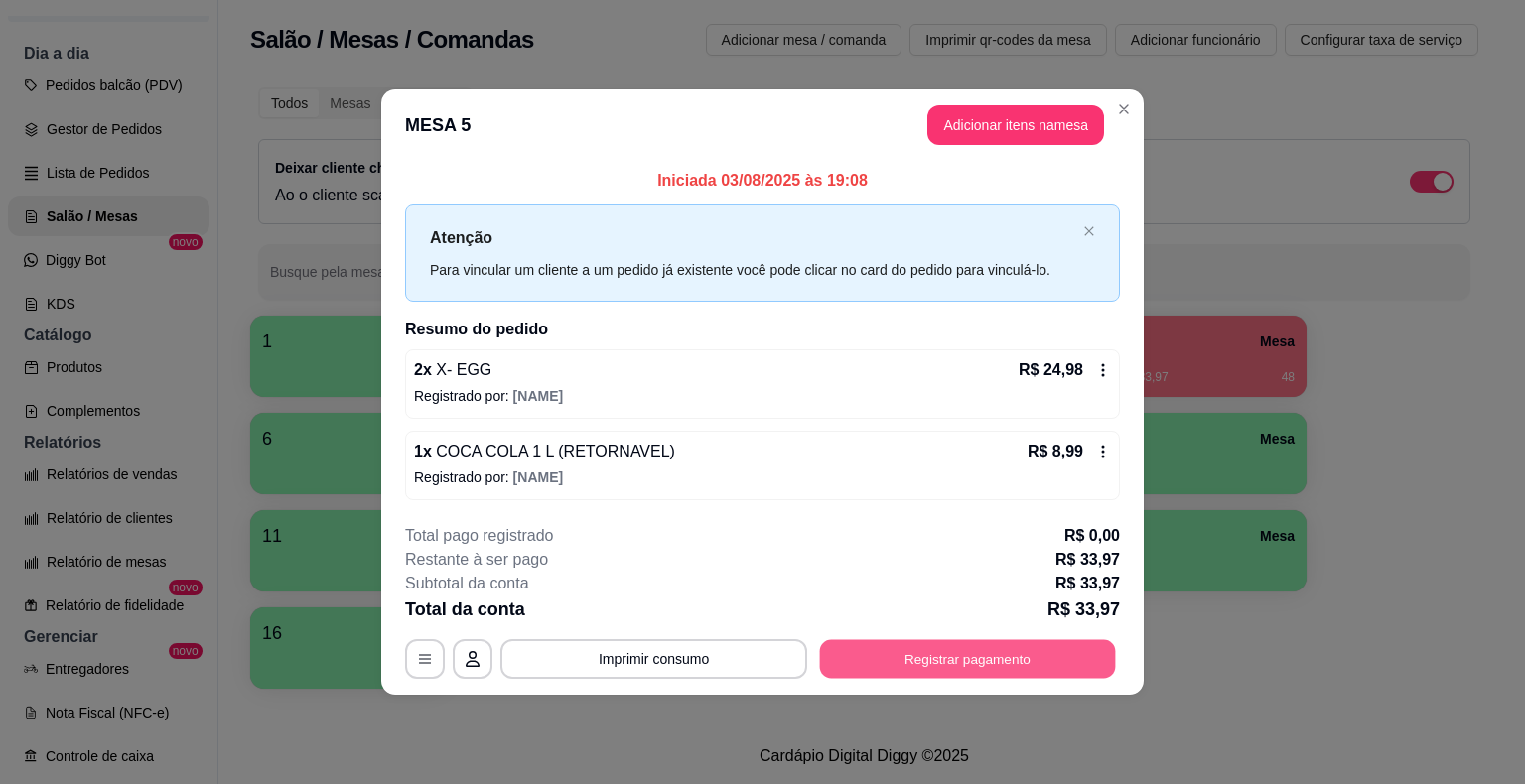 click on "Registrar pagamento" at bounding box center [968, 658] 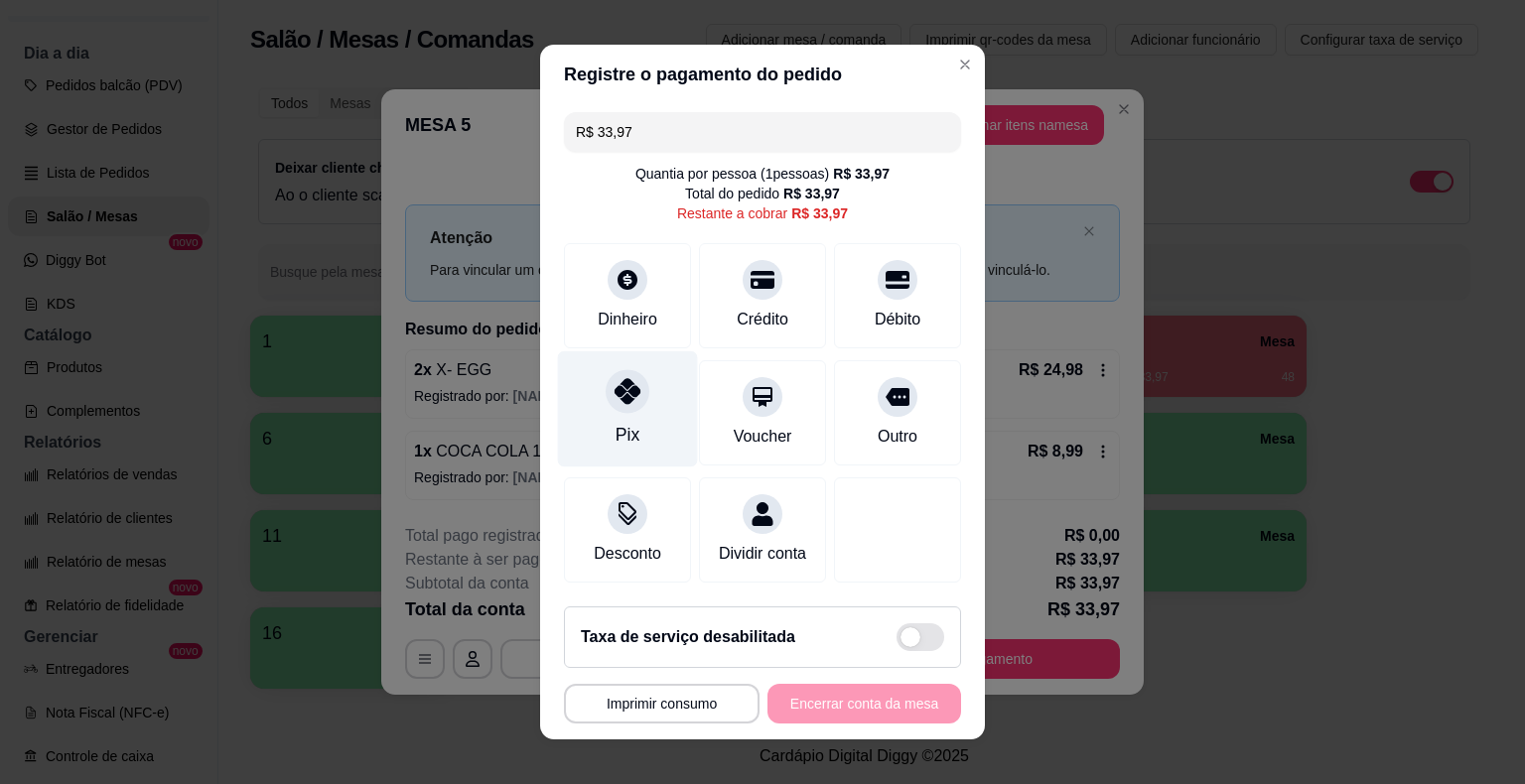 click at bounding box center [627, 391] 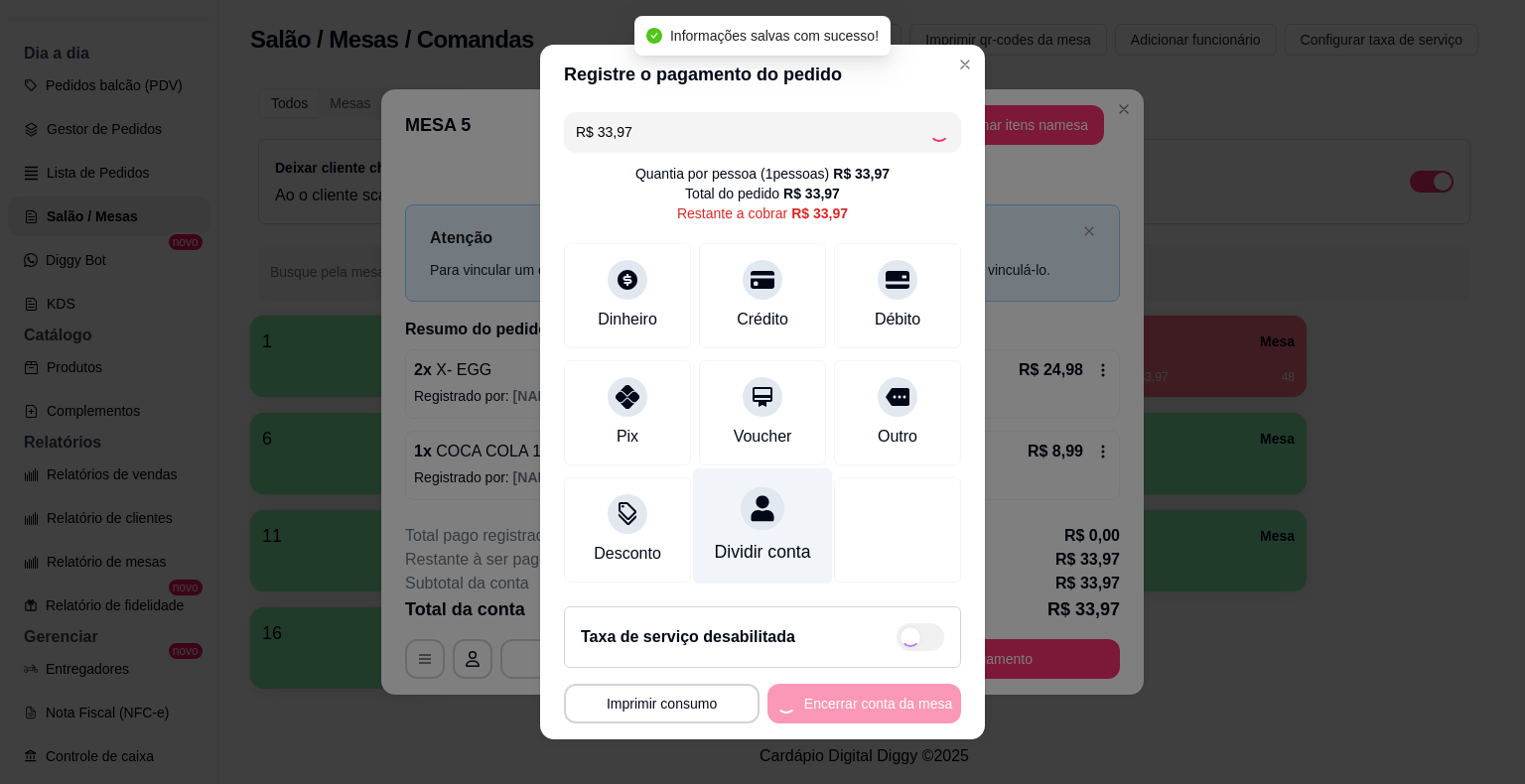 type on "R$ 0,00" 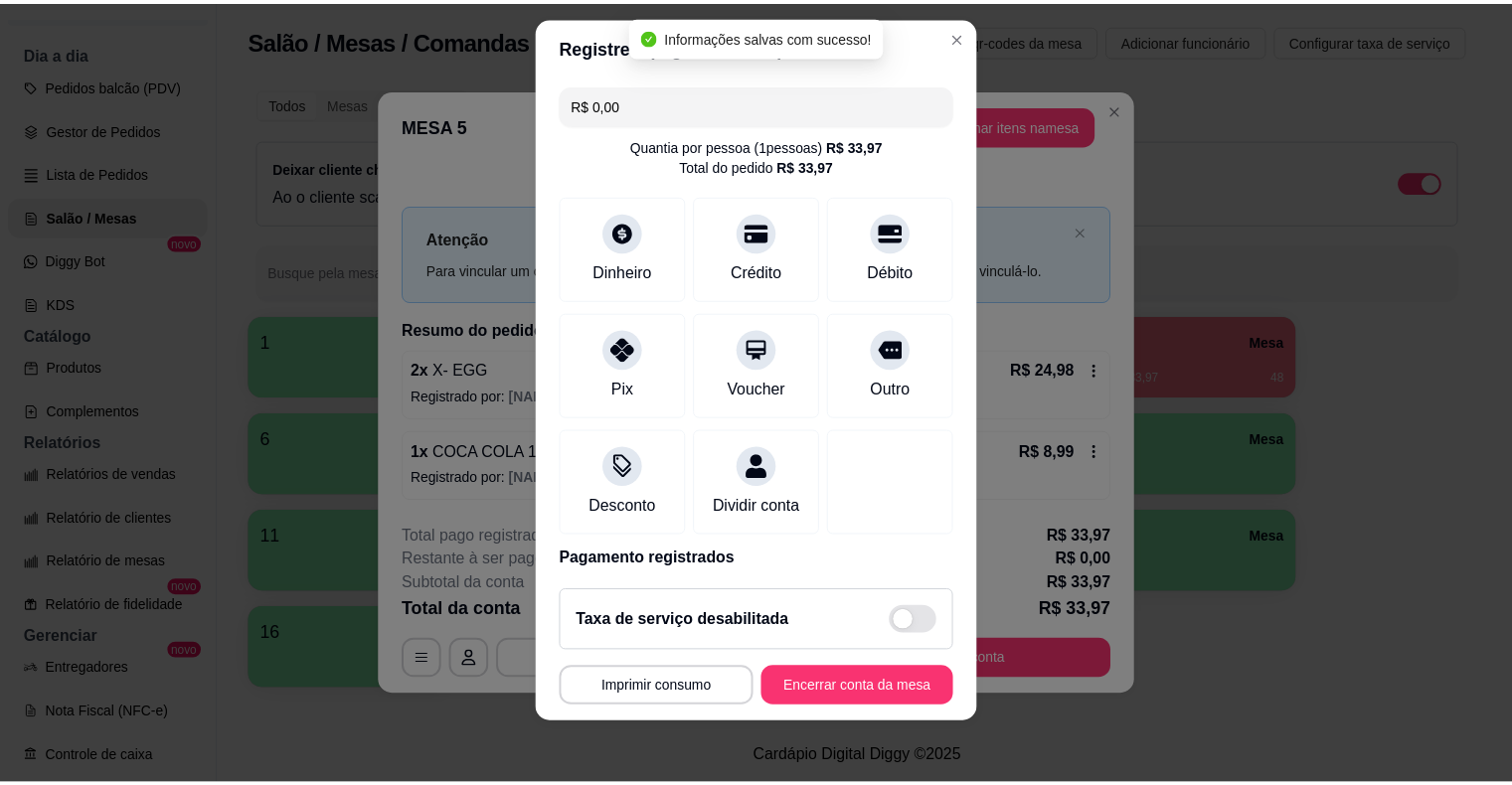 scroll, scrollTop: 24, scrollLeft: 0, axis: vertical 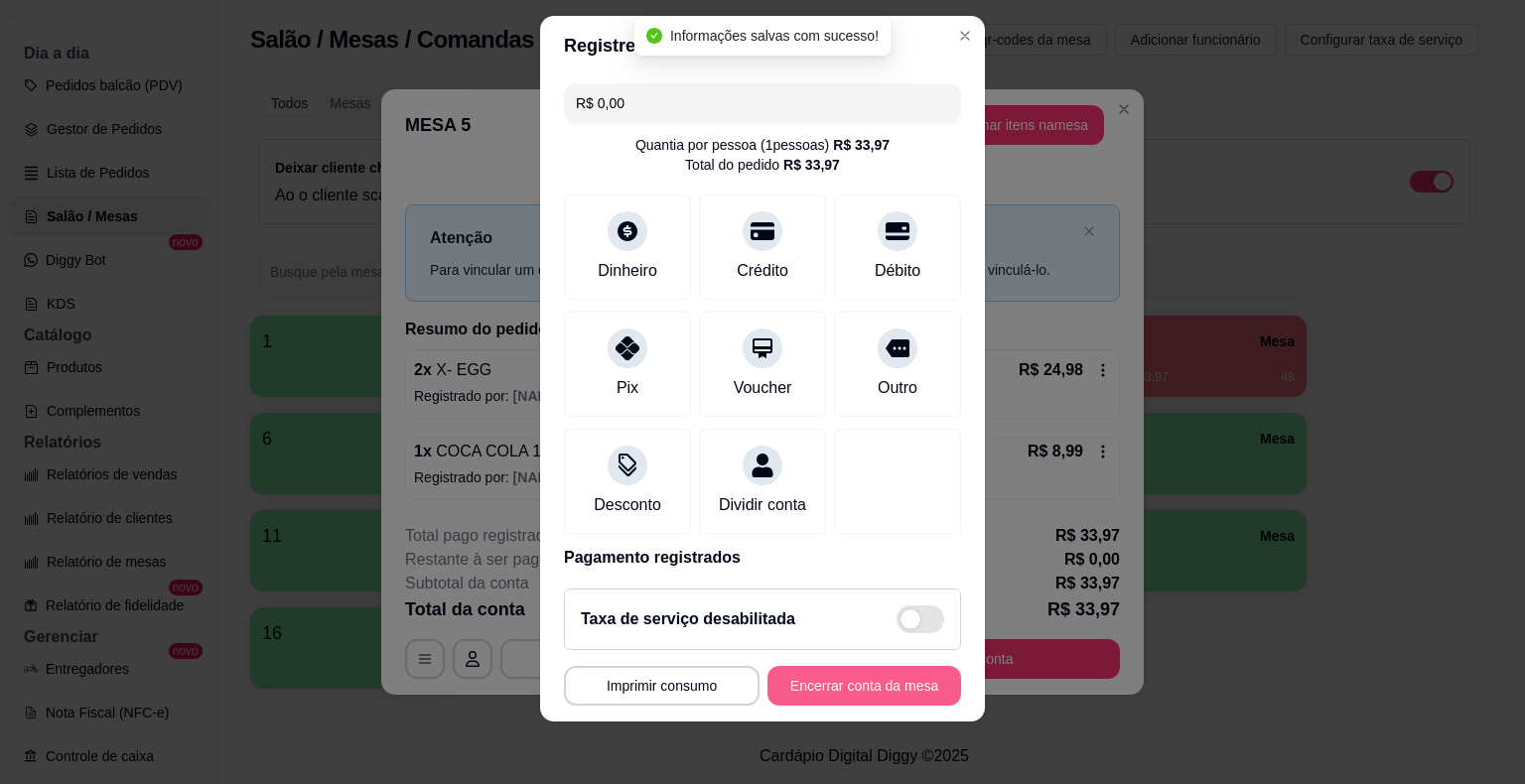 click on "Encerrar conta da mesa" at bounding box center [864, 686] 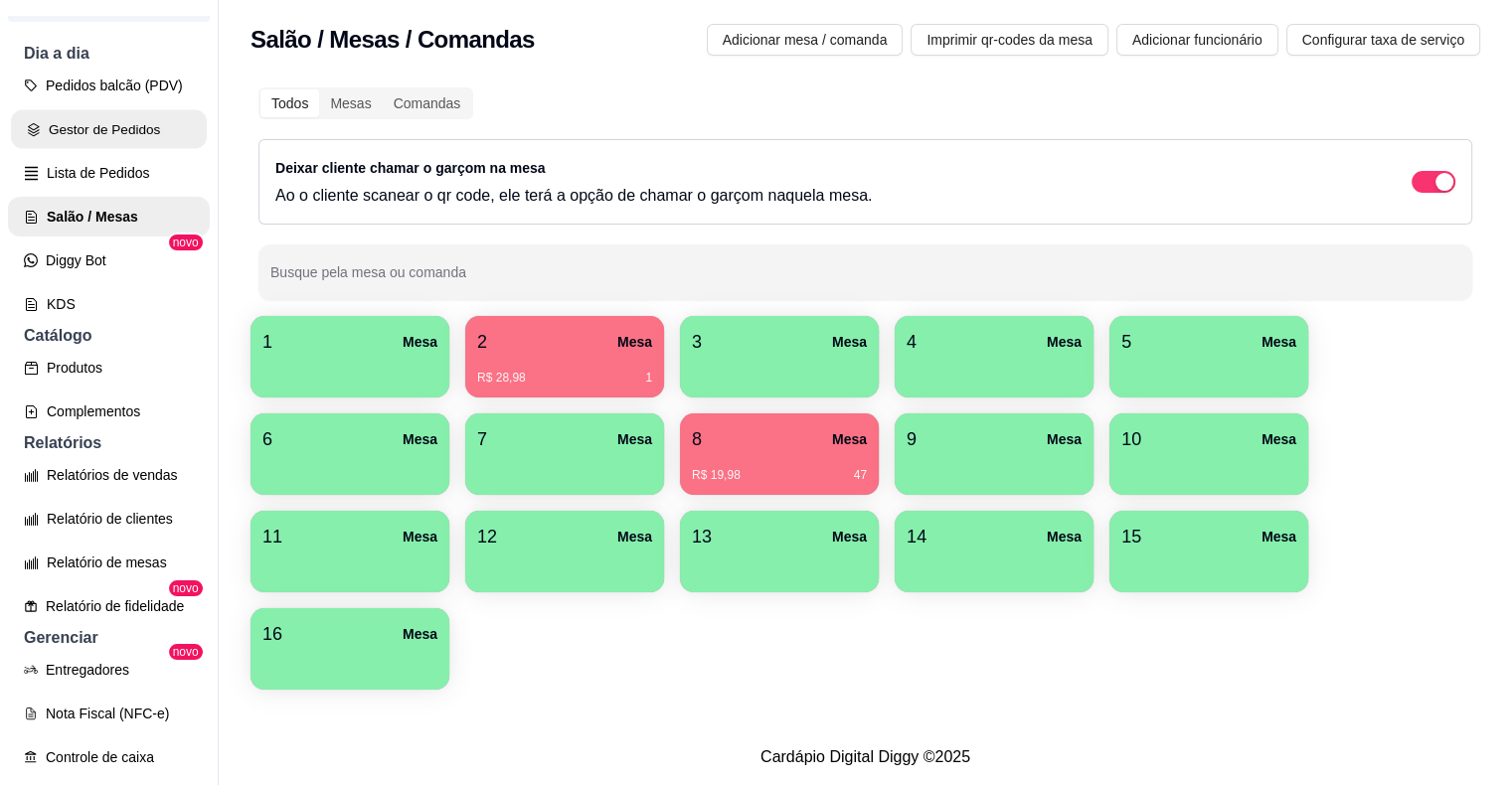 click on "Gestor de Pedidos" at bounding box center (108, 129) 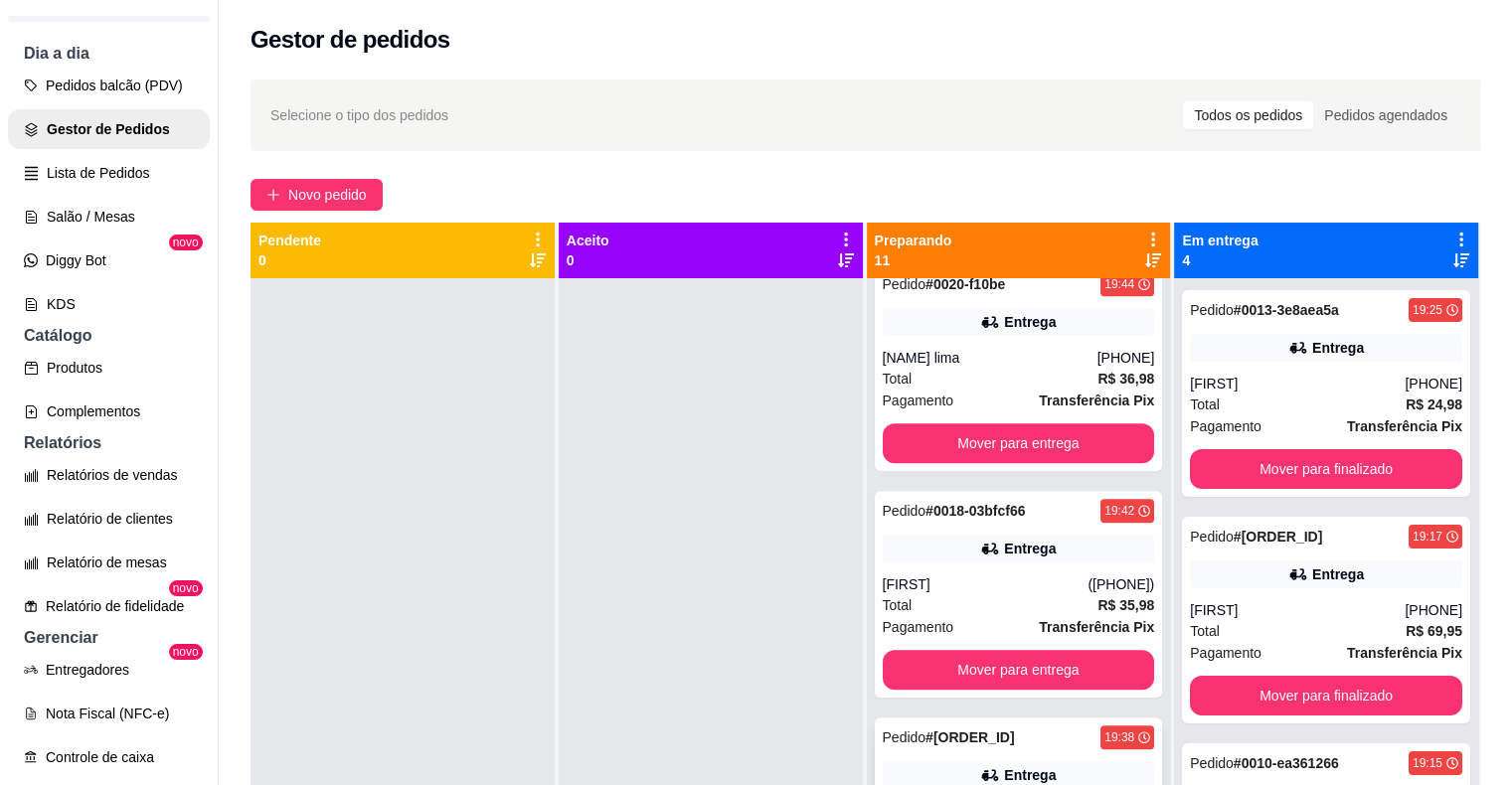scroll, scrollTop: 1813, scrollLeft: 0, axis: vertical 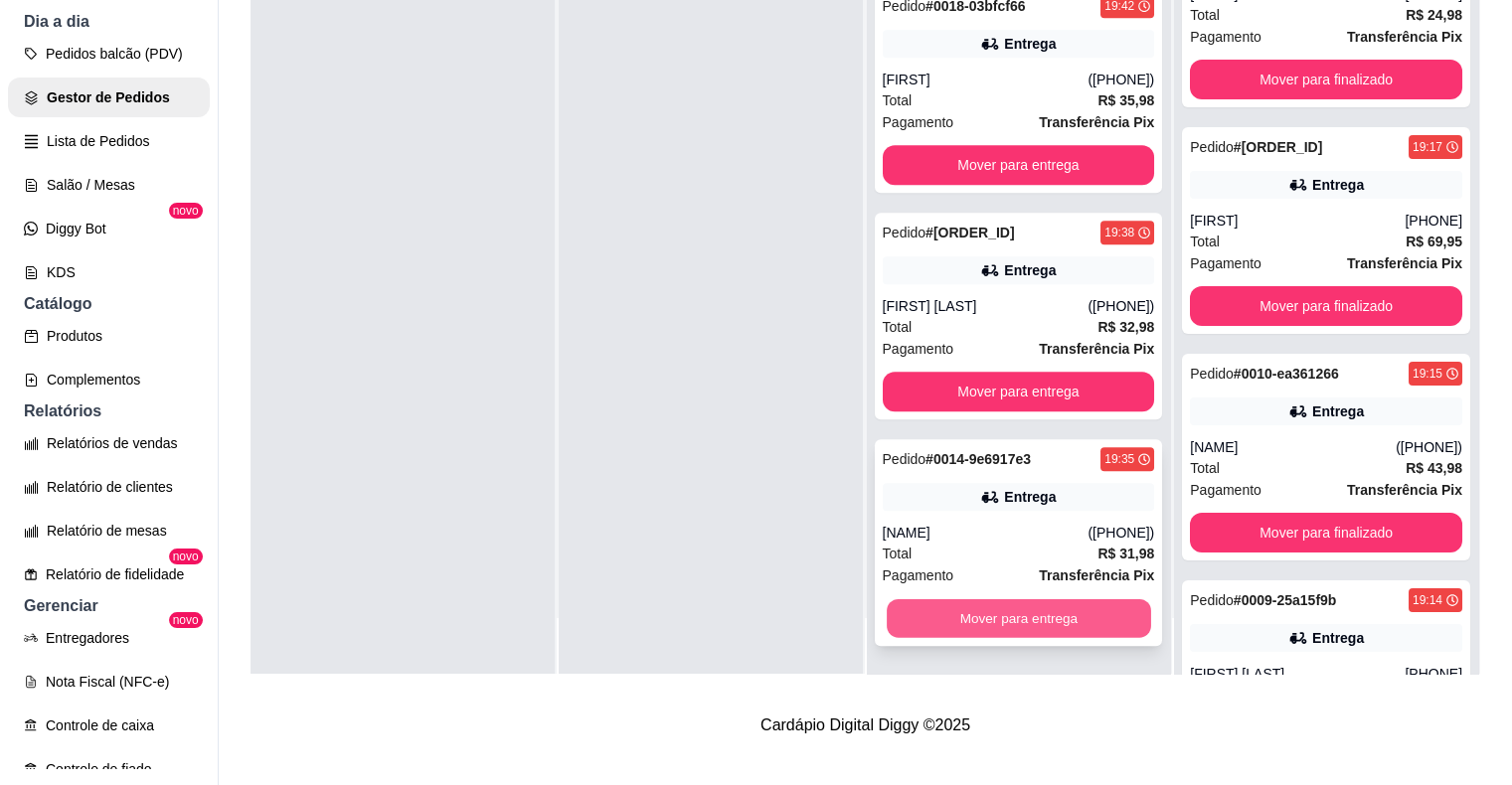 click on "Mover para entrega" at bounding box center (1019, 618) 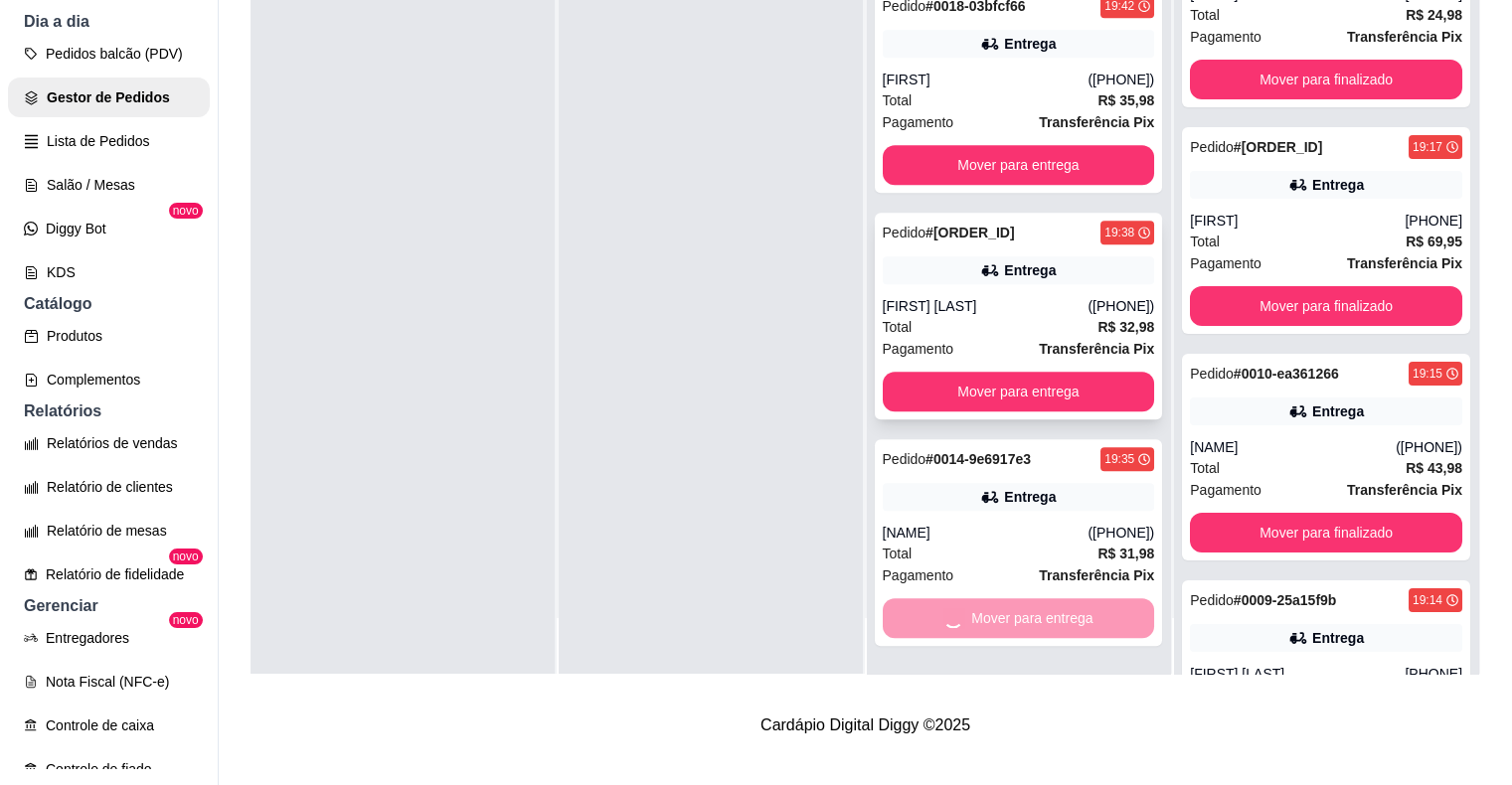 scroll, scrollTop: 1587, scrollLeft: 0, axis: vertical 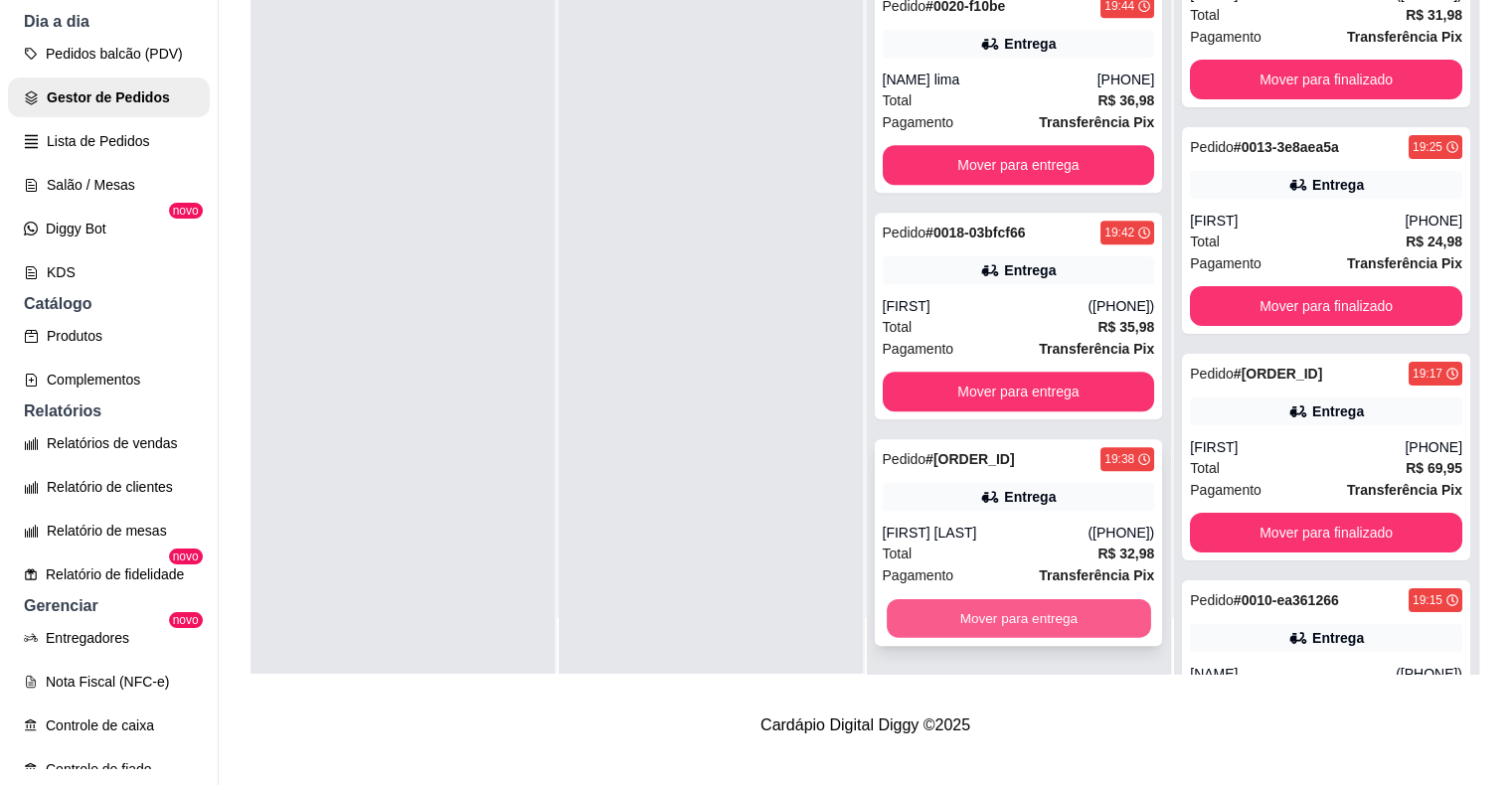 click on "Mover para entrega" at bounding box center [1019, 618] 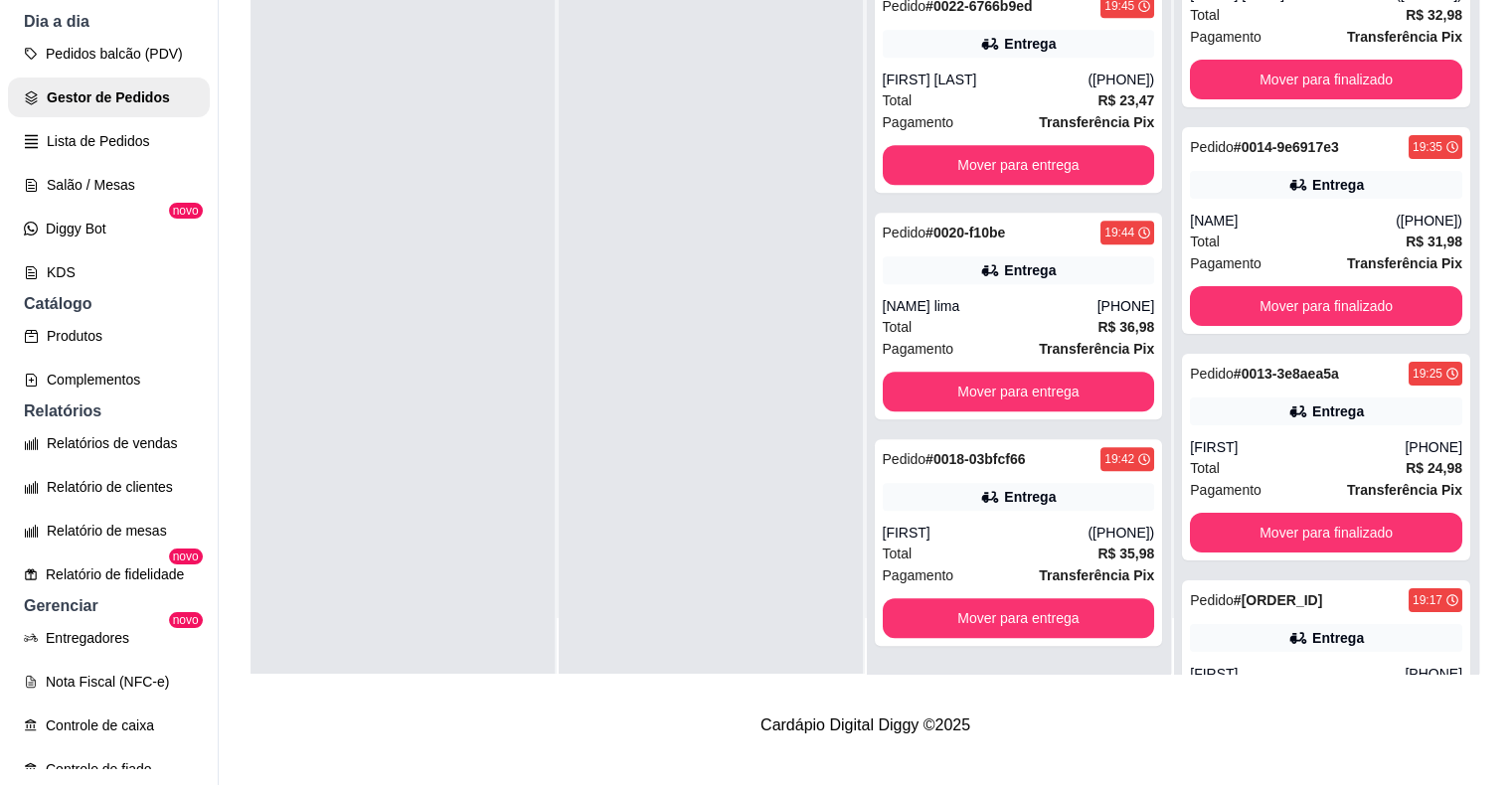 scroll, scrollTop: 1360, scrollLeft: 0, axis: vertical 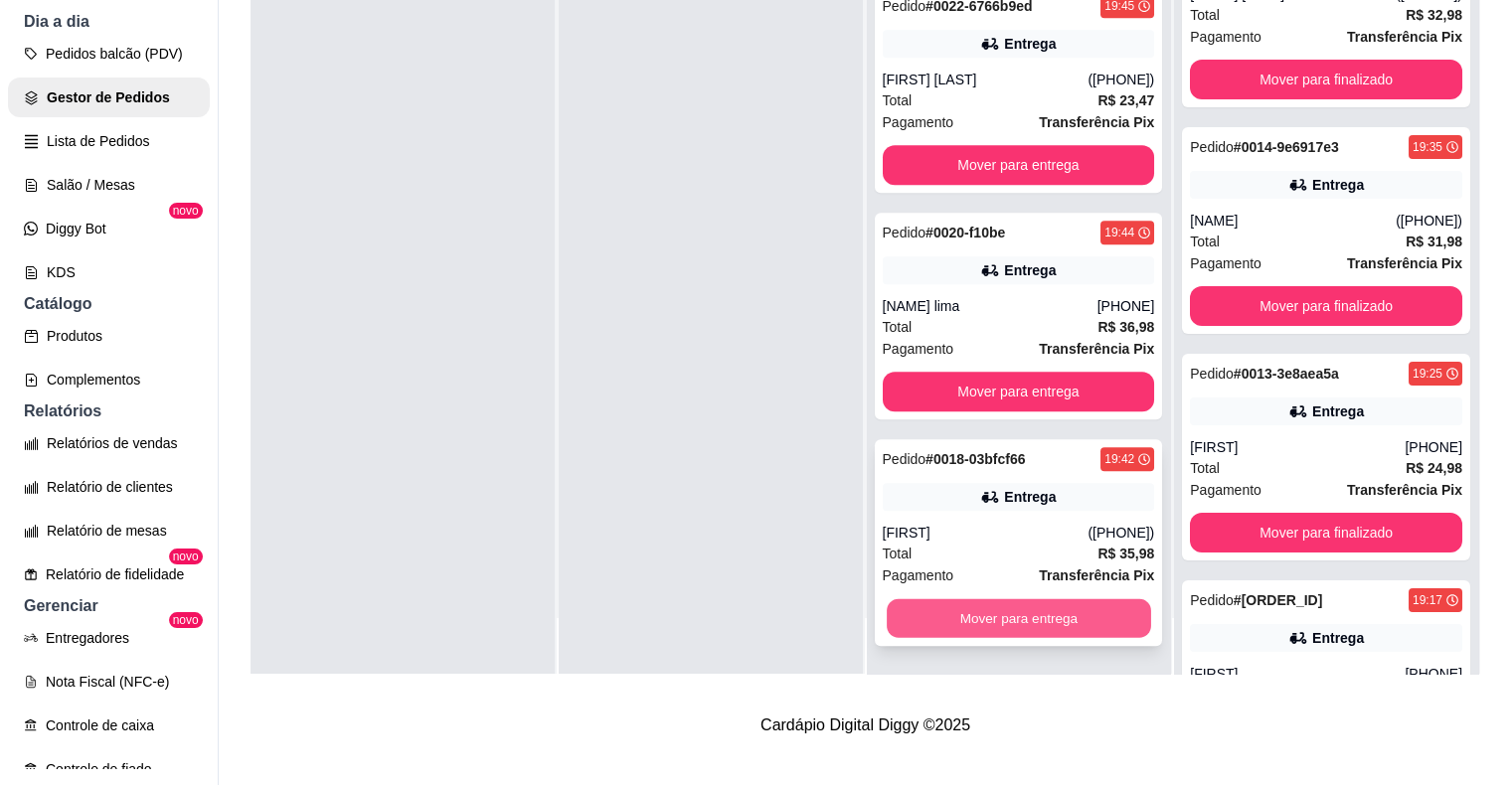 click on "Mover para entrega" at bounding box center (1019, 618) 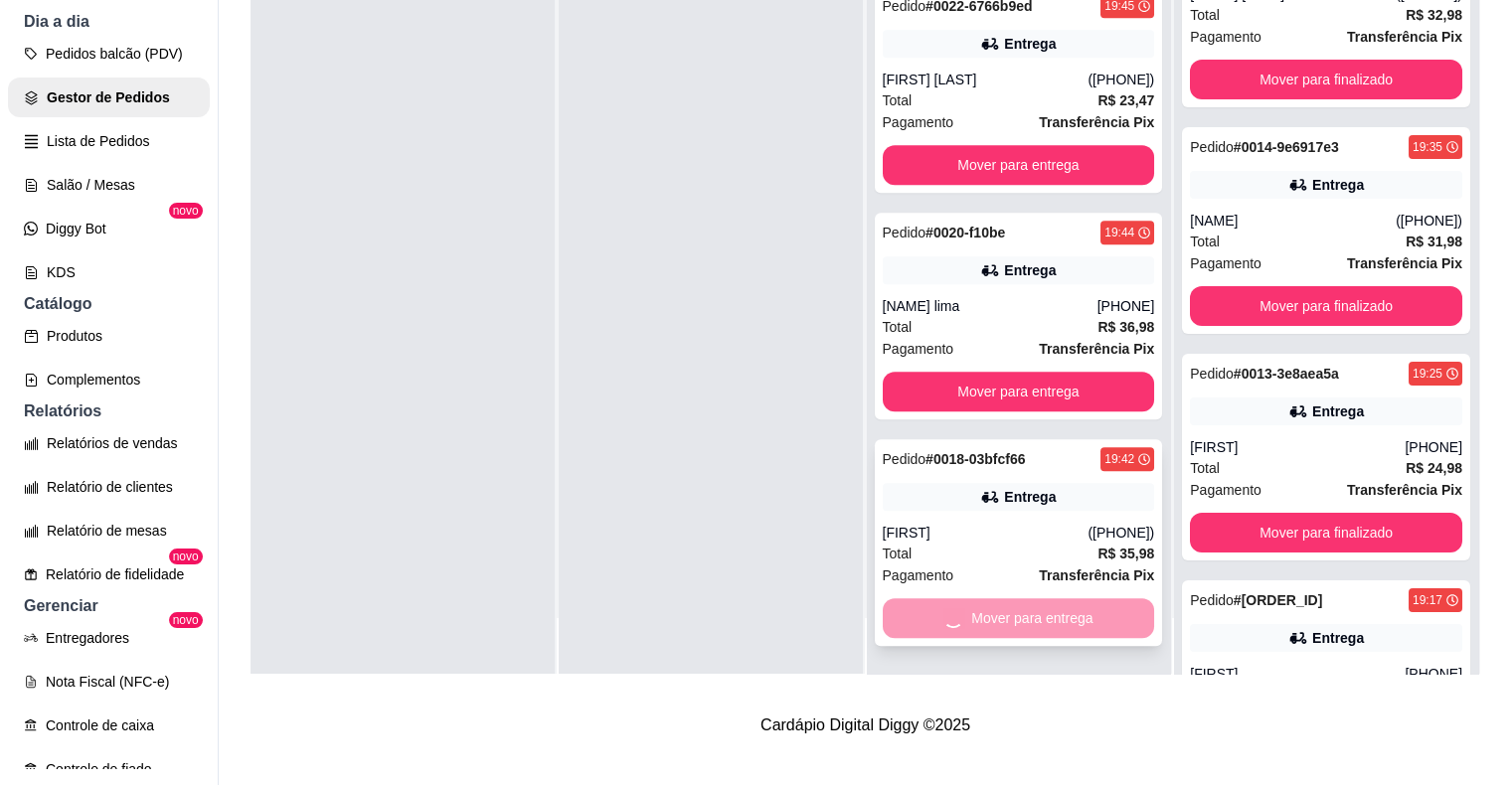 scroll, scrollTop: 1134, scrollLeft: 0, axis: vertical 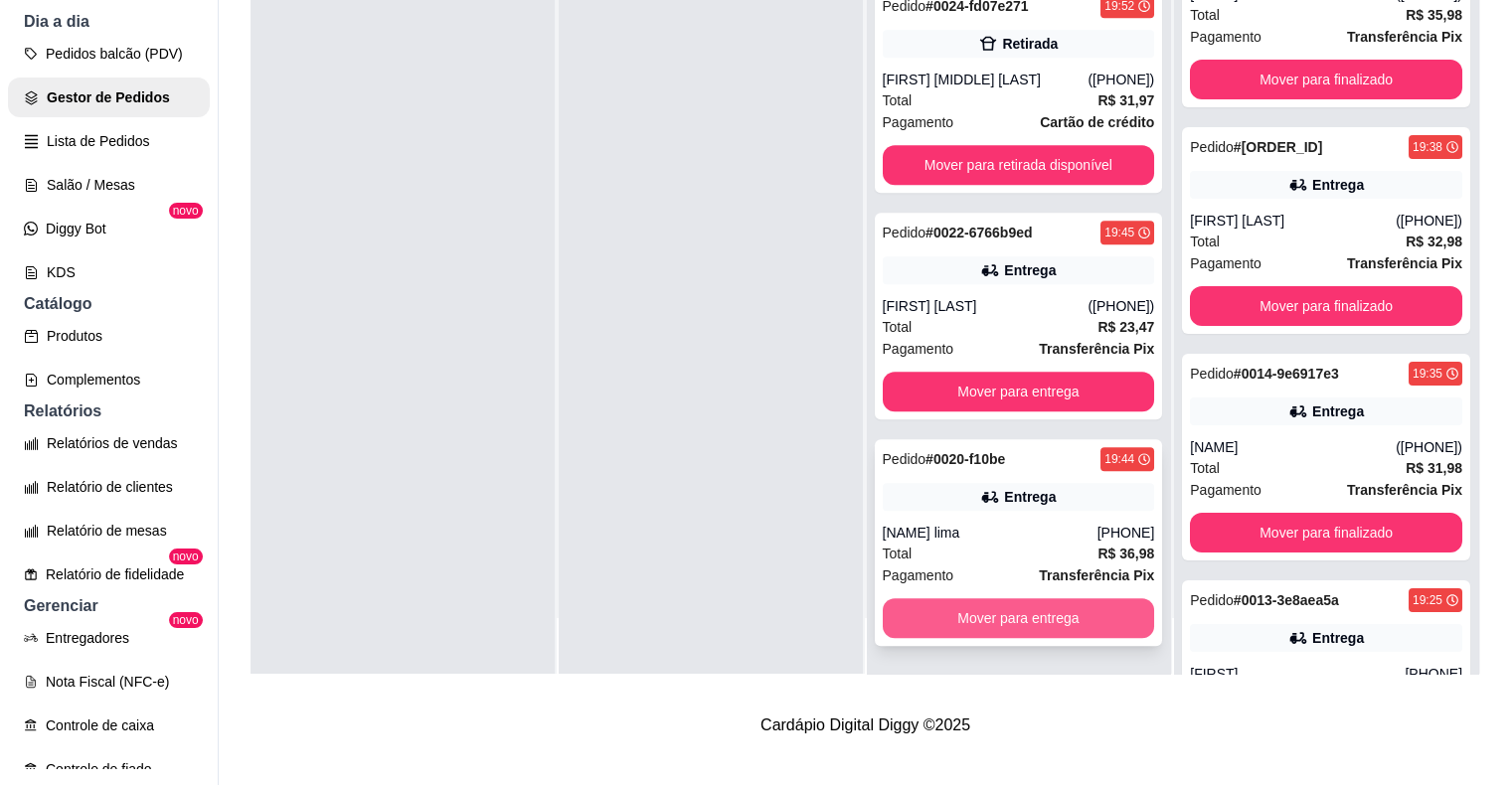 click on "Mover para entrega" at bounding box center [1019, 618] 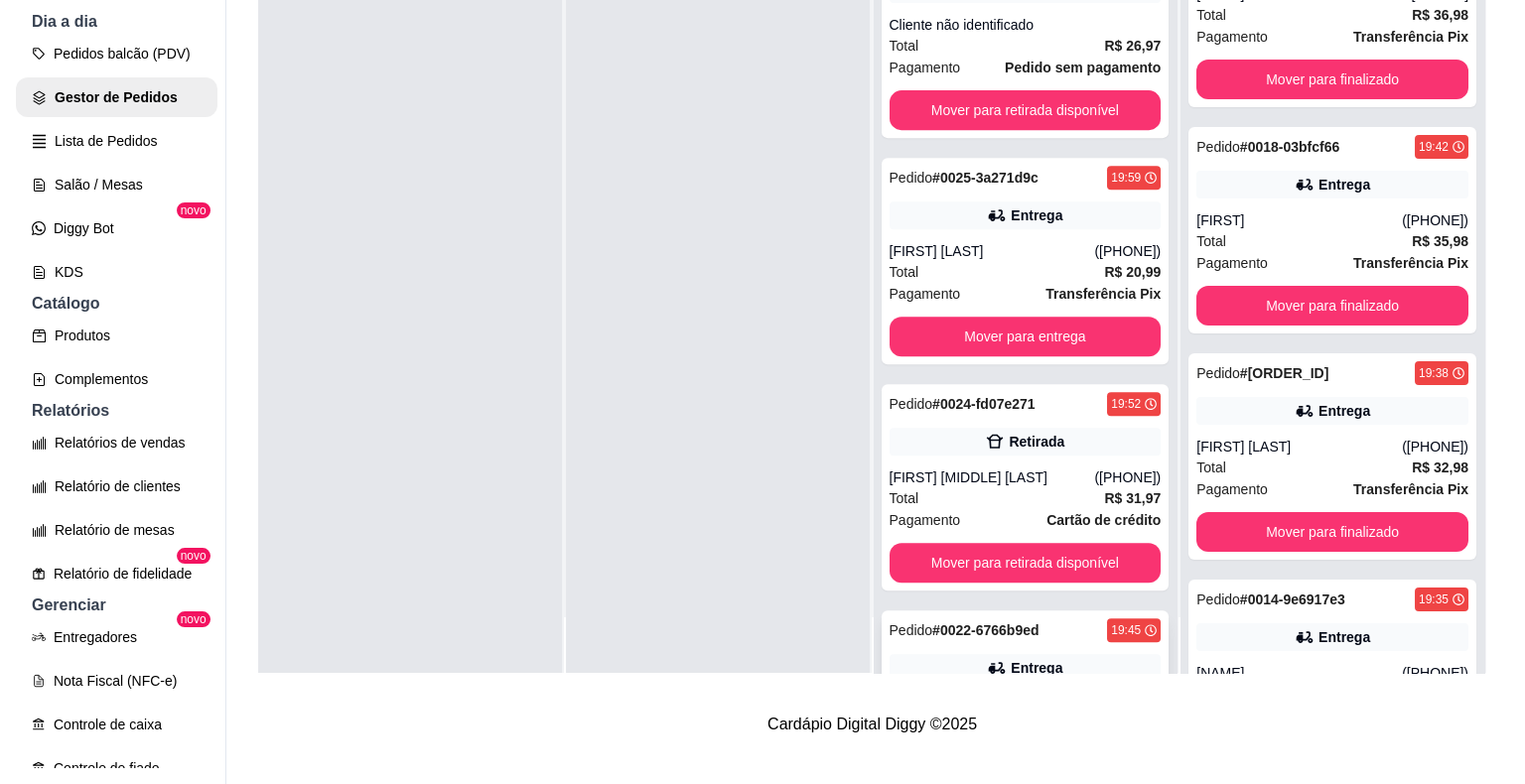 scroll, scrollTop: 708, scrollLeft: 0, axis: vertical 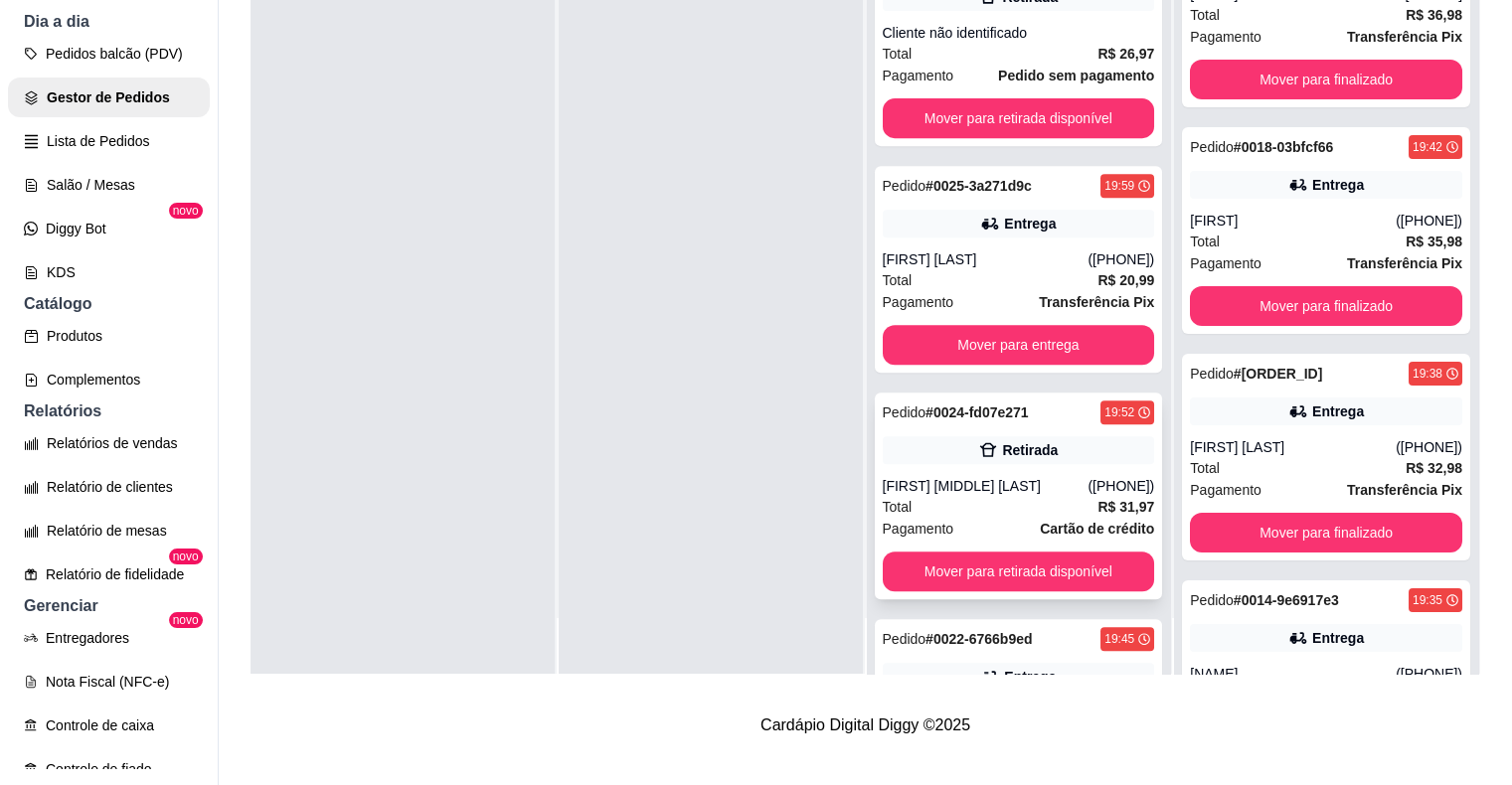 click on "Cartão de crédito" at bounding box center [1096, 529] 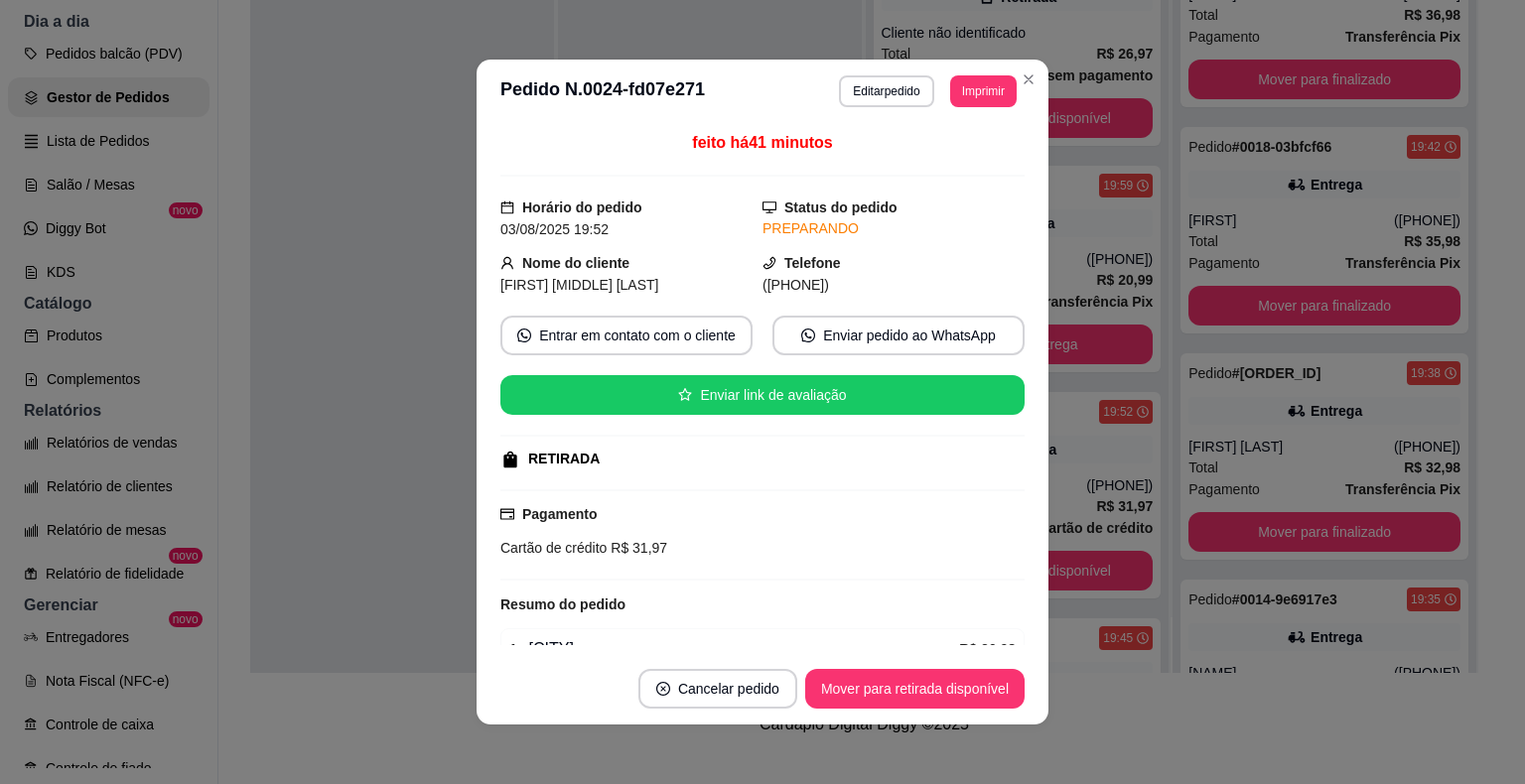 scroll, scrollTop: 270, scrollLeft: 0, axis: vertical 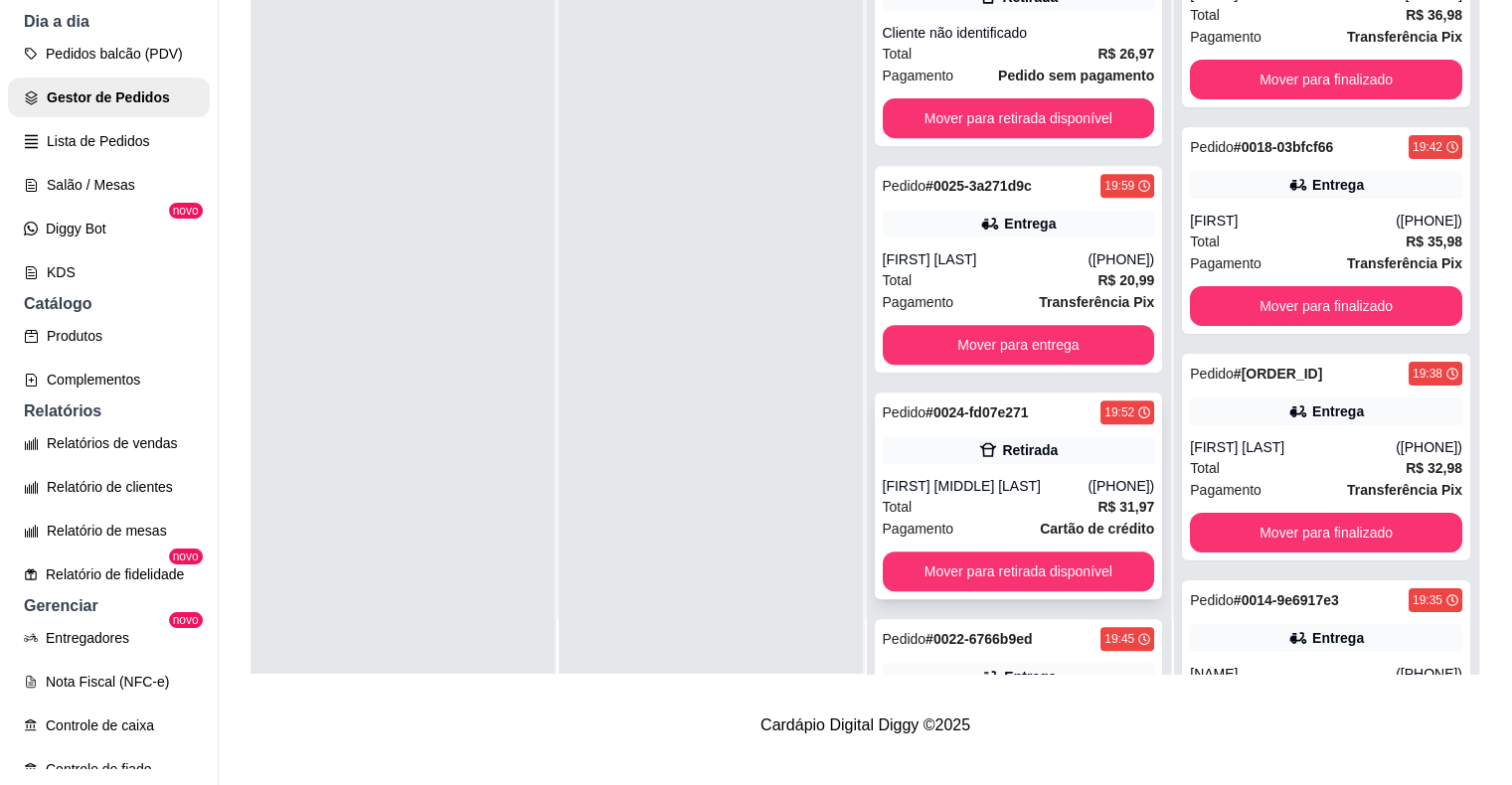 click on "[FIRST] [MIDDLE] [LAST]" at bounding box center [985, 486] 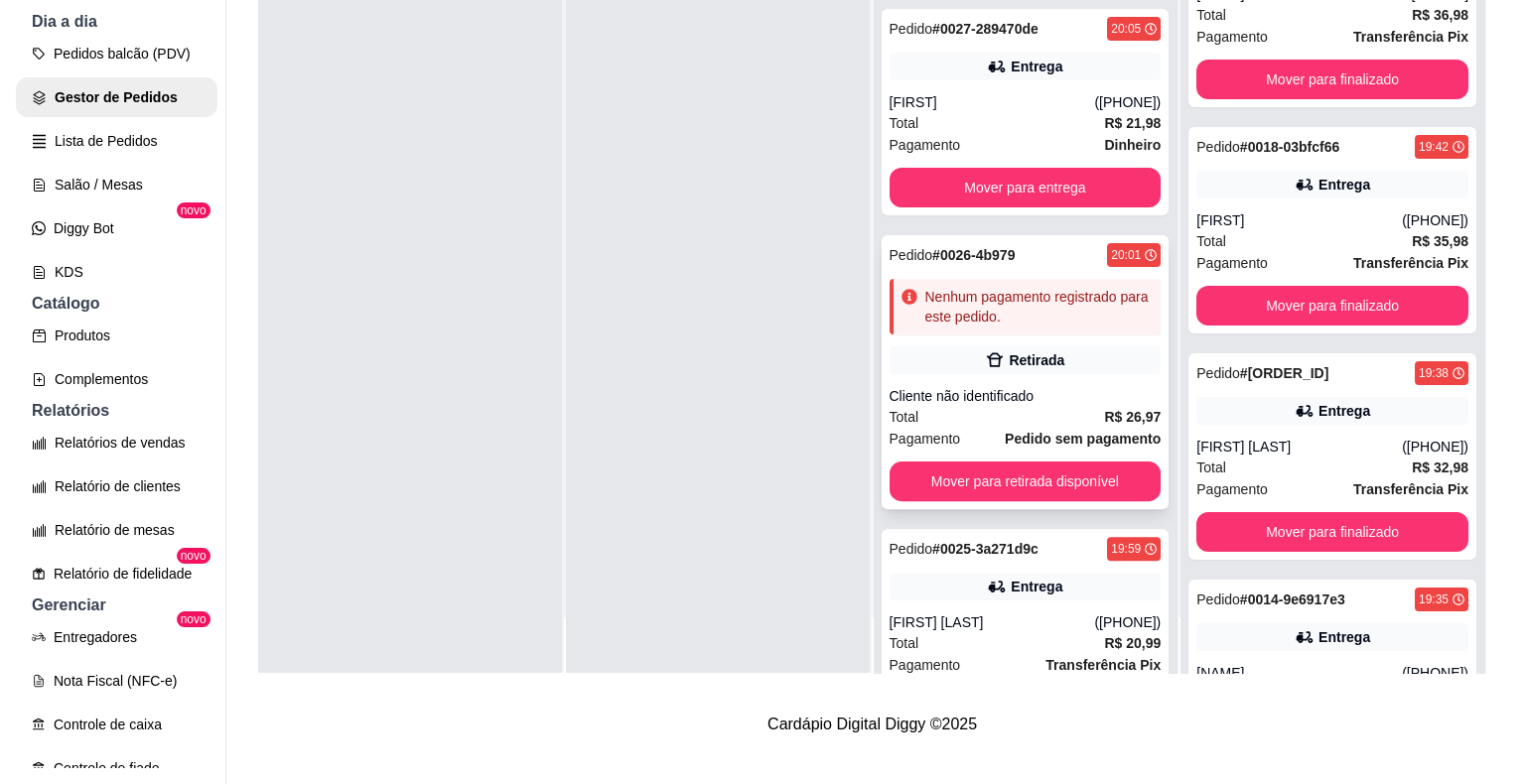 scroll, scrollTop: 311, scrollLeft: 0, axis: vertical 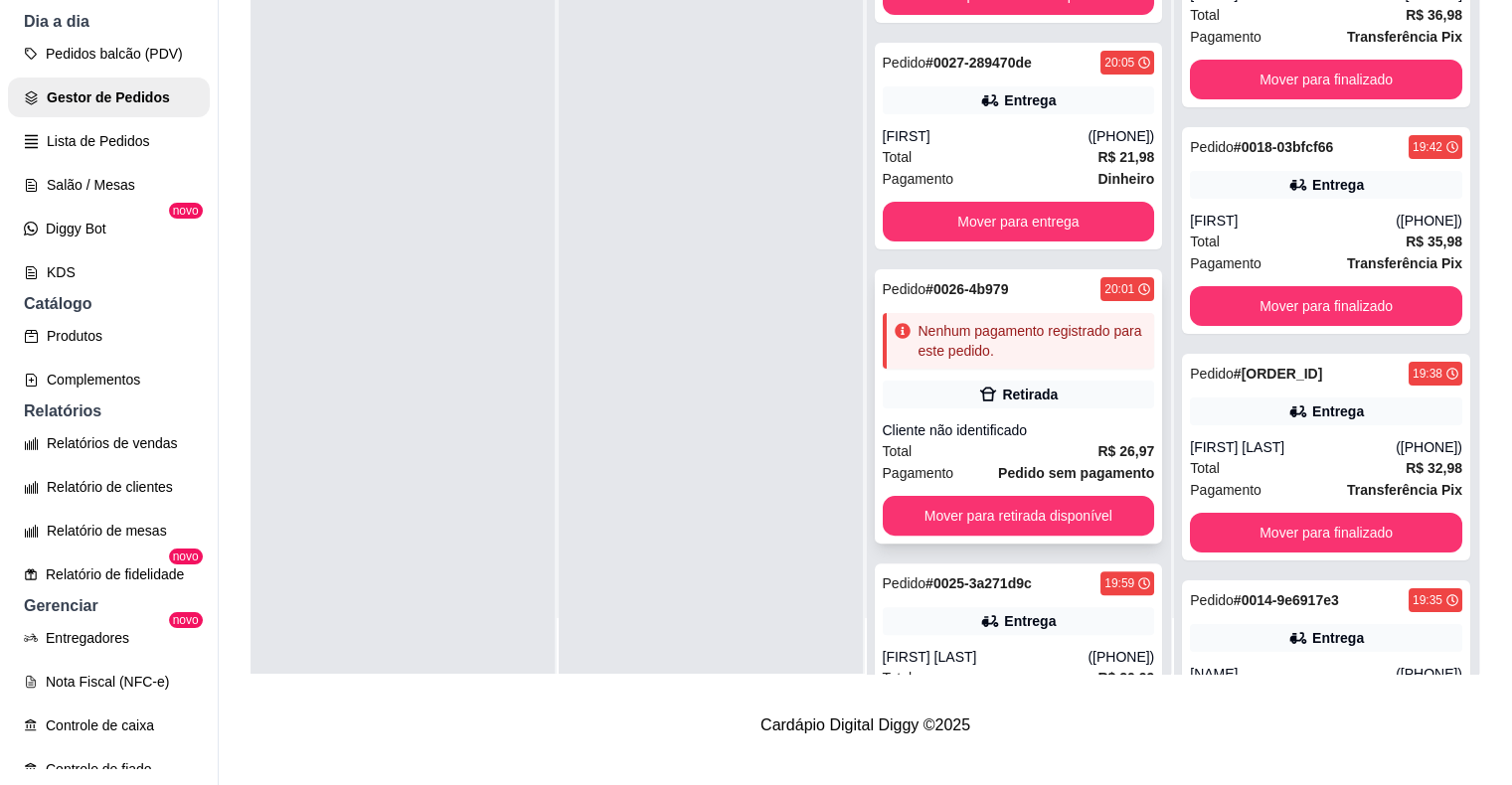 click on "Total R$ 26,97" at bounding box center (1019, 451) 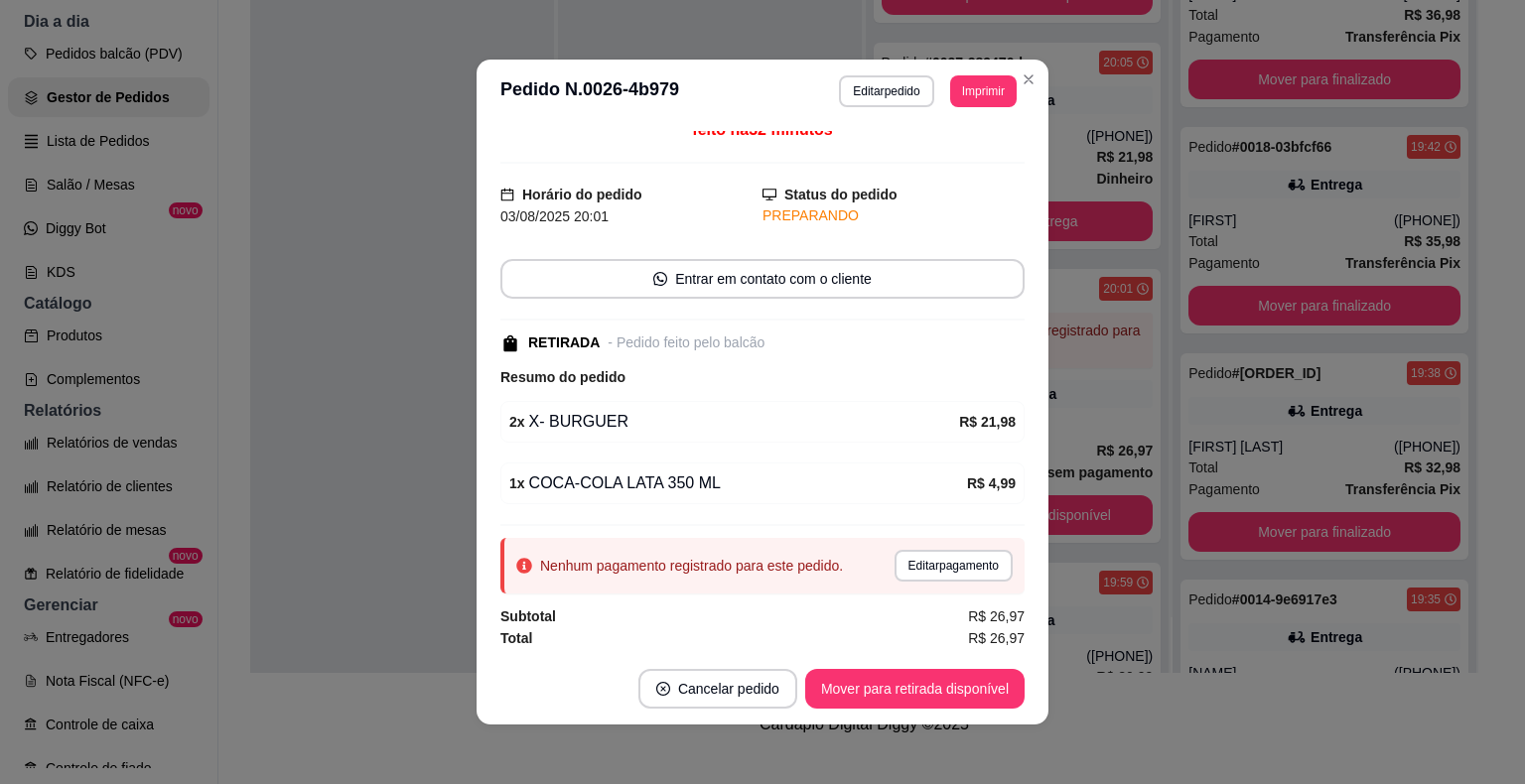 scroll, scrollTop: 14, scrollLeft: 0, axis: vertical 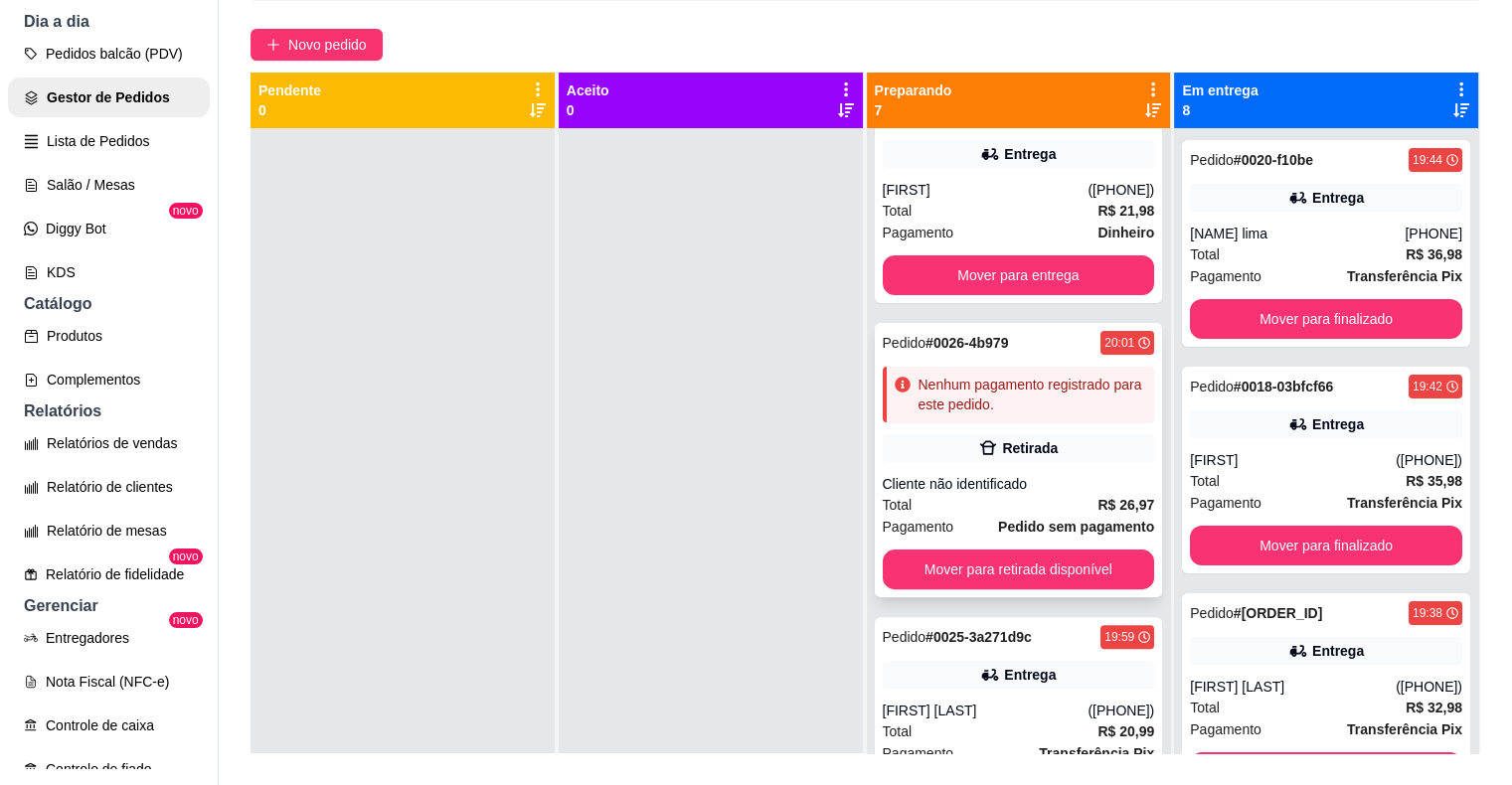 click on "Total R$ 26,97" at bounding box center [1019, 505] 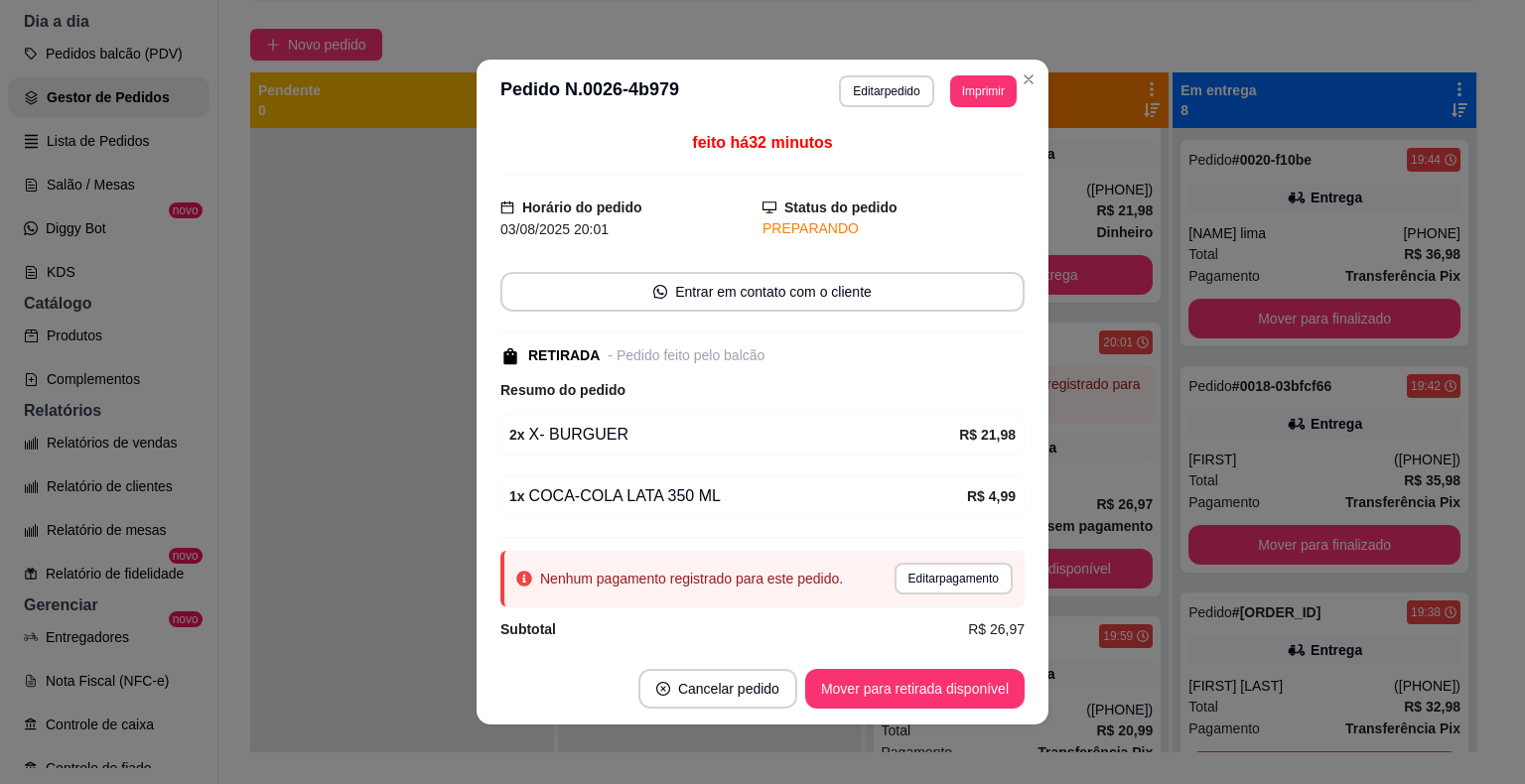 scroll, scrollTop: 14, scrollLeft: 0, axis: vertical 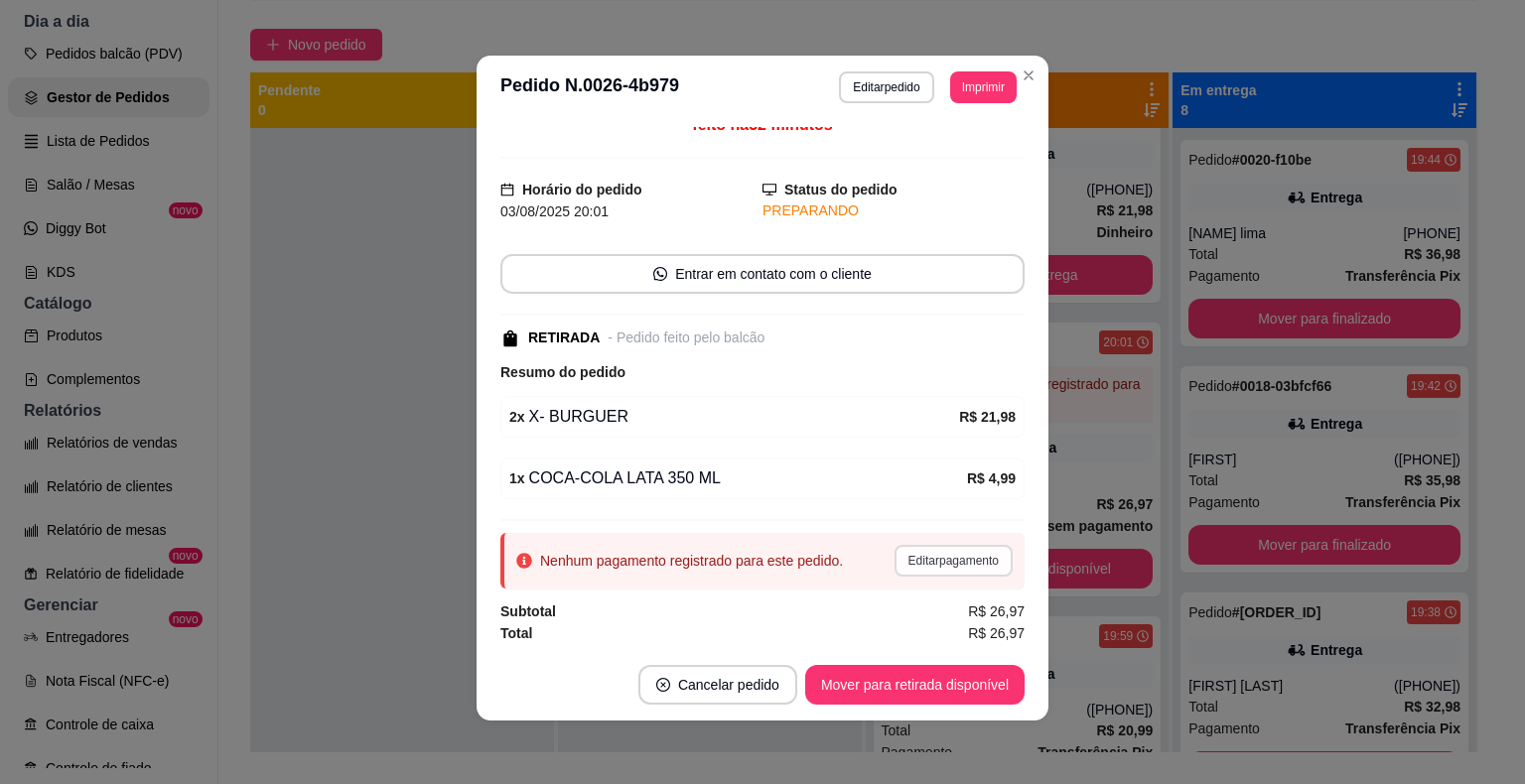 click on "Editar  pagamento" at bounding box center (953, 561) 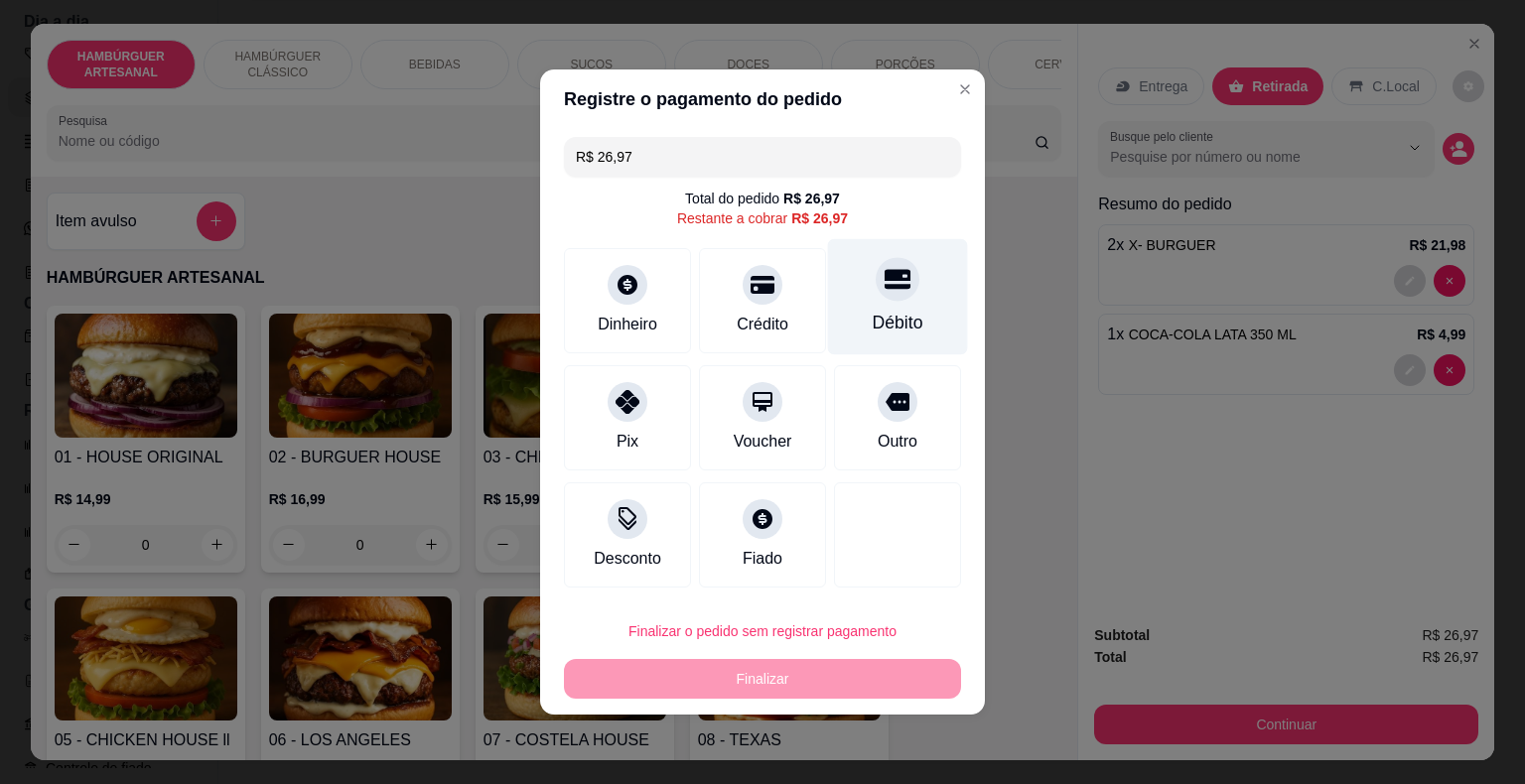 click on "Débito" at bounding box center [898, 297] 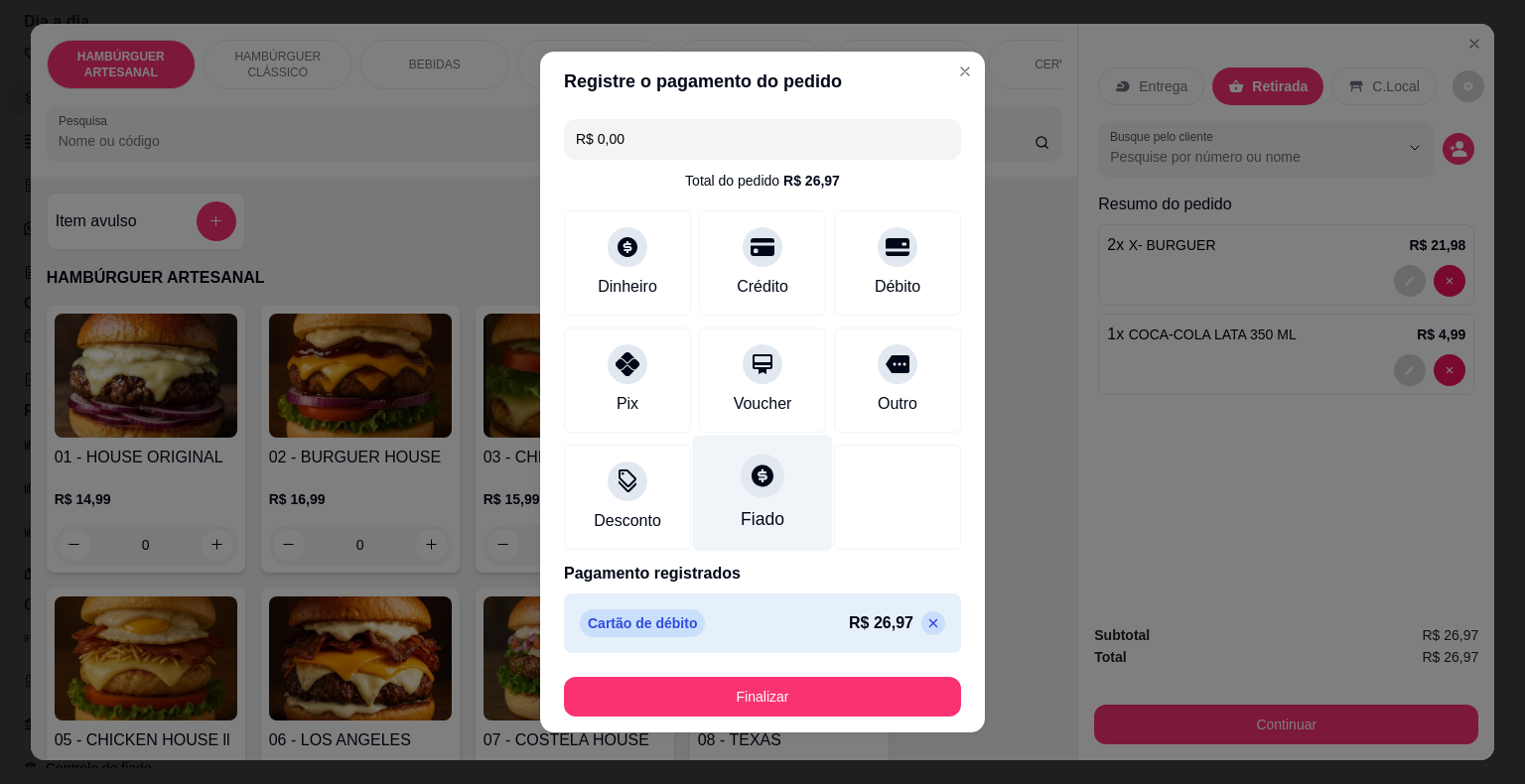 scroll, scrollTop: 11, scrollLeft: 0, axis: vertical 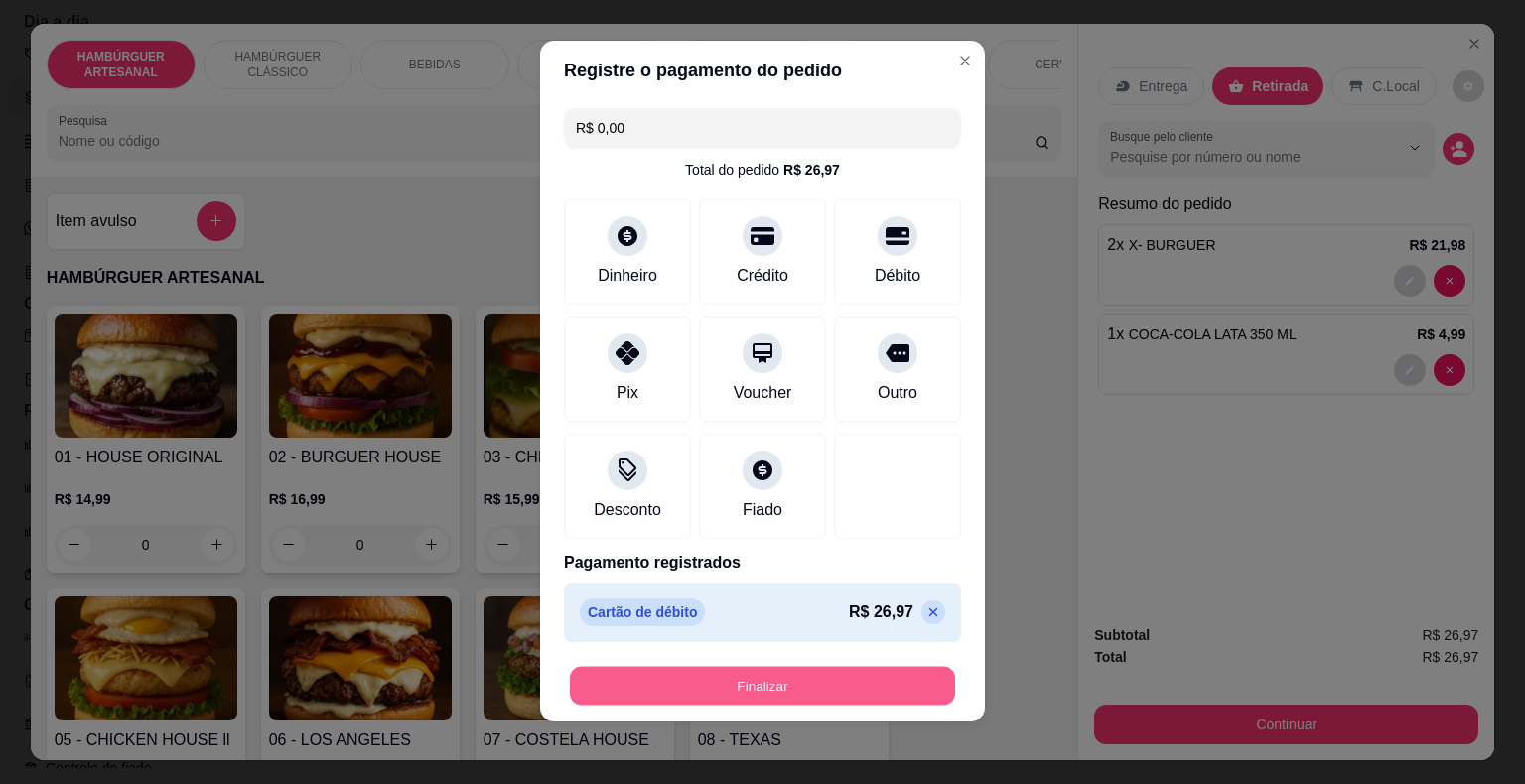 click on "Finalizar" at bounding box center (762, 686) 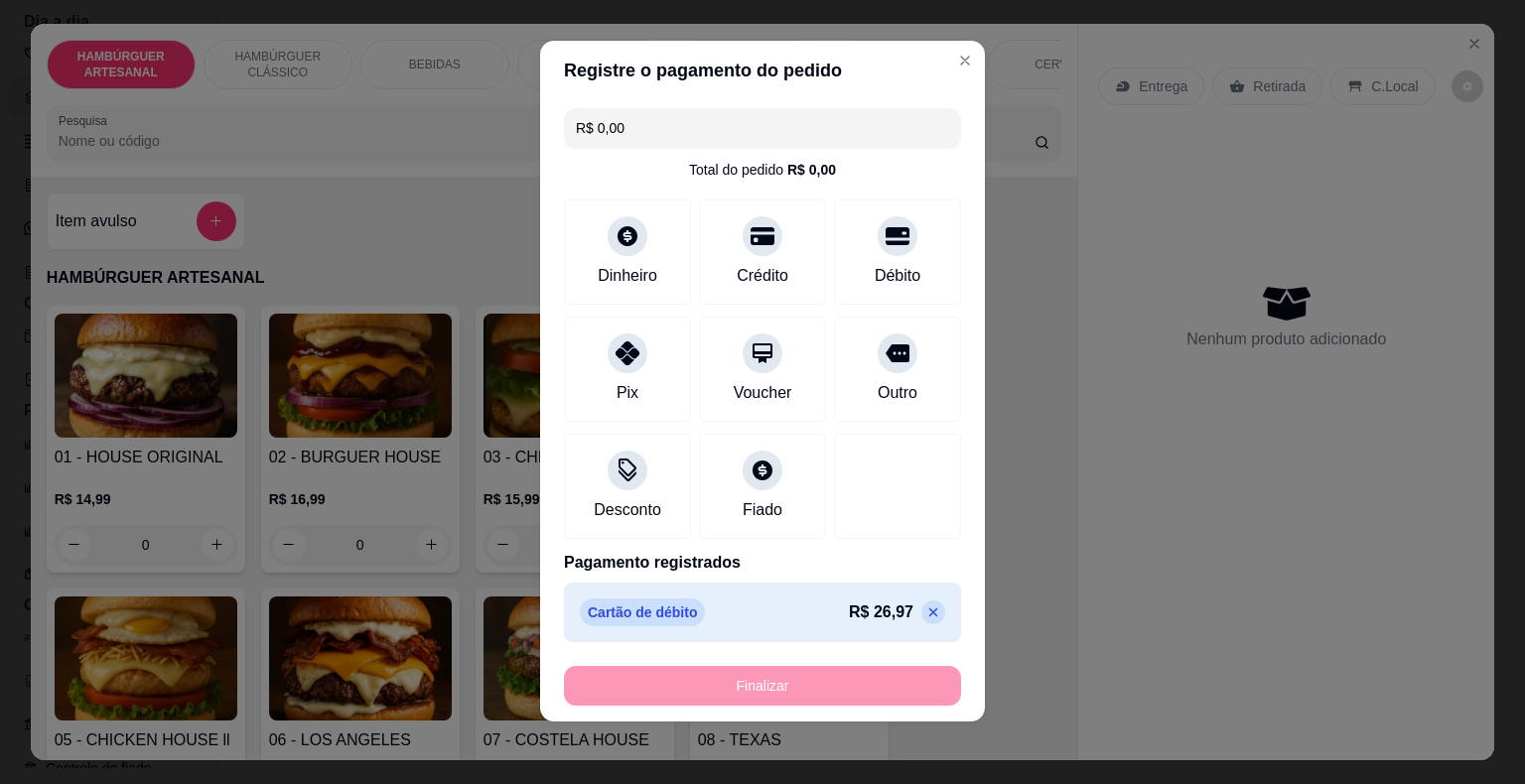 type on "0" 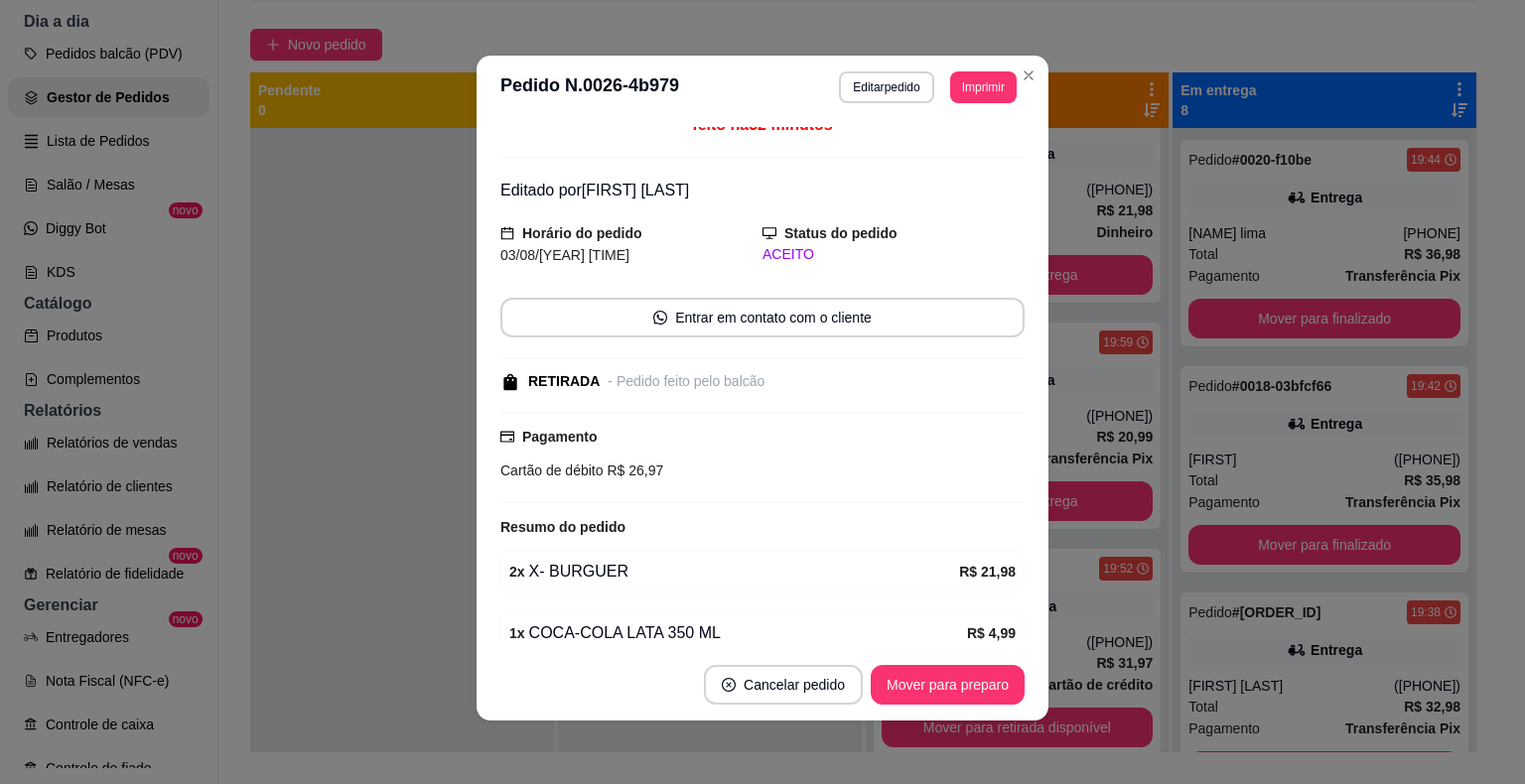 scroll, scrollTop: 100, scrollLeft: 0, axis: vertical 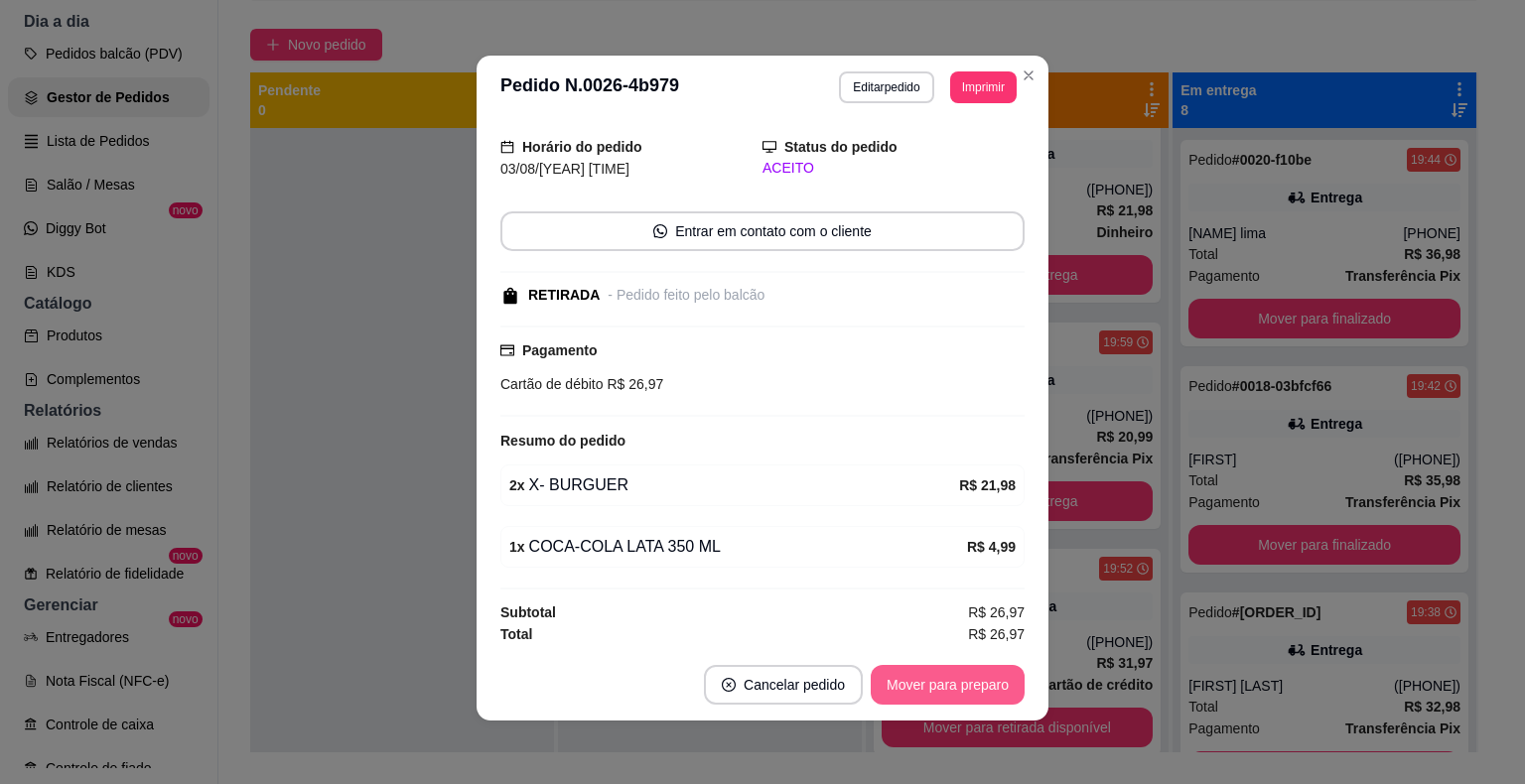 click on "Mover para preparo" at bounding box center (947, 685) 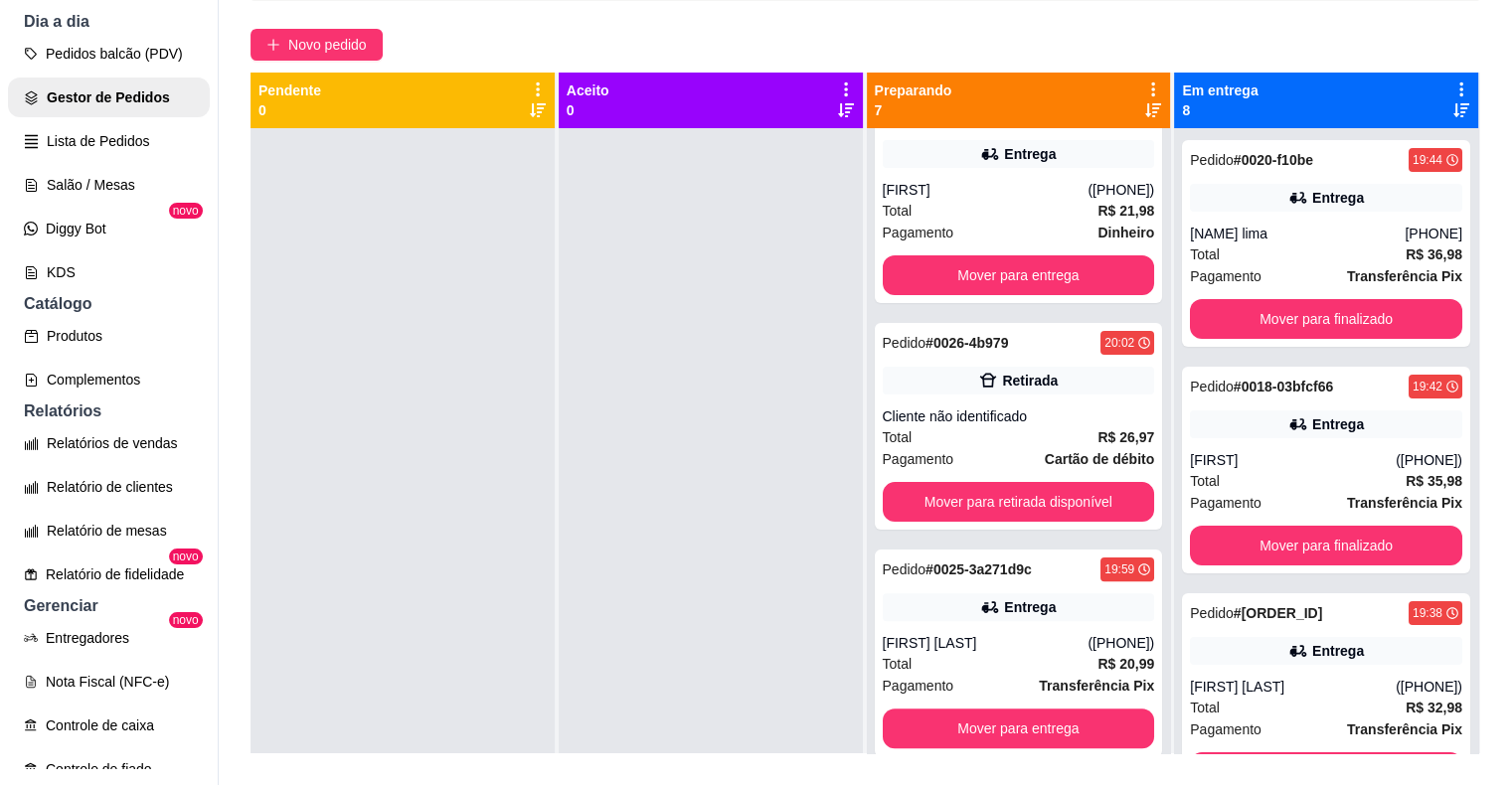click on "Pedido  # 0026-4b979 20:02 Retirada Cliente não identificado Total R$ 26,97 Pagamento Cartão de débito Mover para retirada disponível" at bounding box center (1019, 426) 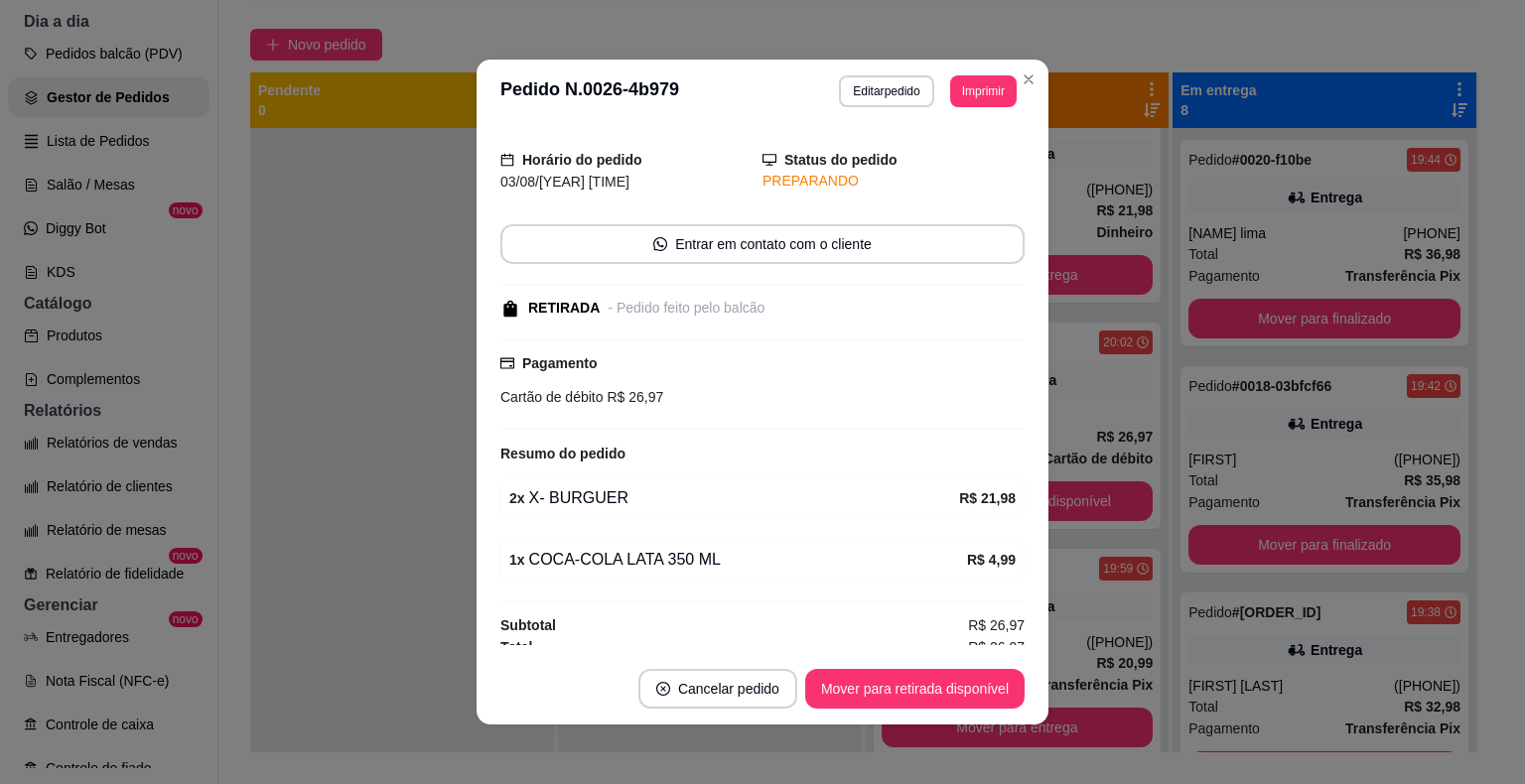 scroll, scrollTop: 100, scrollLeft: 0, axis: vertical 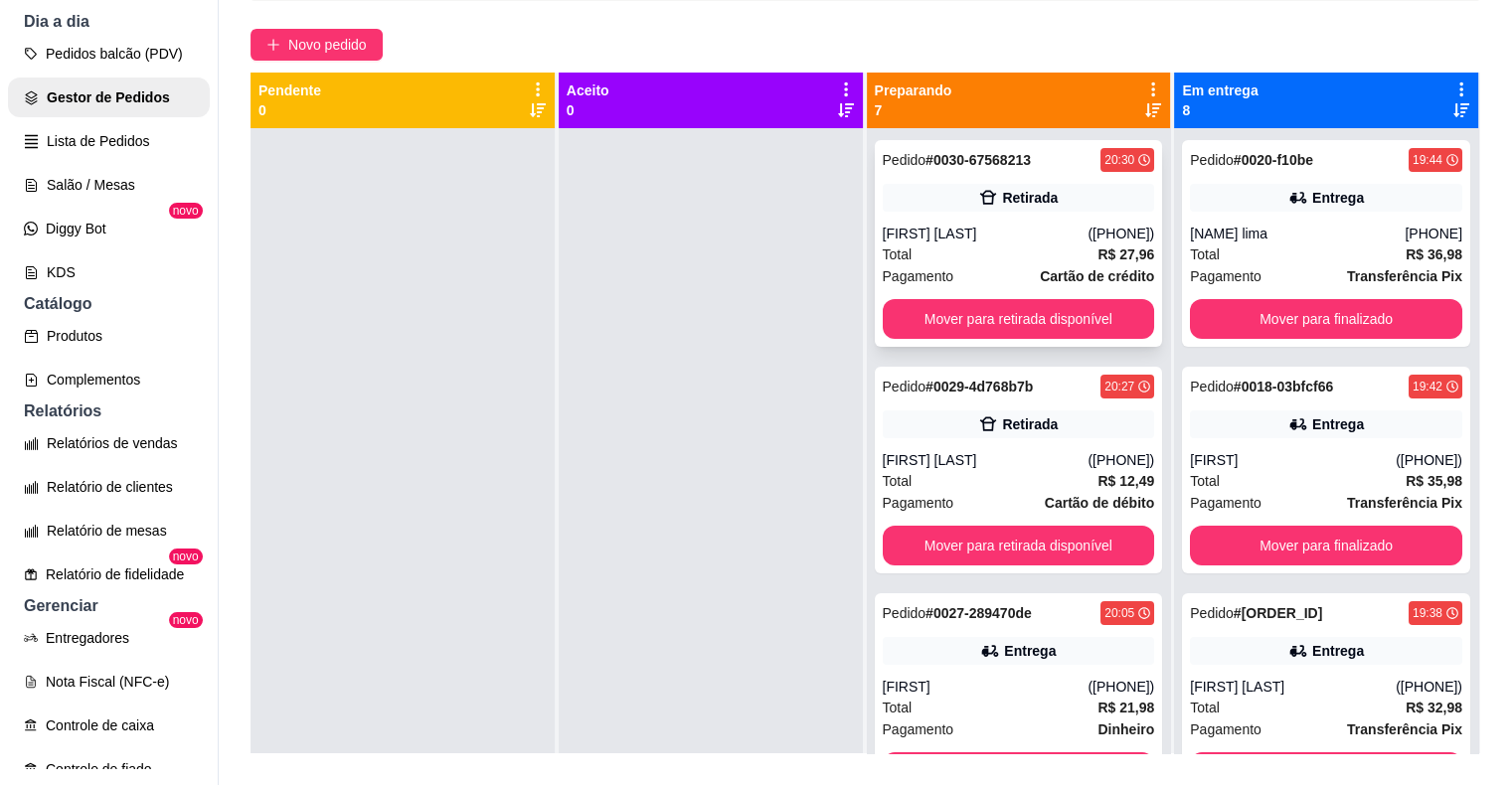 click on "[FIRST] [LAST]" at bounding box center [985, 234] 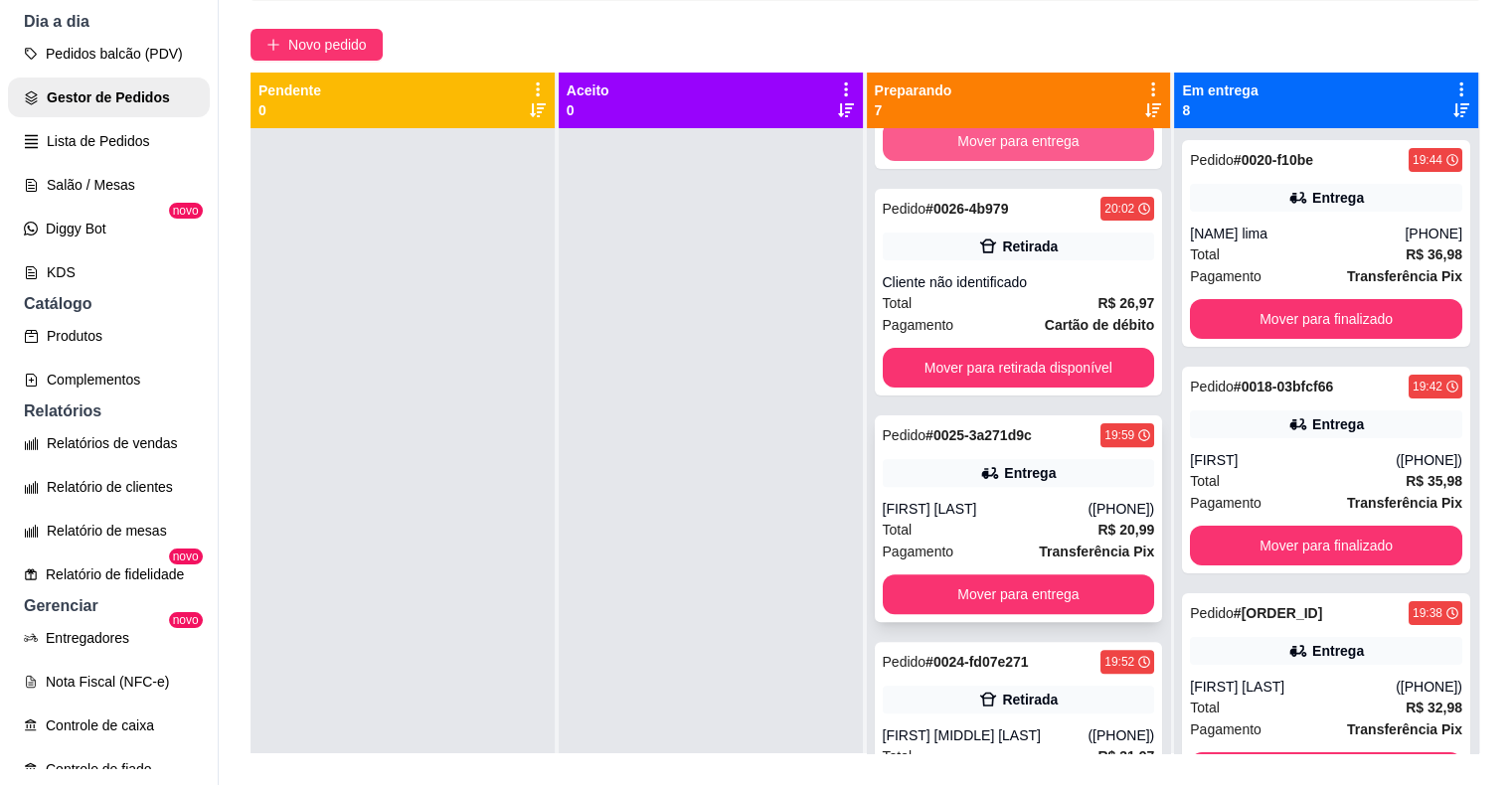 scroll, scrollTop: 840, scrollLeft: 0, axis: vertical 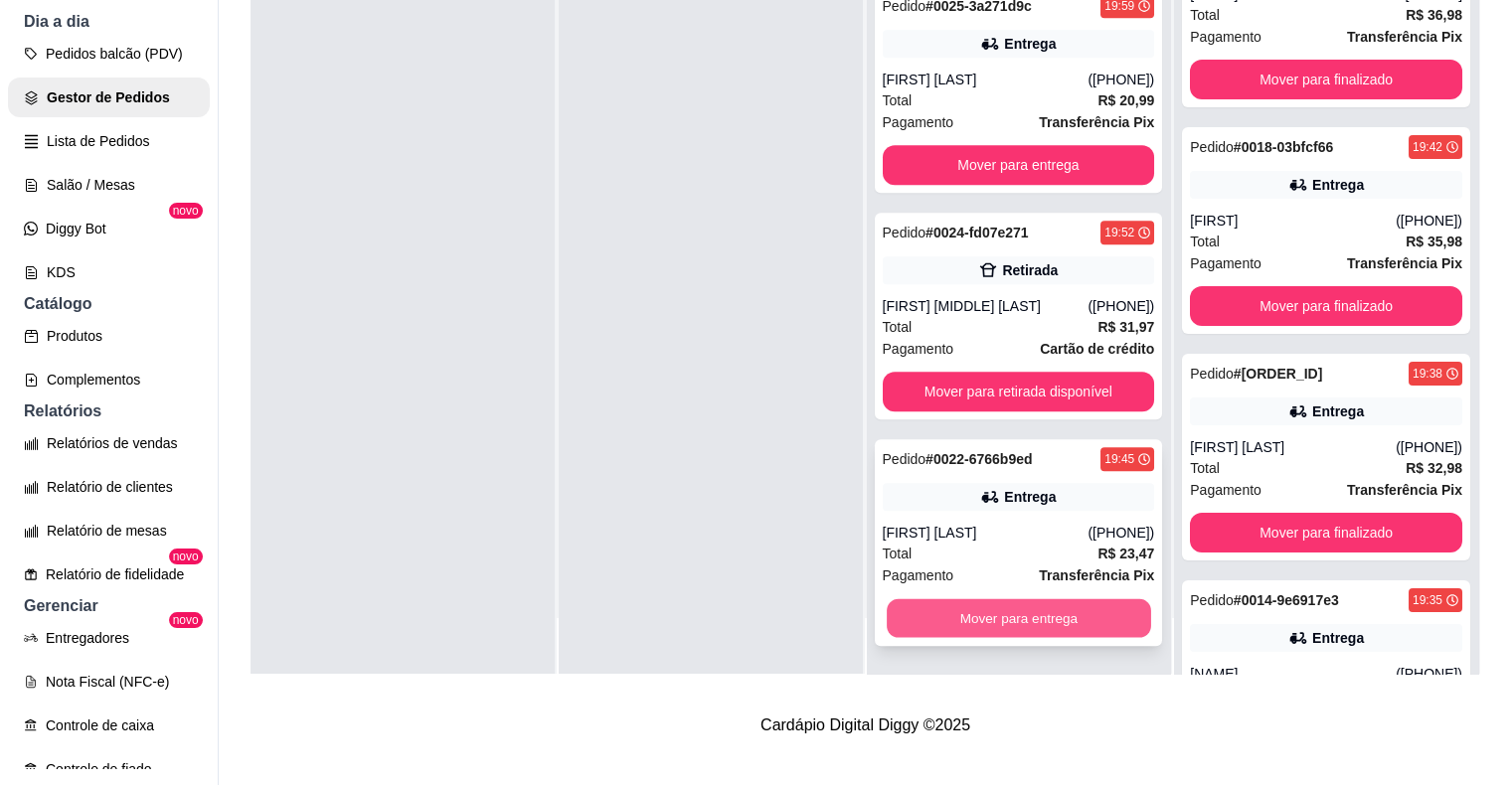 click on "Mover para entrega" at bounding box center (1019, 618) 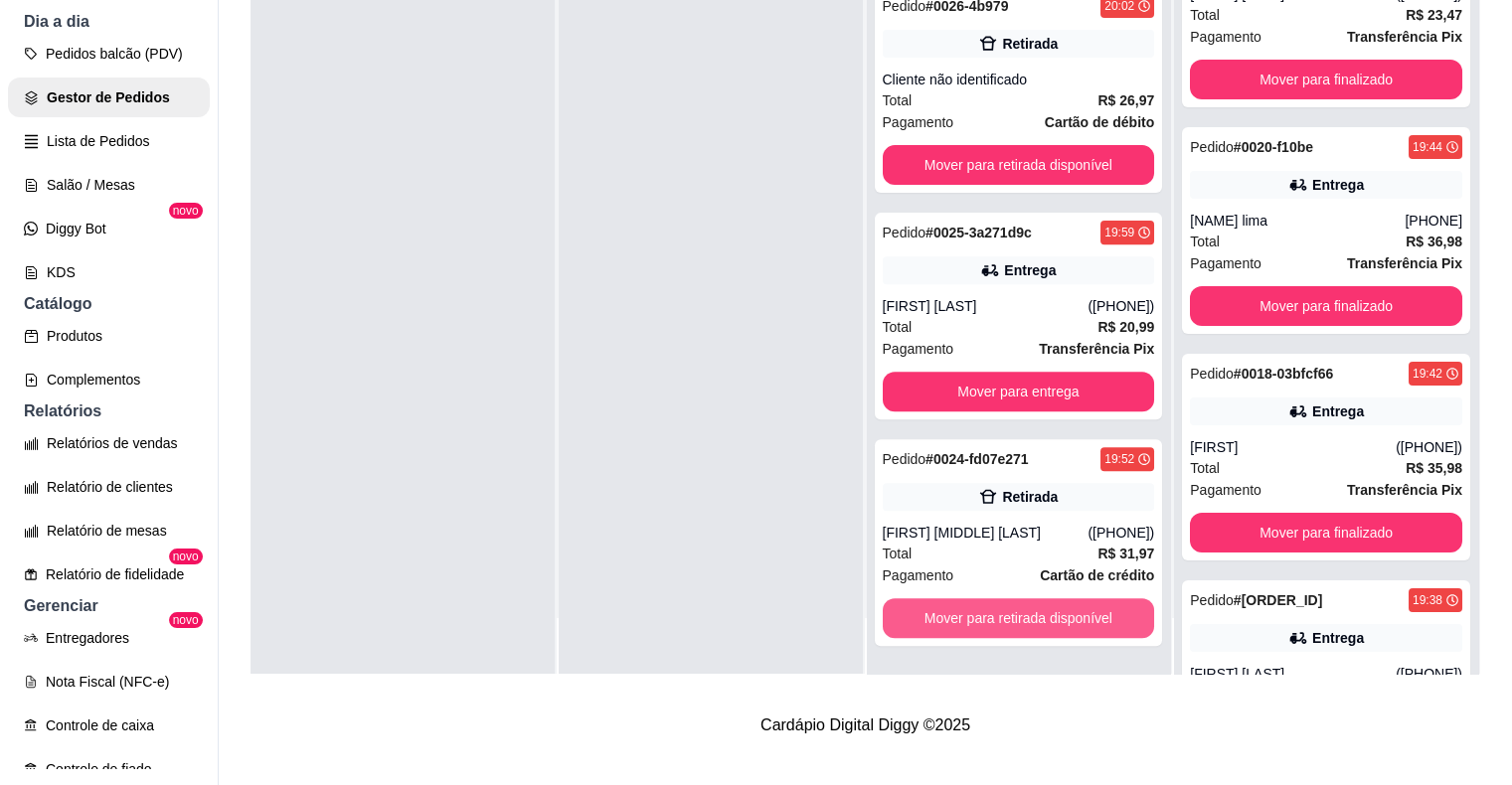 scroll, scrollTop: 613, scrollLeft: 0, axis: vertical 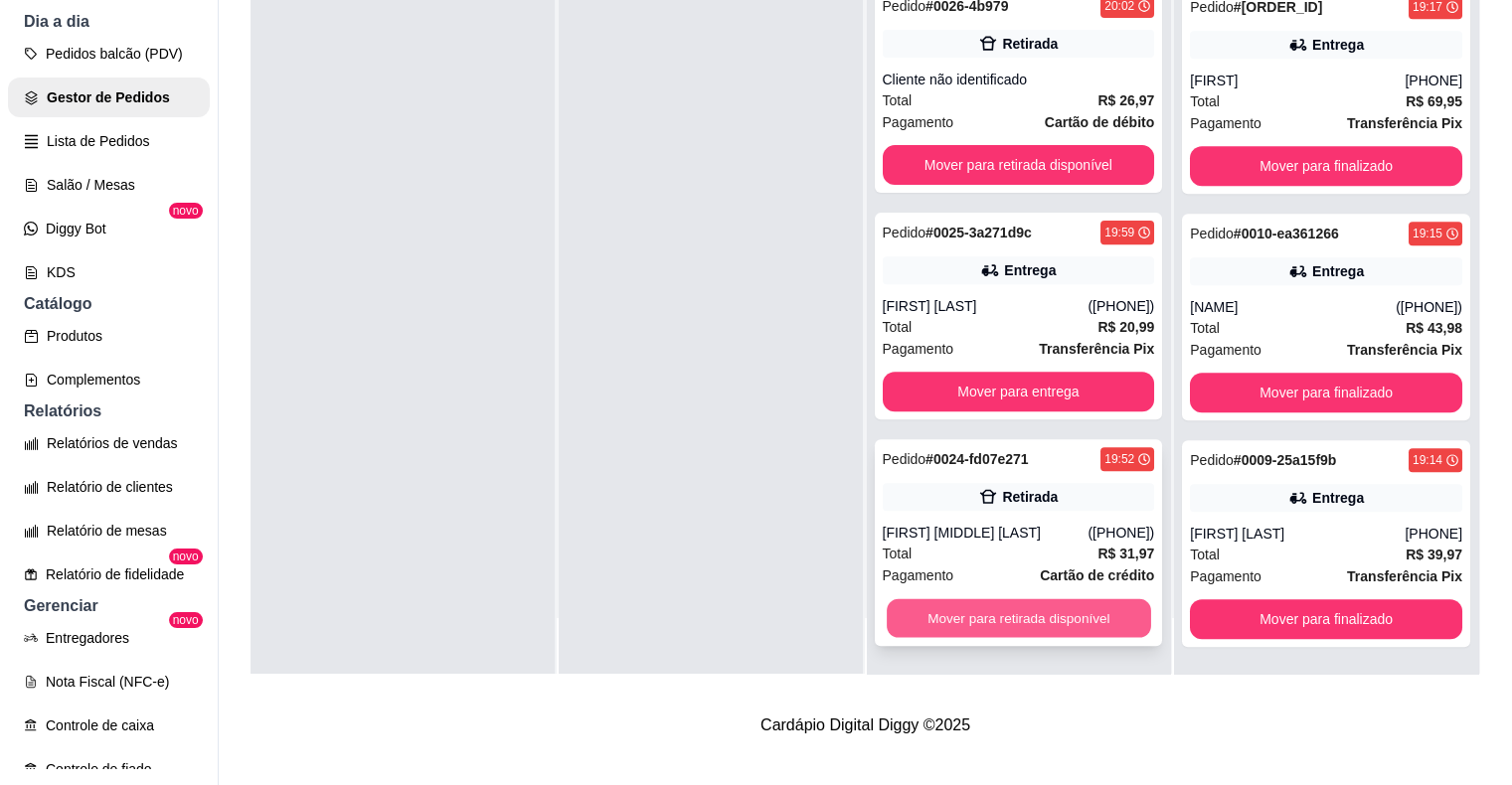 click on "Mover para retirada disponível" at bounding box center [1019, 618] 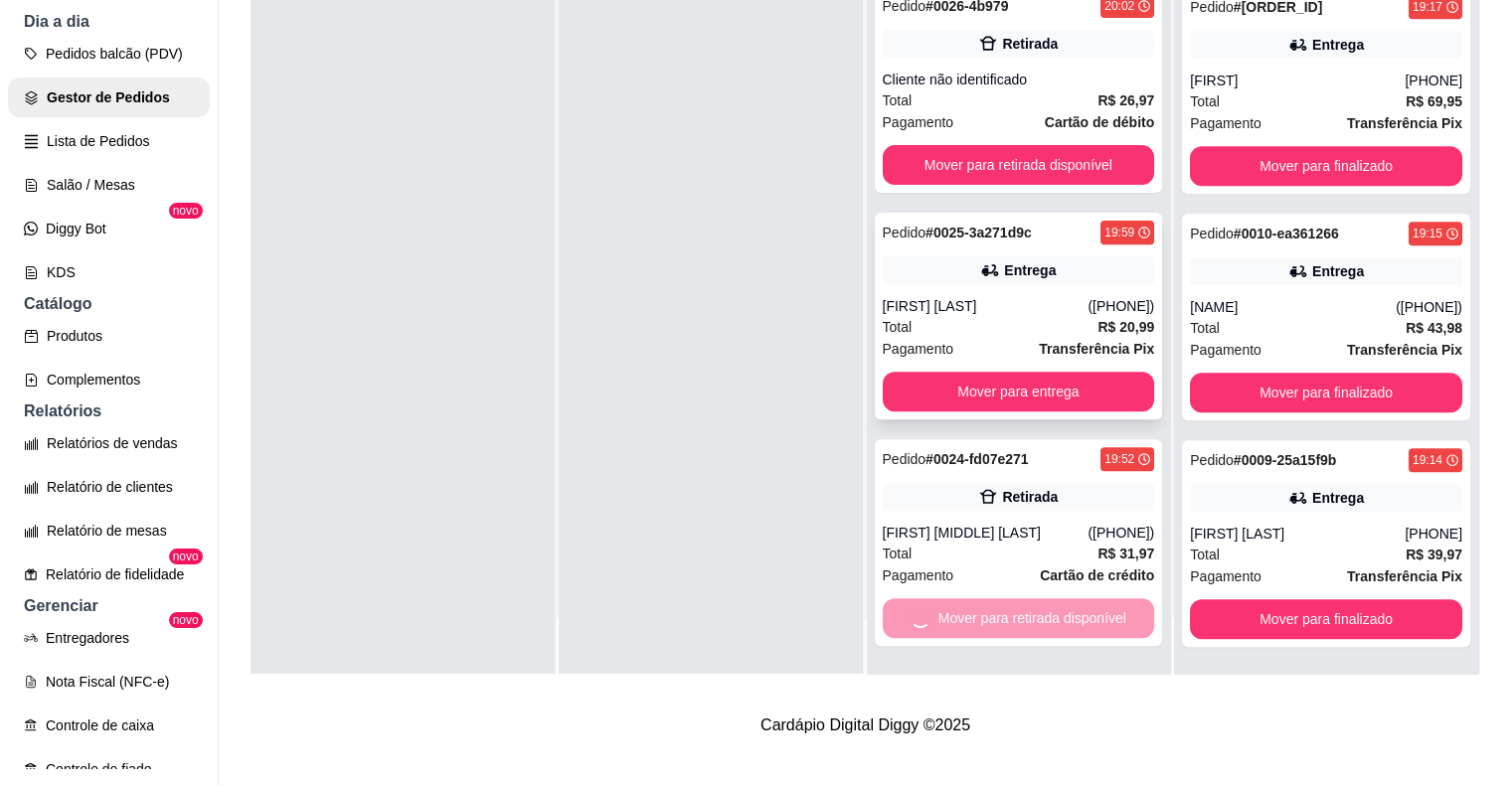 scroll, scrollTop: 367, scrollLeft: 0, axis: vertical 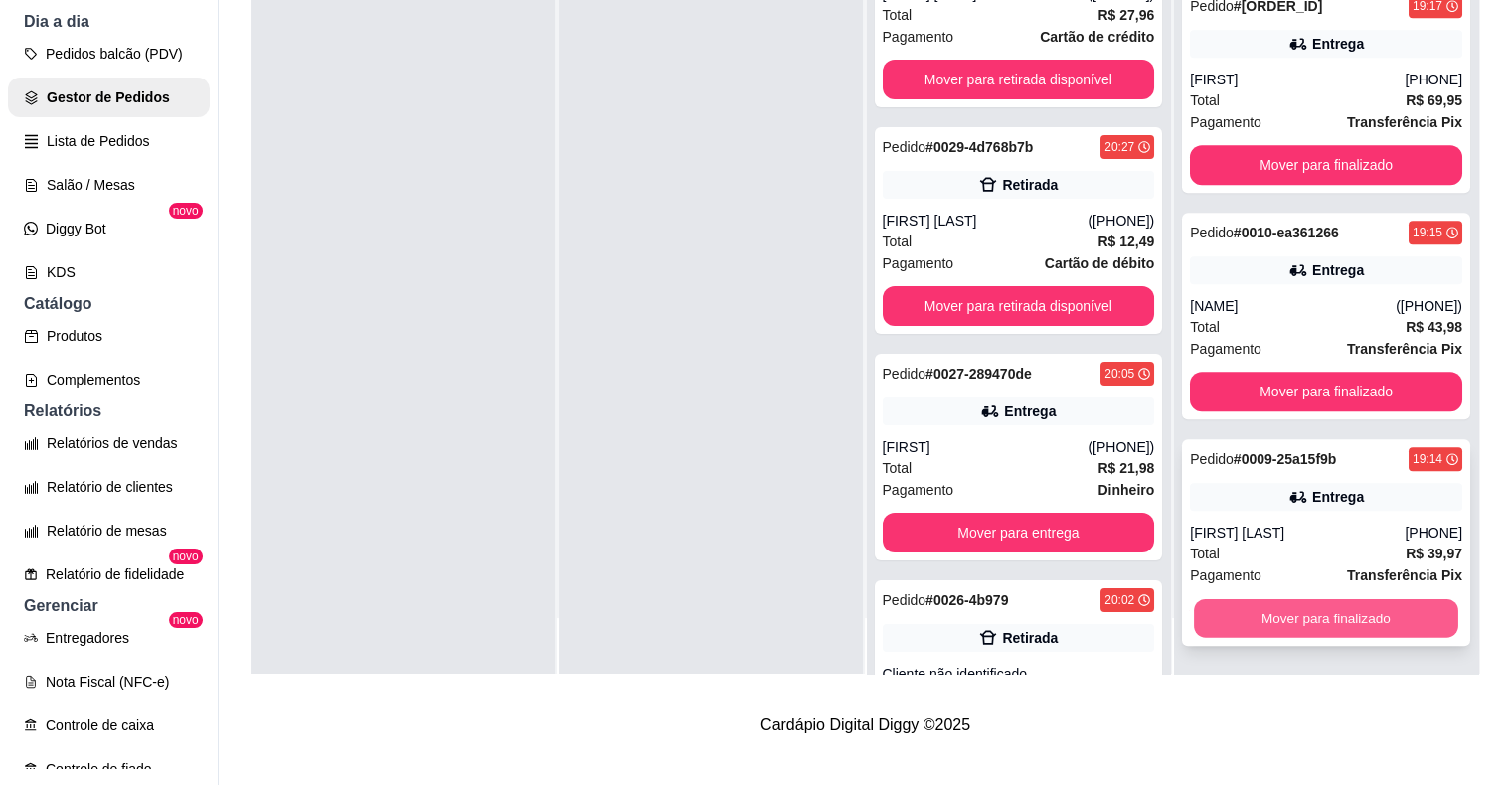 click on "Mover para finalizado" at bounding box center [1326, 618] 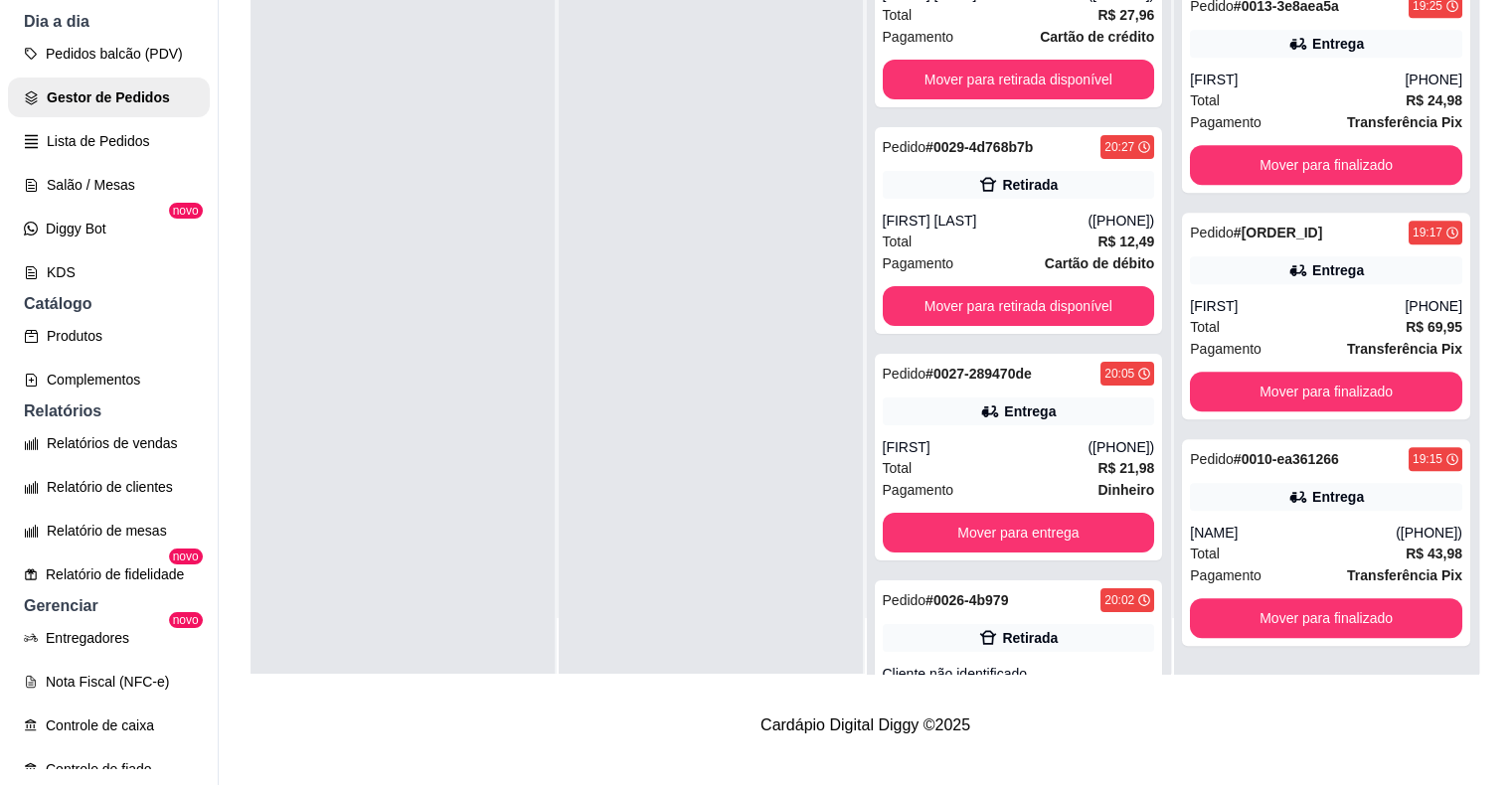 scroll, scrollTop: 1293, scrollLeft: 0, axis: vertical 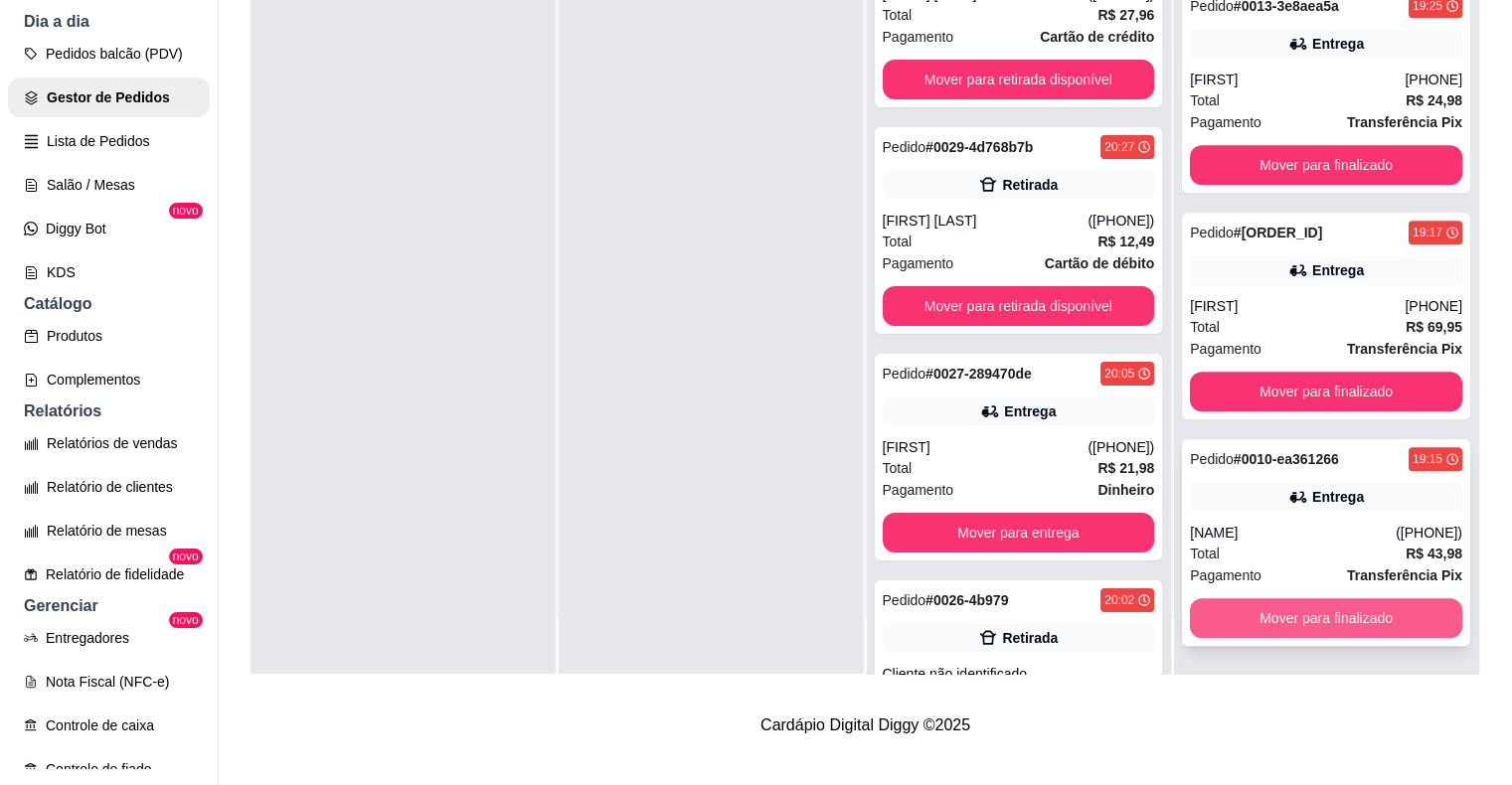 click on "Mover para finalizado" at bounding box center (1326, 618) 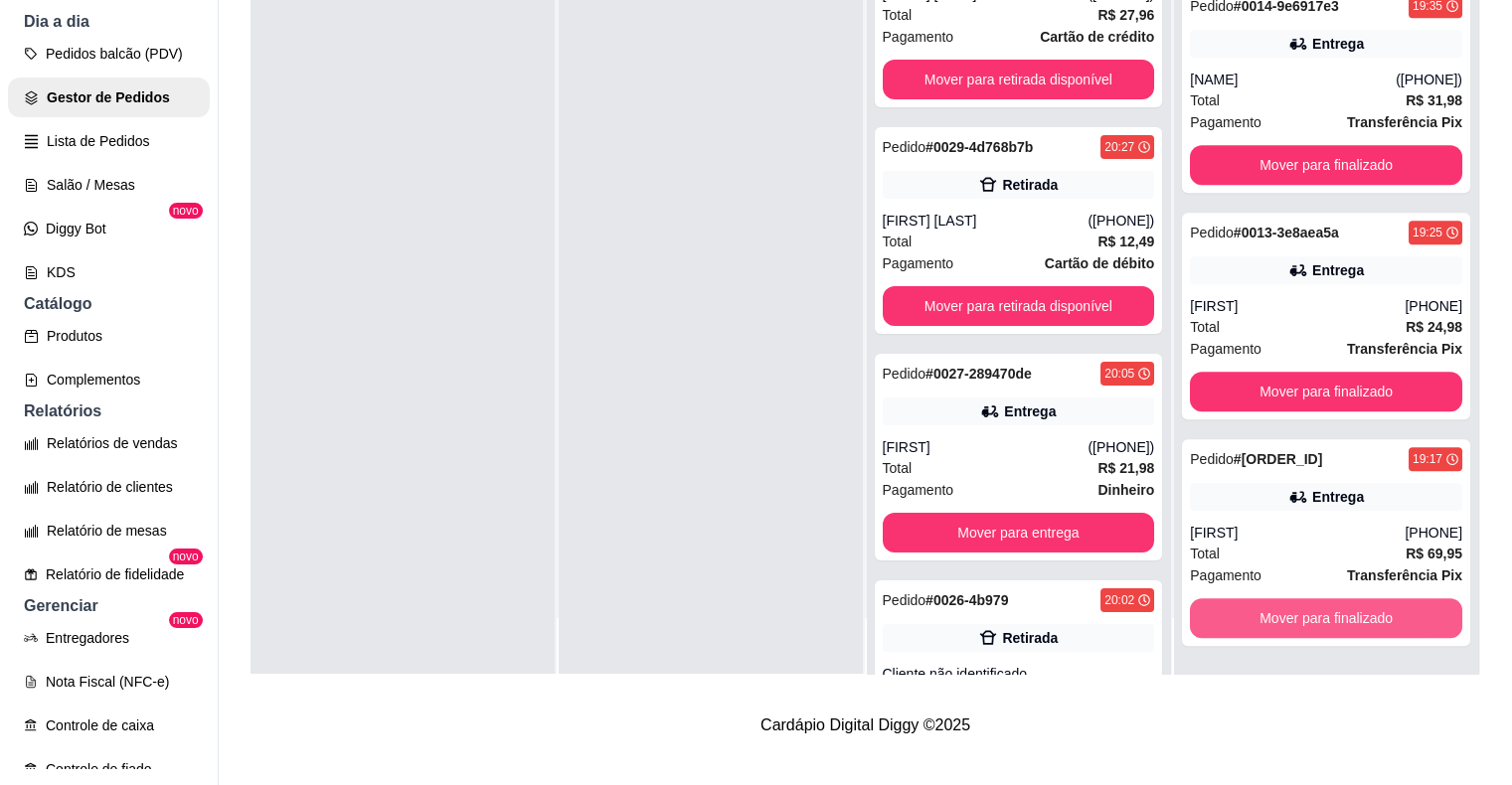 scroll, scrollTop: 1066, scrollLeft: 0, axis: vertical 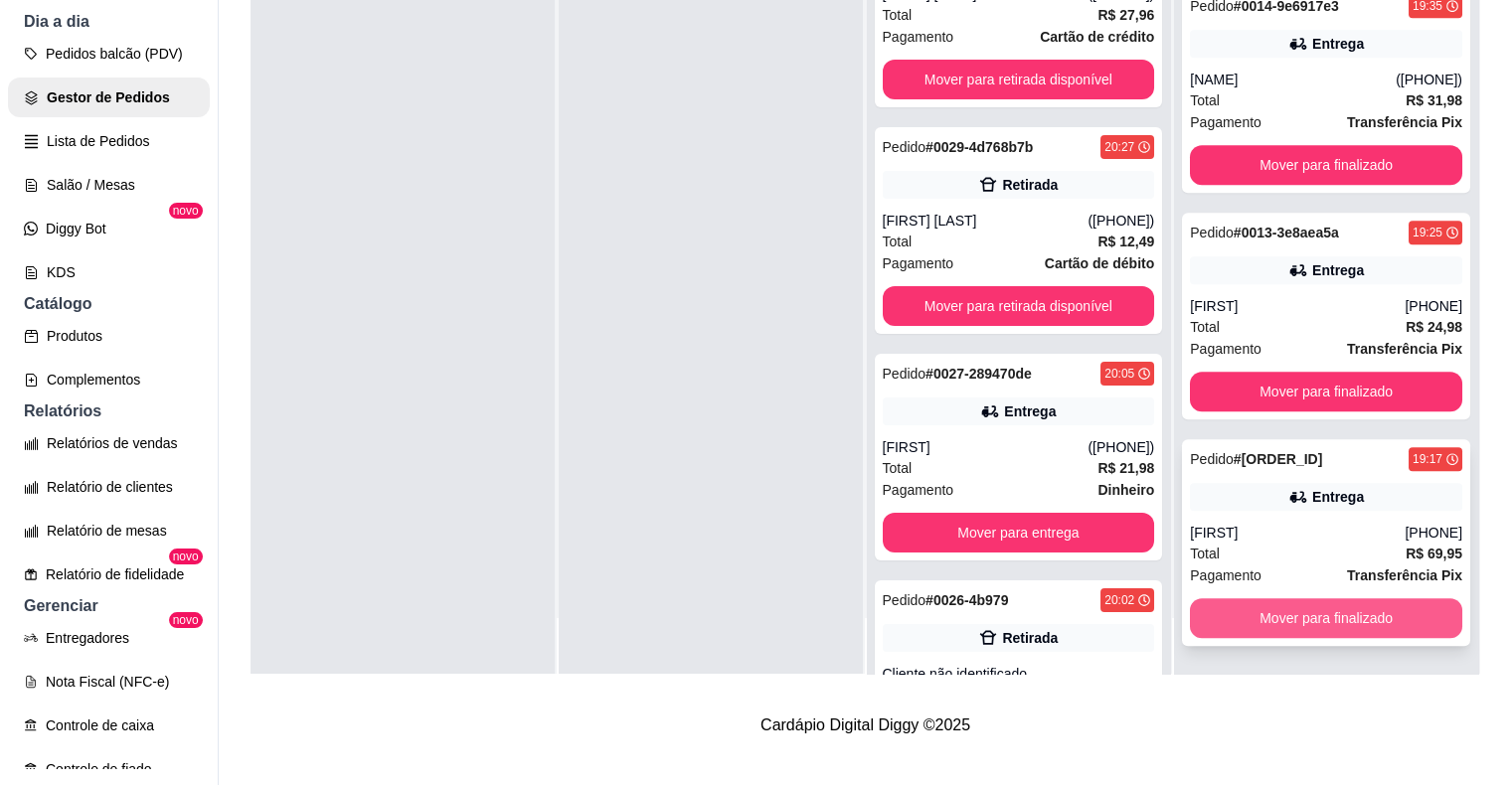 click on "Mover para finalizado" at bounding box center (1326, 618) 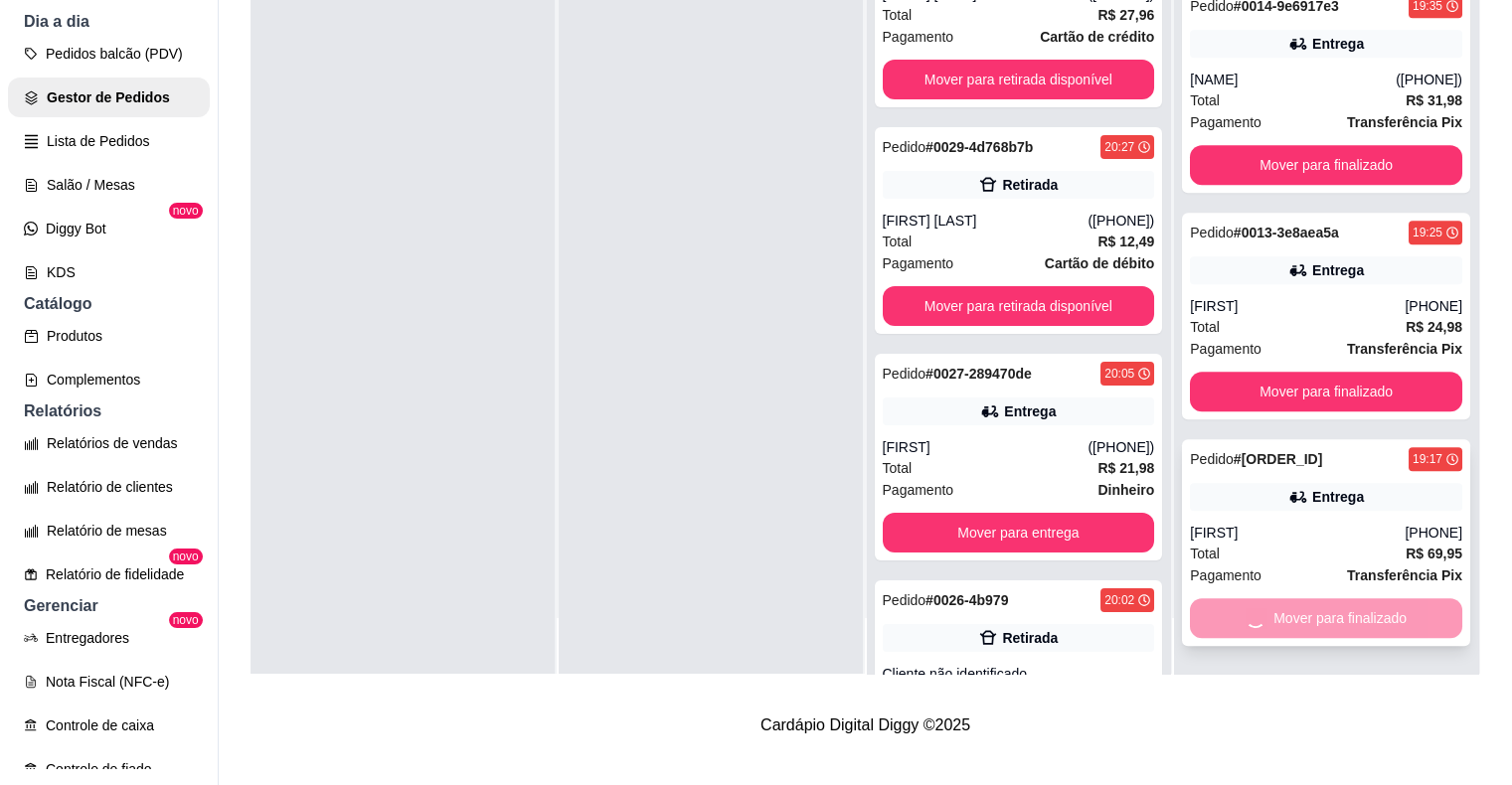 scroll, scrollTop: 840, scrollLeft: 0, axis: vertical 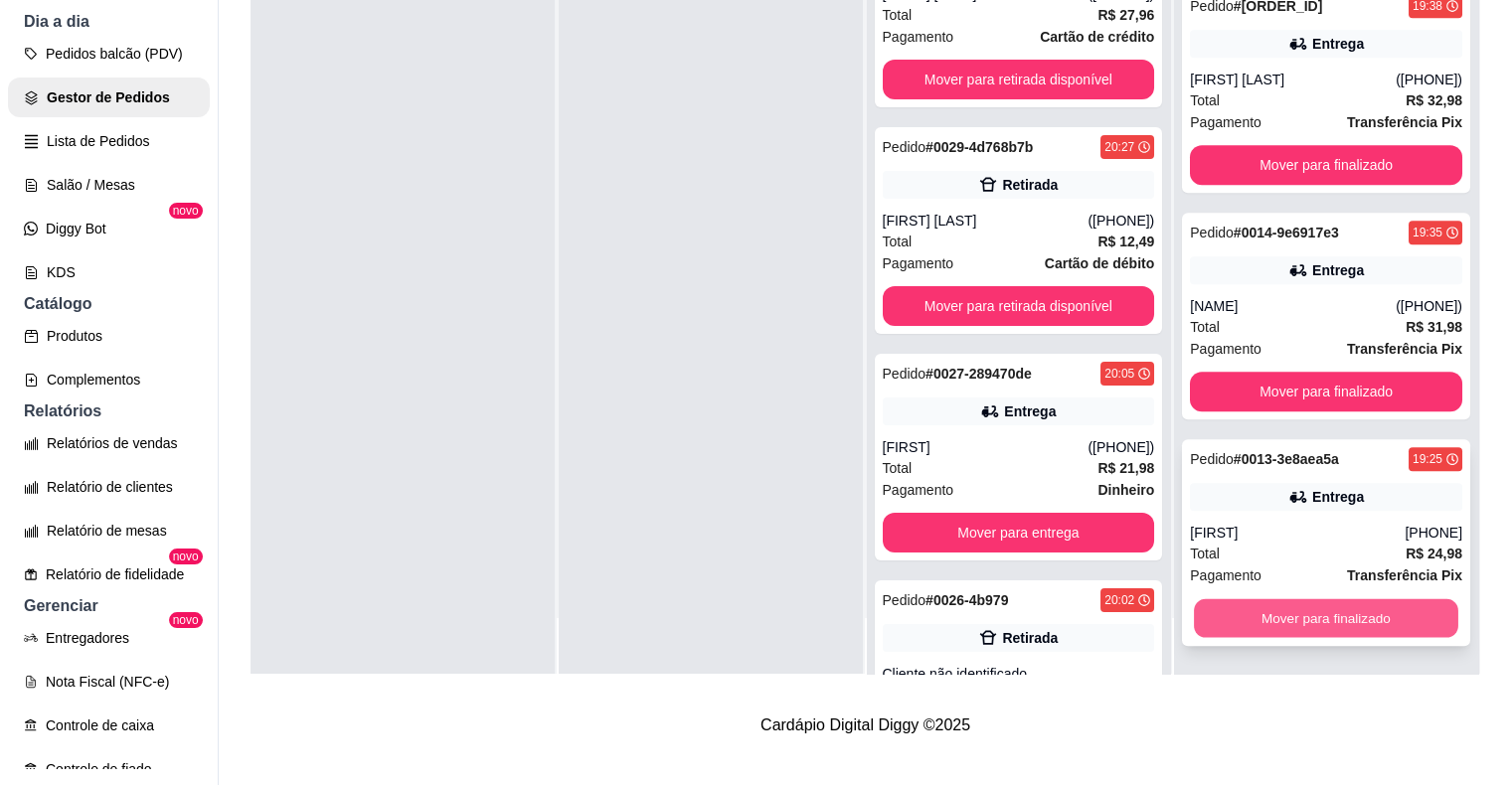 click on "Mover para finalizado" at bounding box center [1326, 618] 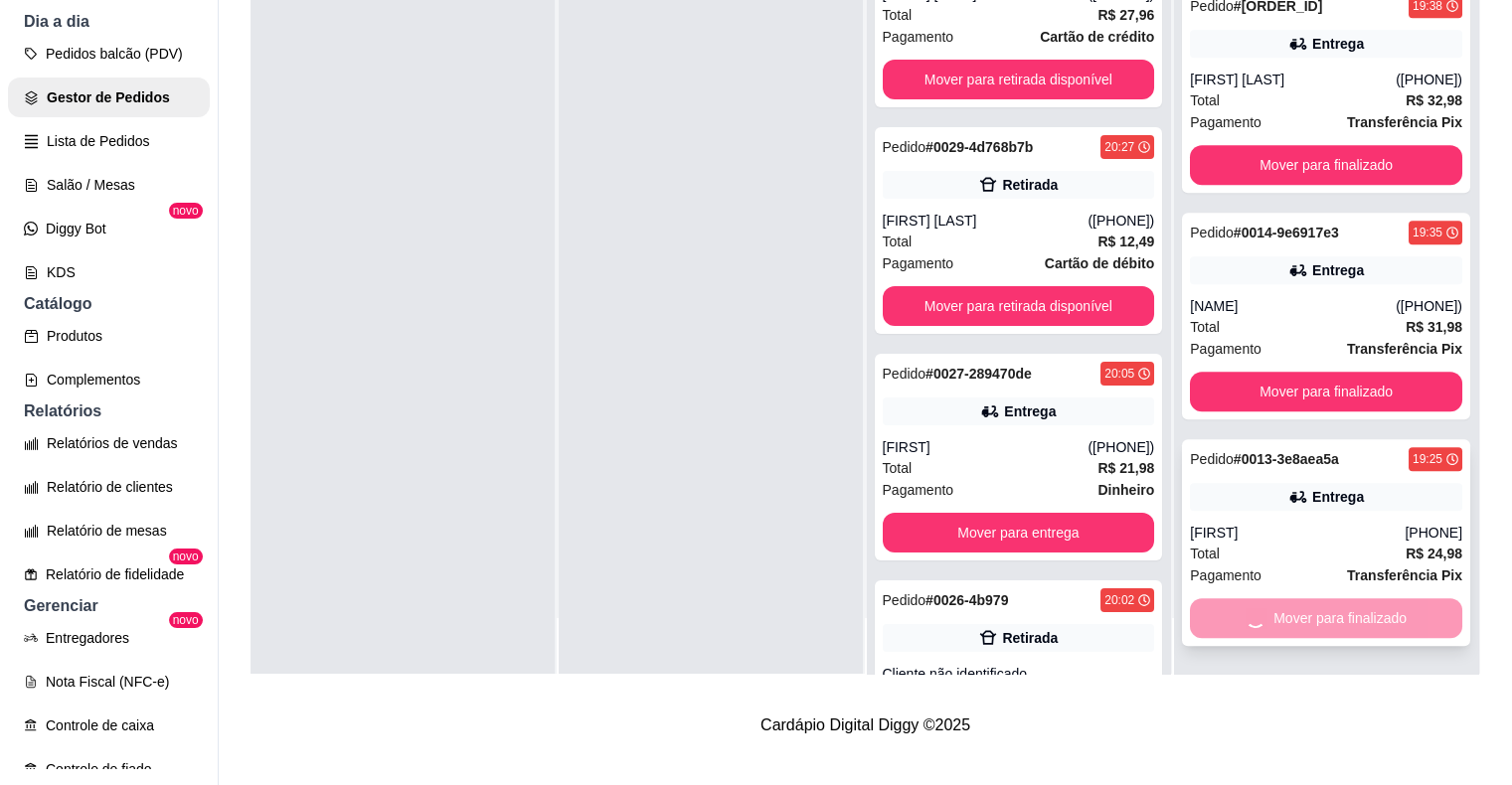 scroll, scrollTop: 613, scrollLeft: 0, axis: vertical 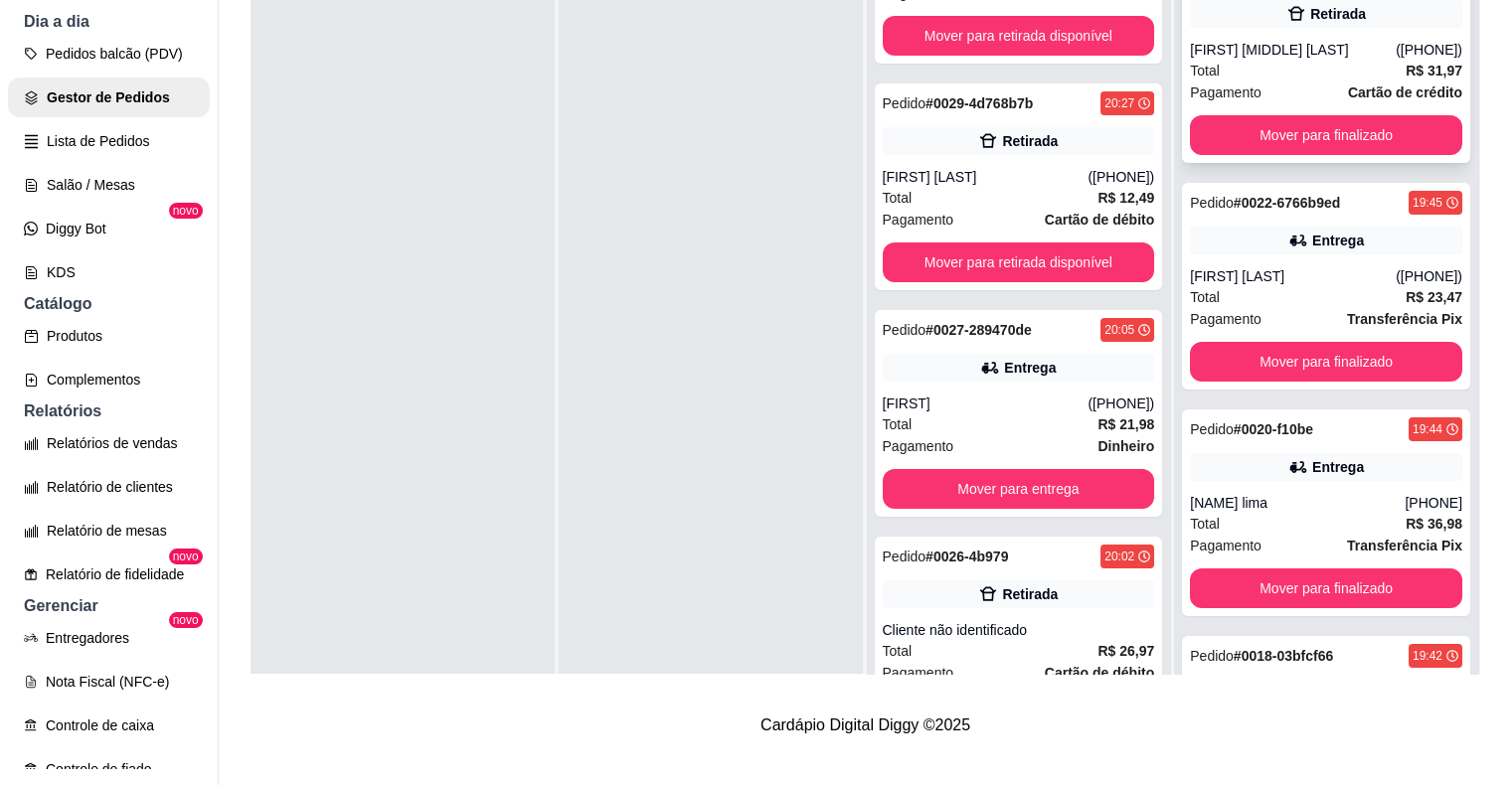 click on "Cartão de crédito" at bounding box center (1405, 92) 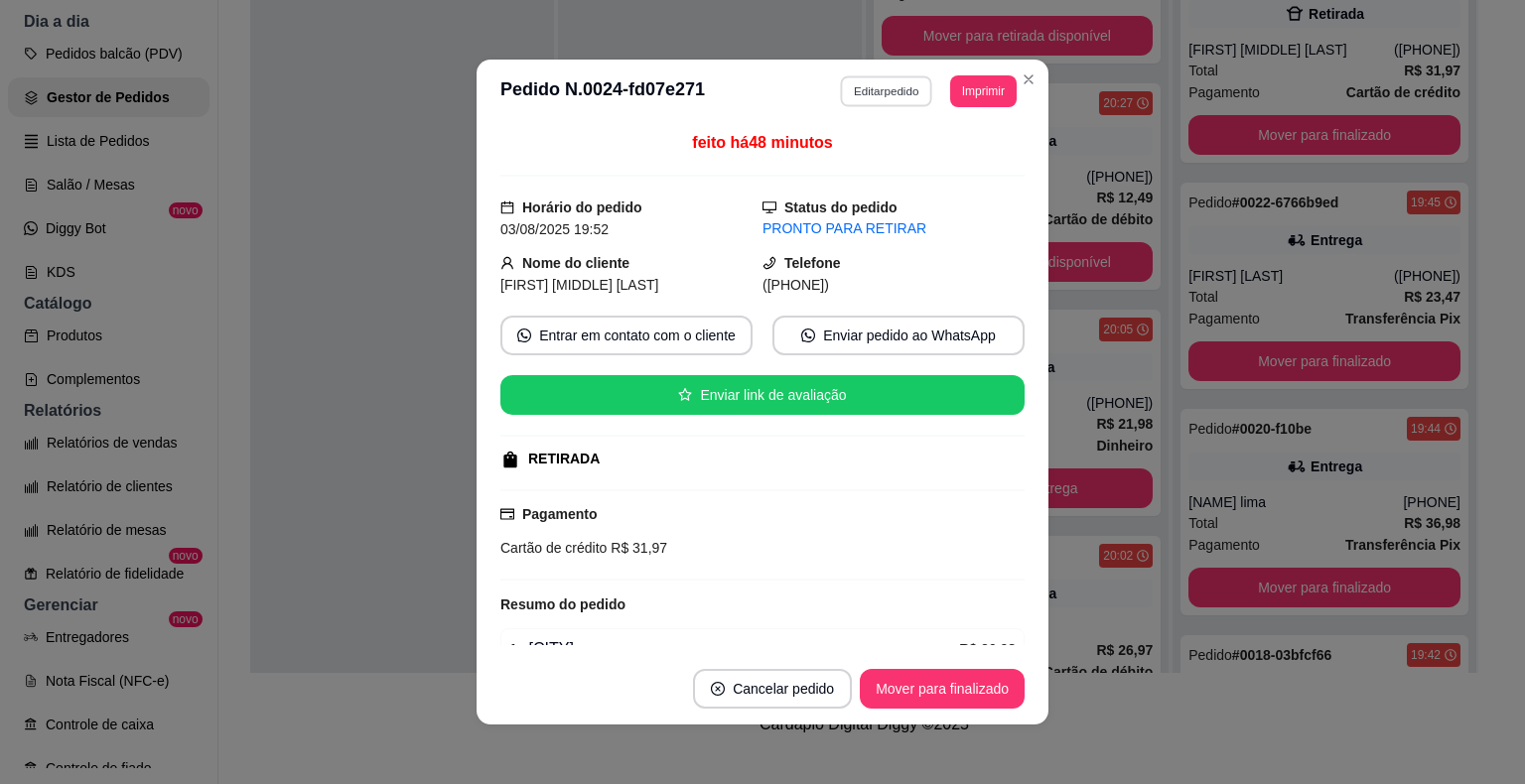 click on "Editar  pedido" at bounding box center (887, 90) 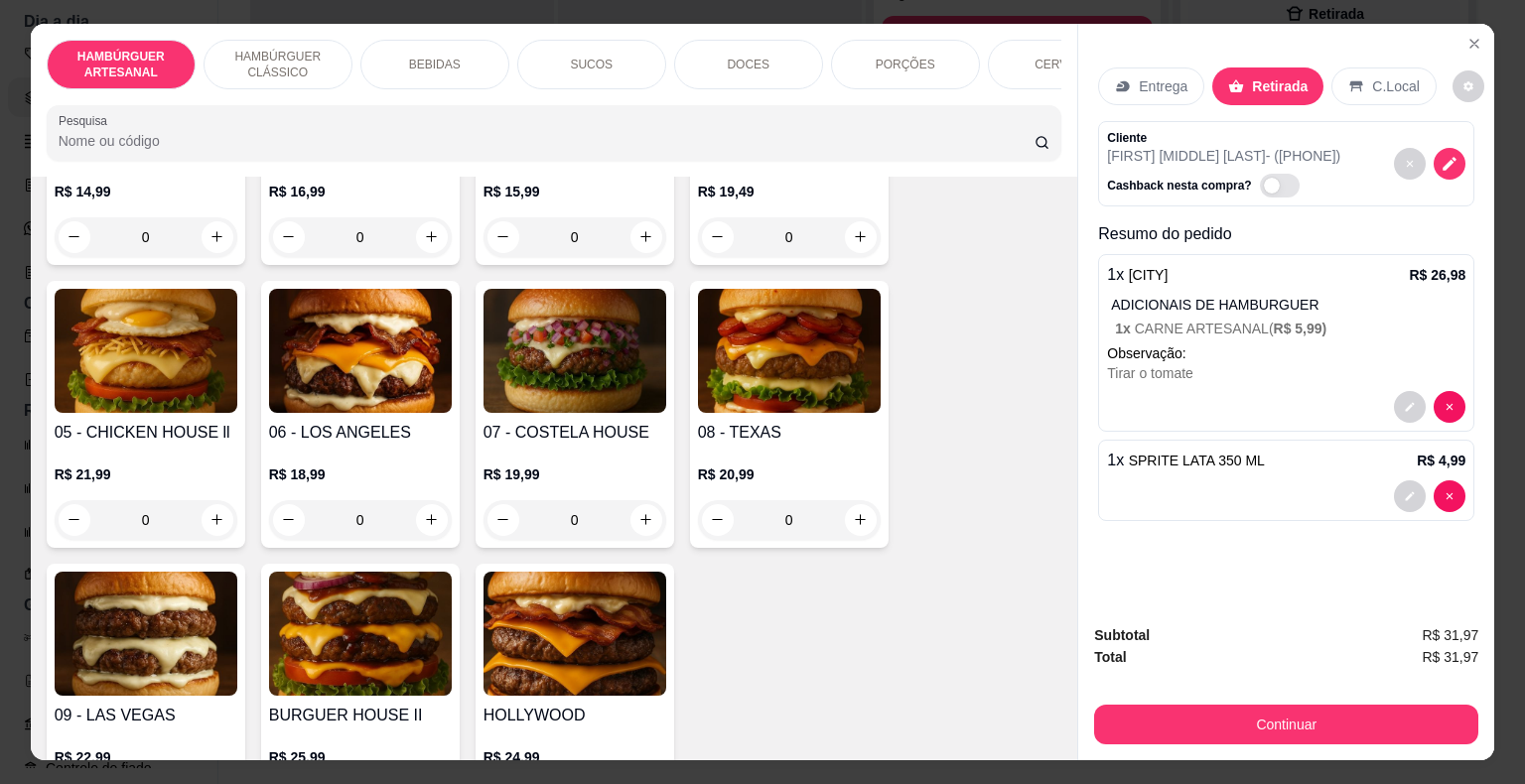 scroll, scrollTop: 397, scrollLeft: 0, axis: vertical 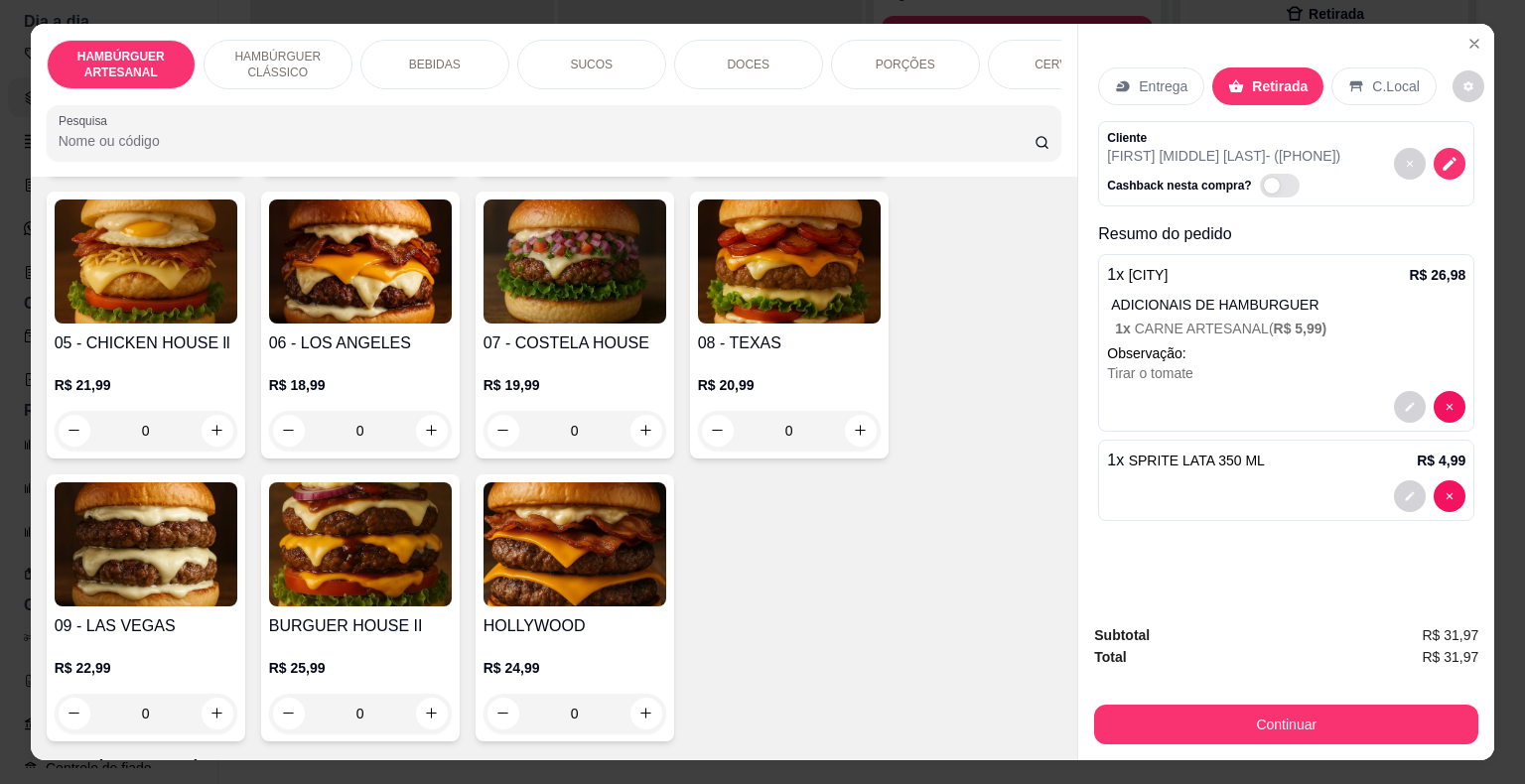 click on "DOCES" at bounding box center [749, 65] 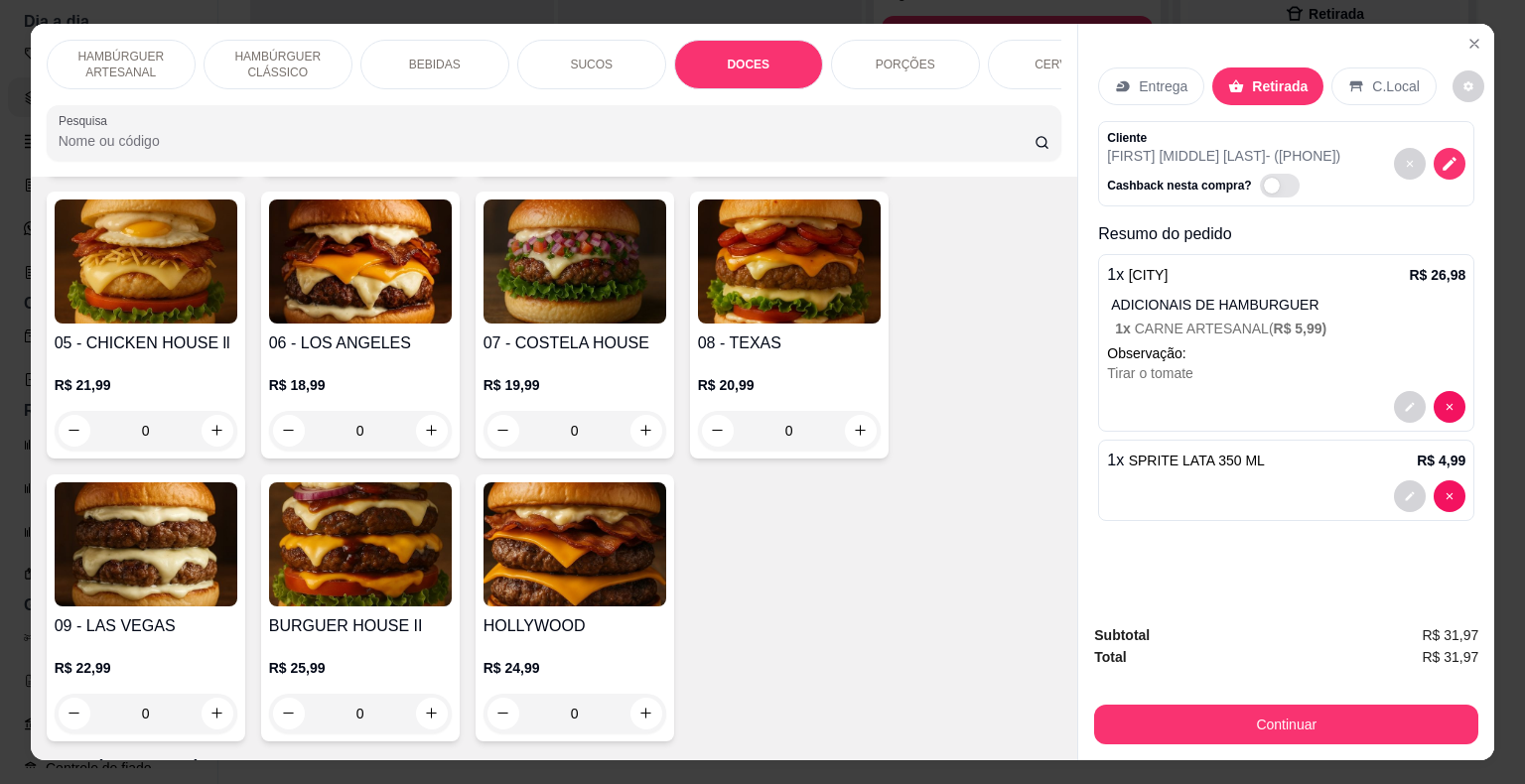 scroll, scrollTop: 3736, scrollLeft: 0, axis: vertical 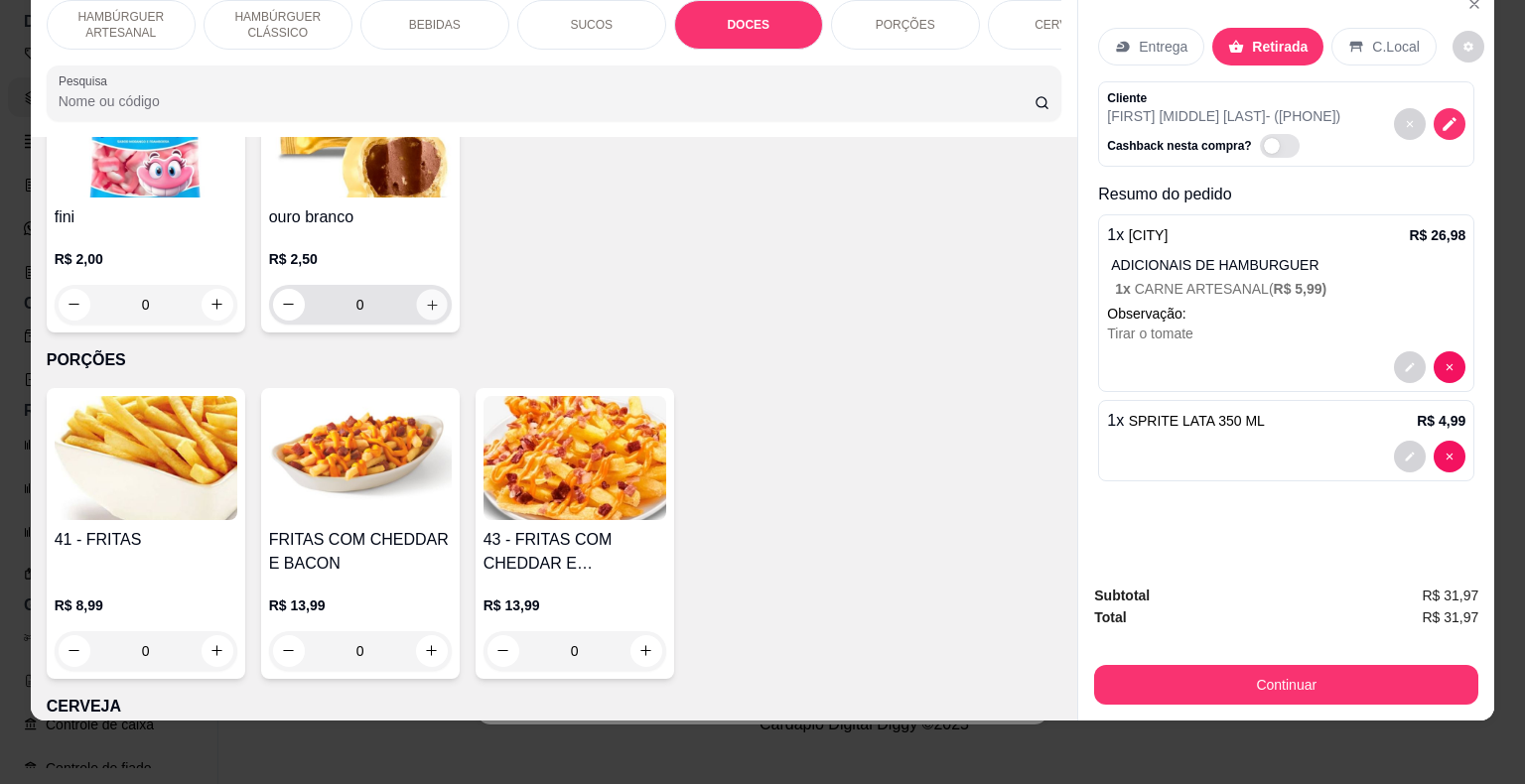 click at bounding box center (431, 304) 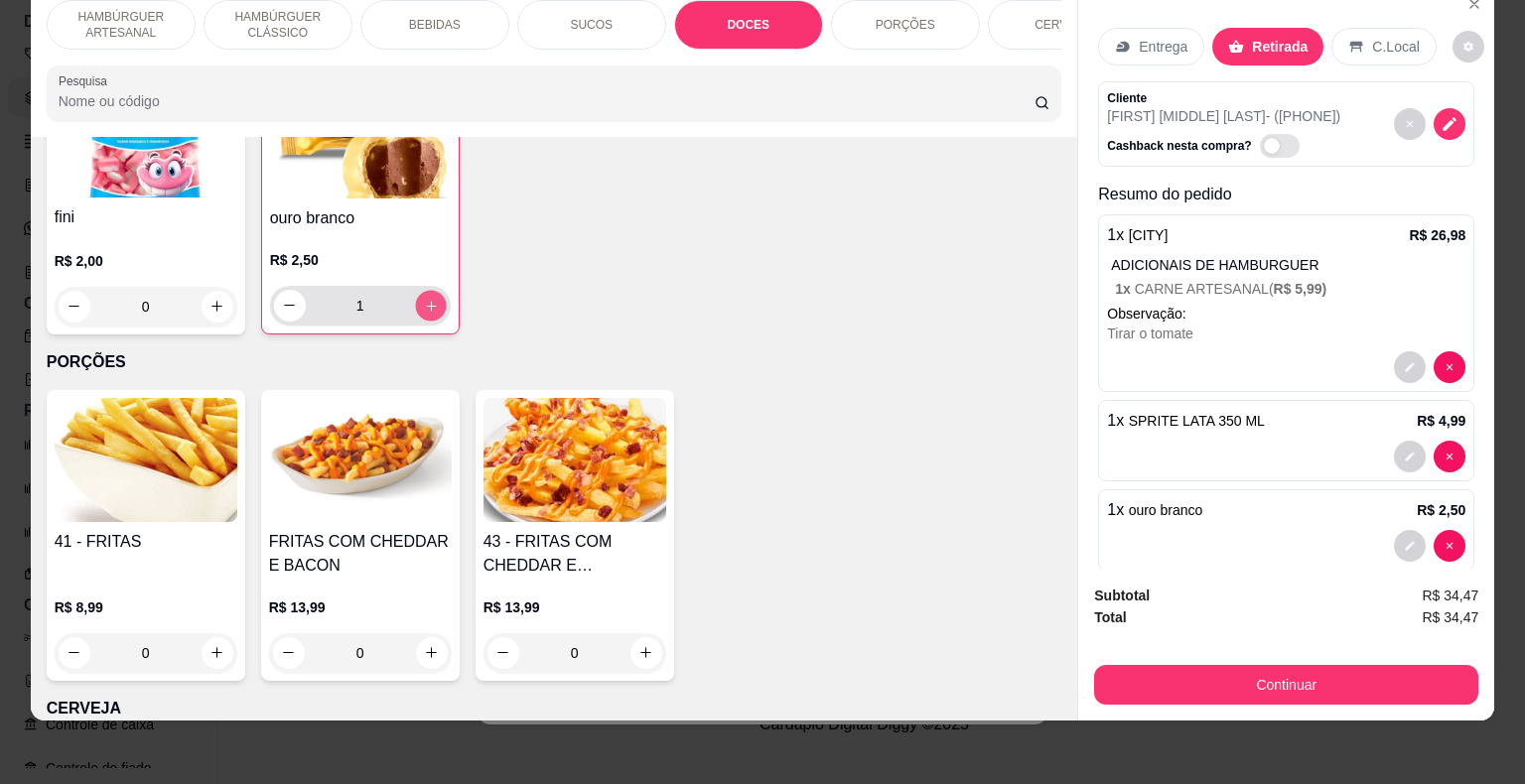 click at bounding box center (430, 305) 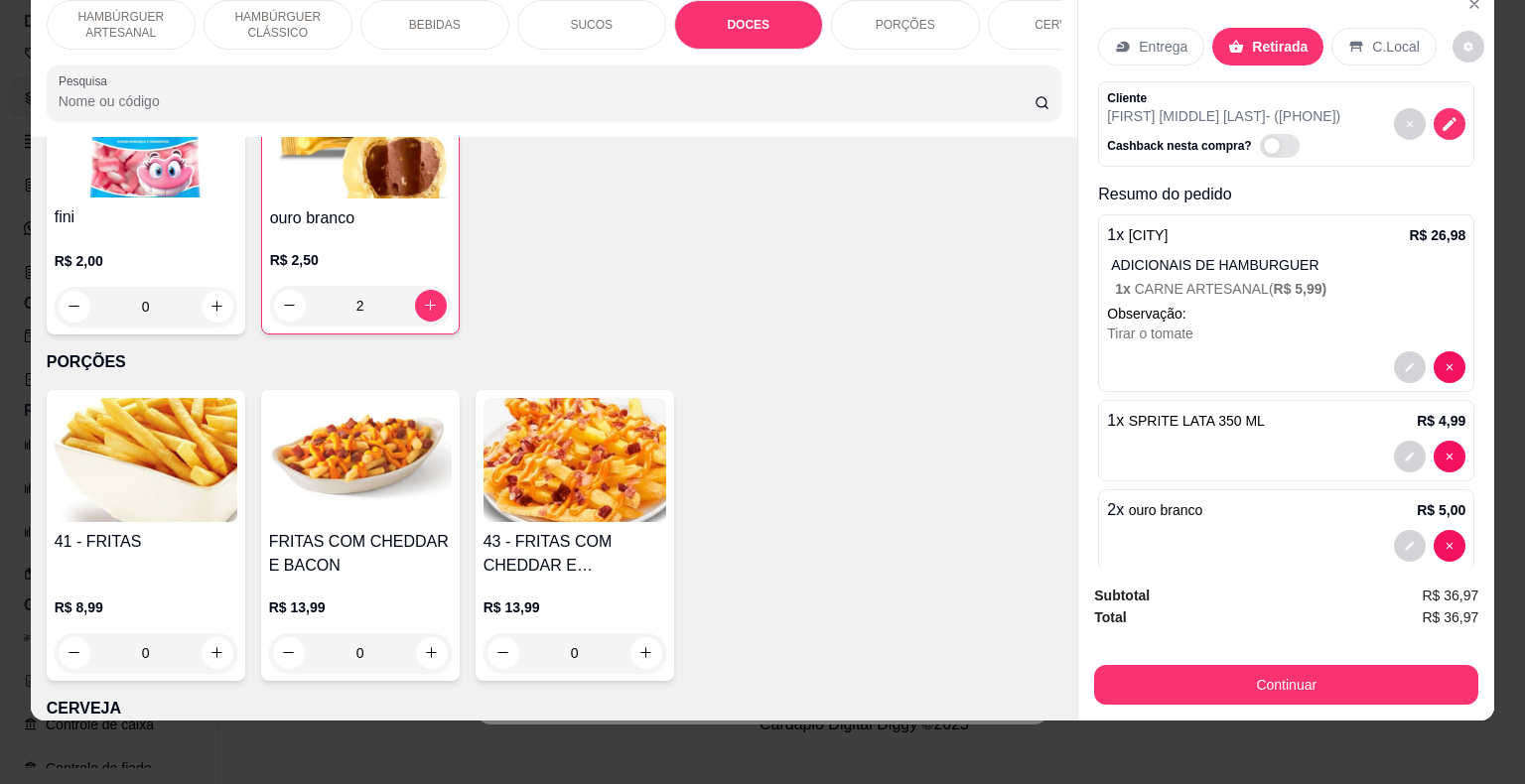 scroll, scrollTop: 46, scrollLeft: 0, axis: vertical 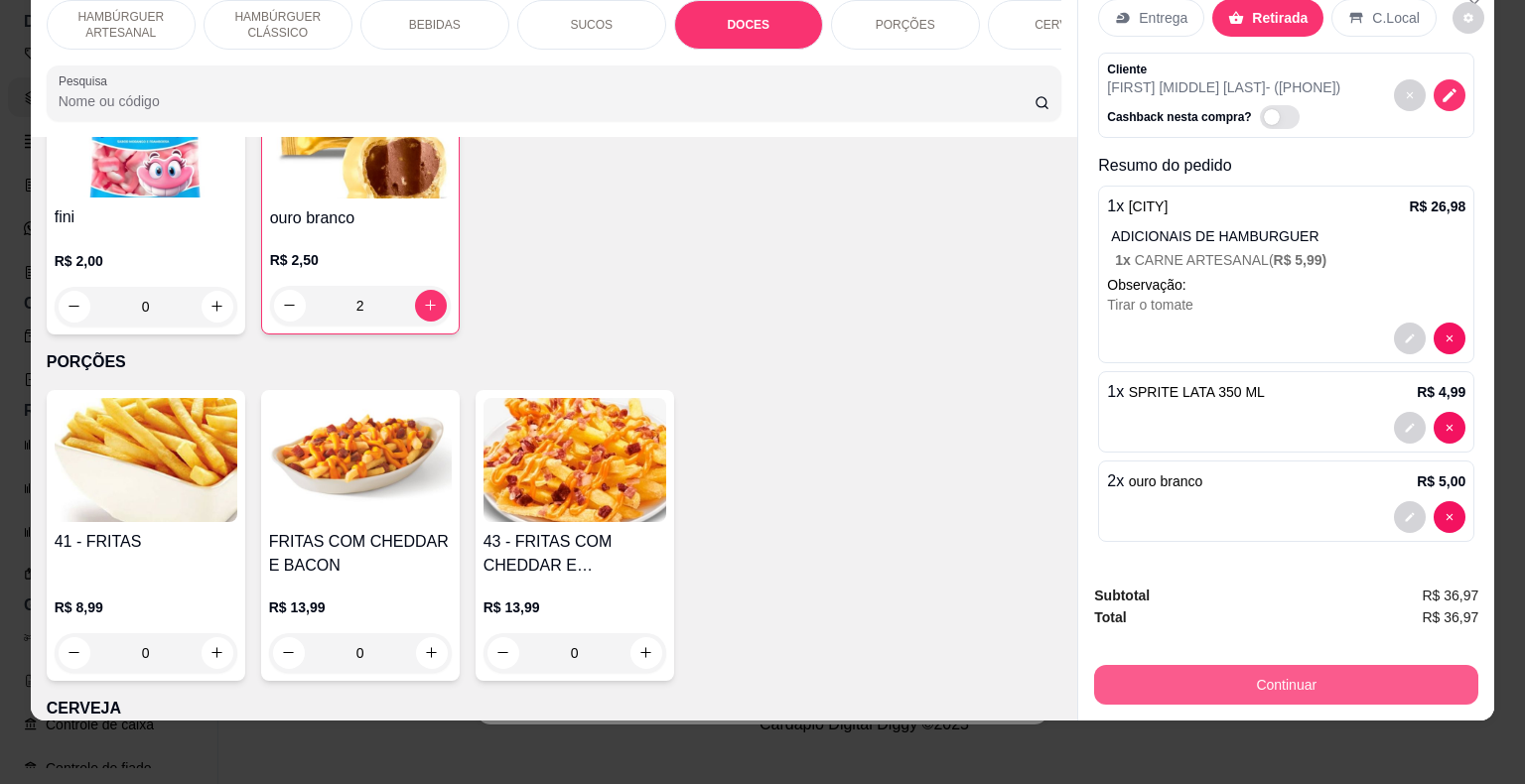 click on "Continuar" at bounding box center [1286, 685] 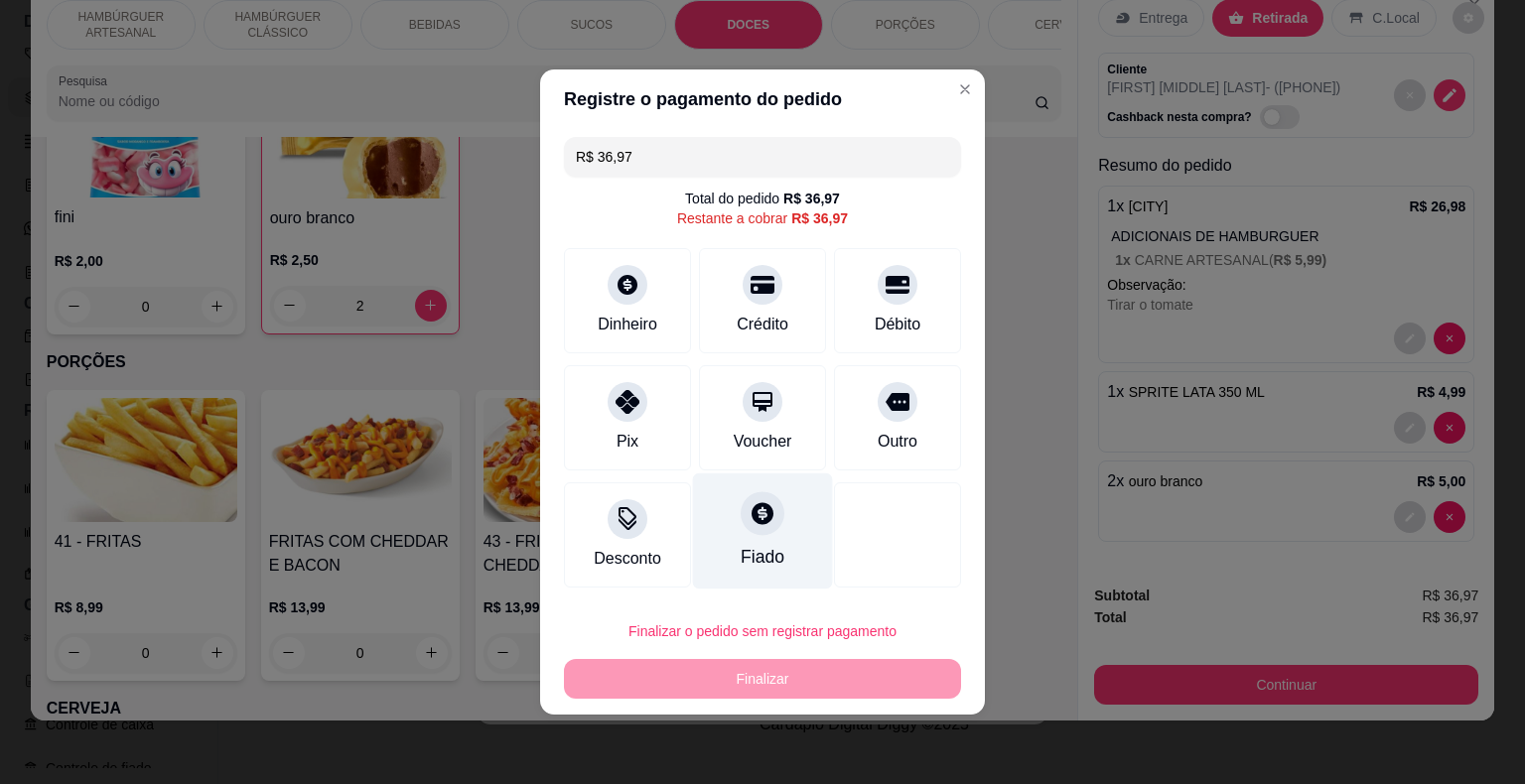 click at bounding box center (762, 513) 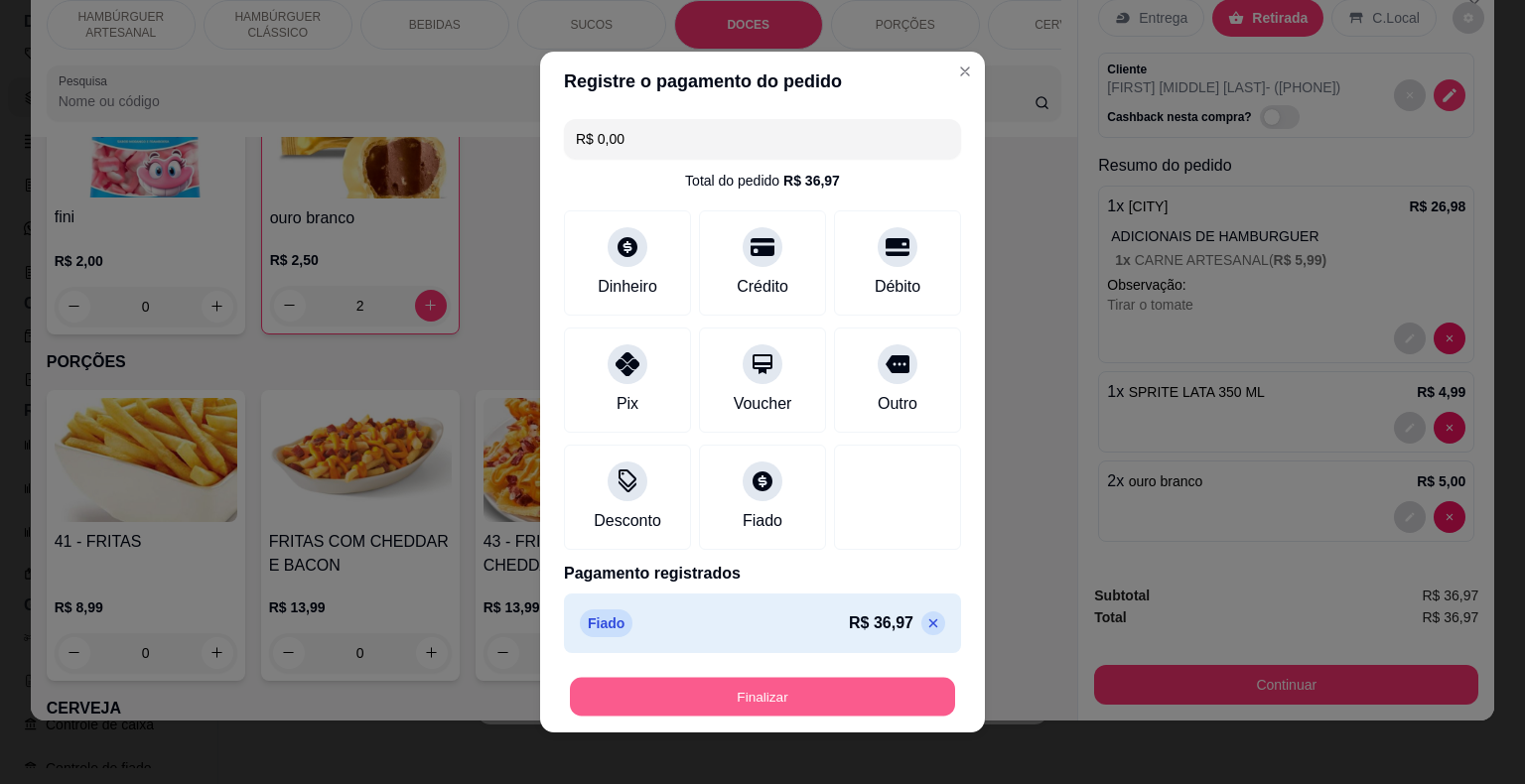click on "Finalizar" at bounding box center [762, 697] 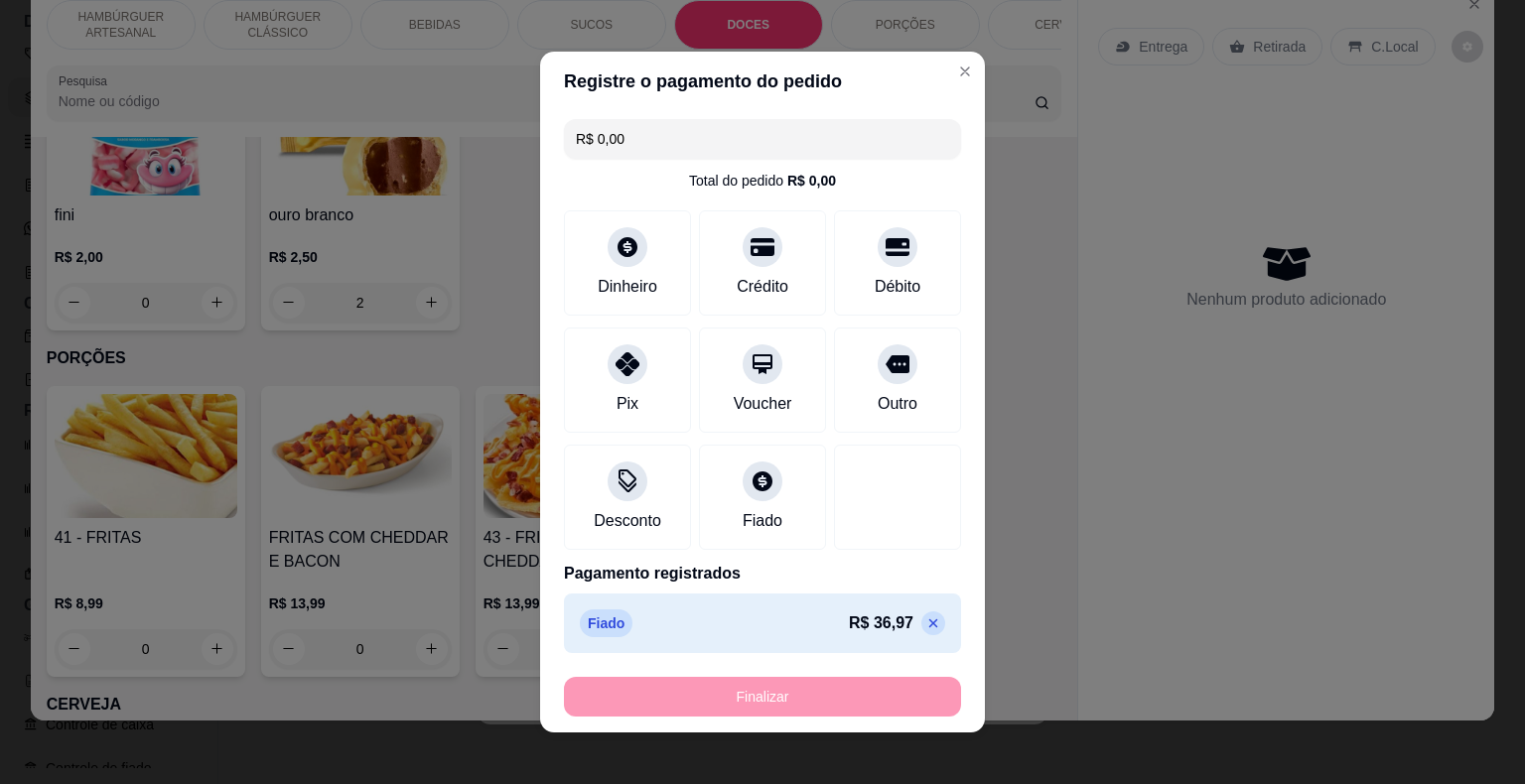 type on "0" 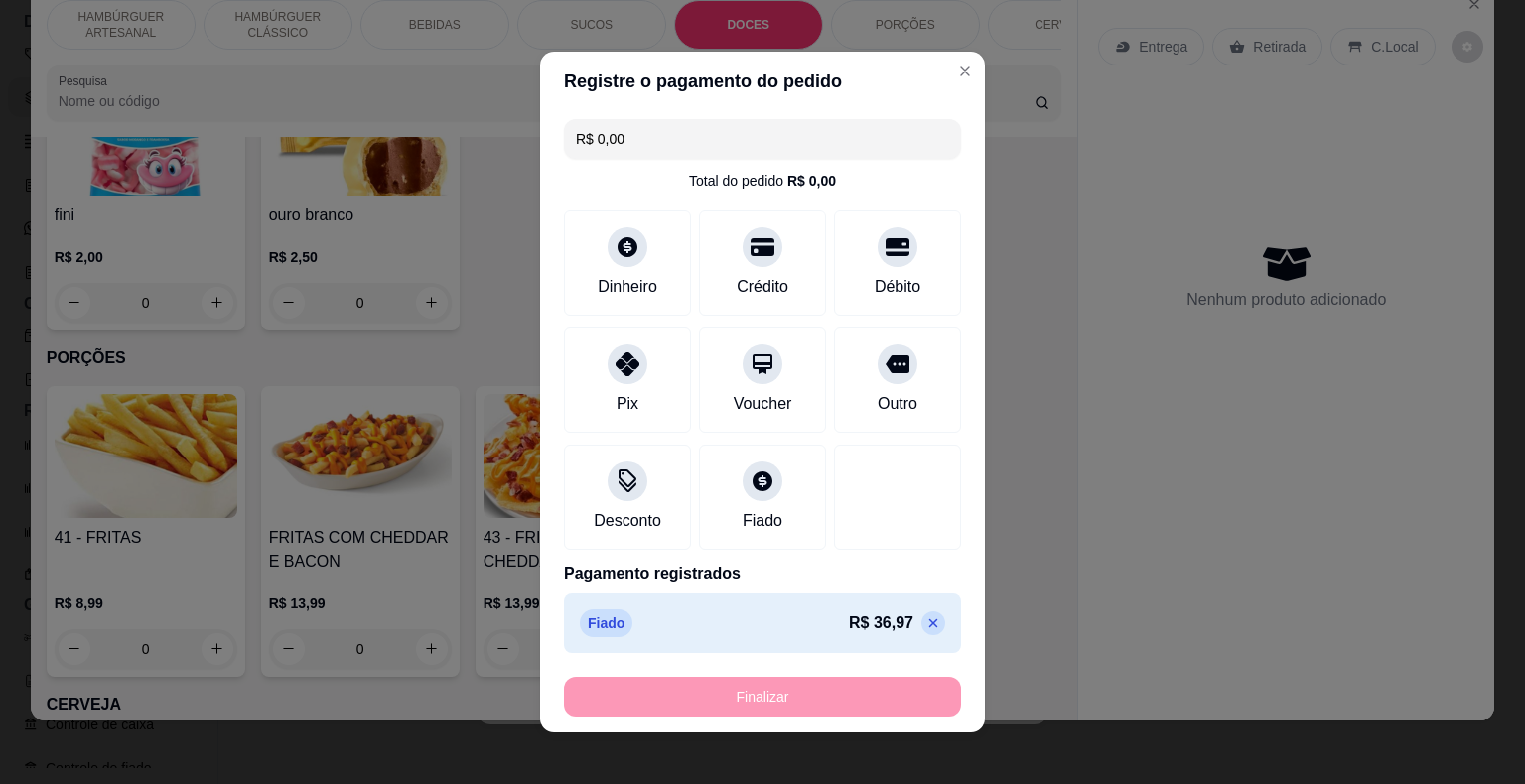 type on "-R$ 36,97" 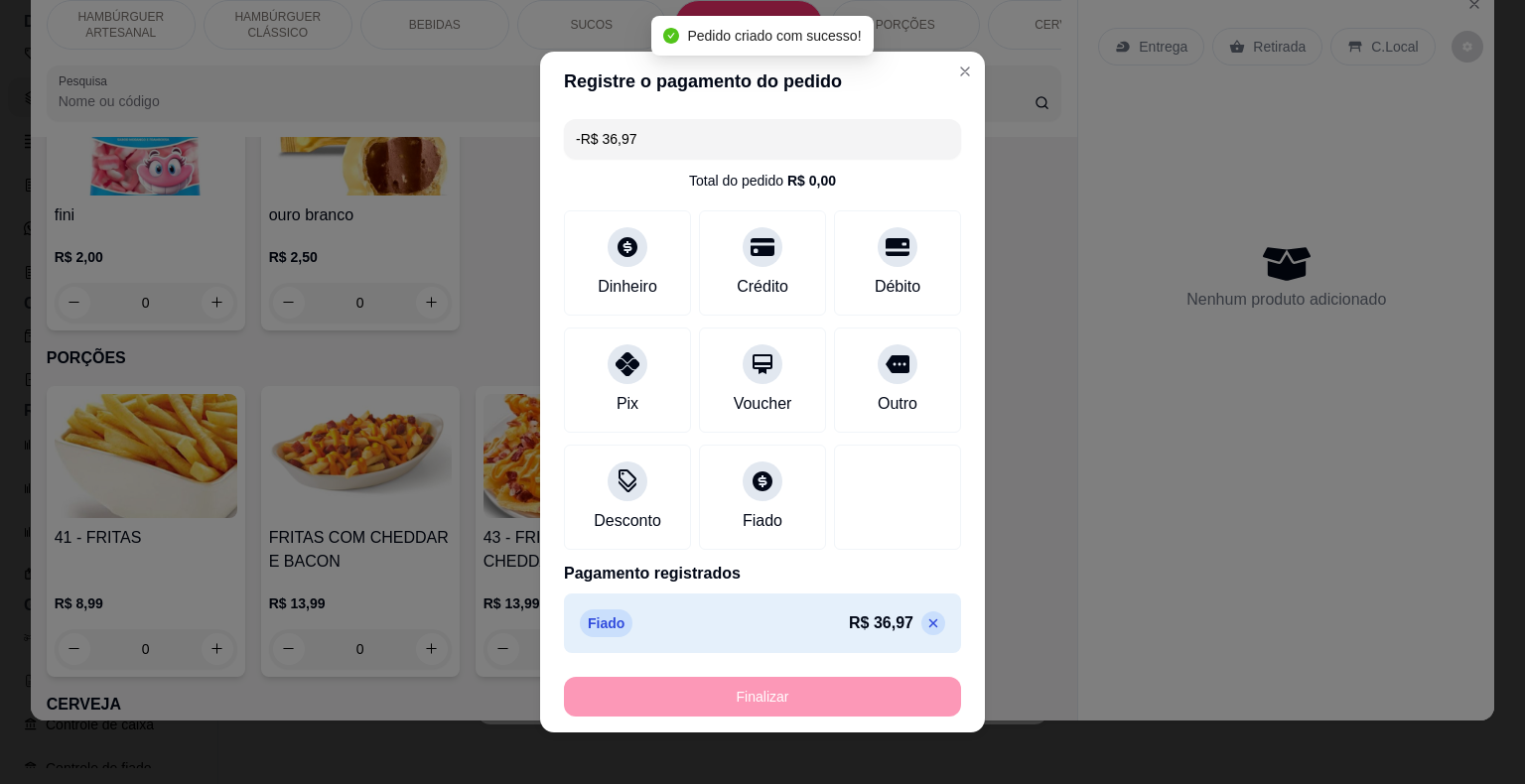 scroll, scrollTop: 0, scrollLeft: 0, axis: both 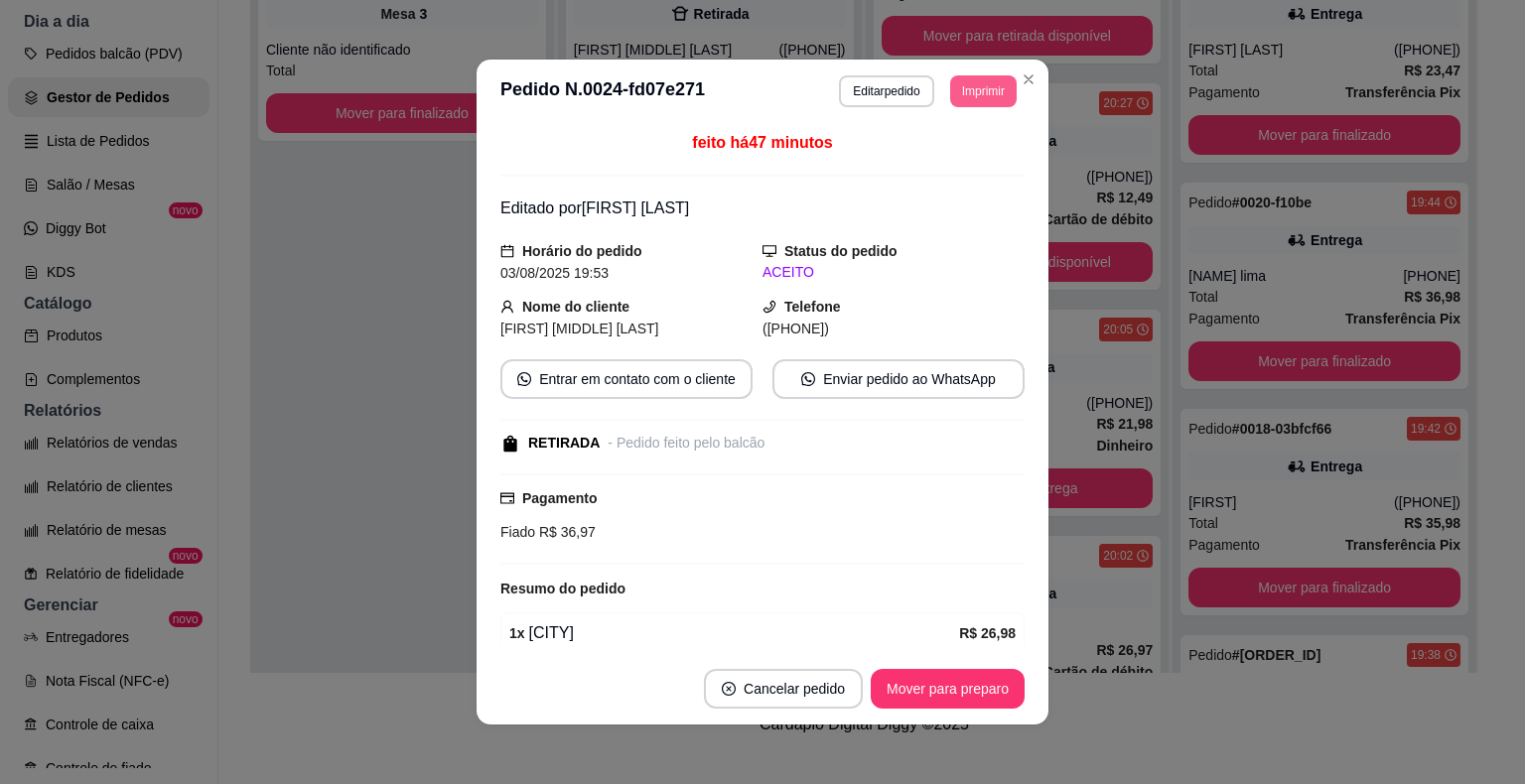 click on "Imprimir" at bounding box center [983, 91] 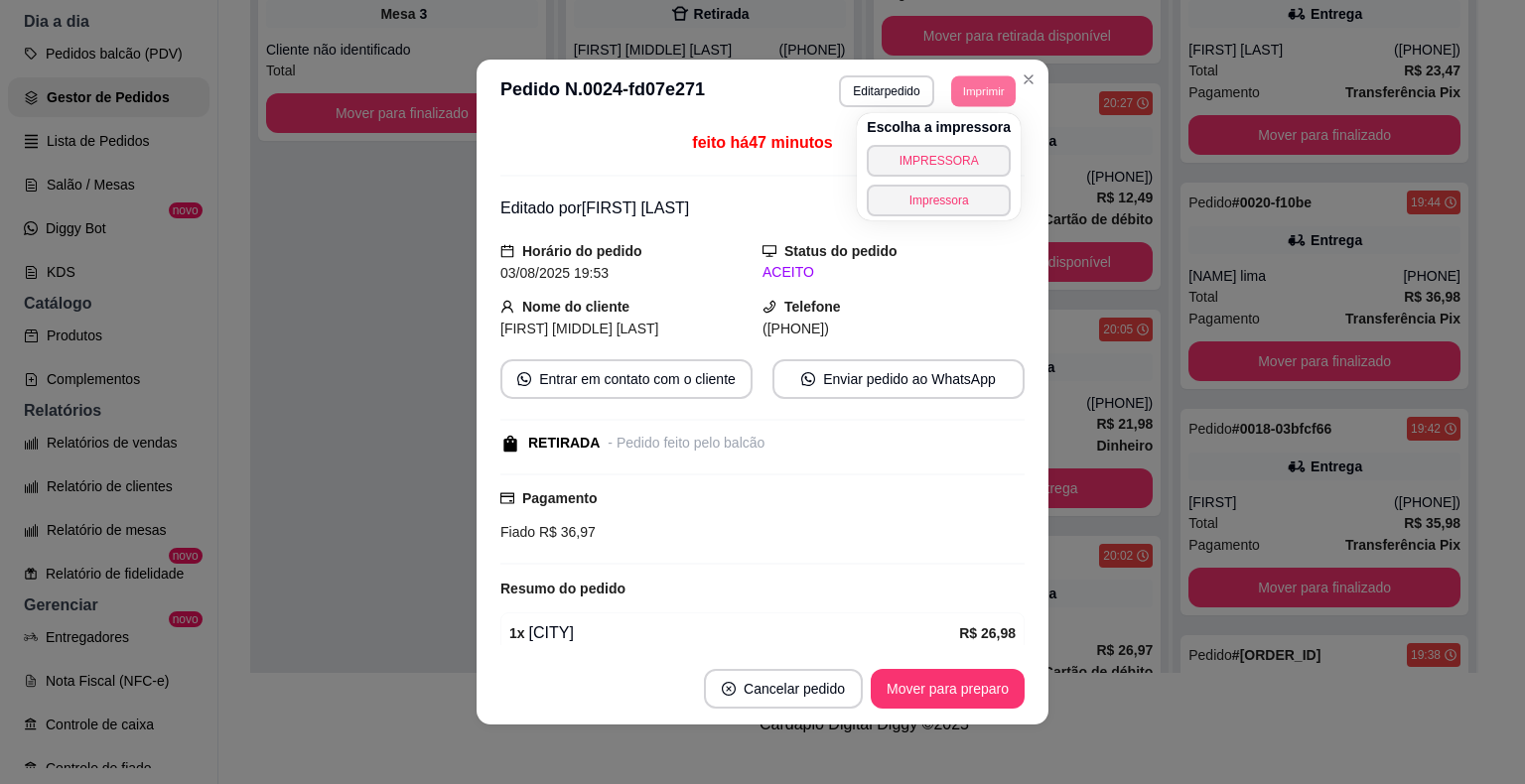 click on "Escolha a impressora IMPRESSORA Impressora" at bounding box center (938, 167) 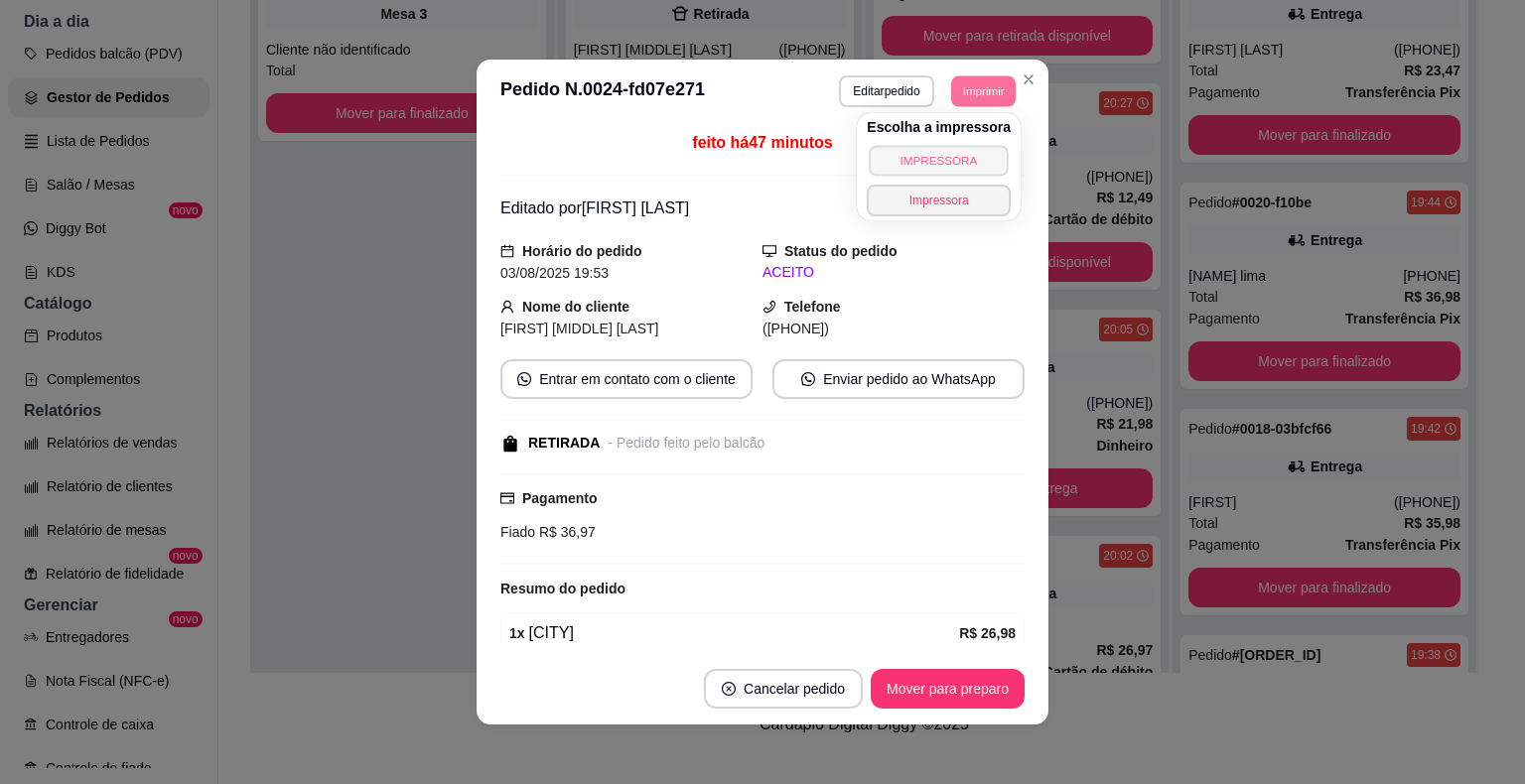click on "IMPRESSORA" at bounding box center [938, 160] 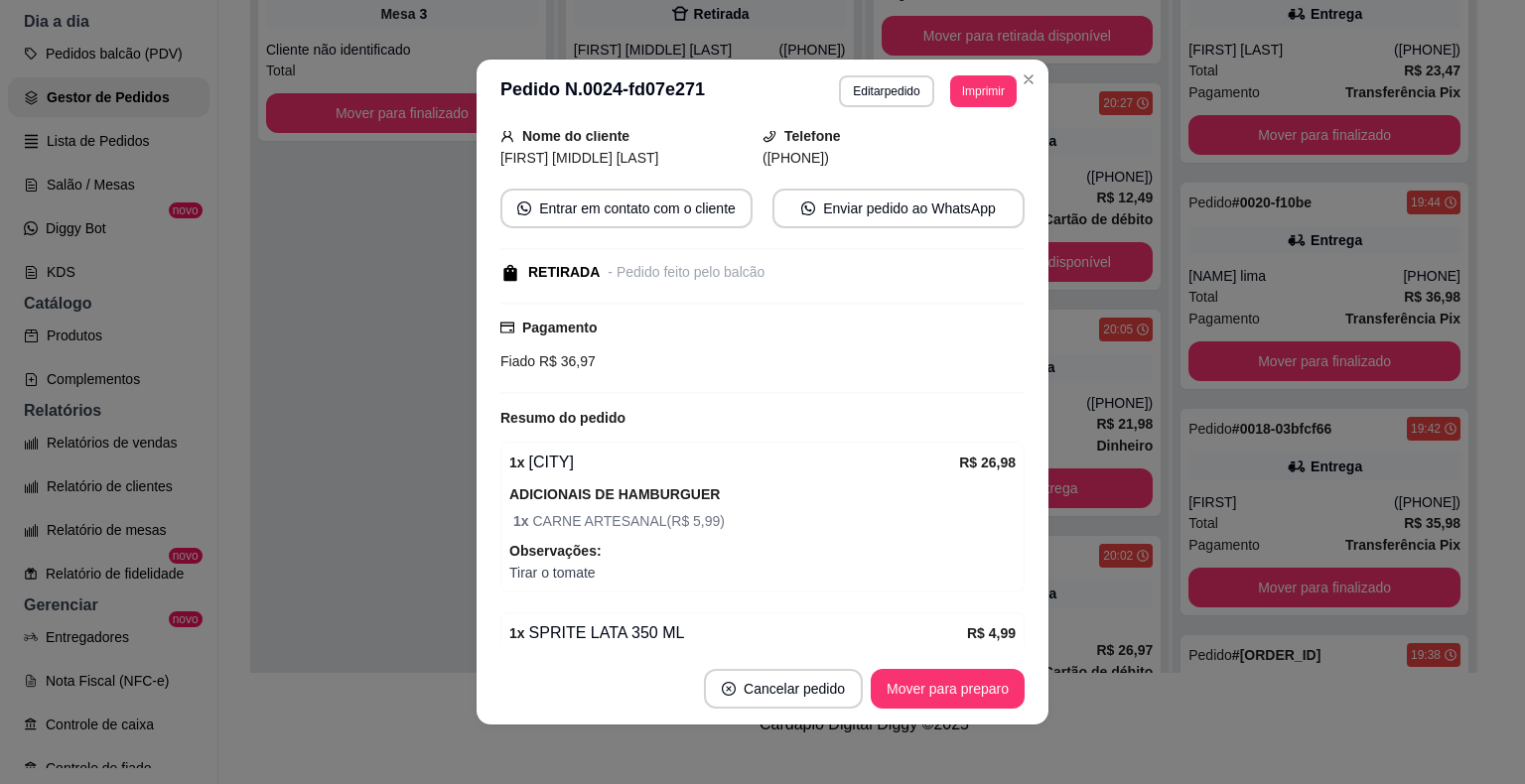 scroll, scrollTop: 315, scrollLeft: 0, axis: vertical 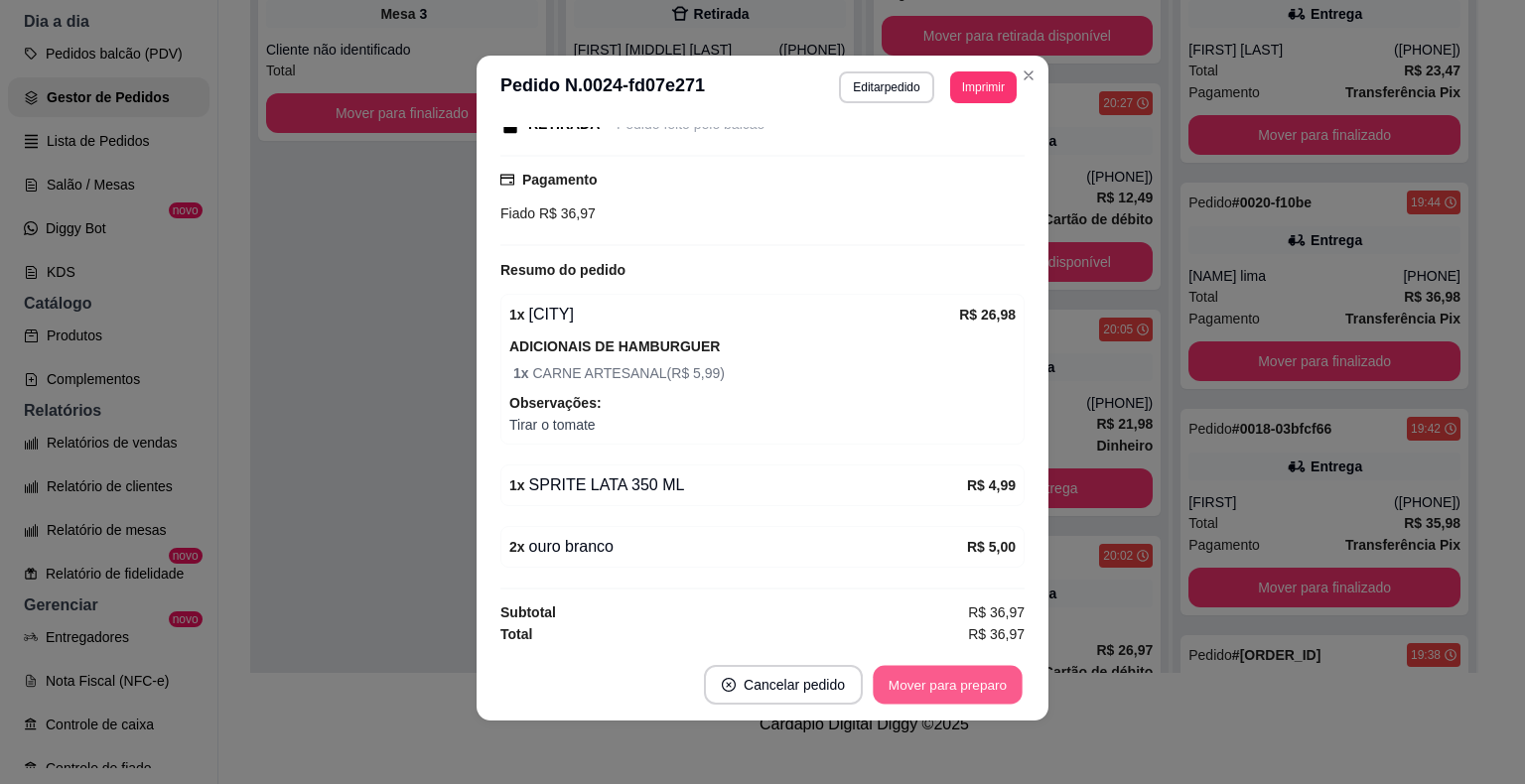 click on "Mover para preparo" at bounding box center (947, 685) 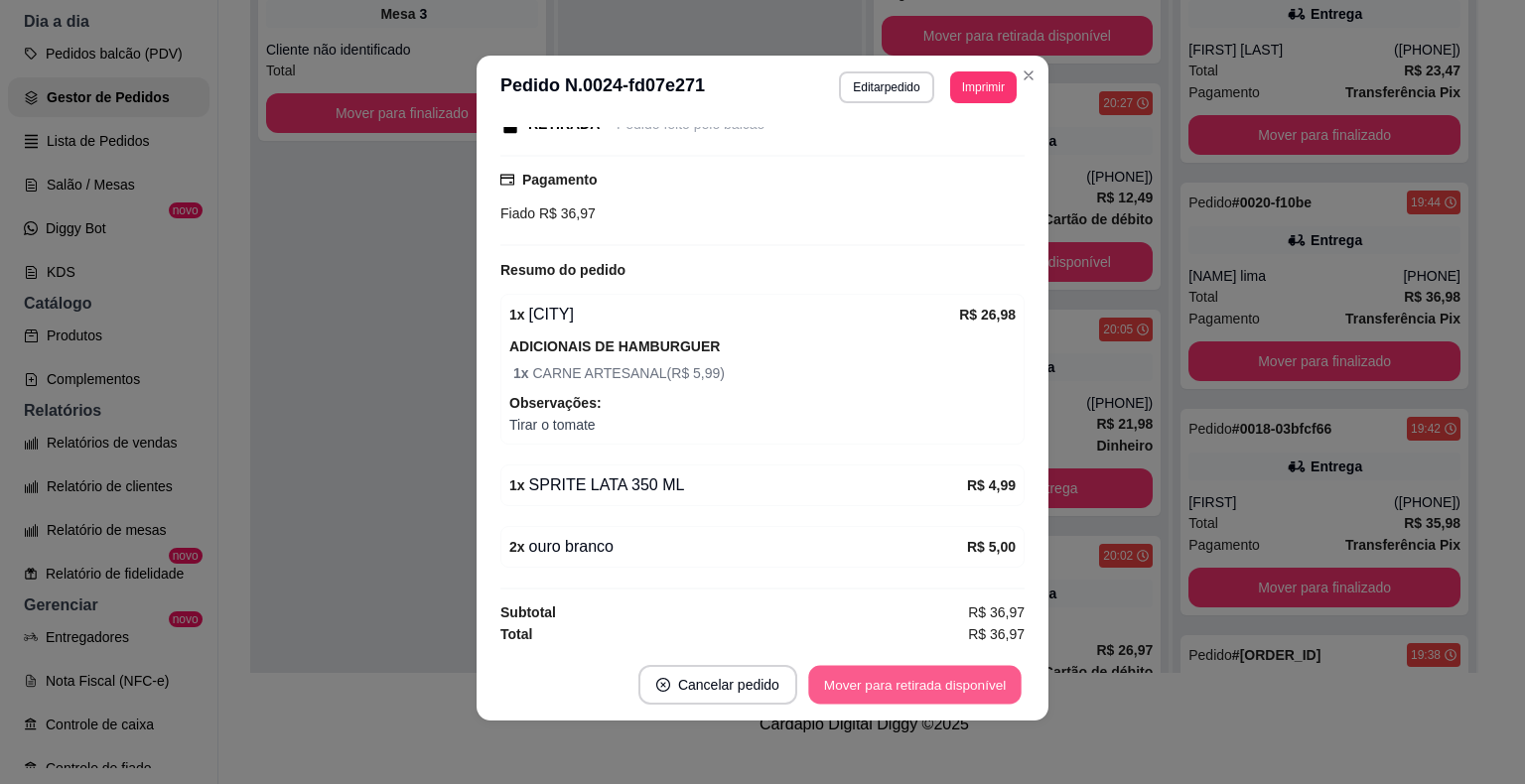 click on "Mover para retirada disponível" at bounding box center (914, 685) 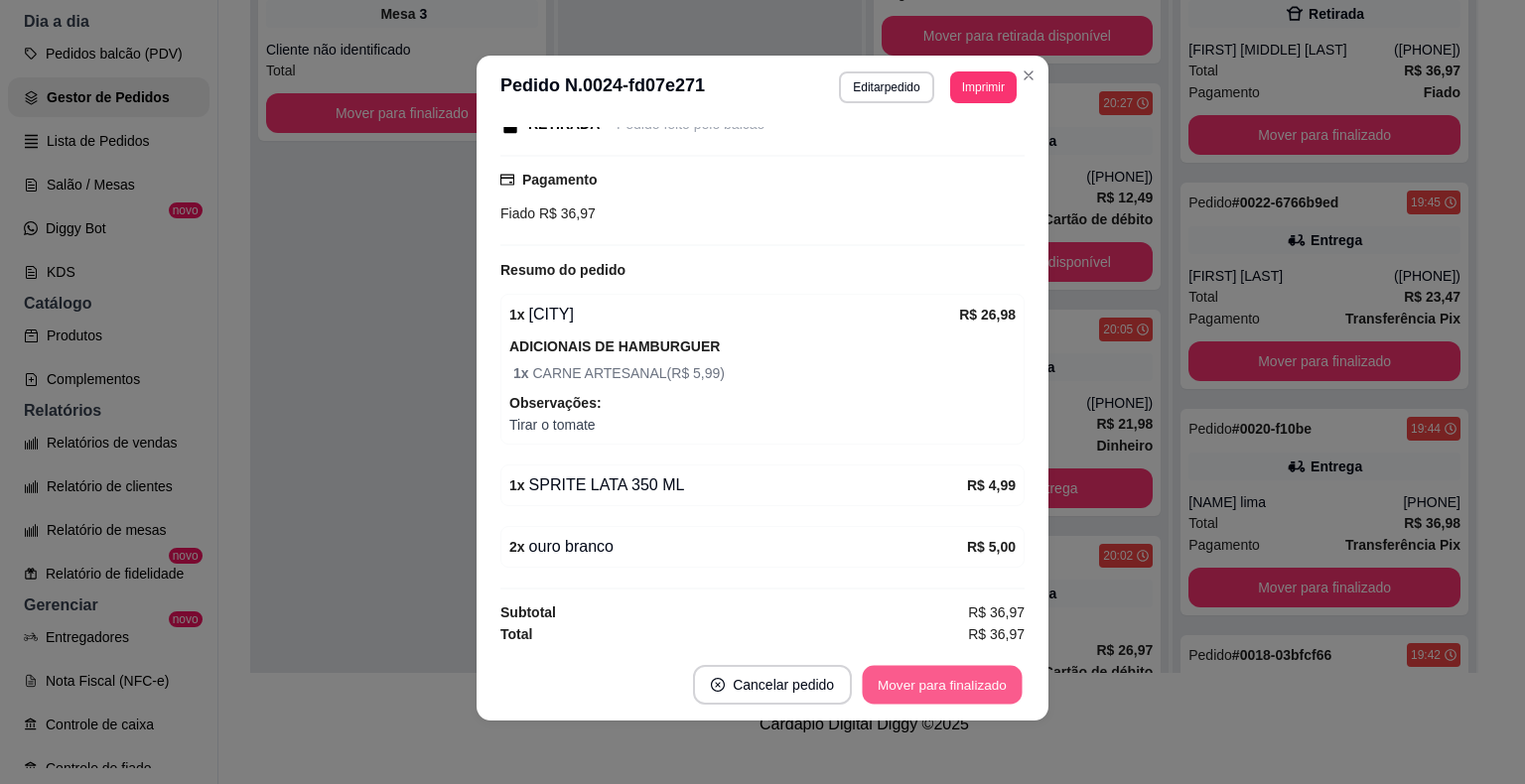 click on "Mover para finalizado" at bounding box center [942, 685] 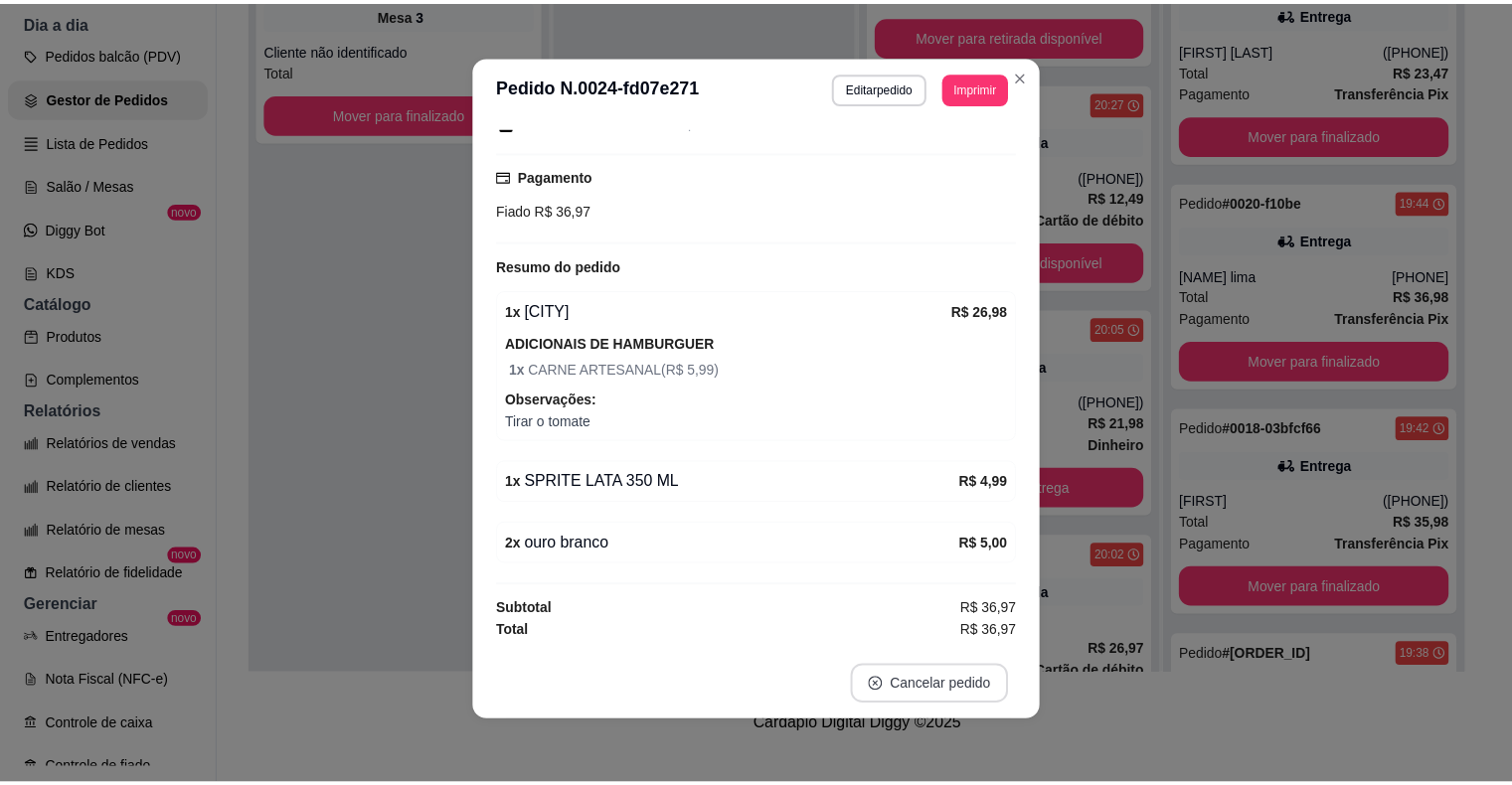 scroll, scrollTop: 250, scrollLeft: 0, axis: vertical 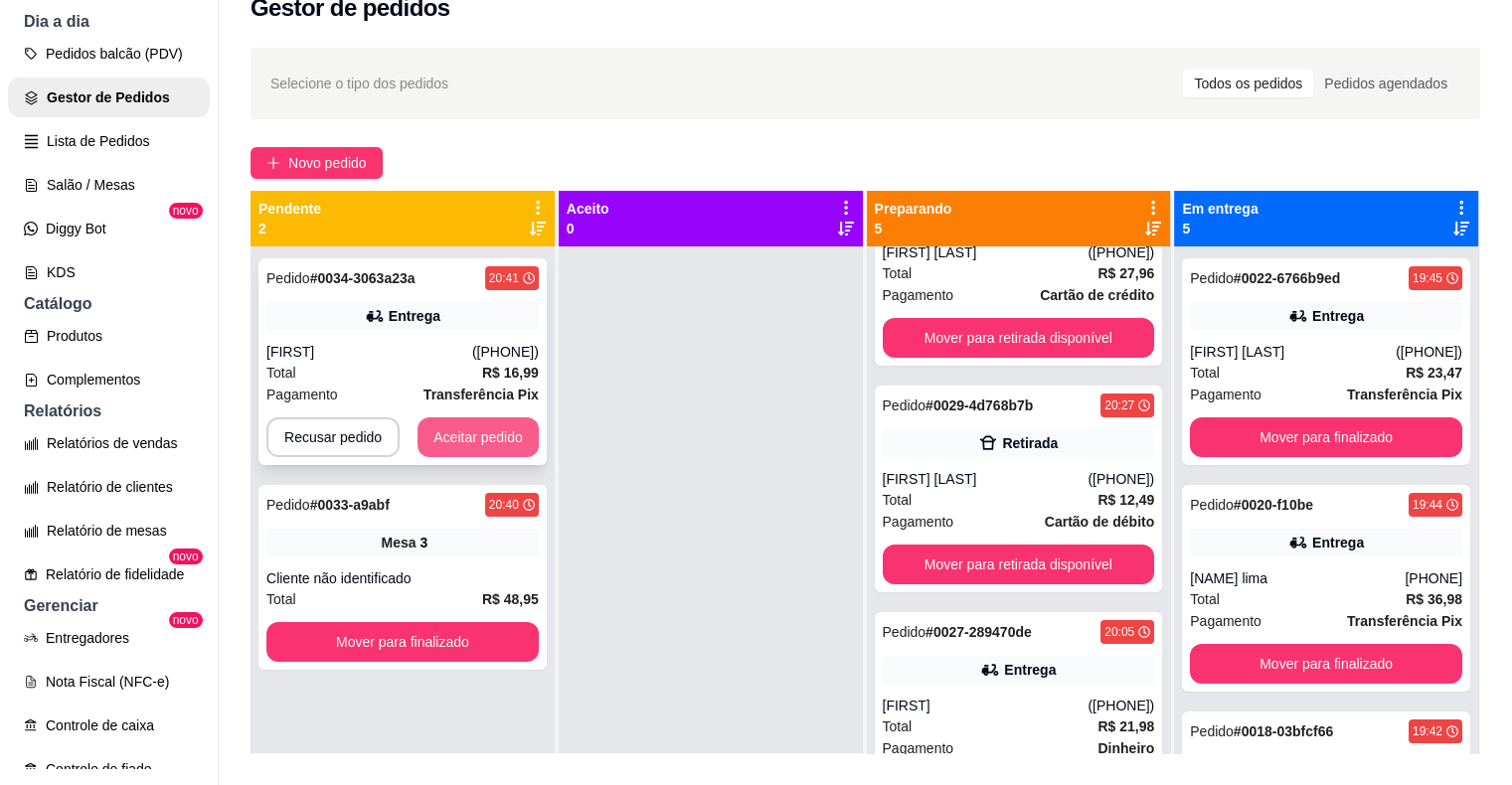 click on "Aceitar pedido" at bounding box center (478, 437) 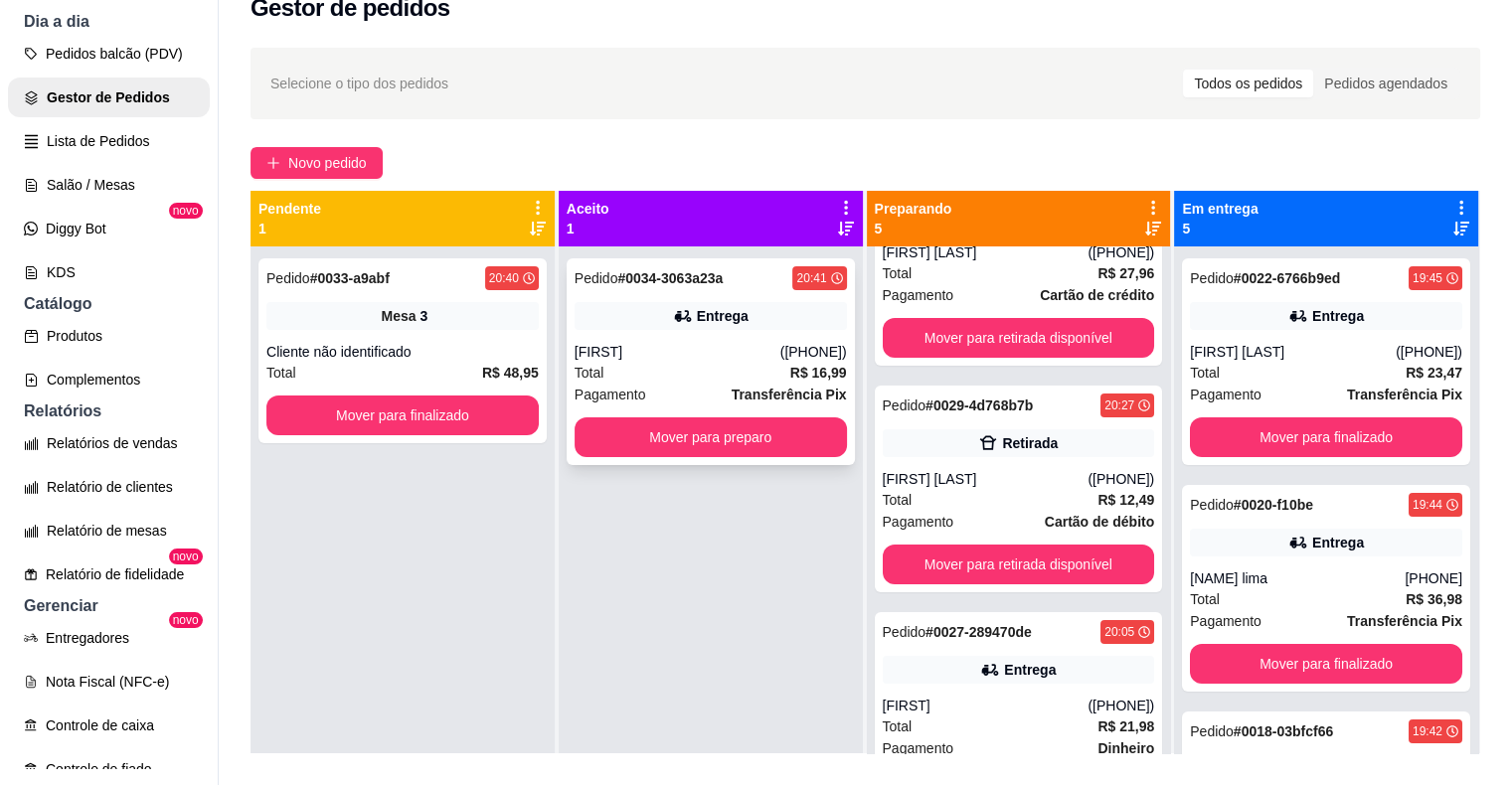 click on "Pagamento Transferência Pix" at bounding box center (711, 394) 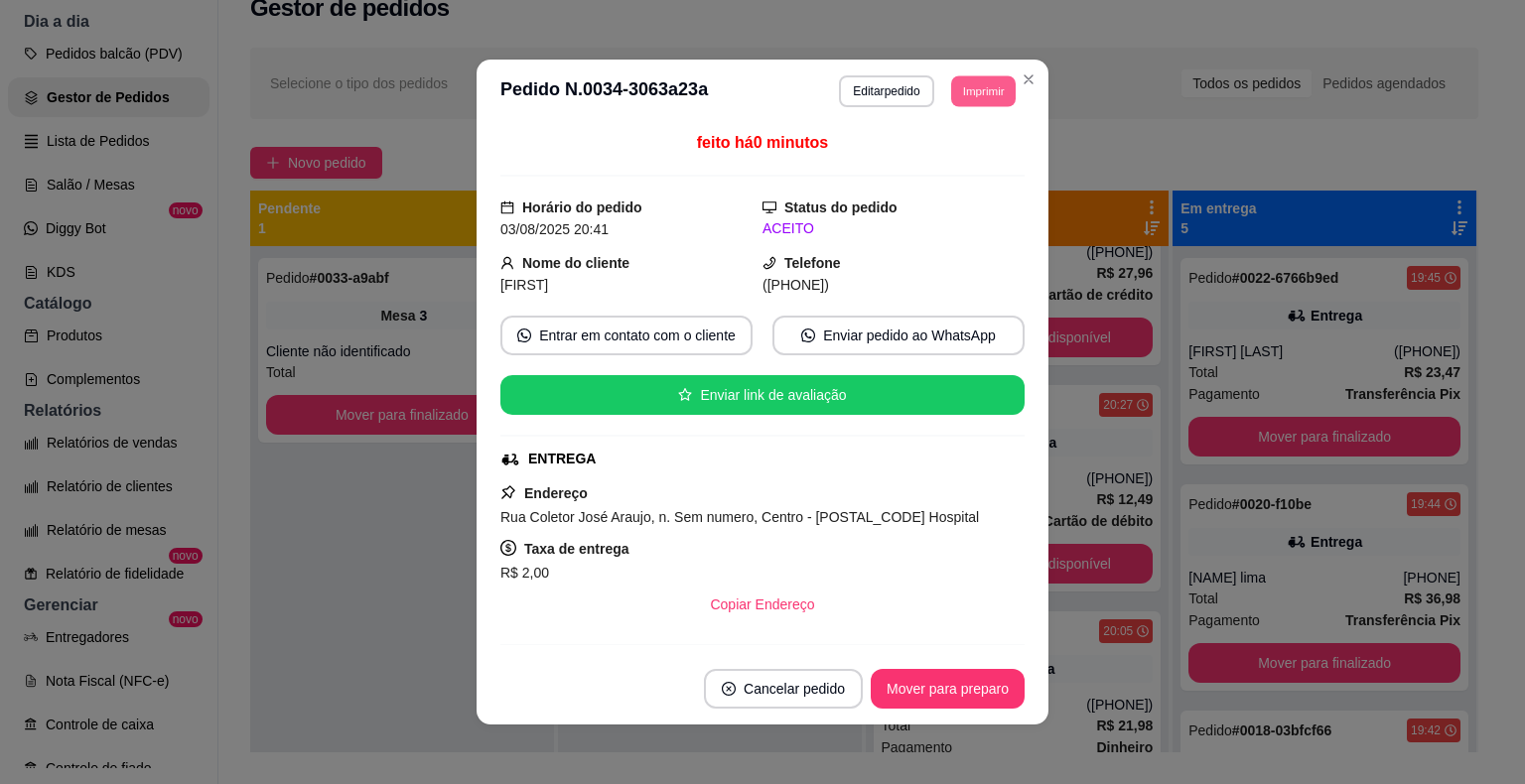 click on "Imprimir" at bounding box center (983, 90) 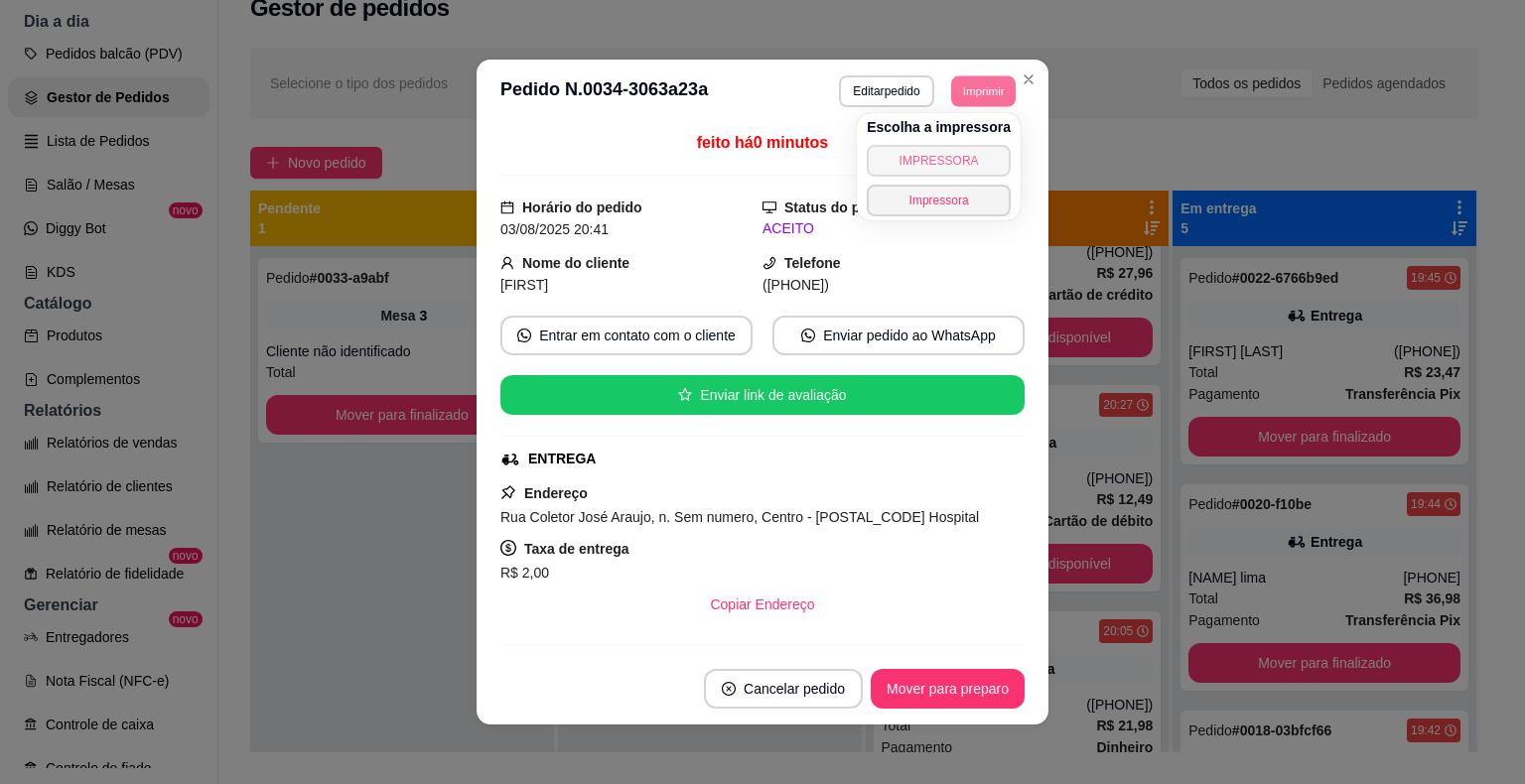 click on "IMPRESSORA" at bounding box center [938, 161] 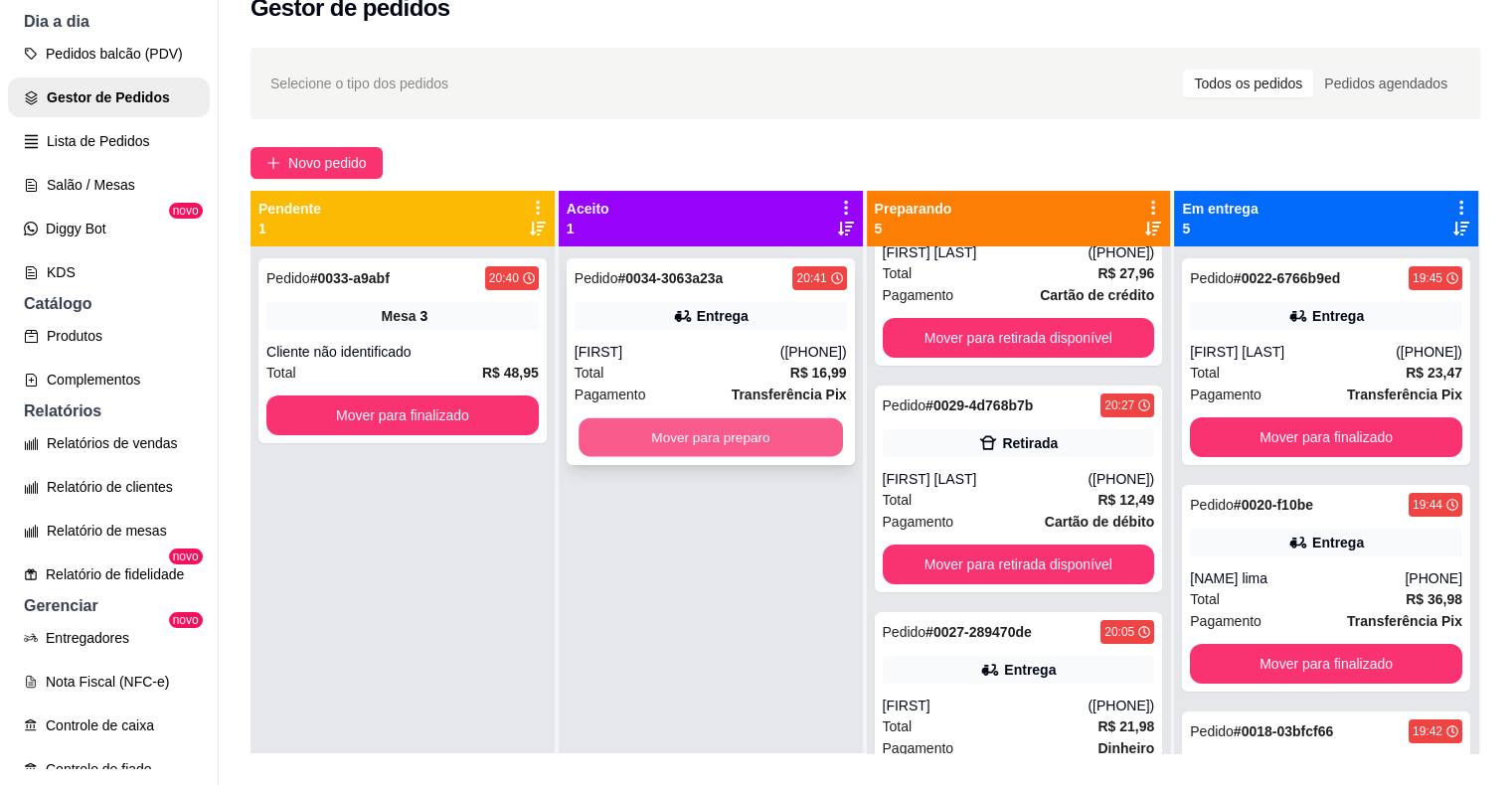 click on "Mover para preparo" at bounding box center (711, 437) 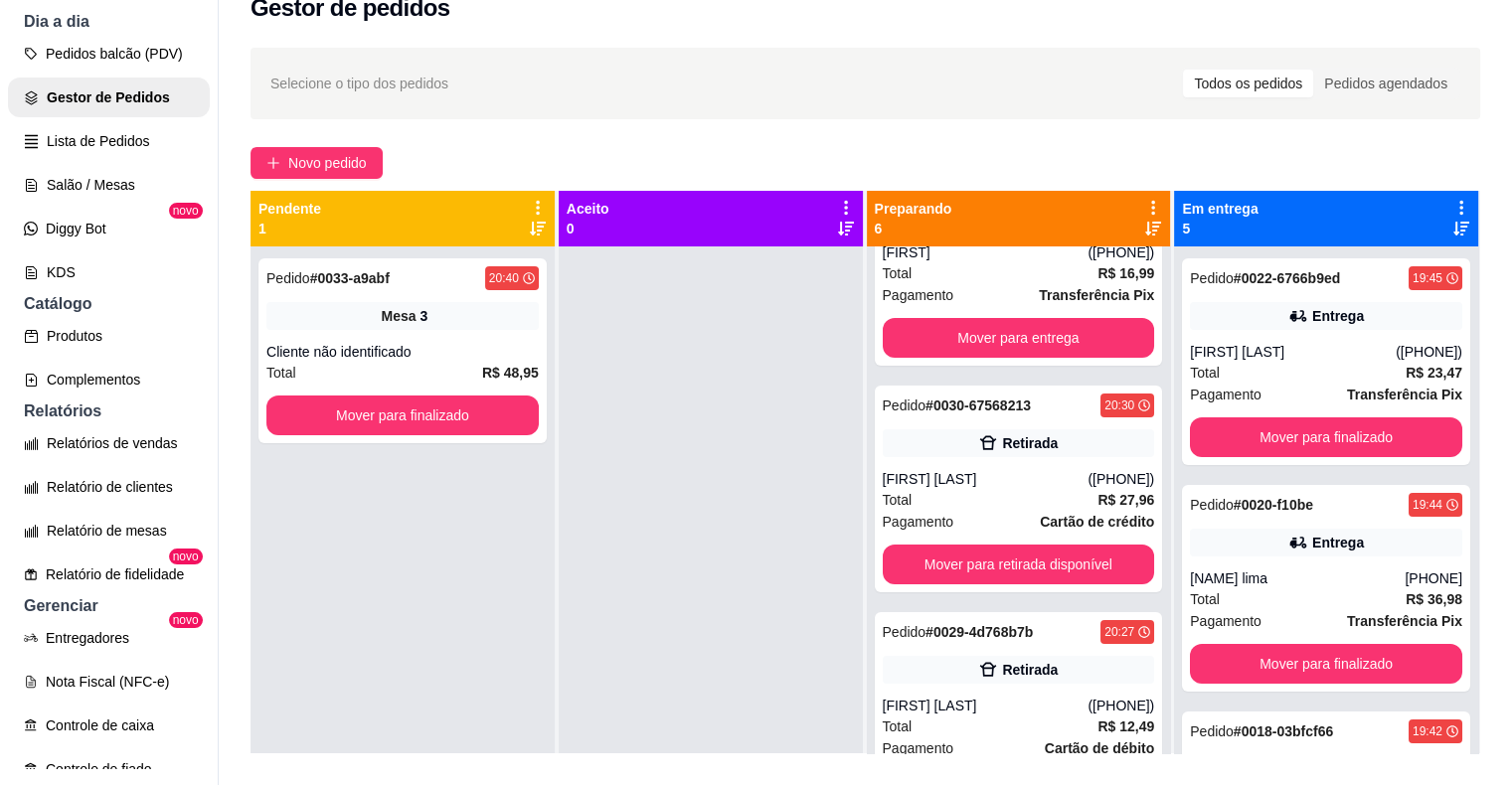 scroll, scrollTop: 326, scrollLeft: 0, axis: vertical 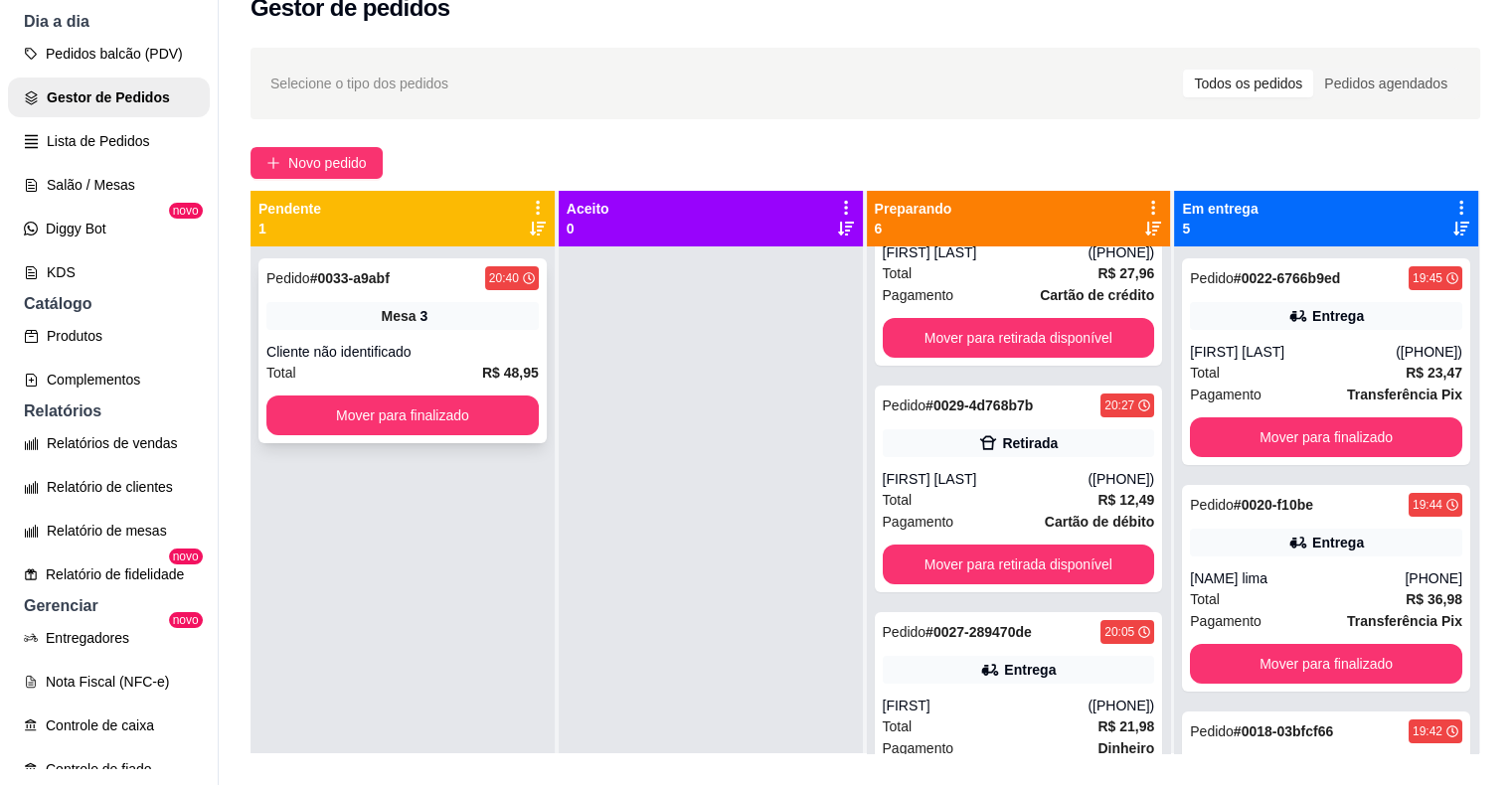click on "Cliente não identificado" at bounding box center [403, 352] 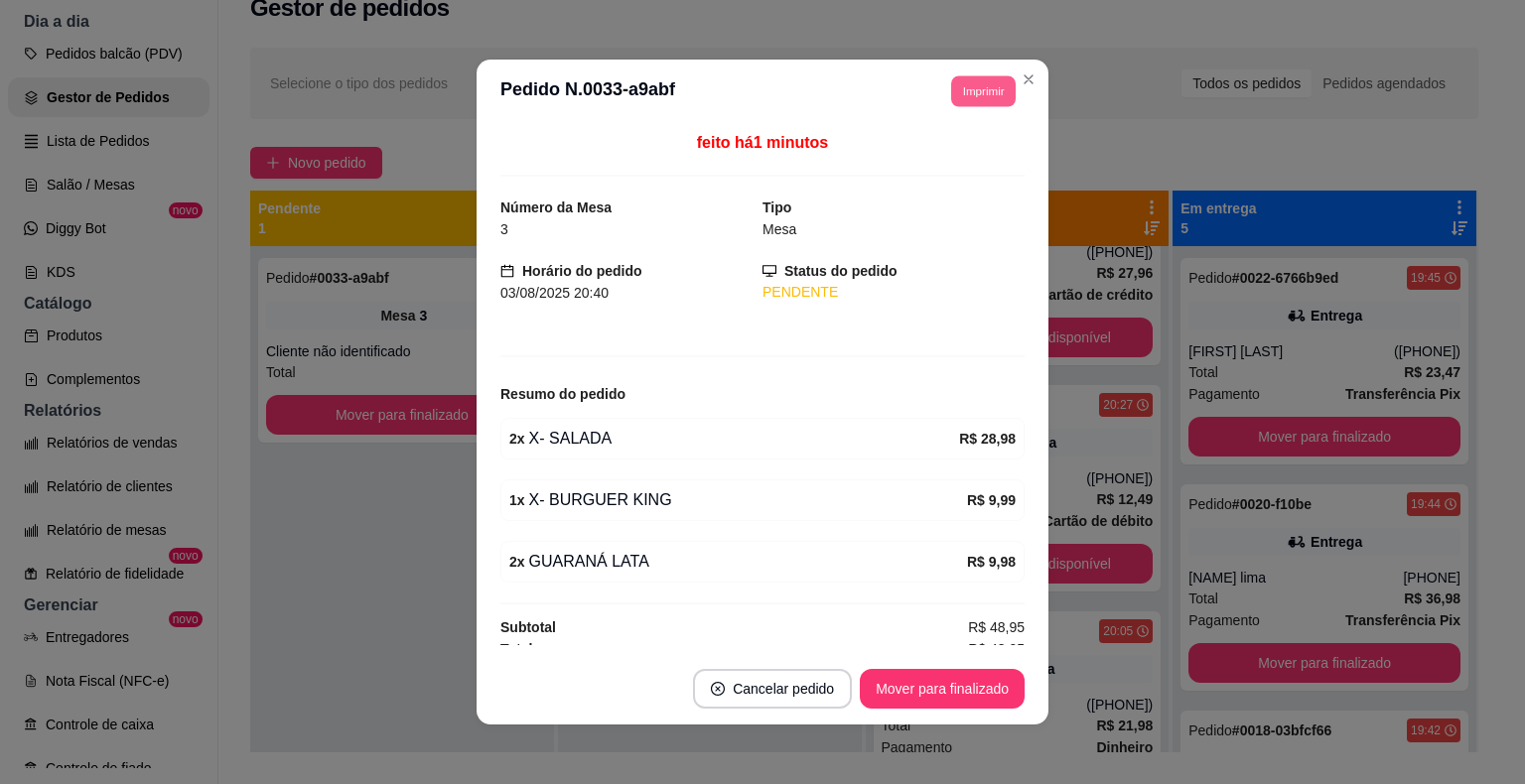 click on "Imprimir" at bounding box center [983, 90] 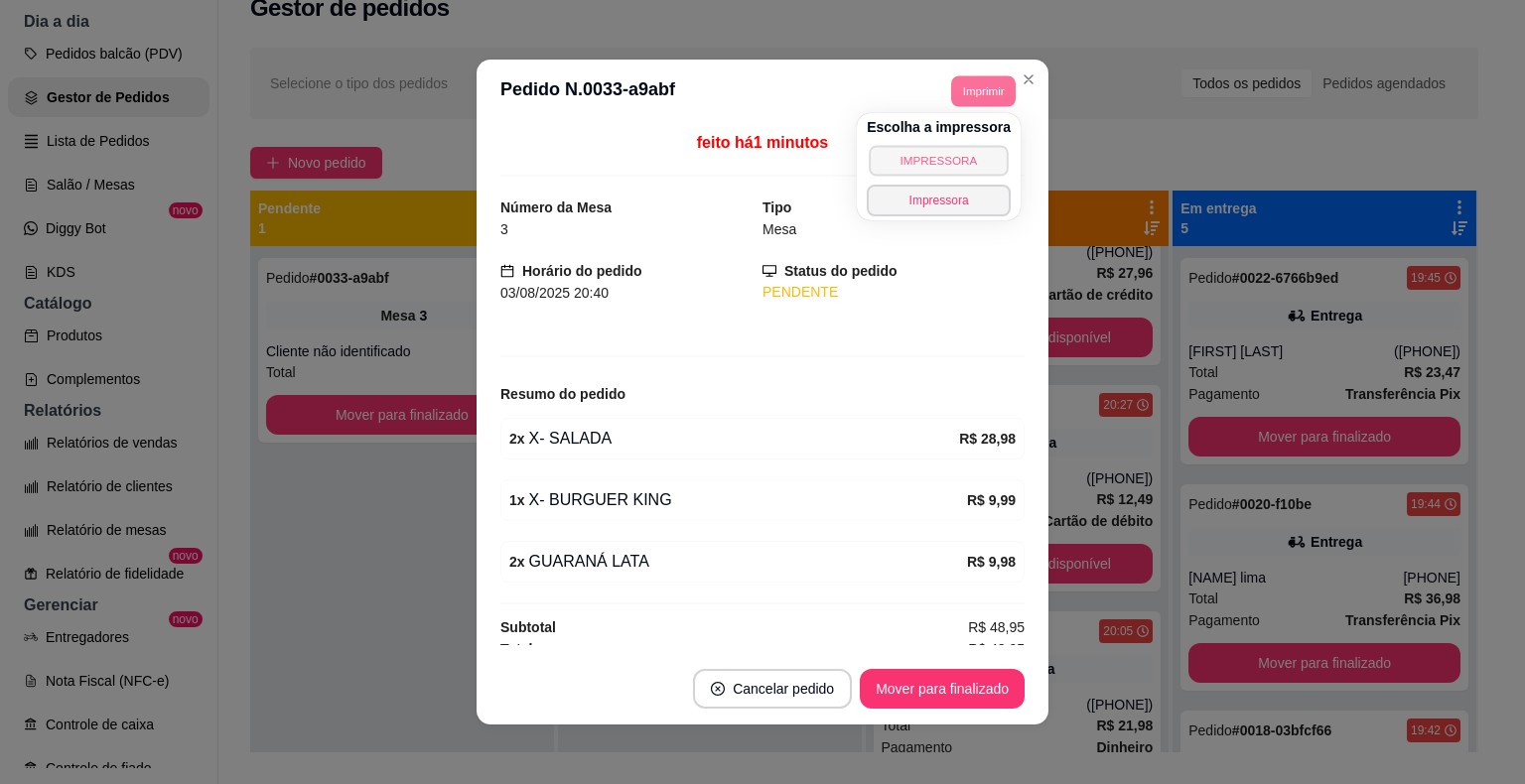 click on "IMPRESSORA" at bounding box center (938, 160) 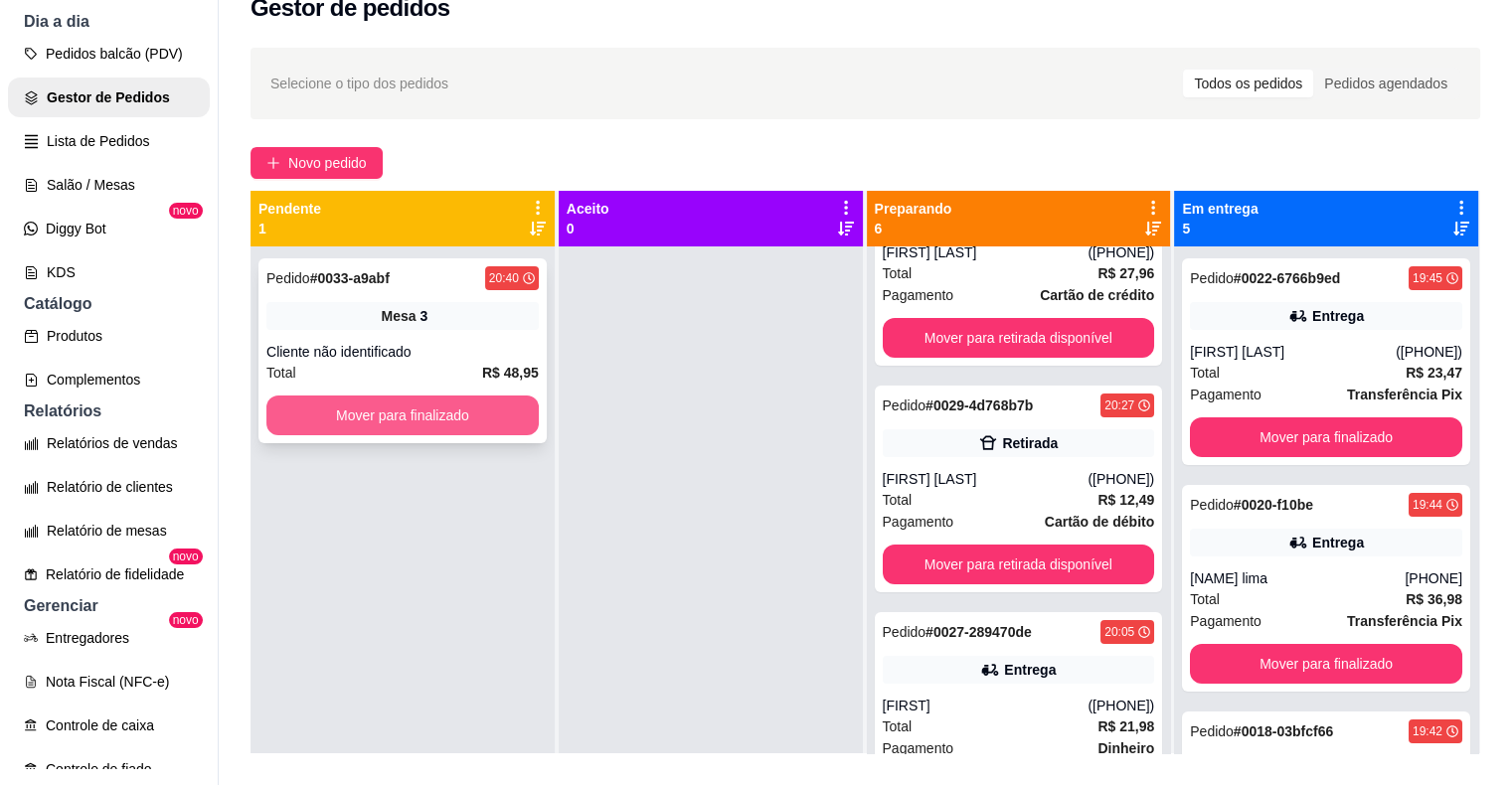 click on "Mover para finalizado" at bounding box center (403, 415) 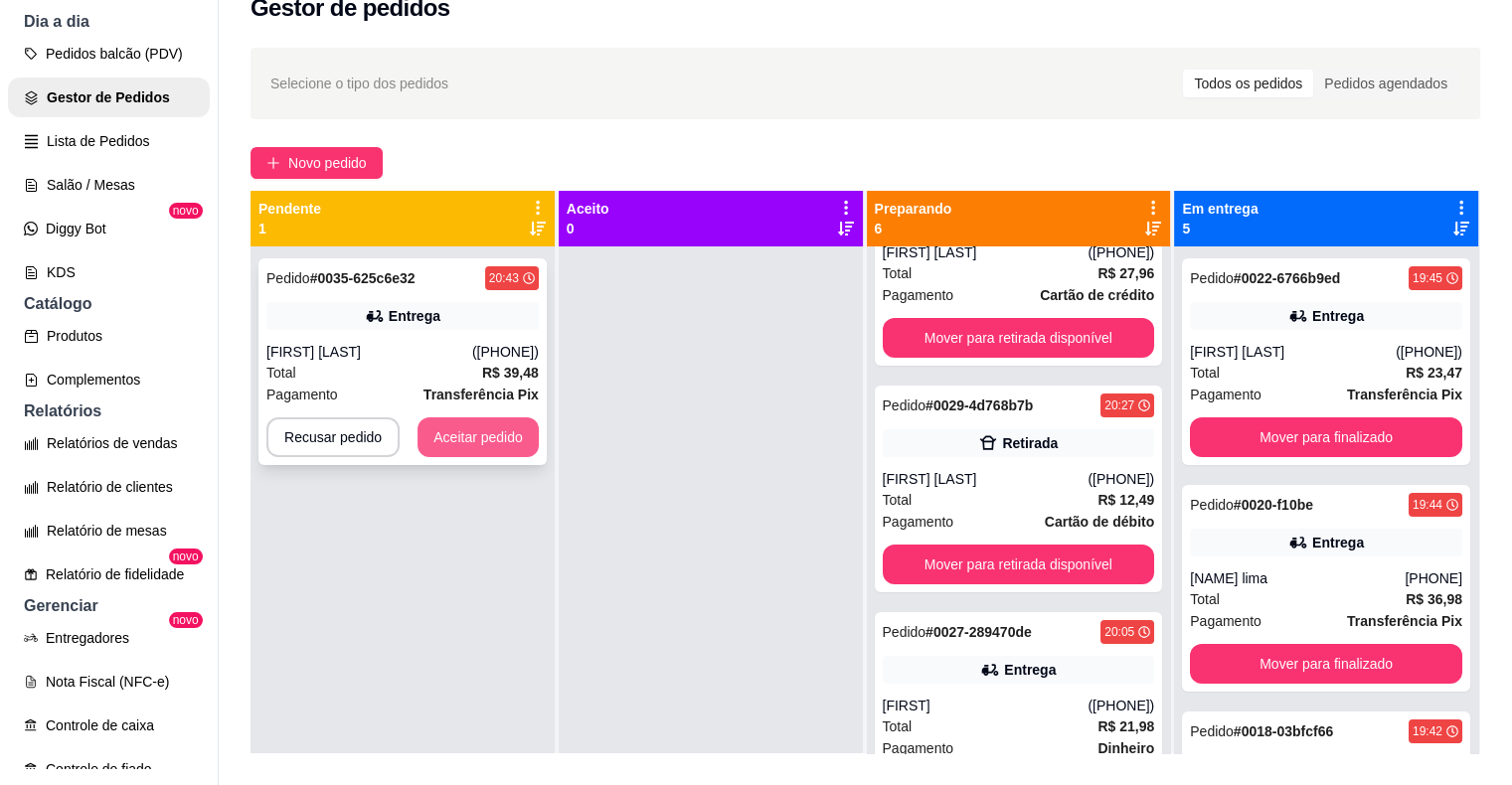 click on "Aceitar pedido" at bounding box center (478, 437) 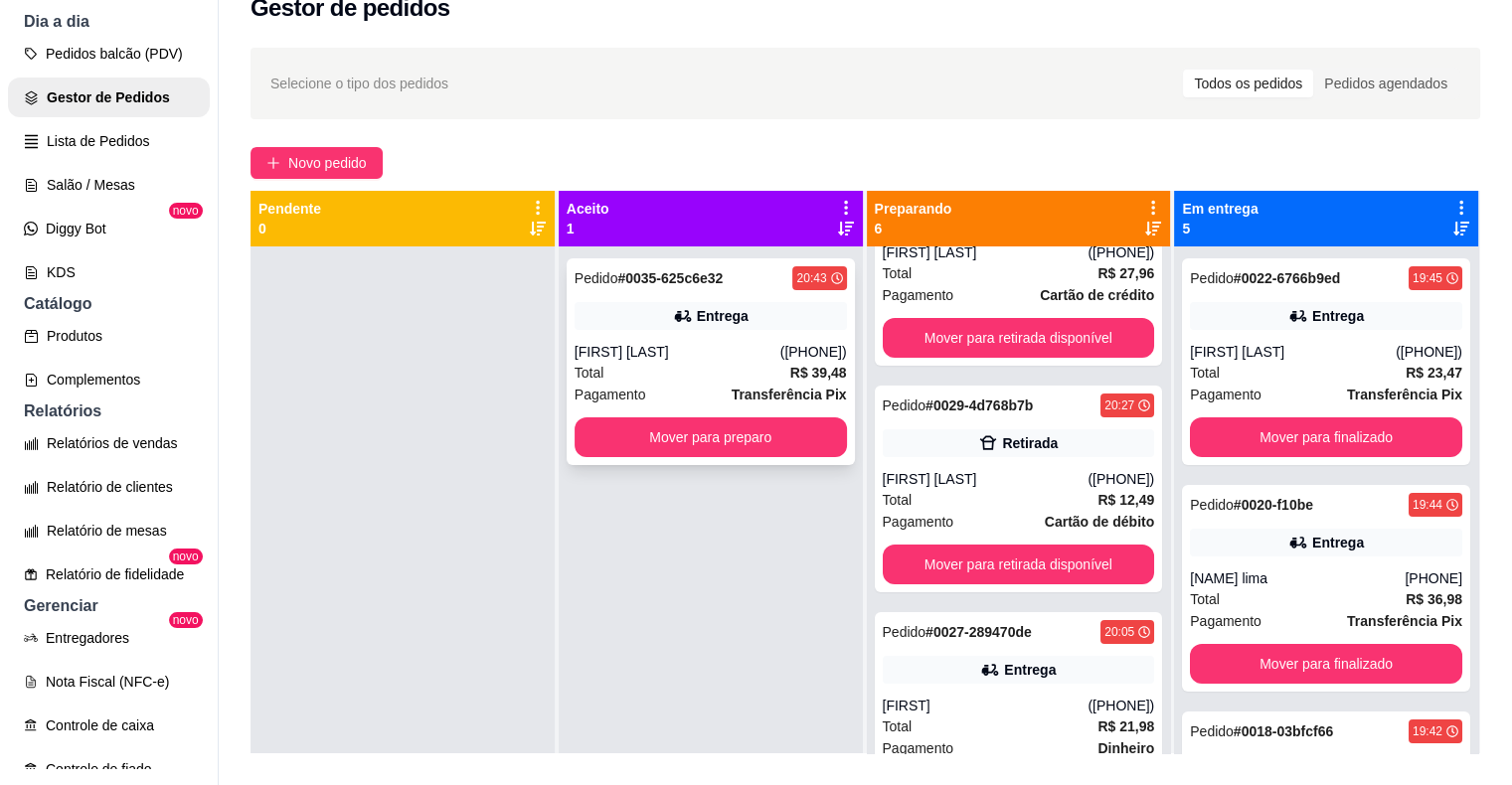 click on "[FIRST] [LAST]" at bounding box center (677, 352) 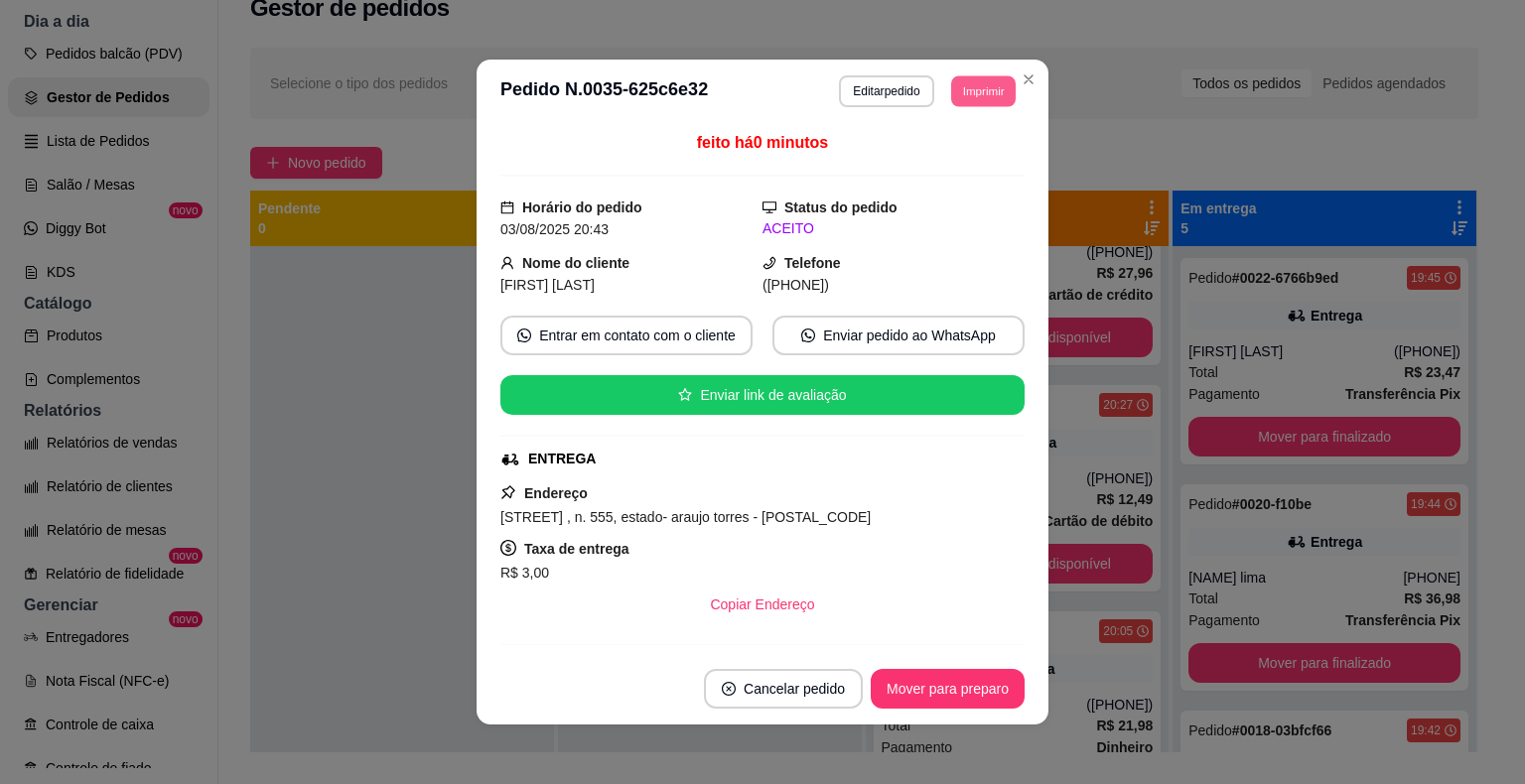 click on "Imprimir" at bounding box center [983, 90] 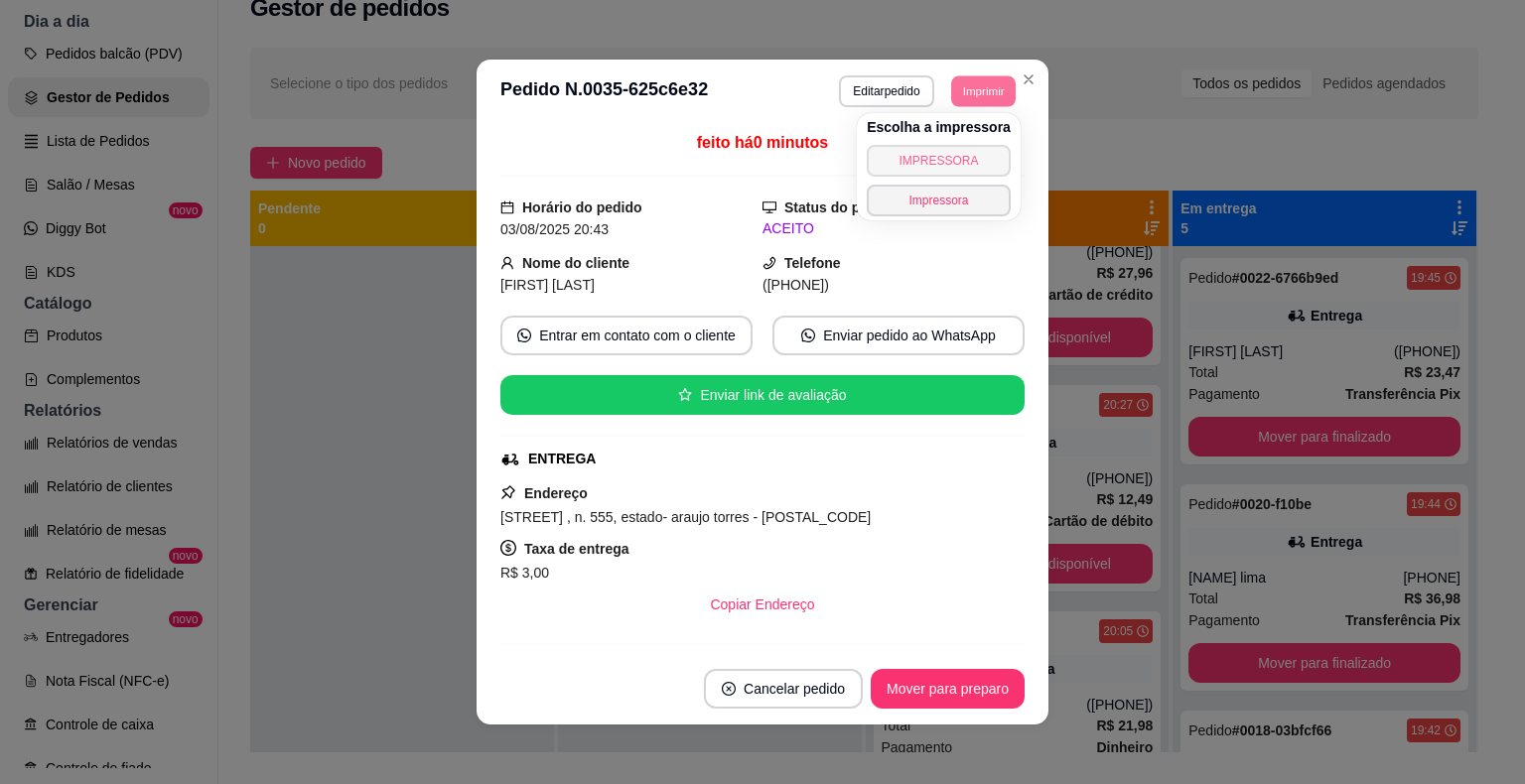 click on "IMPRESSORA" at bounding box center [938, 161] 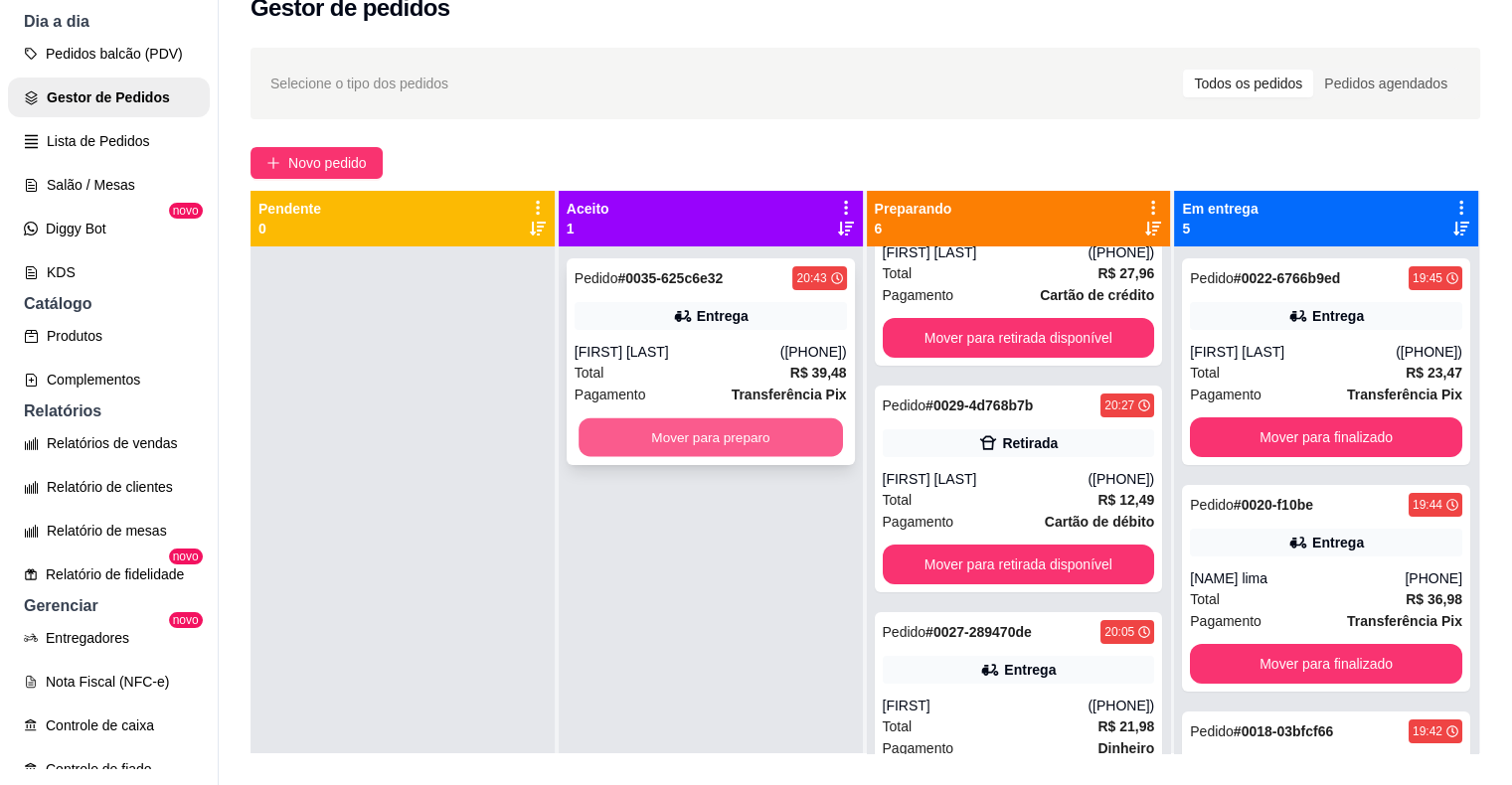 click on "Mover para preparo" at bounding box center (711, 437) 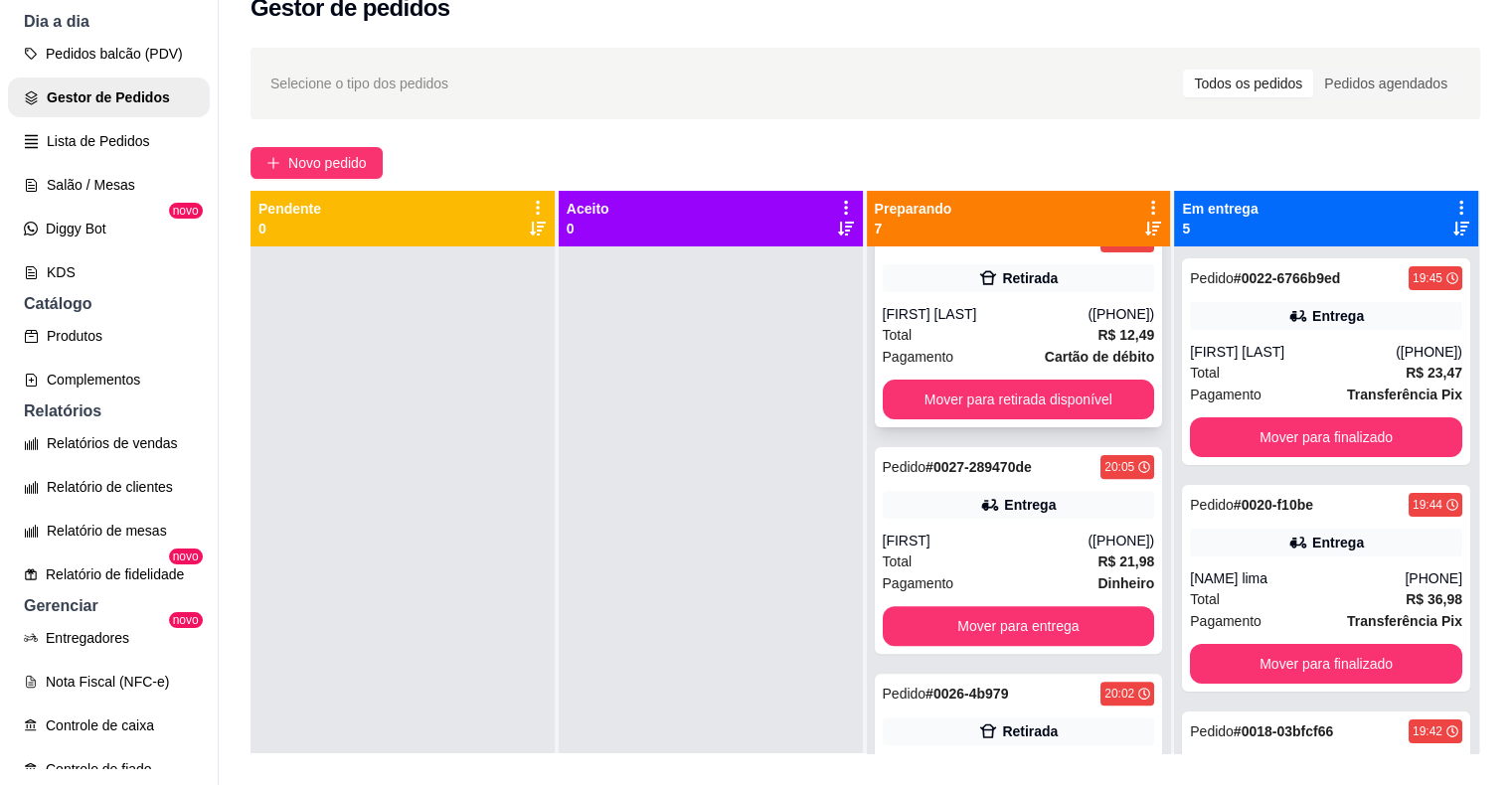 scroll, scrollTop: 820, scrollLeft: 0, axis: vertical 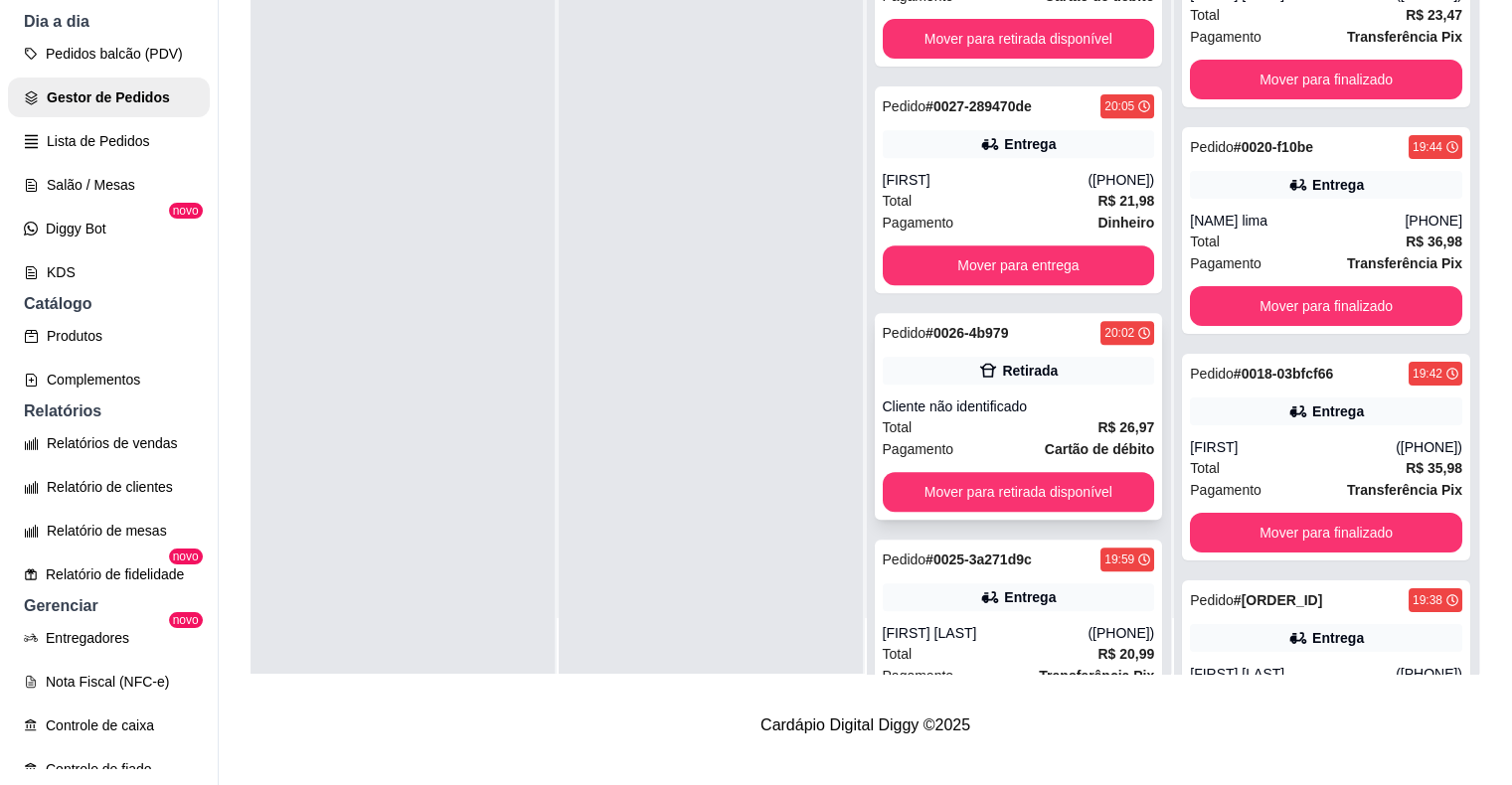 click on "Pagamento Cartão de débito" at bounding box center [1019, 449] 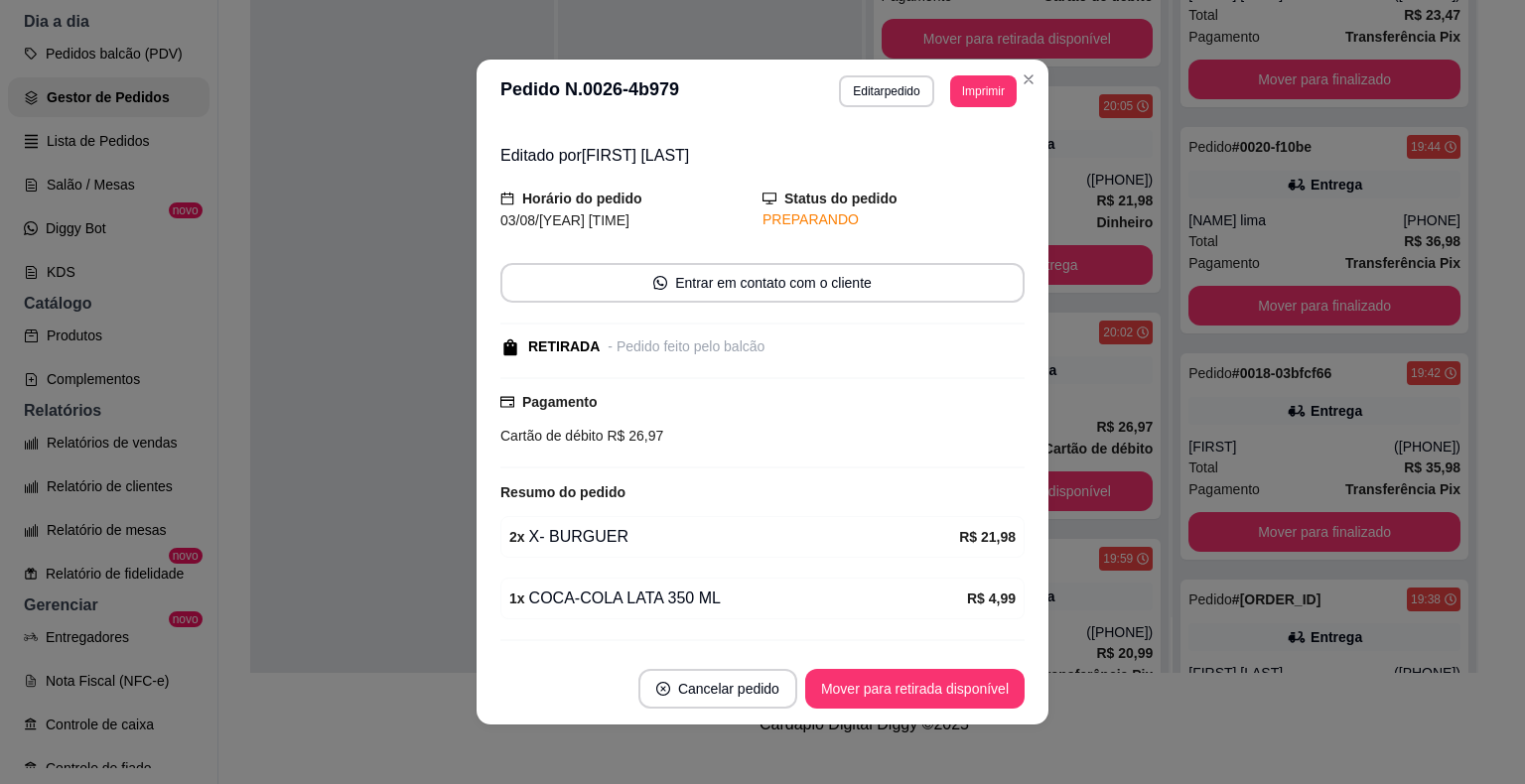 scroll, scrollTop: 100, scrollLeft: 0, axis: vertical 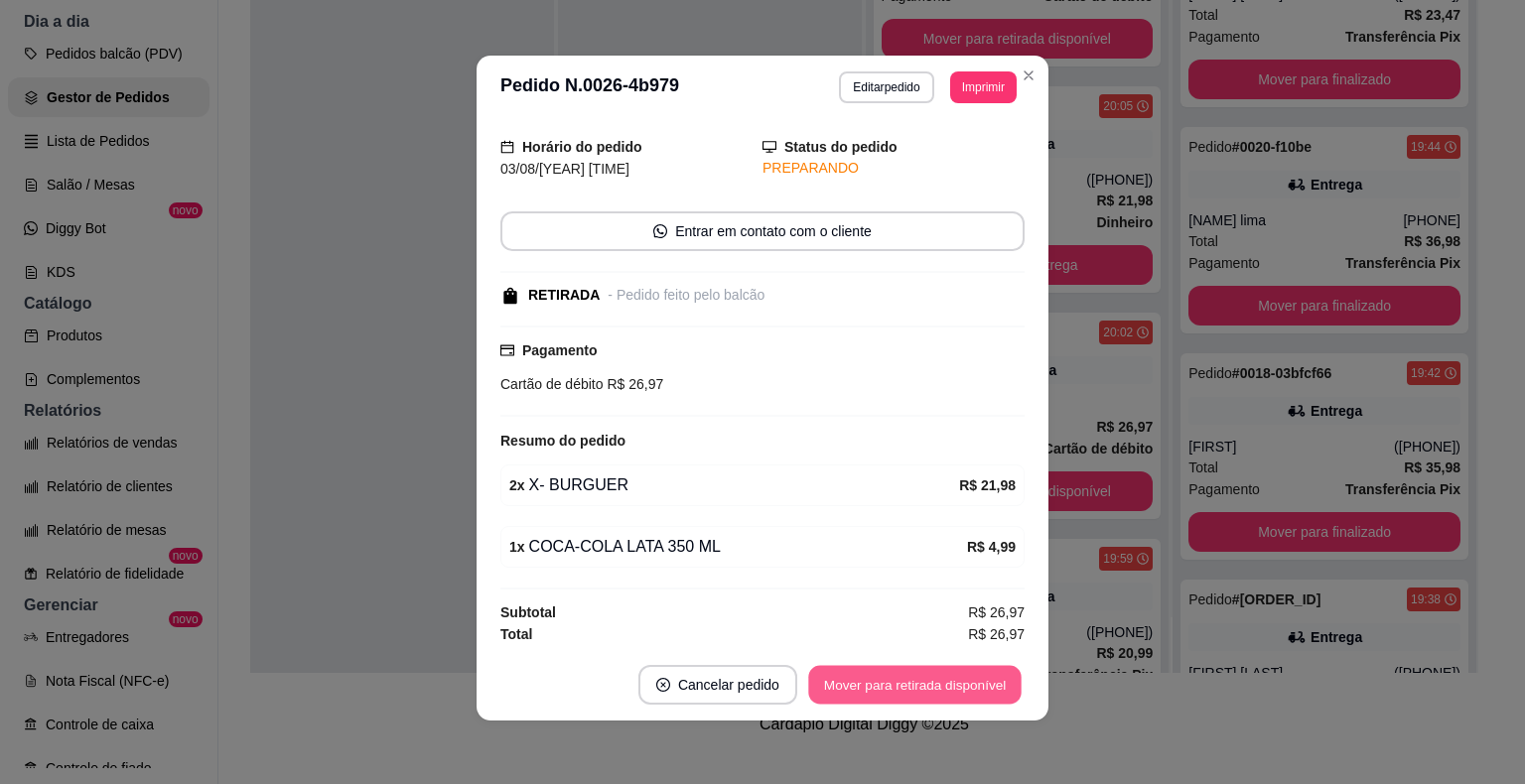 click on "Mover para retirada disponível" at bounding box center [914, 685] 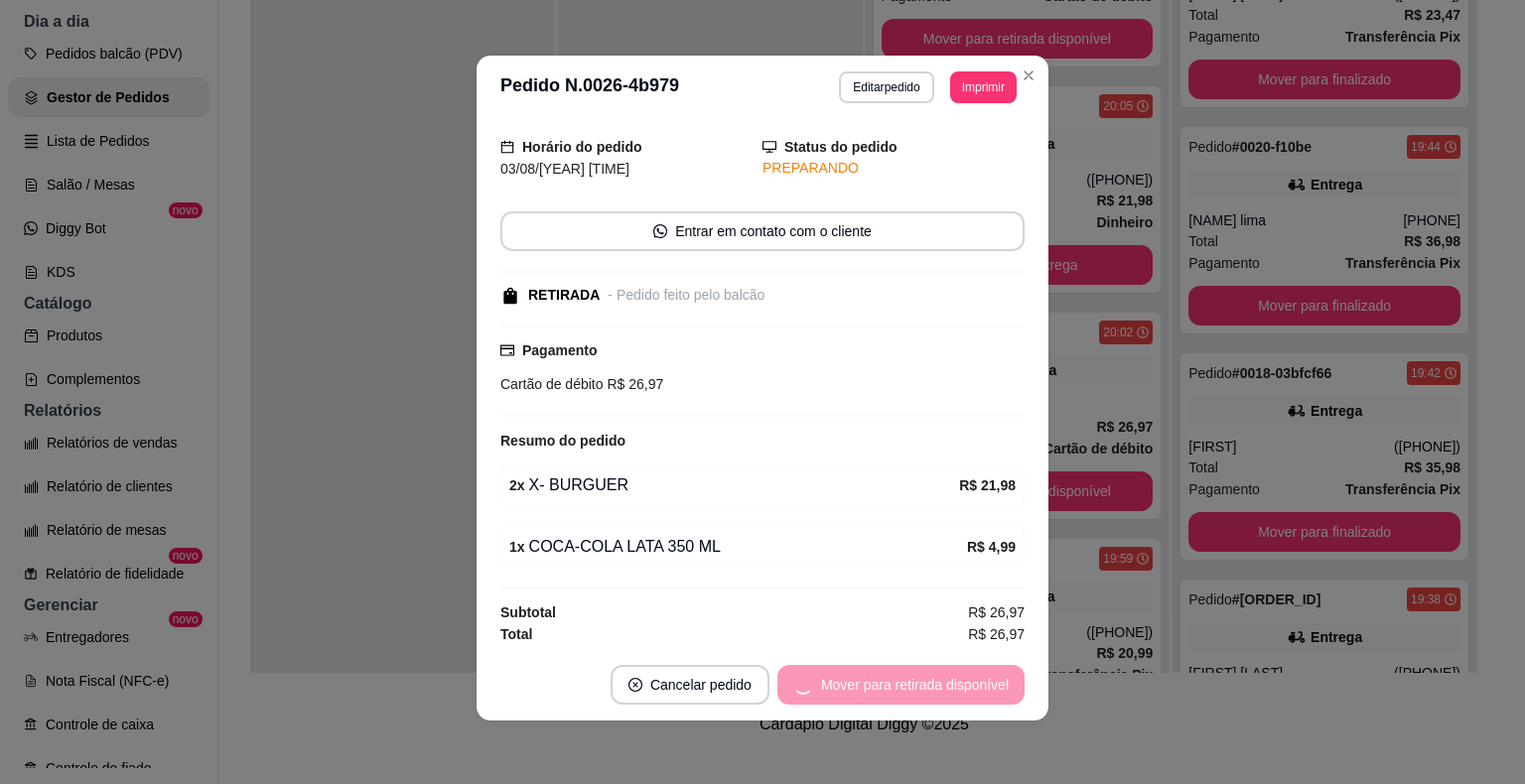 scroll, scrollTop: 592, scrollLeft: 0, axis: vertical 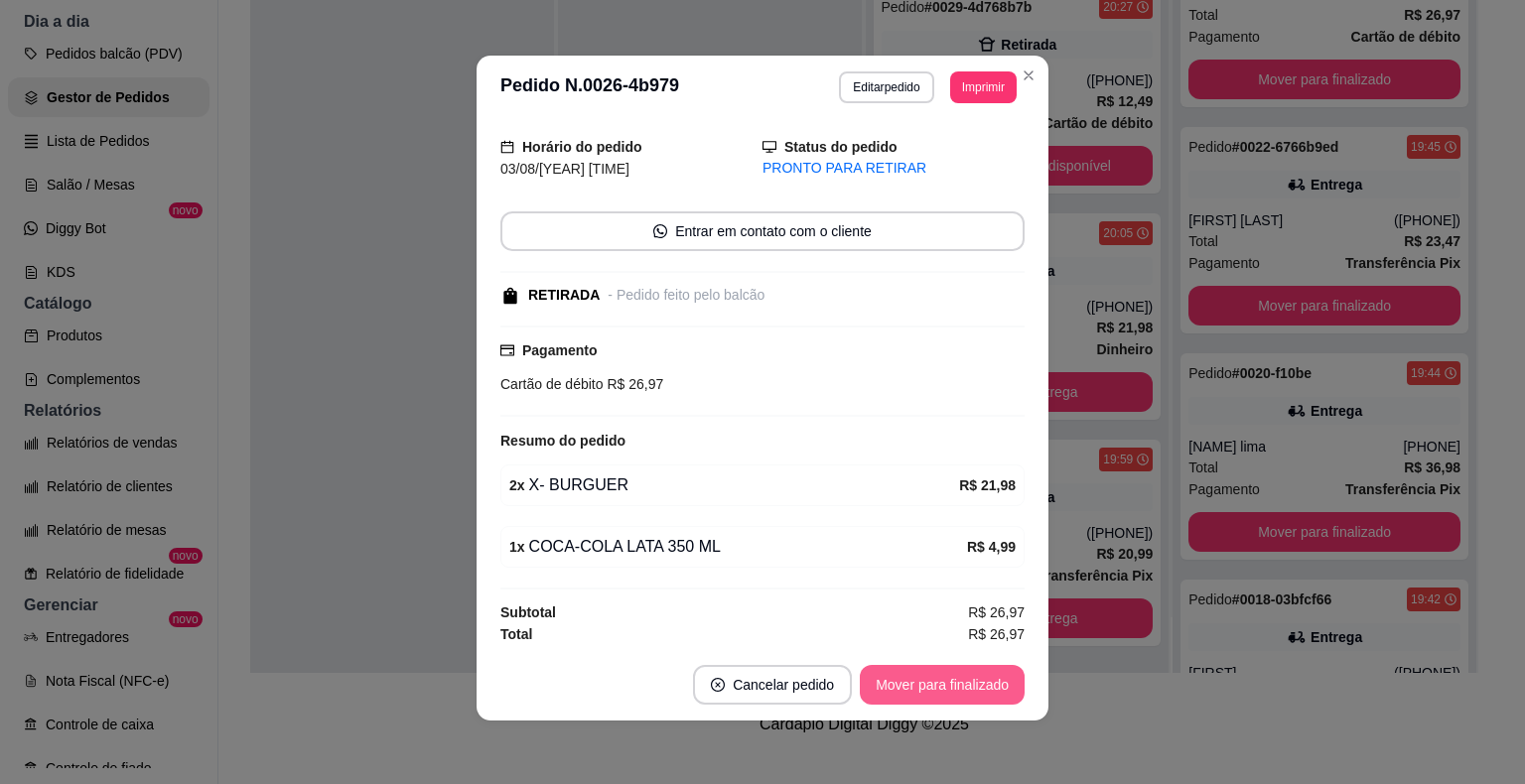 click on "Mover para finalizado" at bounding box center (942, 685) 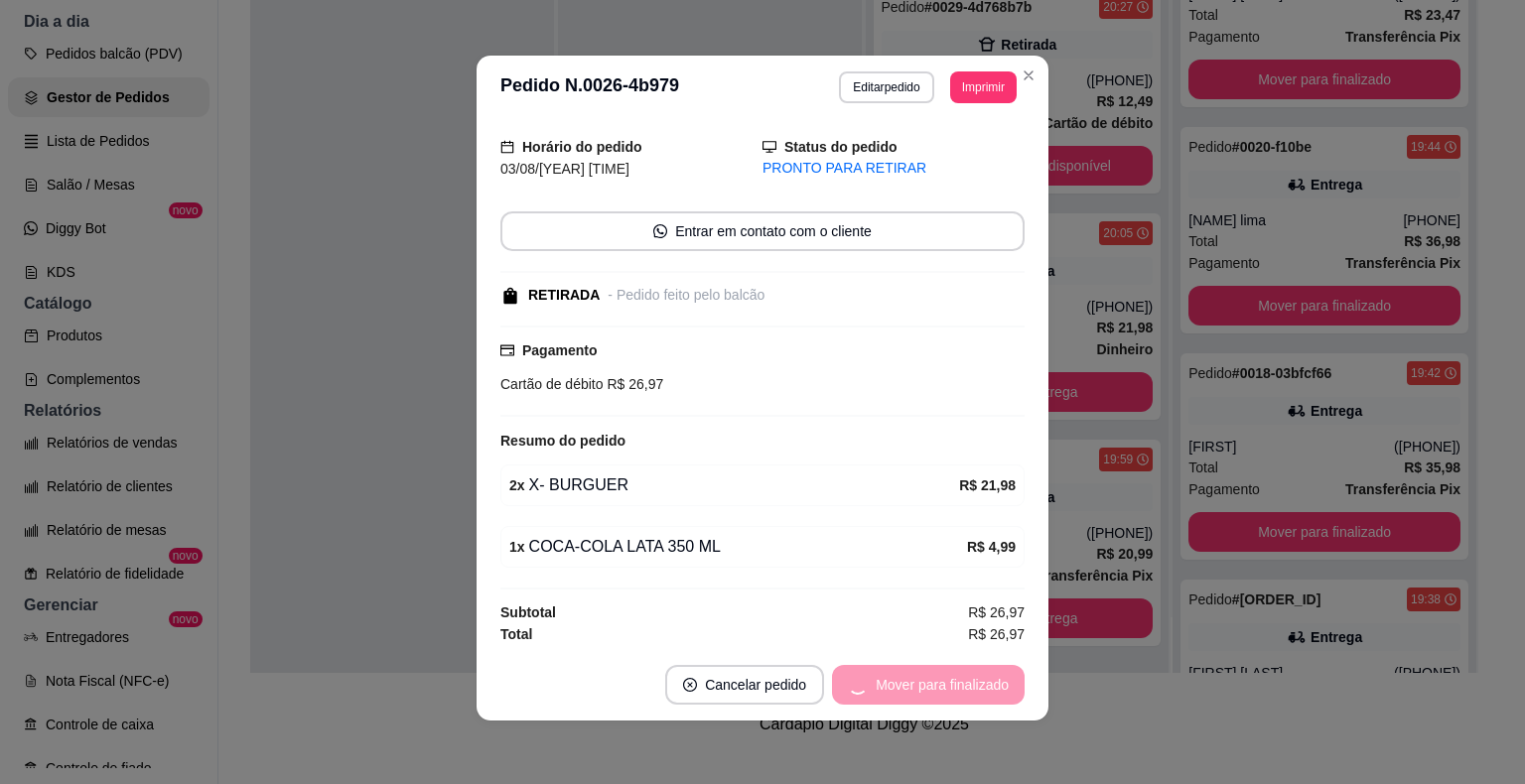 scroll, scrollTop: 0, scrollLeft: 0, axis: both 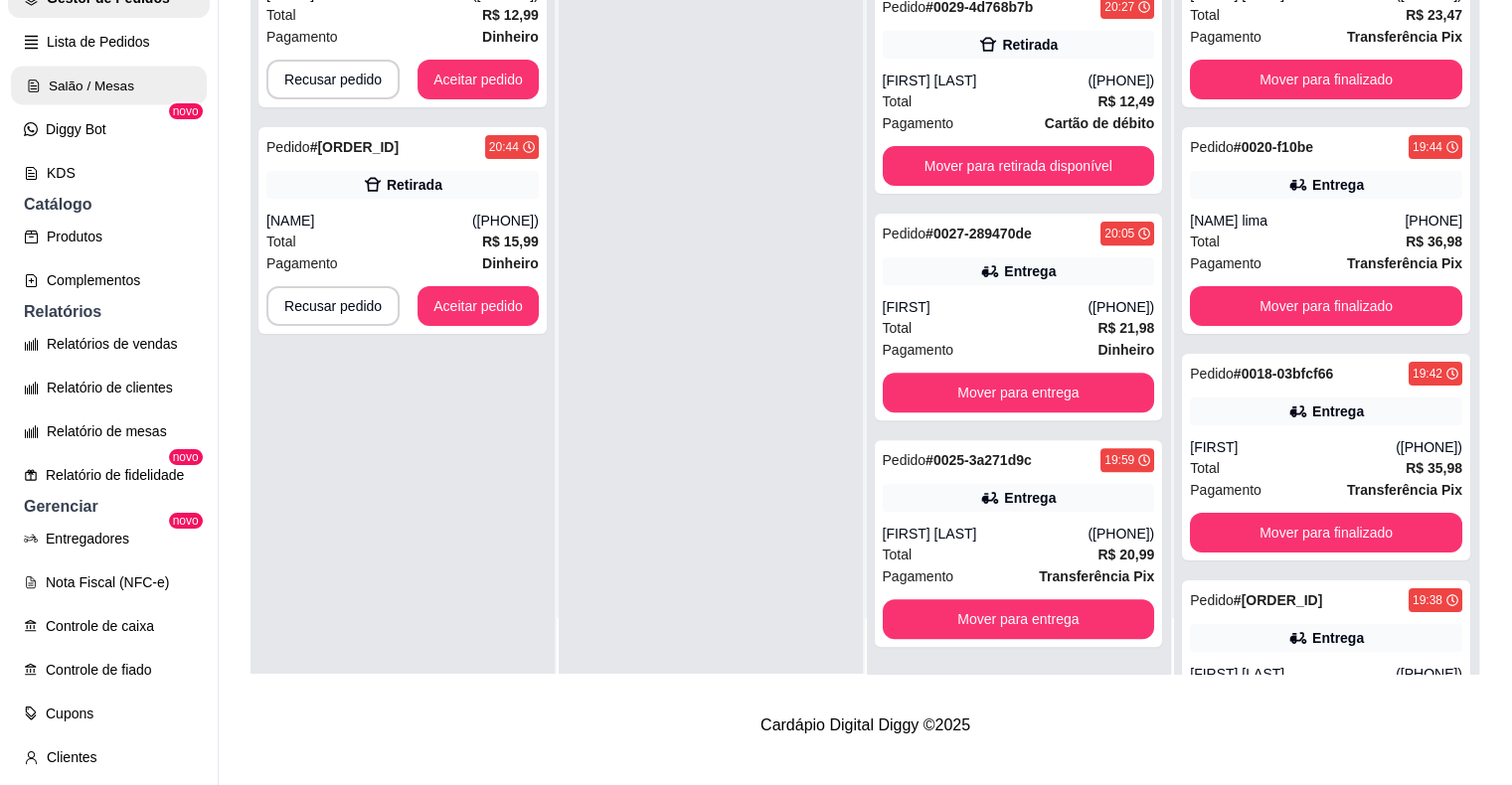 click on "Salão / Mesas" at bounding box center (108, 85) 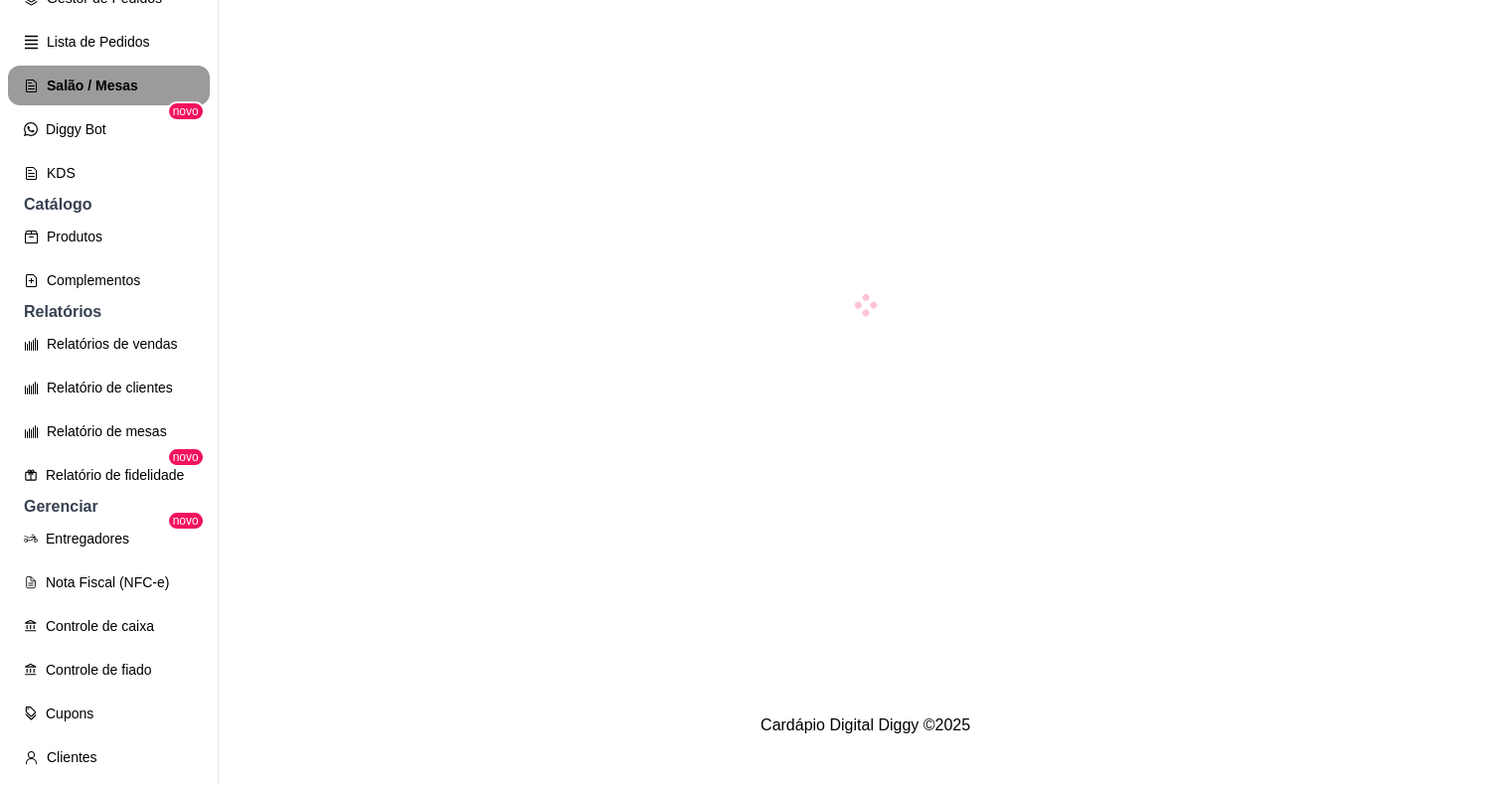 scroll, scrollTop: 0, scrollLeft: 0, axis: both 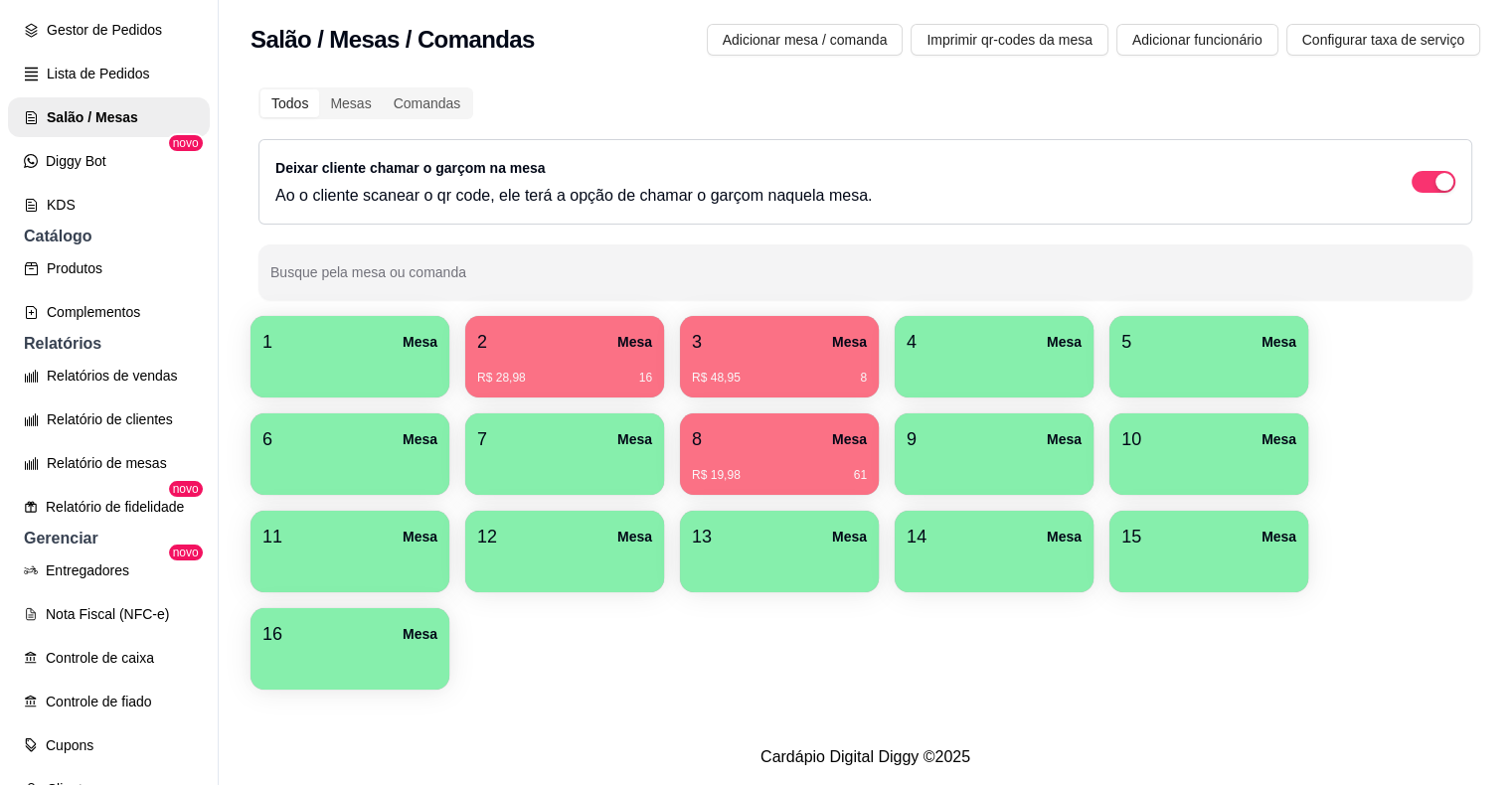 click on "R$ 19,98 61" at bounding box center [779, 468] 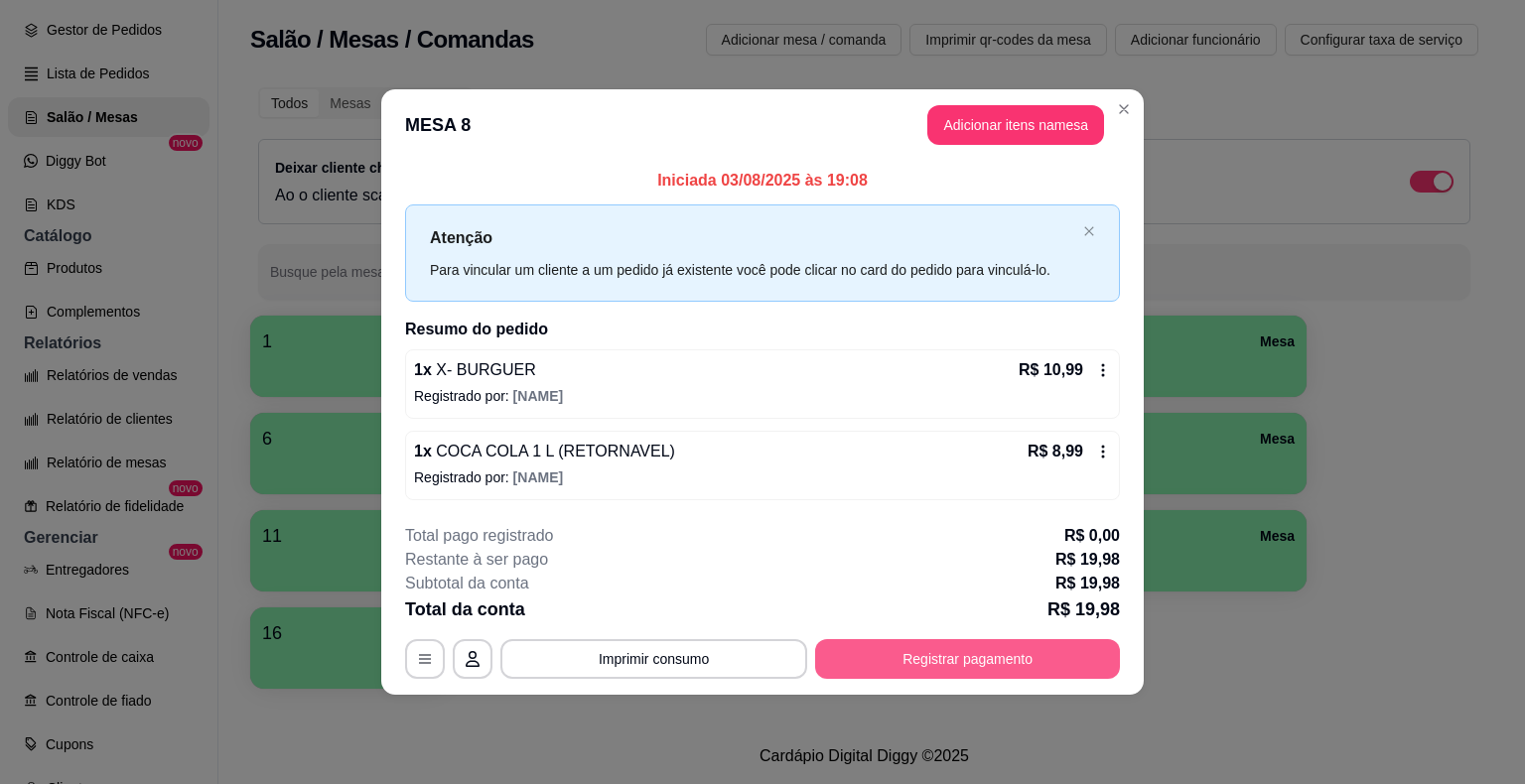 click on "Registrar pagamento" at bounding box center (967, 659) 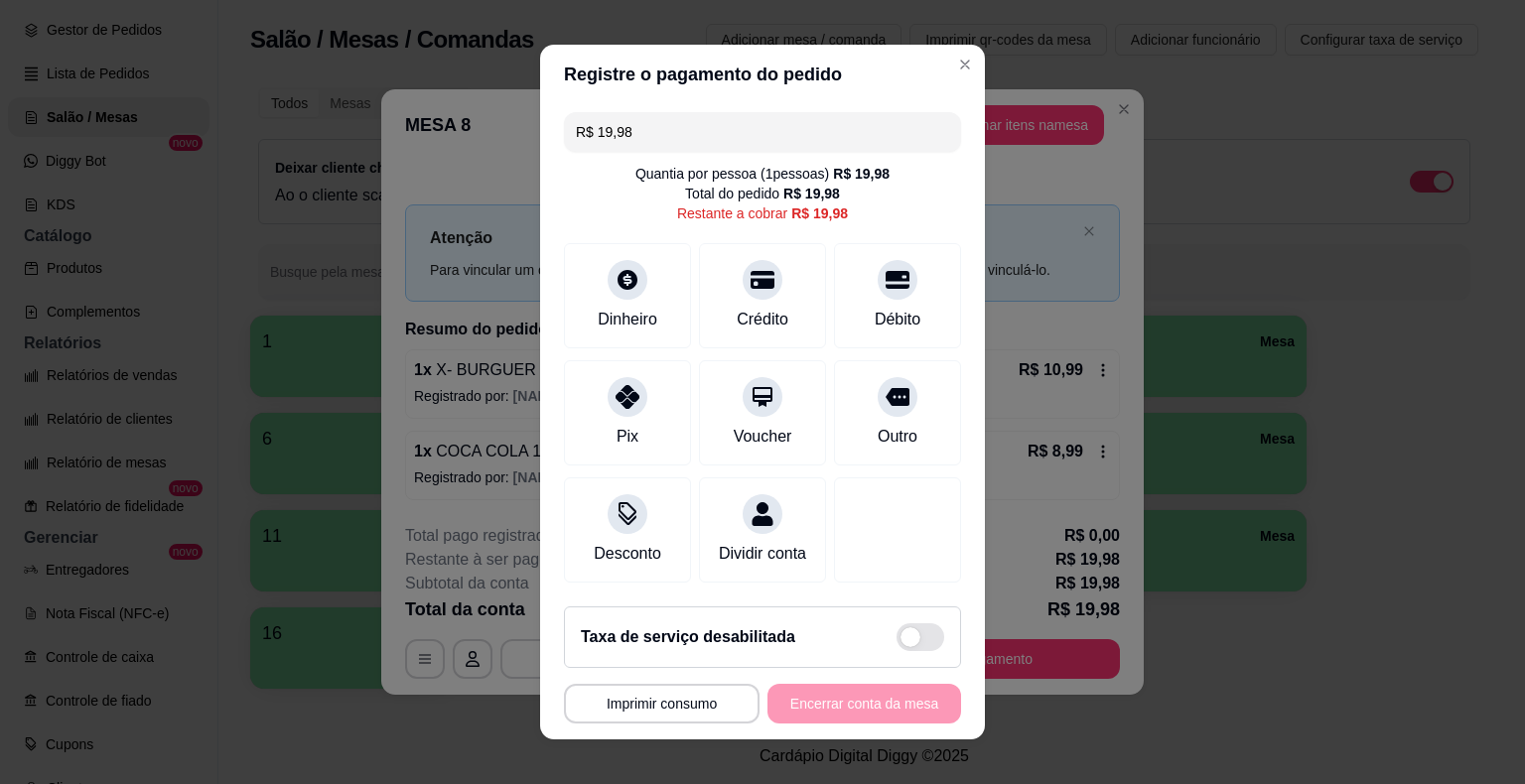 click on "R$ 19,98" at bounding box center [762, 132] 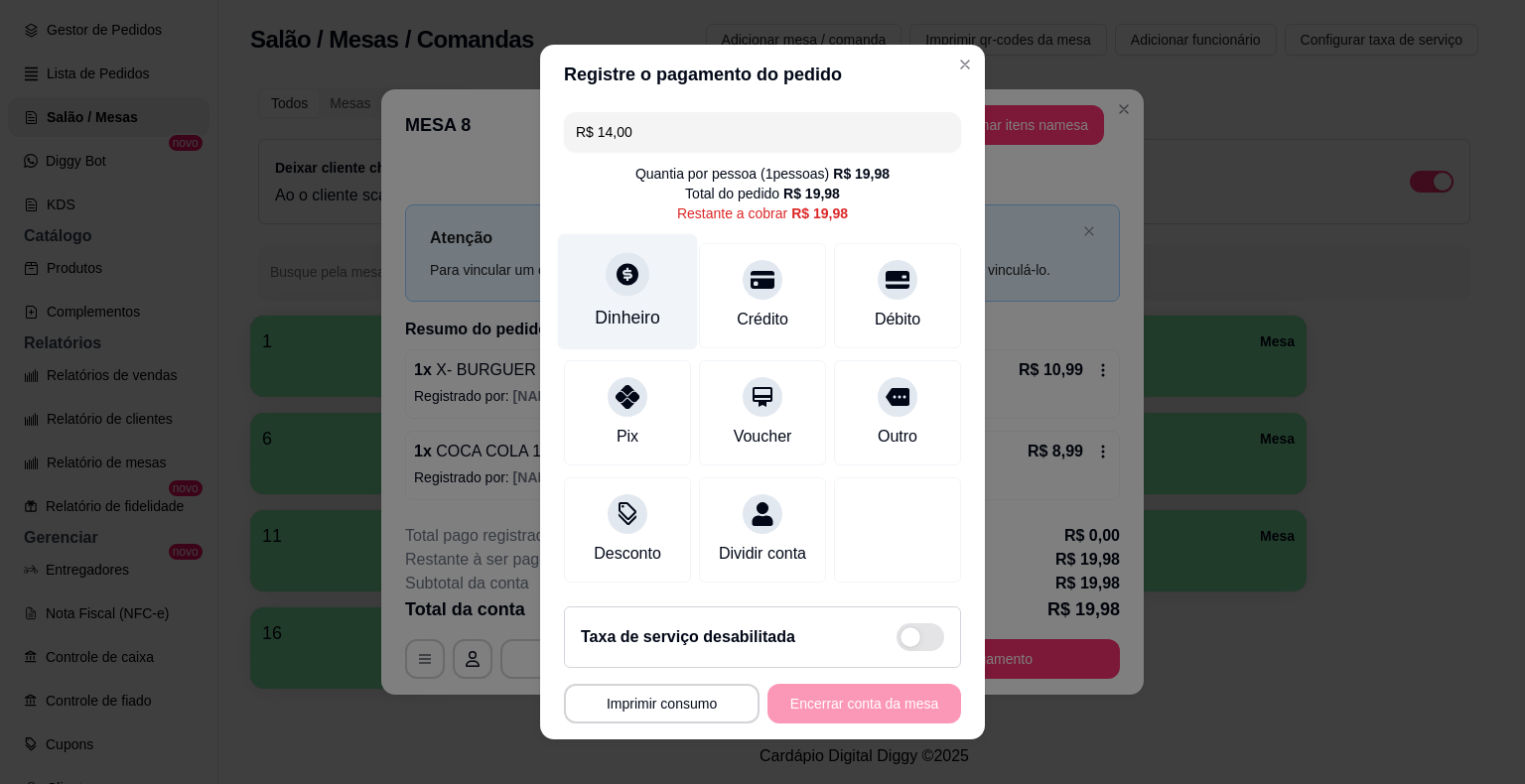 click on "Dinheiro" at bounding box center (627, 292) 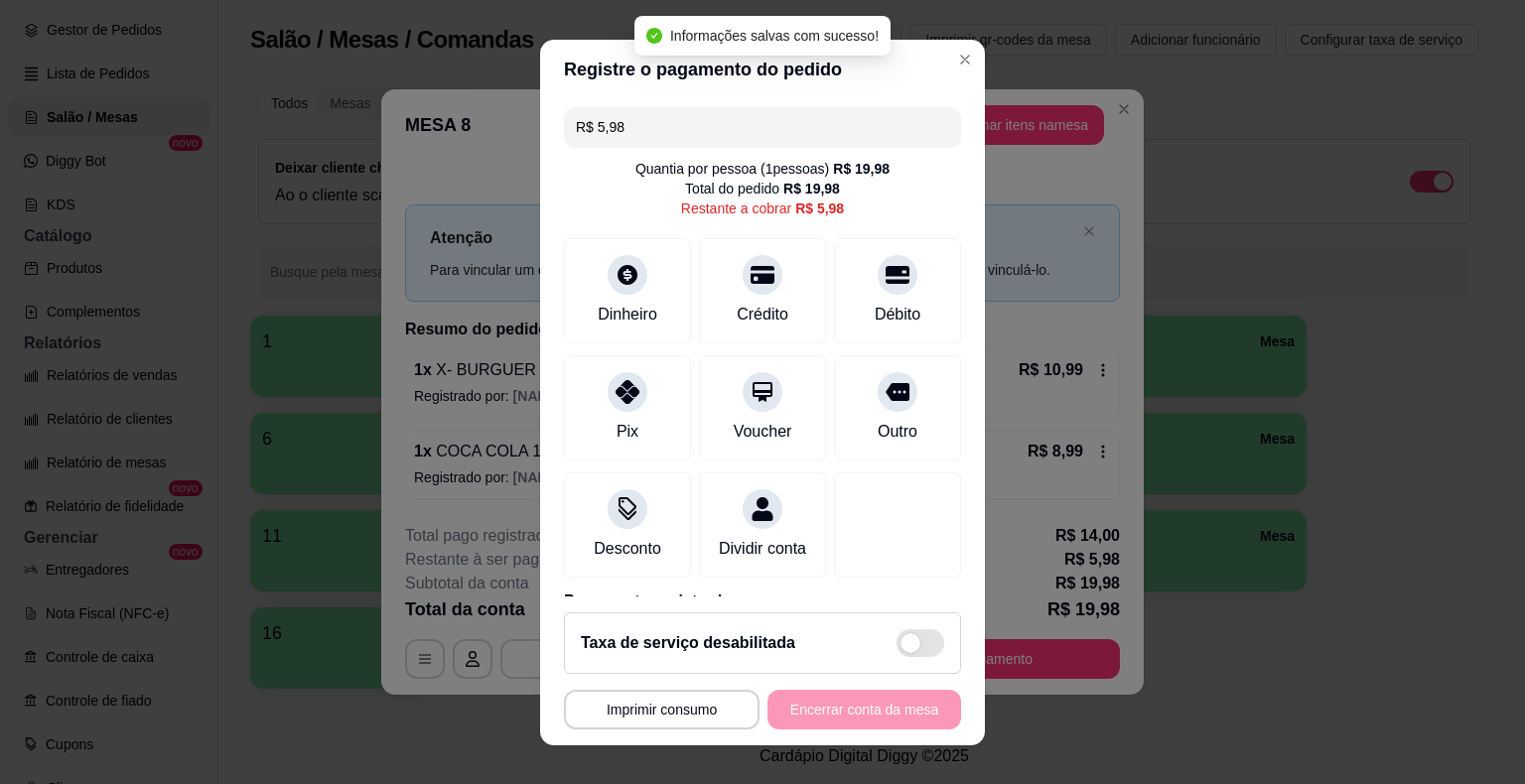 scroll, scrollTop: 113, scrollLeft: 0, axis: vertical 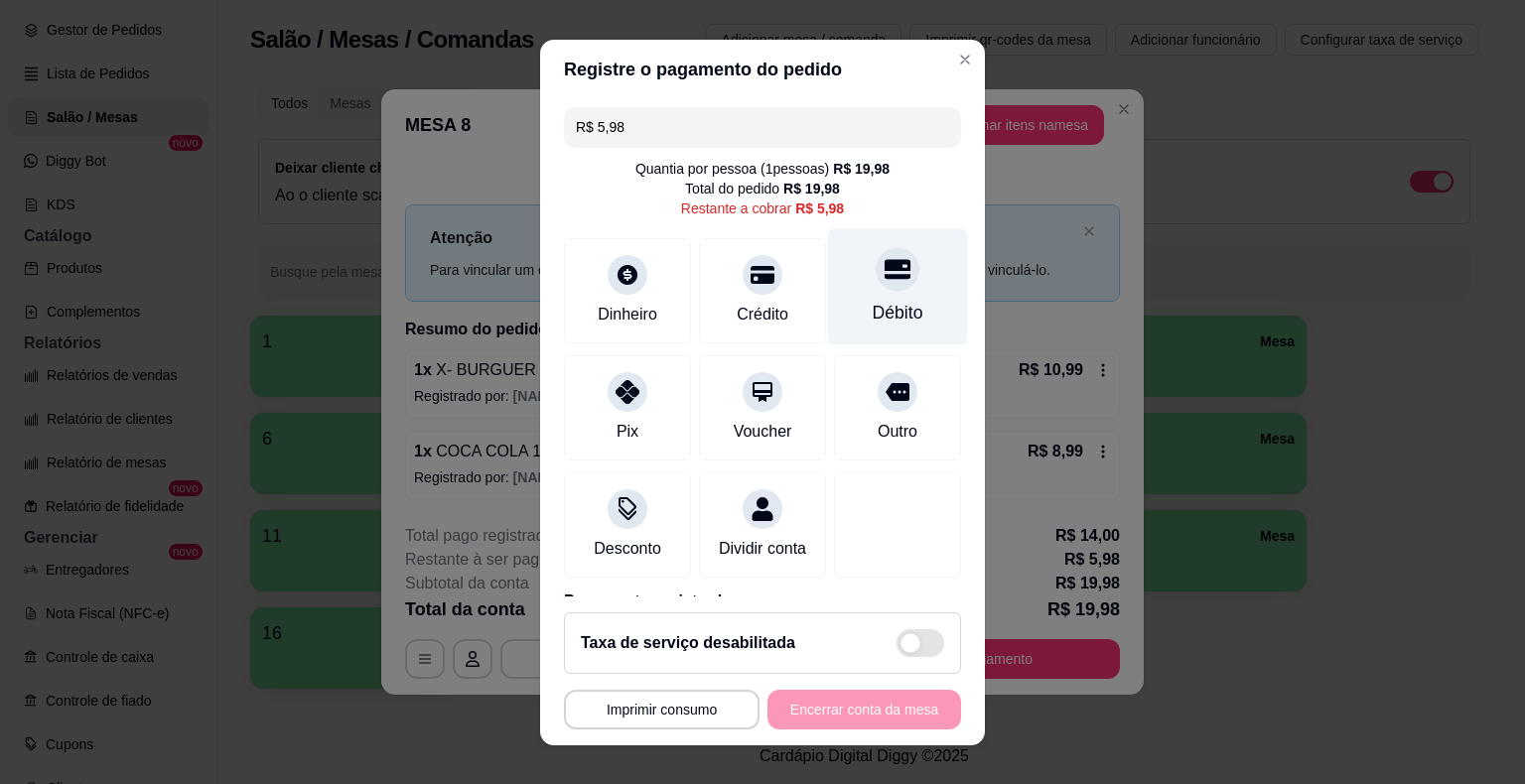 click on "Débito" at bounding box center (898, 313) 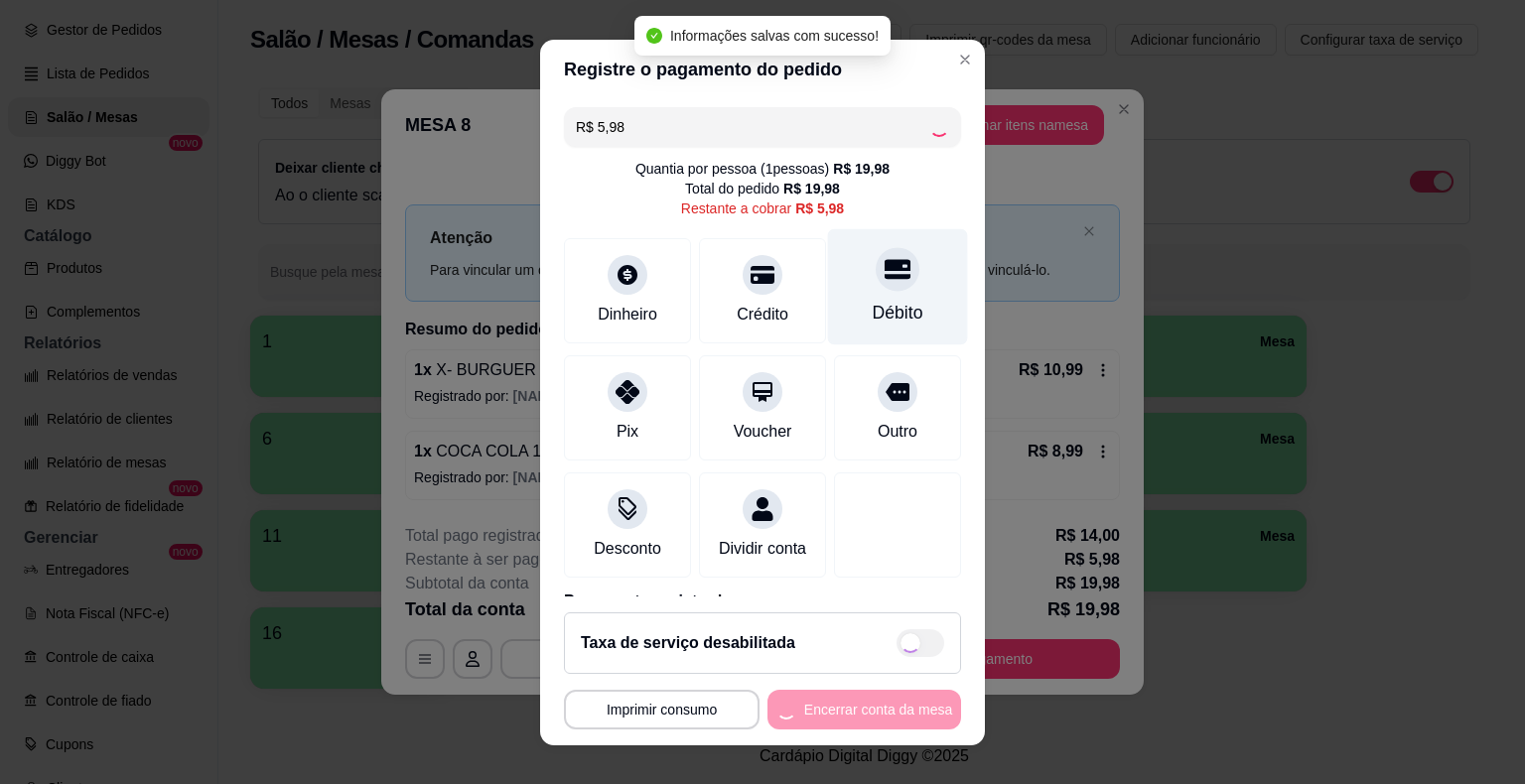 type on "R$ 0,00" 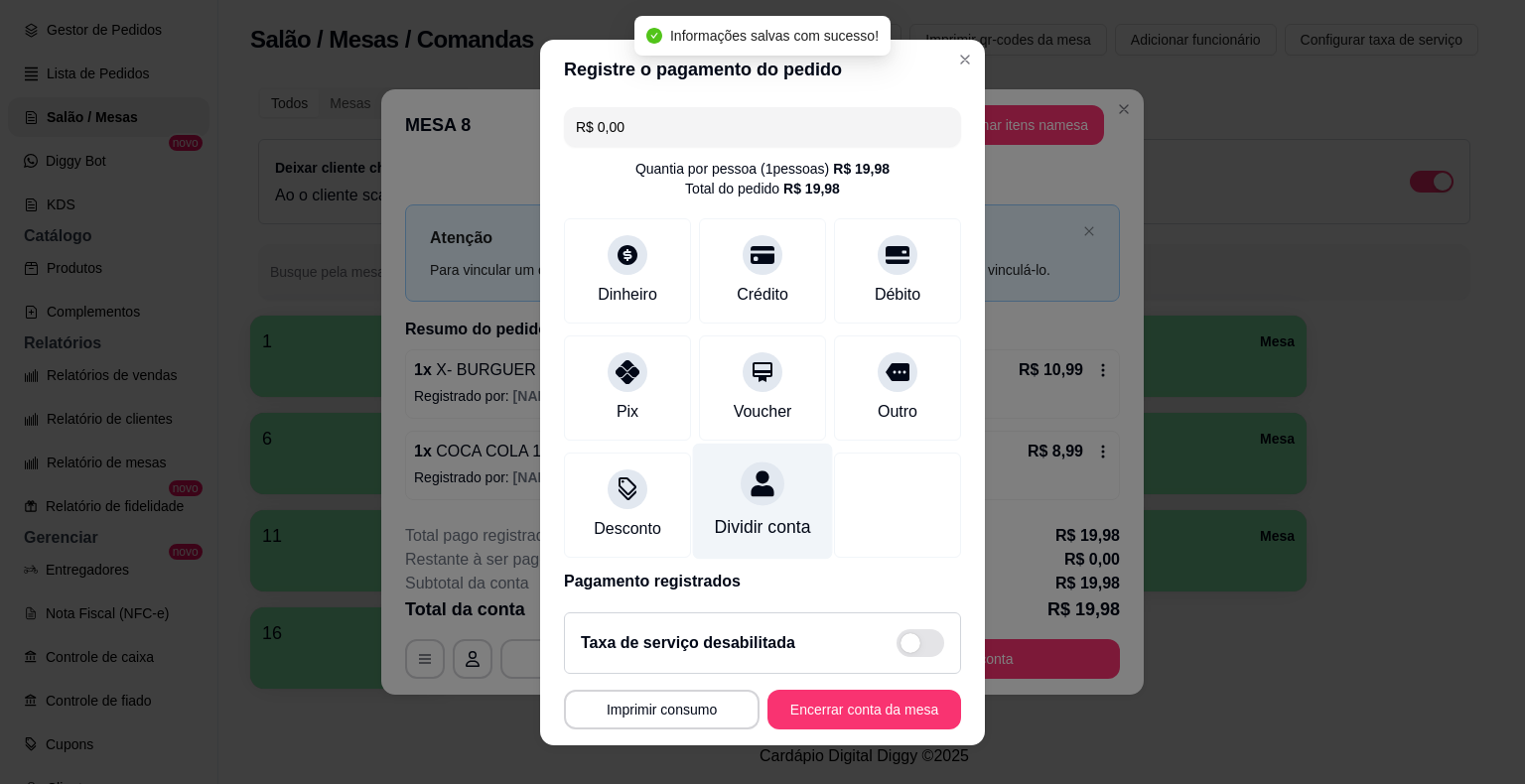 scroll, scrollTop: 169, scrollLeft: 0, axis: vertical 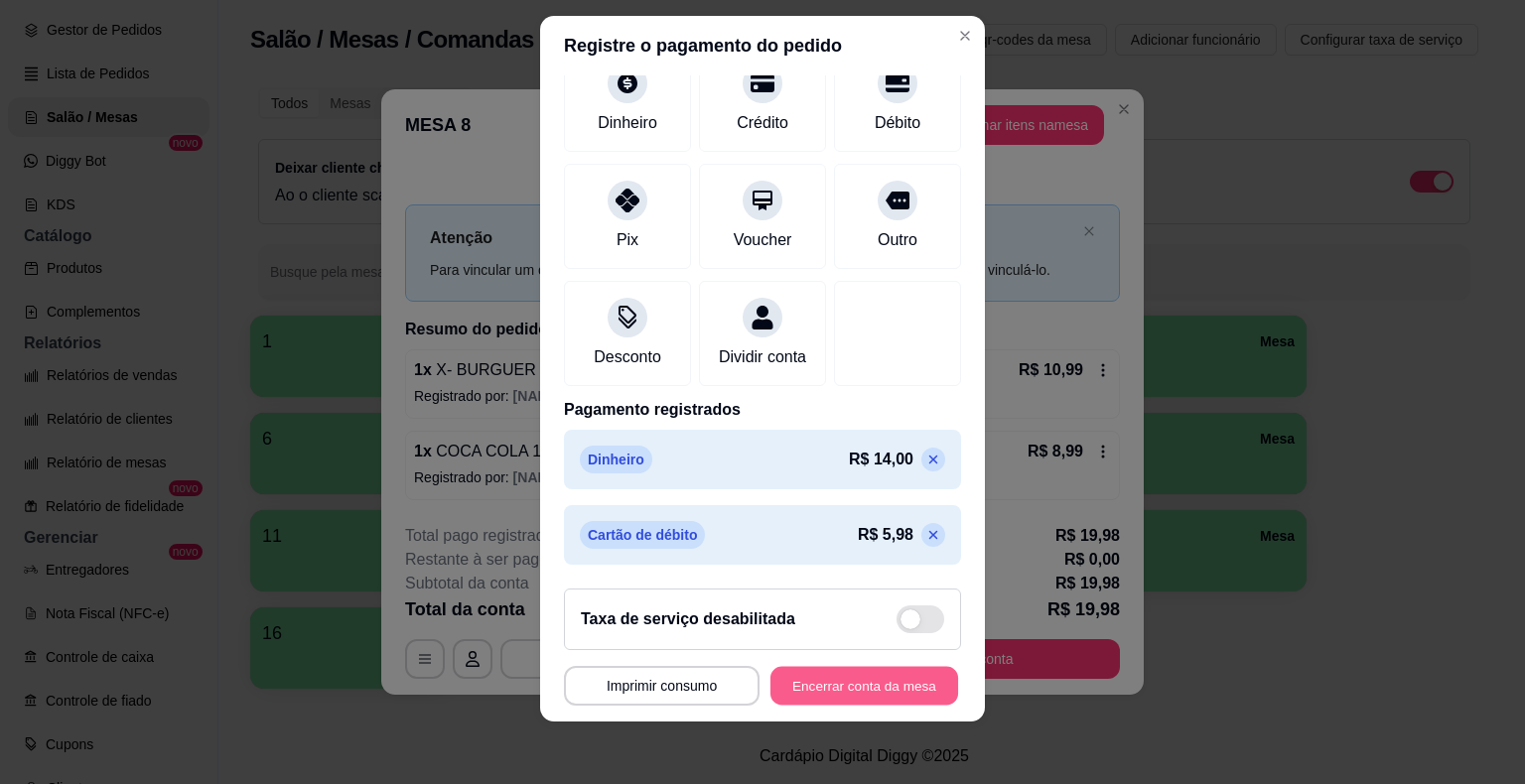 click on "Encerrar conta da mesa" at bounding box center [864, 685] 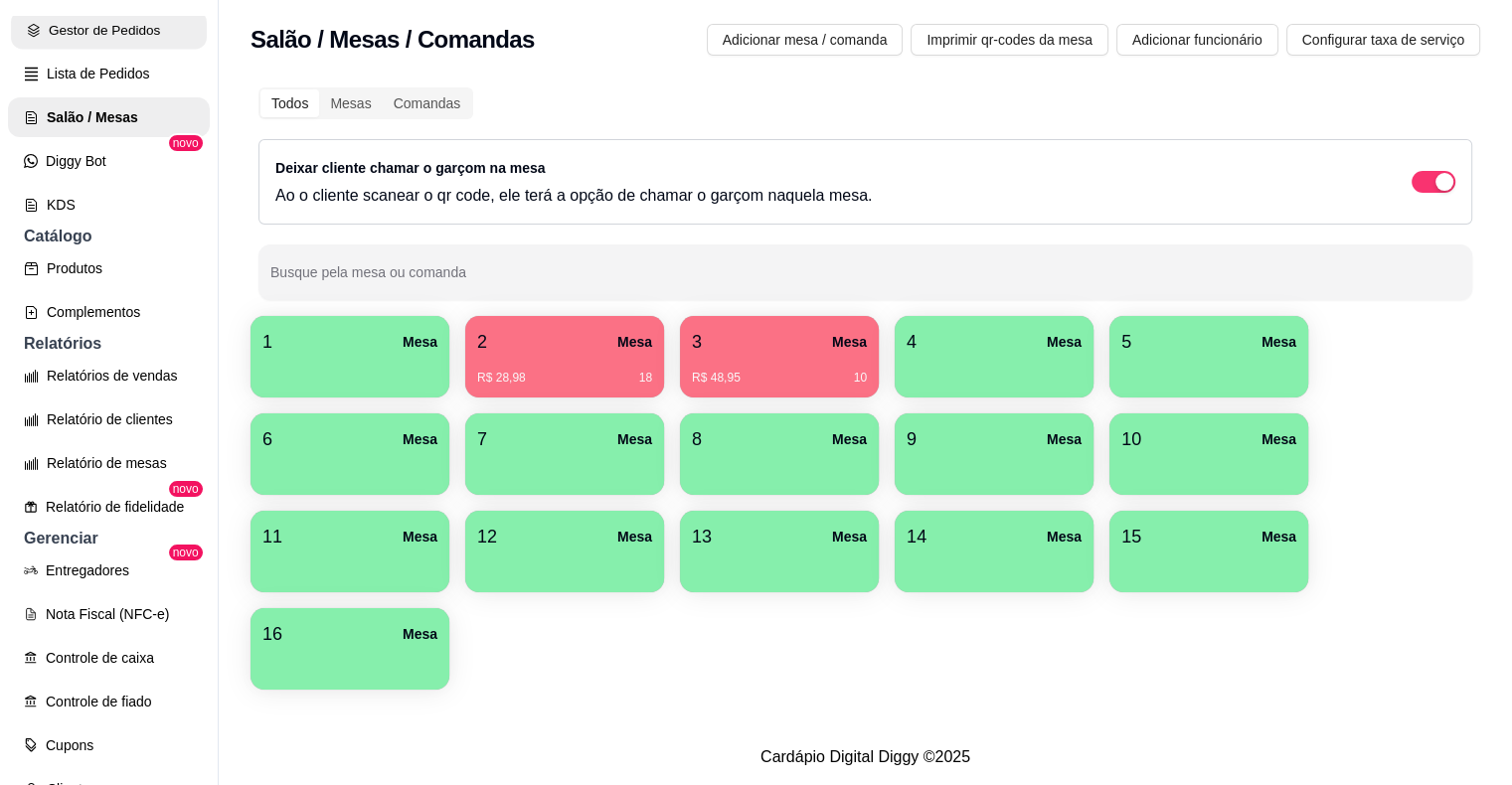 click on "Gestor de Pedidos" at bounding box center [108, 30] 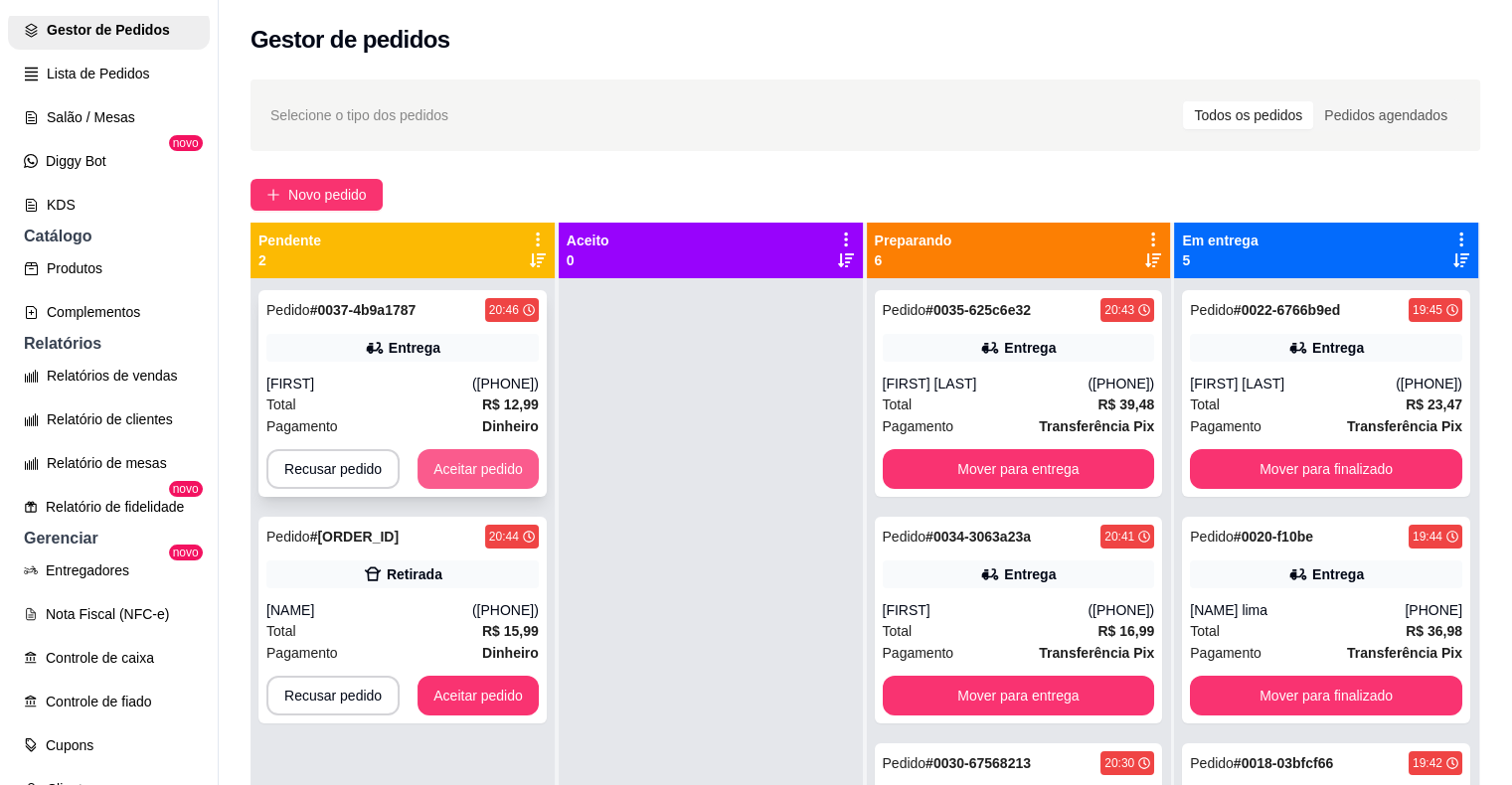click on "Aceitar pedido" at bounding box center [478, 469] 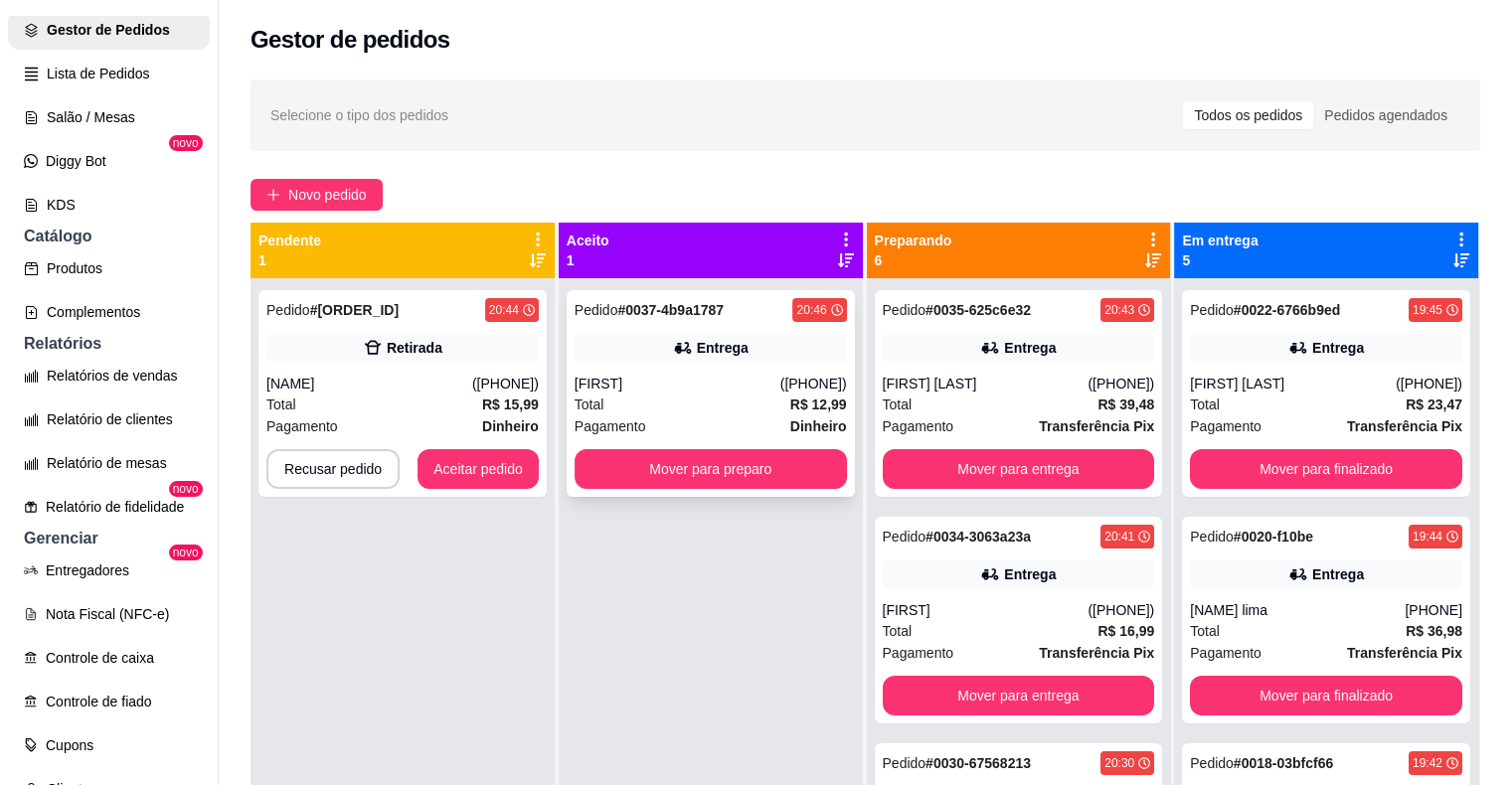 click on "[FIRST]" at bounding box center [677, 384] 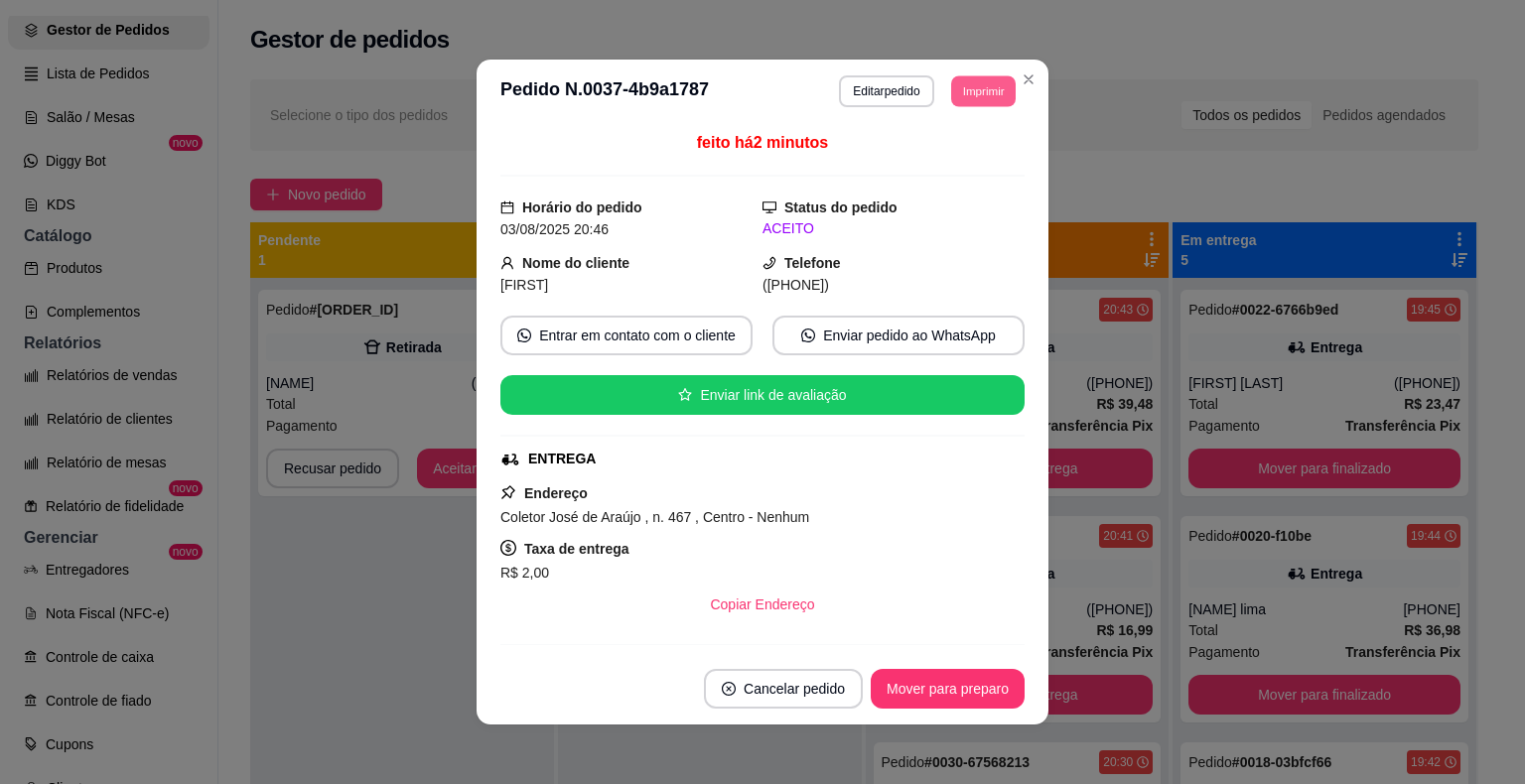click on "Imprimir" at bounding box center (983, 90) 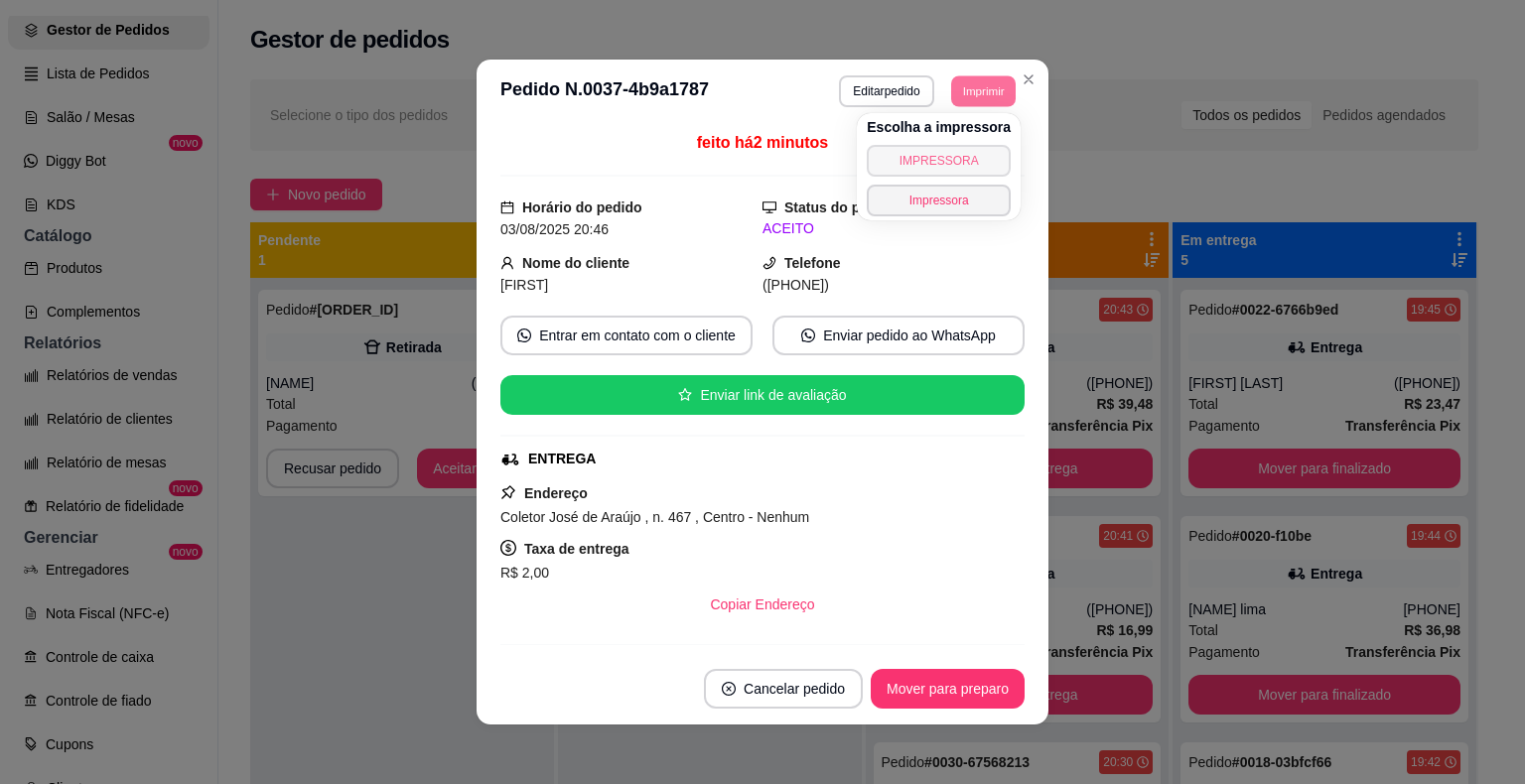 click on "IMPRESSORA" at bounding box center (938, 161) 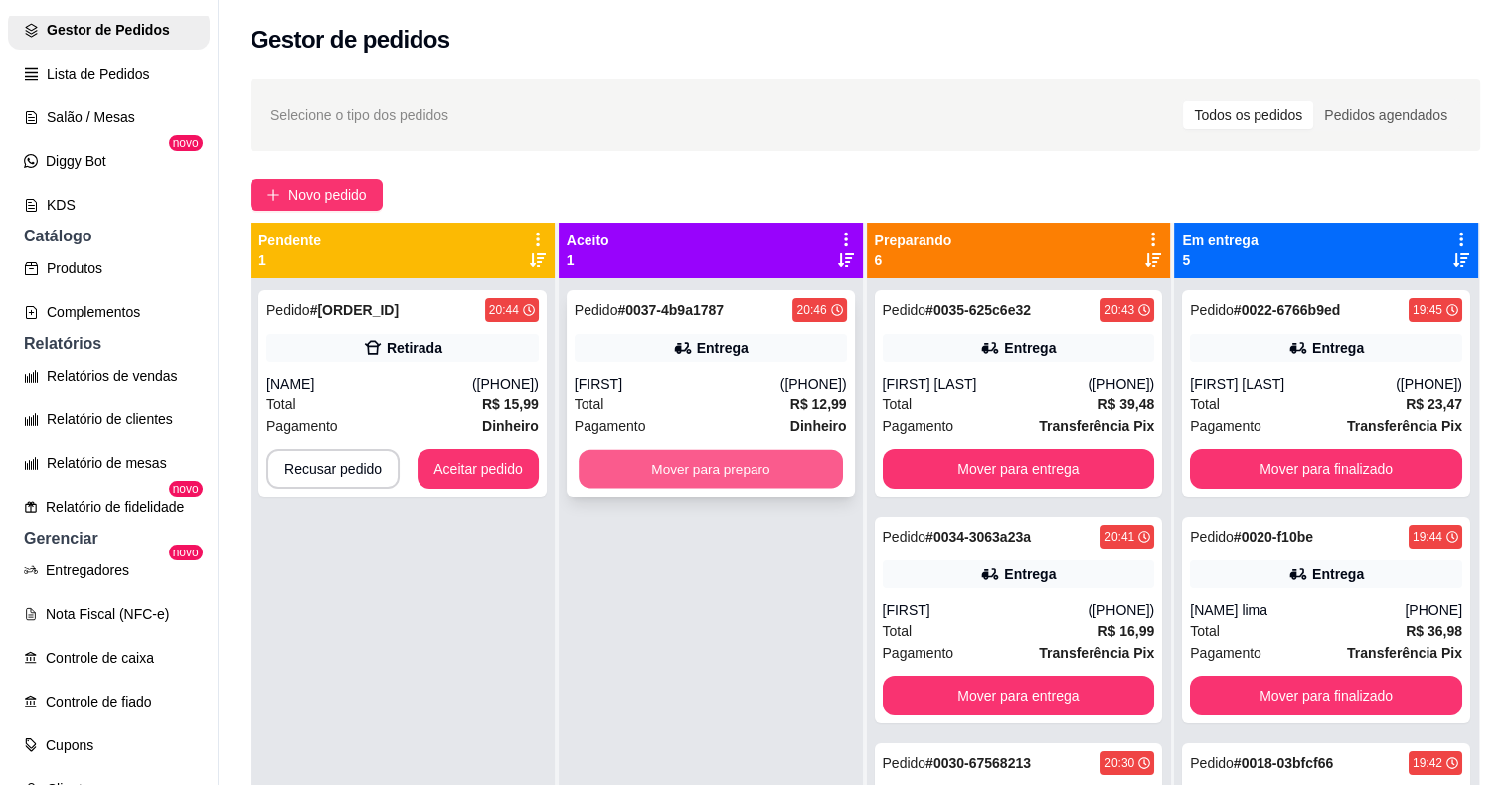 click on "Mover para preparo" at bounding box center [711, 469] 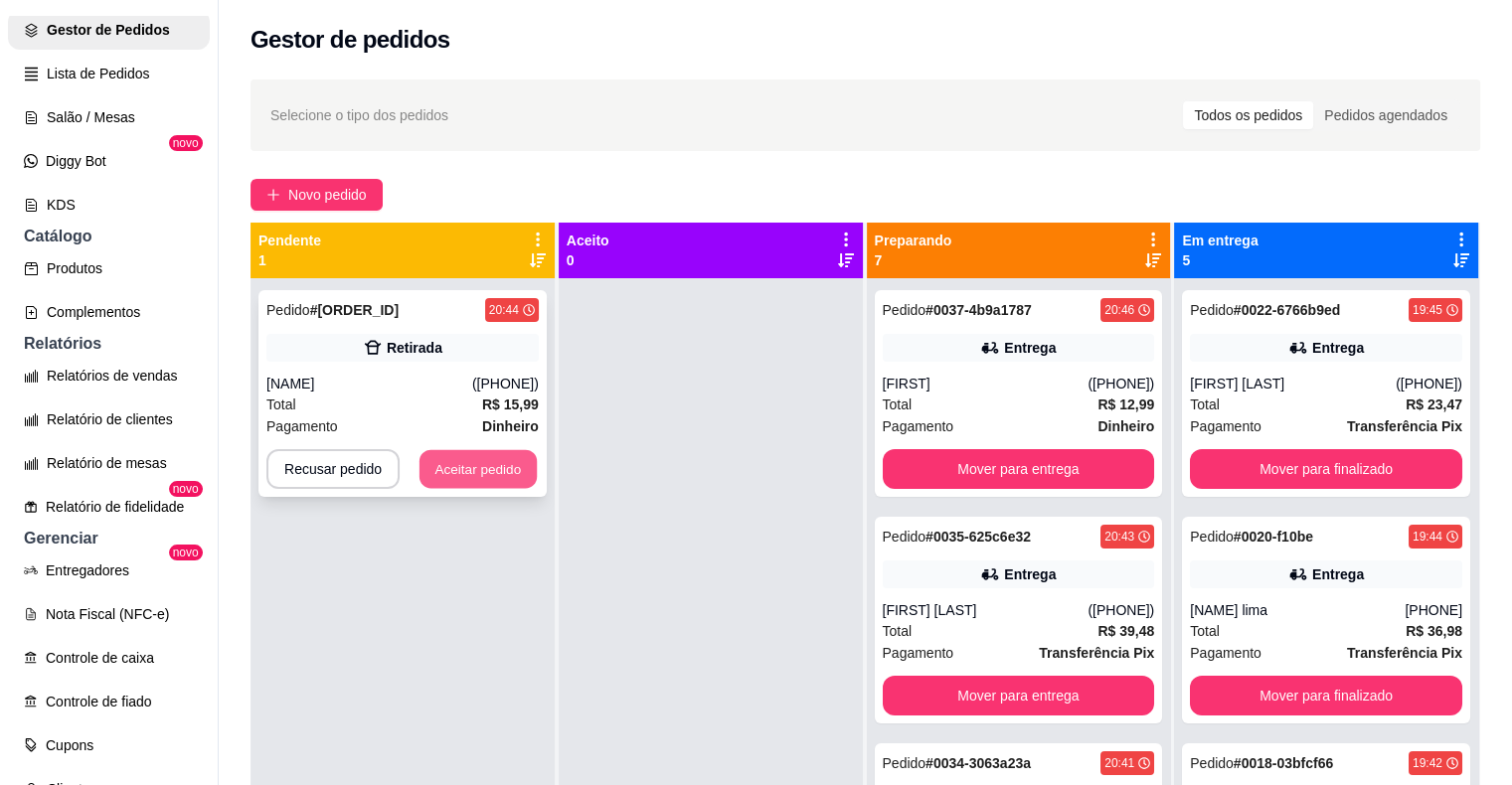 click on "Aceitar pedido" at bounding box center (478, 469) 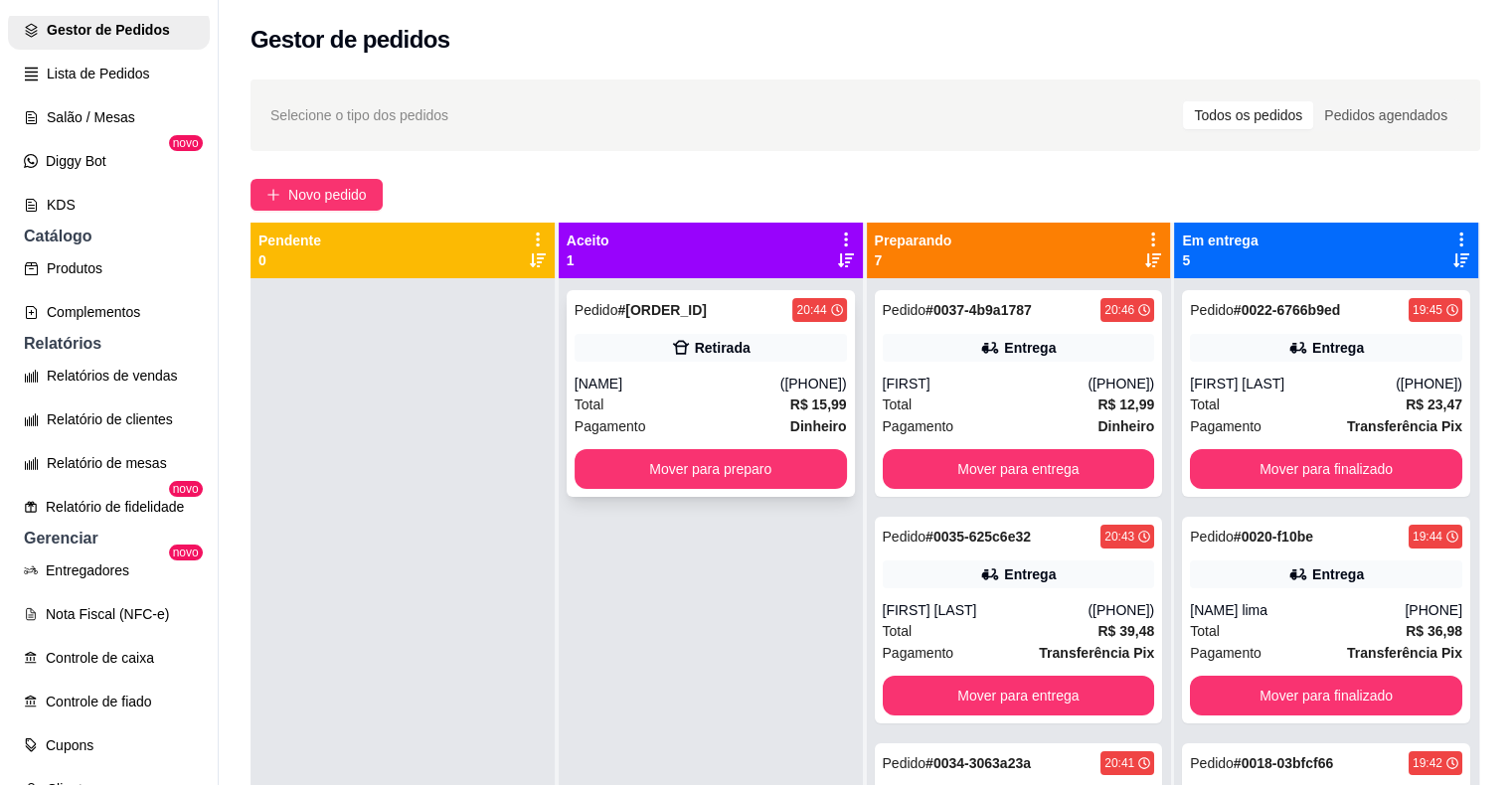 click on "Total R$ 15,99" at bounding box center [711, 404] 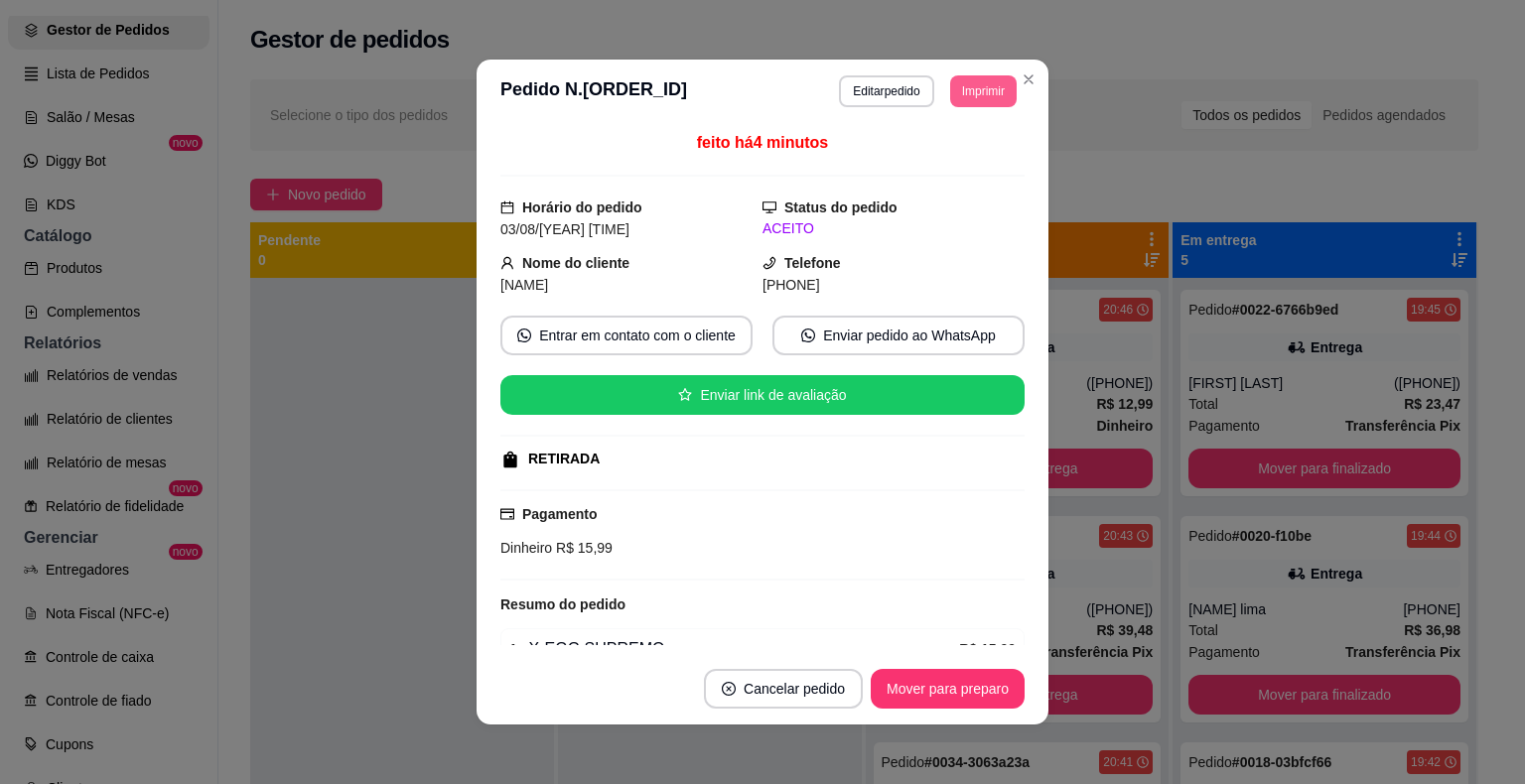 click on "Imprimir" at bounding box center (983, 91) 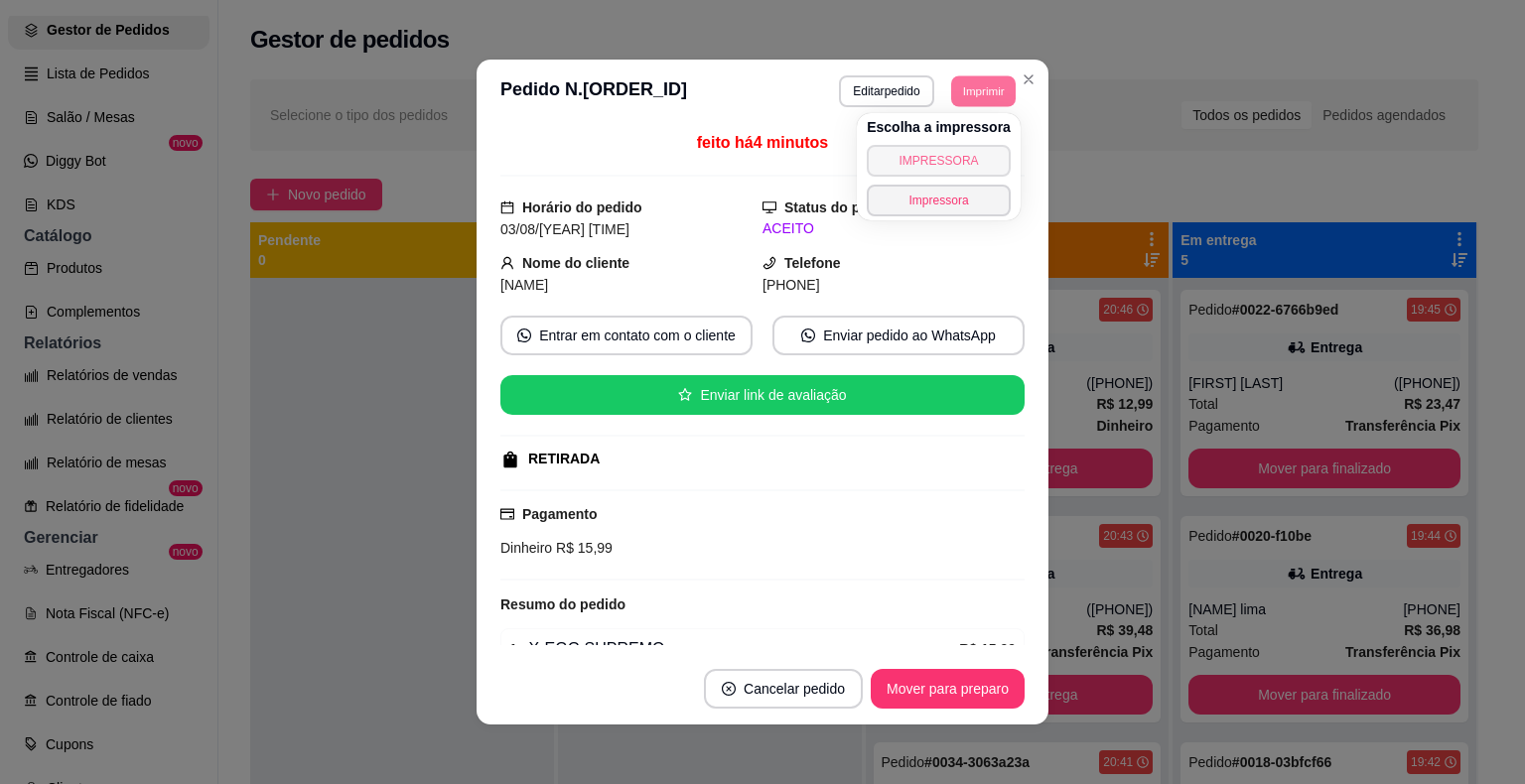 click on "IMPRESSORA" at bounding box center [938, 161] 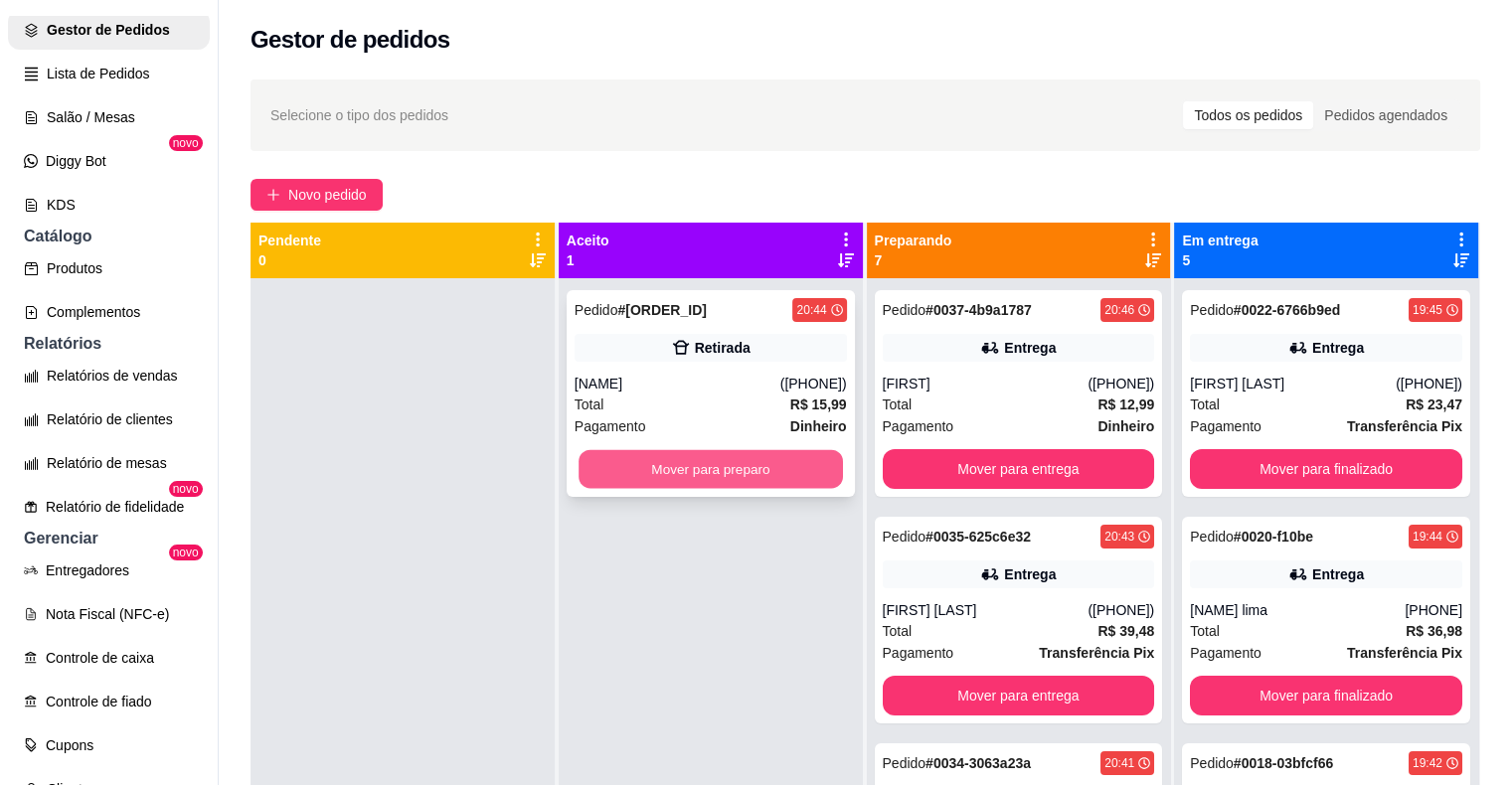 click on "Mover para preparo" at bounding box center [711, 469] 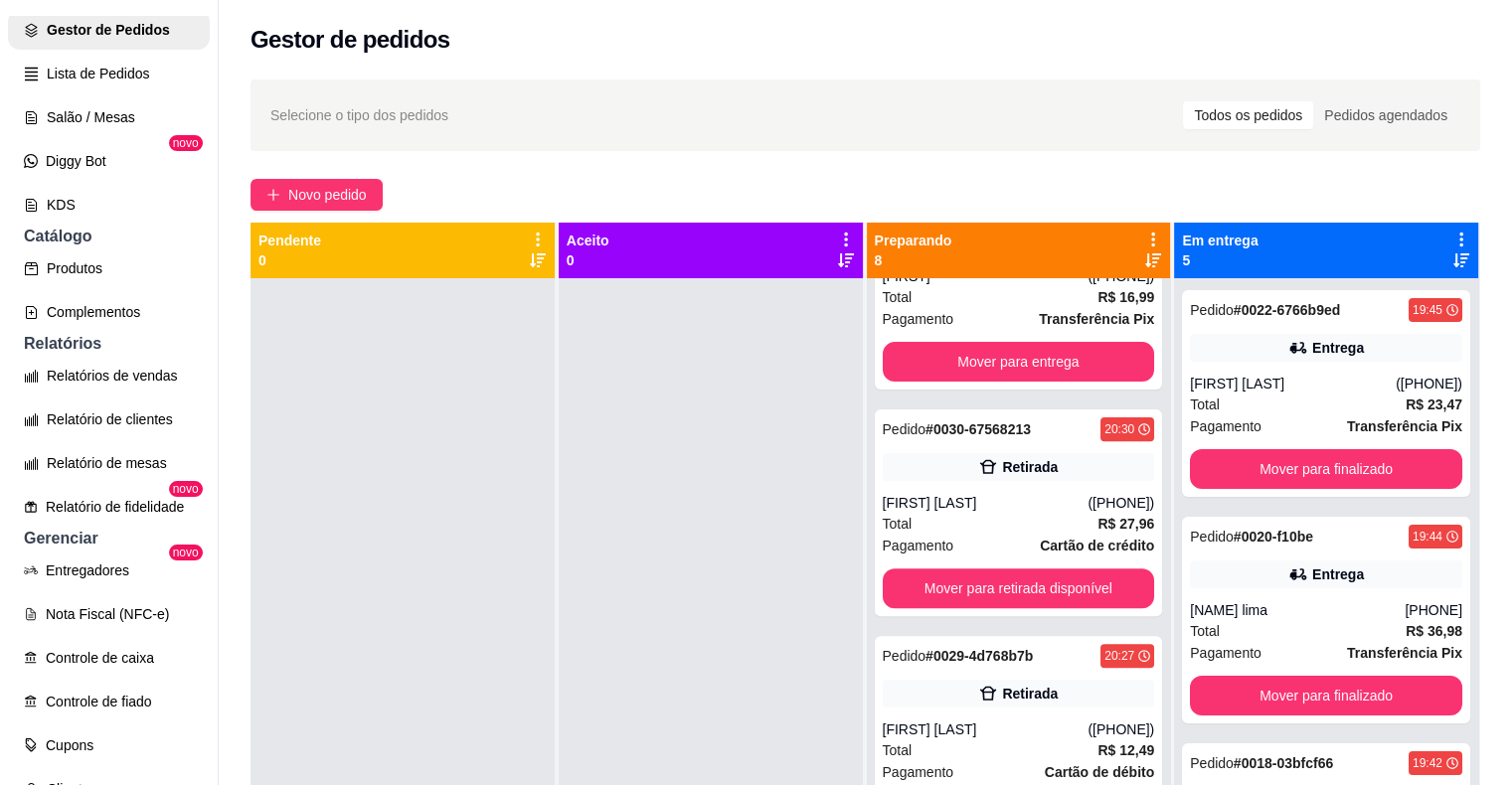 scroll, scrollTop: 1046, scrollLeft: 0, axis: vertical 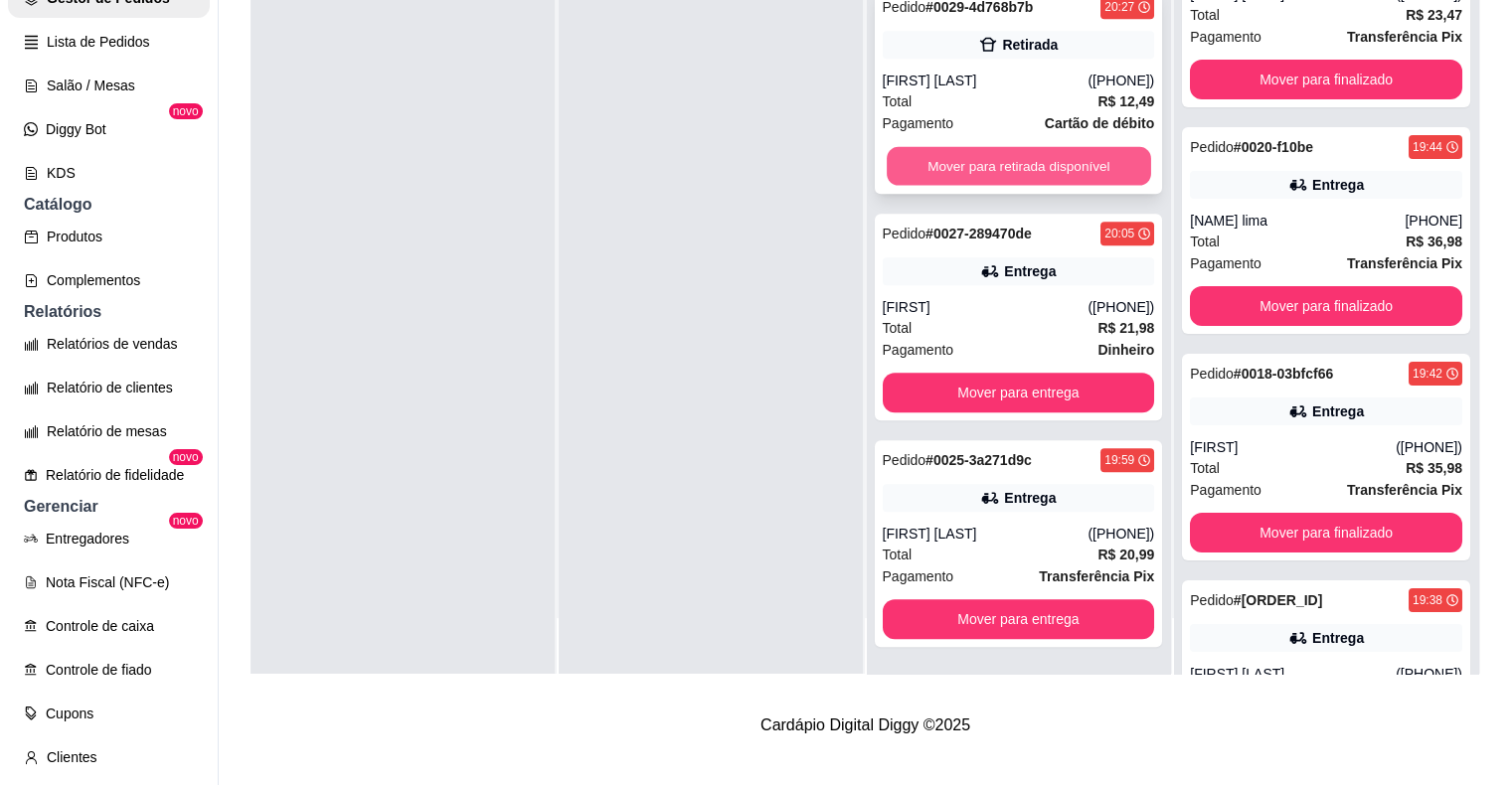 click on "Mover para retirada disponível" at bounding box center [1019, 166] 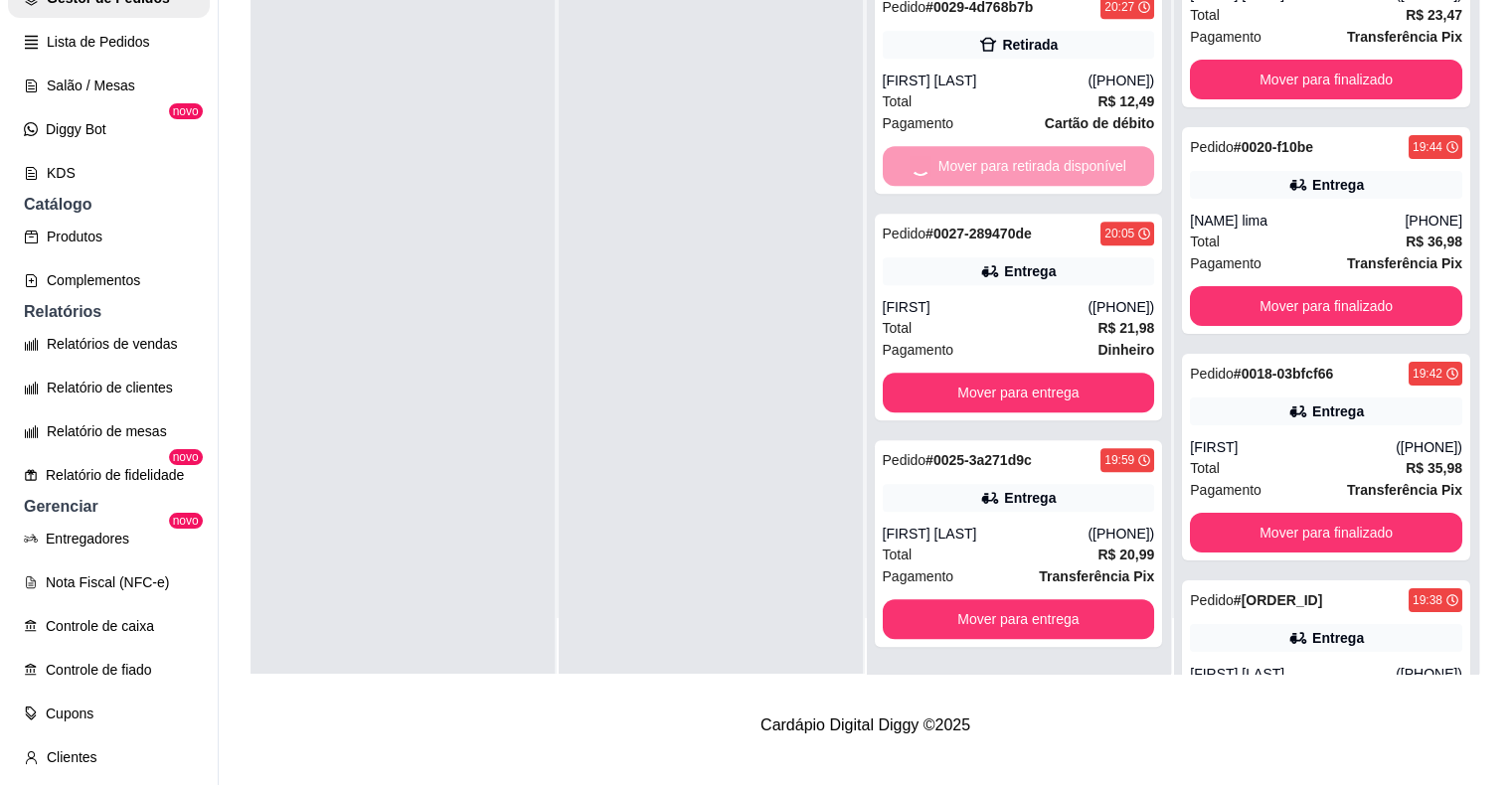 scroll, scrollTop: 820, scrollLeft: 0, axis: vertical 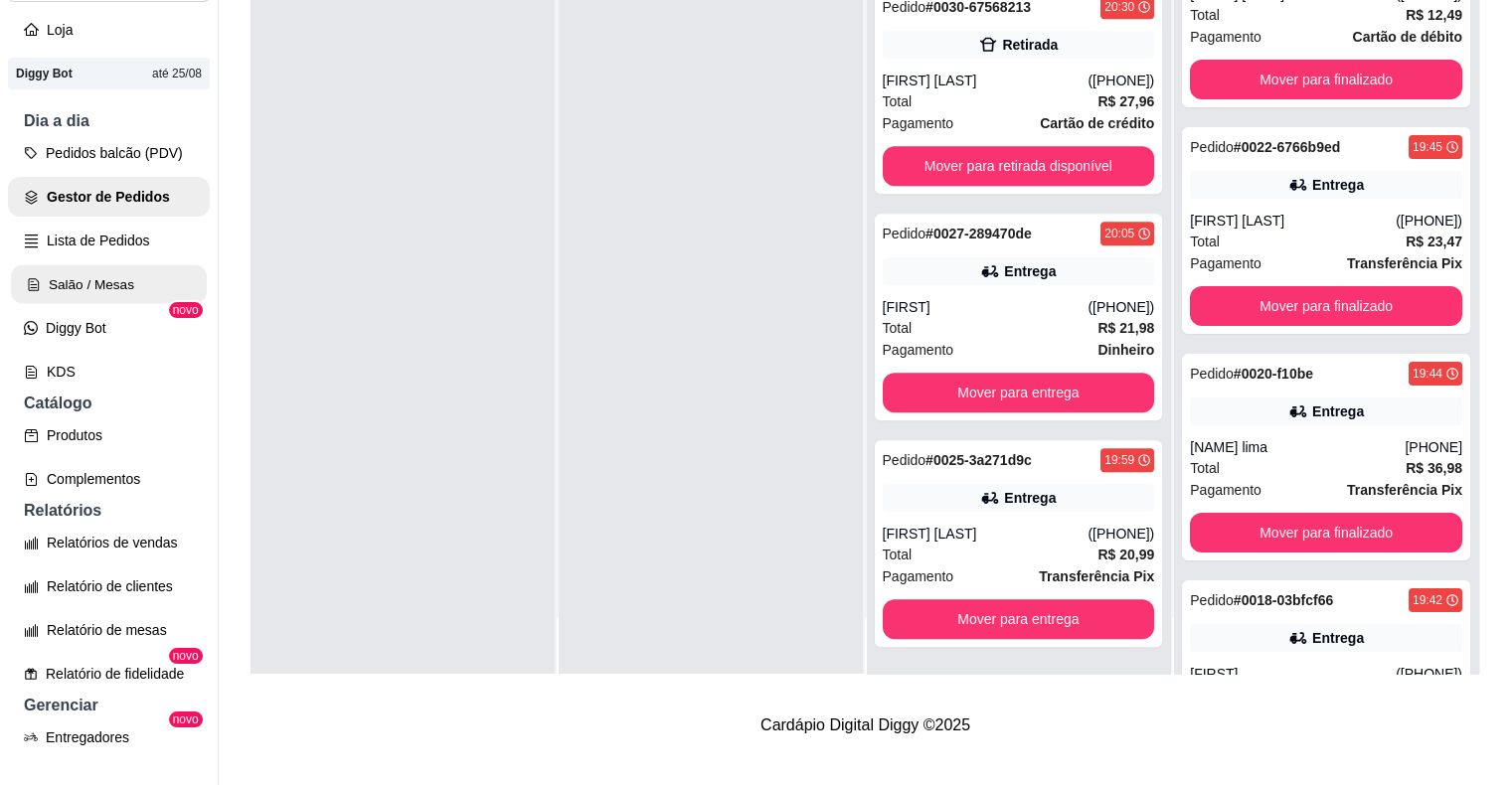 click on "Salão / Mesas" at bounding box center [108, 284] 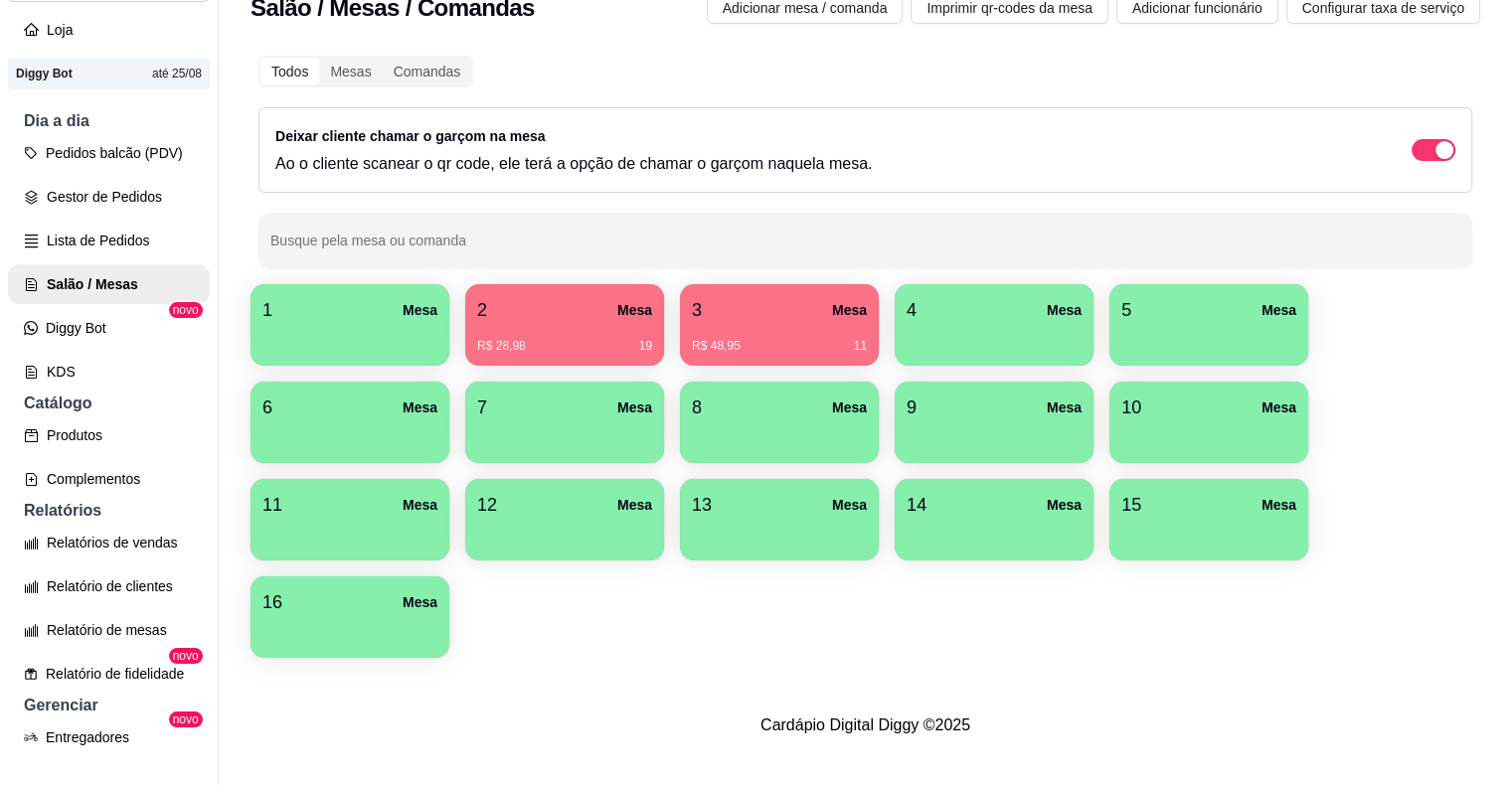 scroll, scrollTop: 0, scrollLeft: 0, axis: both 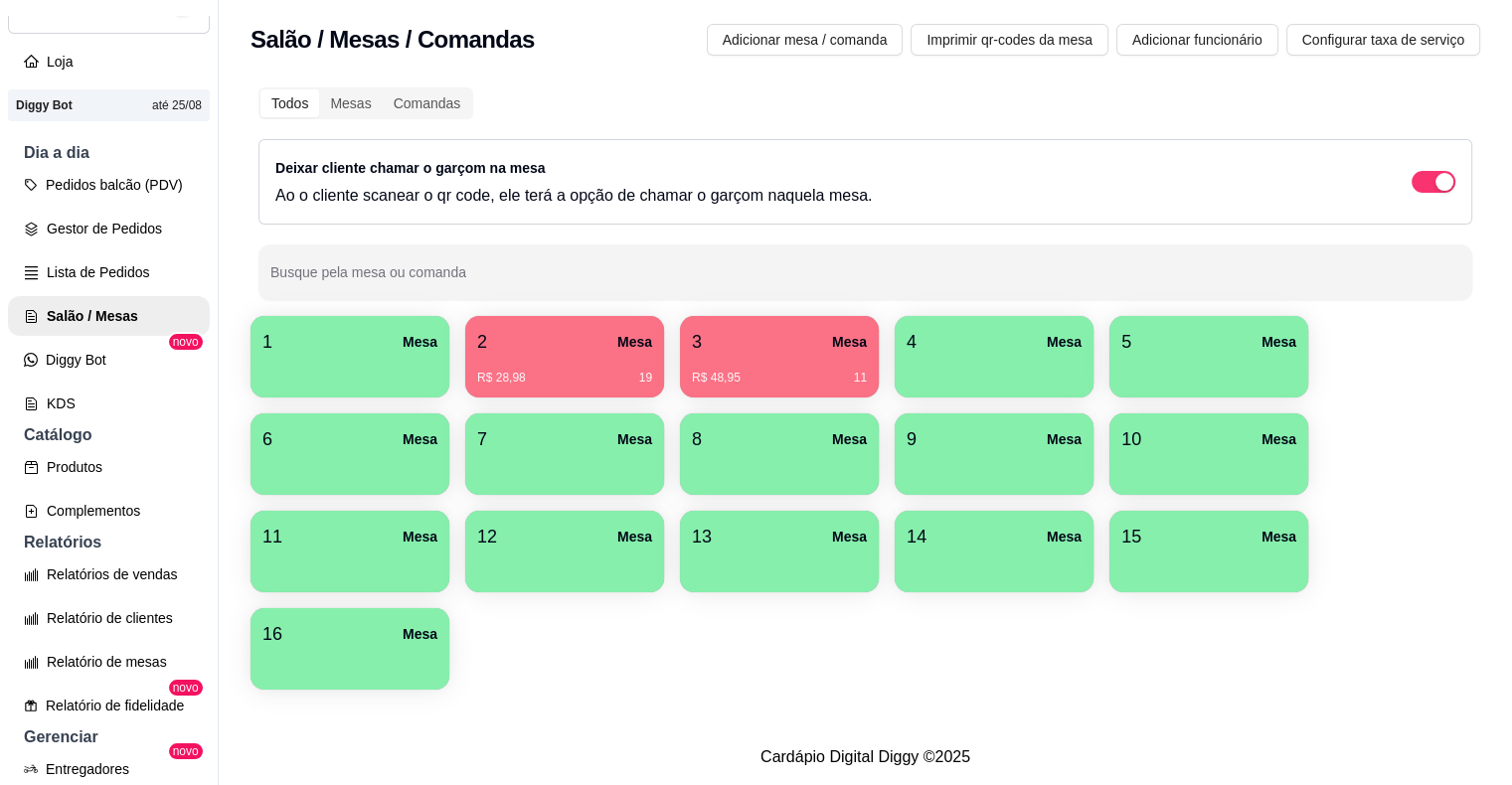 click on "R$ 28,98 19" at bounding box center [565, 371] 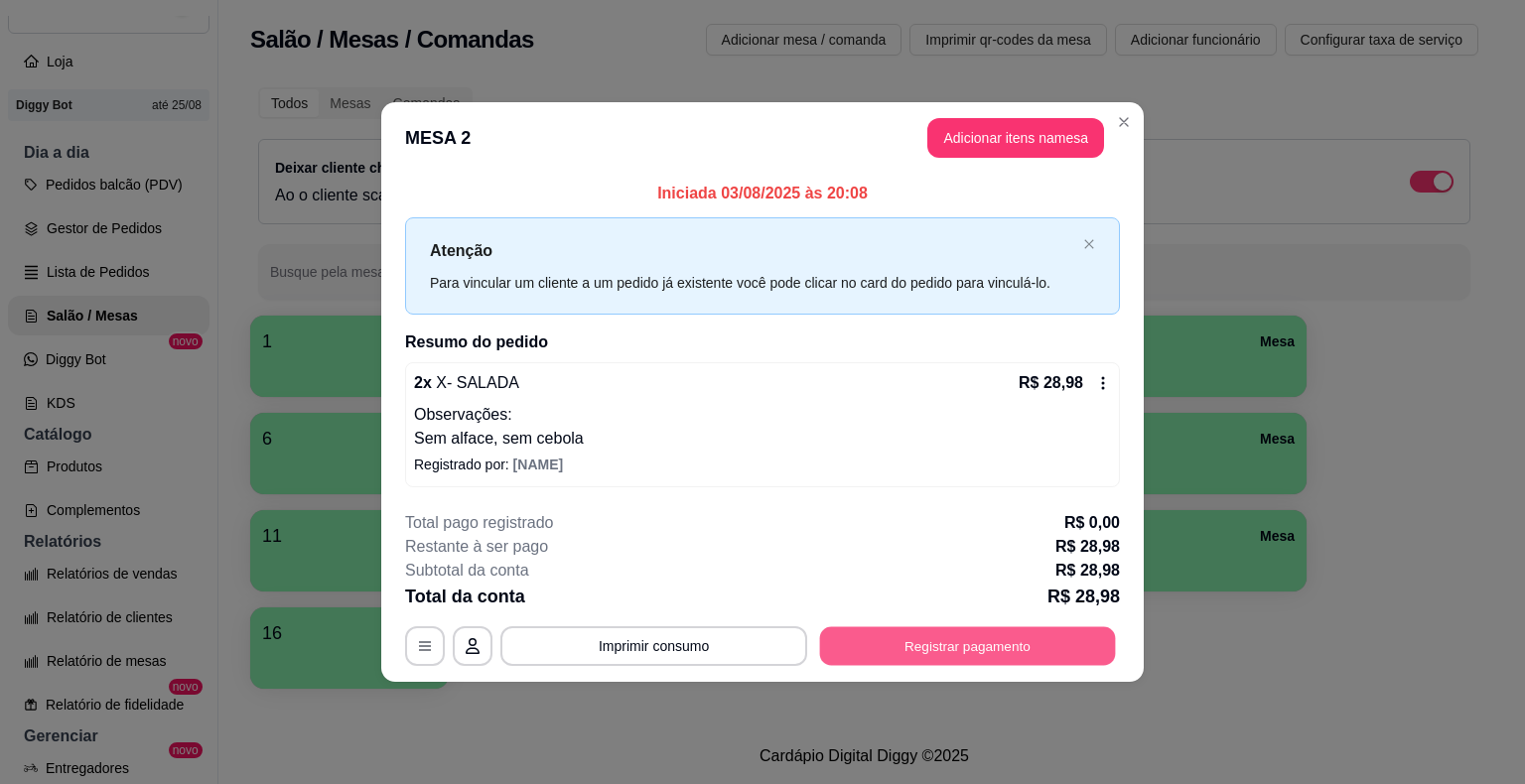 click on "Registrar pagamento" at bounding box center [968, 645] 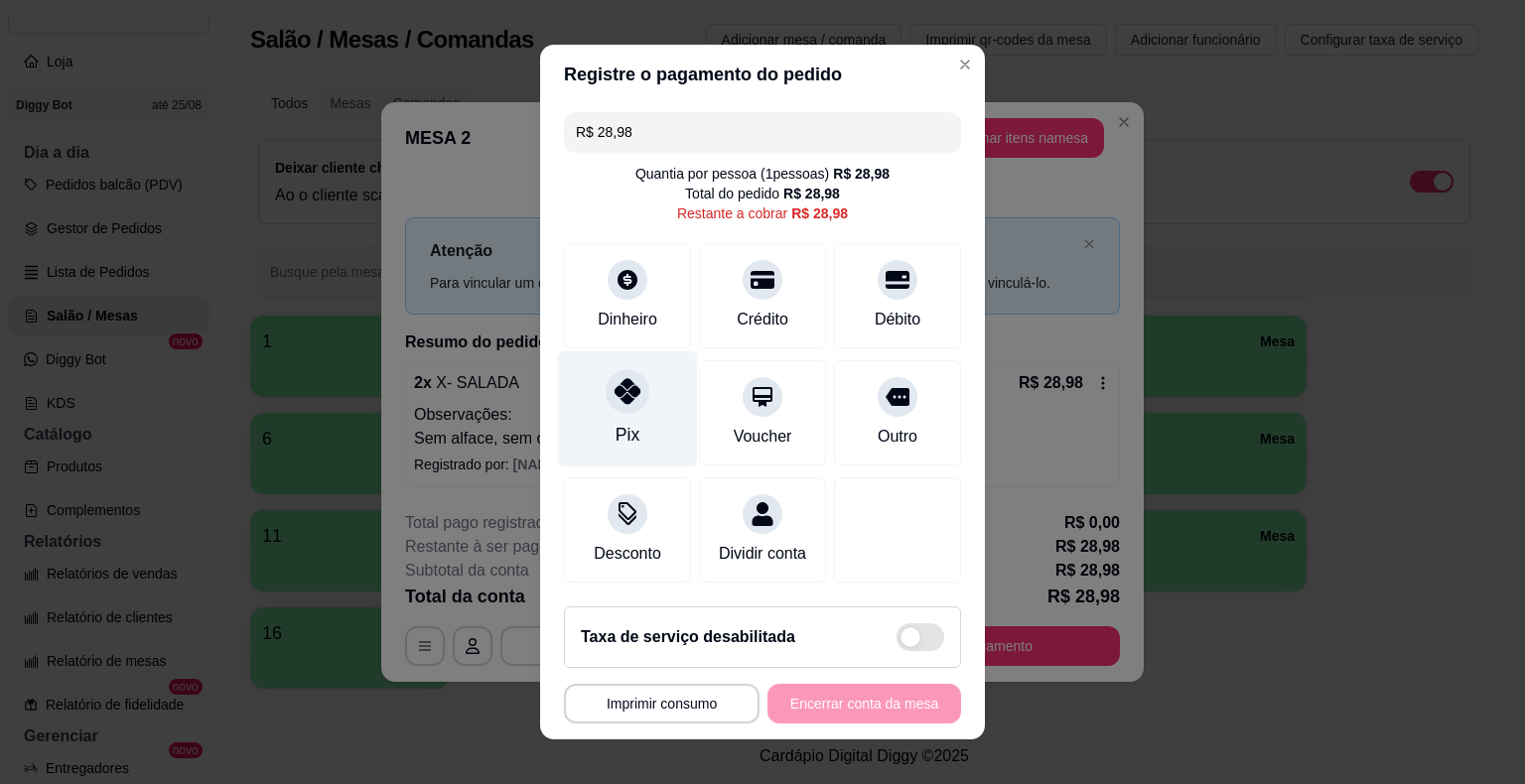 click on "Pix" at bounding box center (627, 409) 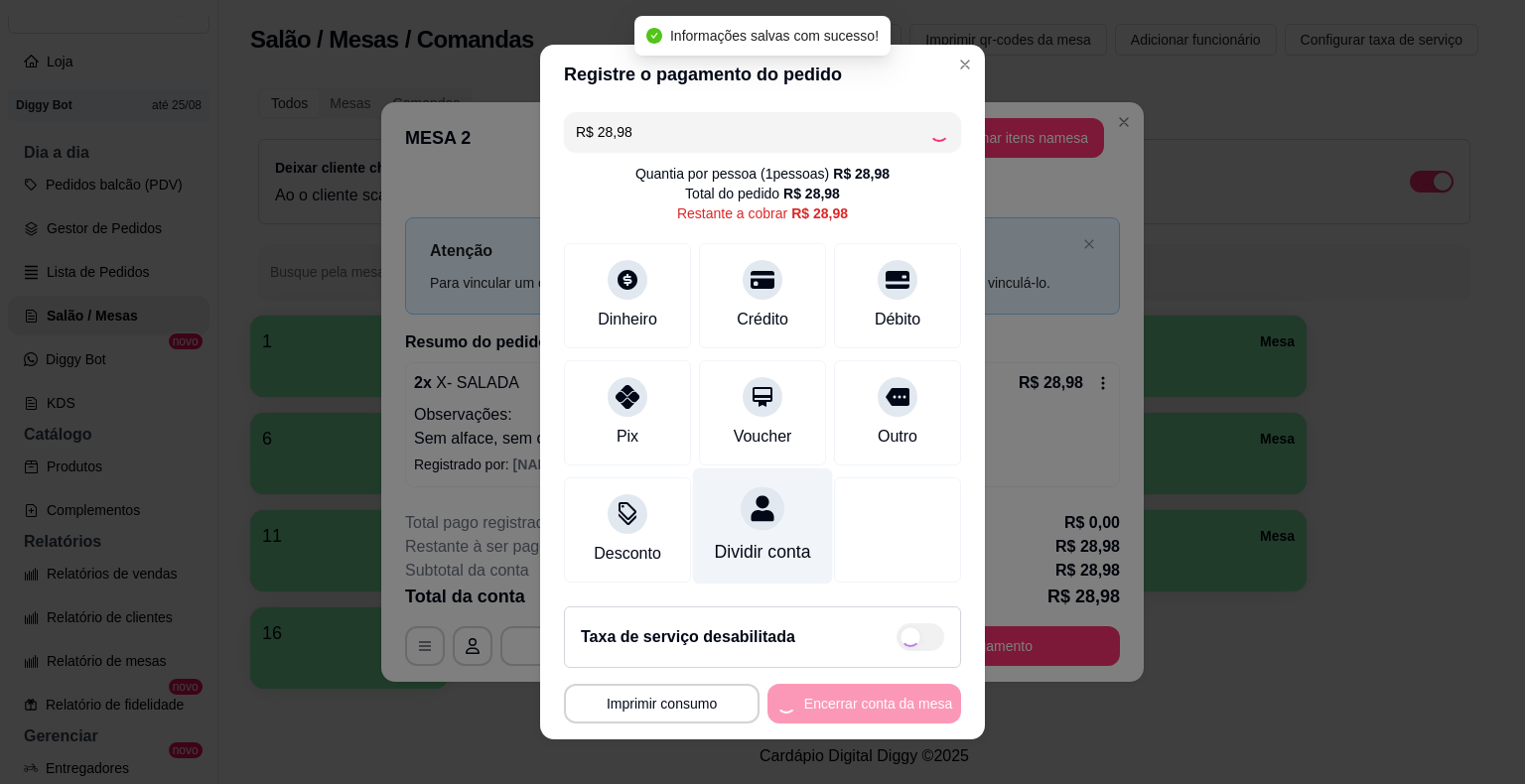 type on "R$ 0,00" 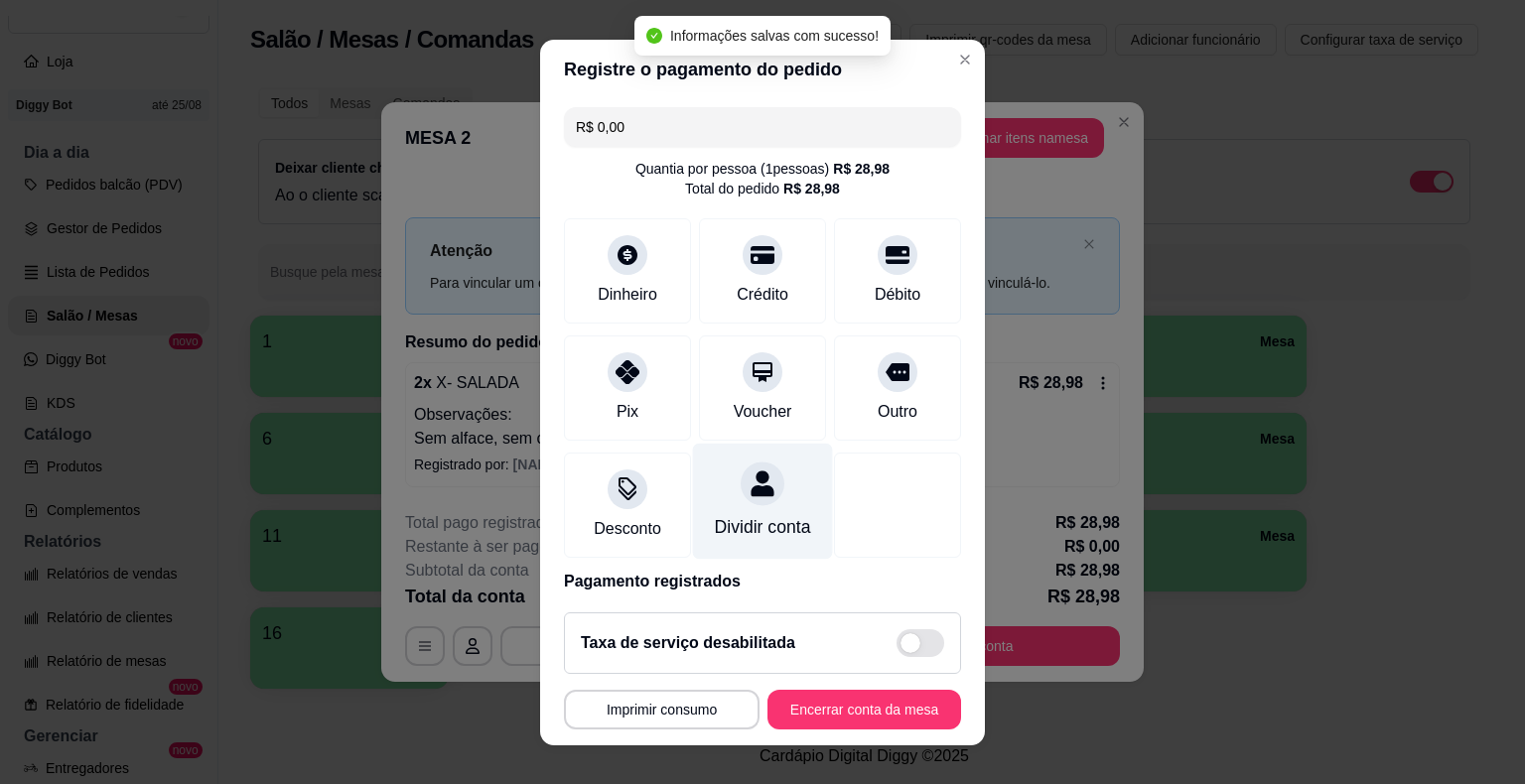 scroll, scrollTop: 93, scrollLeft: 0, axis: vertical 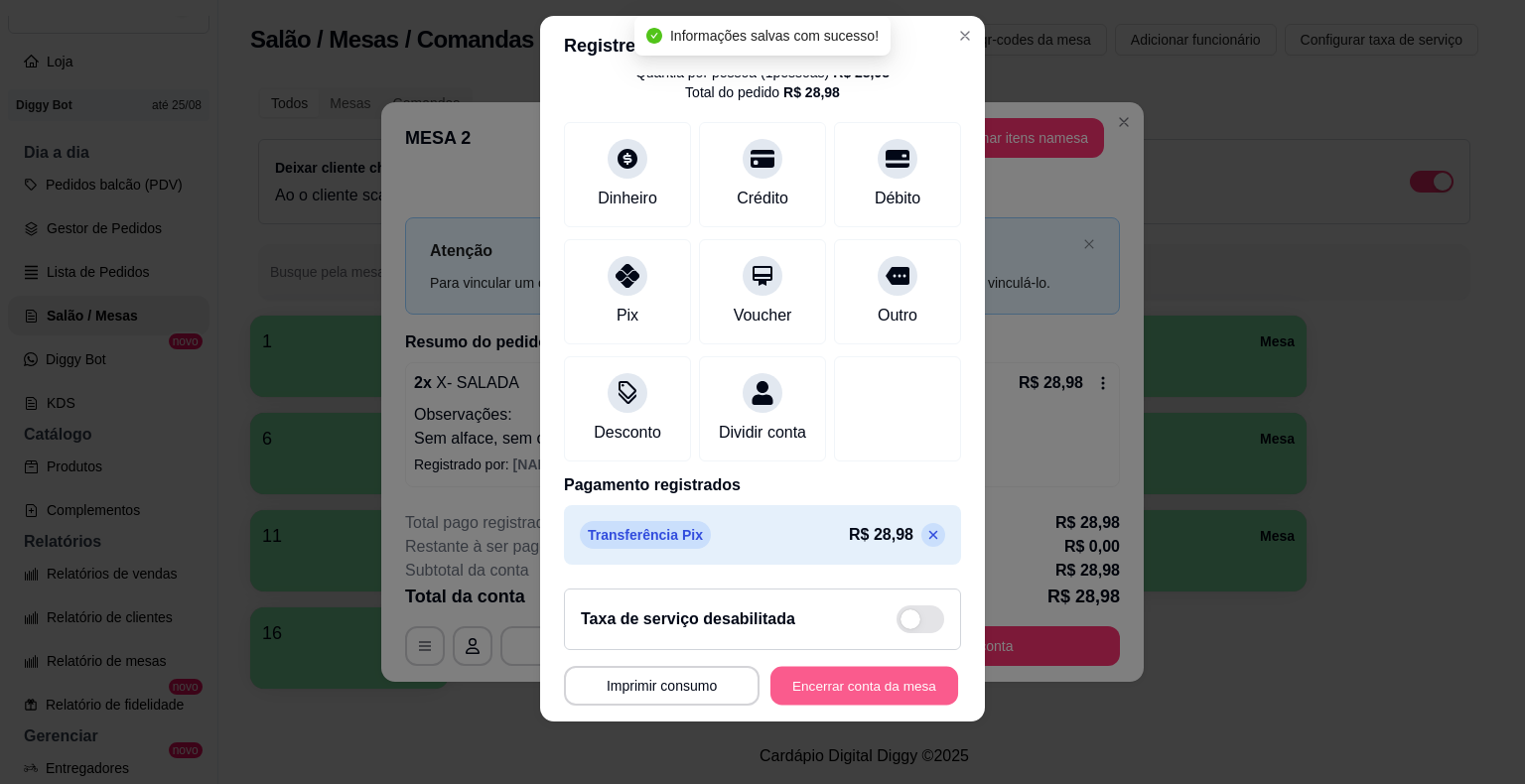 click on "Encerrar conta da mesa" at bounding box center (864, 685) 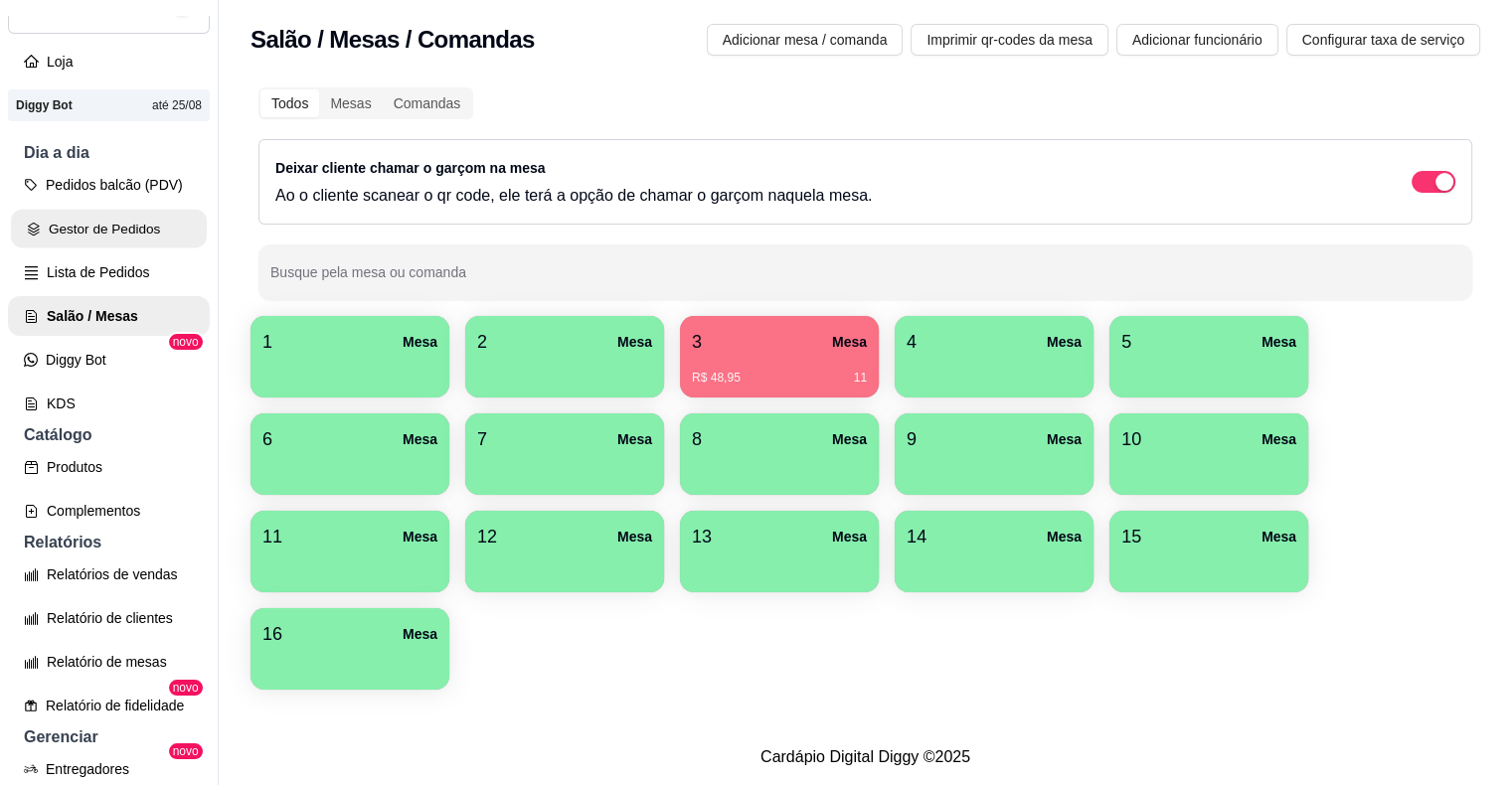 click on "Gestor de Pedidos" at bounding box center (108, 229) 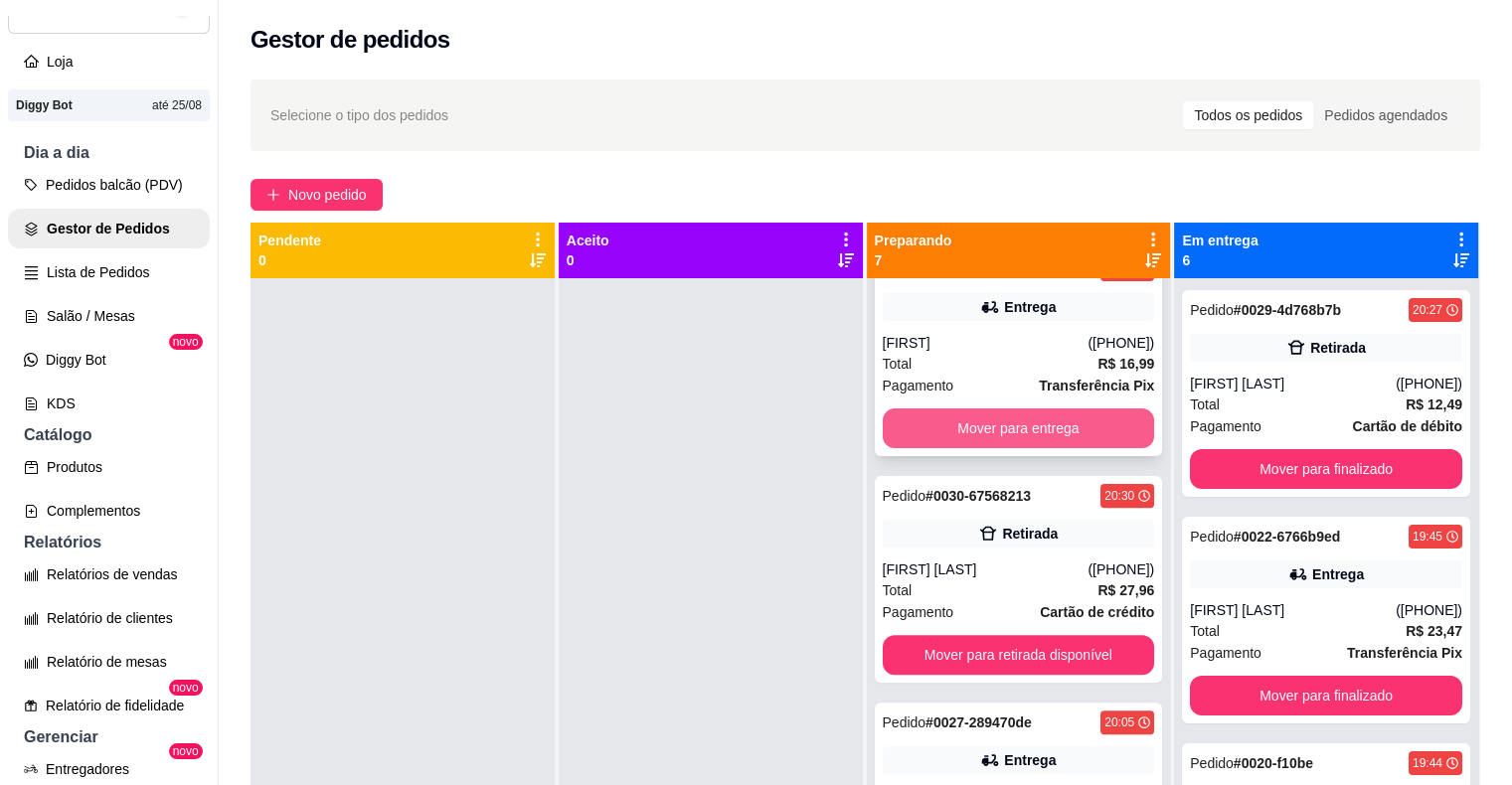 scroll, scrollTop: 820, scrollLeft: 0, axis: vertical 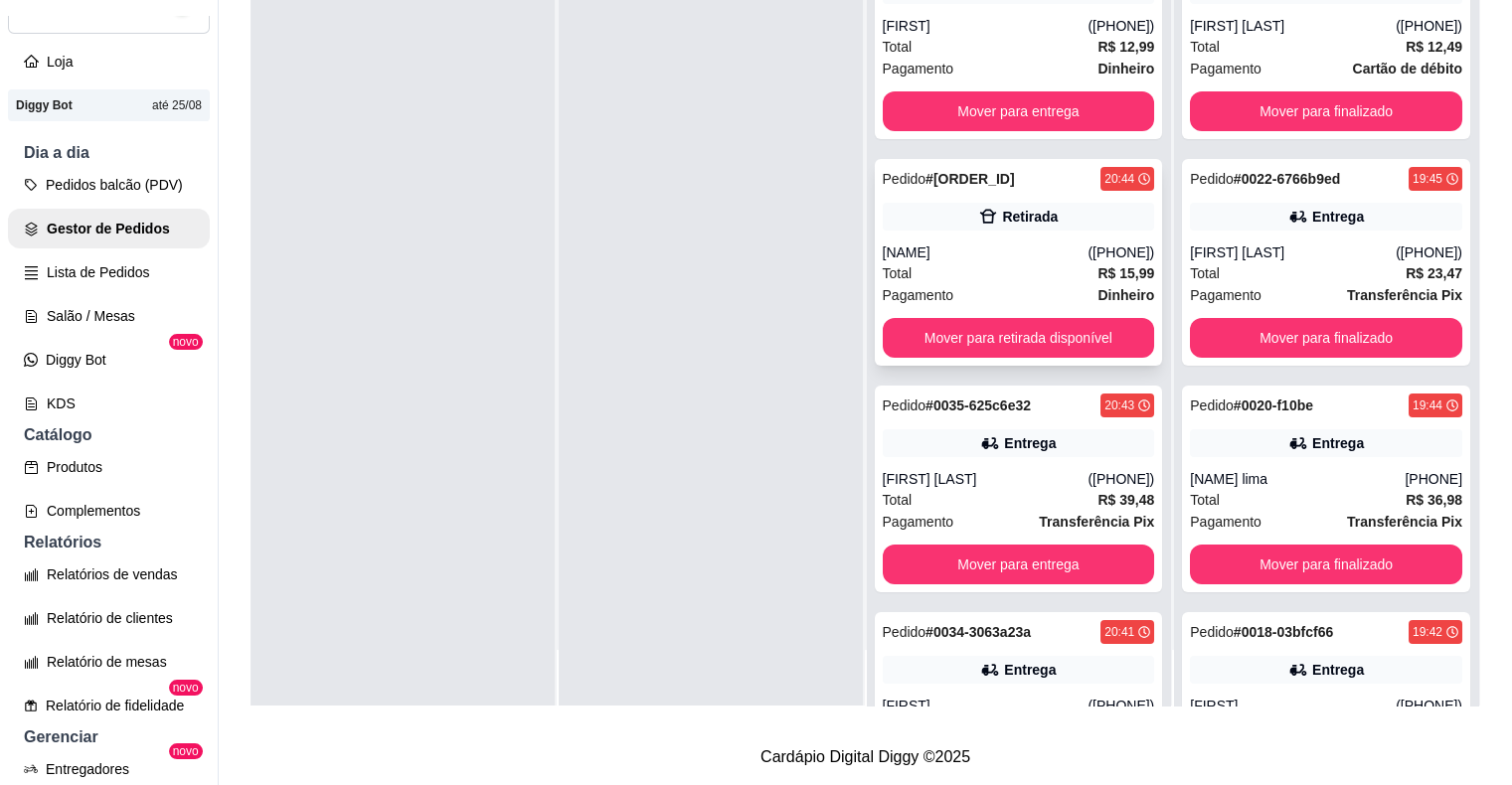 click on "Pagamento Dinheiro" at bounding box center [1019, 295] 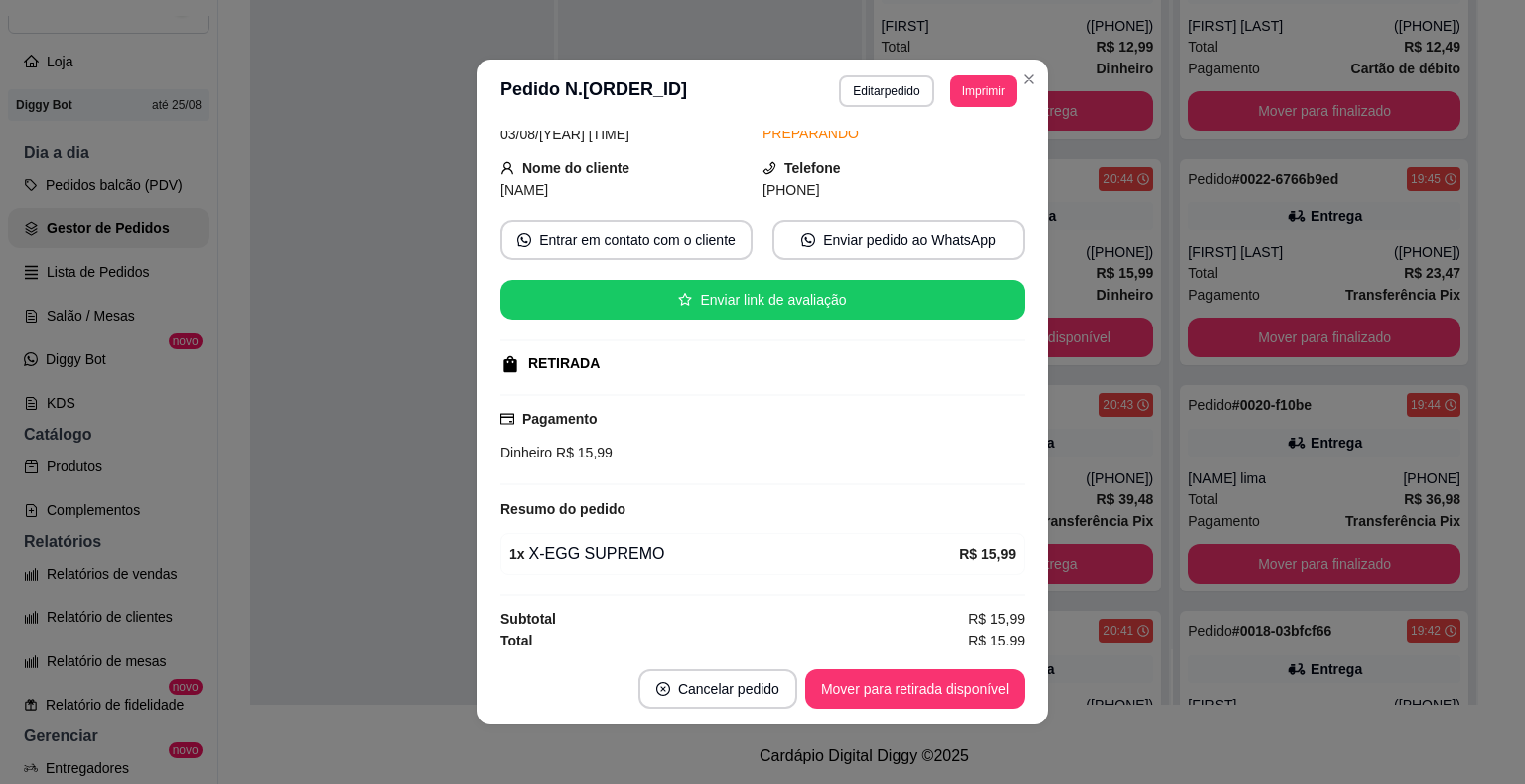 scroll, scrollTop: 99, scrollLeft: 0, axis: vertical 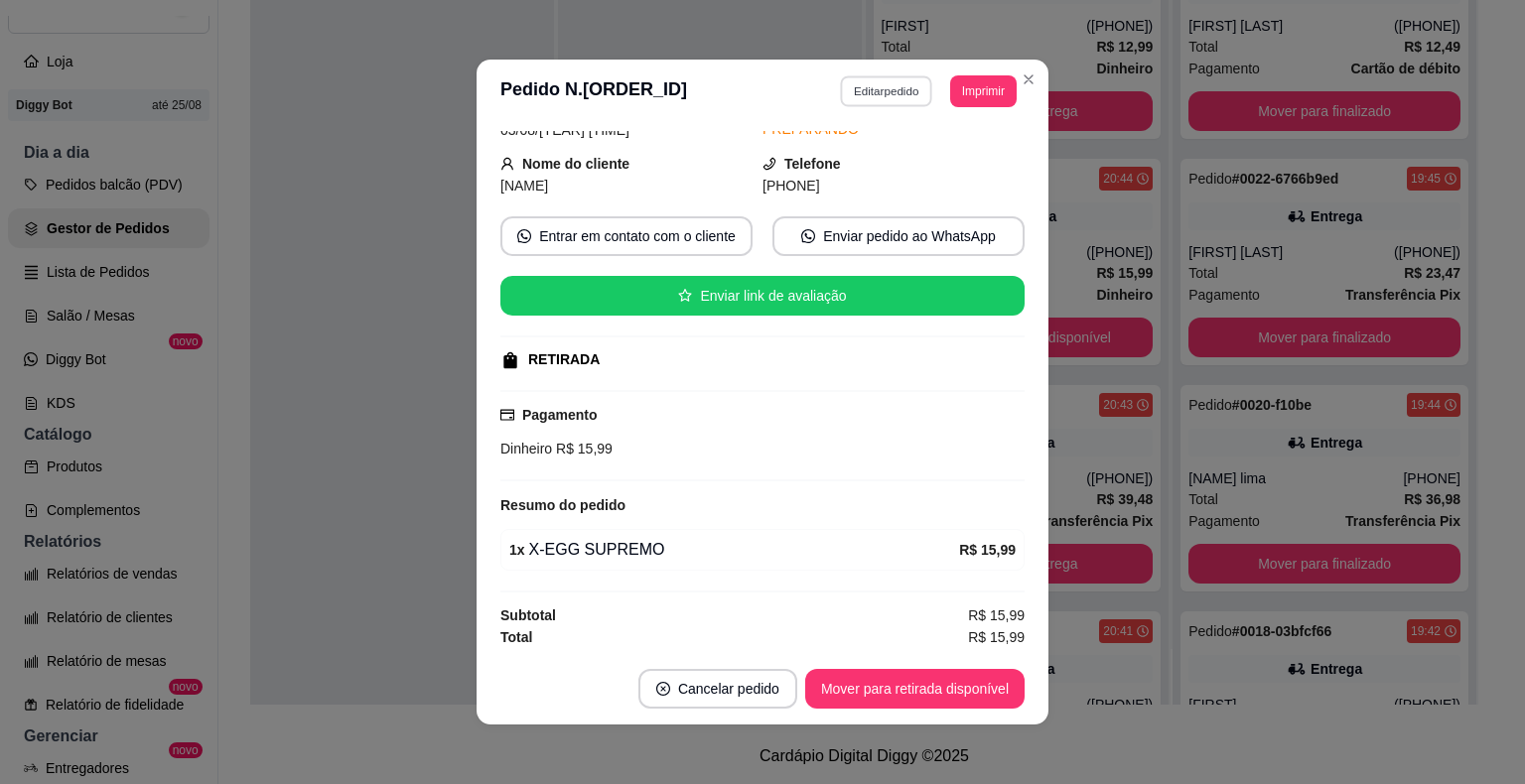 click on "Editar  pedido" at bounding box center [887, 90] 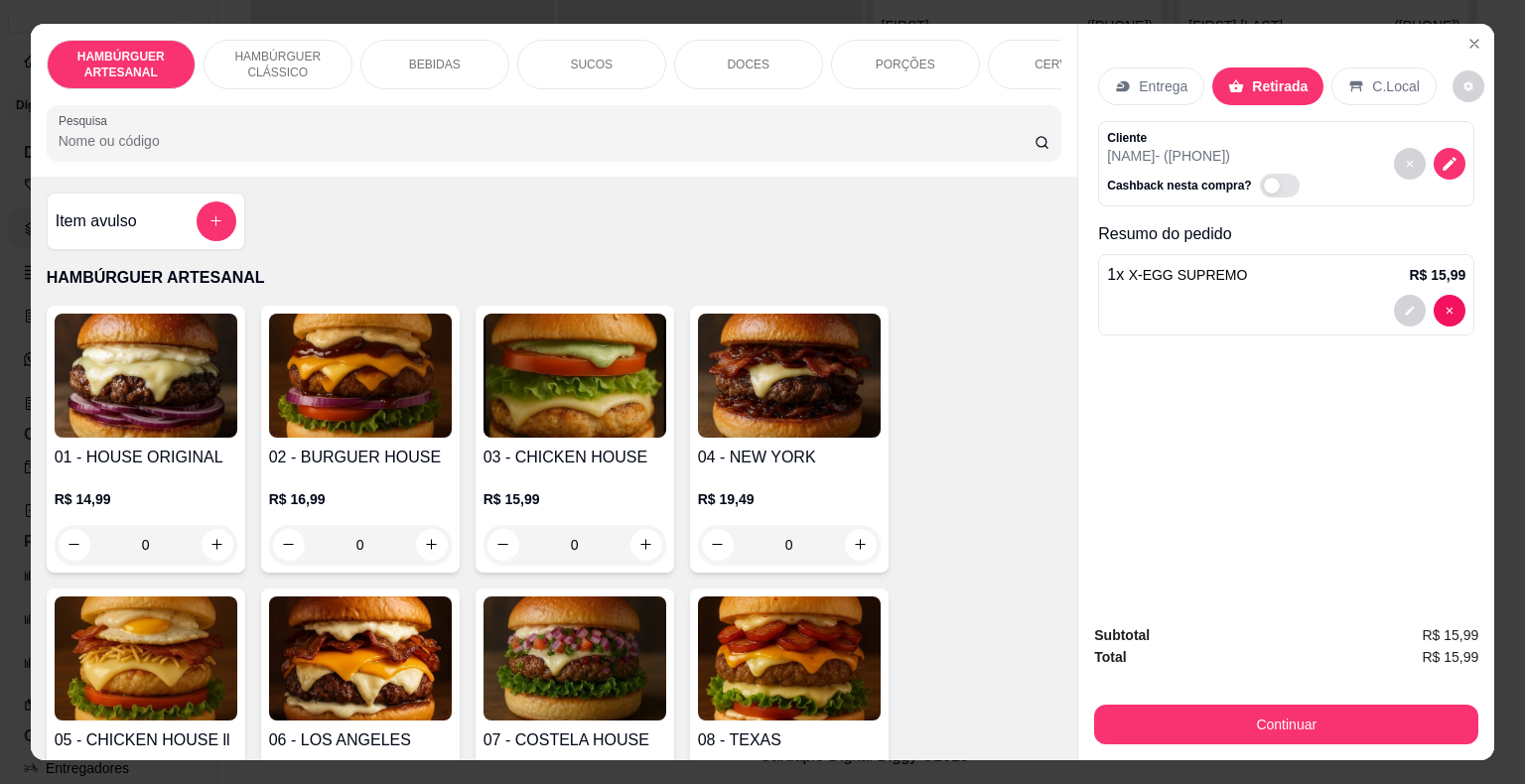 scroll, scrollTop: 198, scrollLeft: 0, axis: vertical 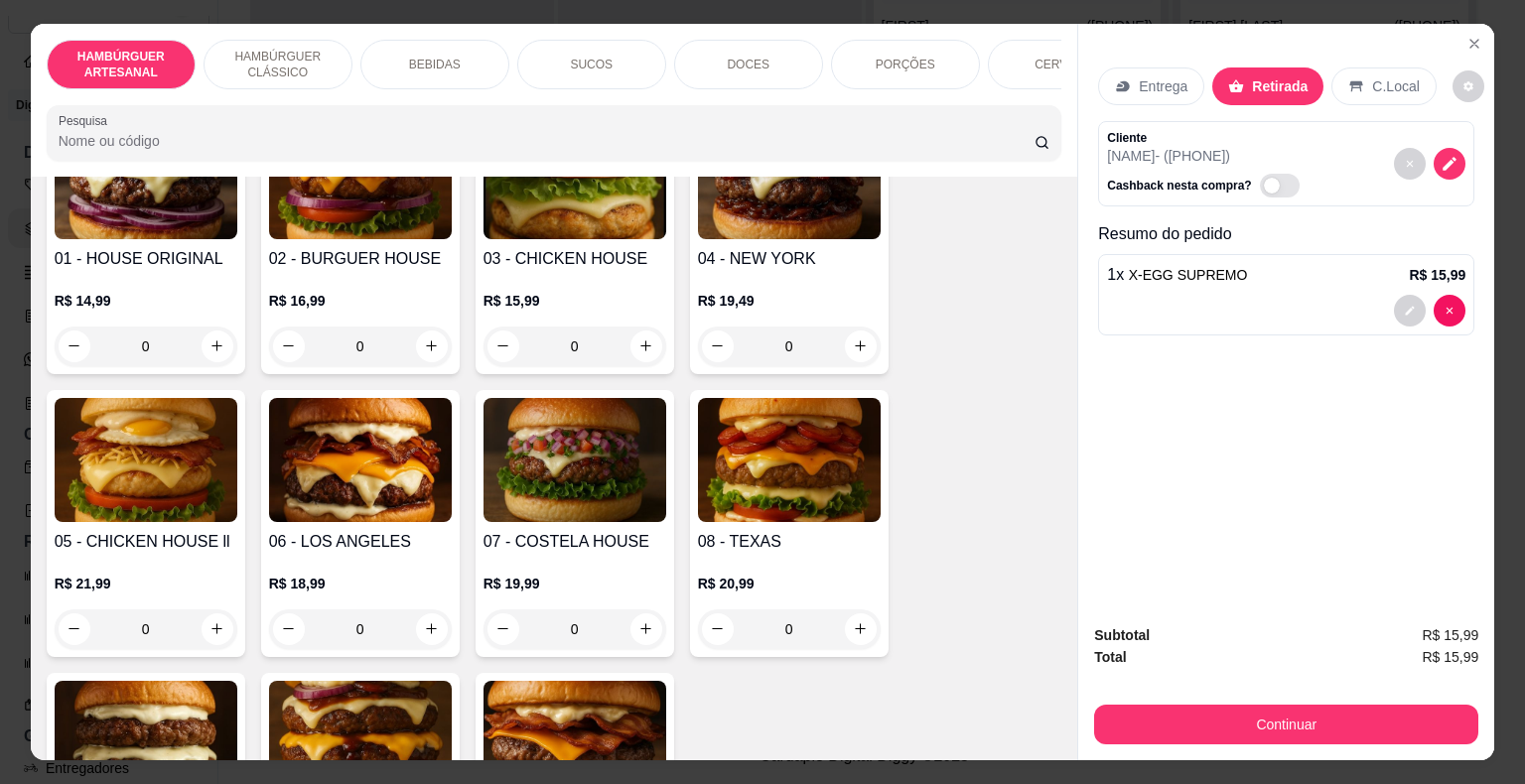 click on "1 x   X-EGG SUPREMO R$ 15,99" at bounding box center [1286, 295] 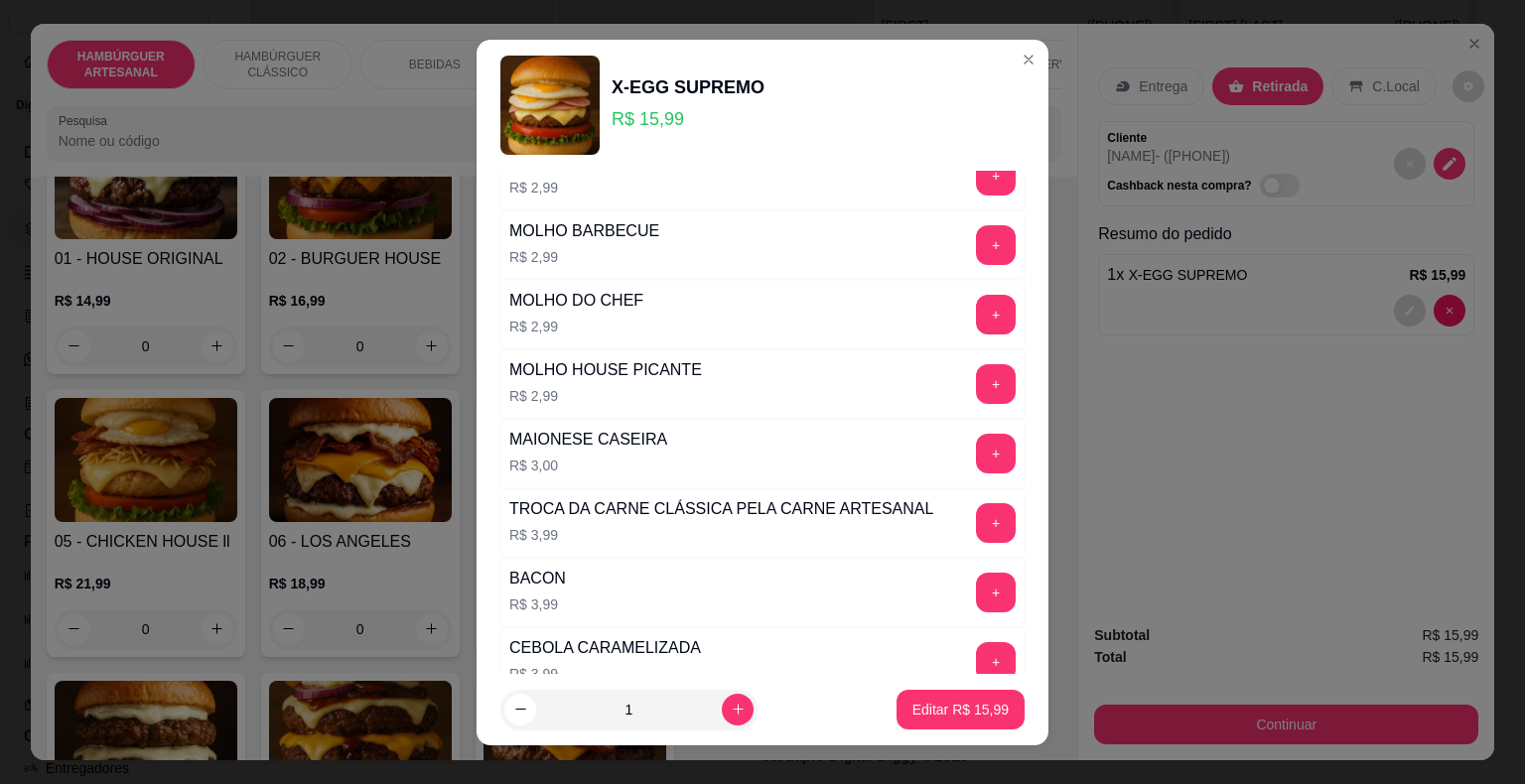 scroll, scrollTop: 595, scrollLeft: 0, axis: vertical 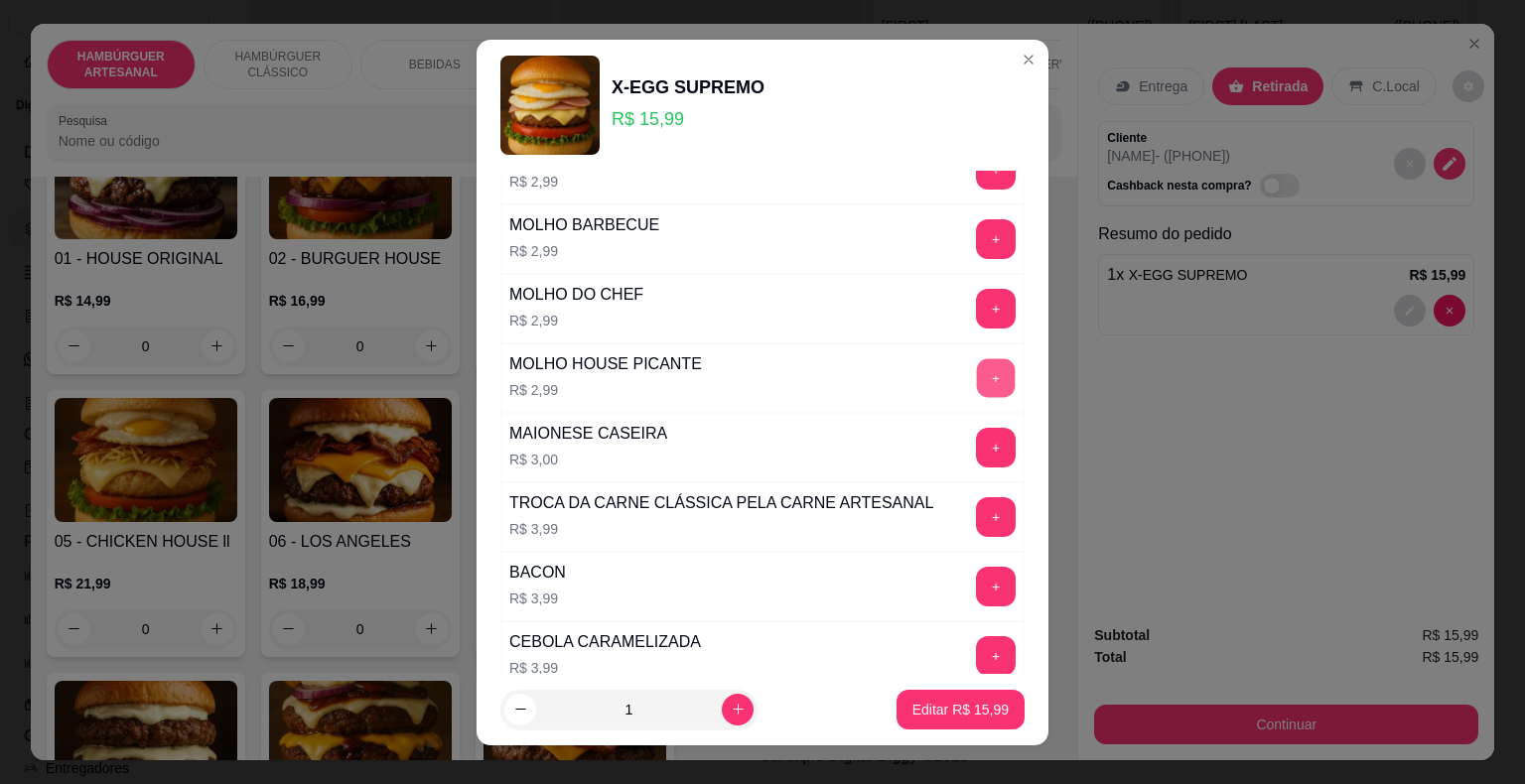 click on "+" at bounding box center [996, 377] 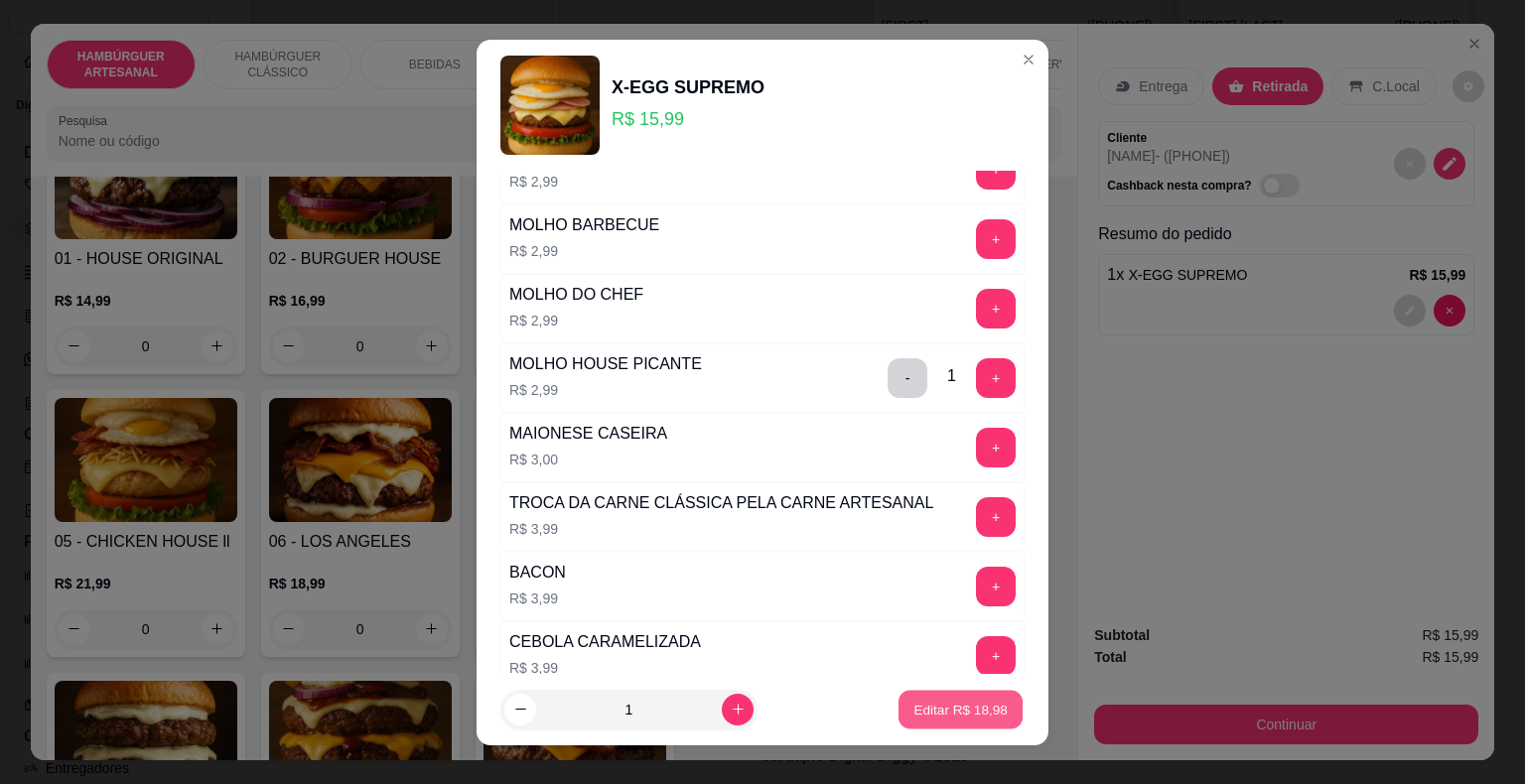 click on "Editar   R$ 18,98" at bounding box center [960, 709] 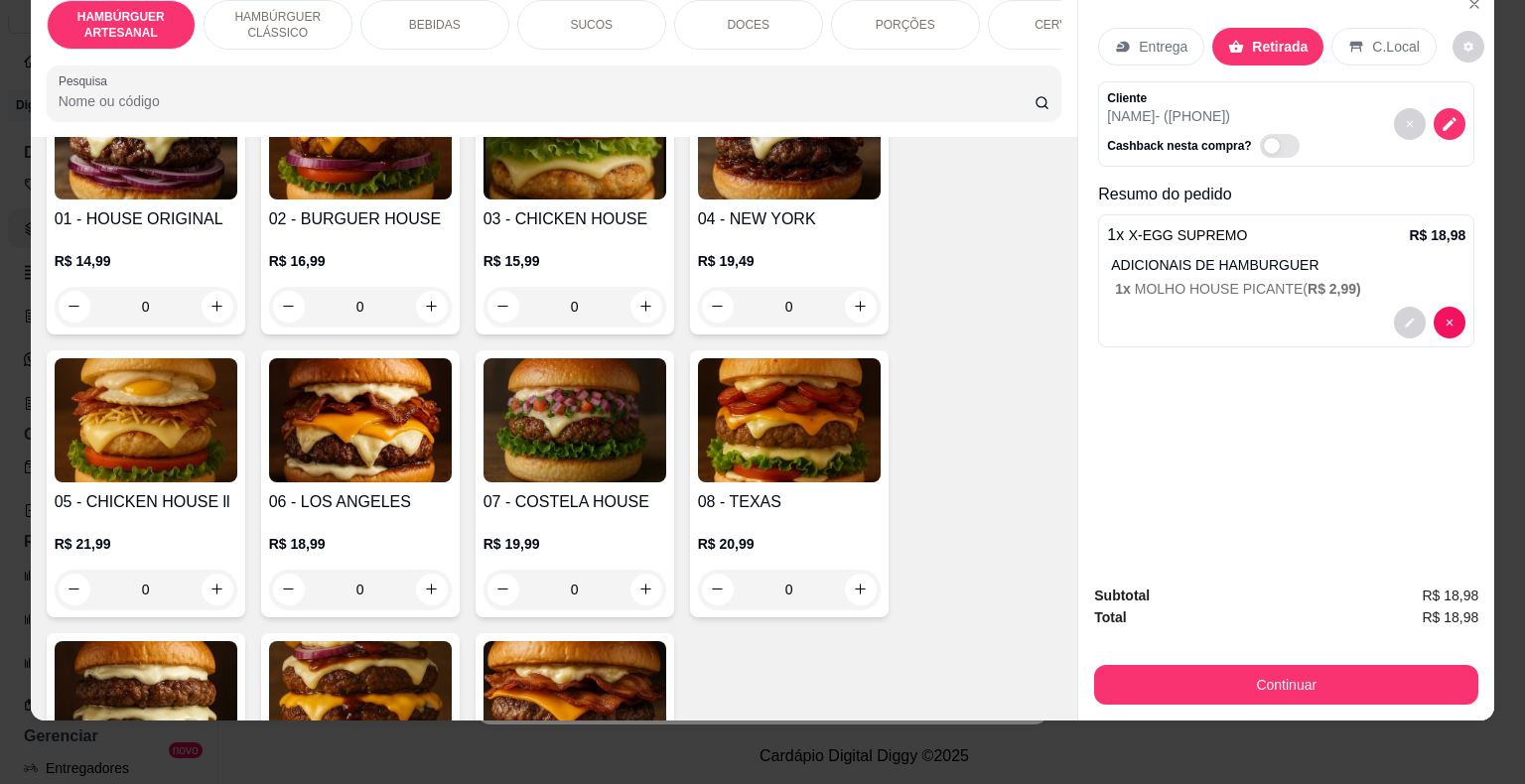 scroll, scrollTop: 48, scrollLeft: 0, axis: vertical 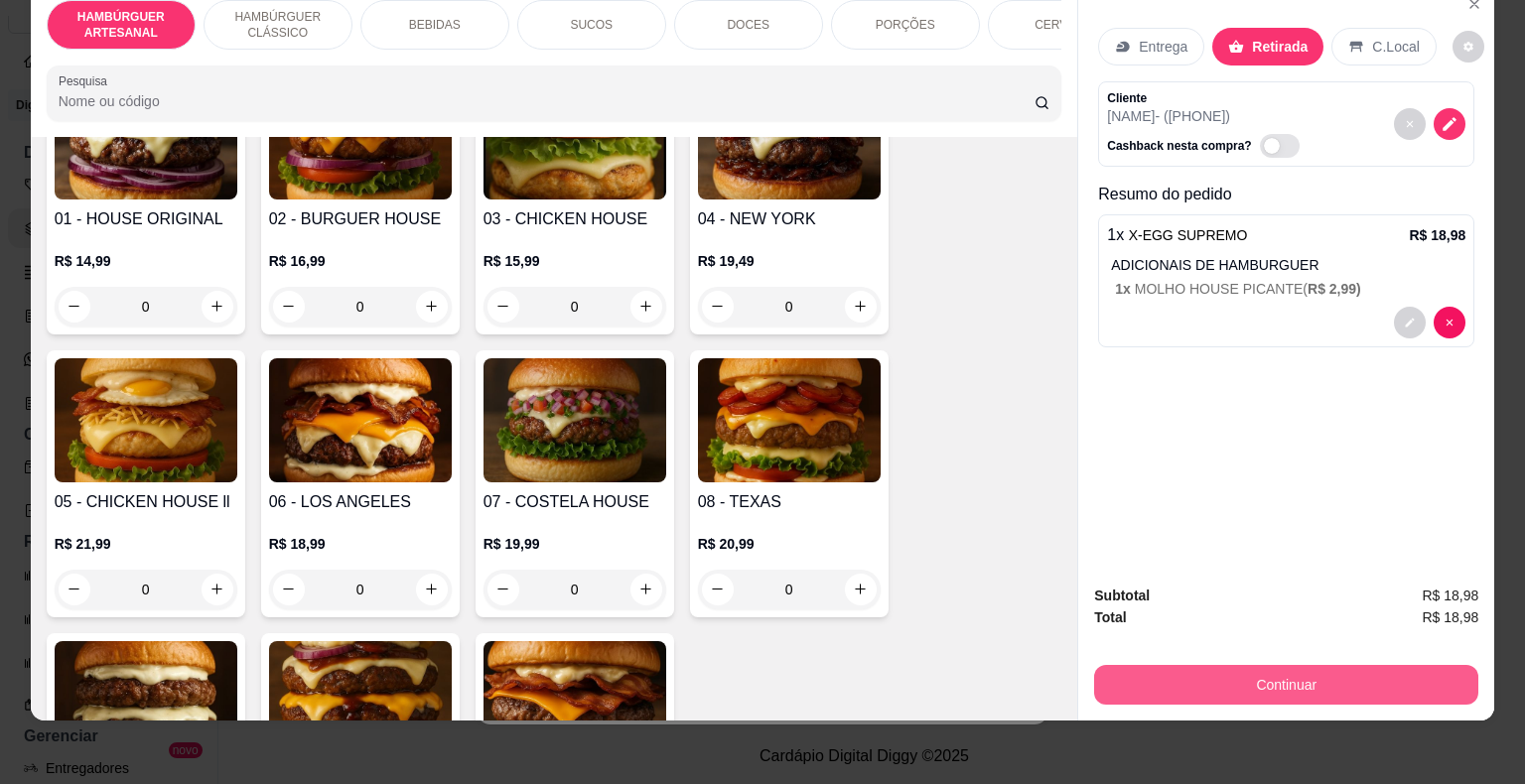 click on "Continuar" at bounding box center (1286, 685) 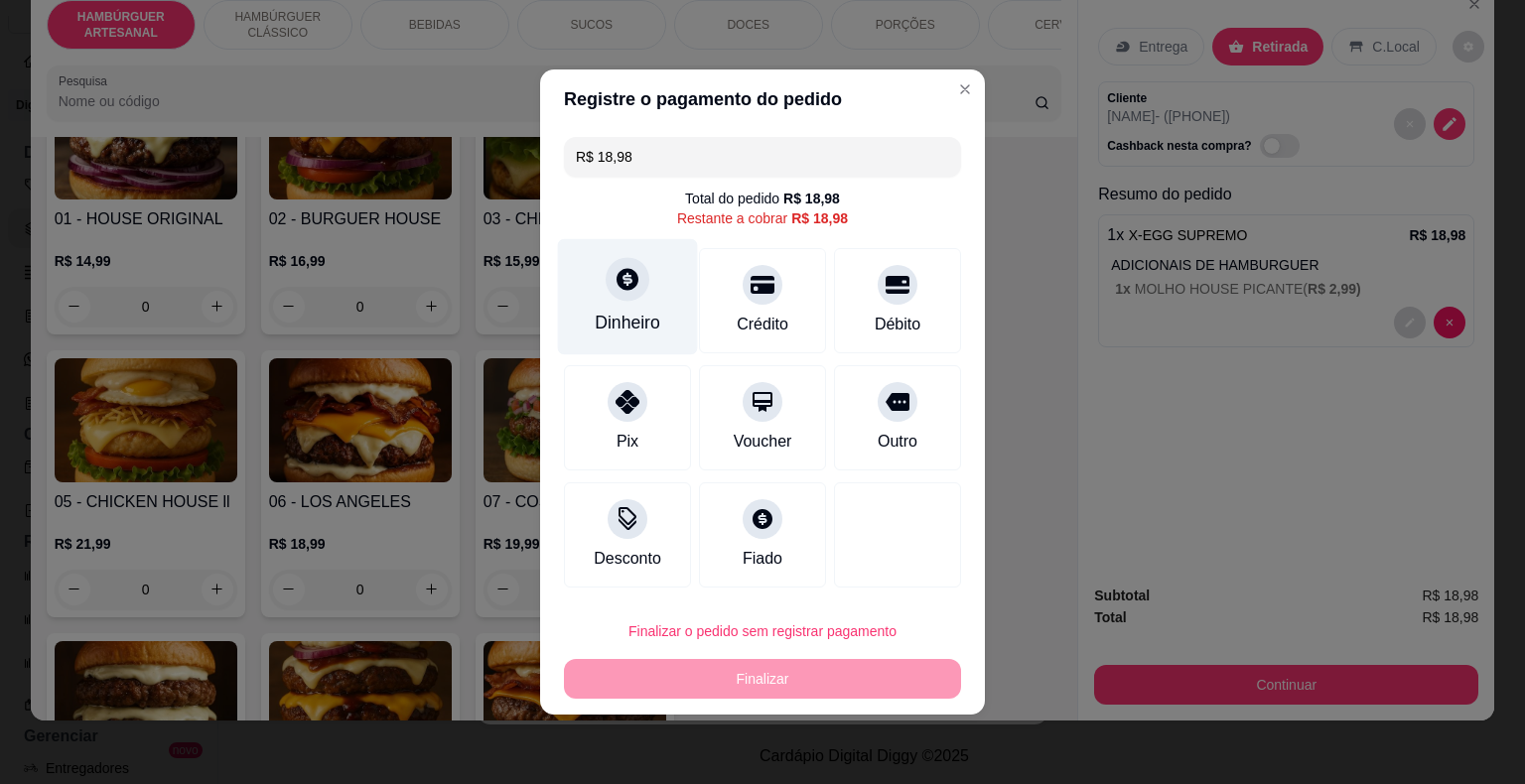 click on "Dinheiro" at bounding box center [627, 297] 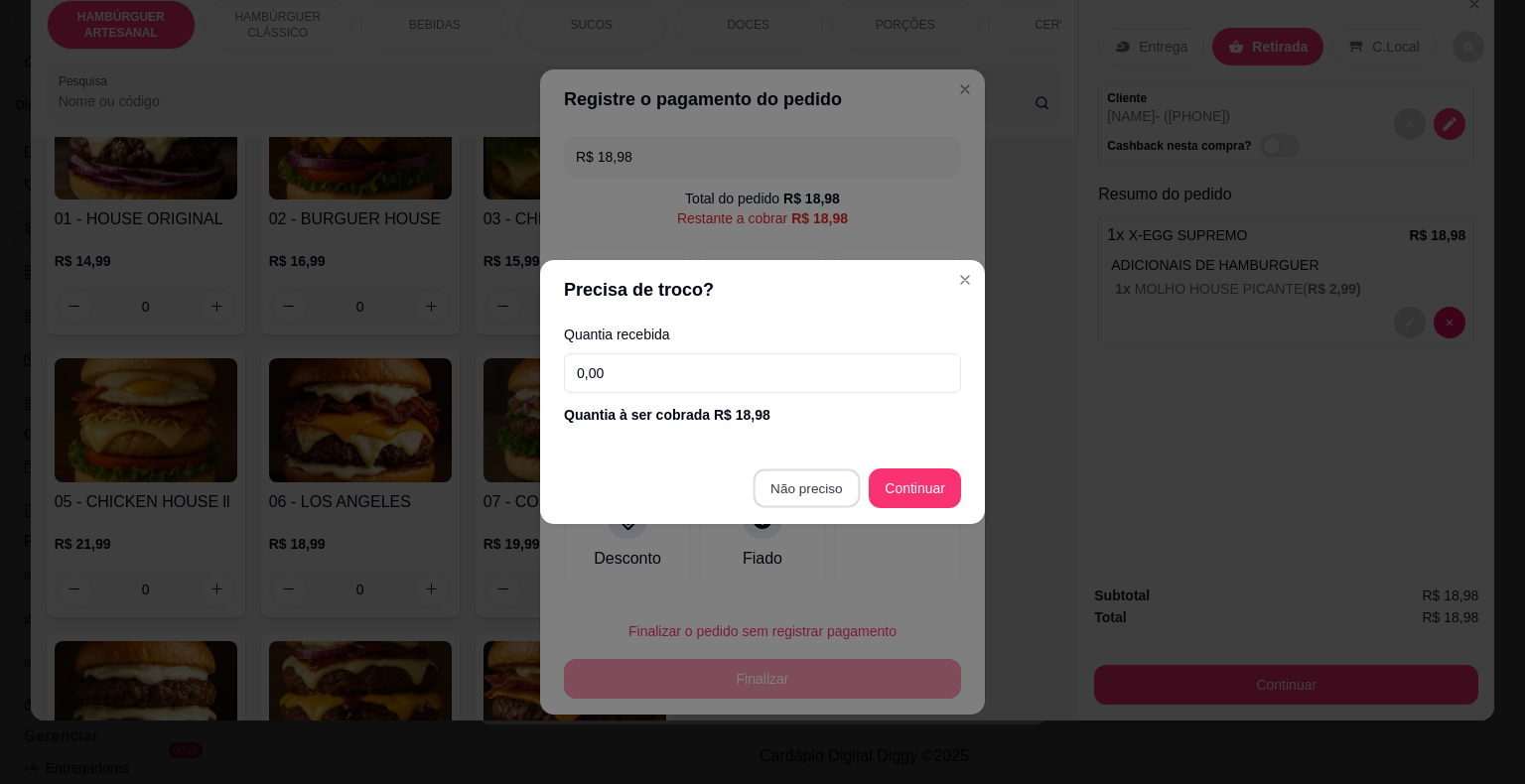 type on "R$ 0,00" 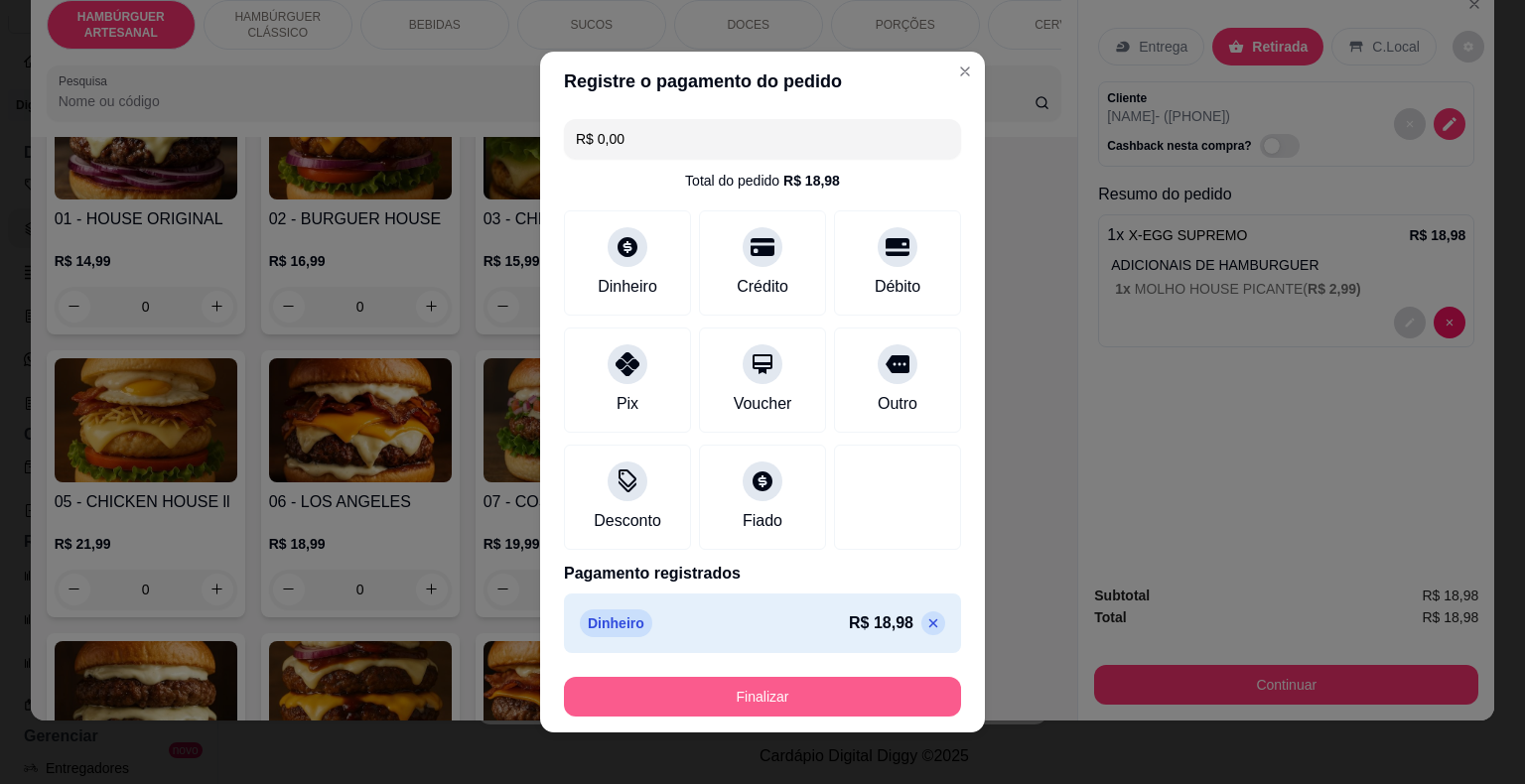 click on "Finalizar" at bounding box center [762, 697] 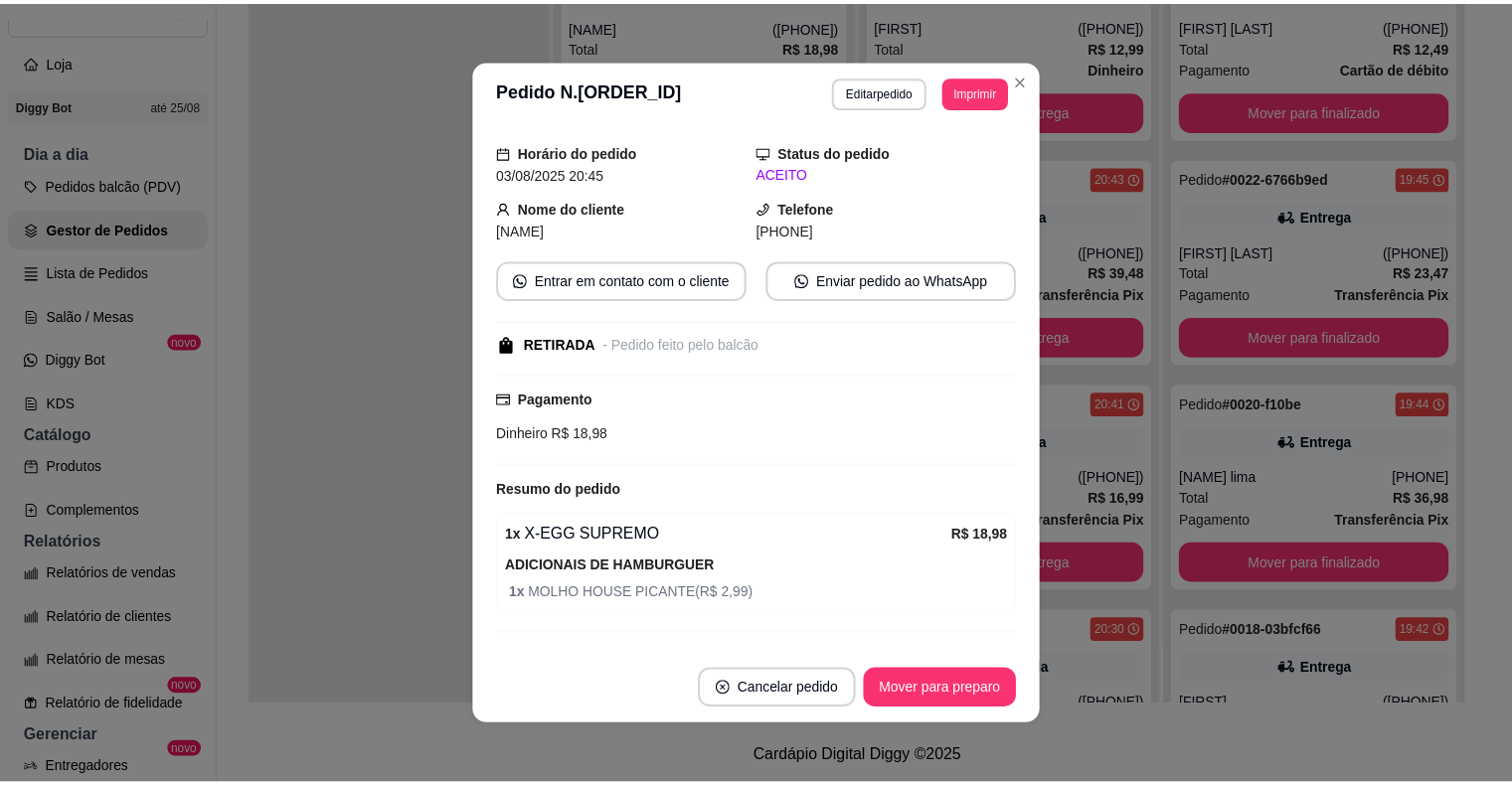 scroll, scrollTop: 141, scrollLeft: 0, axis: vertical 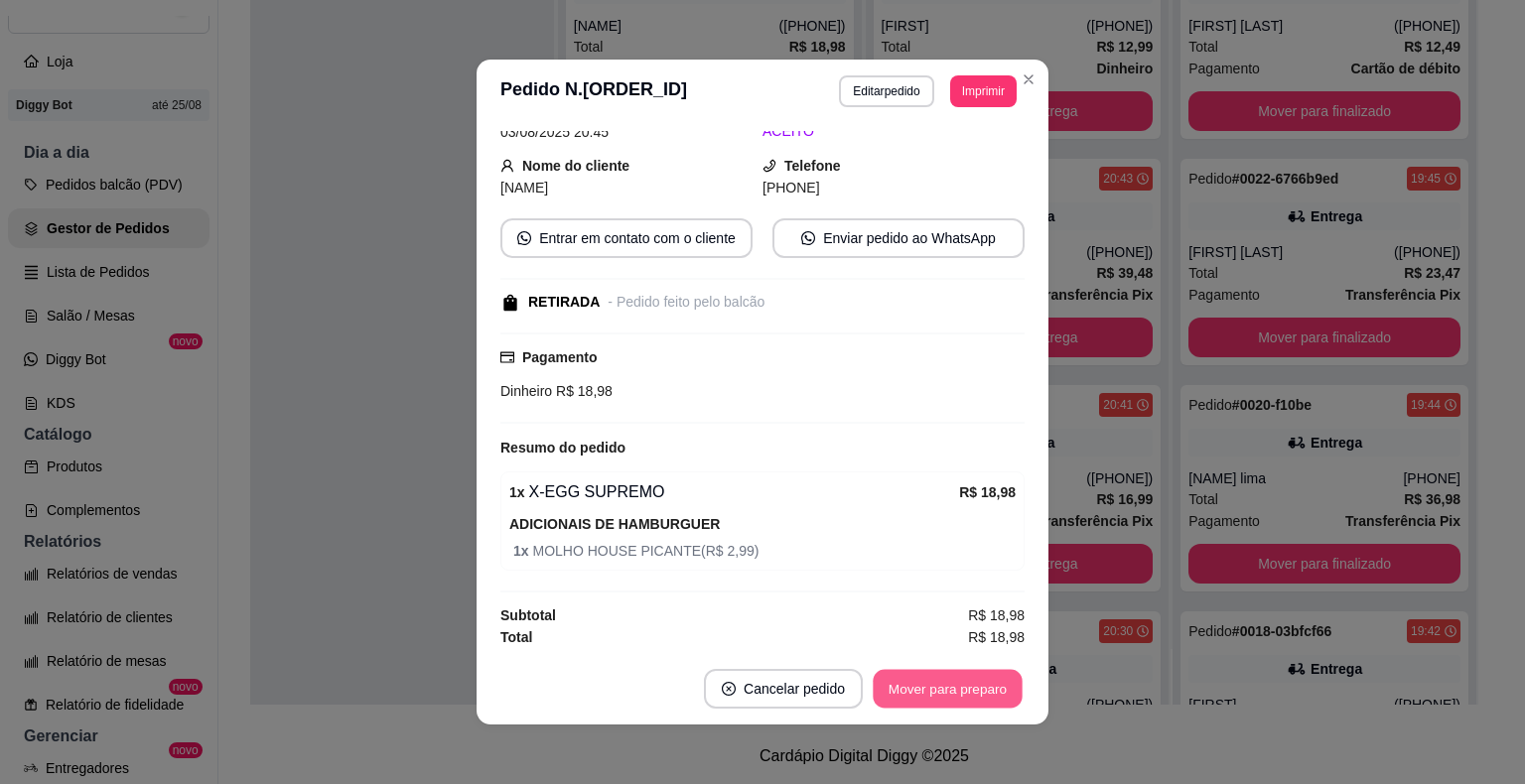 click on "Mover para preparo" at bounding box center [947, 689] 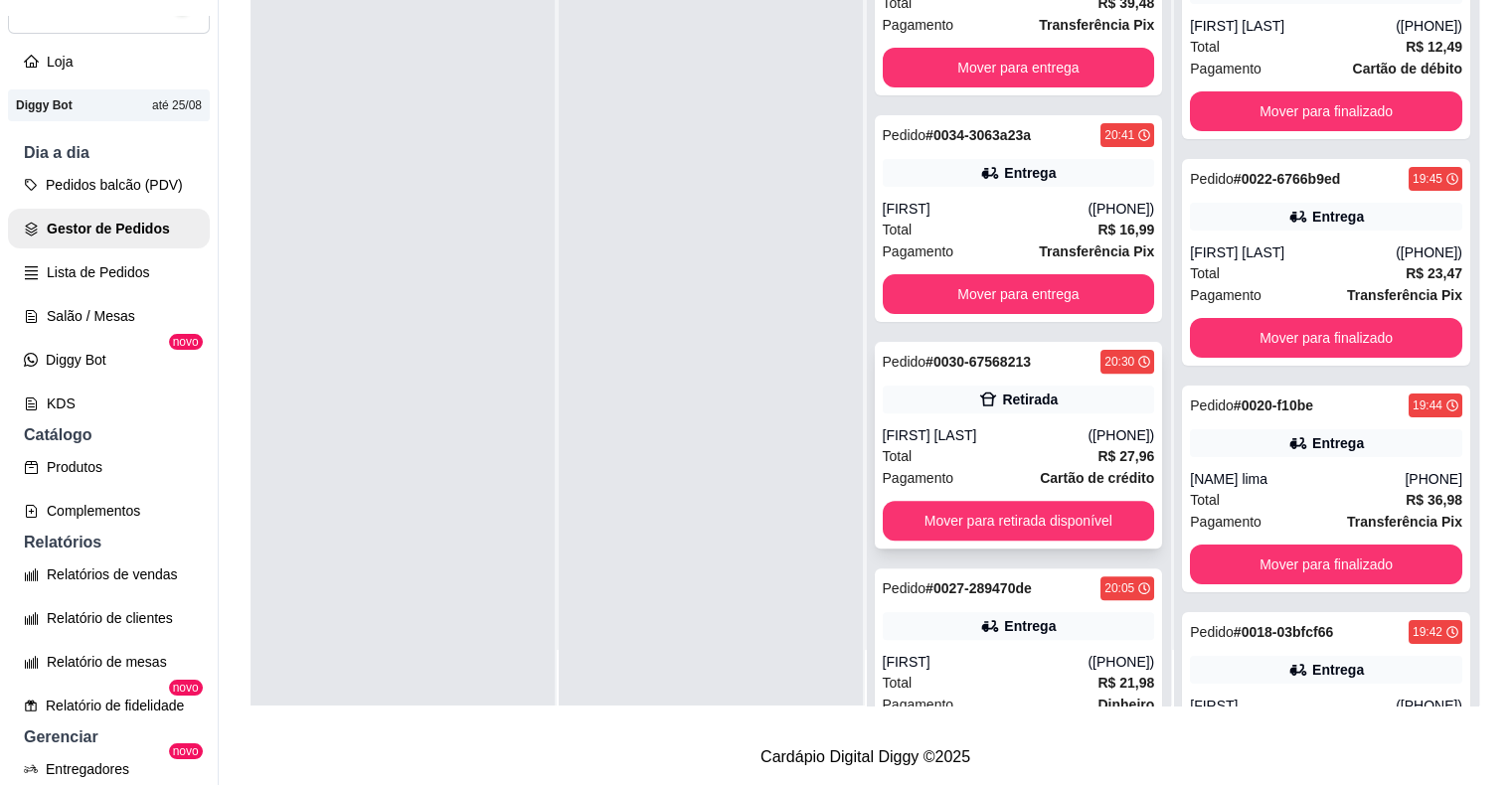 scroll, scrollTop: 820, scrollLeft: 0, axis: vertical 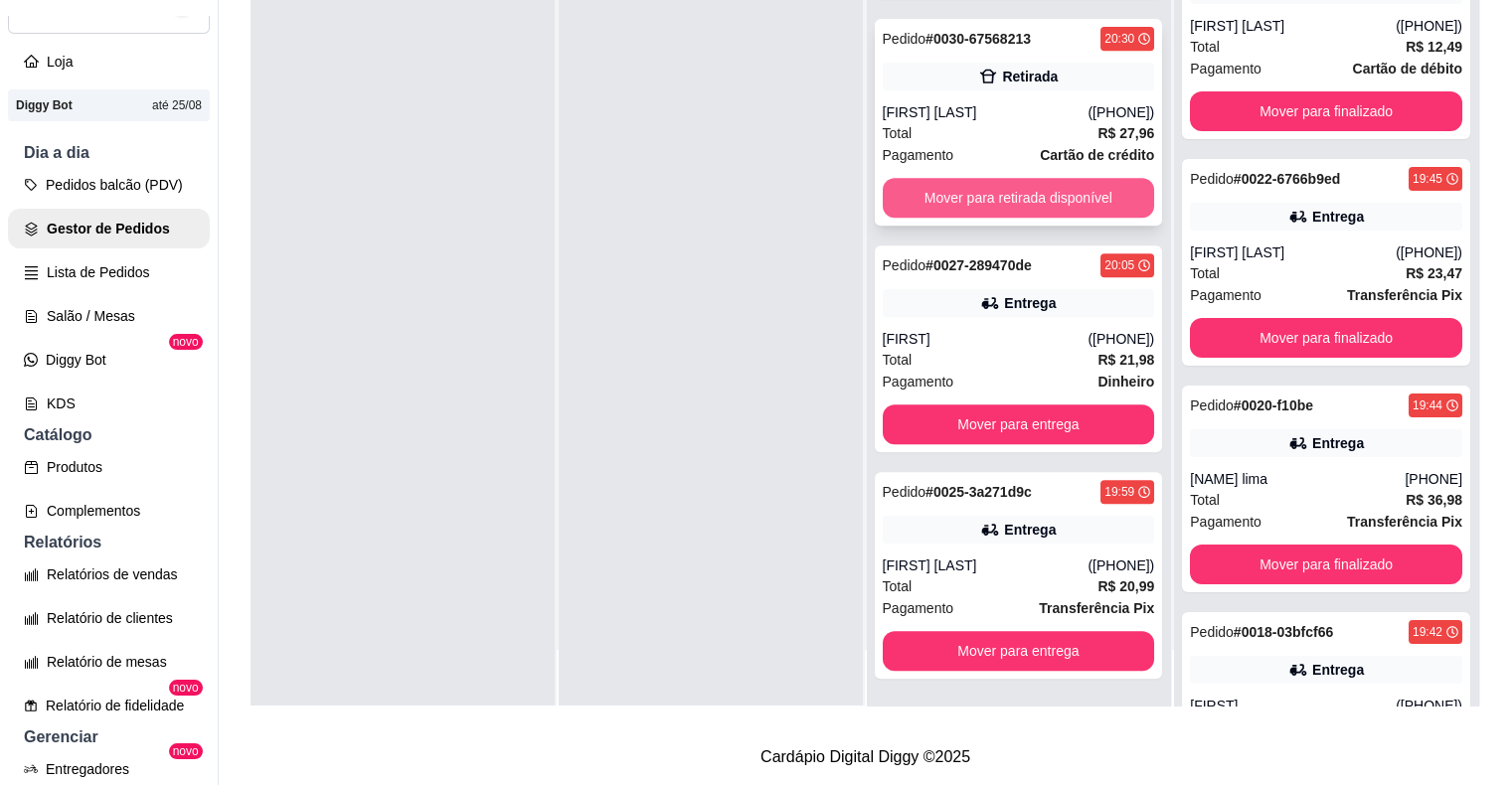 click on "Mover para retirada disponível" at bounding box center [1019, 198] 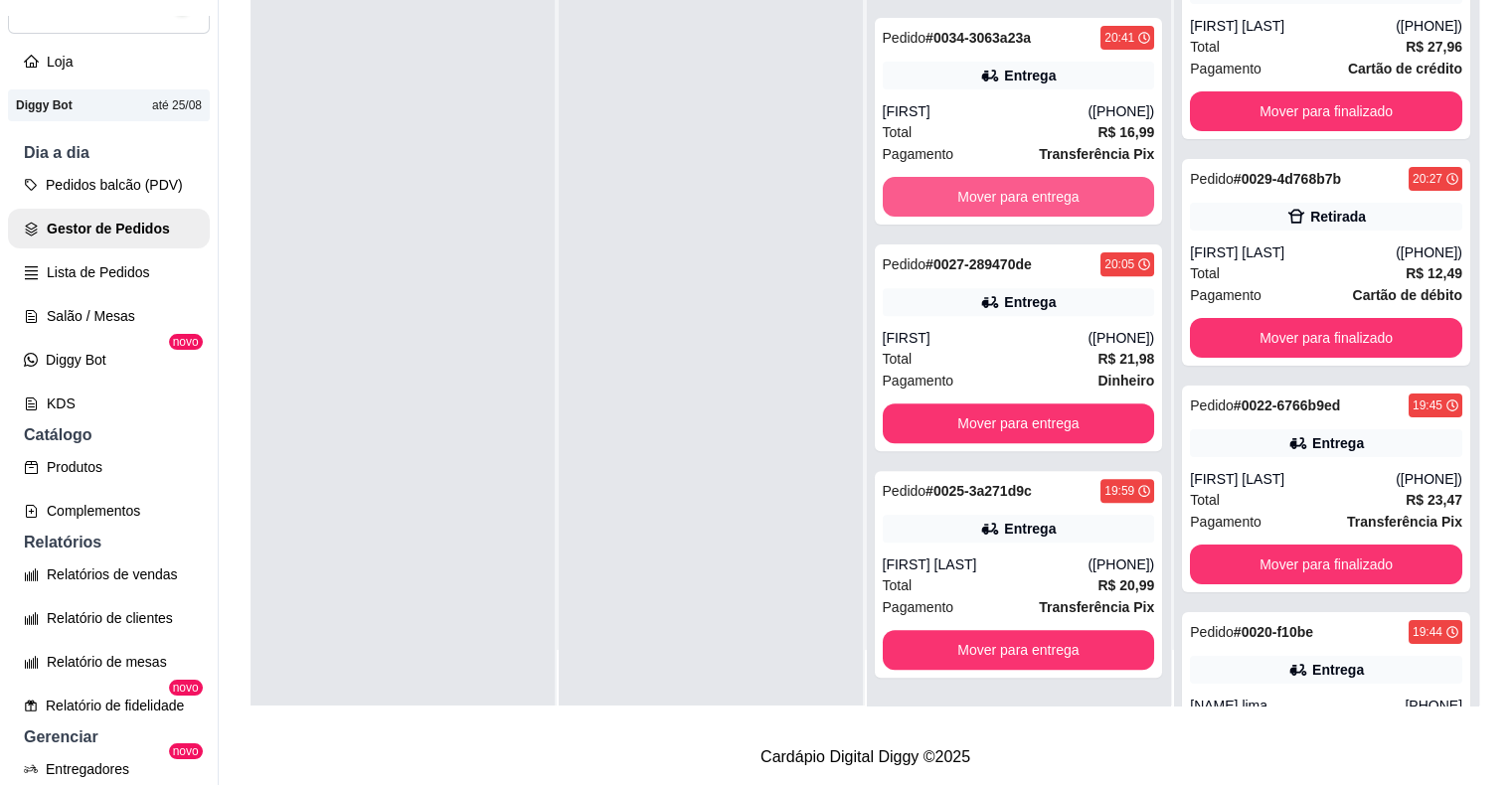scroll, scrollTop: 593, scrollLeft: 0, axis: vertical 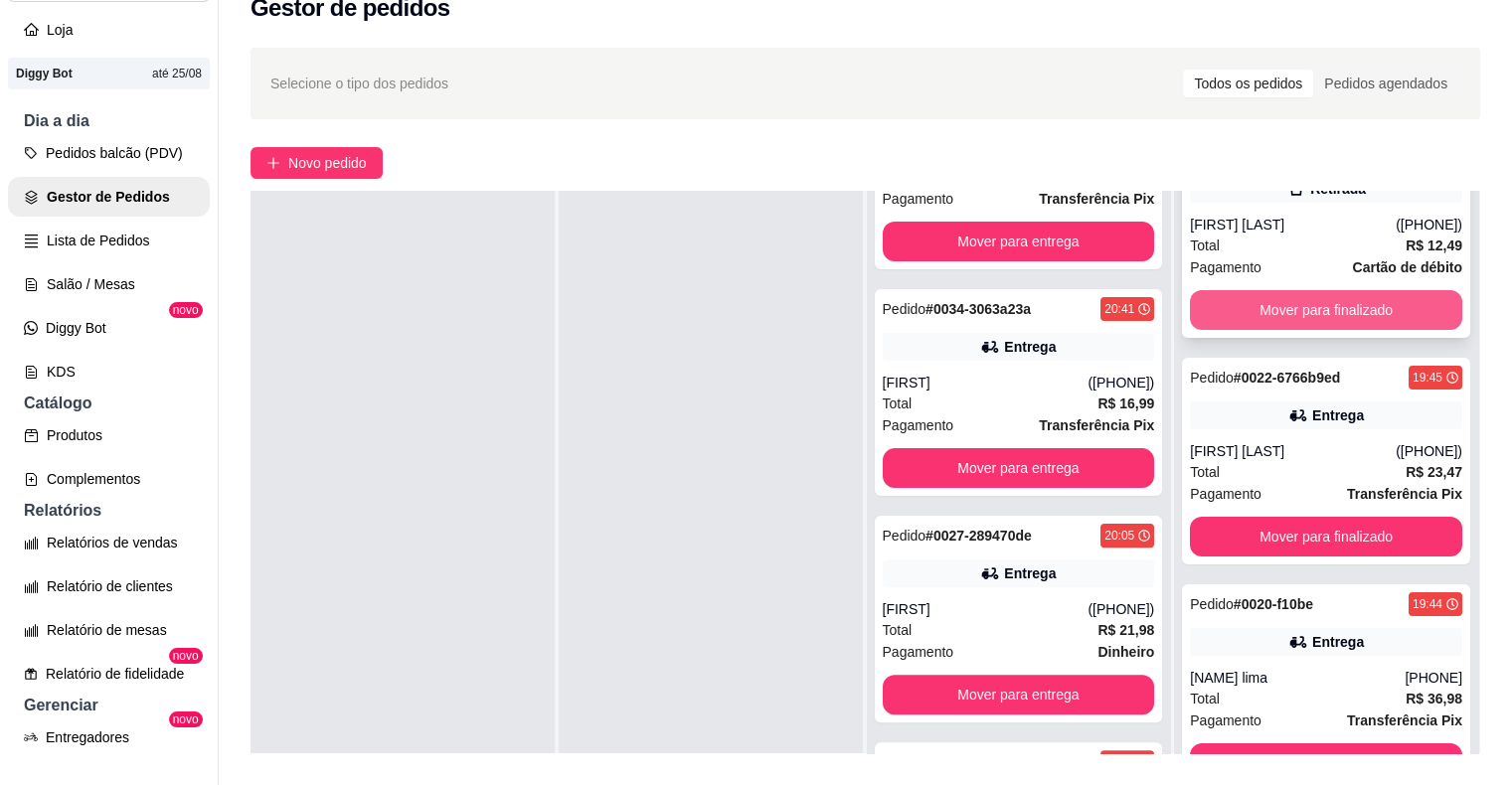 click on "Mover para finalizado" at bounding box center (1326, 310) 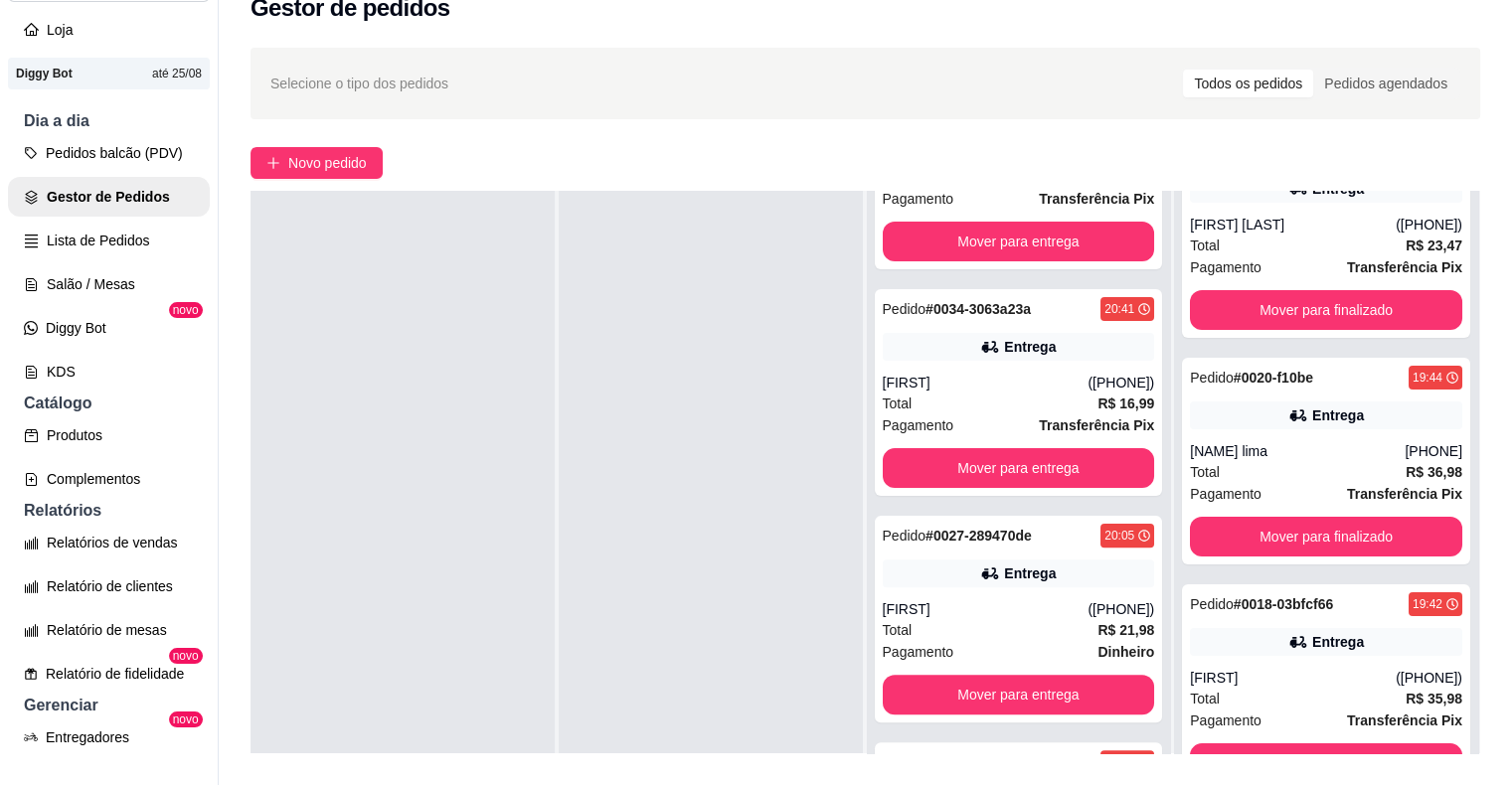 scroll, scrollTop: 72, scrollLeft: 0, axis: vertical 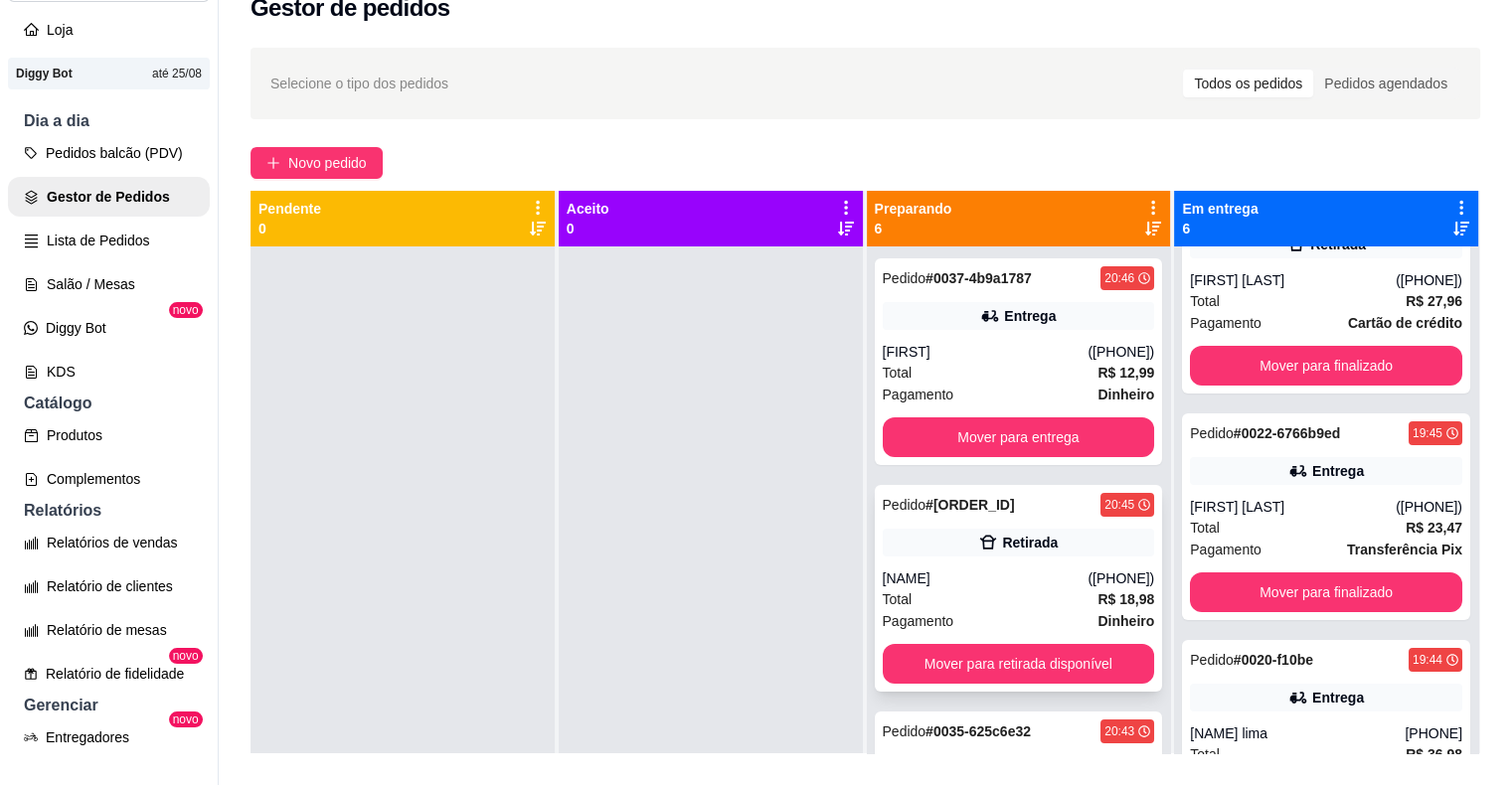 click on "[NAME]" at bounding box center [985, 578] 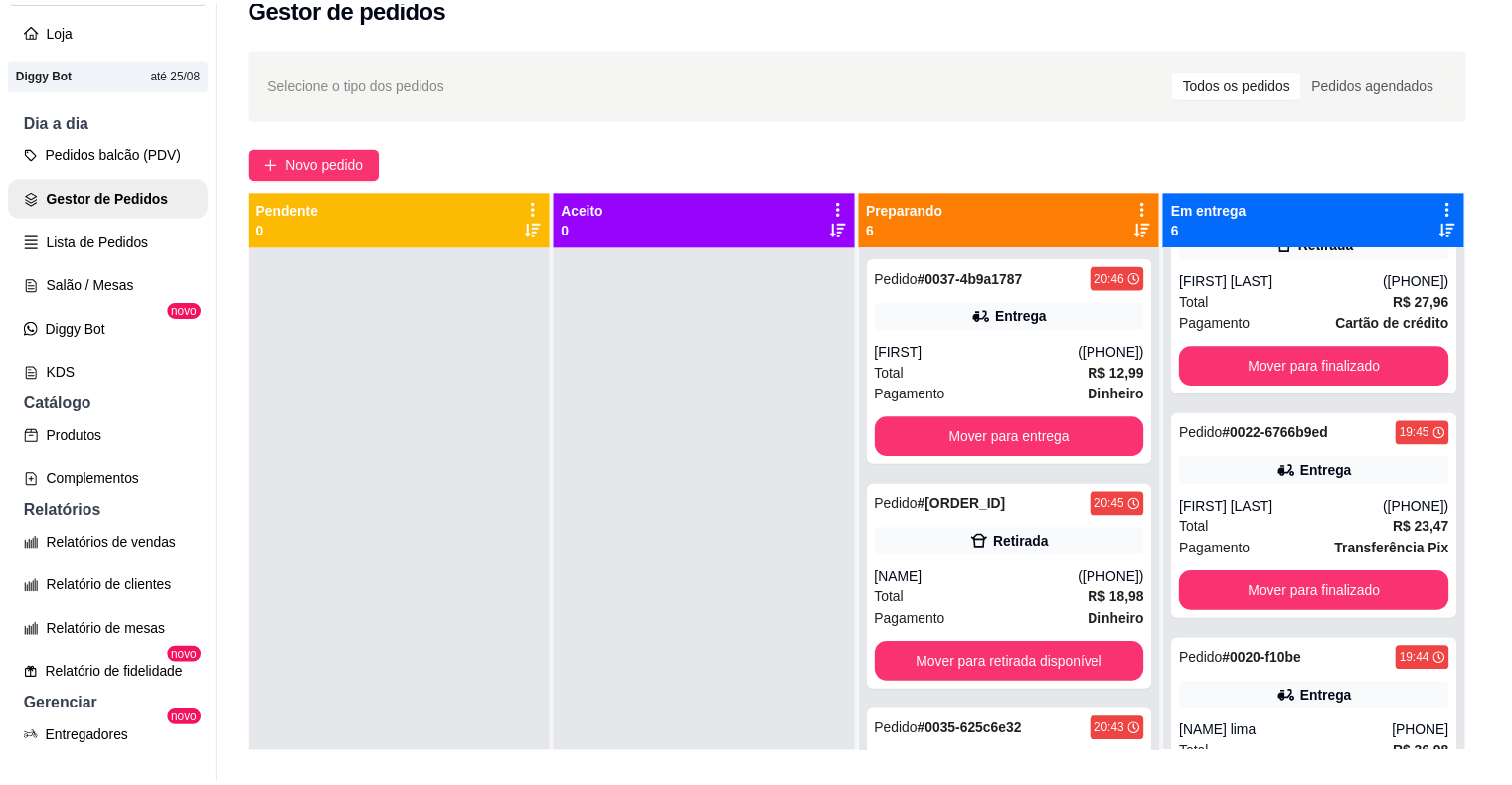 scroll, scrollTop: 141, scrollLeft: 0, axis: vertical 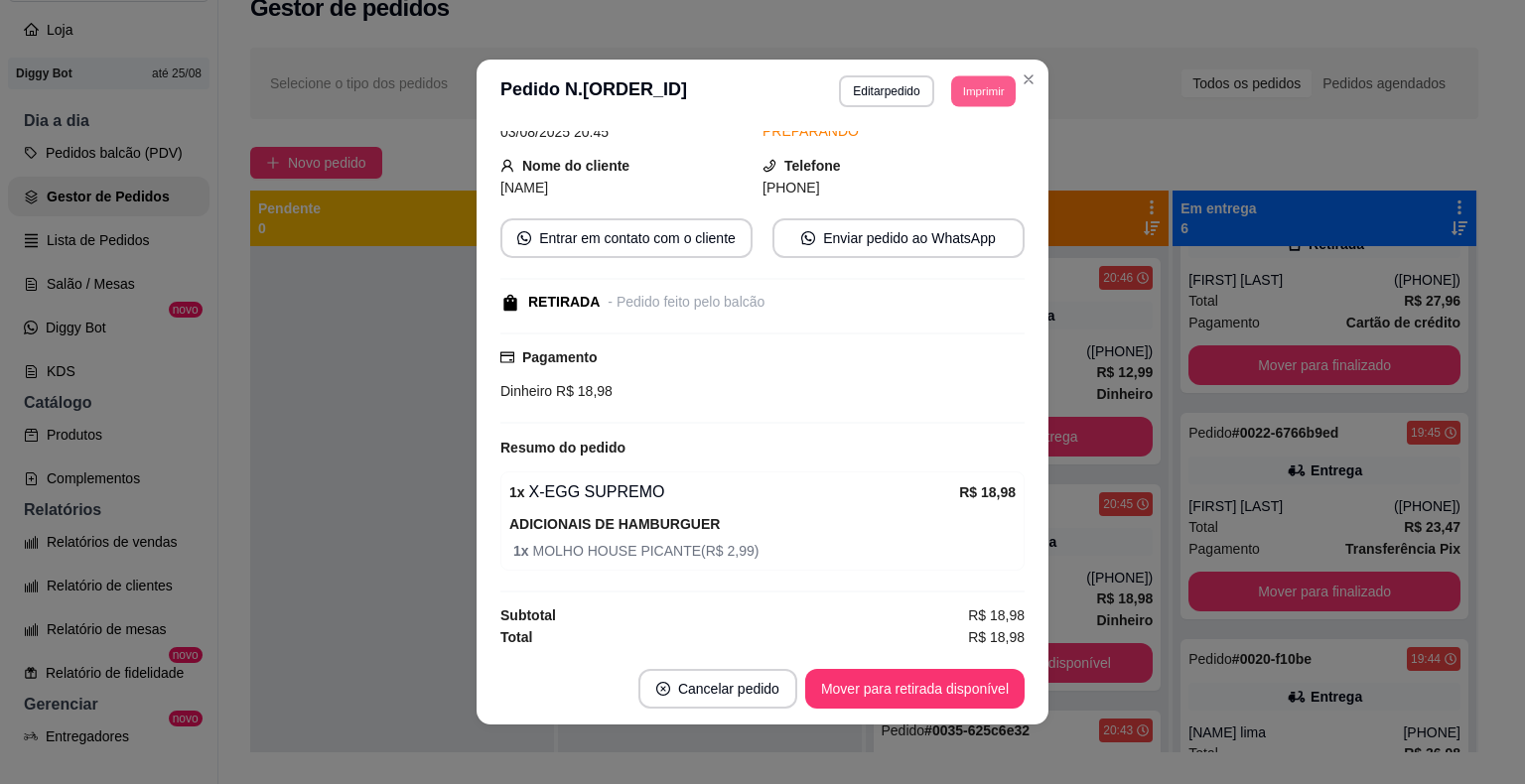 click on "Imprimir" at bounding box center [983, 90] 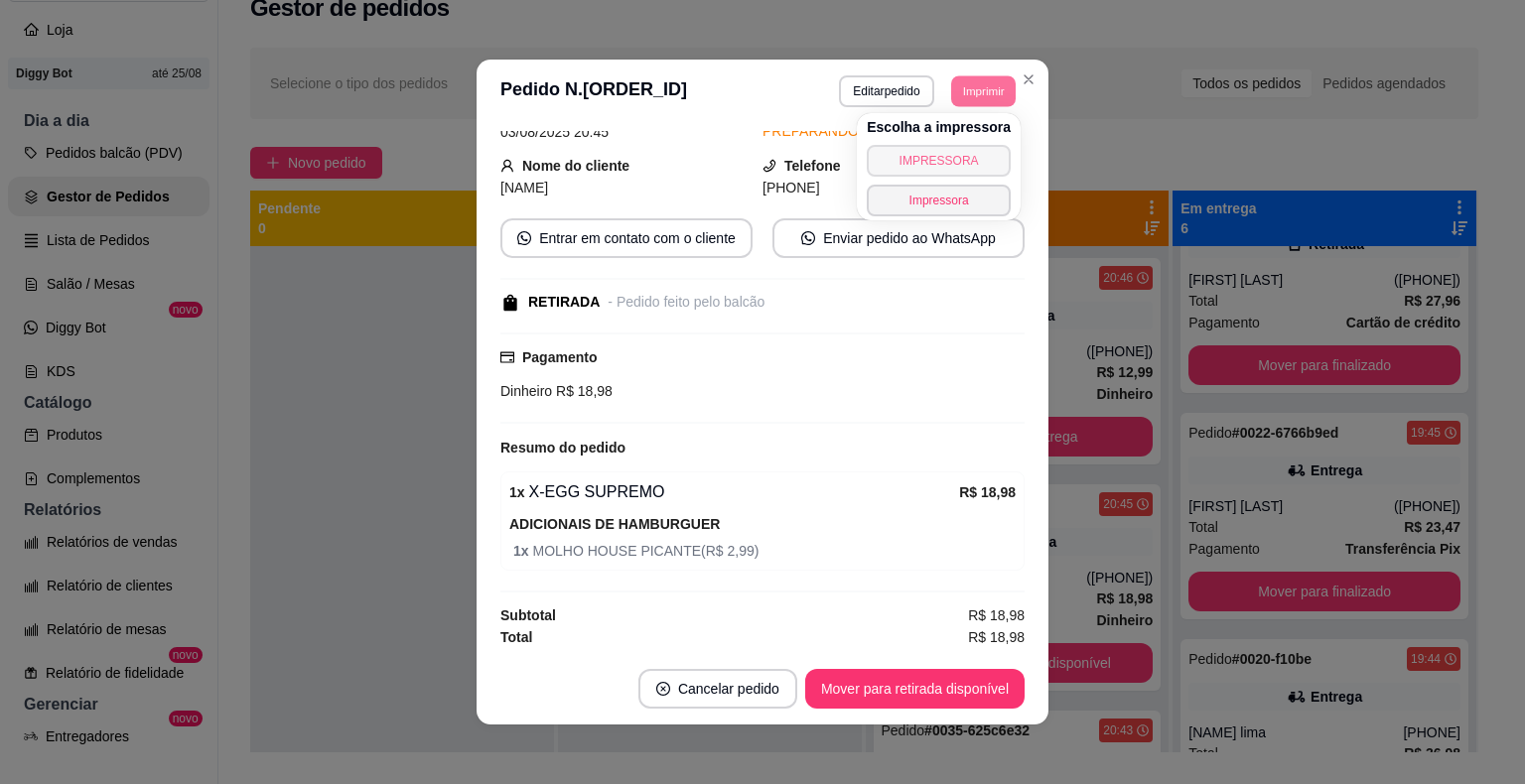 click on "IMPRESSORA" at bounding box center [938, 161] 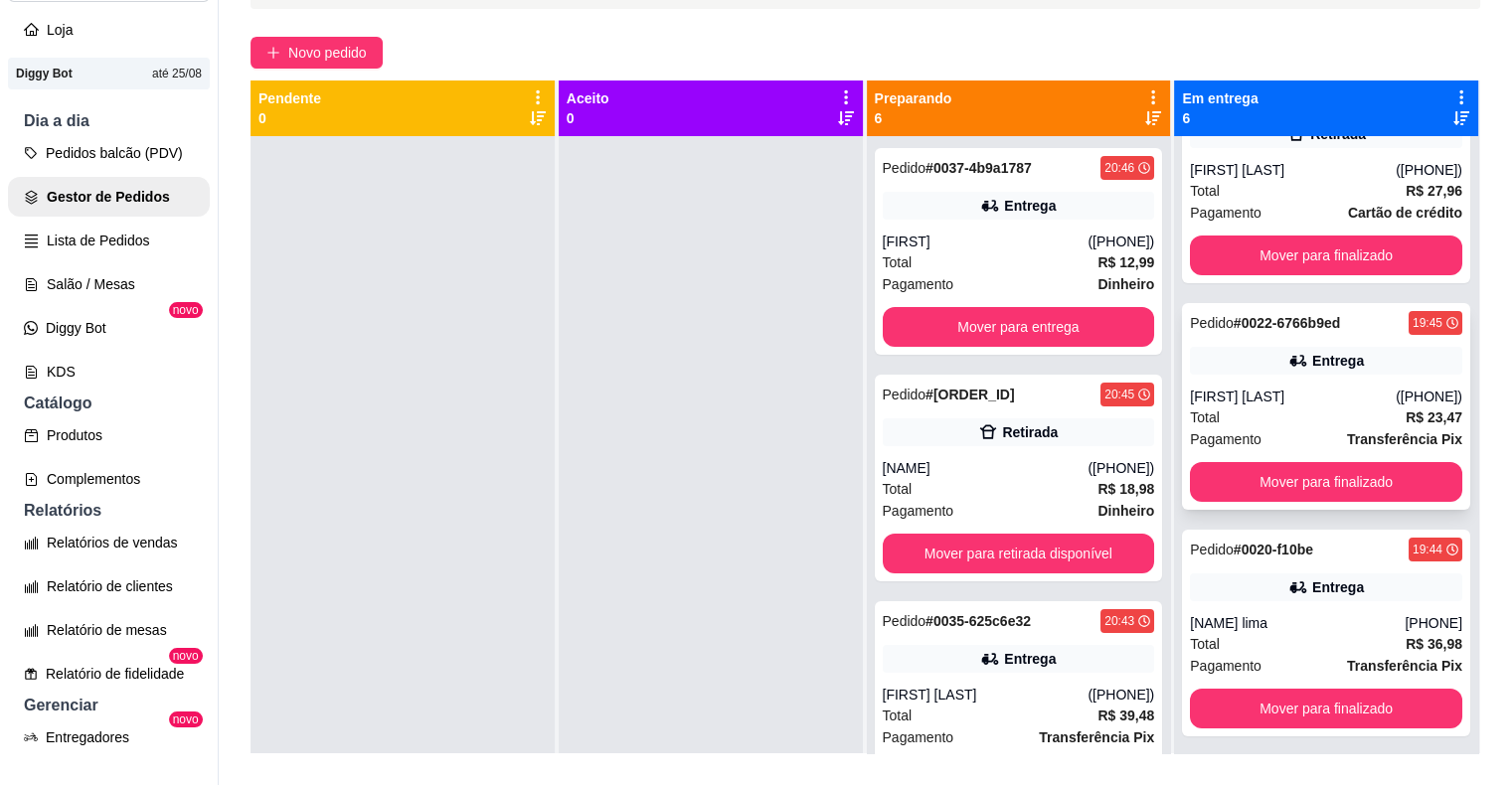 scroll, scrollTop: 317, scrollLeft: 0, axis: vertical 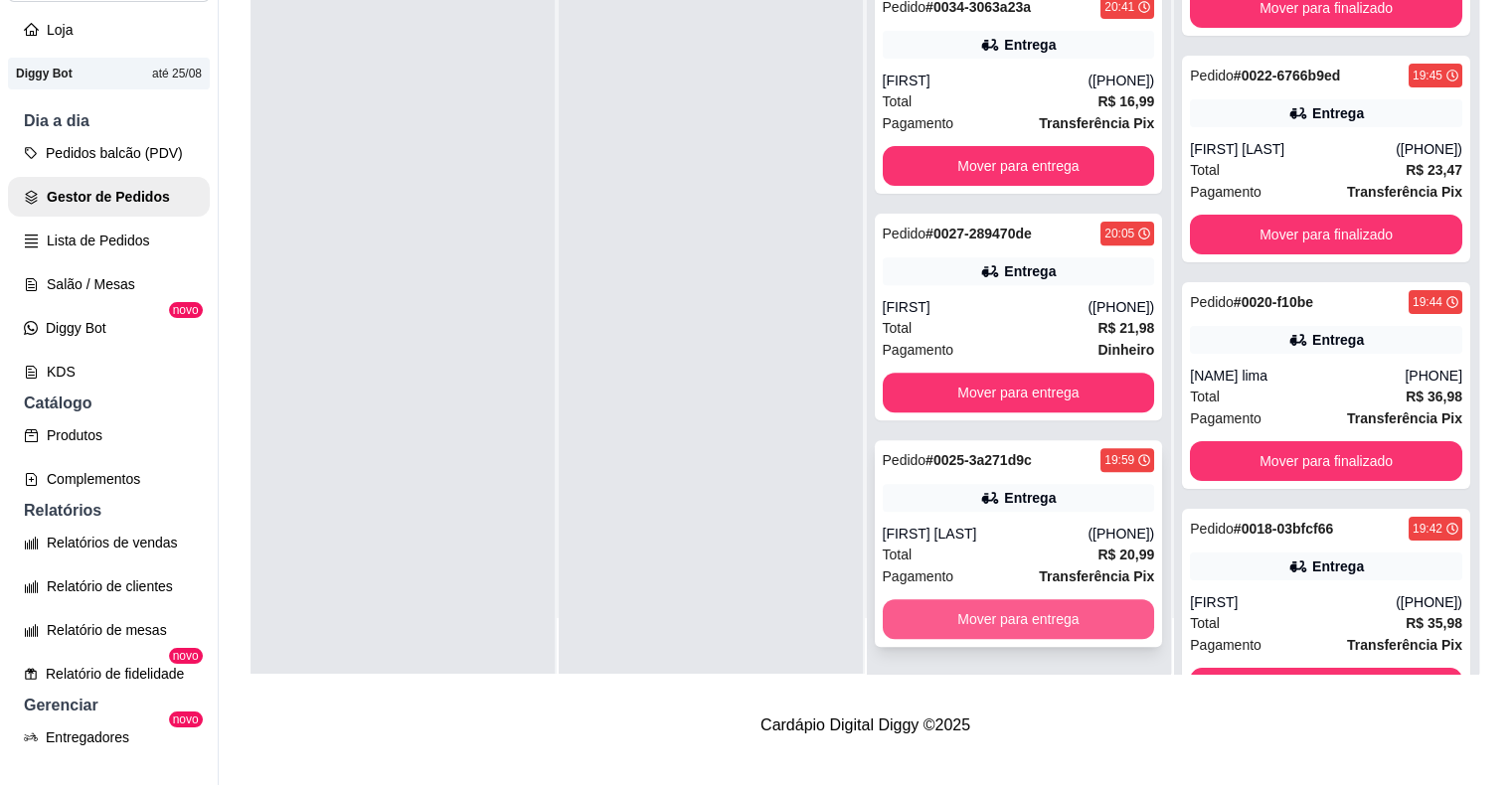 click on "Mover para entrega" at bounding box center (1019, 619) 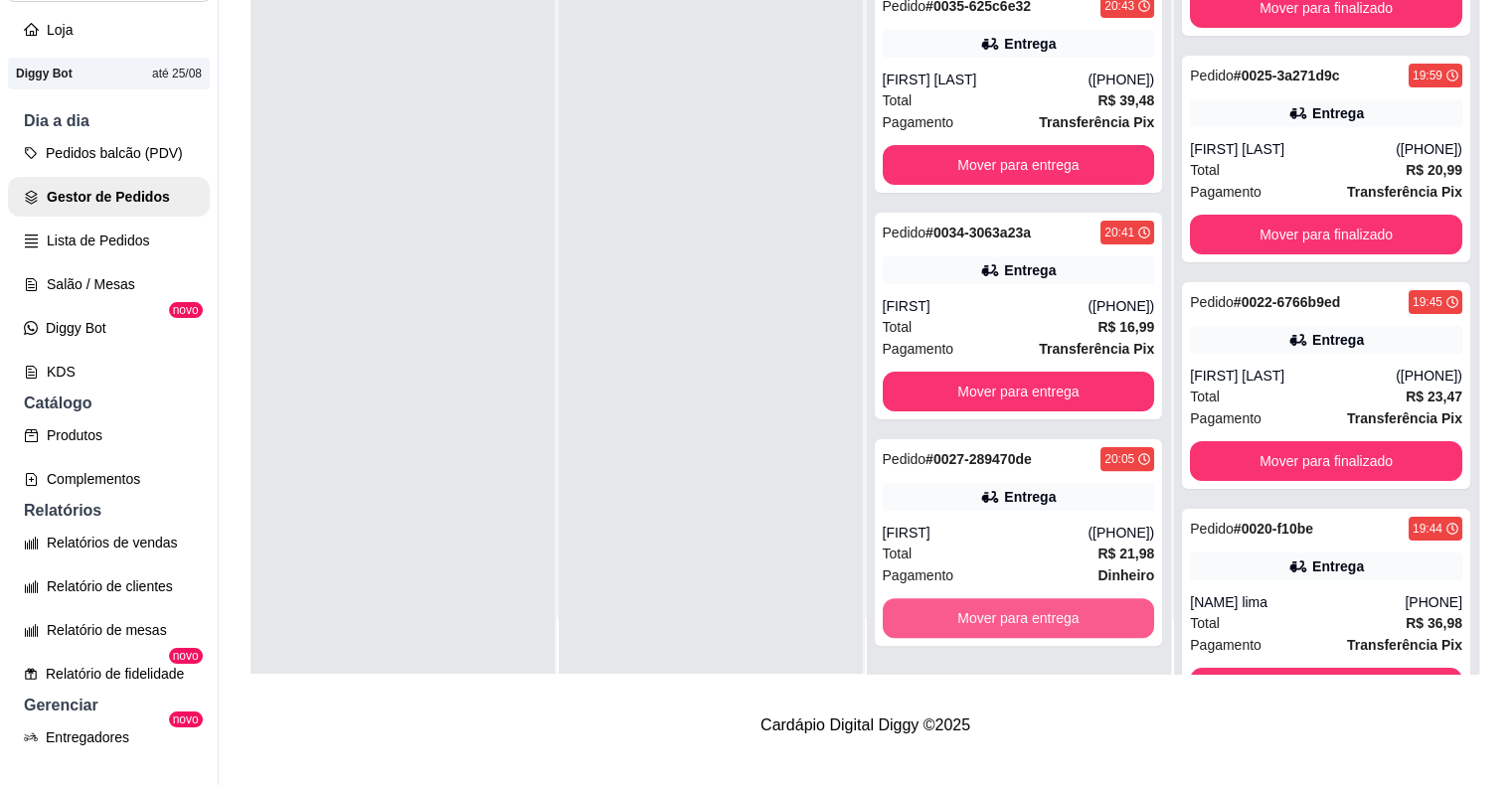 scroll, scrollTop: 367, scrollLeft: 0, axis: vertical 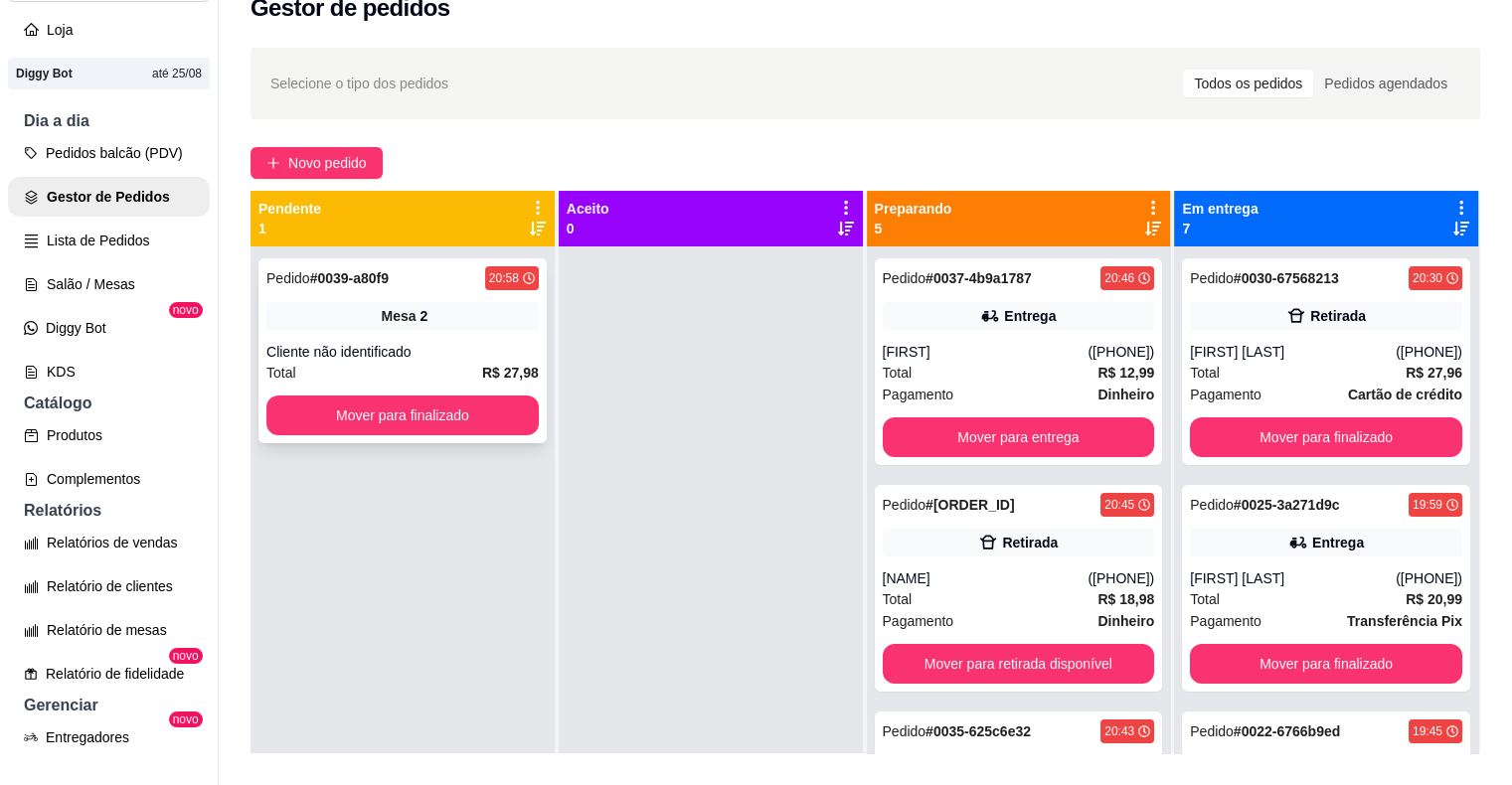click on "Mesa 2" at bounding box center [403, 316] 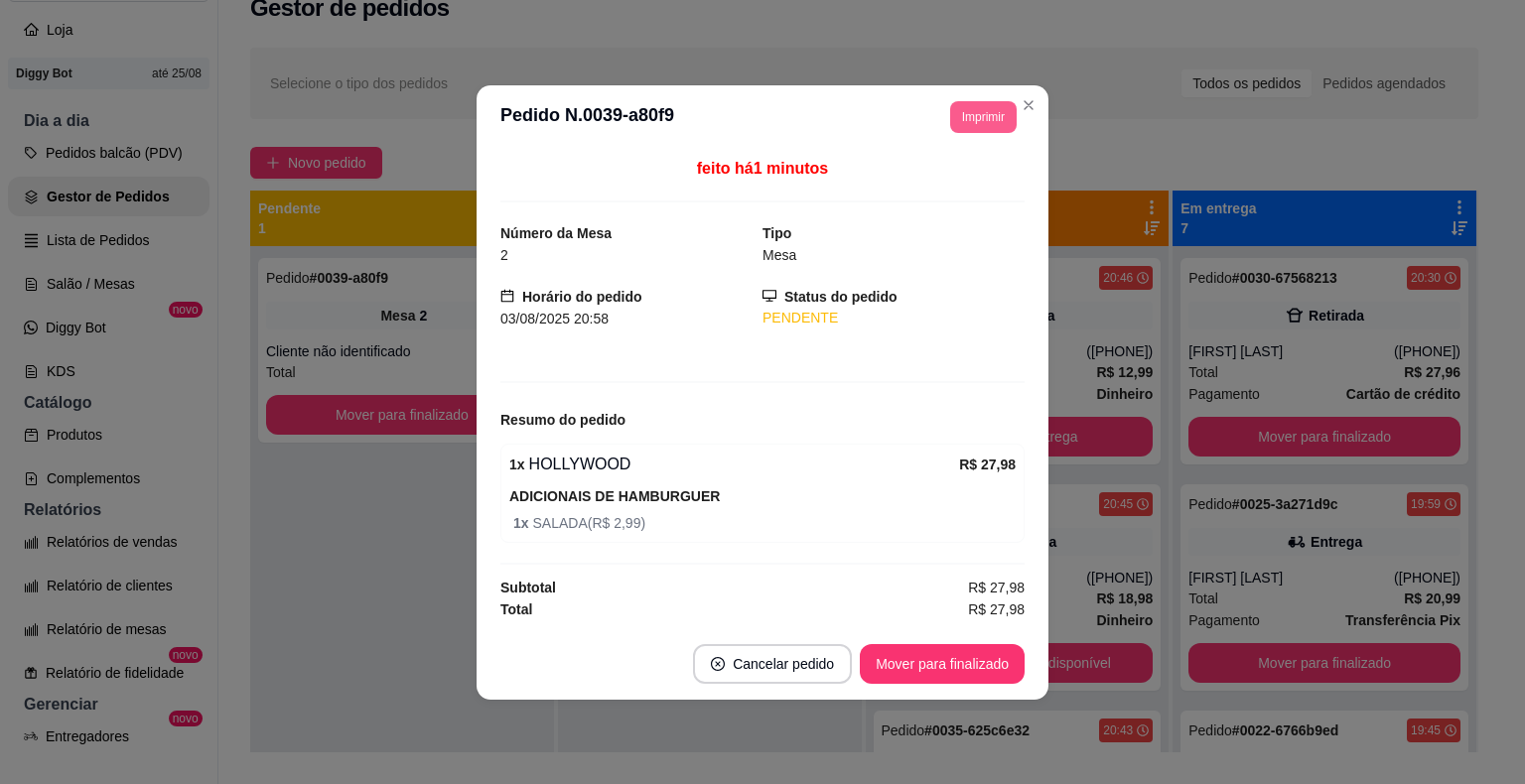 click on "Imprimir" at bounding box center [983, 117] 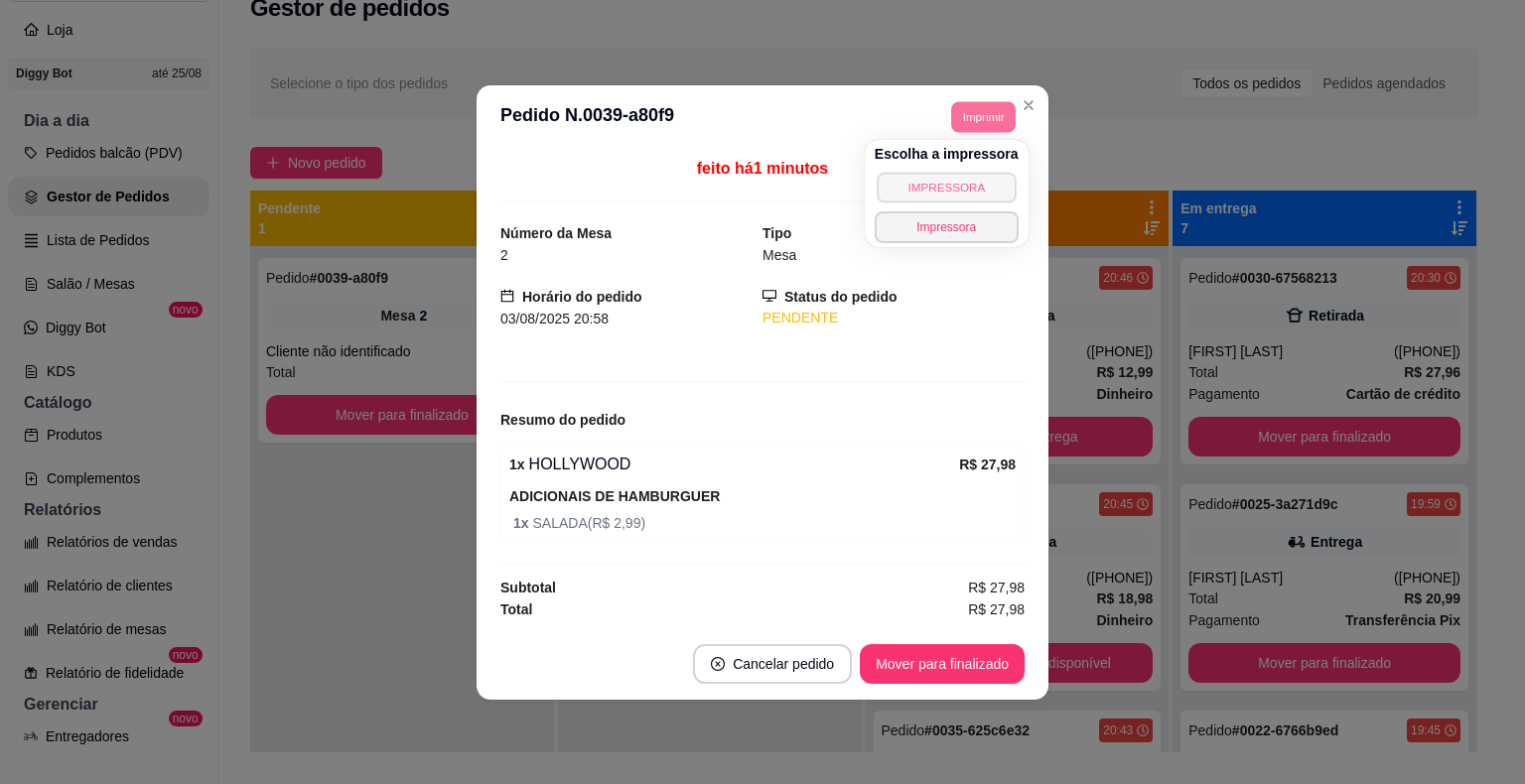 click on "IMPRESSORA" at bounding box center [946, 187] 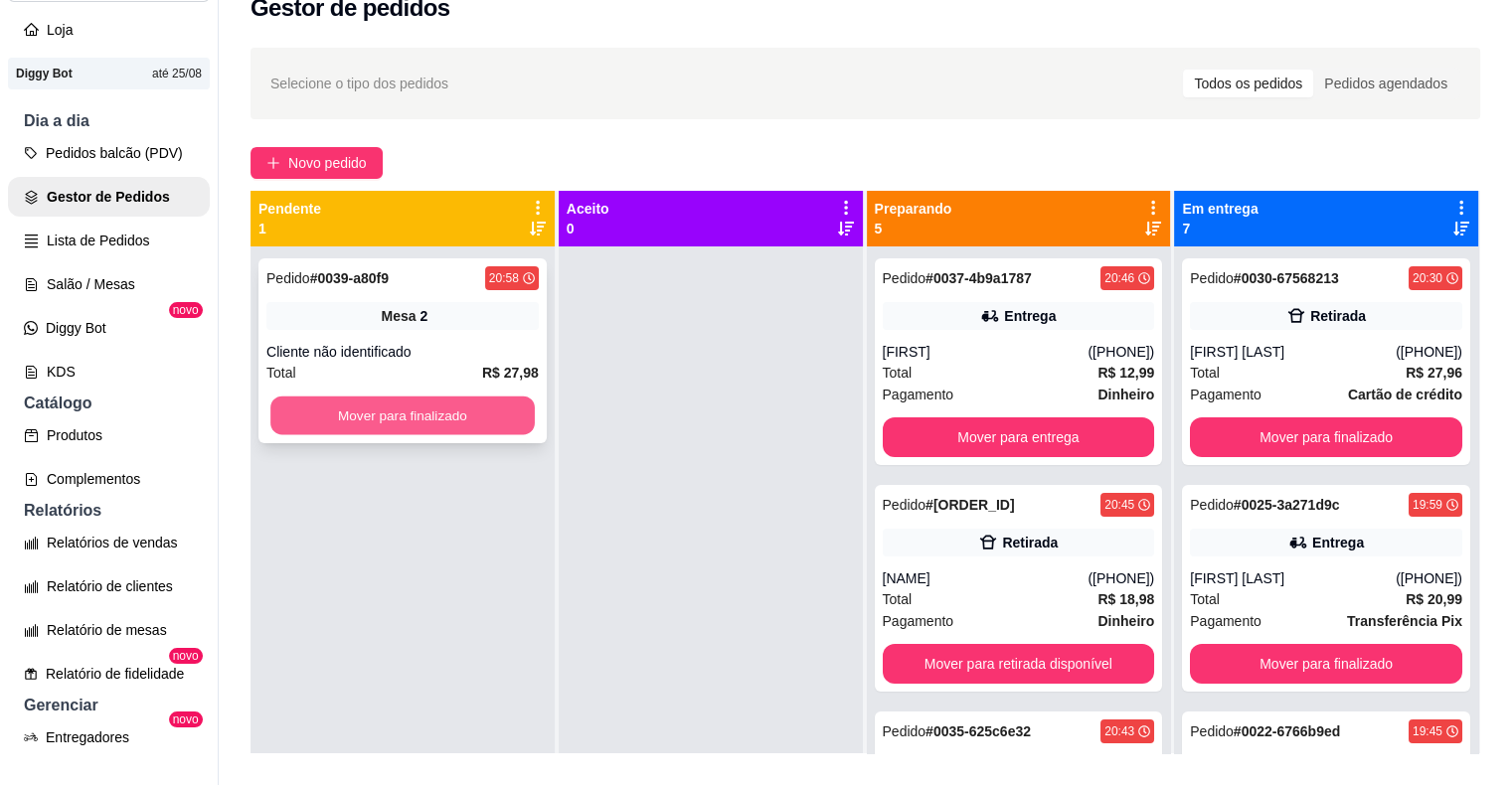 click on "Mover para finalizado" at bounding box center [403, 415] 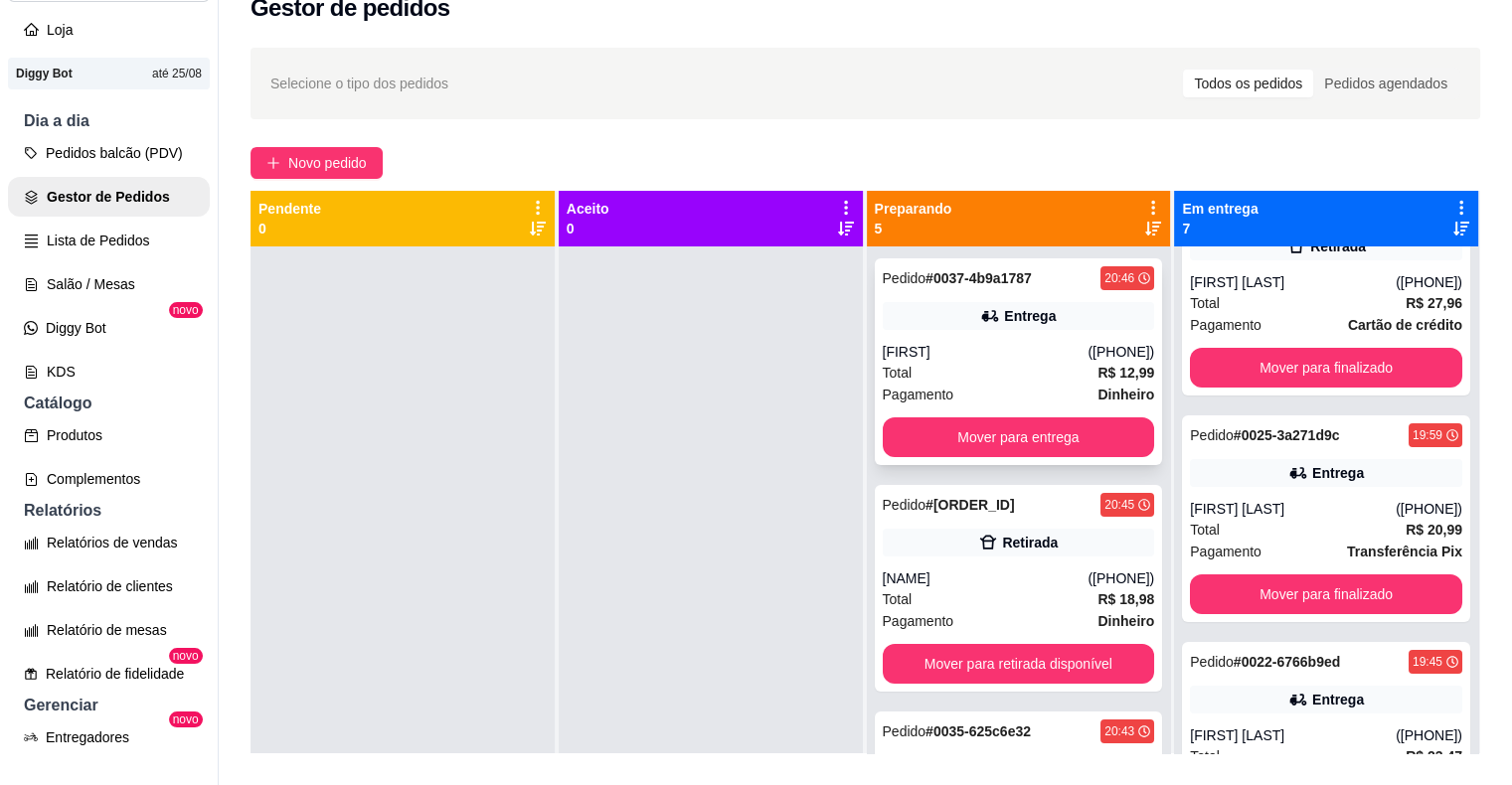 scroll, scrollTop: 99, scrollLeft: 0, axis: vertical 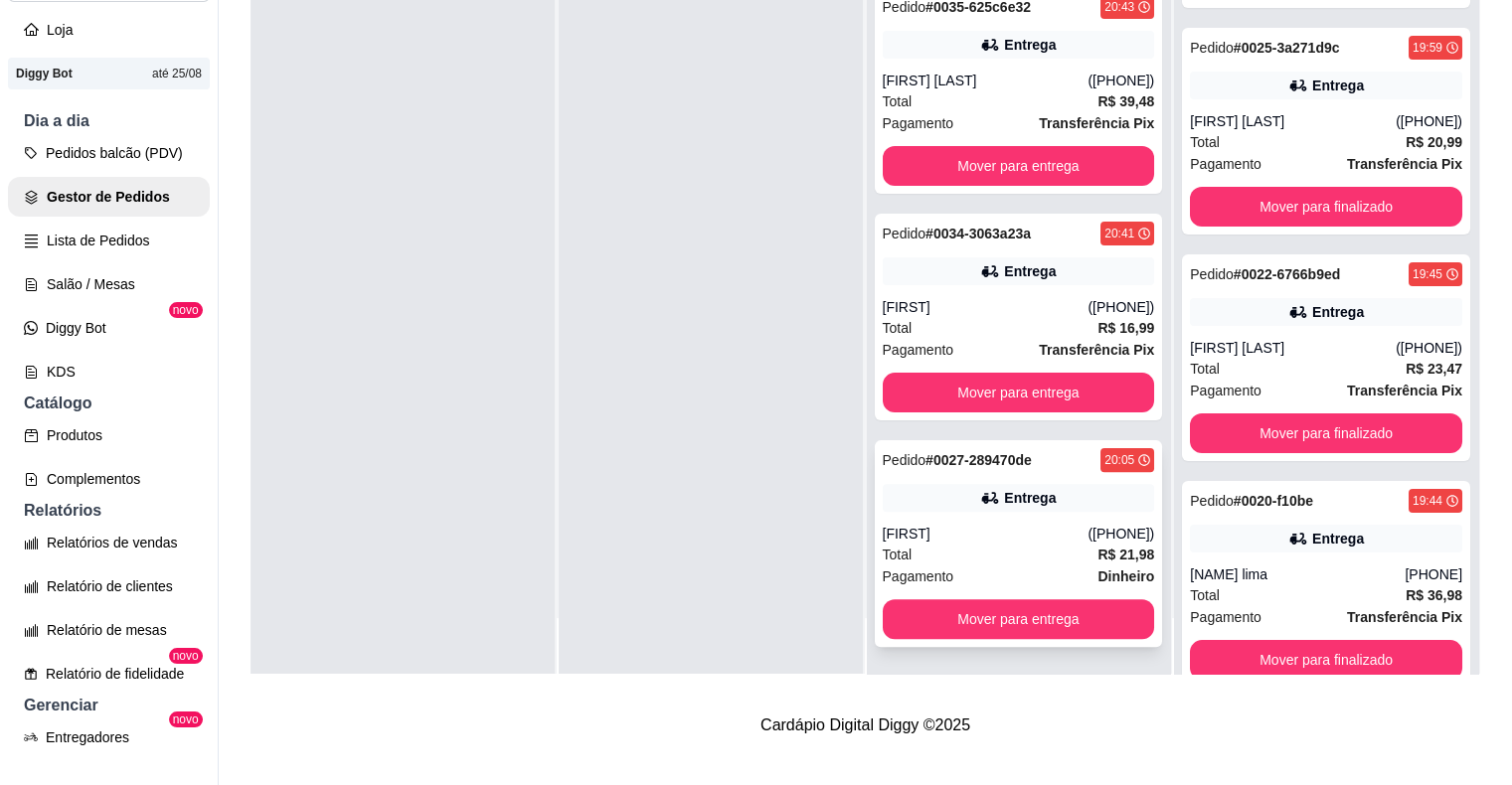 click on "Total R$ 21,98" at bounding box center [1019, 554] 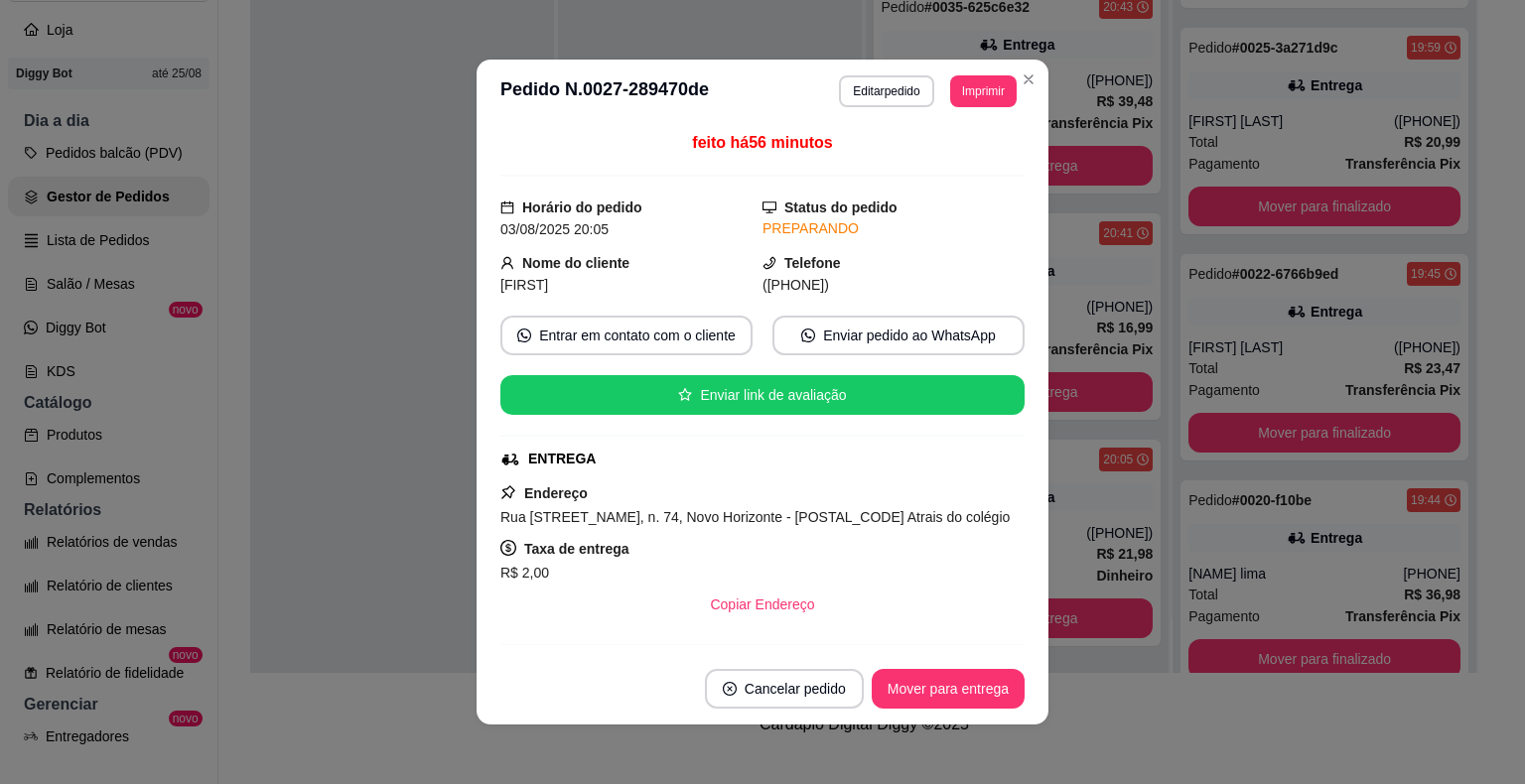 scroll, scrollTop: 254, scrollLeft: 0, axis: vertical 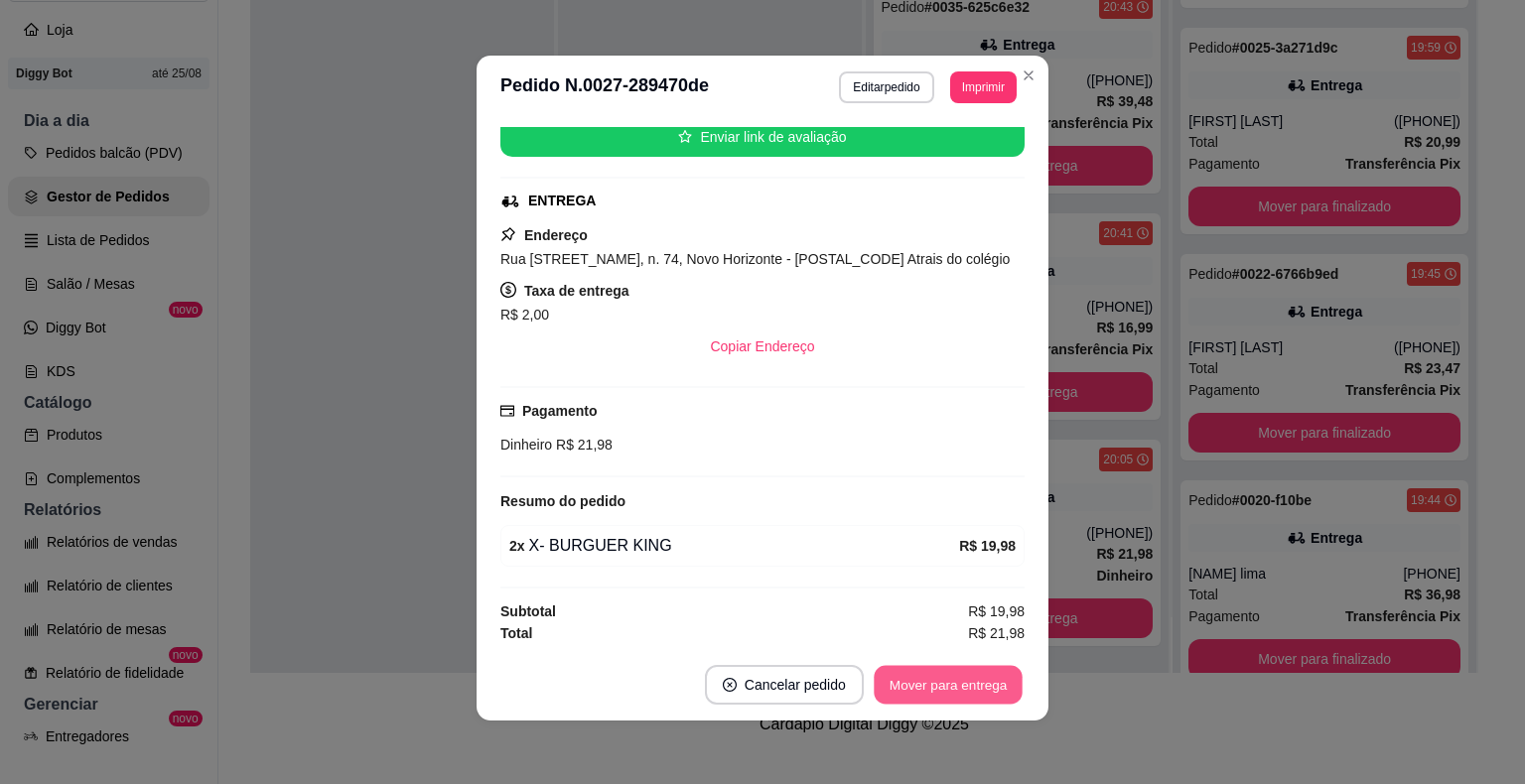 click on "Mover para entrega" at bounding box center (948, 685) 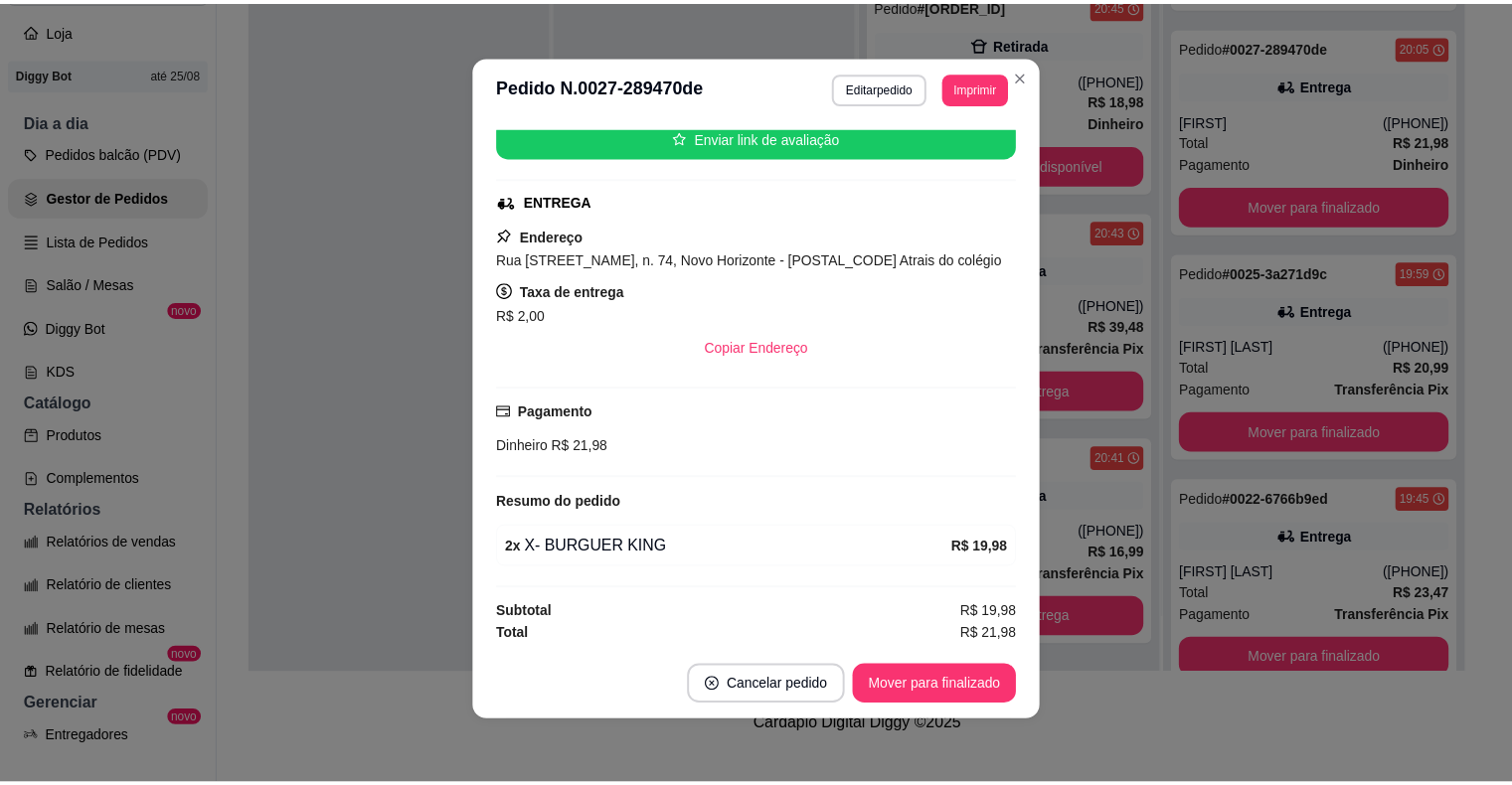 scroll, scrollTop: 140, scrollLeft: 0, axis: vertical 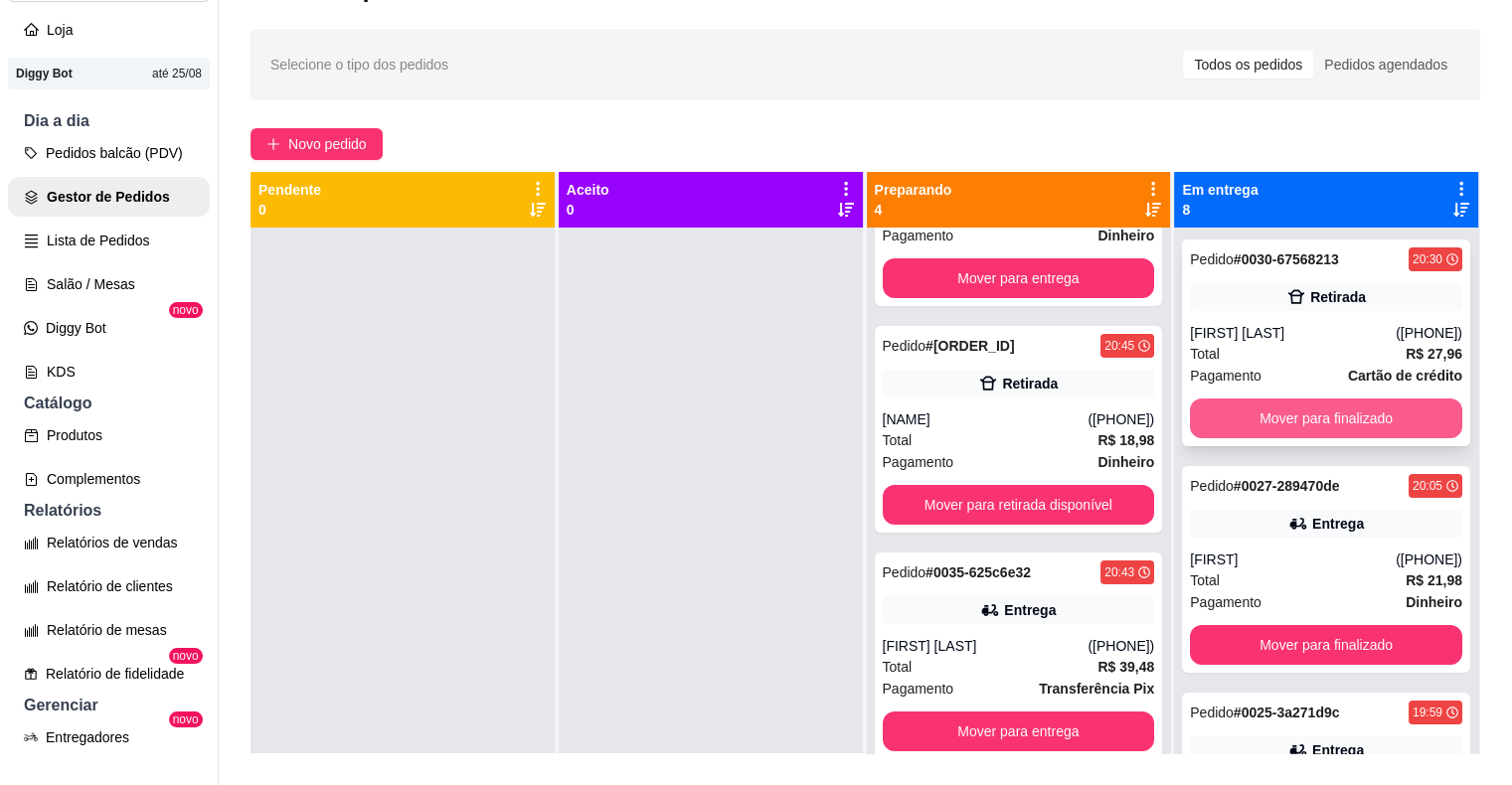 click on "Mover para finalizado" at bounding box center (1326, 418) 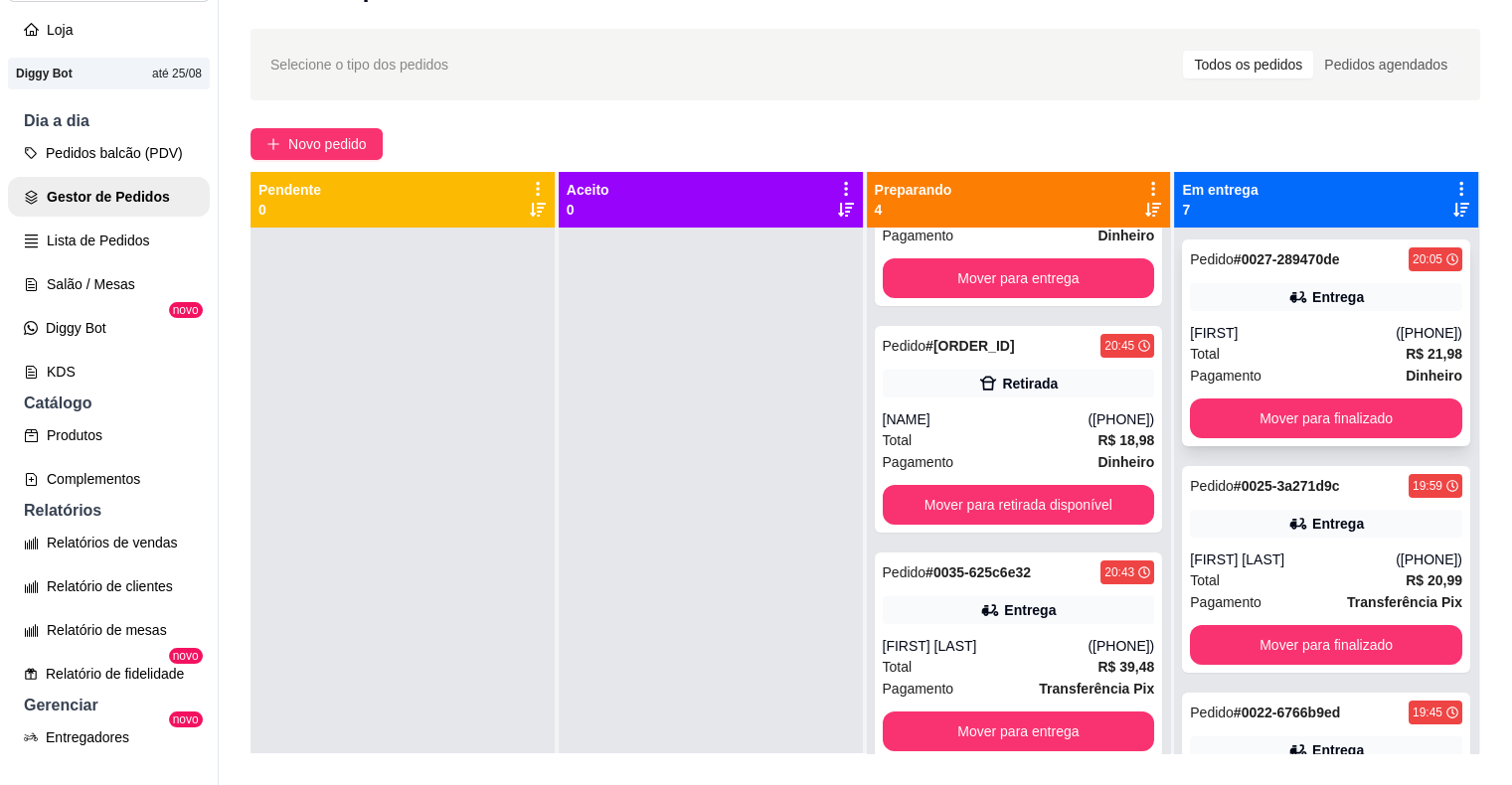scroll, scrollTop: 0, scrollLeft: 0, axis: both 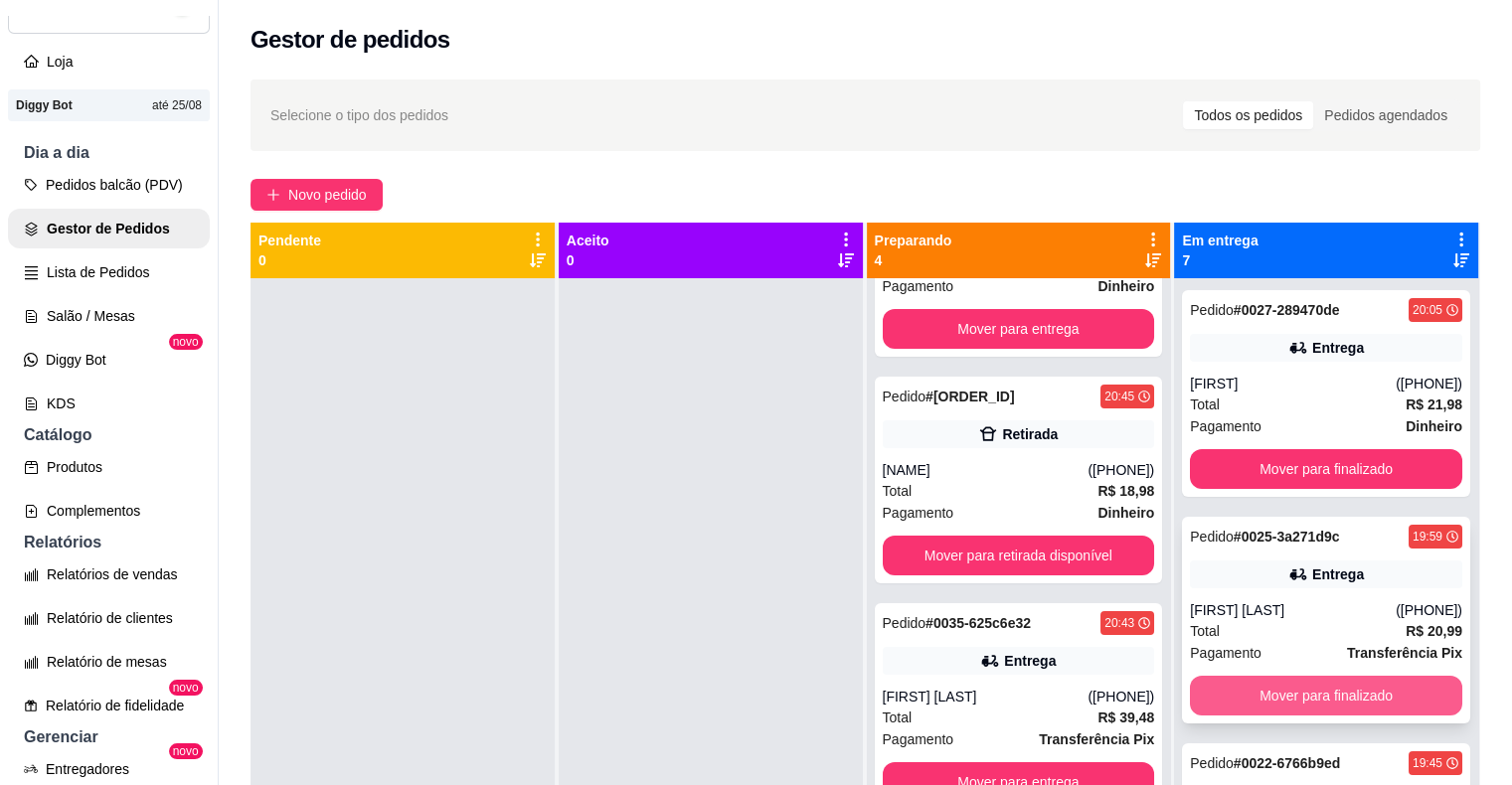 click on "Mover para finalizado" at bounding box center (1326, 696) 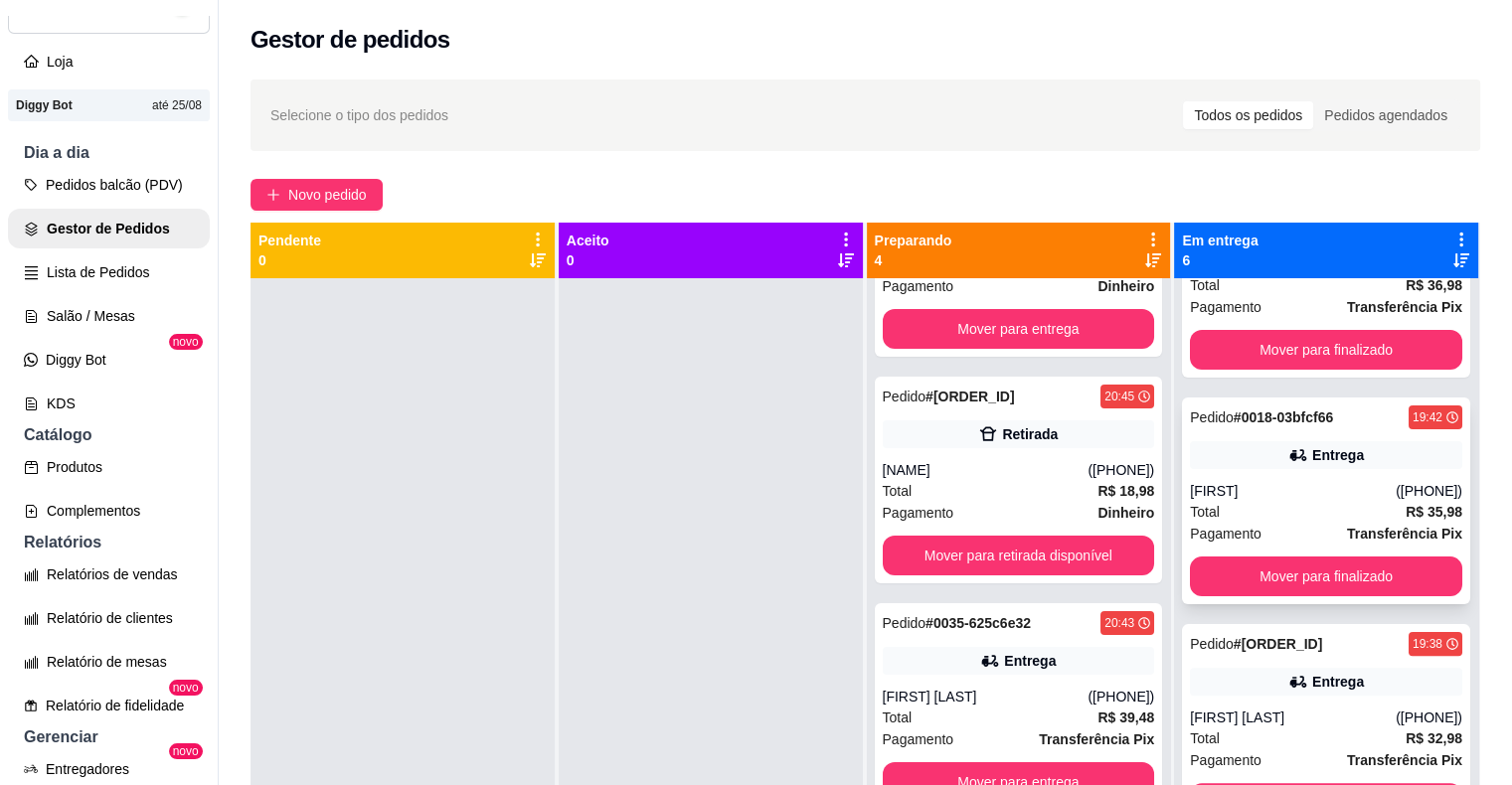 scroll, scrollTop: 593, scrollLeft: 0, axis: vertical 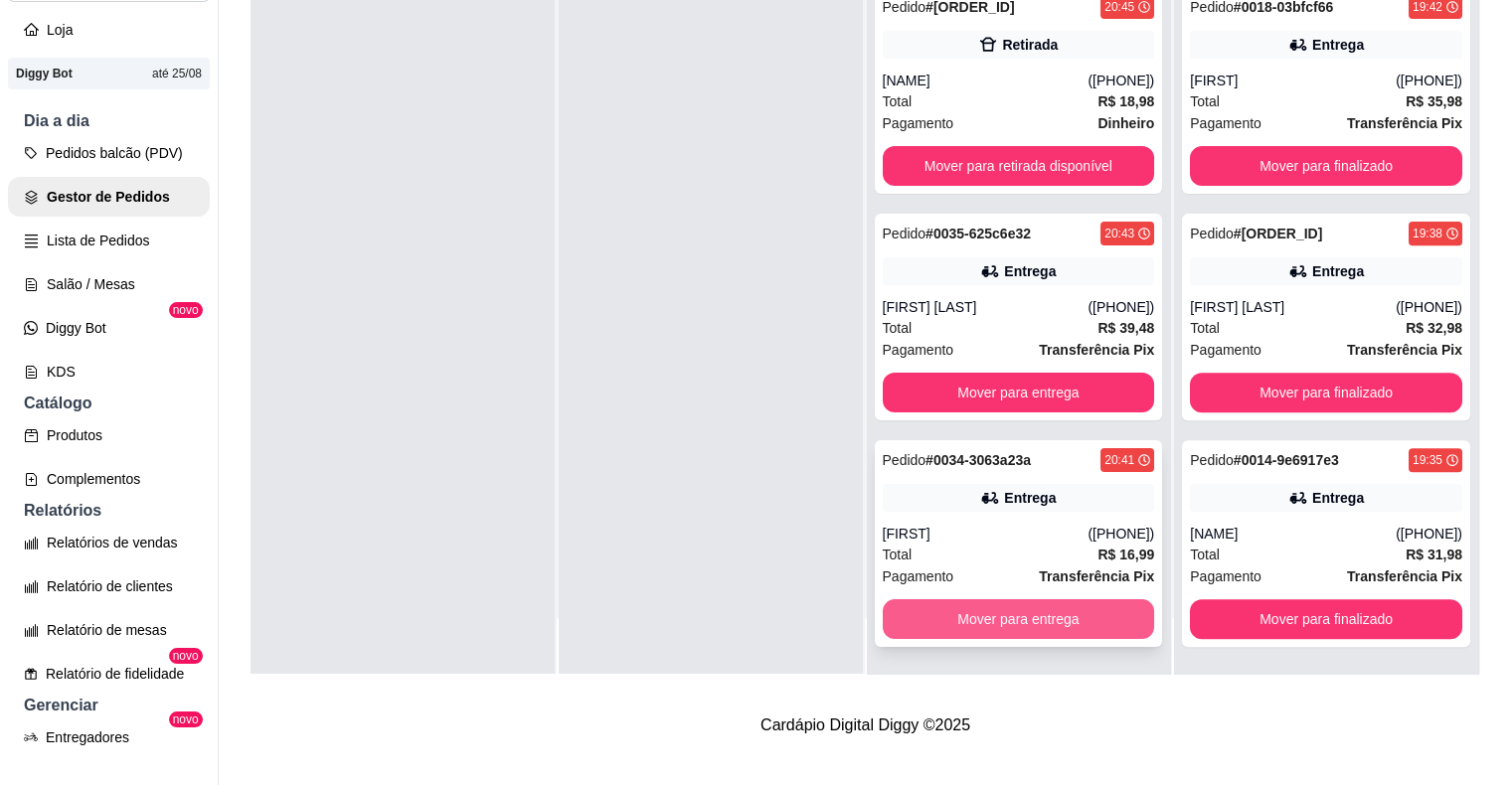 click on "Mover para entrega" at bounding box center [1019, 619] 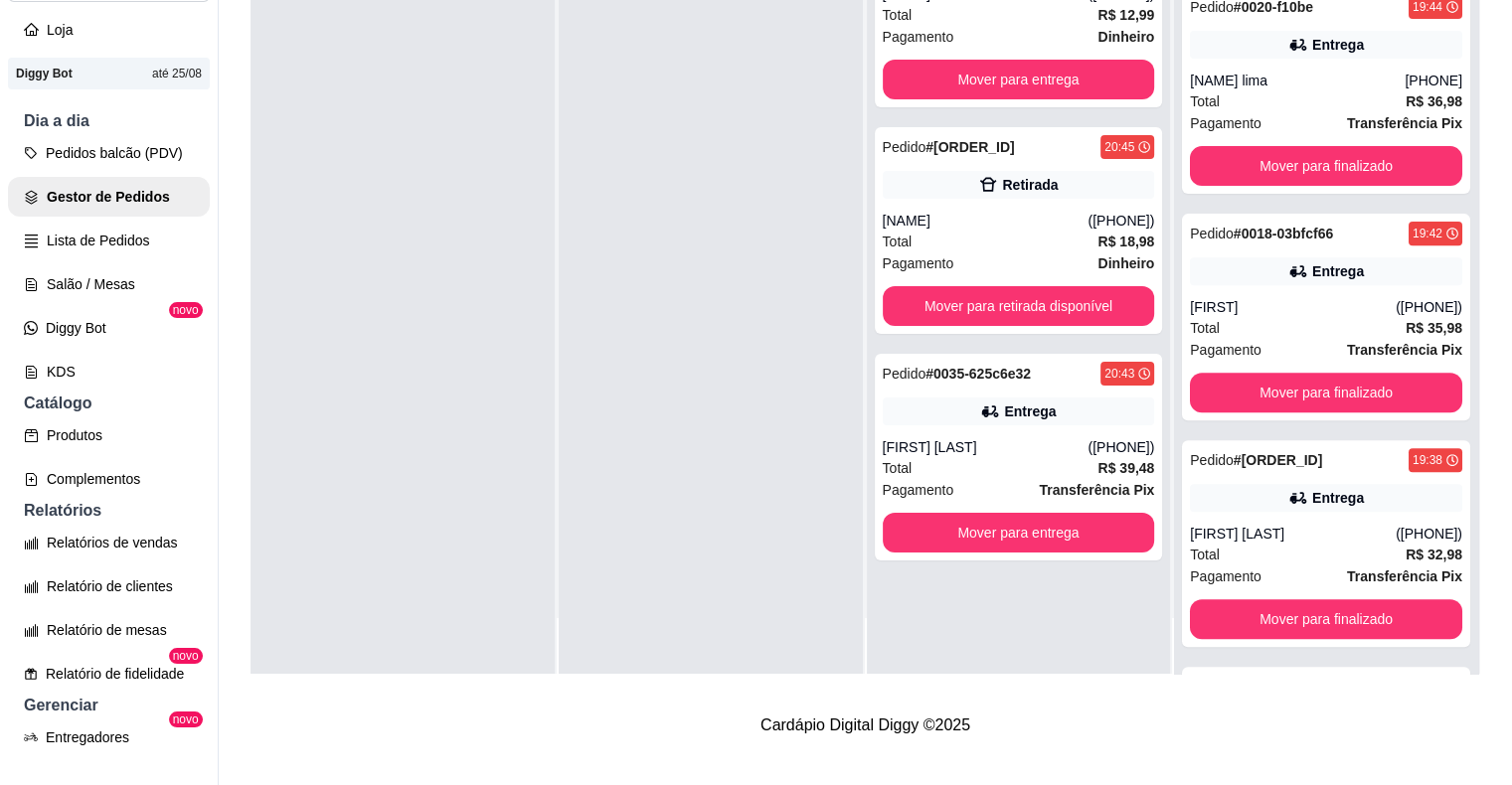 scroll, scrollTop: 0, scrollLeft: 0, axis: both 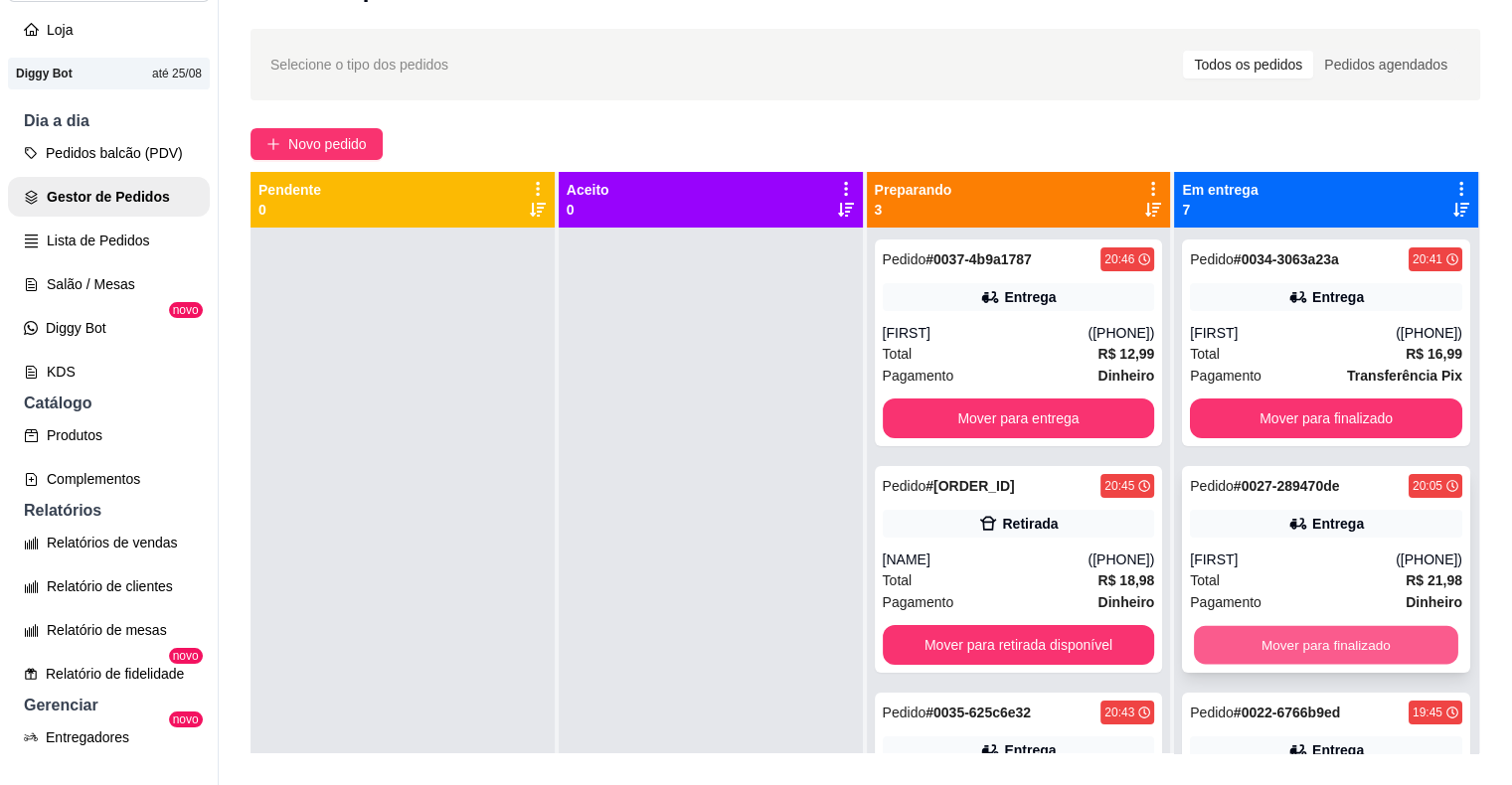 click on "Mover para finalizado" at bounding box center (1326, 645) 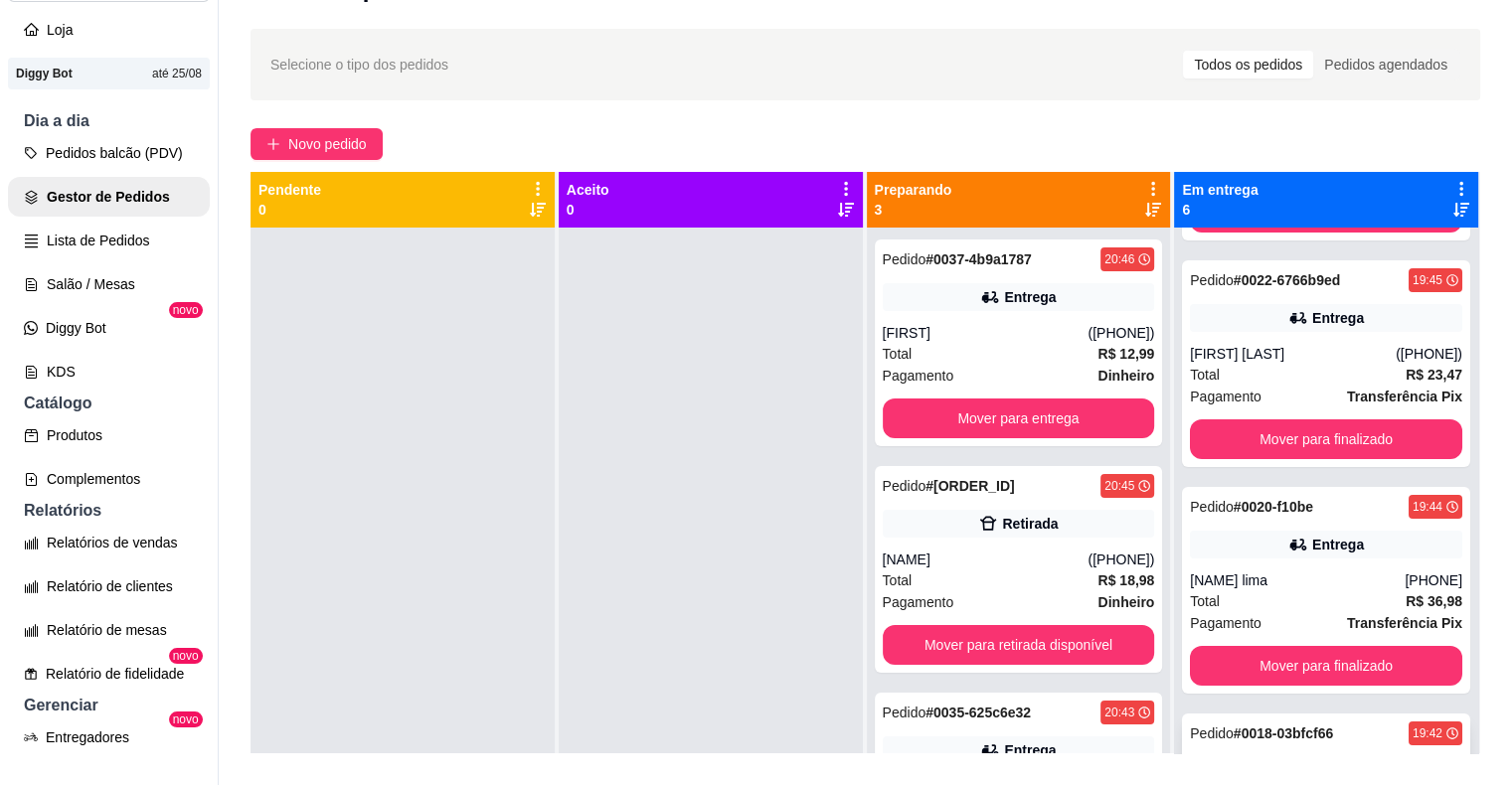 scroll, scrollTop: 593, scrollLeft: 0, axis: vertical 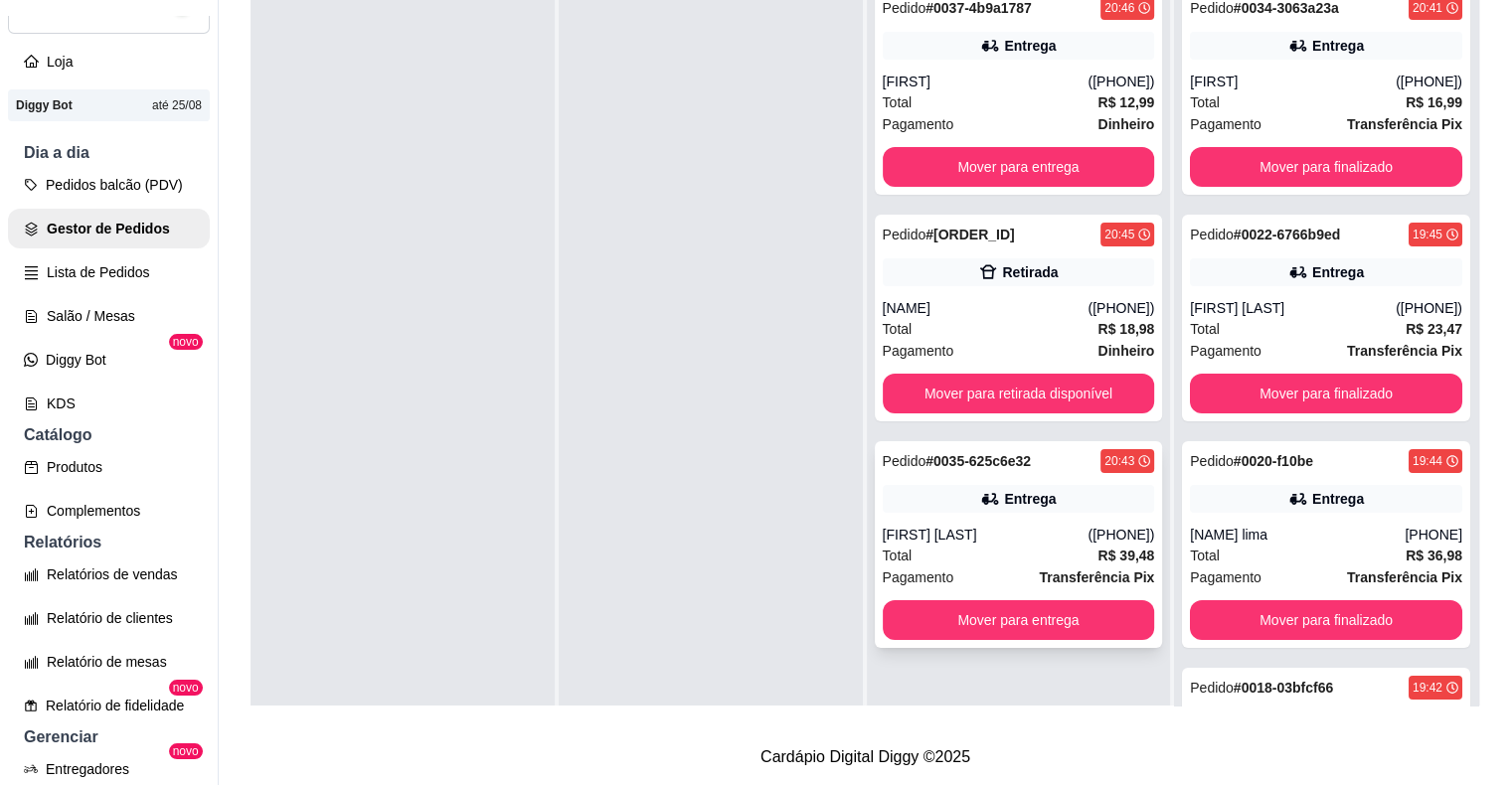click on "[FIRST] [LAST]" at bounding box center [985, 535] 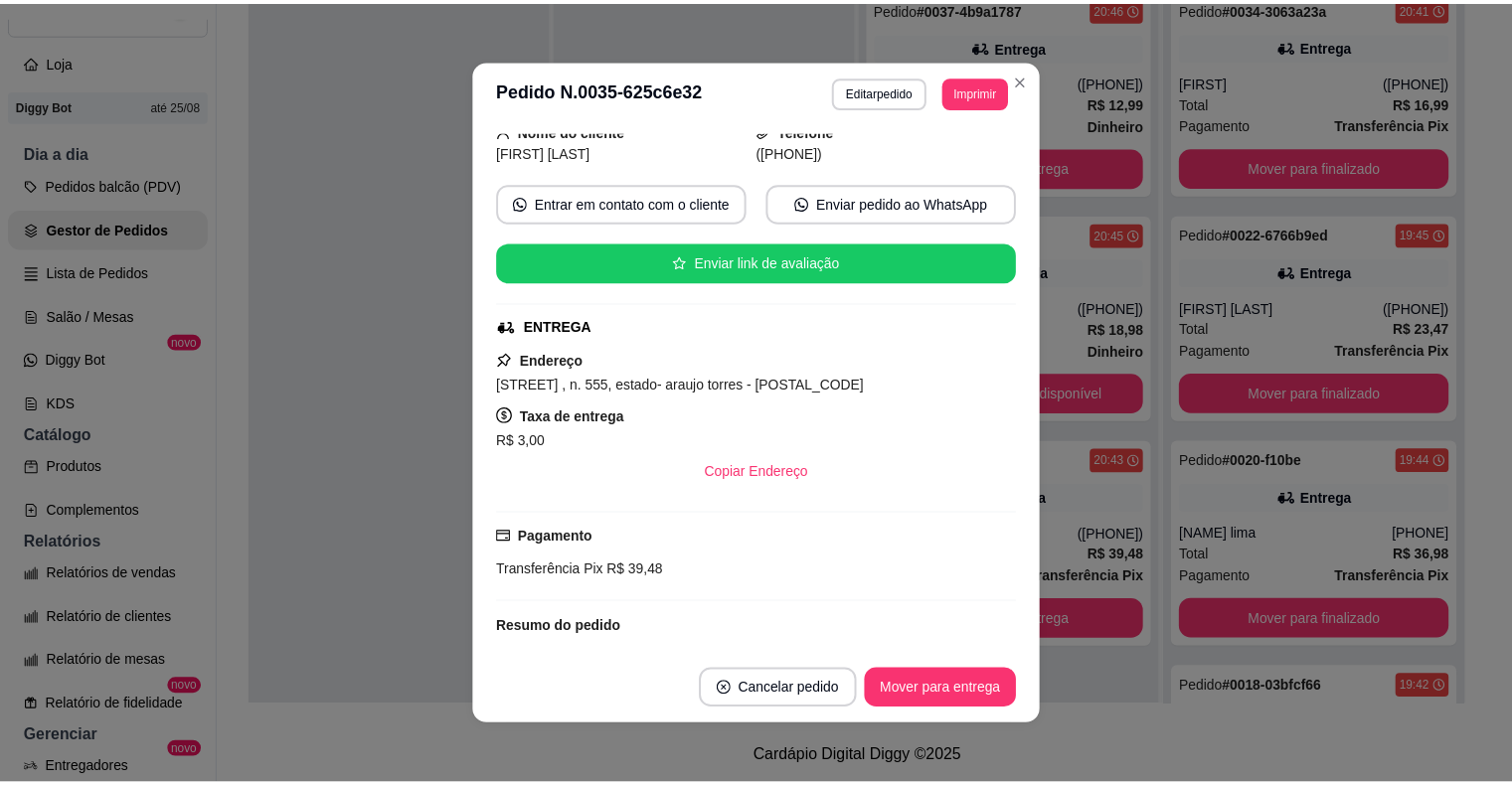 scroll, scrollTop: 298, scrollLeft: 0, axis: vertical 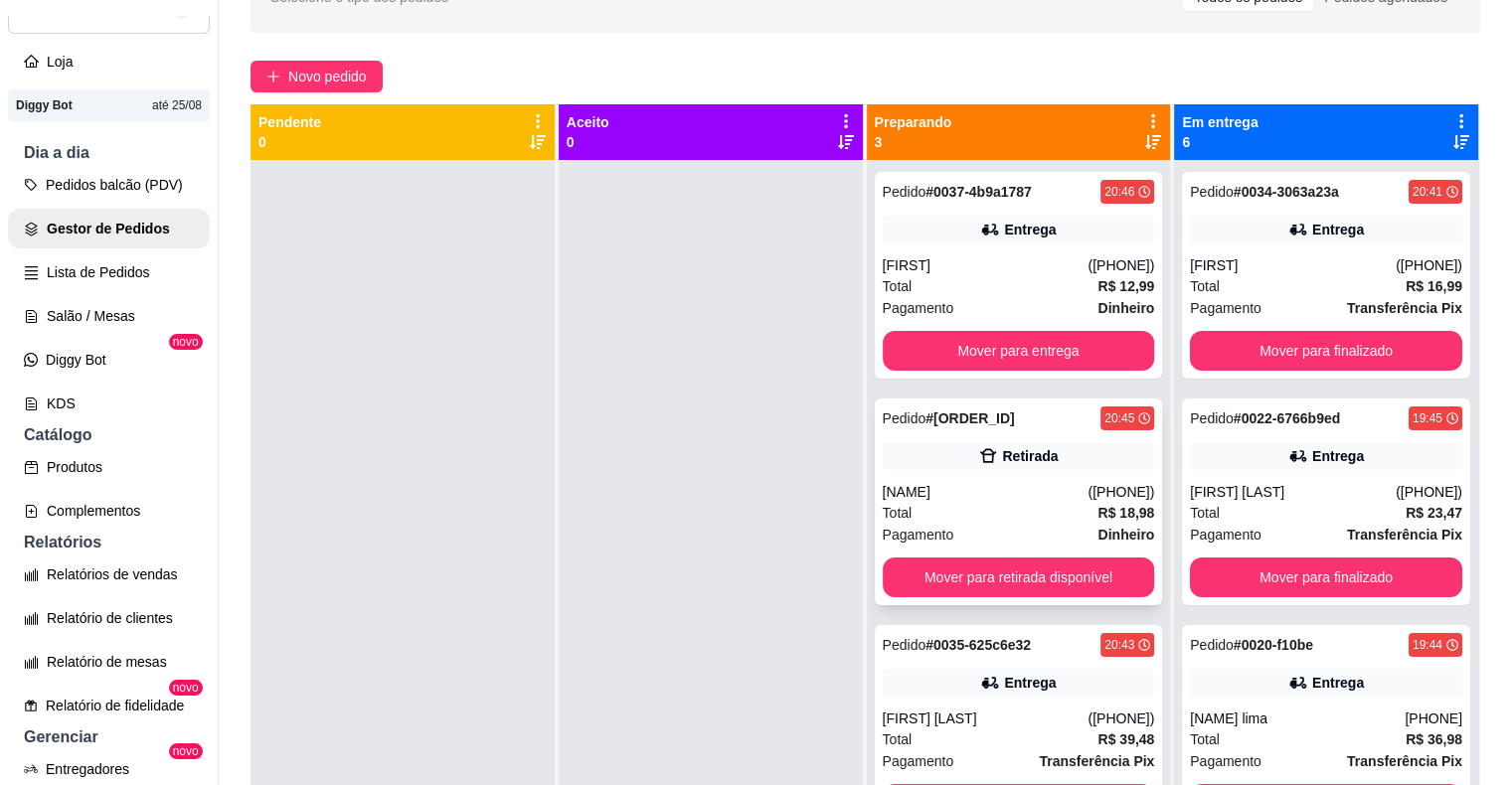 click on "Total R$ 18,98" at bounding box center [1019, 513] 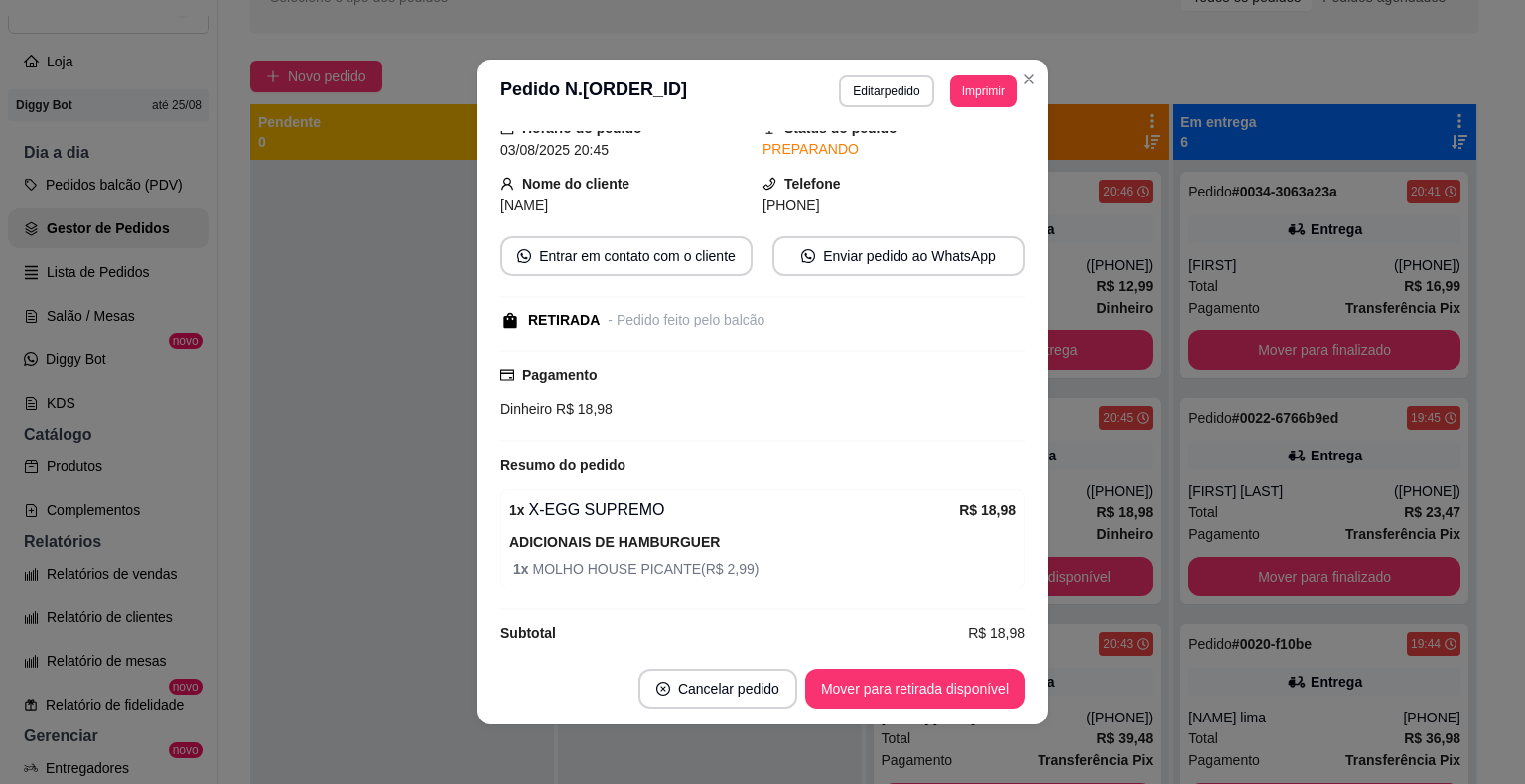 scroll, scrollTop: 141, scrollLeft: 0, axis: vertical 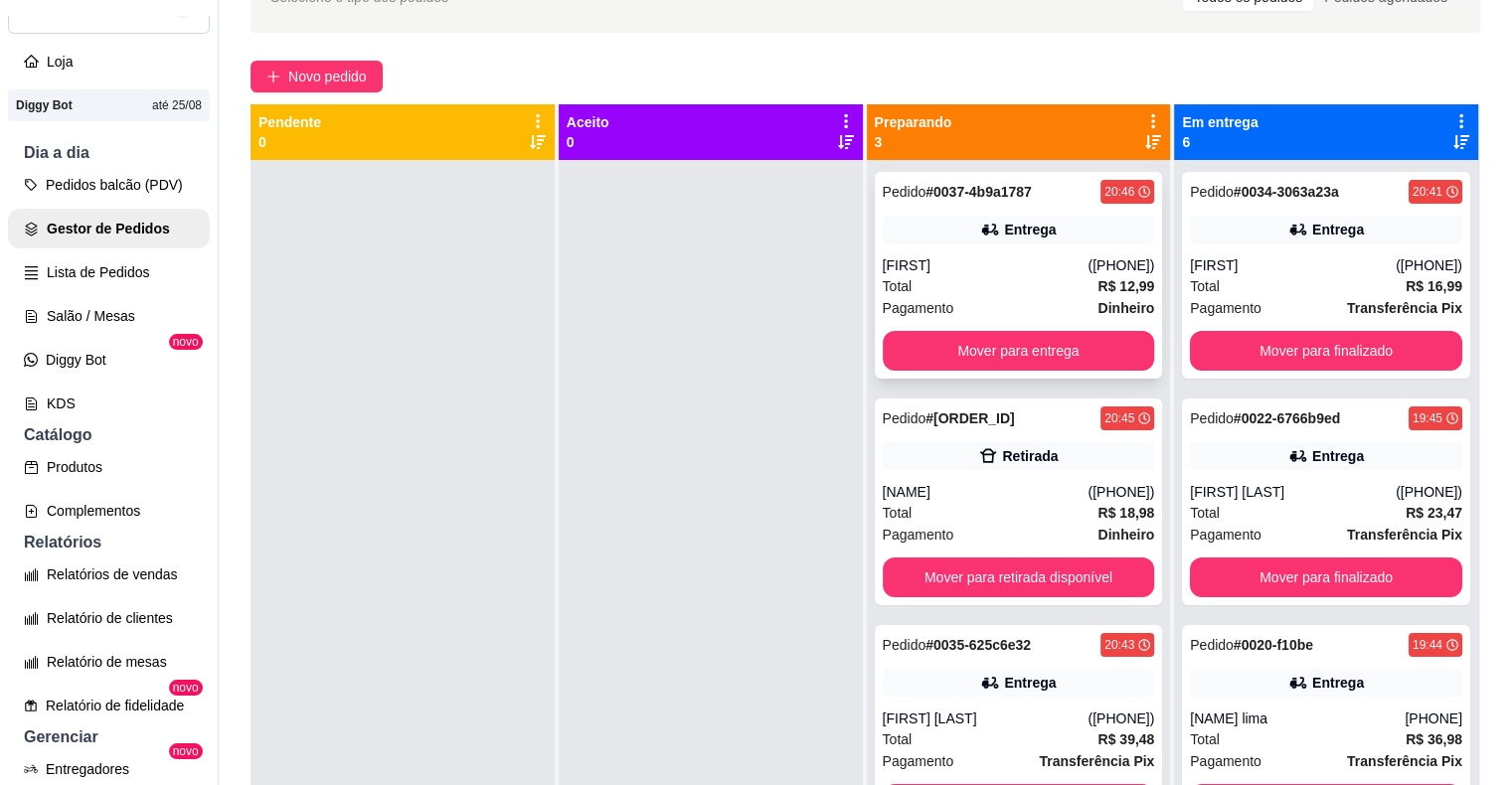 click on "Total R$ 12,99" at bounding box center [1019, 286] 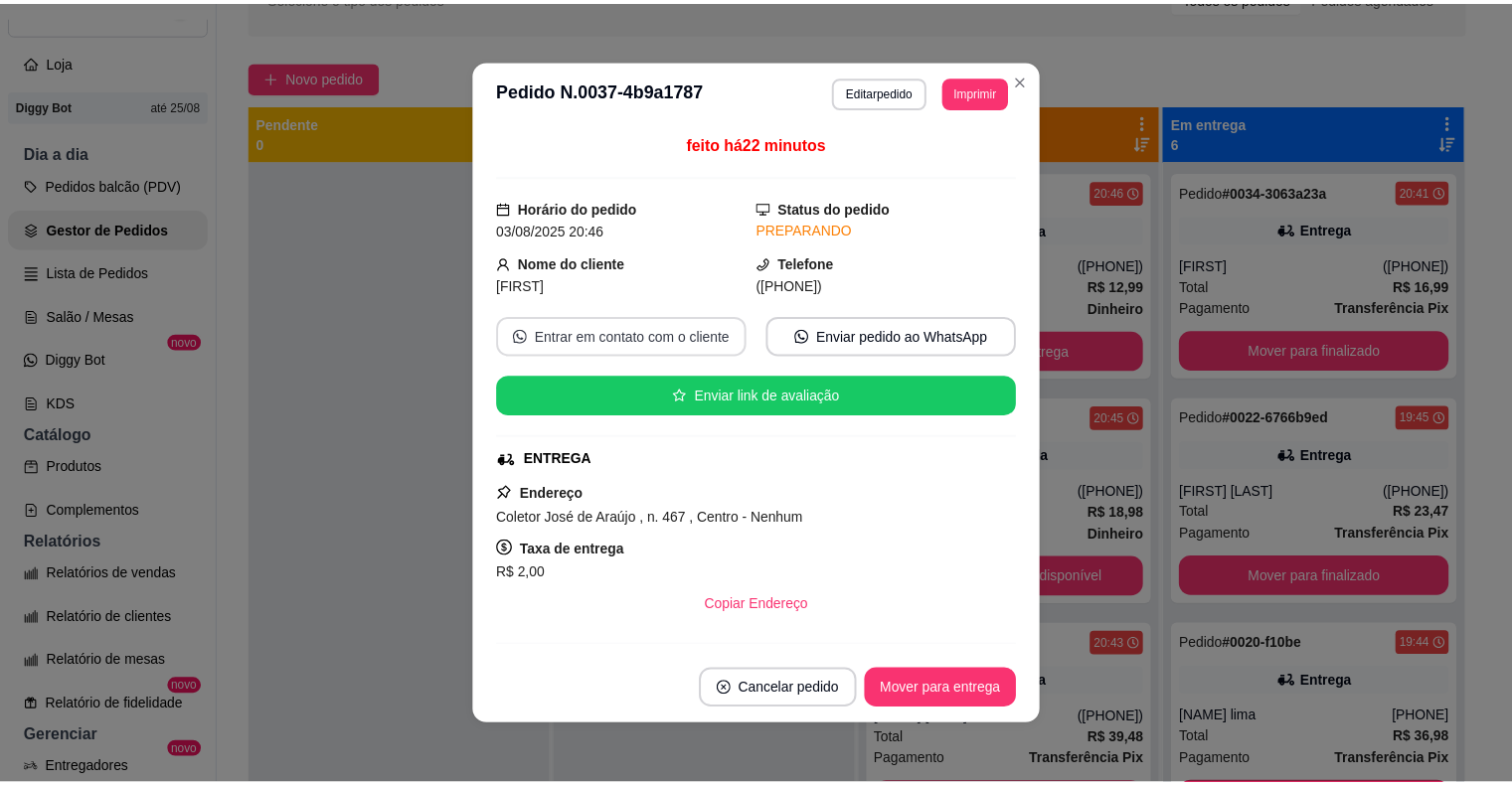 scroll, scrollTop: 306, scrollLeft: 0, axis: vertical 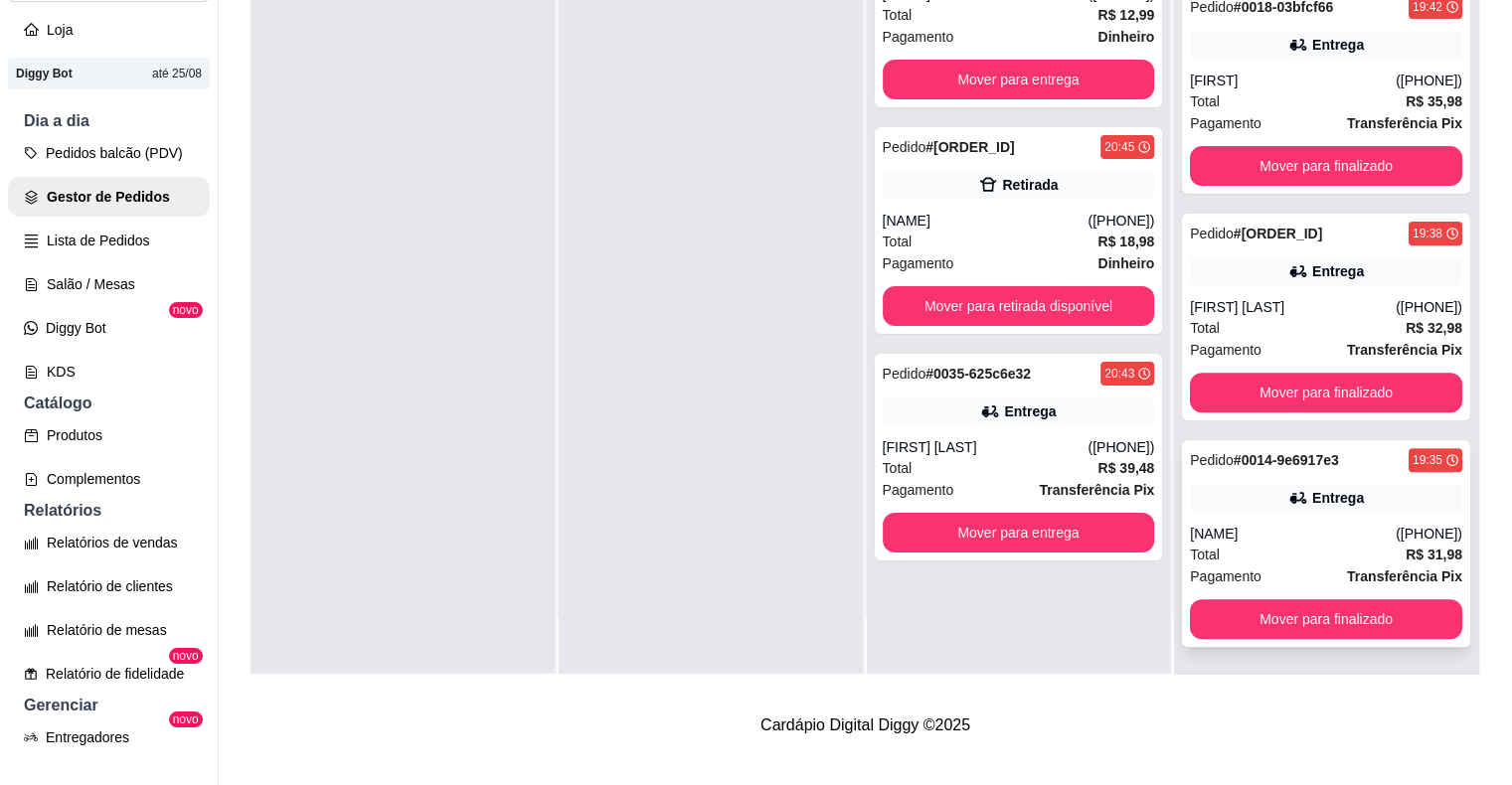 click on "Total R$ 31,98" at bounding box center (1326, 554) 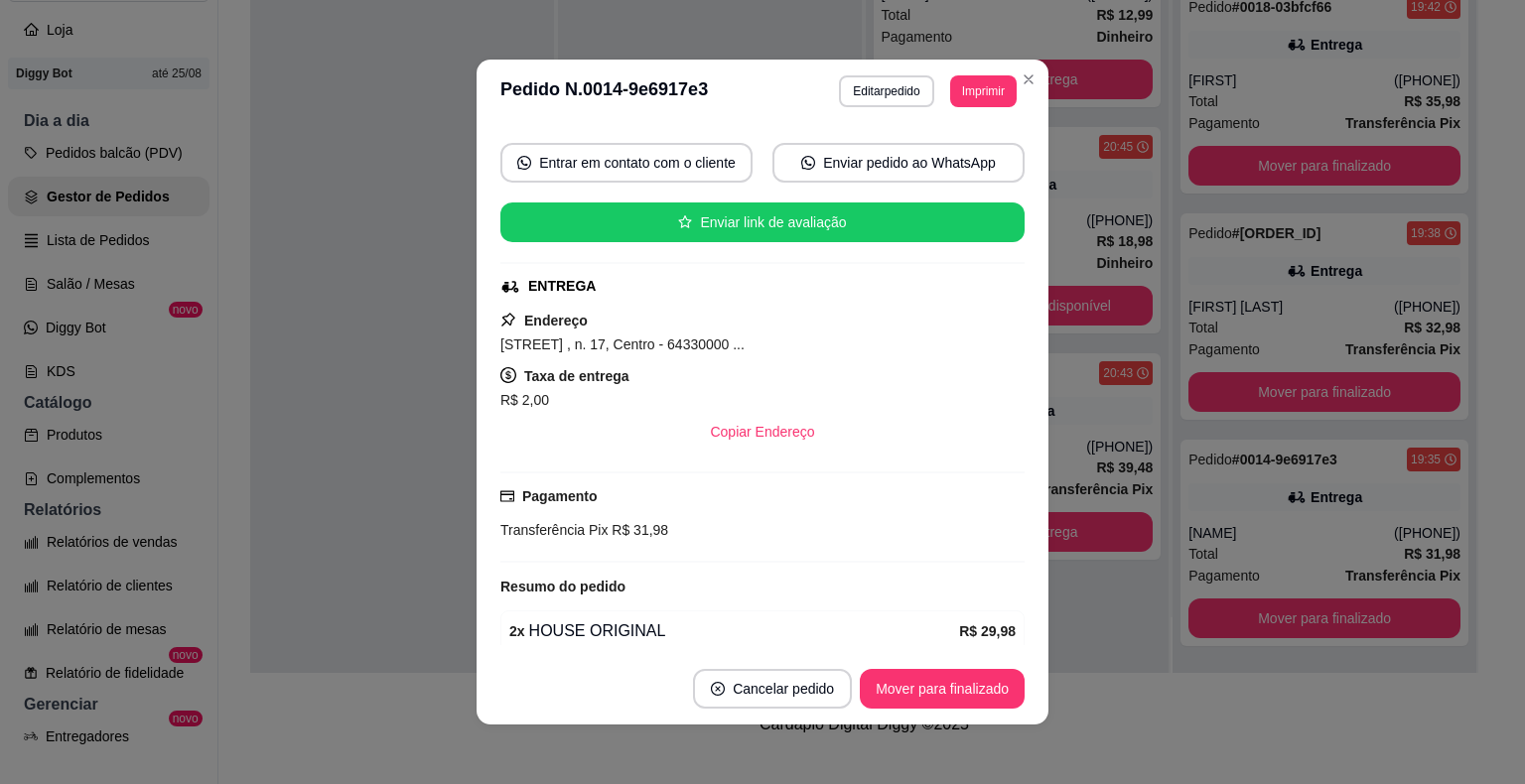 scroll, scrollTop: 254, scrollLeft: 0, axis: vertical 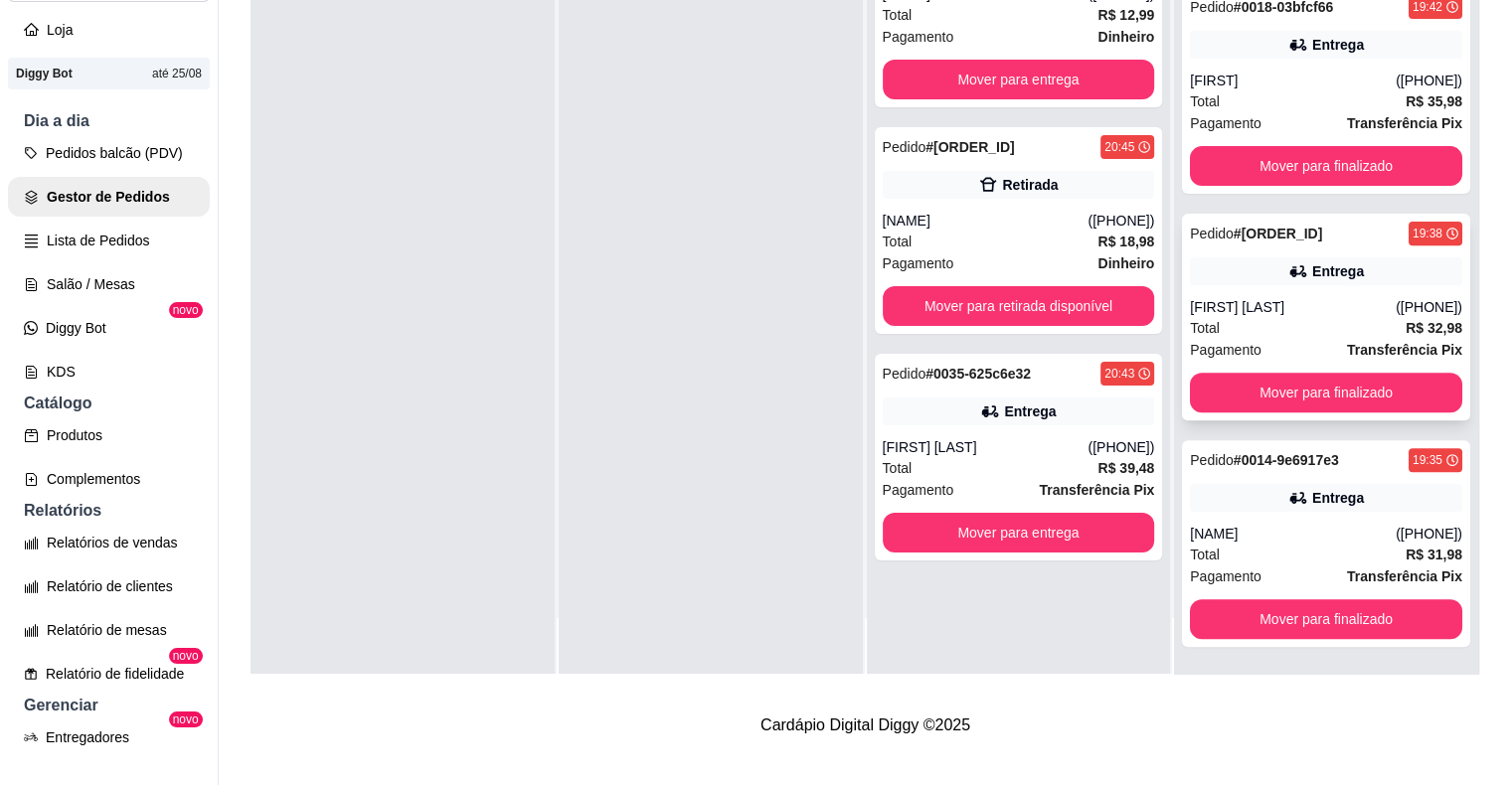 click on "Total R$ 32,98" at bounding box center [1326, 328] 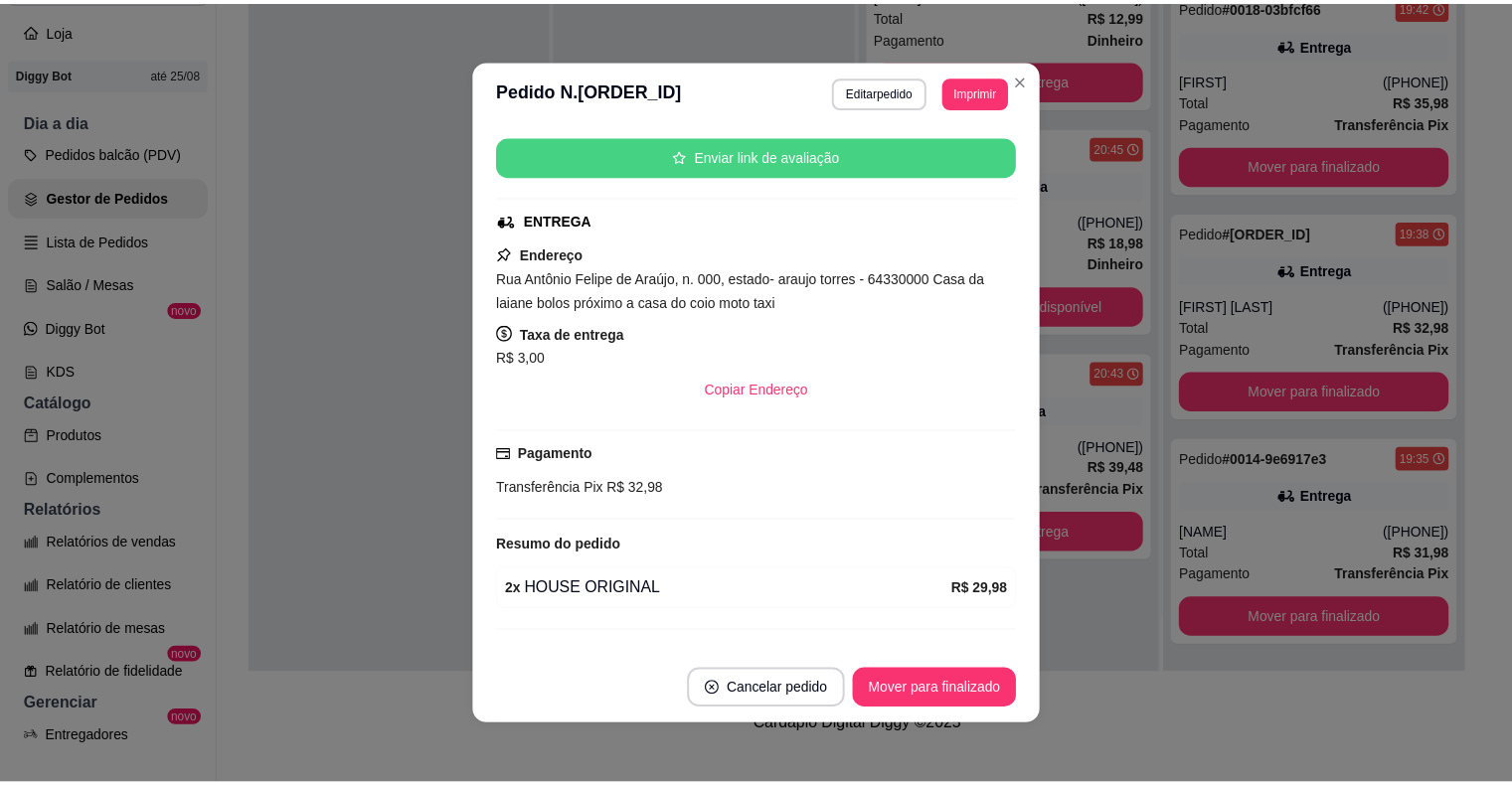 scroll, scrollTop: 278, scrollLeft: 0, axis: vertical 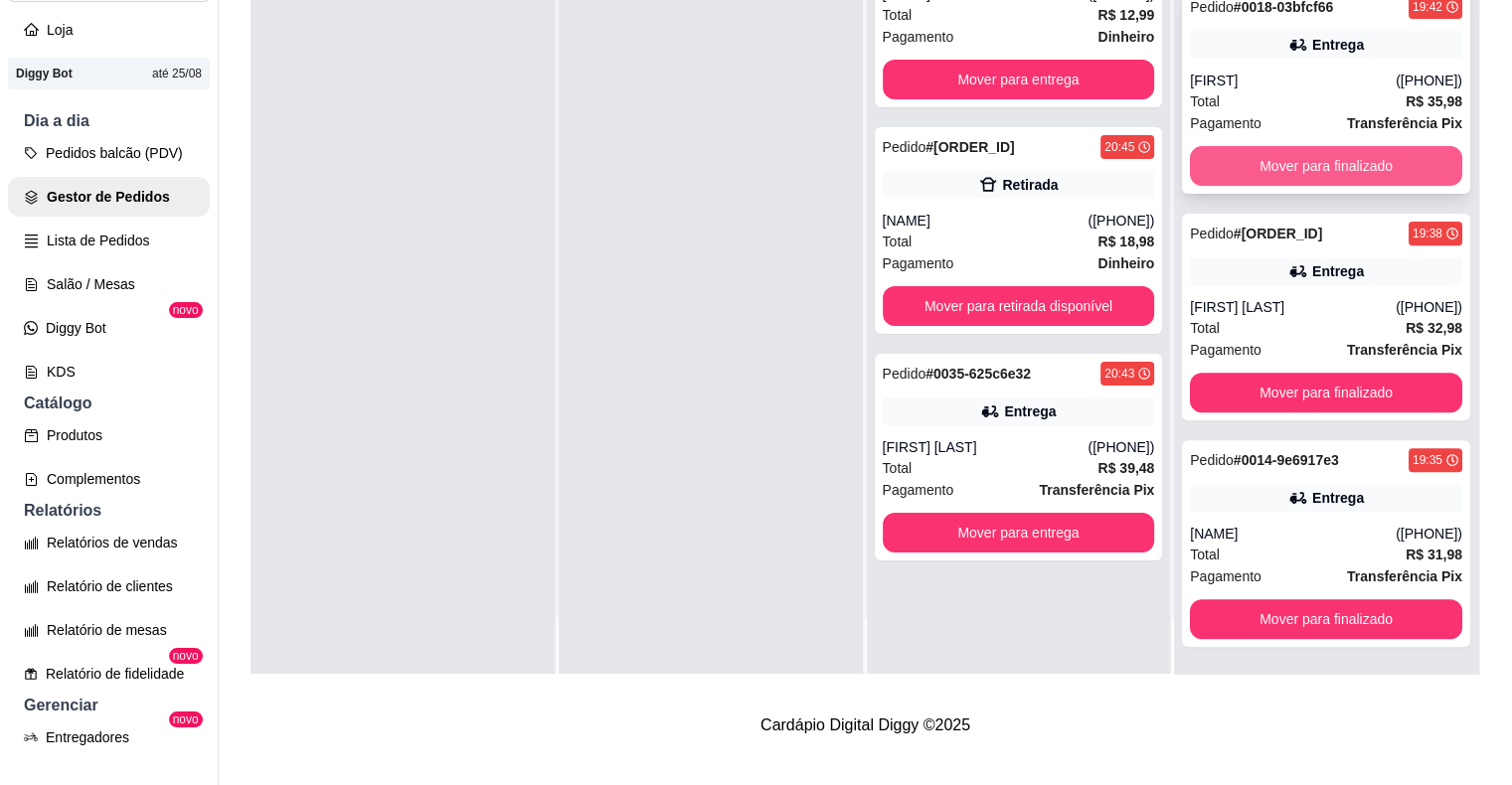 click on "Mover para finalizado" at bounding box center (1326, 166) 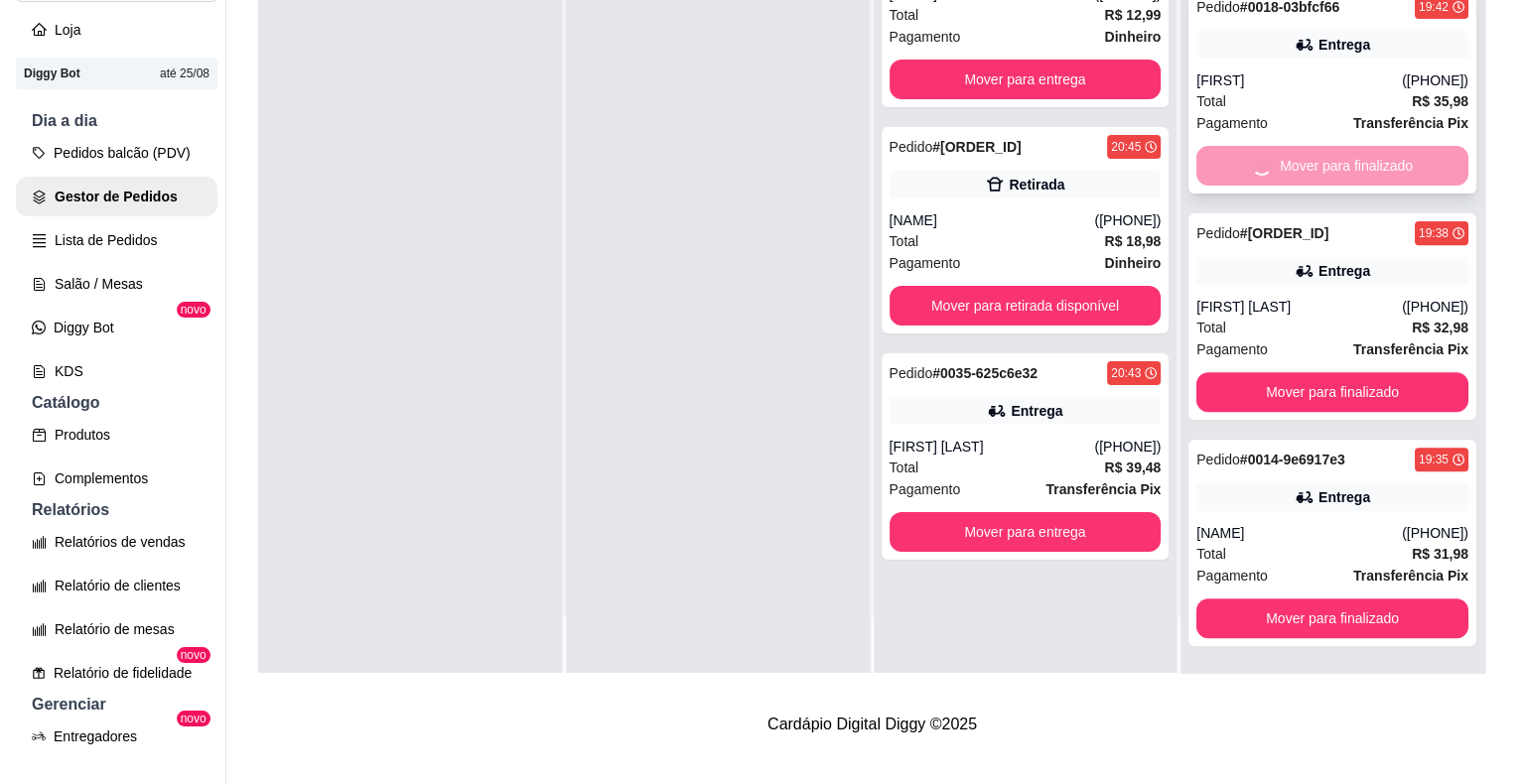scroll, scrollTop: 366, scrollLeft: 0, axis: vertical 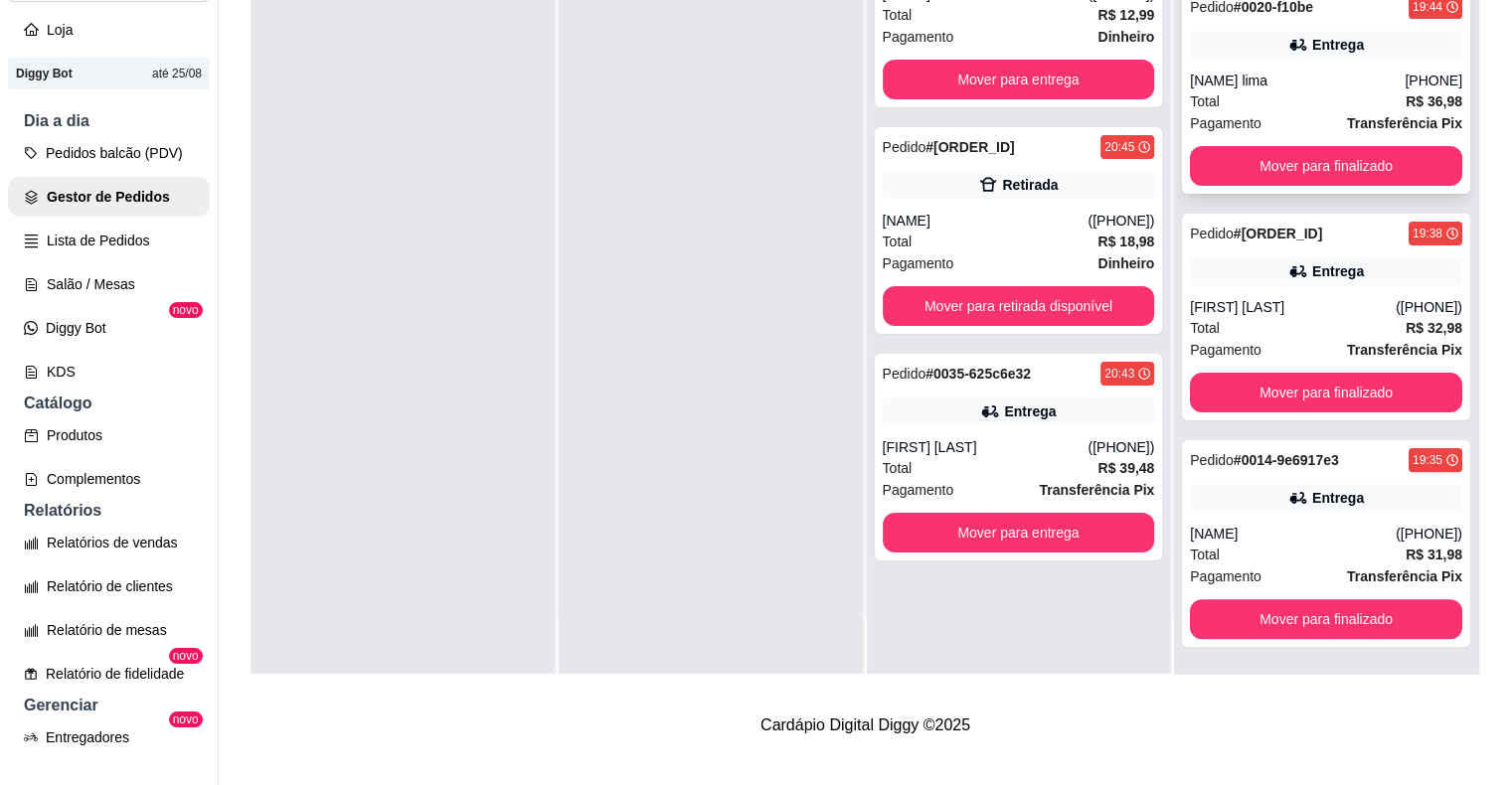 click on "Total R$ 36,98" at bounding box center [1326, 101] 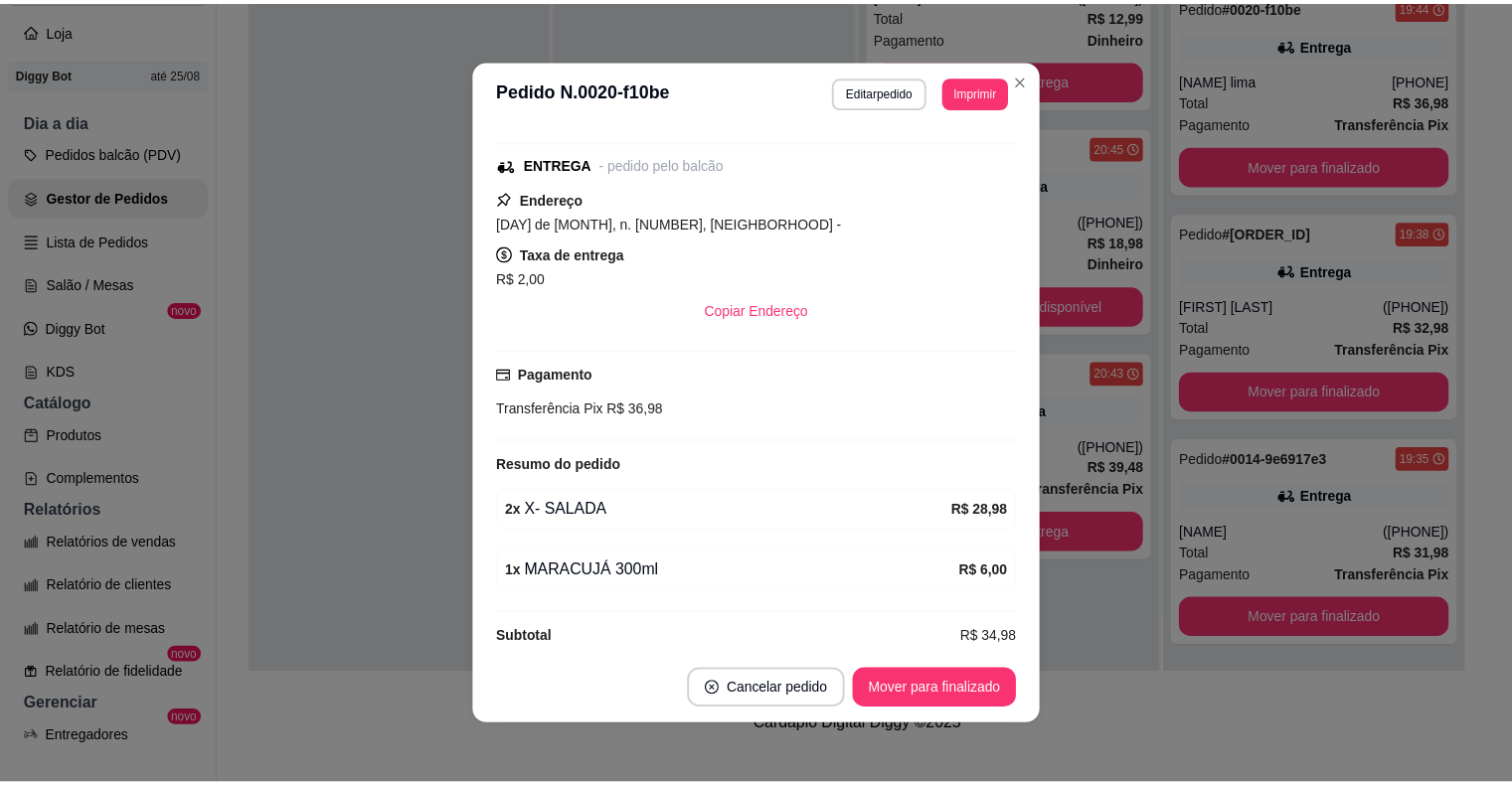 scroll, scrollTop: 255, scrollLeft: 0, axis: vertical 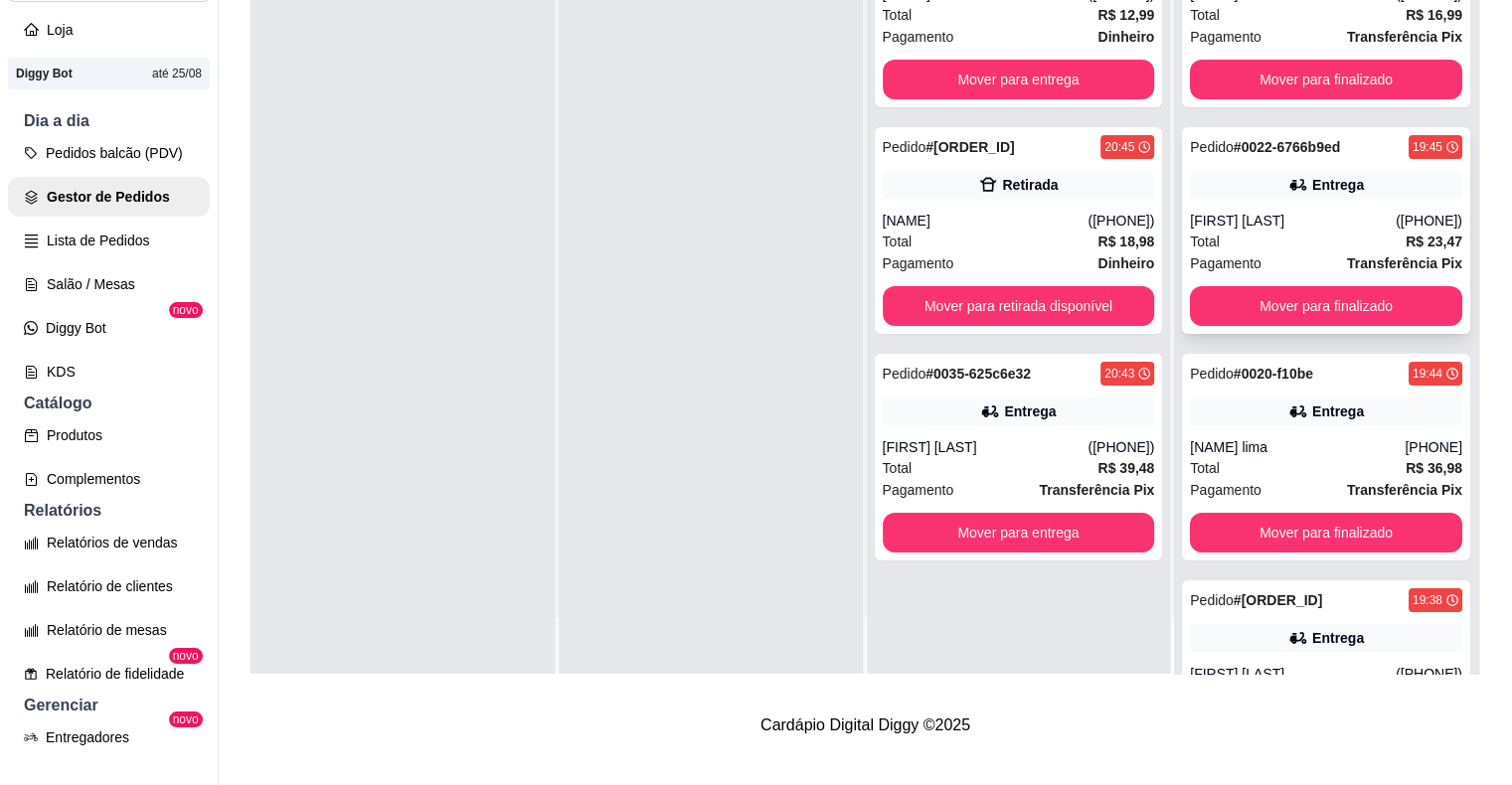 click on "Total R$ 23,47" at bounding box center (1326, 241) 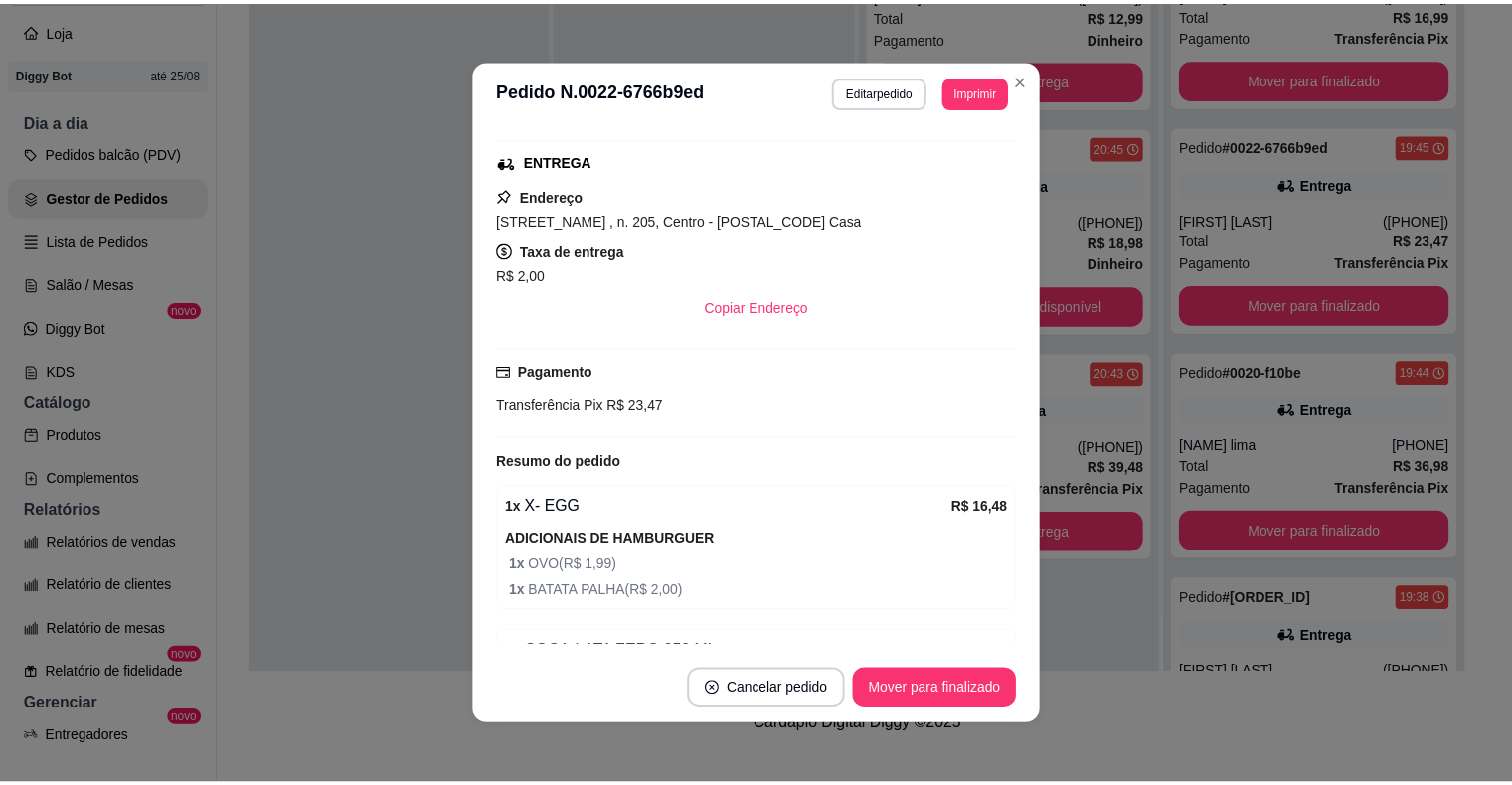 scroll, scrollTop: 99, scrollLeft: 0, axis: vertical 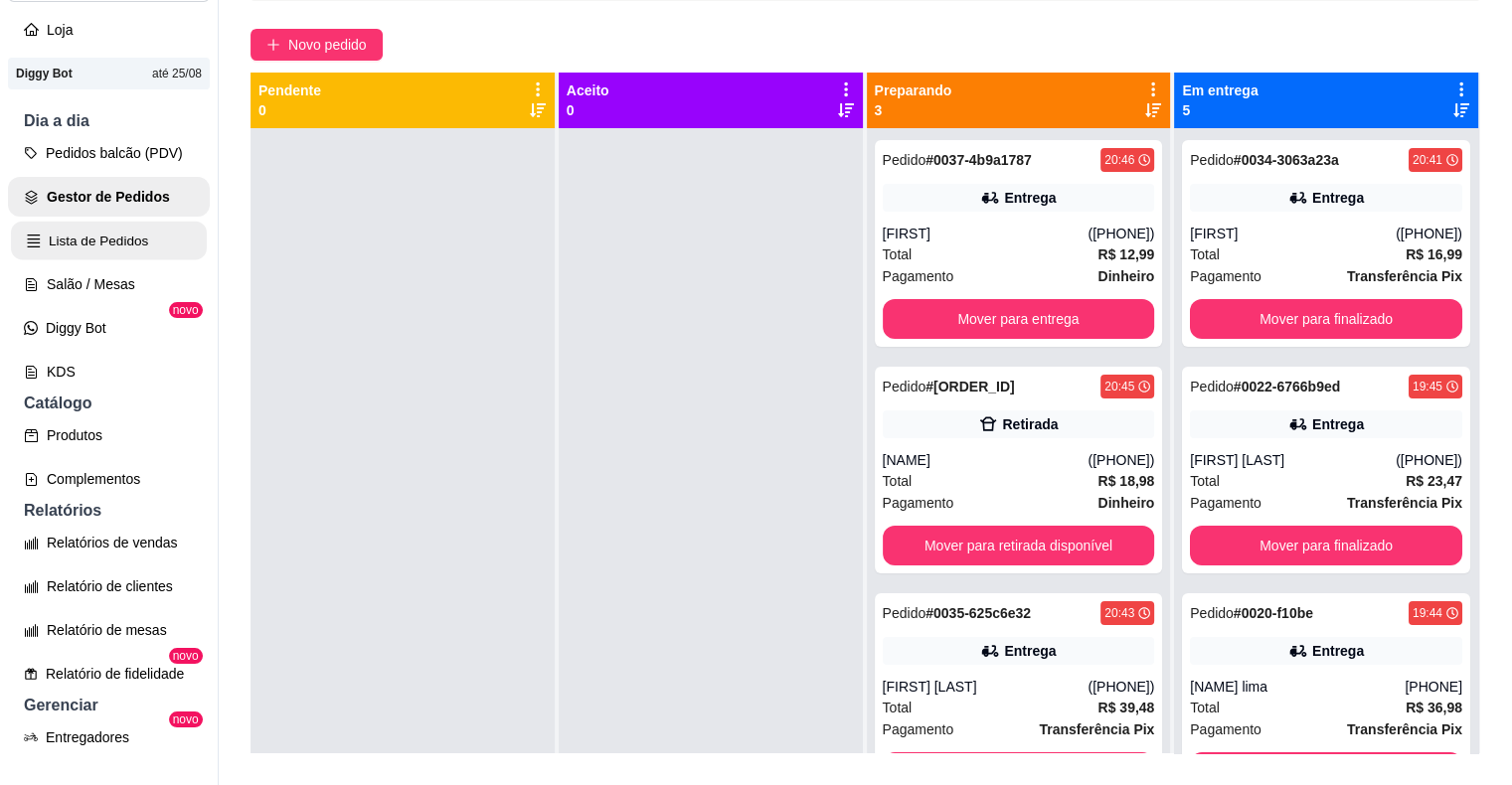 click on "Lista de Pedidos" at bounding box center [108, 240] 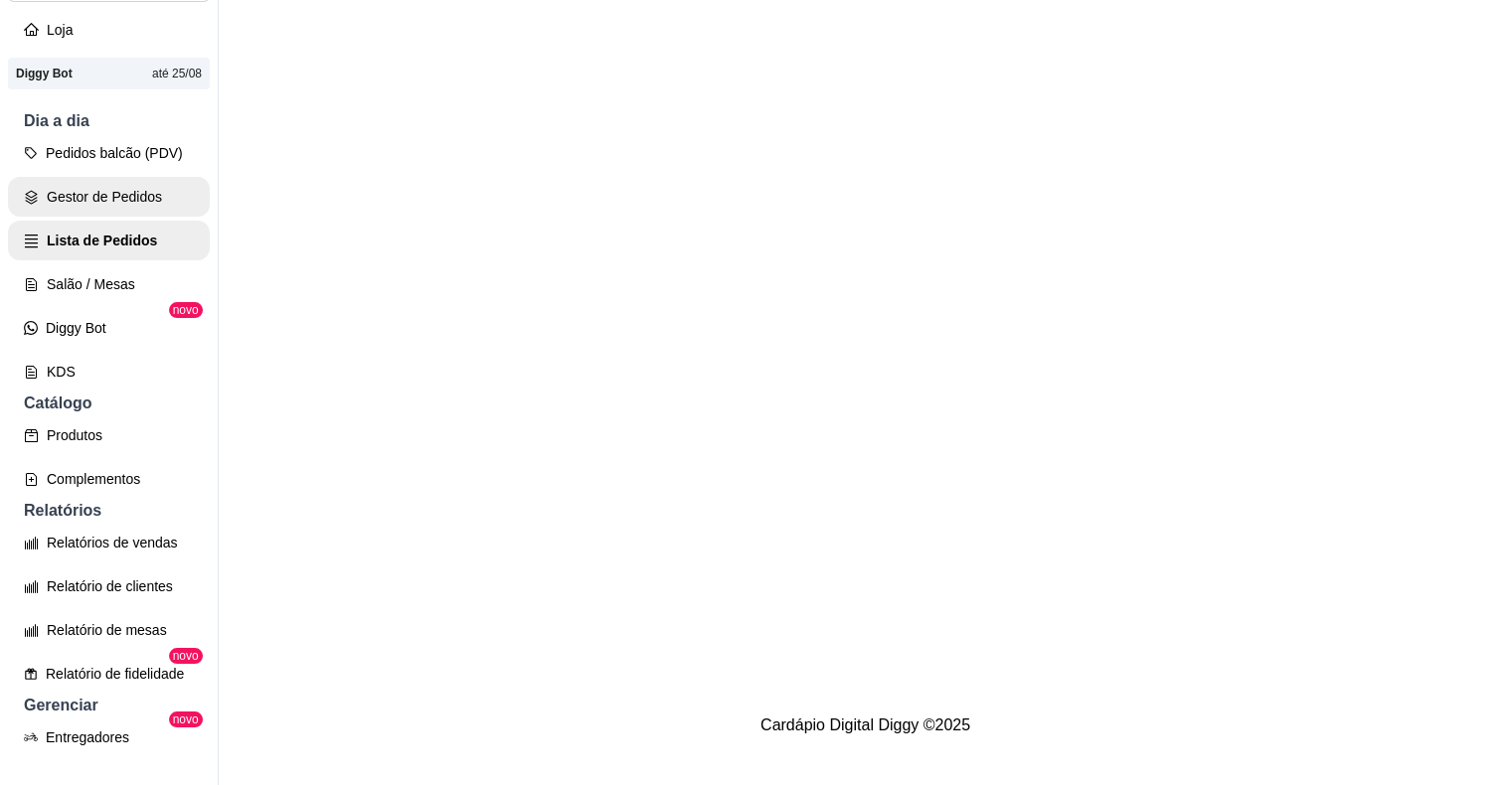 scroll, scrollTop: 0, scrollLeft: 0, axis: both 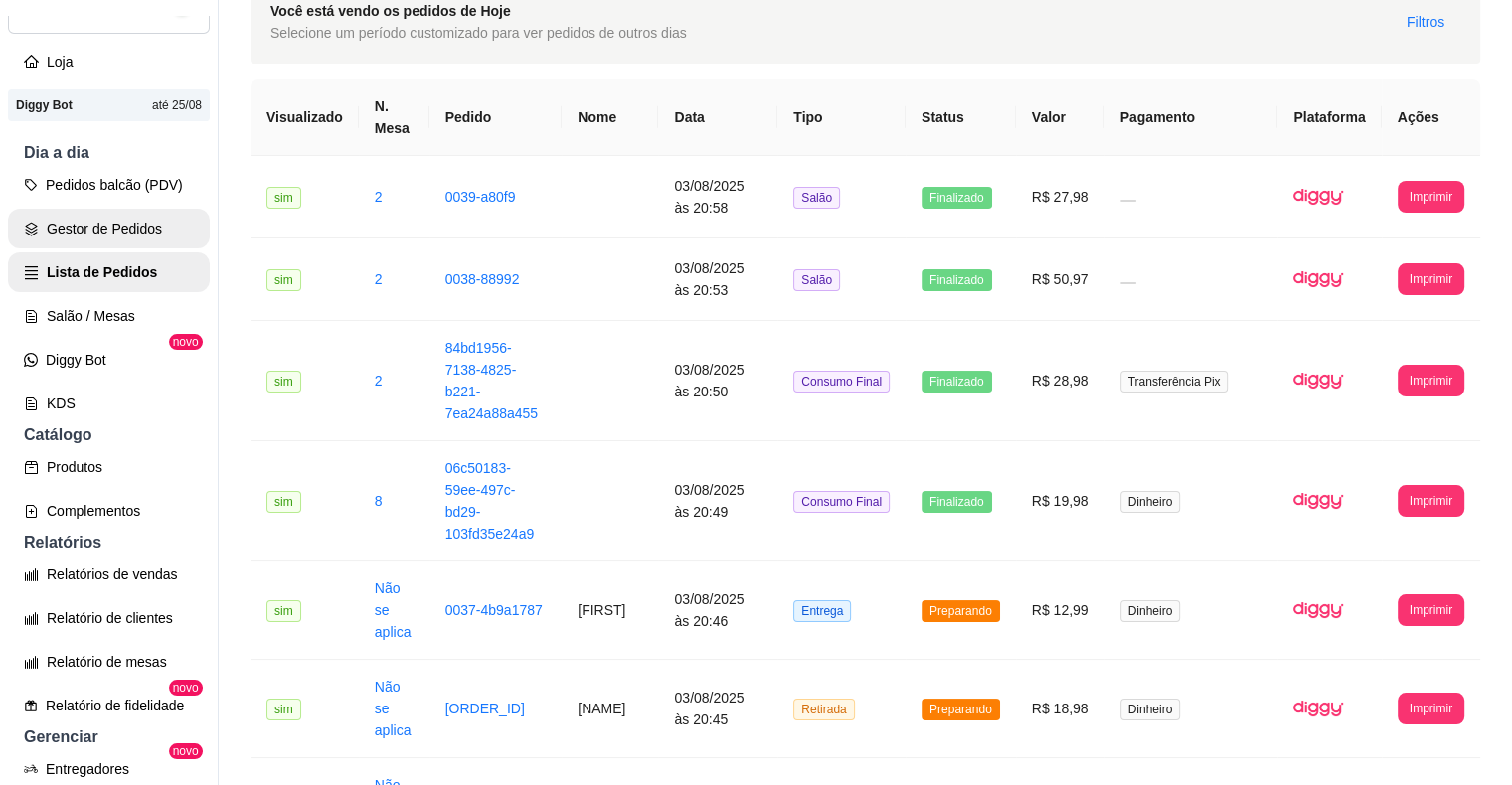 click on "Gestor de Pedidos" at bounding box center [108, 229] 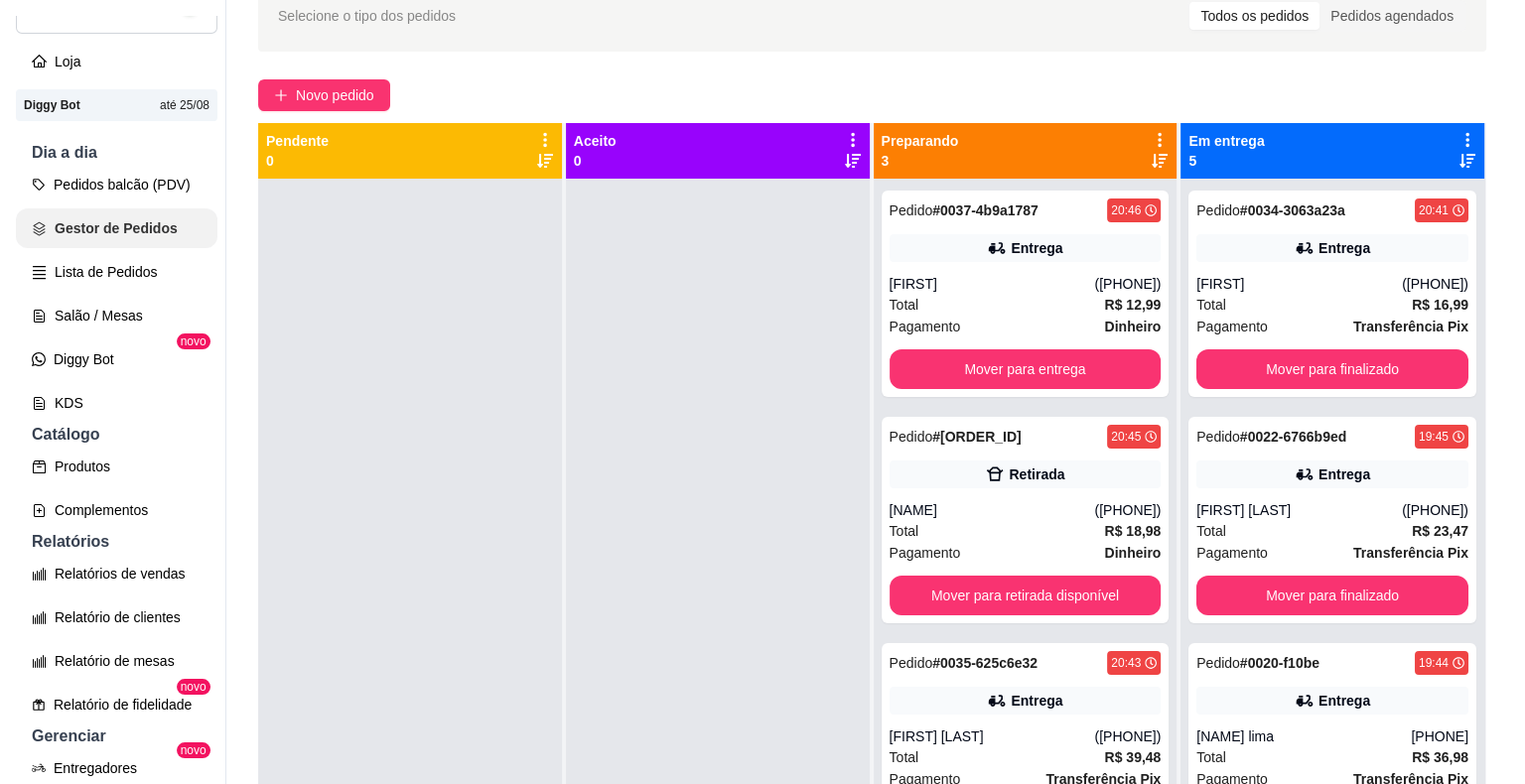 scroll, scrollTop: 0, scrollLeft: 0, axis: both 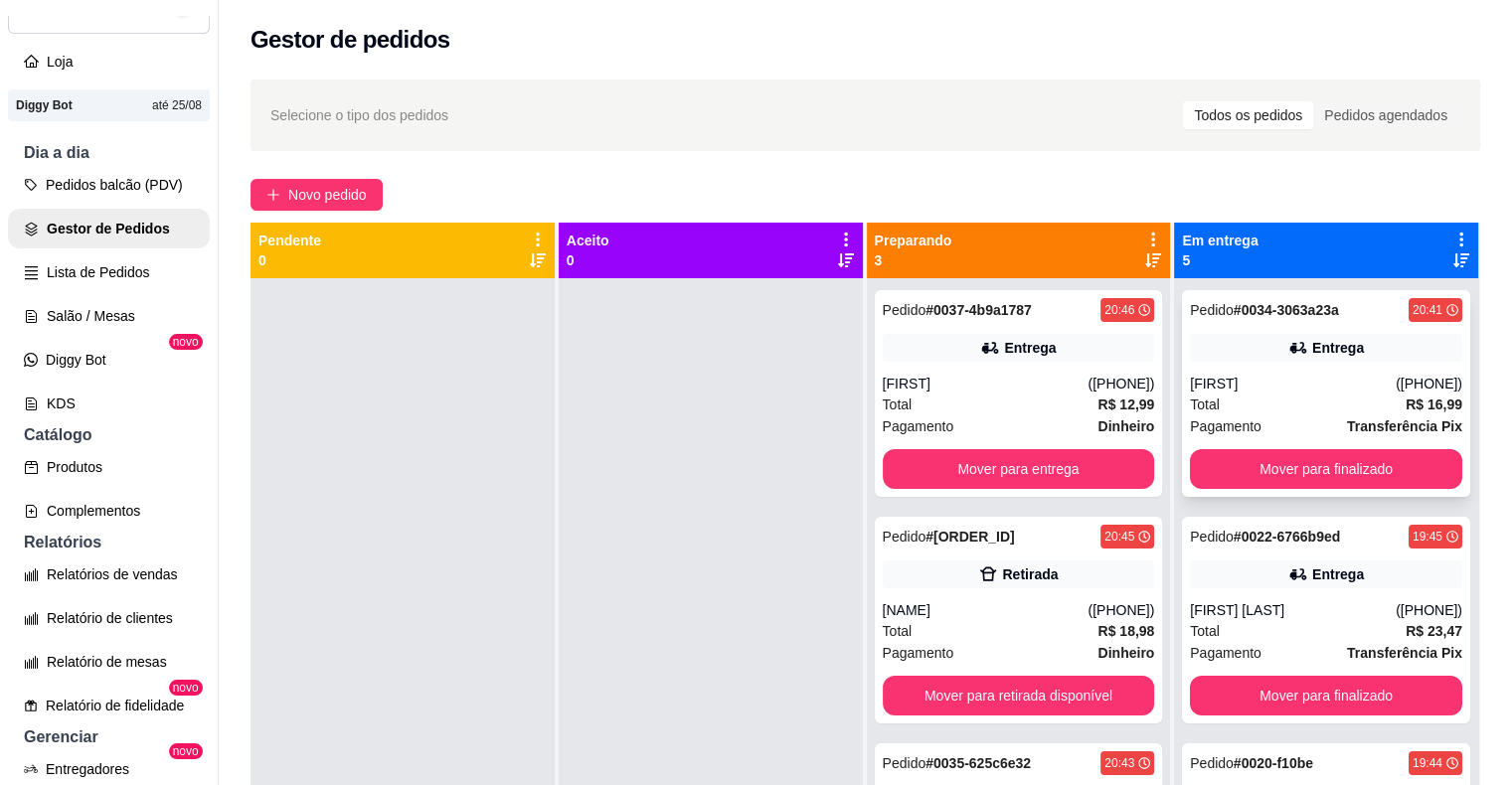 click on "Total R$ 16,99" at bounding box center [1326, 404] 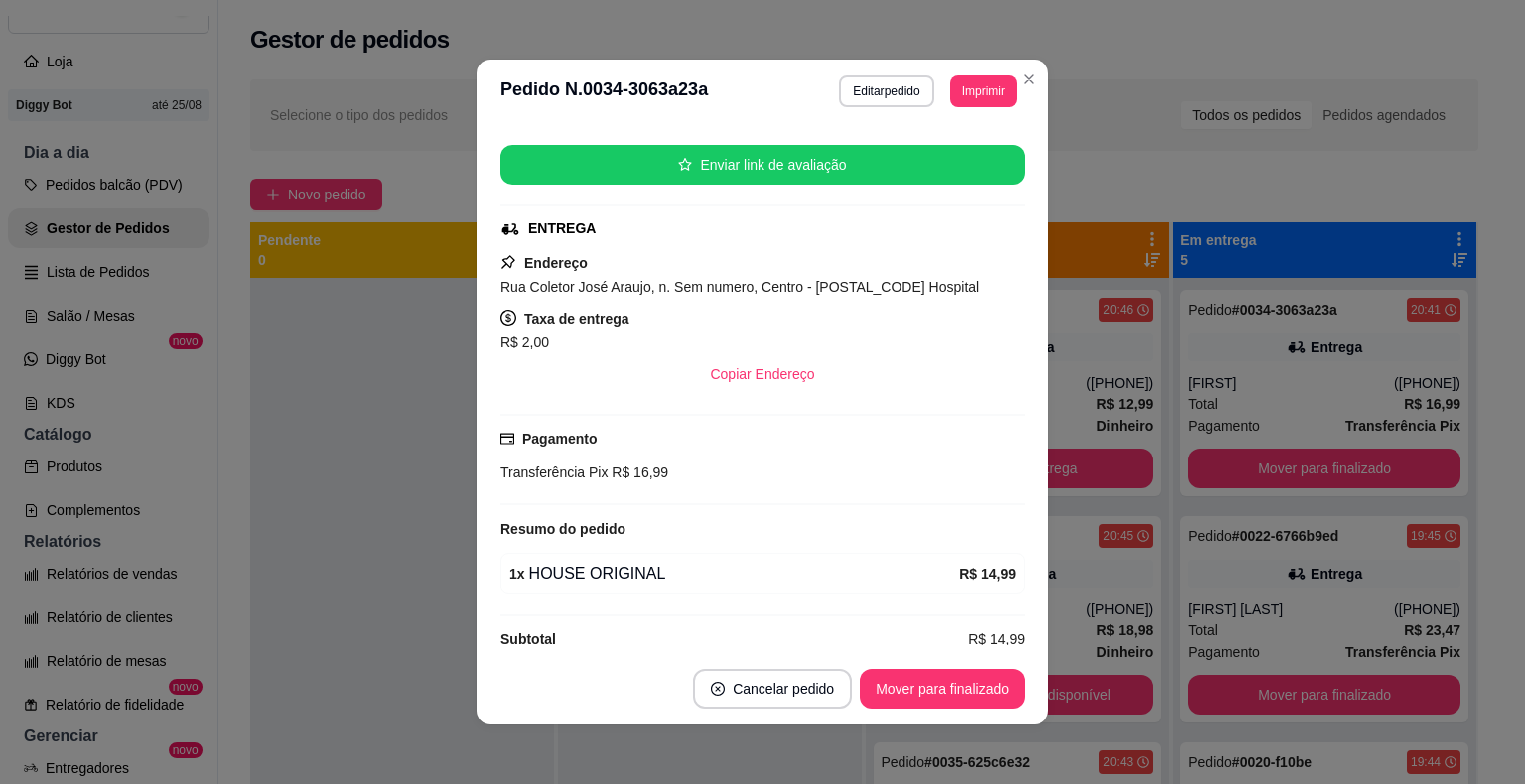 scroll, scrollTop: 254, scrollLeft: 0, axis: vertical 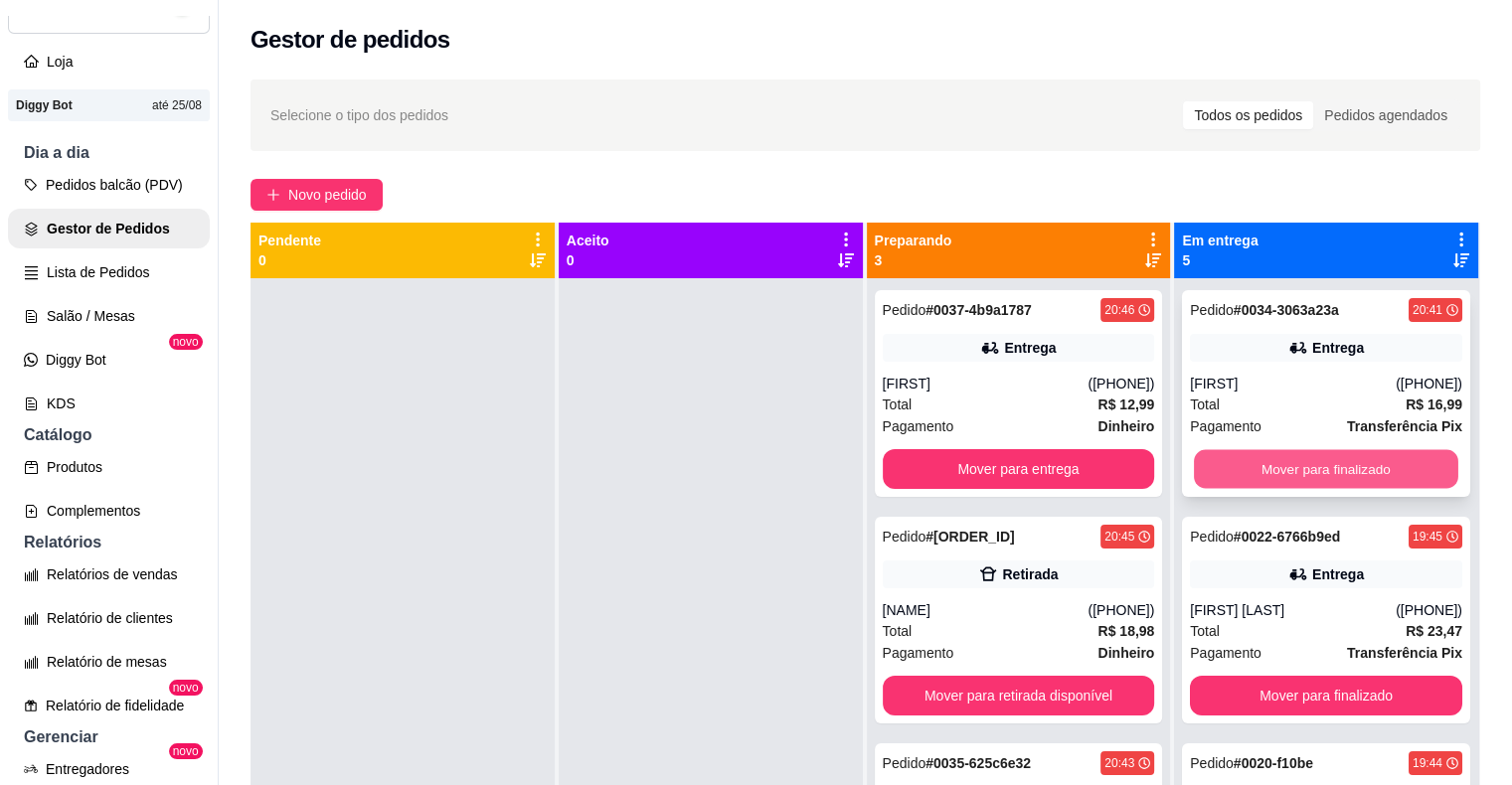click on "Mover para finalizado" at bounding box center [1326, 469] 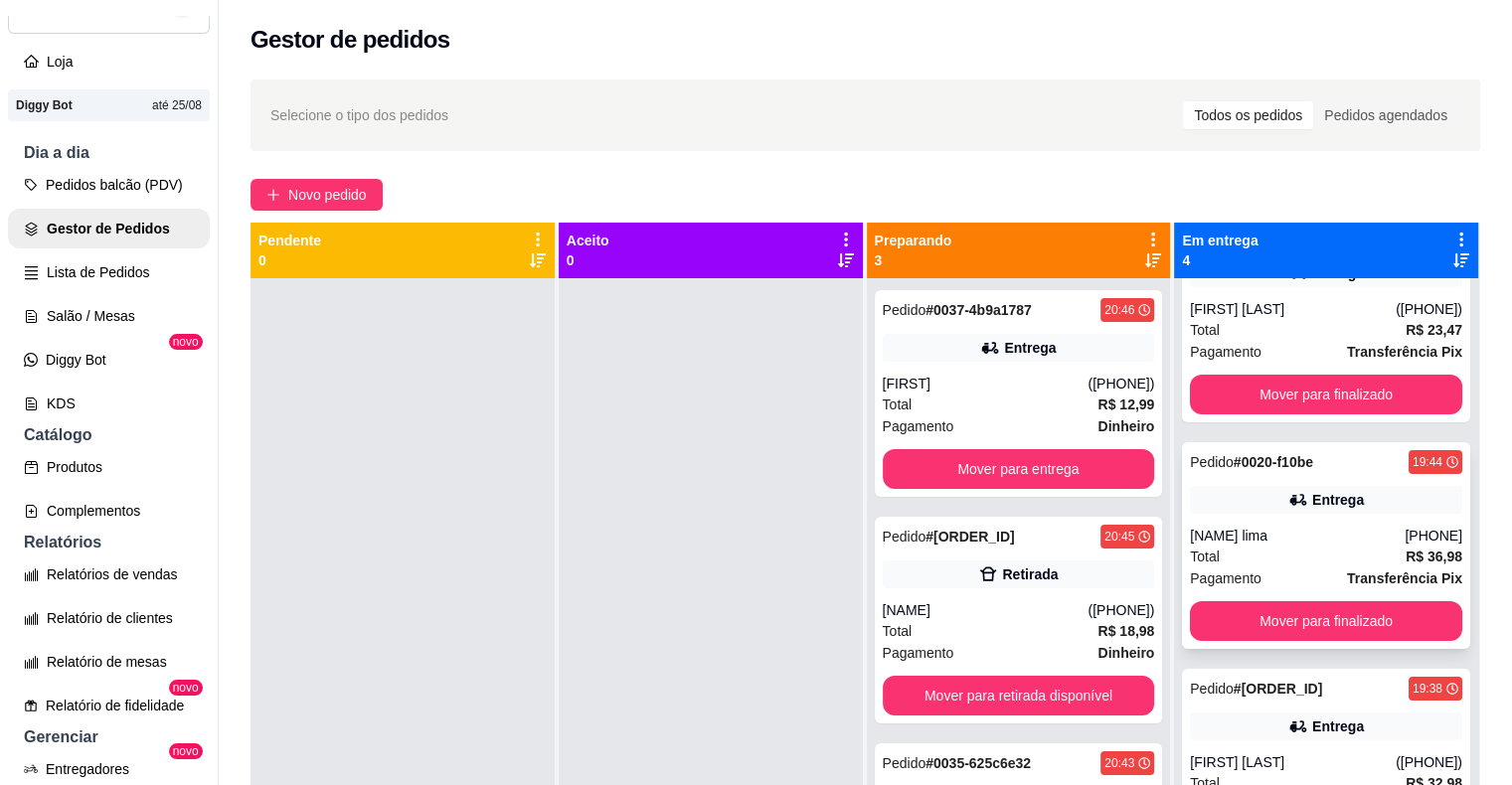 scroll, scrollTop: 140, scrollLeft: 0, axis: vertical 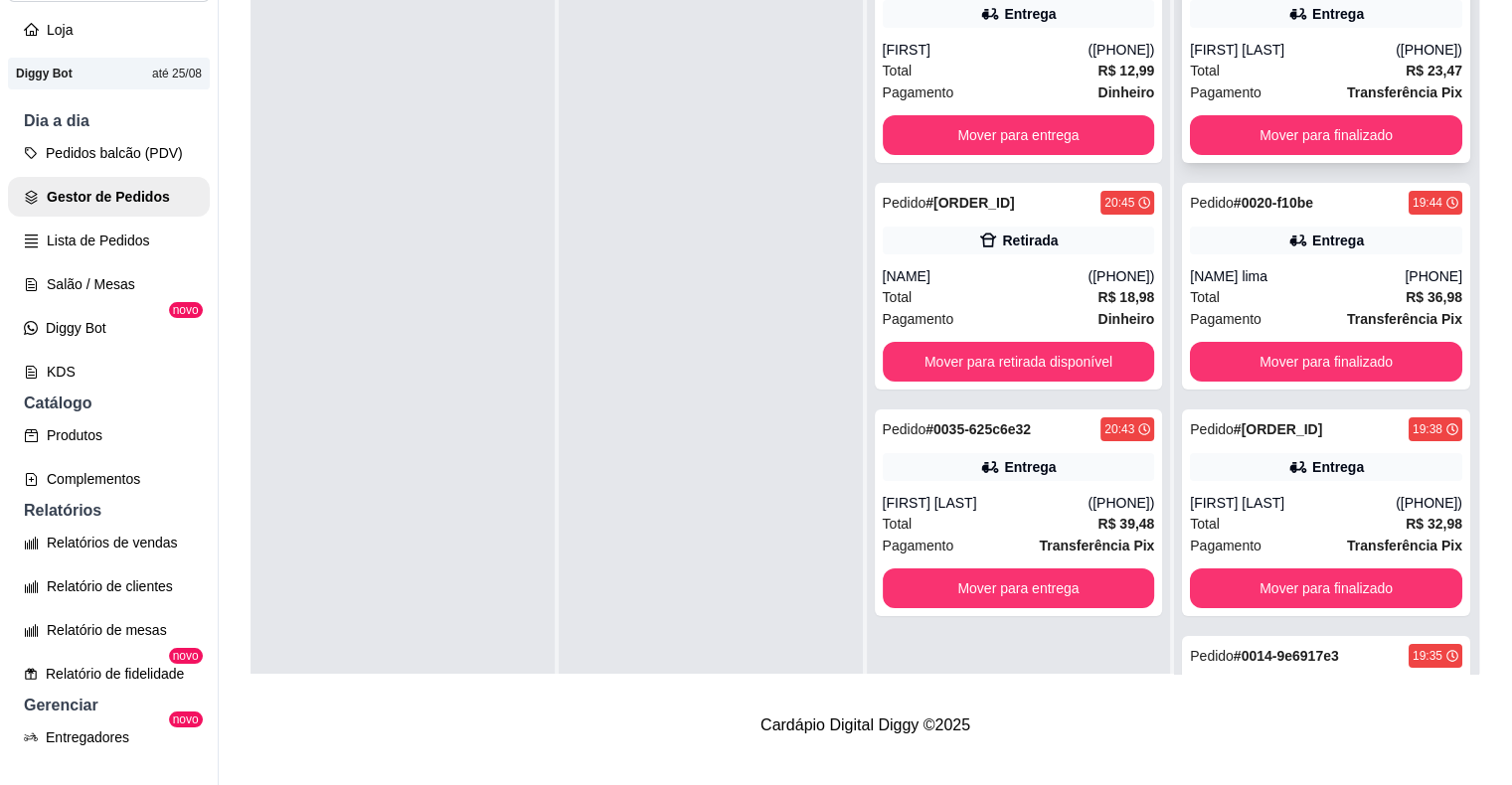 click on "Pagamento Transferência Pix" at bounding box center [1326, 92] 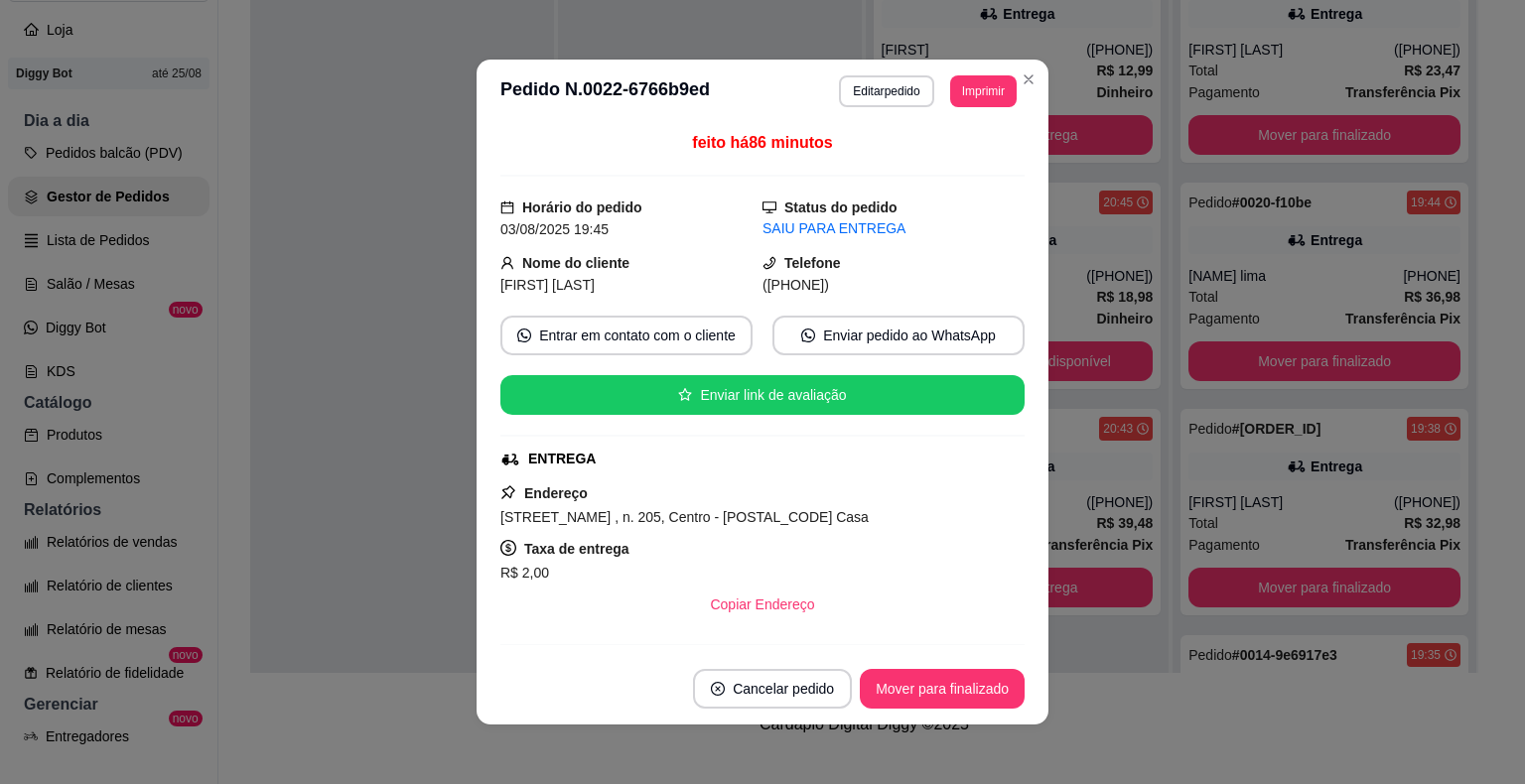 scroll, scrollTop: 4, scrollLeft: 0, axis: vertical 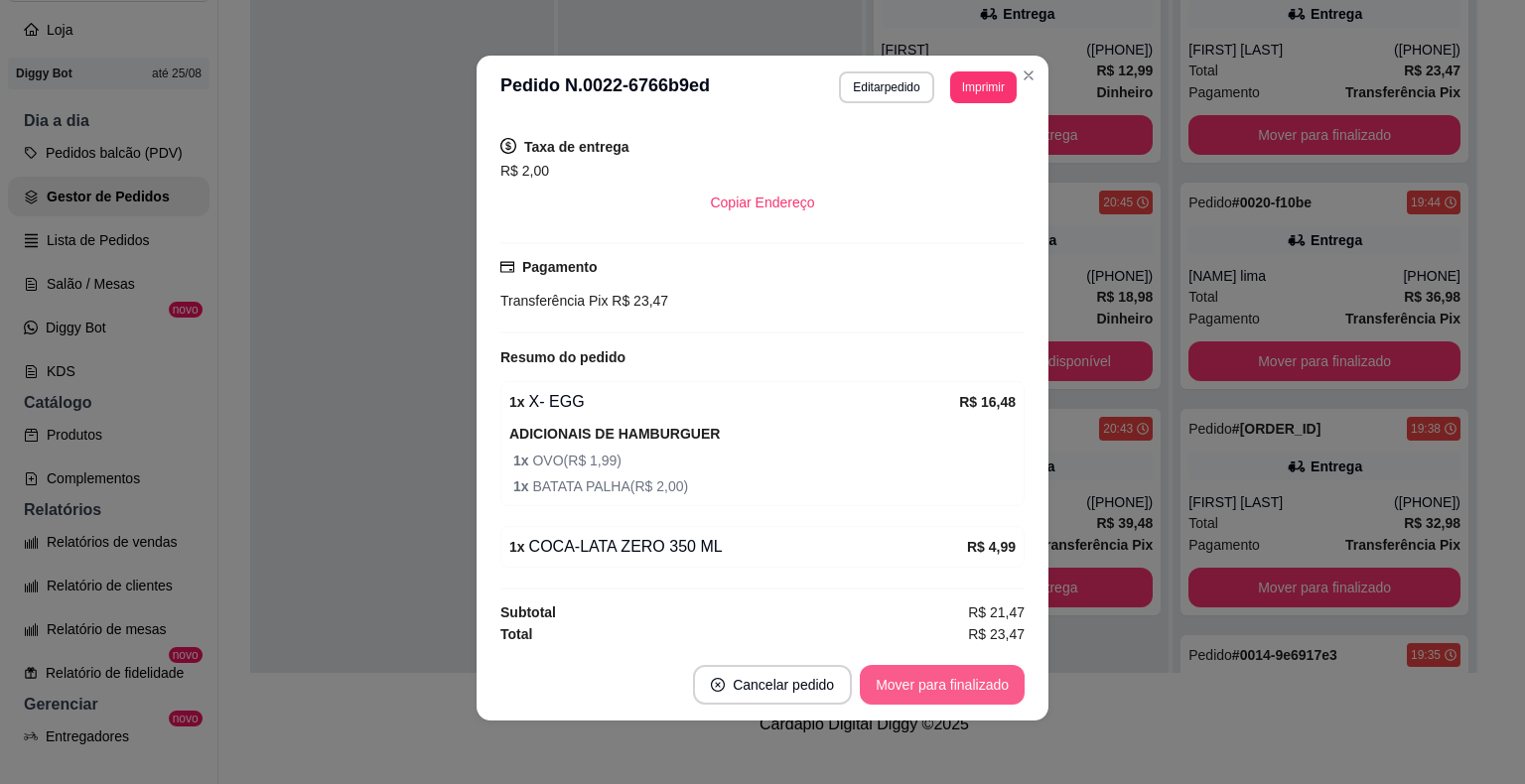 click on "Mover para finalizado" at bounding box center [942, 685] 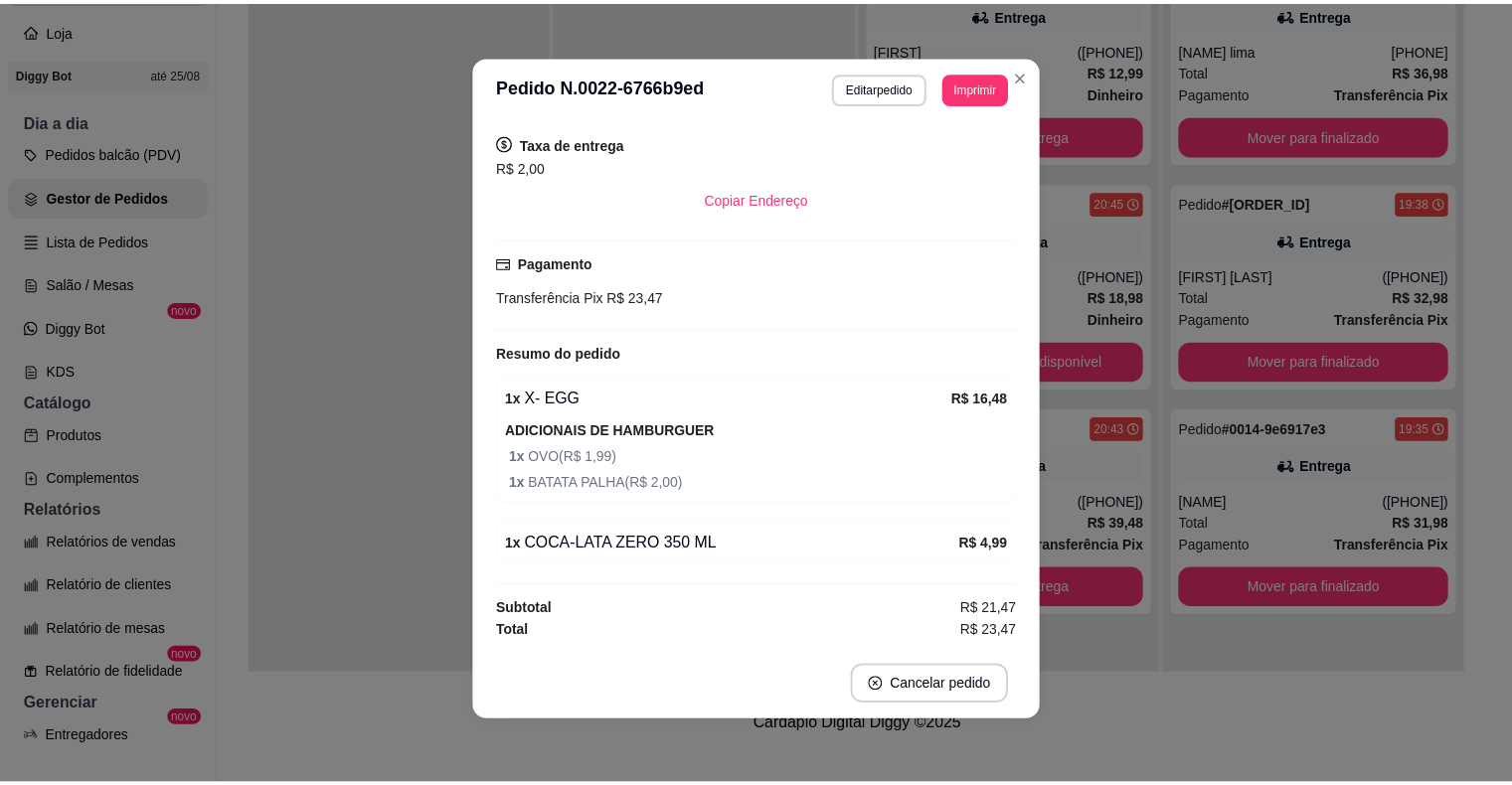 scroll, scrollTop: 354, scrollLeft: 0, axis: vertical 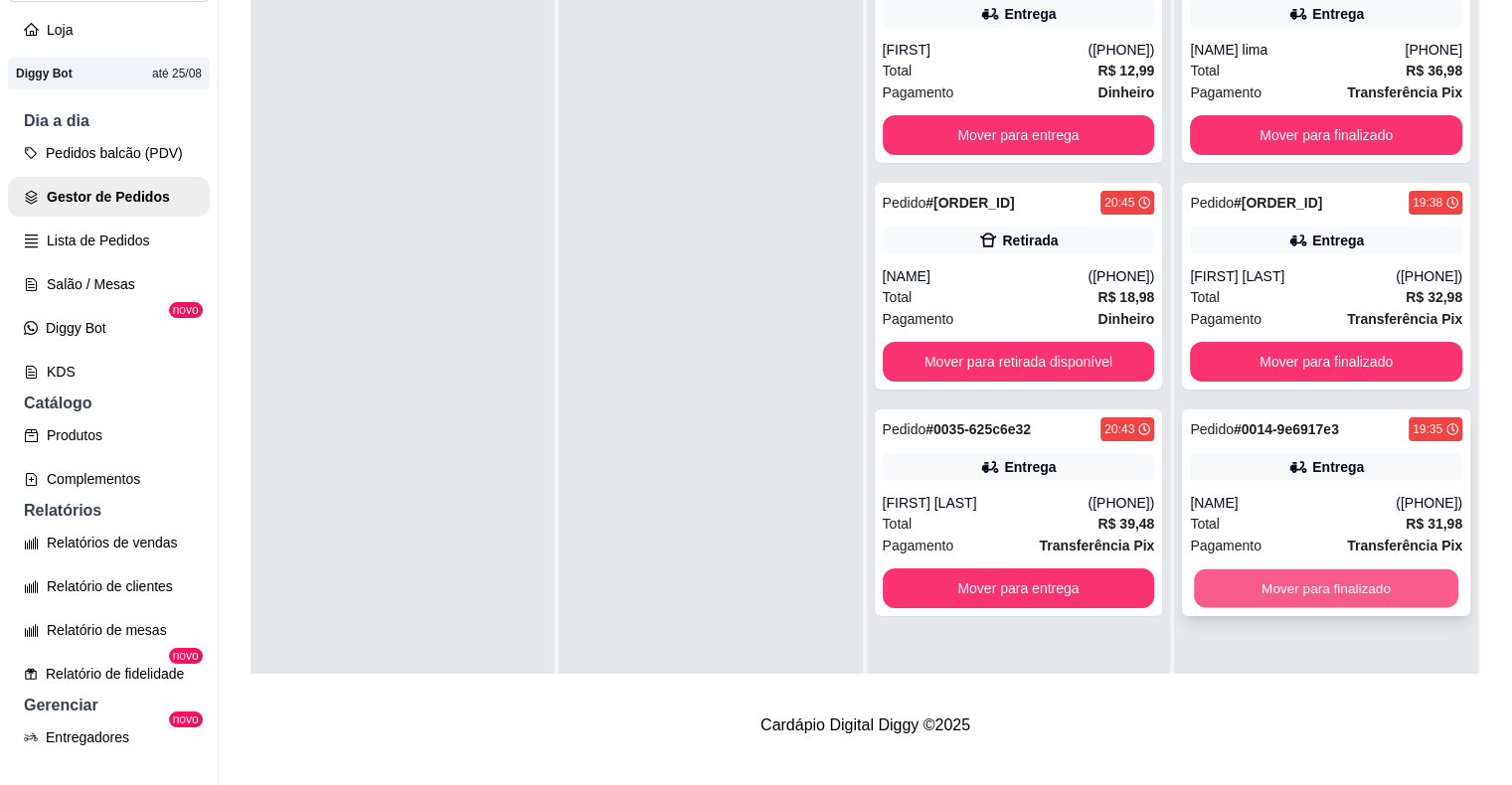 click on "Mover para finalizado" at bounding box center [1326, 588] 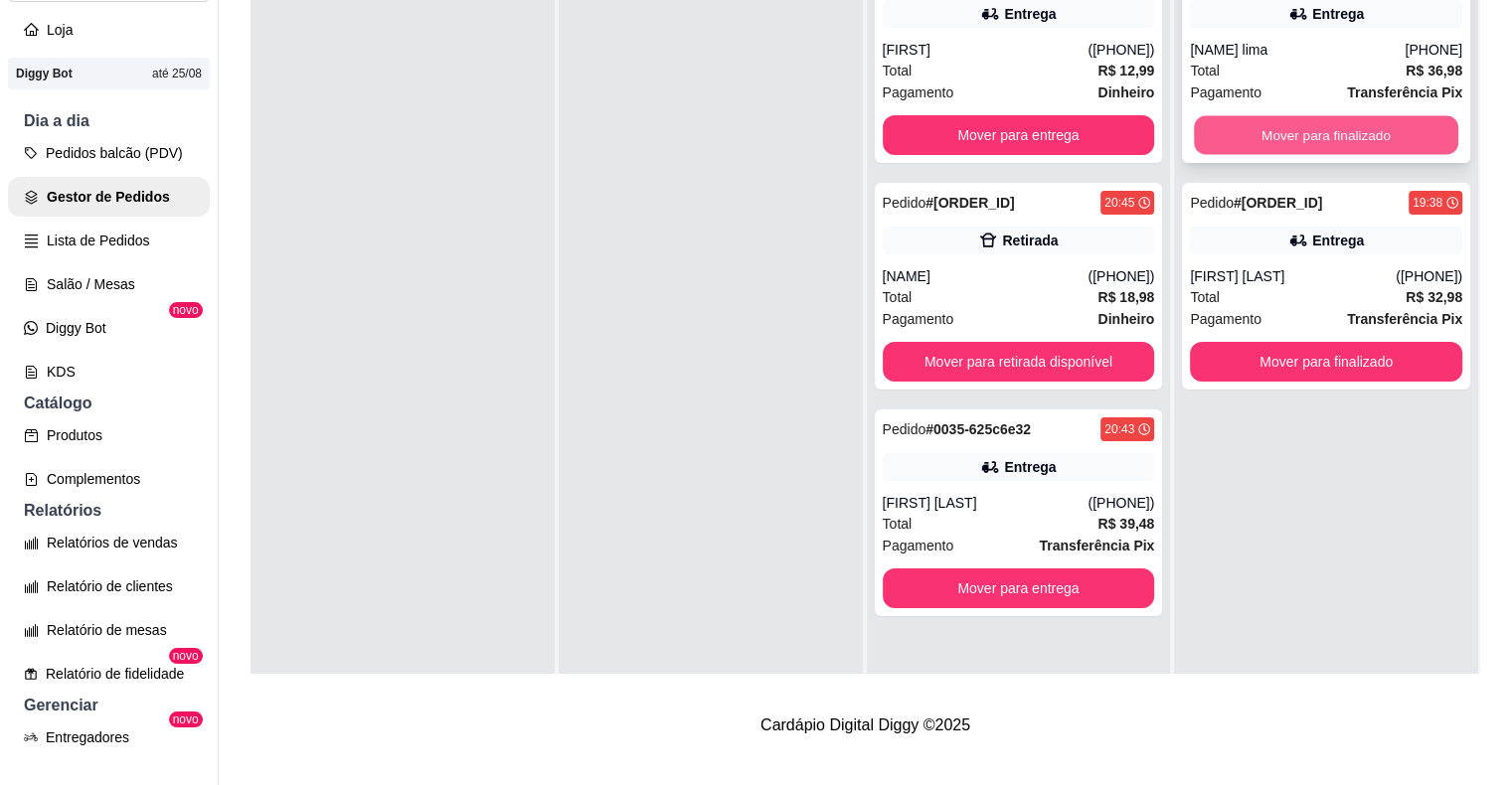 click on "Mover para finalizado" at bounding box center [1326, 135] 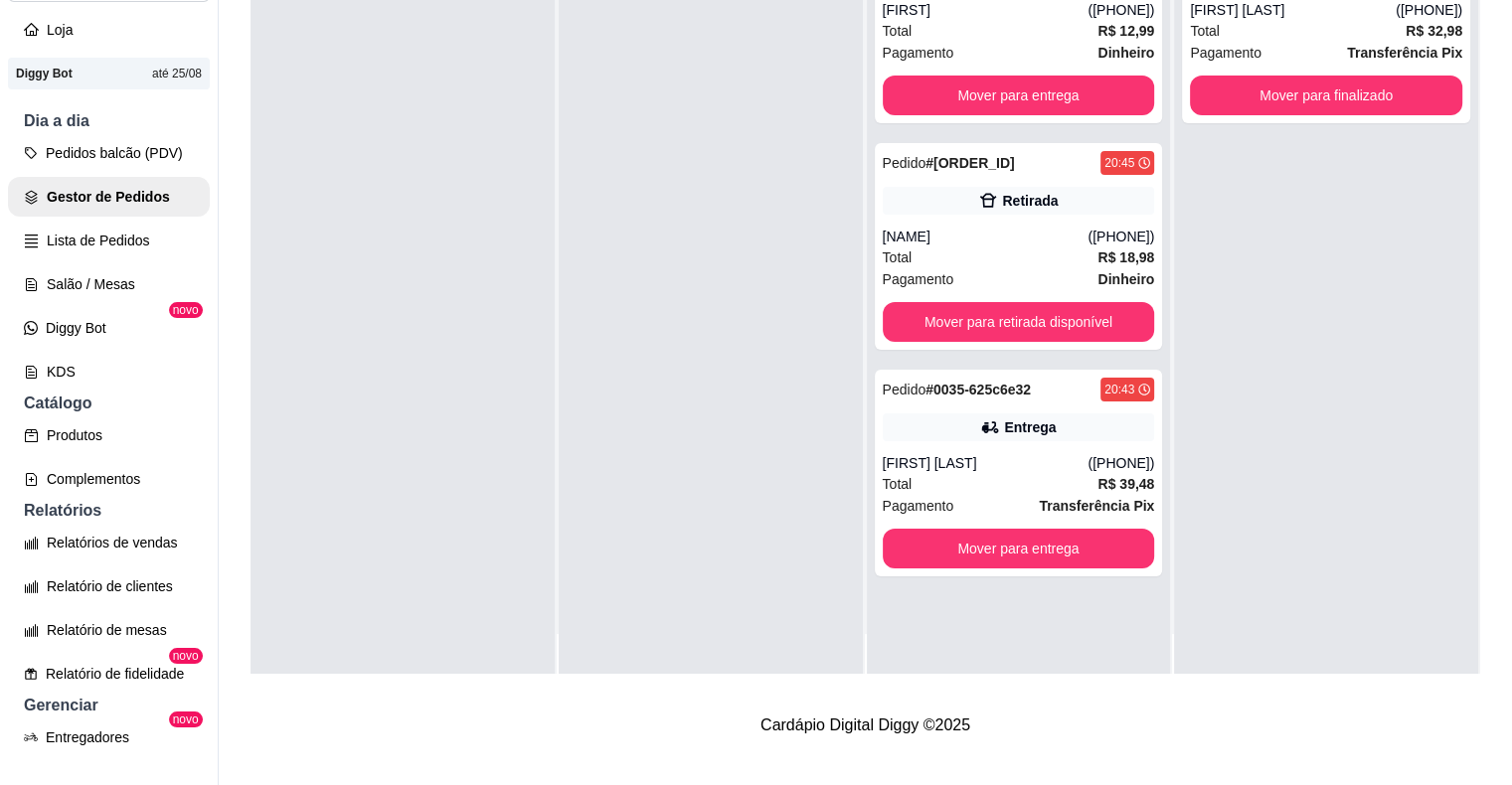 scroll, scrollTop: 0, scrollLeft: 0, axis: both 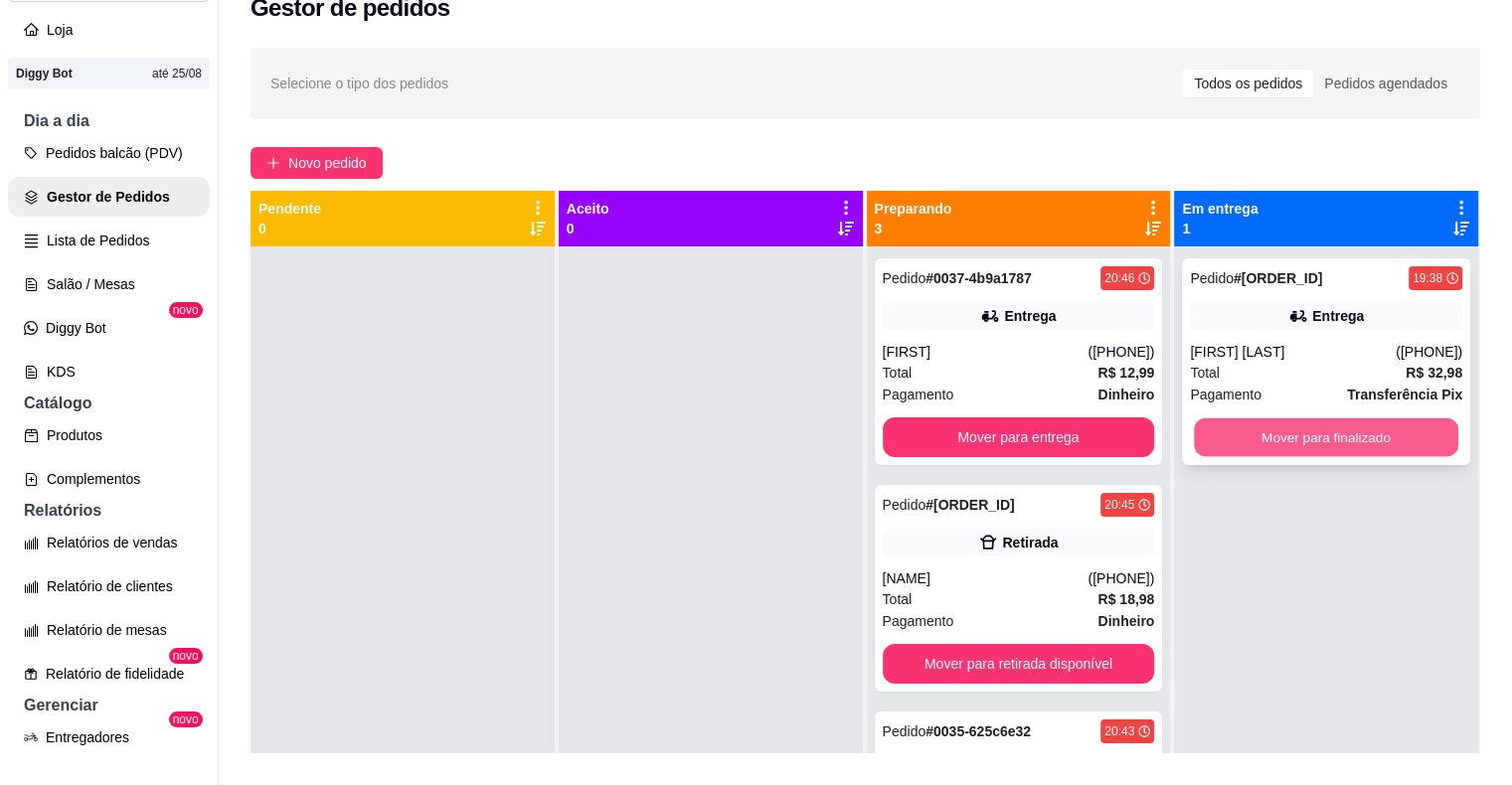 click on "Mover para finalizado" at bounding box center [1326, 437] 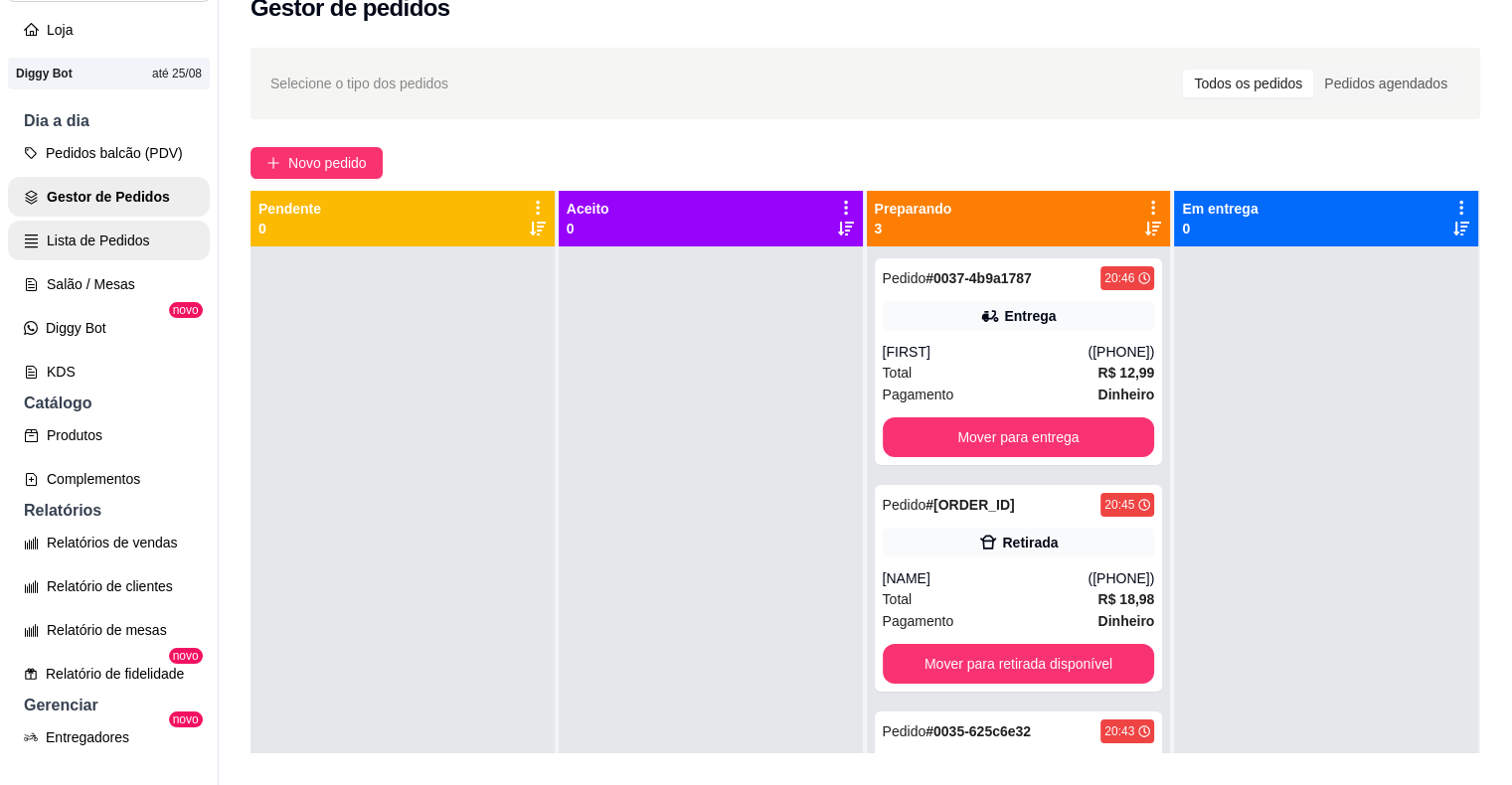 click on "Lista de Pedidos" at bounding box center (108, 240) 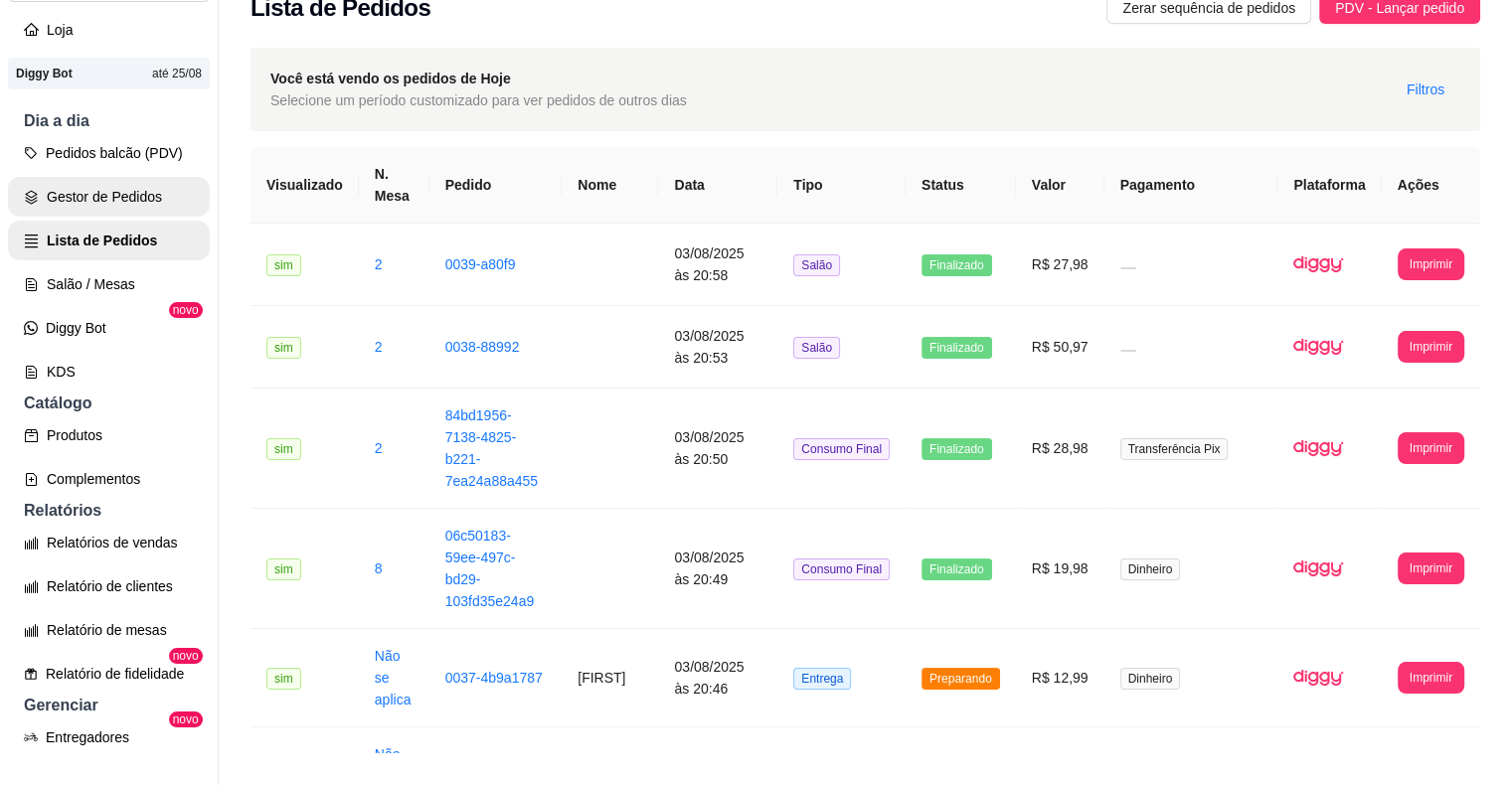scroll, scrollTop: 0, scrollLeft: 0, axis: both 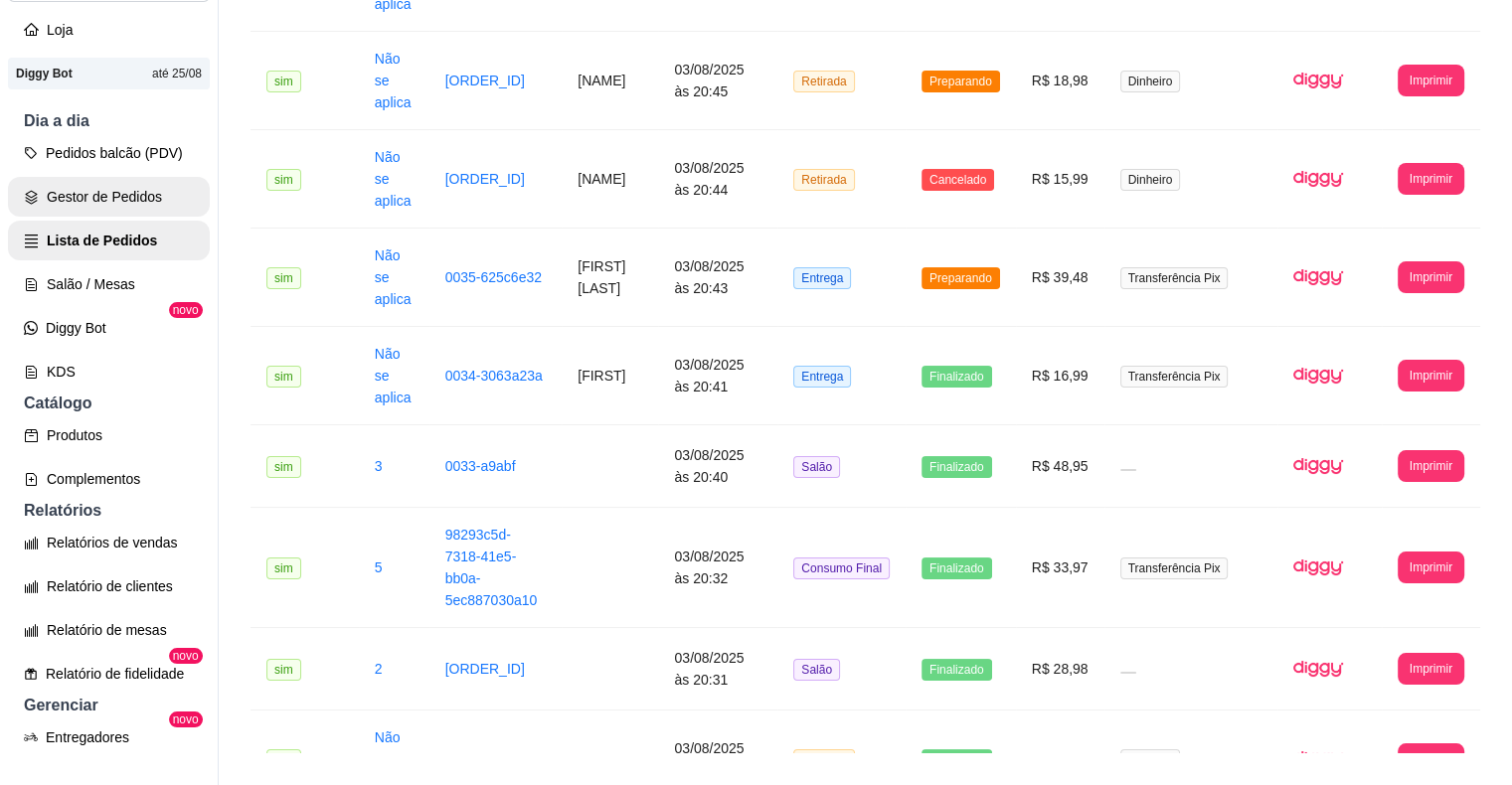 click on "Gestor de Pedidos" at bounding box center (108, 197) 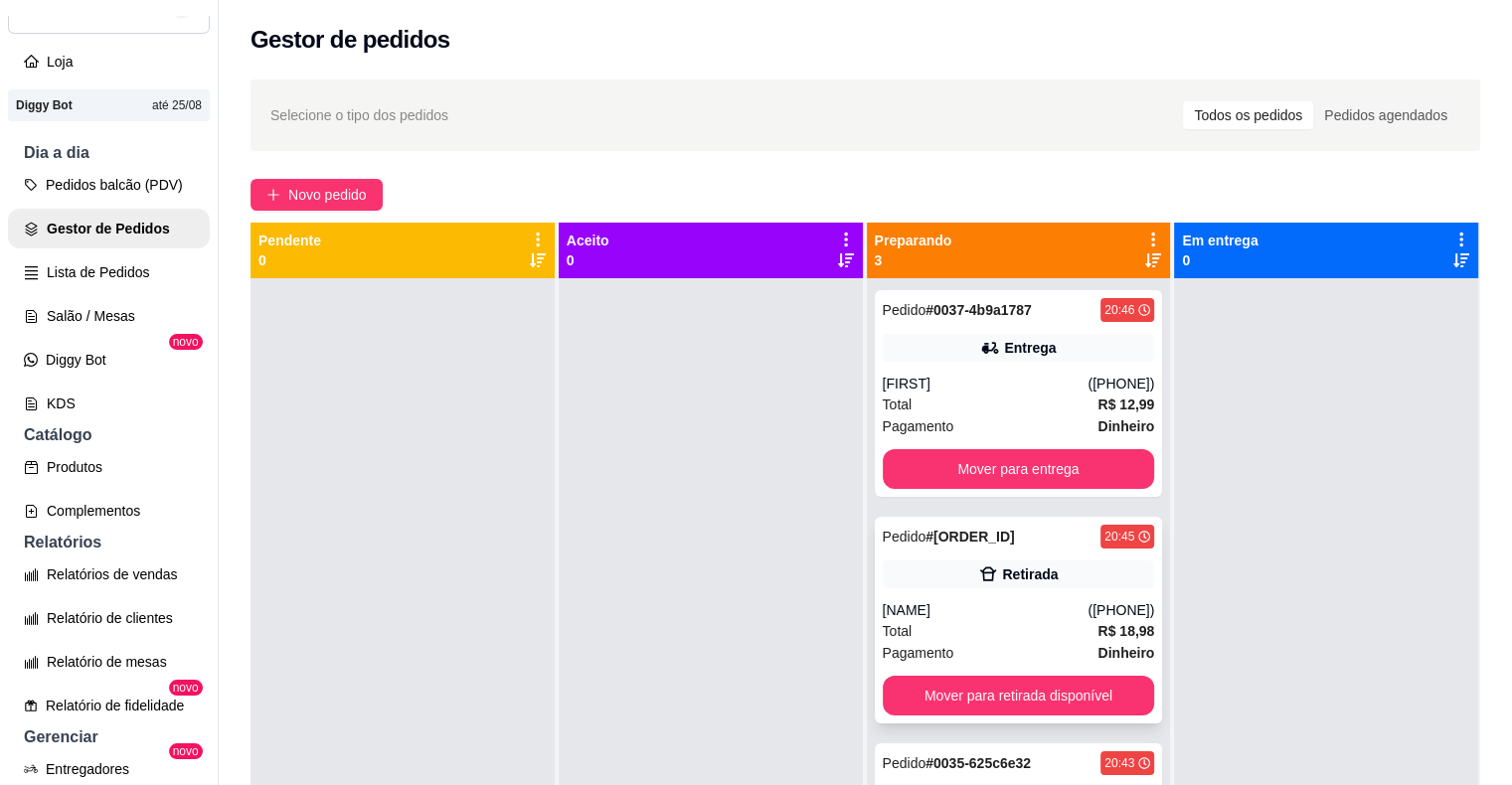 scroll, scrollTop: 56, scrollLeft: 0, axis: vertical 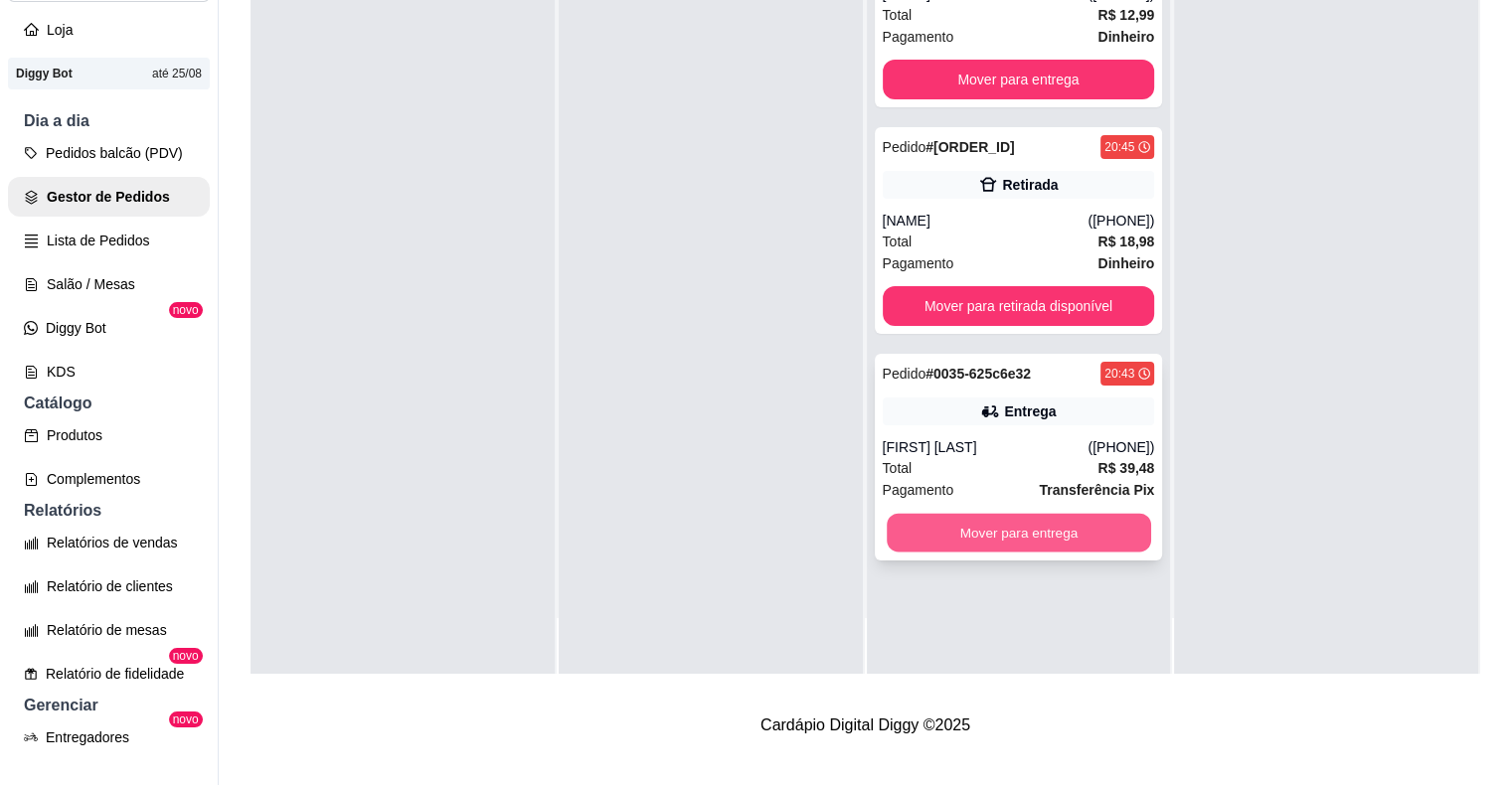 click on "Mover para entrega" at bounding box center [1019, 533] 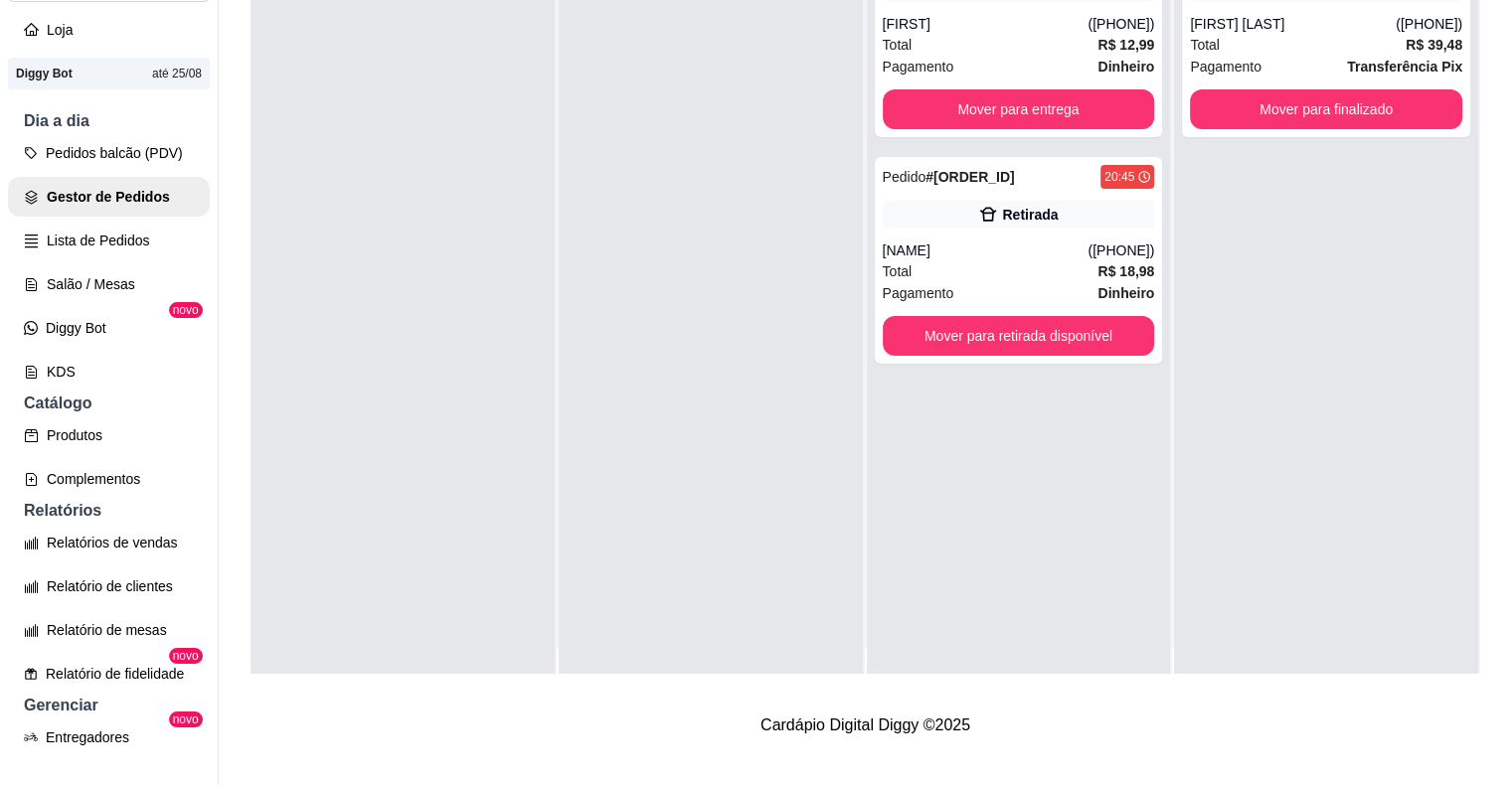 scroll, scrollTop: 0, scrollLeft: 0, axis: both 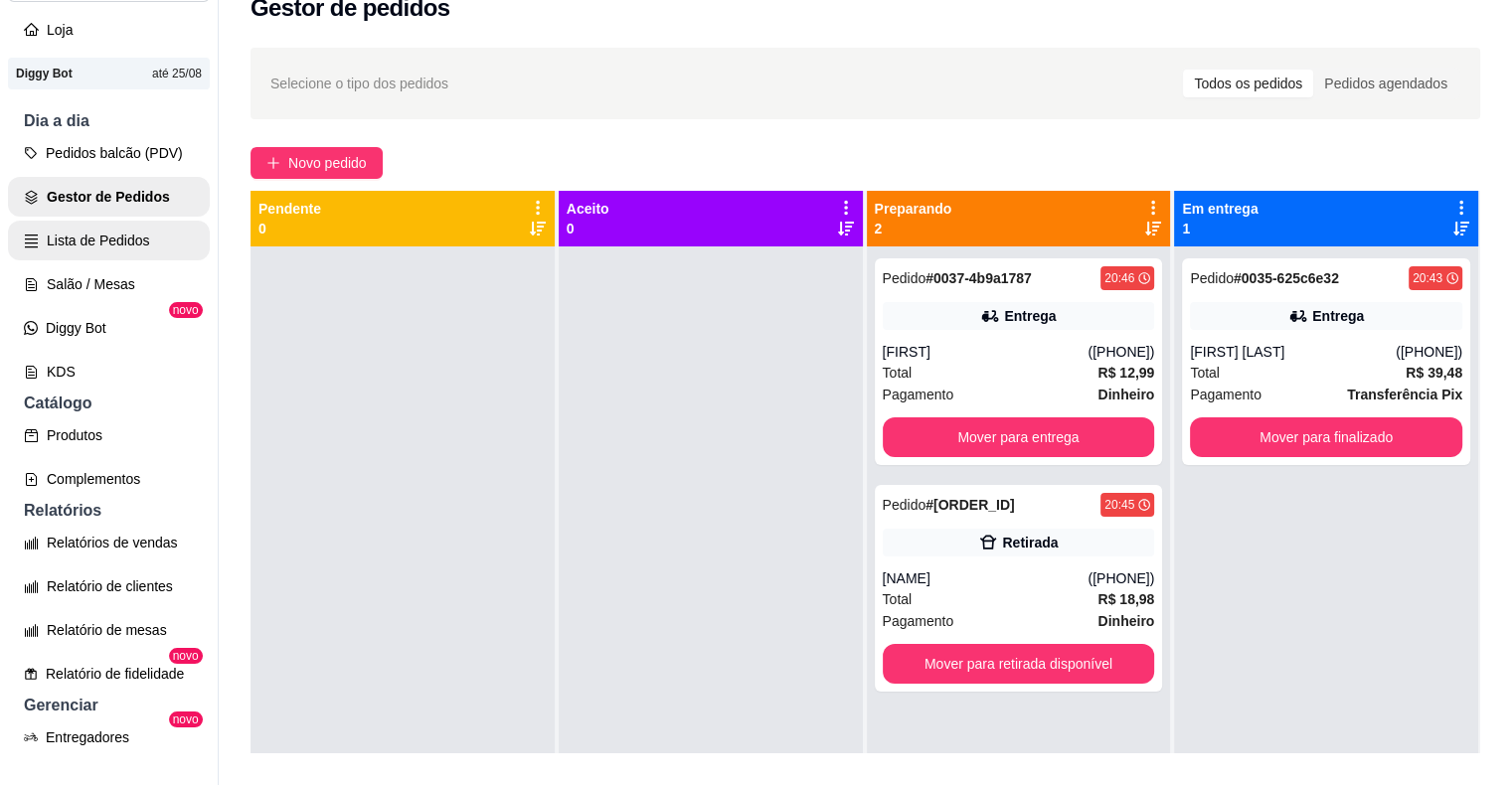 click on "Lista de Pedidos" at bounding box center (108, 240) 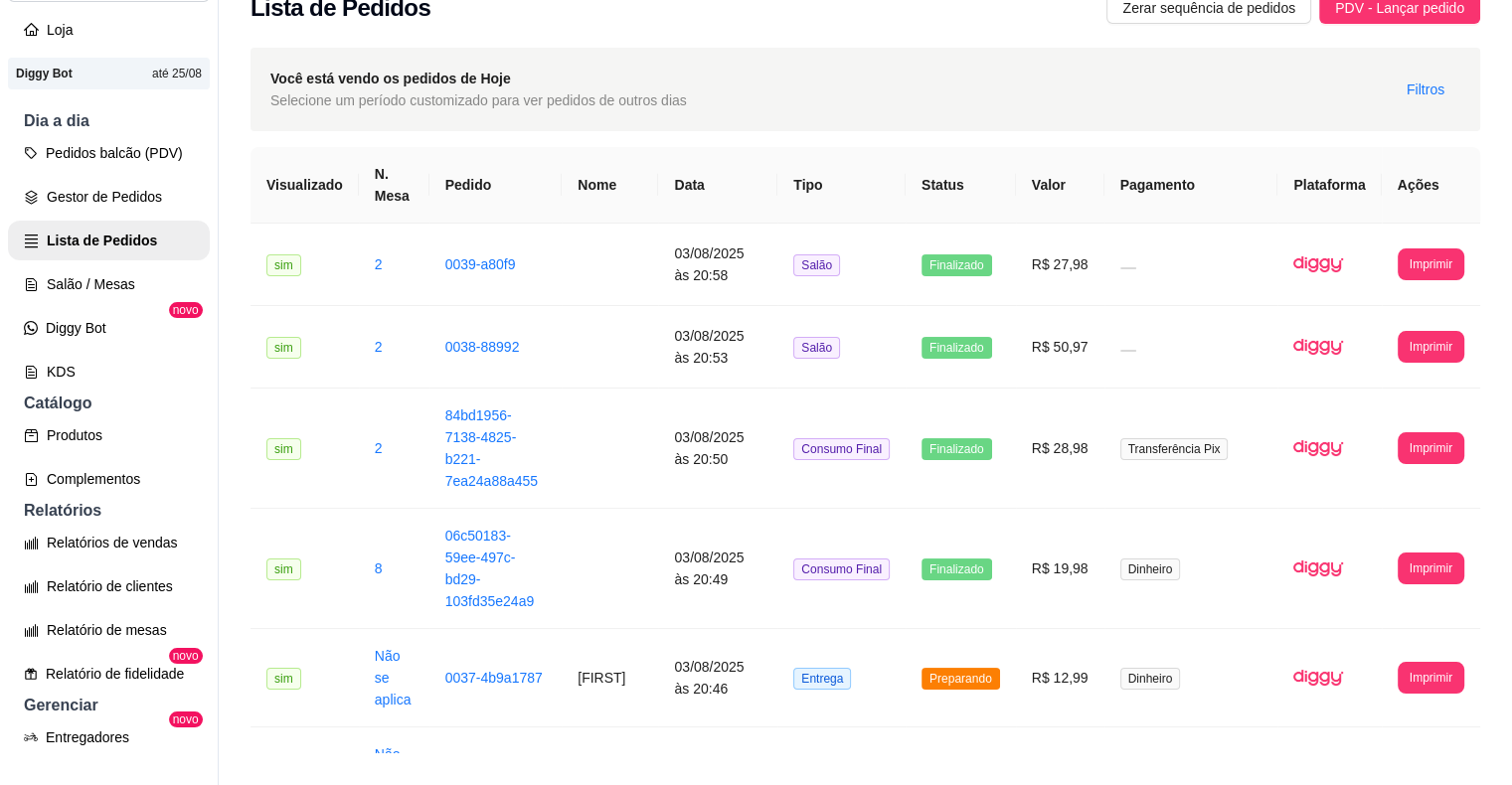 scroll, scrollTop: 0, scrollLeft: 0, axis: both 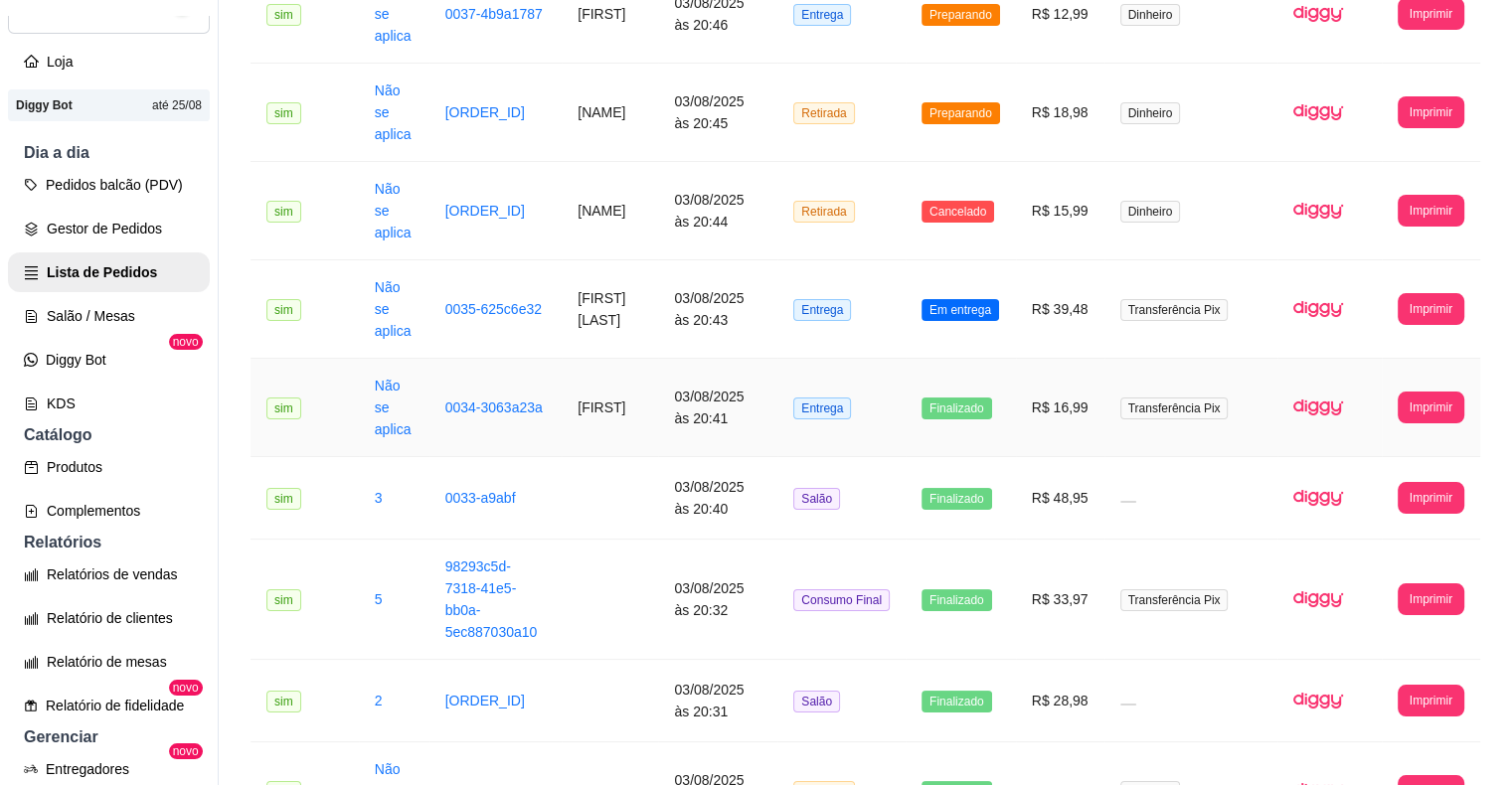 click on "Entrega" at bounding box center (841, 407) 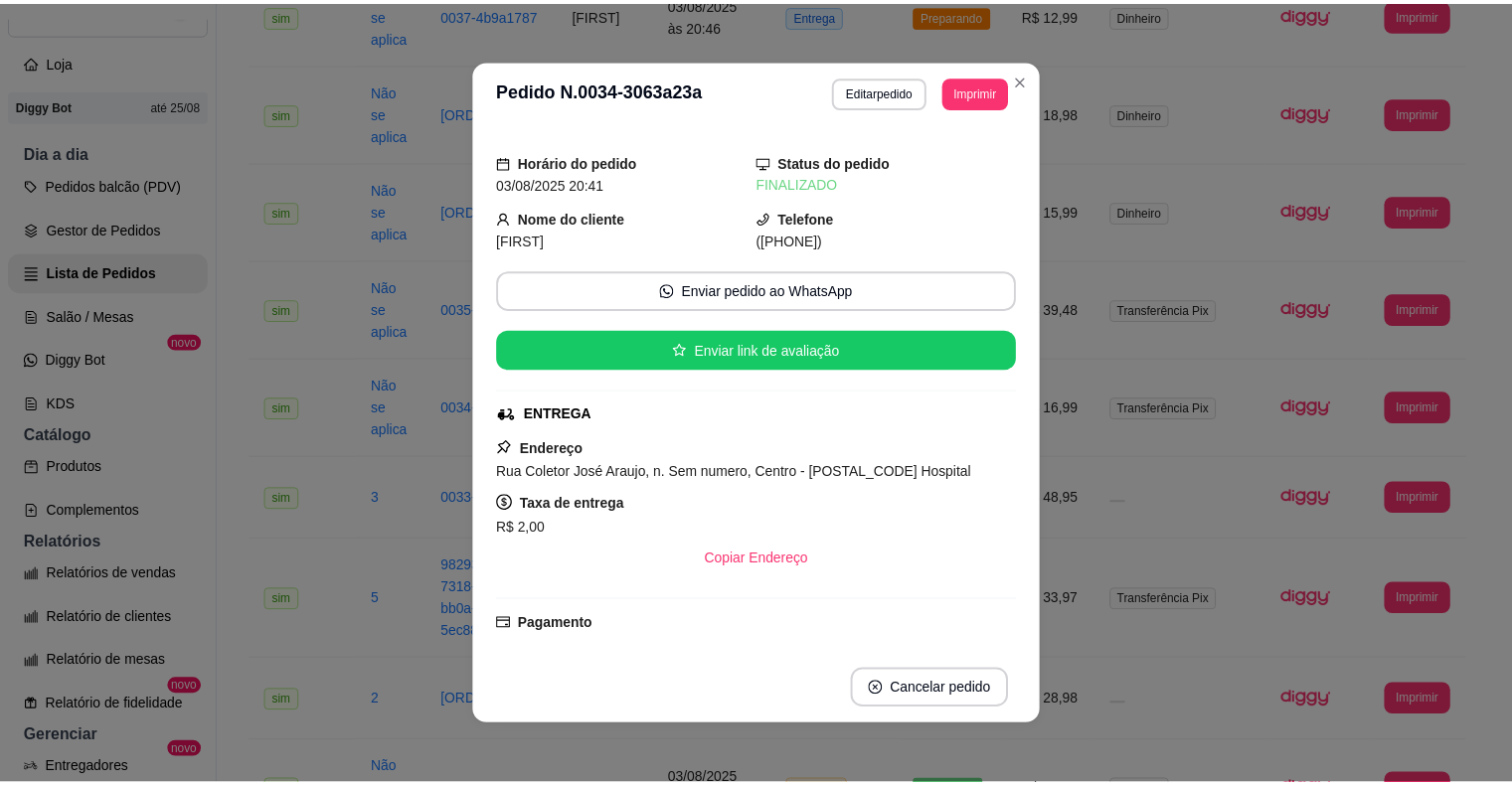 scroll, scrollTop: 209, scrollLeft: 0, axis: vertical 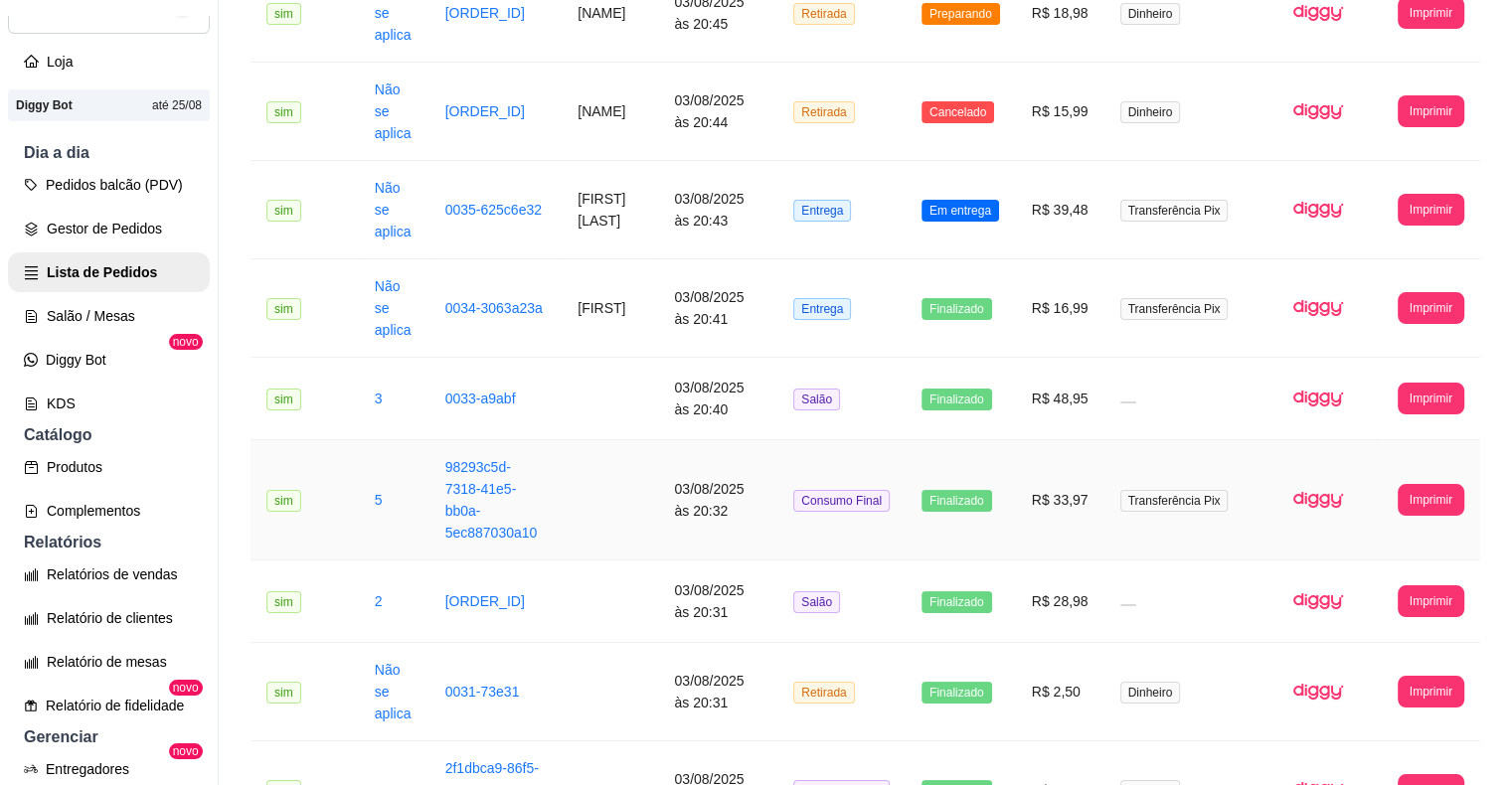 click on "Consumo Final" at bounding box center (841, 500) 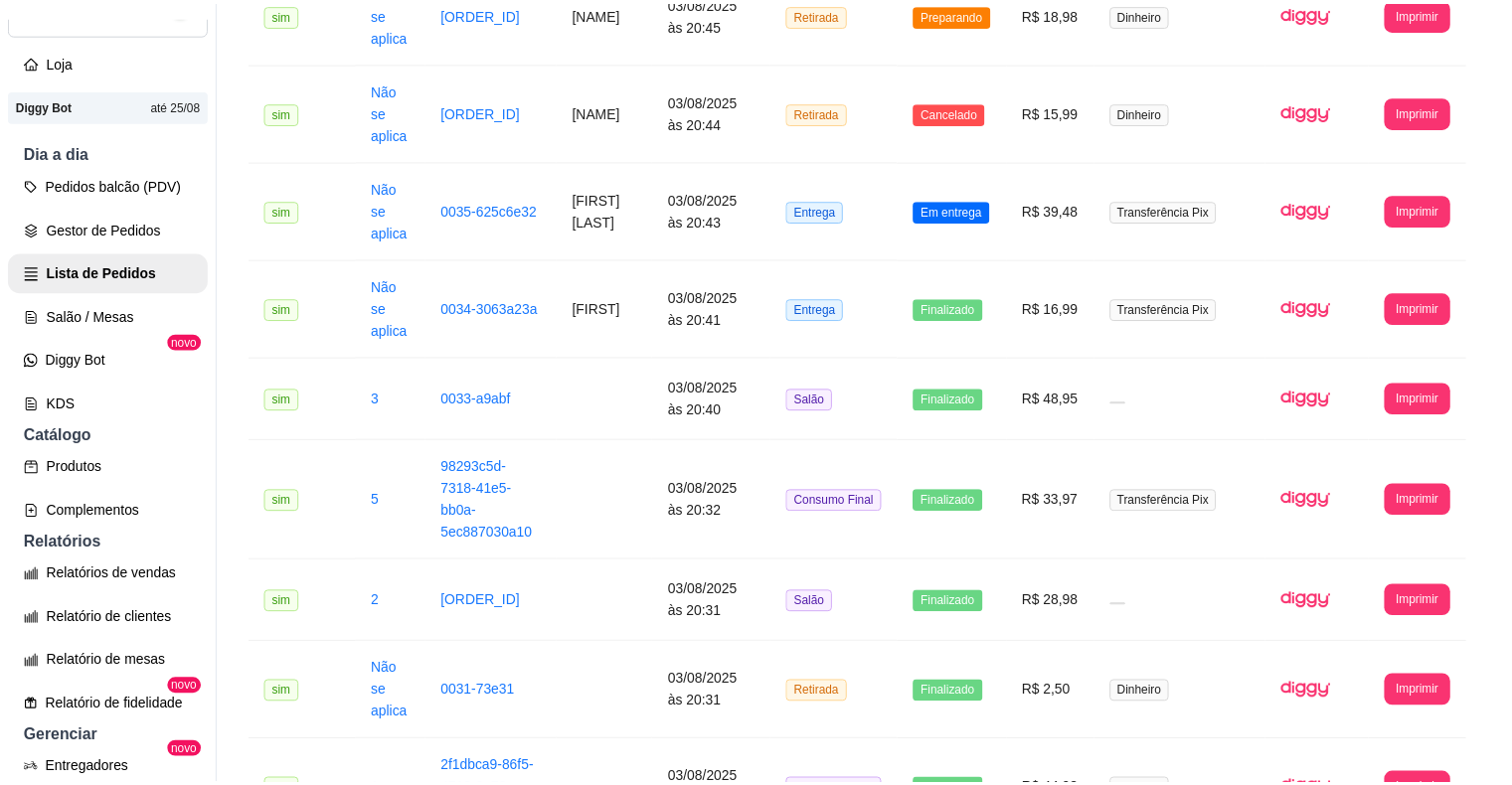 scroll, scrollTop: 2, scrollLeft: 0, axis: vertical 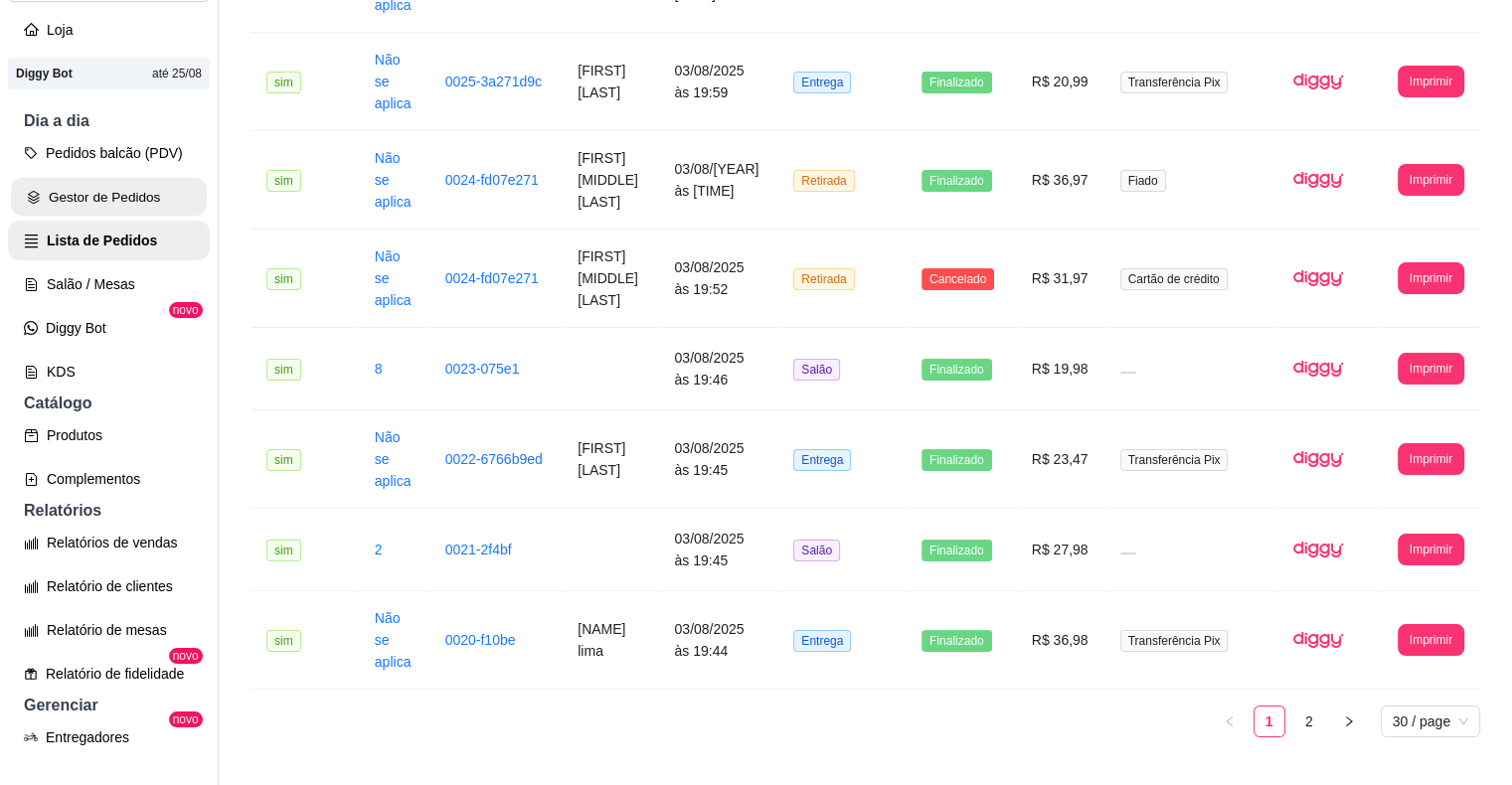 click on "Gestor de Pedidos" at bounding box center [108, 197] 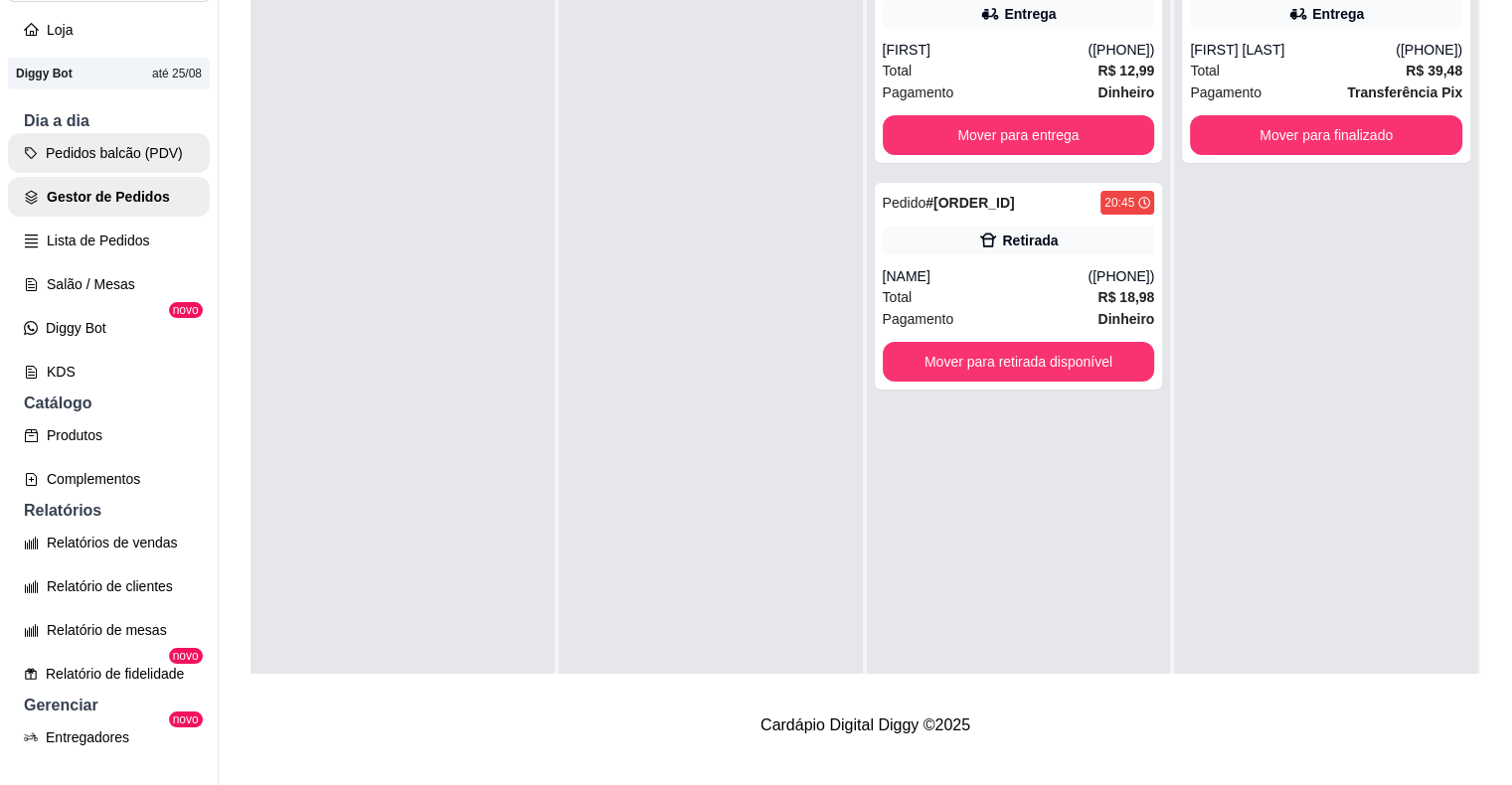 scroll, scrollTop: 0, scrollLeft: 0, axis: both 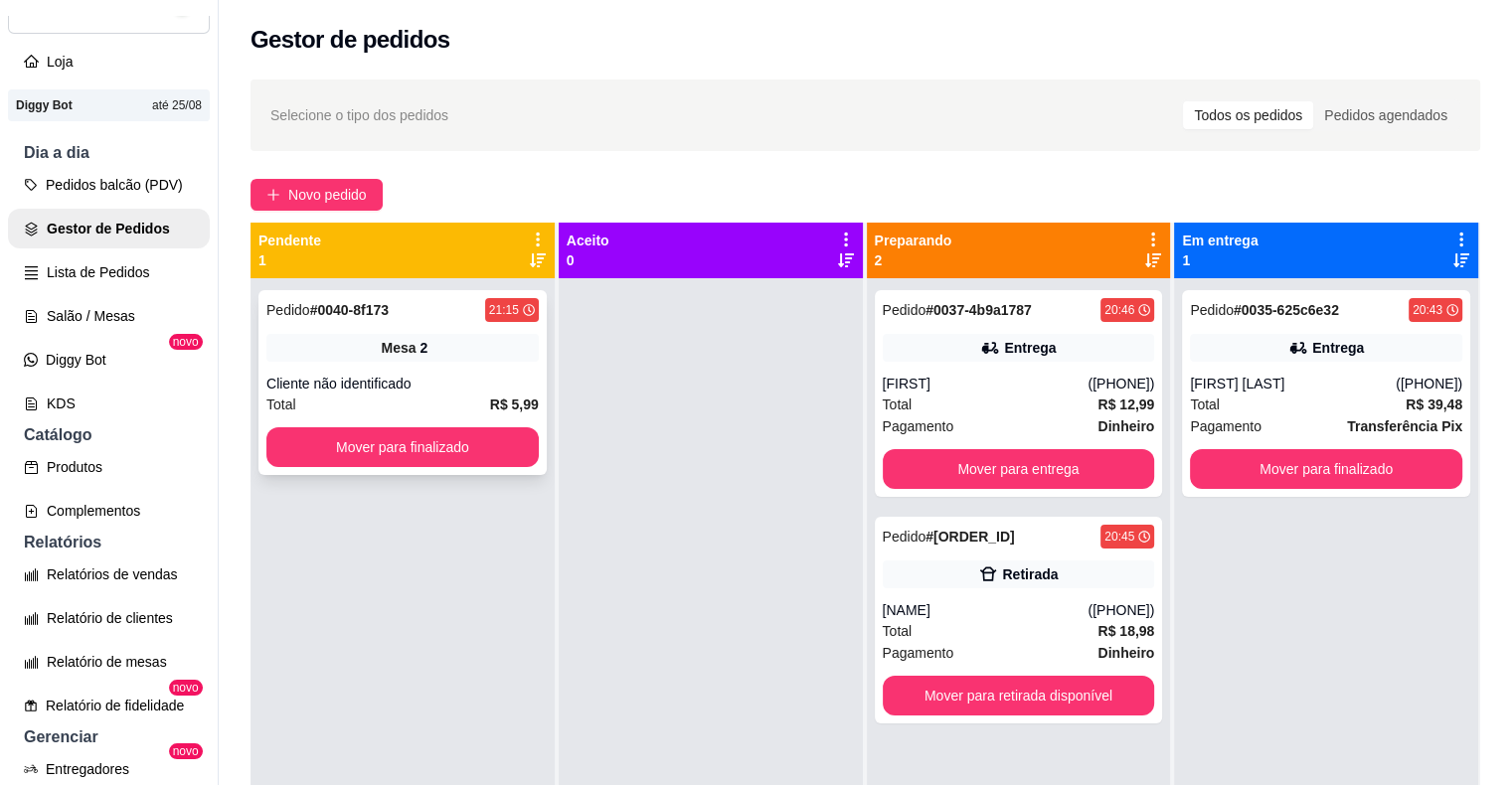 click on "Total R$ 5,99" at bounding box center (403, 404) 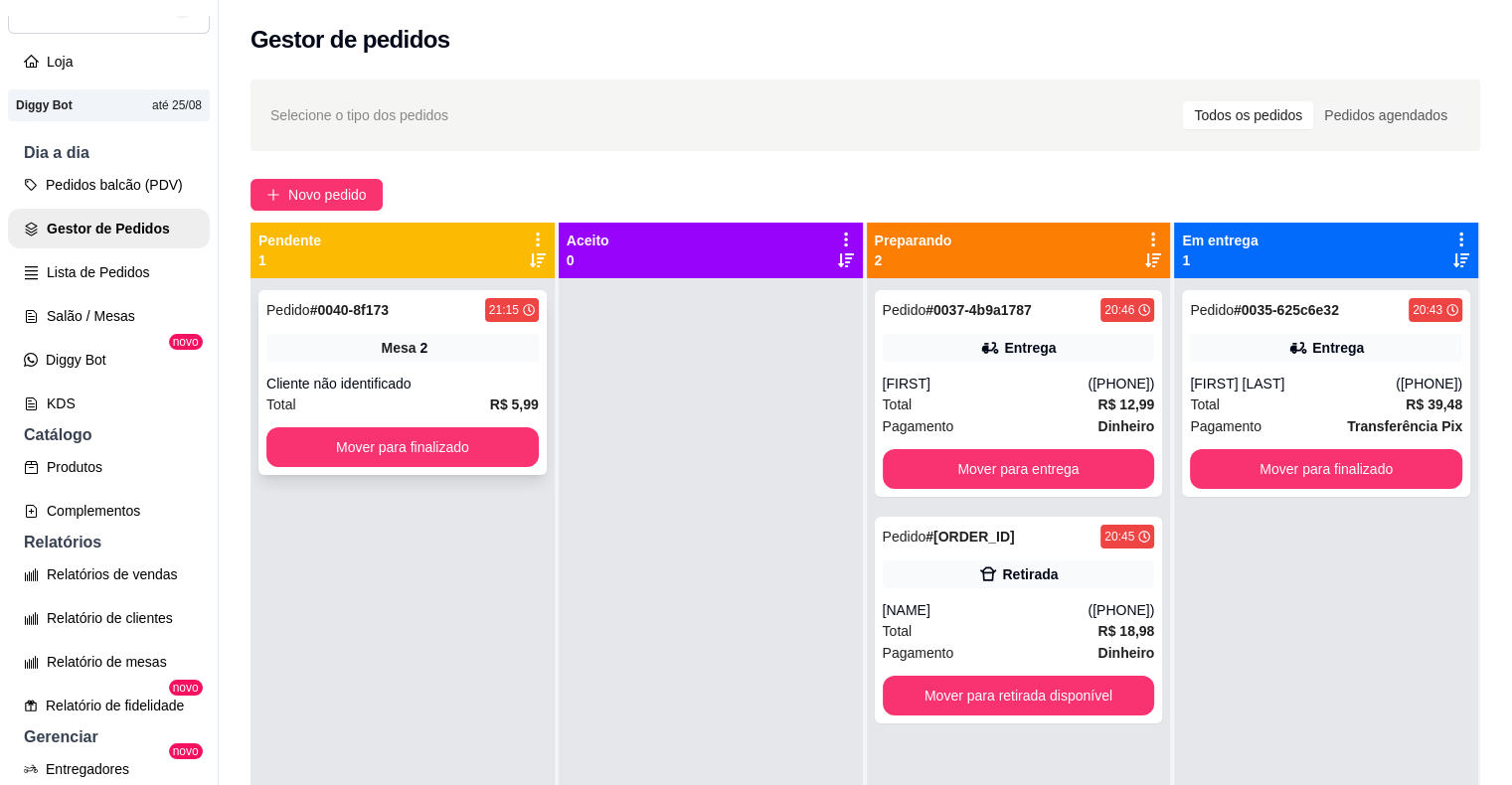 click on "Total R$ 5,99" at bounding box center (403, 404) 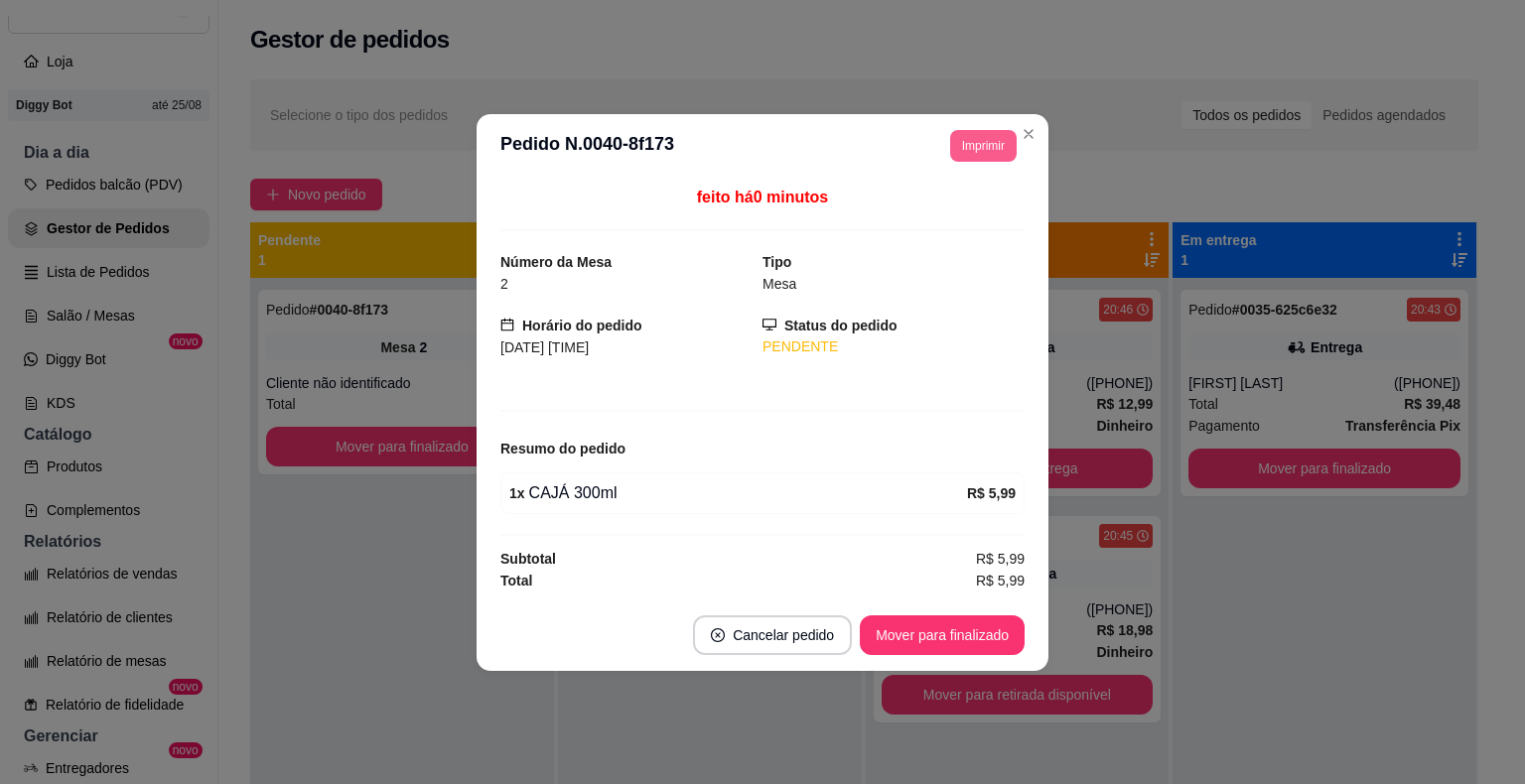 click on "Imprimir" at bounding box center [983, 146] 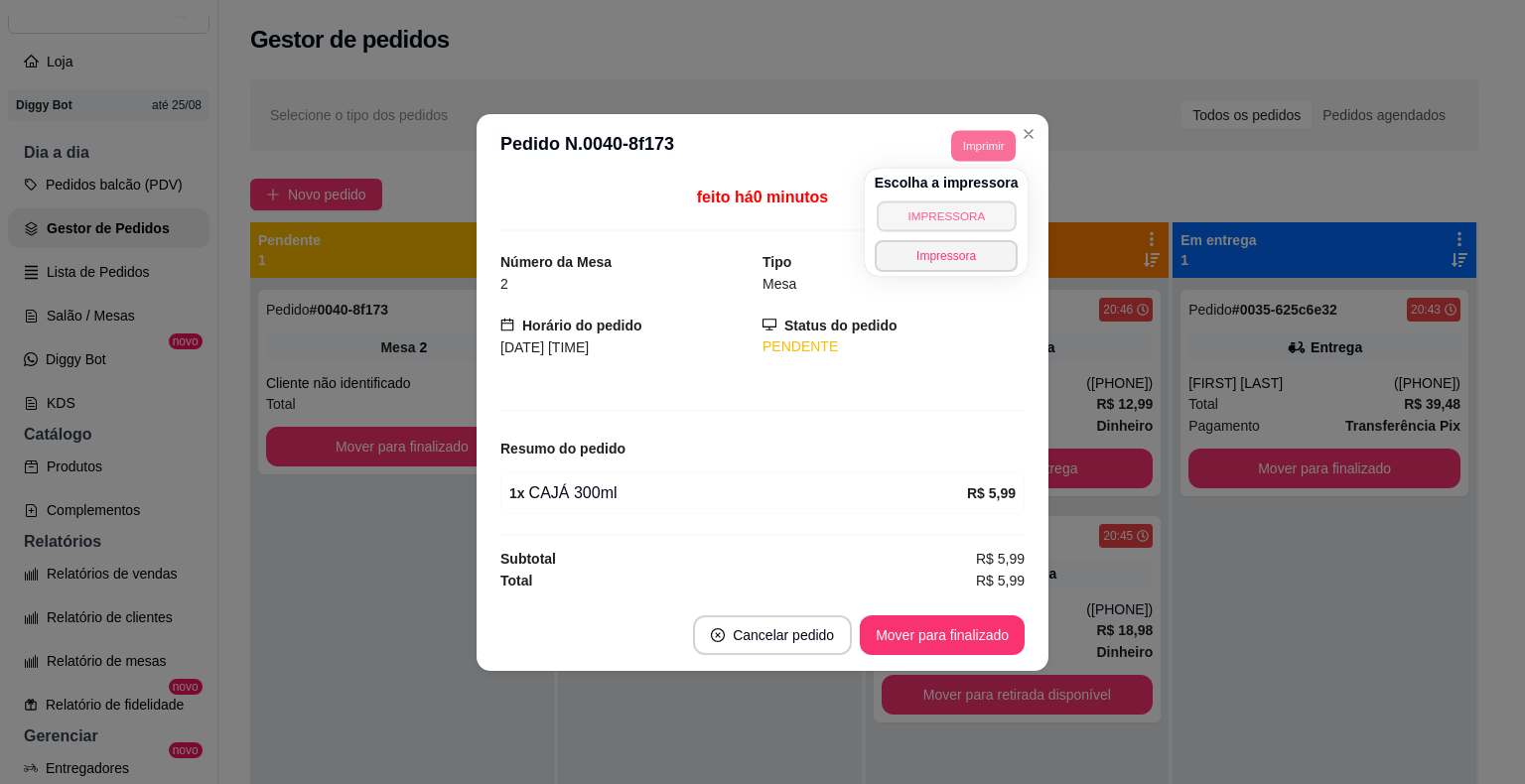 click on "IMPRESSORA" at bounding box center [946, 215] 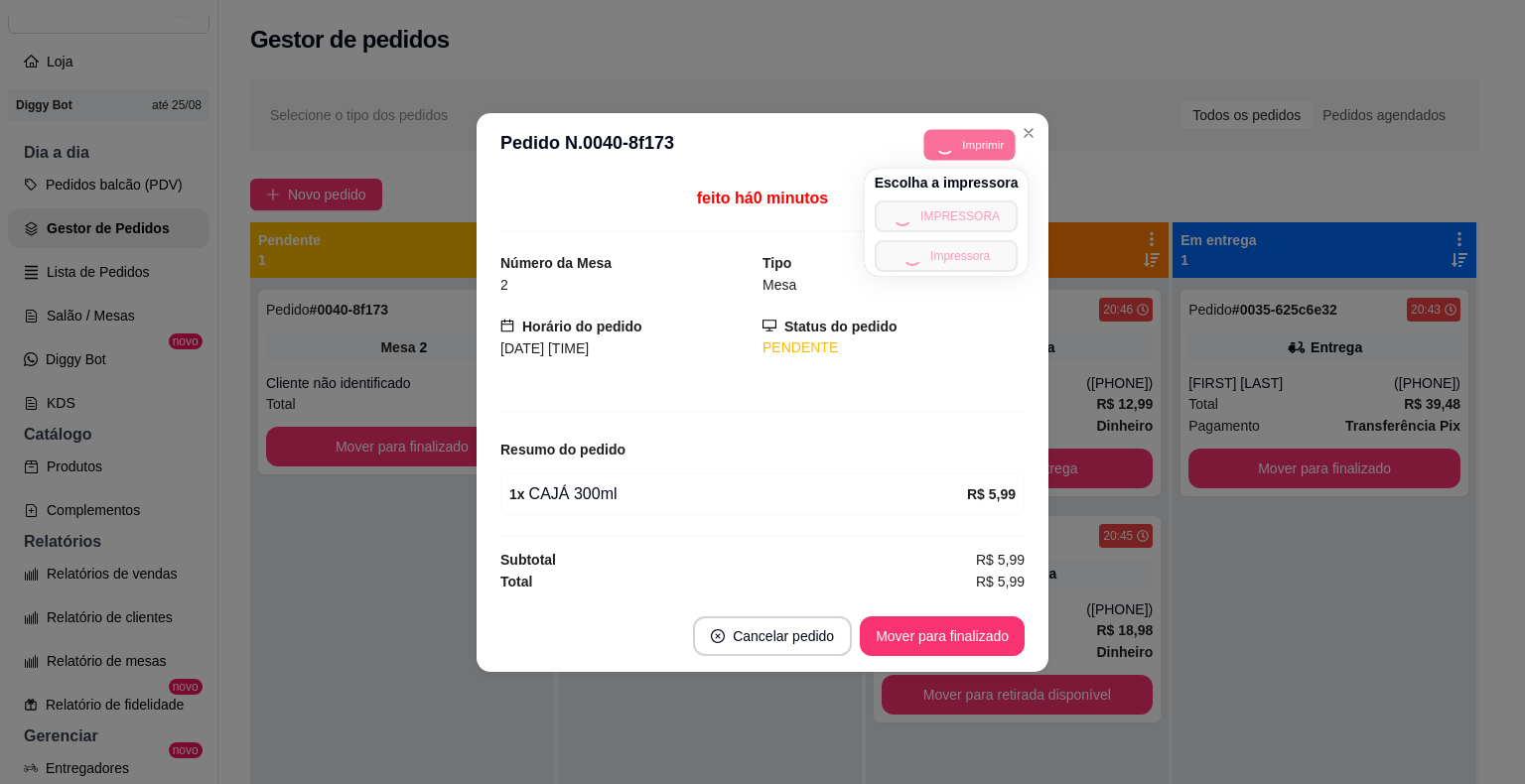 click on "Novo pedido" at bounding box center (864, 195) 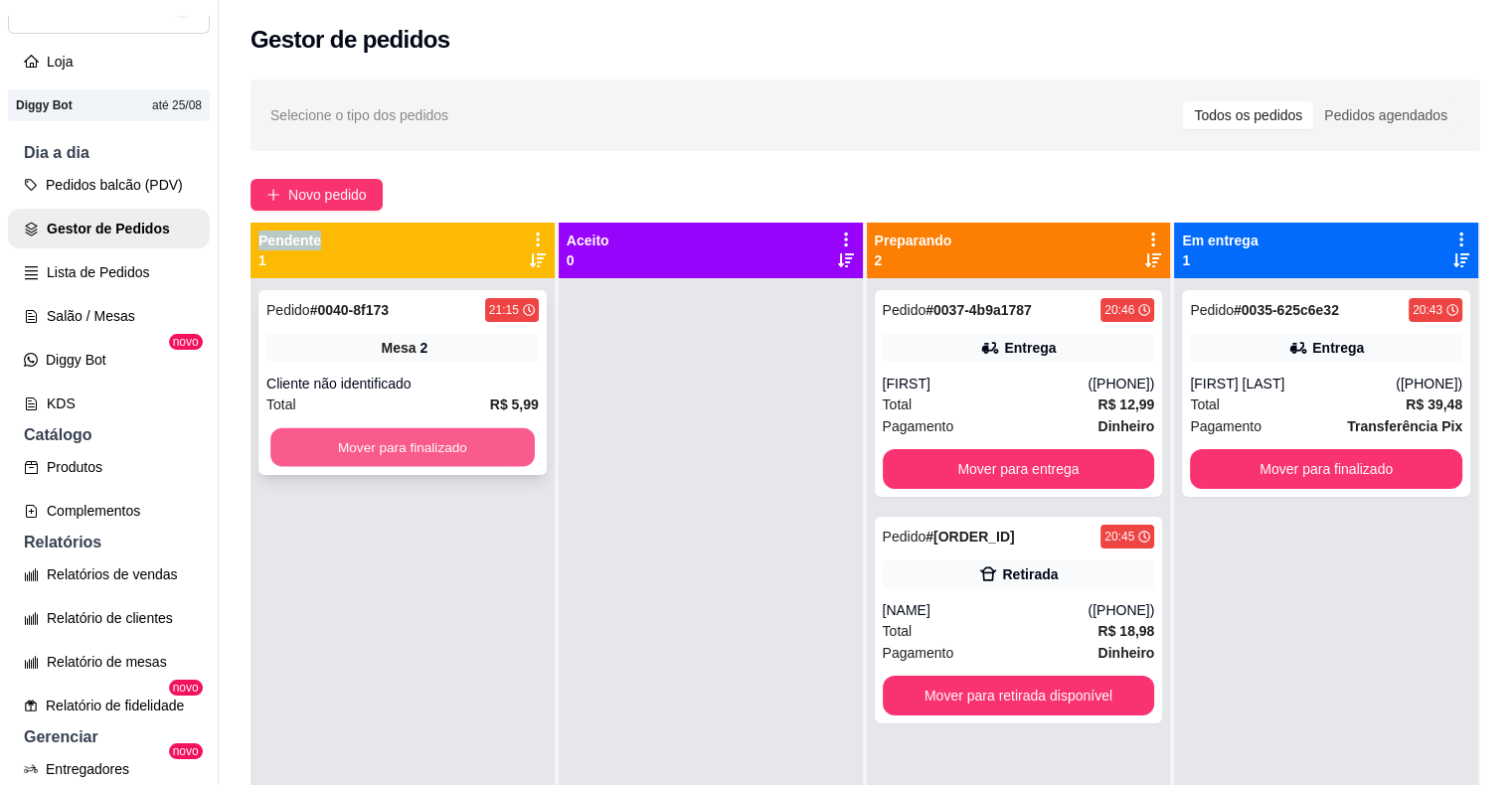 click on "Mover para finalizado" at bounding box center (403, 447) 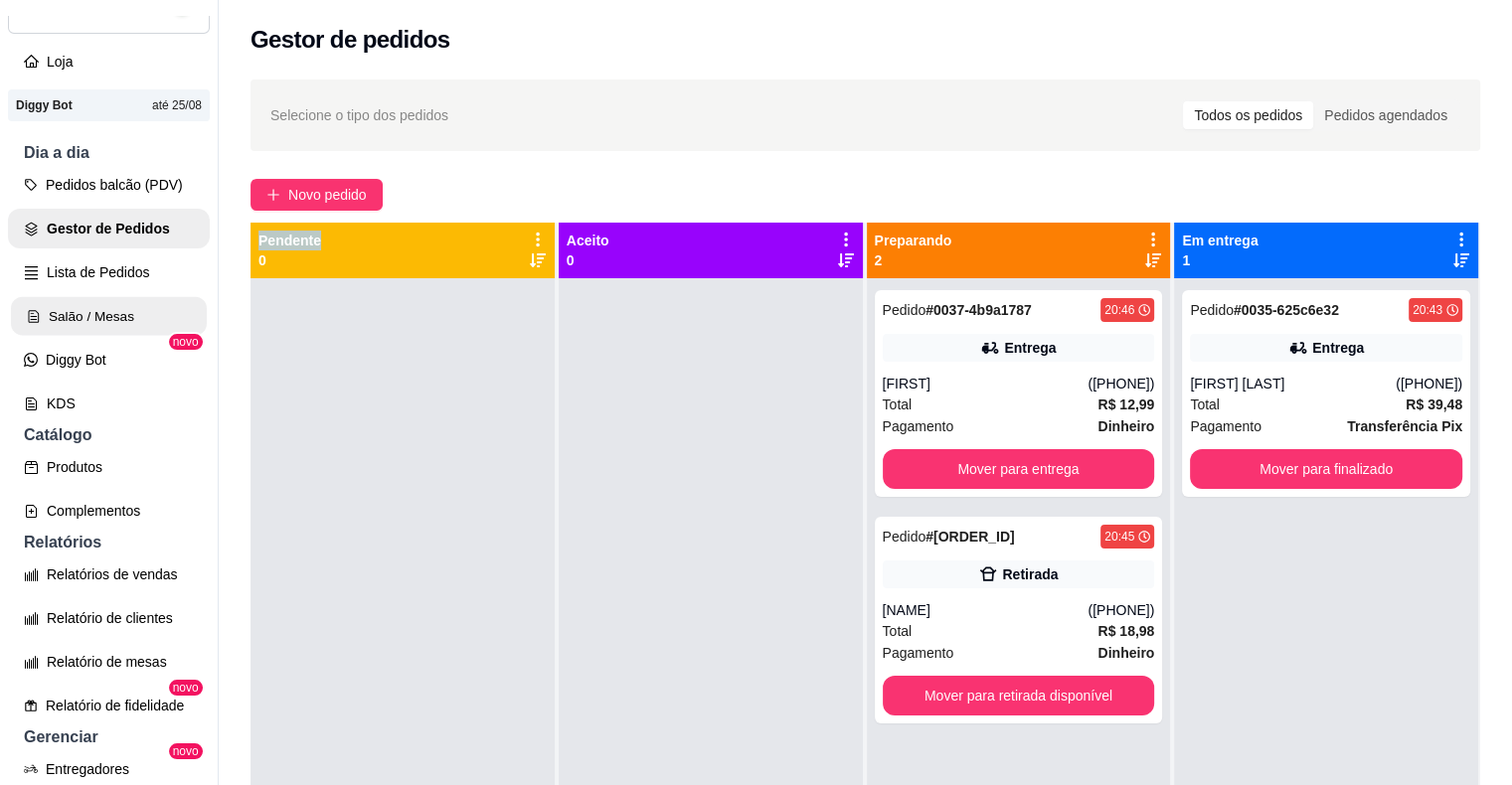 click on "Salão / Mesas" at bounding box center [108, 316] 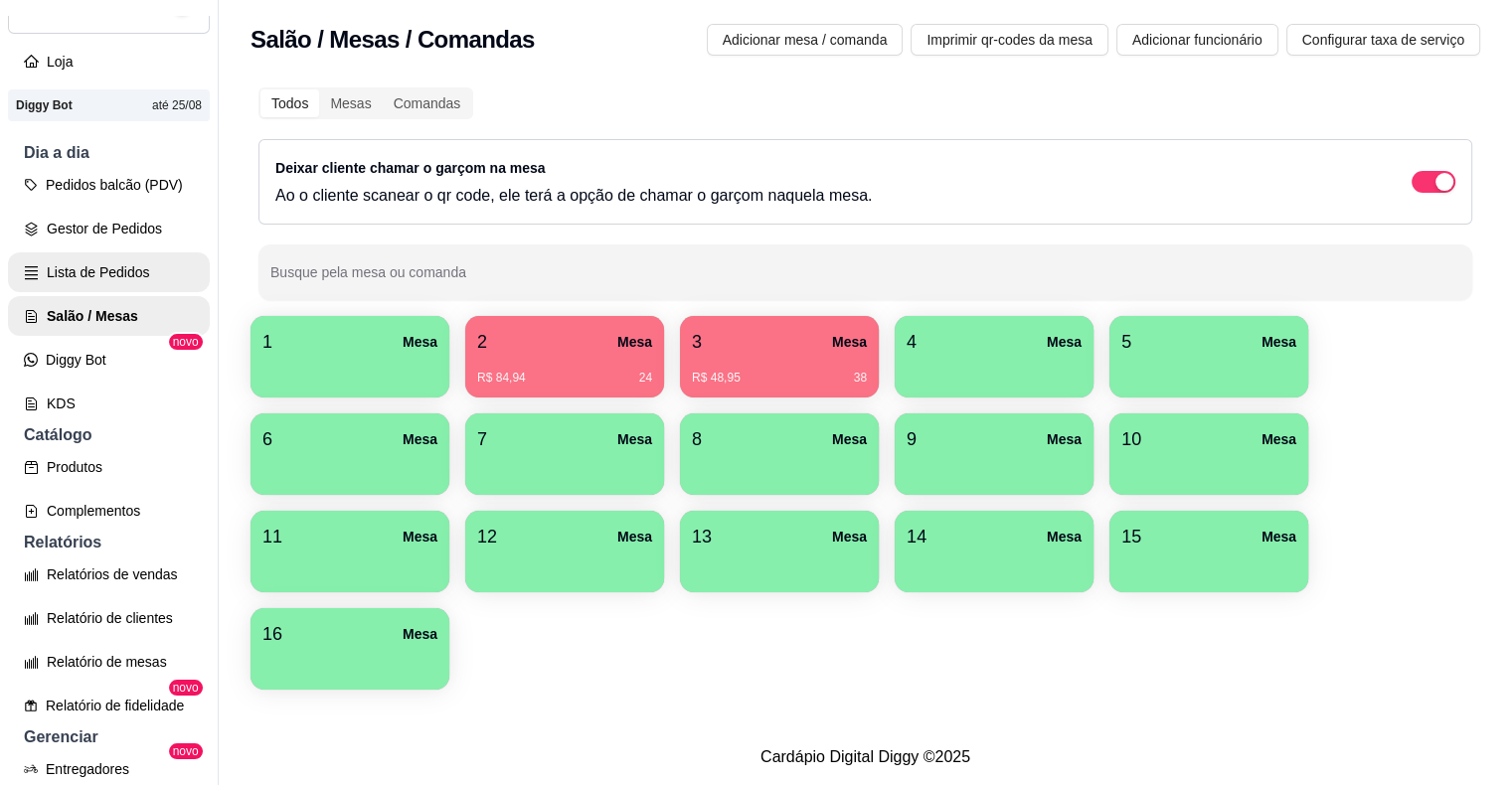 click on "Lista de Pedidos" at bounding box center (108, 272) 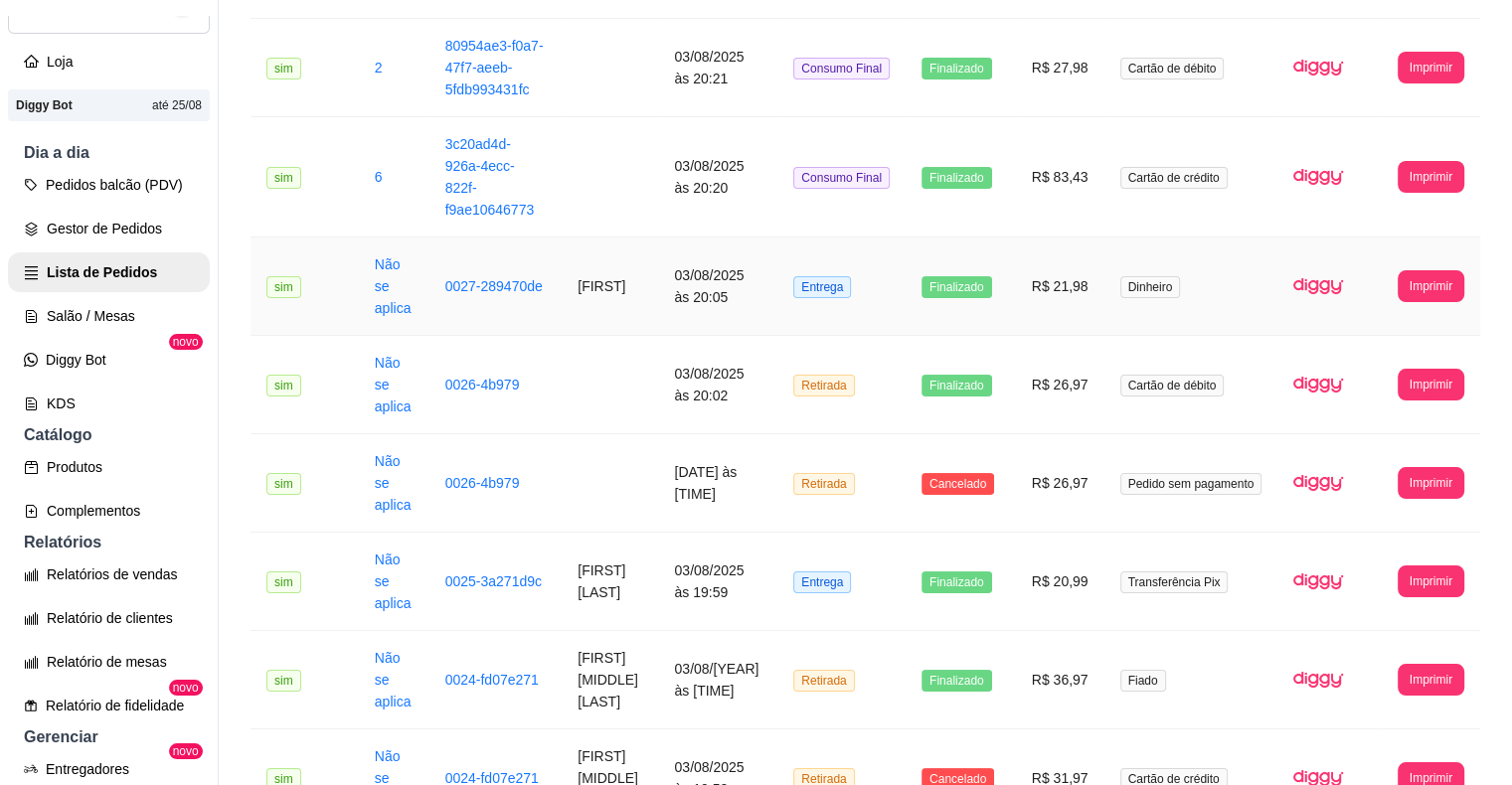 scroll, scrollTop: 1987, scrollLeft: 0, axis: vertical 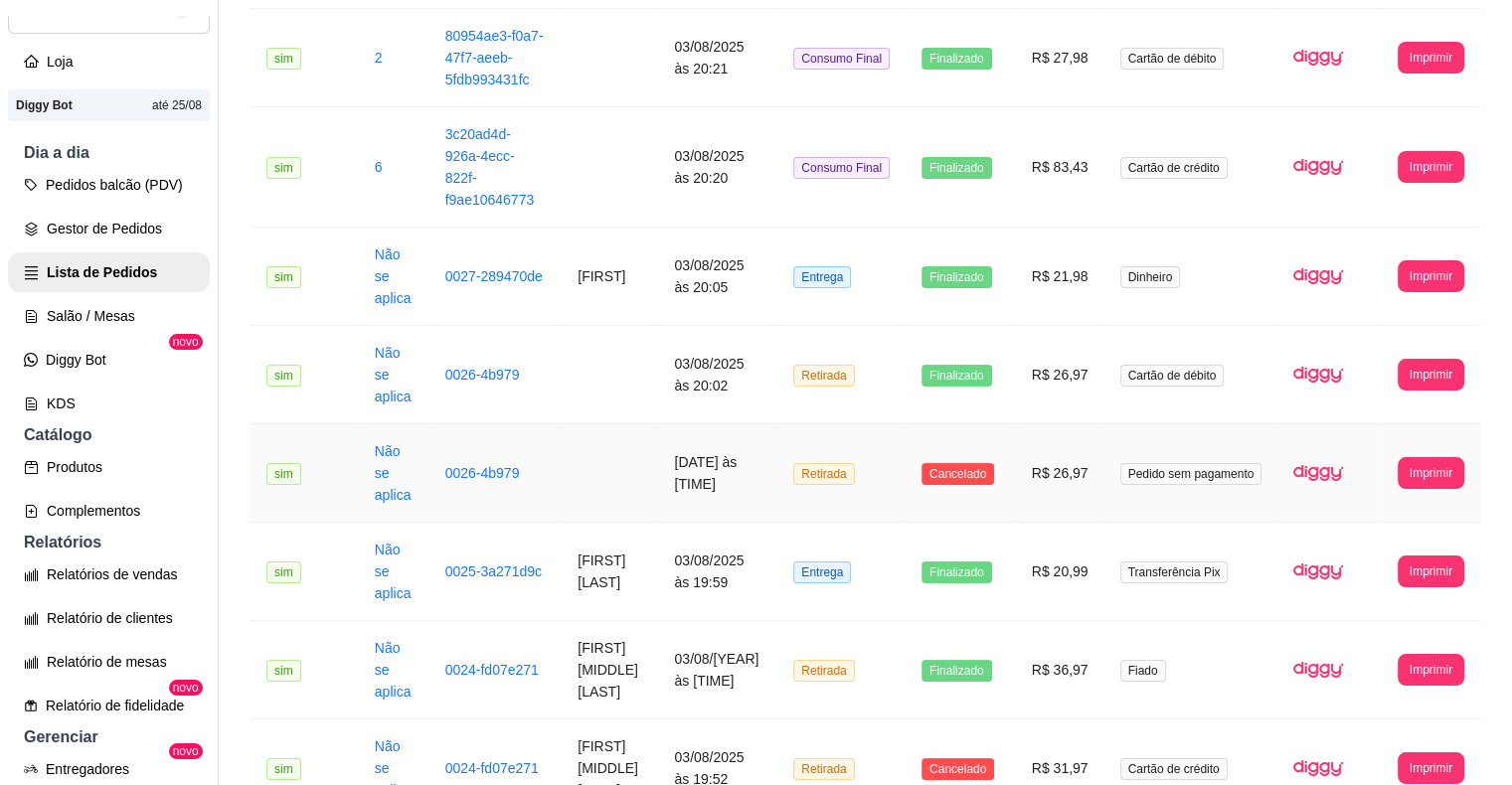 click on "R$ 26,97" at bounding box center [1060, 473] 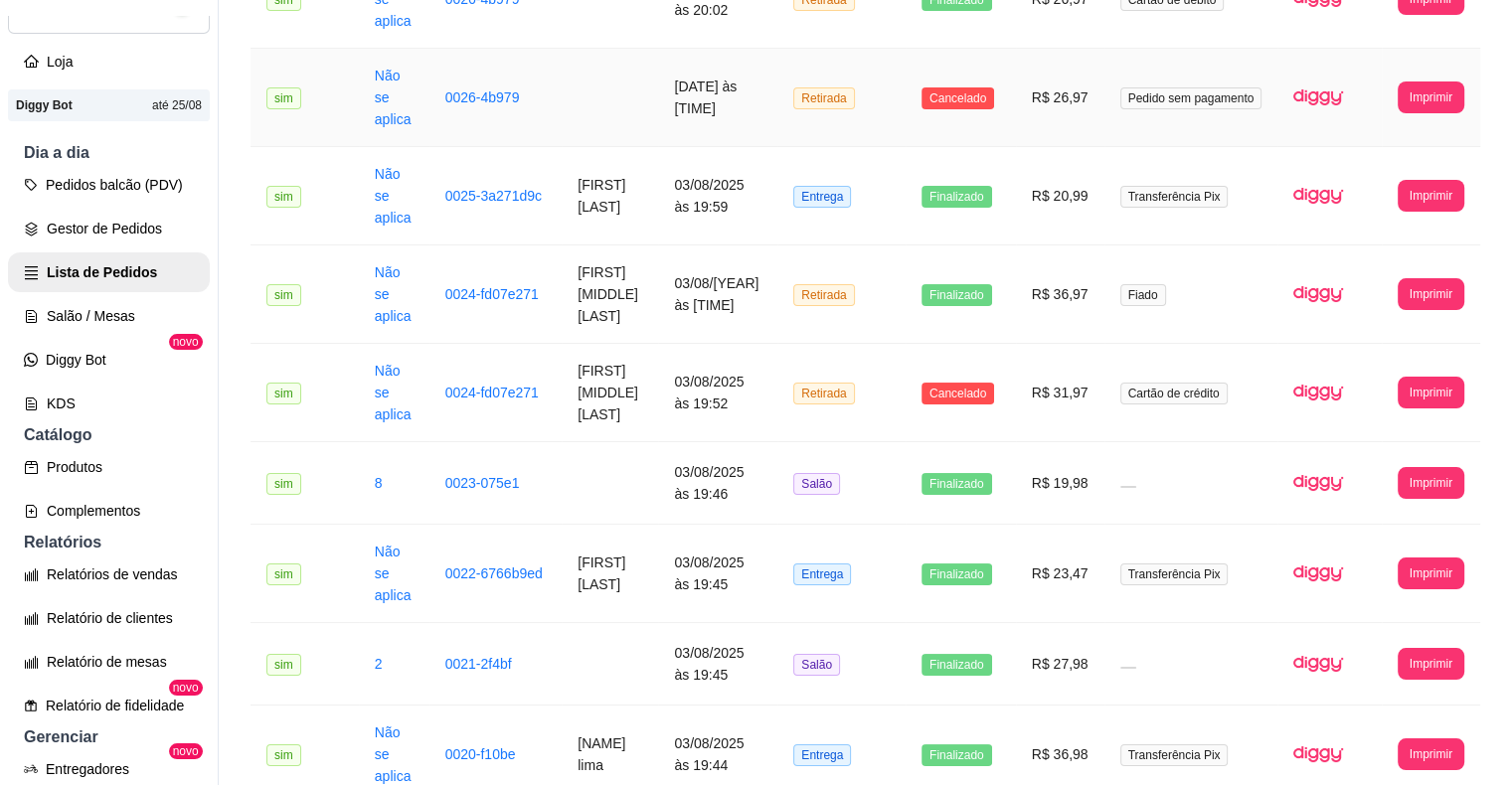 scroll, scrollTop: 2445, scrollLeft: 0, axis: vertical 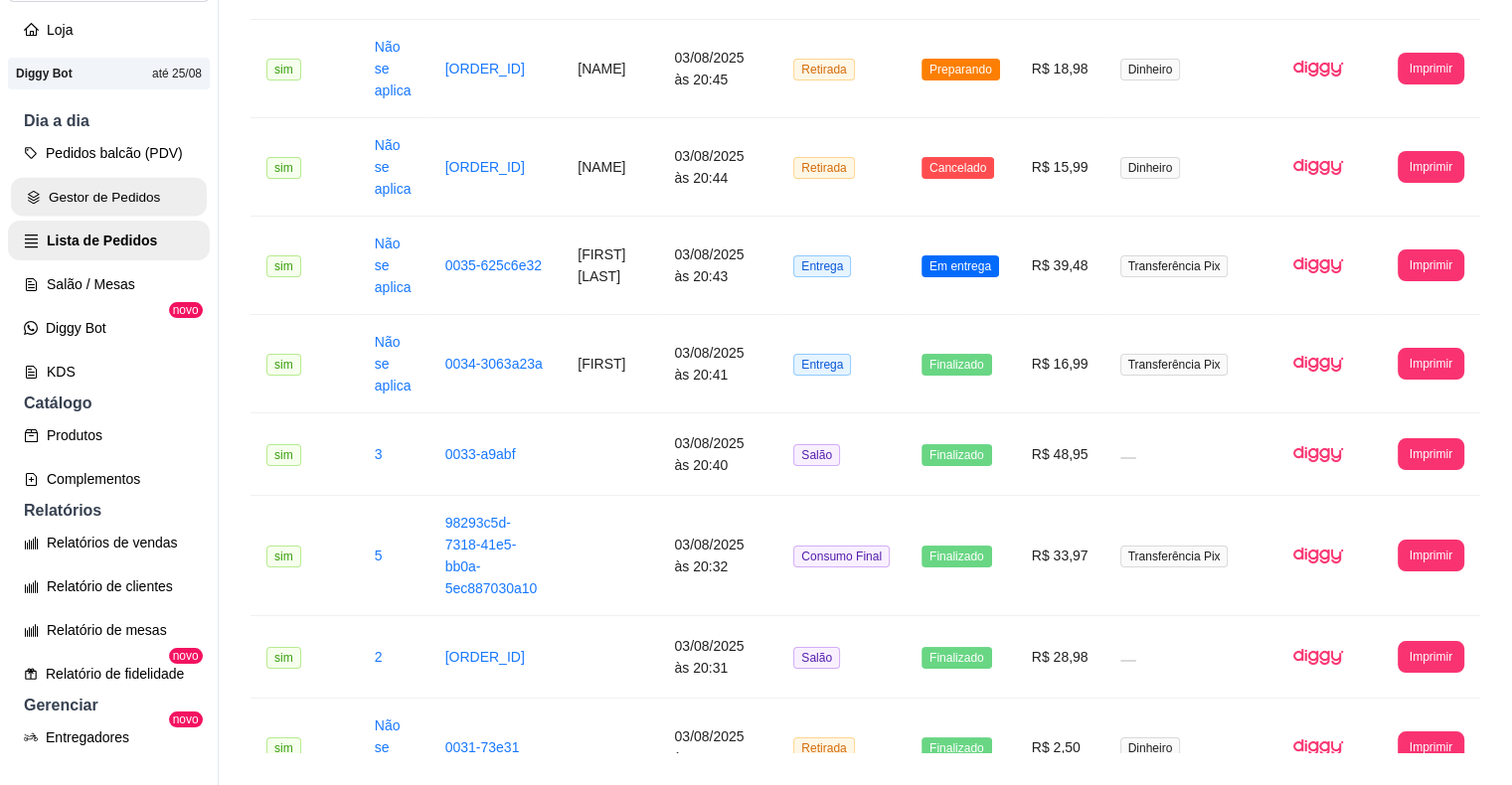 click on "Gestor de Pedidos" at bounding box center [108, 197] 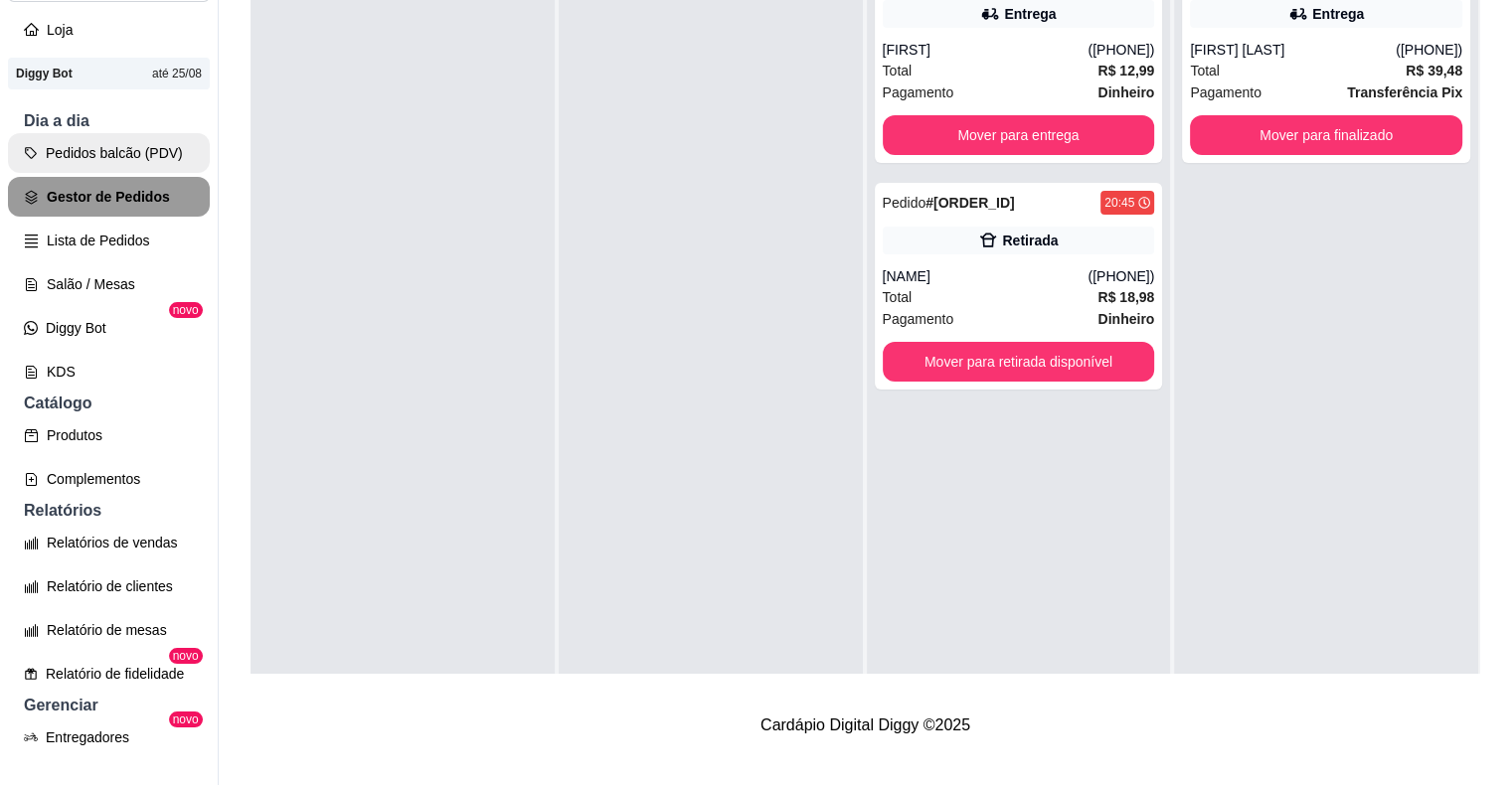 scroll, scrollTop: 0, scrollLeft: 0, axis: both 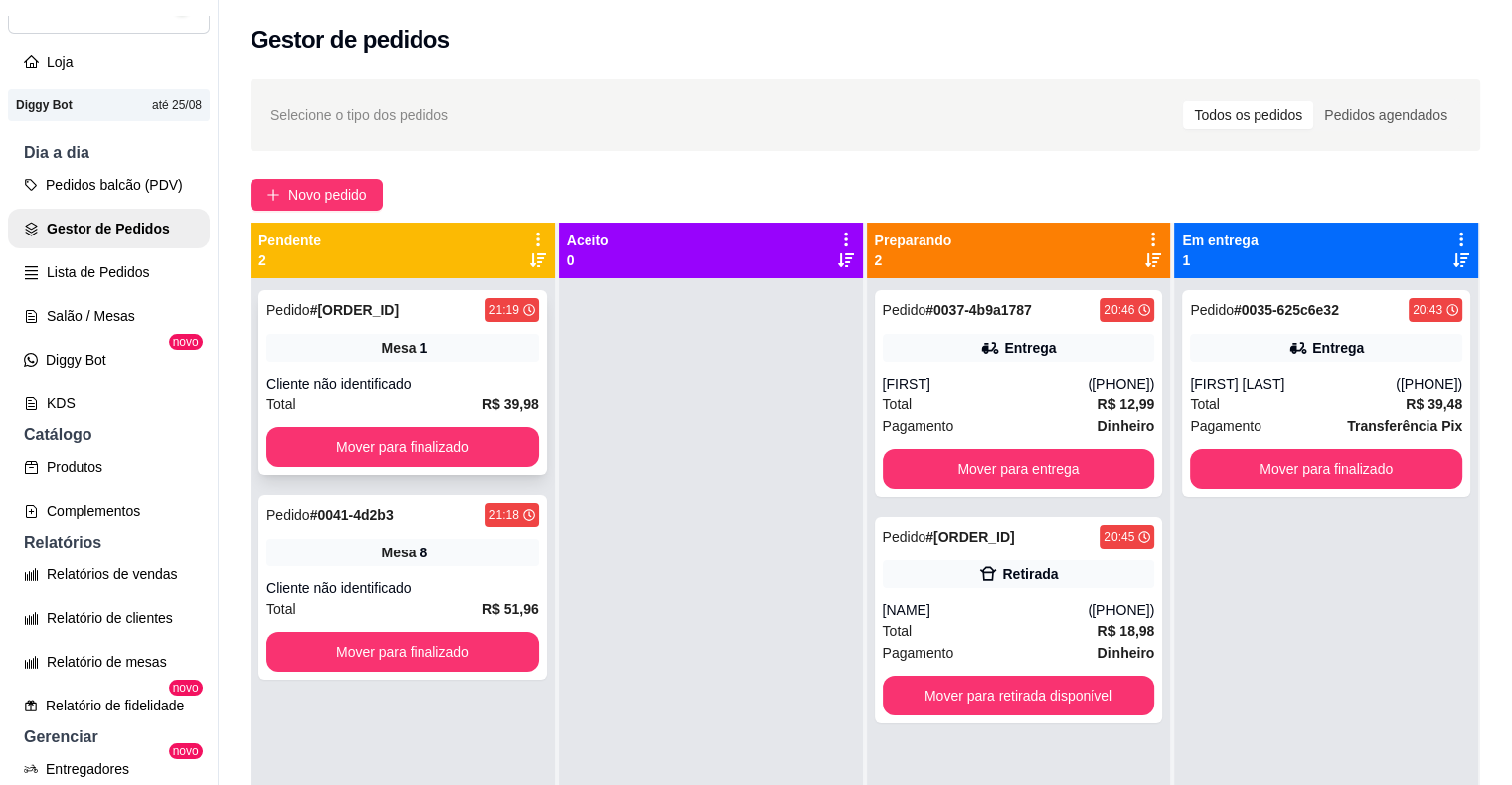 click on "Mesa 1" at bounding box center (403, 348) 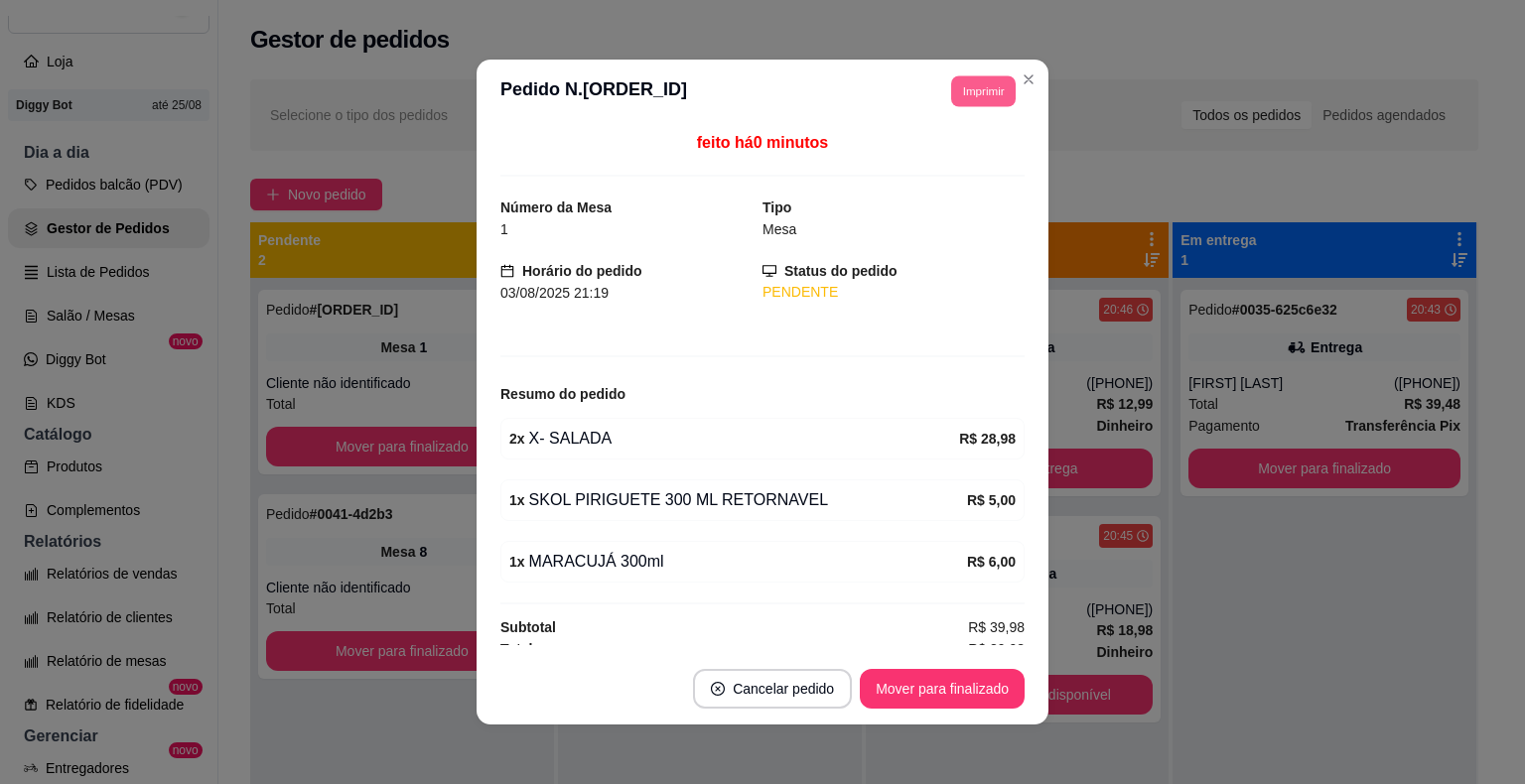 click on "Imprimir" at bounding box center (983, 90) 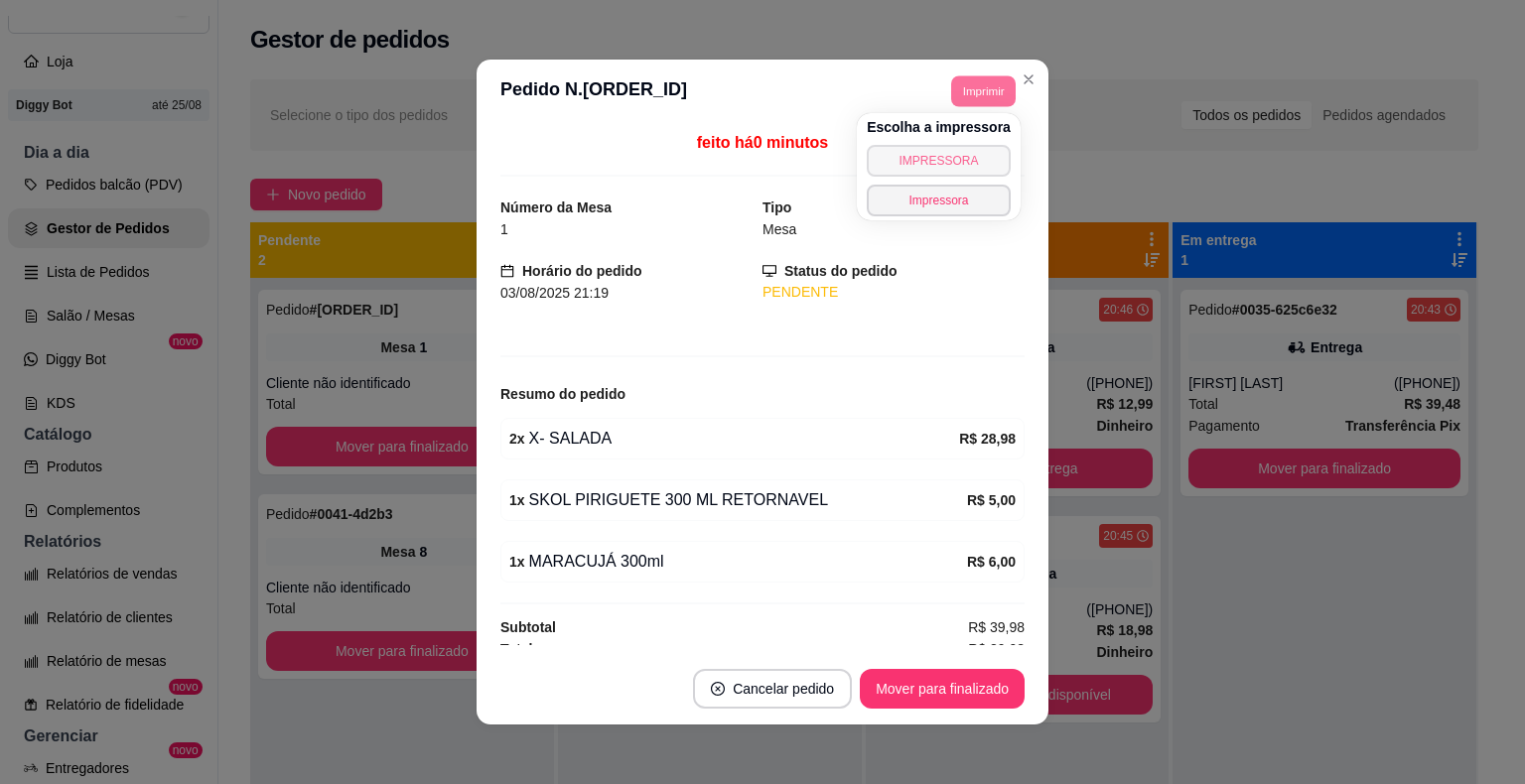 click on "IMPRESSORA" at bounding box center [938, 161] 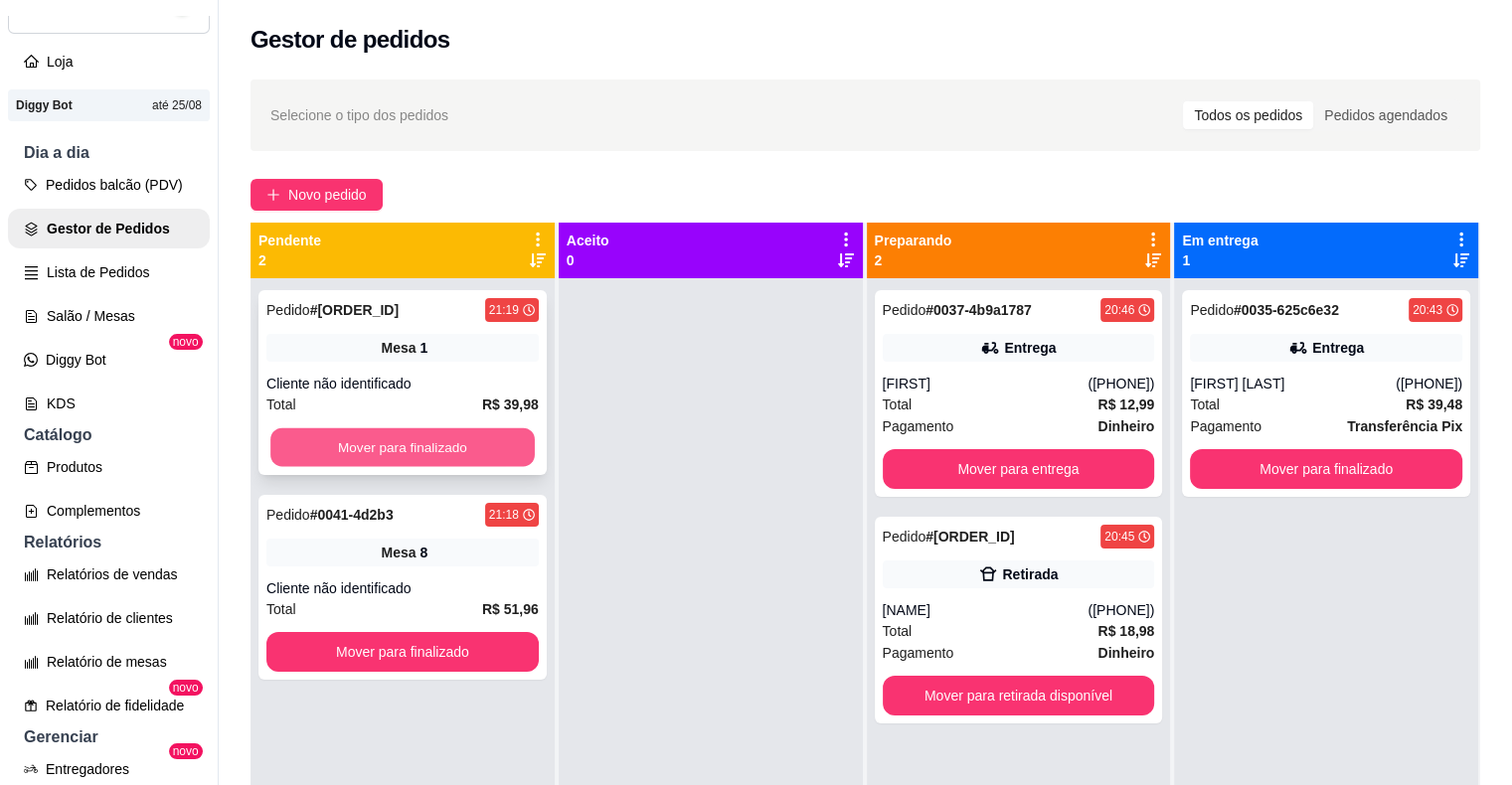 click on "Mover para finalizado" at bounding box center [403, 447] 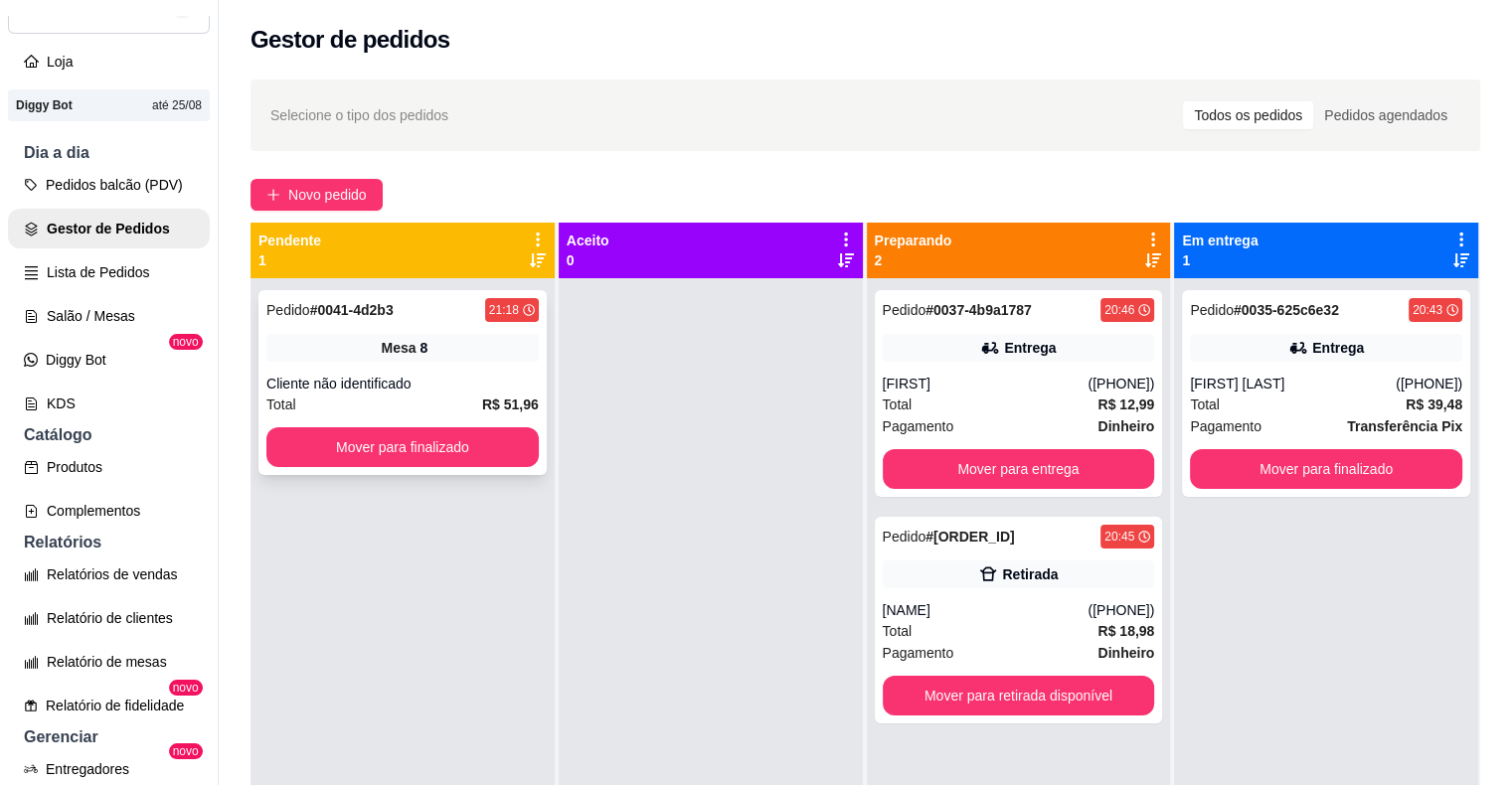 click on "Mesa 8" at bounding box center (403, 348) 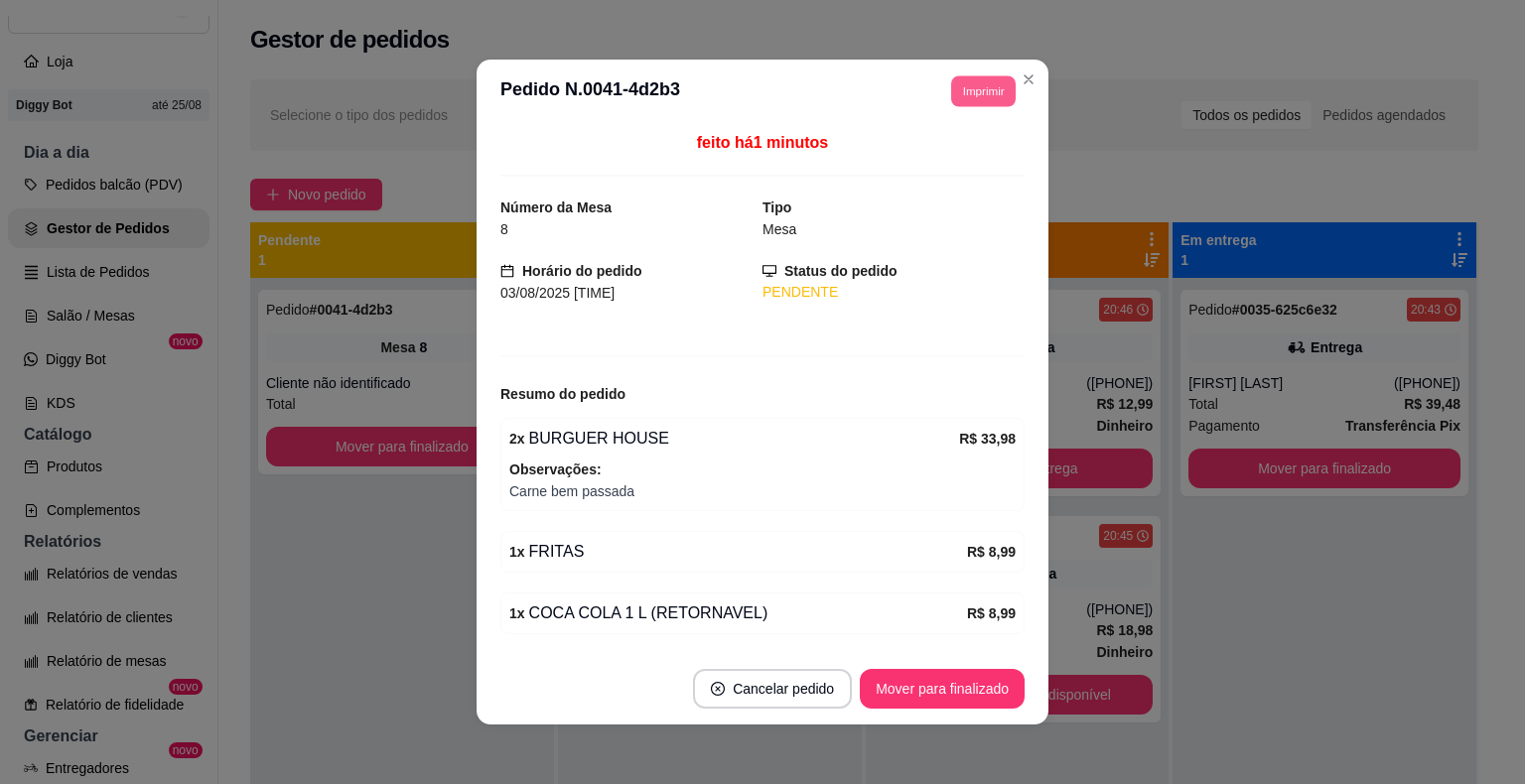 click on "Imprimir" at bounding box center [983, 90] 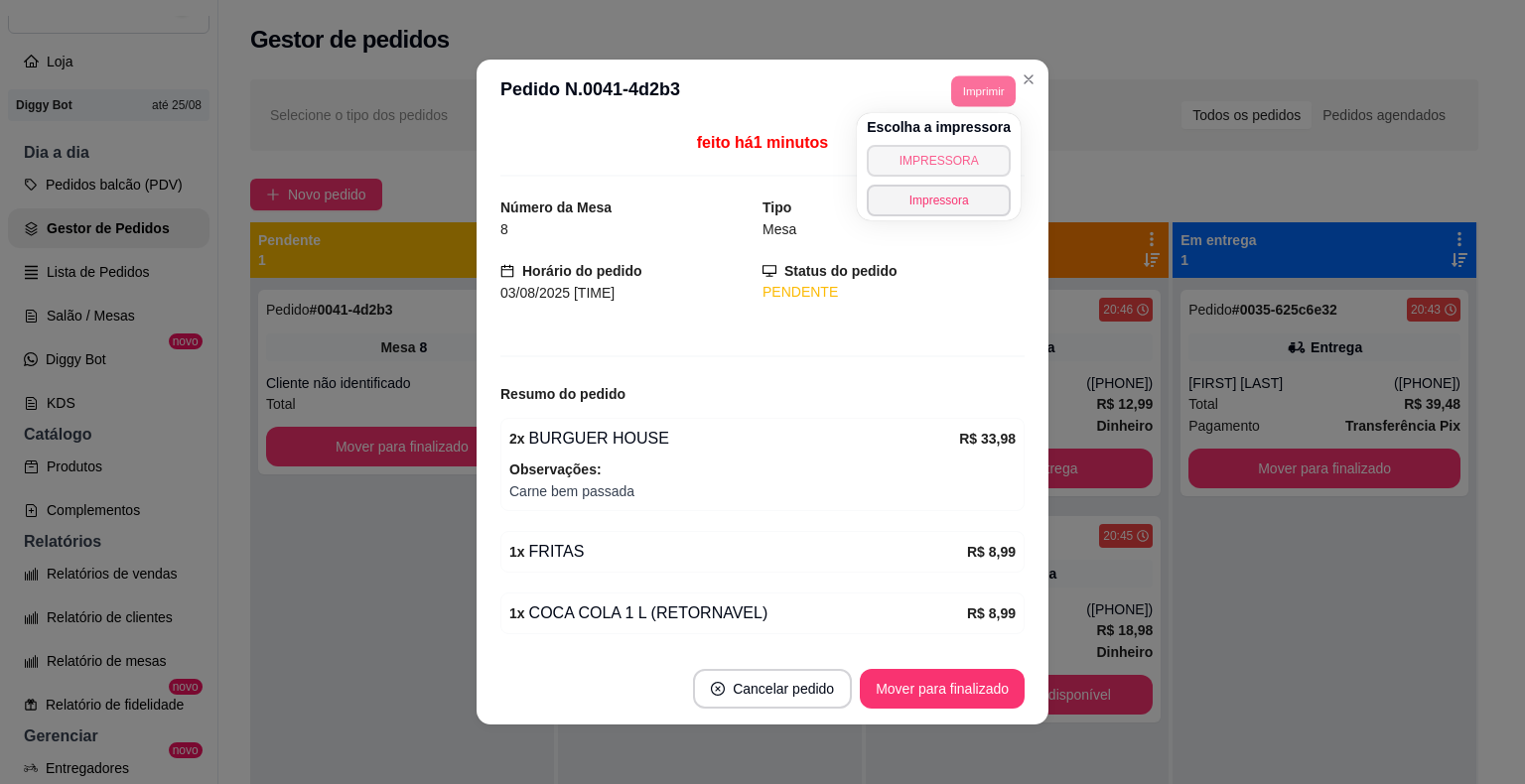 click on "IMPRESSORA" at bounding box center (938, 161) 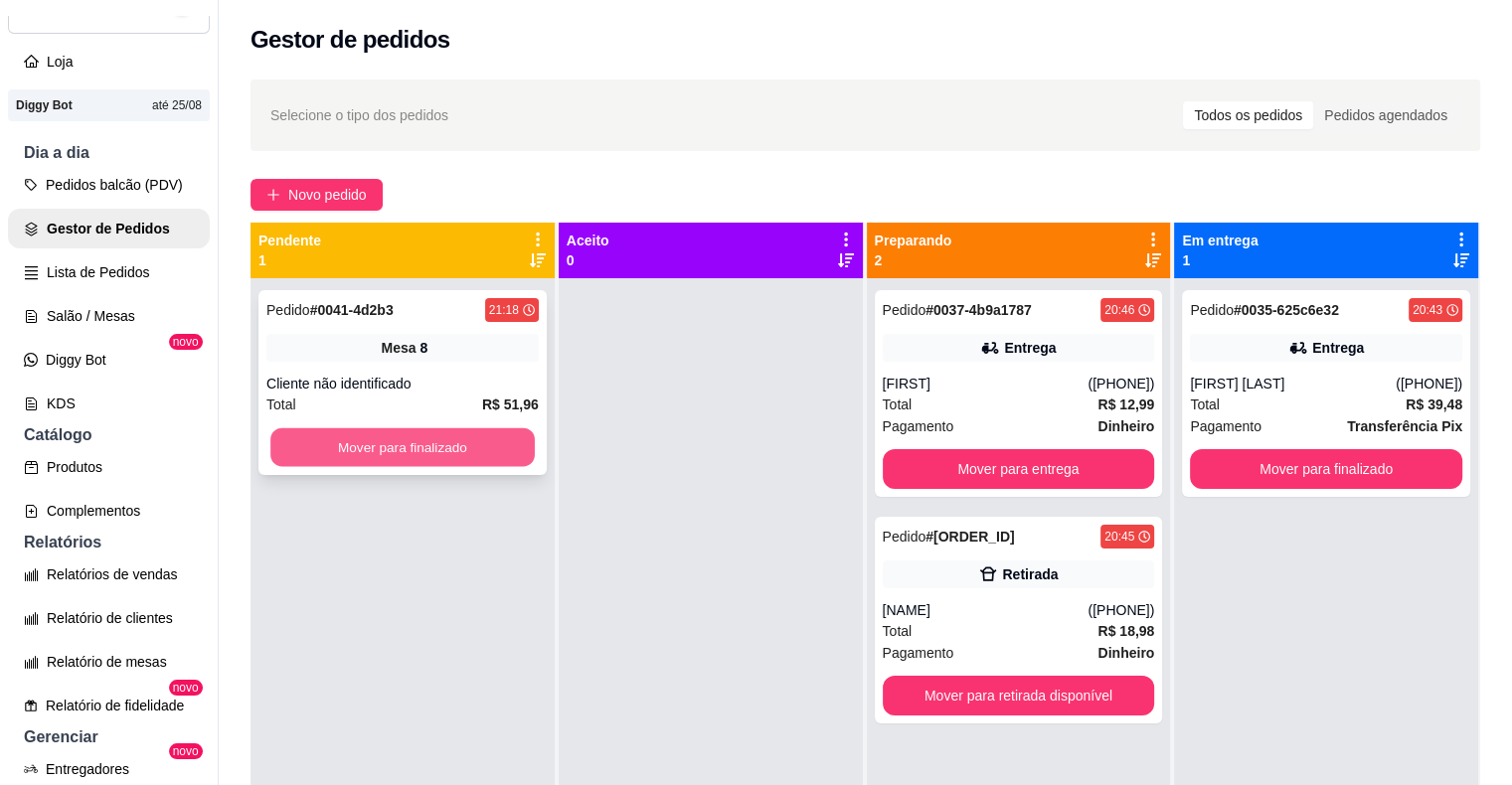 click on "Mover para finalizado" at bounding box center (403, 447) 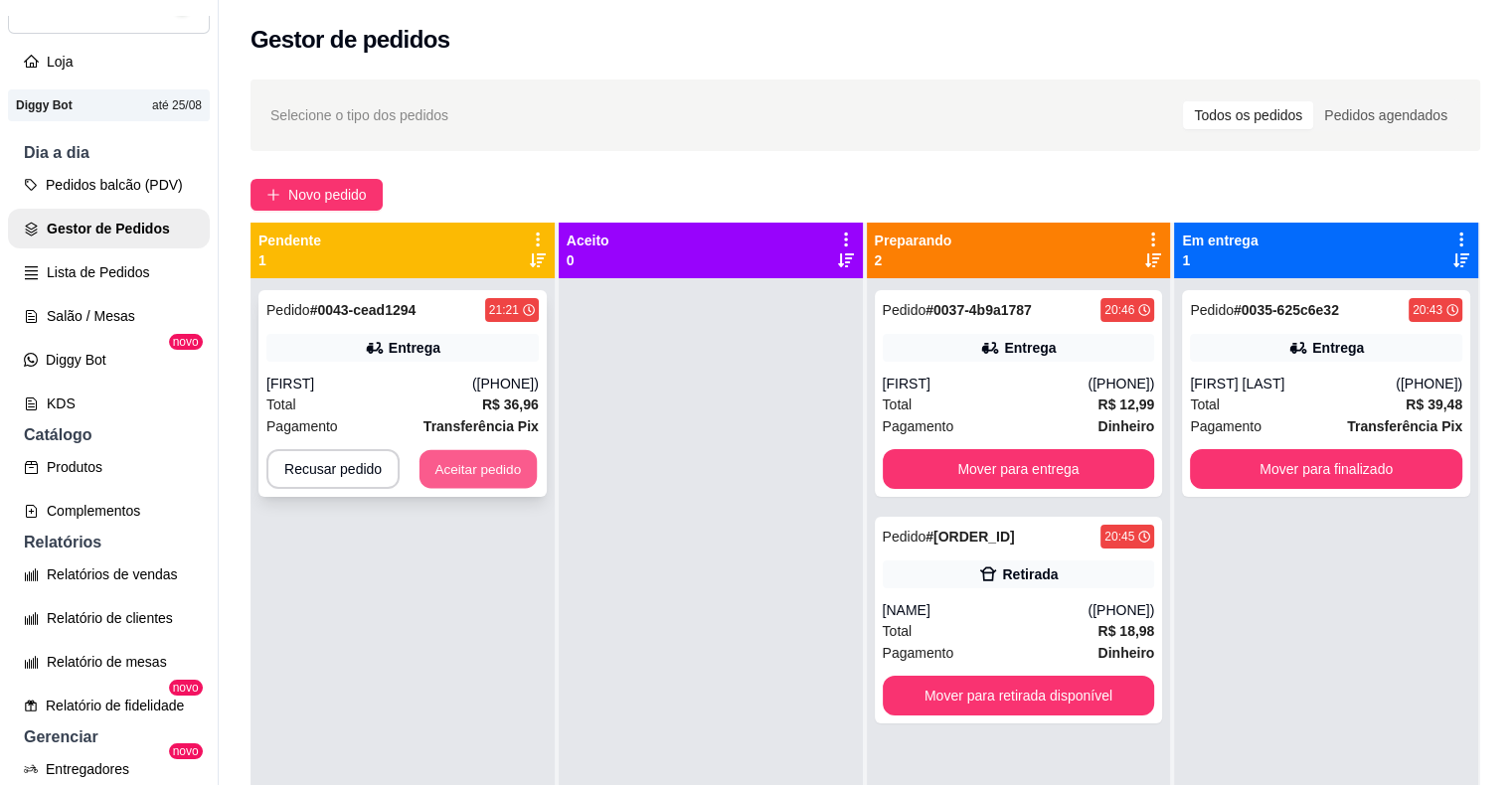 click on "Aceitar pedido" at bounding box center (478, 469) 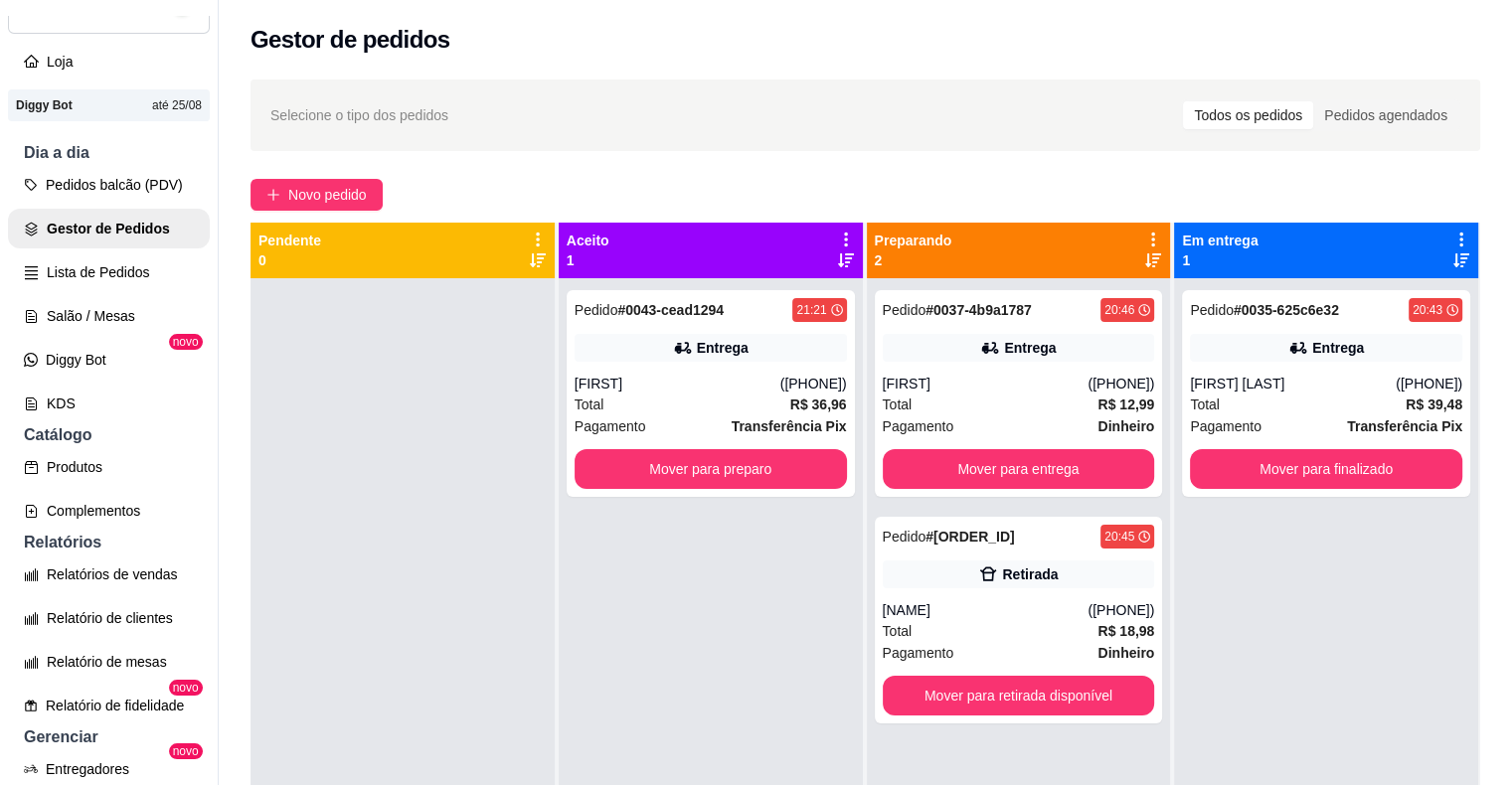 click on "[FIRST]" at bounding box center (677, 384) 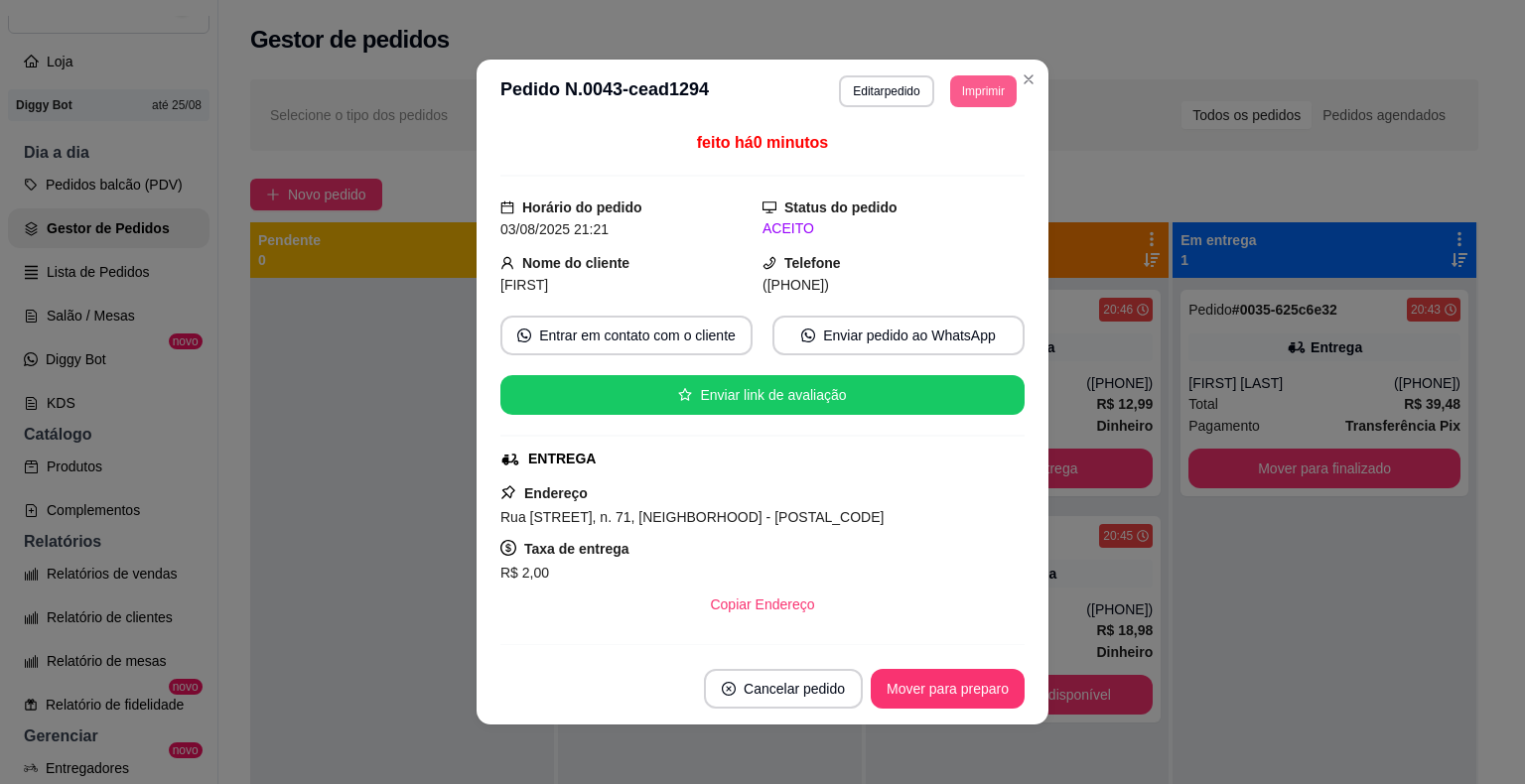 click on "Imprimir" at bounding box center [983, 91] 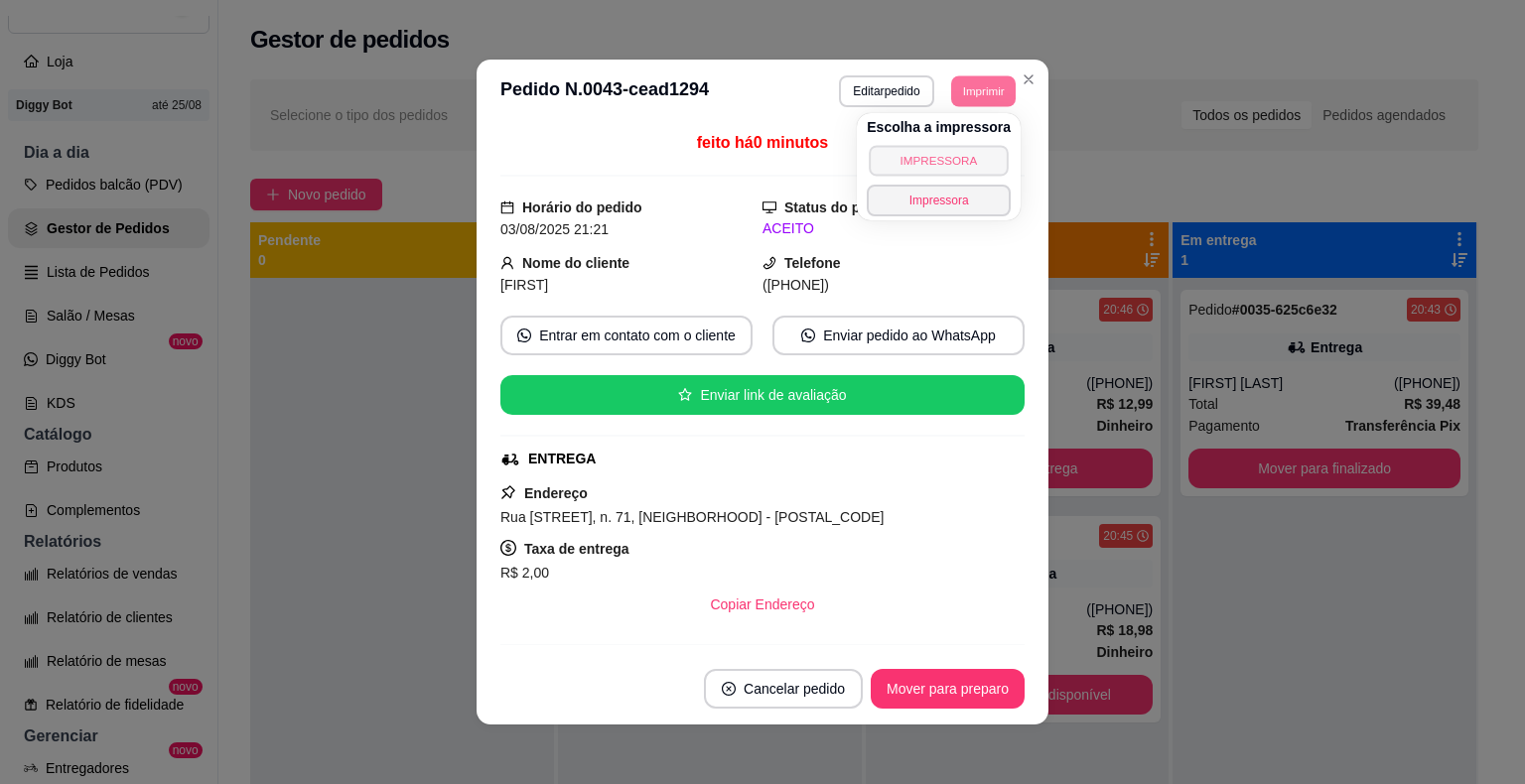 click on "IMPRESSORA" at bounding box center [938, 160] 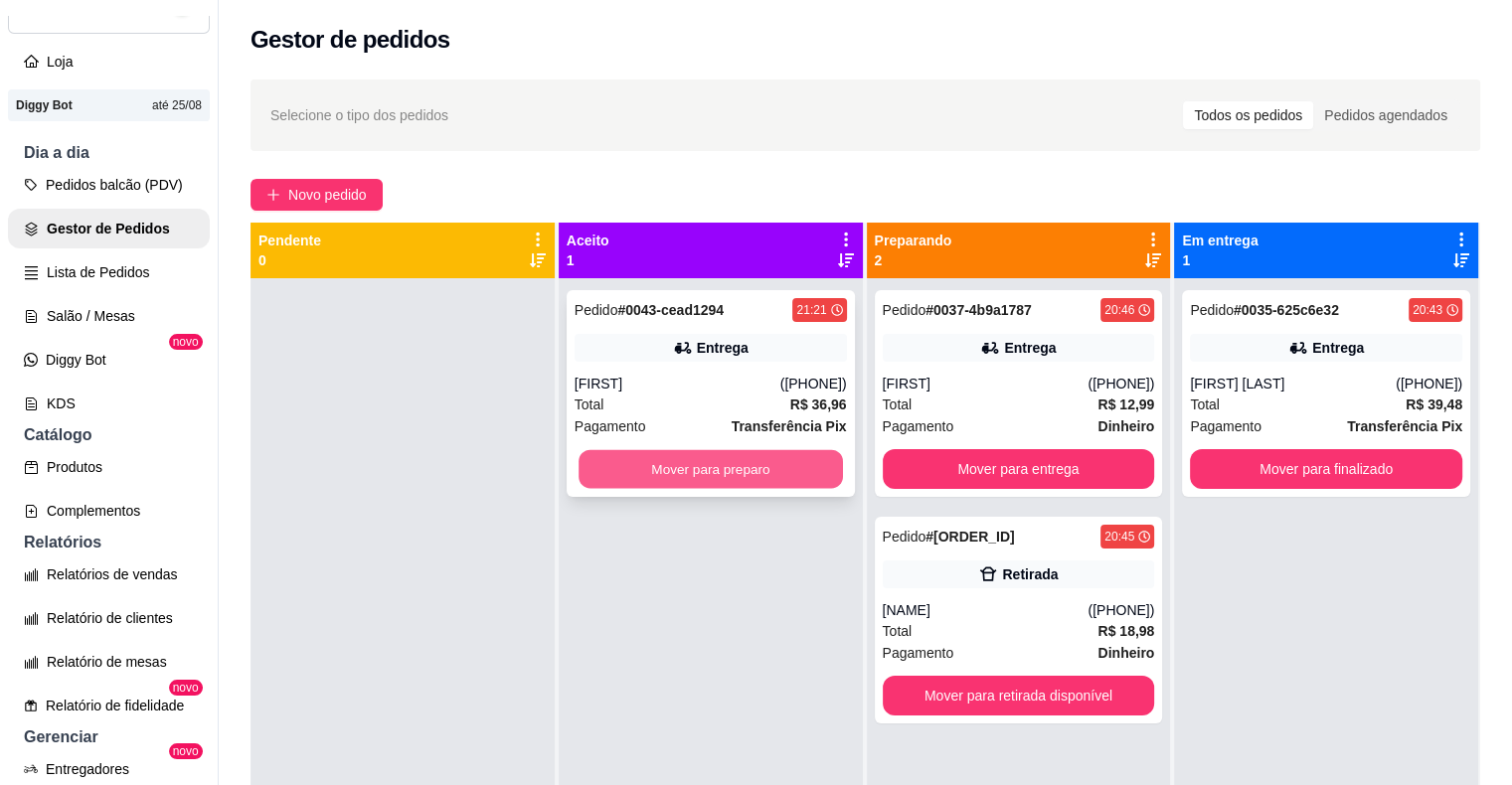 click on "Mover para preparo" at bounding box center [711, 469] 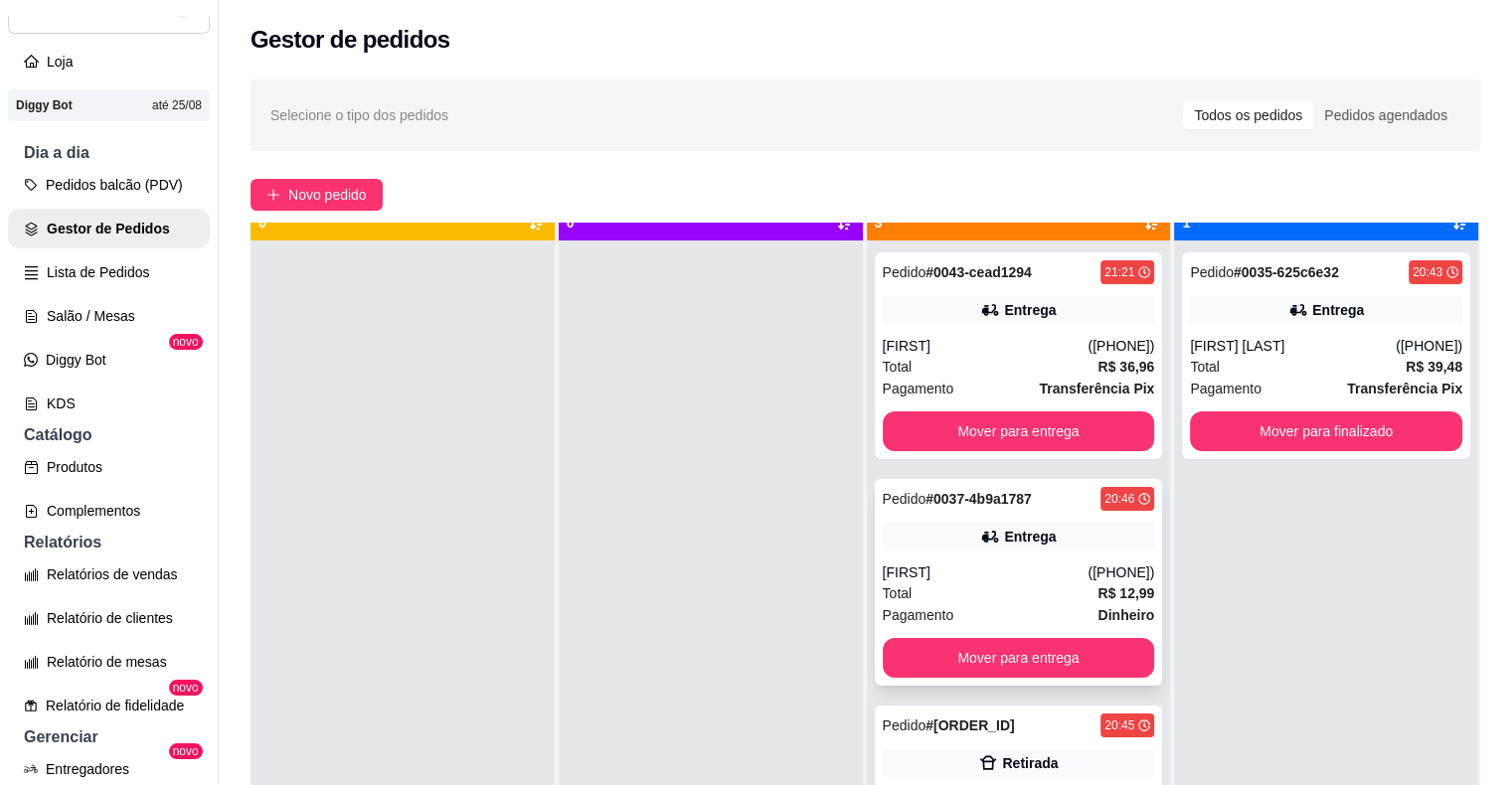 scroll, scrollTop: 56, scrollLeft: 0, axis: vertical 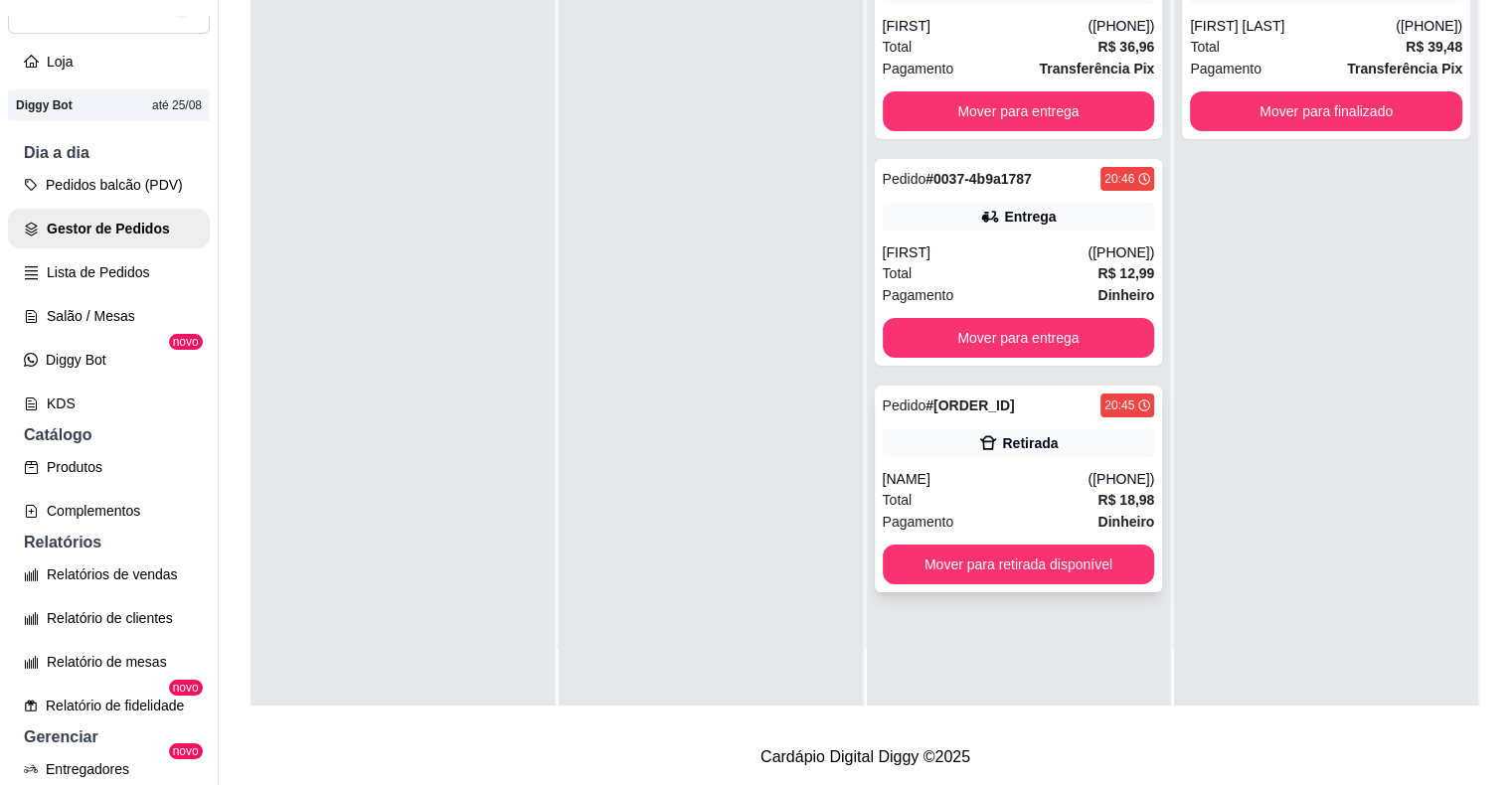 click on "[NAME]" at bounding box center (985, 479) 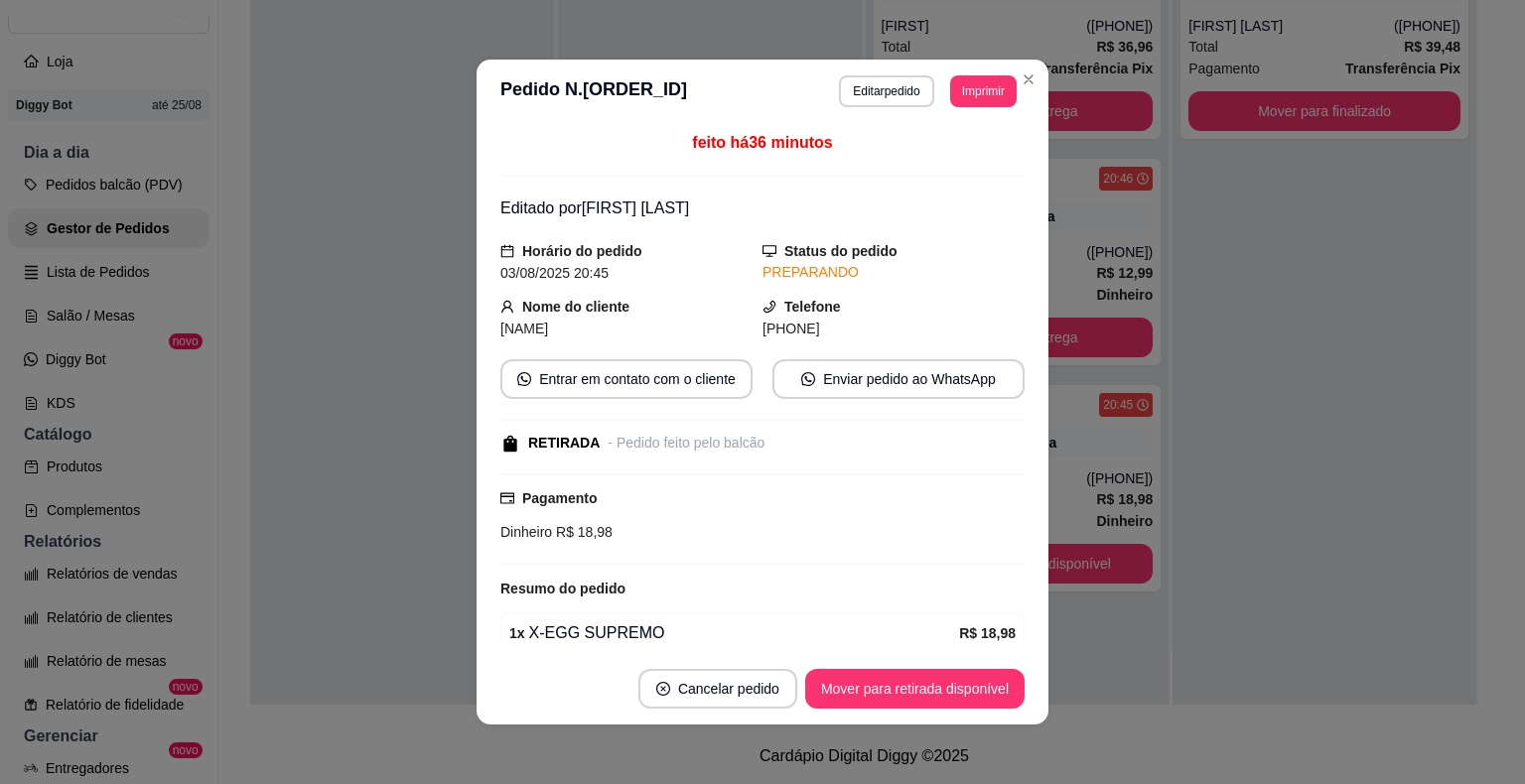 scroll, scrollTop: 141, scrollLeft: 0, axis: vertical 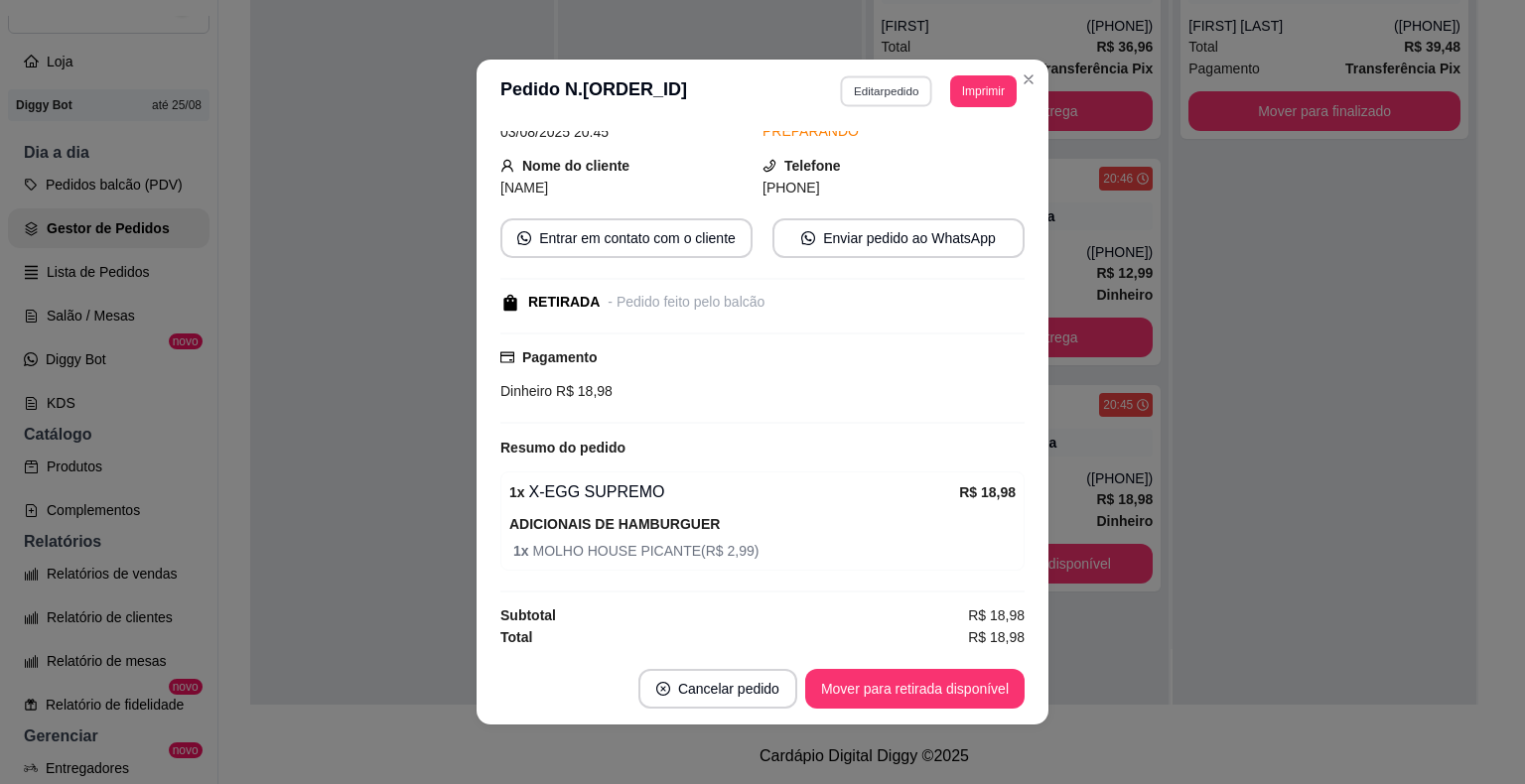 click on "Editar  pedido" at bounding box center [887, 90] 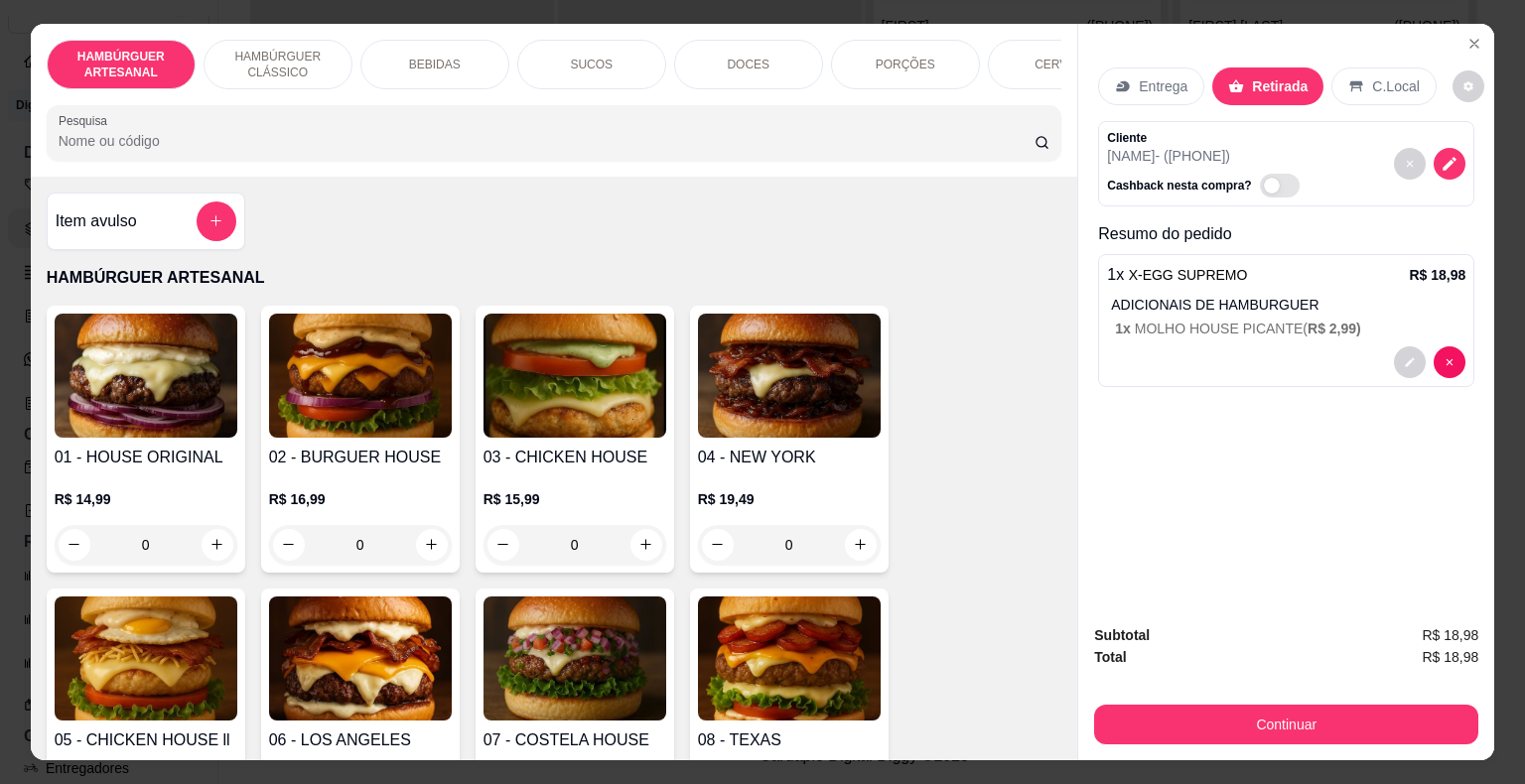 scroll, scrollTop: 0, scrollLeft: 388, axis: horizontal 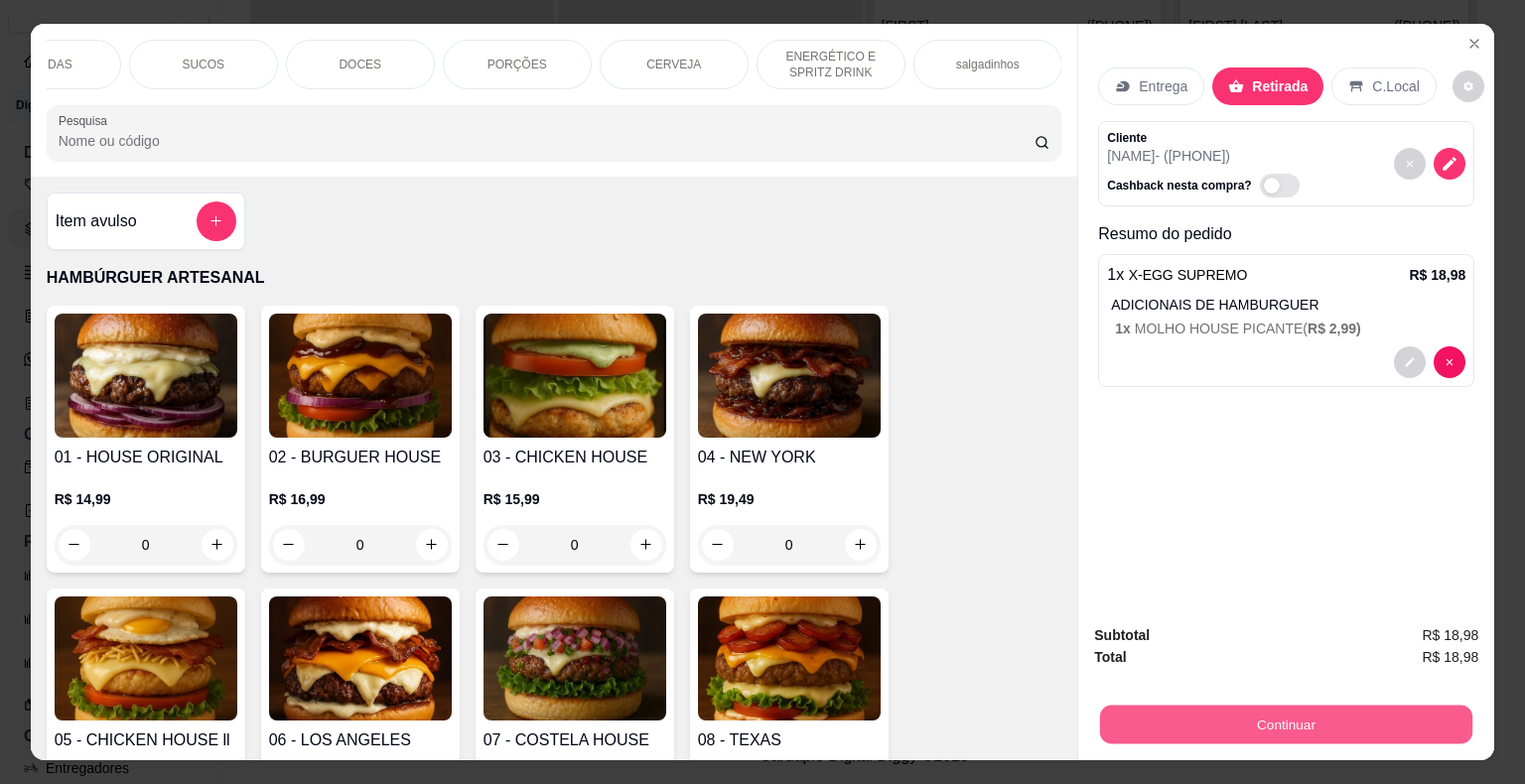 click on "Continuar" at bounding box center (1286, 724) 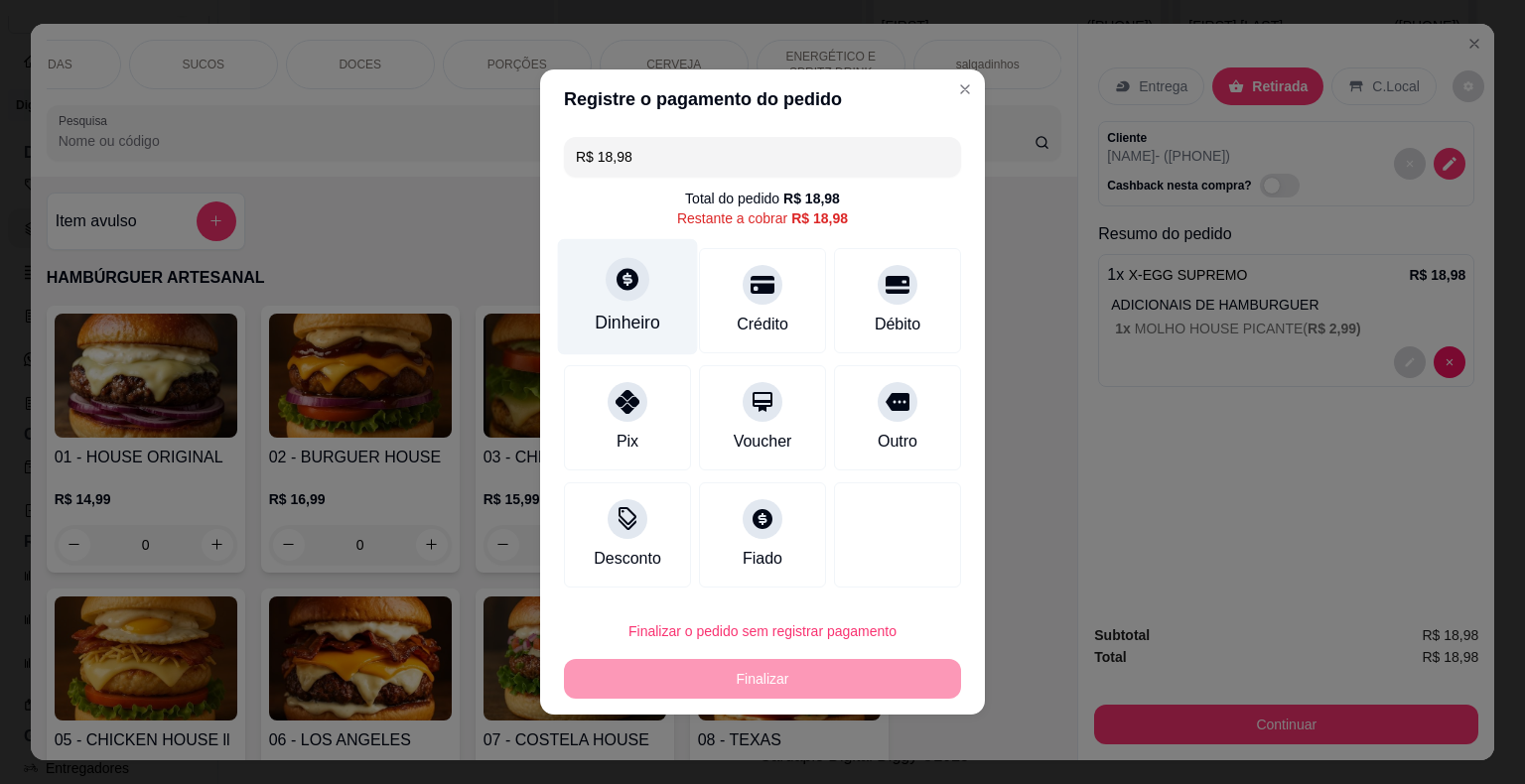 click on "Dinheiro" at bounding box center [627, 297] 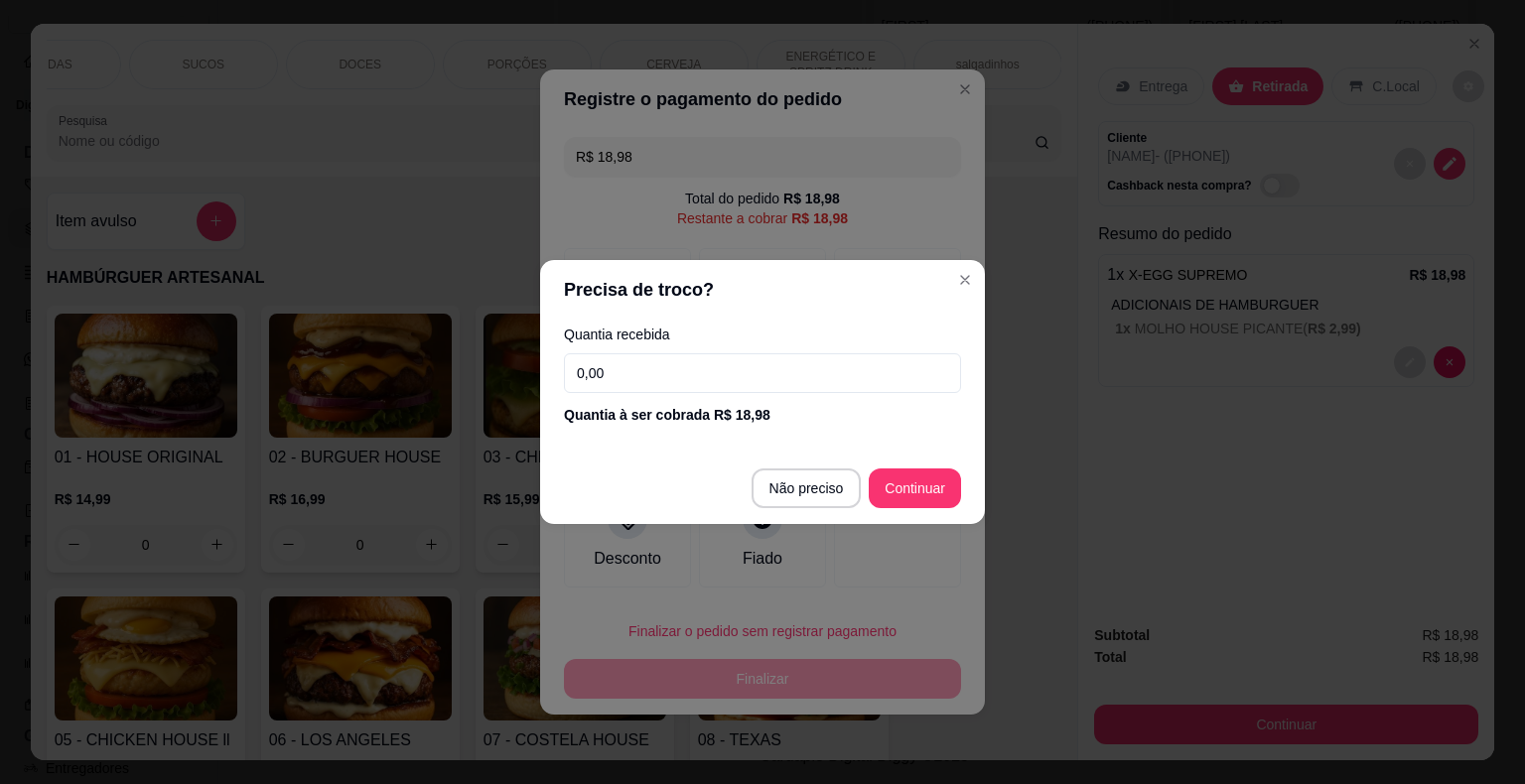 click on "0,00" at bounding box center (762, 373) 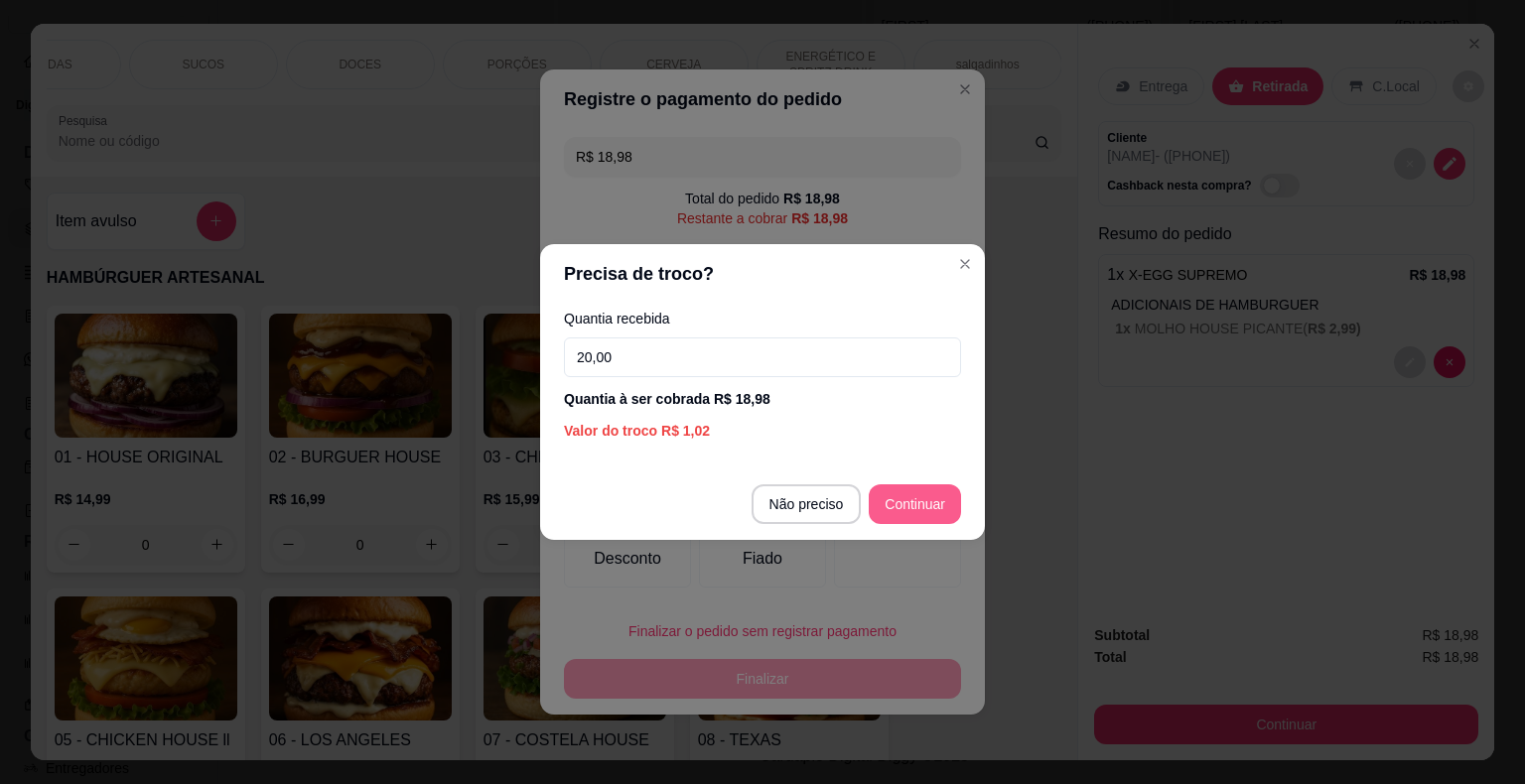 type on "20,00" 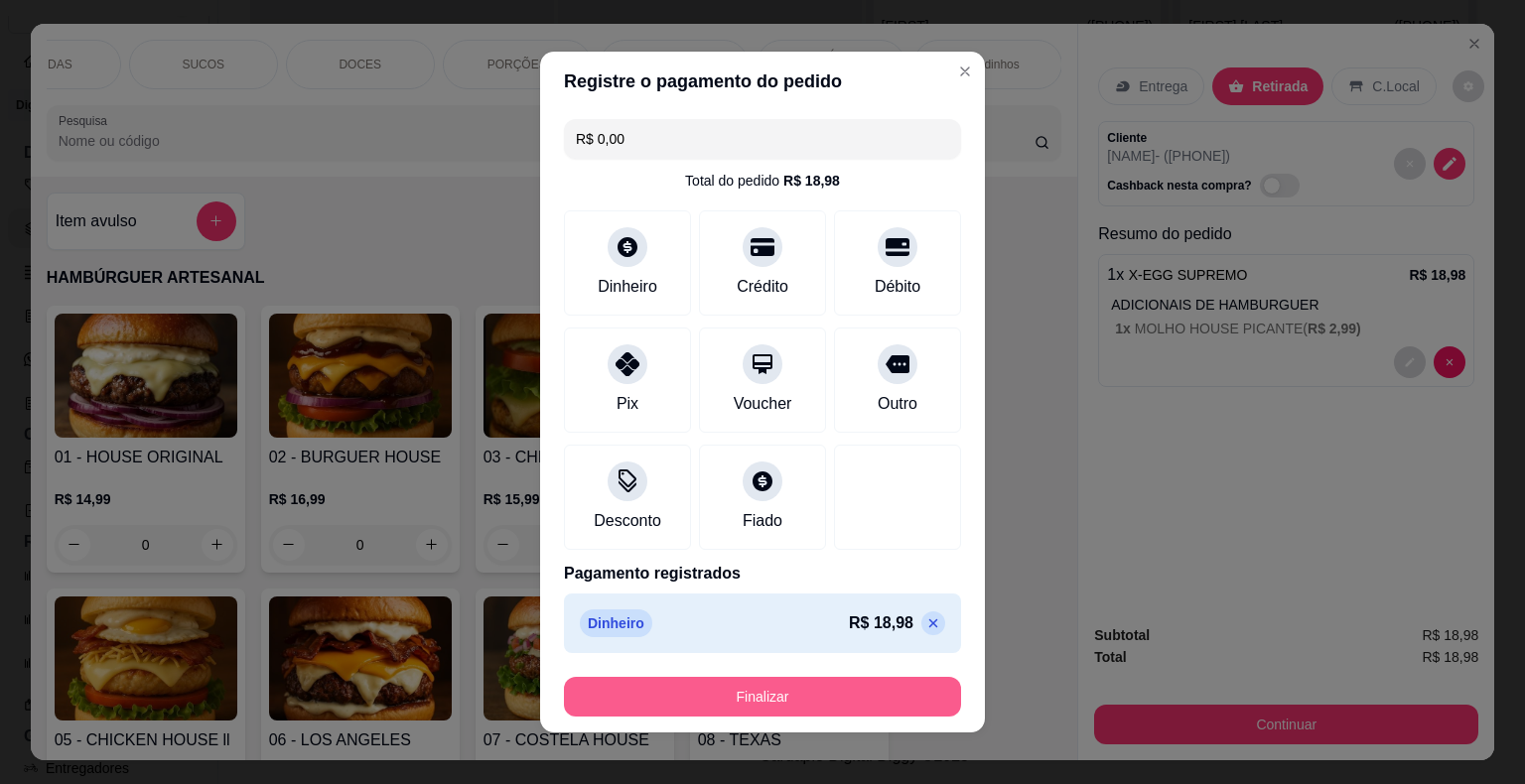 click on "Finalizar" at bounding box center [762, 697] 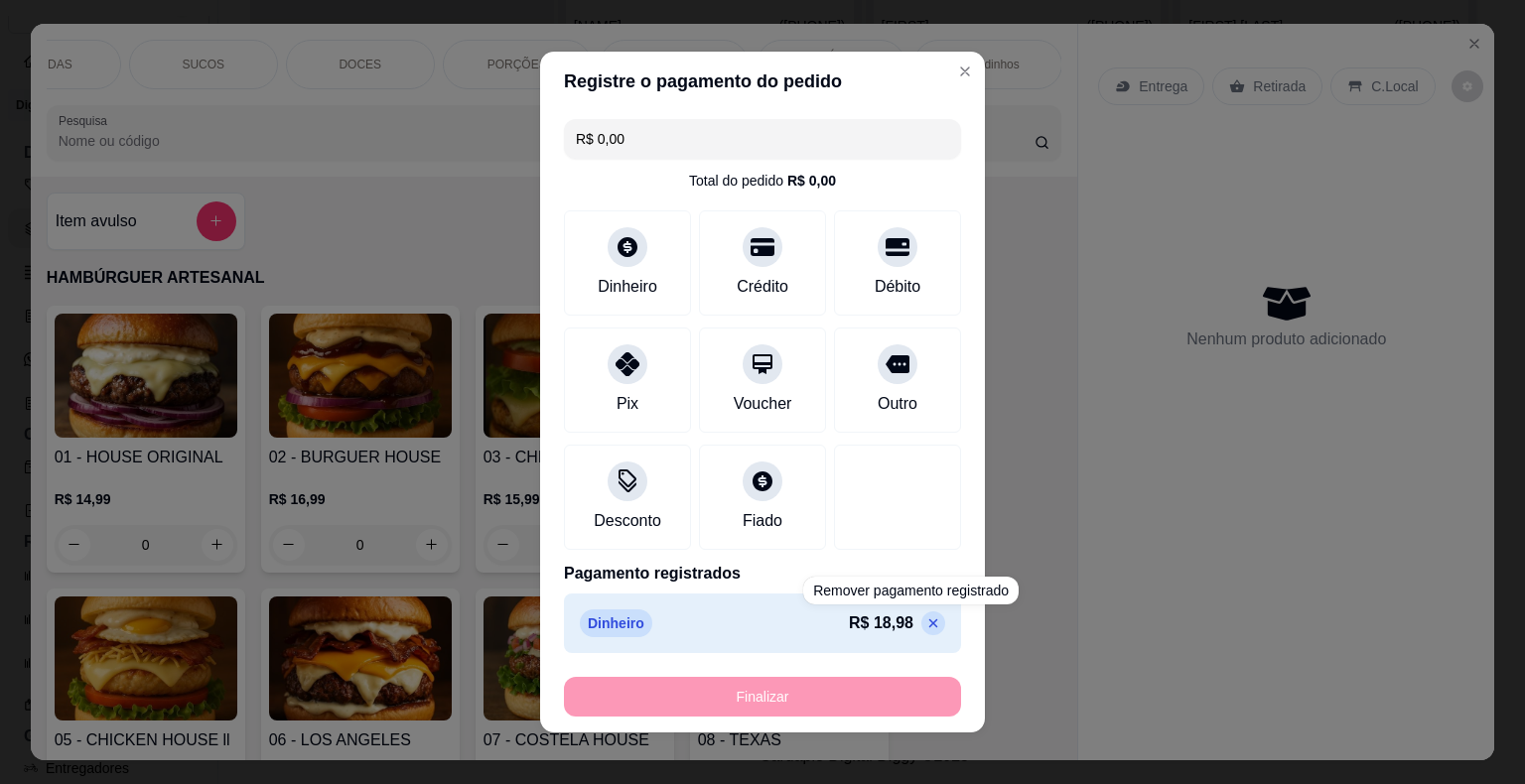 type on "-R$ 18,98" 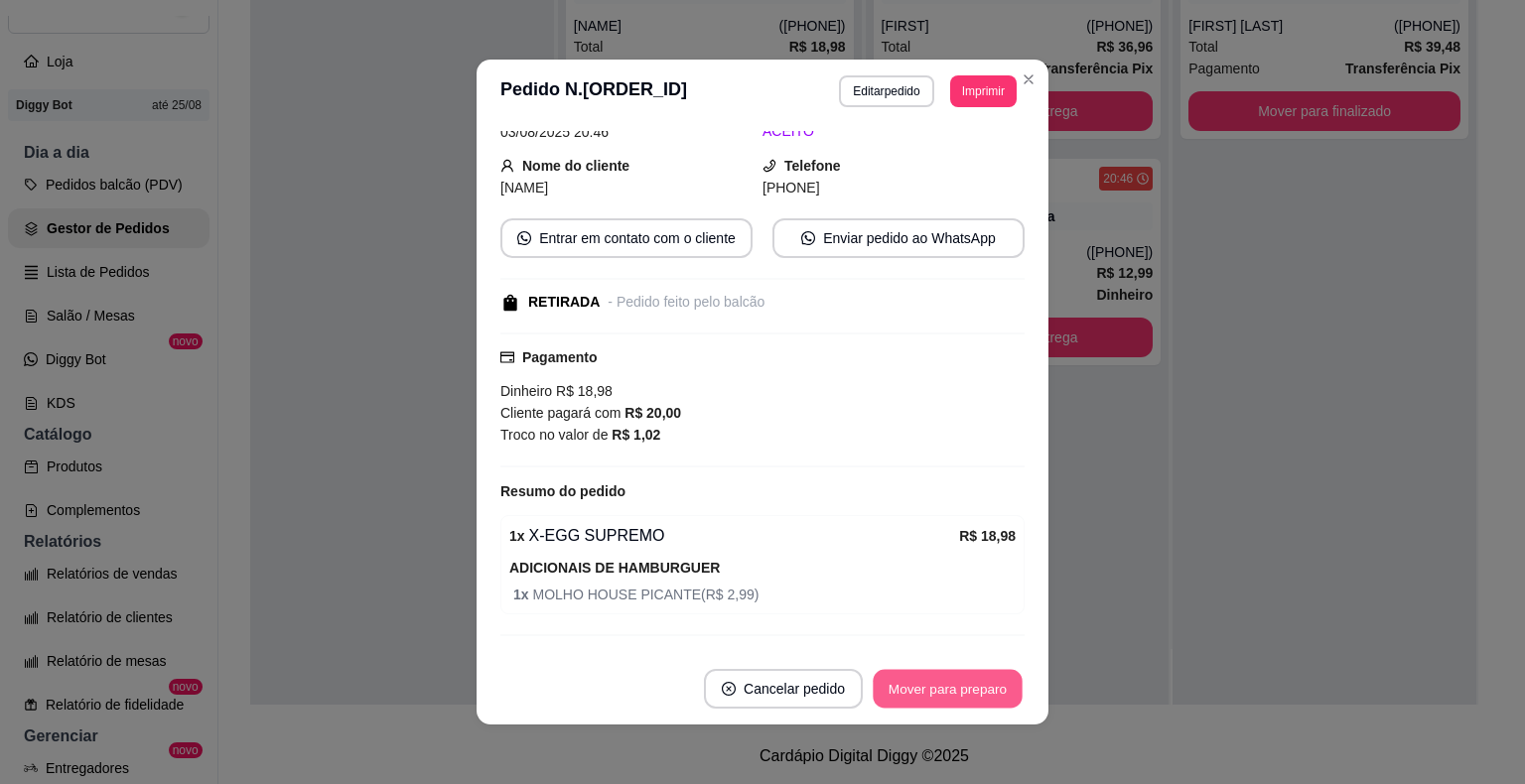 click on "Mover para preparo" at bounding box center (947, 689) 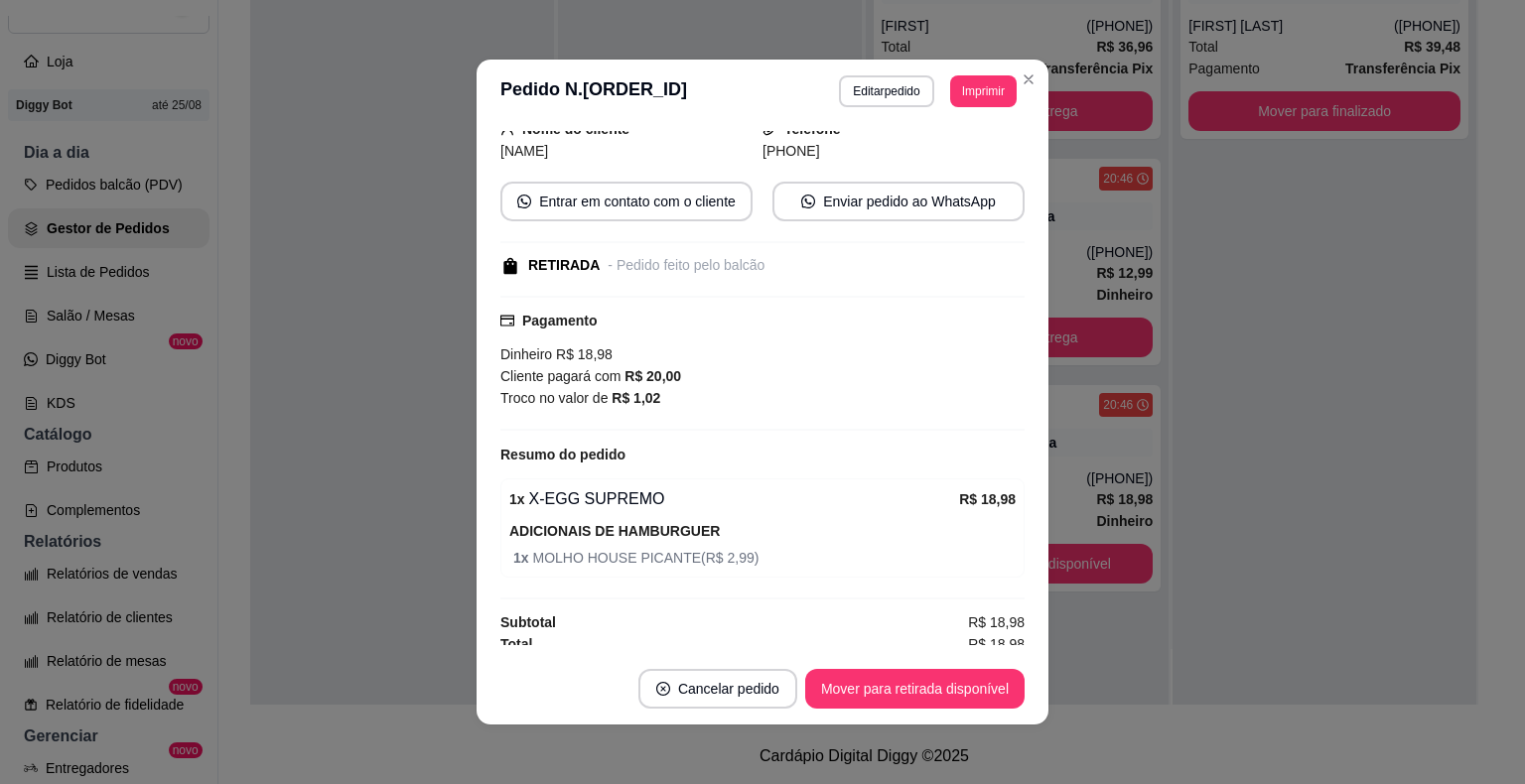 scroll, scrollTop: 185, scrollLeft: 0, axis: vertical 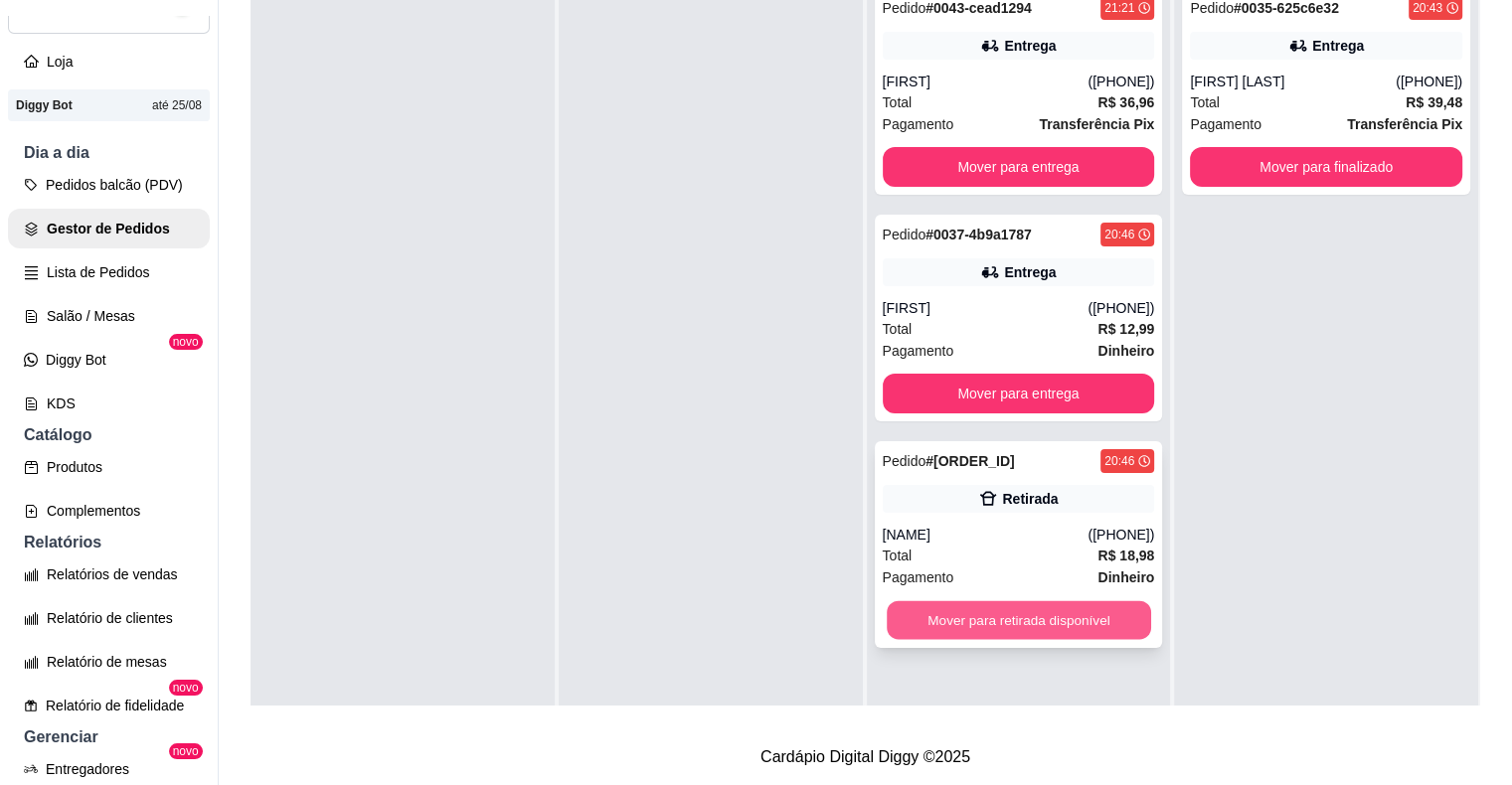 click on "Mover para retirada disponível" at bounding box center [1019, 620] 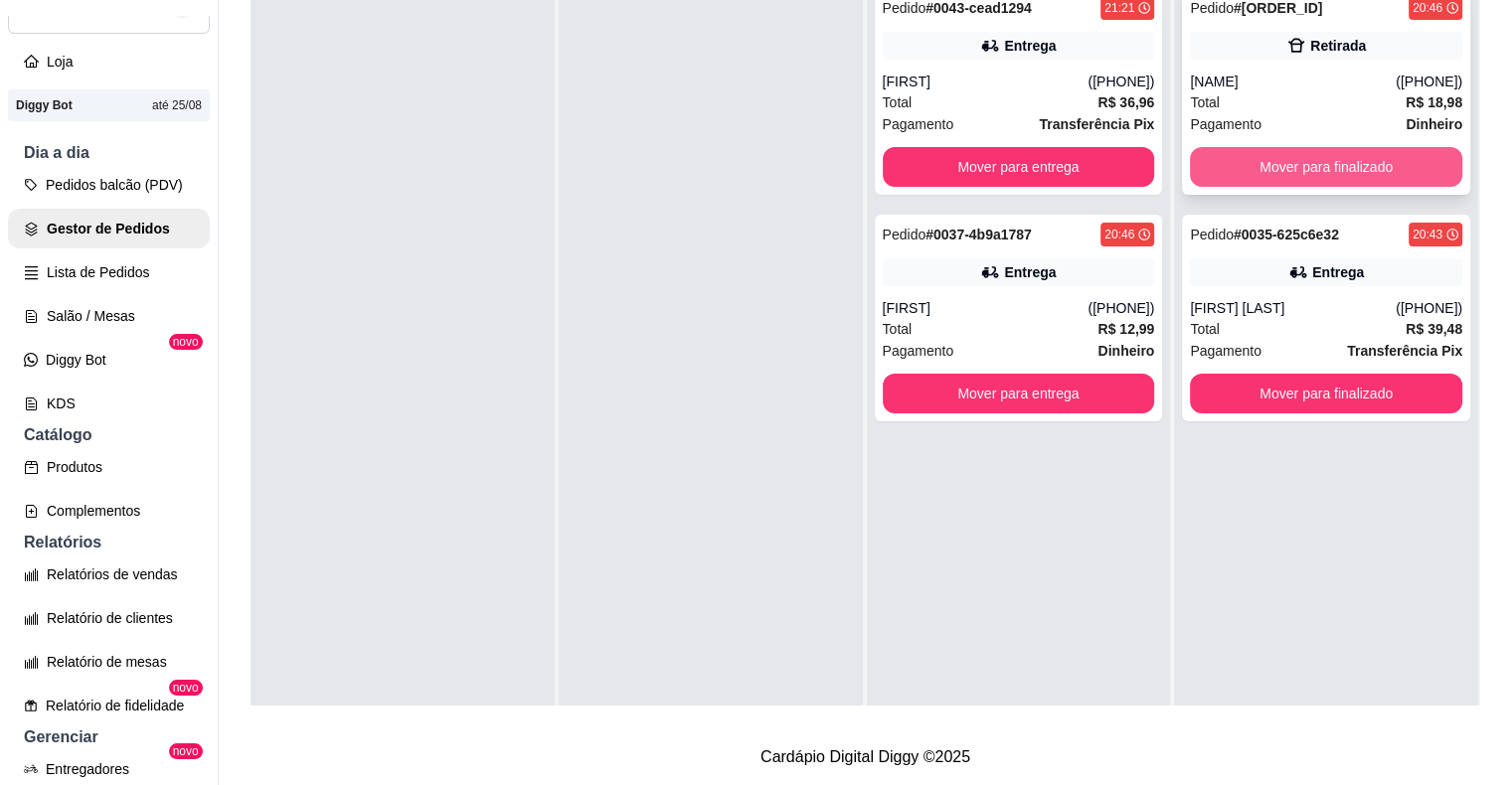 click on "Mover para finalizado" at bounding box center [1326, 167] 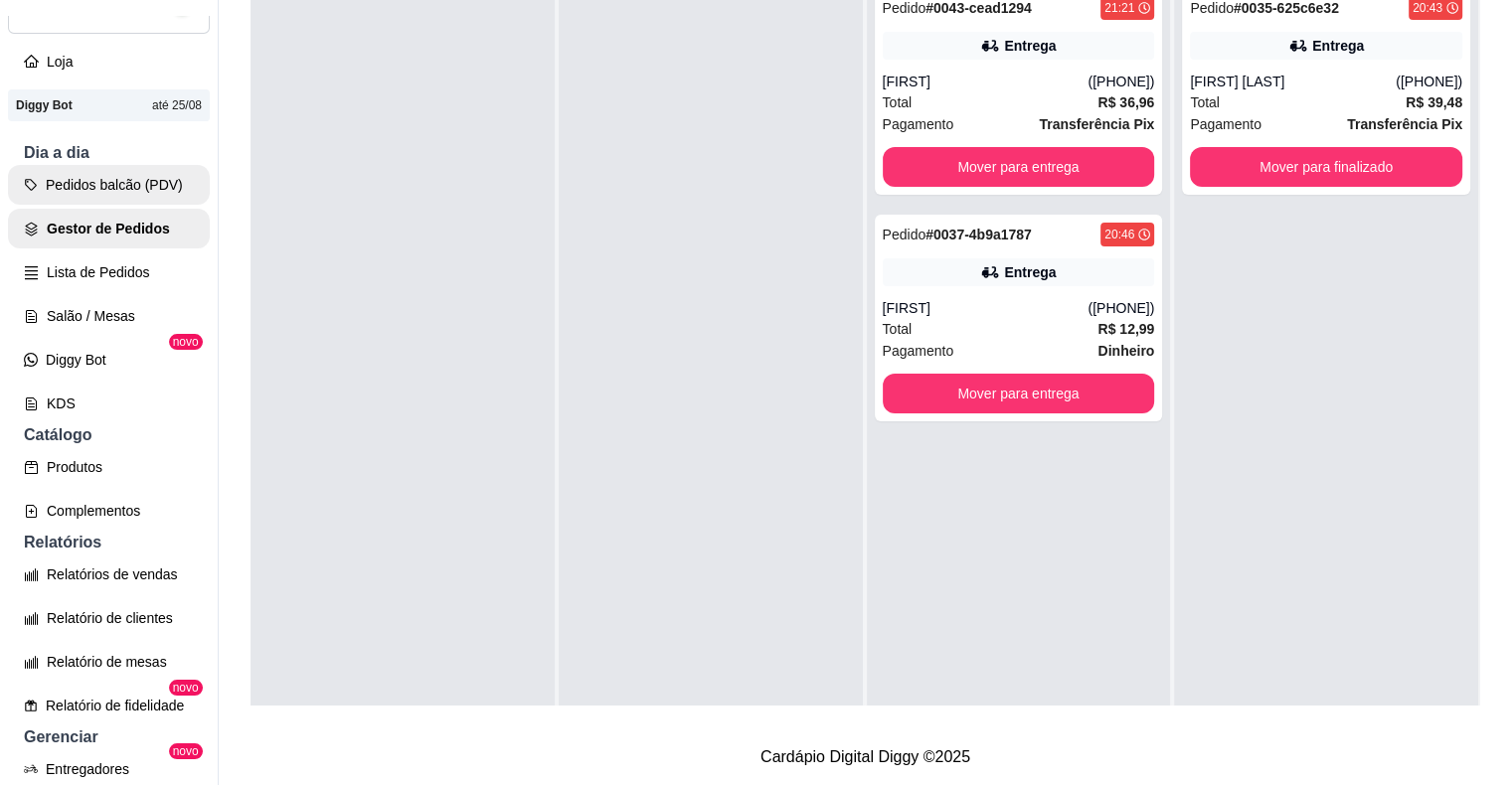 click on "Pedidos balcão (PDV)" at bounding box center (108, 185) 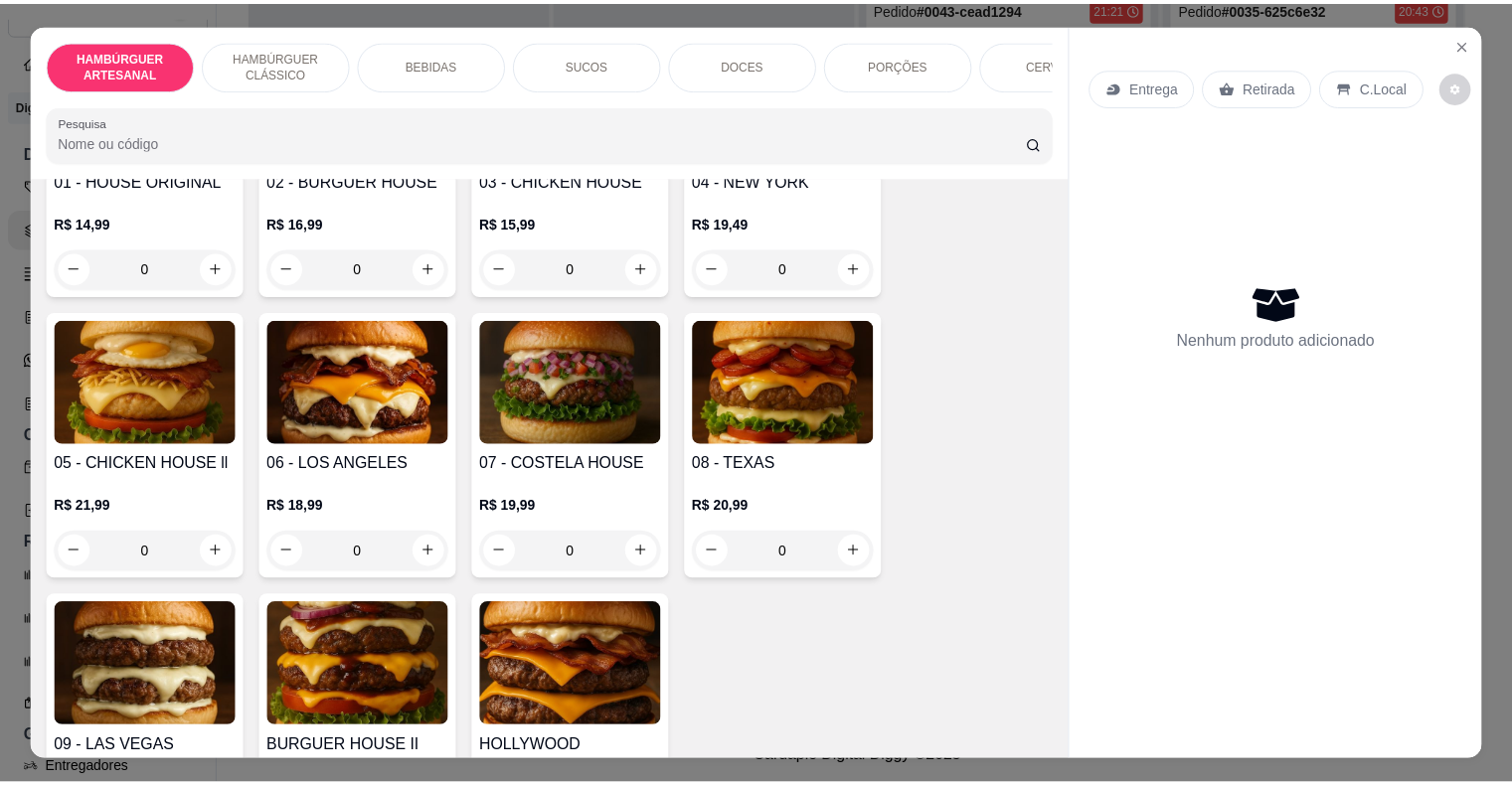 scroll, scrollTop: 397, scrollLeft: 0, axis: vertical 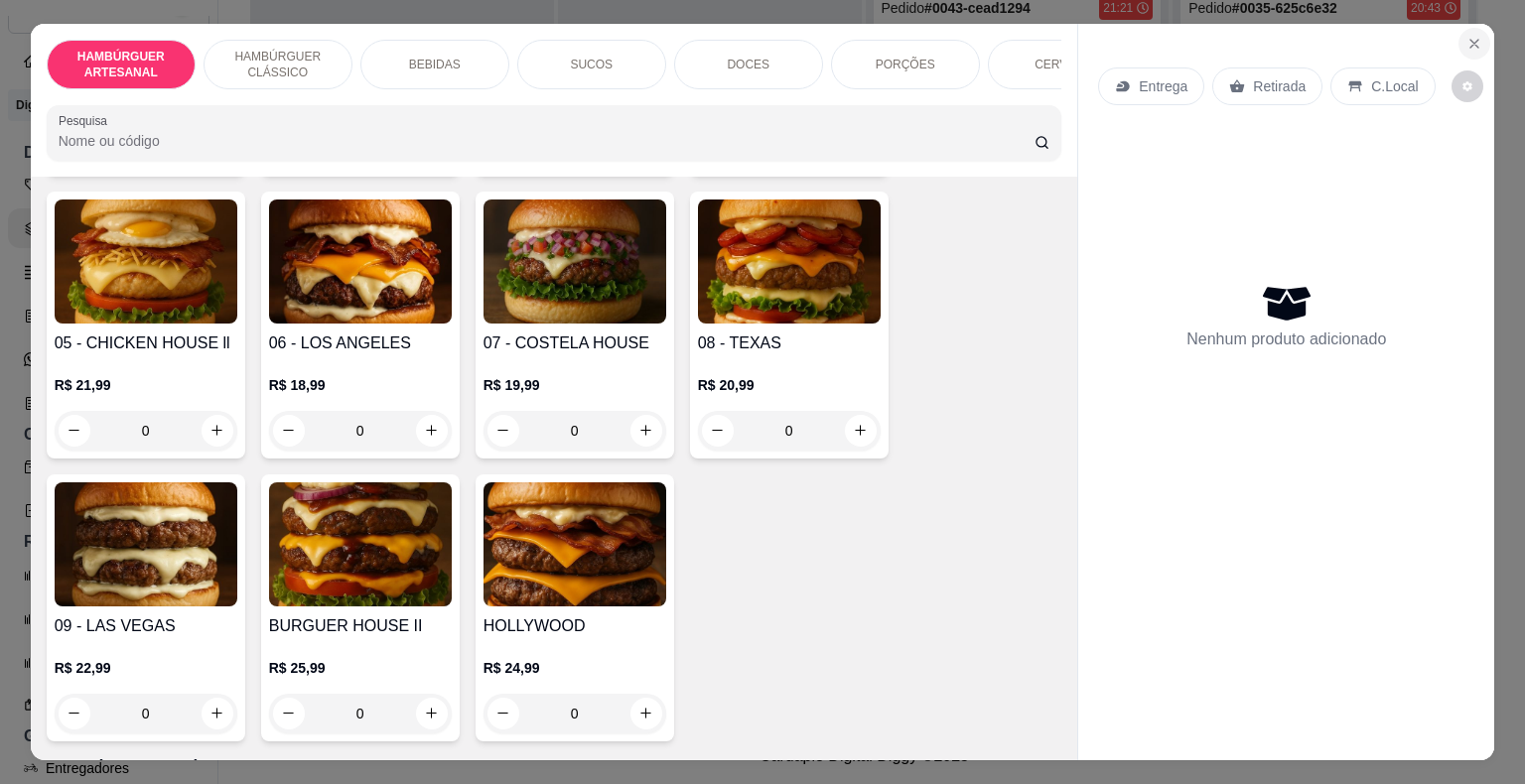 click 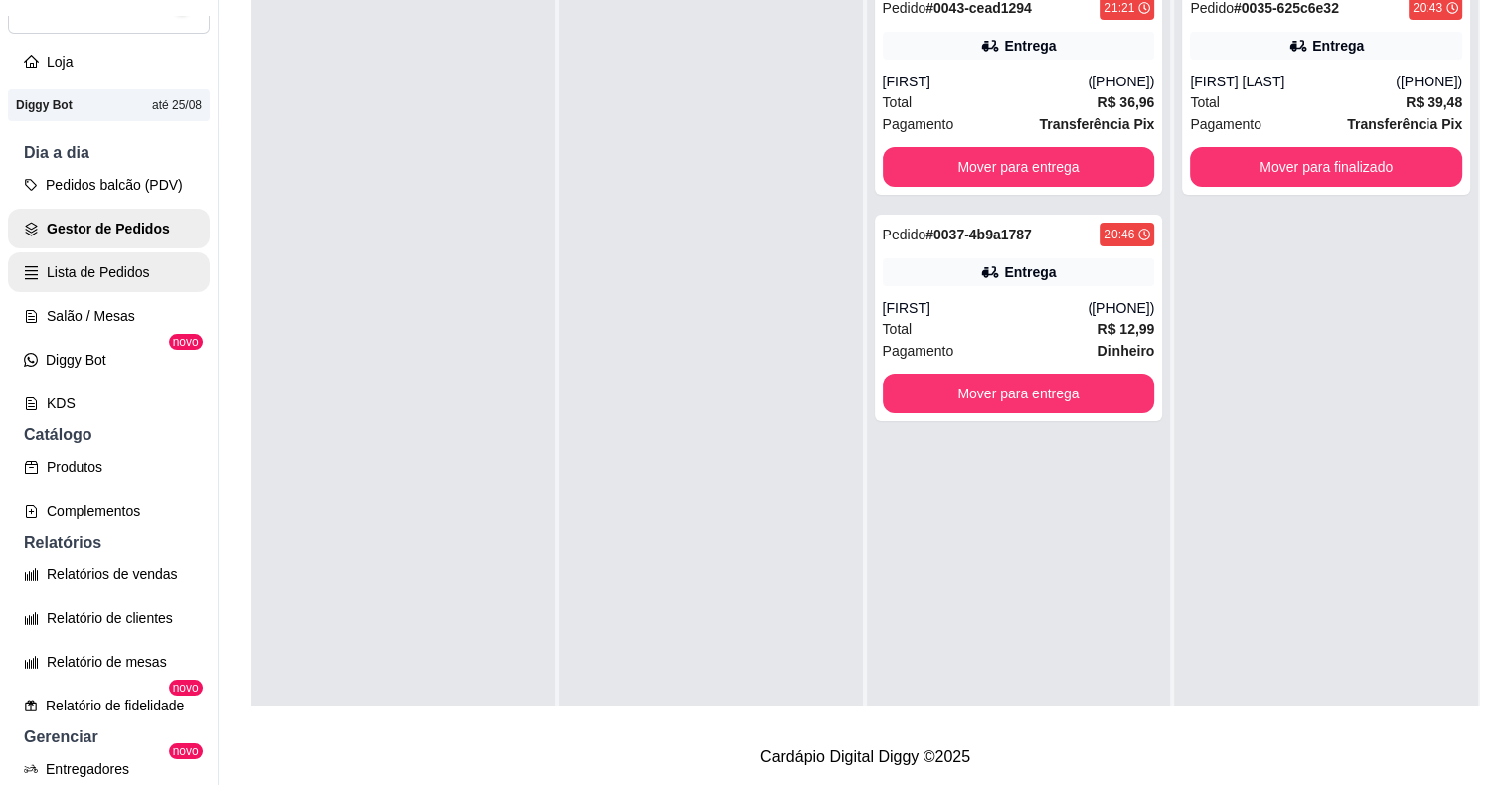 click on "Lista de Pedidos" at bounding box center [108, 272] 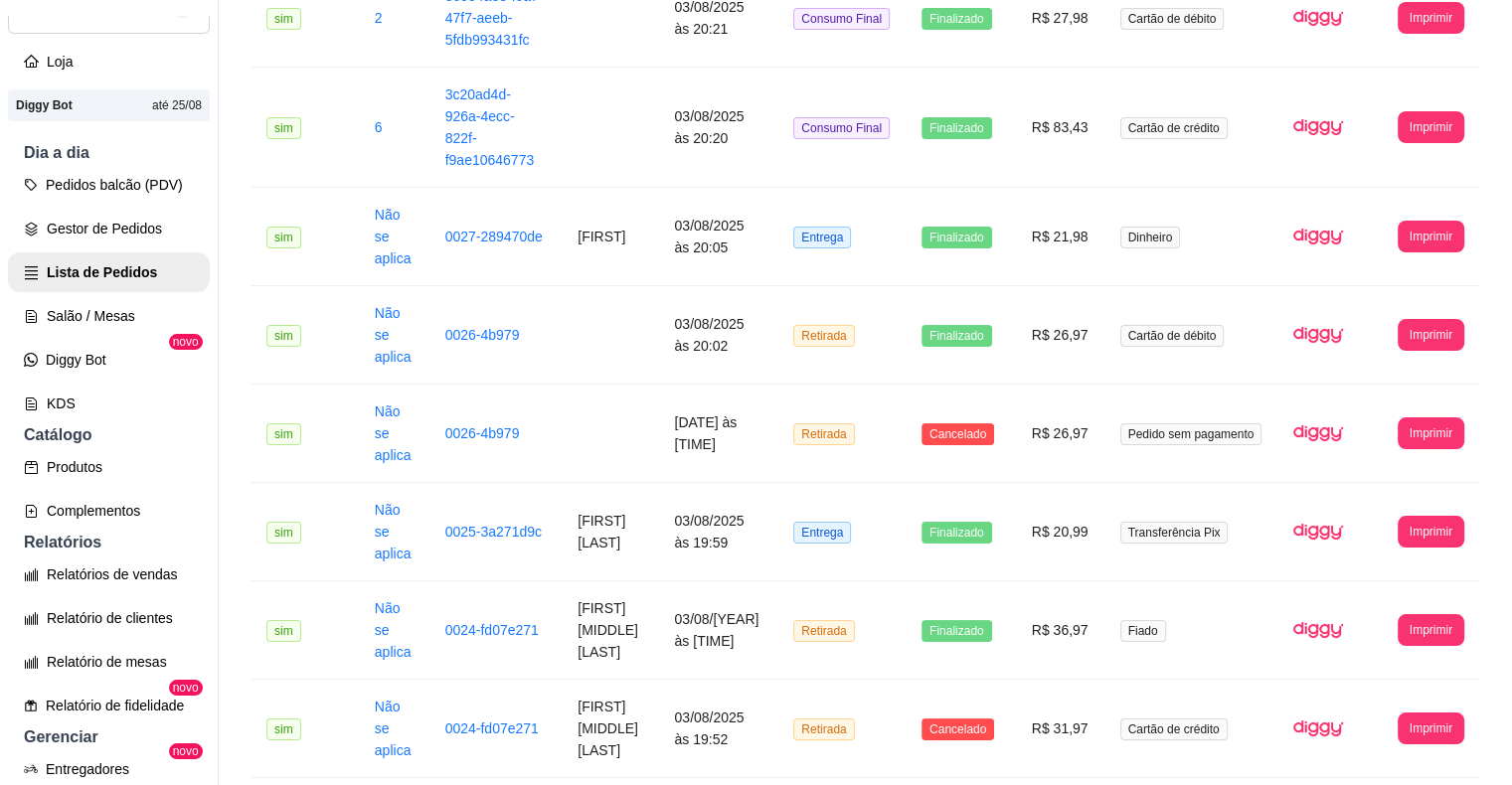 scroll, scrollTop: 2445, scrollLeft: 0, axis: vertical 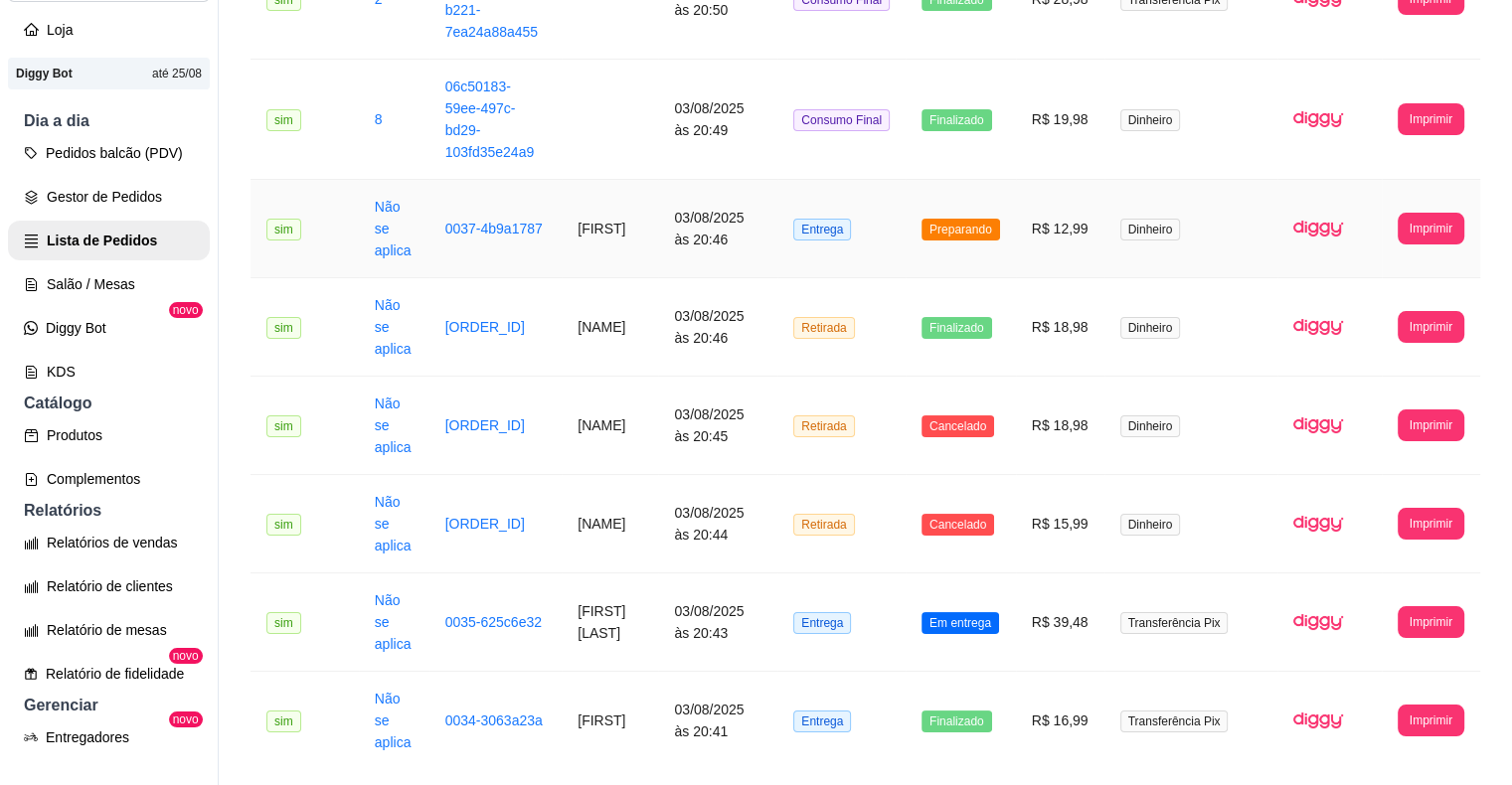 click on "03/08/2025 às 20:46" at bounding box center [718, 229] 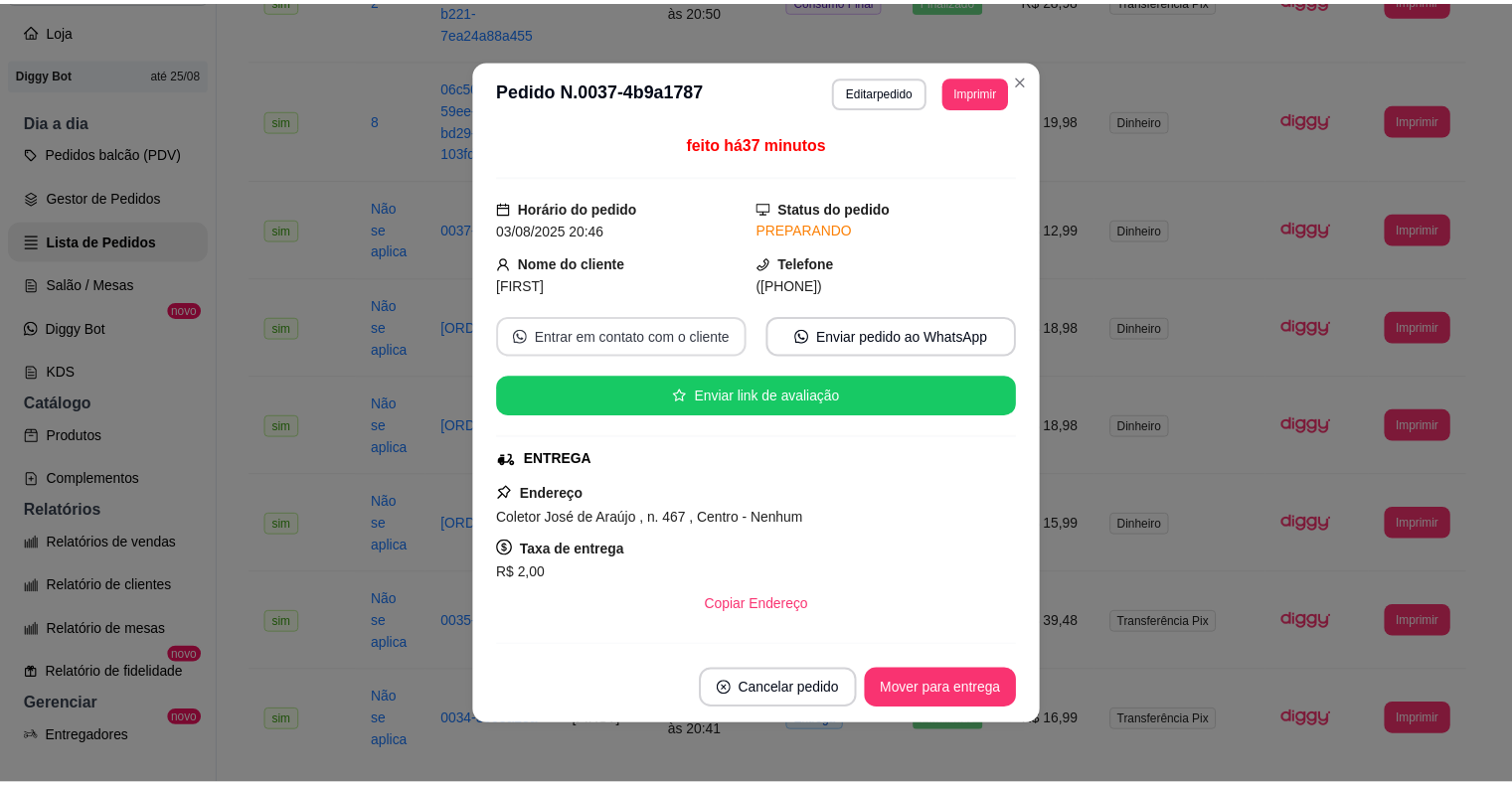 scroll, scrollTop: 306, scrollLeft: 0, axis: vertical 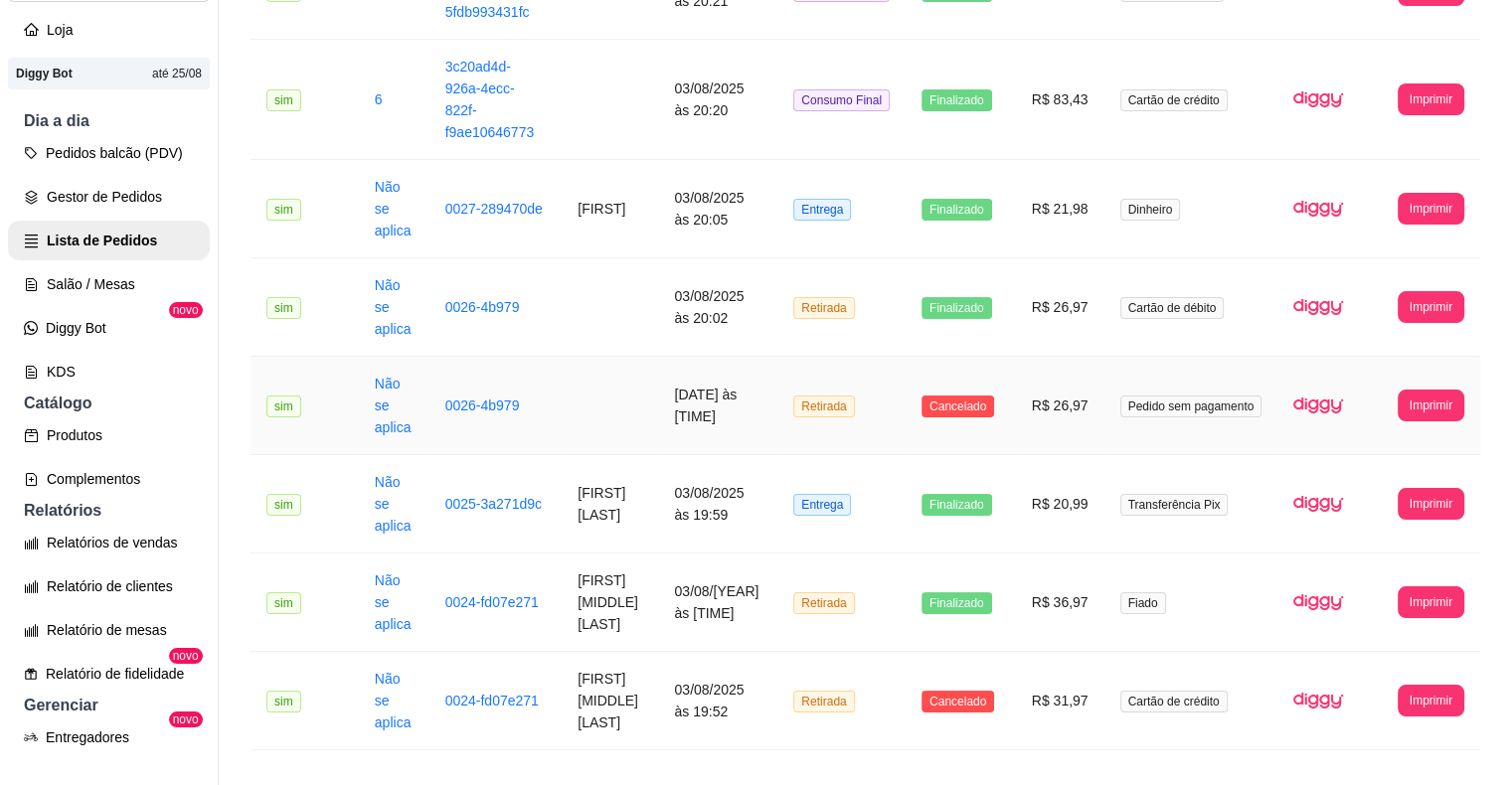 click on "Retirada" at bounding box center (841, 405) 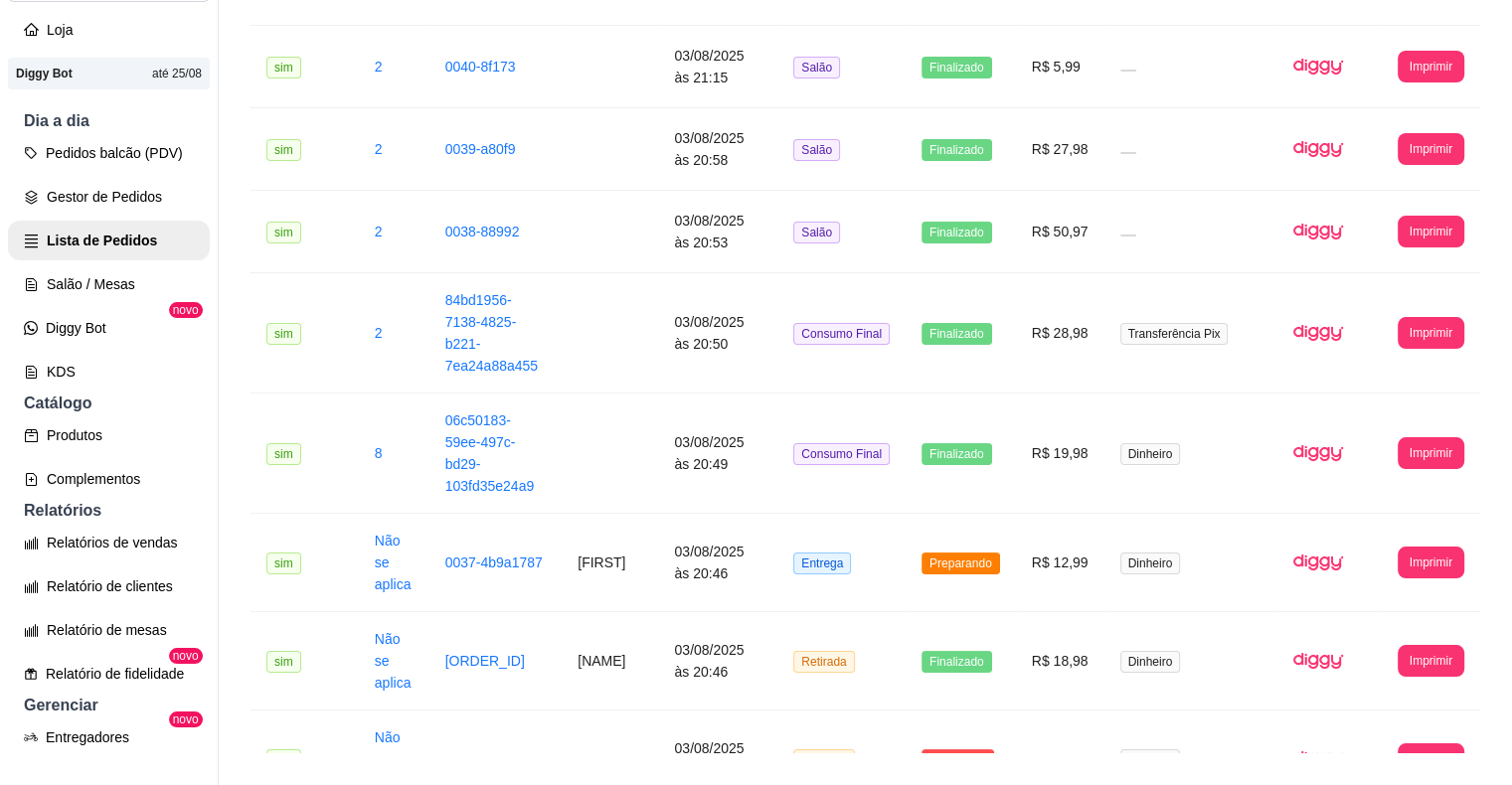 scroll, scrollTop: 458, scrollLeft: 0, axis: vertical 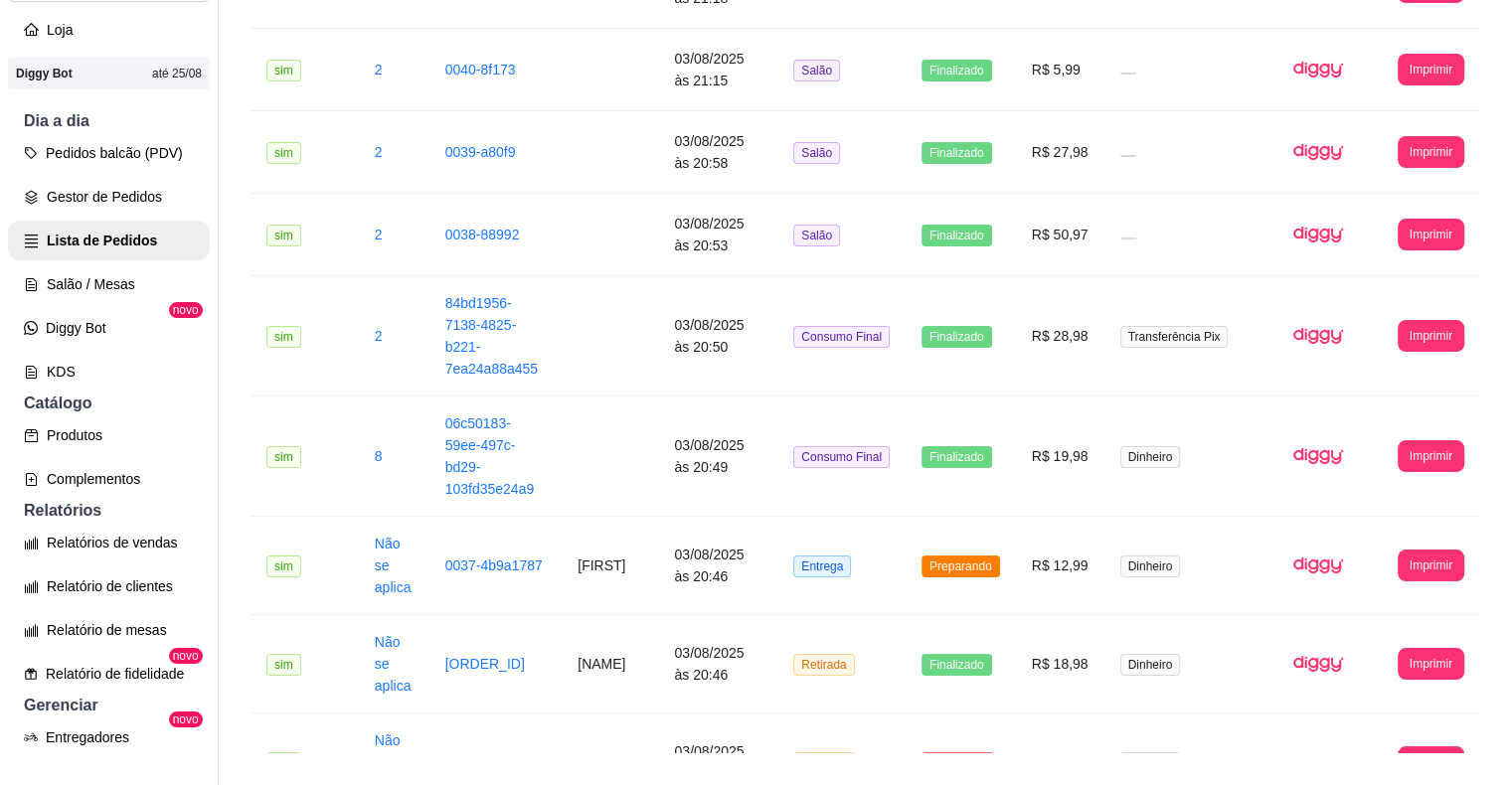 click on "Pedidos balcão (PDV) Gestor de Pedidos Lista de Pedidos Salão / Mesas Diggy Bot novo KDS" at bounding box center [108, 262] 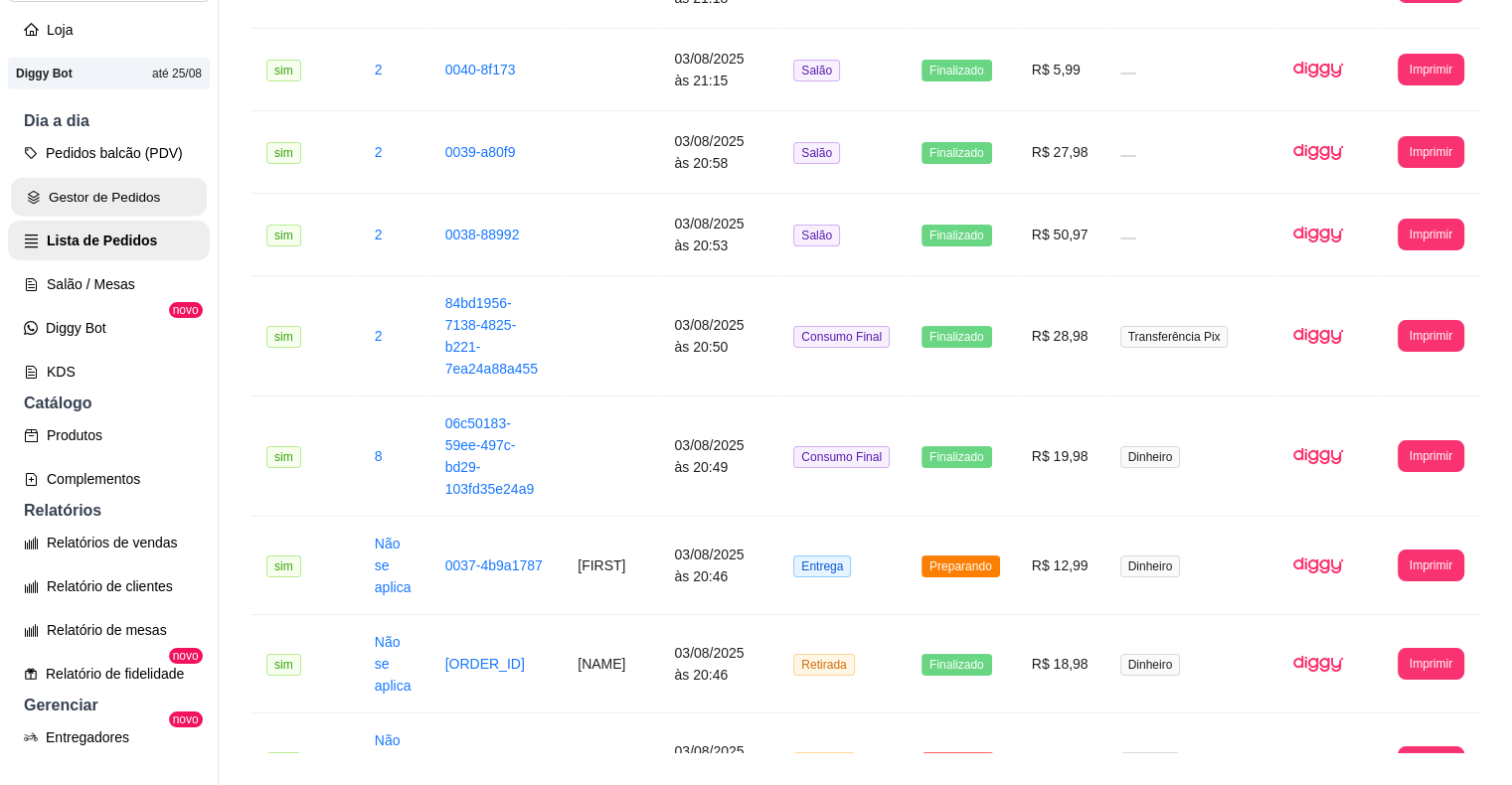 click on "Gestor de Pedidos" at bounding box center (108, 197) 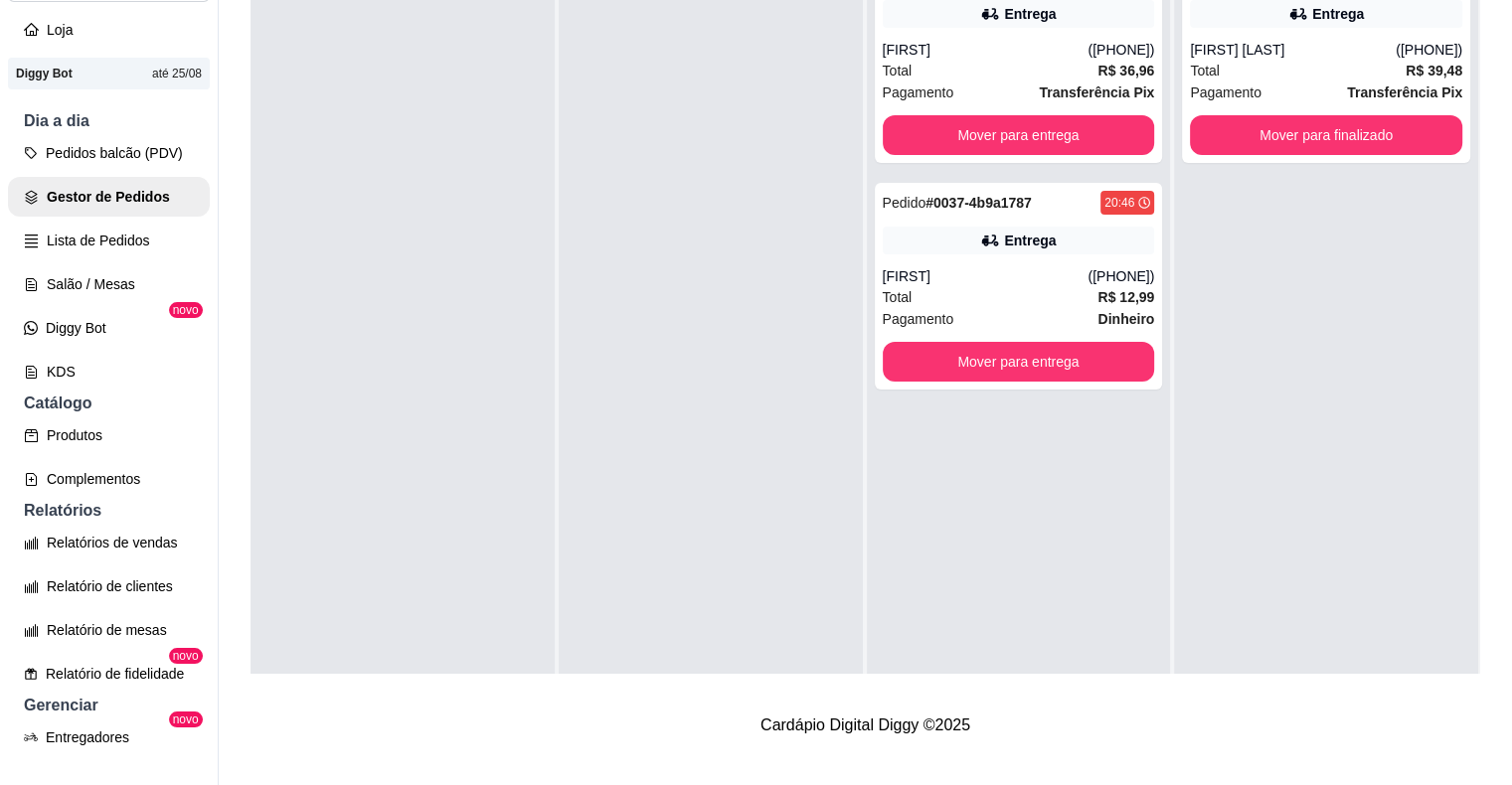 scroll, scrollTop: 0, scrollLeft: 0, axis: both 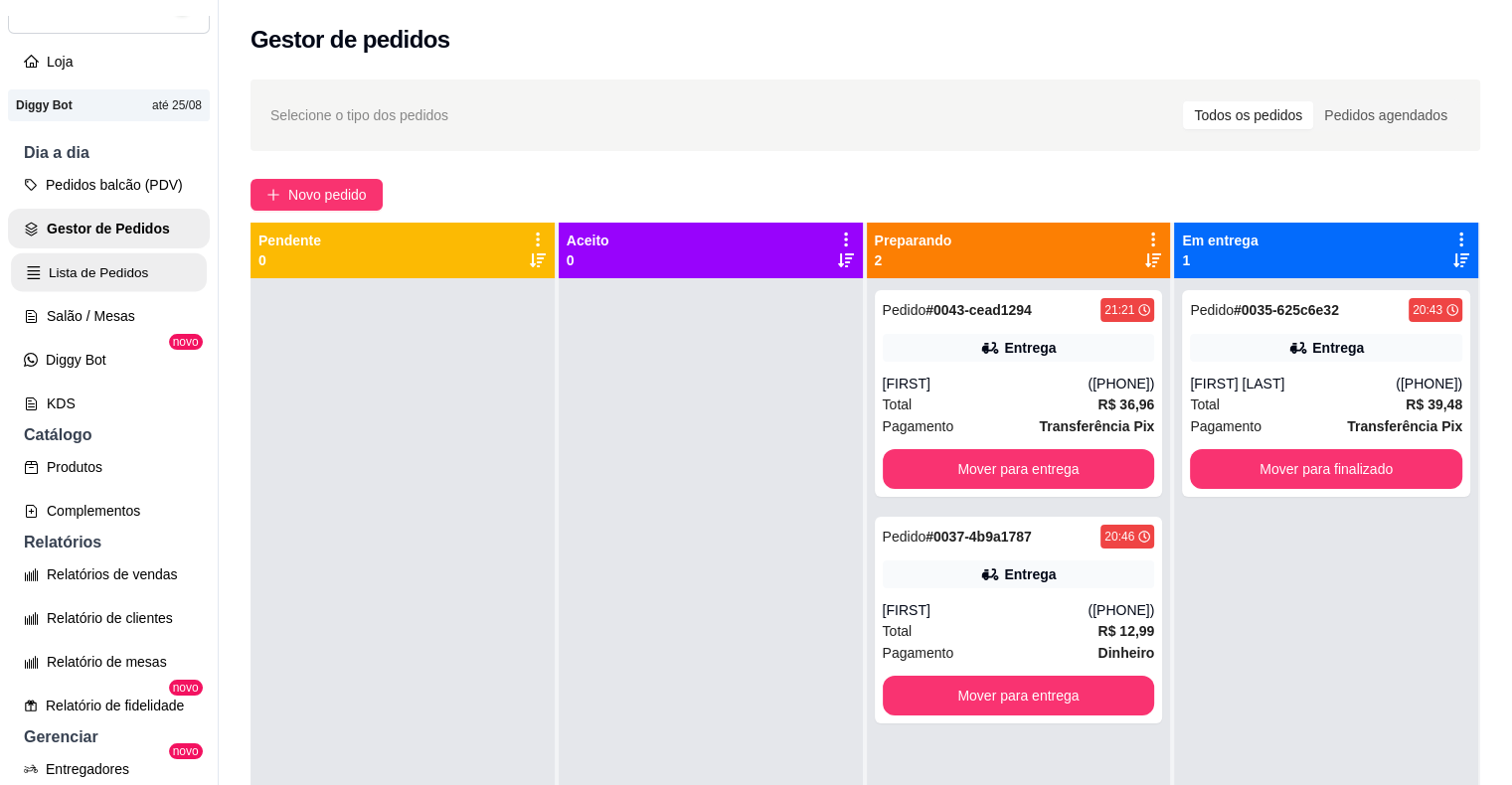 click on "Lista de Pedidos" at bounding box center [108, 272] 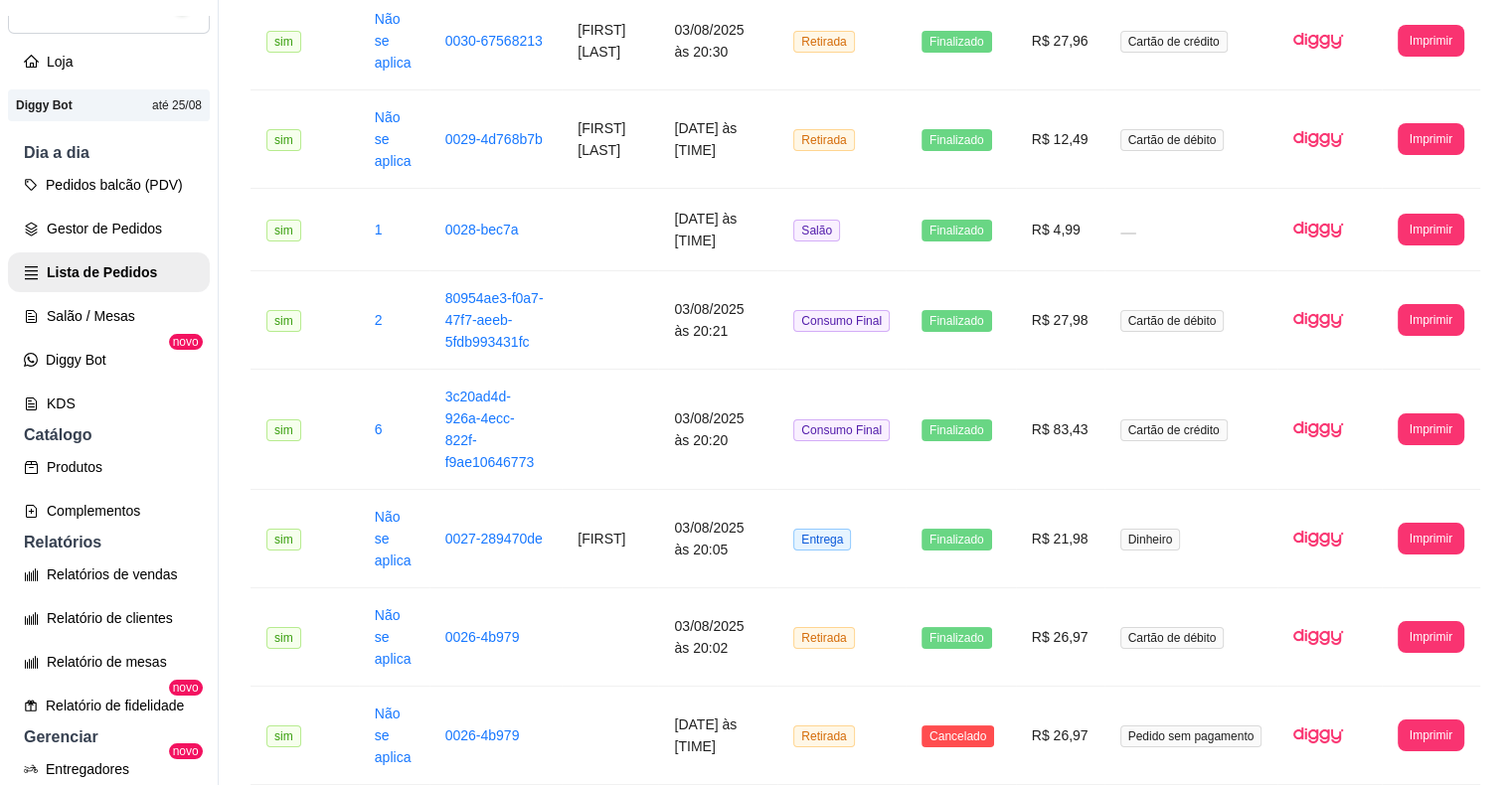 scroll, scrollTop: 2445, scrollLeft: 0, axis: vertical 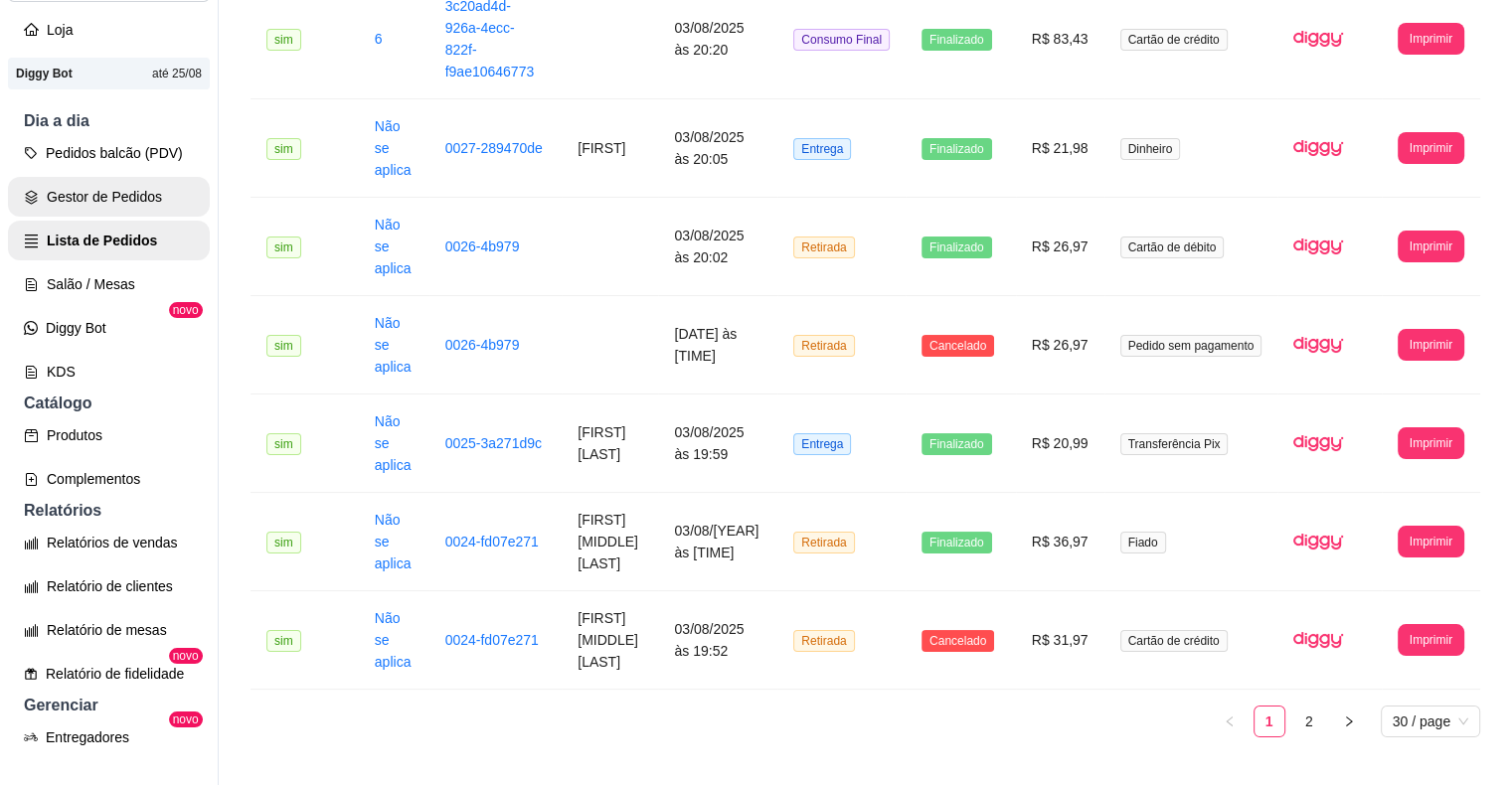 click on "Gestor de Pedidos" at bounding box center [108, 197] 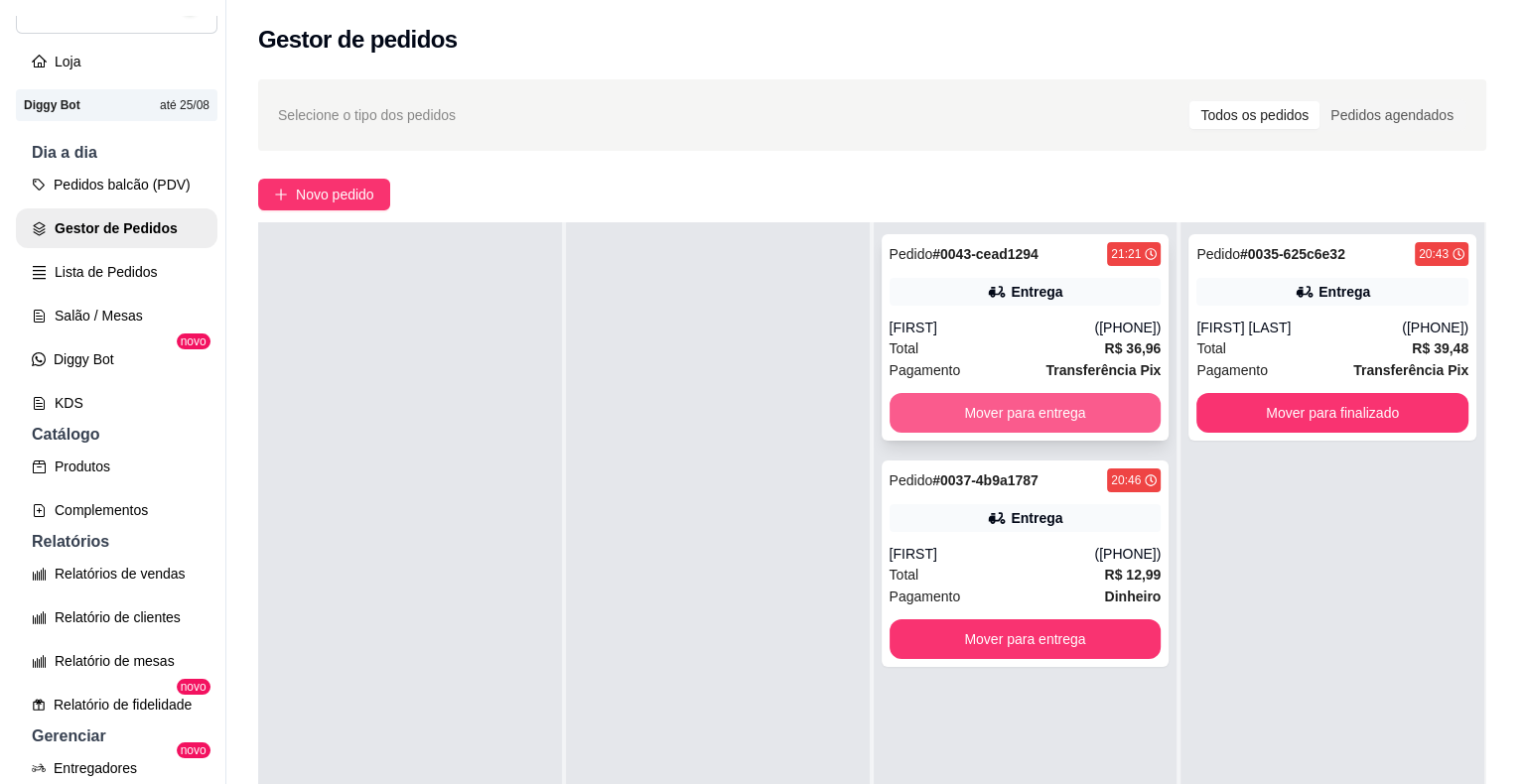 scroll, scrollTop: 0, scrollLeft: 0, axis: both 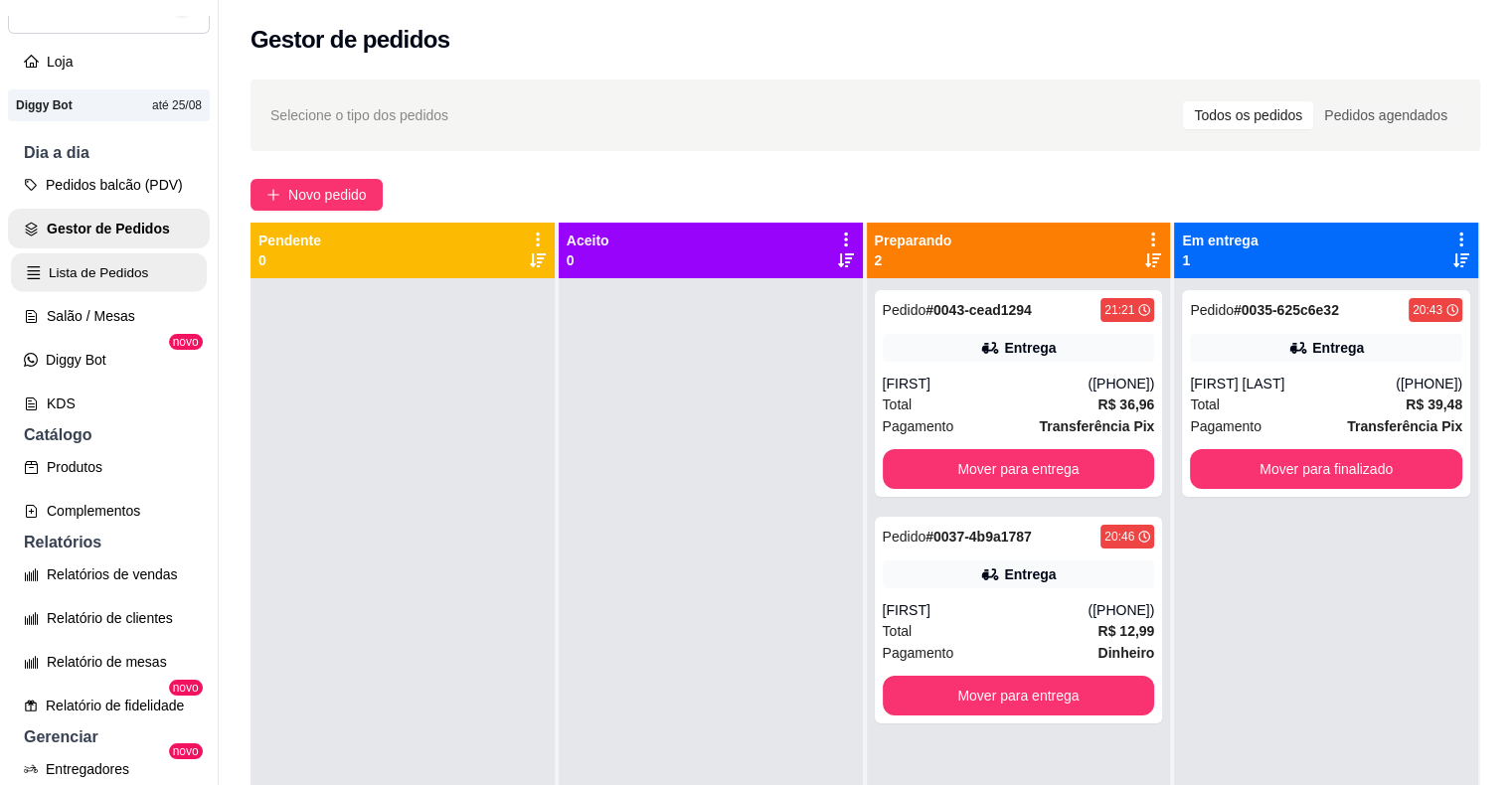 click on "Lista de Pedidos" at bounding box center [108, 272] 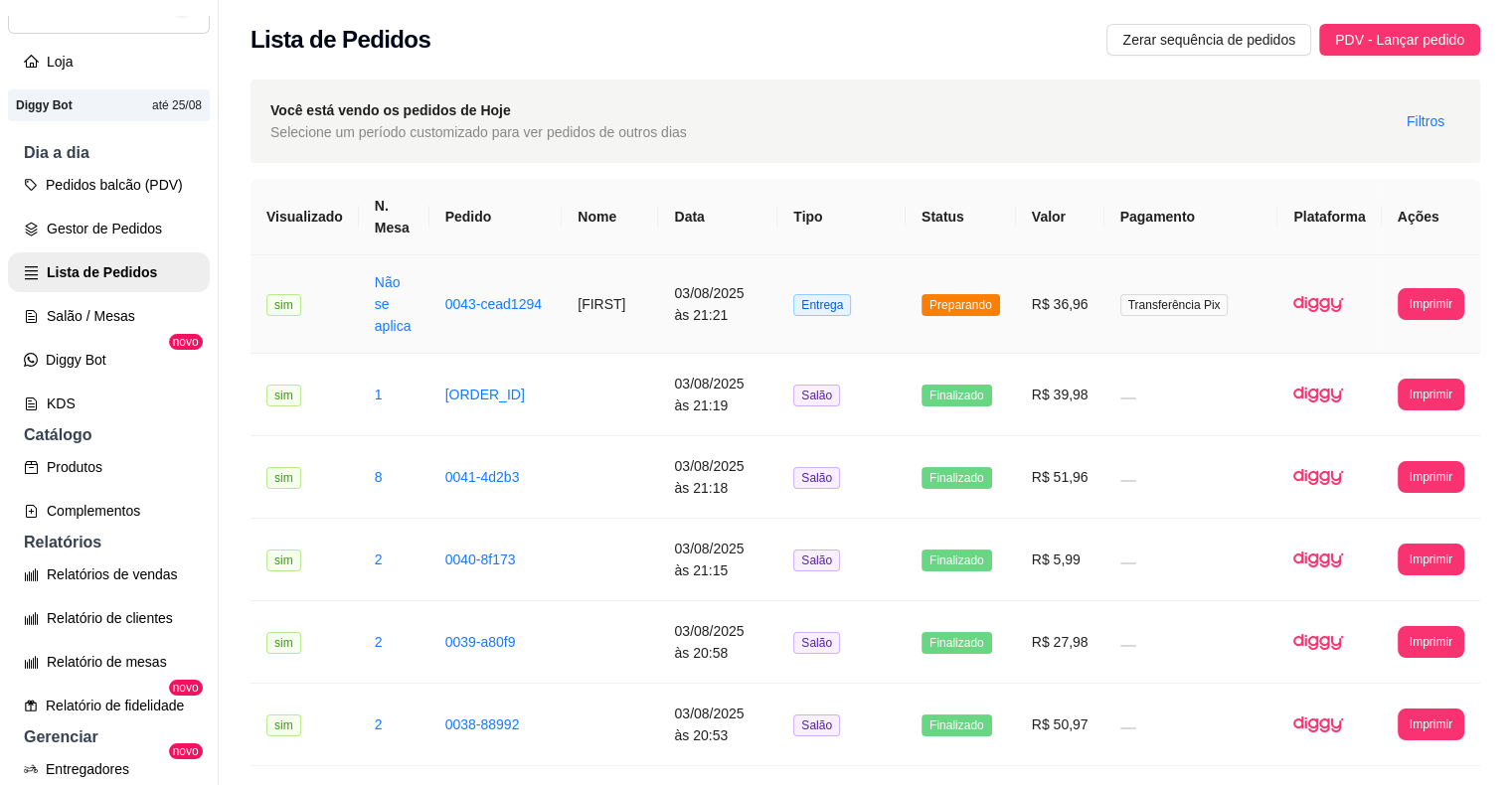 click on "R$ 36,96" at bounding box center [1060, 304] 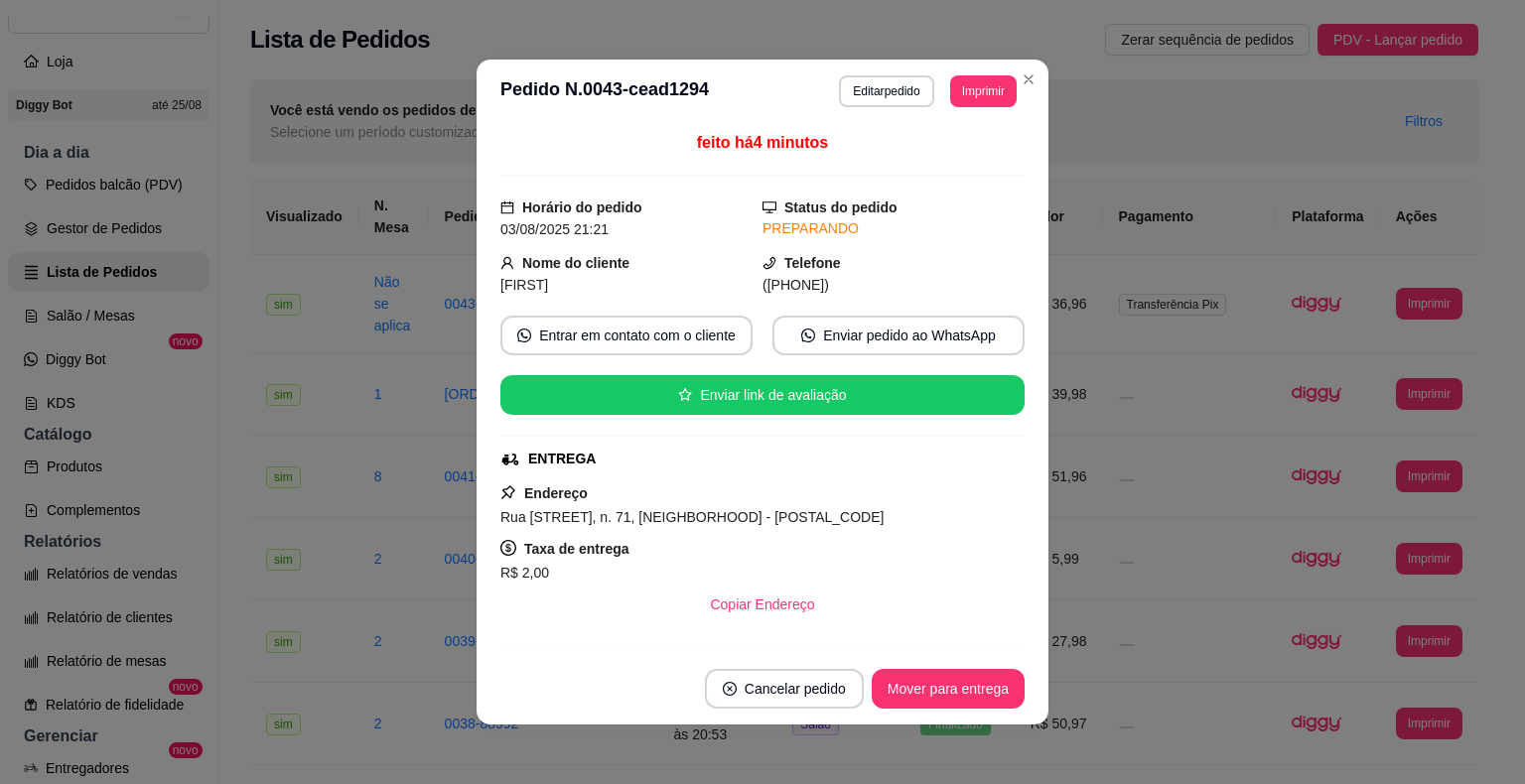 scroll, scrollTop: 488, scrollLeft: 0, axis: vertical 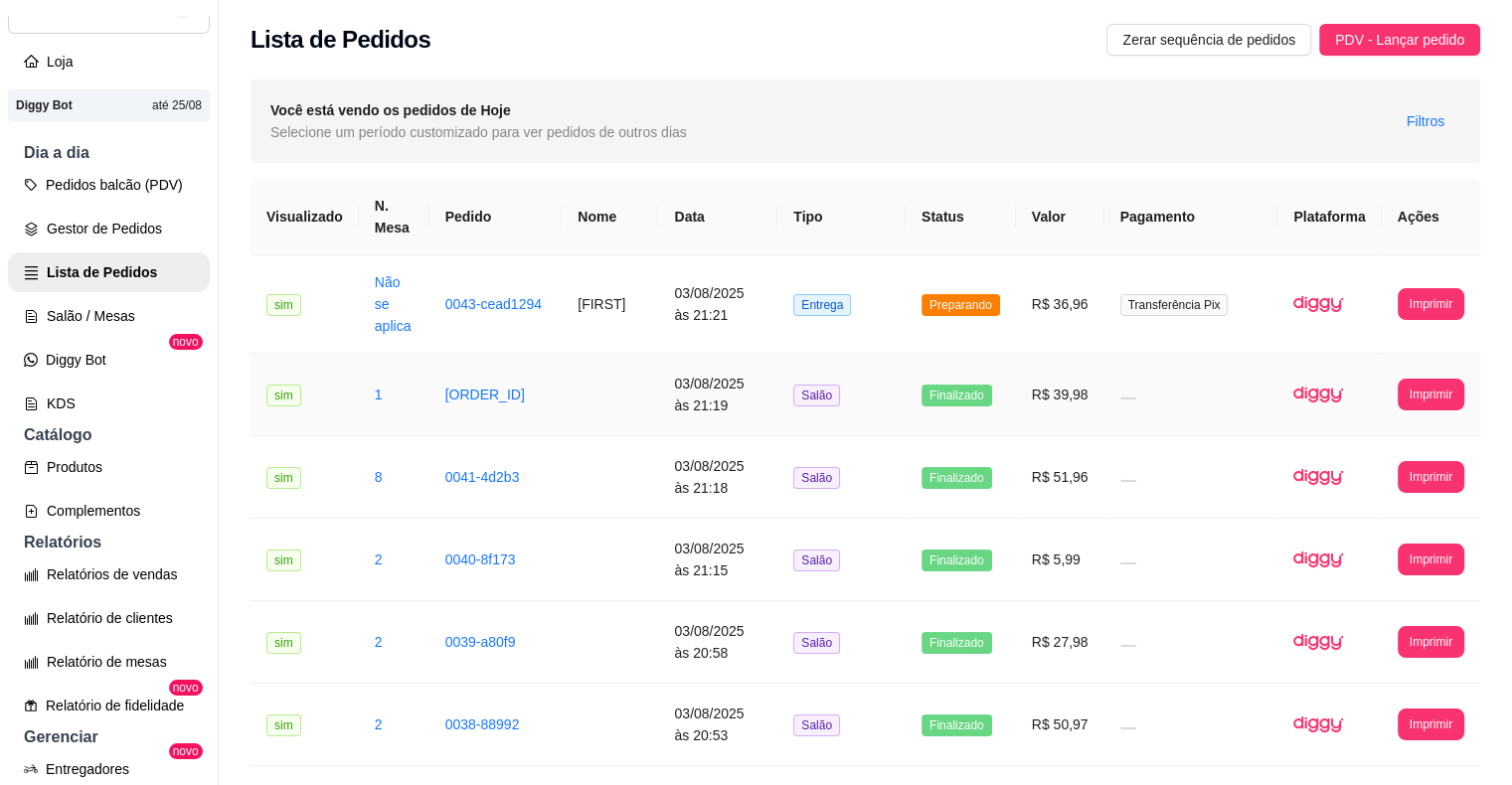click on "Salão" at bounding box center [816, 395] 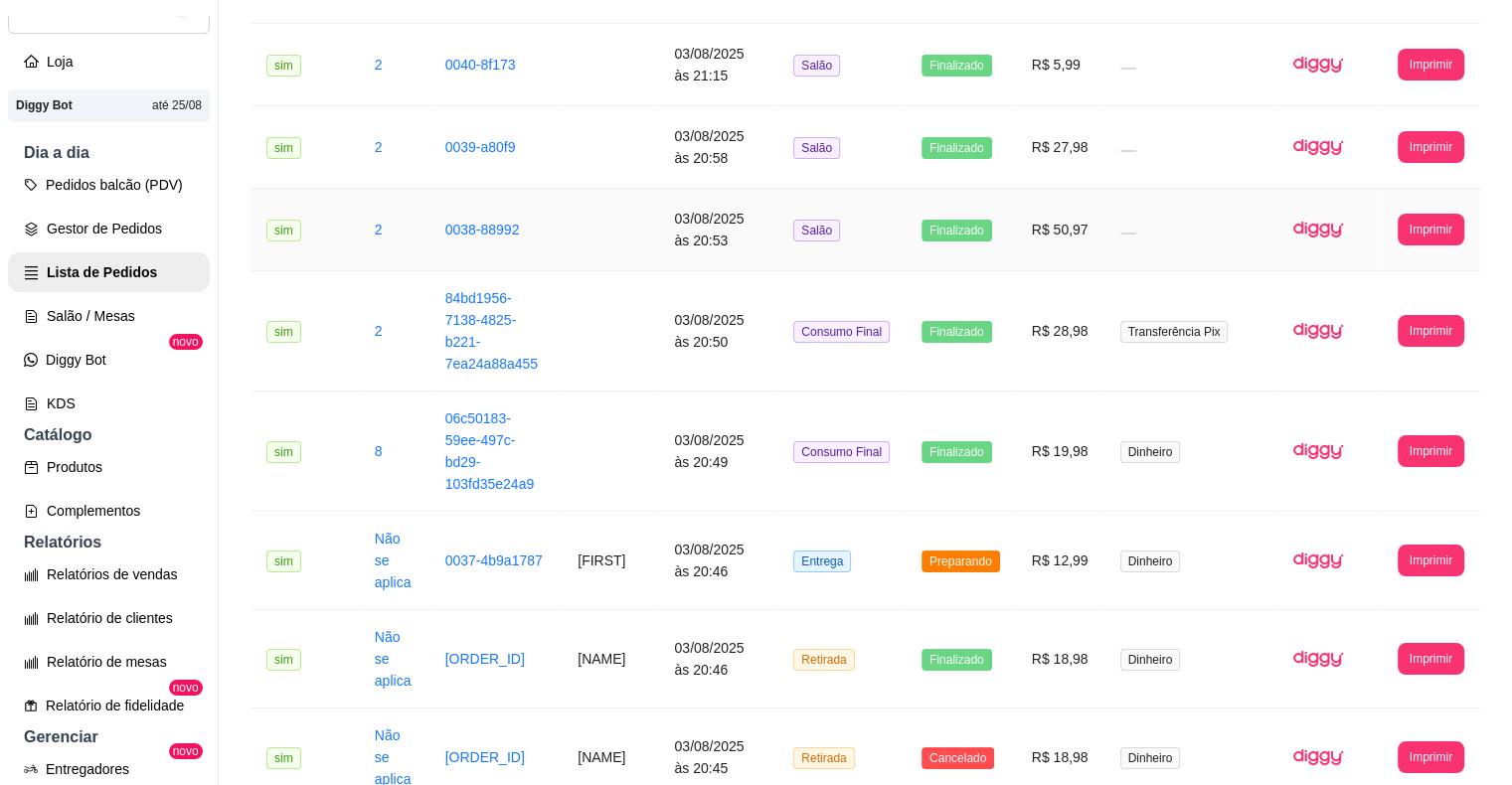 scroll, scrollTop: 497, scrollLeft: 0, axis: vertical 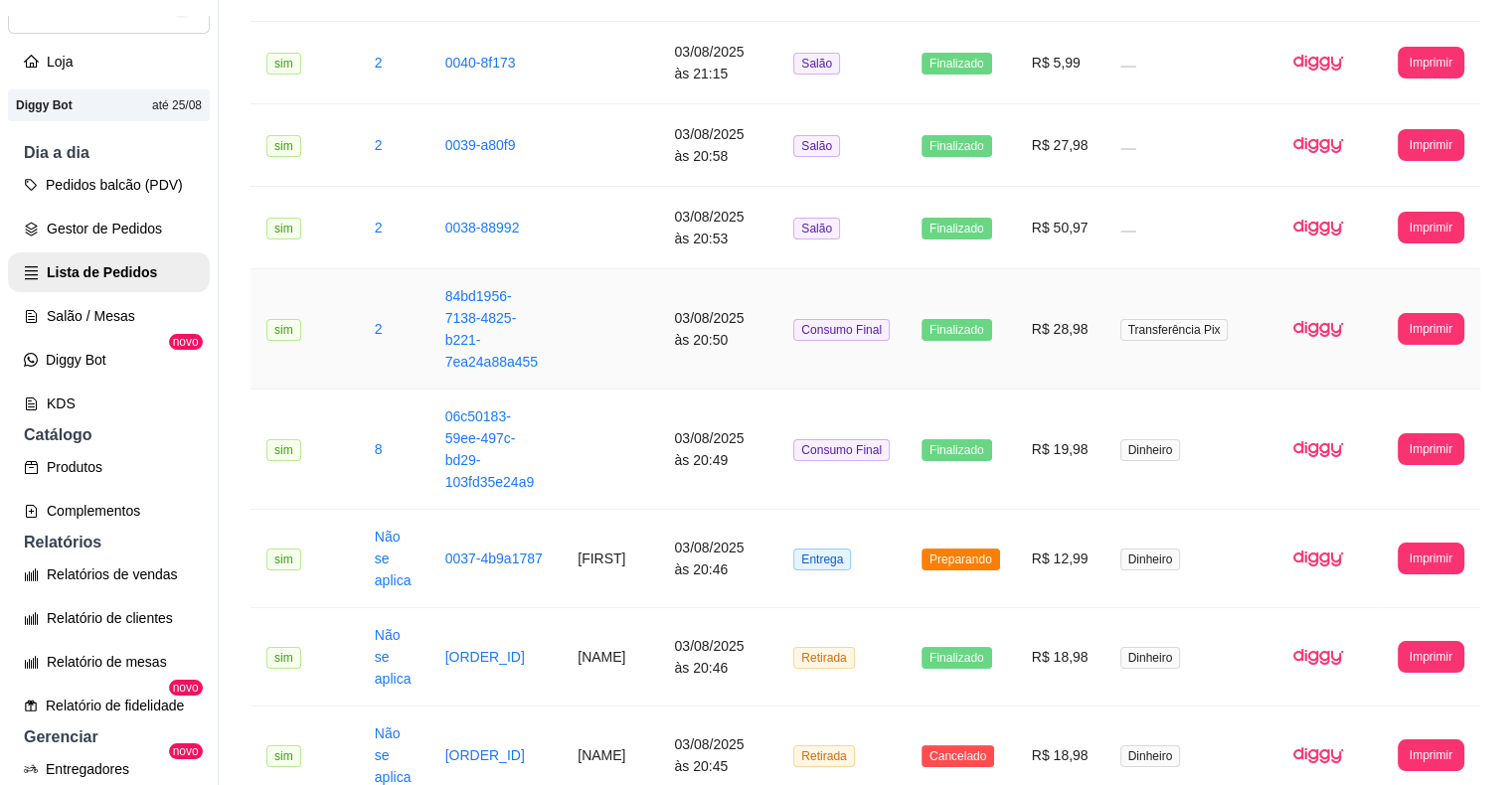 click on "Finalizado" at bounding box center (960, 329) 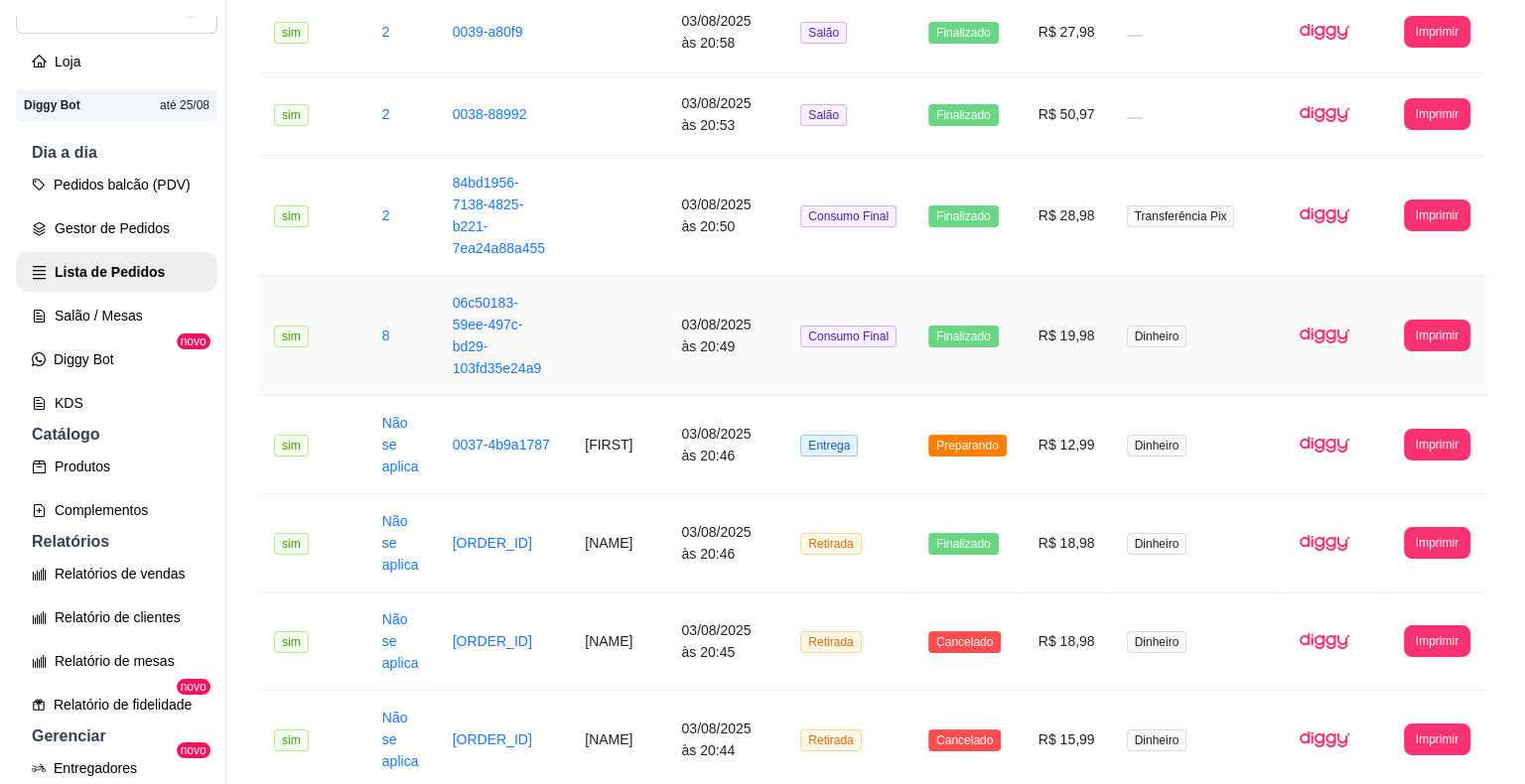 scroll, scrollTop: 695, scrollLeft: 0, axis: vertical 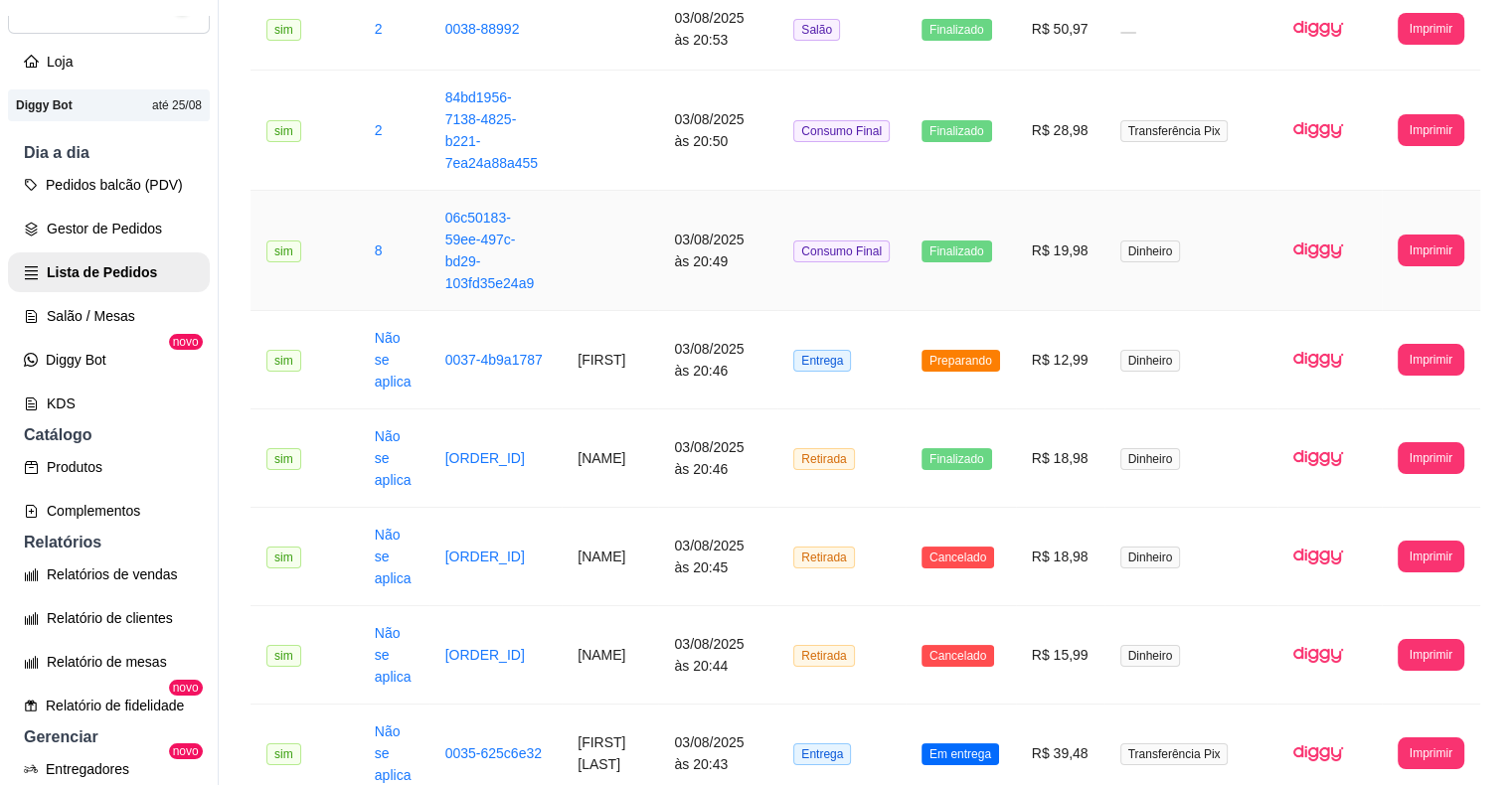 click on "Consumo Final" at bounding box center (841, 250) 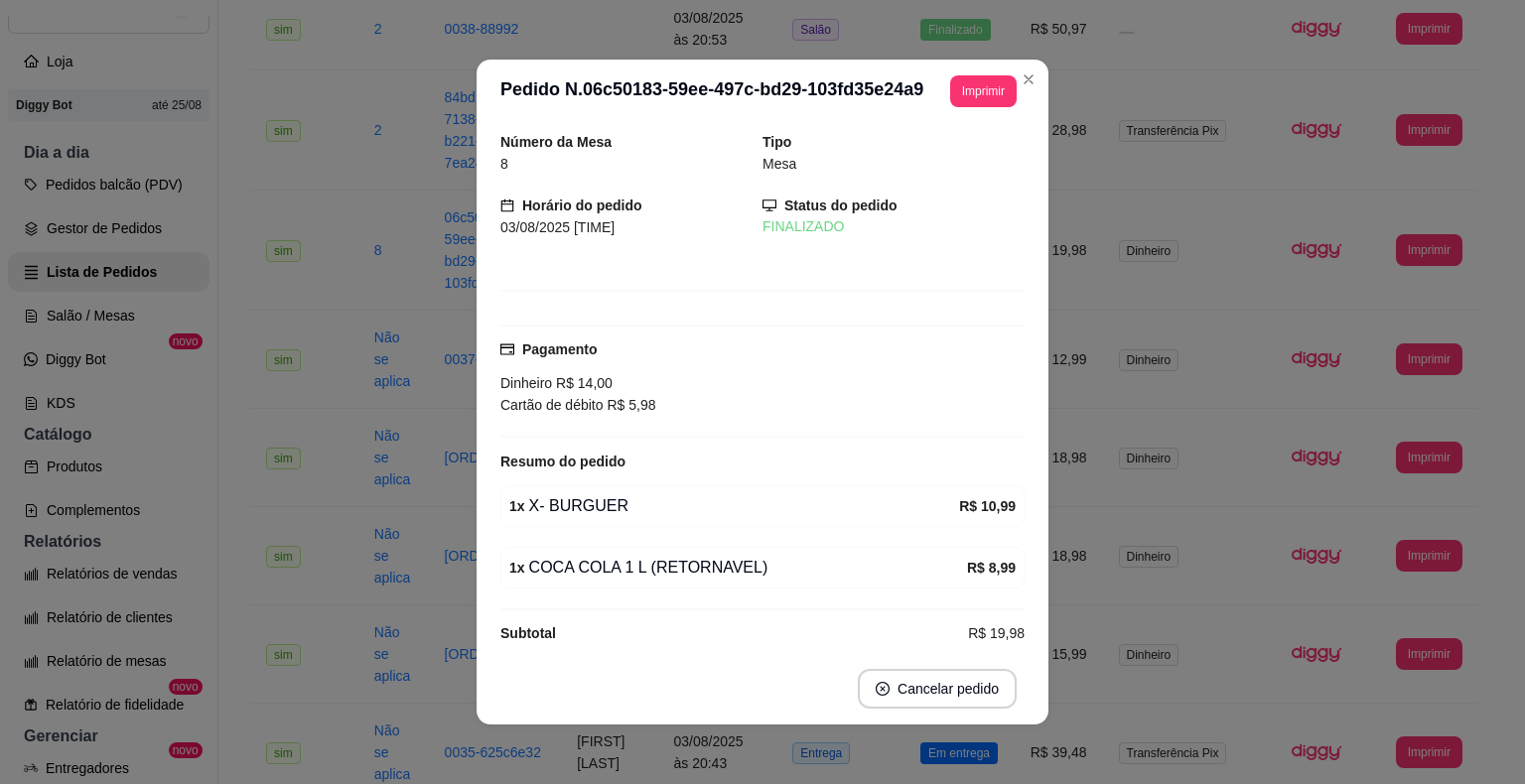 scroll, scrollTop: 18, scrollLeft: 0, axis: vertical 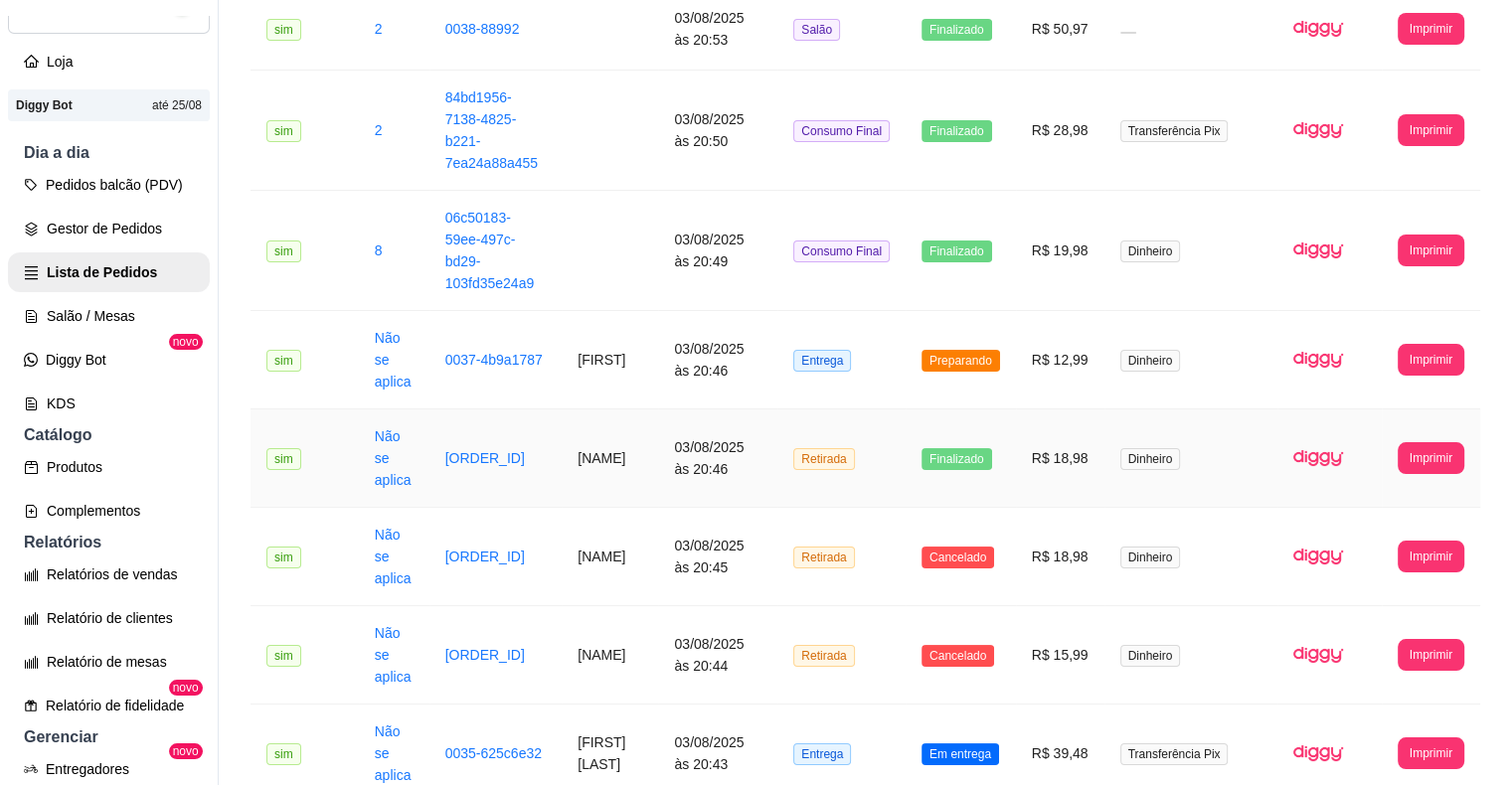 click on "Finalizado" at bounding box center [960, 458] 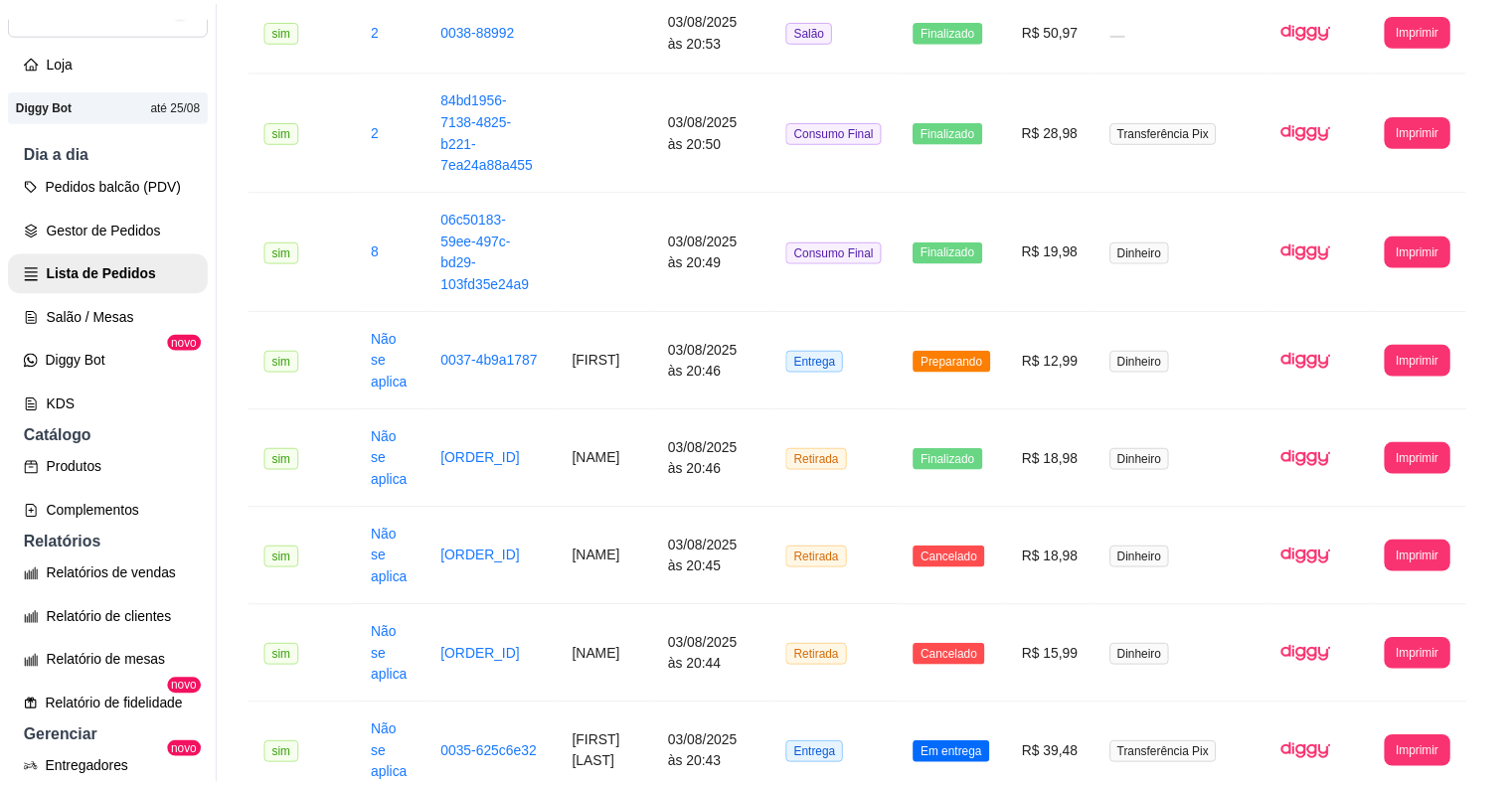 scroll, scrollTop: 119, scrollLeft: 0, axis: vertical 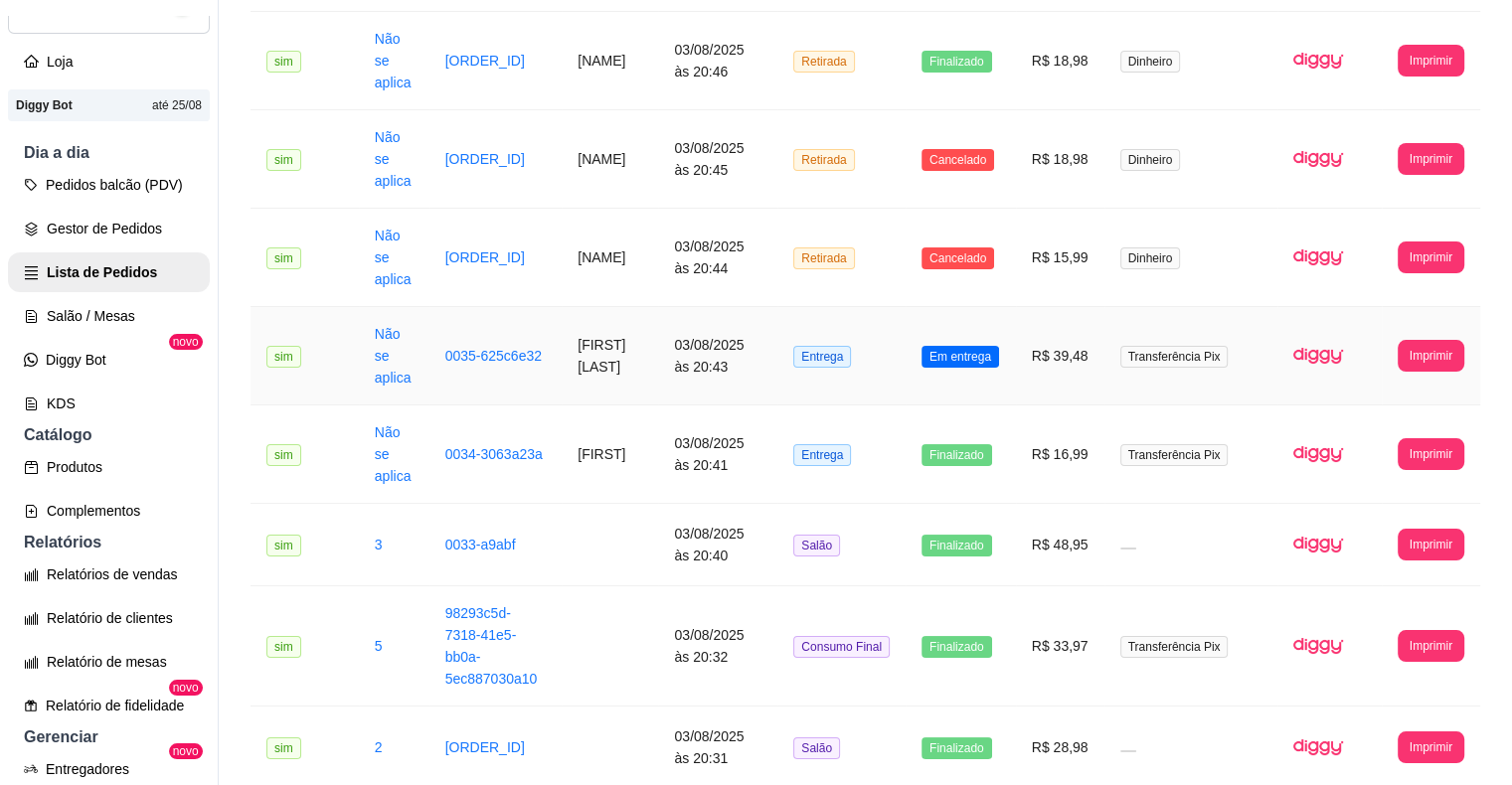click on "Em entrega" at bounding box center (960, 356) 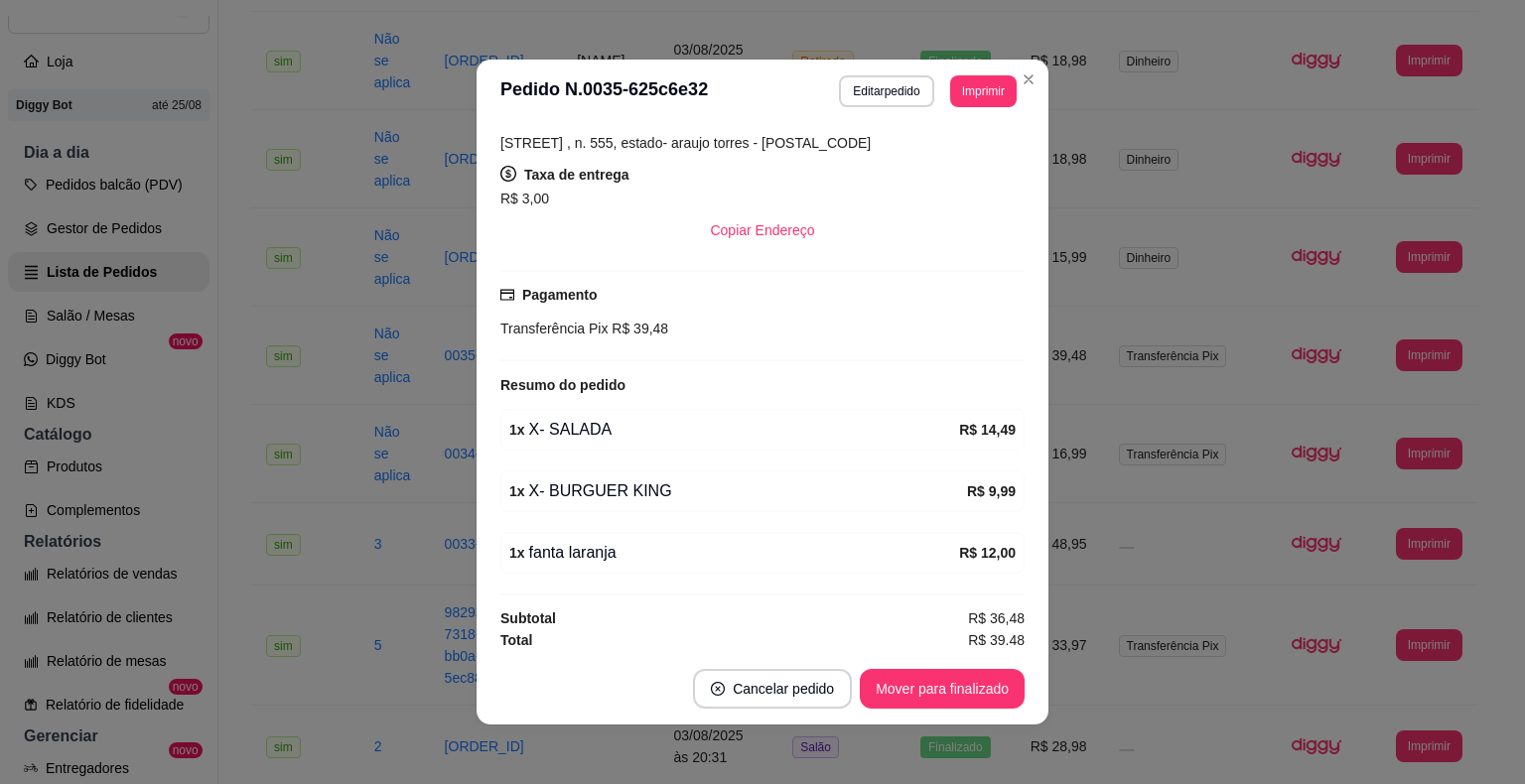 scroll, scrollTop: 376, scrollLeft: 0, axis: vertical 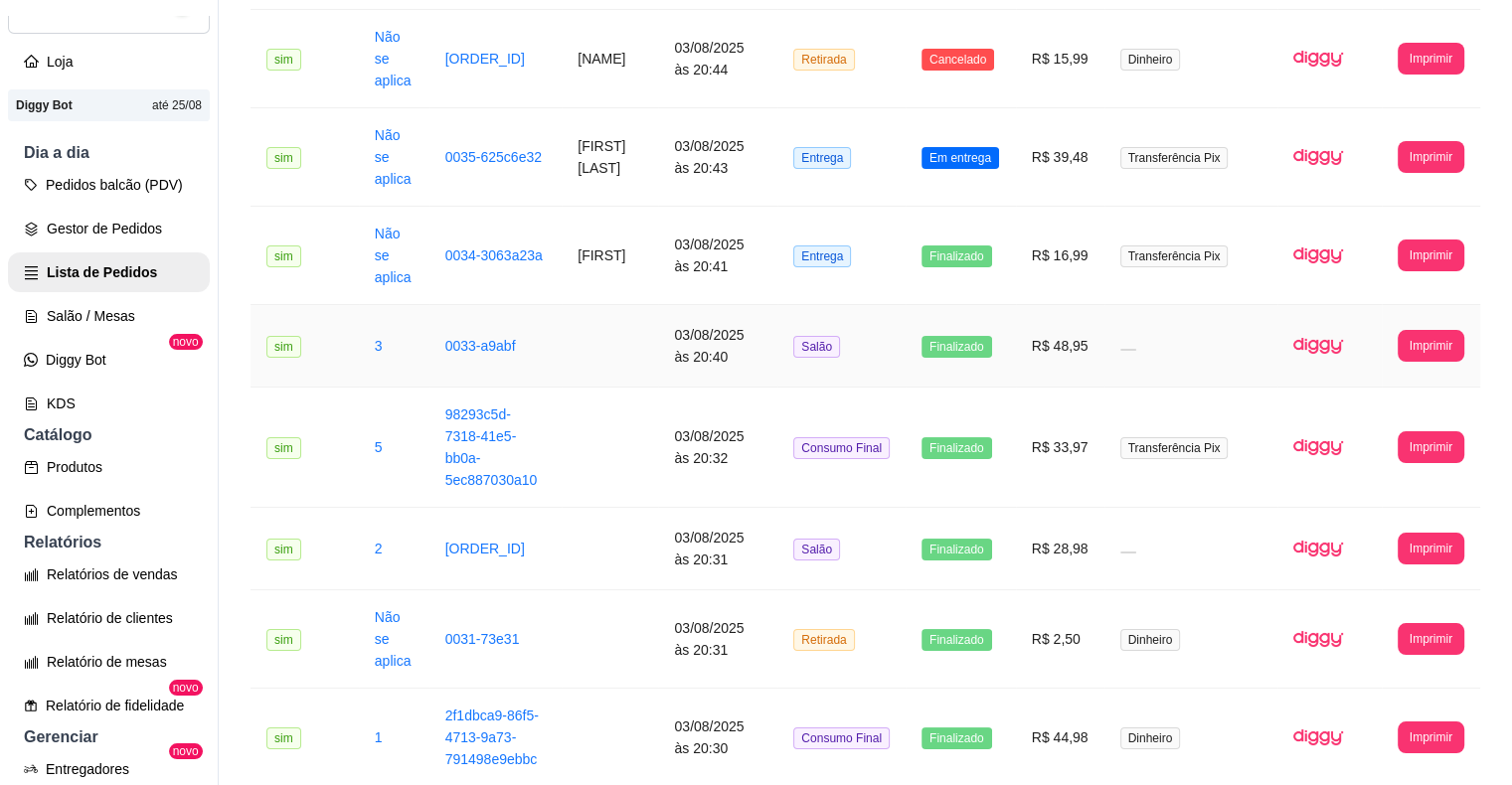 click on "Finalizado" at bounding box center (960, 346) 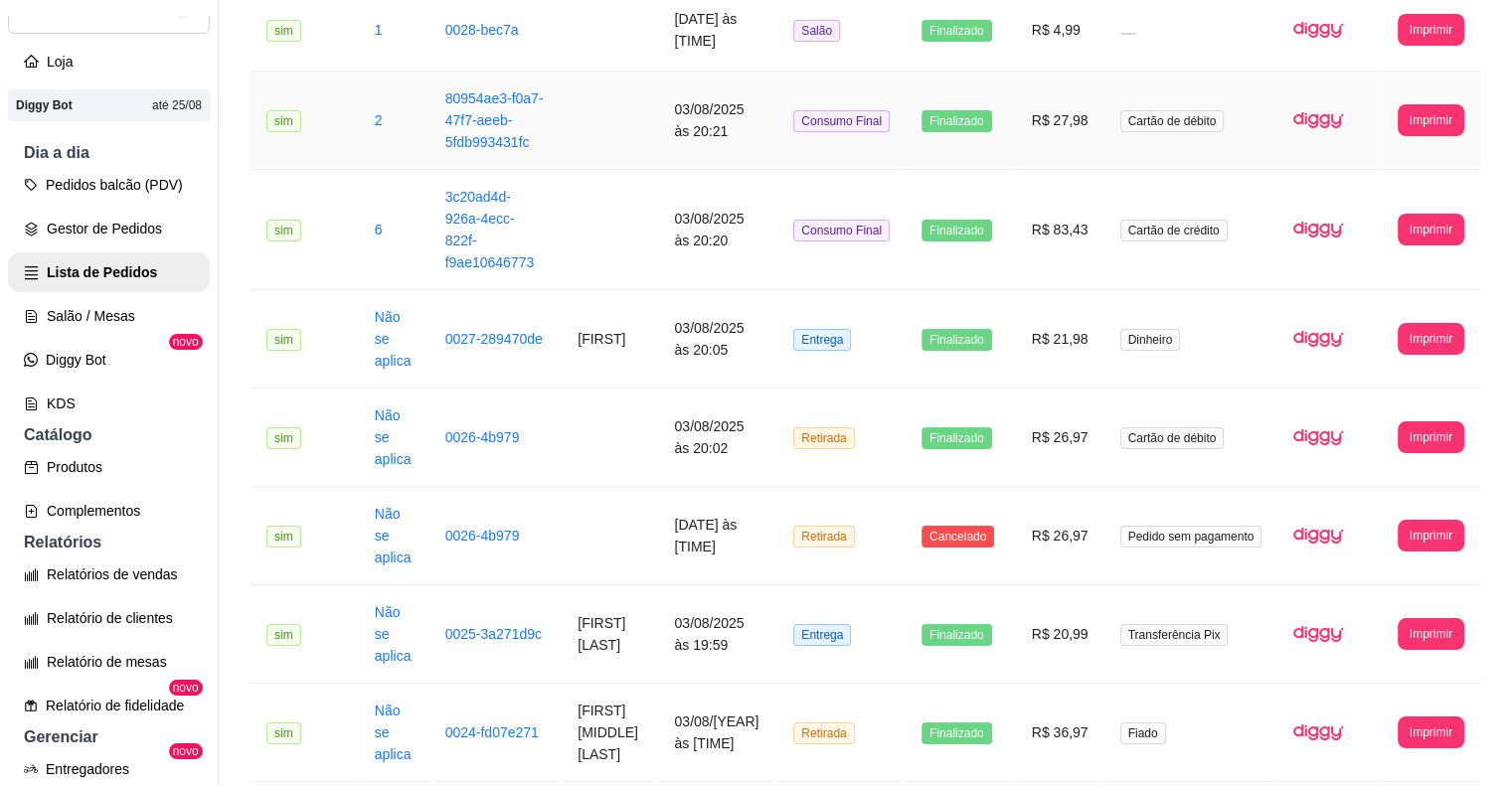scroll, scrollTop: 2445, scrollLeft: 0, axis: vertical 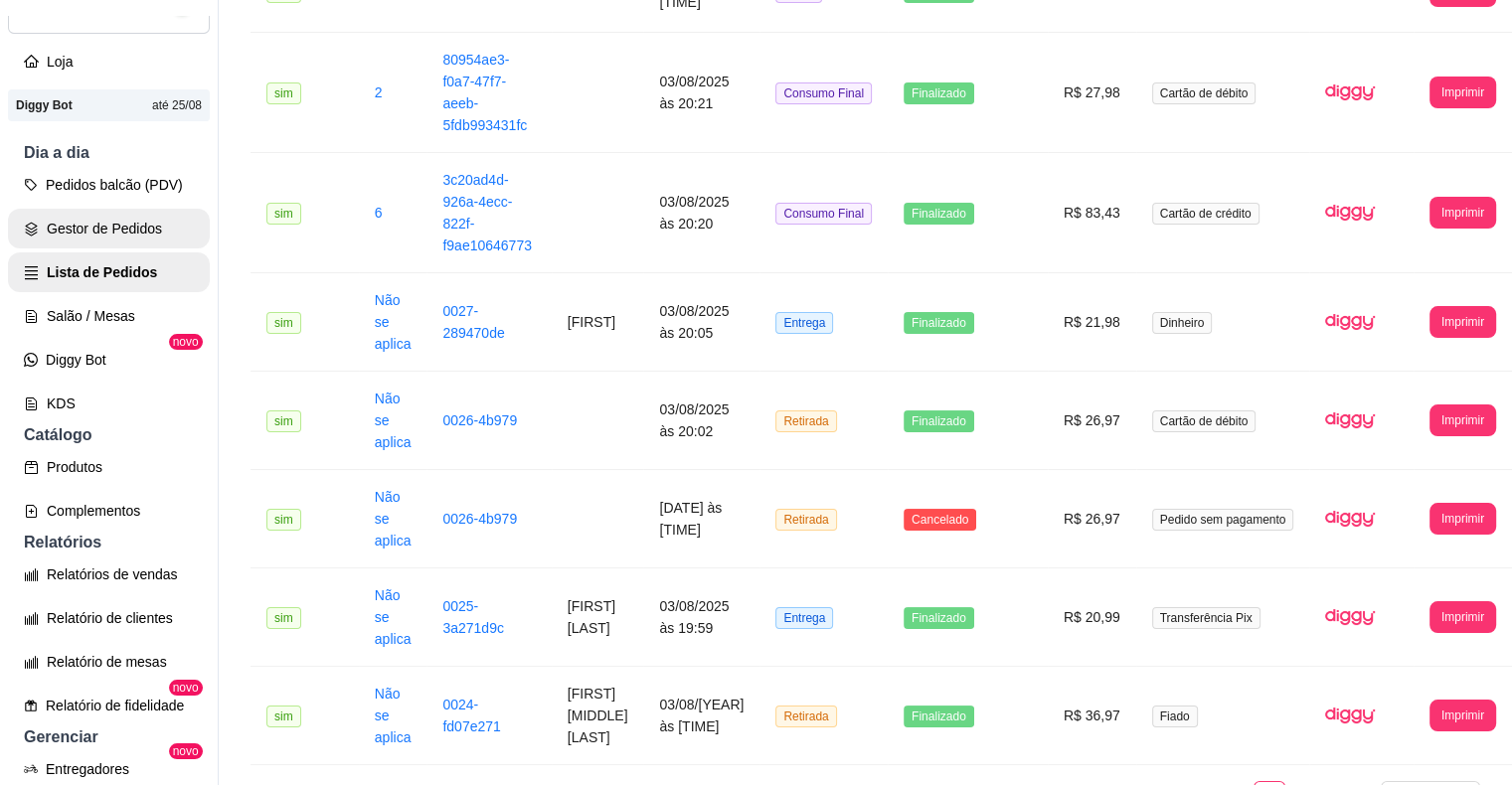 click on "Gestor de Pedidos" at bounding box center [108, 229] 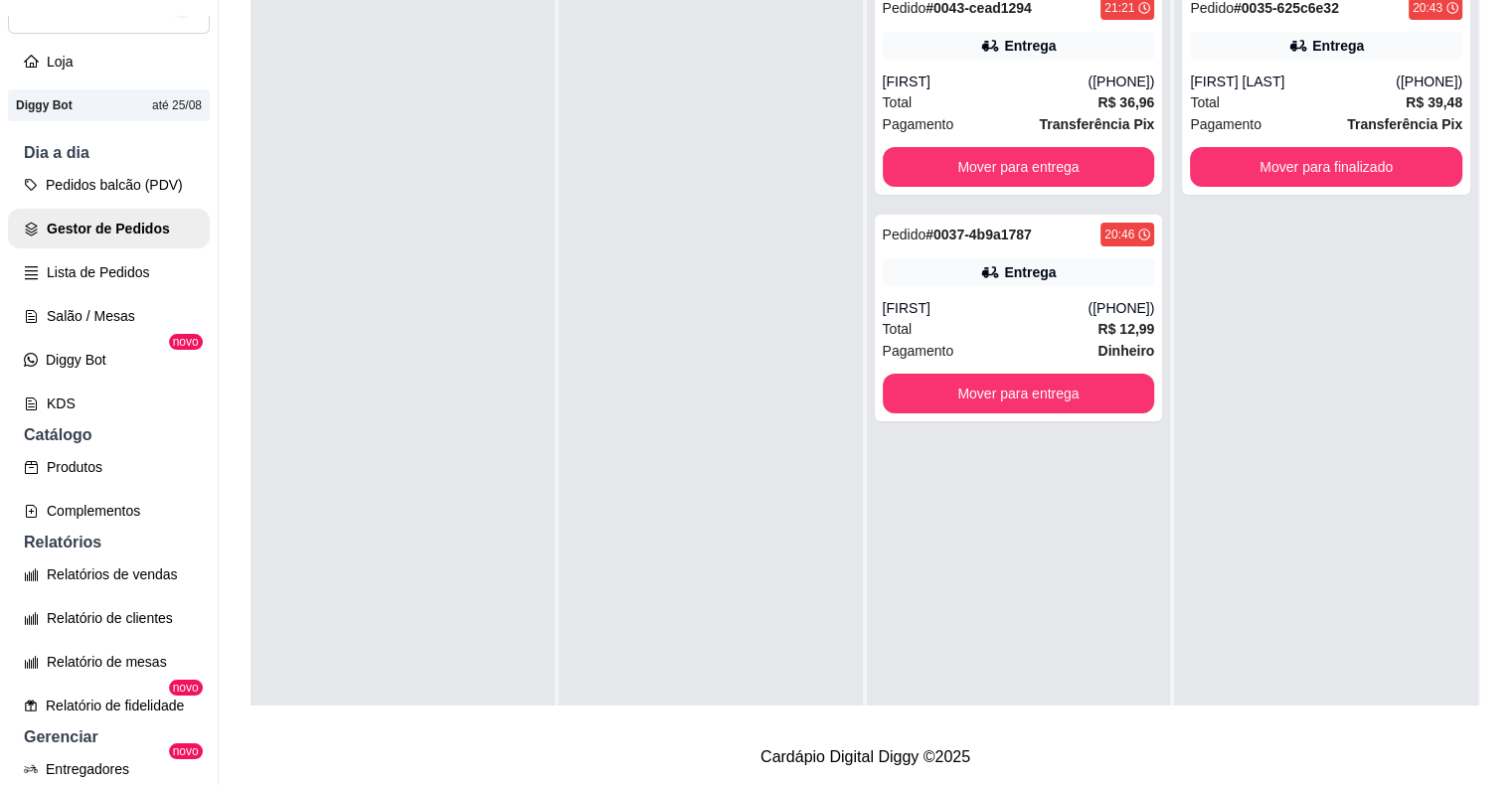 scroll, scrollTop: 0, scrollLeft: 0, axis: both 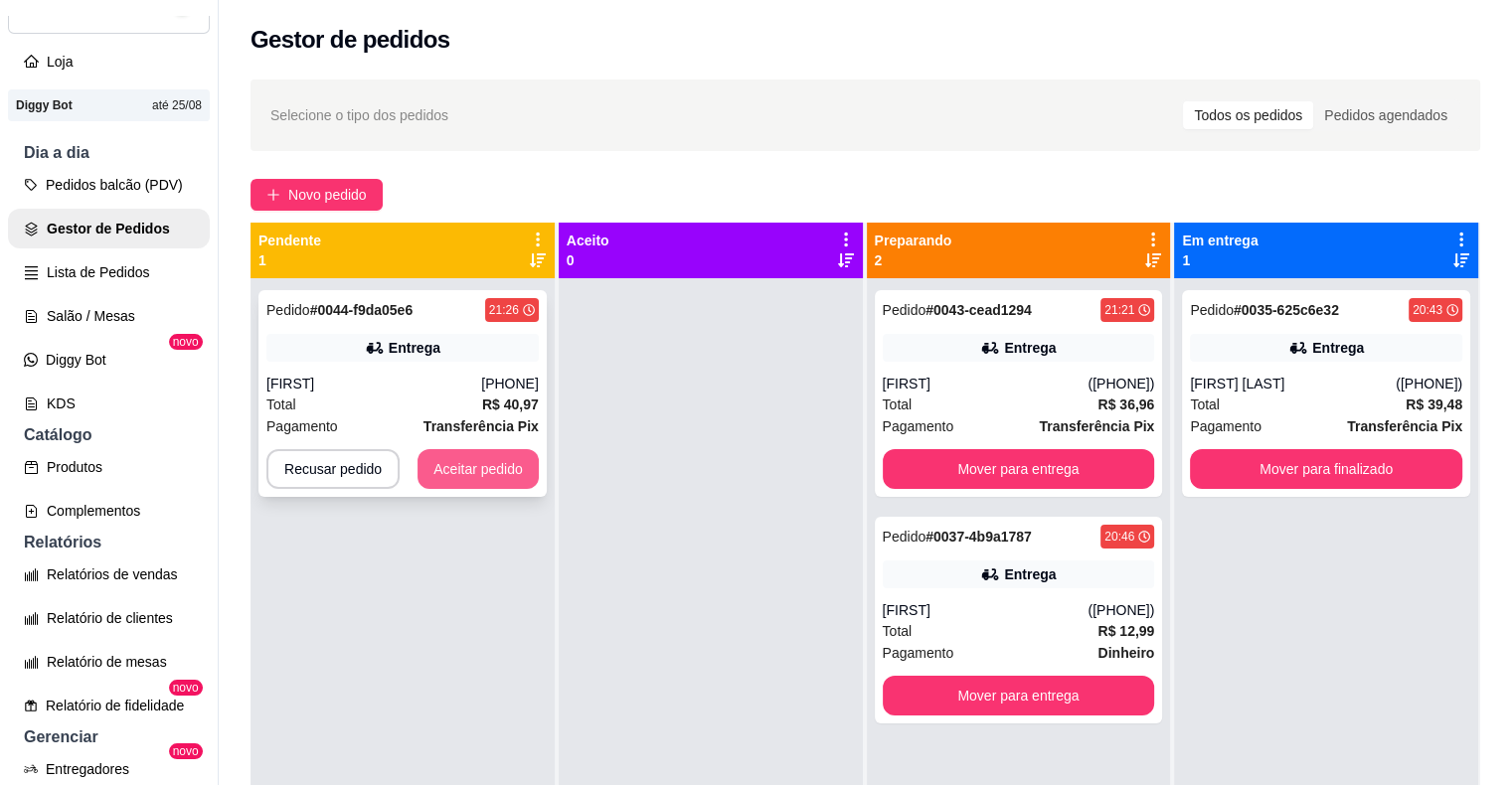 click on "Aceitar pedido" at bounding box center (478, 469) 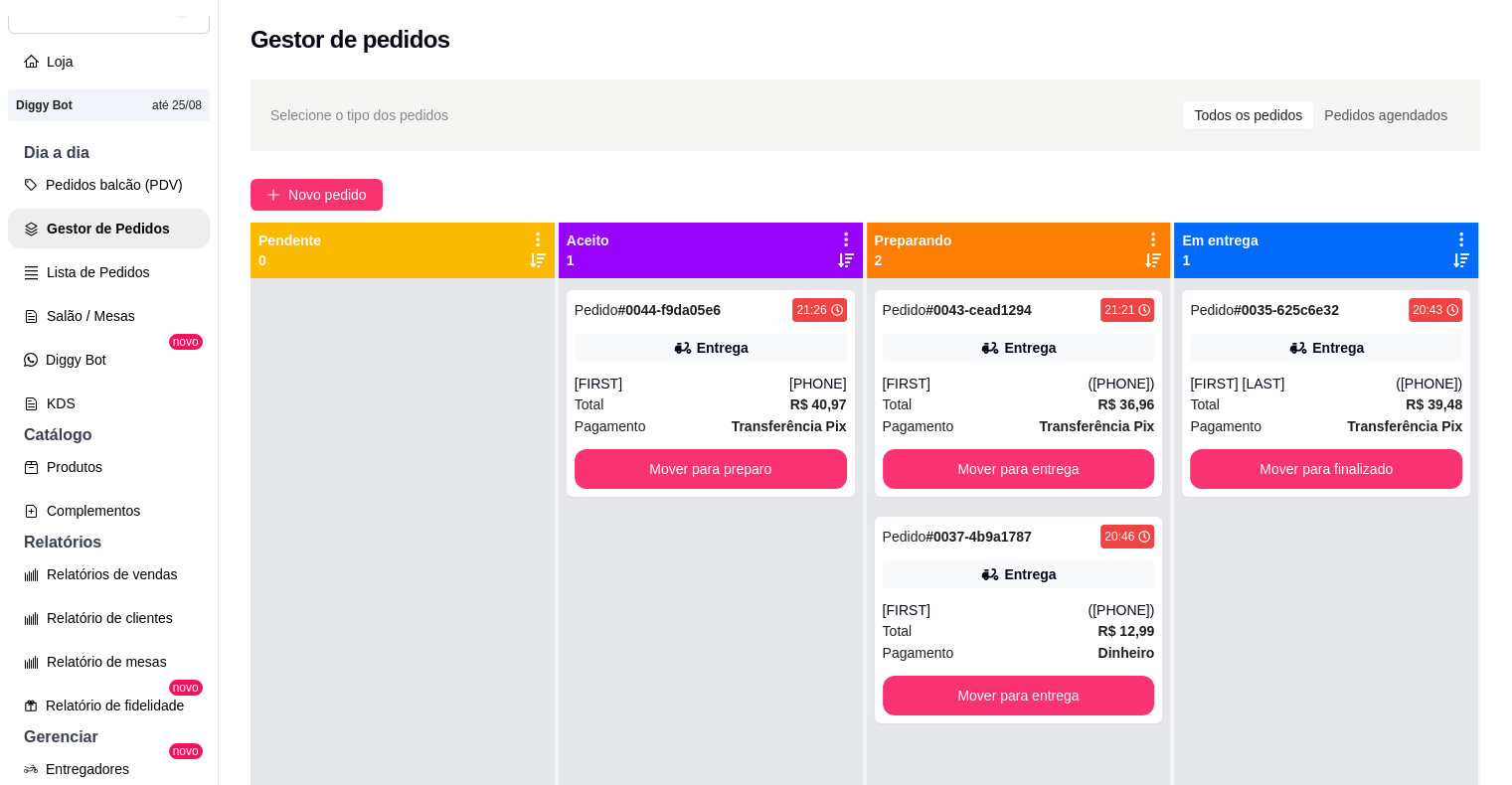 click on "[FIRST]" at bounding box center [682, 384] 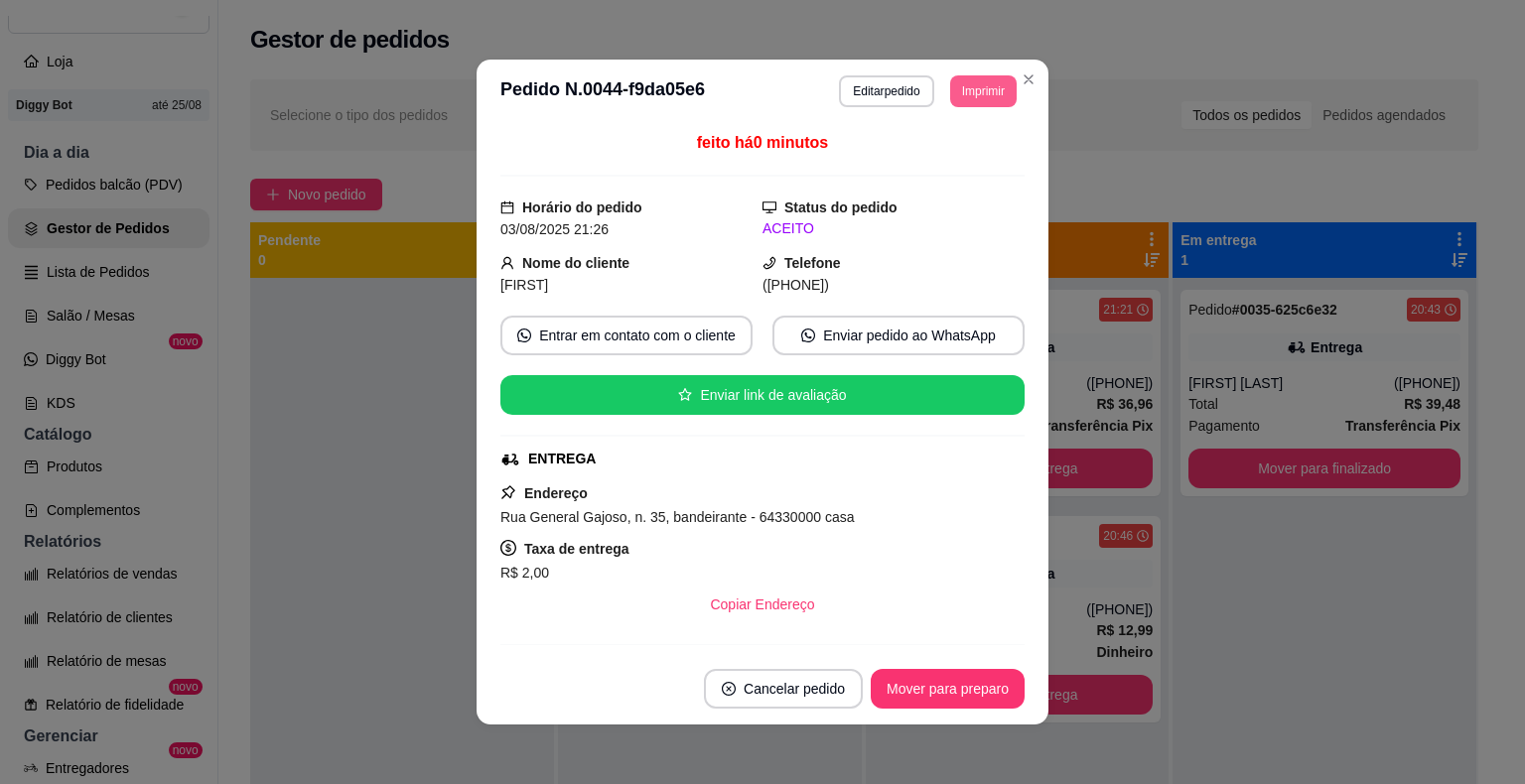 click on "Imprimir" at bounding box center (983, 91) 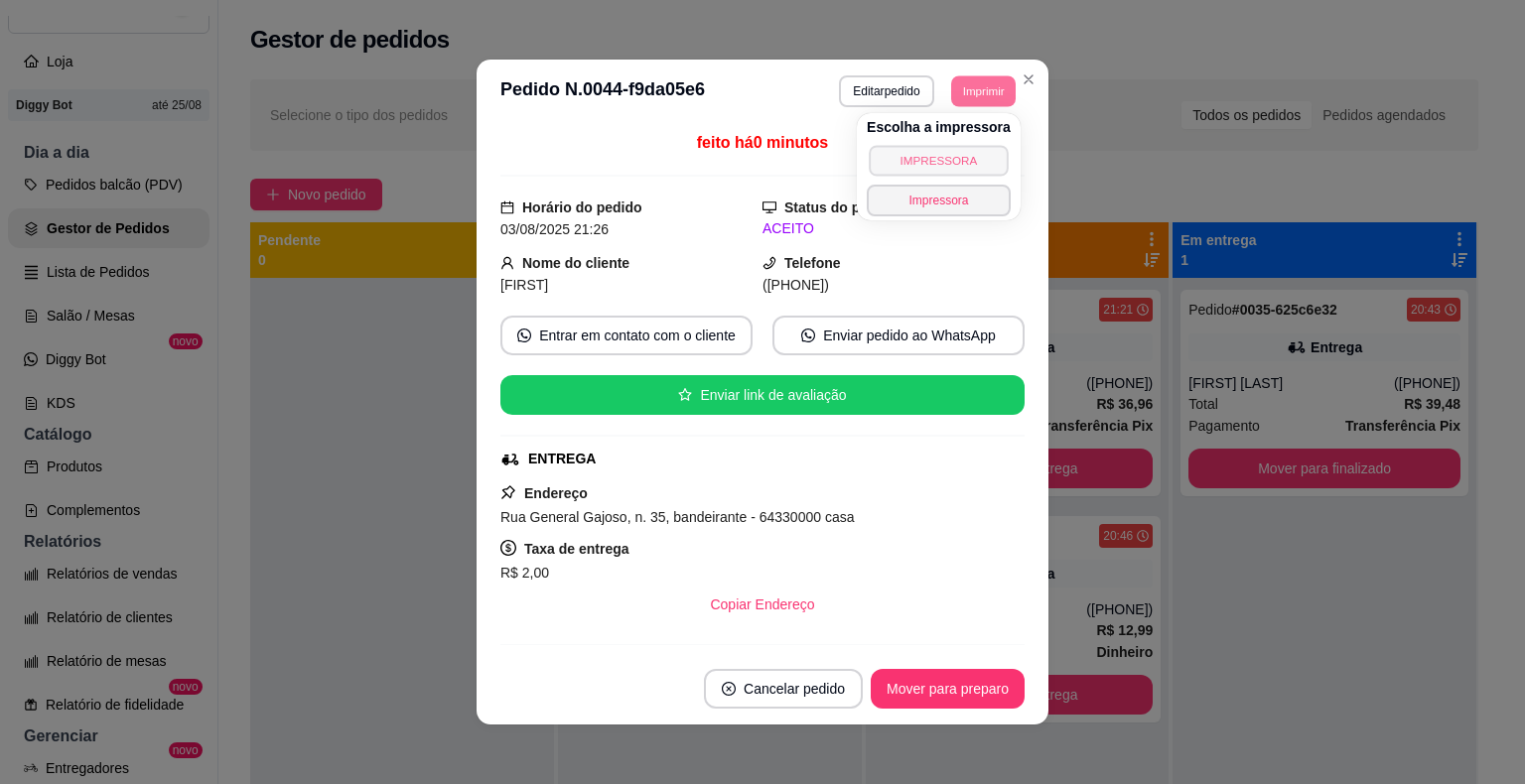 click on "IMPRESSORA" at bounding box center (938, 160) 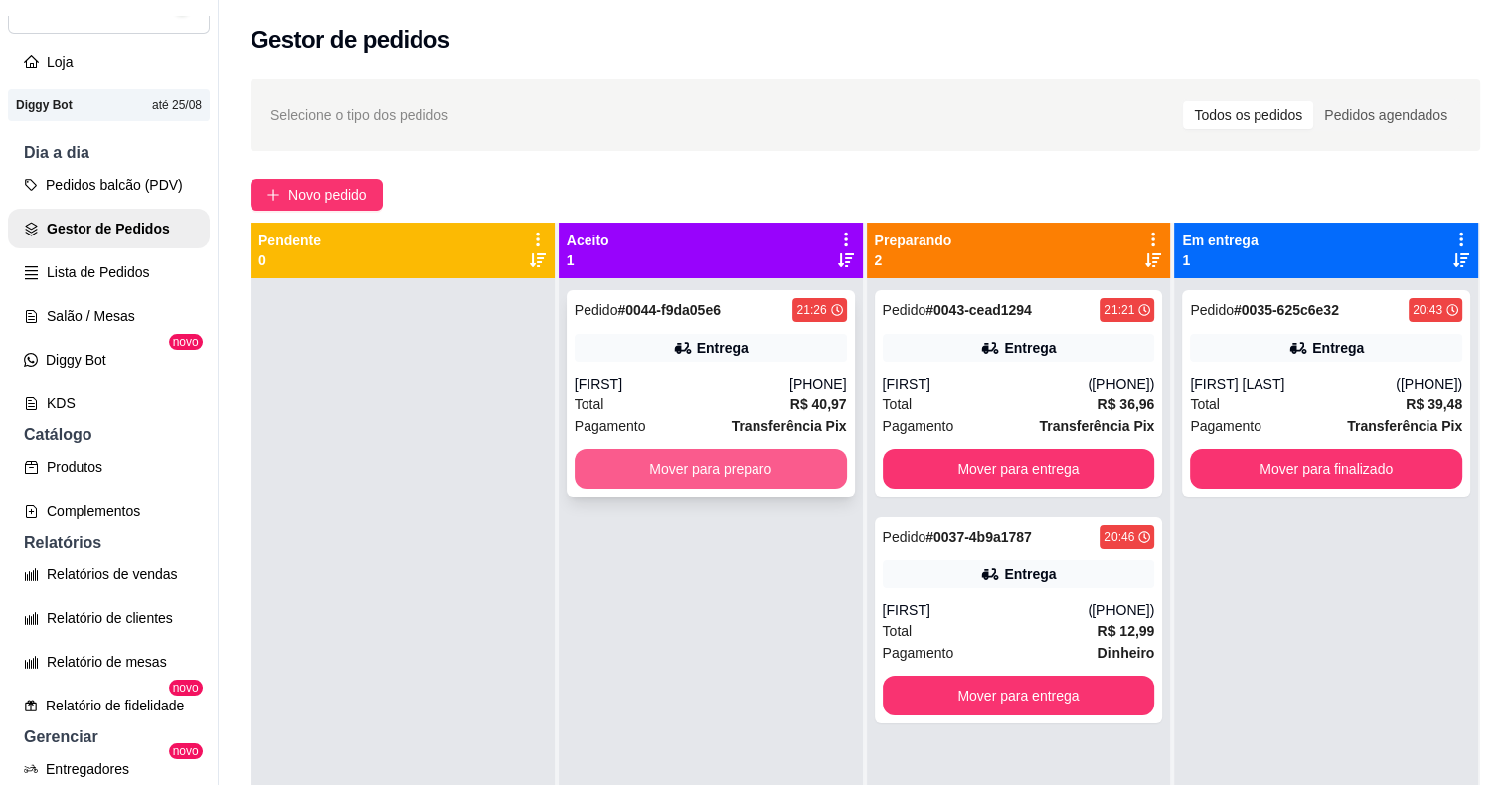 click on "Mover para preparo" at bounding box center (711, 469) 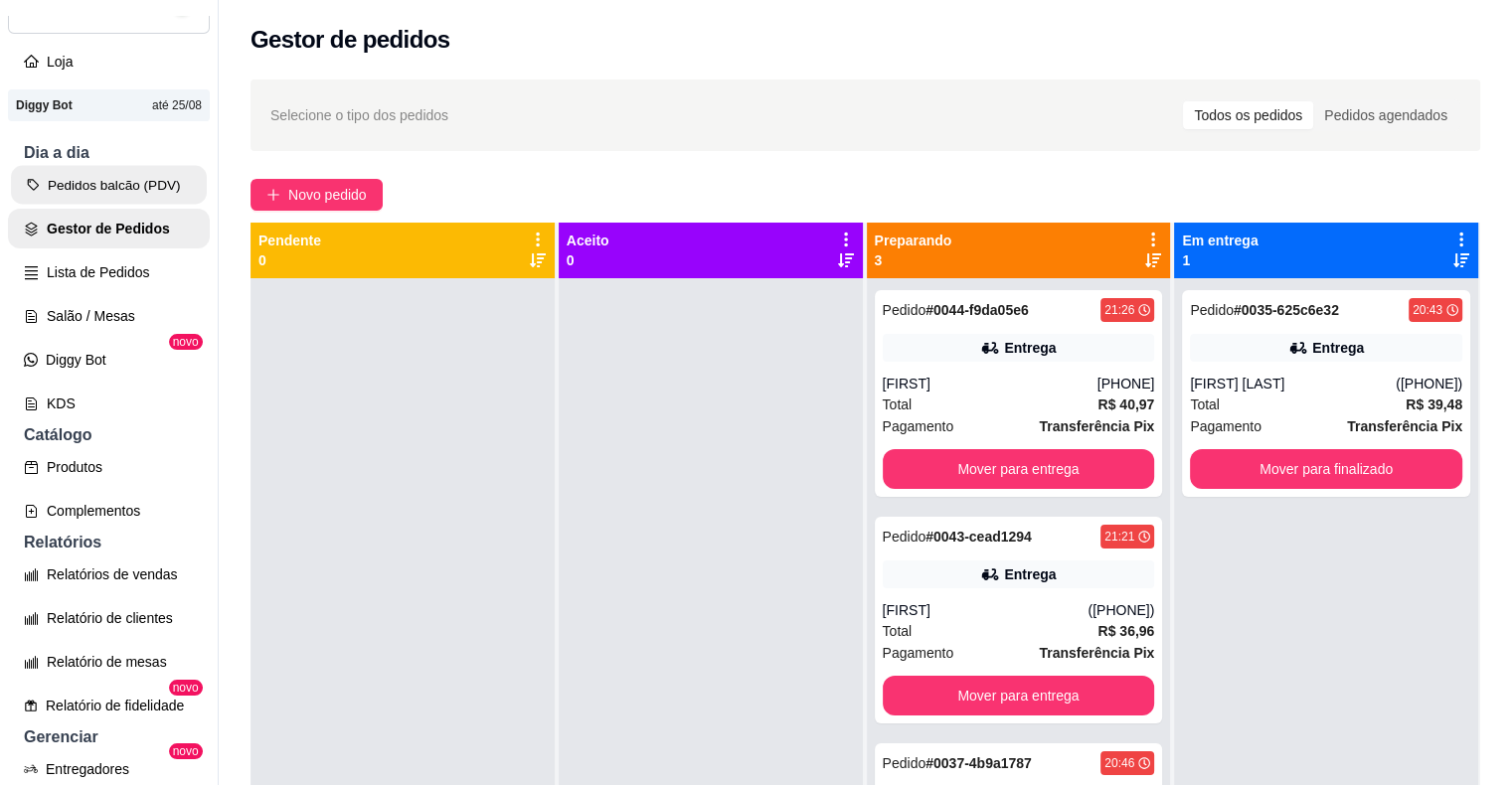 click on "Pedidos balcão (PDV)" at bounding box center (108, 185) 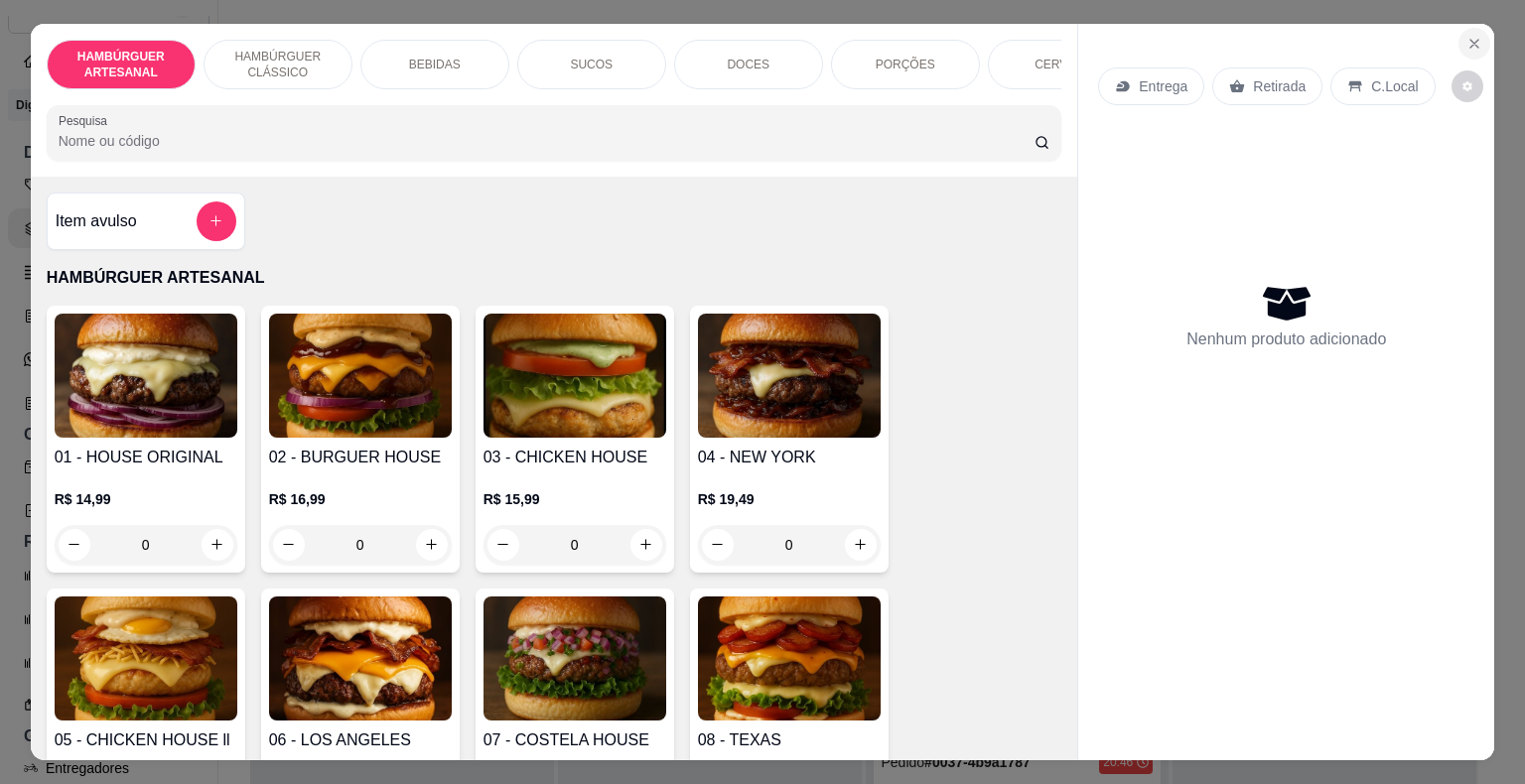 click at bounding box center (1474, 44) 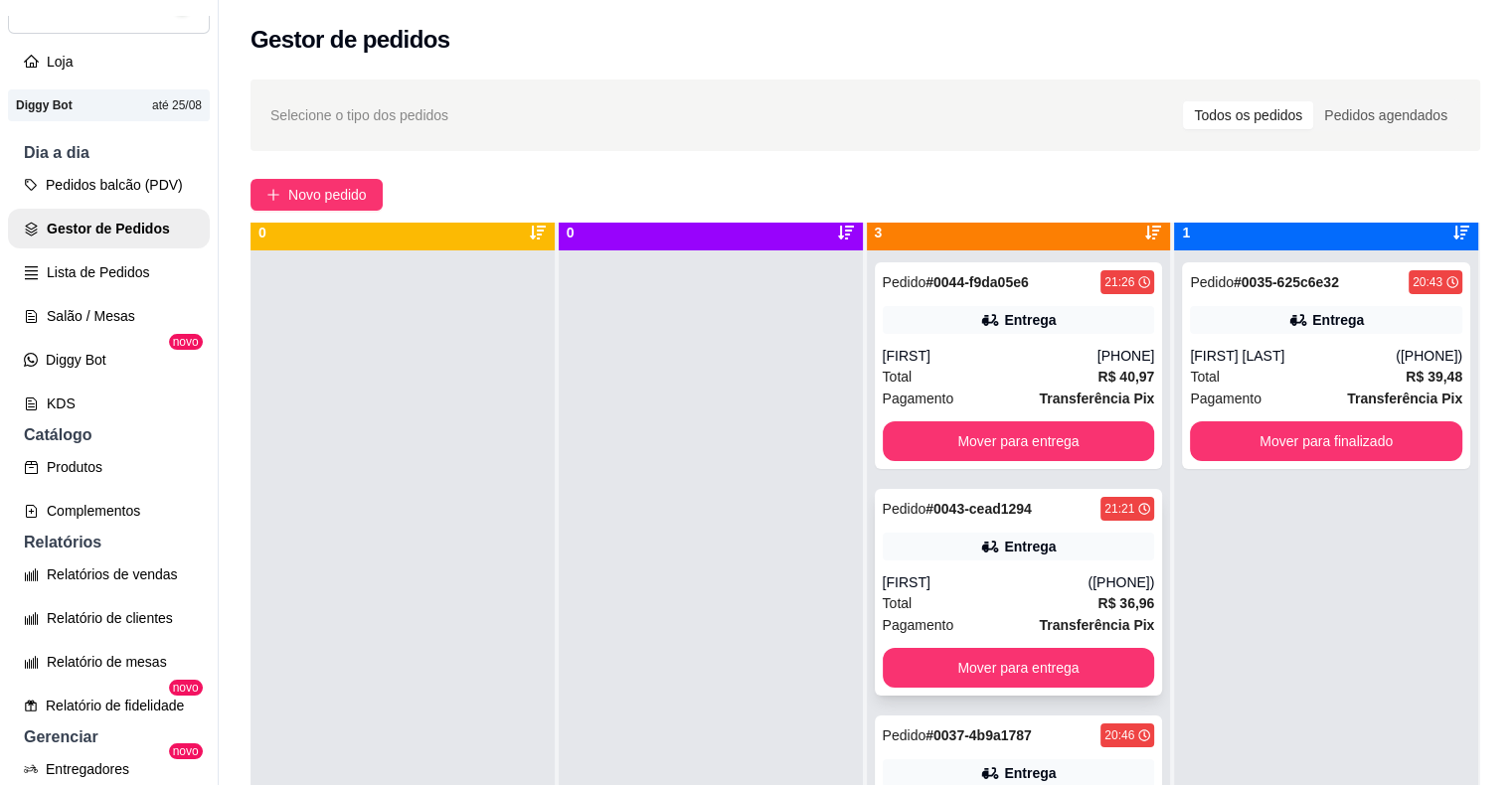 scroll, scrollTop: 56, scrollLeft: 0, axis: vertical 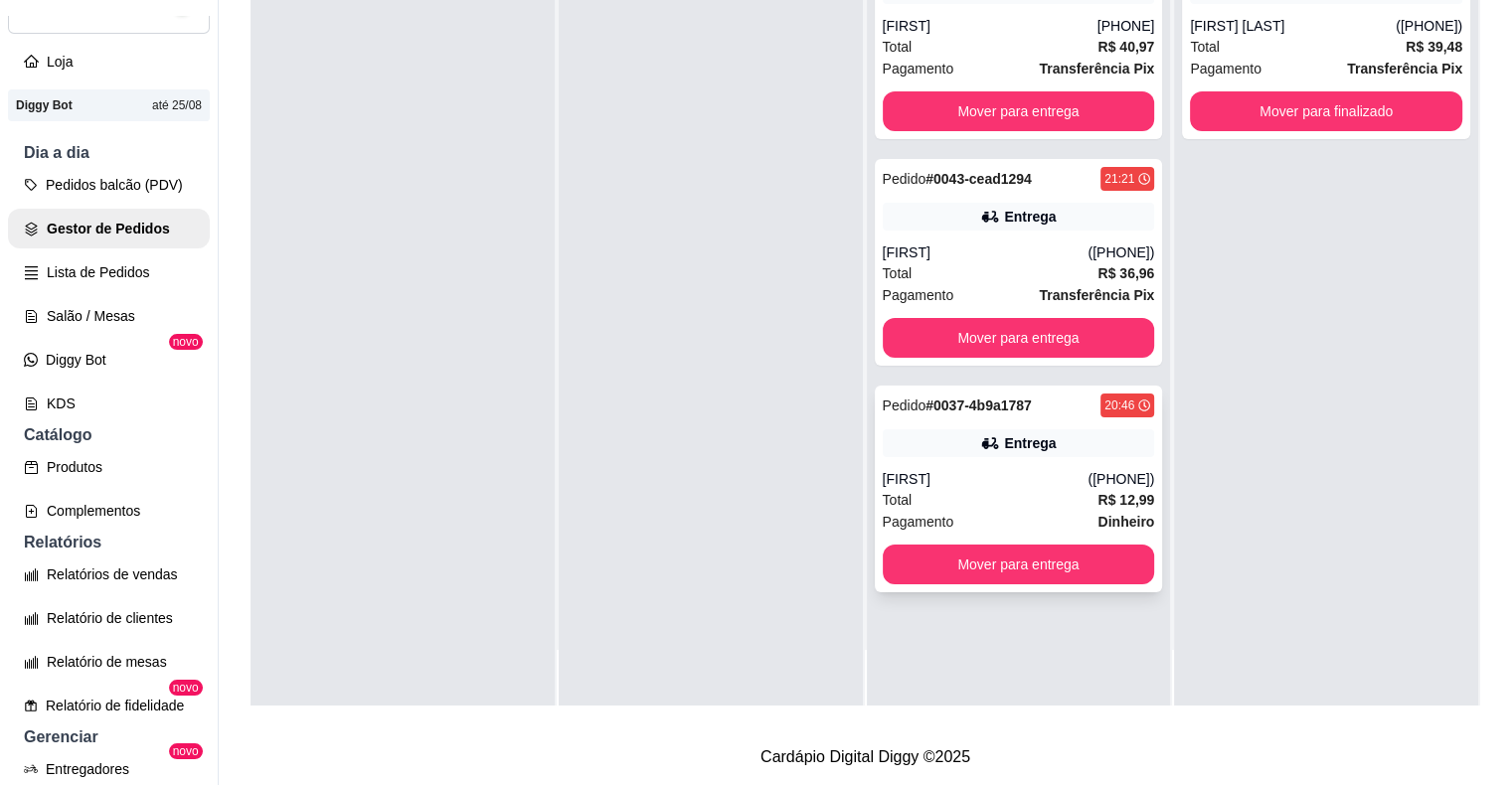 click on "Pagamento" at bounding box center [919, 522] 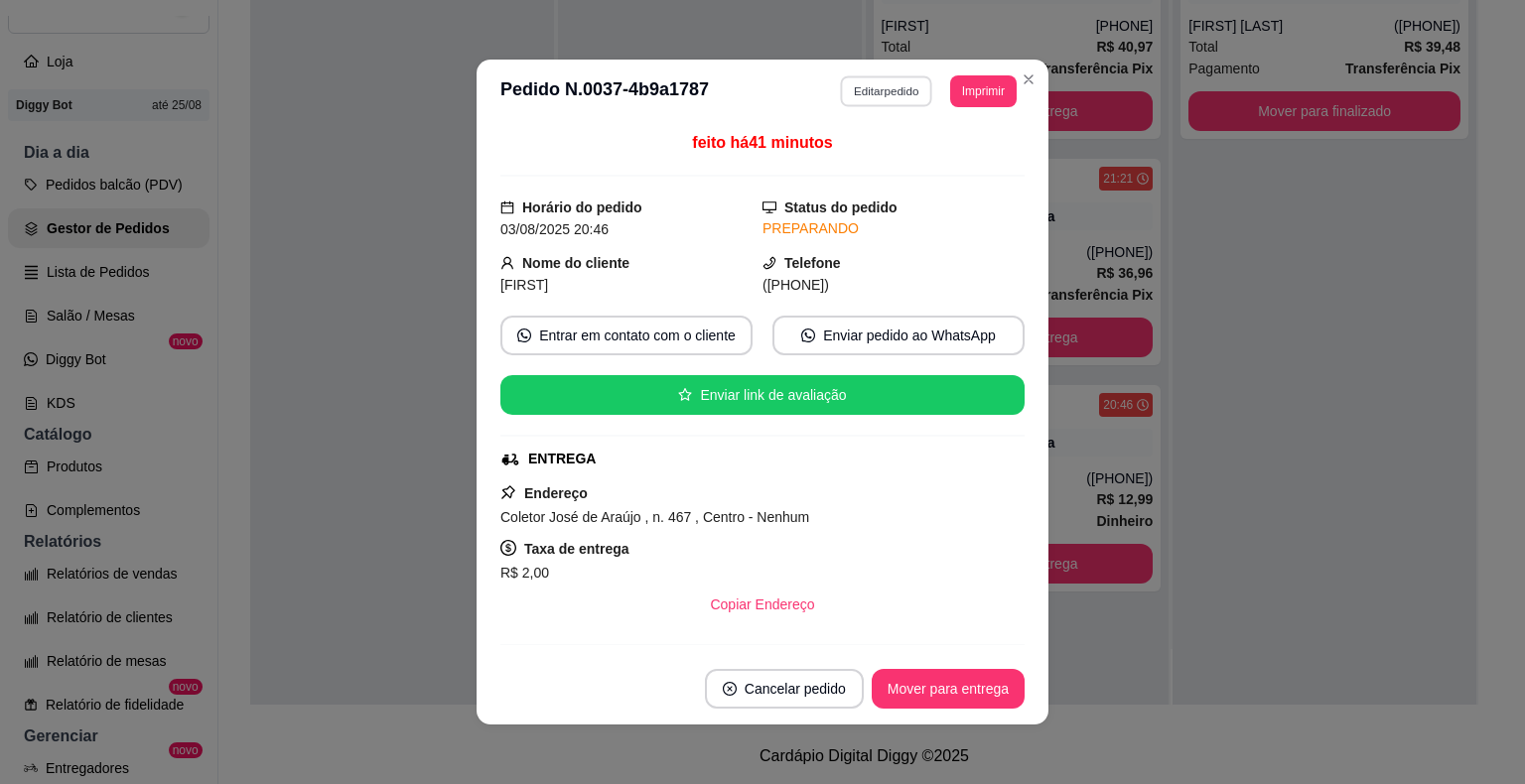 click on "Editar  pedido" at bounding box center [887, 90] 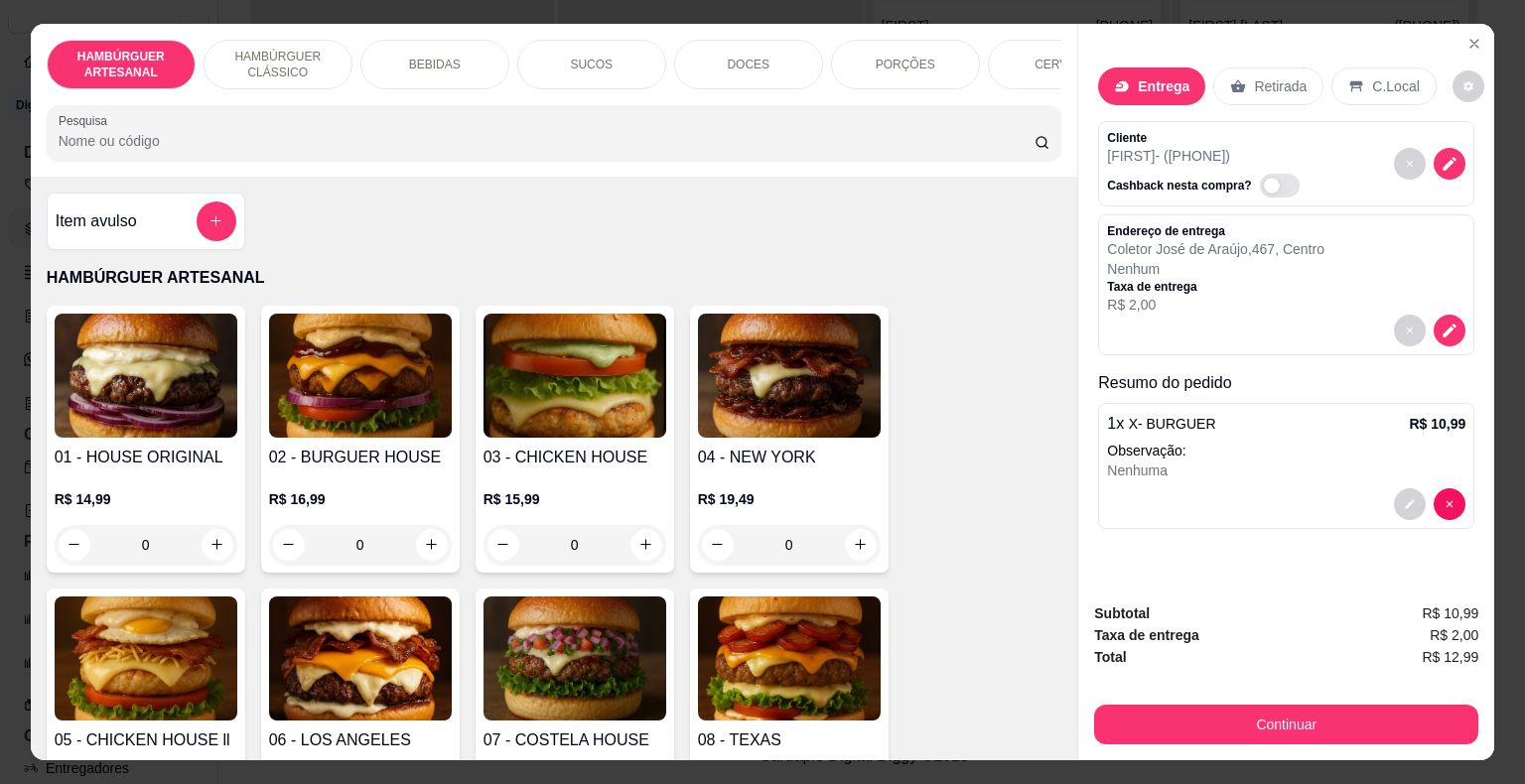 click on "R$ 2,00" at bounding box center (1215, 305) 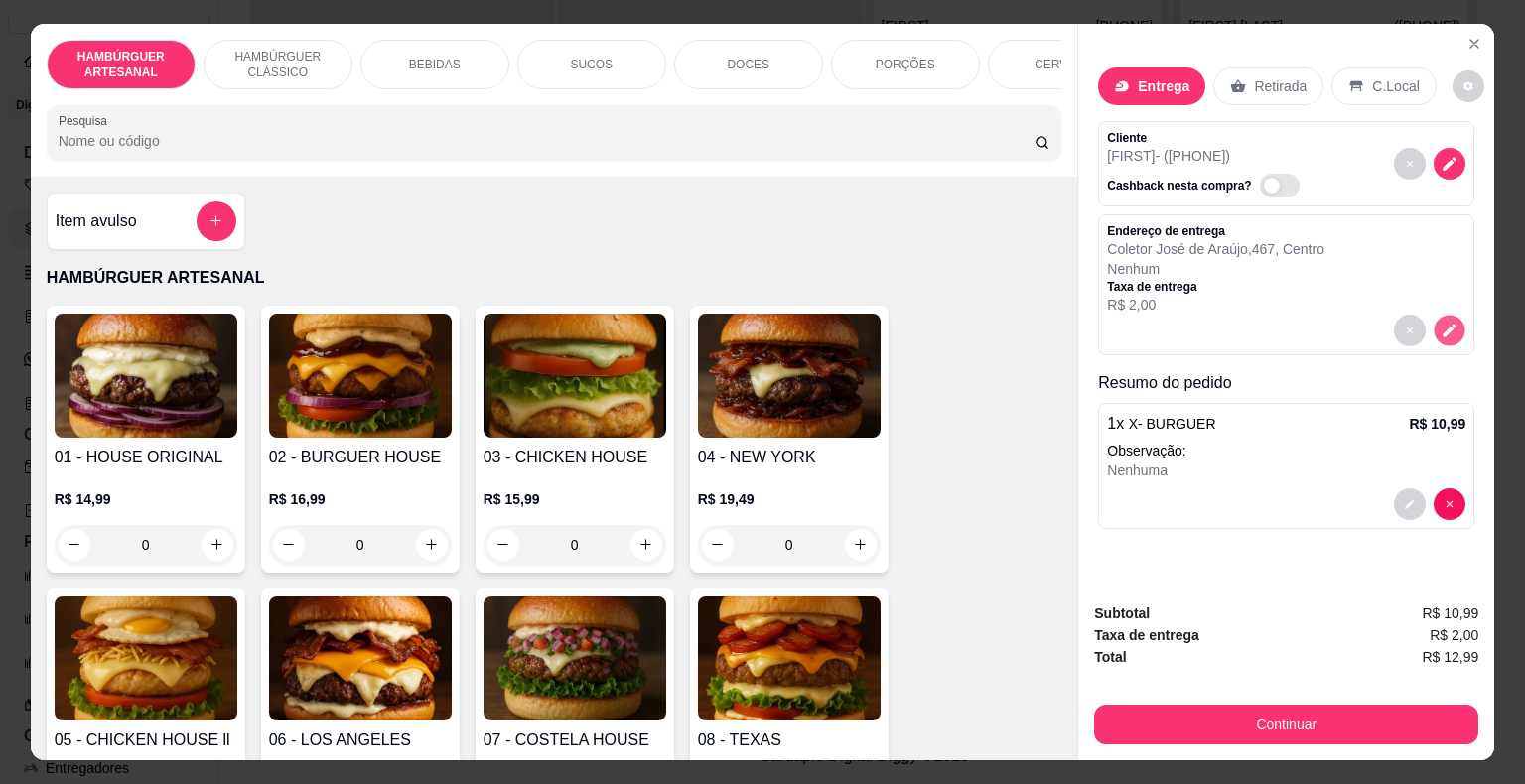 click at bounding box center (1450, 329) 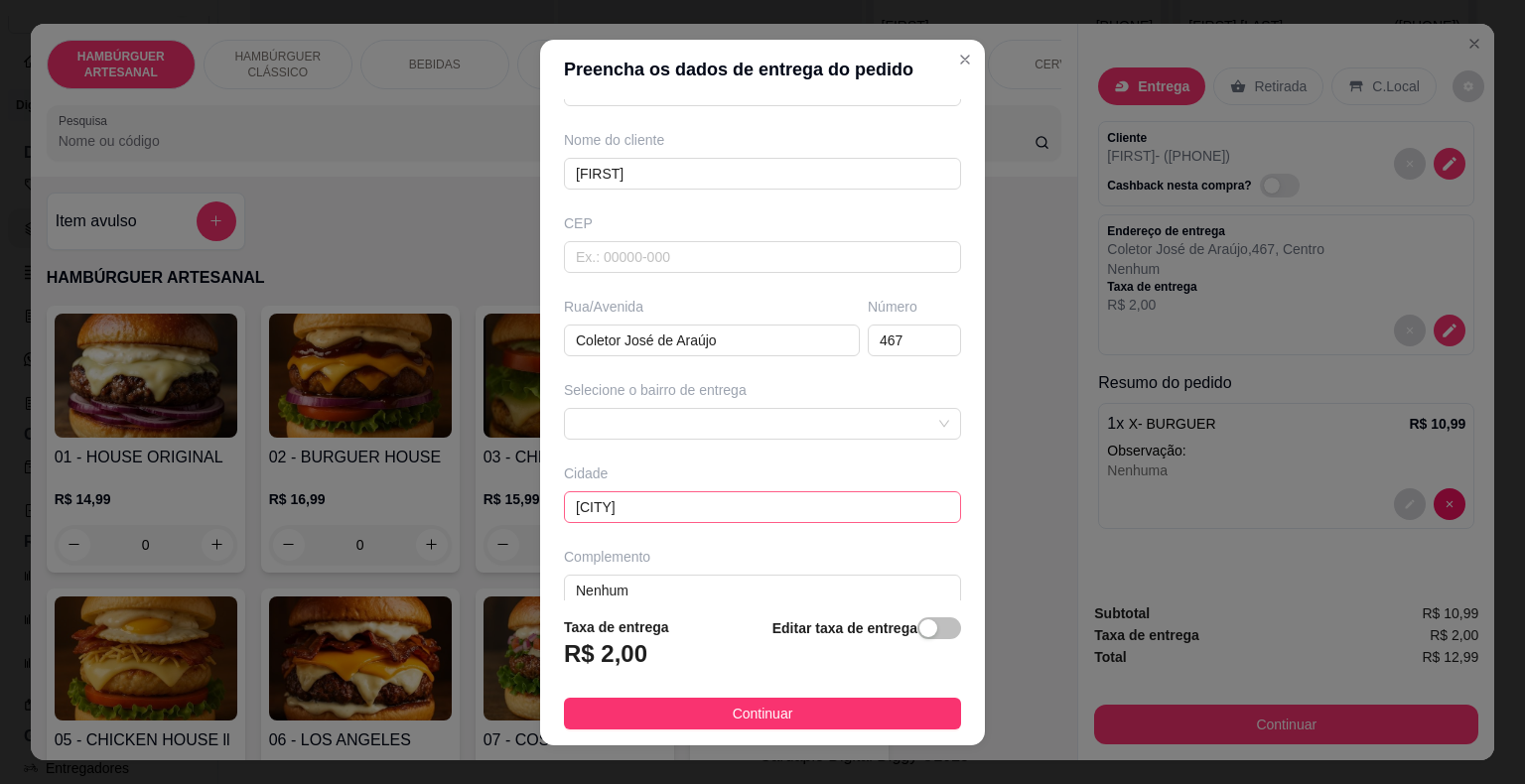 scroll, scrollTop: 164, scrollLeft: 0, axis: vertical 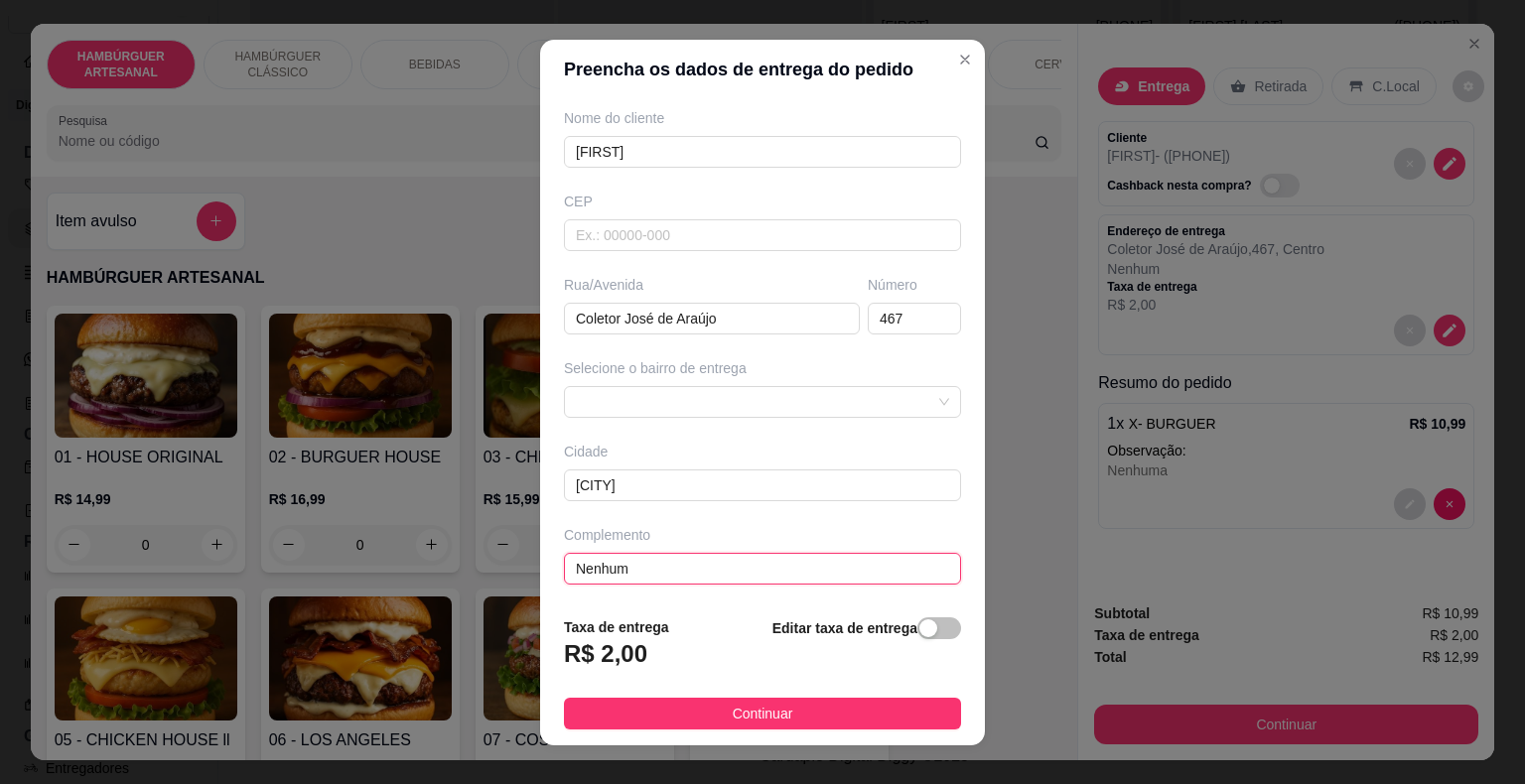 click on "Nenhum" at bounding box center [762, 569] 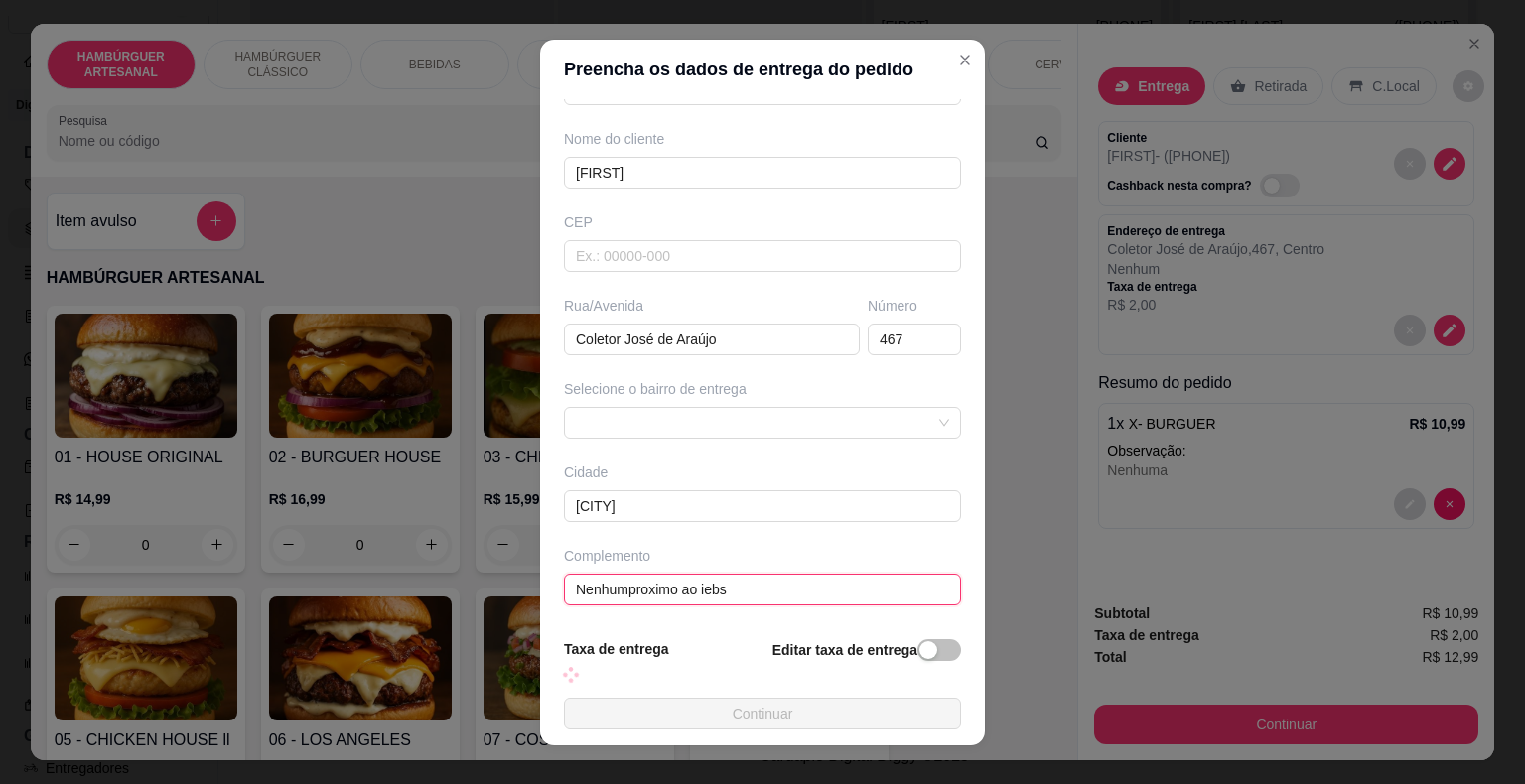 scroll, scrollTop: 164, scrollLeft: 0, axis: vertical 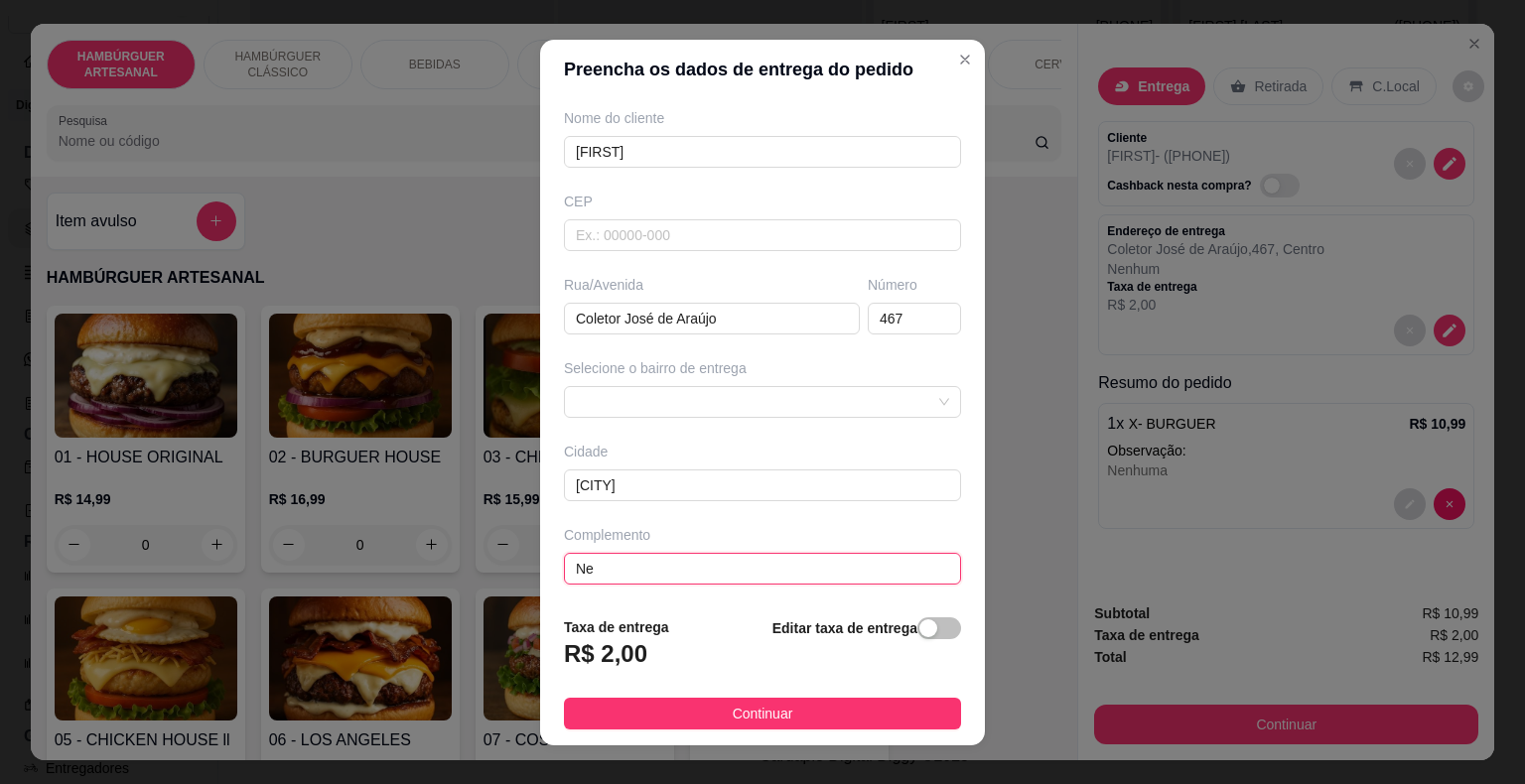 type on "N" 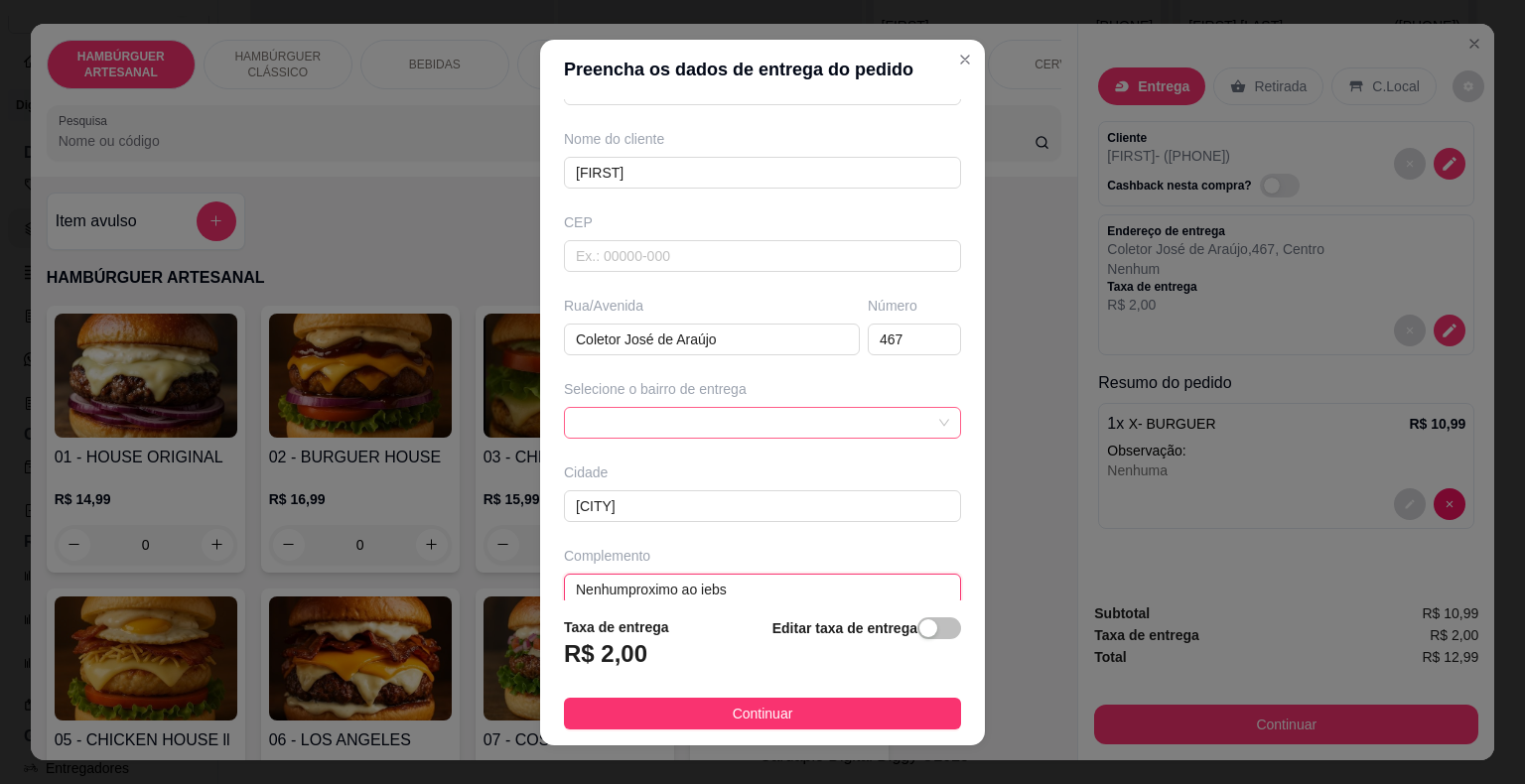 scroll, scrollTop: 164, scrollLeft: 0, axis: vertical 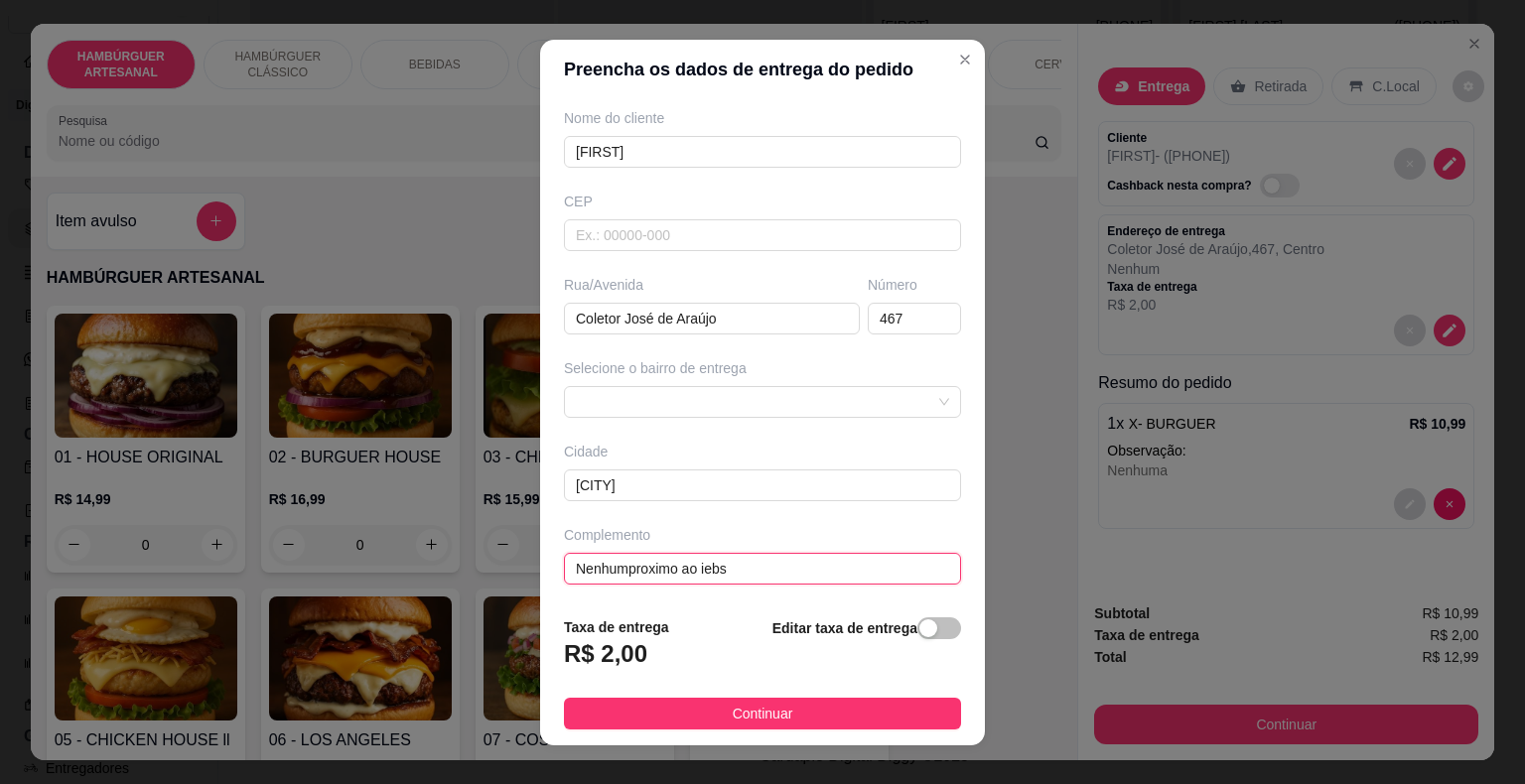 click on "Nenhumproximo ao iebs" at bounding box center [762, 569] 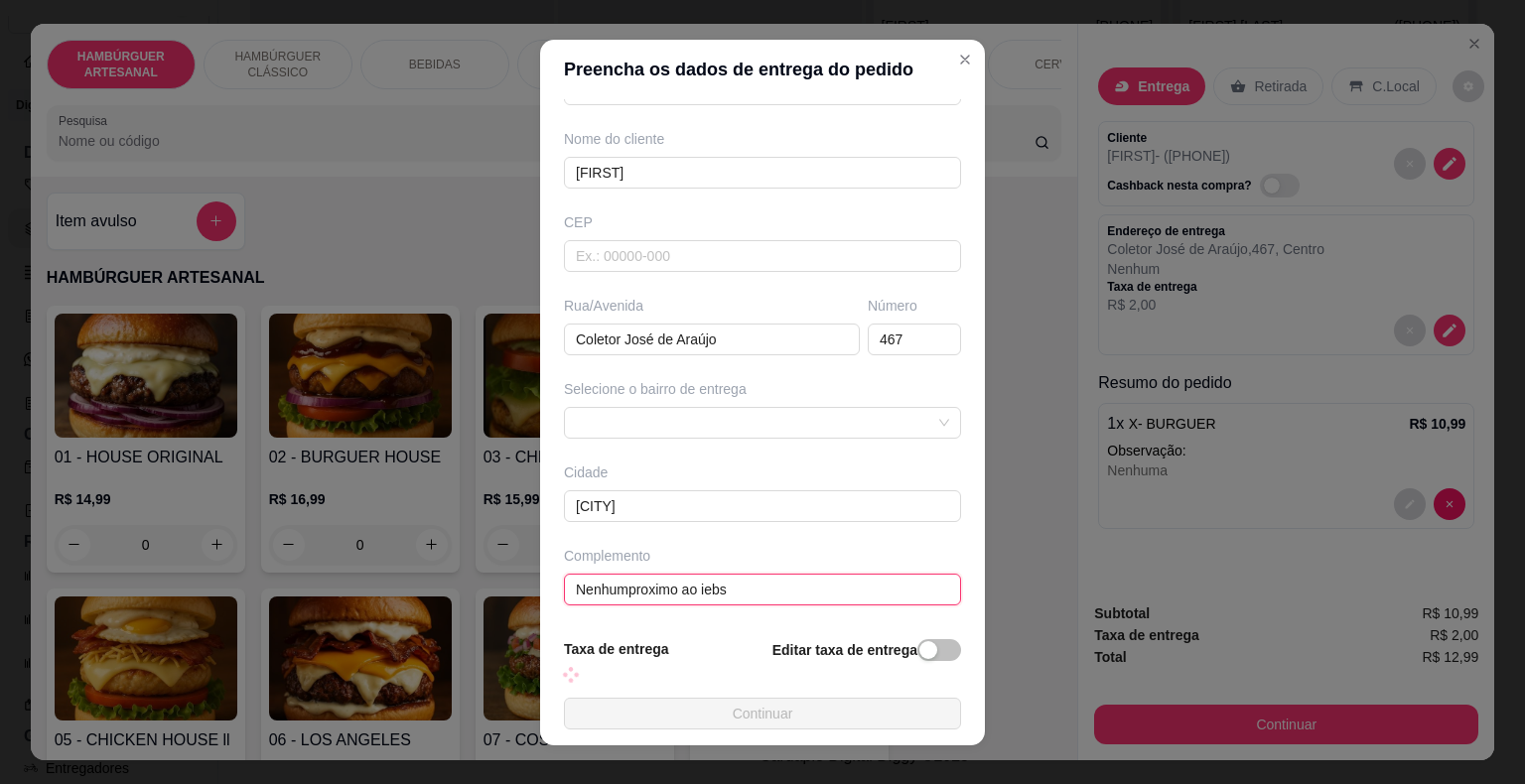 scroll, scrollTop: 164, scrollLeft: 0, axis: vertical 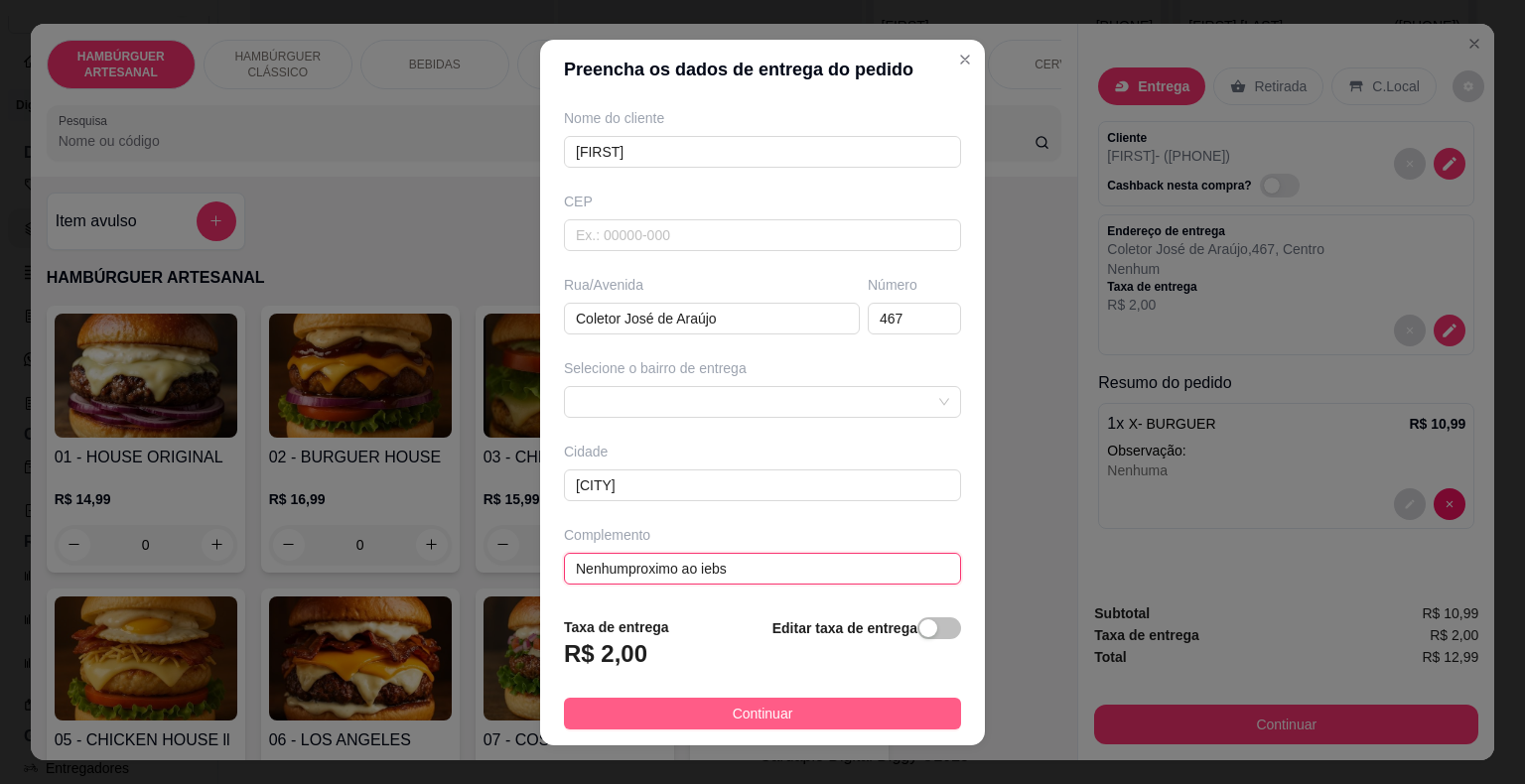 type on "Nenhumproximo ao iebs" 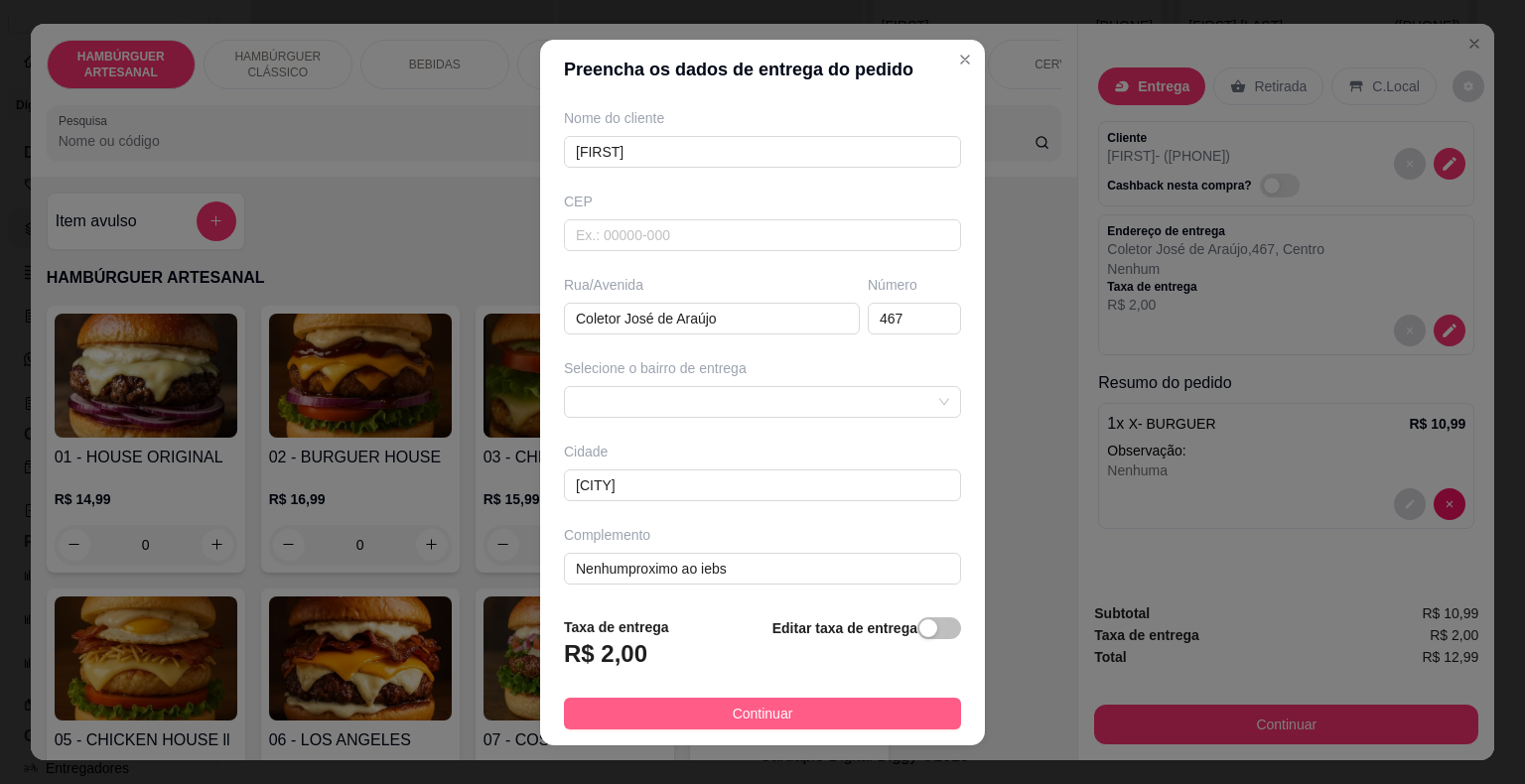 click on "Continuar" at bounding box center [762, 714] 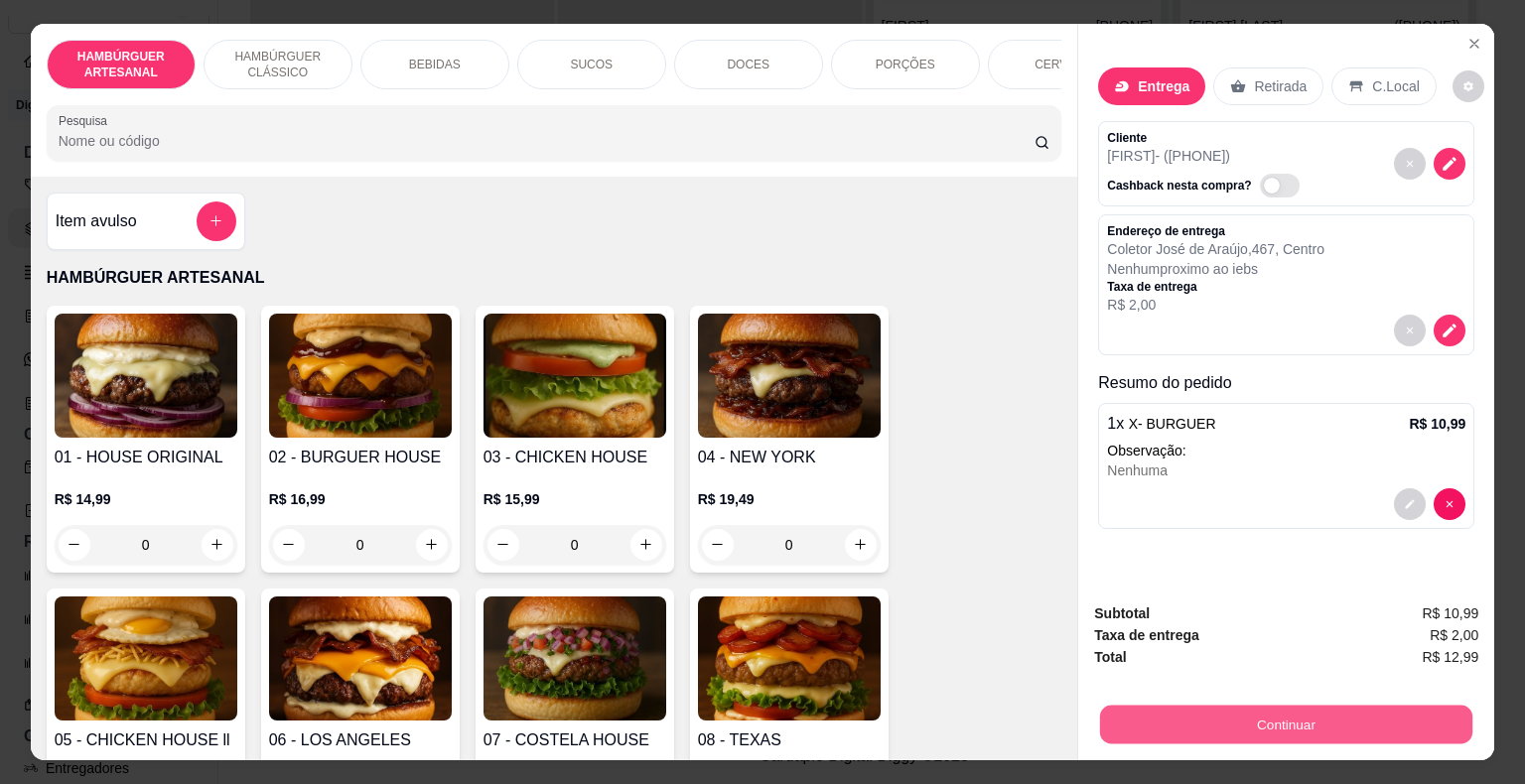 click on "Continuar" at bounding box center [1286, 724] 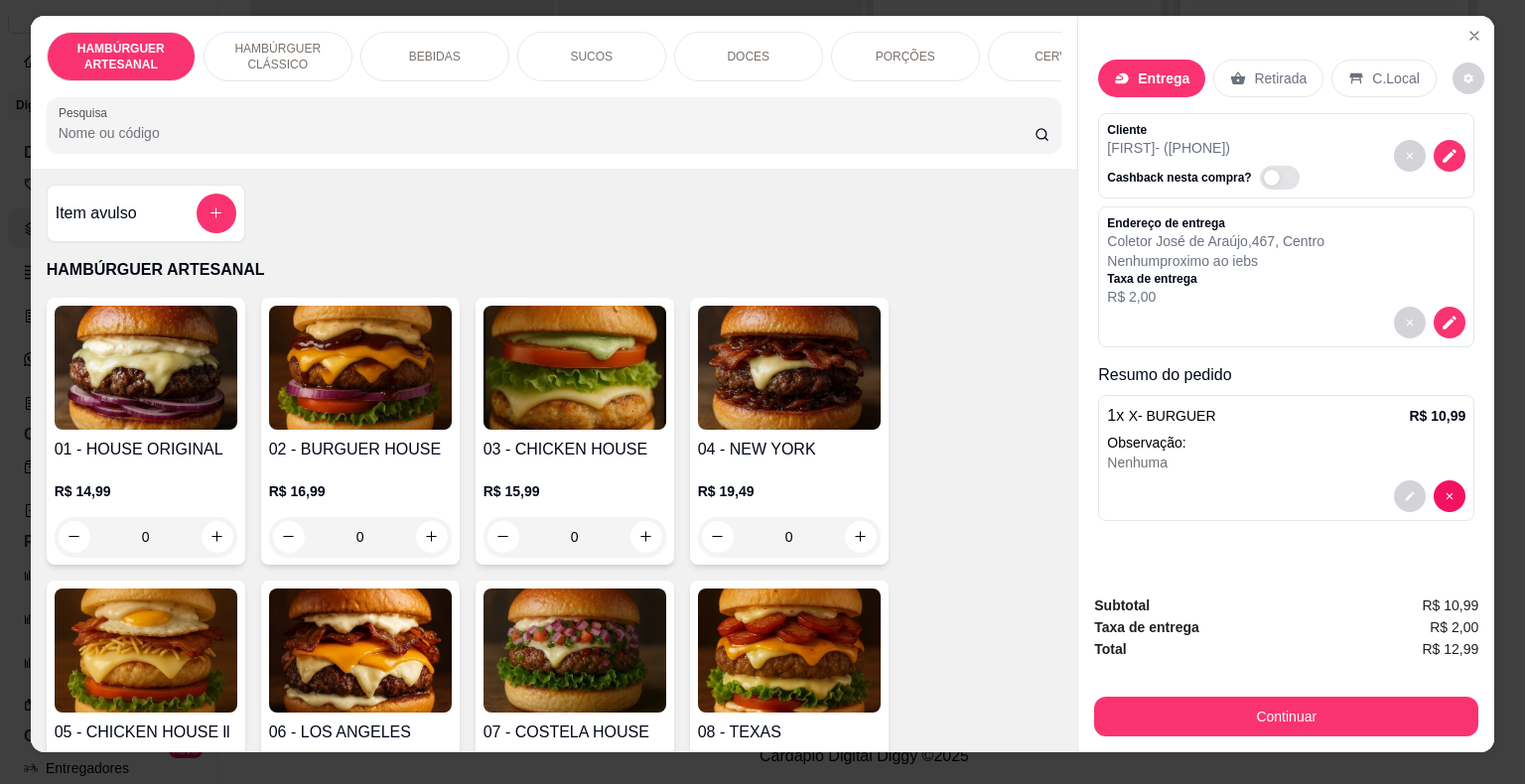 scroll, scrollTop: 0, scrollLeft: 0, axis: both 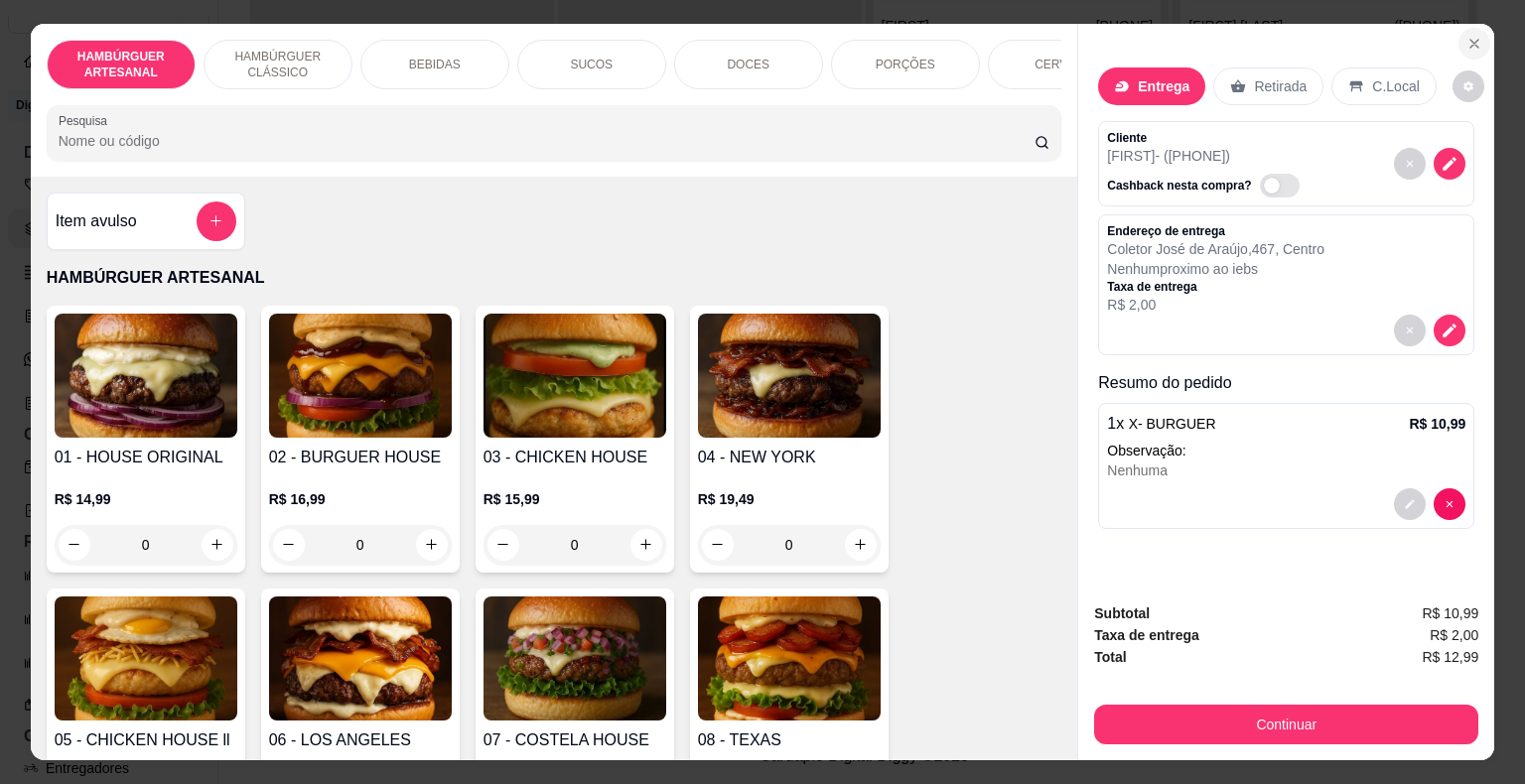 click at bounding box center [1474, 44] 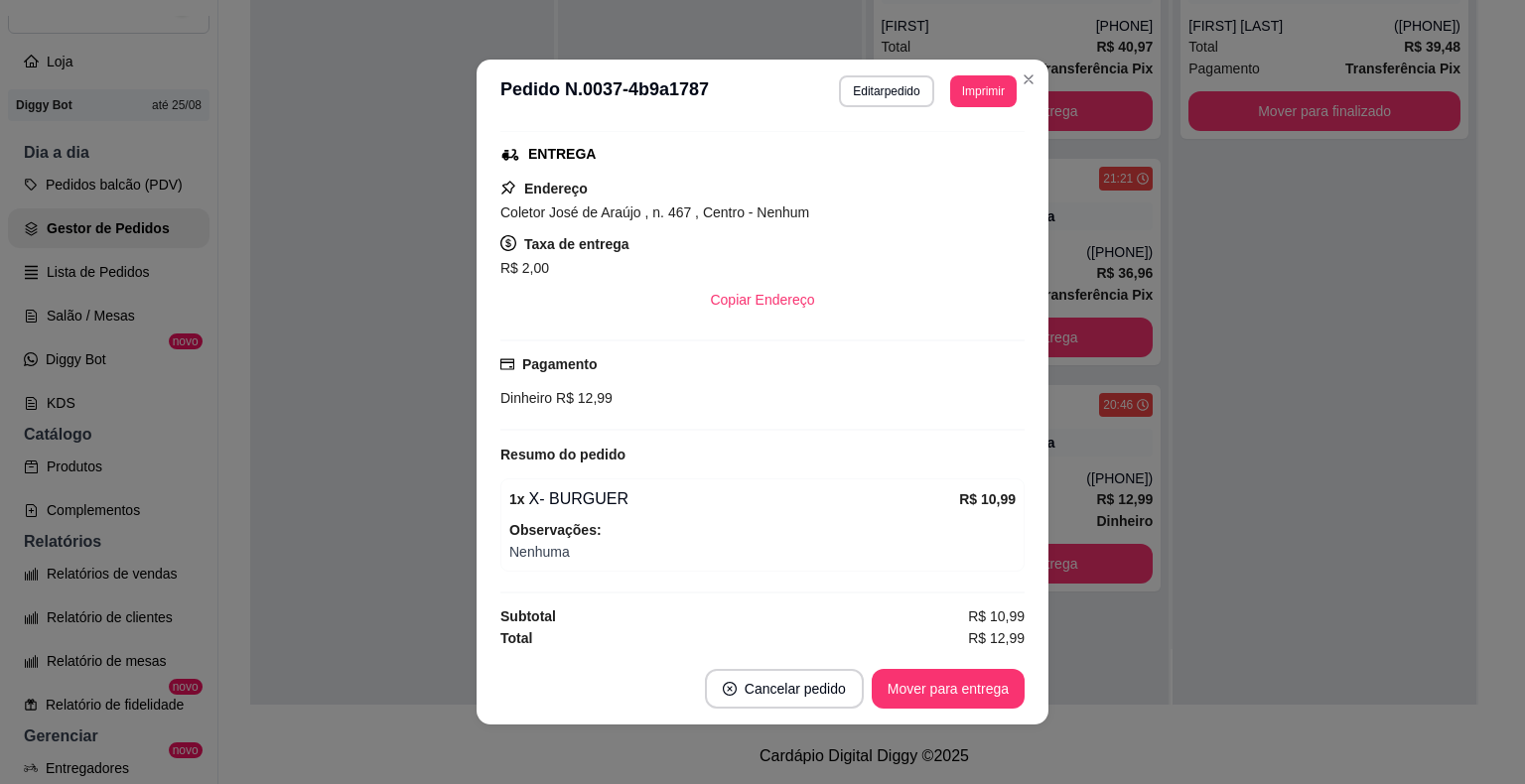 scroll, scrollTop: 306, scrollLeft: 0, axis: vertical 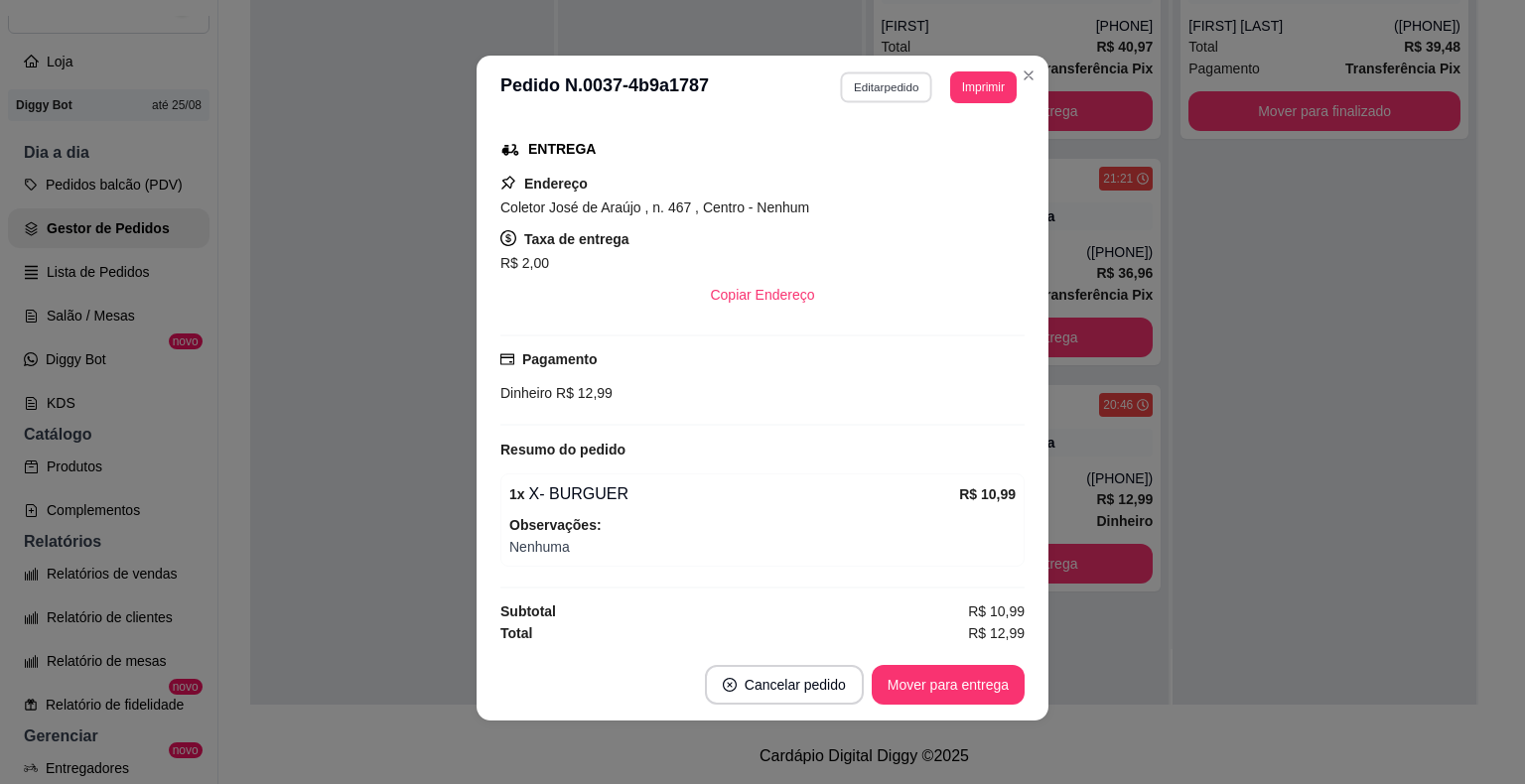 click on "Editar  pedido" at bounding box center (887, 86) 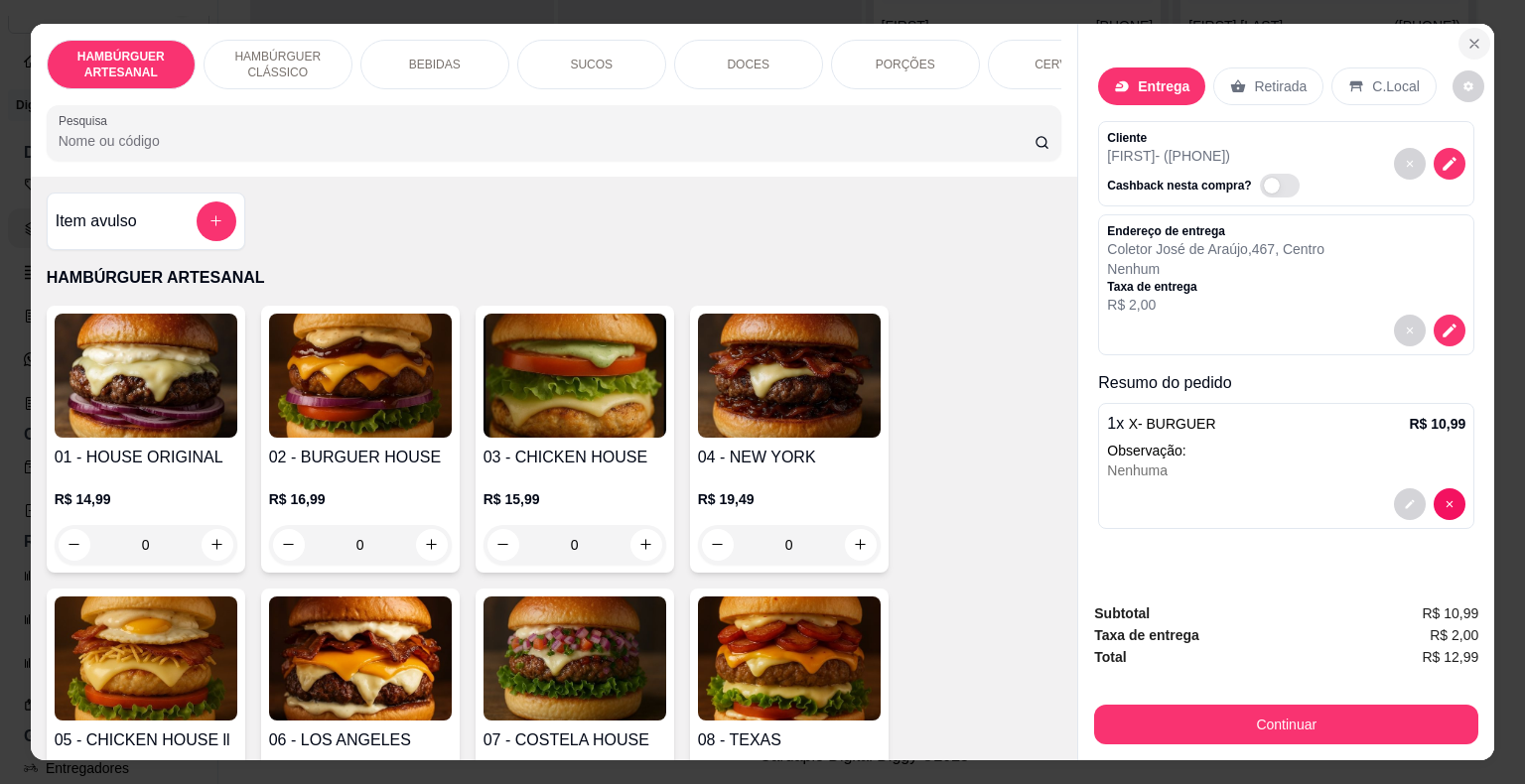 click at bounding box center [1474, 44] 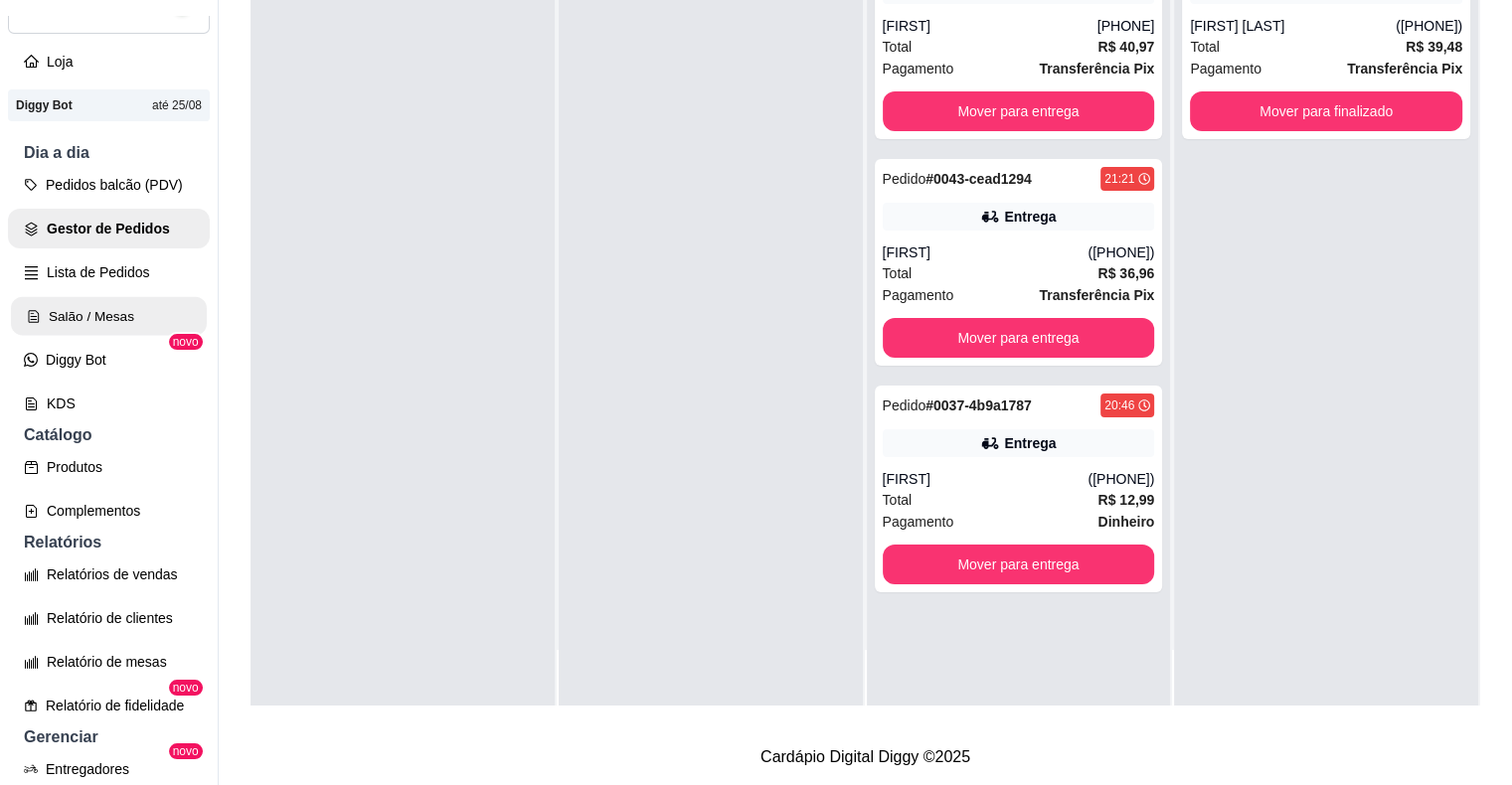 click on "Salão / Mesas" at bounding box center (108, 316) 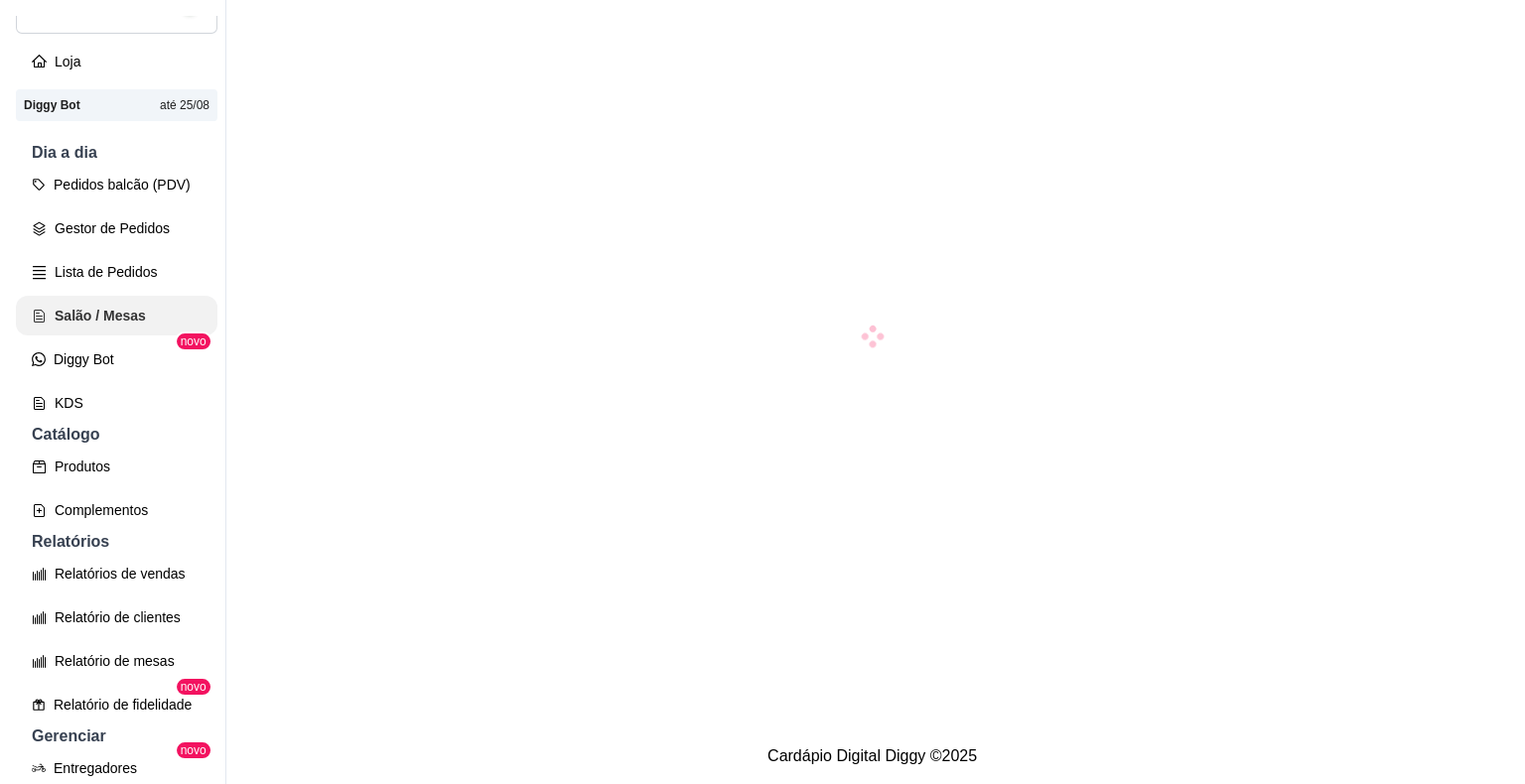 scroll, scrollTop: 0, scrollLeft: 0, axis: both 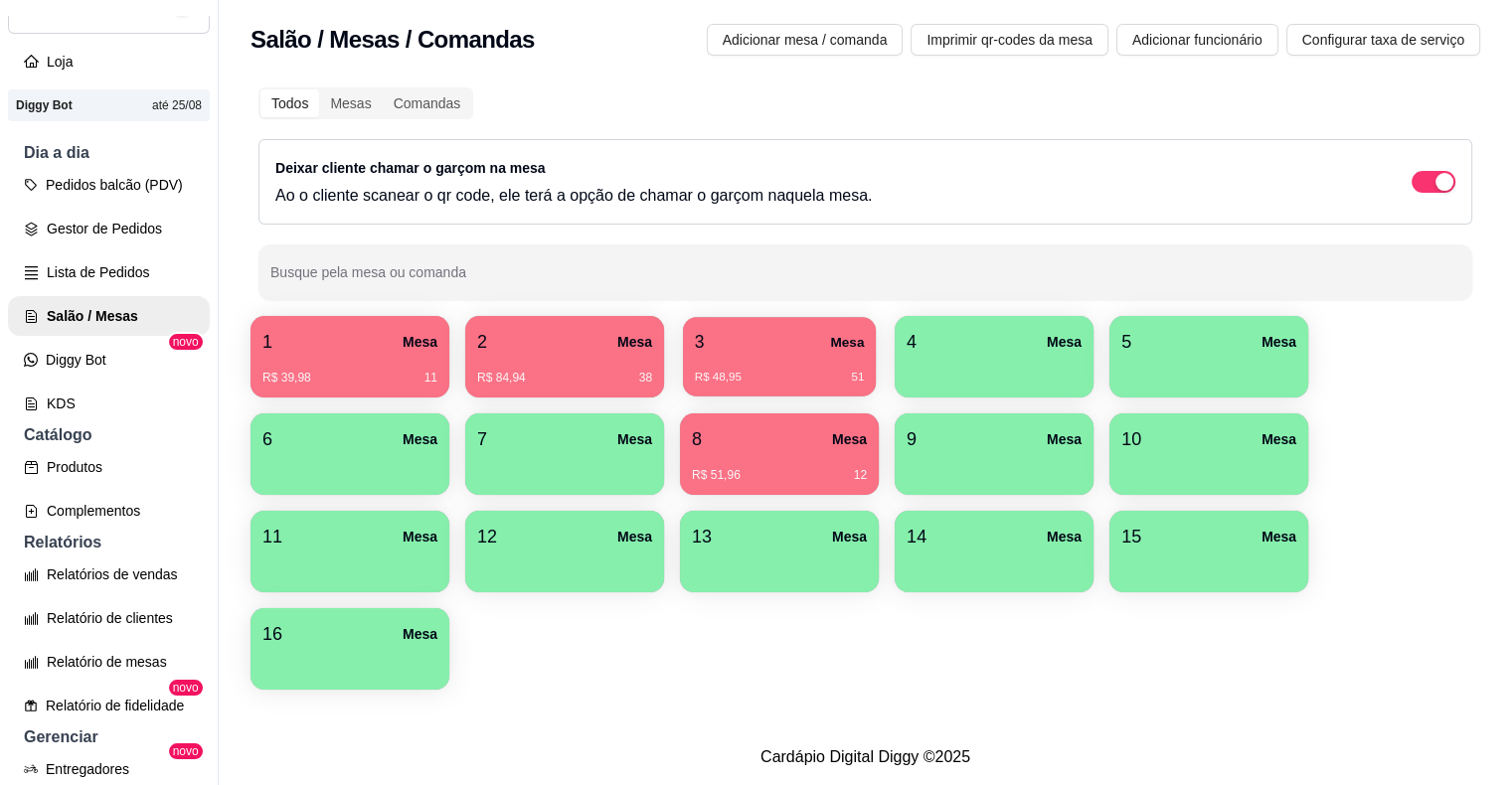 click on "R$ 48,95 51" at bounding box center (779, 370) 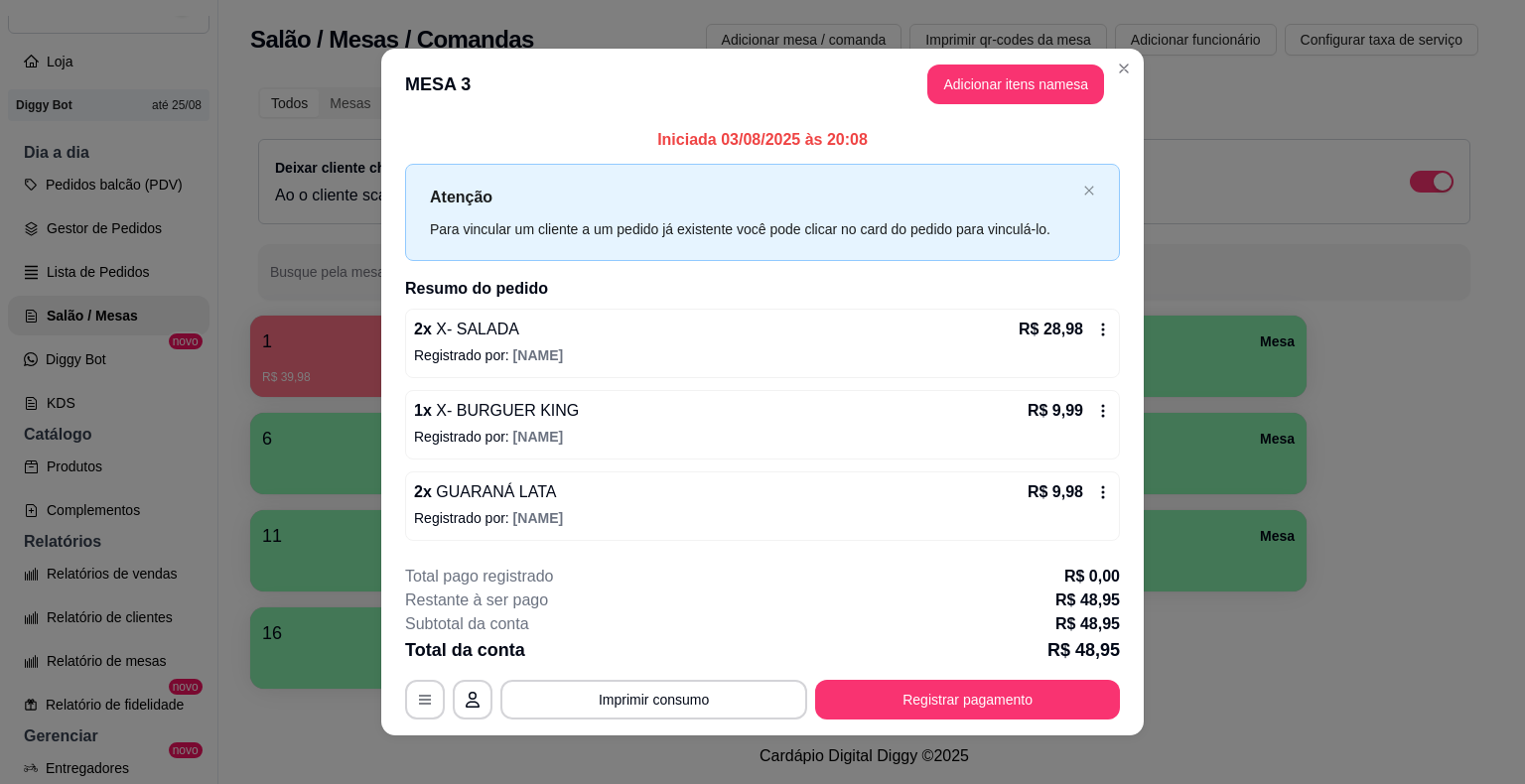 scroll, scrollTop: 13, scrollLeft: 0, axis: vertical 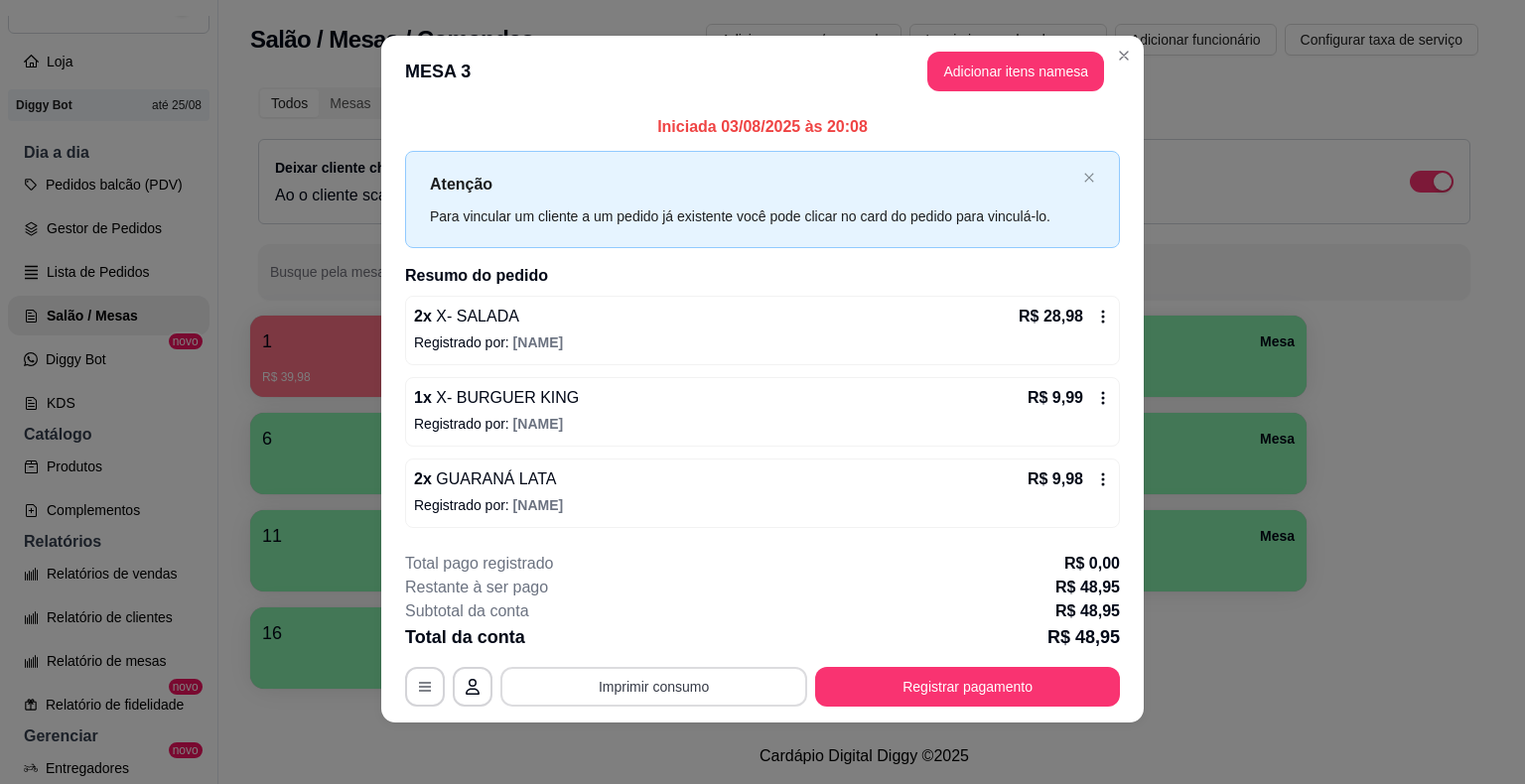 click on "Imprimir consumo" at bounding box center (653, 687) 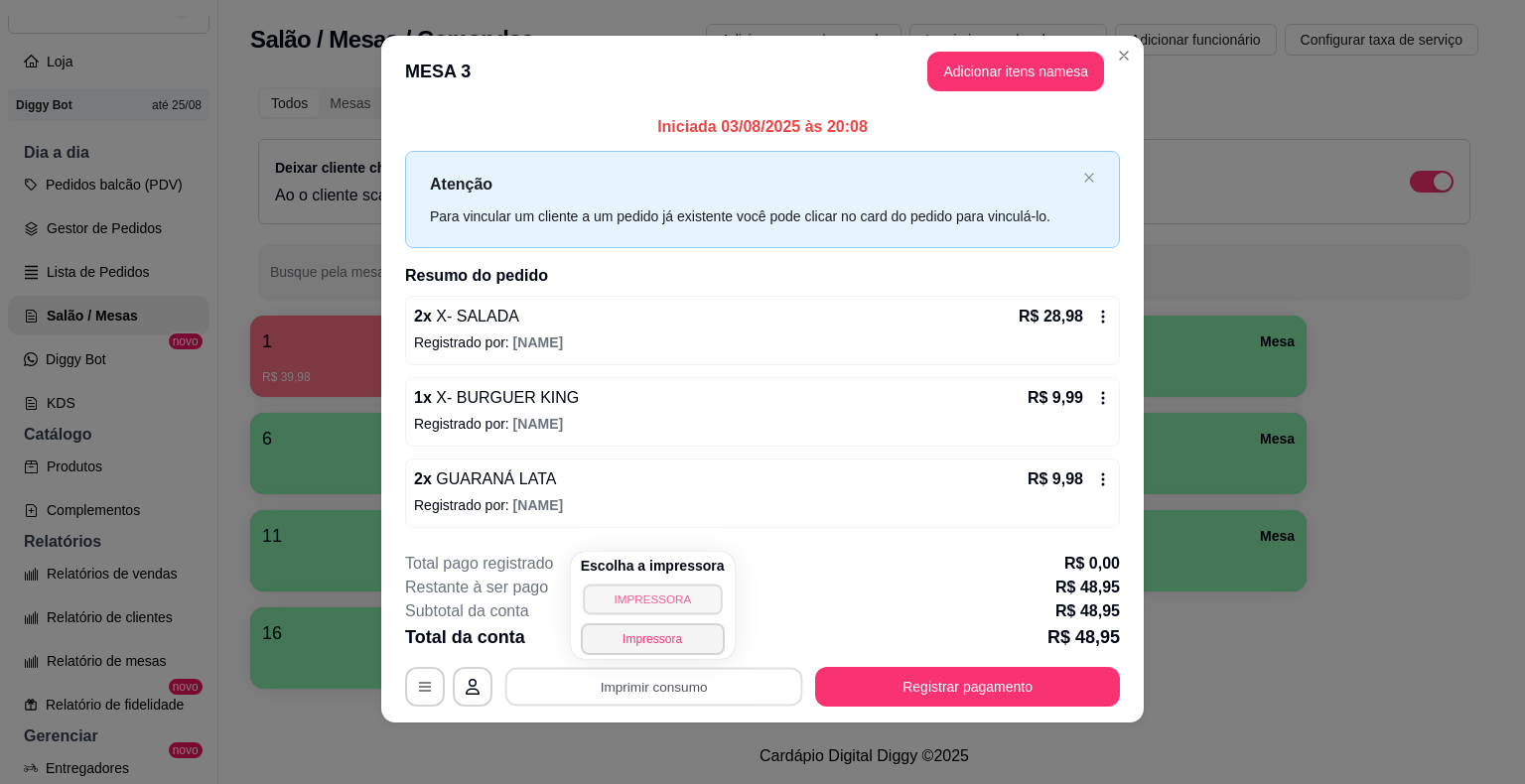 click on "IMPRESSORA" at bounding box center [652, 598] 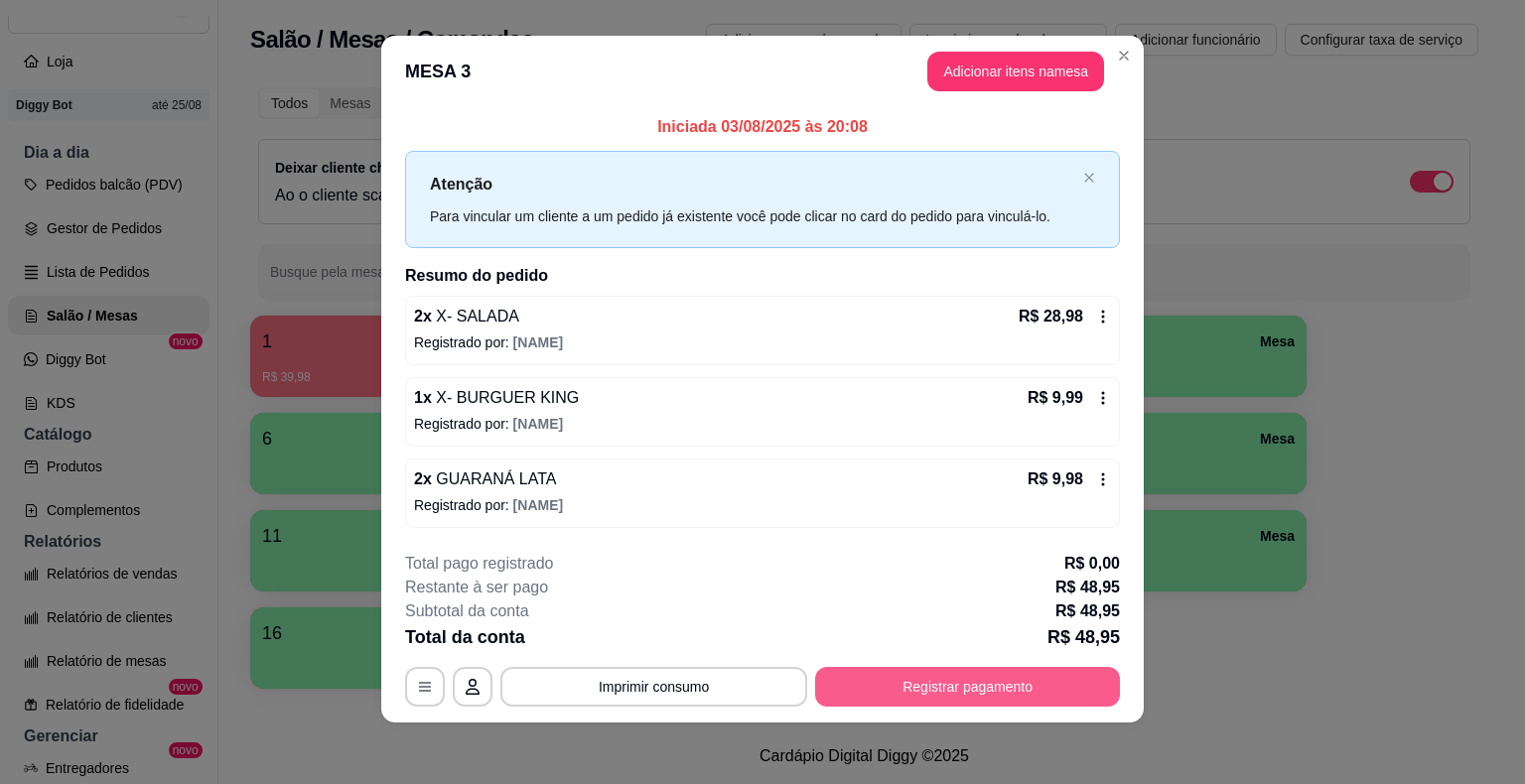click on "Registrar pagamento" at bounding box center [967, 687] 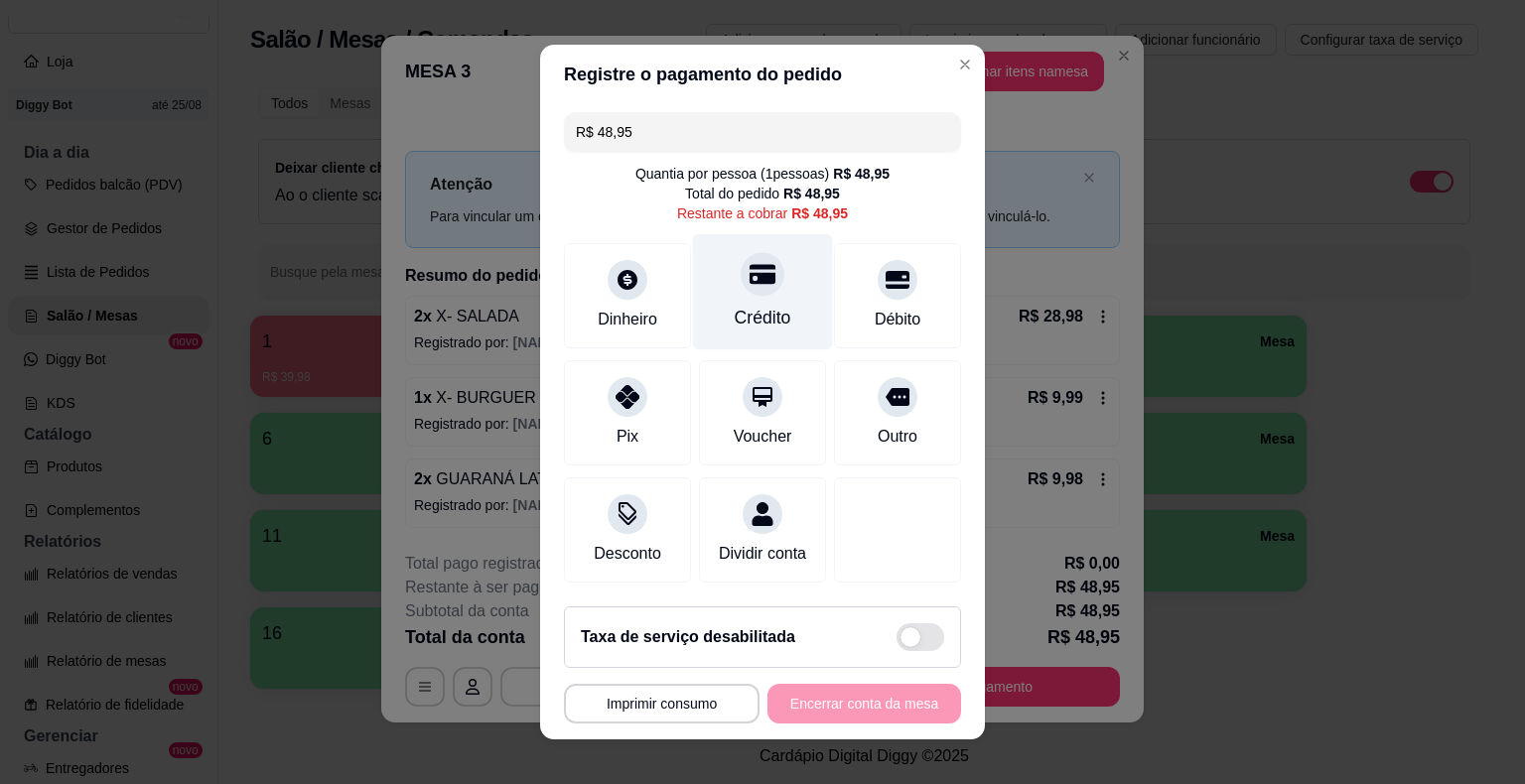 click on "Crédito" at bounding box center (762, 292) 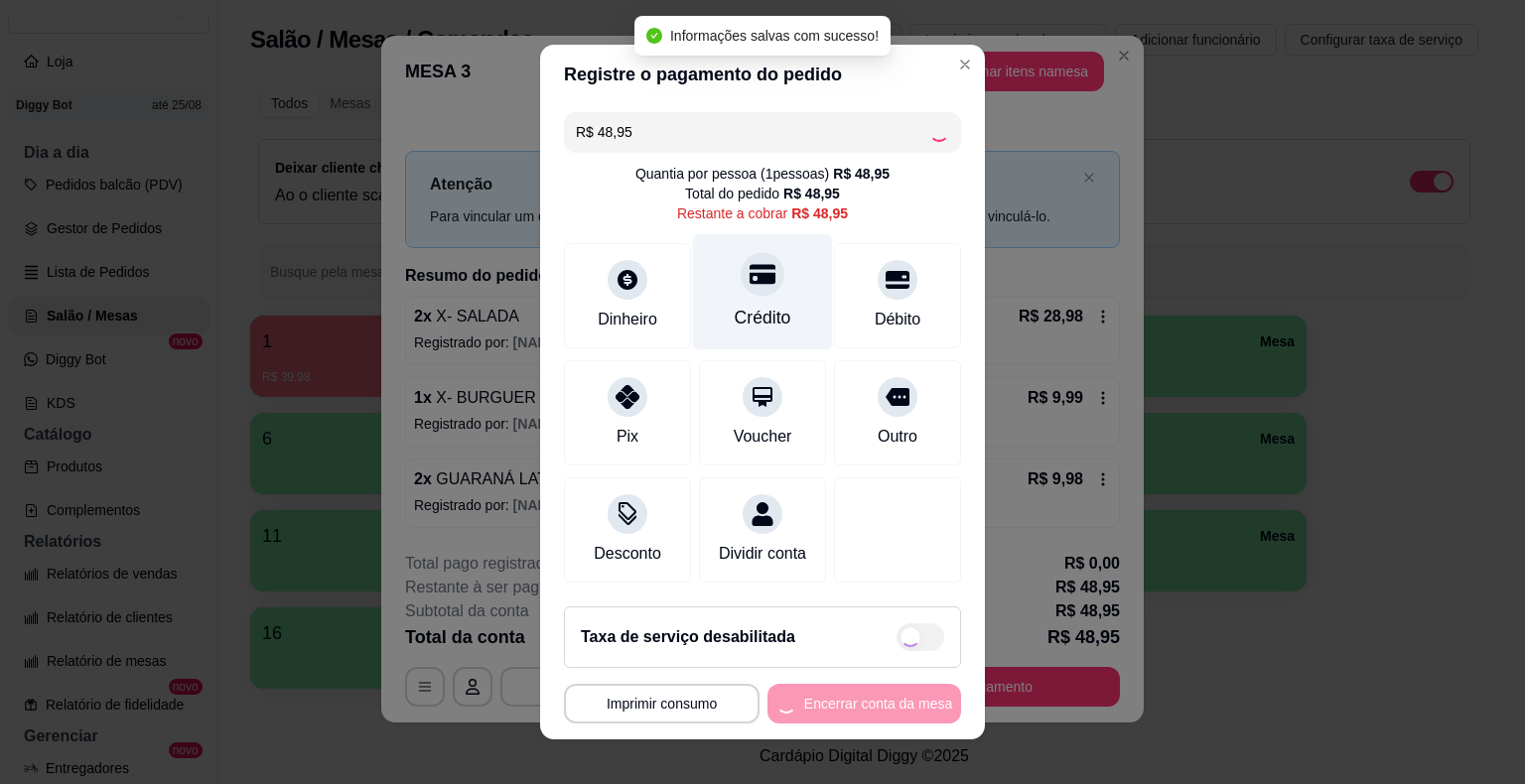 type on "R$ 0,00" 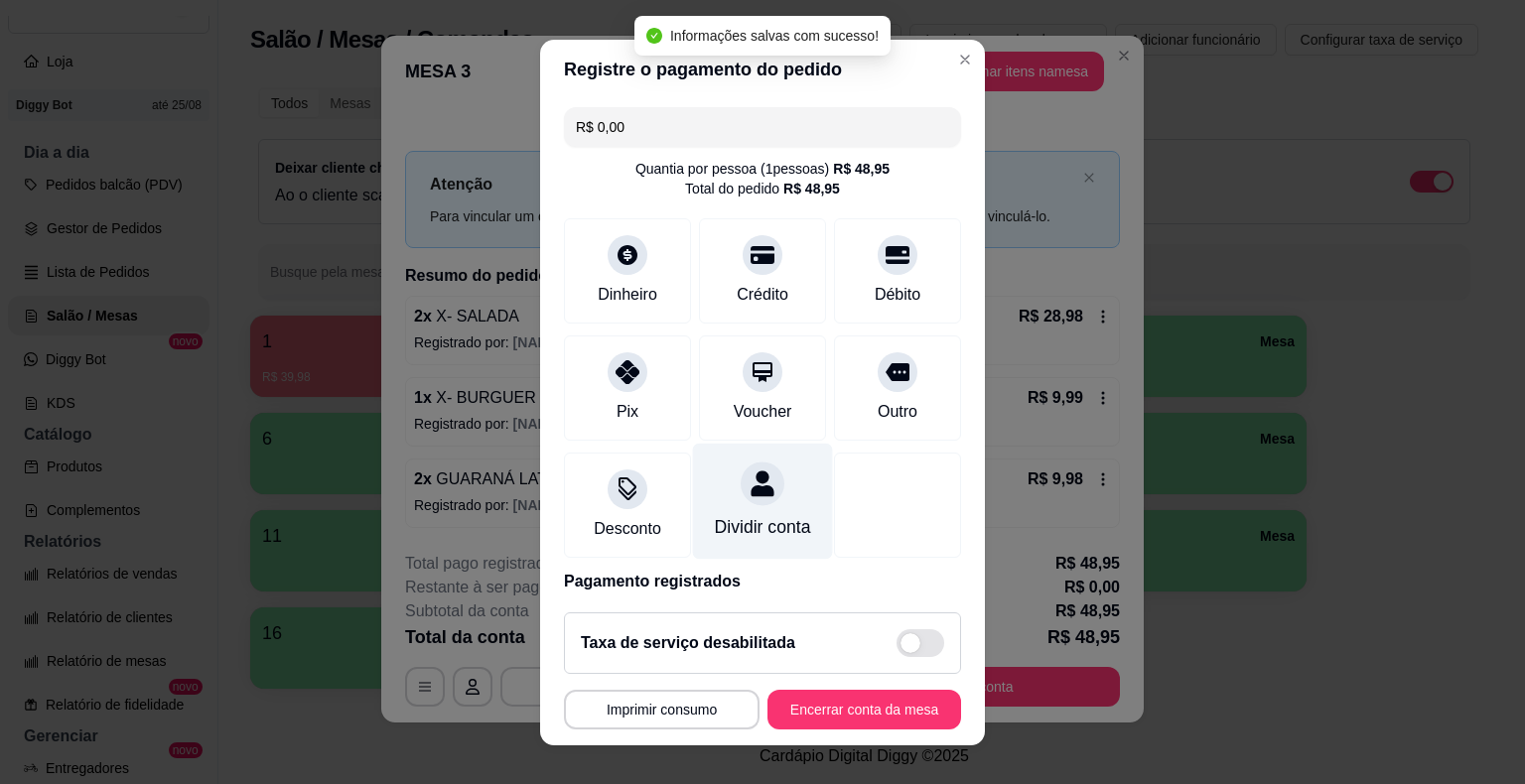 scroll, scrollTop: 93, scrollLeft: 0, axis: vertical 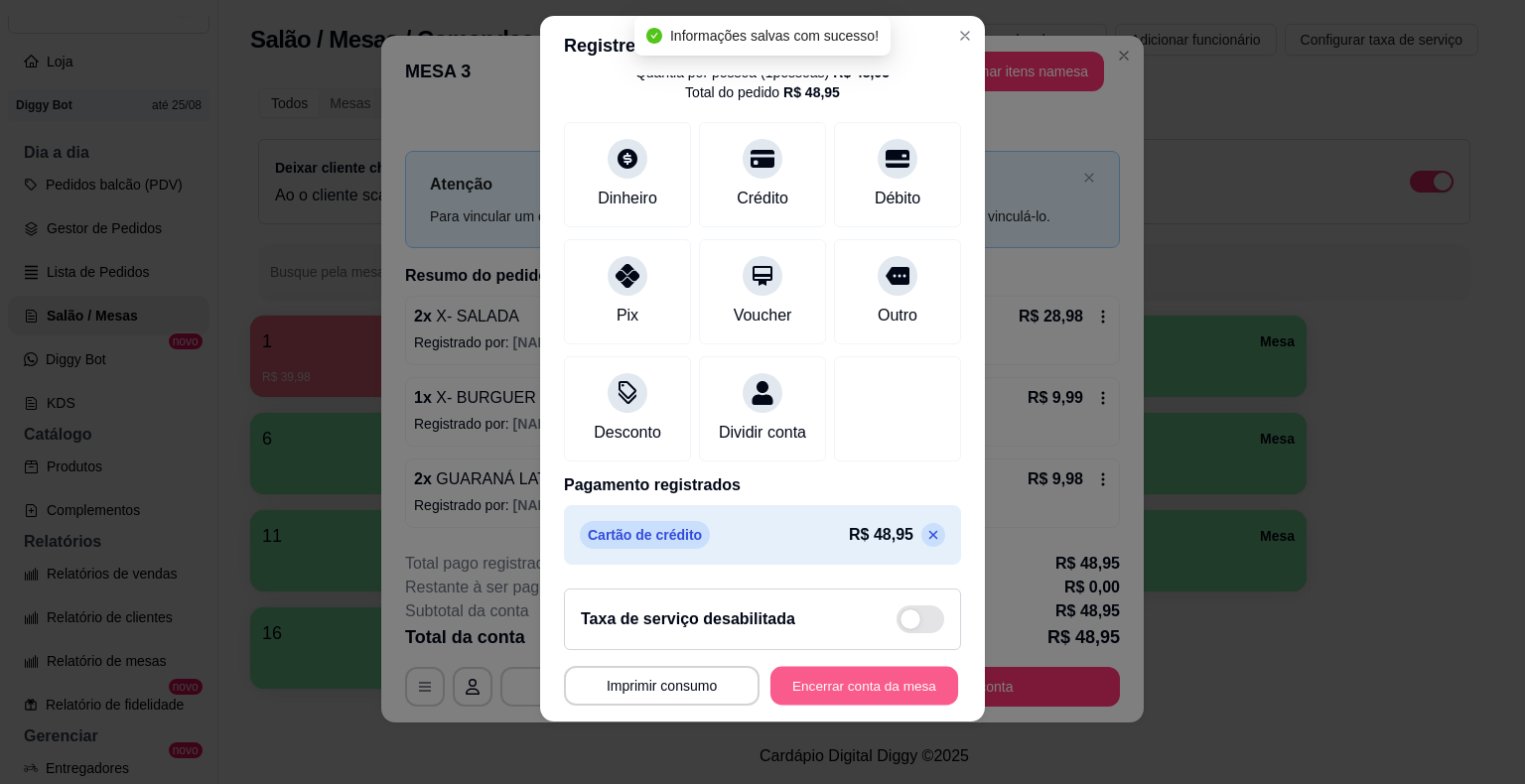 click on "Encerrar conta da mesa" at bounding box center (864, 685) 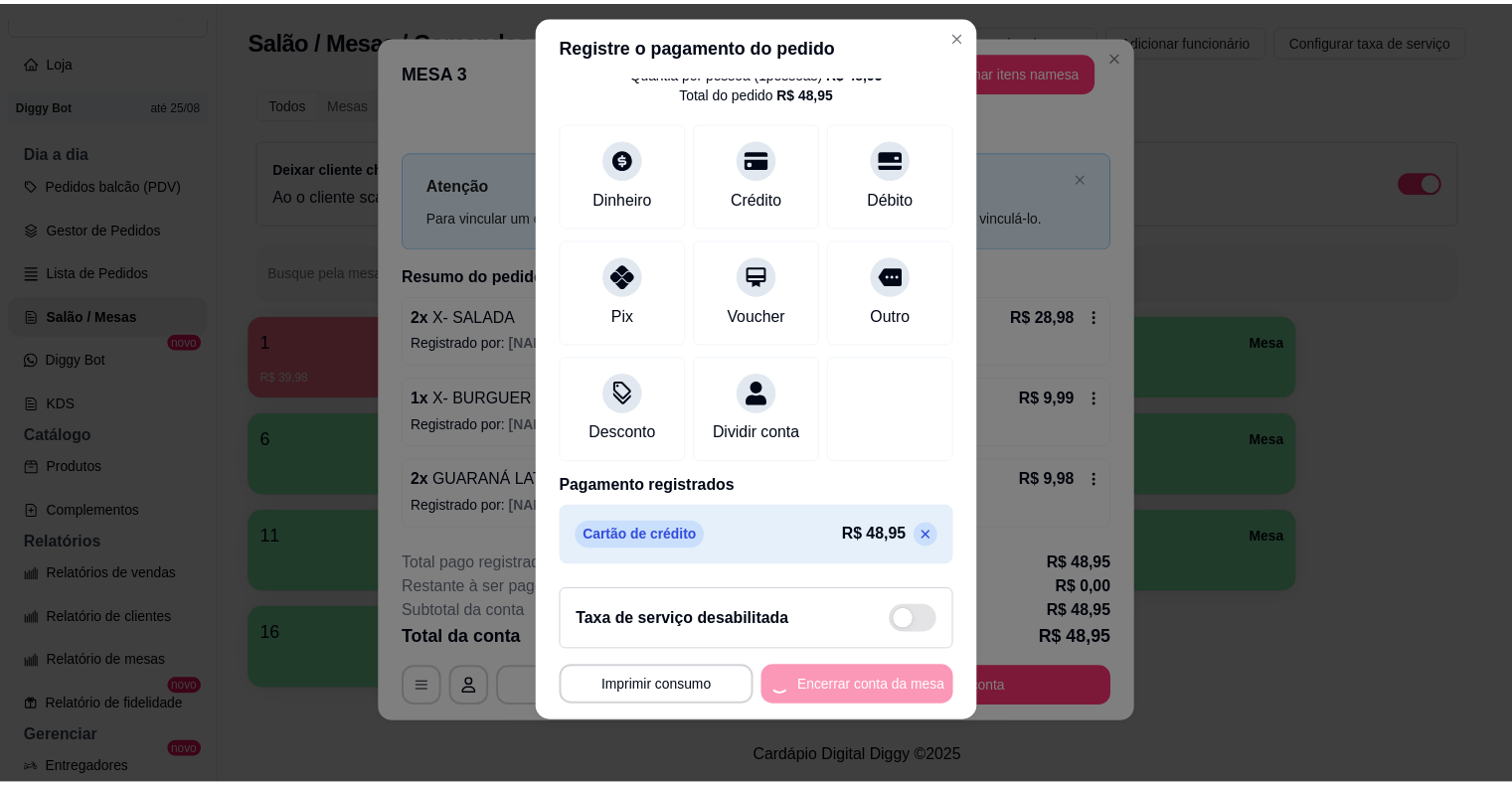 scroll, scrollTop: 0, scrollLeft: 0, axis: both 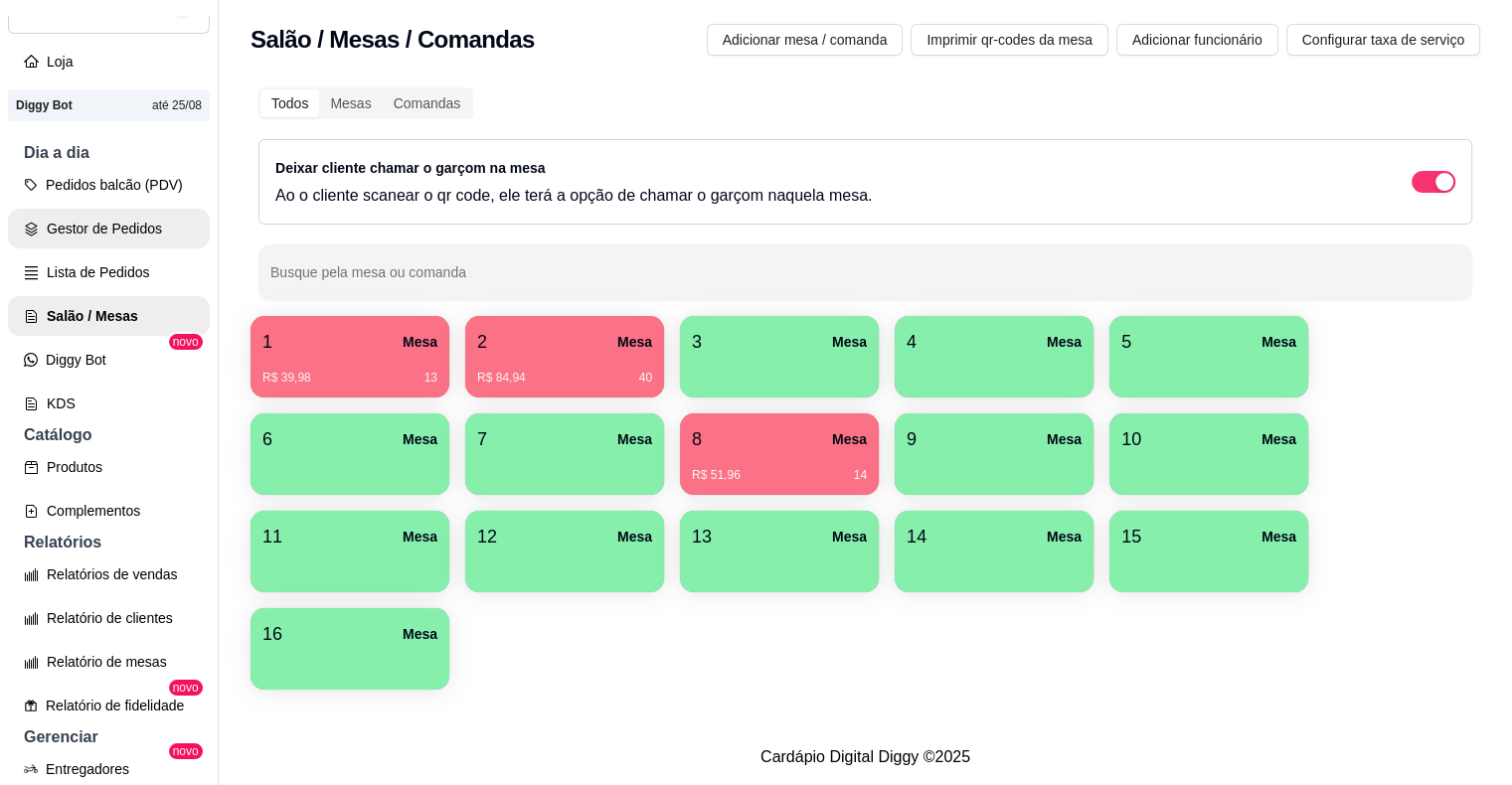 click on "Gestor de Pedidos" at bounding box center [108, 229] 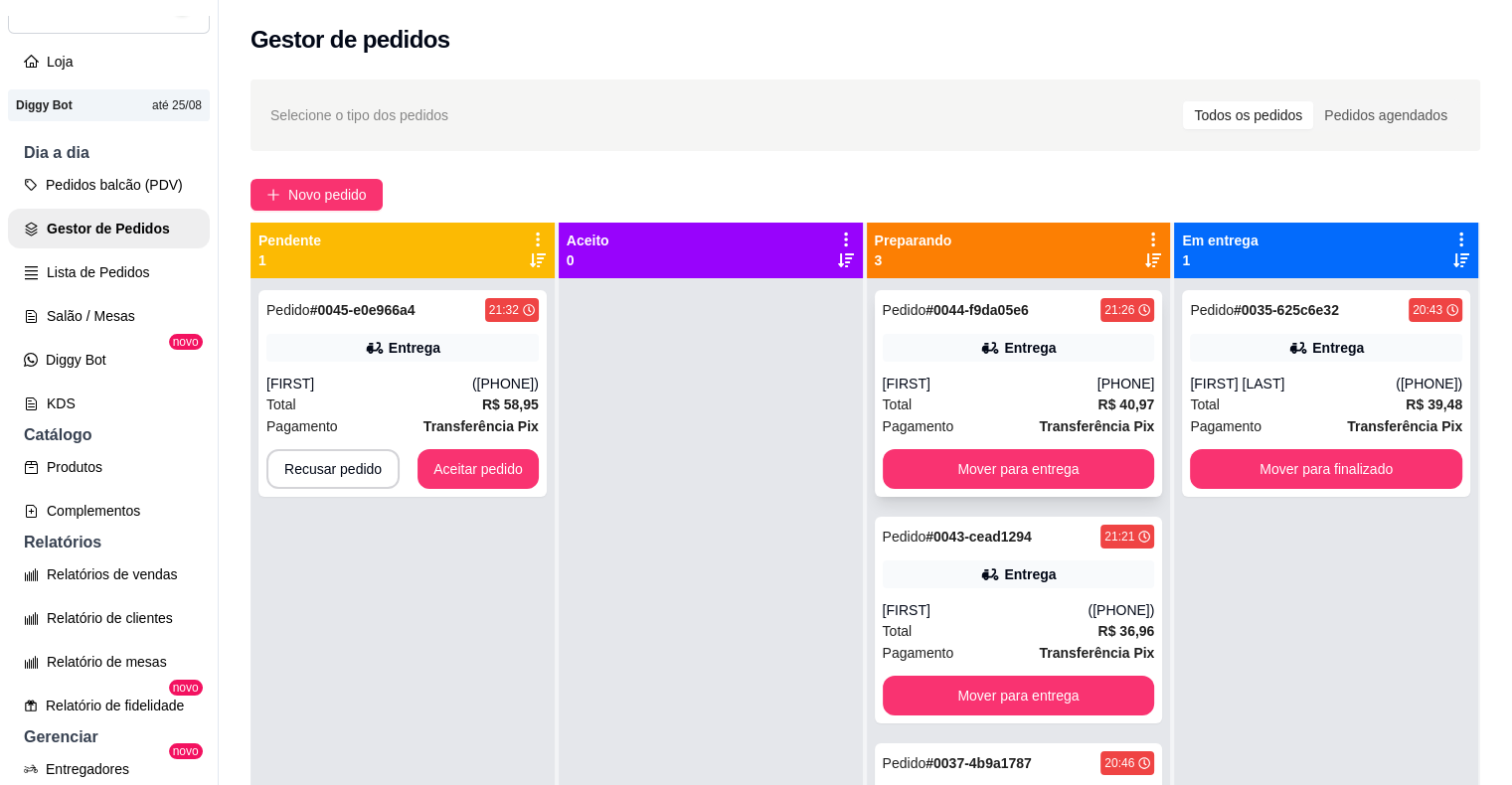 scroll, scrollTop: 56, scrollLeft: 0, axis: vertical 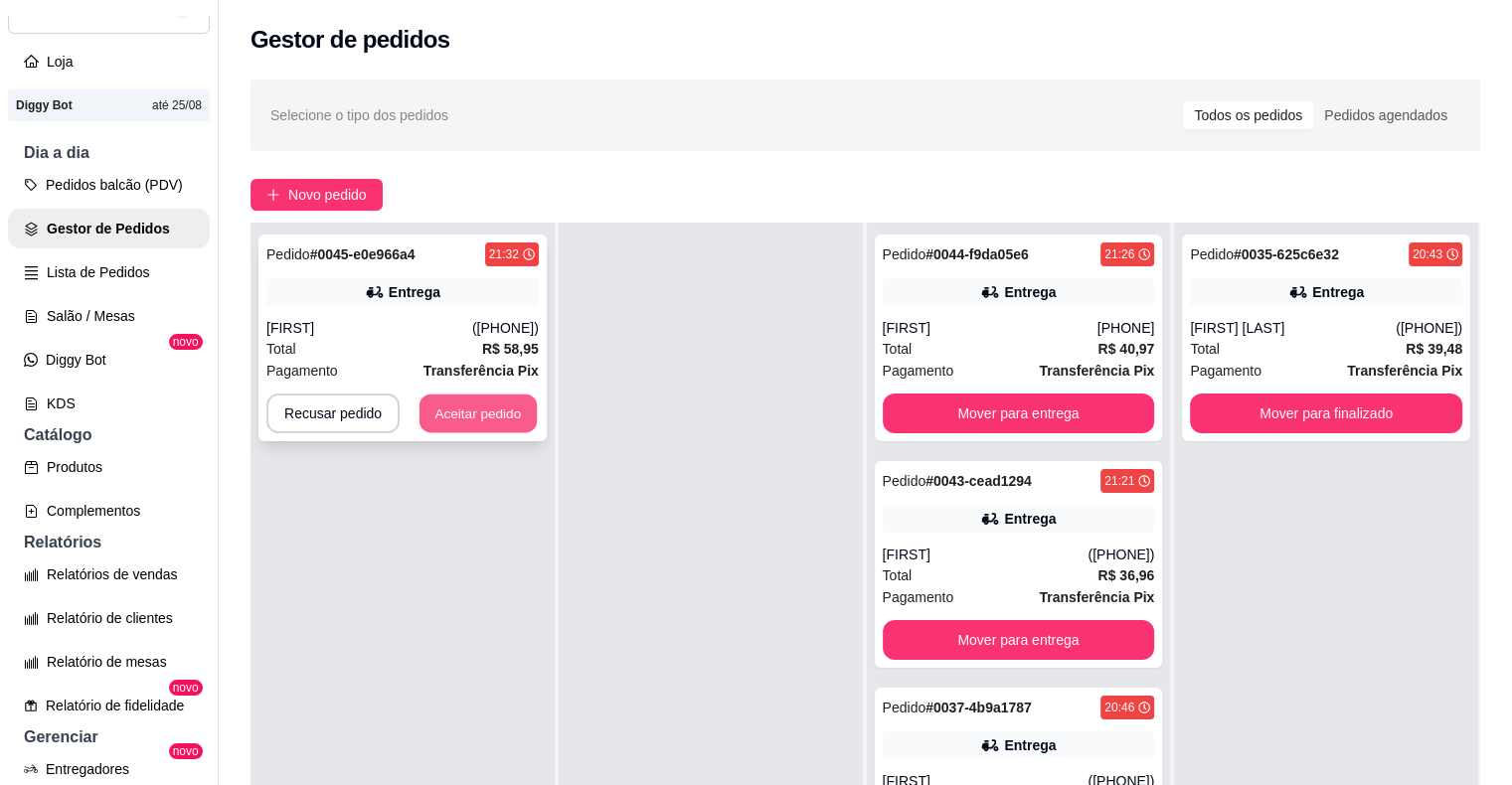 click on "Aceitar pedido" at bounding box center [478, 413] 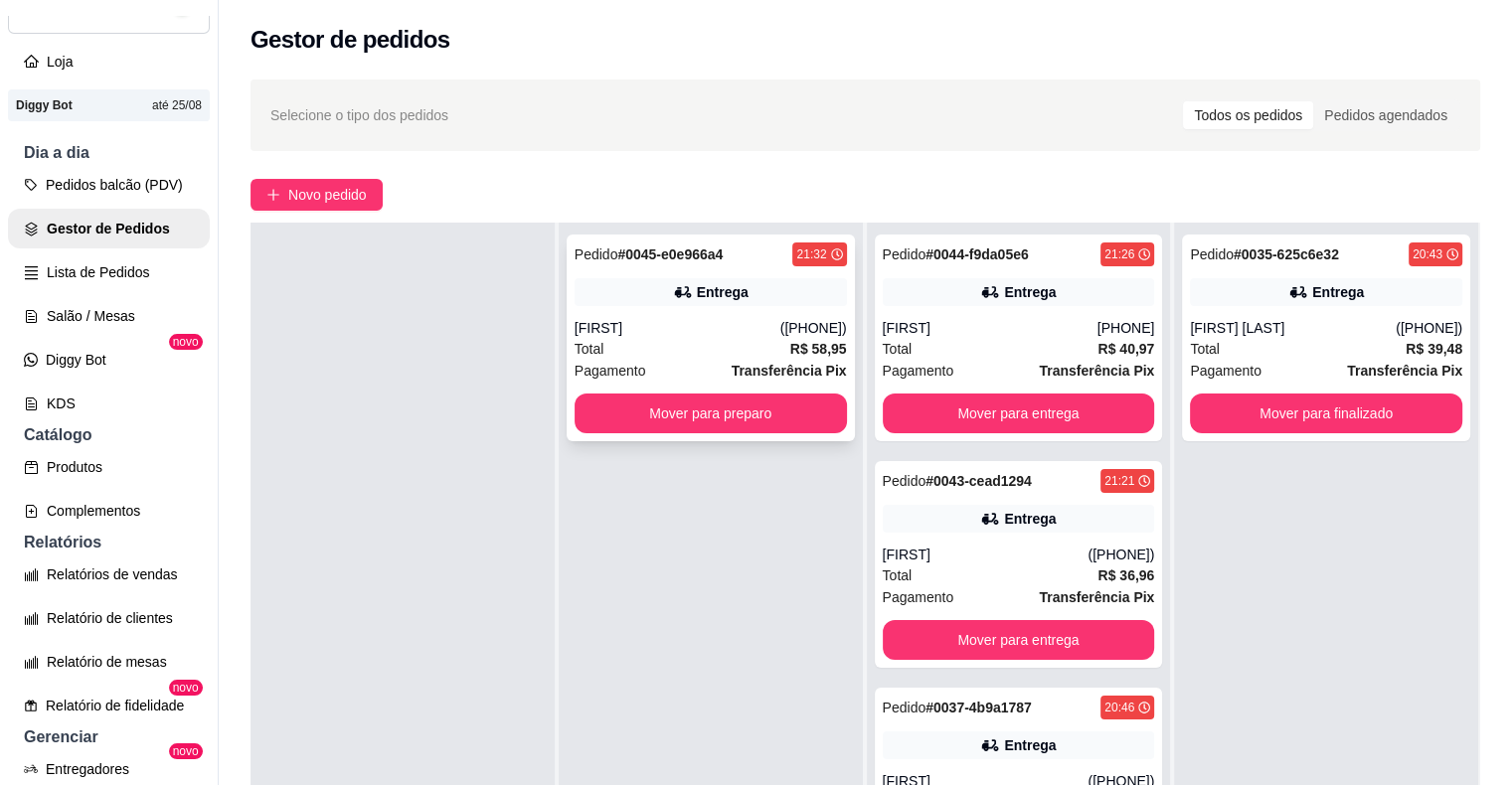 click on "Pagamento Transferência Pix" at bounding box center [711, 371] 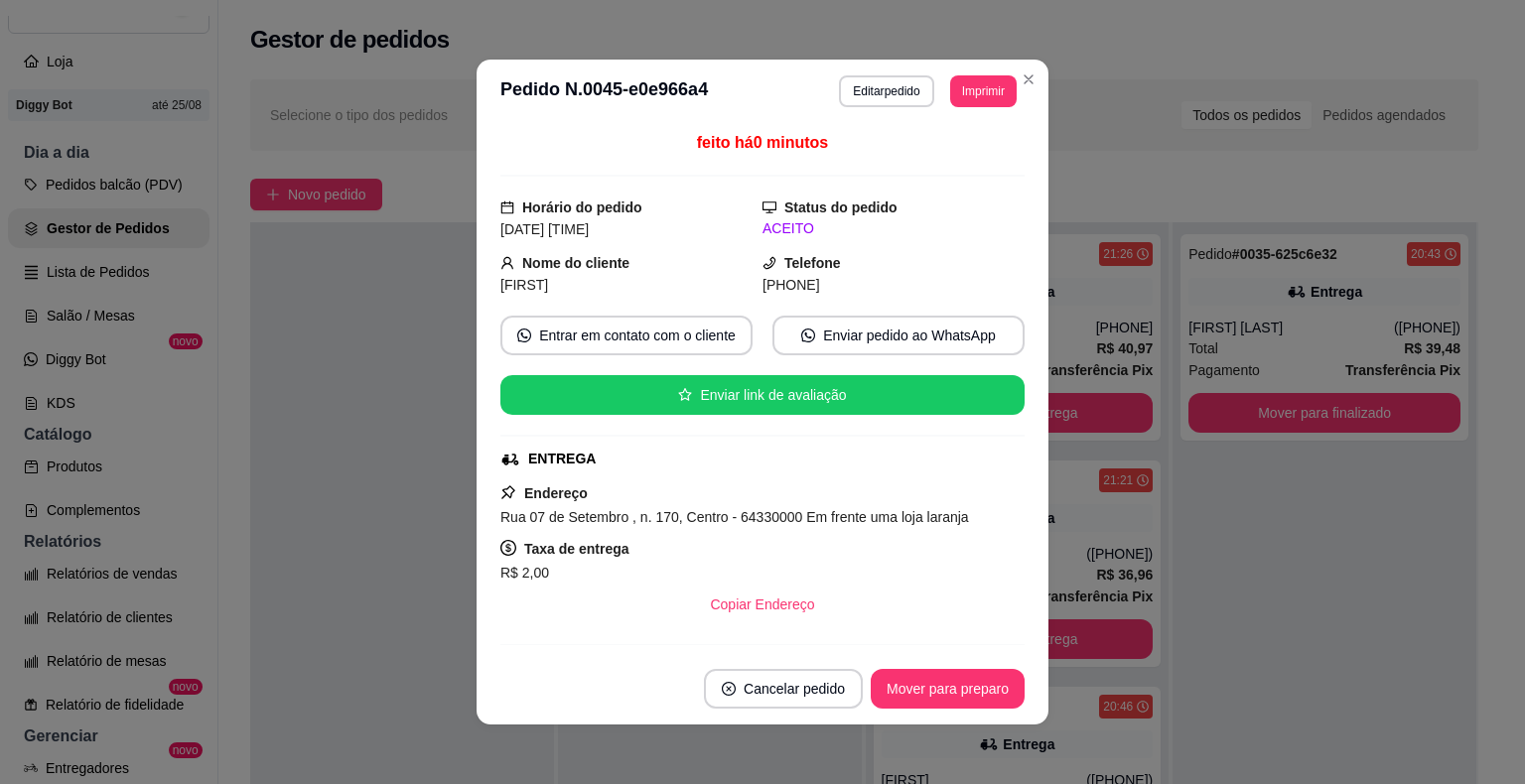 click on "Imprimir" at bounding box center (983, 91) 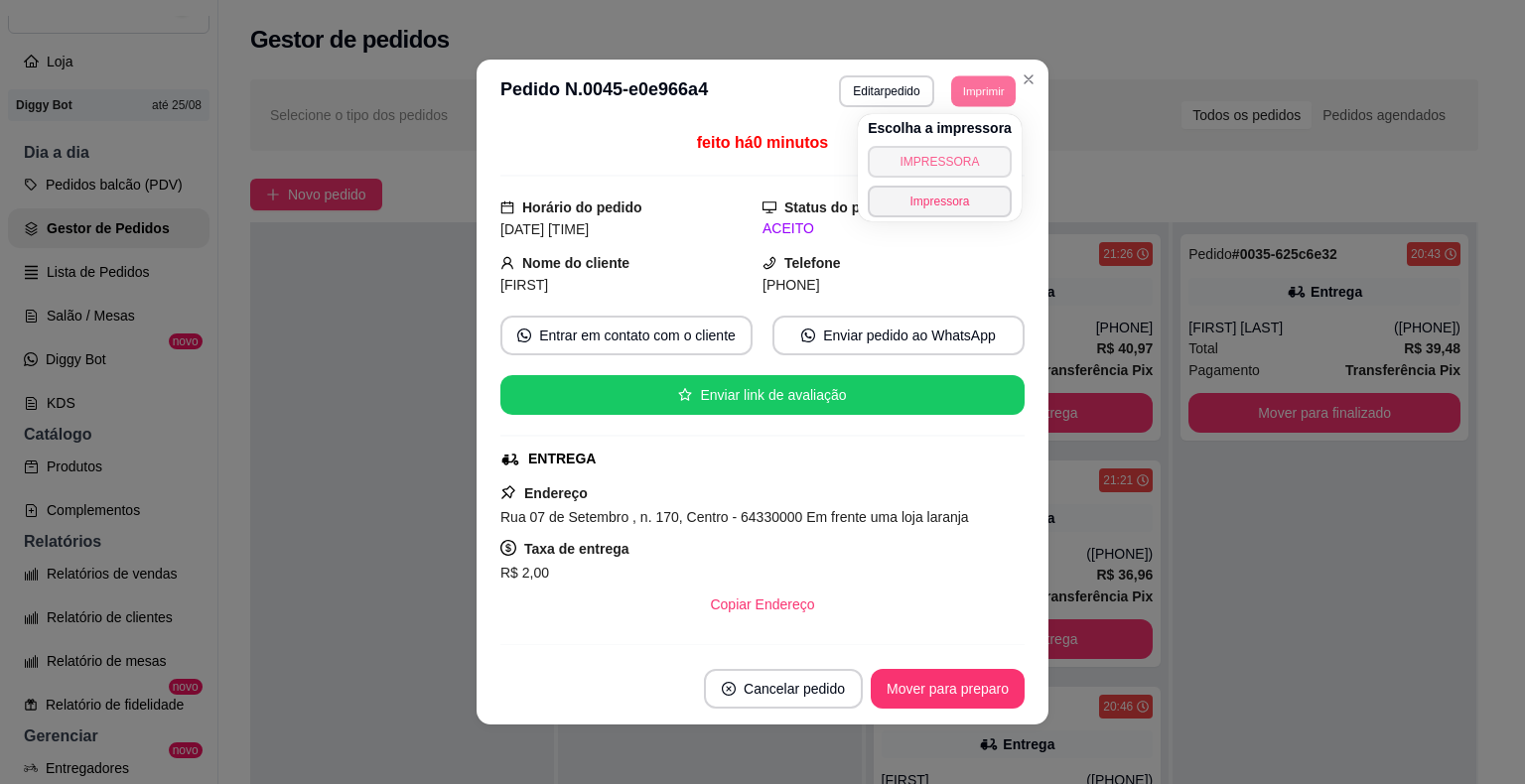 click on "IMPRESSORA" at bounding box center (939, 162) 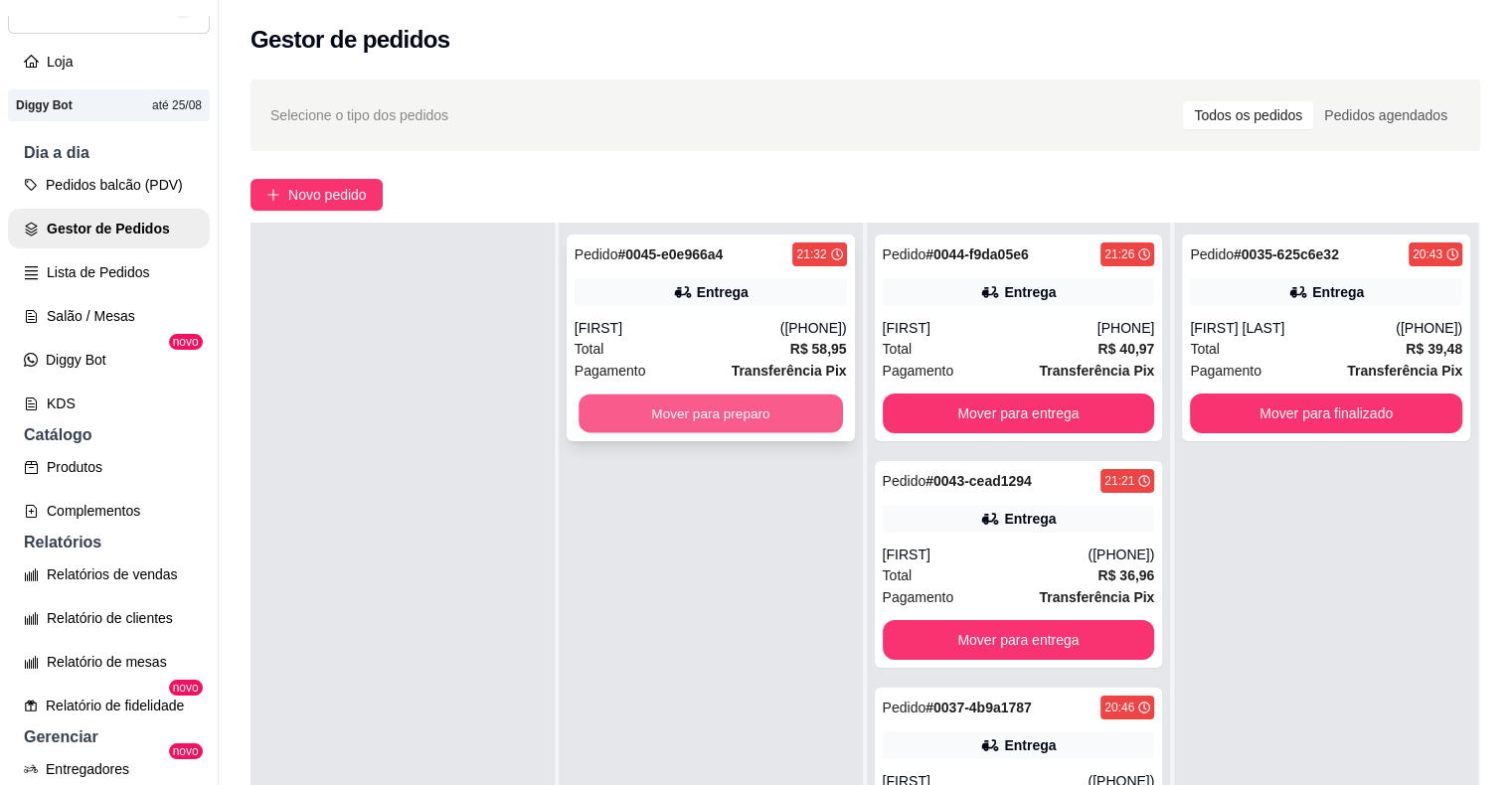 click on "Mover para preparo" at bounding box center (711, 413) 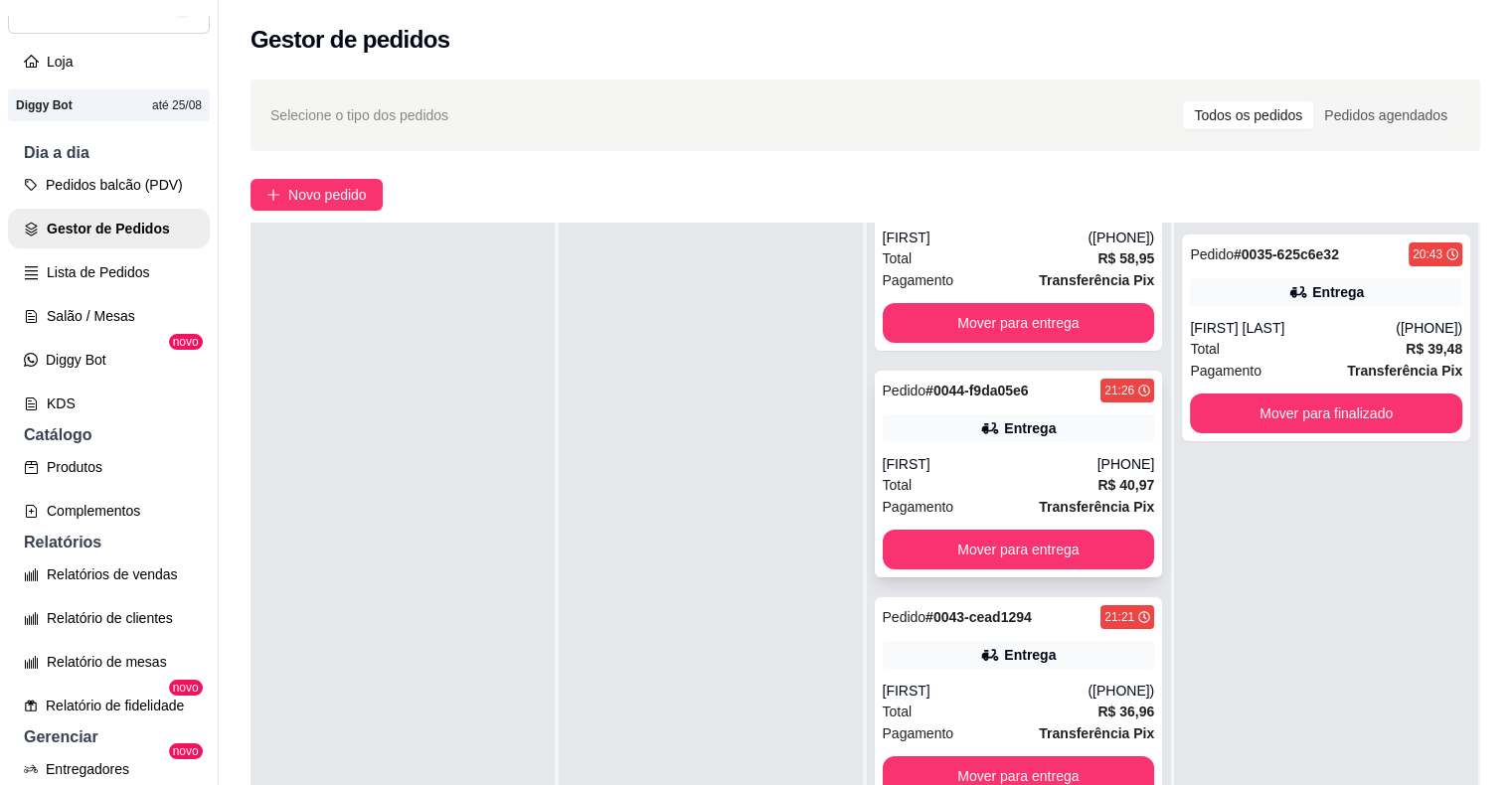scroll, scrollTop: 140, scrollLeft: 0, axis: vertical 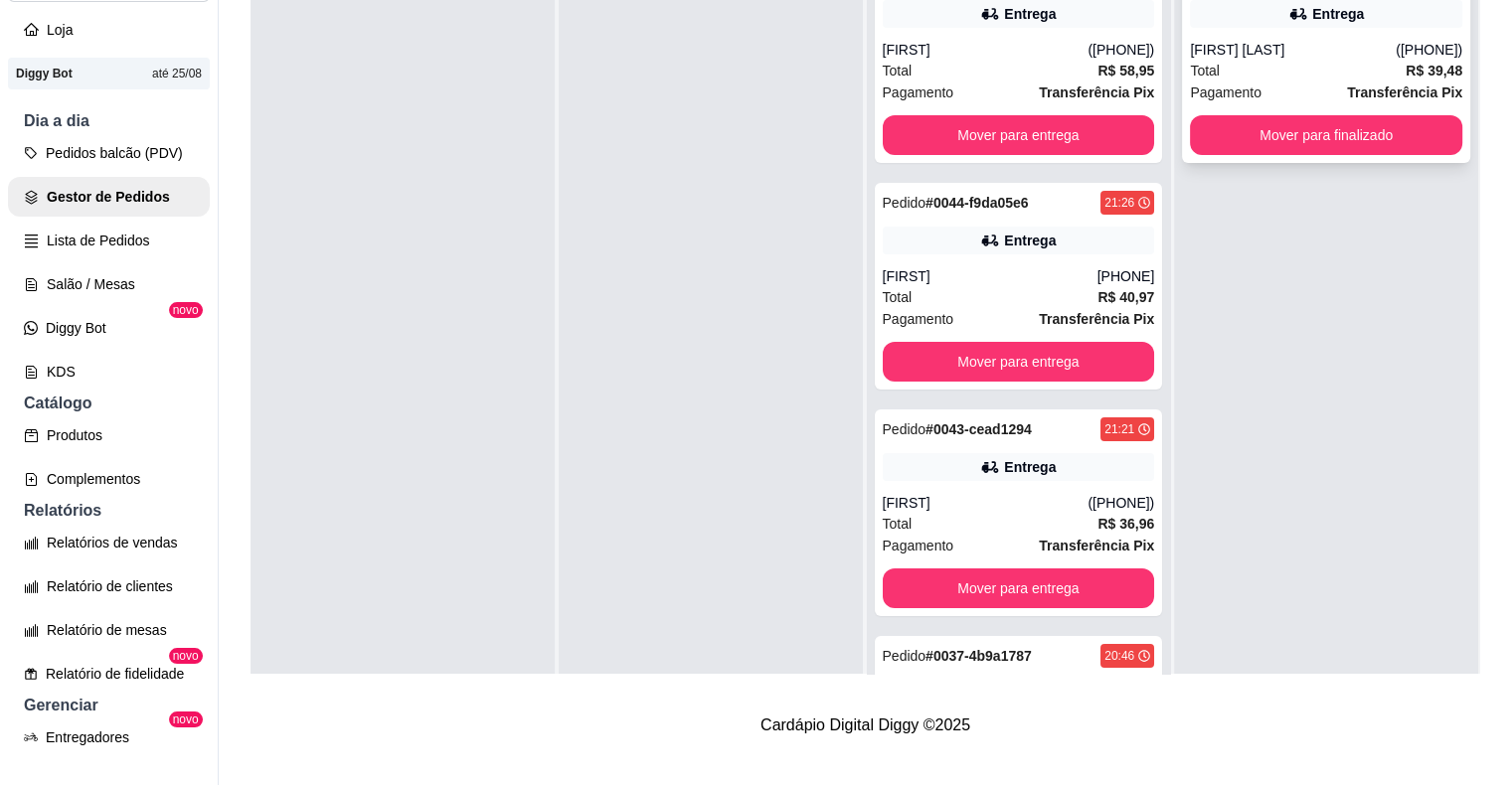 click on "Pagamento Transferência Pix" at bounding box center [1326, 92] 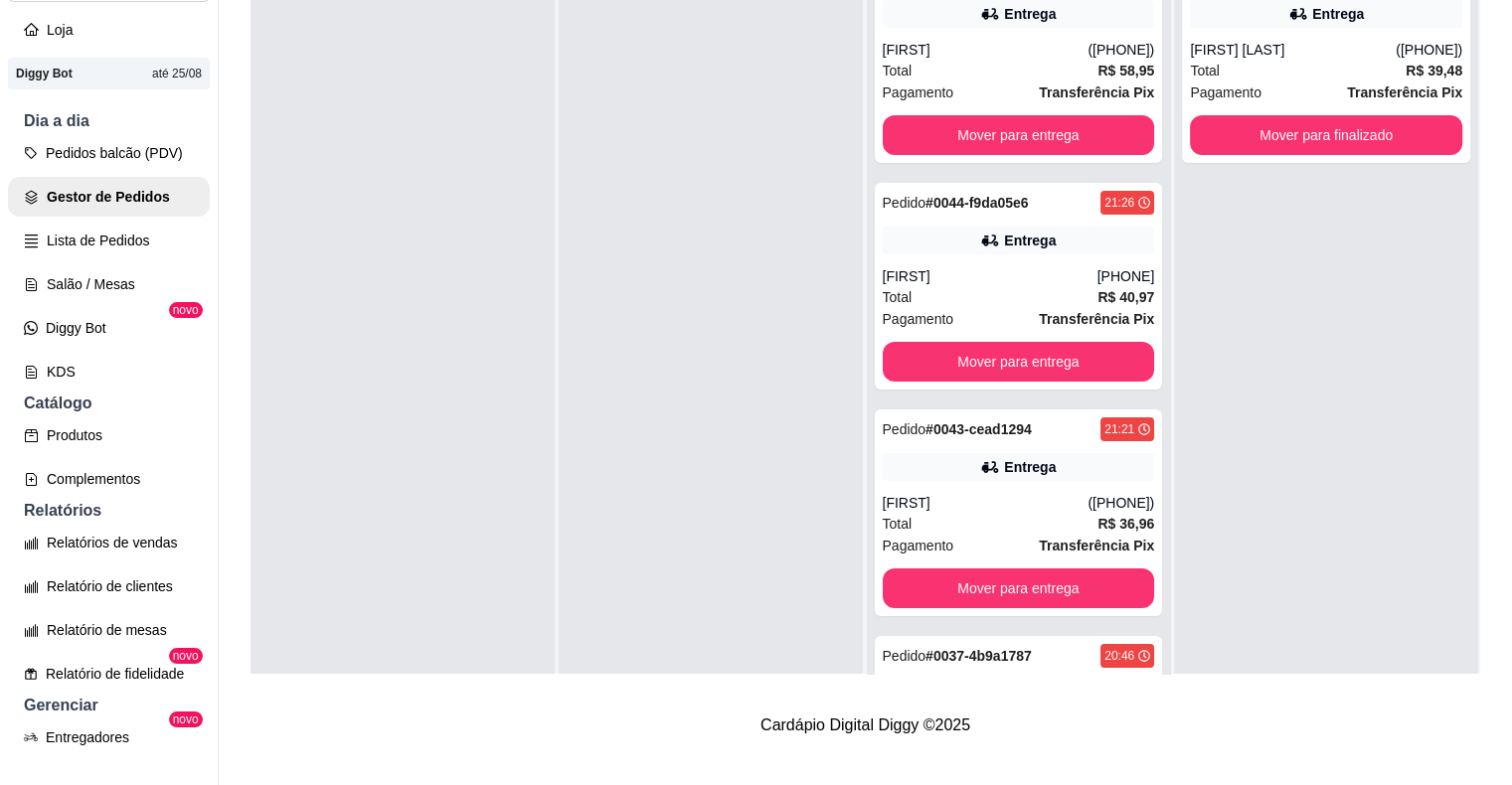 scroll, scrollTop: 56, scrollLeft: 0, axis: vertical 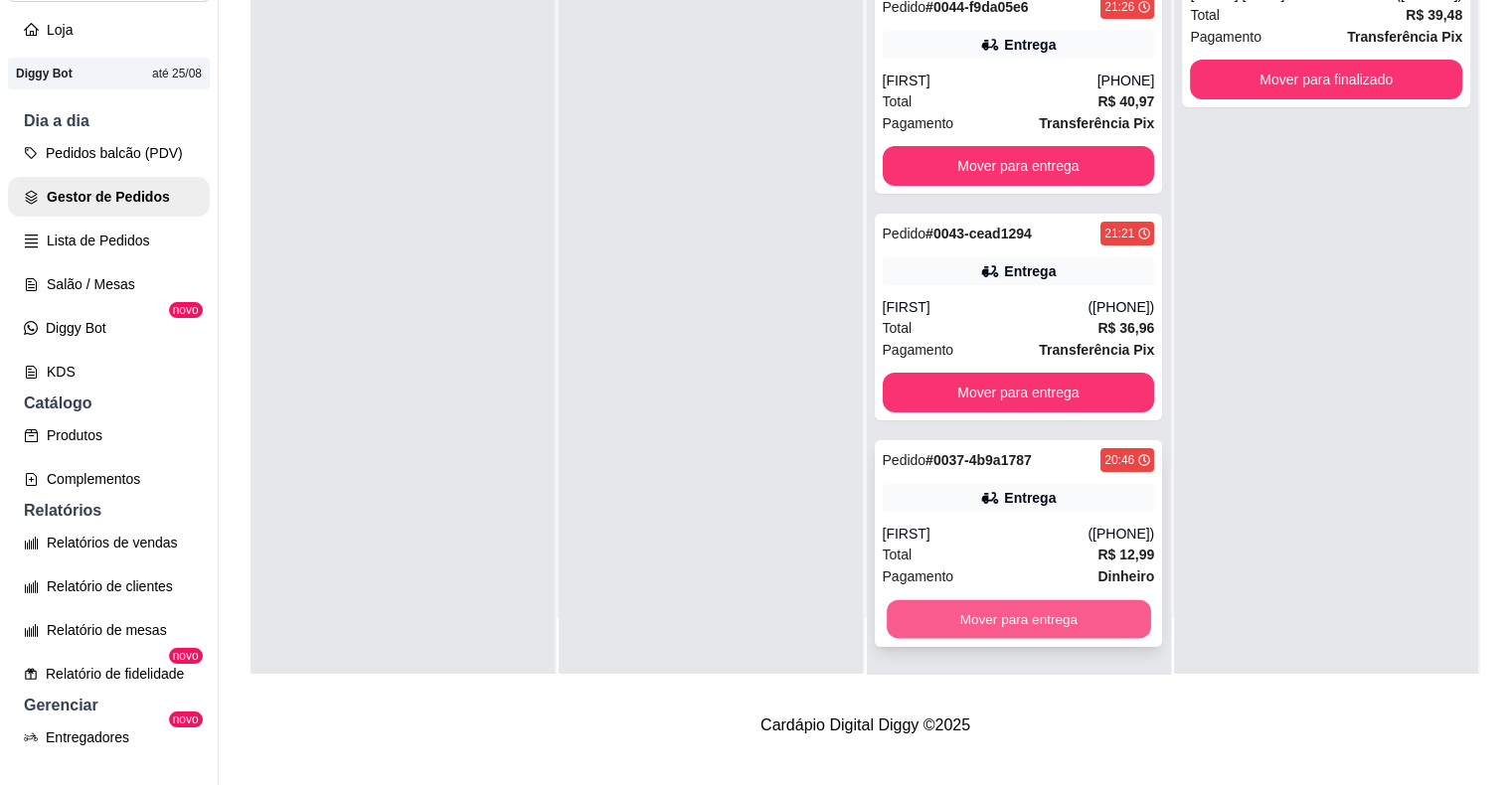 click on "Mover para entrega" at bounding box center [1019, 619] 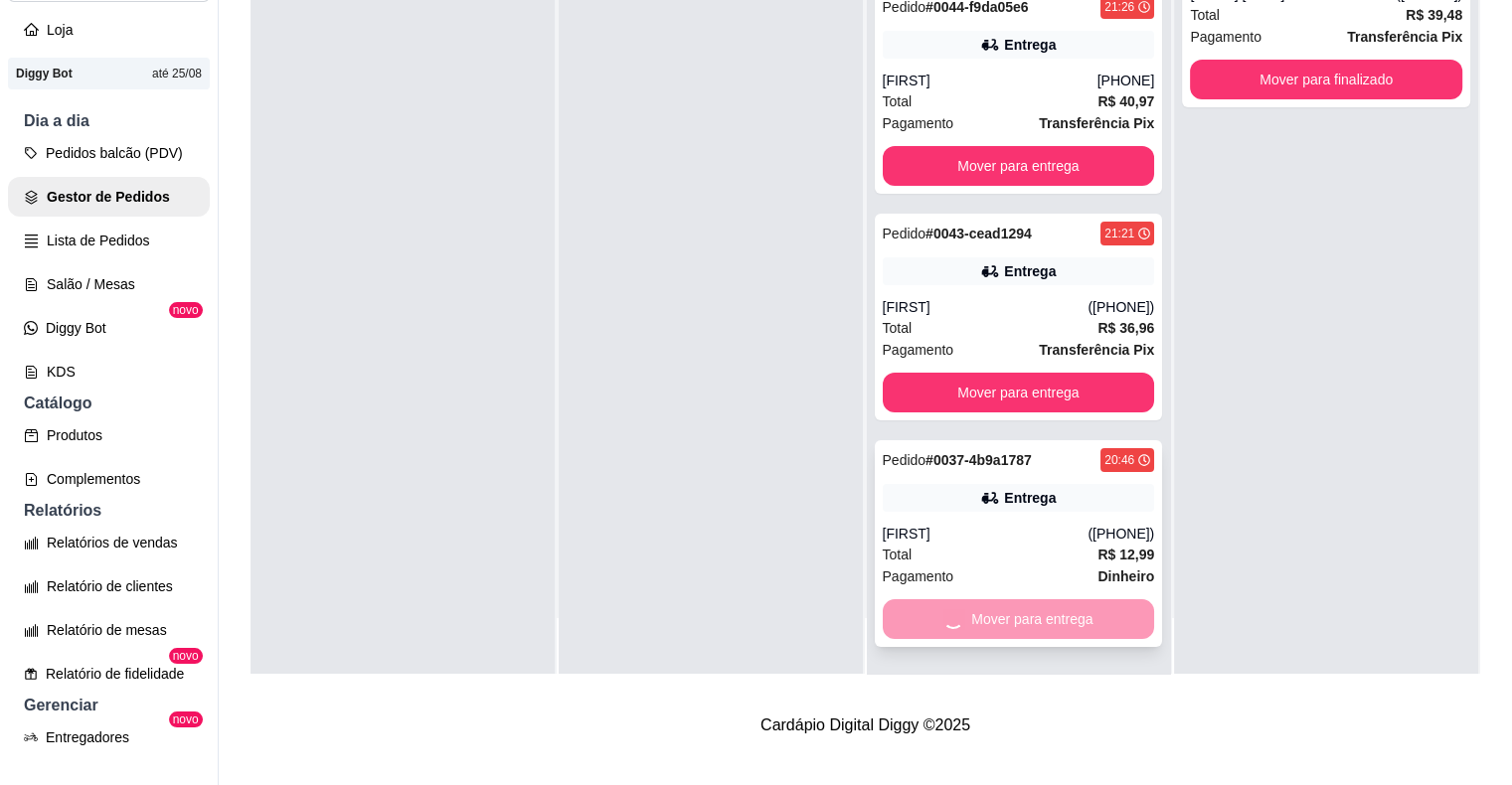 scroll, scrollTop: 0, scrollLeft: 0, axis: both 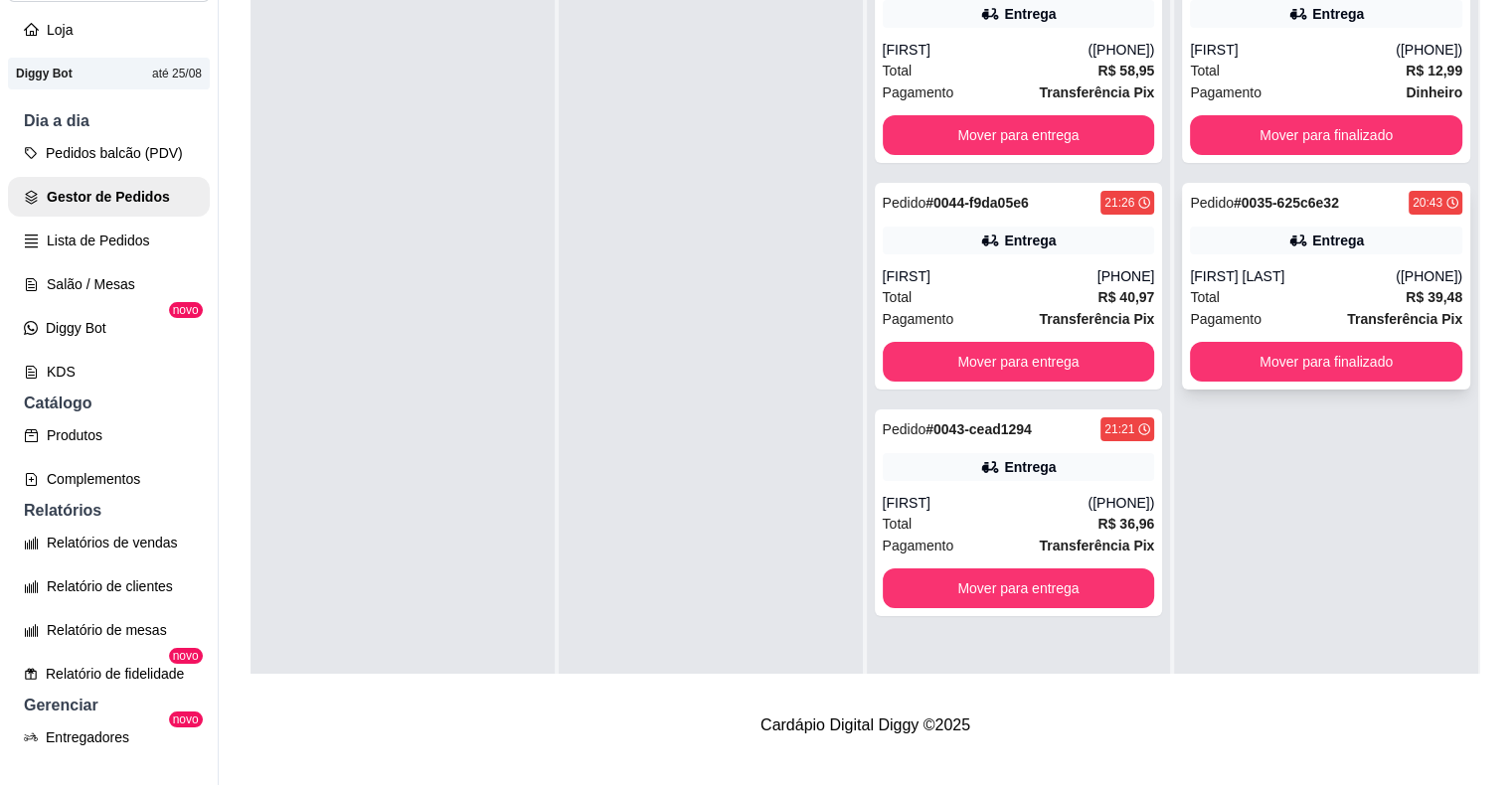 click on "Total R$ 39,48" at bounding box center (1326, 297) 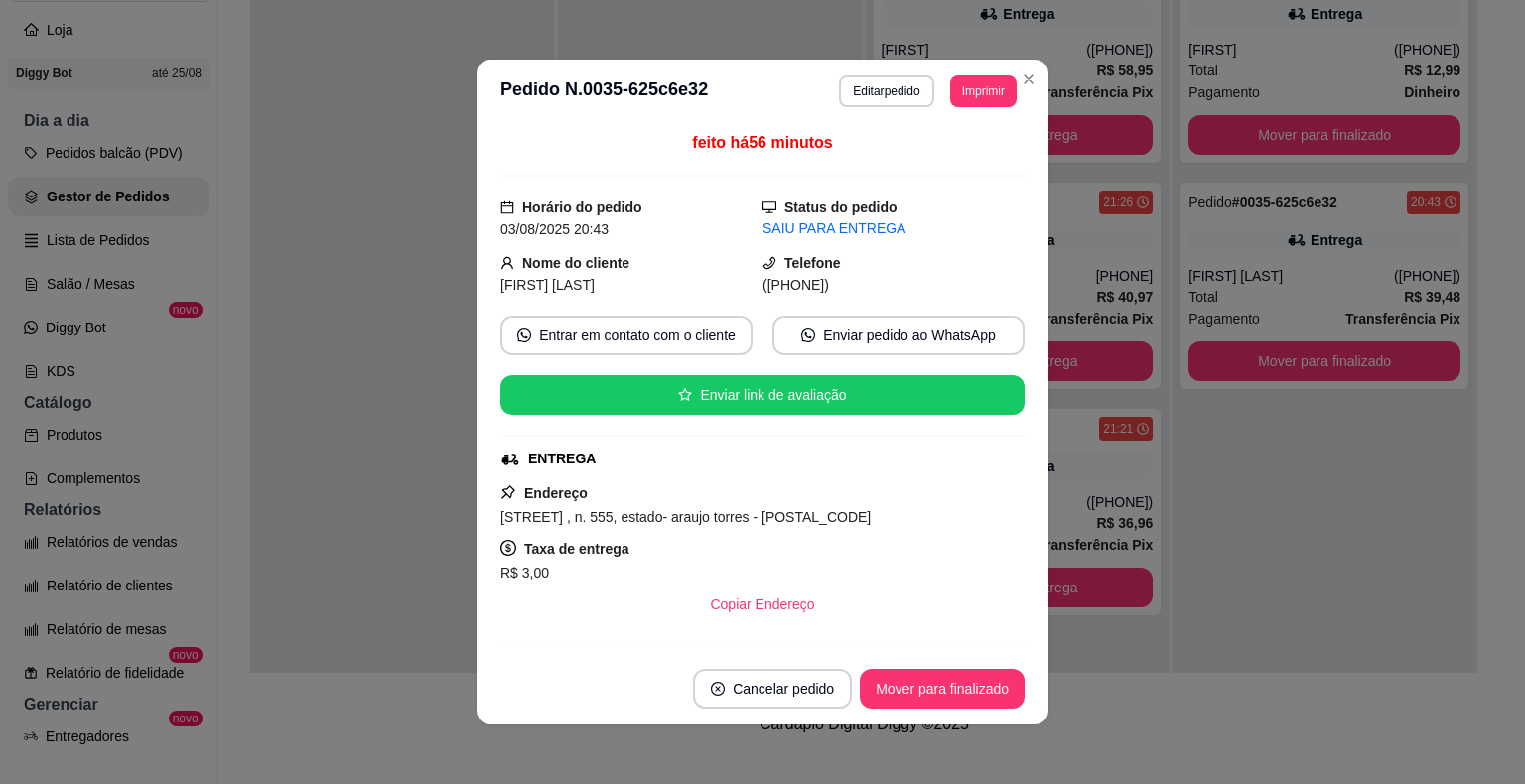 scroll, scrollTop: 4, scrollLeft: 0, axis: vertical 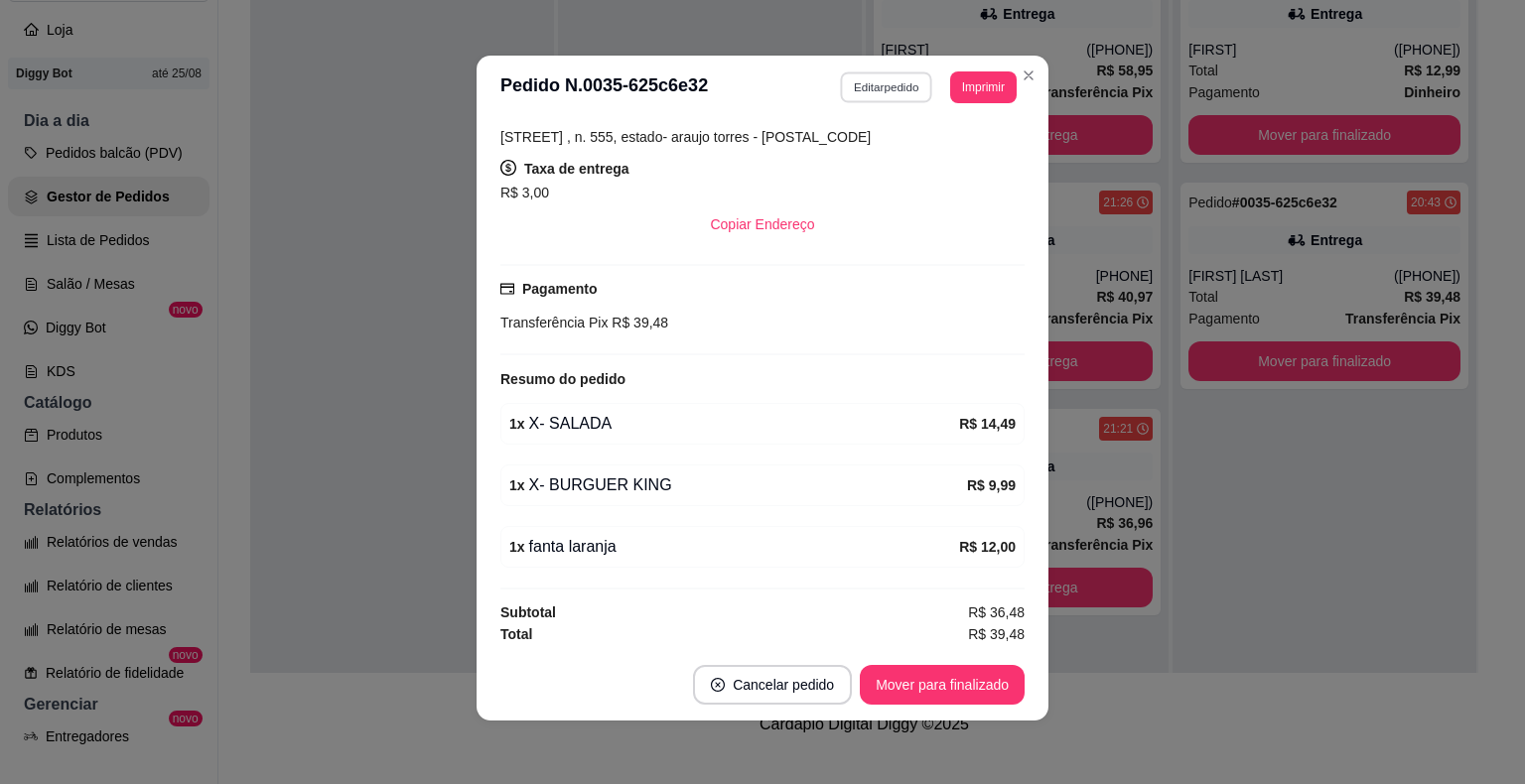 click on "Editar  pedido" at bounding box center (887, 86) 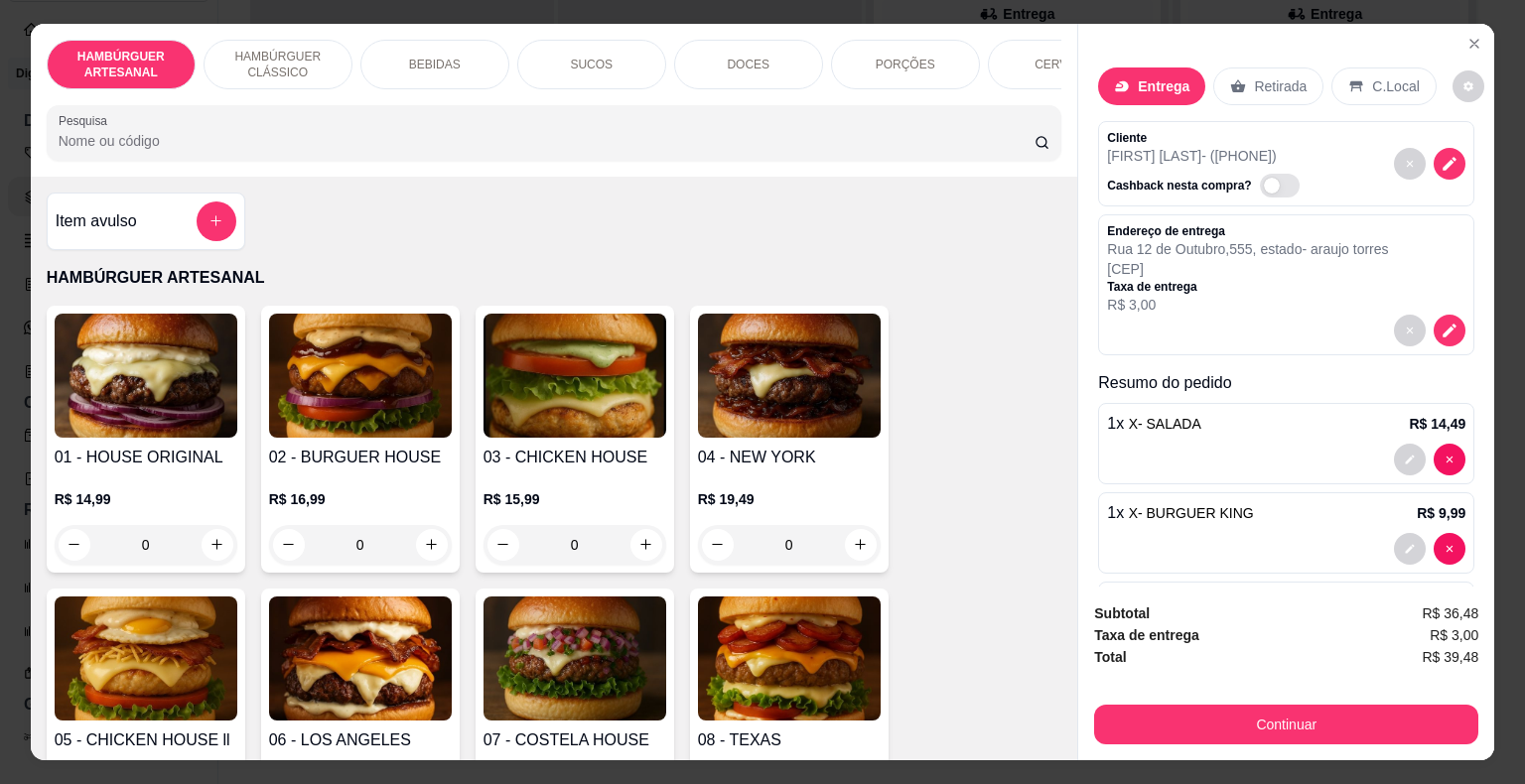 scroll, scrollTop: 48, scrollLeft: 0, axis: vertical 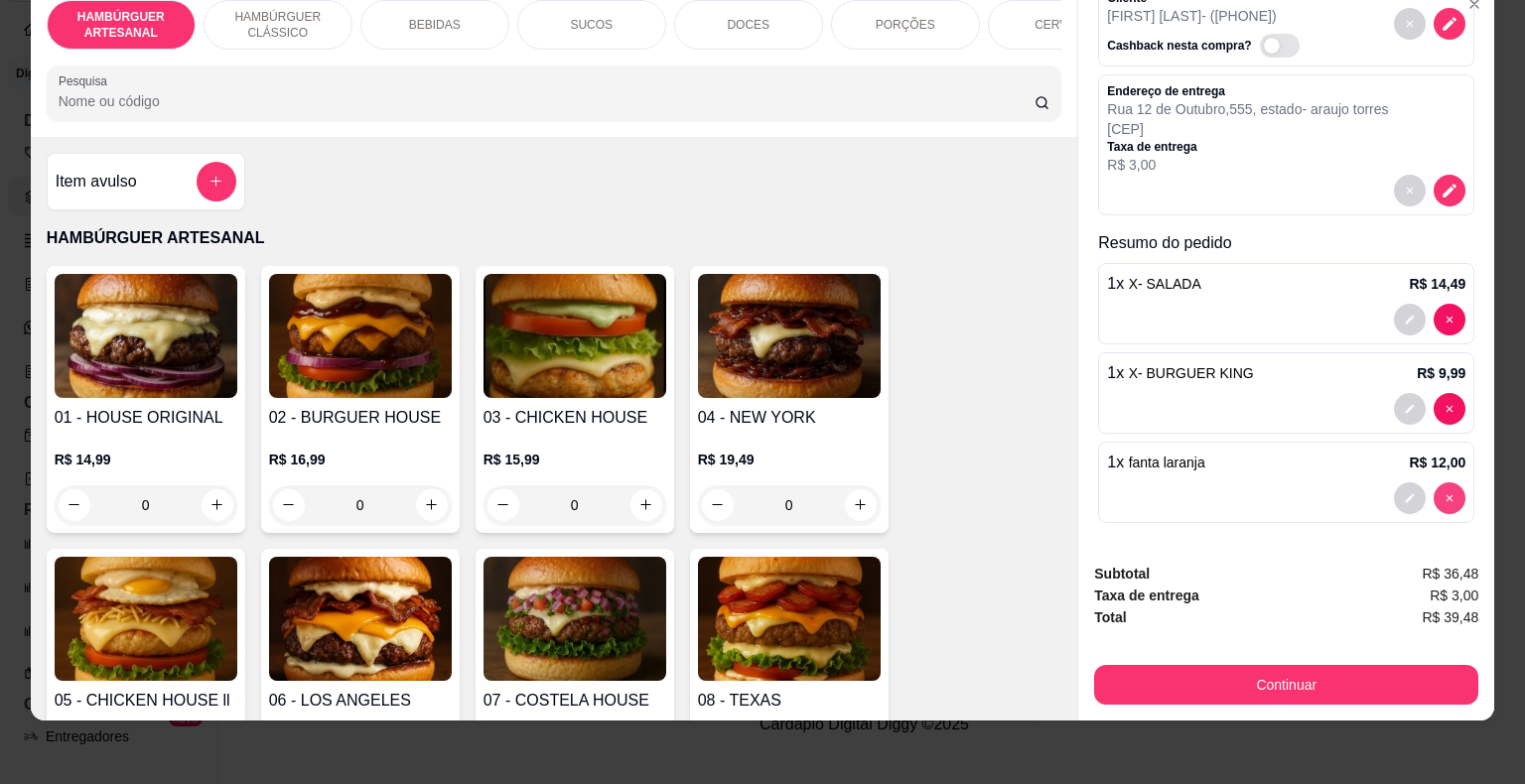 type on "0" 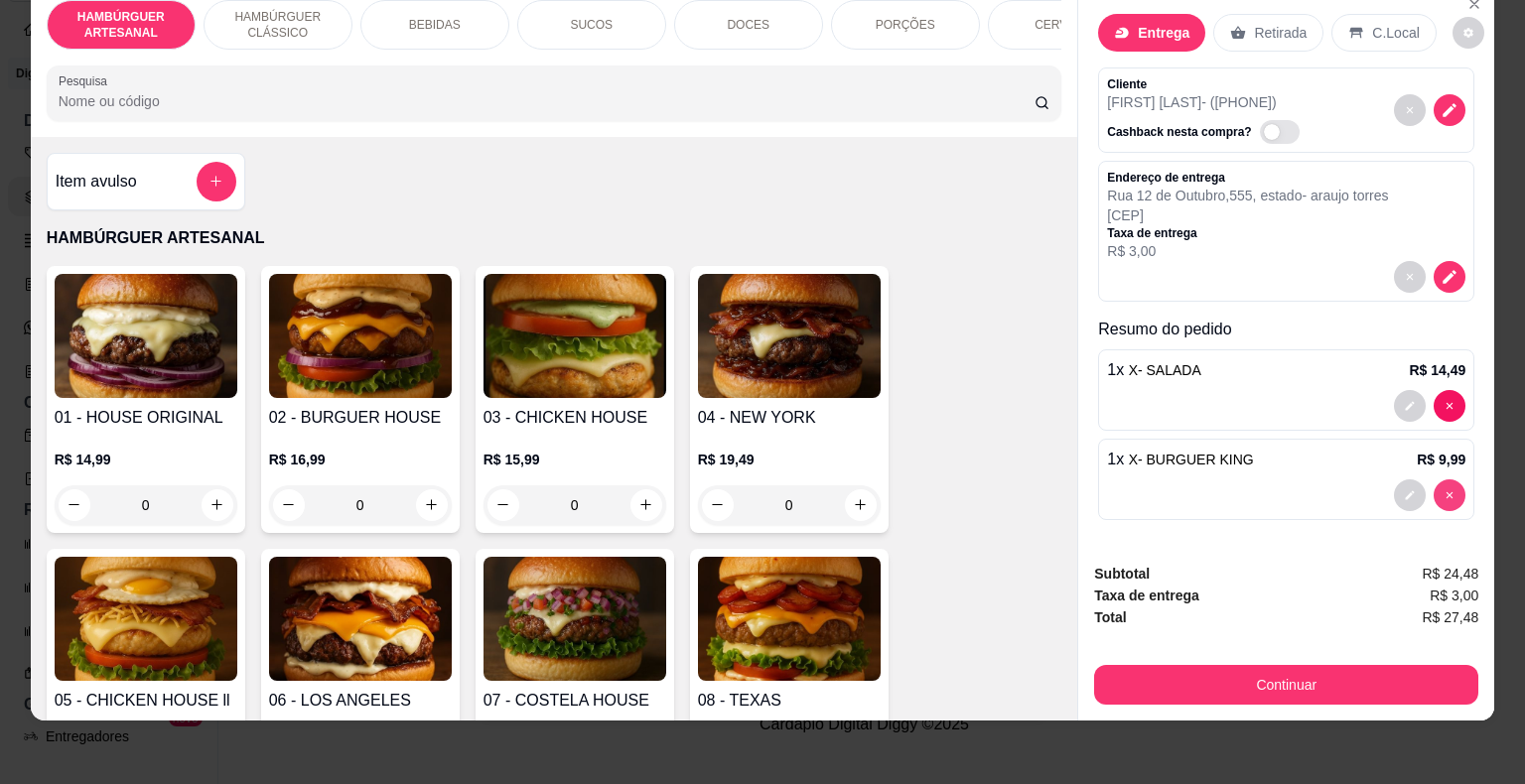 scroll, scrollTop: 12, scrollLeft: 0, axis: vertical 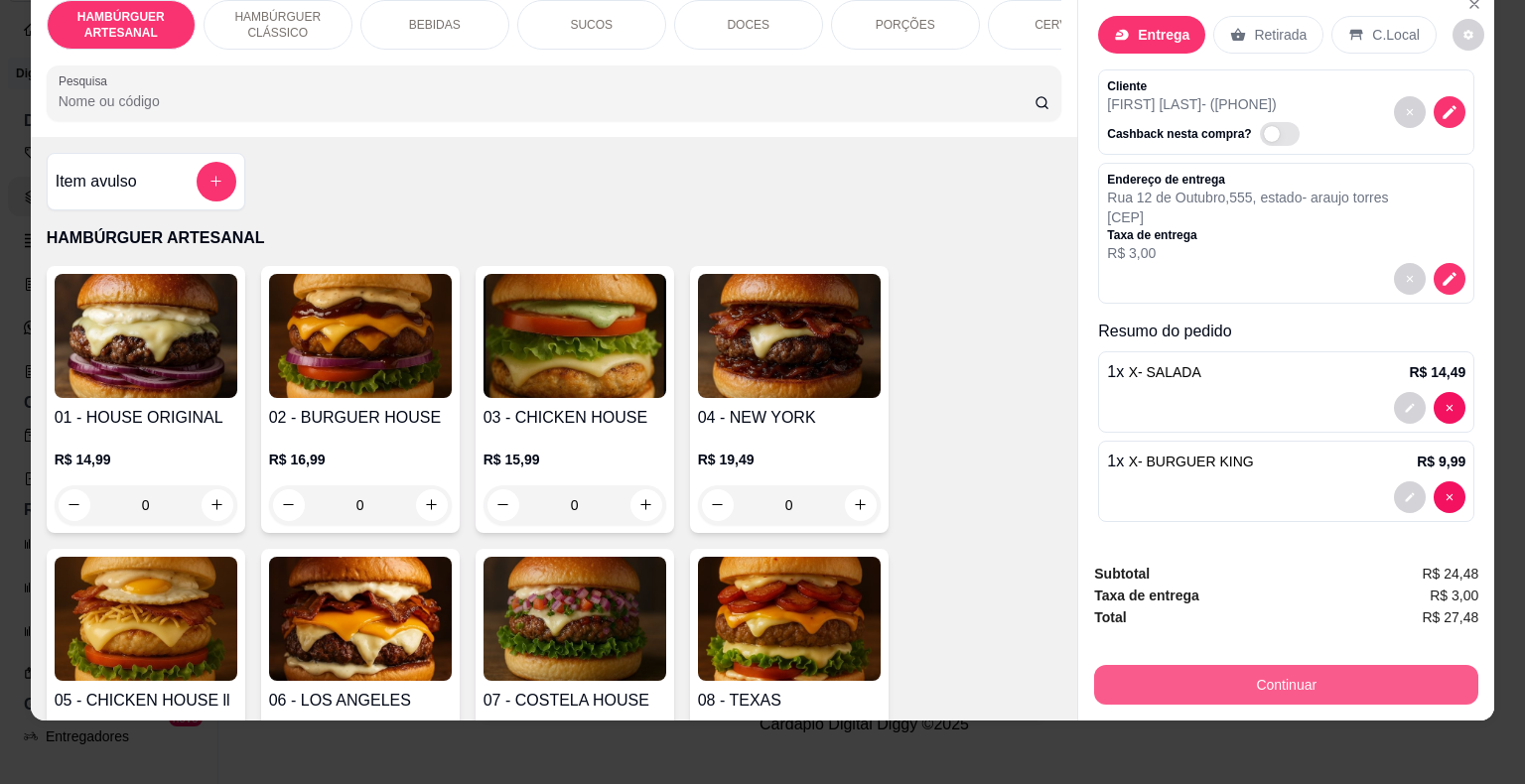 click on "Continuar" at bounding box center (1286, 685) 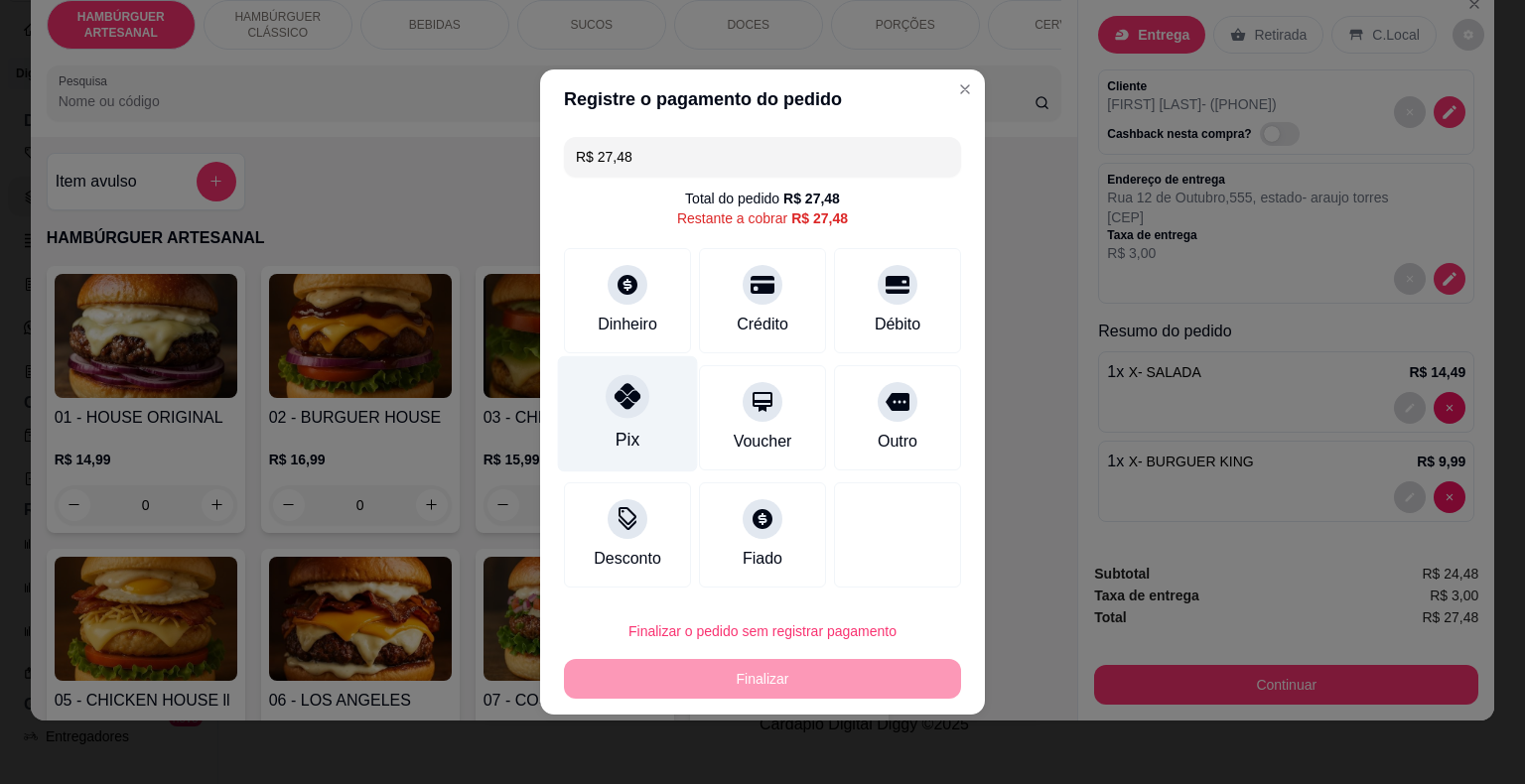 click on "Pix" at bounding box center (627, 414) 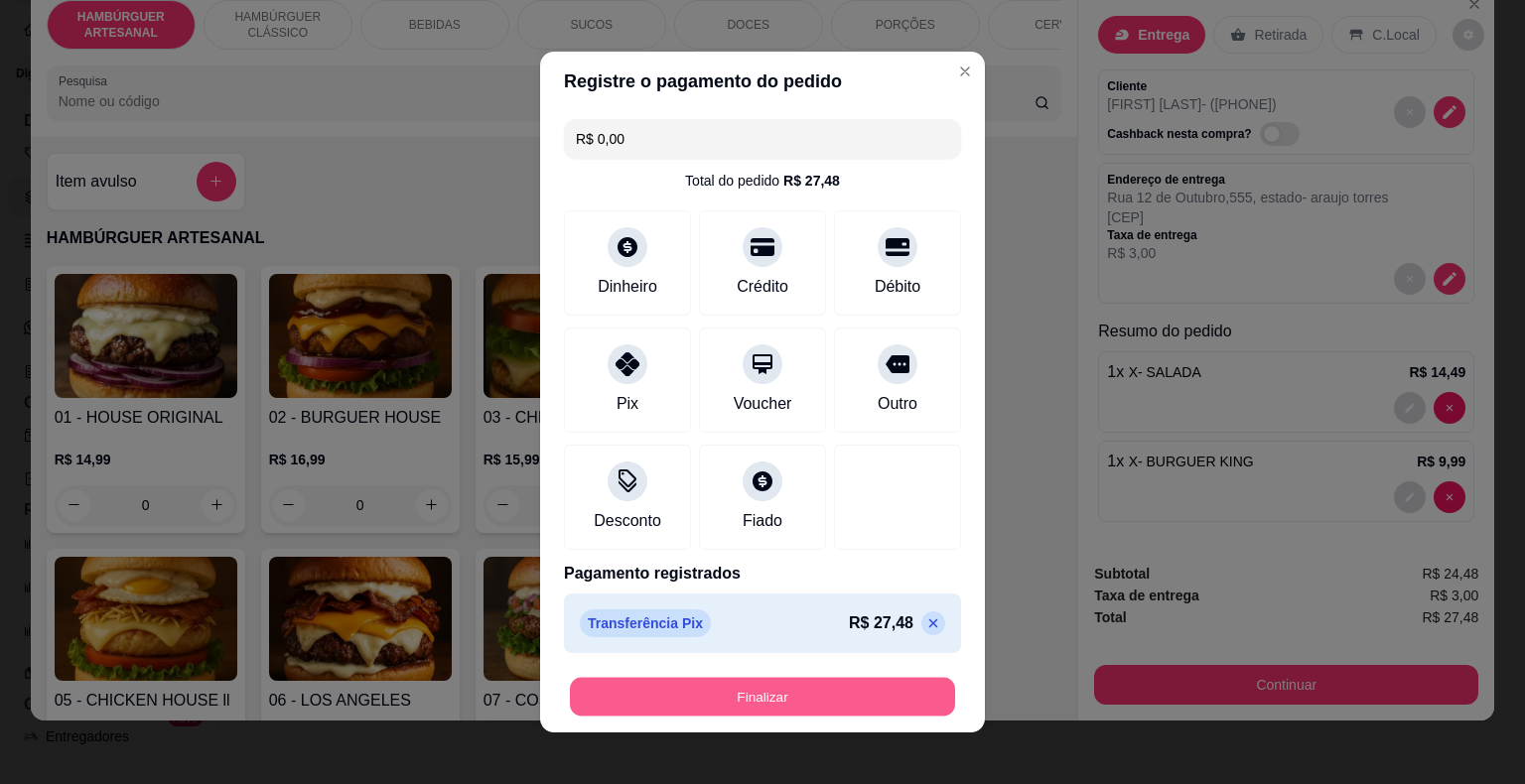 click on "Finalizar" at bounding box center (762, 697) 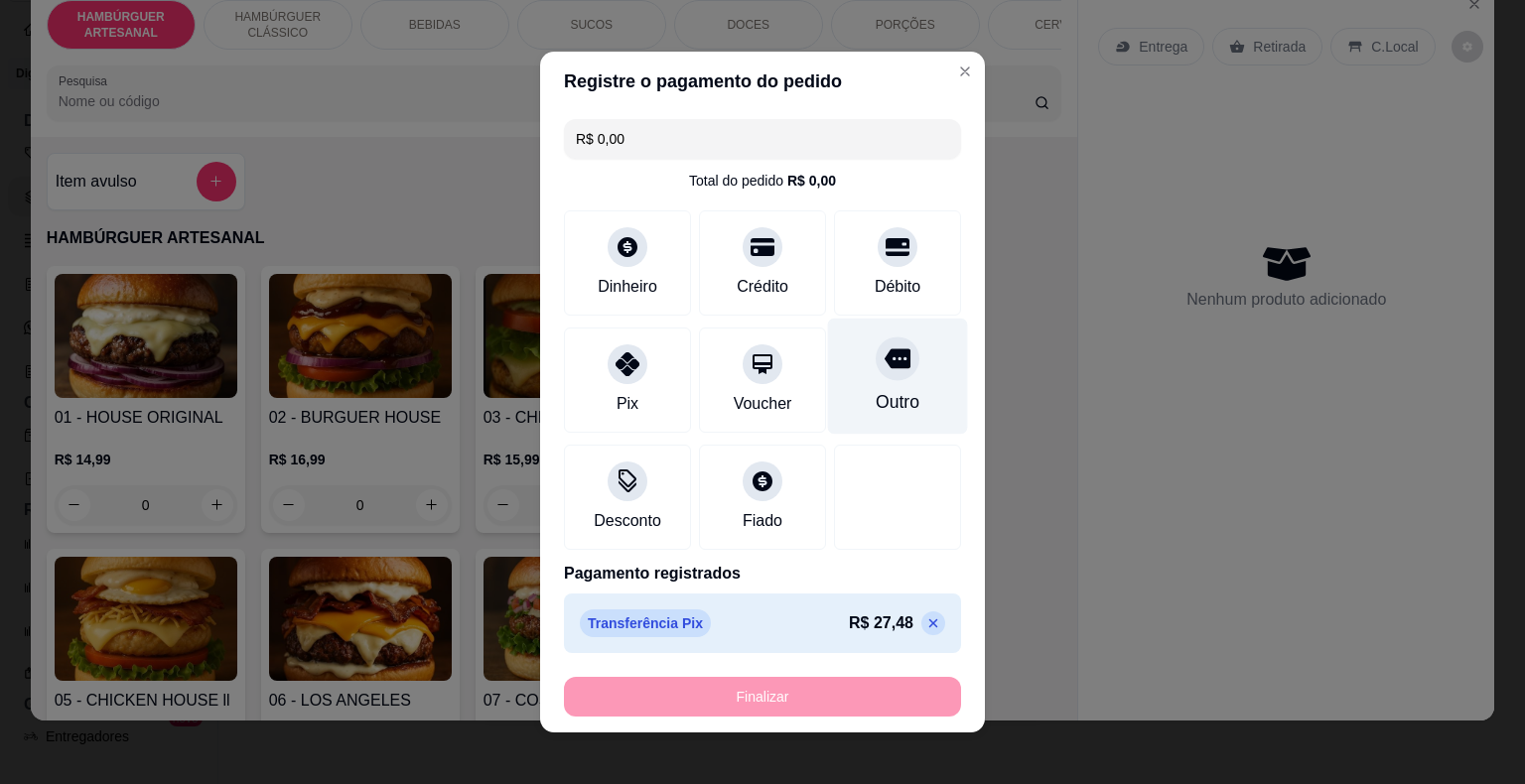 type on "0" 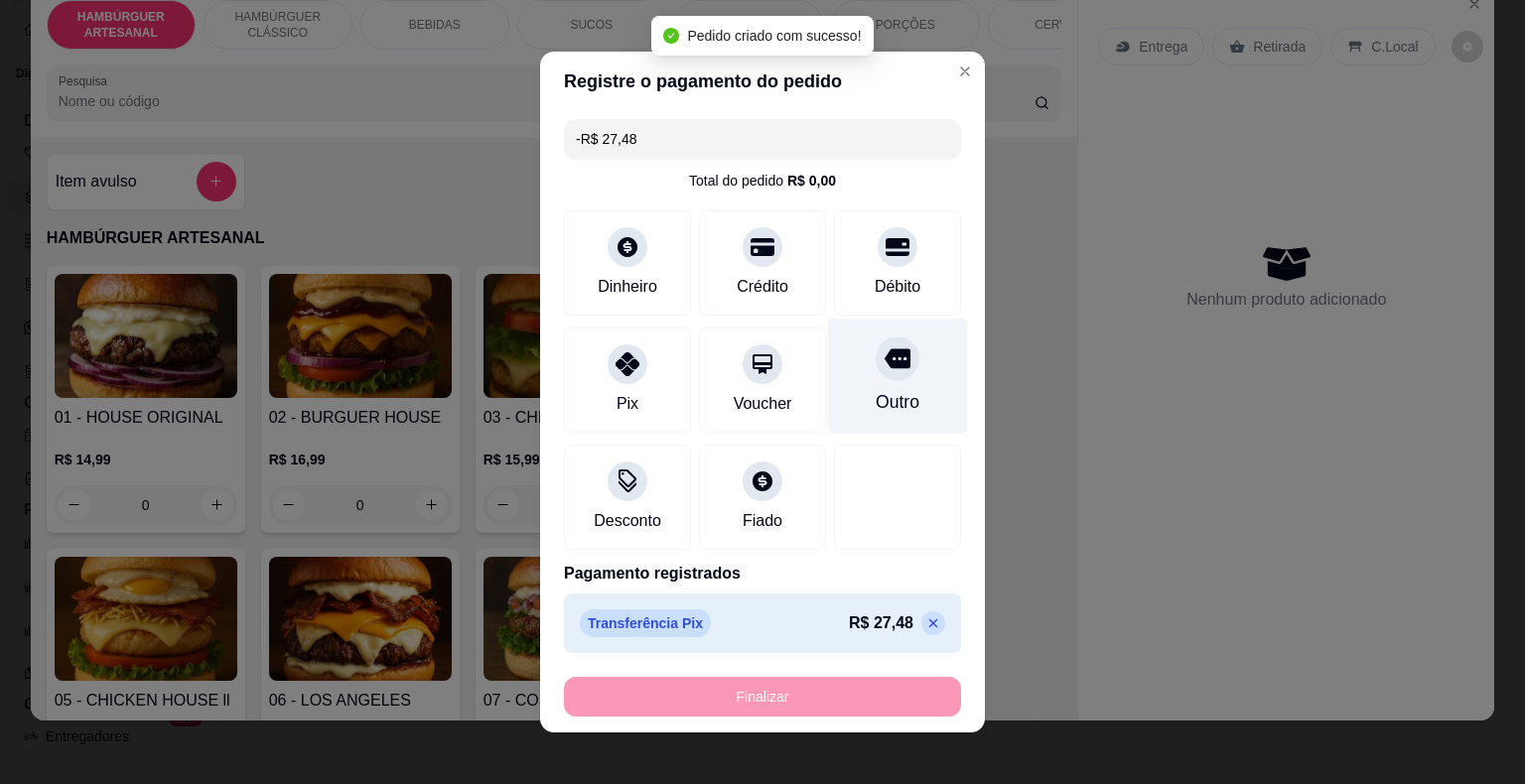 scroll, scrollTop: 0, scrollLeft: 0, axis: both 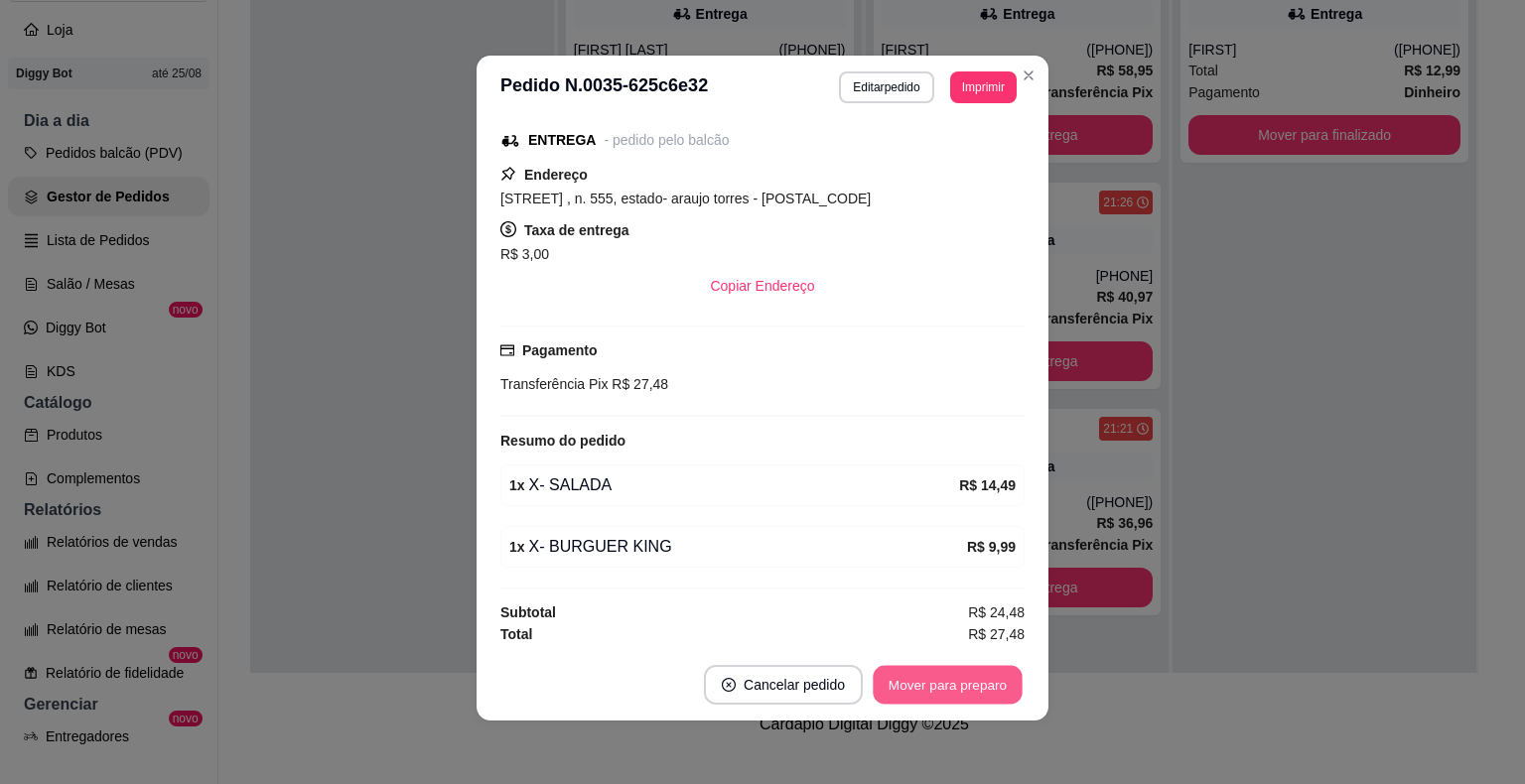 click on "Mover para preparo" at bounding box center [947, 685] 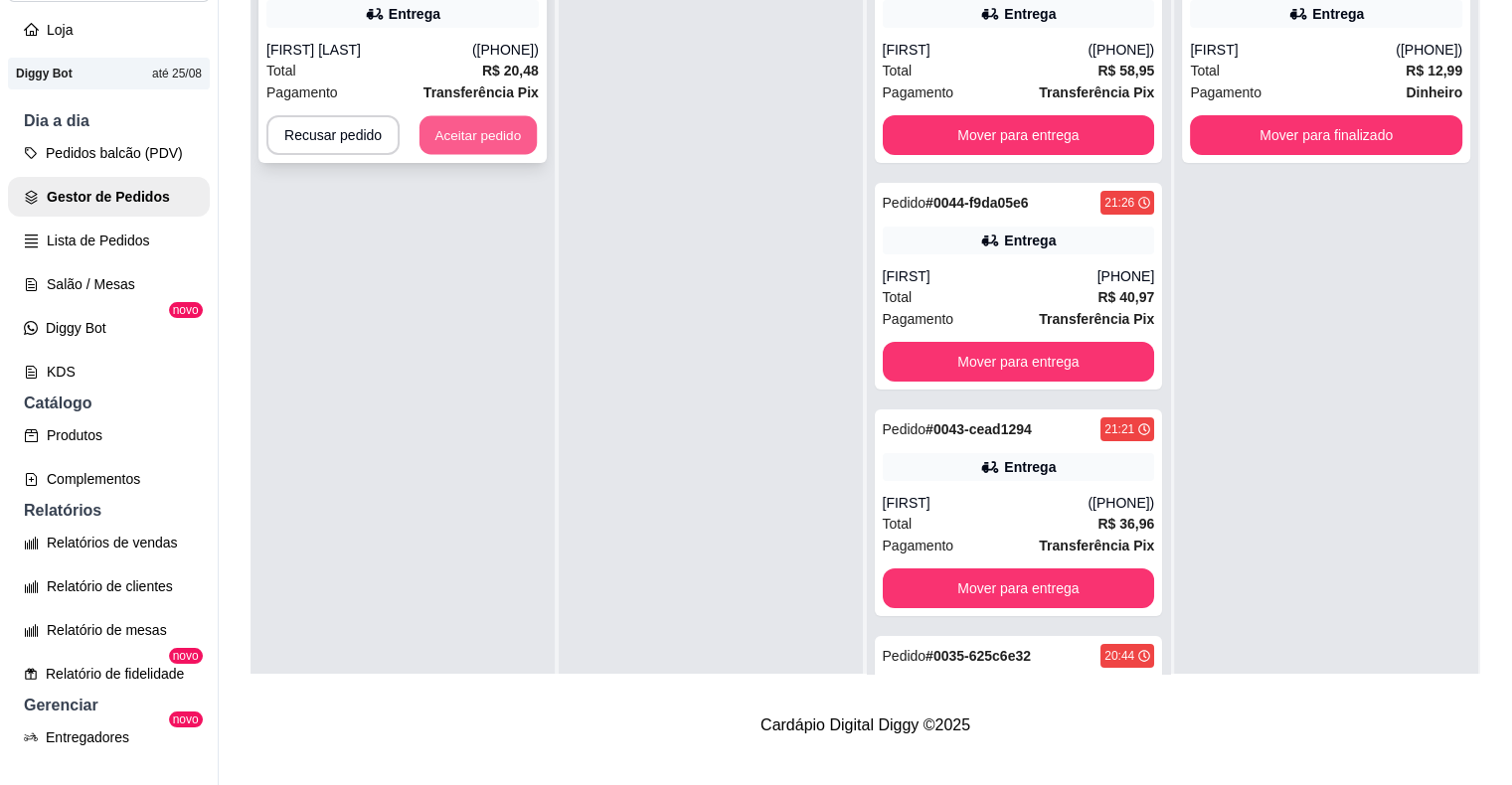 click on "Aceitar pedido" at bounding box center (478, 135) 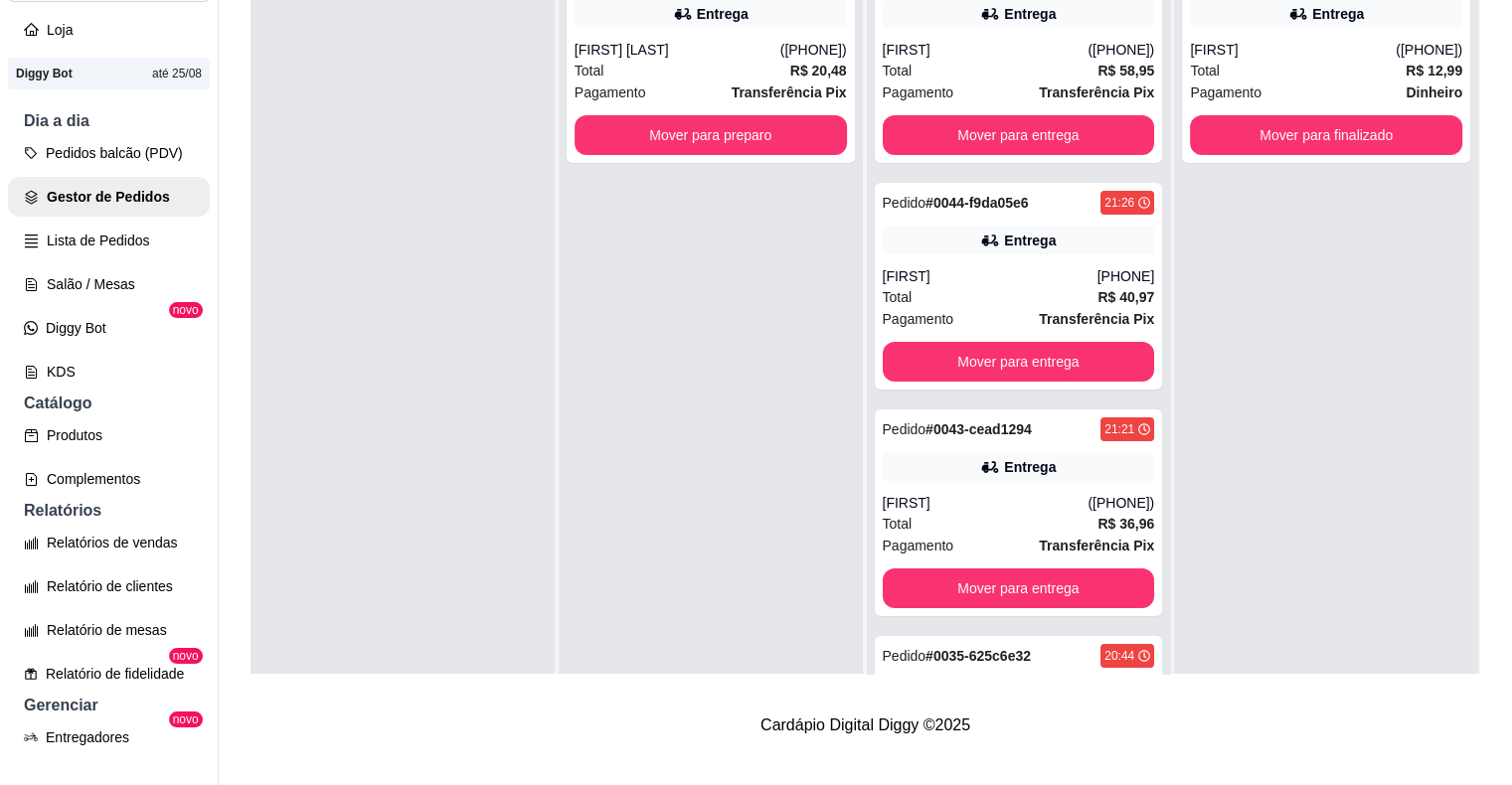 click on "Total R$ 20,48" at bounding box center [711, 71] 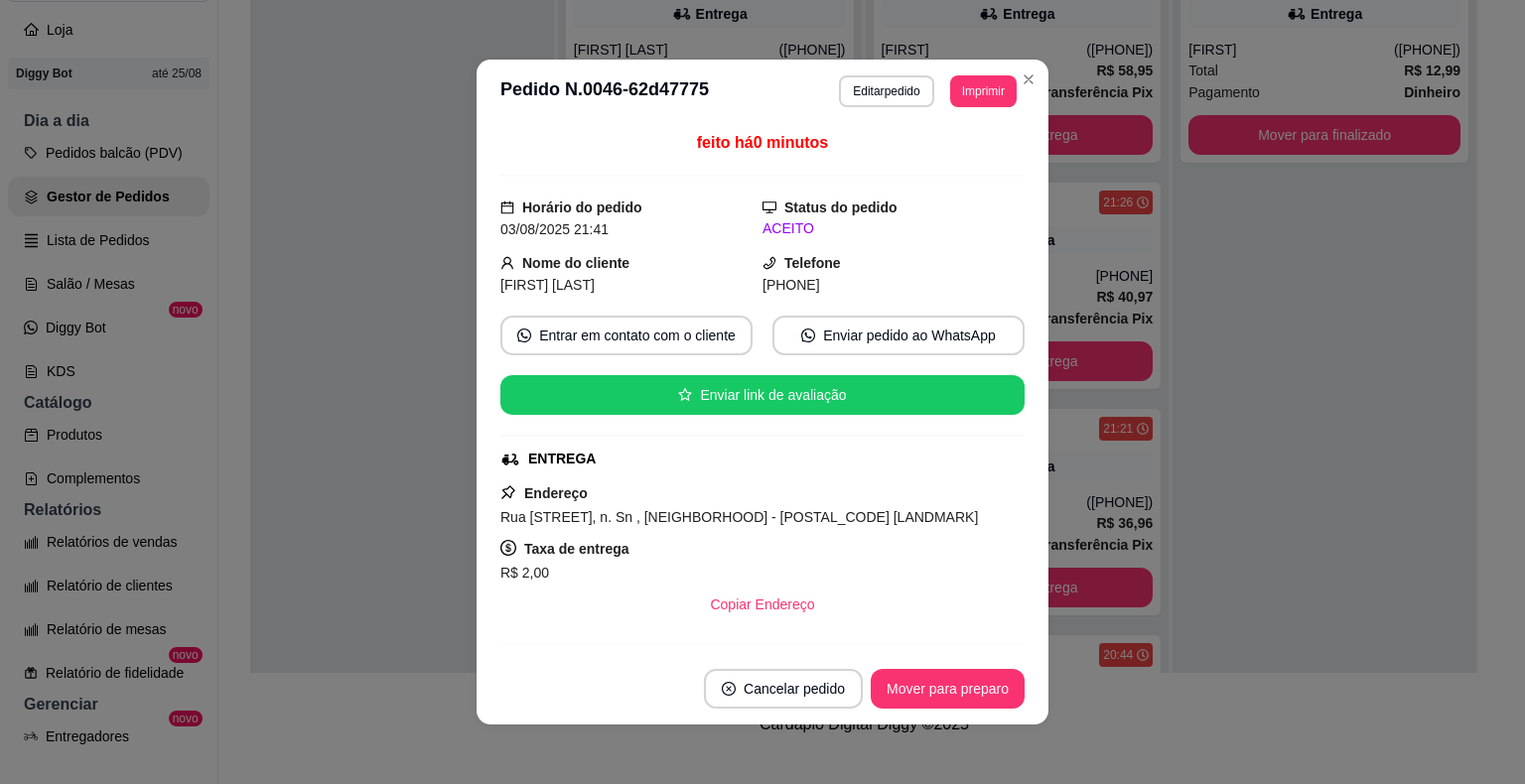 click on "Imprimir" at bounding box center (983, 91) 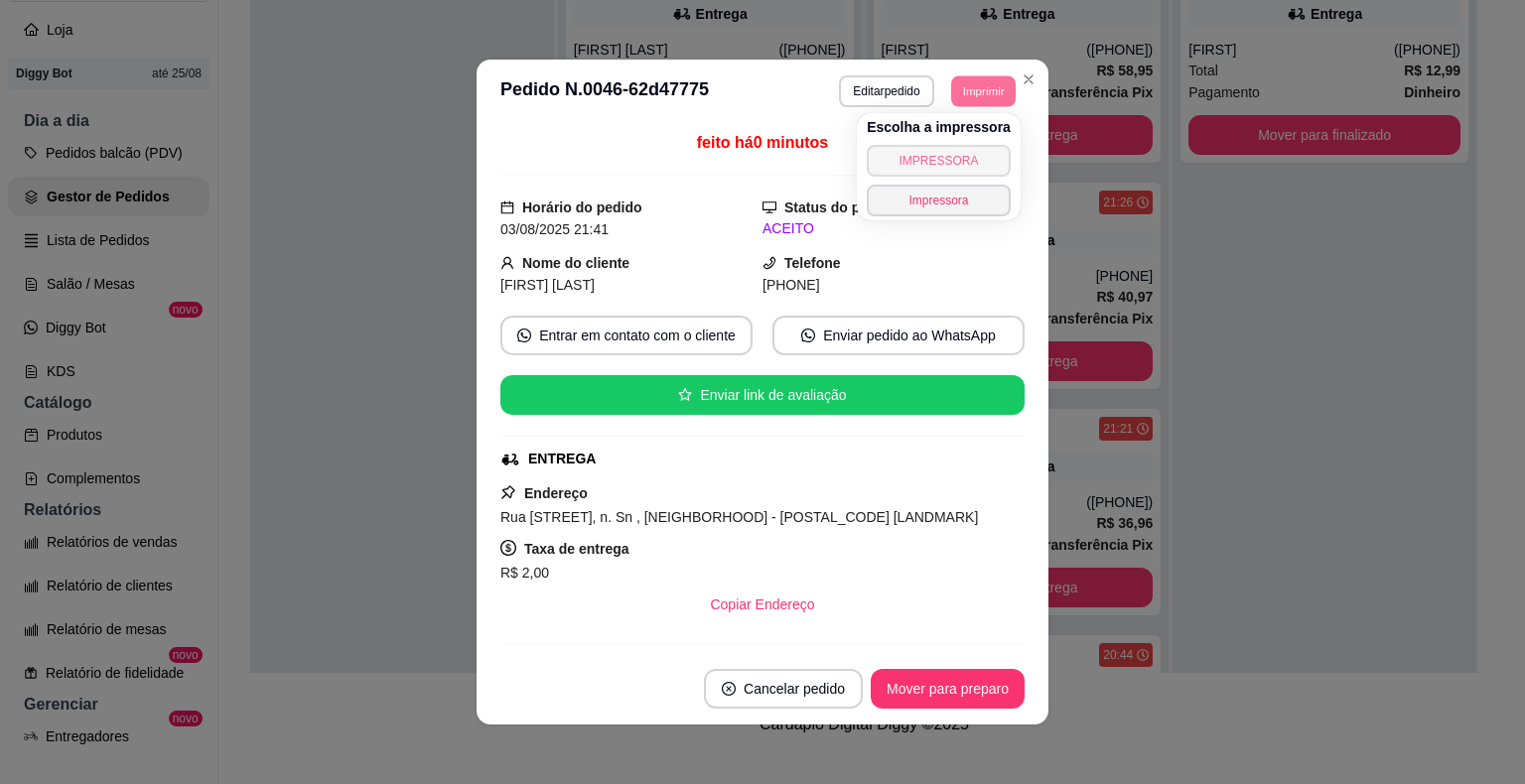 click on "IMPRESSORA" at bounding box center [938, 161] 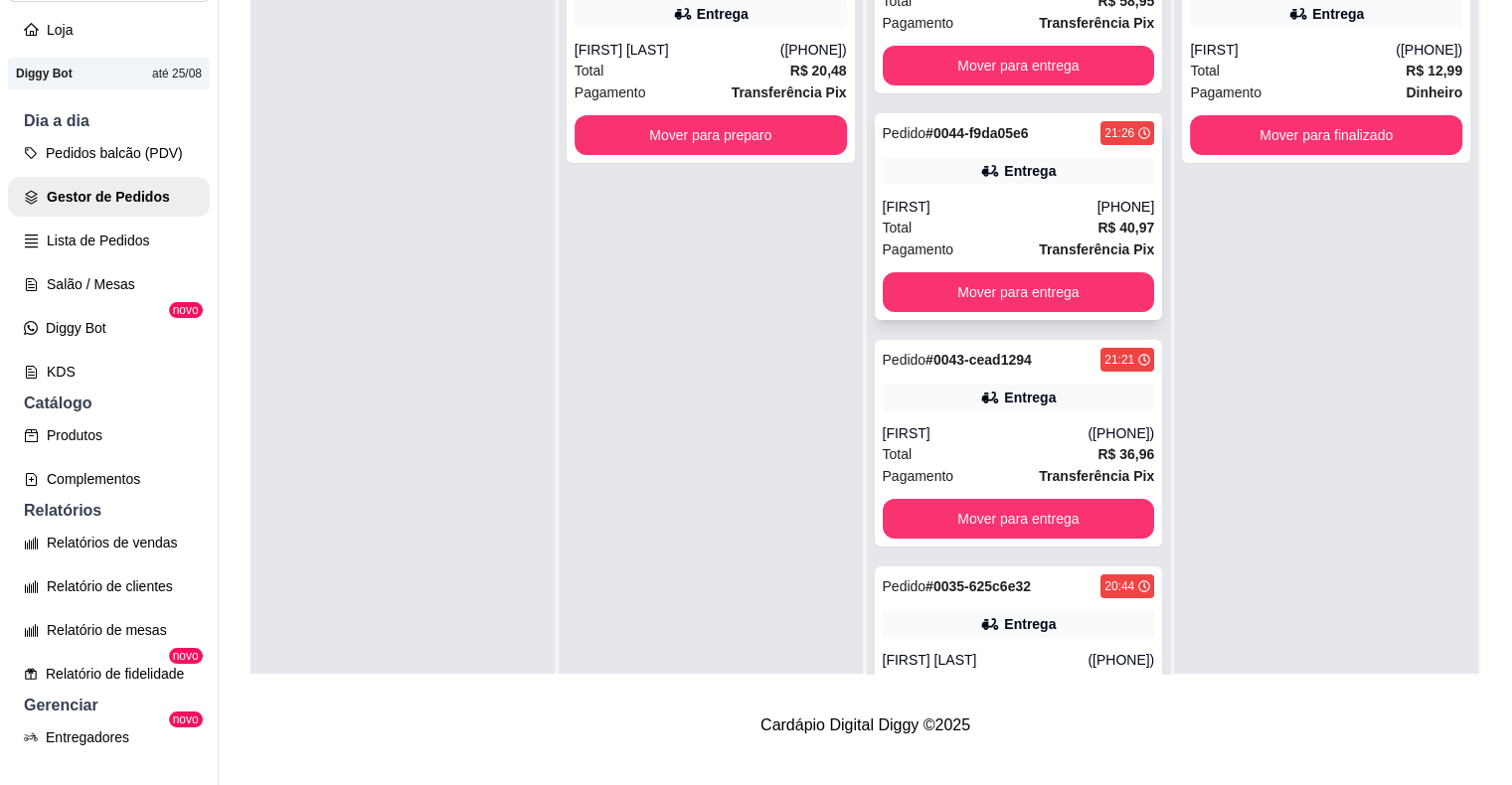 scroll, scrollTop: 140, scrollLeft: 0, axis: vertical 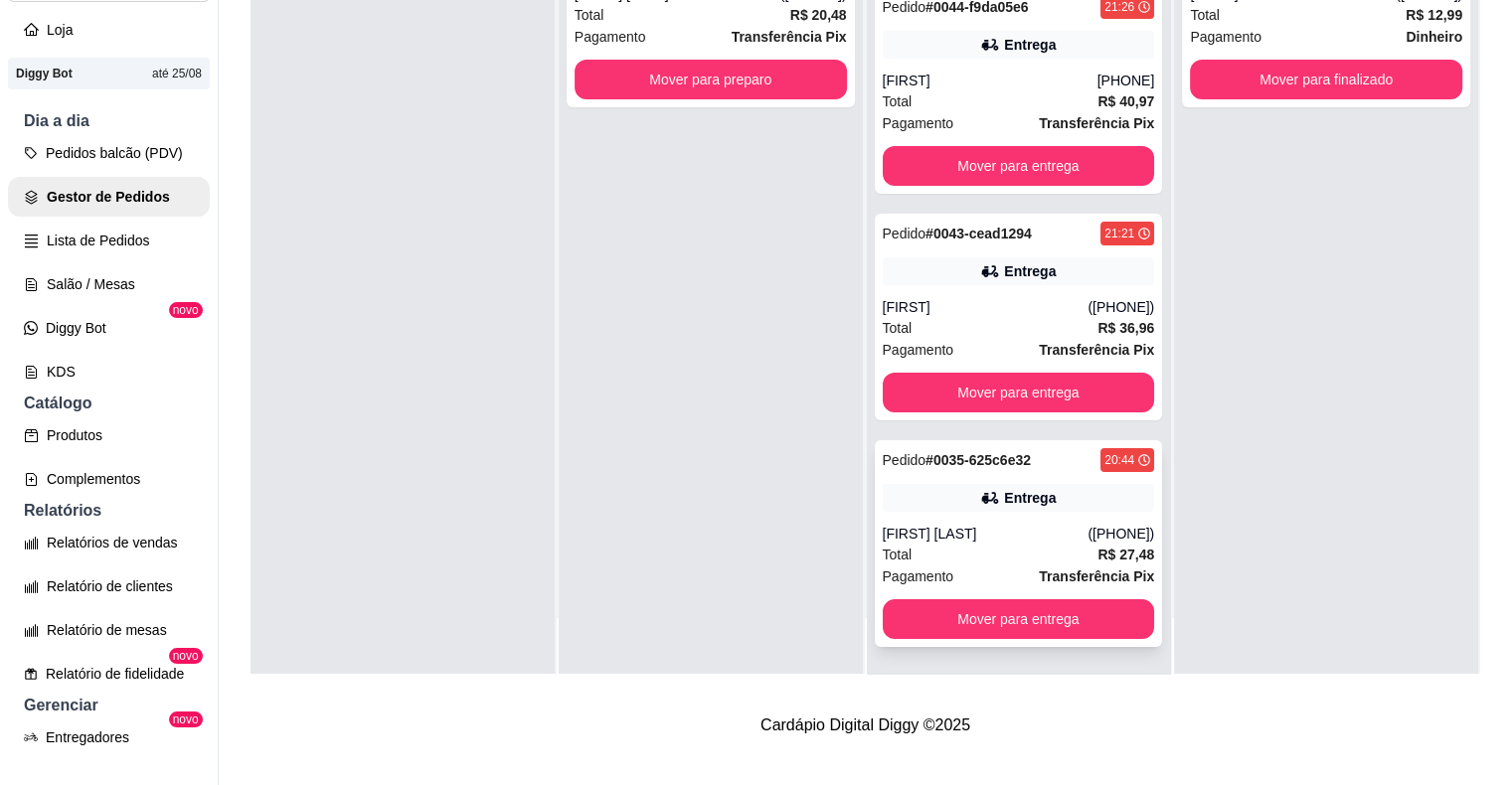click on "Total R$ 27,48" at bounding box center (1019, 554) 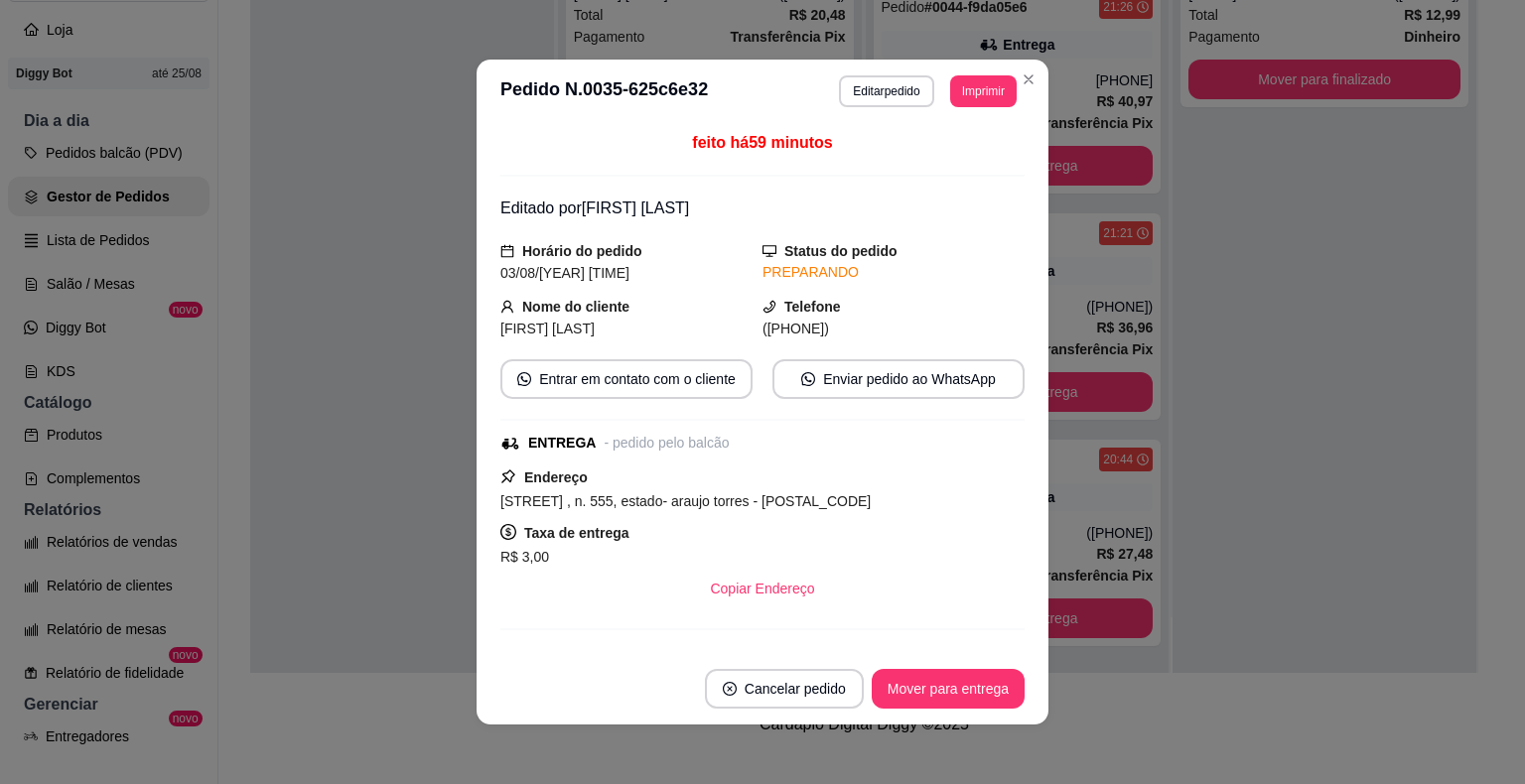 scroll, scrollTop: 299, scrollLeft: 0, axis: vertical 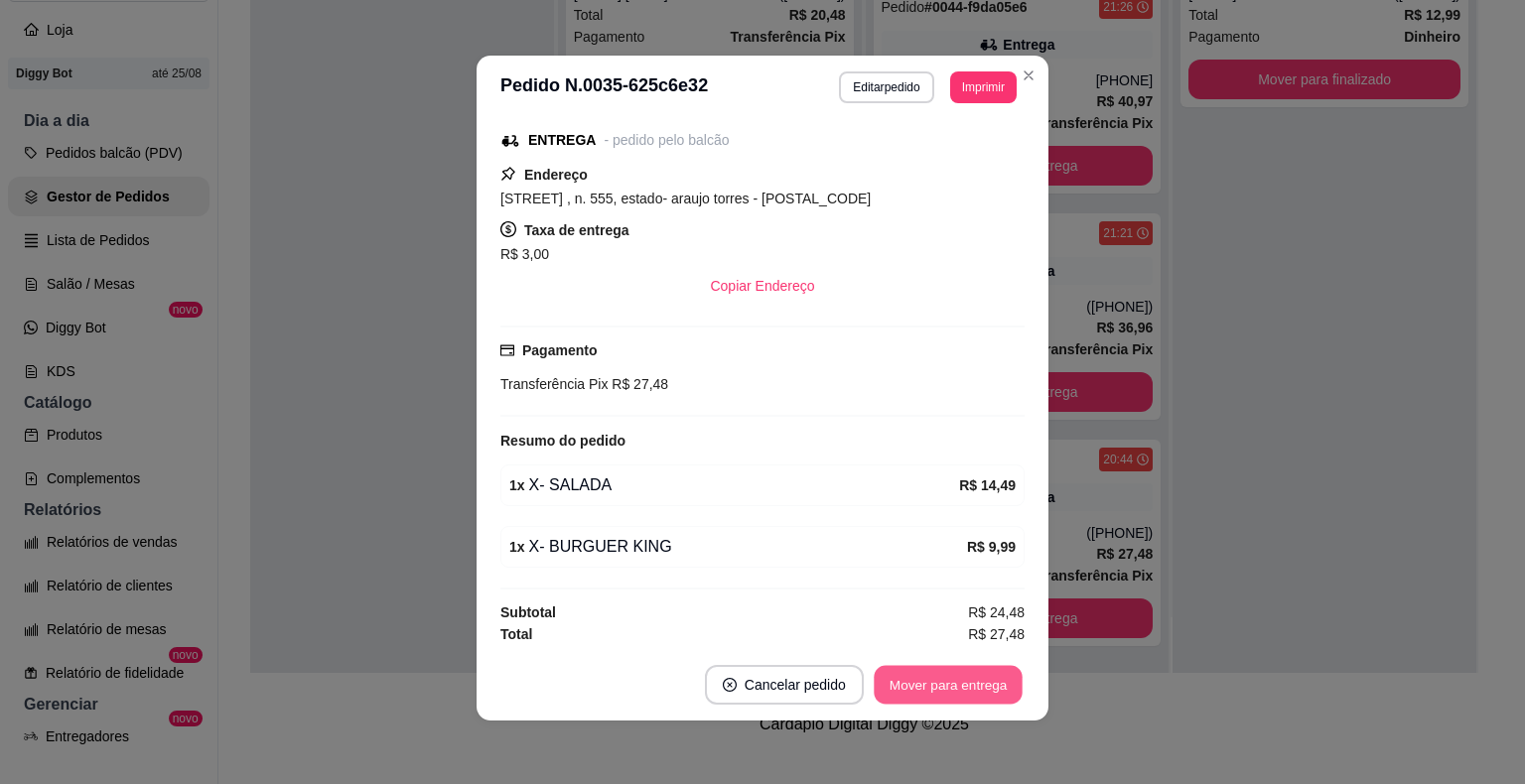 click on "Mover para entrega" at bounding box center (948, 685) 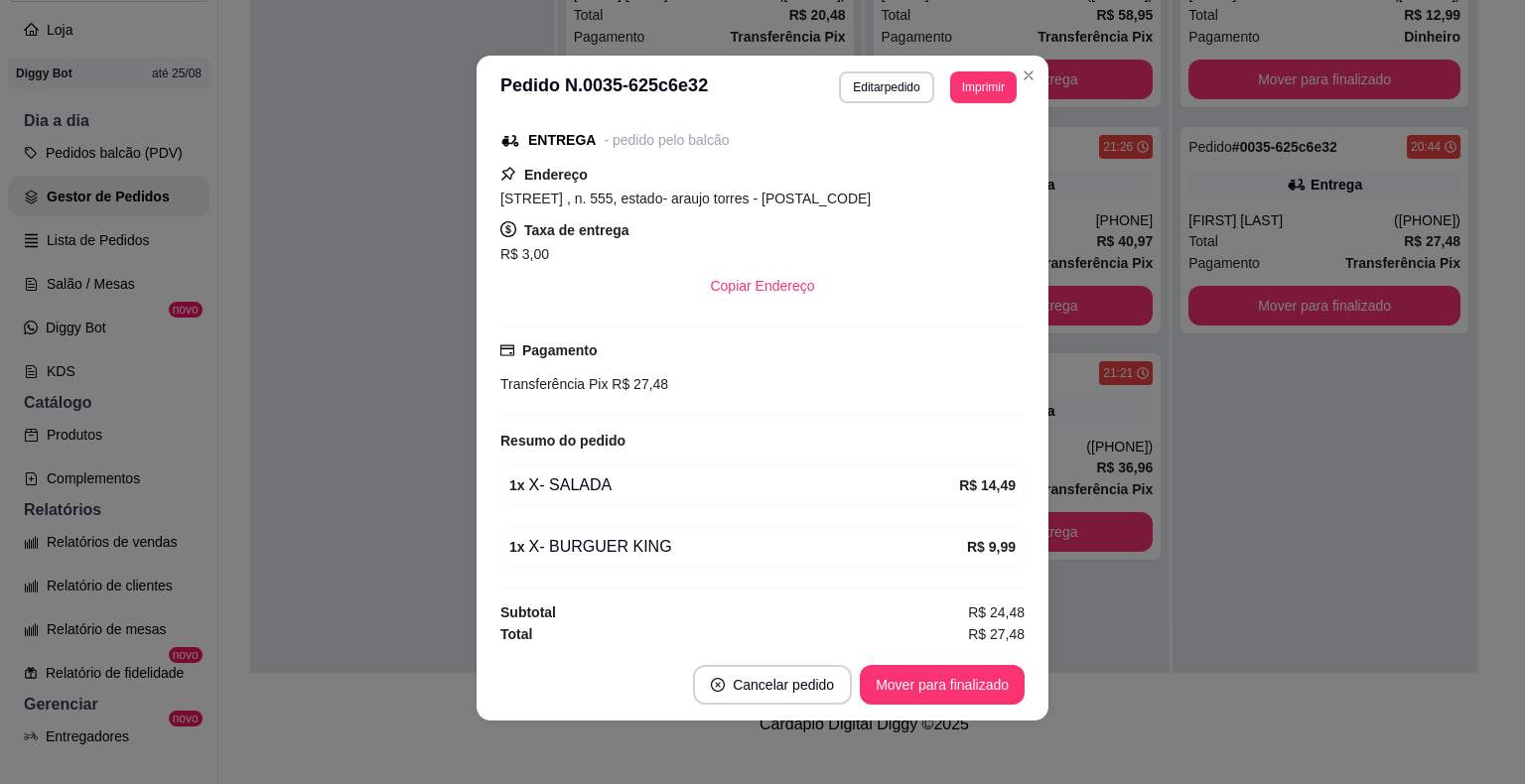 scroll, scrollTop: 0, scrollLeft: 0, axis: both 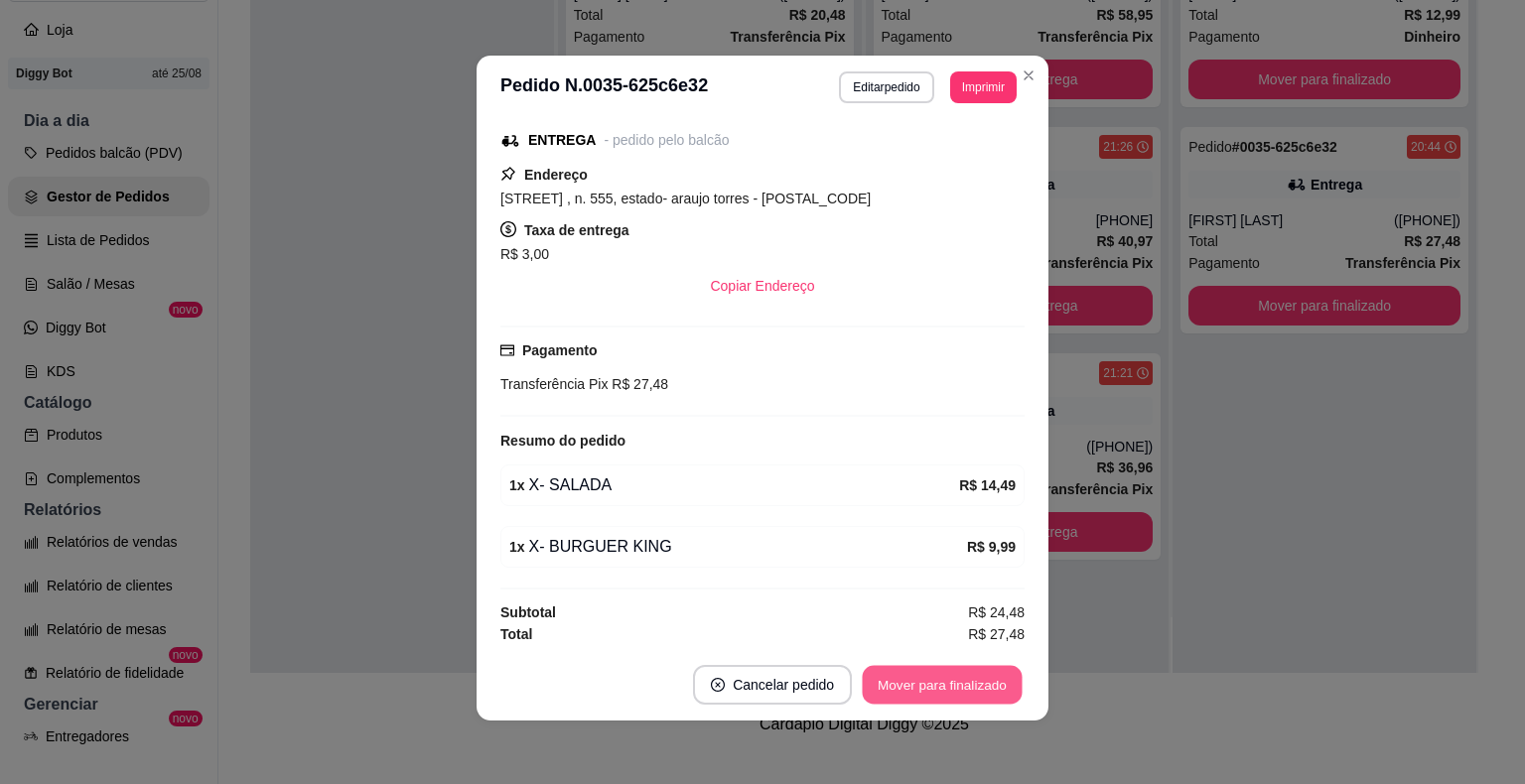 click on "Mover para finalizado" at bounding box center (942, 685) 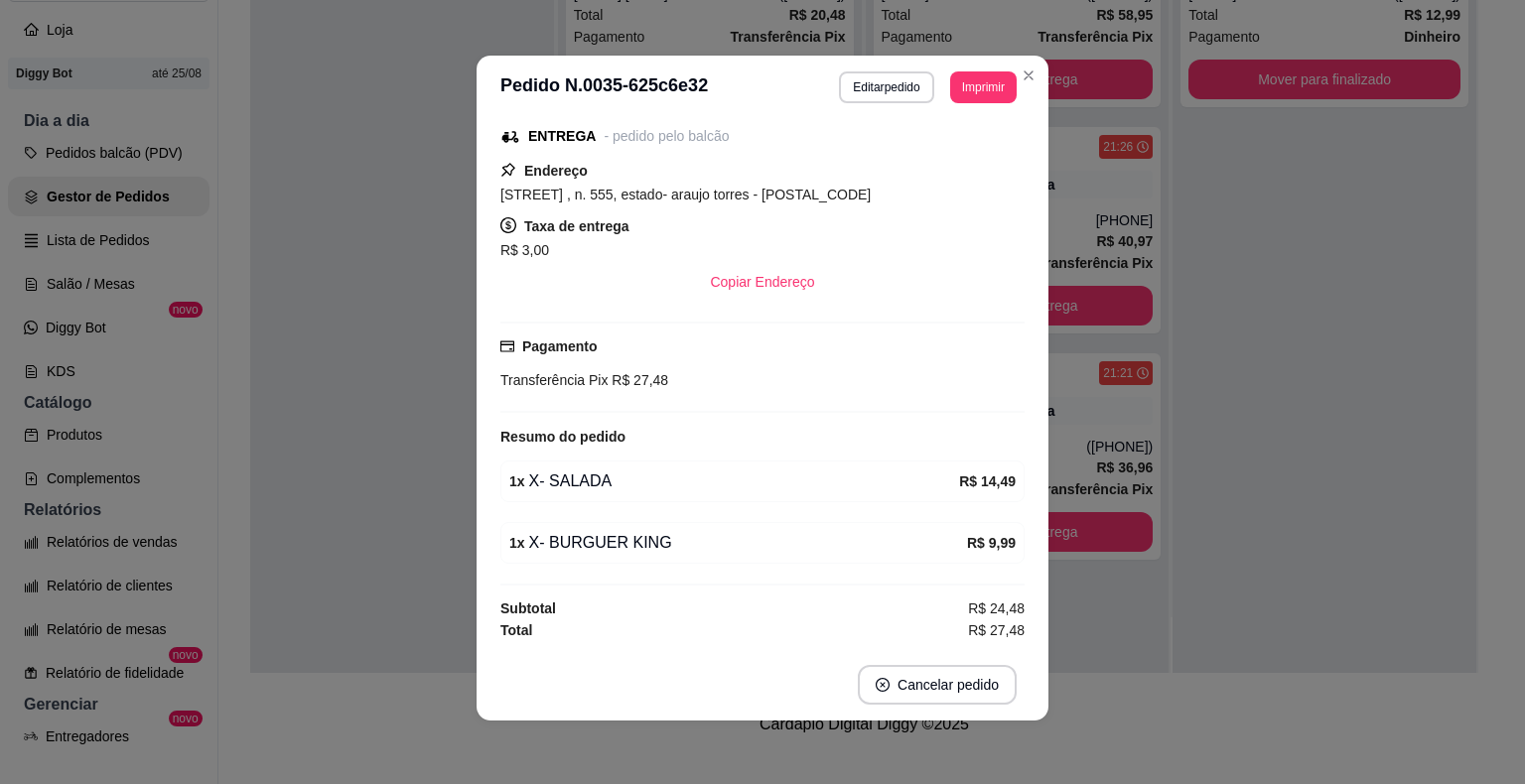 scroll, scrollTop: 234, scrollLeft: 0, axis: vertical 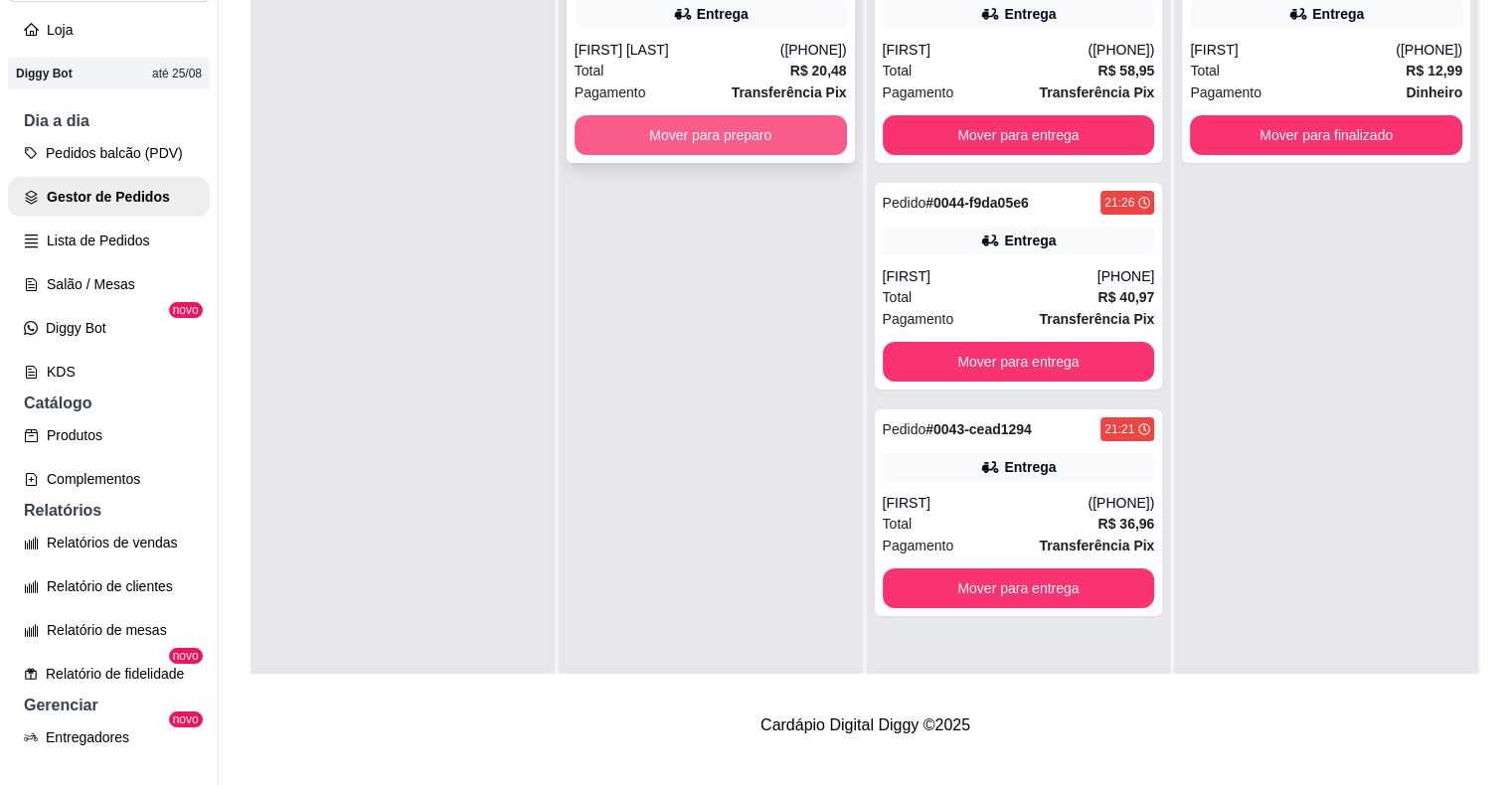 click on "Mover para preparo" at bounding box center [711, 135] 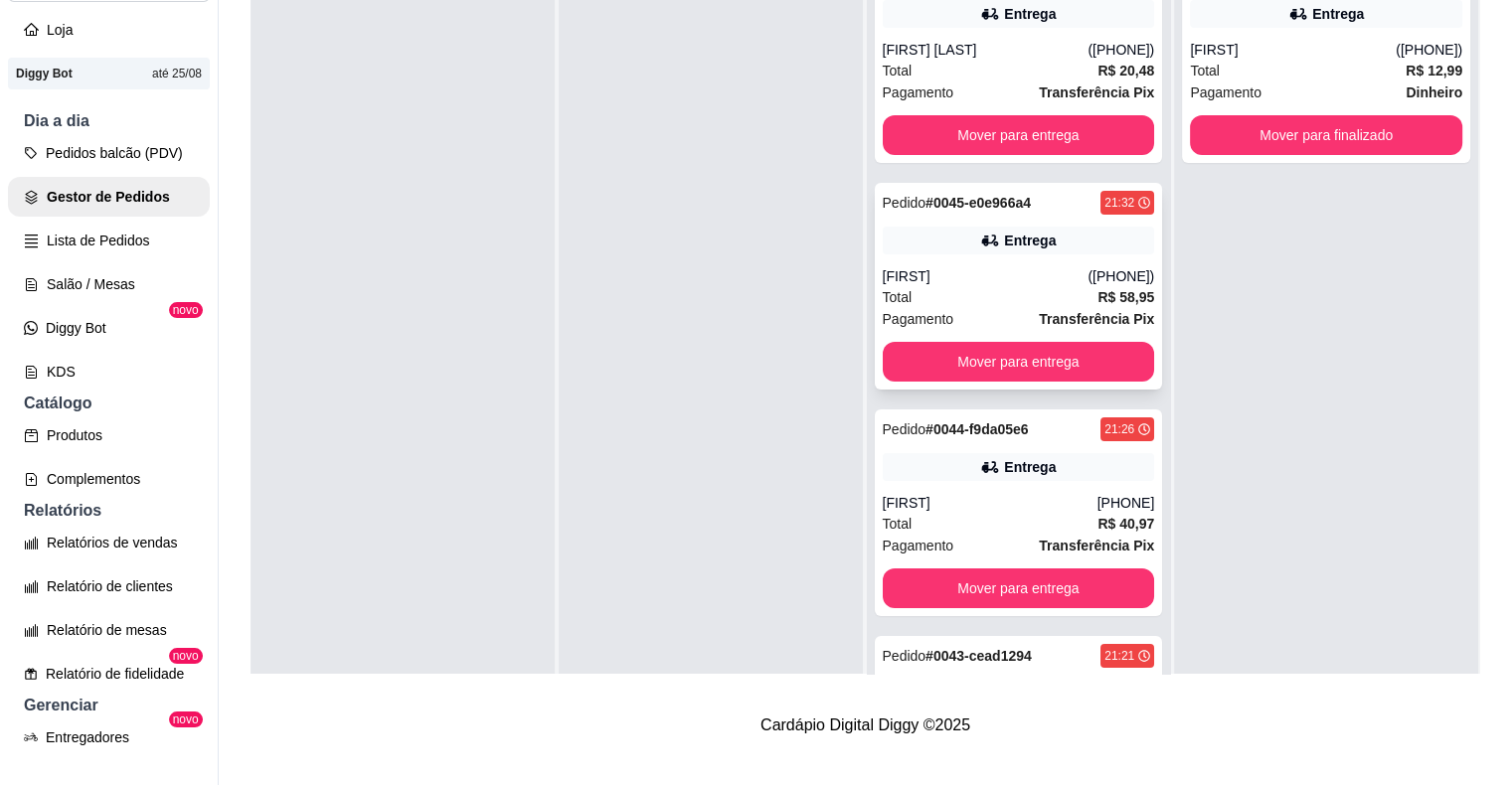 scroll, scrollTop: 140, scrollLeft: 0, axis: vertical 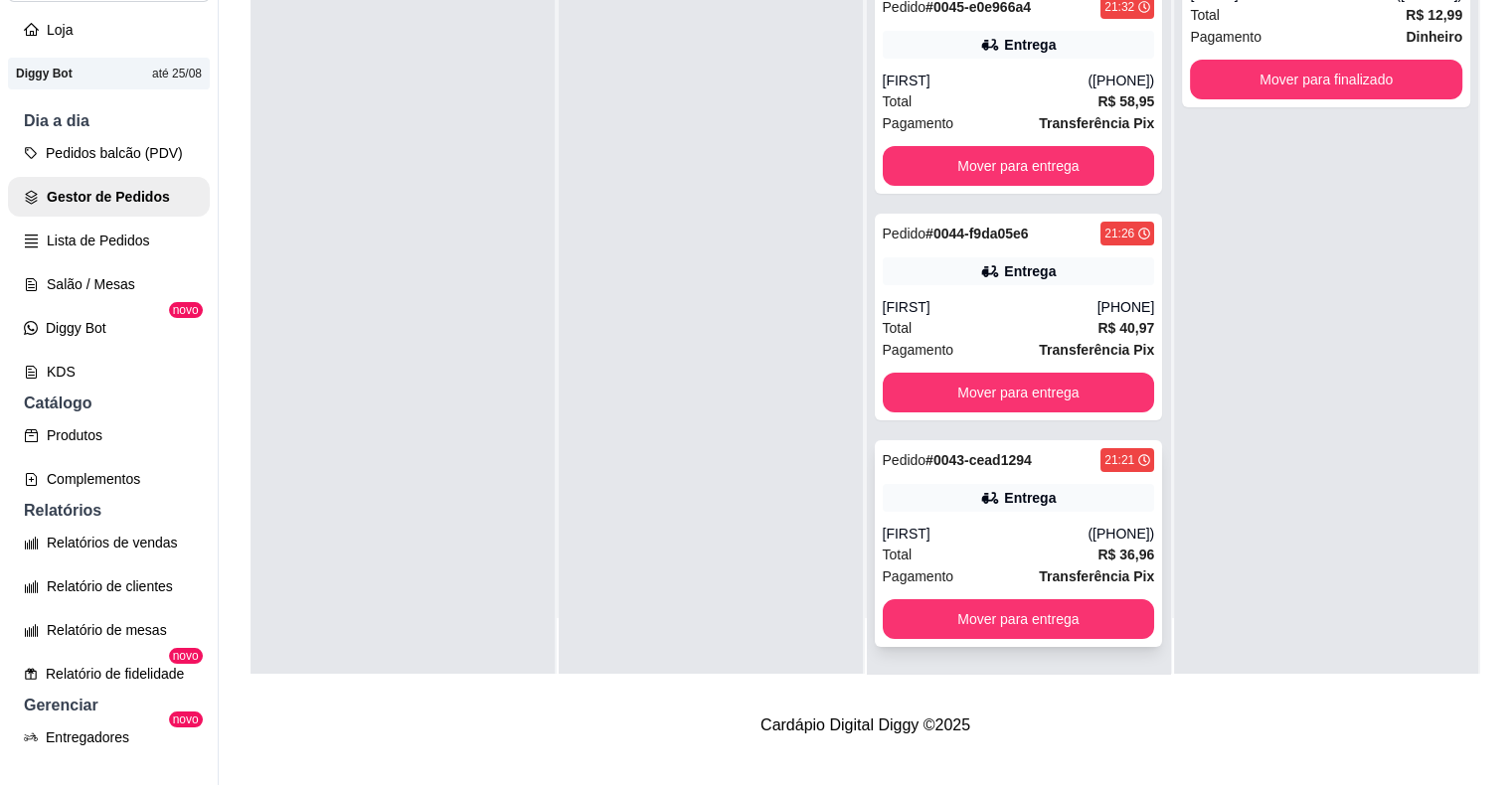 click on "[FIRST]" at bounding box center [985, 534] 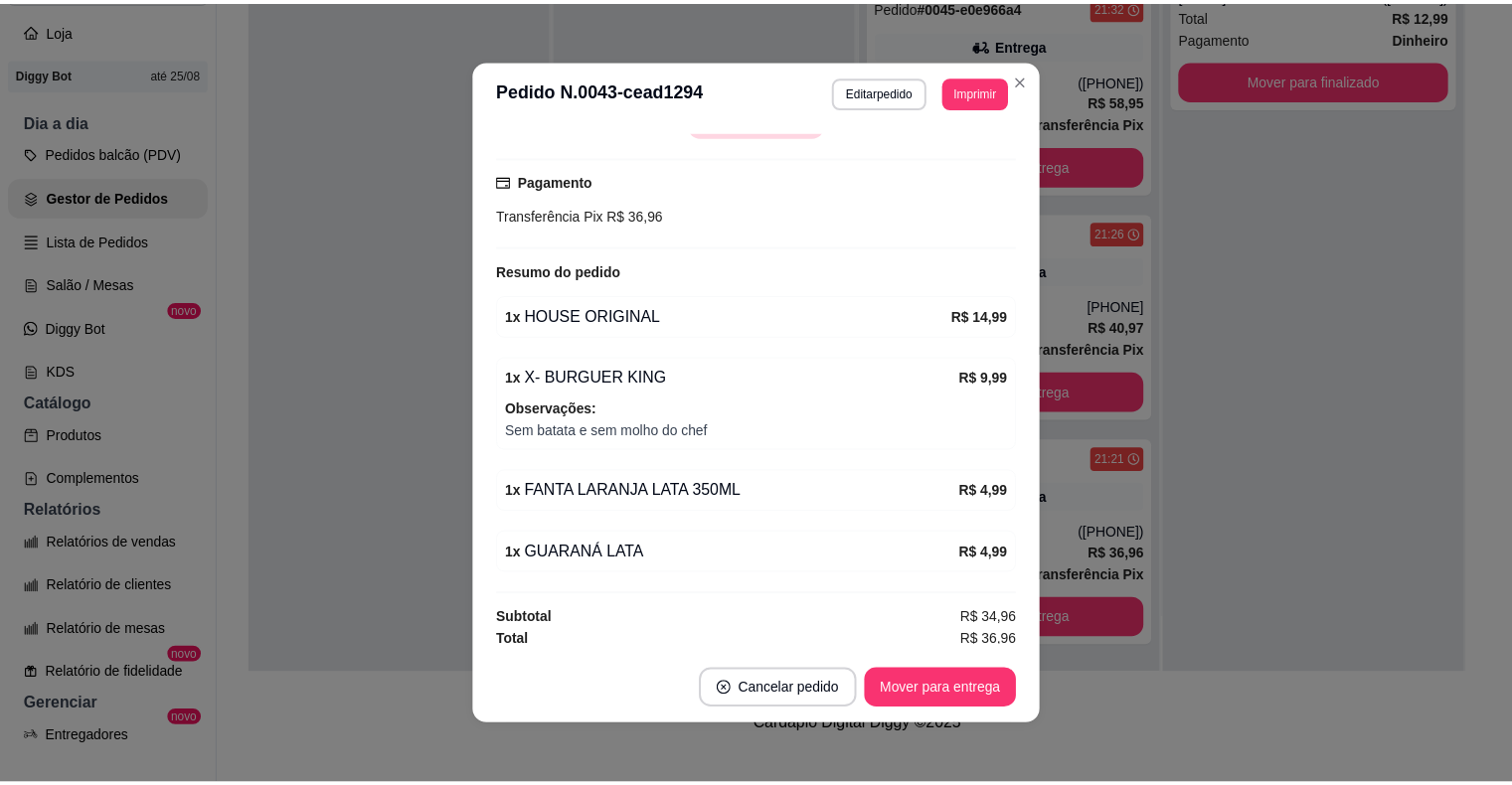 scroll, scrollTop: 191, scrollLeft: 0, axis: vertical 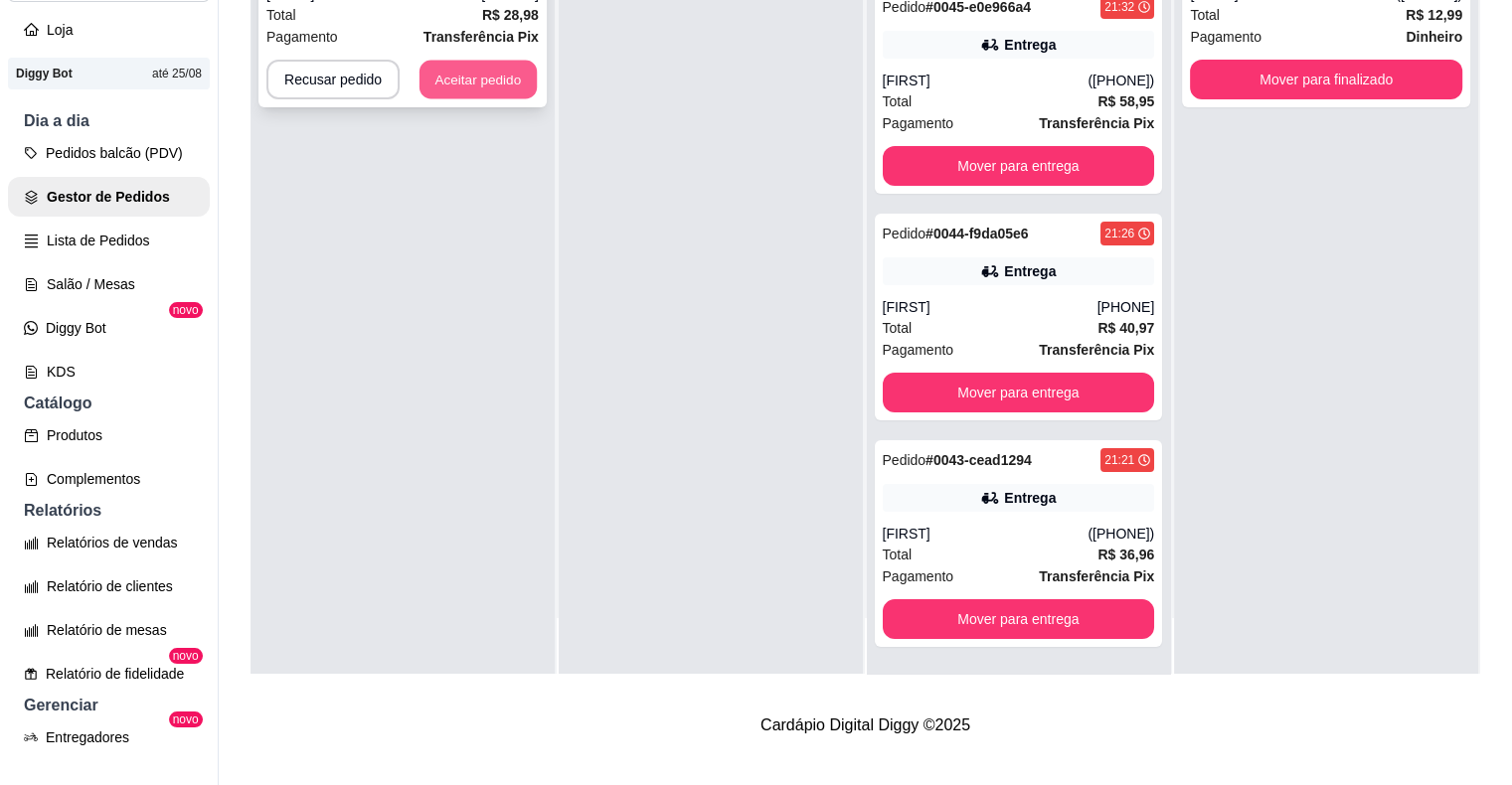 click on "Aceitar pedido" at bounding box center [478, 79] 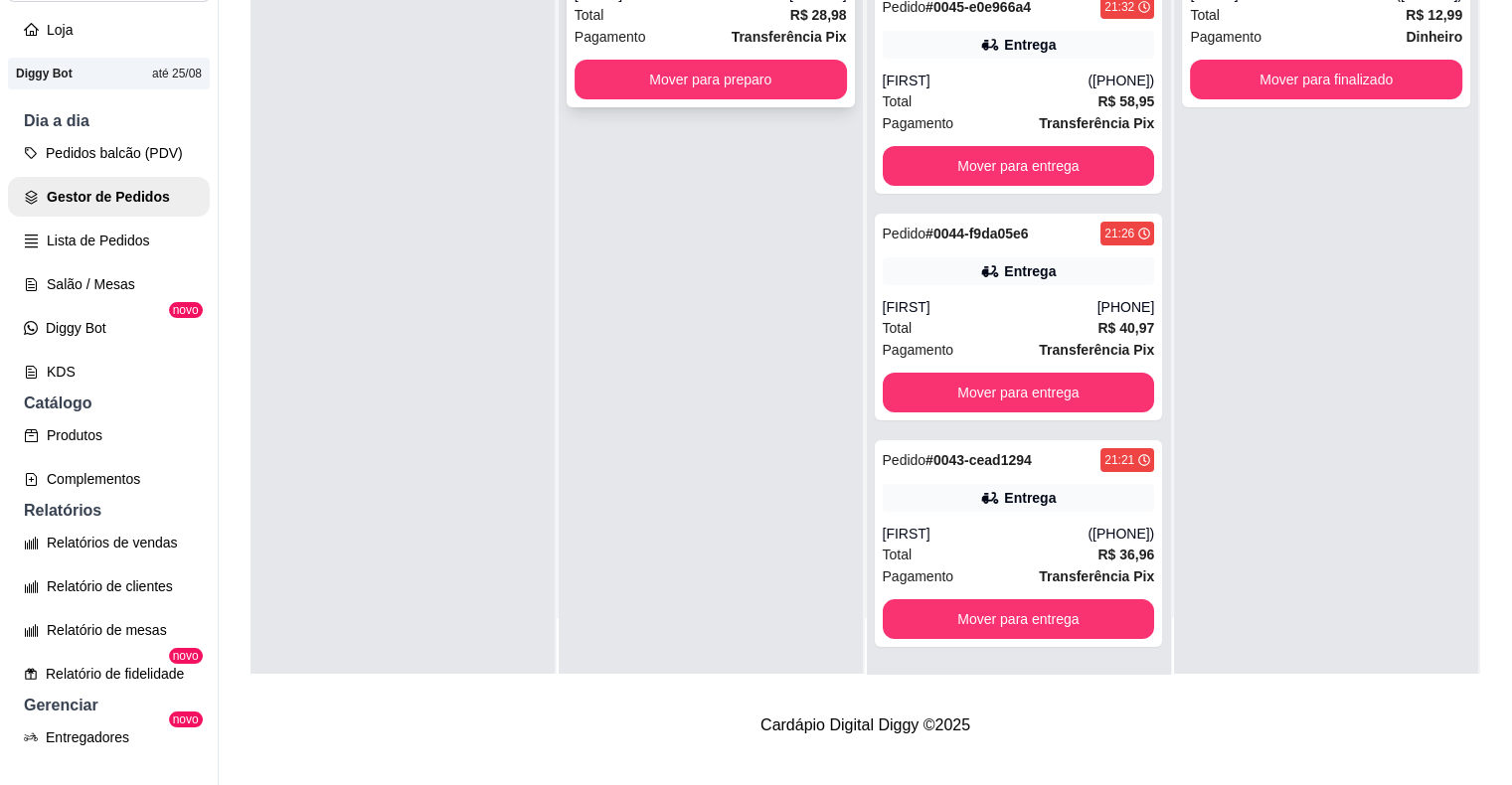 click on "Pagamento Transferência Pix" at bounding box center [711, 37] 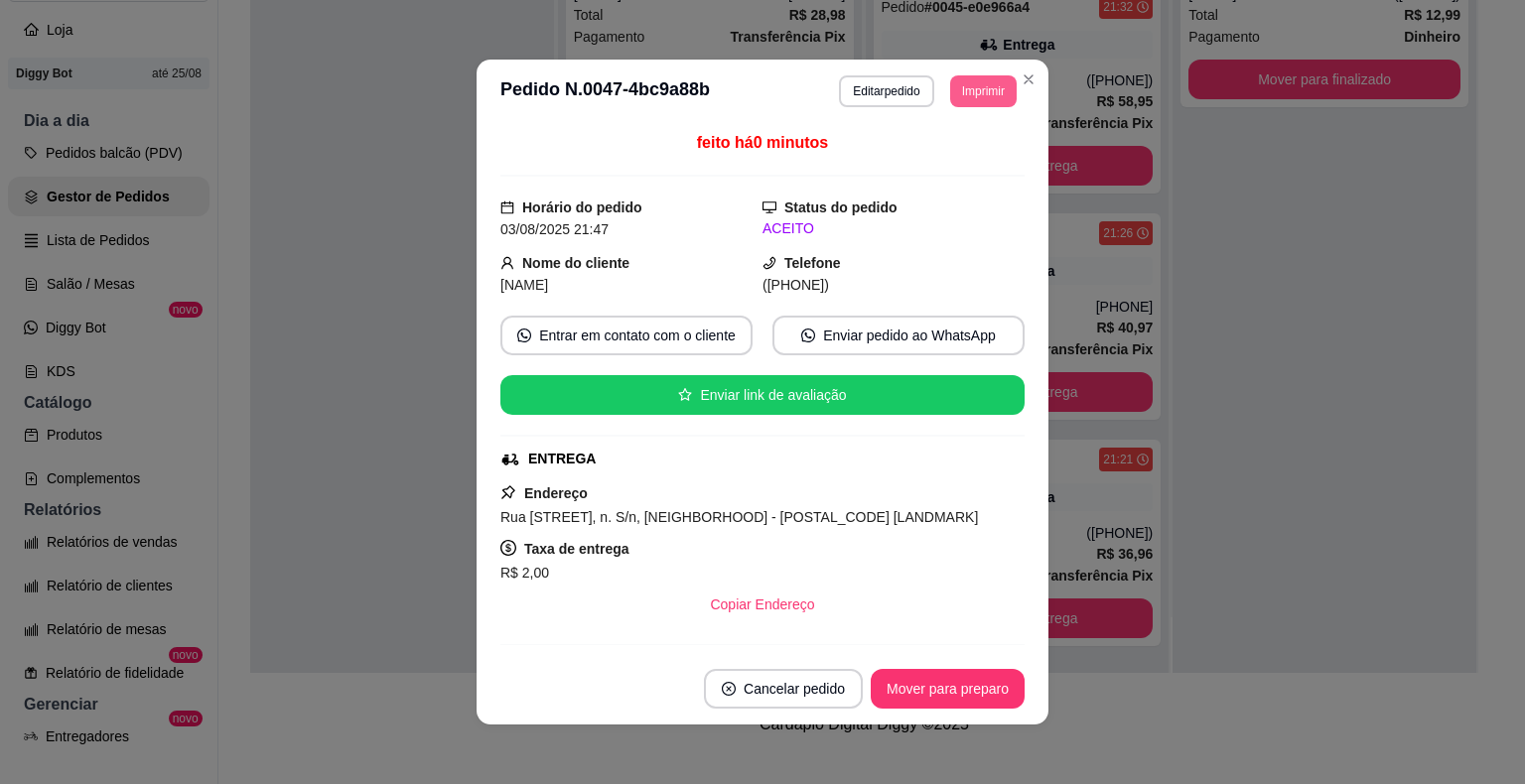 click on "Imprimir" at bounding box center [983, 91] 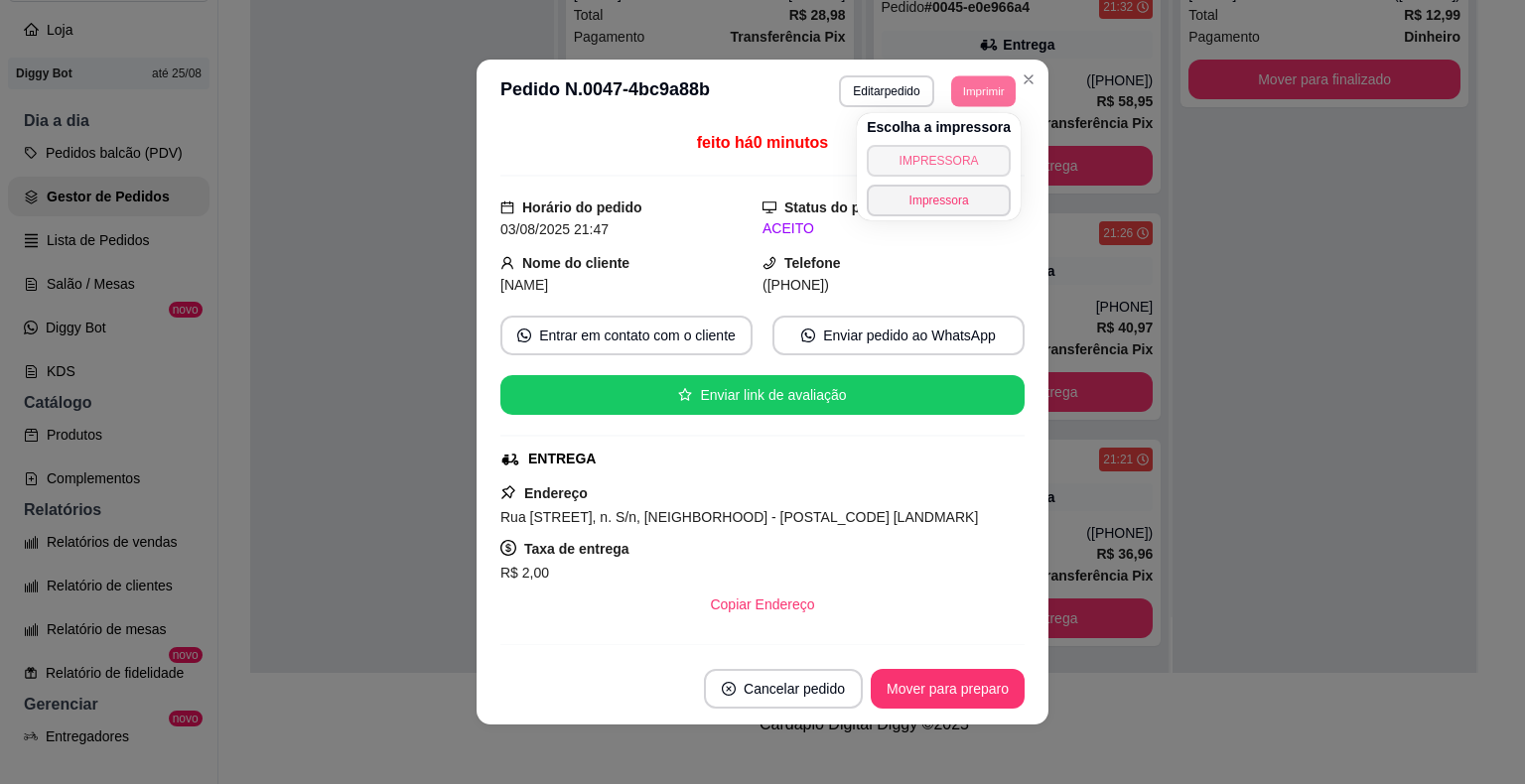 click on "IMPRESSORA" at bounding box center (938, 161) 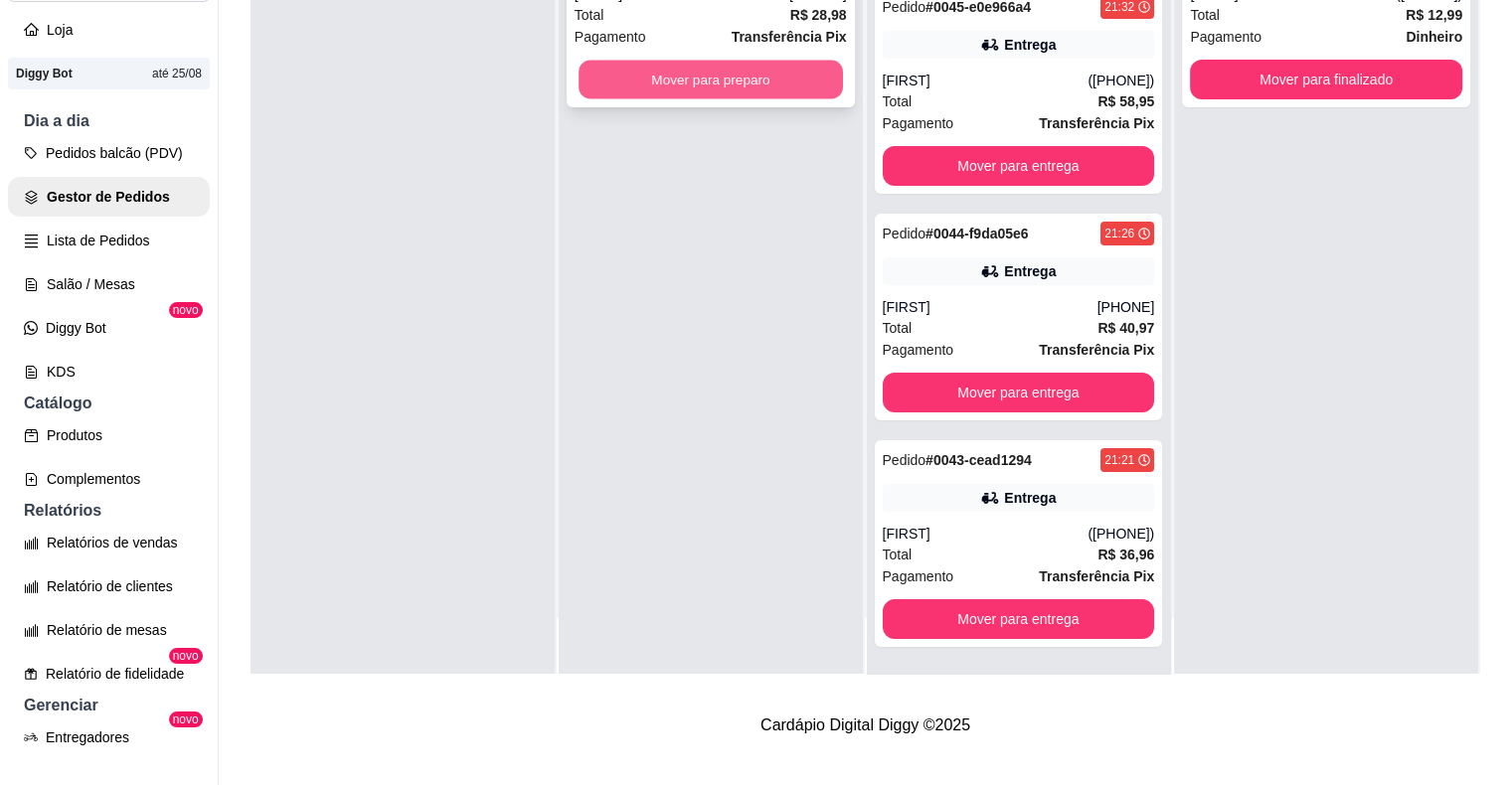 click on "Mover para preparo" at bounding box center [711, 79] 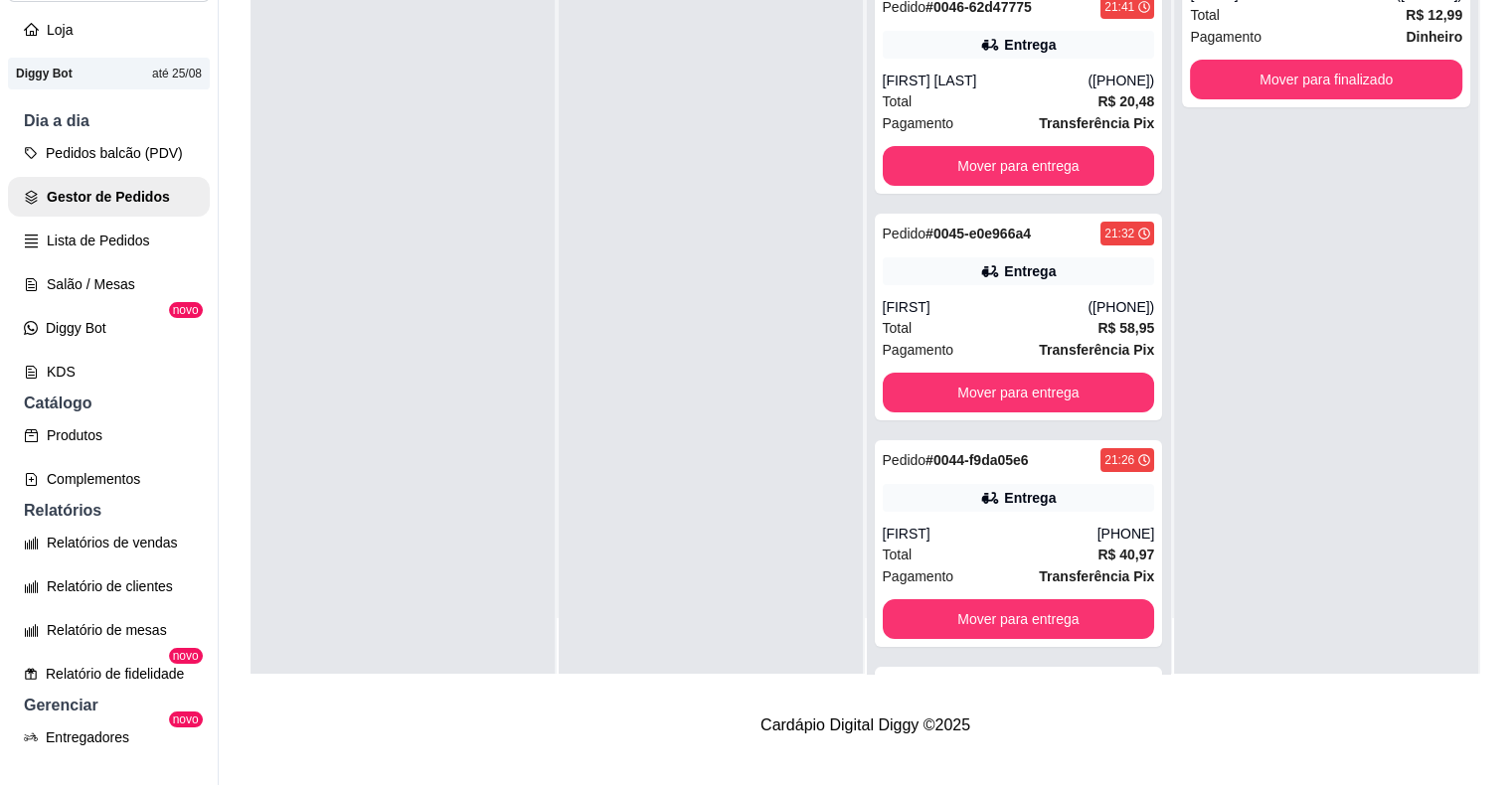 scroll, scrollTop: 367, scrollLeft: 0, axis: vertical 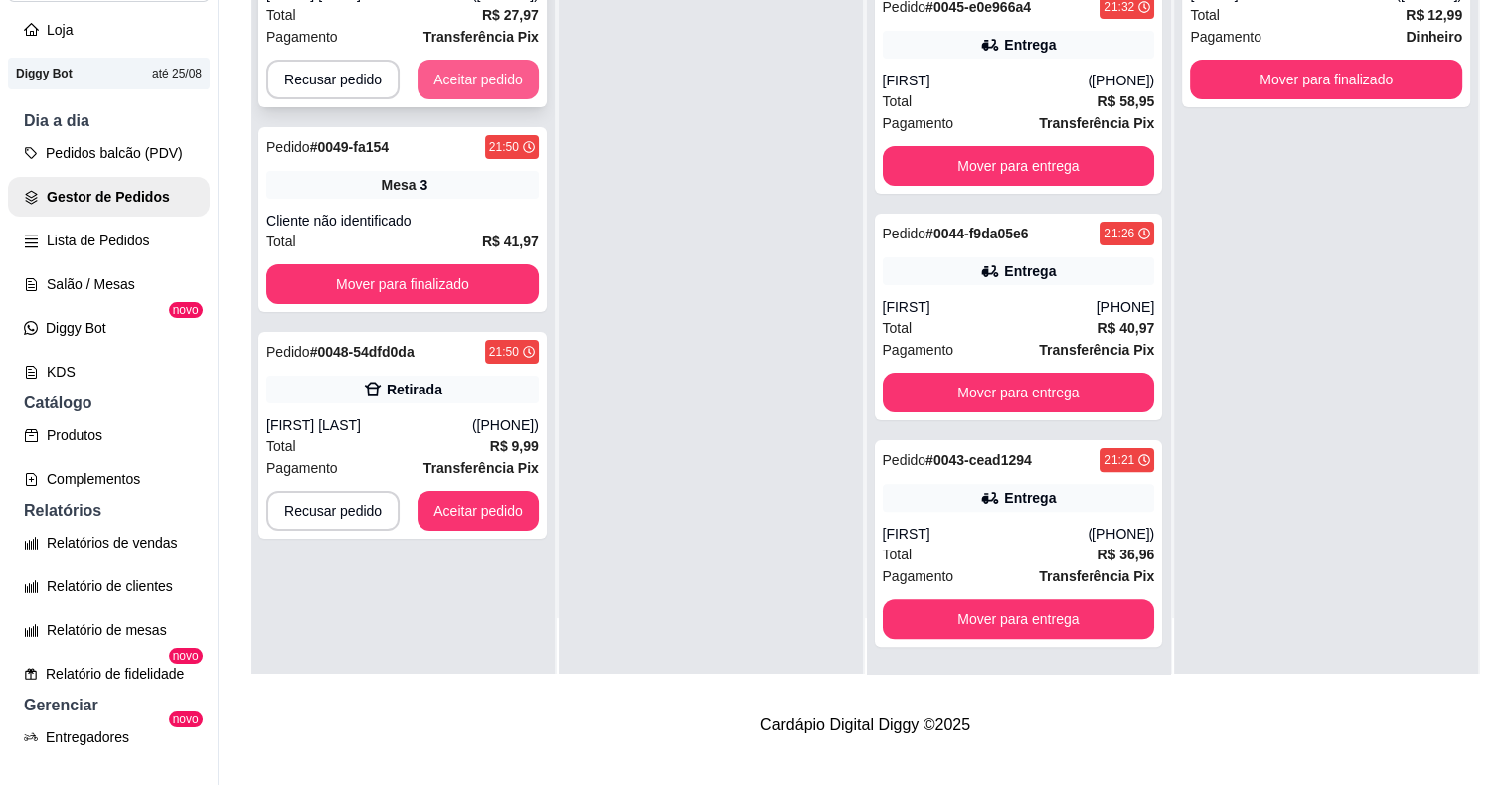 click on "Aceitar pedido" at bounding box center (478, 79) 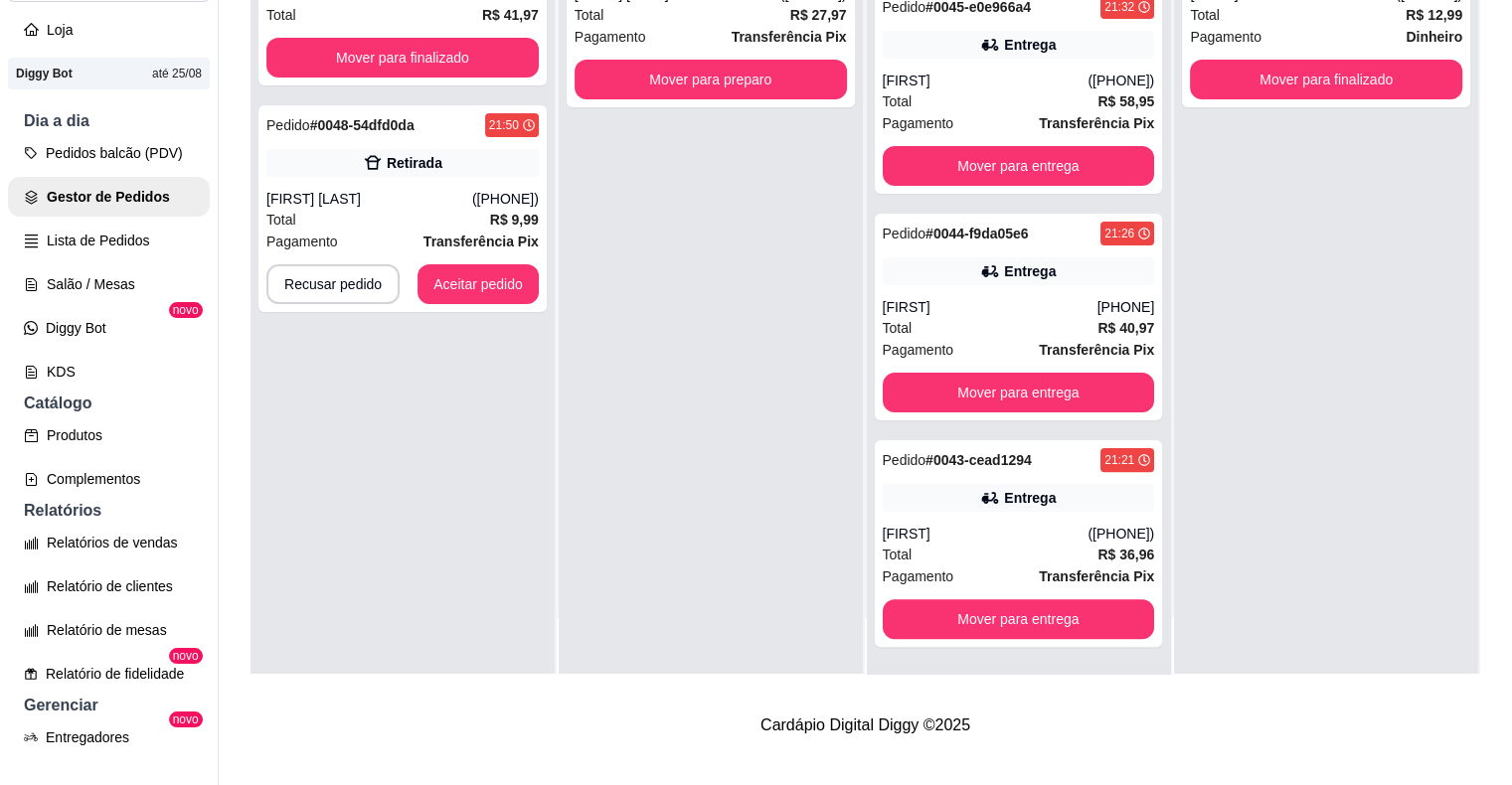 scroll, scrollTop: 90, scrollLeft: 0, axis: vertical 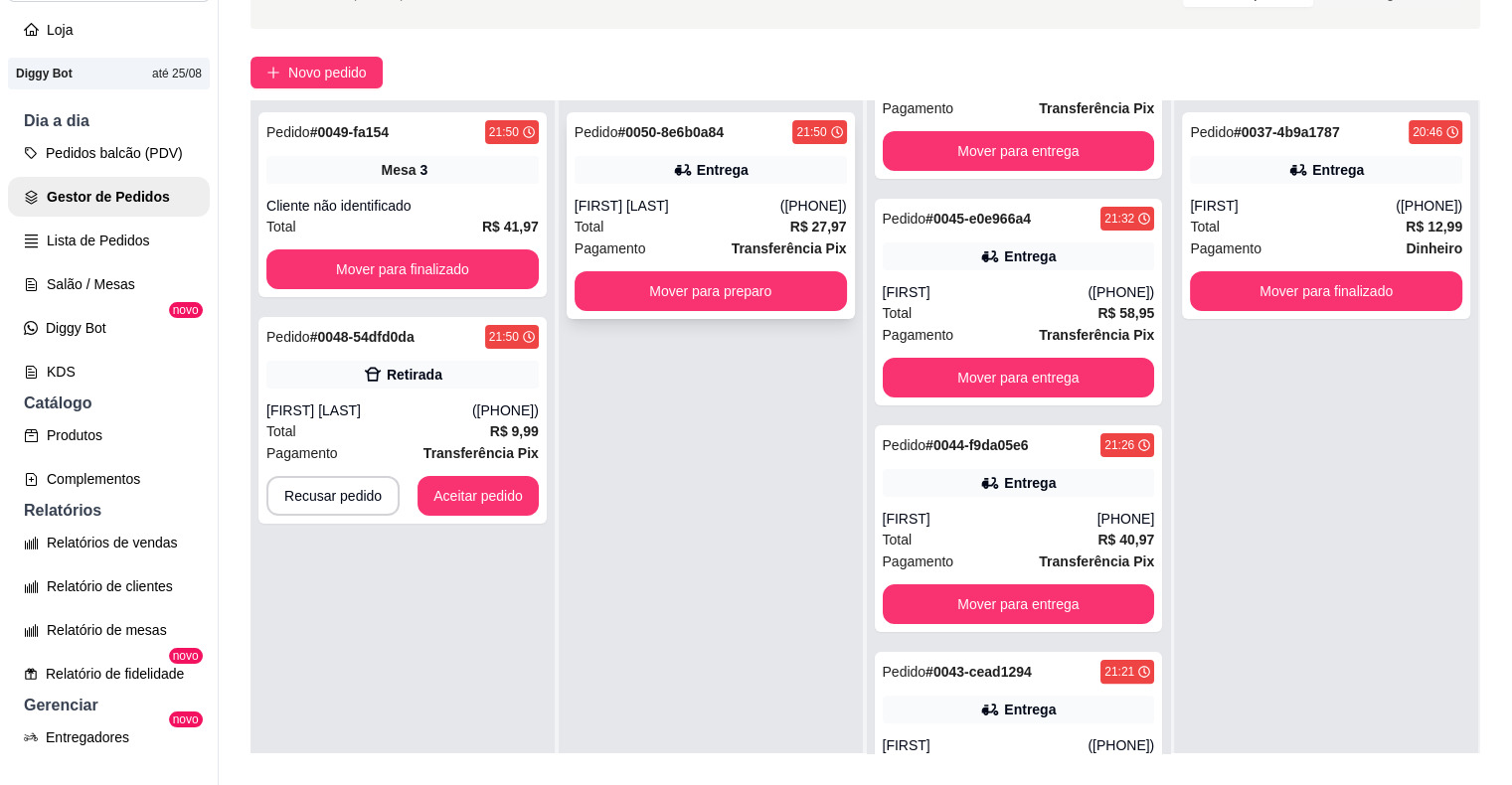 click on "[FIRST] [LAST]" at bounding box center [677, 206] 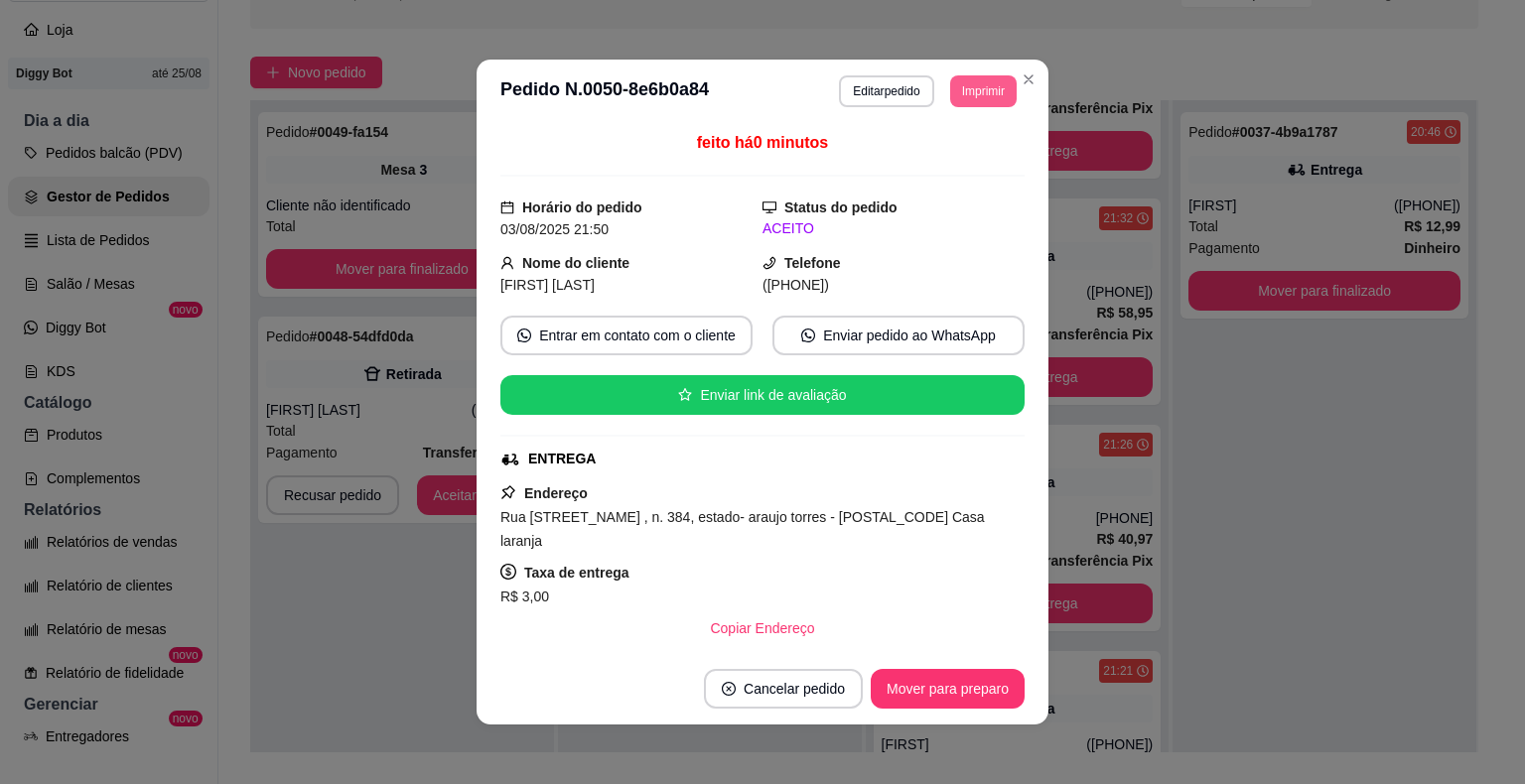 click on "Imprimir" at bounding box center (983, 91) 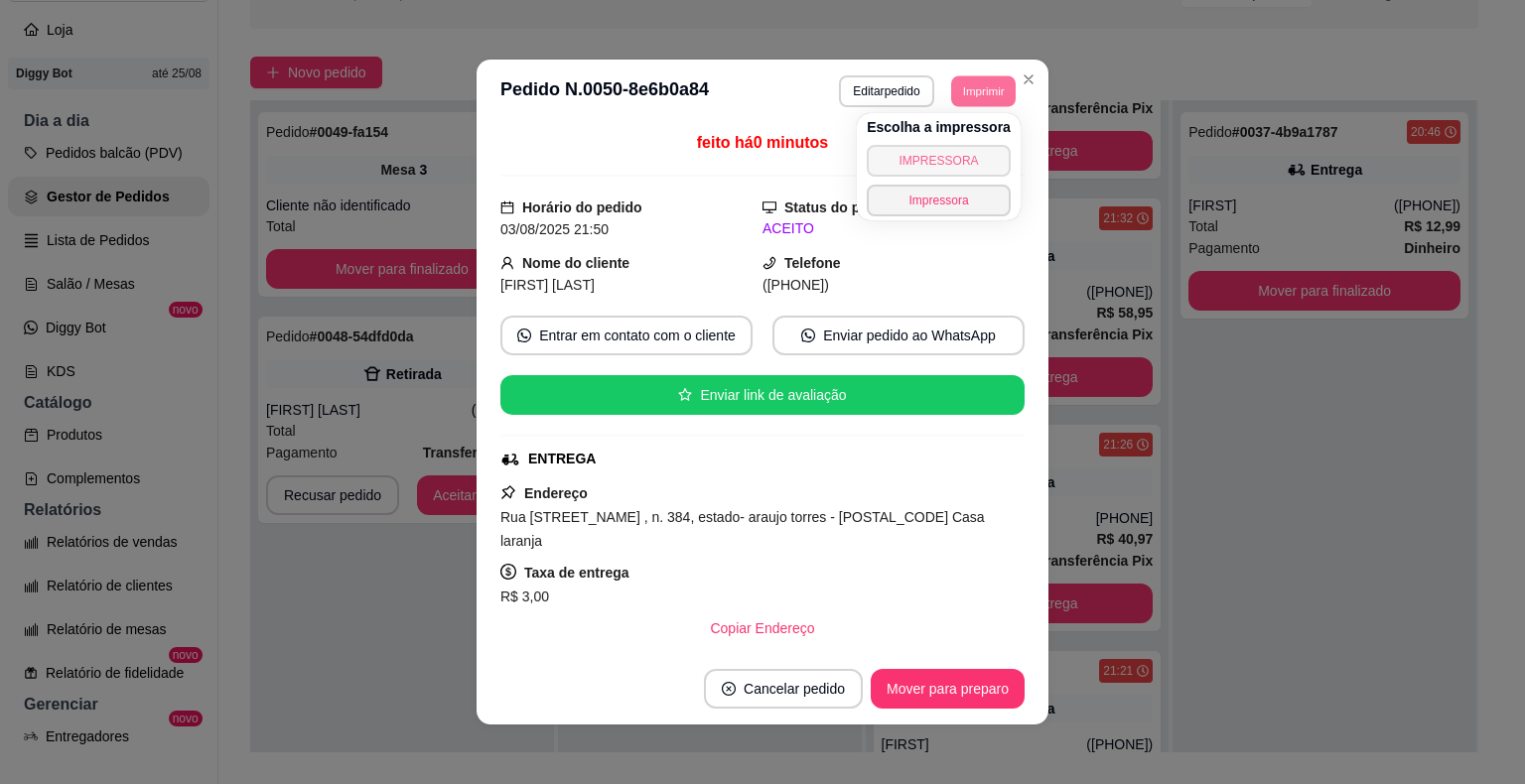 click on "IMPRESSORA" at bounding box center [938, 161] 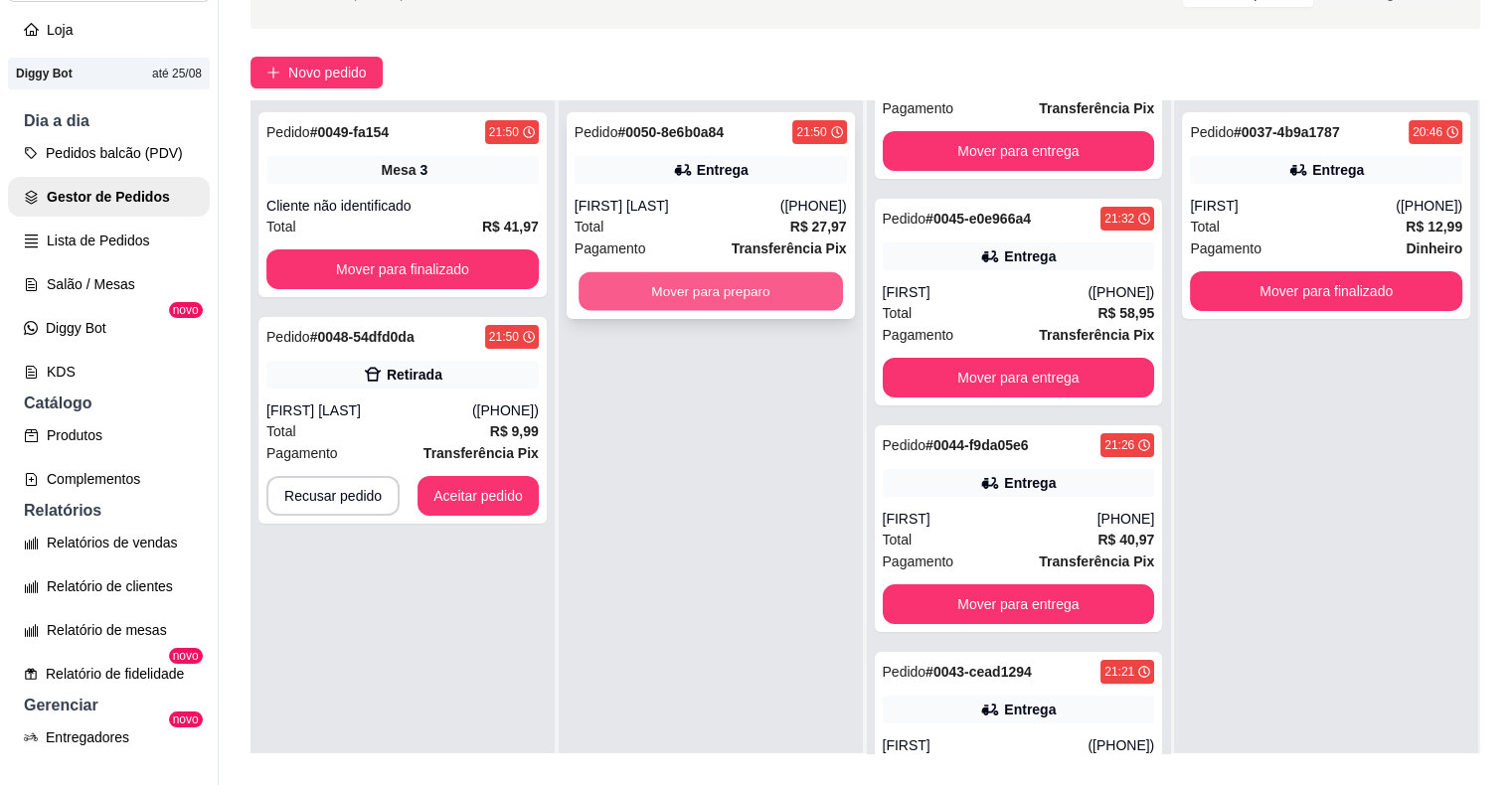 click on "Mover para preparo" at bounding box center [711, 291] 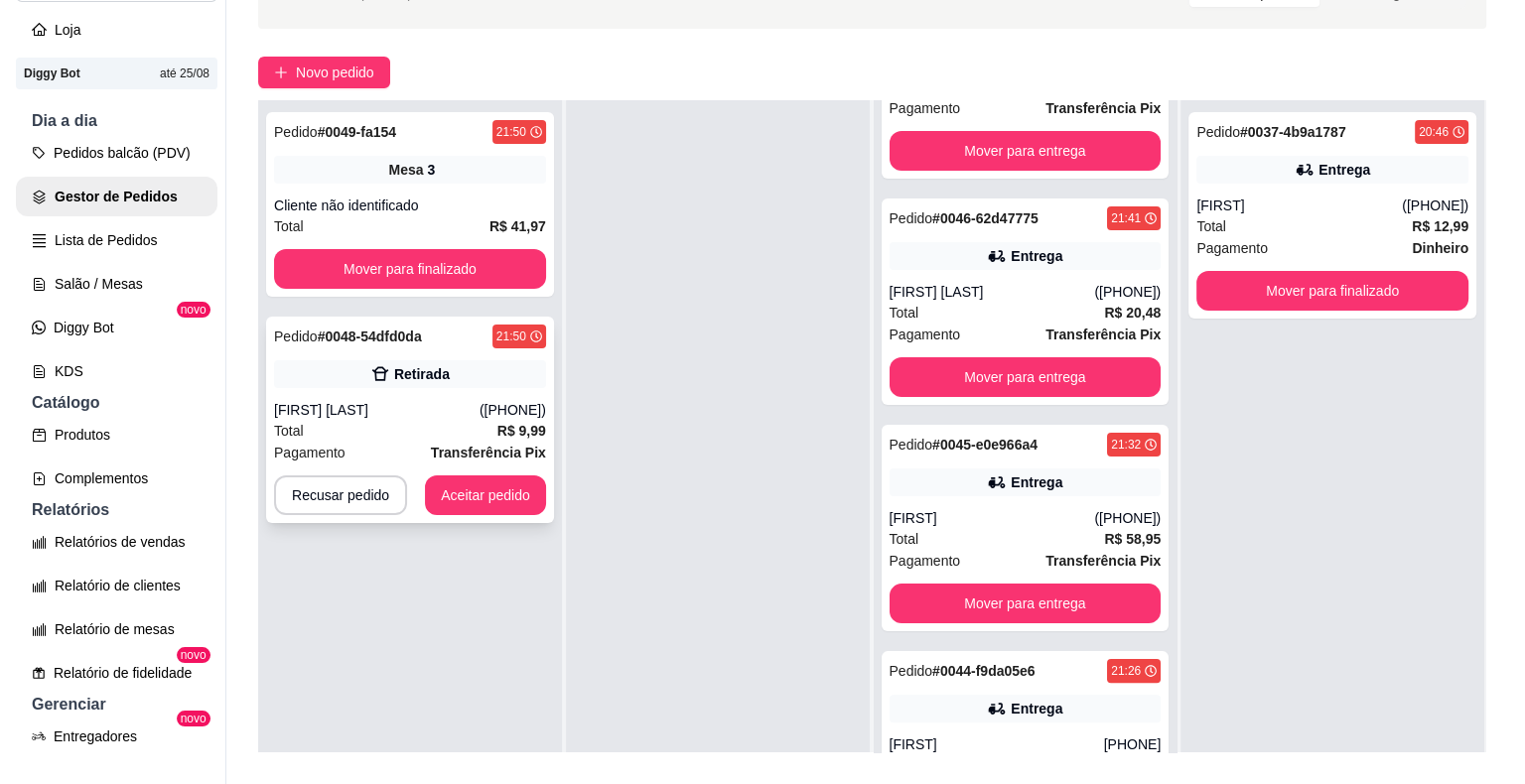 scroll, scrollTop: 592, scrollLeft: 0, axis: vertical 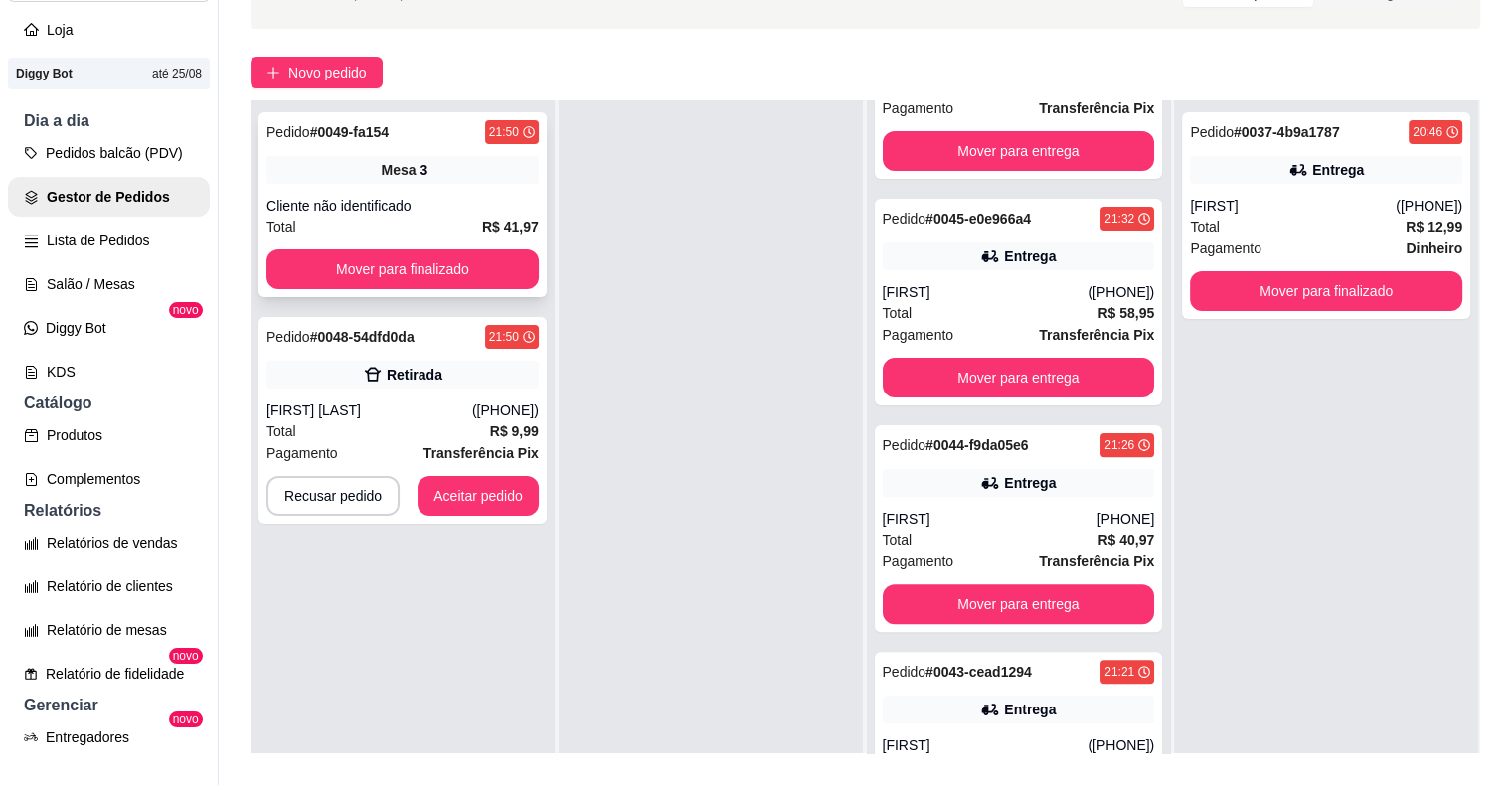 click on "R$ 41,97" at bounding box center [510, 227] 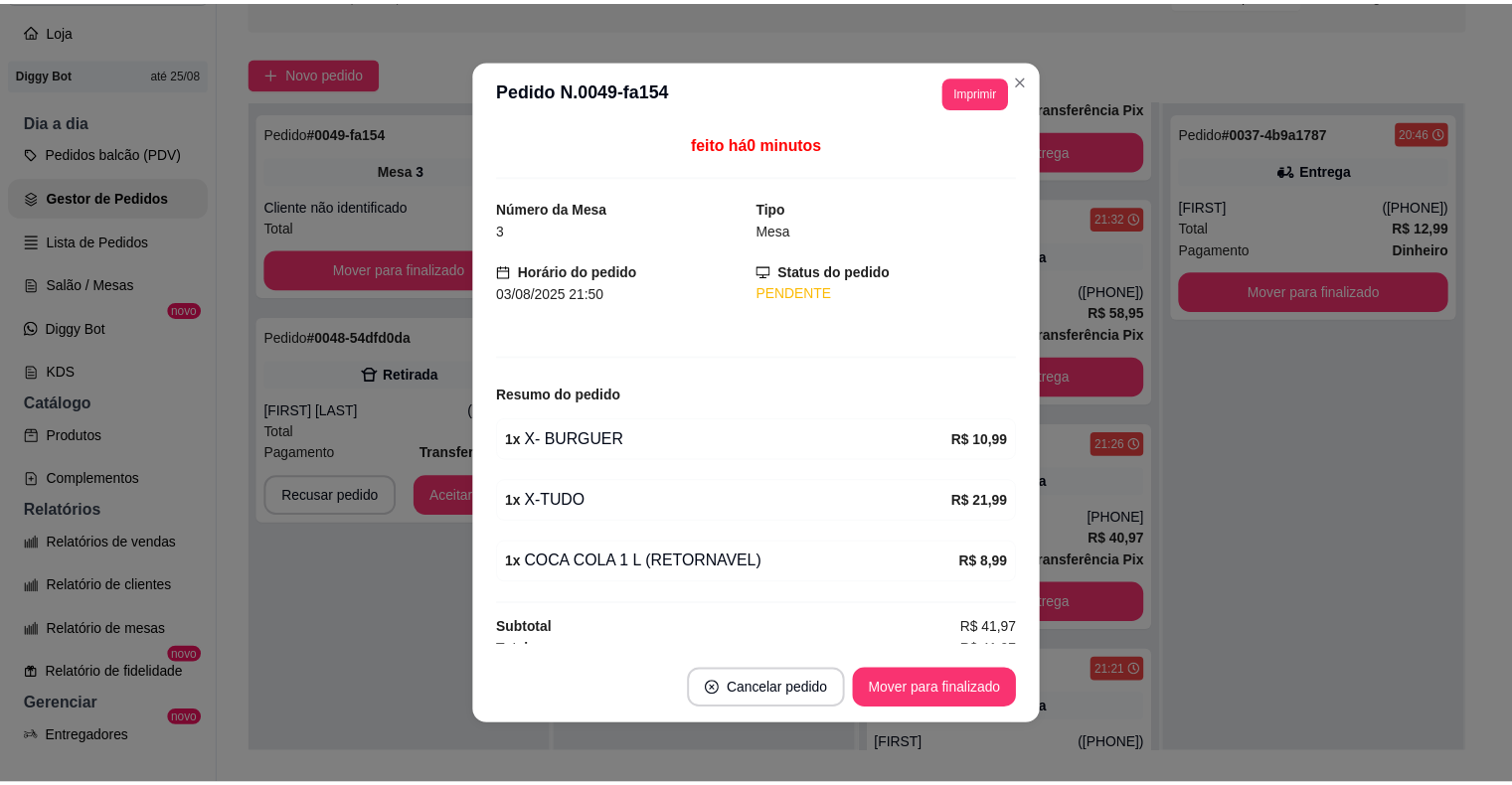 scroll, scrollTop: 12, scrollLeft: 0, axis: vertical 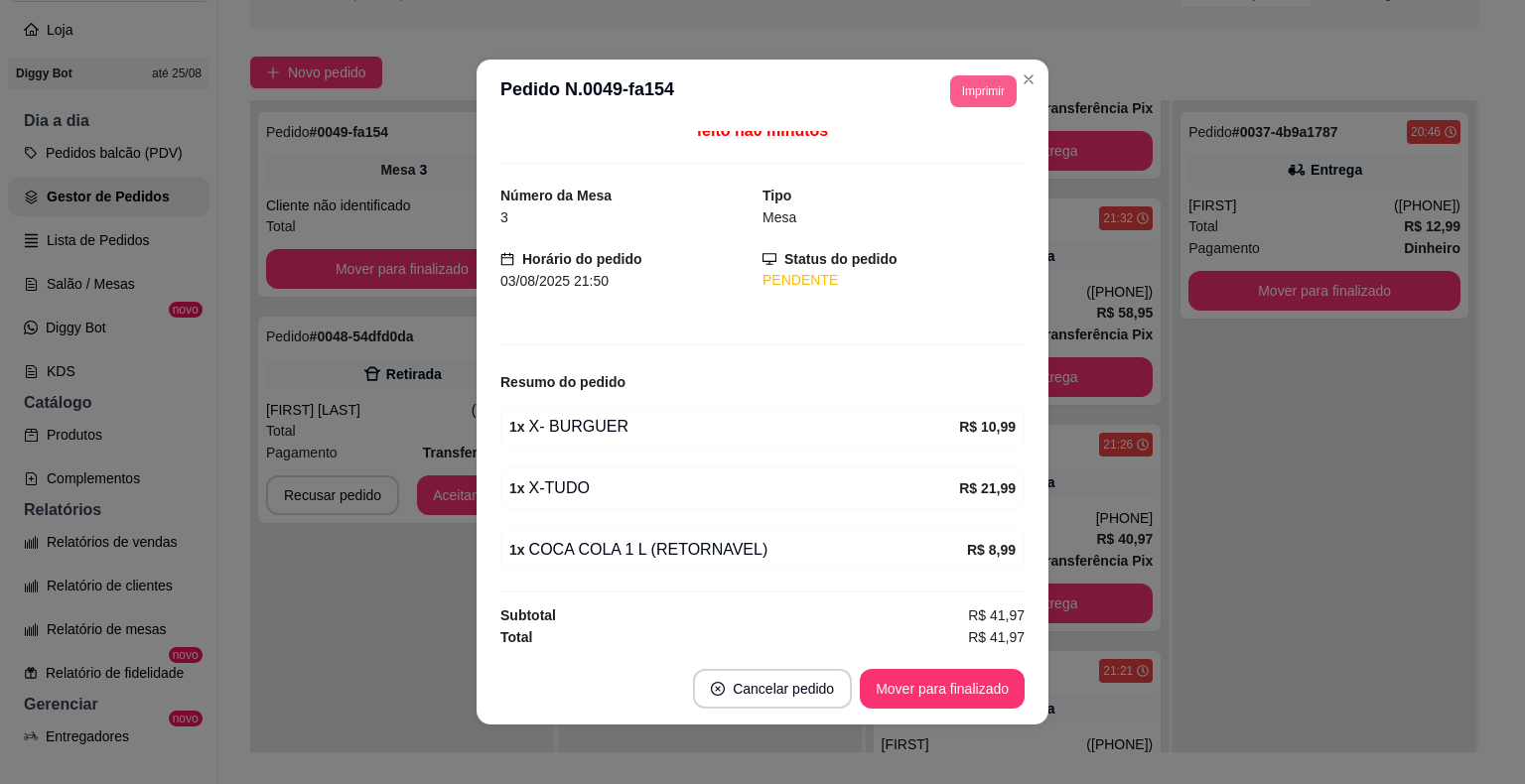 click on "Imprimir" at bounding box center (983, 91) 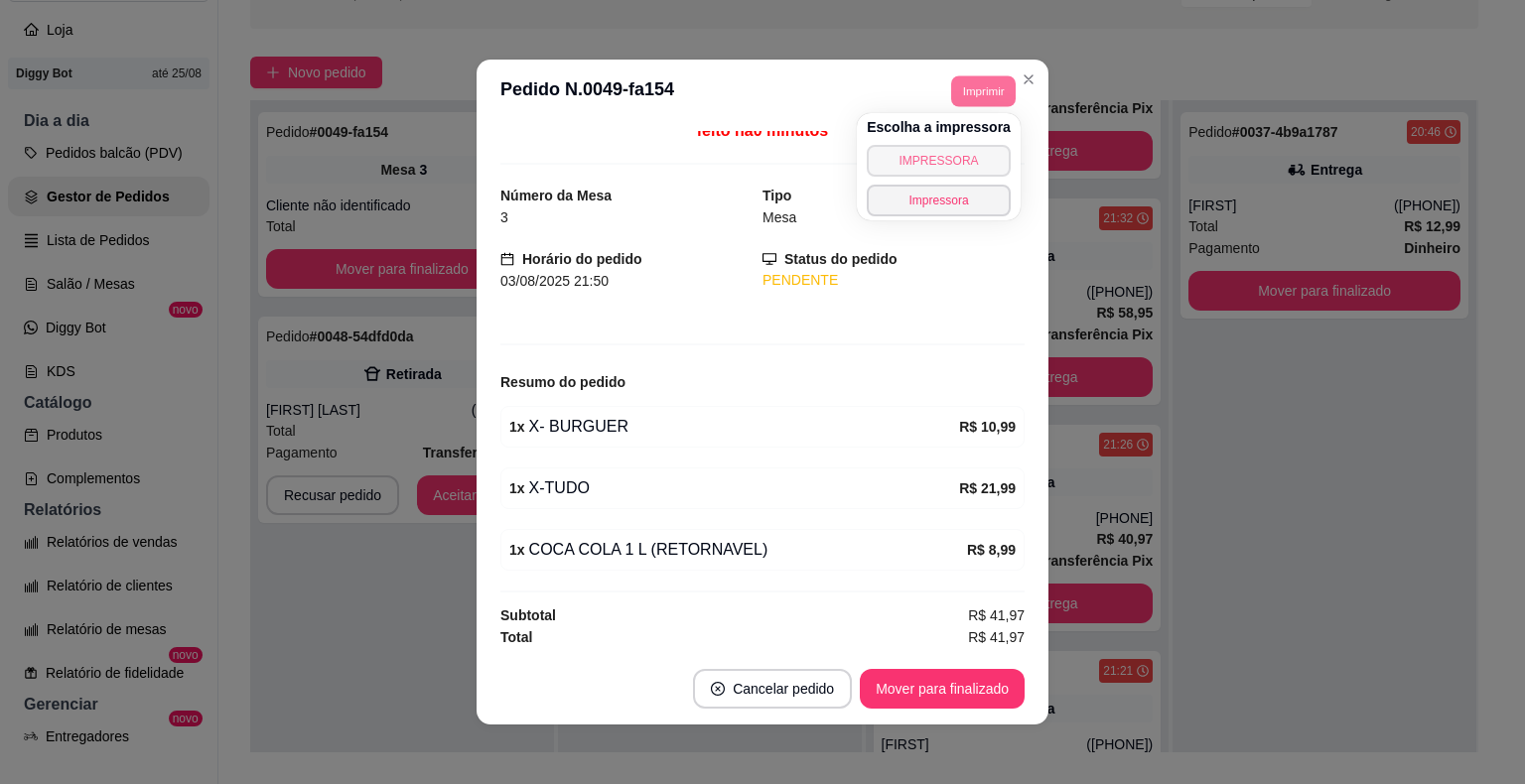 click on "IMPRESSORA" at bounding box center (938, 161) 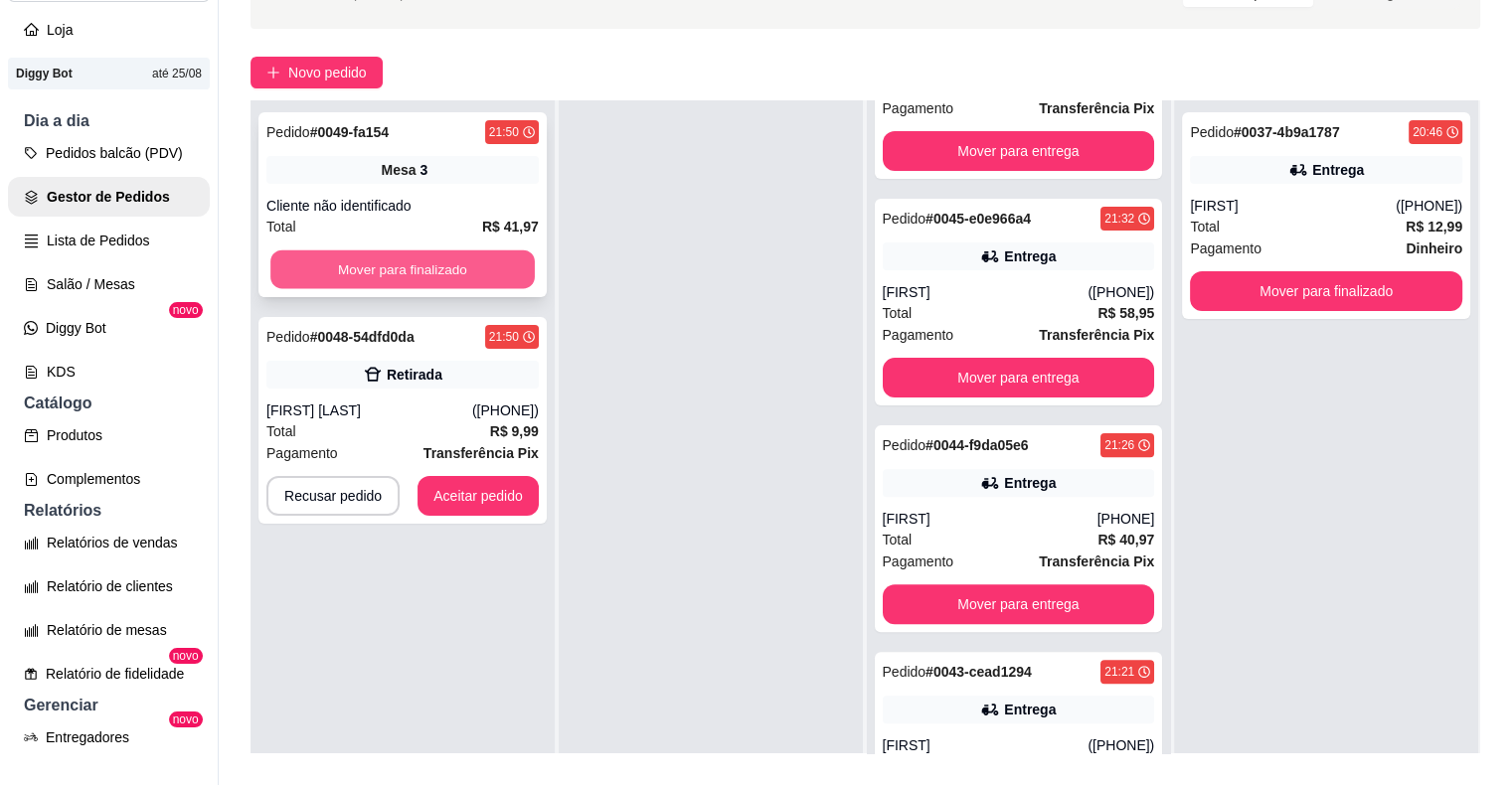 click on "Mover para finalizado" at bounding box center (403, 269) 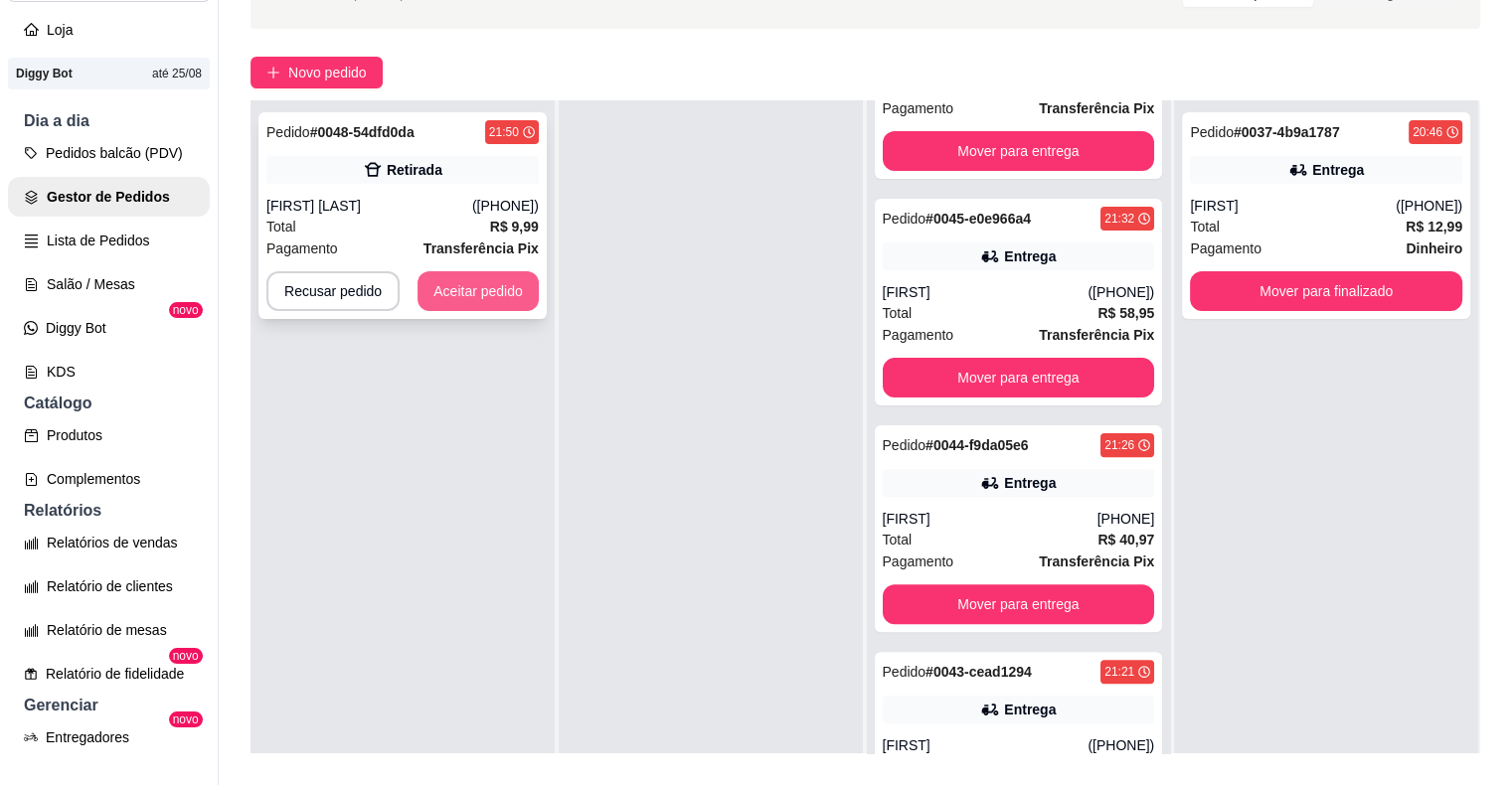 click on "Aceitar pedido" at bounding box center (478, 291) 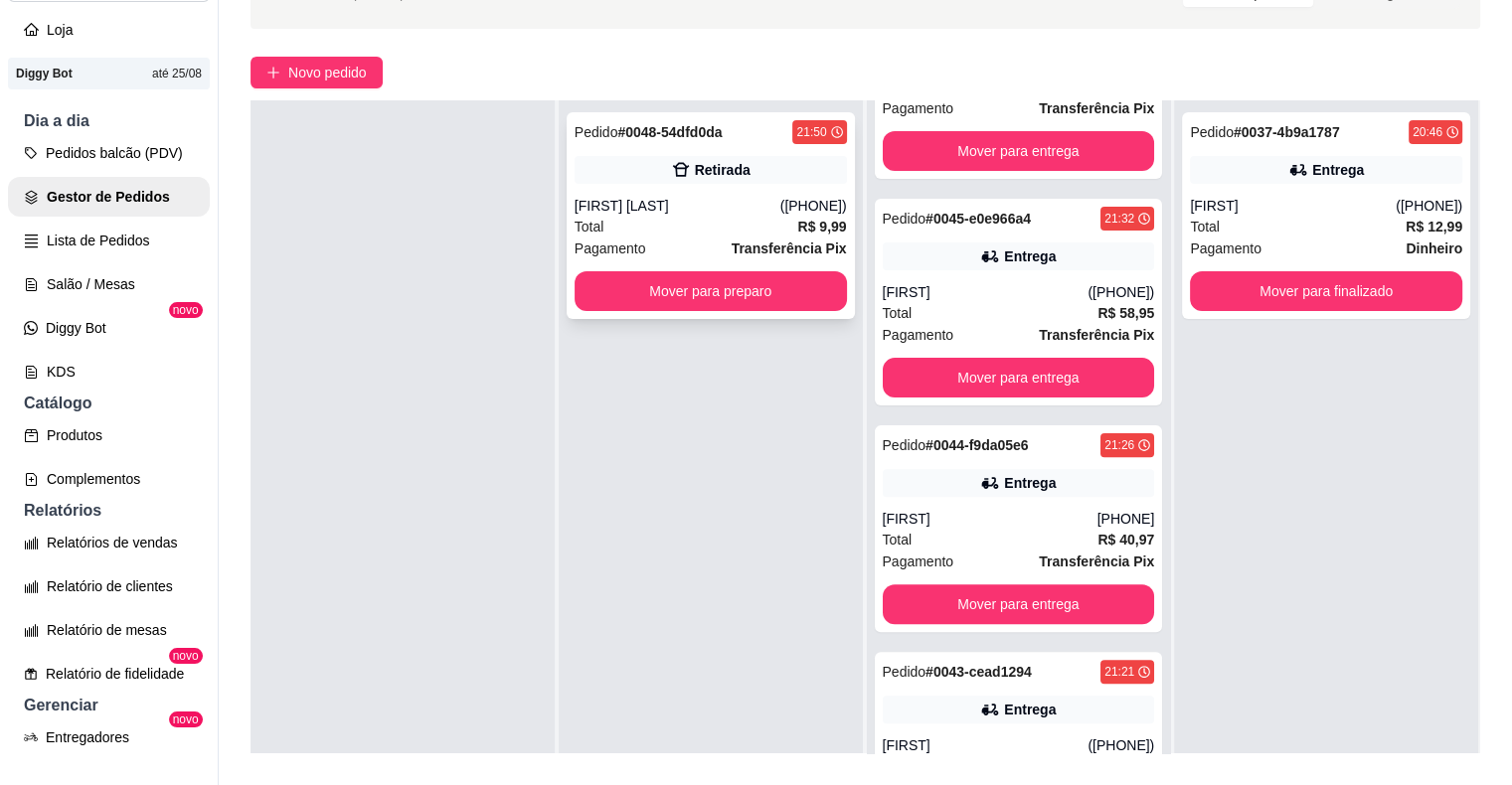 click on "Total R$ 9,99" at bounding box center [711, 227] 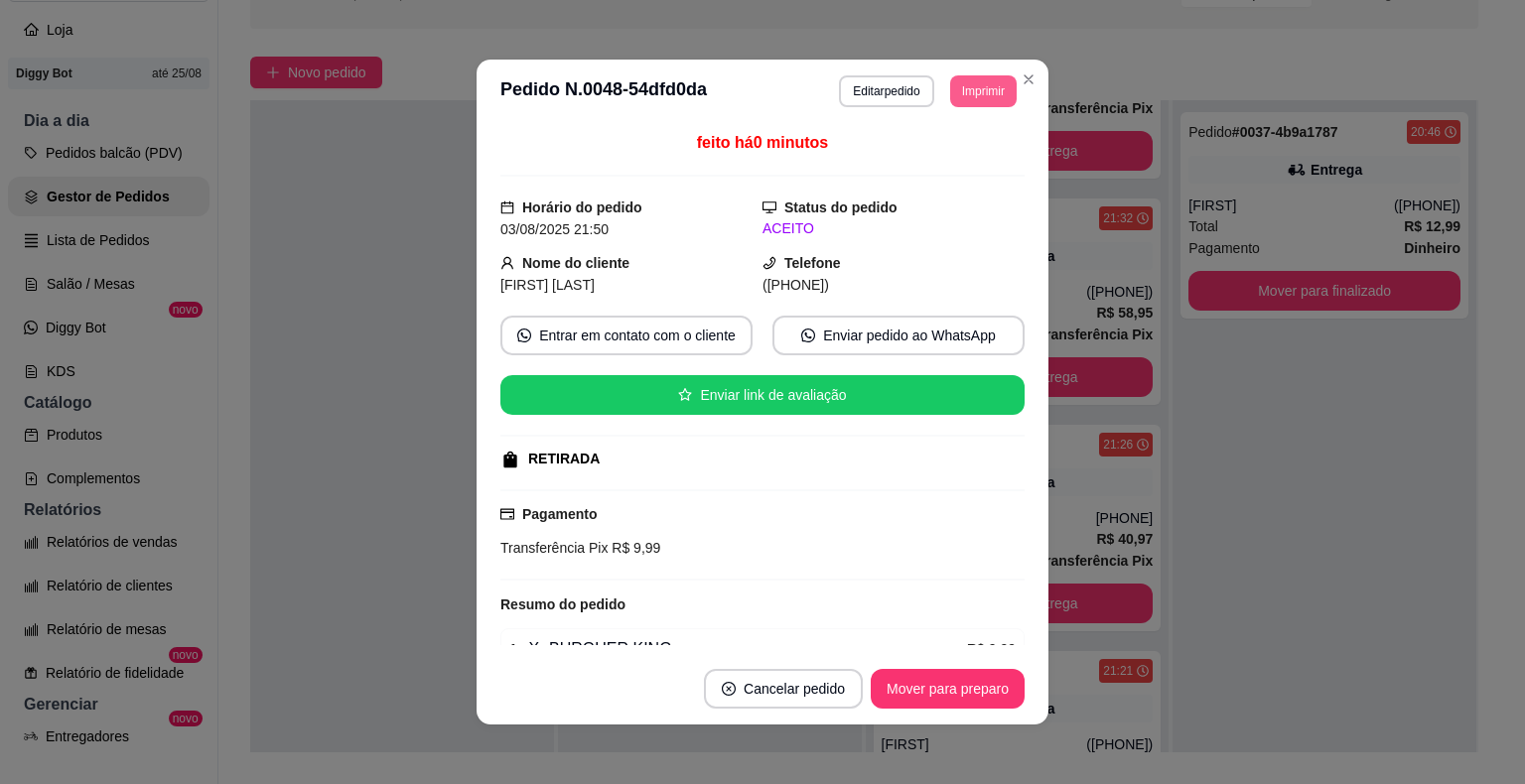 click on "Imprimir" at bounding box center [983, 91] 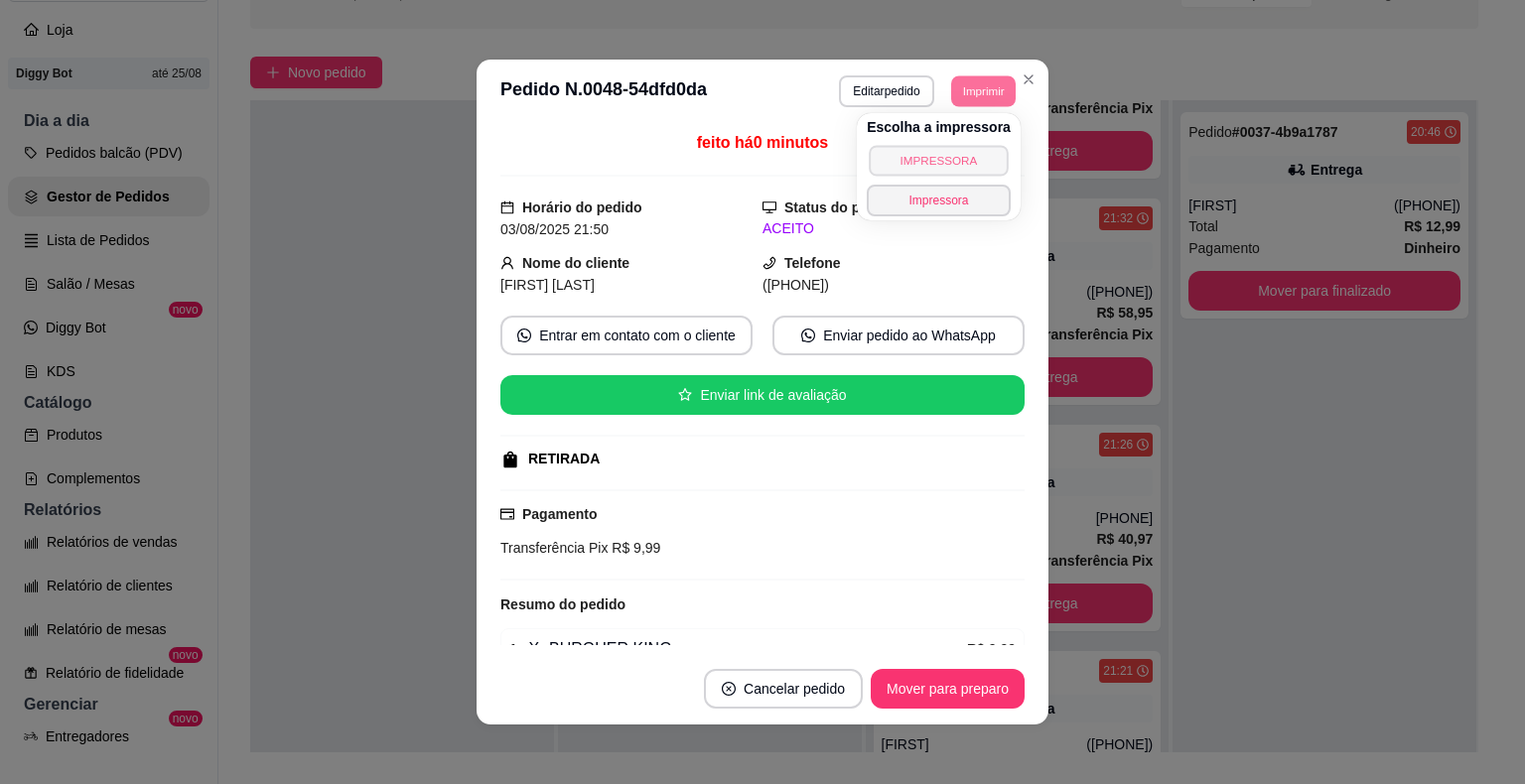 click on "IMPRESSORA" at bounding box center (938, 160) 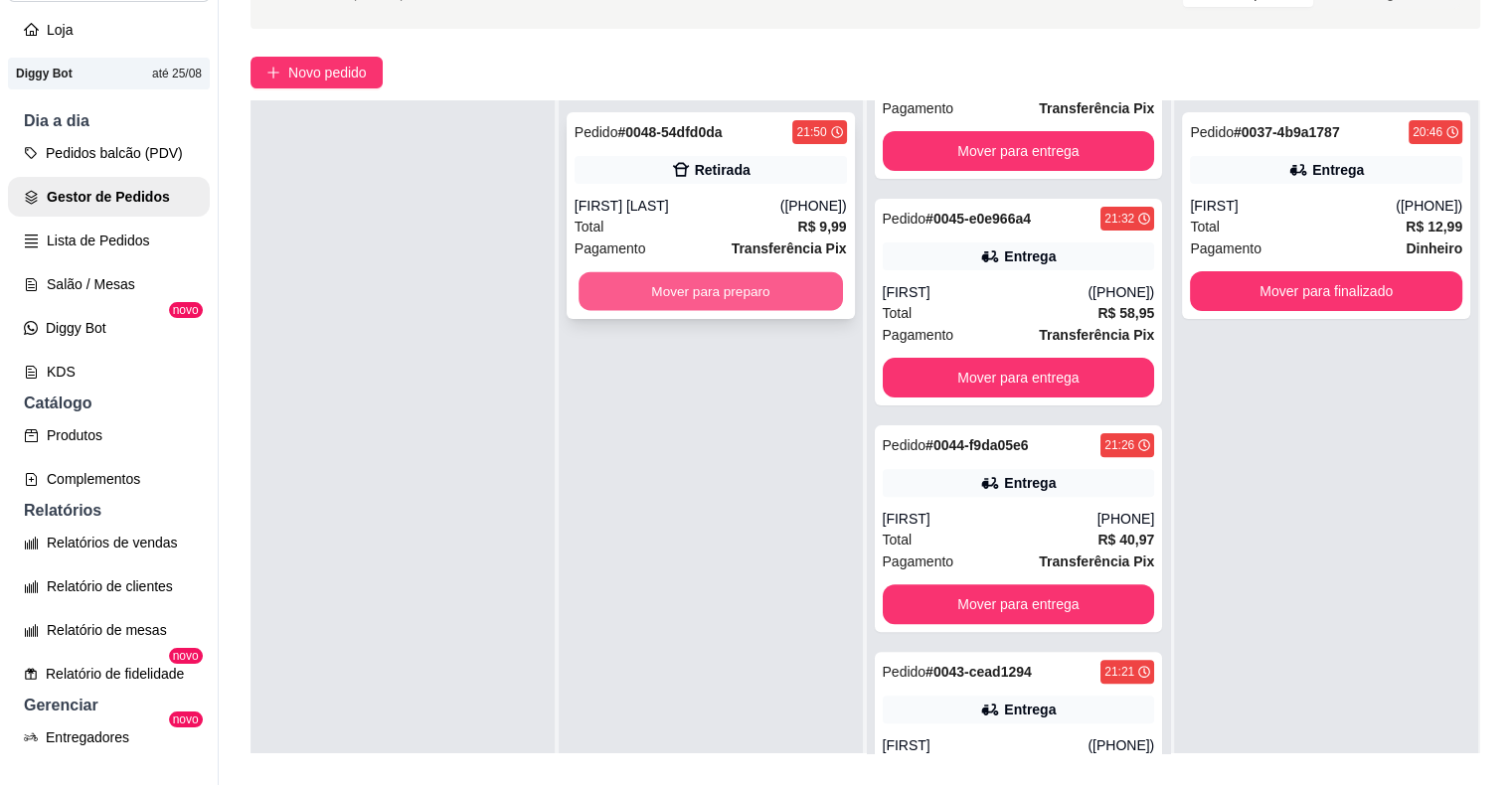 click on "Mover para preparo" at bounding box center (711, 291) 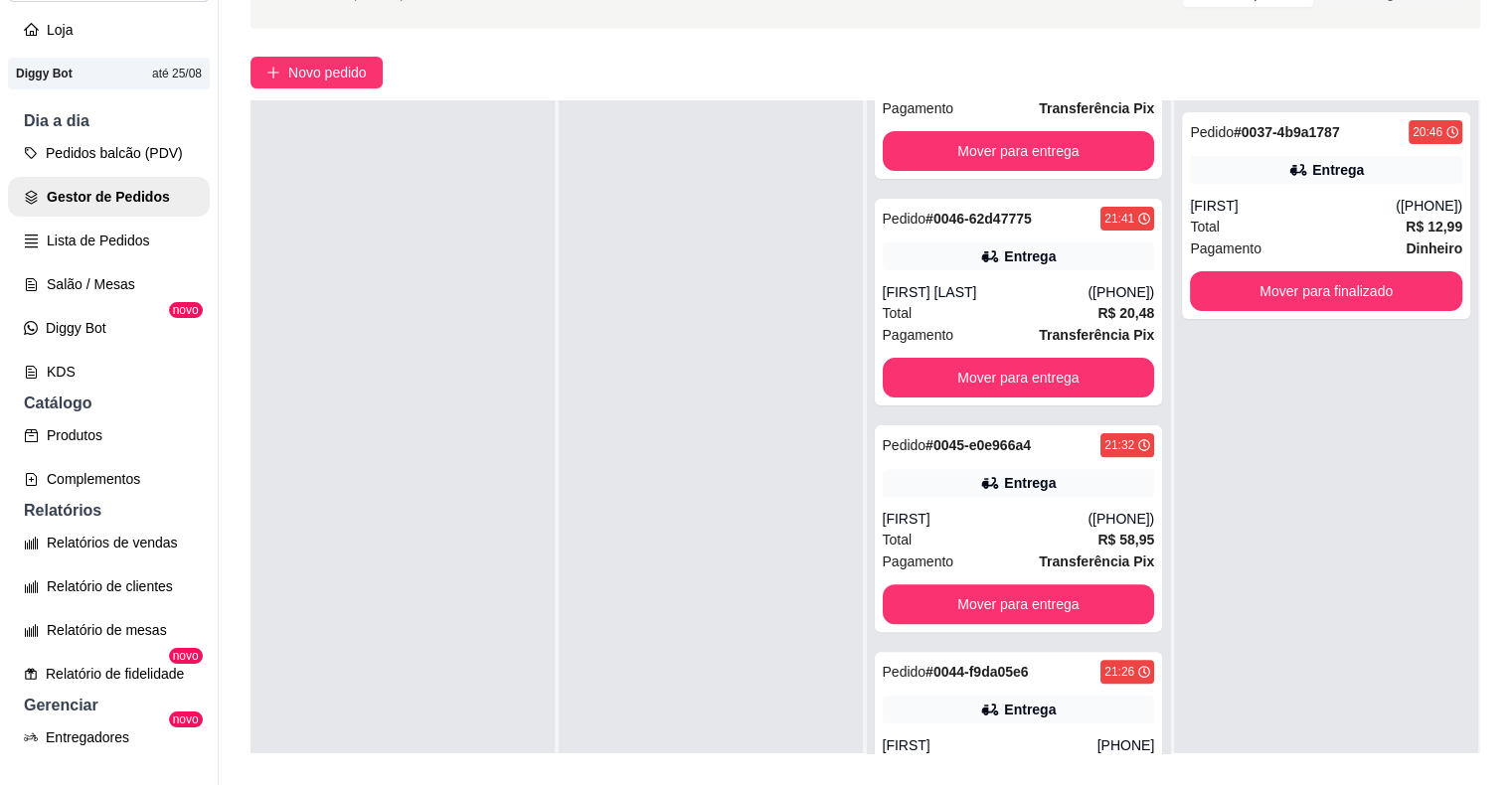 scroll, scrollTop: 820, scrollLeft: 0, axis: vertical 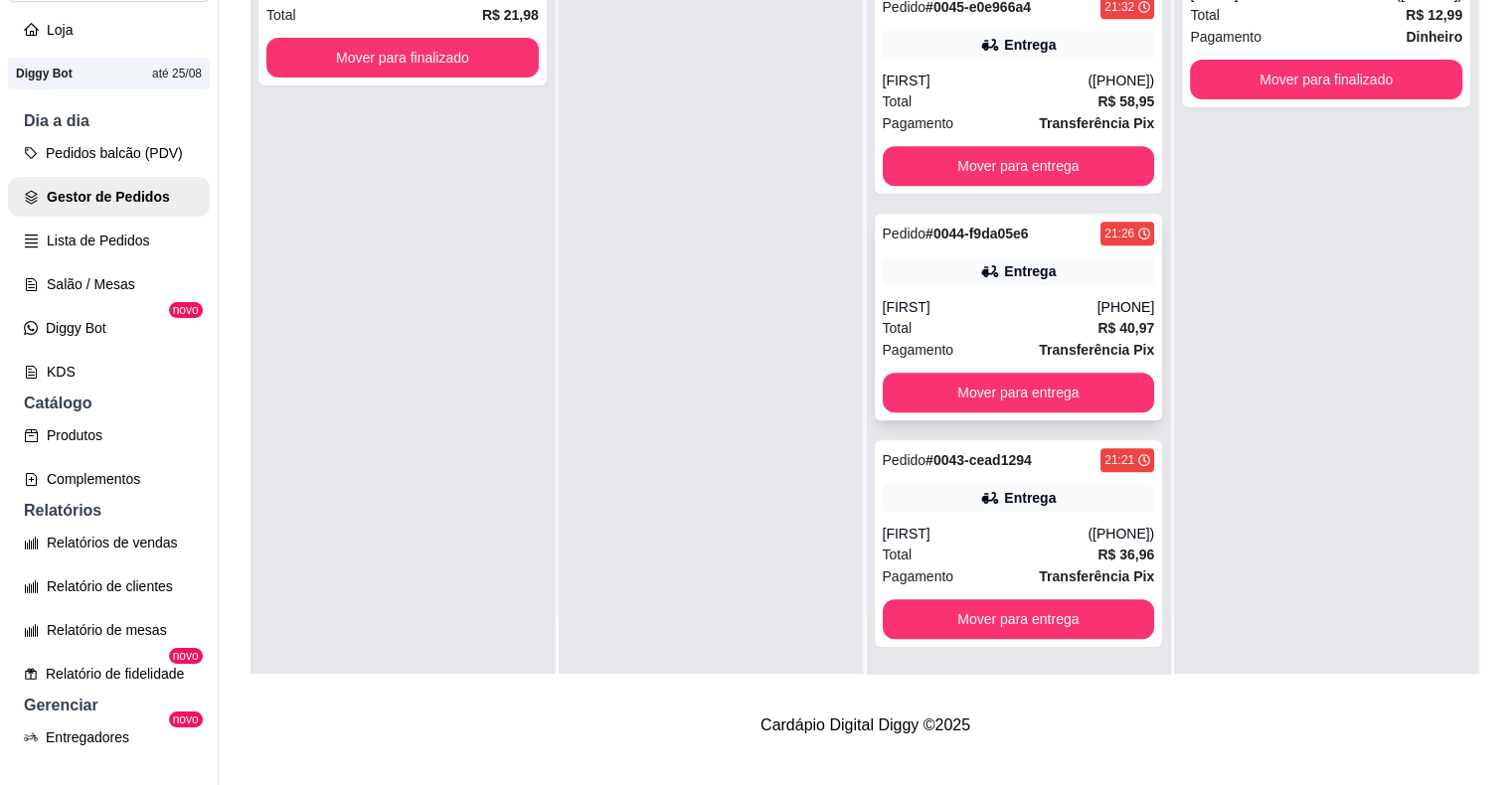 click on "Pagamento Transferência Pix" at bounding box center [1019, 350] 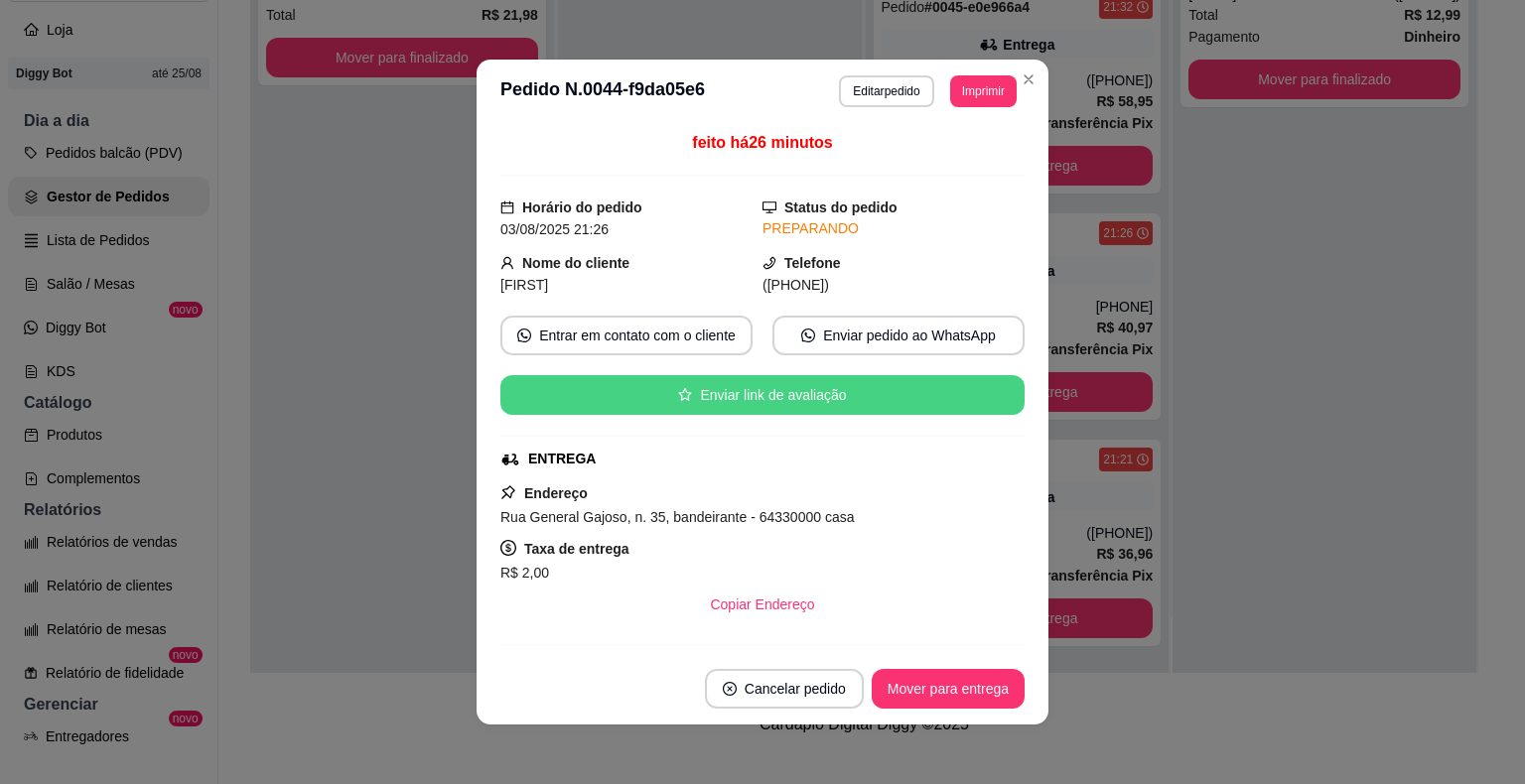 scroll, scrollTop: 4, scrollLeft: 0, axis: vertical 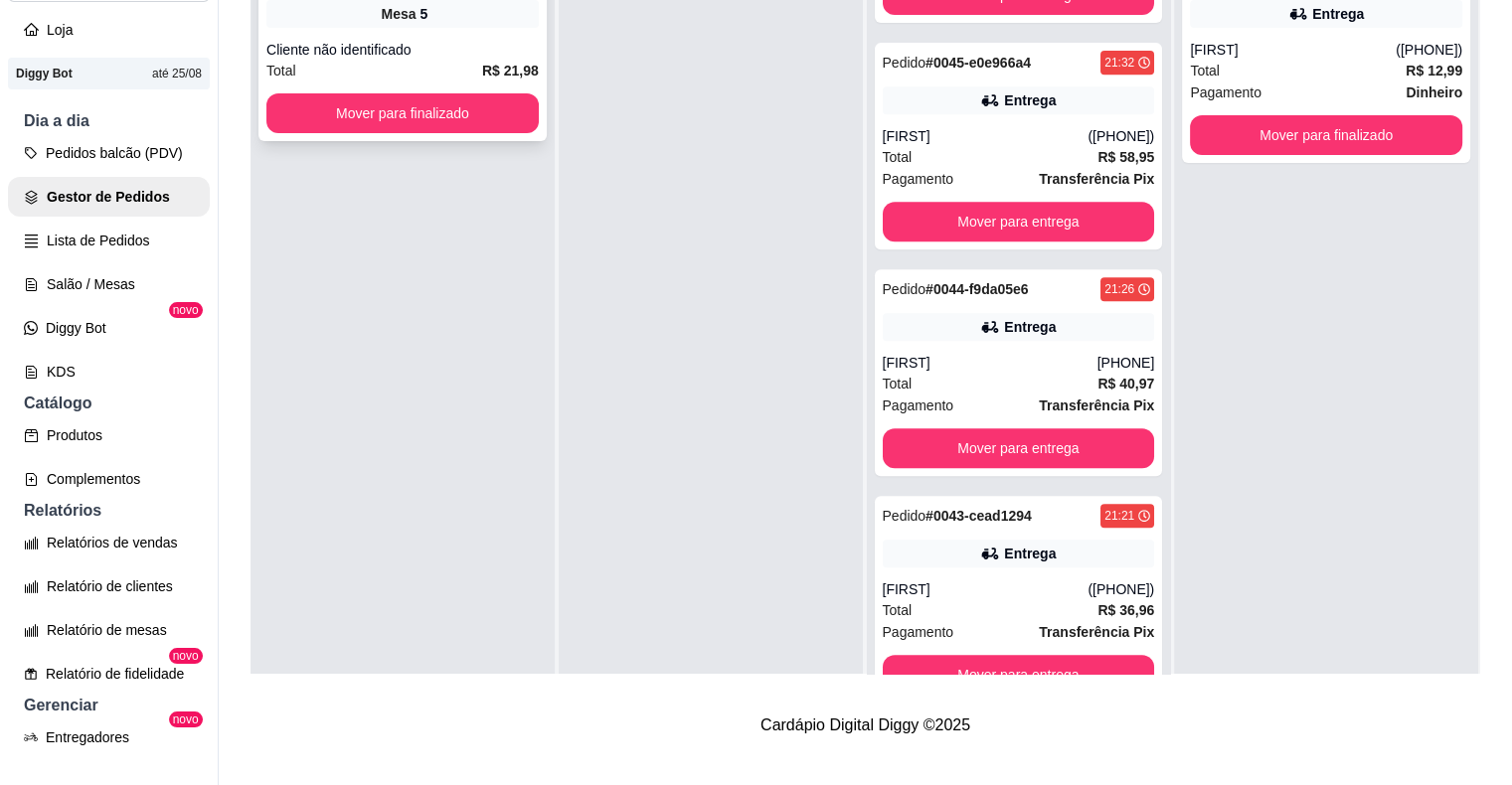 click on "Total R$ 21,98" at bounding box center [403, 71] 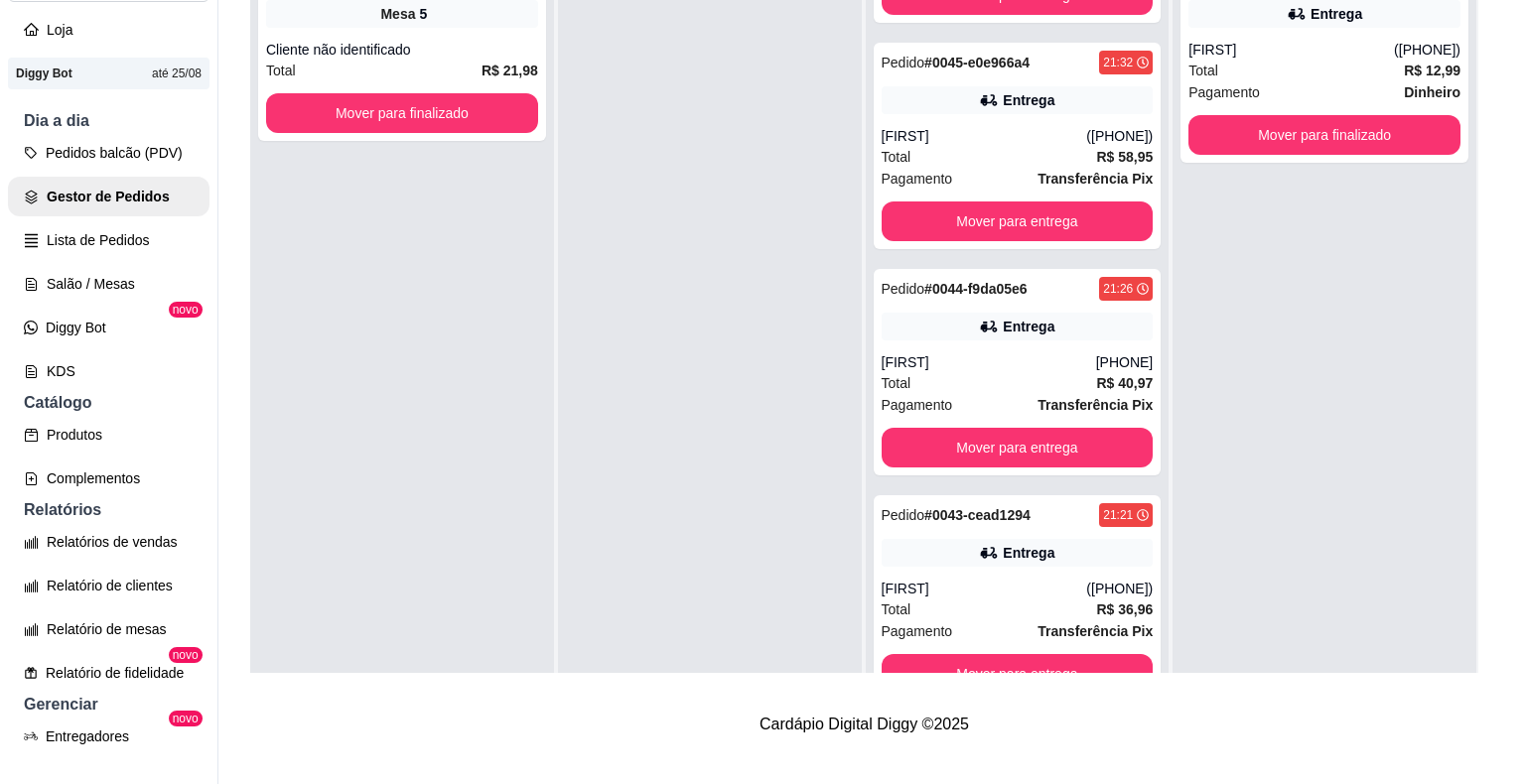scroll, scrollTop: 2, scrollLeft: 0, axis: vertical 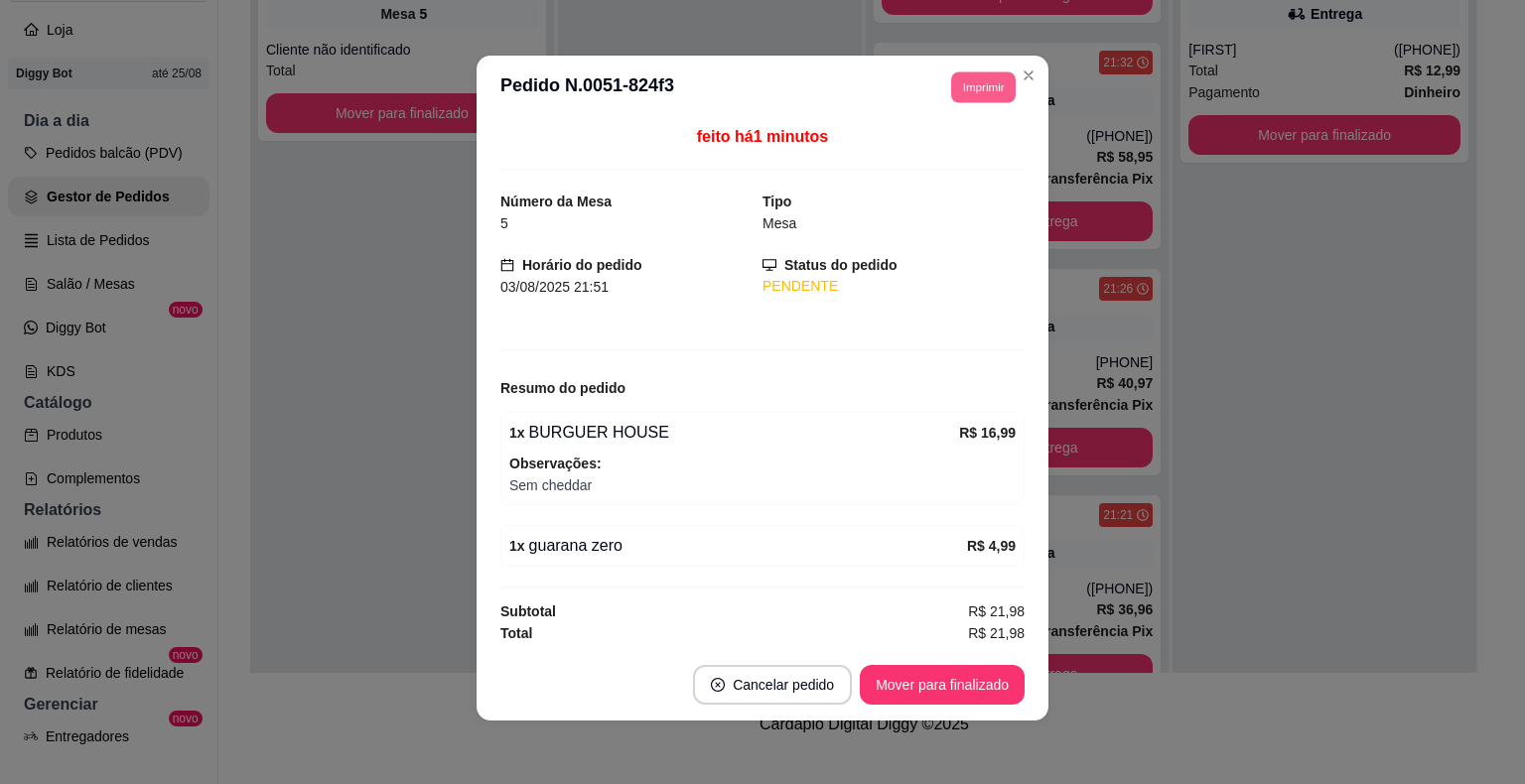 click on "Imprimir" at bounding box center (983, 86) 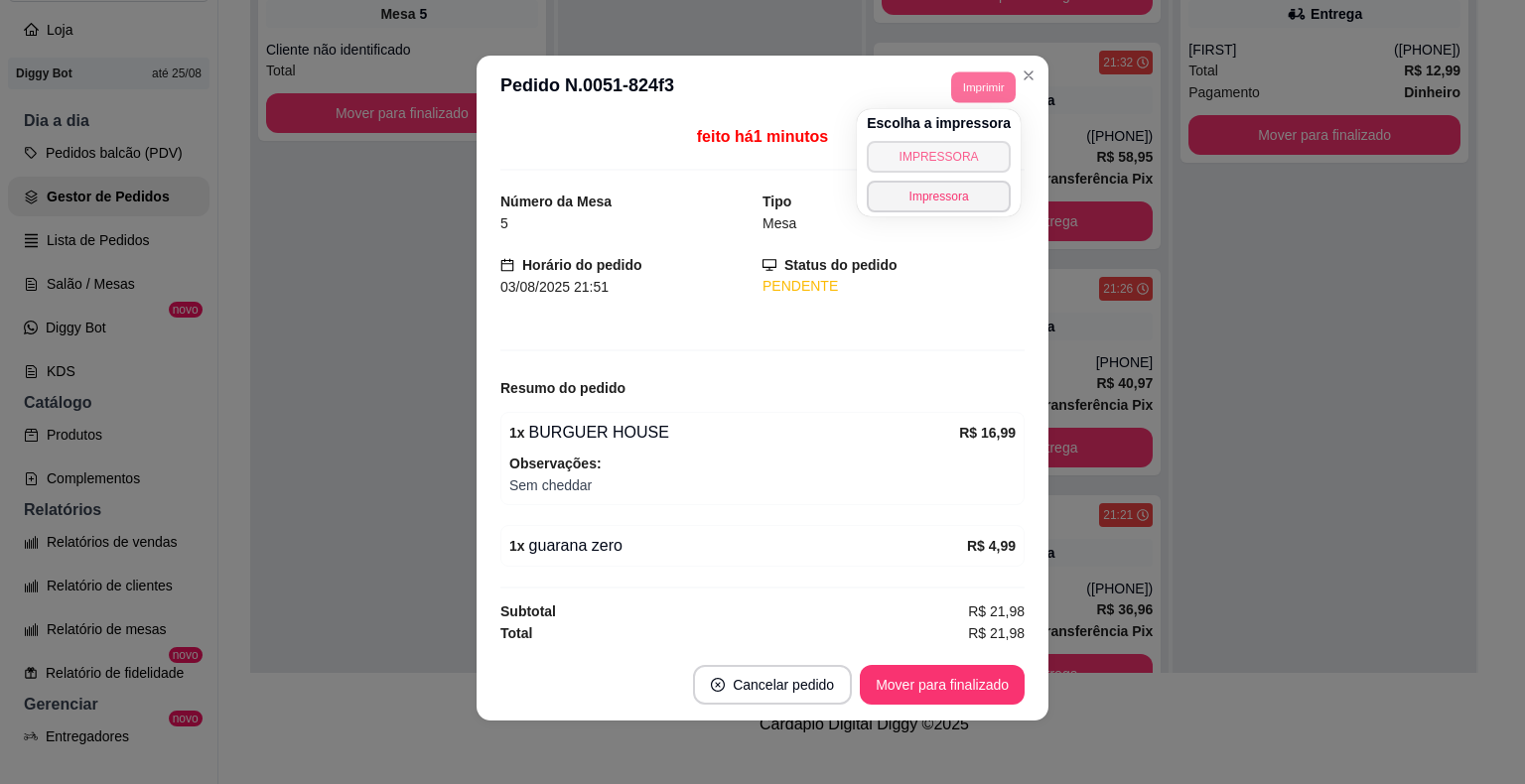 click on "IMPRESSORA" at bounding box center (938, 157) 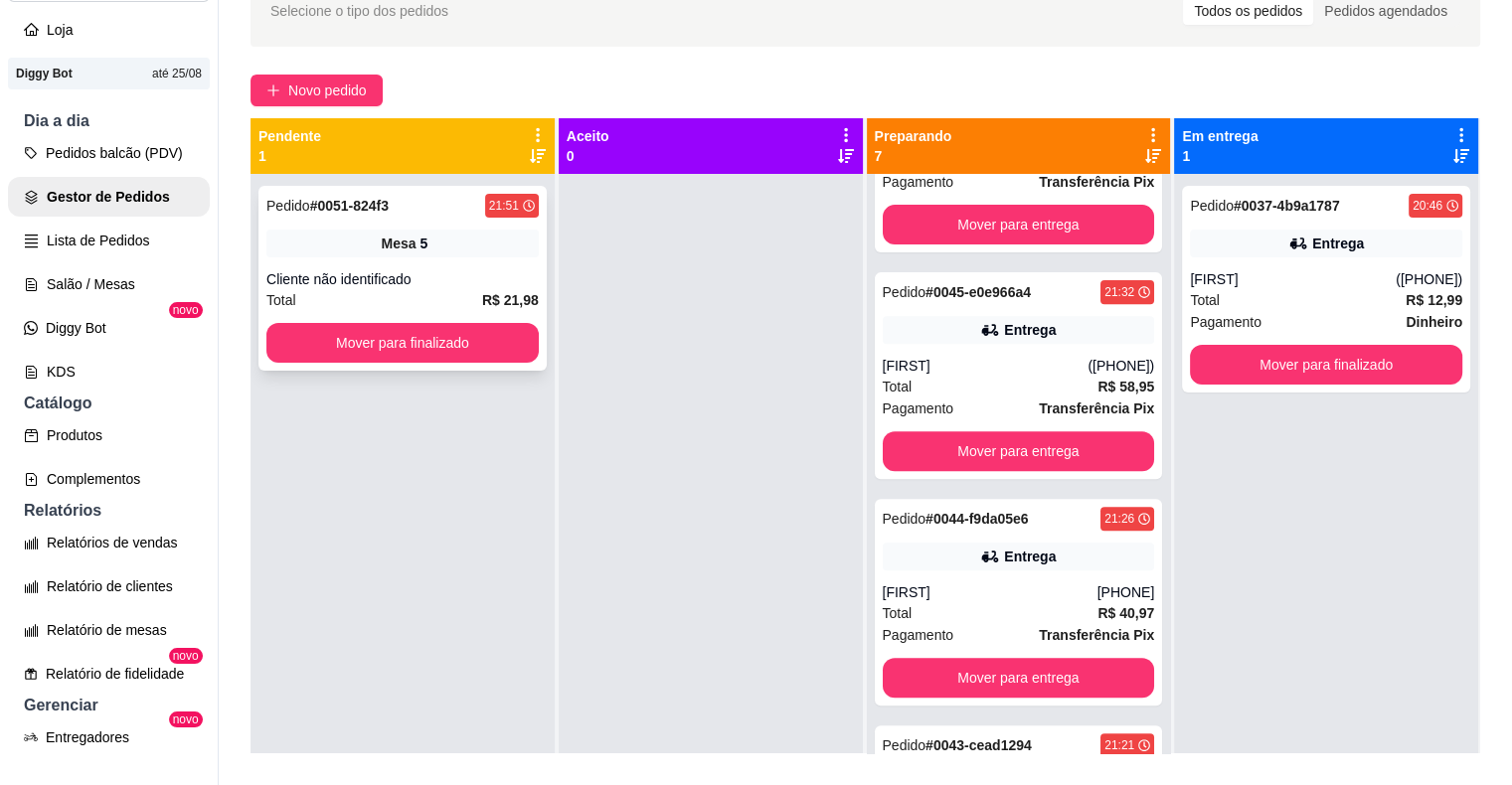 scroll, scrollTop: 19, scrollLeft: 0, axis: vertical 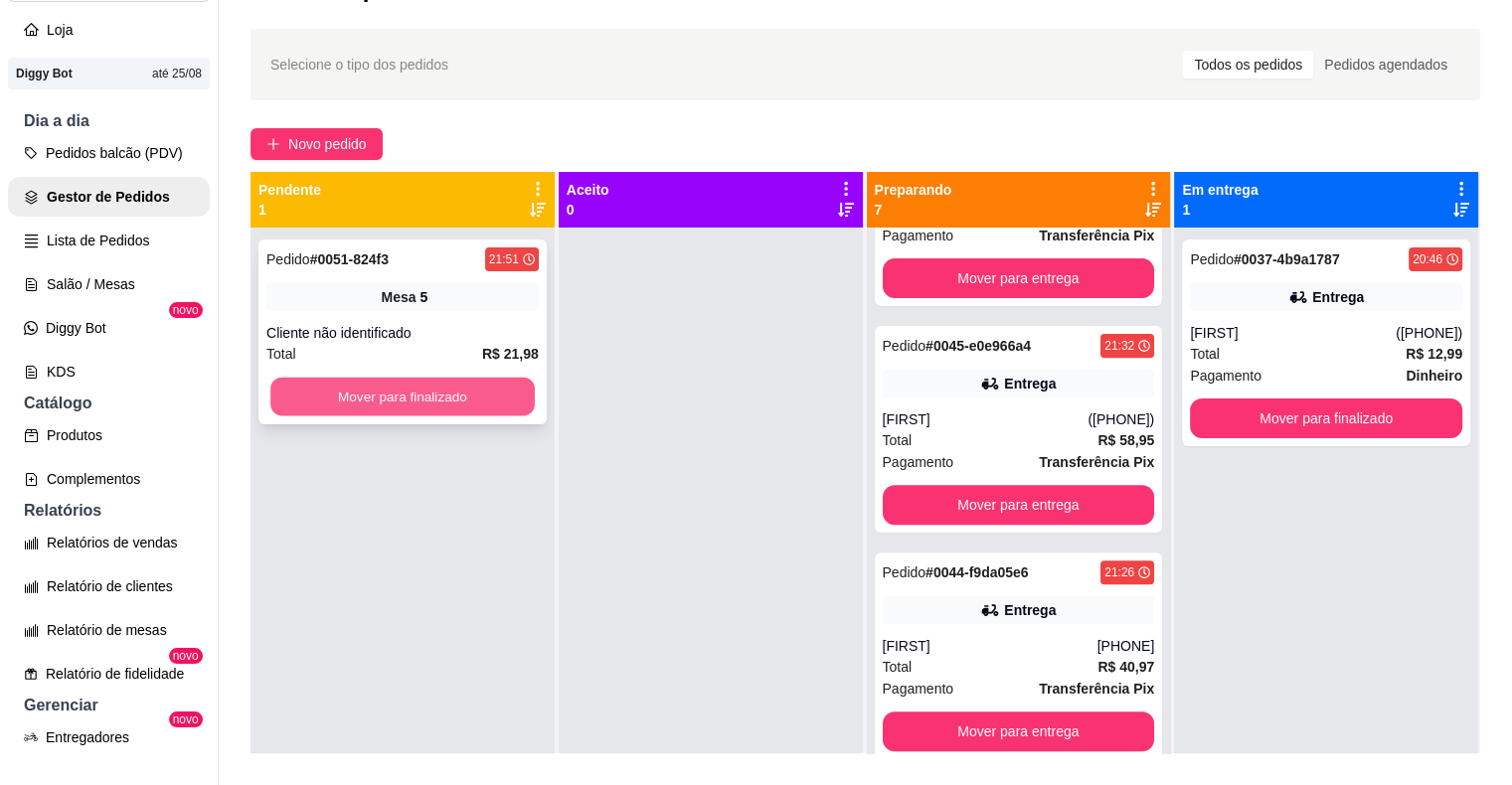click on "Mover para finalizado" at bounding box center [403, 396] 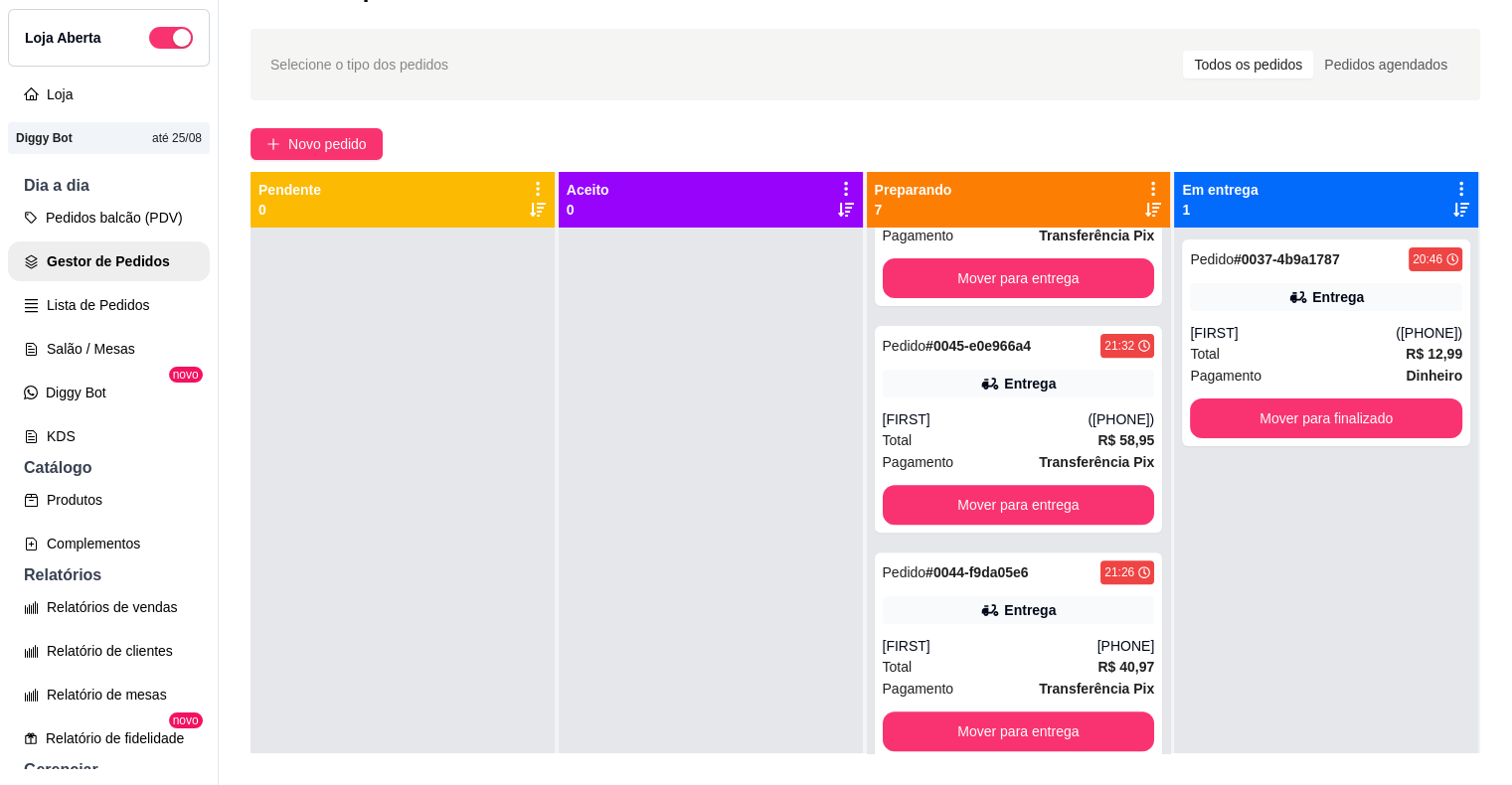 scroll, scrollTop: 0, scrollLeft: 0, axis: both 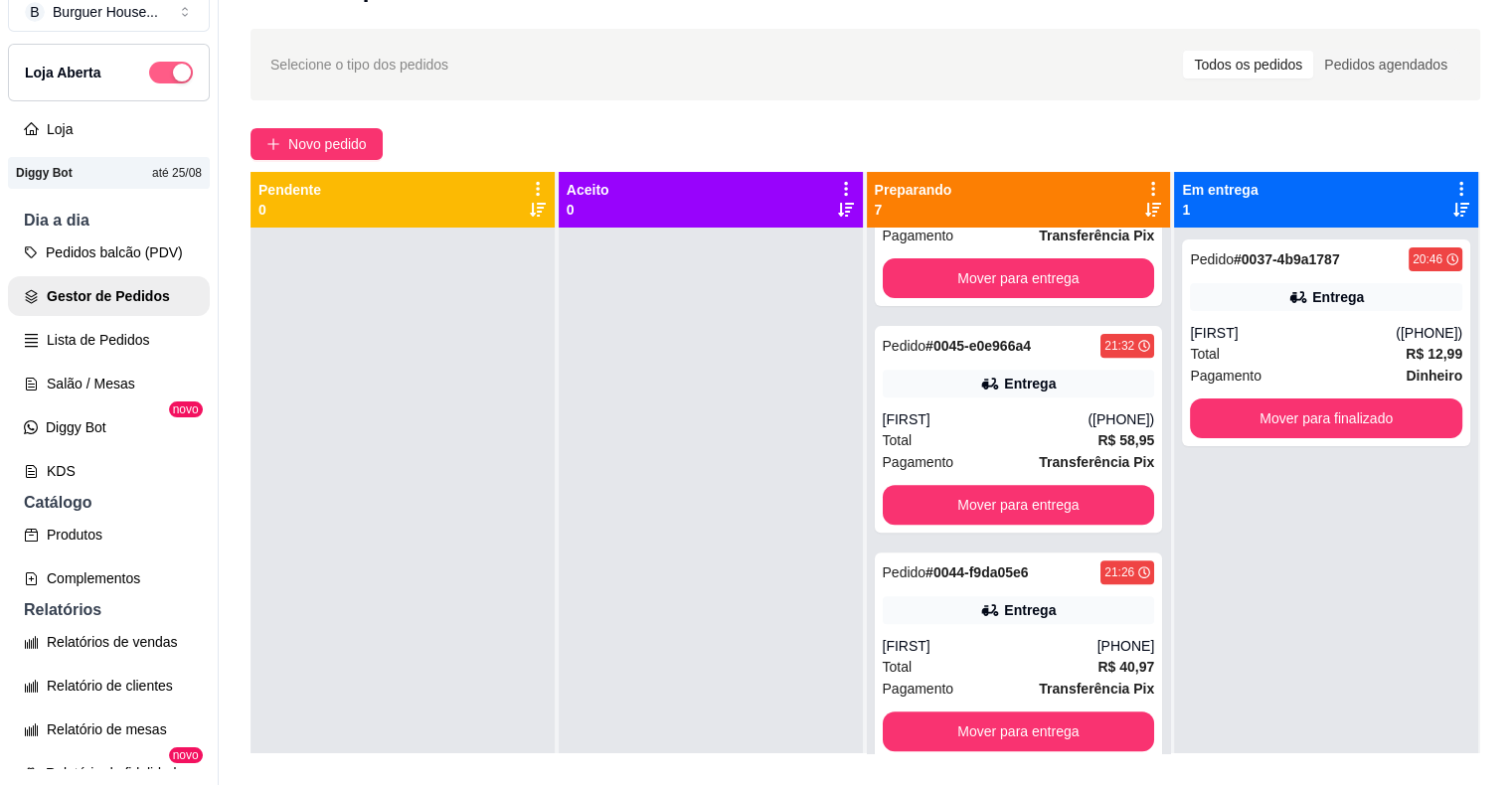 click at bounding box center [171, 73] 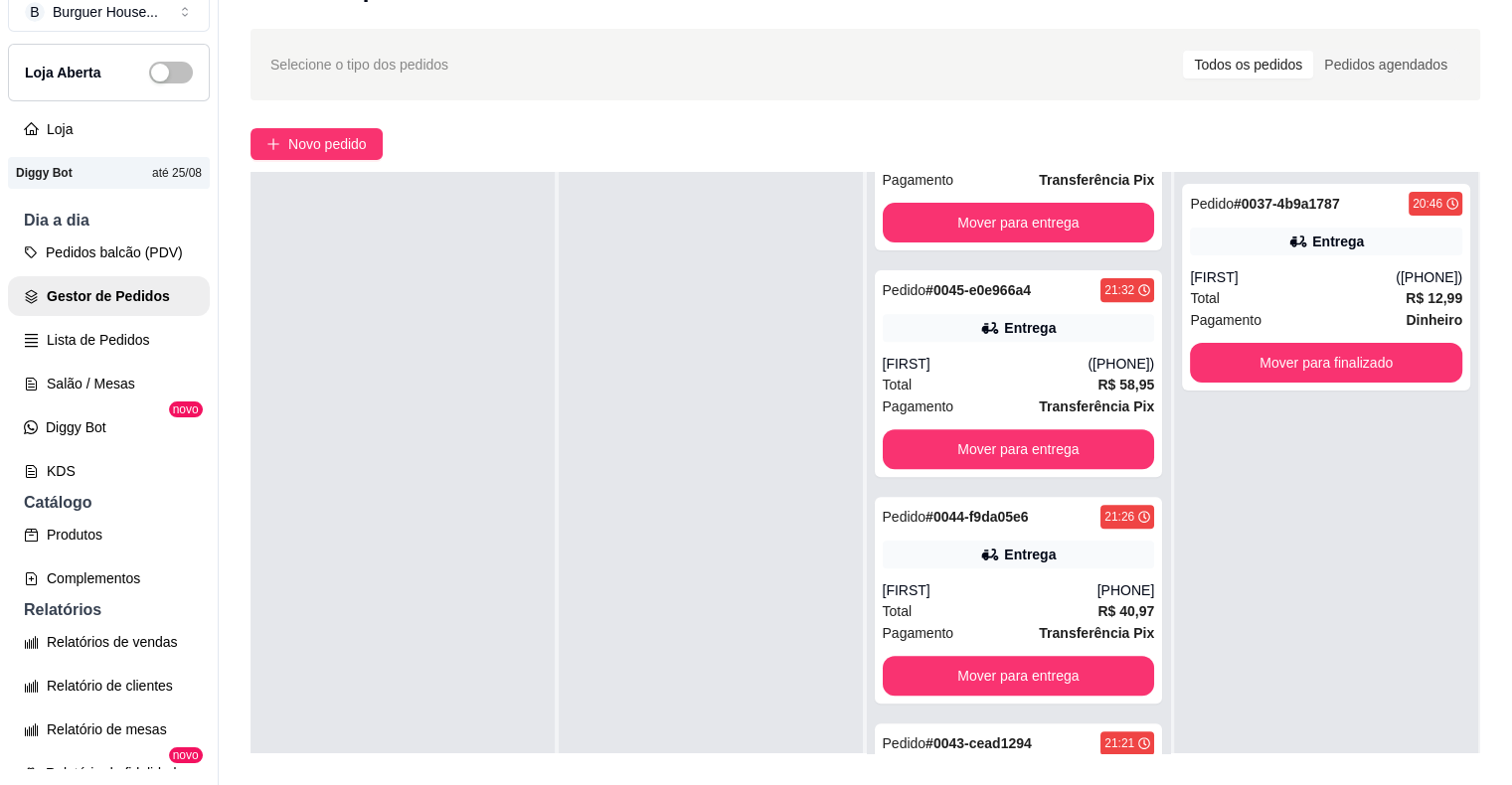 scroll, scrollTop: 0, scrollLeft: 0, axis: both 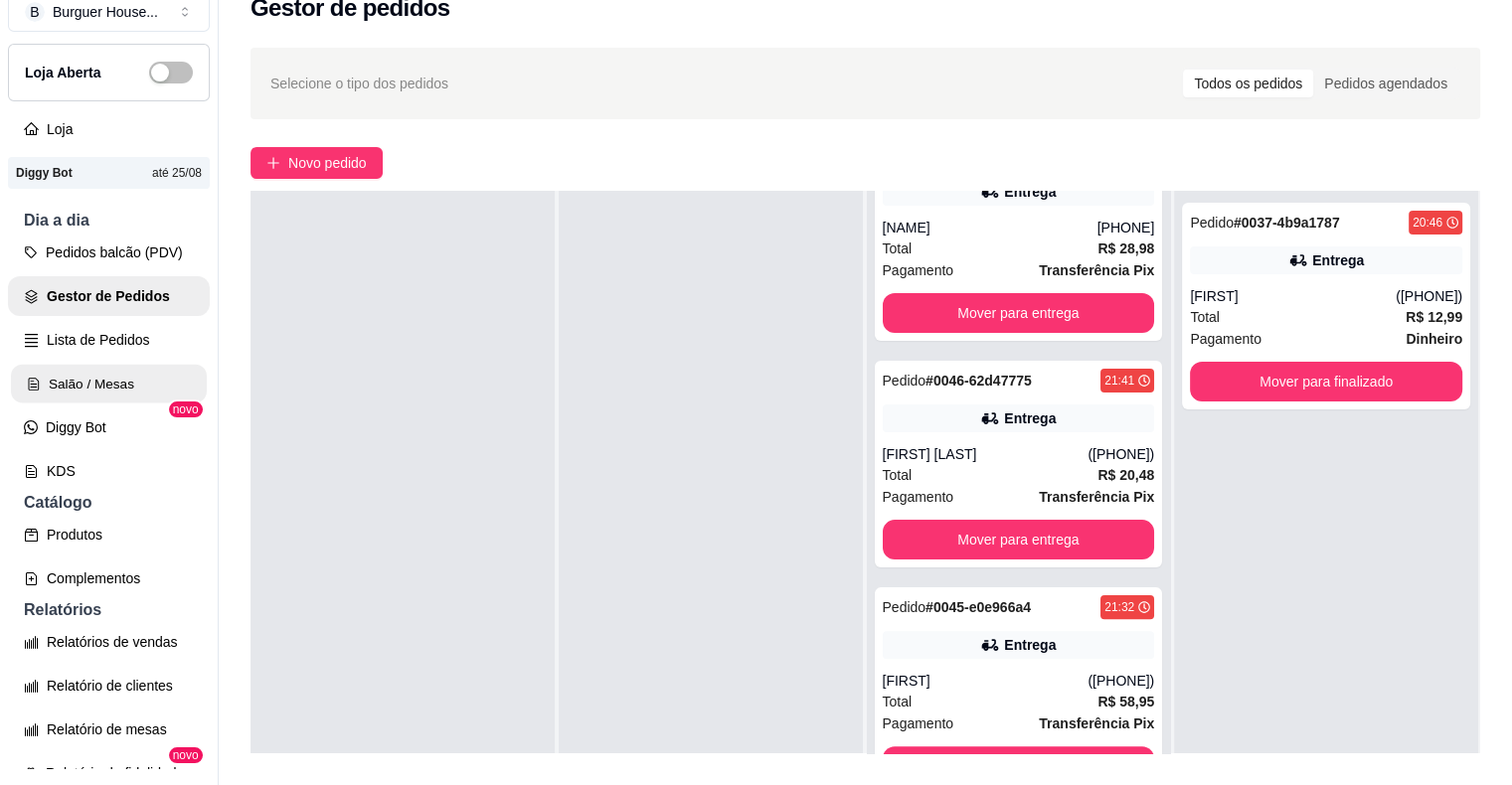 click on "Salão / Mesas" at bounding box center (108, 384) 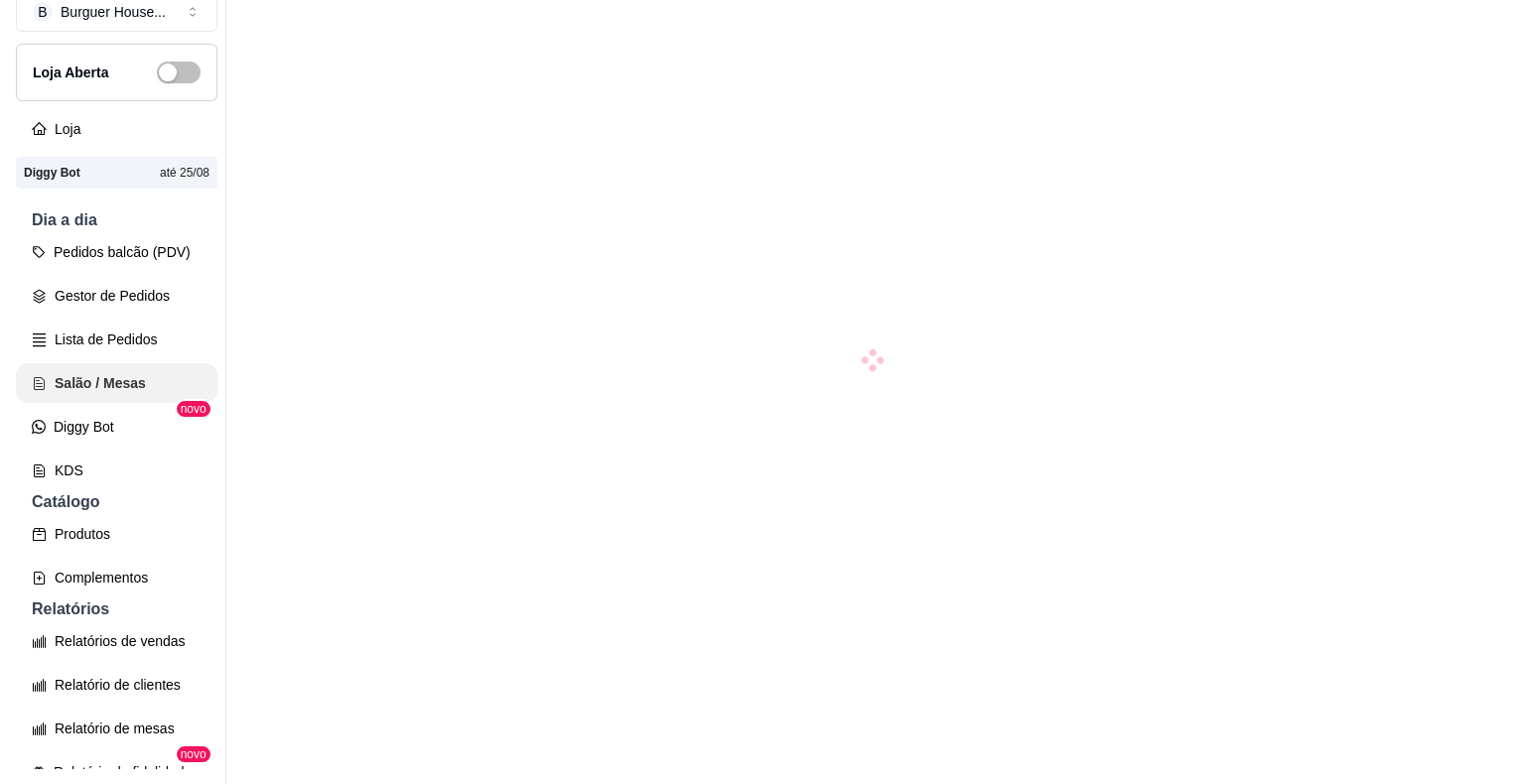 scroll, scrollTop: 0, scrollLeft: 0, axis: both 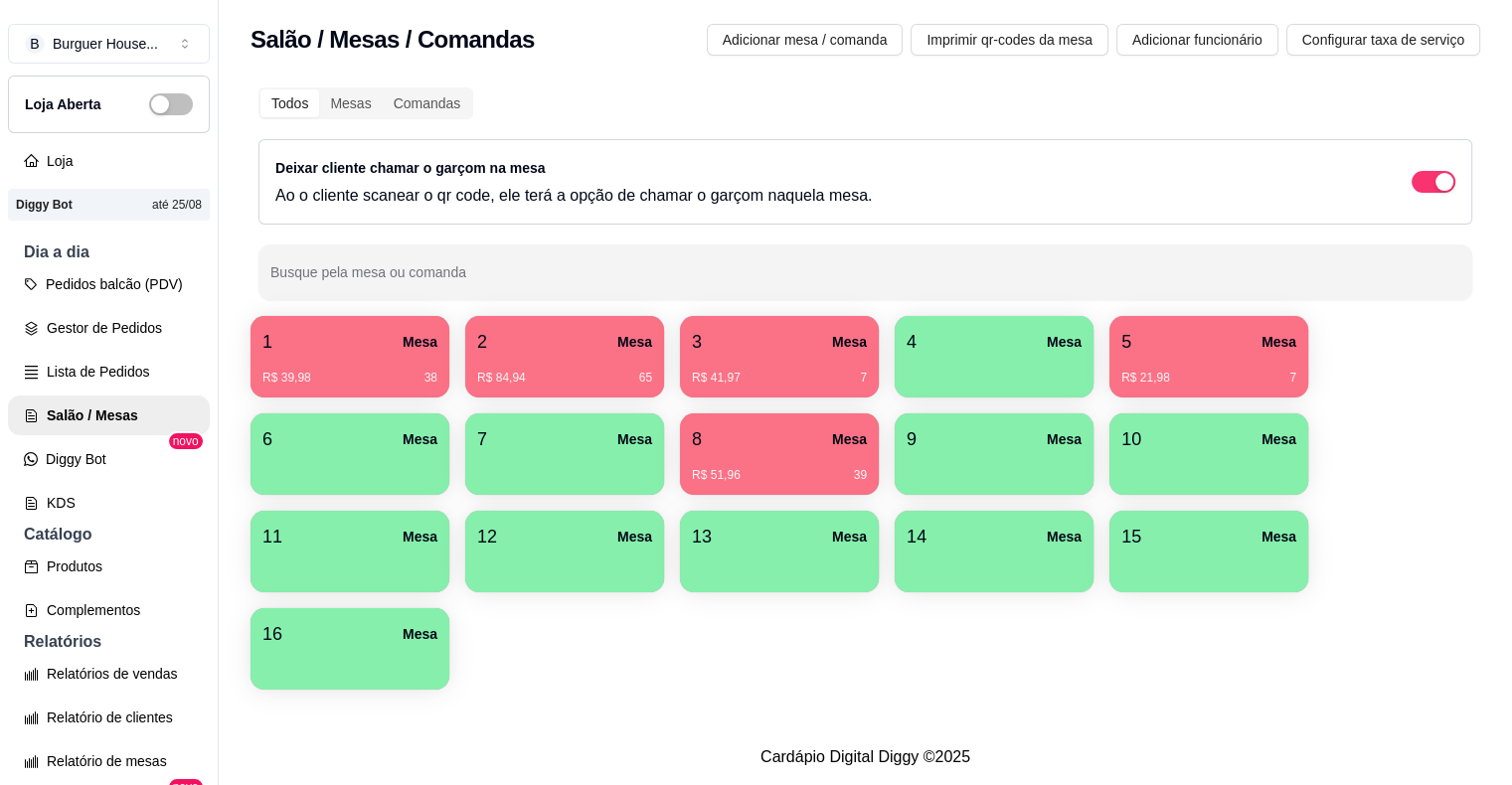 click on "1 Mesa" at bounding box center (350, 342) 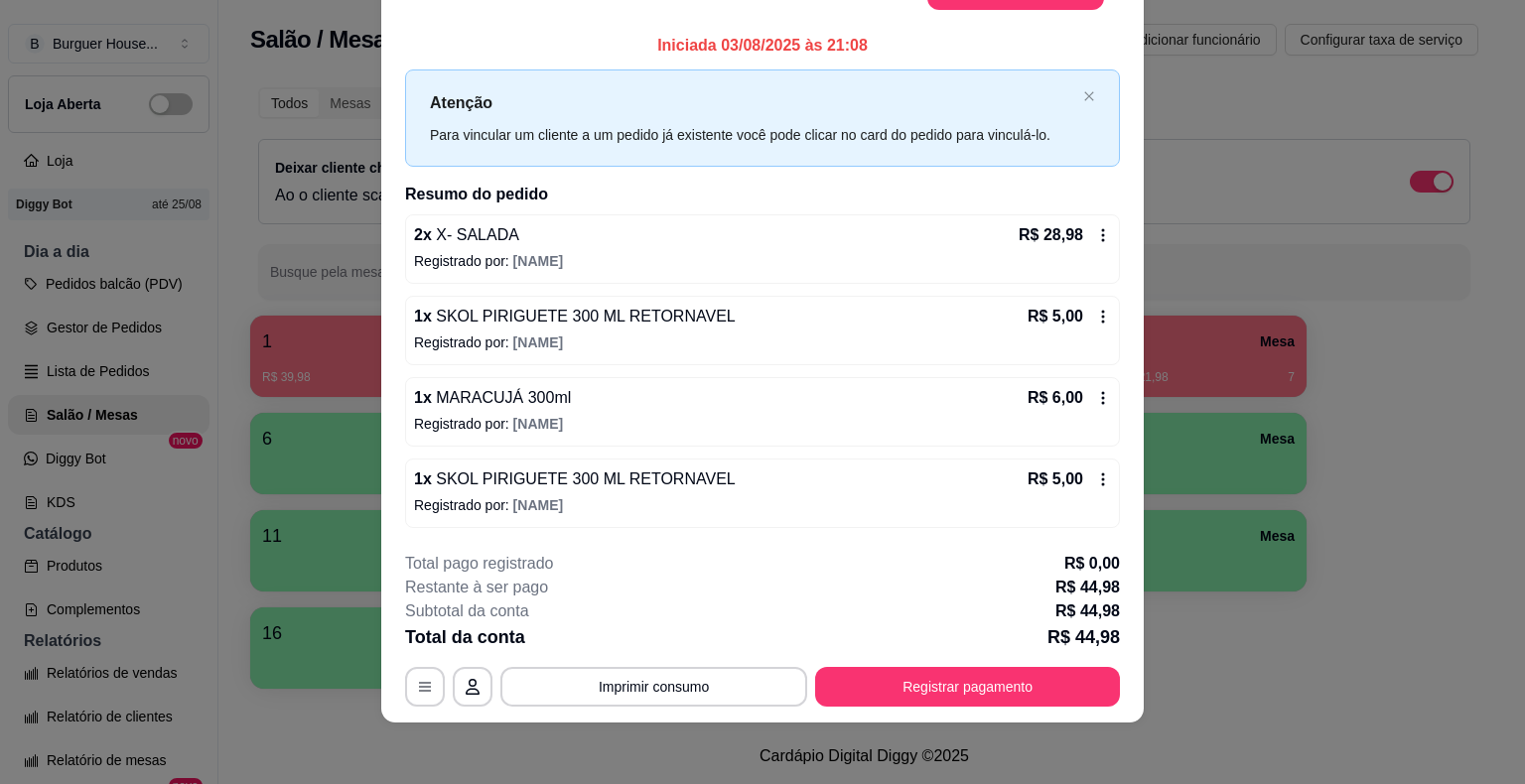 scroll, scrollTop: 11, scrollLeft: 0, axis: vertical 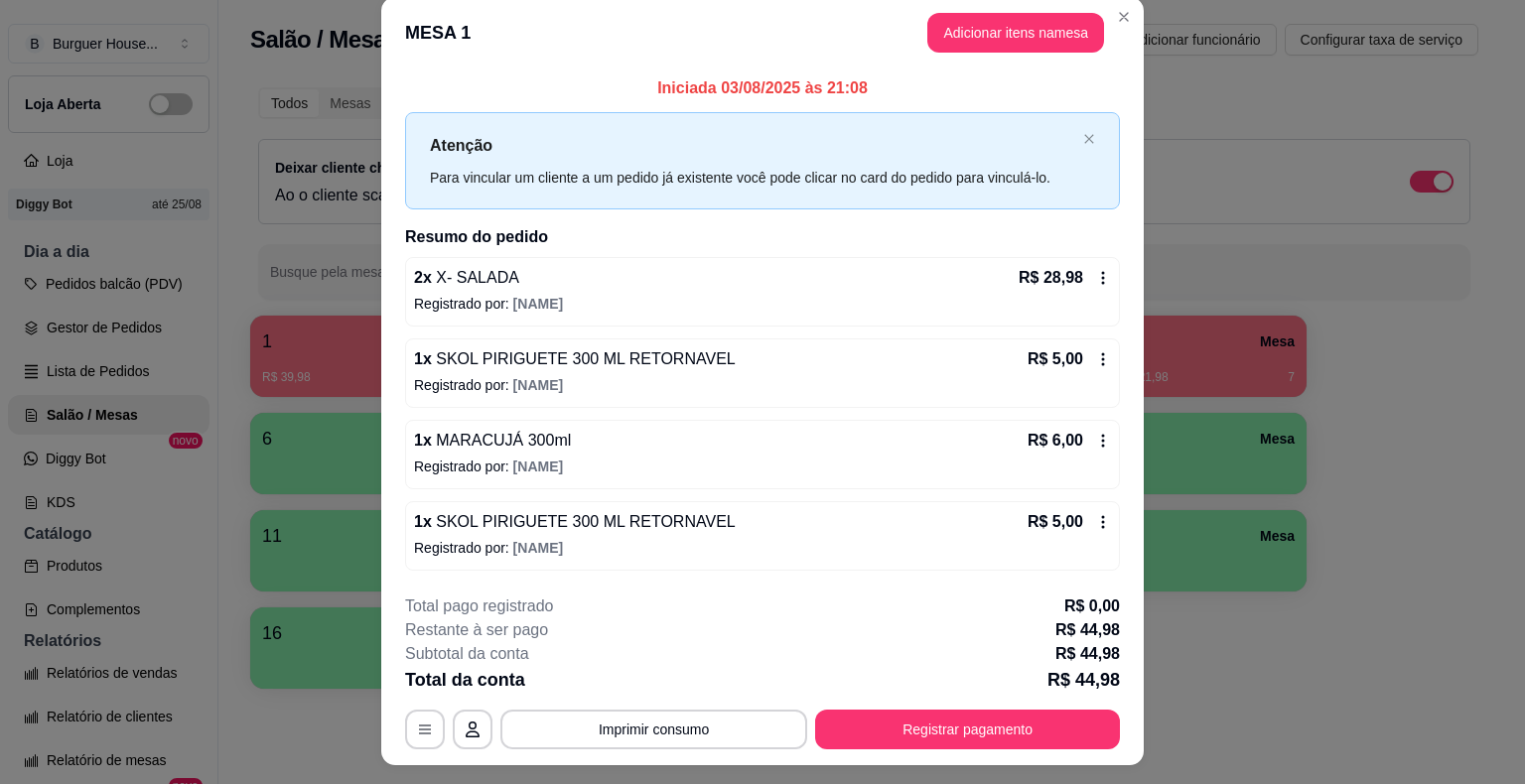 click on "Adicionar itens na  mesa" at bounding box center [1016, 33] 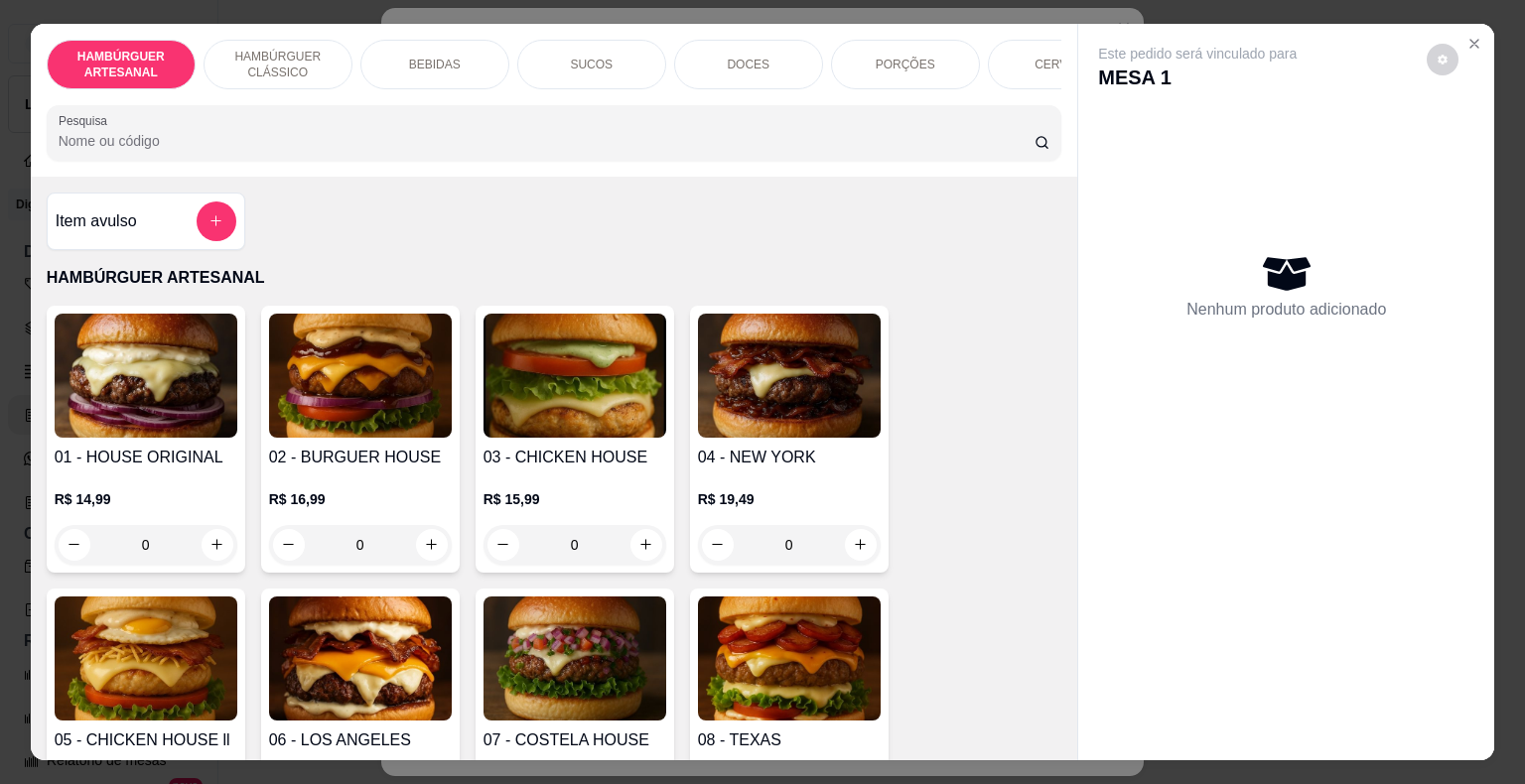 click on "DOCES" at bounding box center (748, 65) 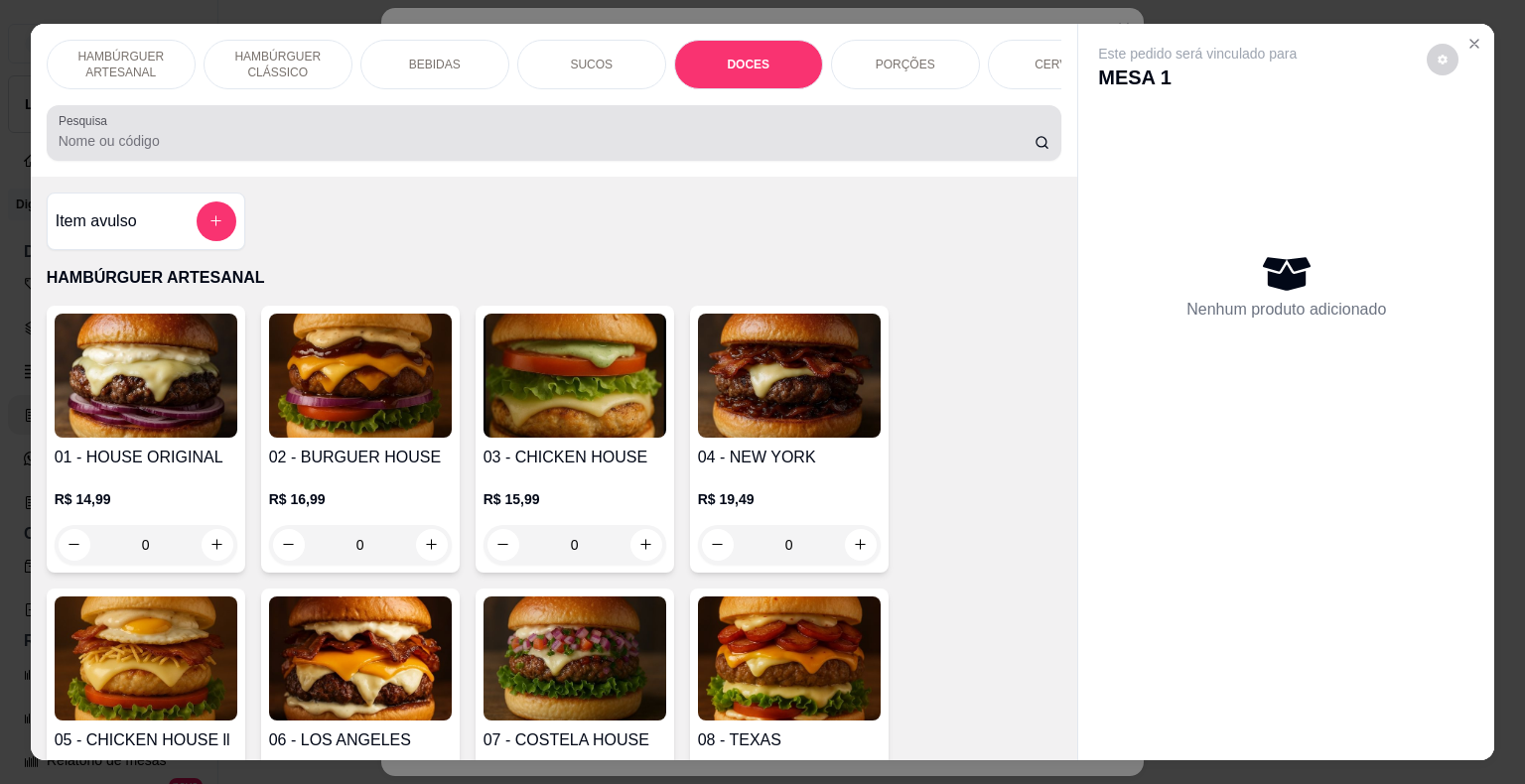 scroll, scrollTop: 3736, scrollLeft: 0, axis: vertical 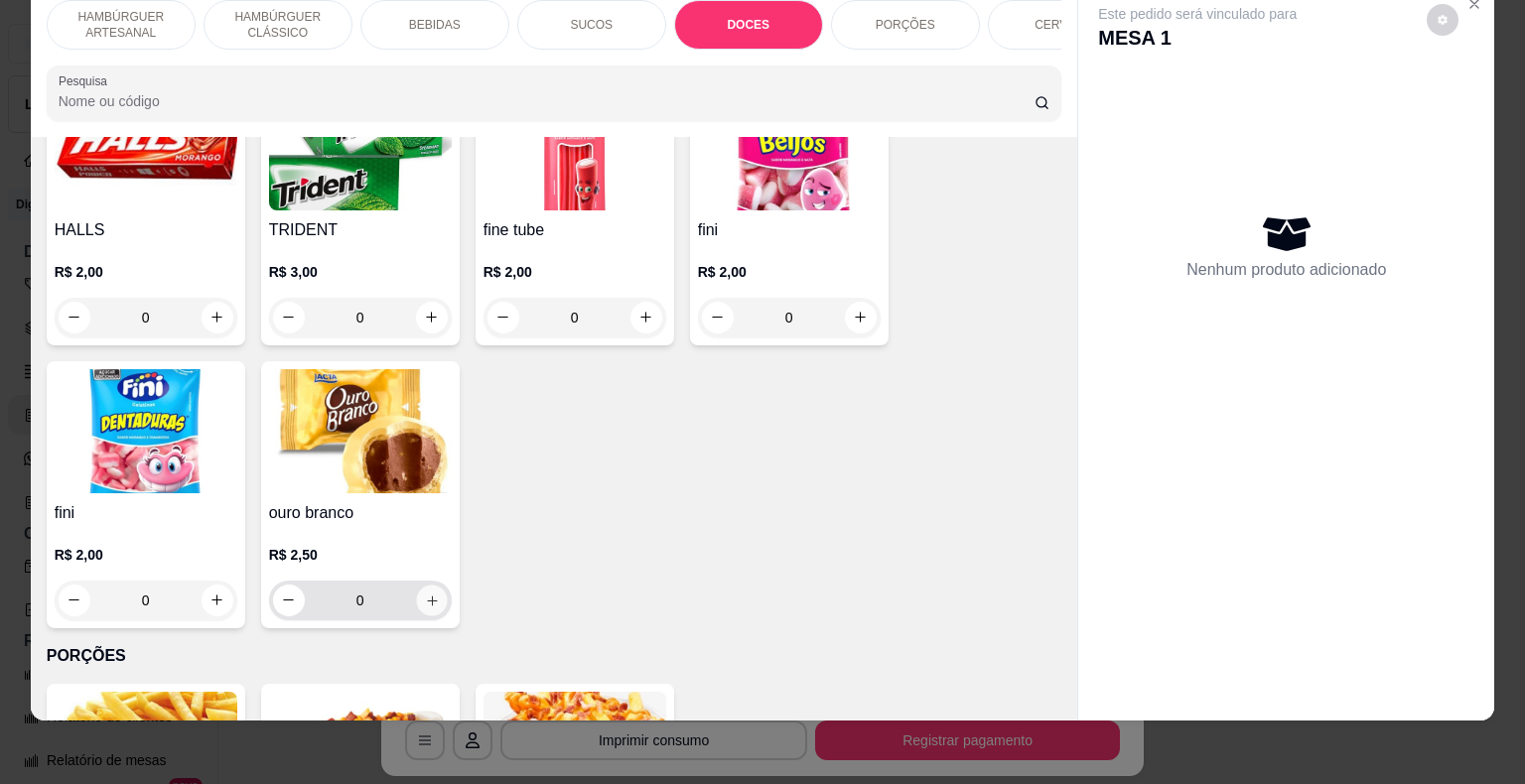 click 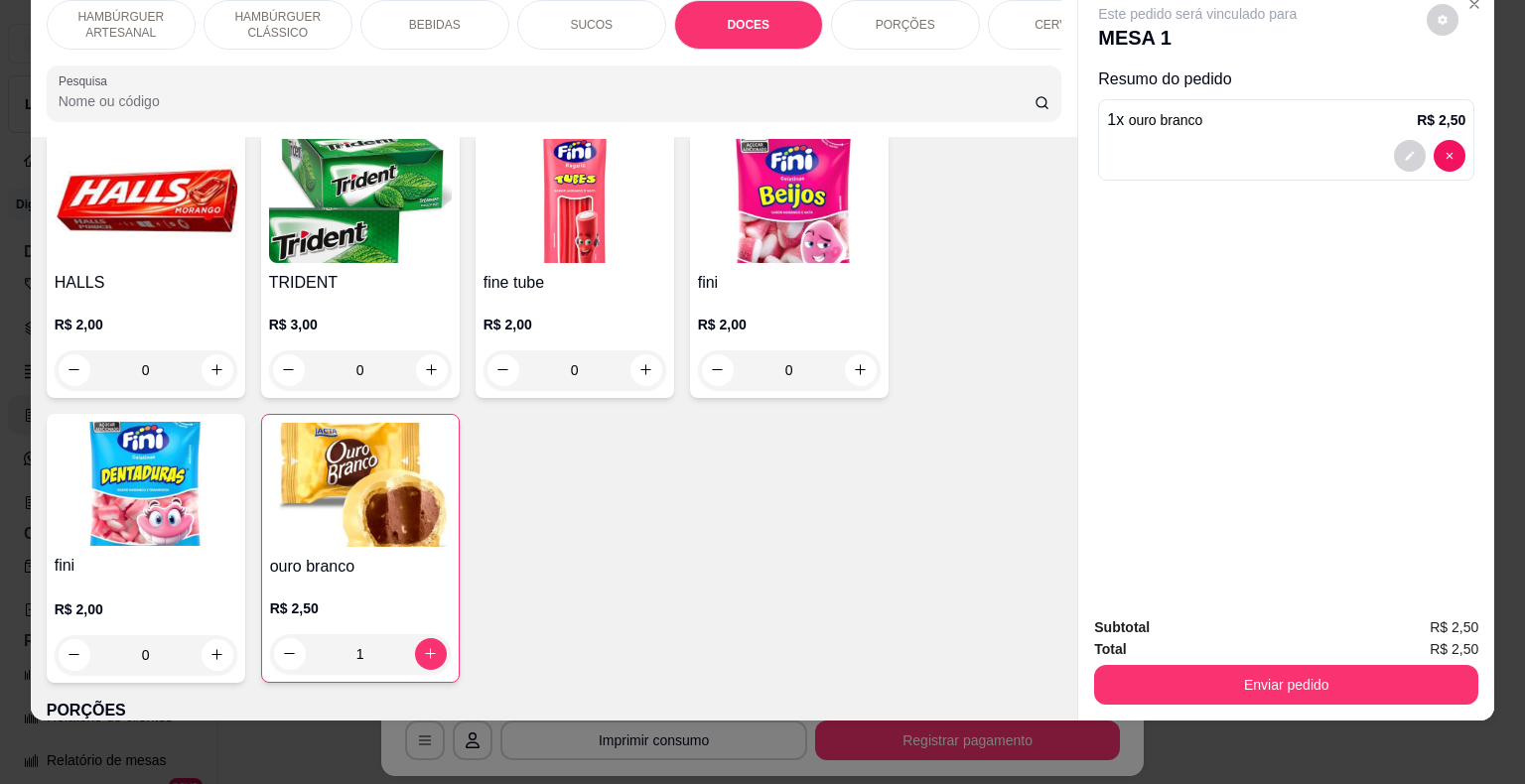 scroll, scrollTop: 3736, scrollLeft: 0, axis: vertical 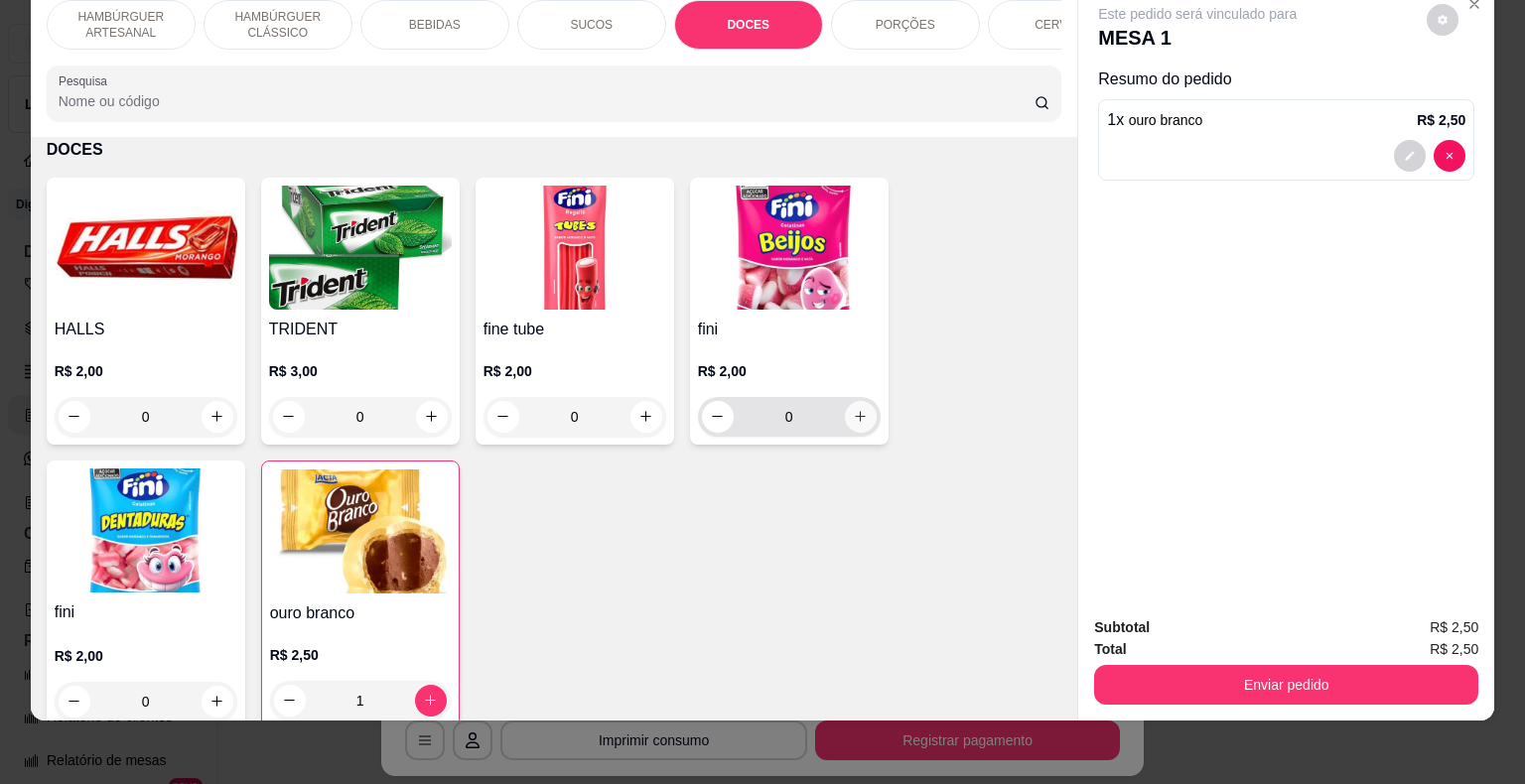 click 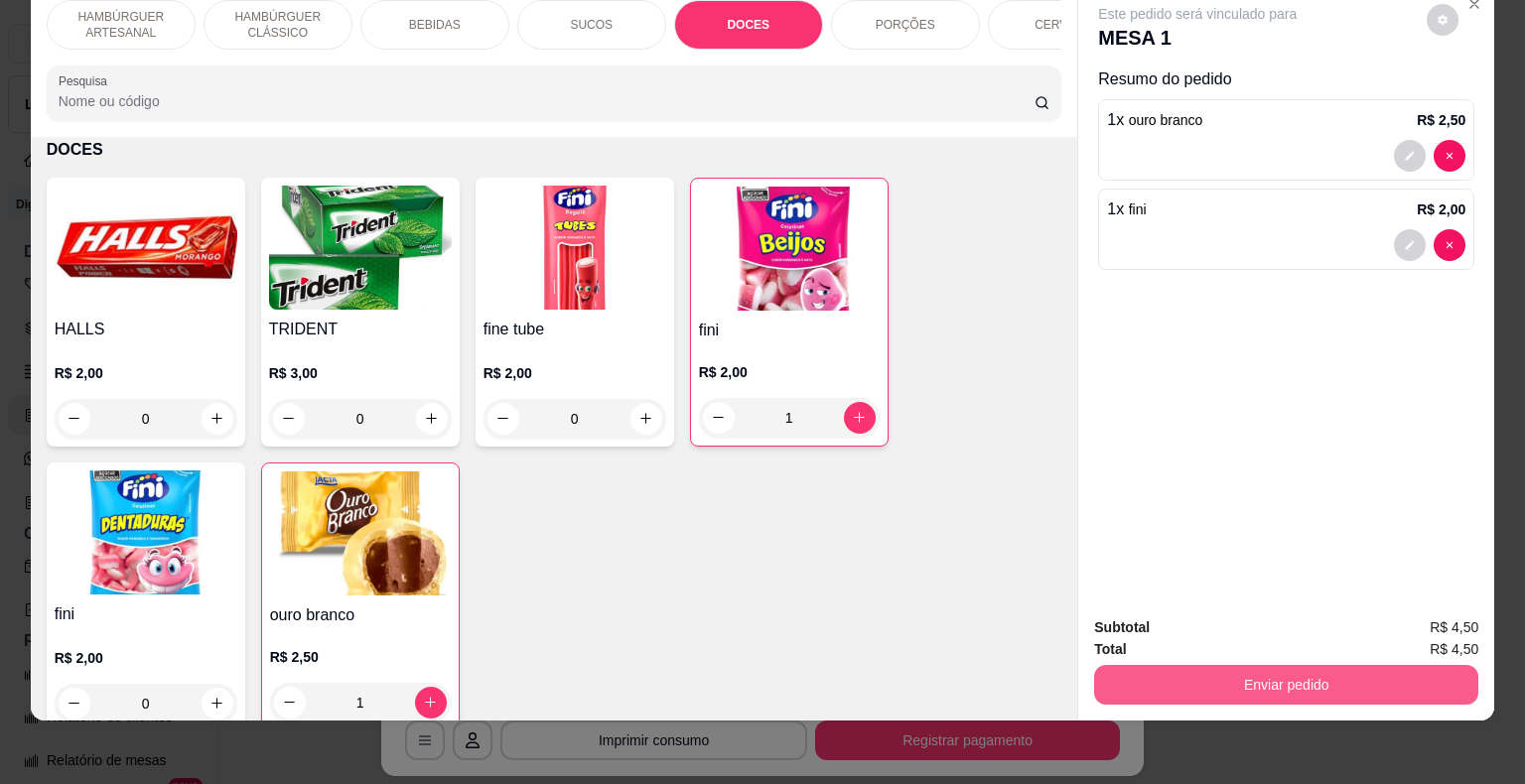 click on "Enviar pedido" at bounding box center (1286, 685) 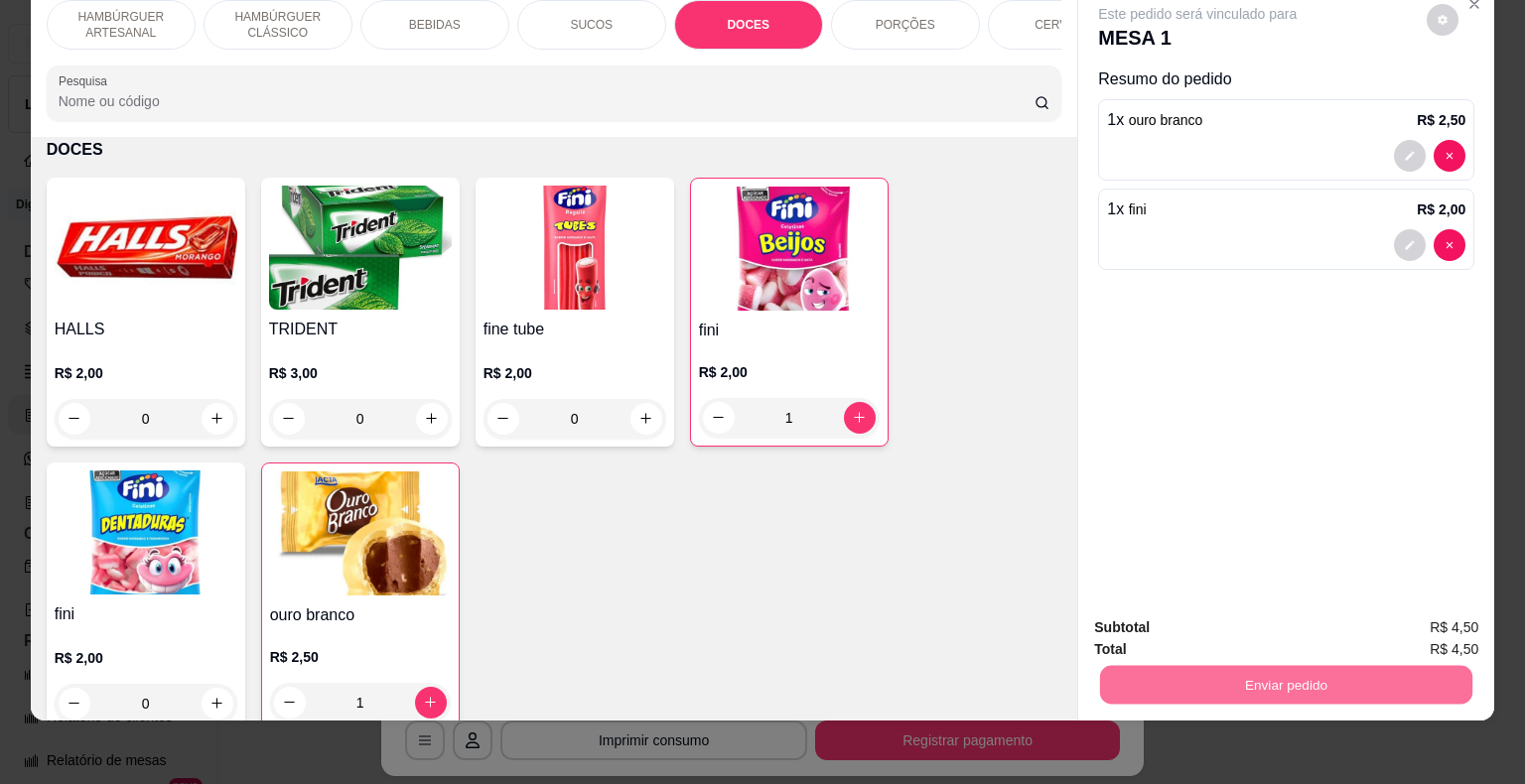 click on "Não registrar e enviar pedido" at bounding box center (1220, 621) 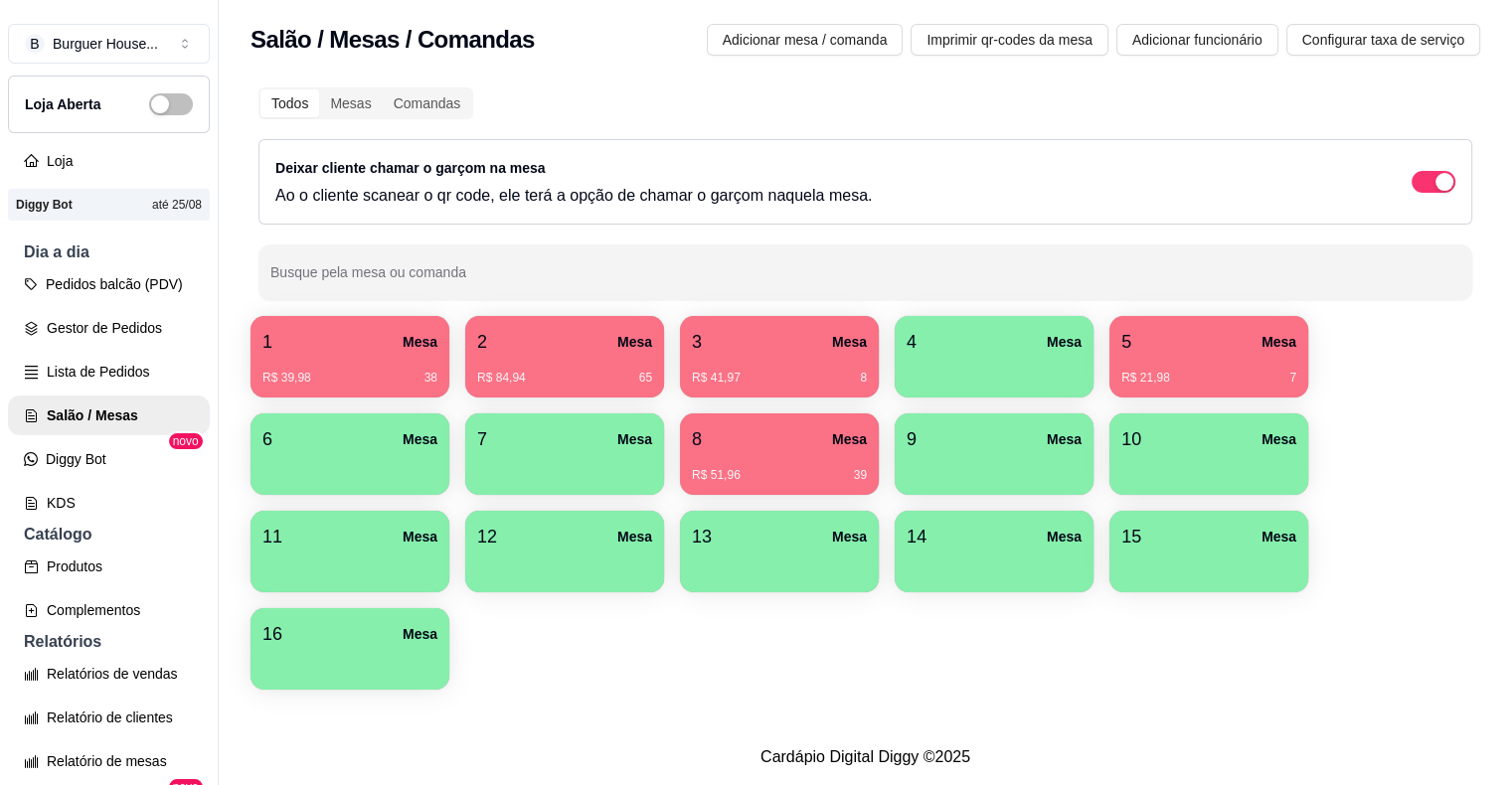 click on "5 Mesa R$ 21,98 7" at bounding box center [1209, 357] 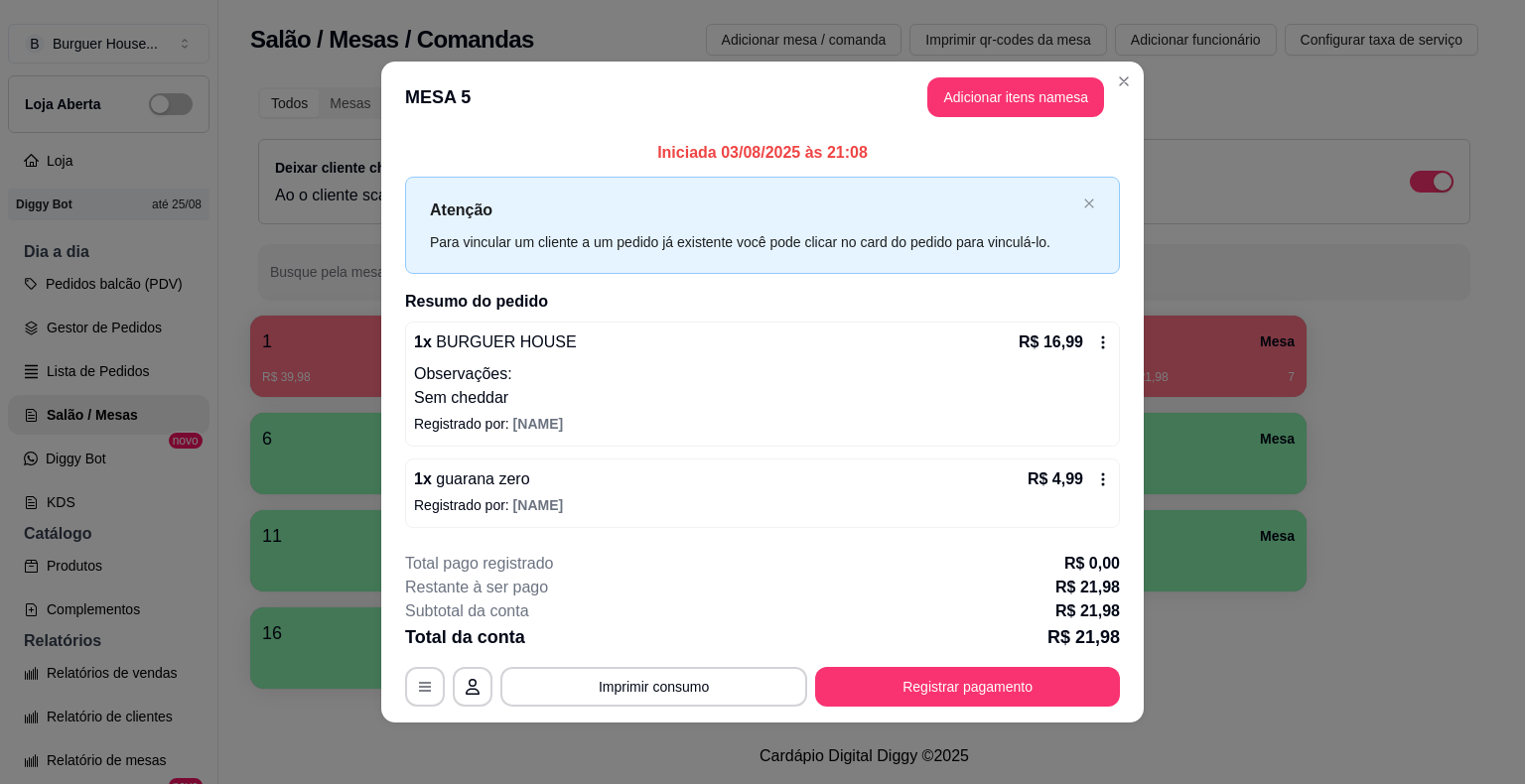 scroll, scrollTop: 0, scrollLeft: 0, axis: both 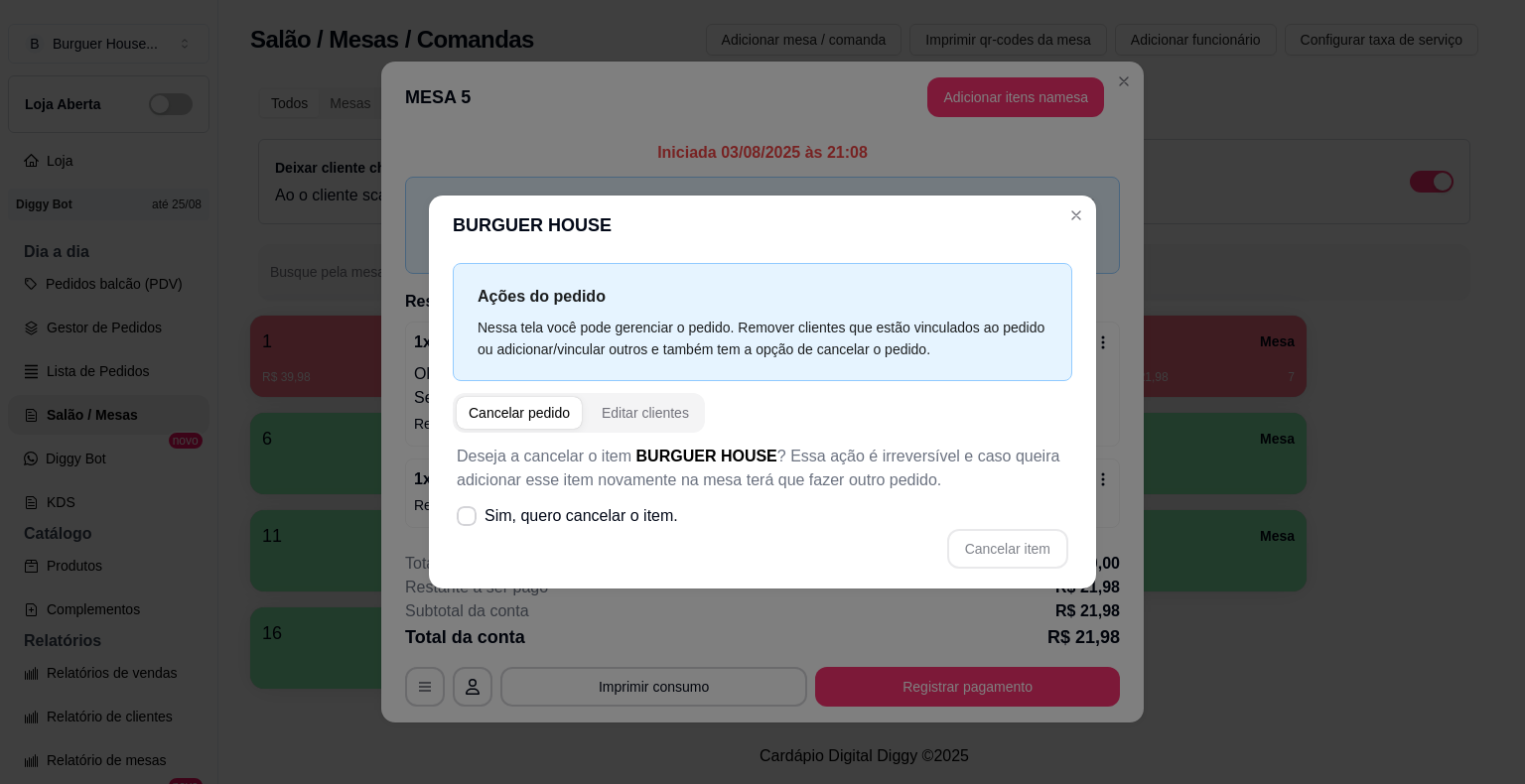 click on "Deseja a cancelar o item   BURGUER HOUSE ? Essa ação é irreversível e caso queira adicionar esse item novamente na mesa terá que fazer outro pedido. Sim, quero cancelar o item. Cancelar item" at bounding box center [762, 506] 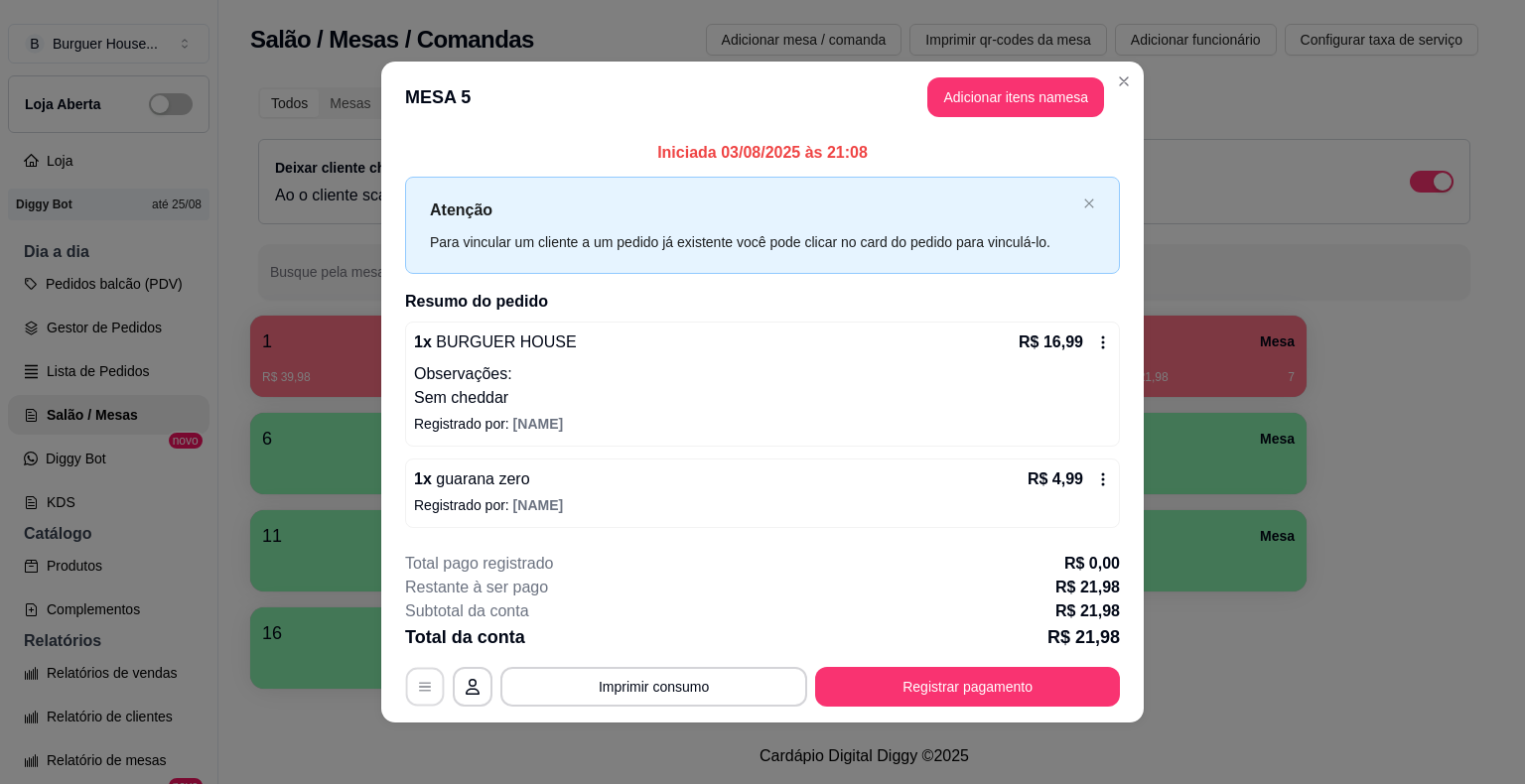 click at bounding box center (425, 686) 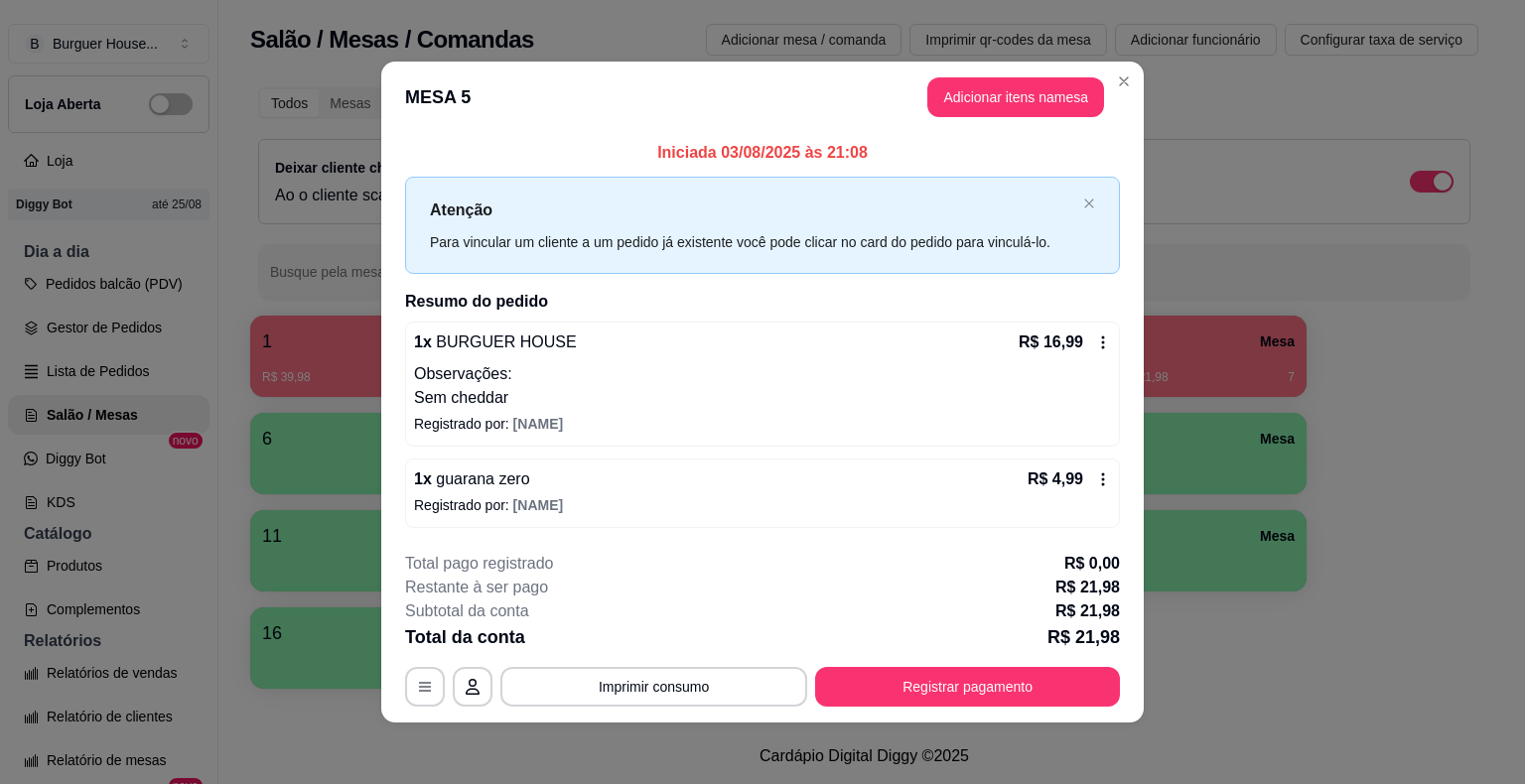 click 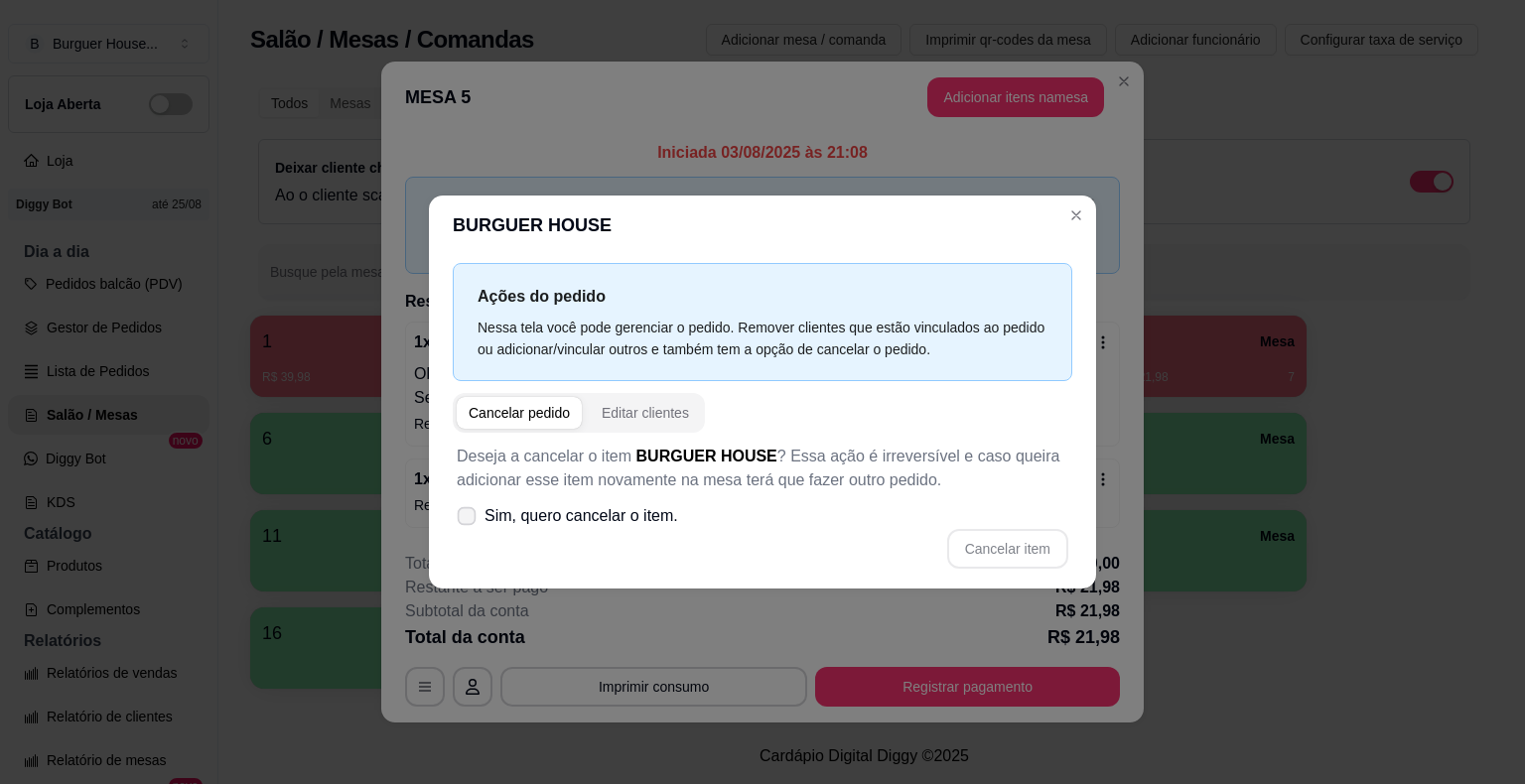 click 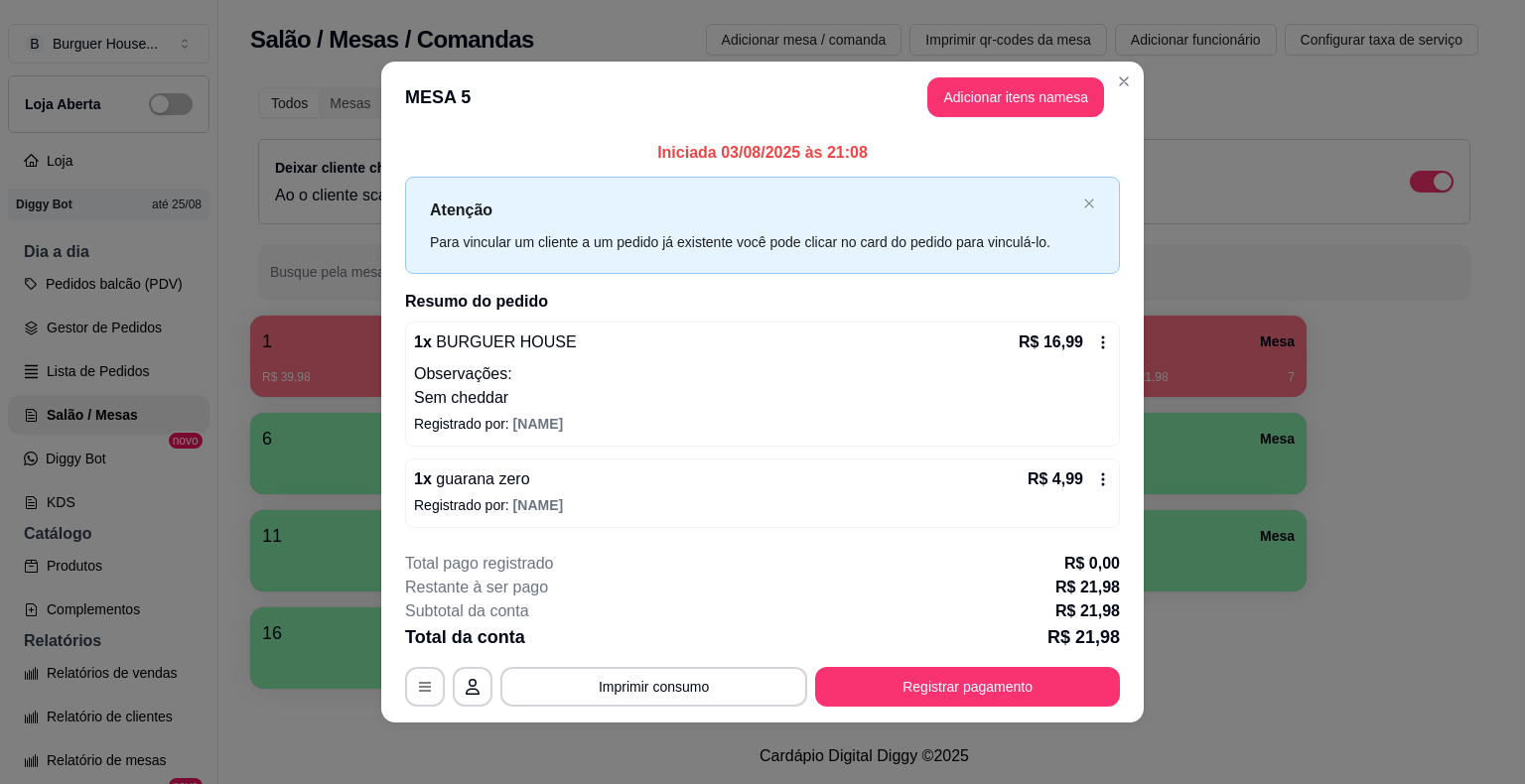 click 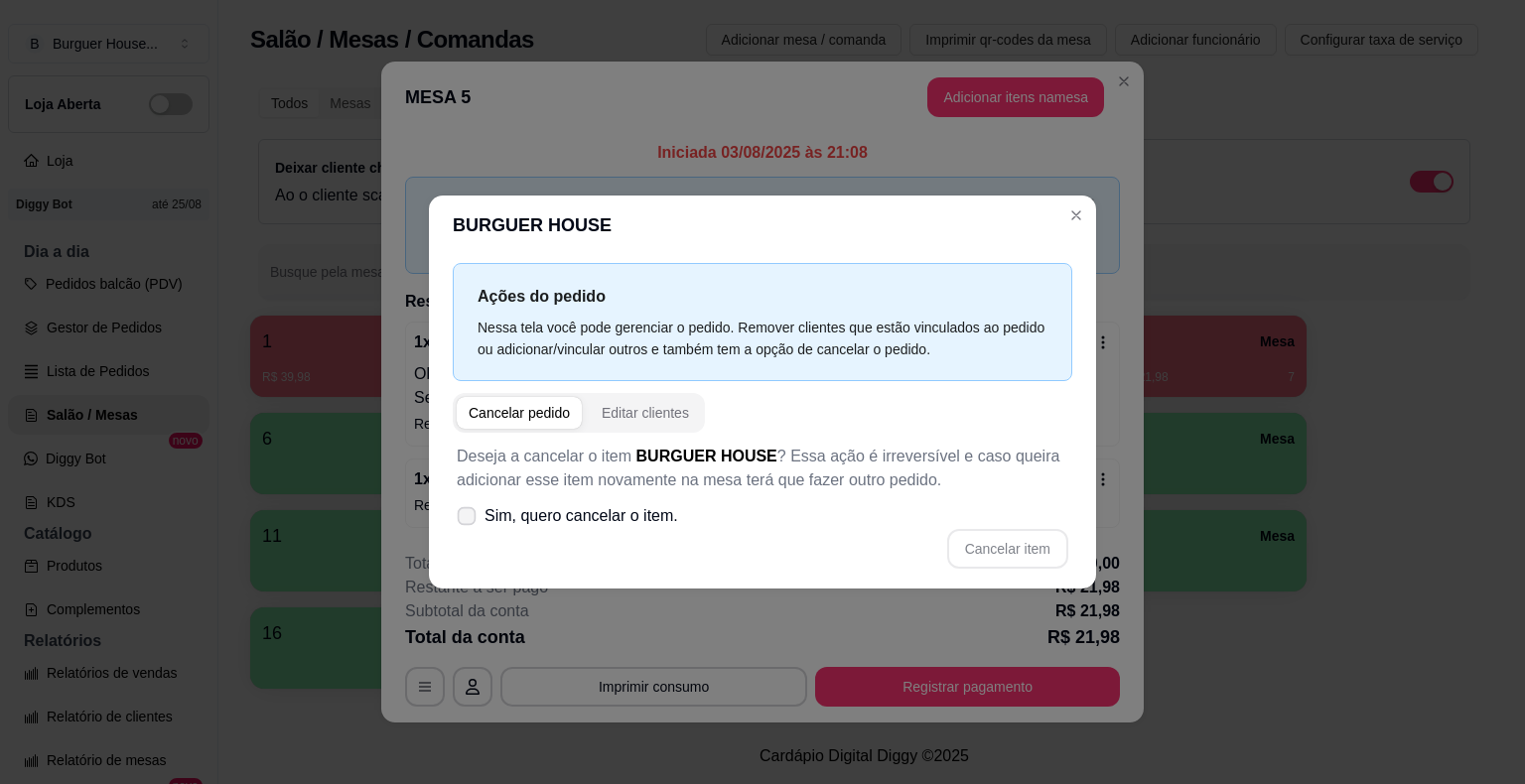 click on "Sim, quero cancelar o item." at bounding box center (581, 516) 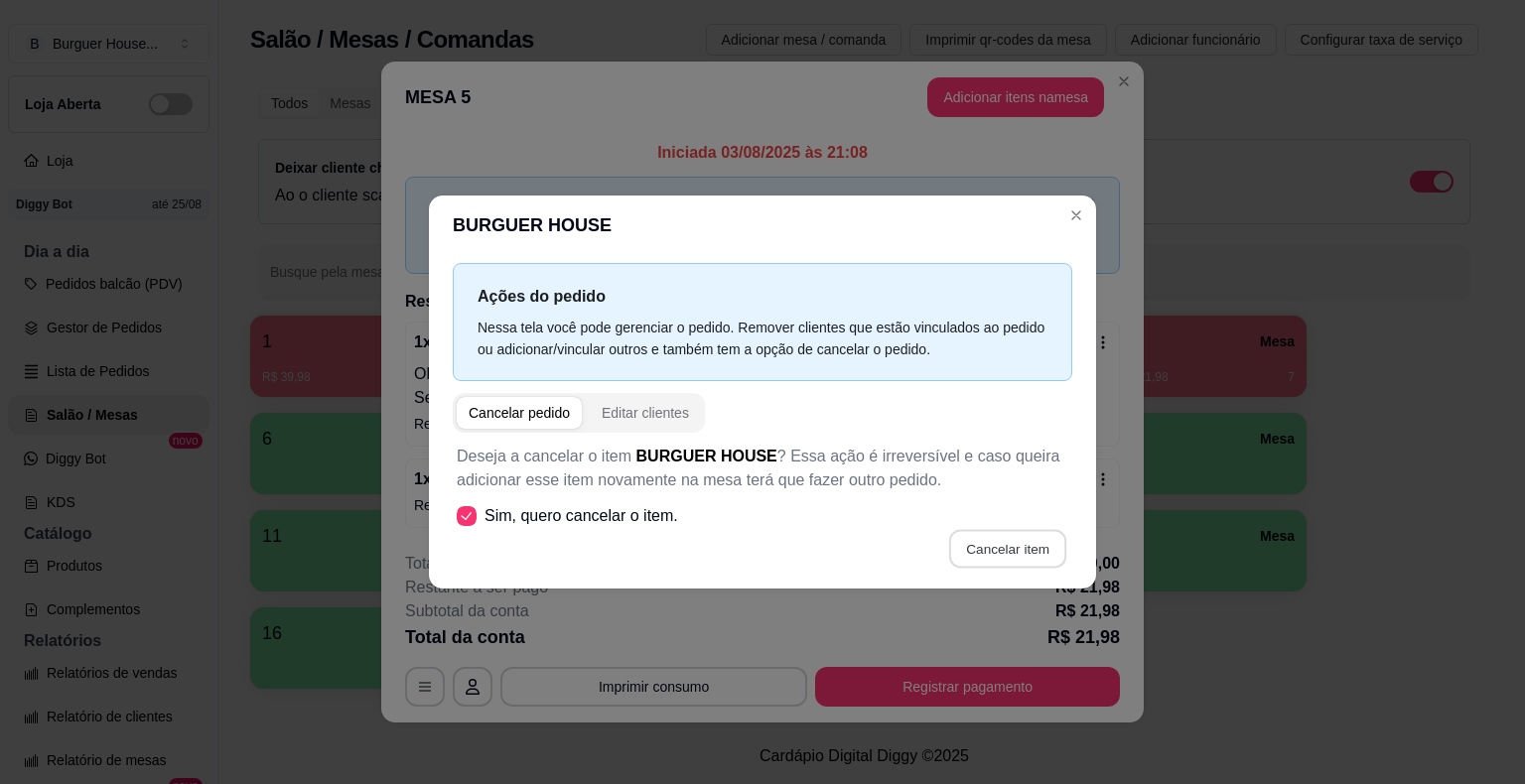 click on "Cancelar item" at bounding box center [1007, 549] 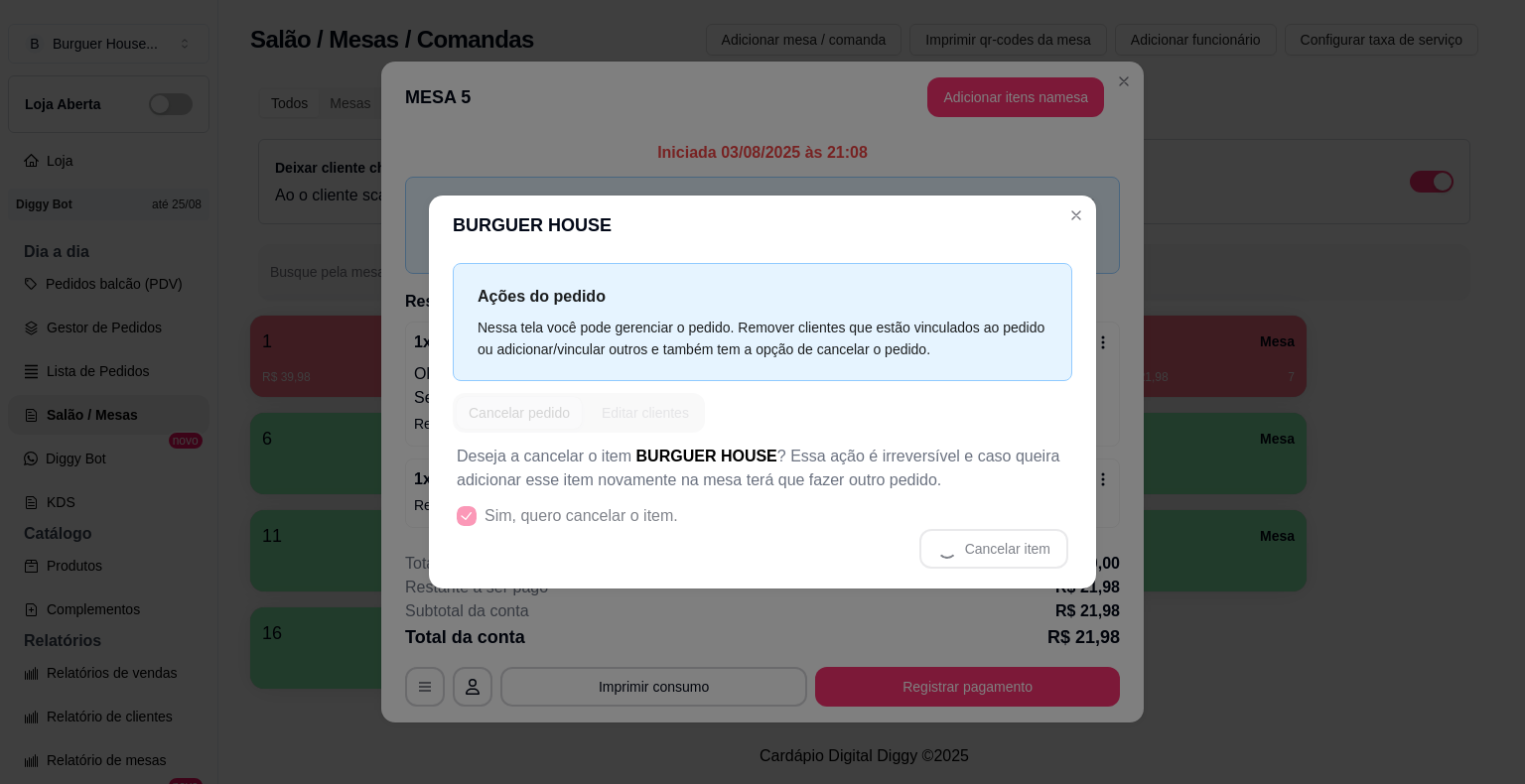 scroll, scrollTop: 0, scrollLeft: 0, axis: both 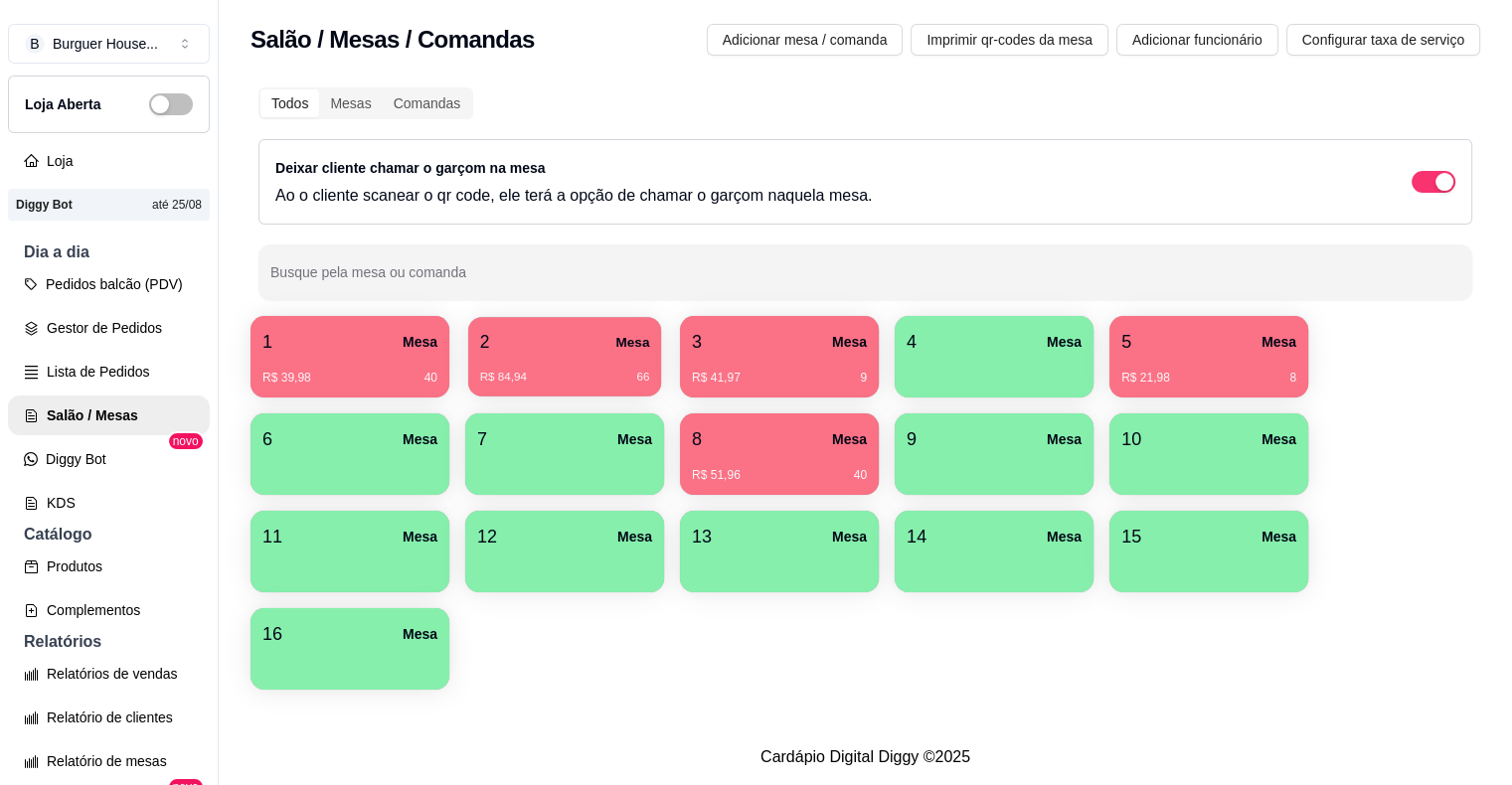 click on "2 Mesa" at bounding box center (565, 342) 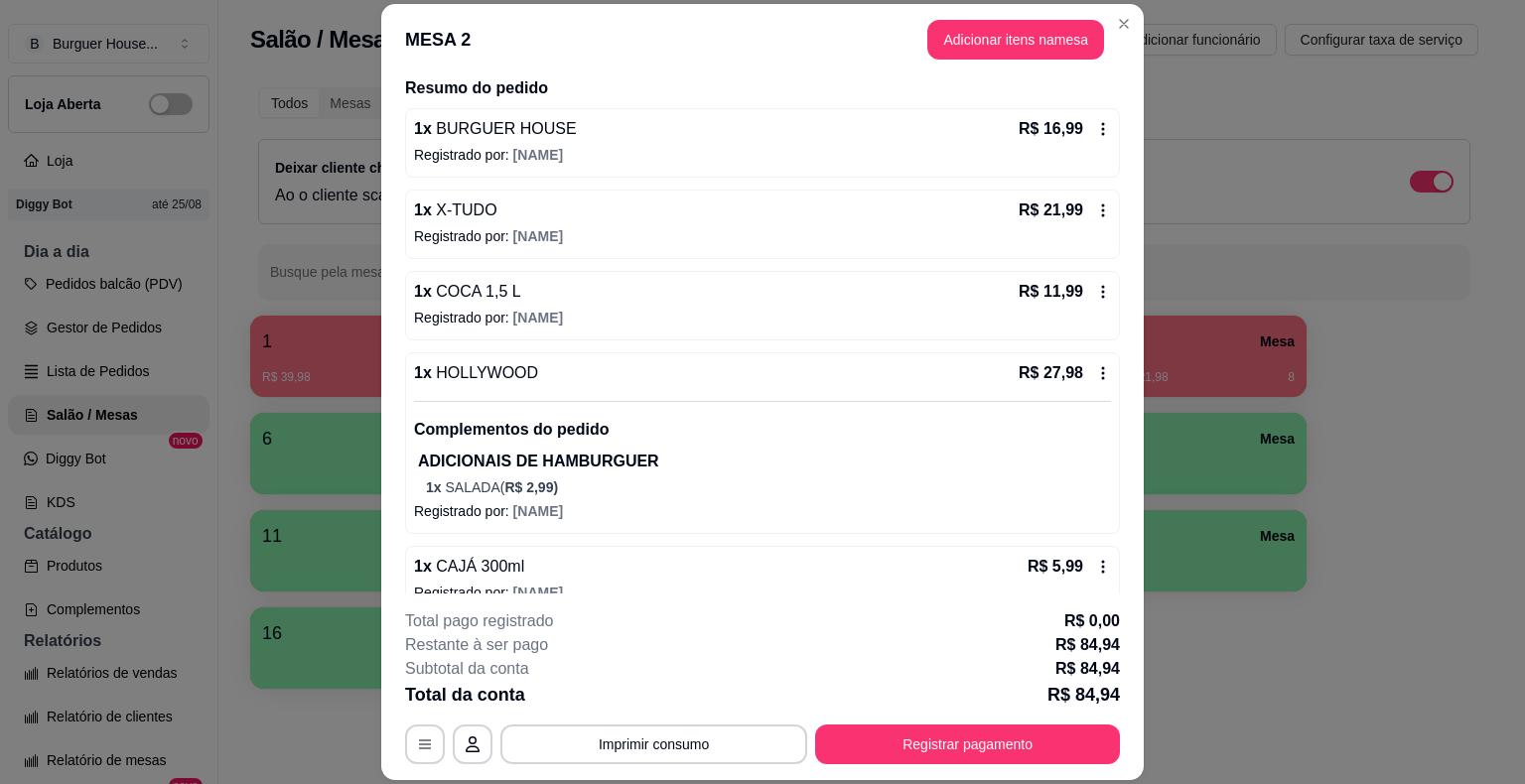 scroll, scrollTop: 182, scrollLeft: 0, axis: vertical 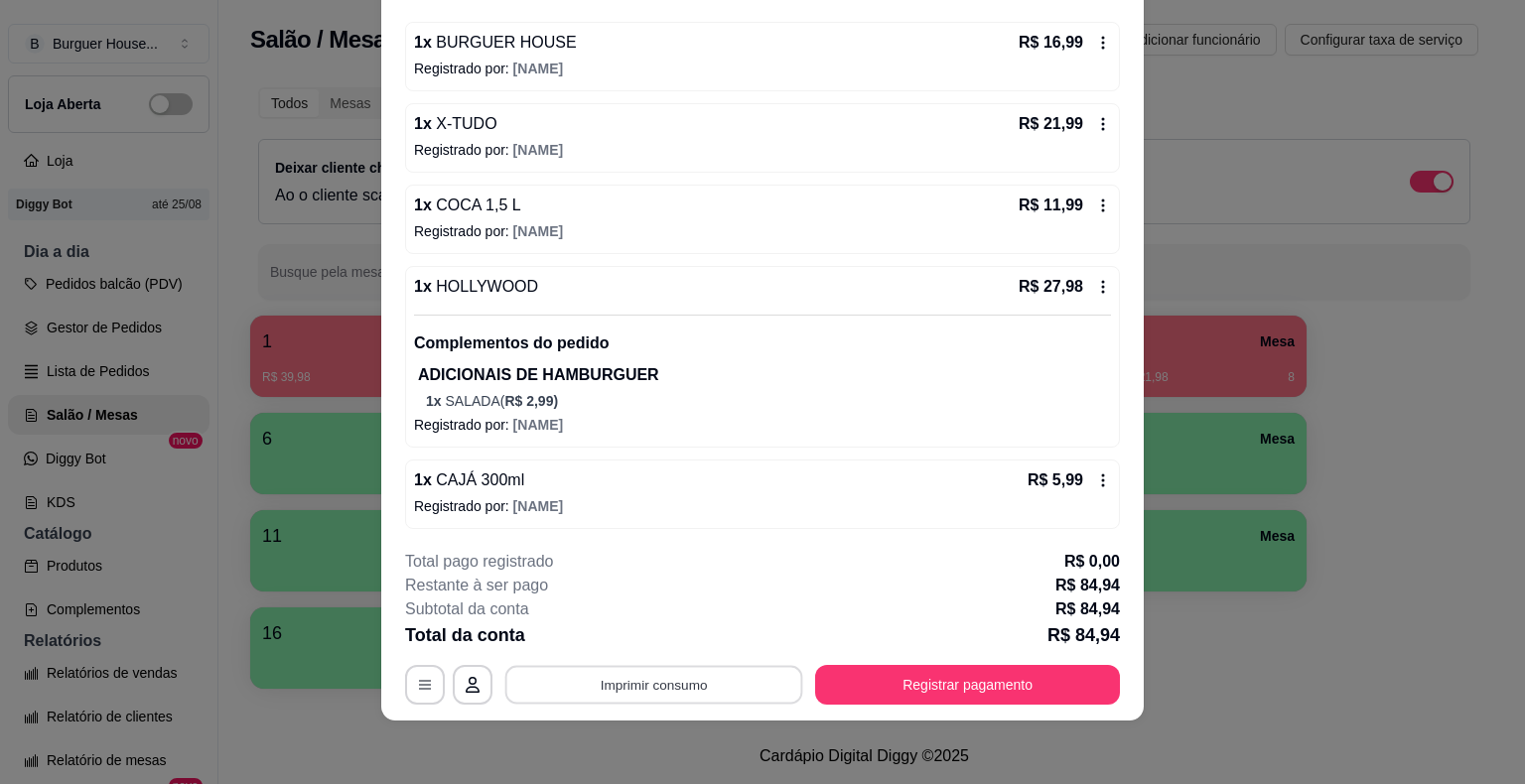click on "Imprimir consumo" at bounding box center [654, 685] 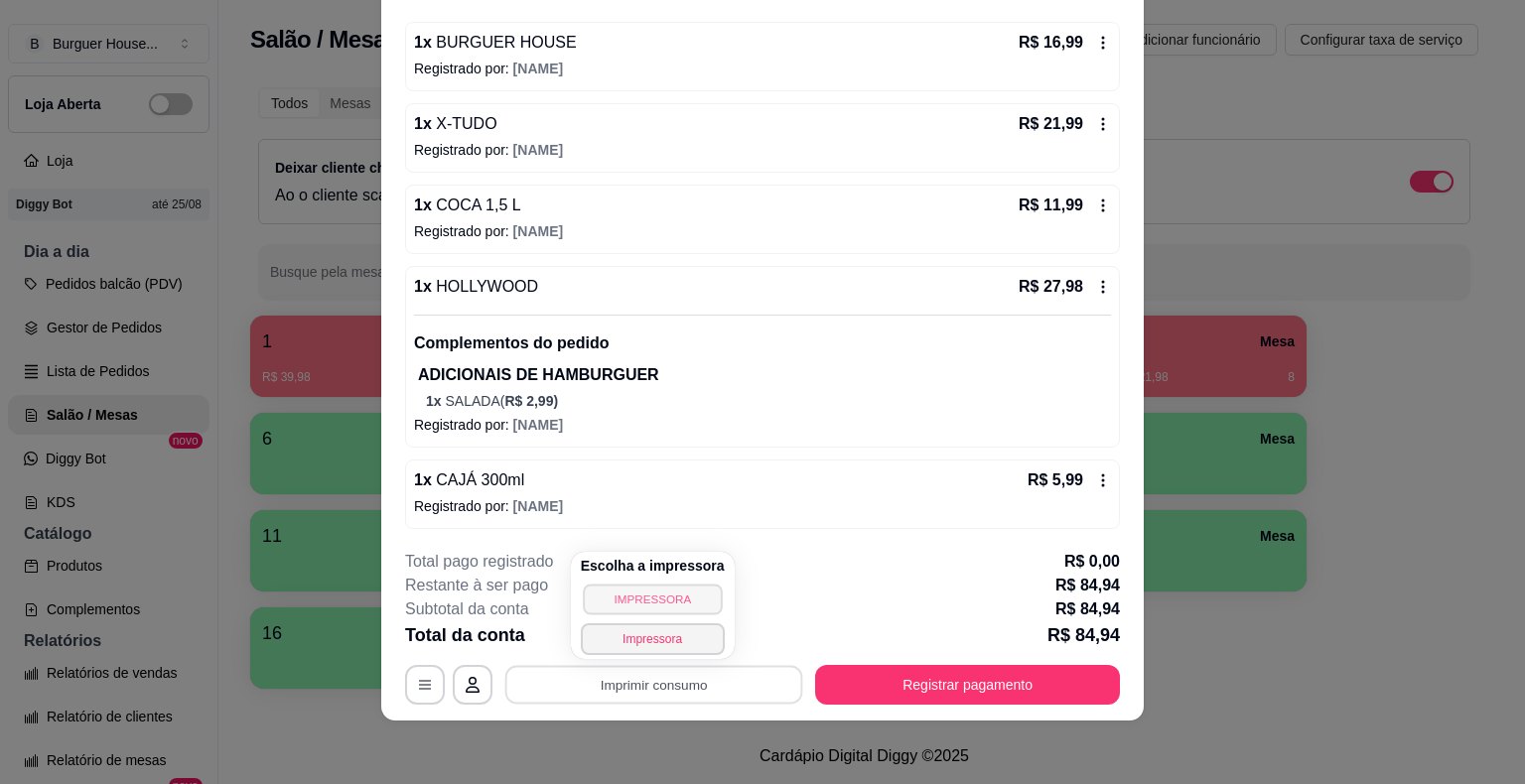 click on "IMPRESSORA" at bounding box center (652, 598) 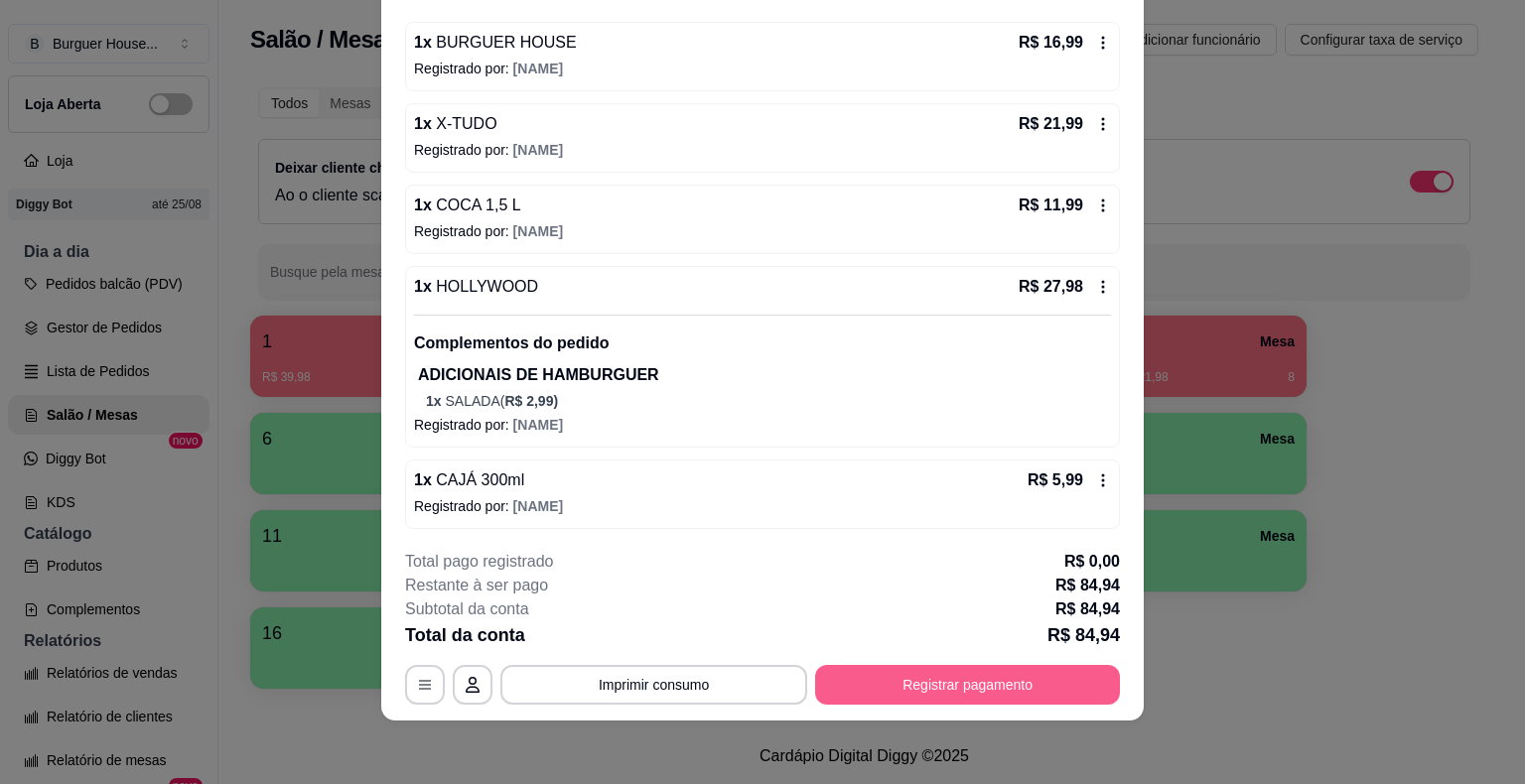 click on "Registrar pagamento" at bounding box center (967, 685) 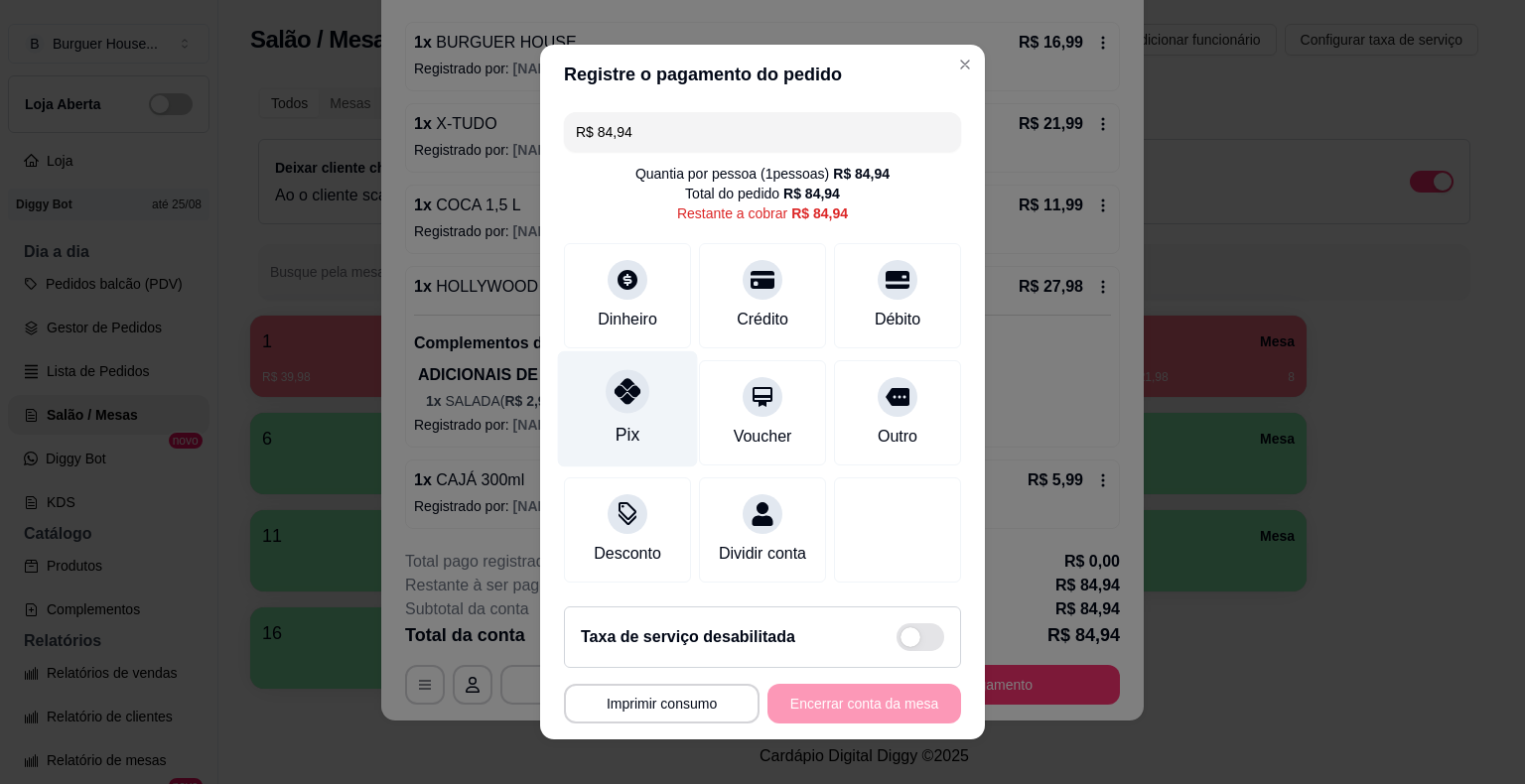 click at bounding box center [627, 391] 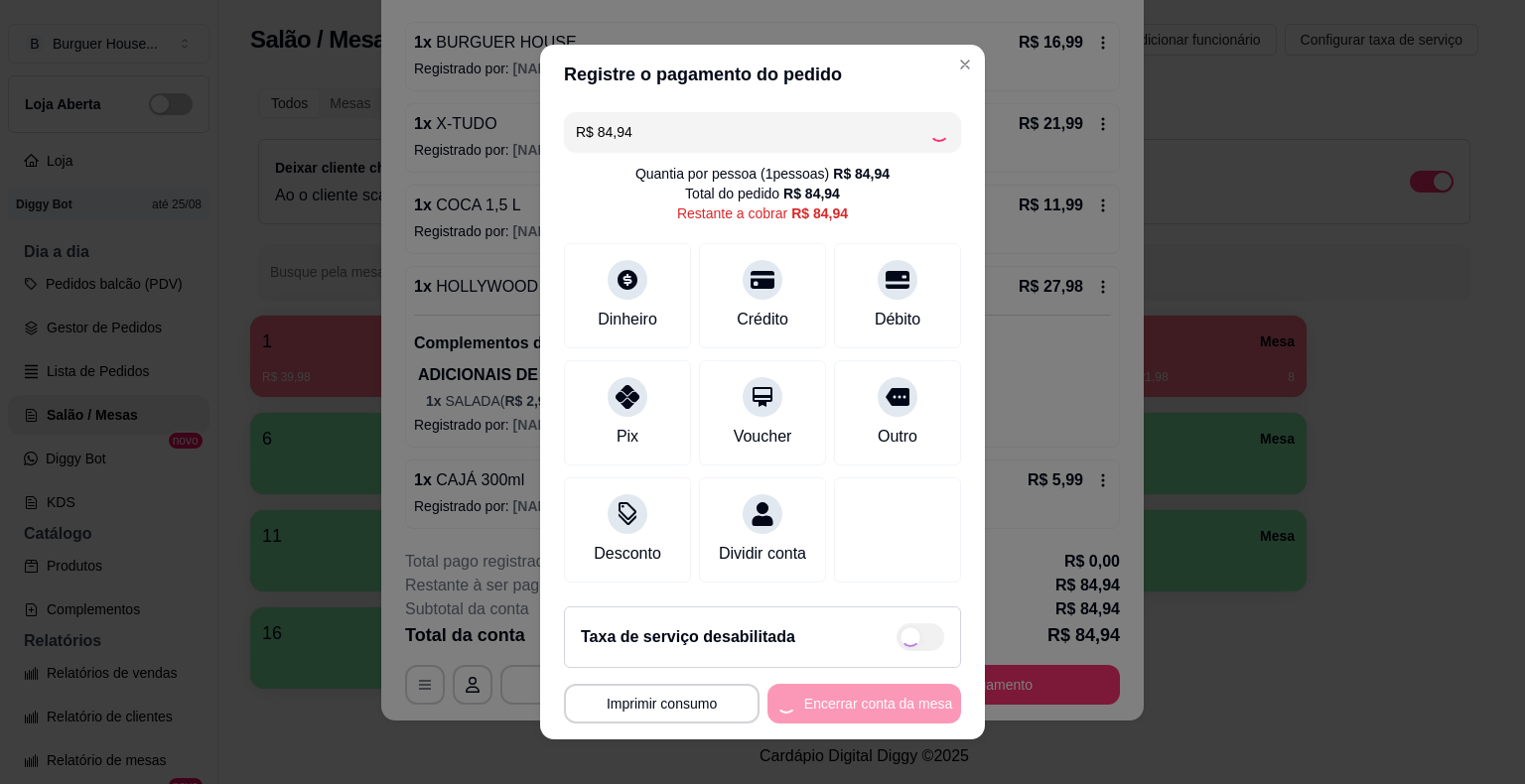 scroll, scrollTop: 11, scrollLeft: 0, axis: vertical 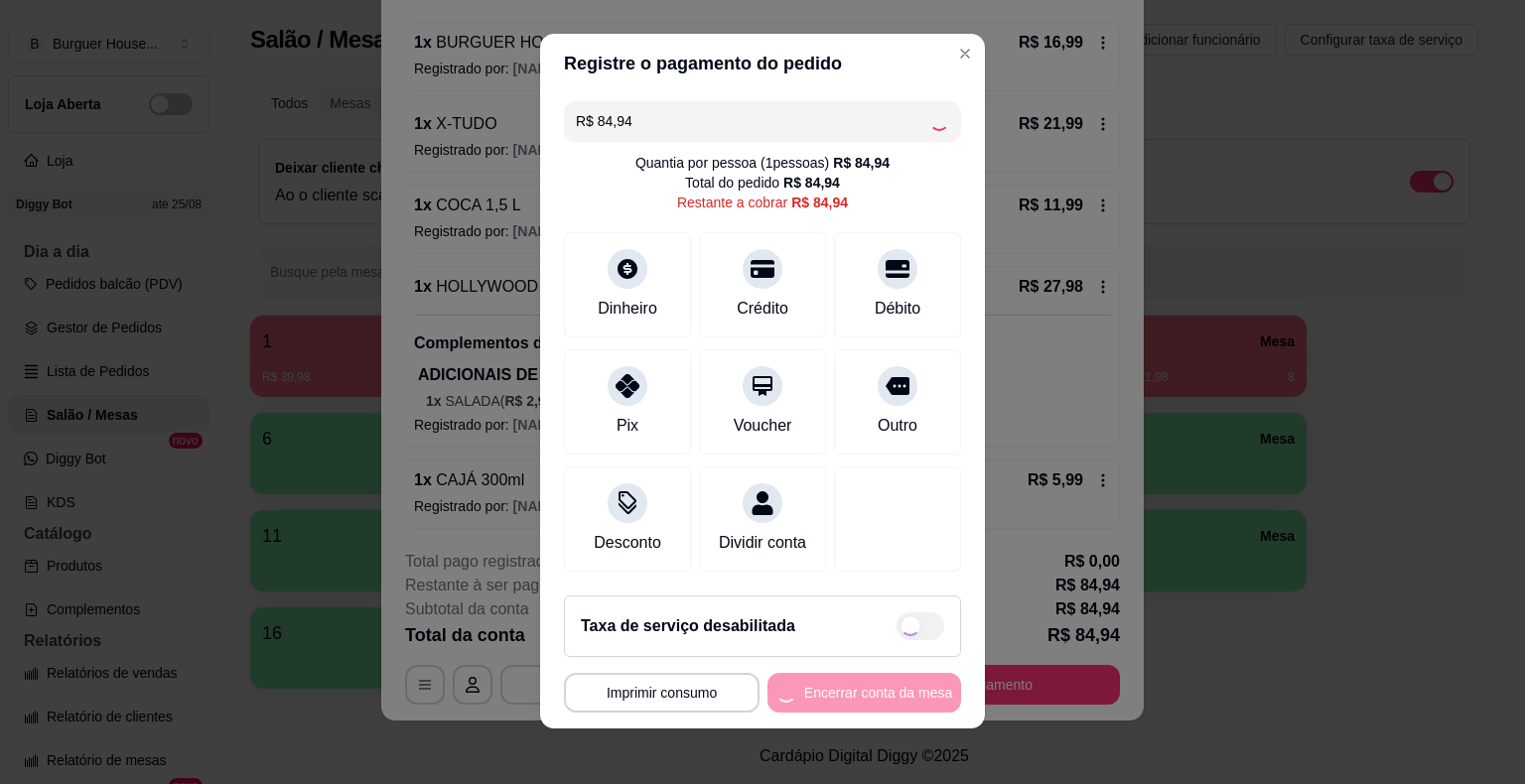 type on "R$ 0,00" 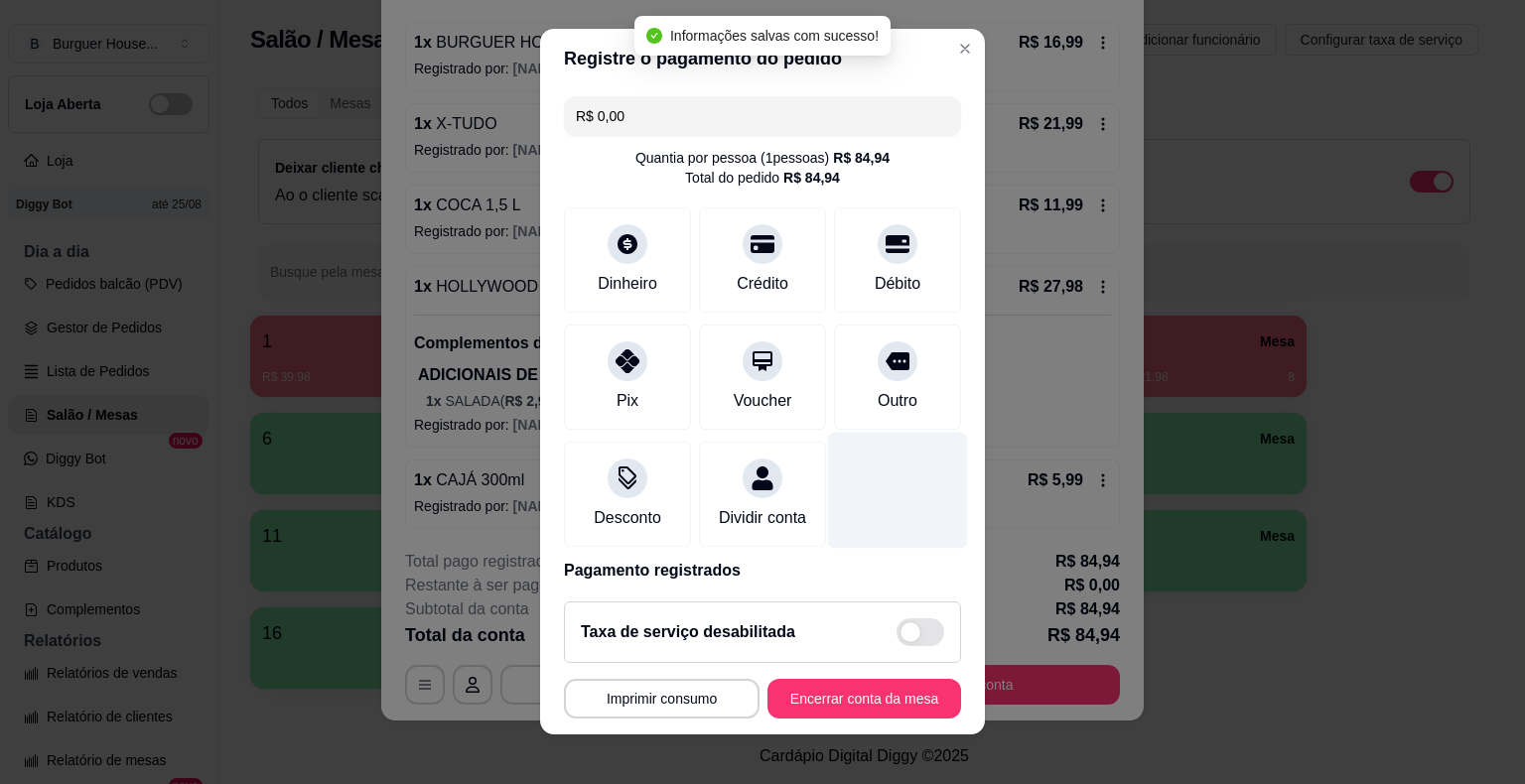 scroll, scrollTop: 93, scrollLeft: 0, axis: vertical 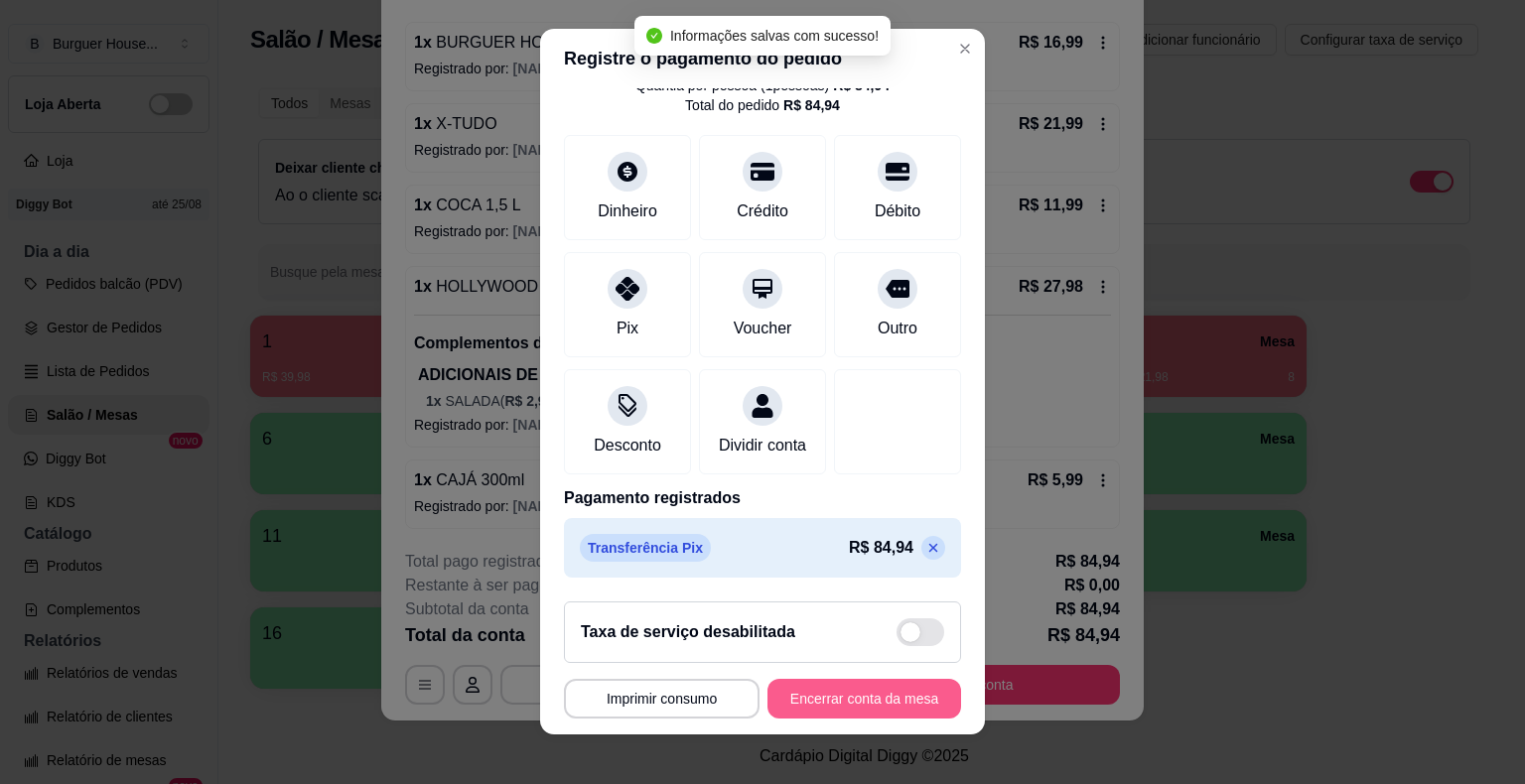 click on "Encerrar conta da mesa" at bounding box center [864, 699] 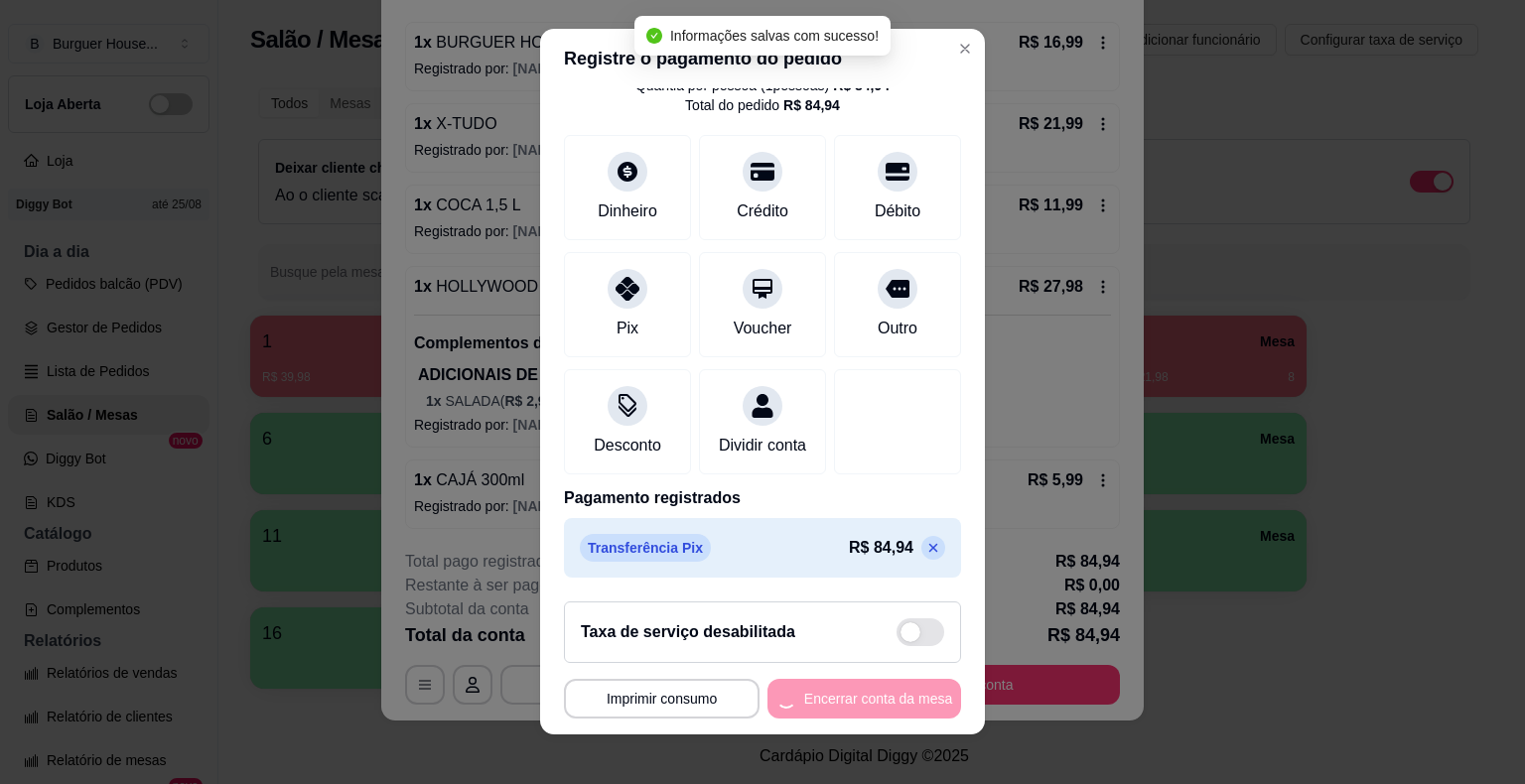 scroll, scrollTop: 0, scrollLeft: 0, axis: both 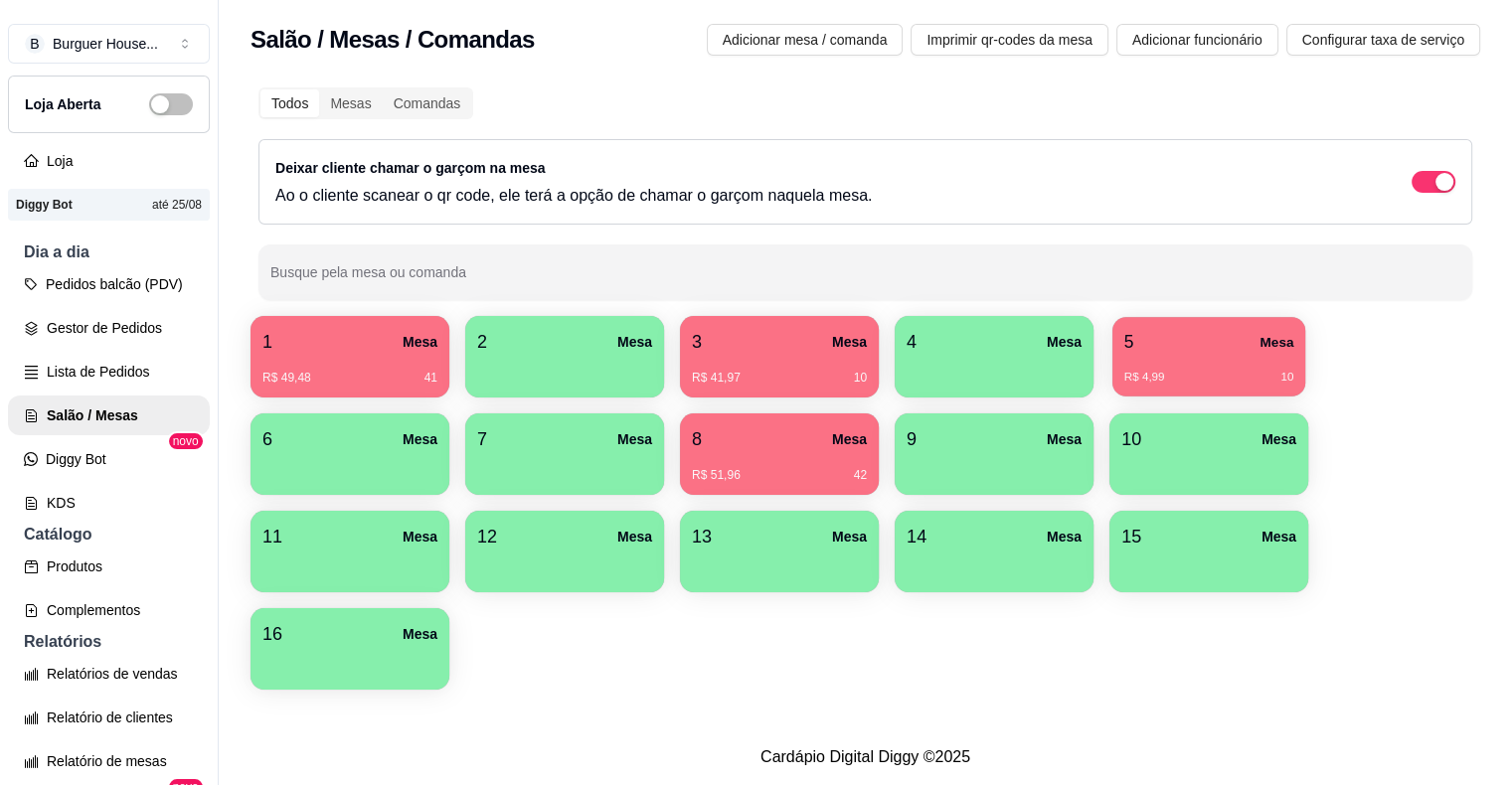 click on "5" at bounding box center (1129, 342) 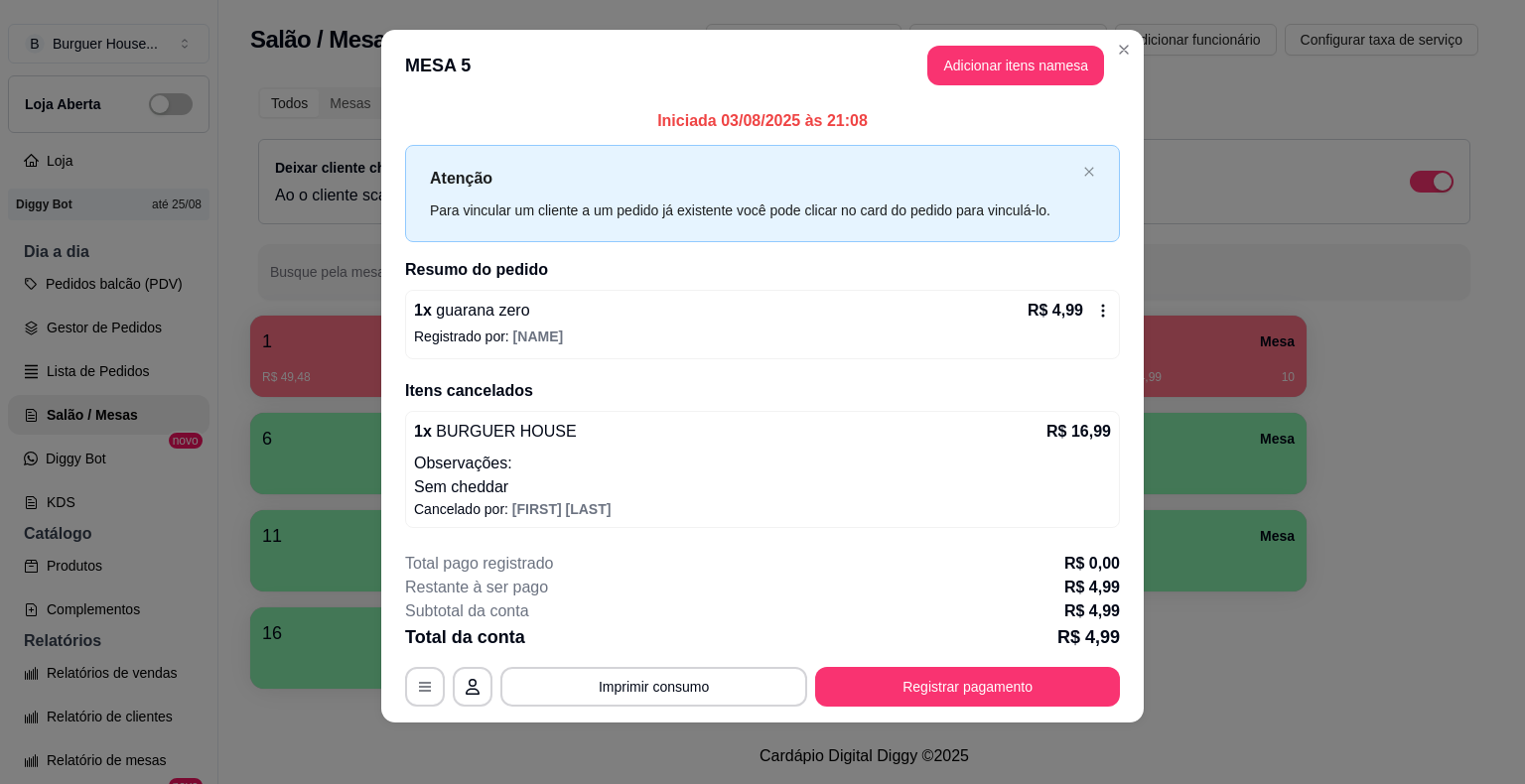 scroll, scrollTop: 16, scrollLeft: 0, axis: vertical 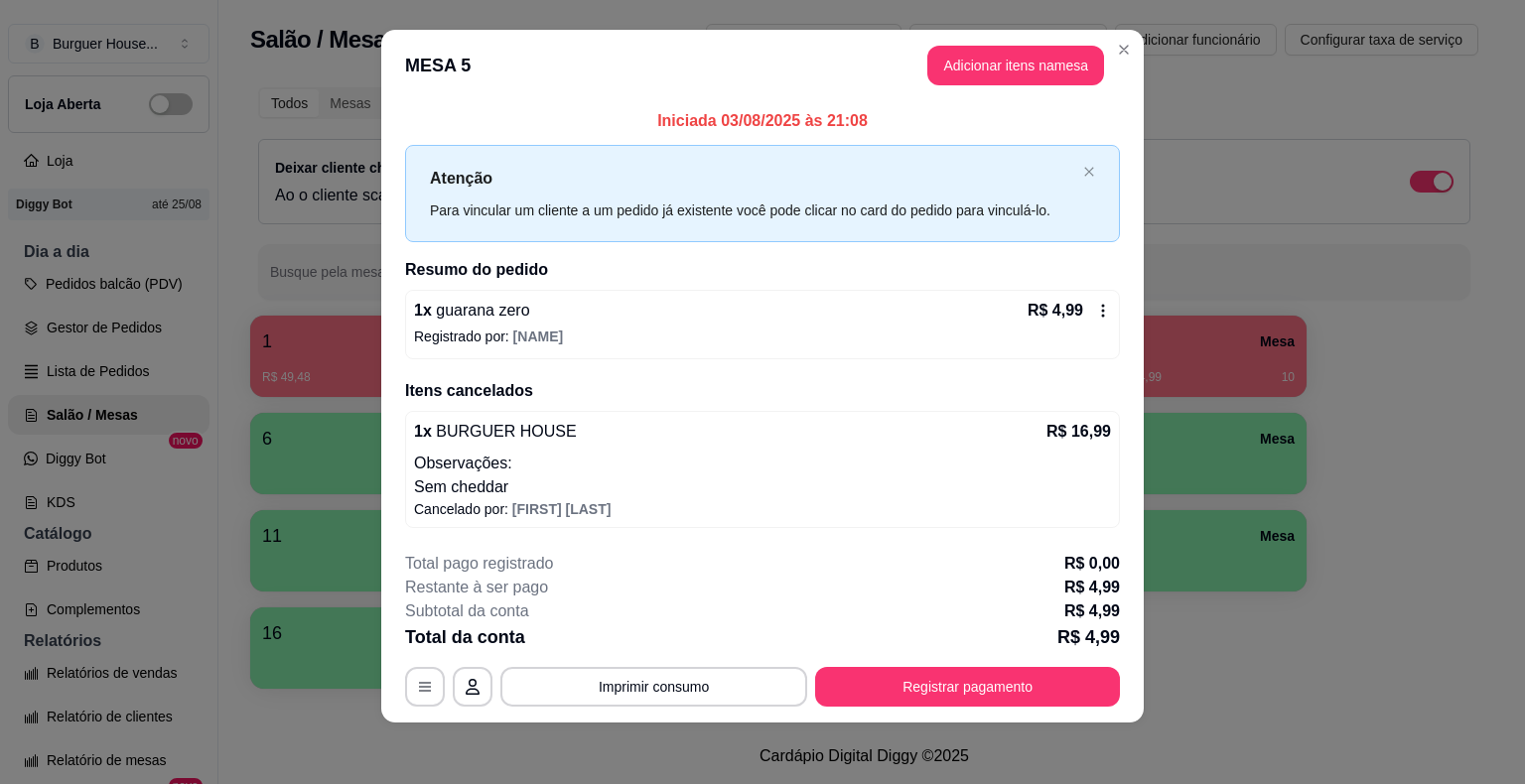 click 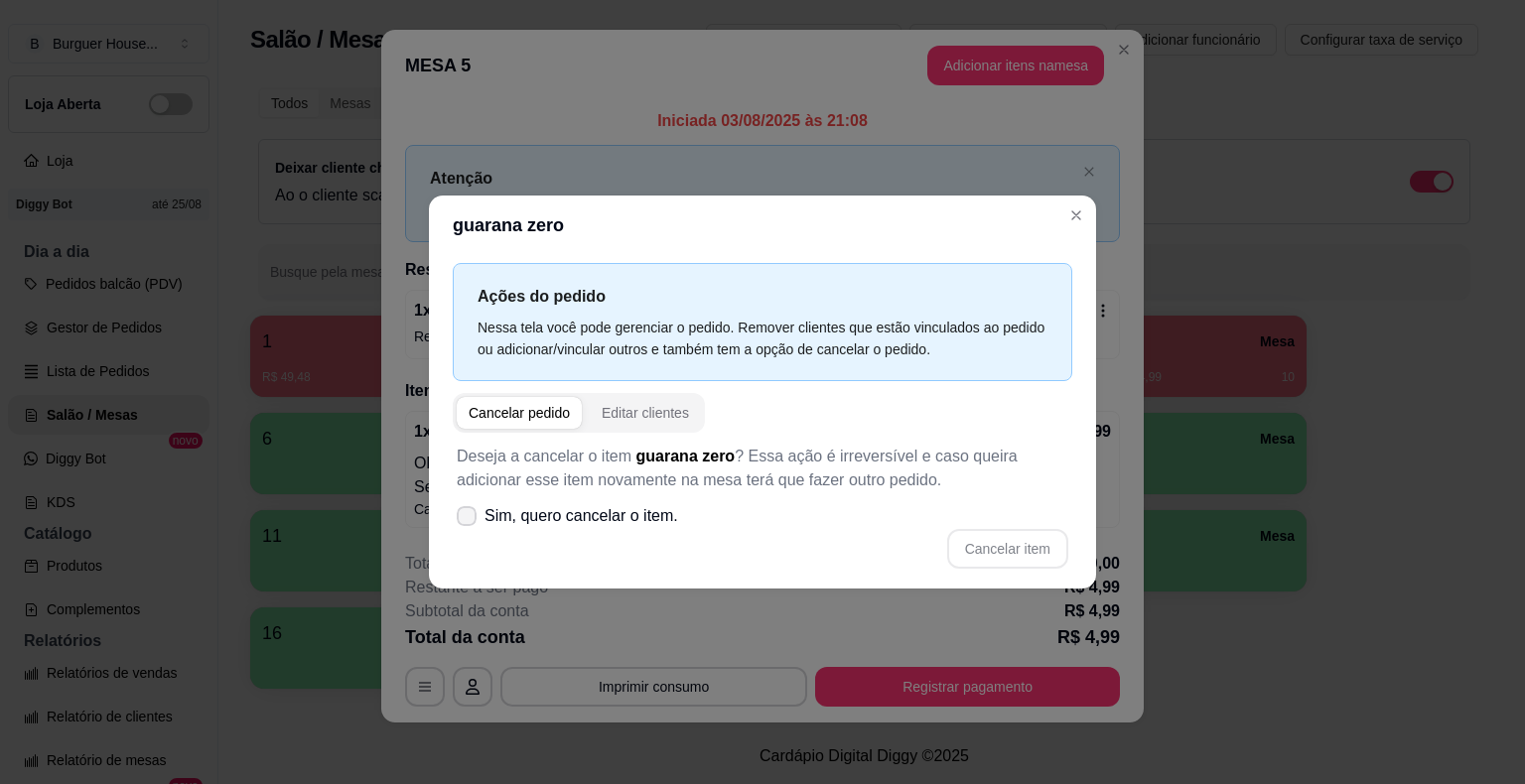 click on "Sim, quero cancelar o item." at bounding box center (581, 516) 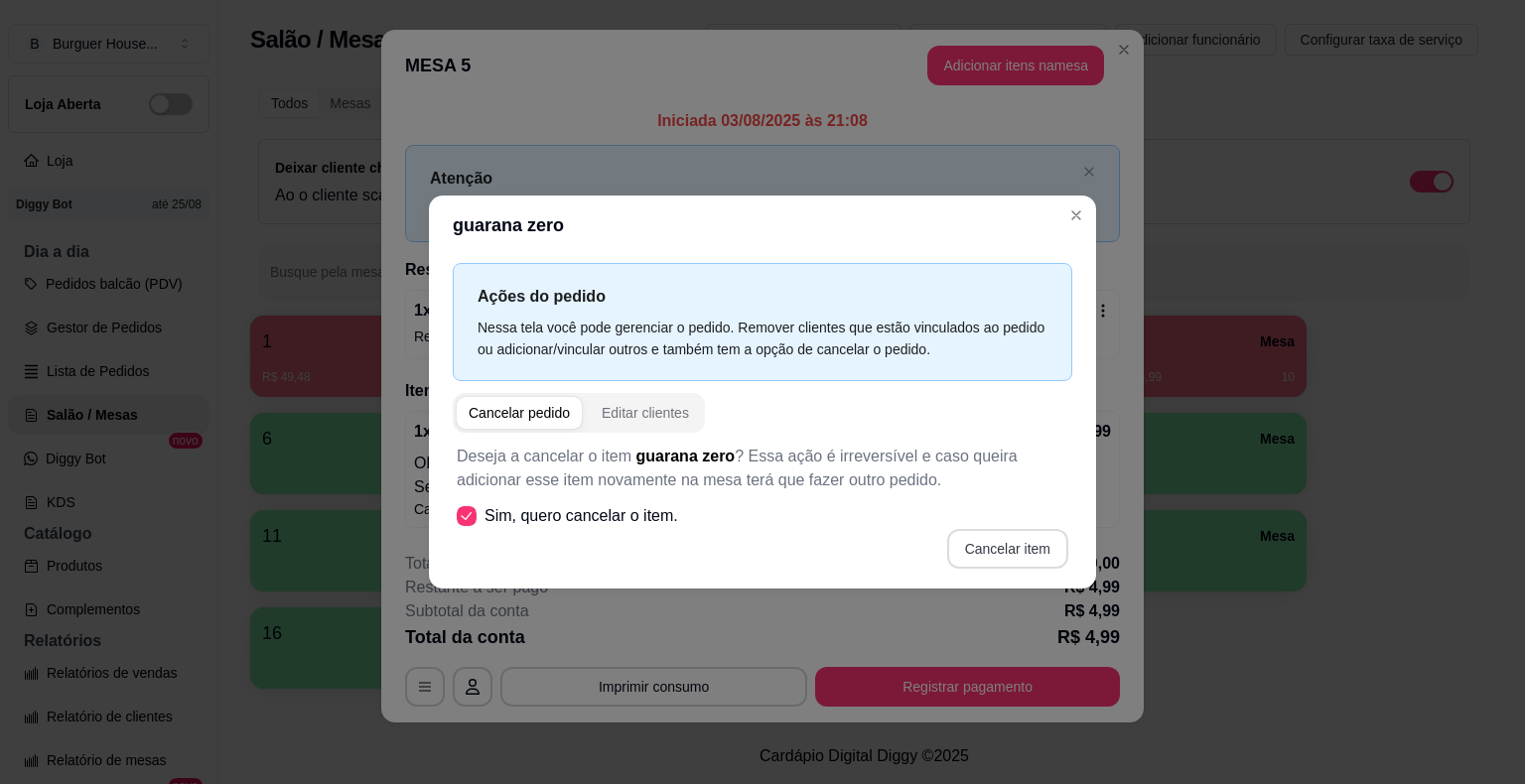 click on "Cancelar item" at bounding box center (1008, 549) 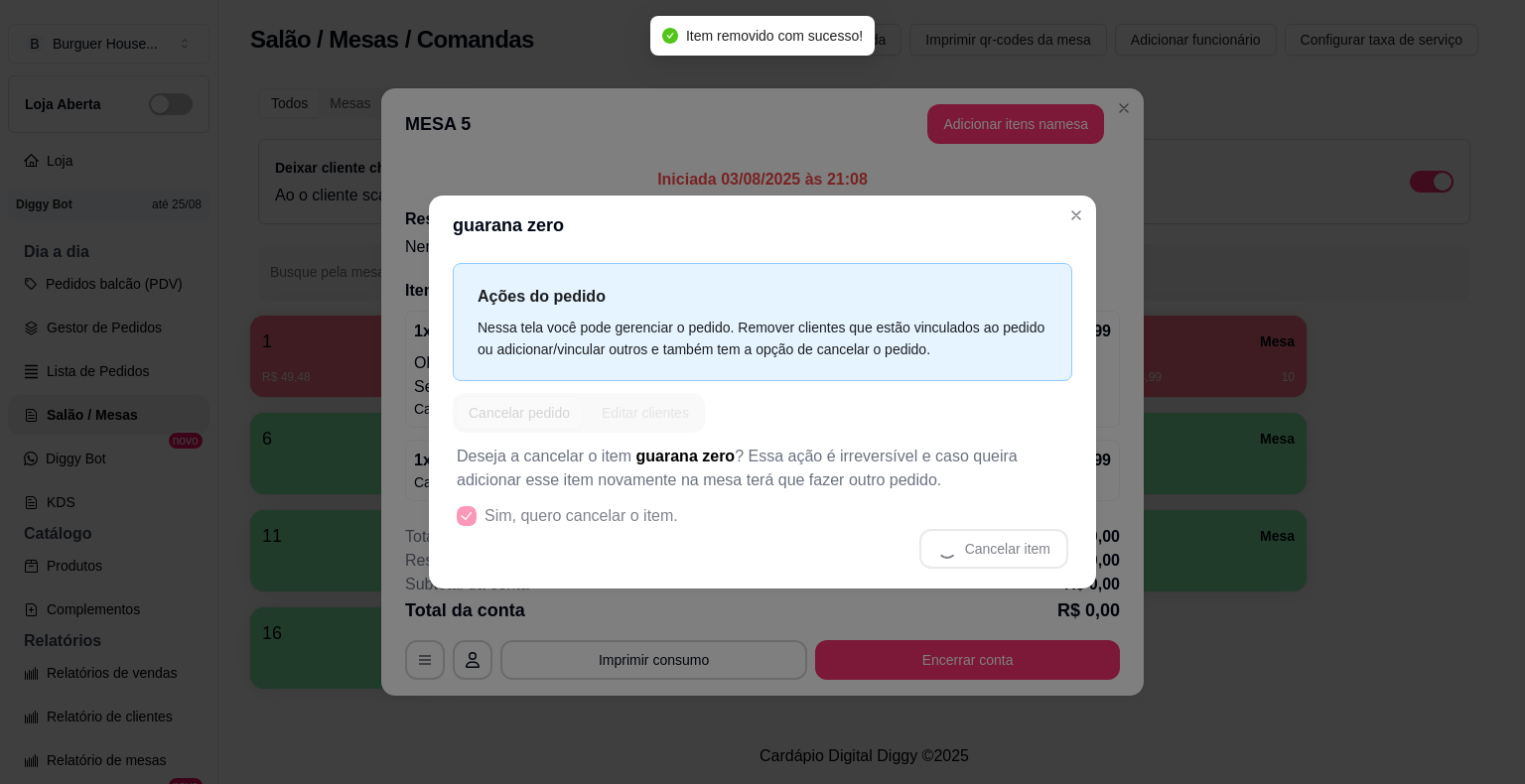 scroll, scrollTop: 0, scrollLeft: 0, axis: both 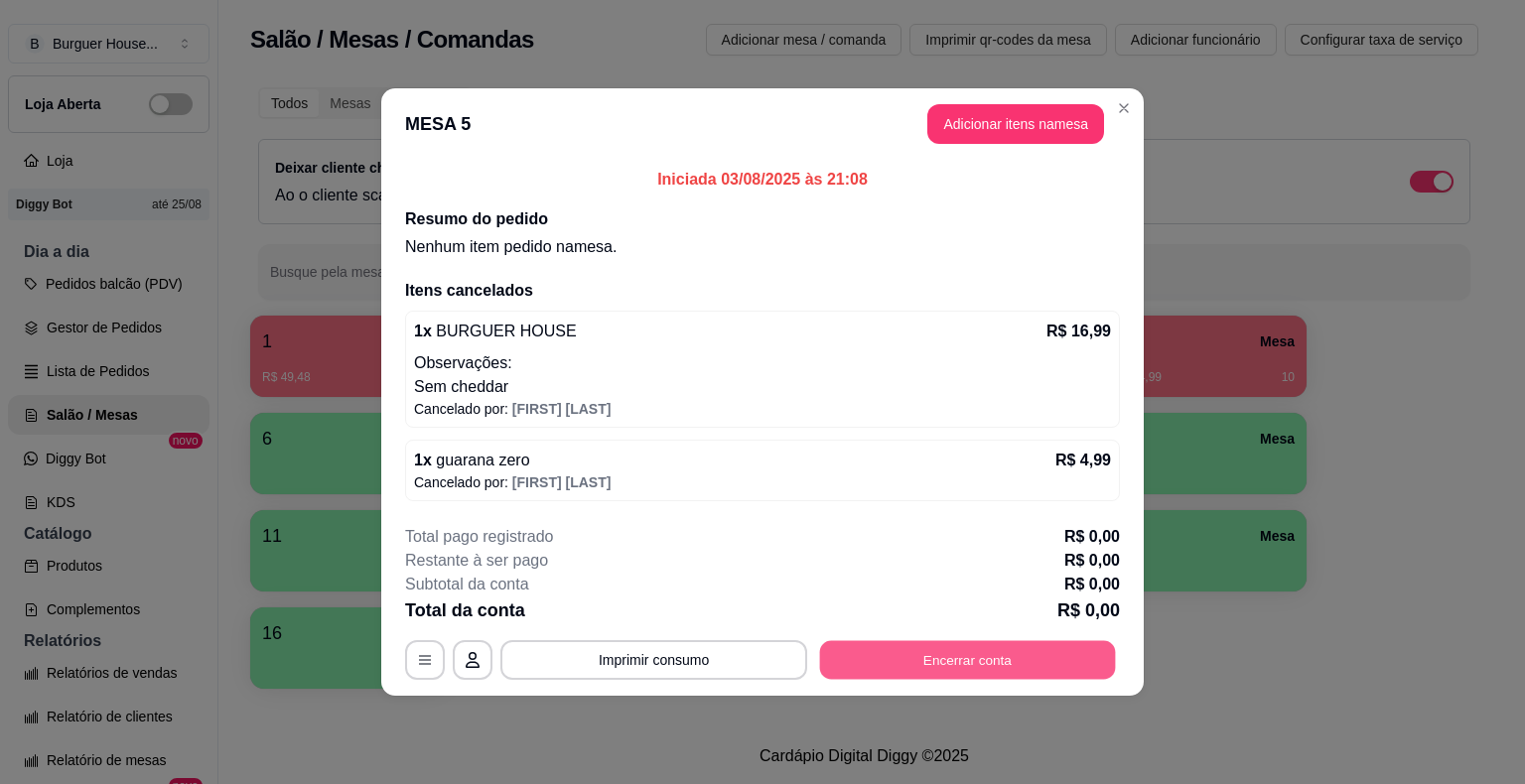 click on "Encerrar conta" at bounding box center [968, 660] 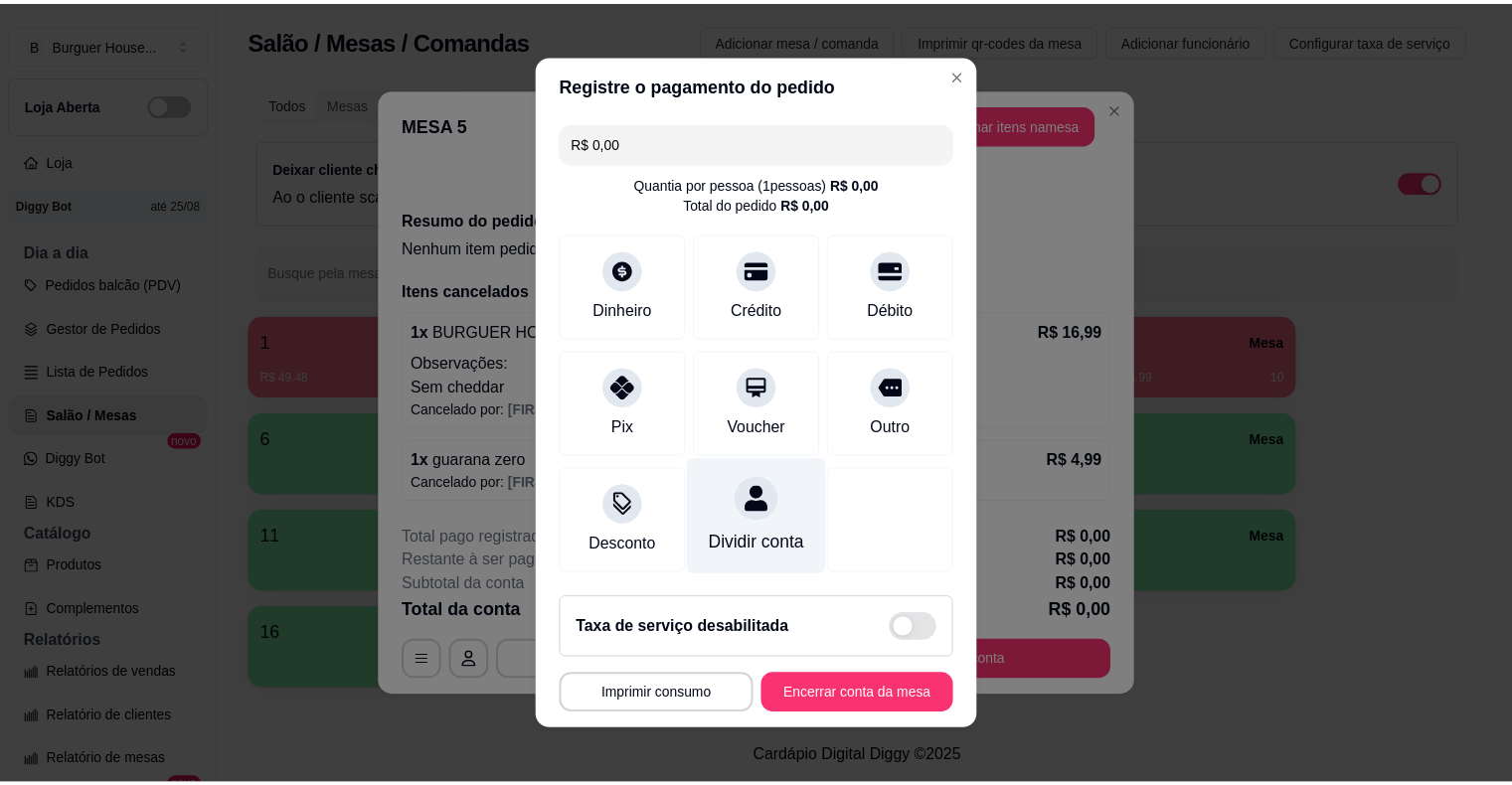 scroll, scrollTop: 8, scrollLeft: 0, axis: vertical 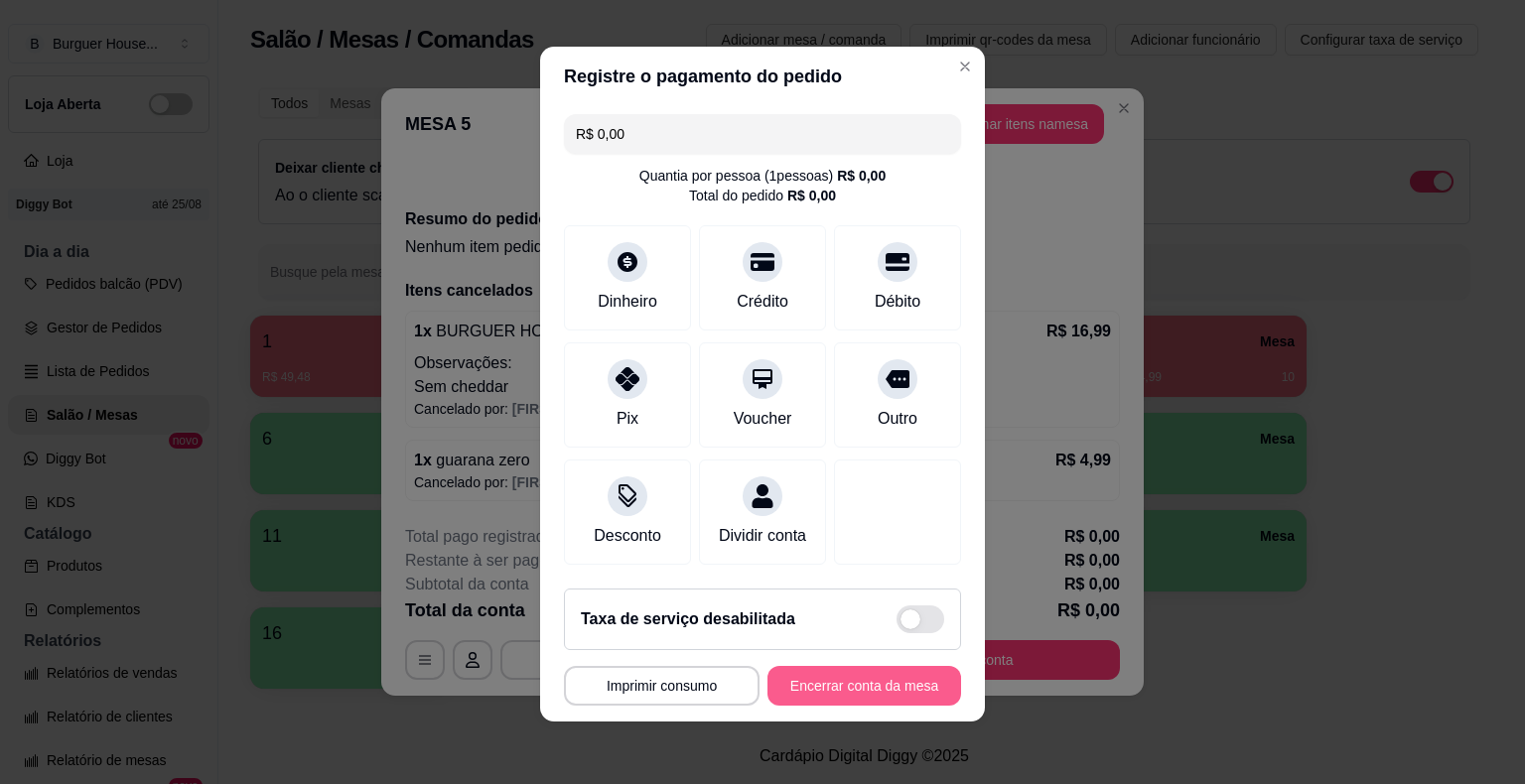 click on "Encerrar conta da mesa" at bounding box center (864, 686) 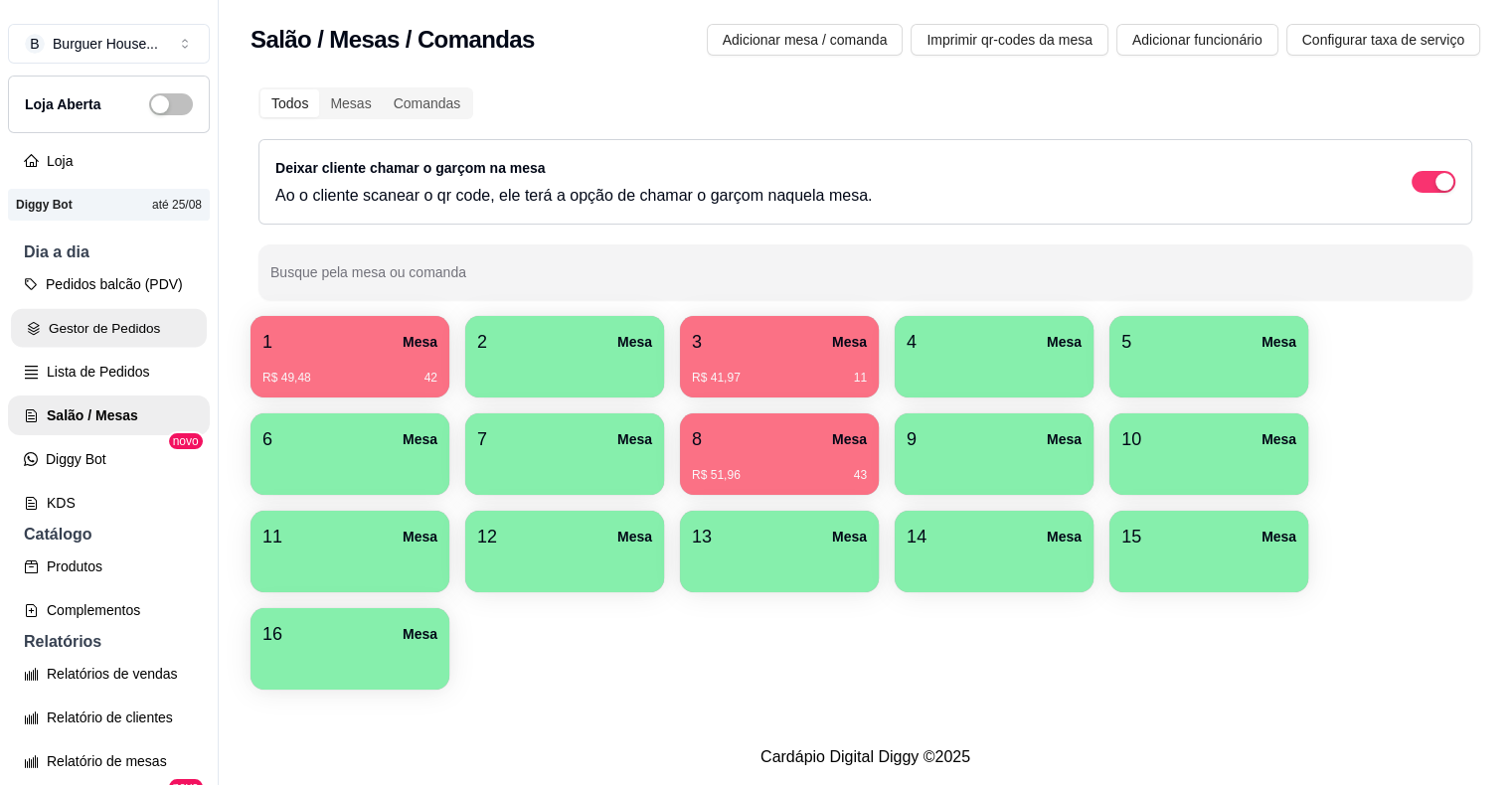 click on "Gestor de Pedidos" at bounding box center (108, 328) 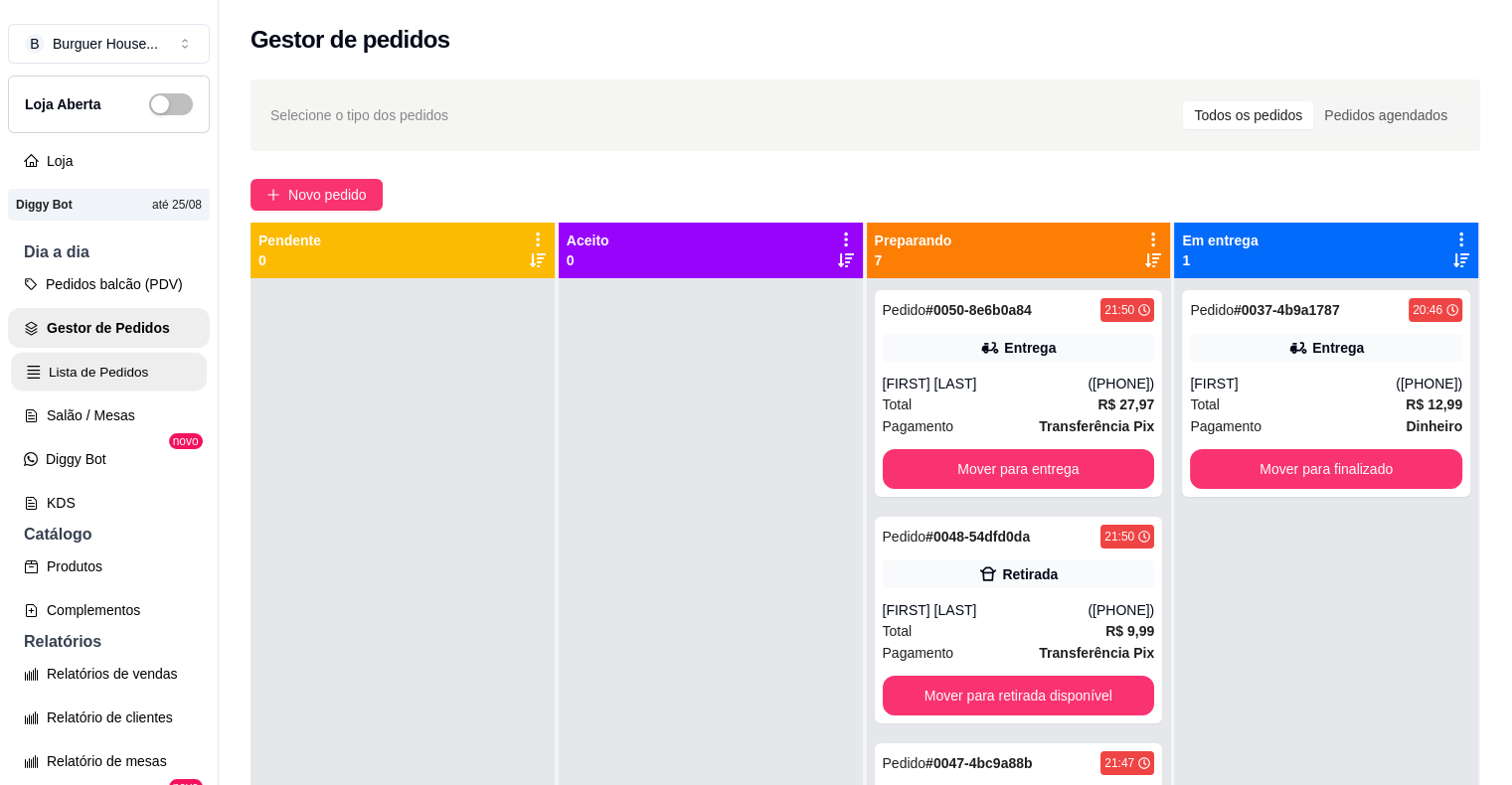 click on "Lista de Pedidos" at bounding box center (108, 372) 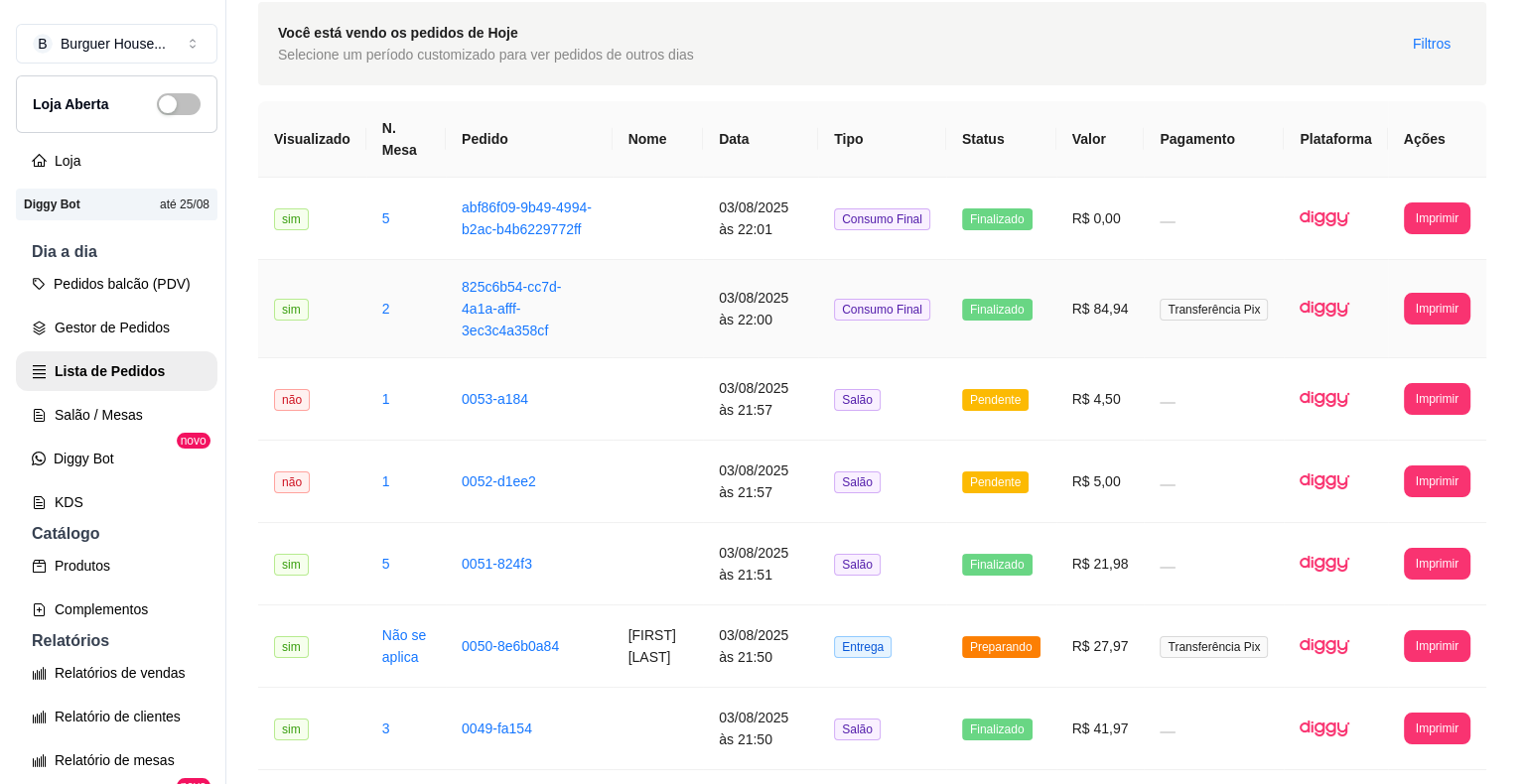 scroll, scrollTop: 99, scrollLeft: 0, axis: vertical 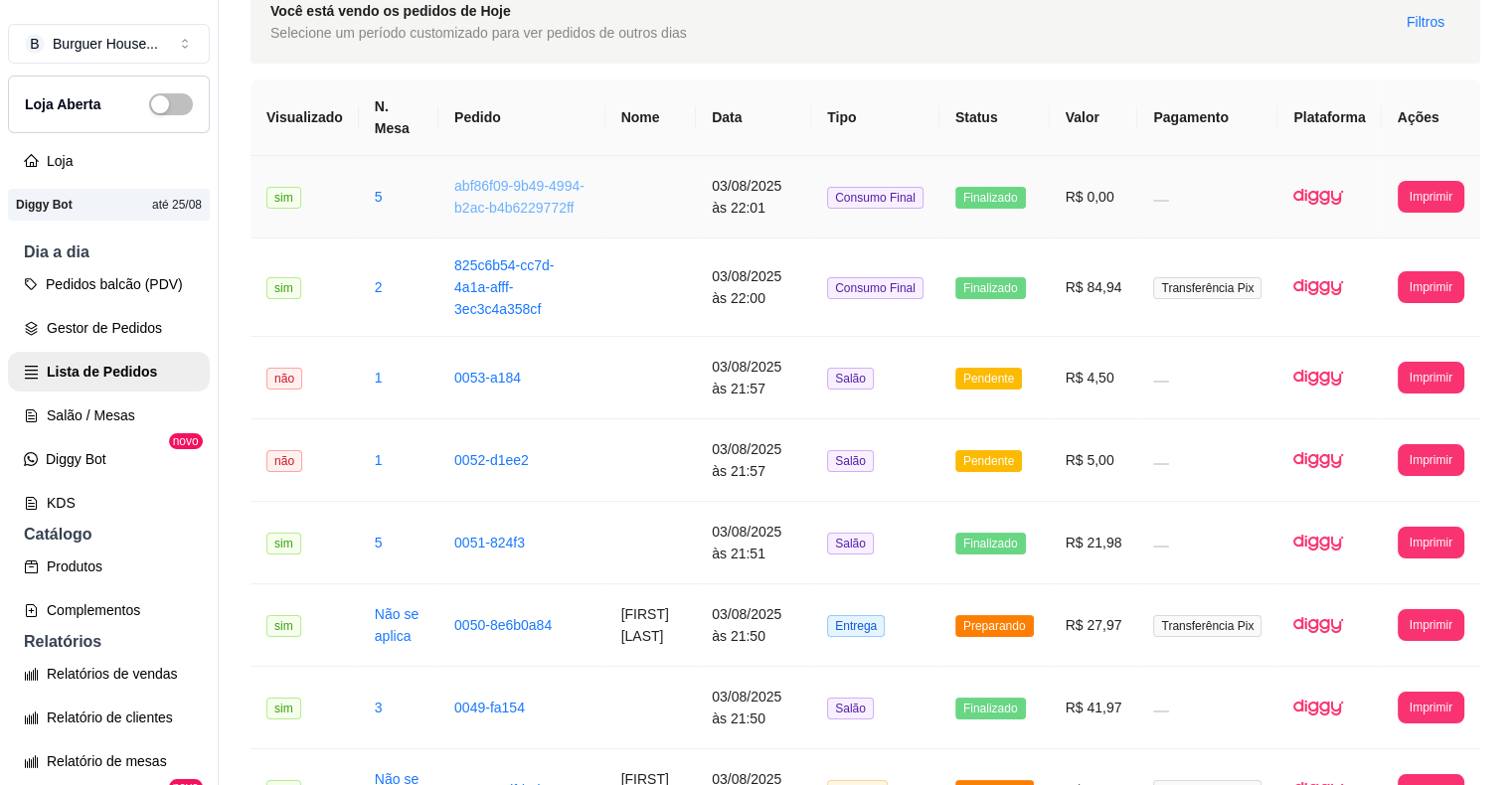 click on "abf86f09-9b49-4994-b2ac-b4b6229772ff" at bounding box center (519, 197) 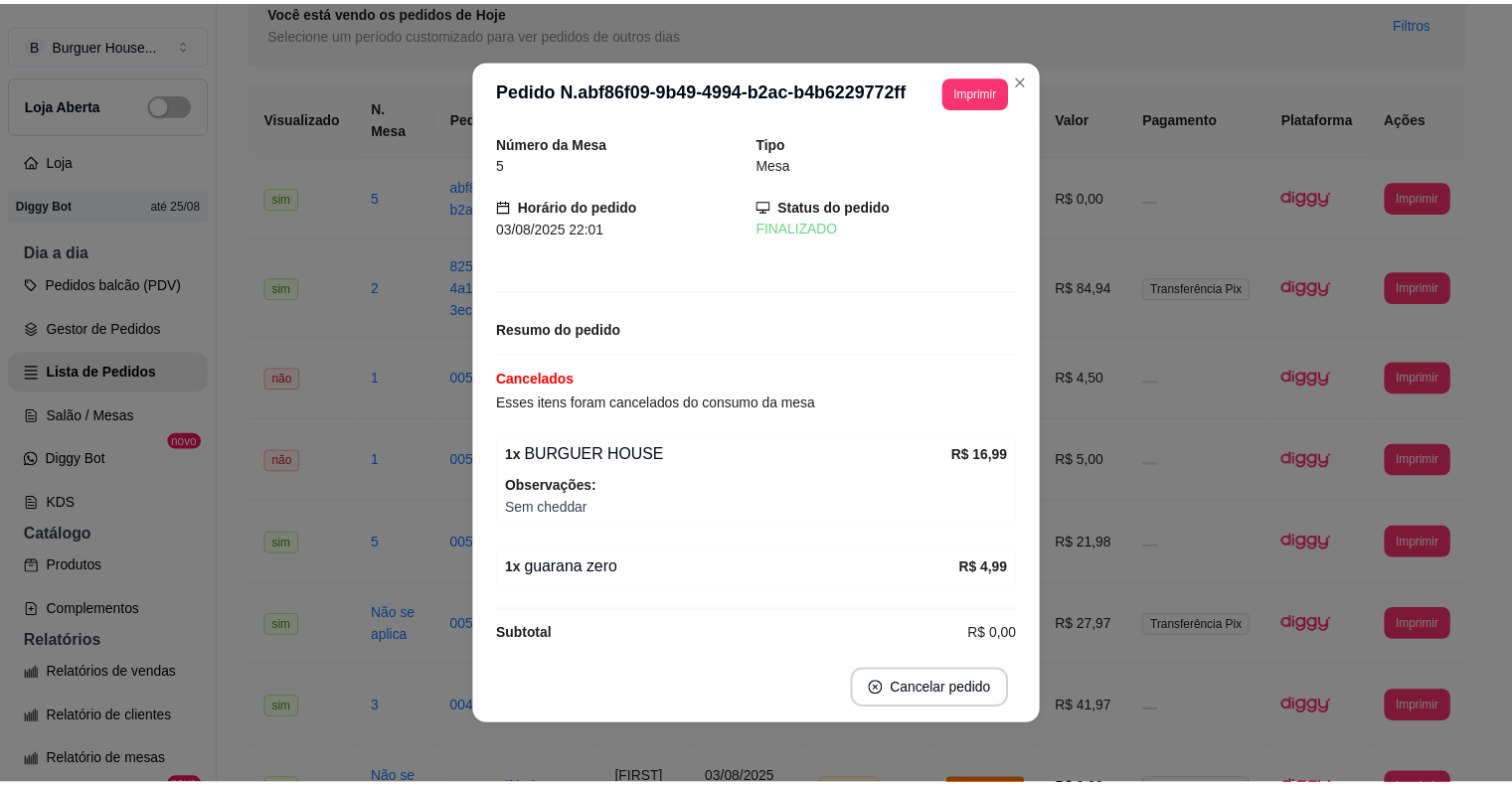scroll, scrollTop: 18, scrollLeft: 0, axis: vertical 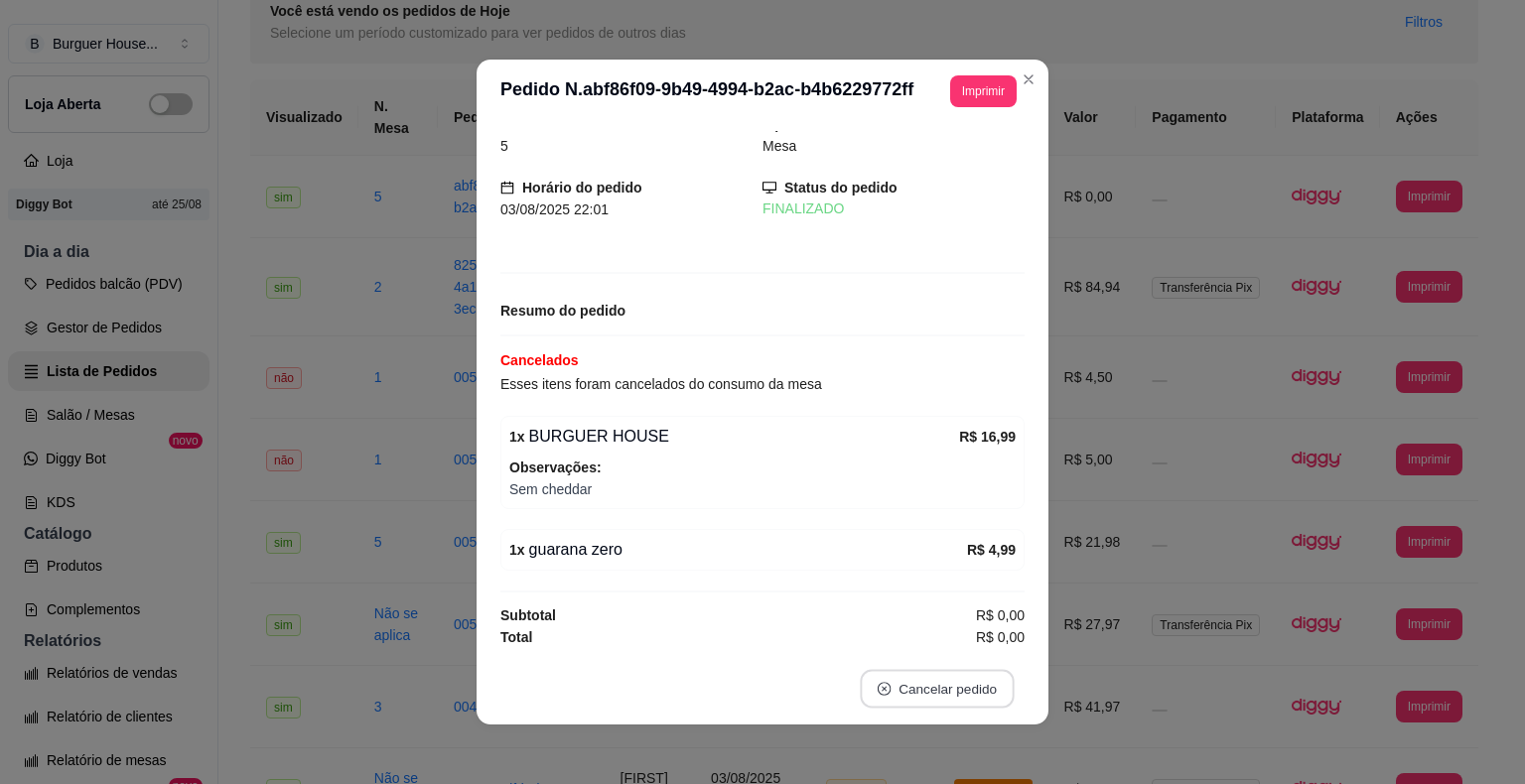 click on "Cancelar pedido" at bounding box center (936, 689) 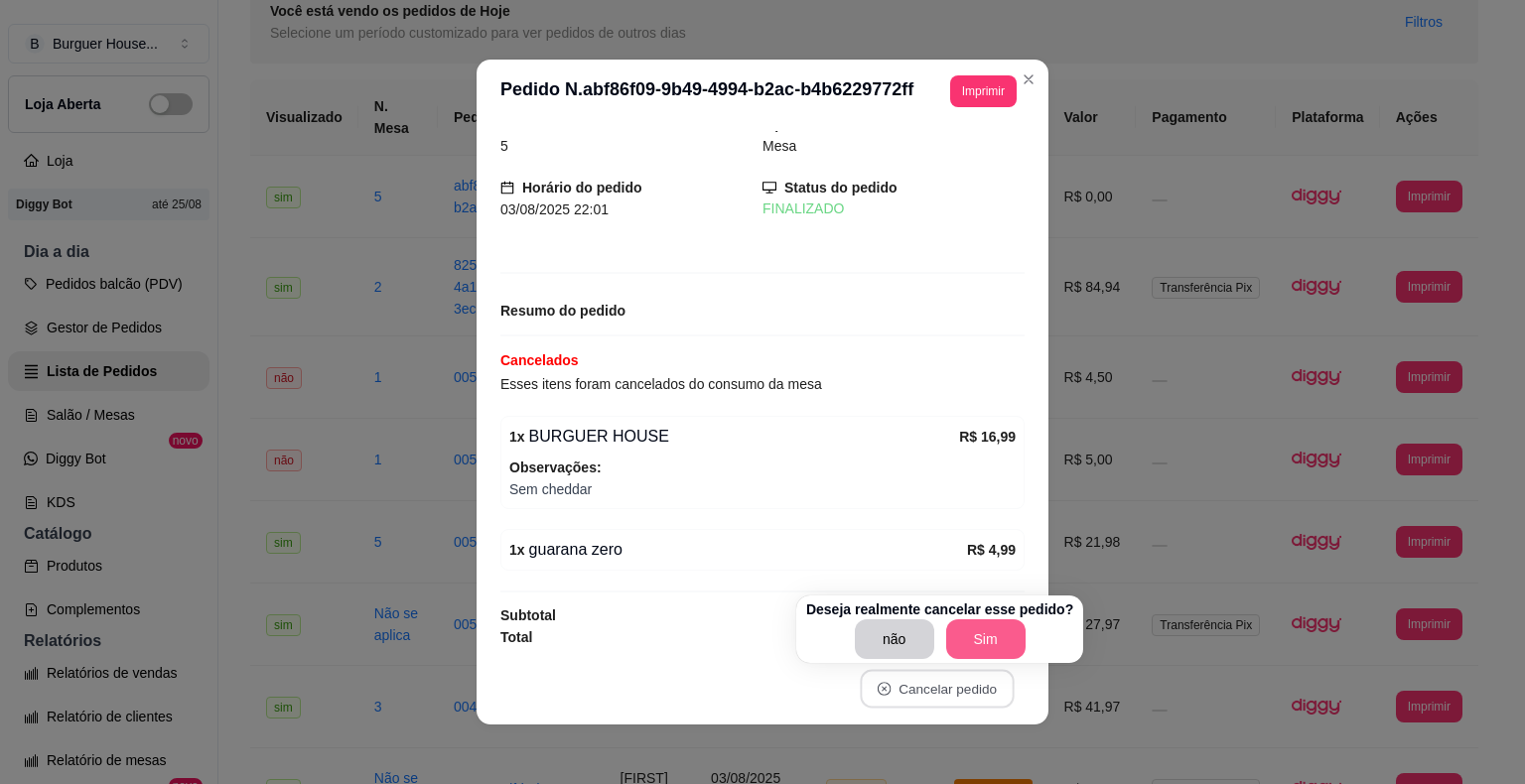 click on "Sim" at bounding box center (986, 639) 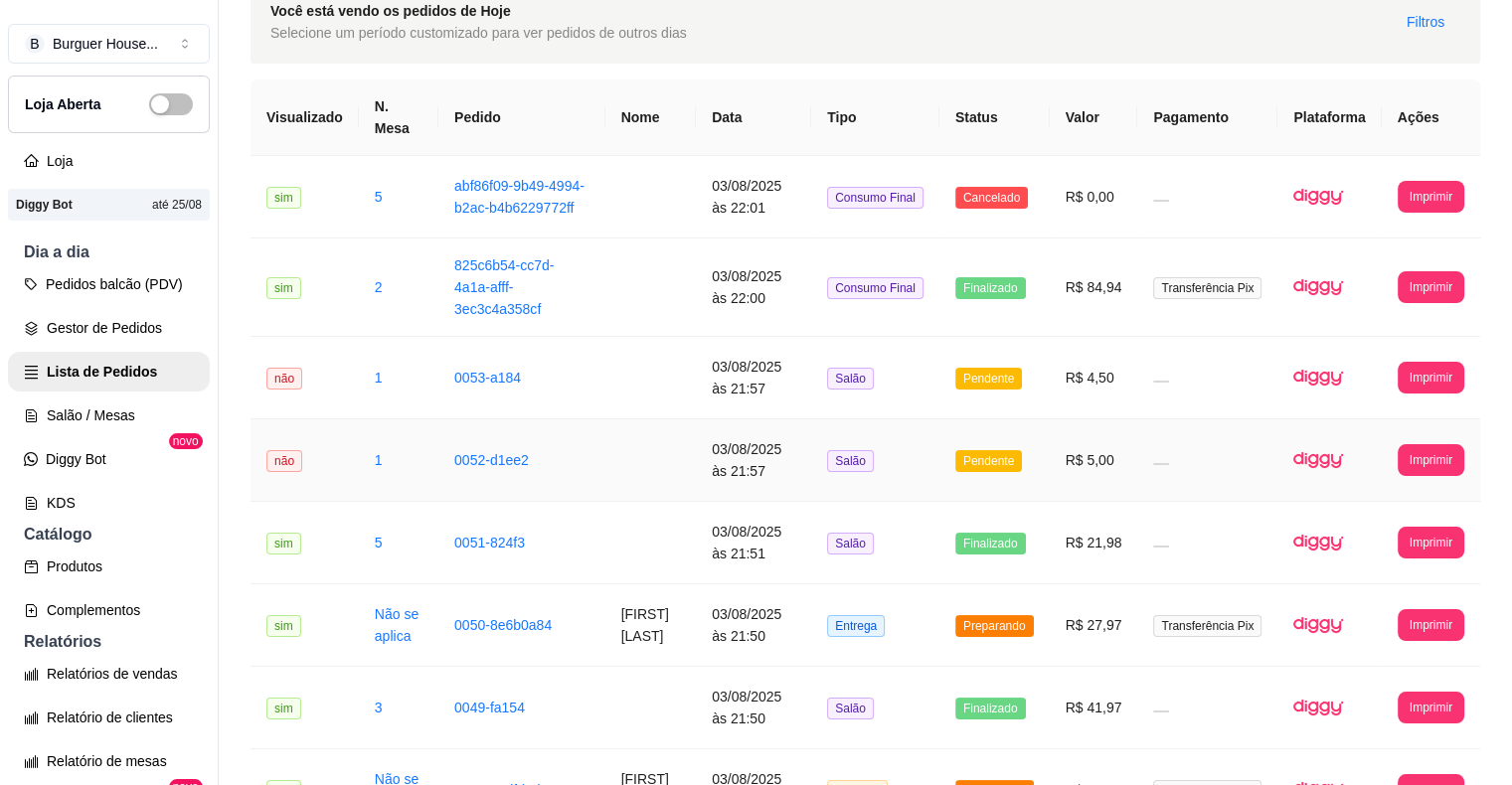 scroll, scrollTop: 199, scrollLeft: 0, axis: vertical 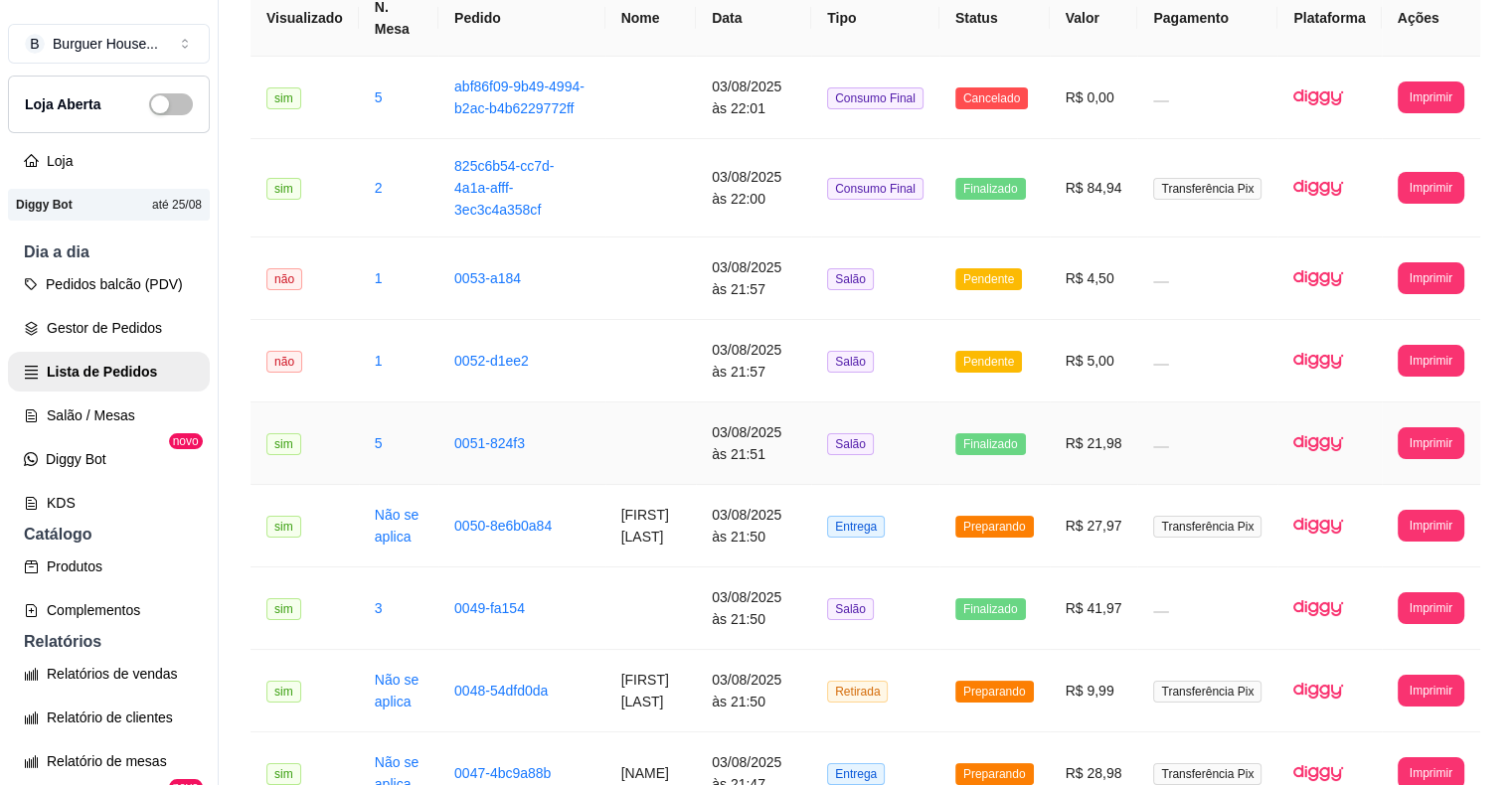 click on "0051-824f3" at bounding box center (522, 443) 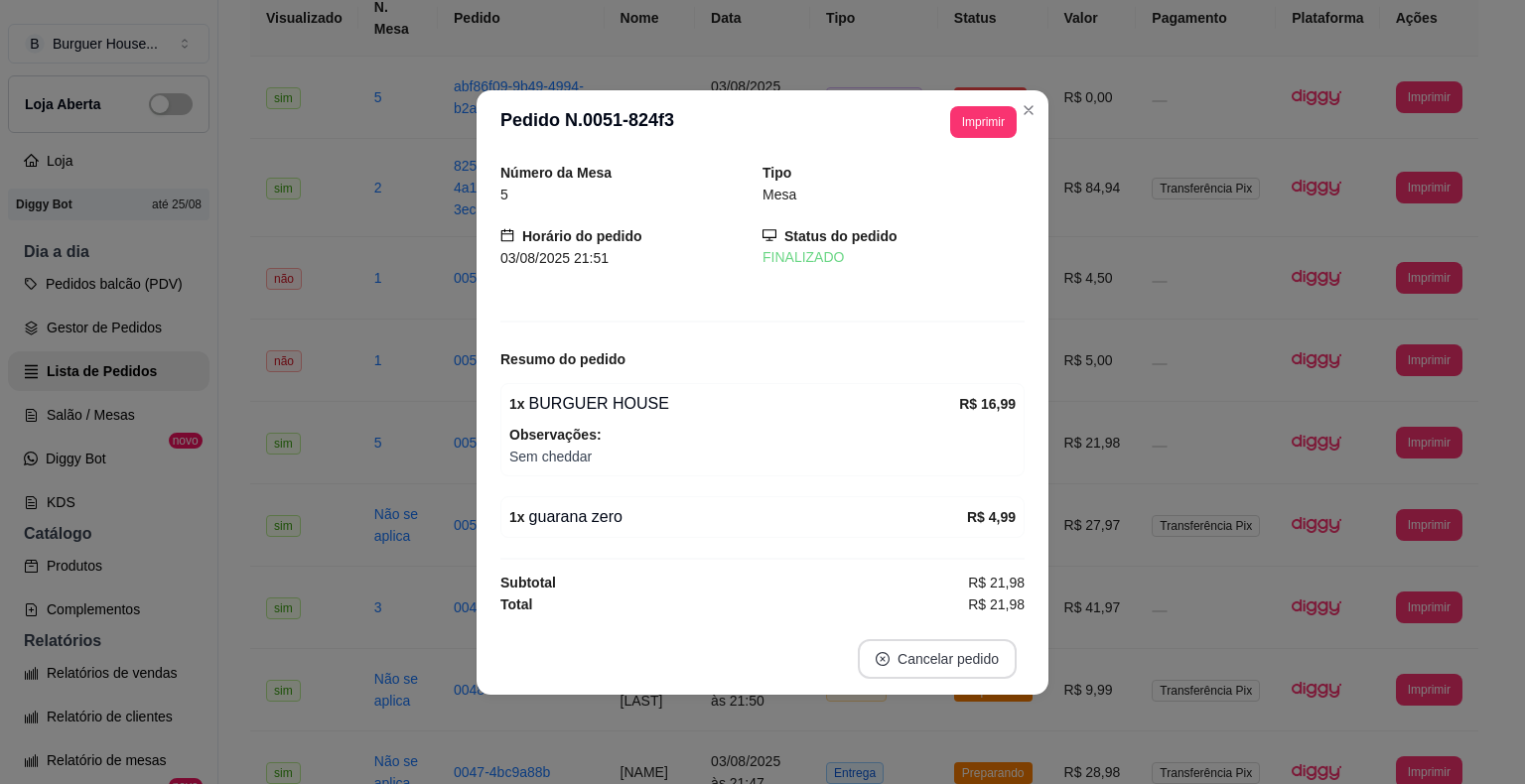 click on "Cancelar pedido" at bounding box center (937, 659) 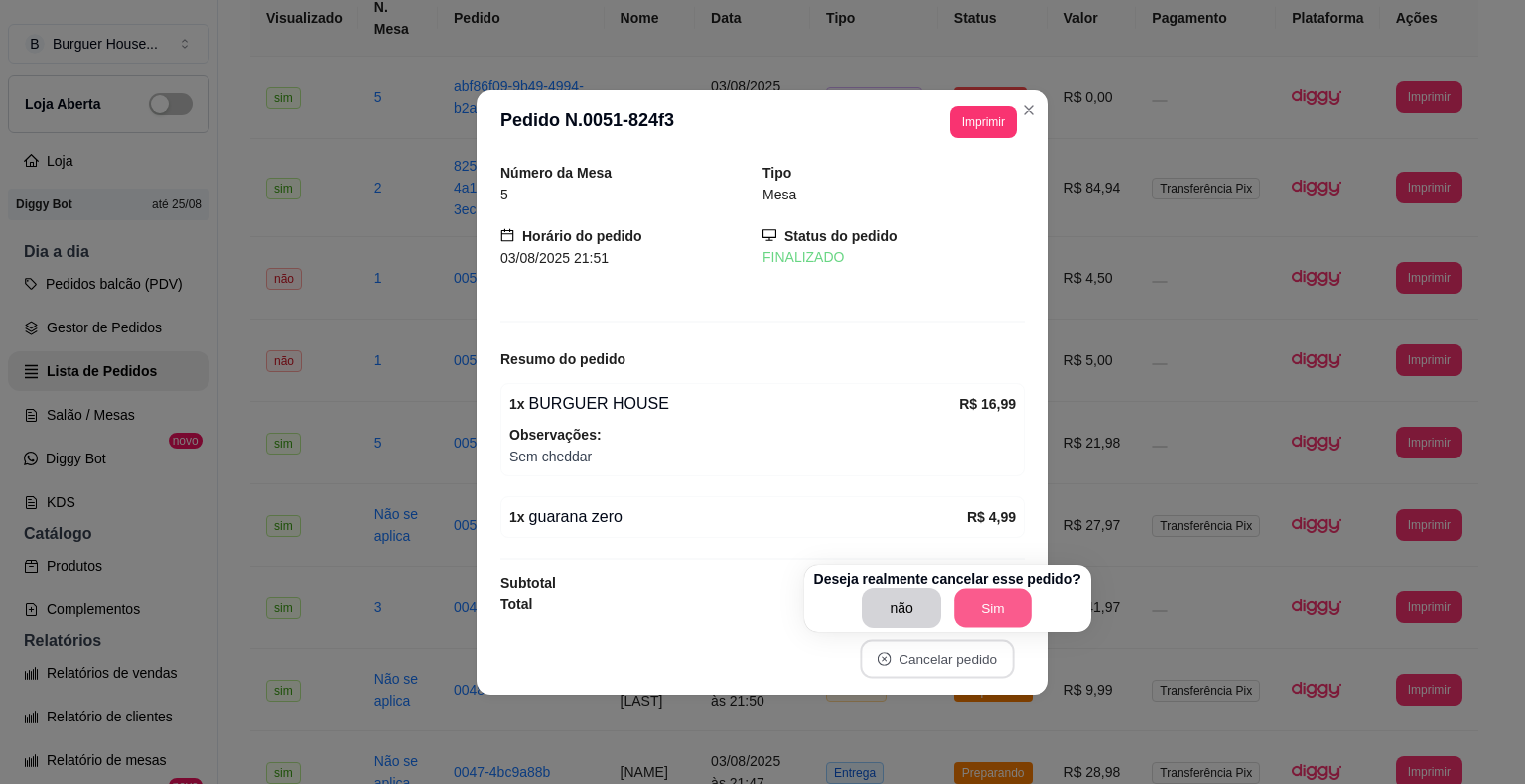 click on "Sim" at bounding box center (993, 608) 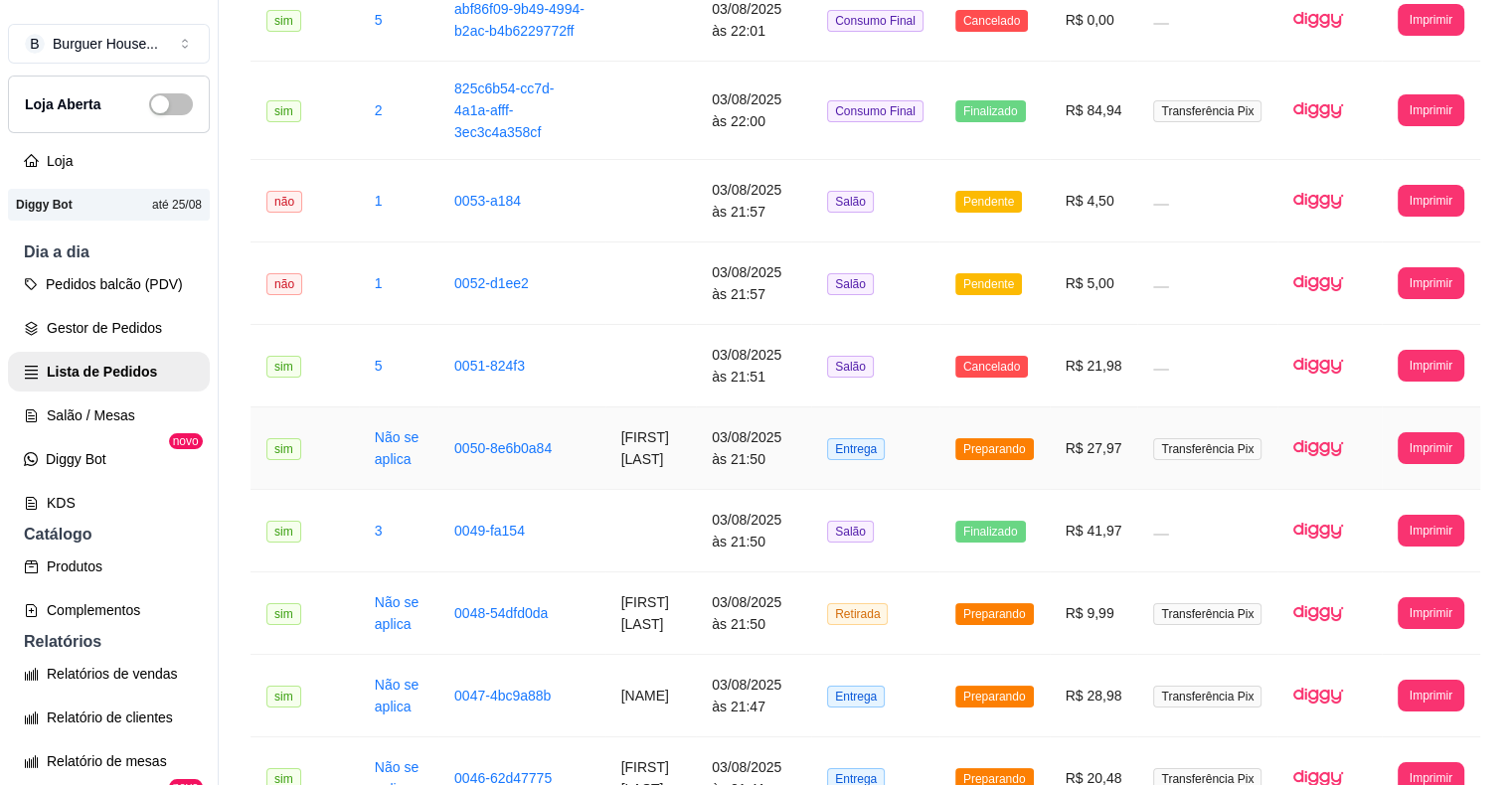 scroll, scrollTop: 298, scrollLeft: 0, axis: vertical 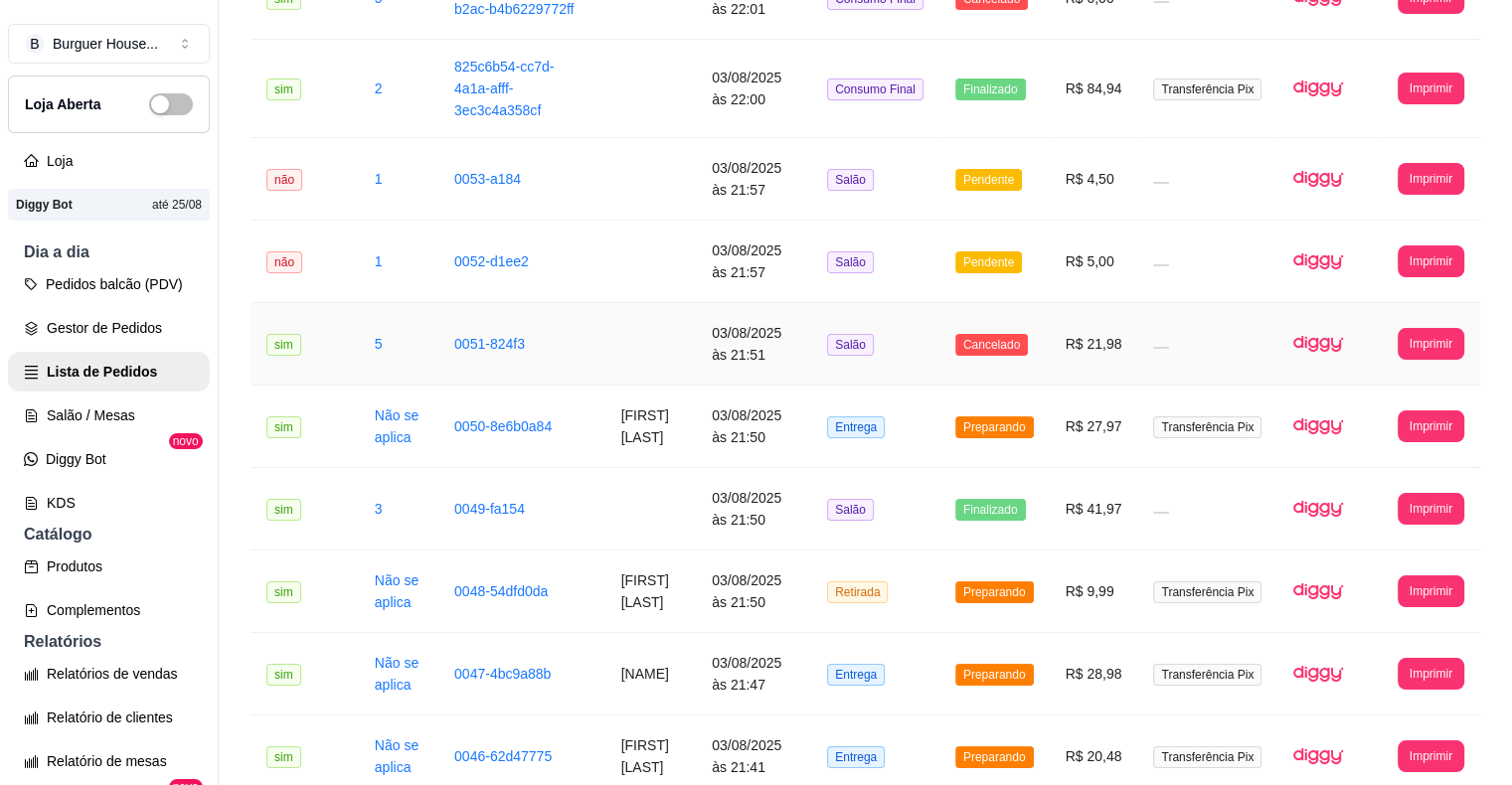 click on "Salão" at bounding box center (875, 344) 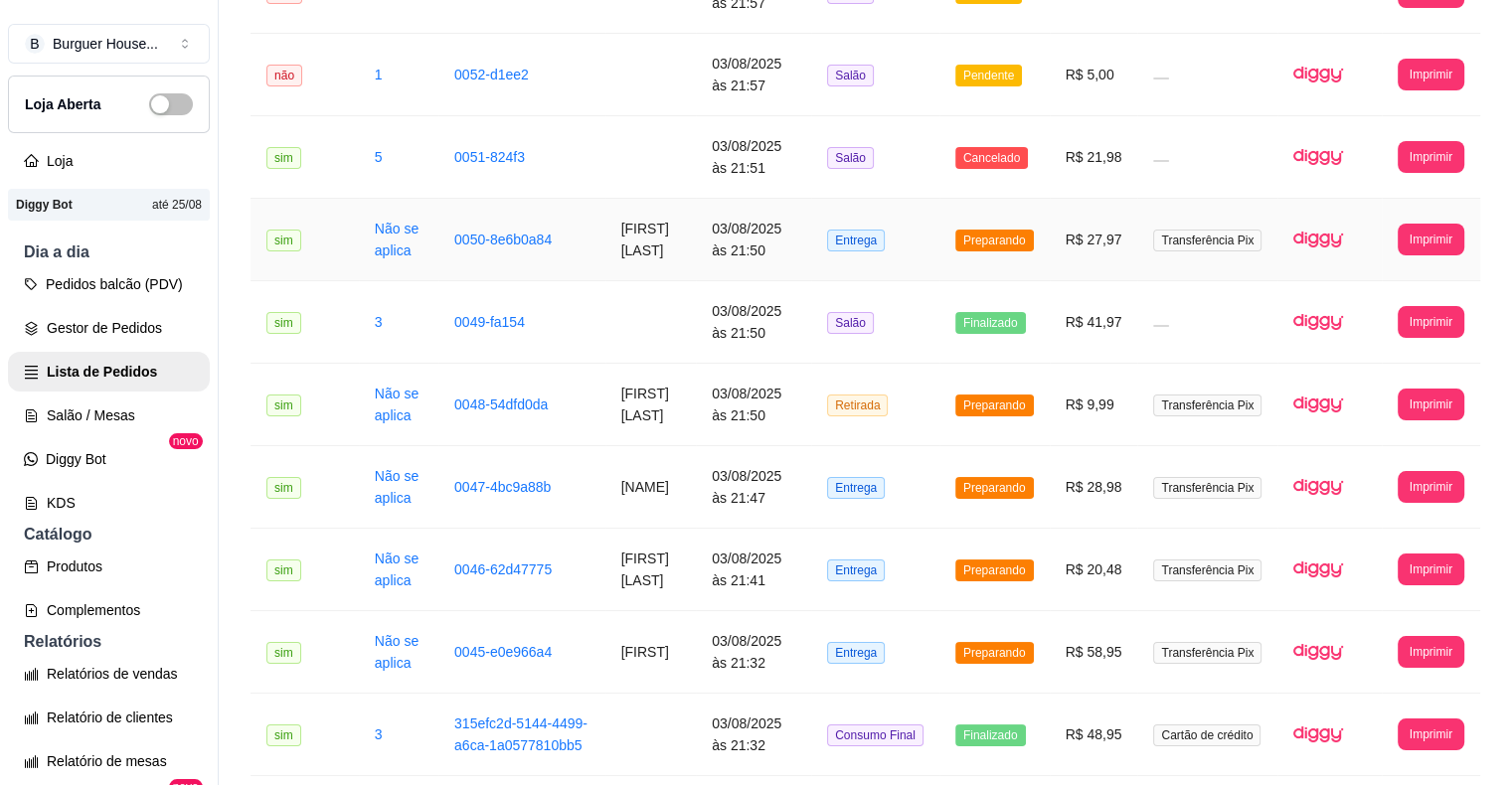 scroll, scrollTop: 497, scrollLeft: 0, axis: vertical 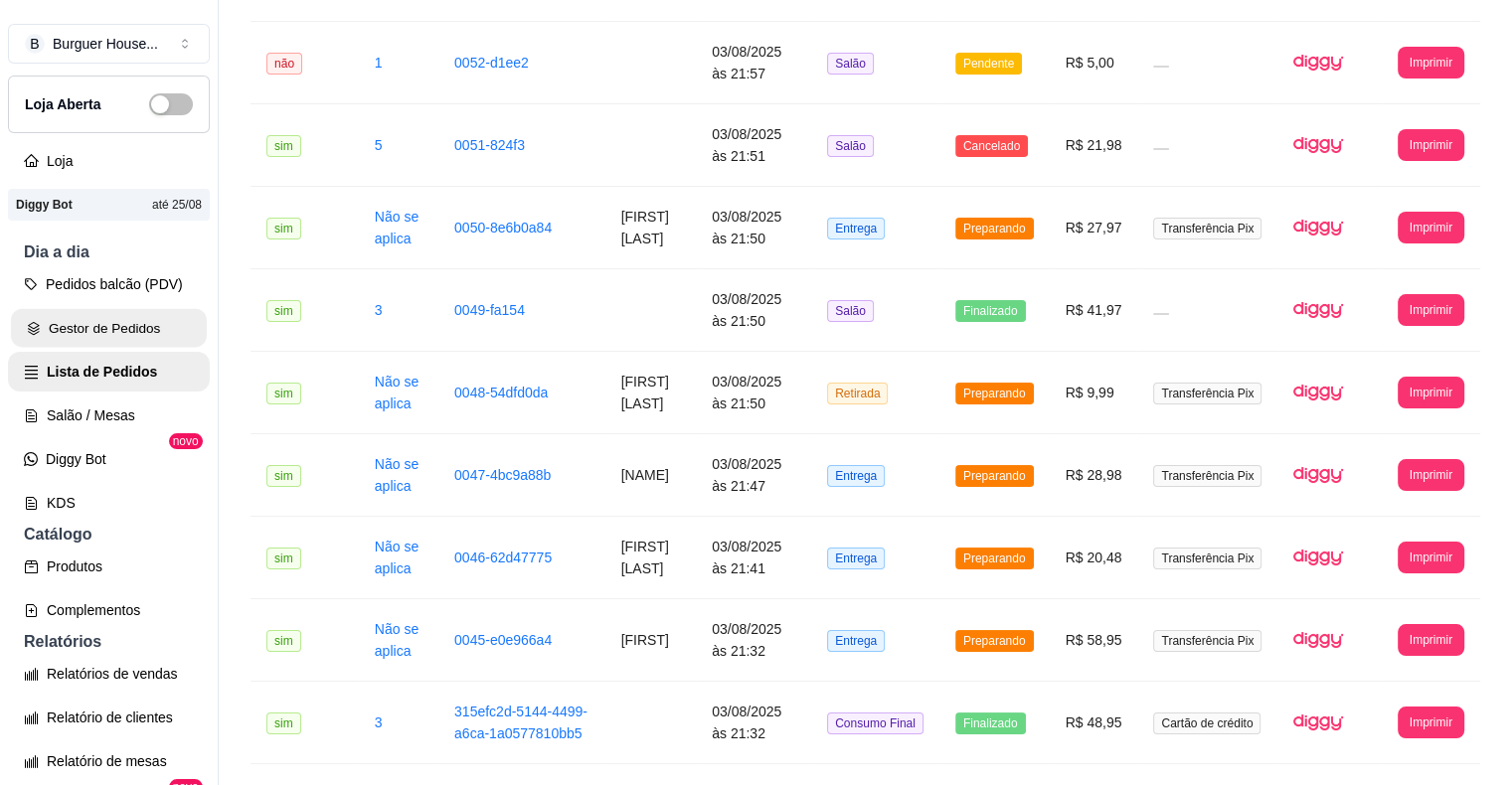 click on "Gestor de Pedidos" at bounding box center [108, 328] 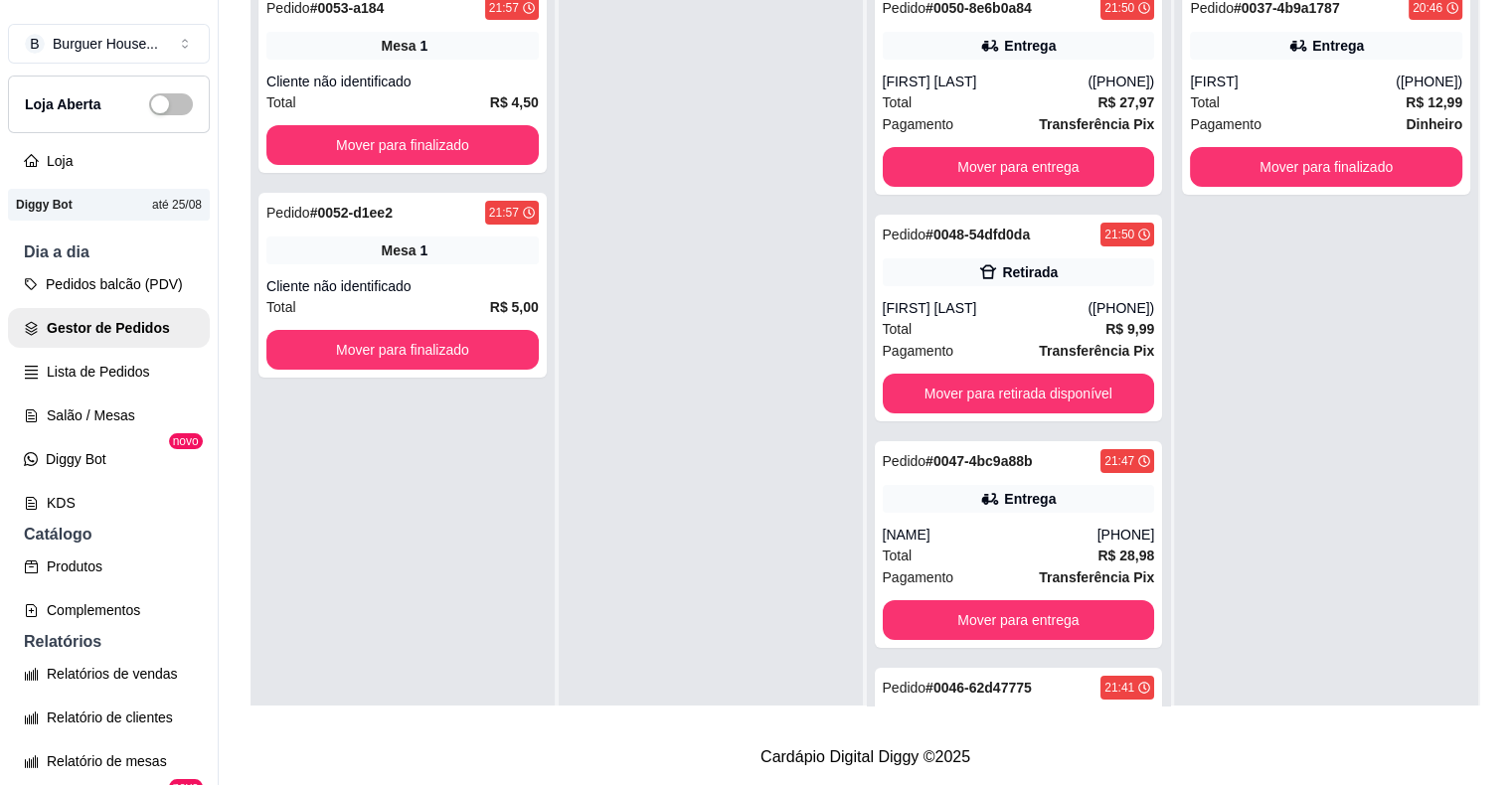 scroll, scrollTop: 0, scrollLeft: 0, axis: both 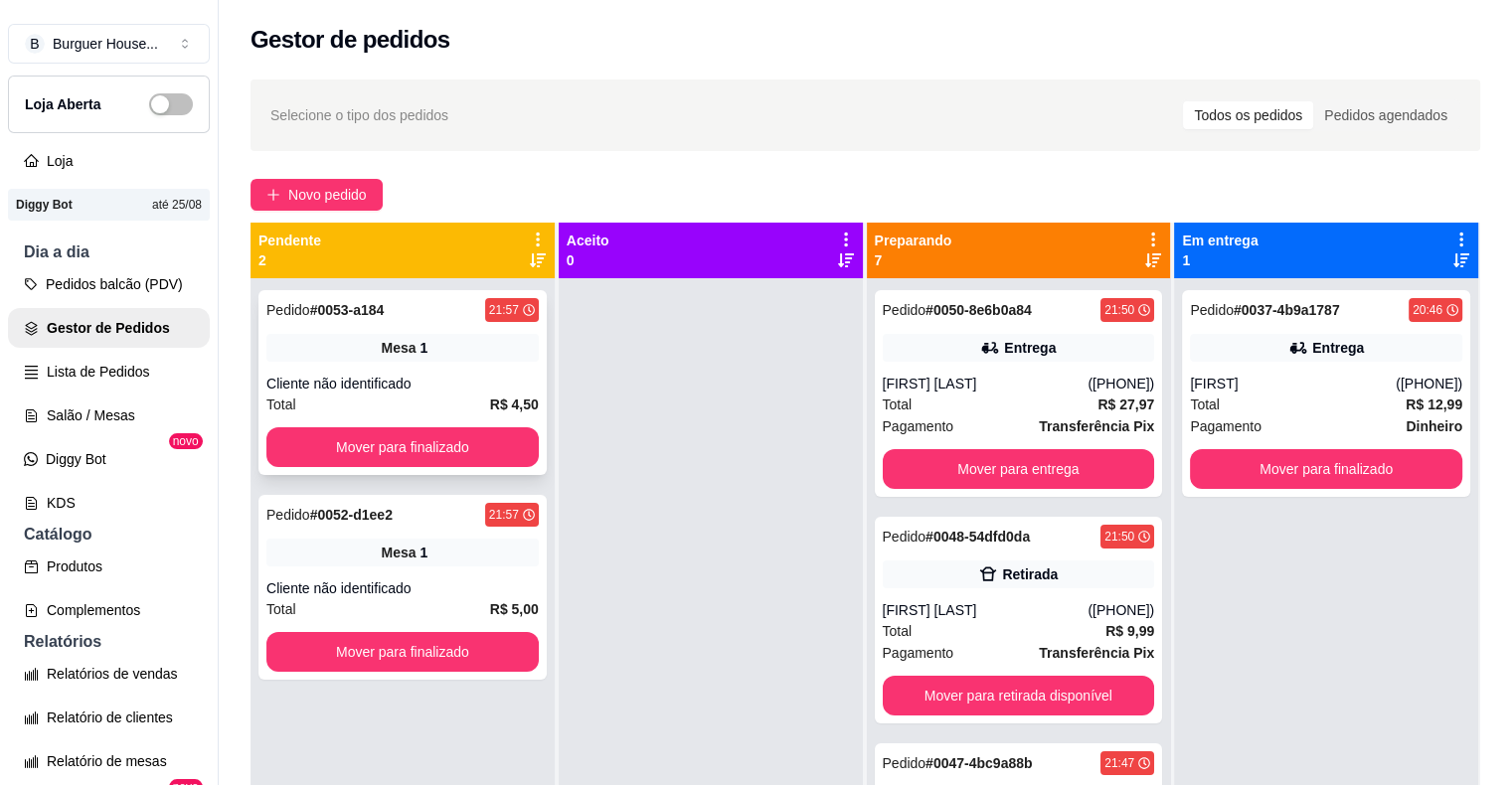 click on "Cliente não identificado" at bounding box center [403, 384] 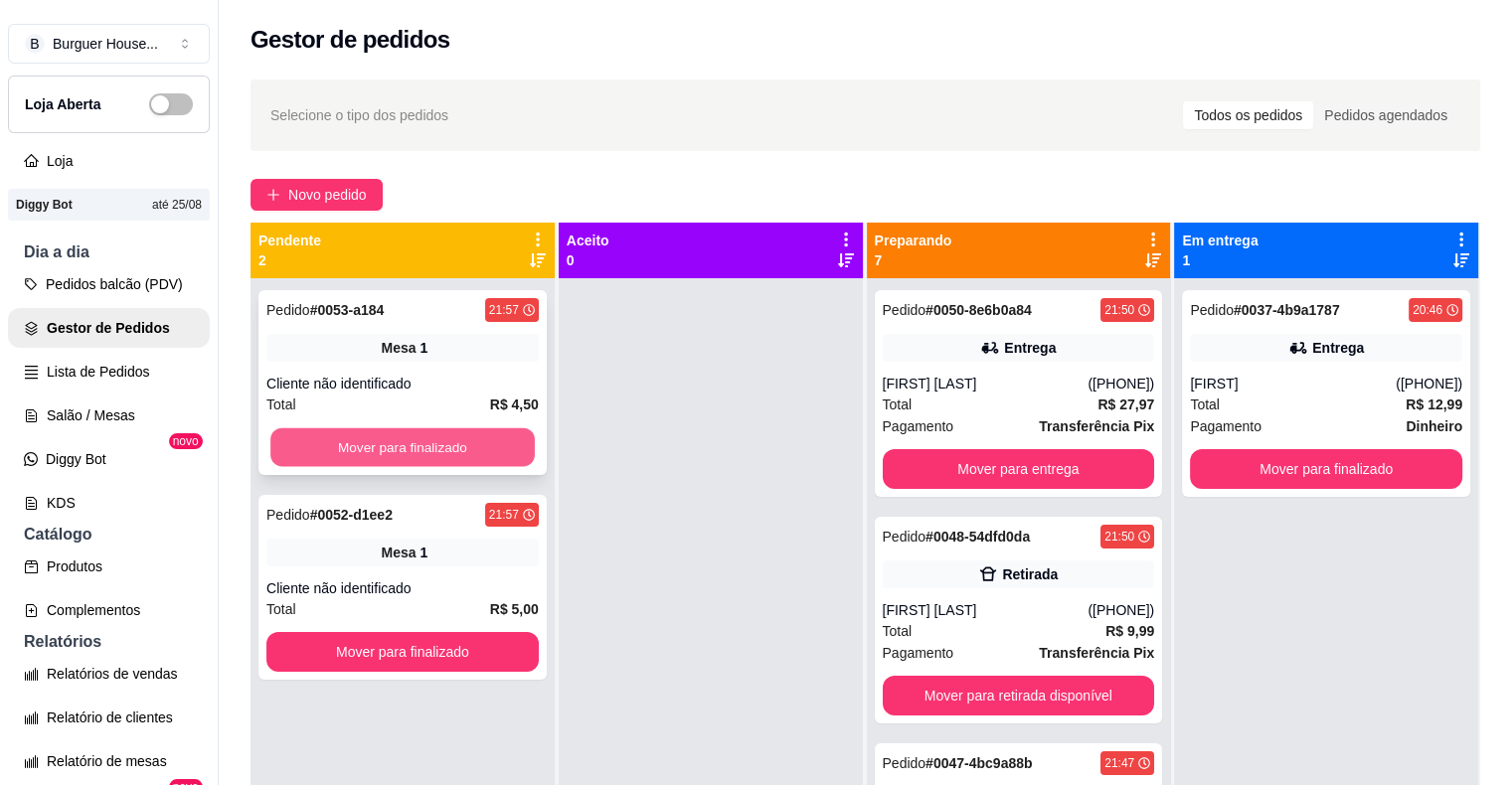 click on "Mover para finalizado" at bounding box center (403, 447) 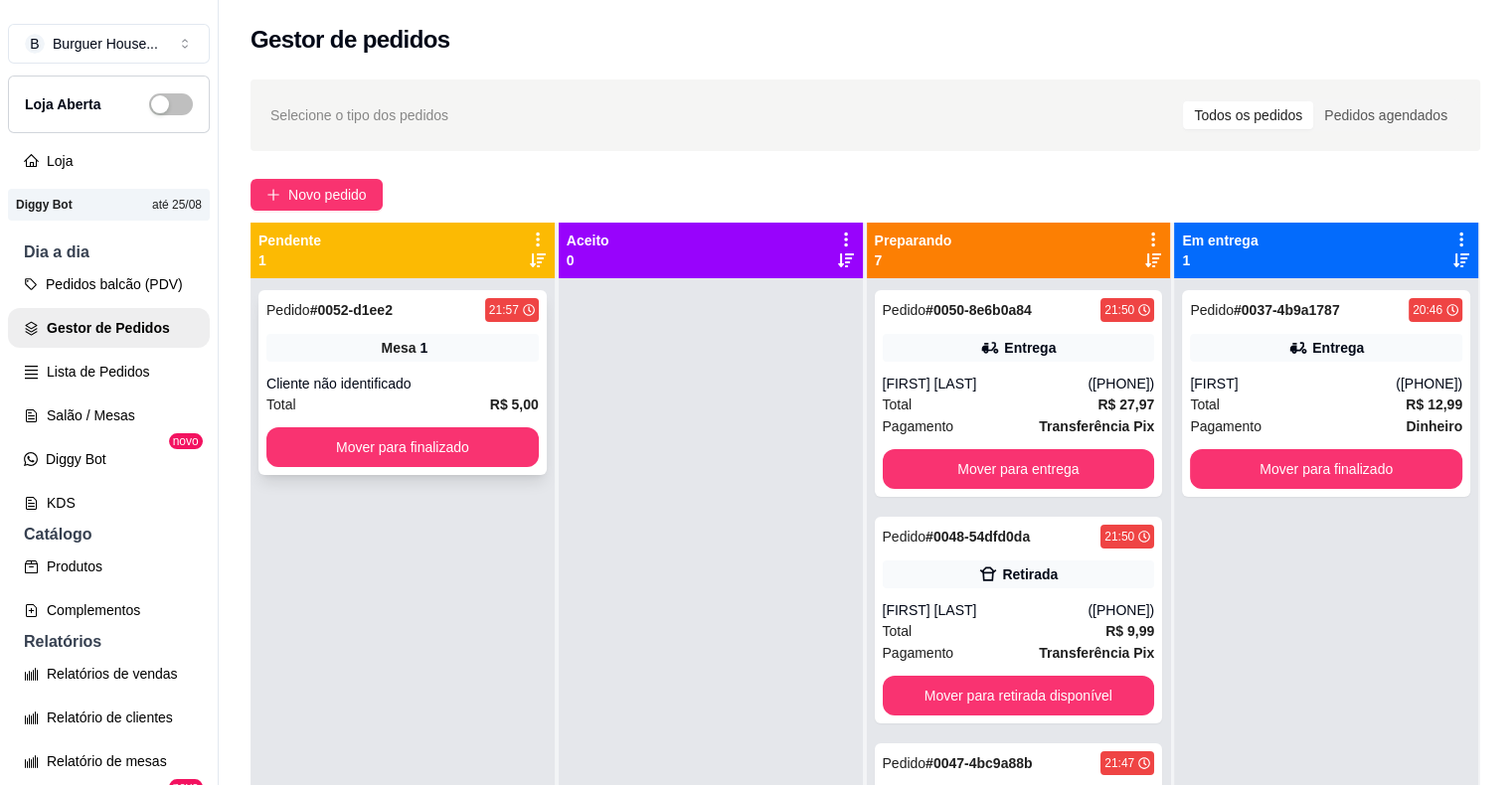 click on "Cliente não identificado" at bounding box center (403, 384) 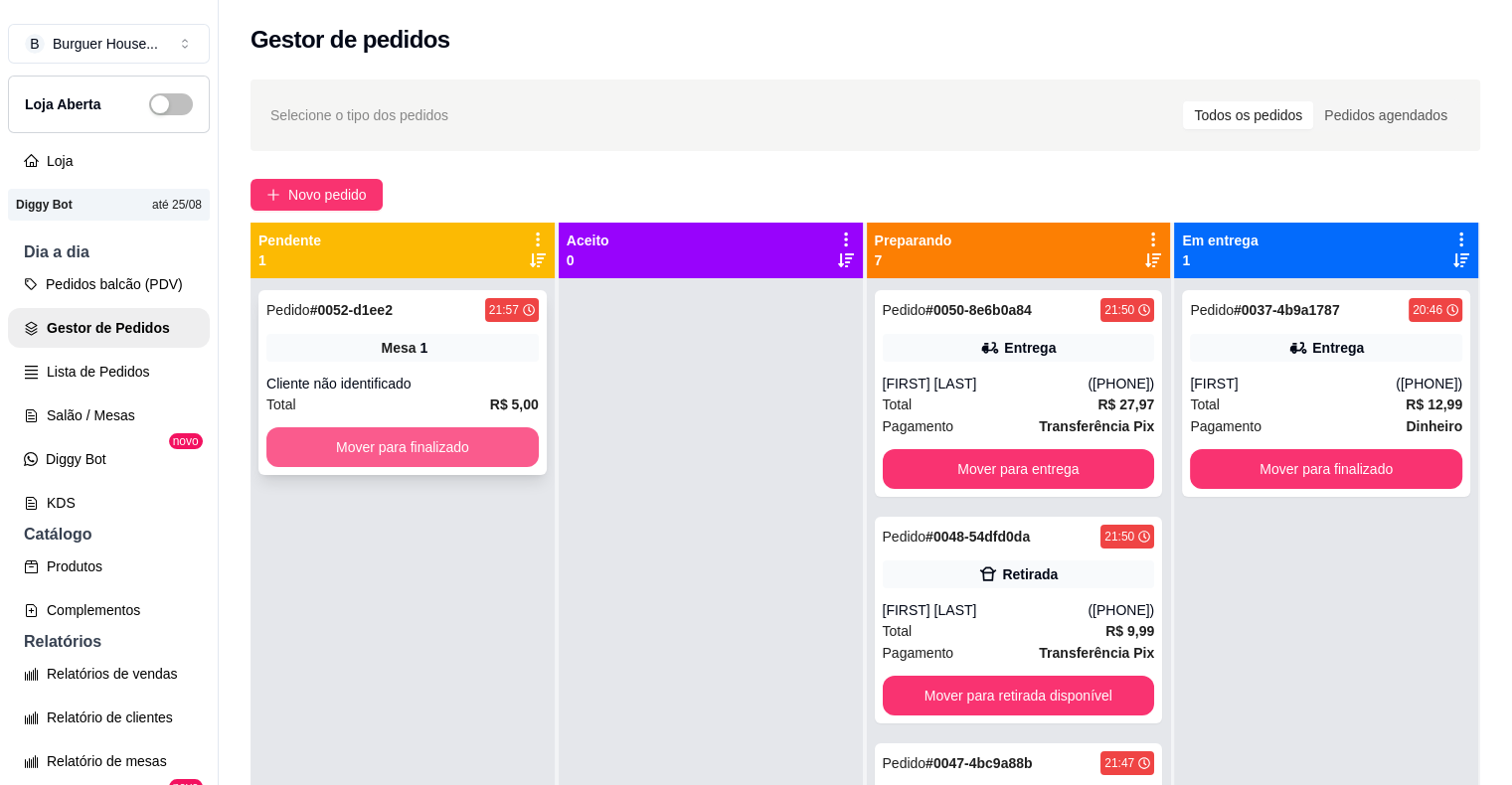 click on "Mover para finalizado" at bounding box center [403, 447] 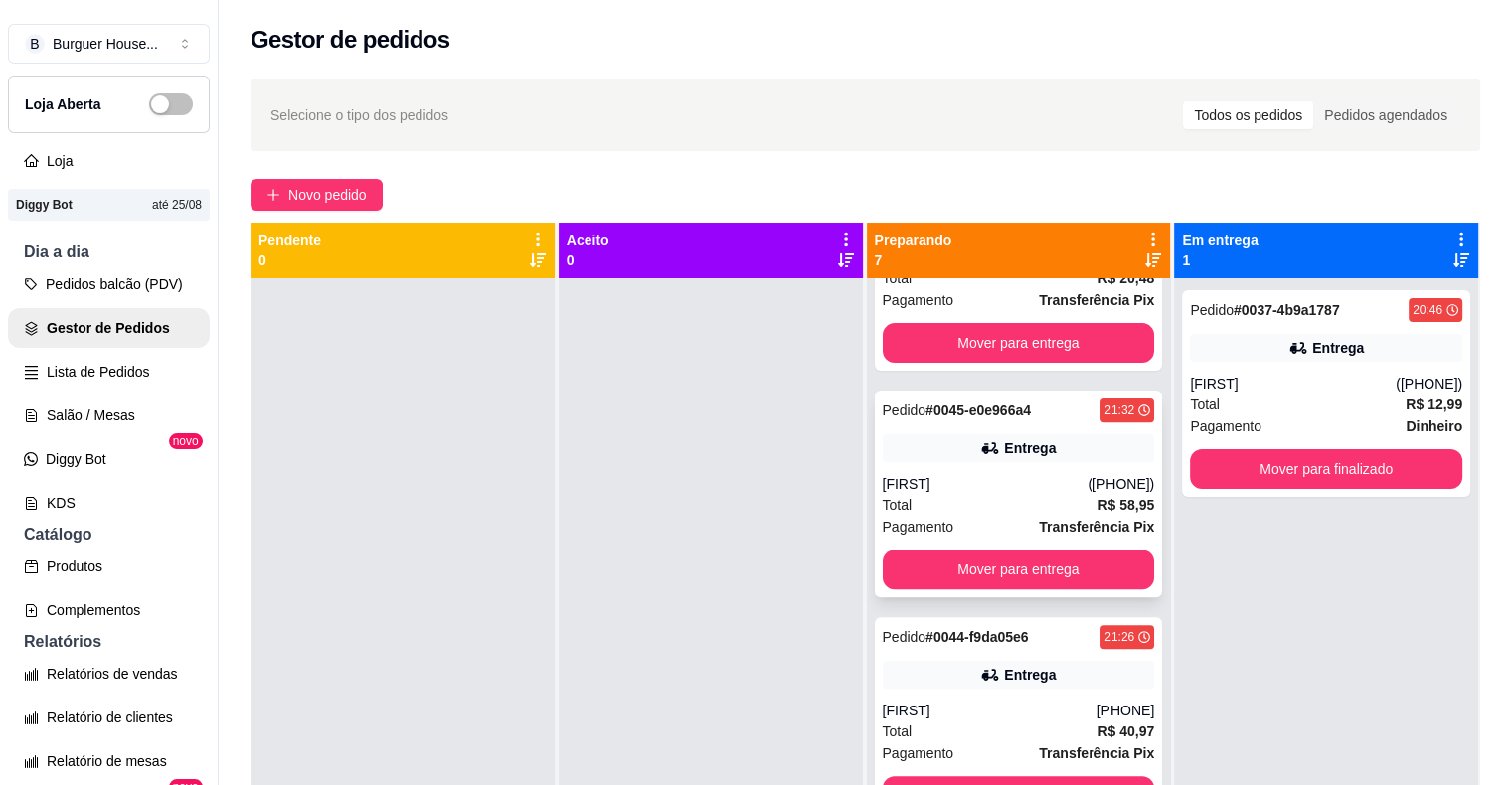scroll, scrollTop: 820, scrollLeft: 0, axis: vertical 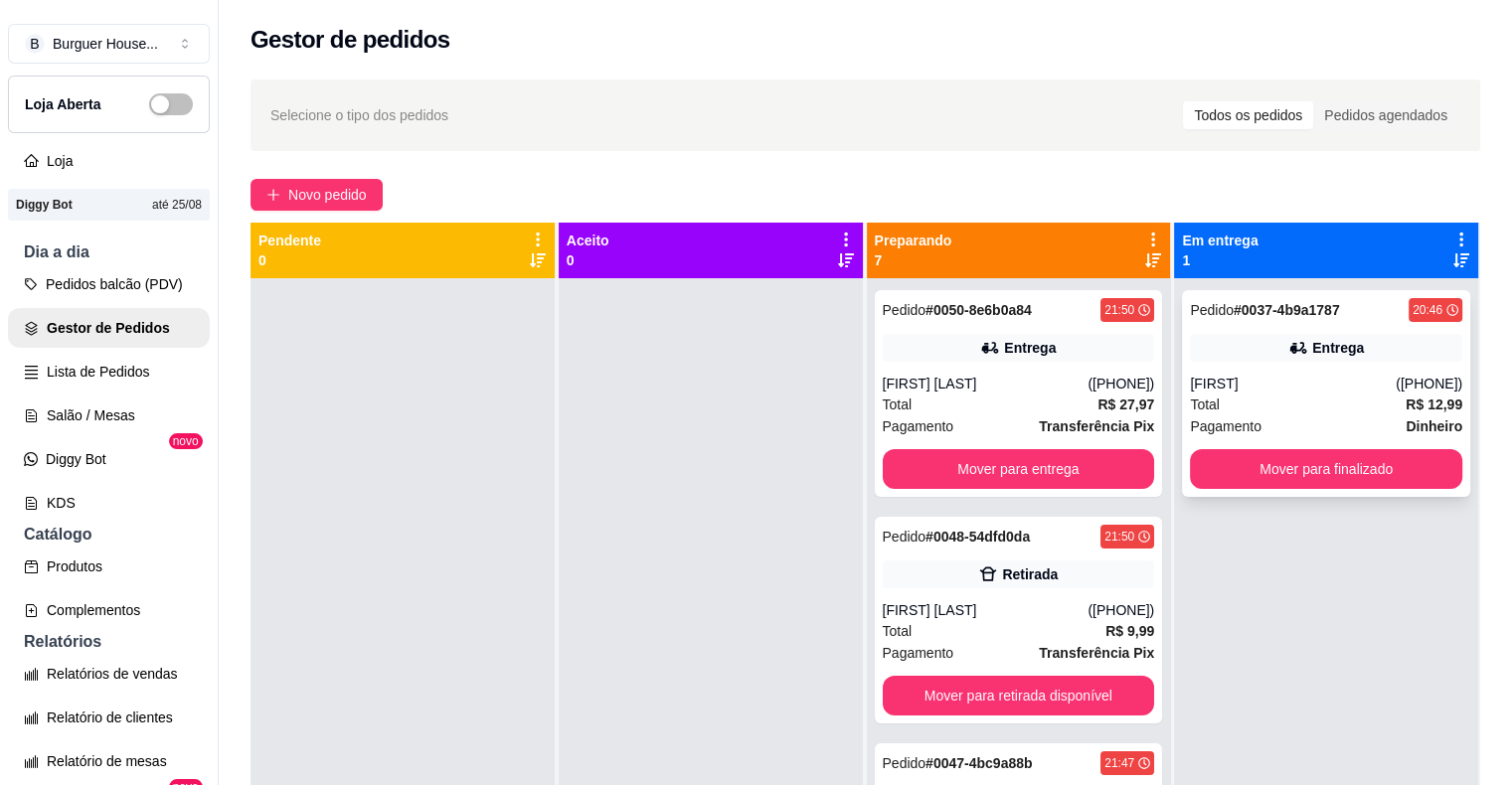 click on "Total R$ 12,99" at bounding box center (1326, 404) 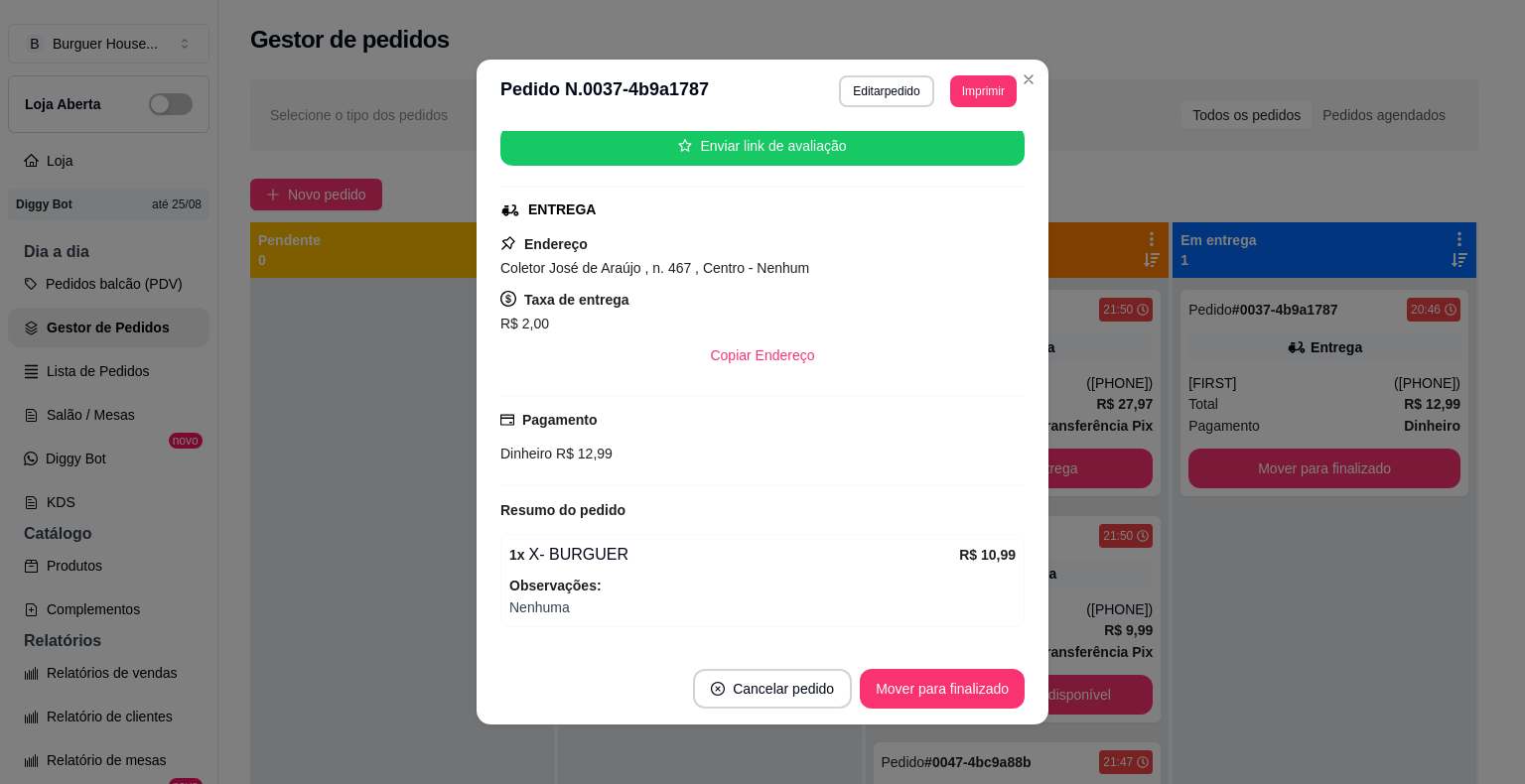 scroll, scrollTop: 306, scrollLeft: 0, axis: vertical 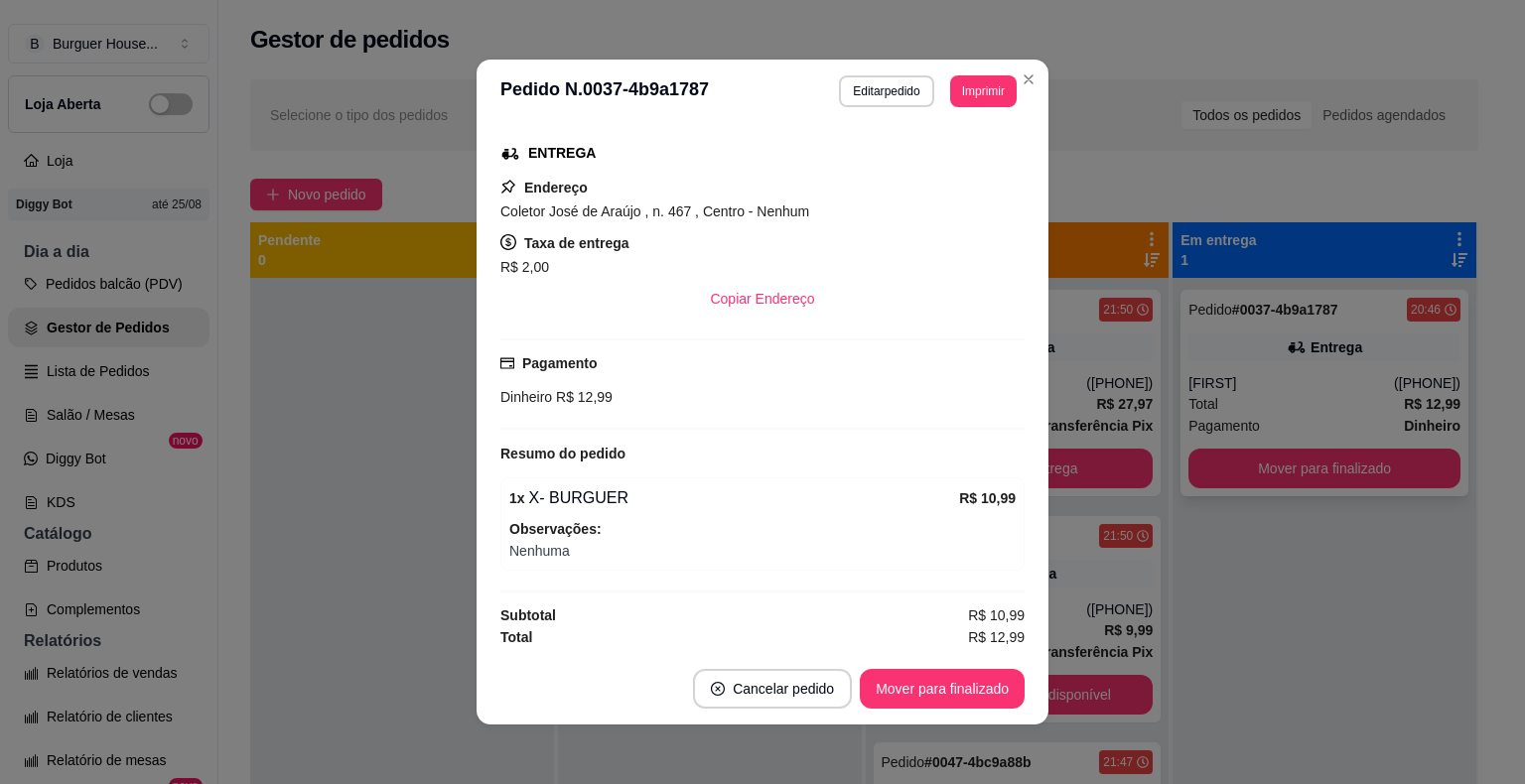 click on "Total R$ 12,99" at bounding box center [1324, 404] 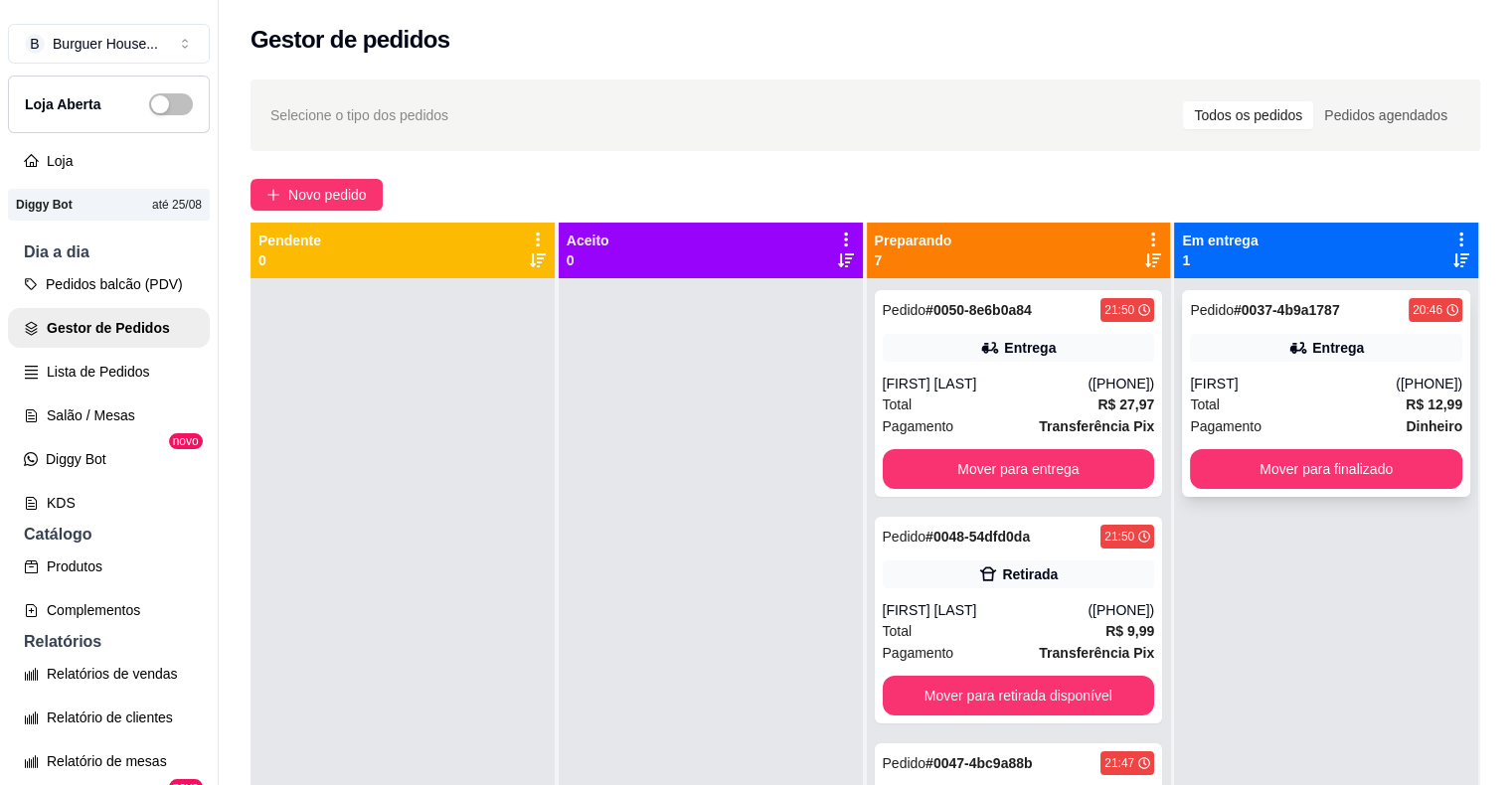 click on "Total R$ 12,99" at bounding box center [1326, 404] 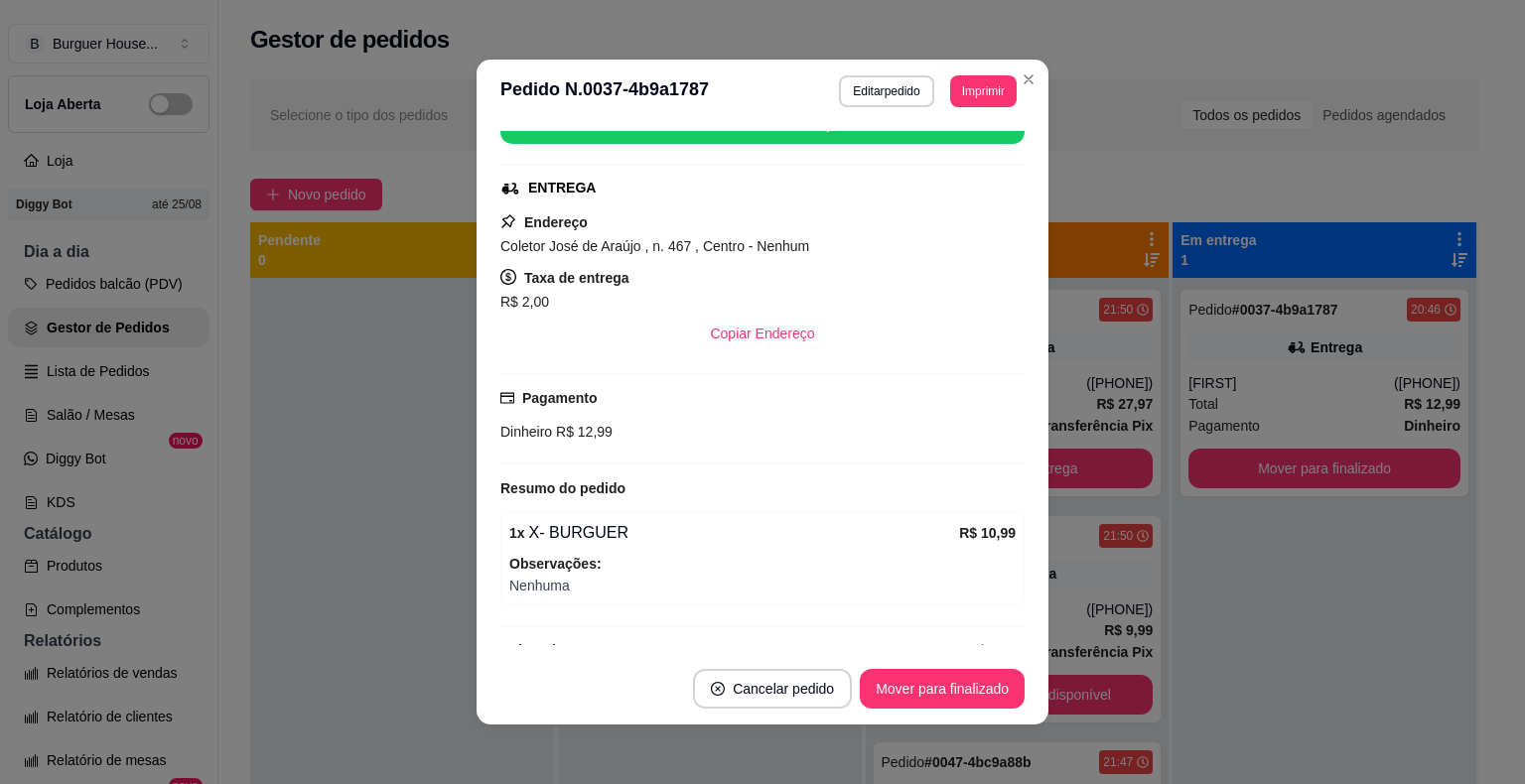 scroll, scrollTop: 306, scrollLeft: 0, axis: vertical 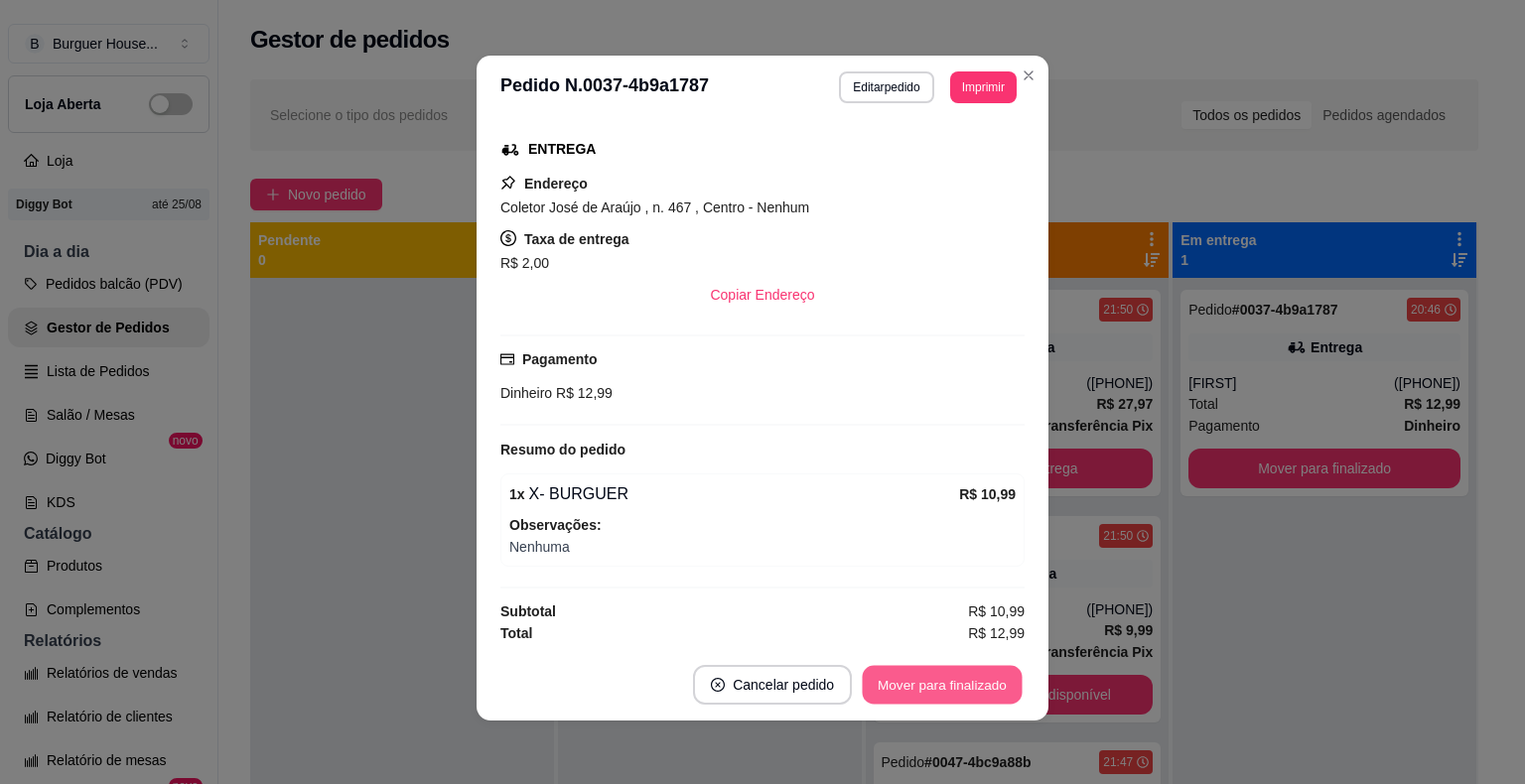 click on "Mover para finalizado" at bounding box center [942, 685] 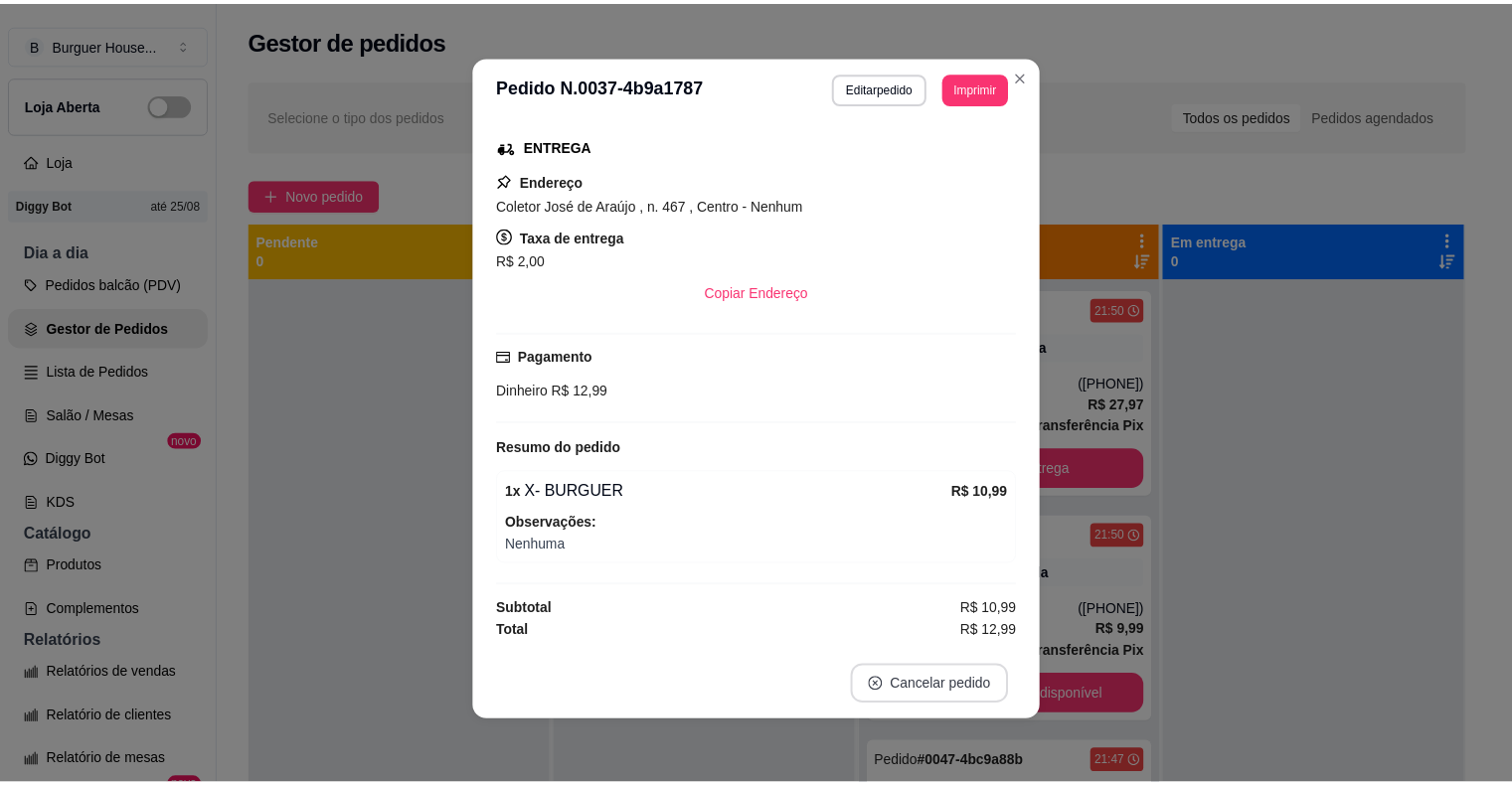 scroll, scrollTop: 260, scrollLeft: 0, axis: vertical 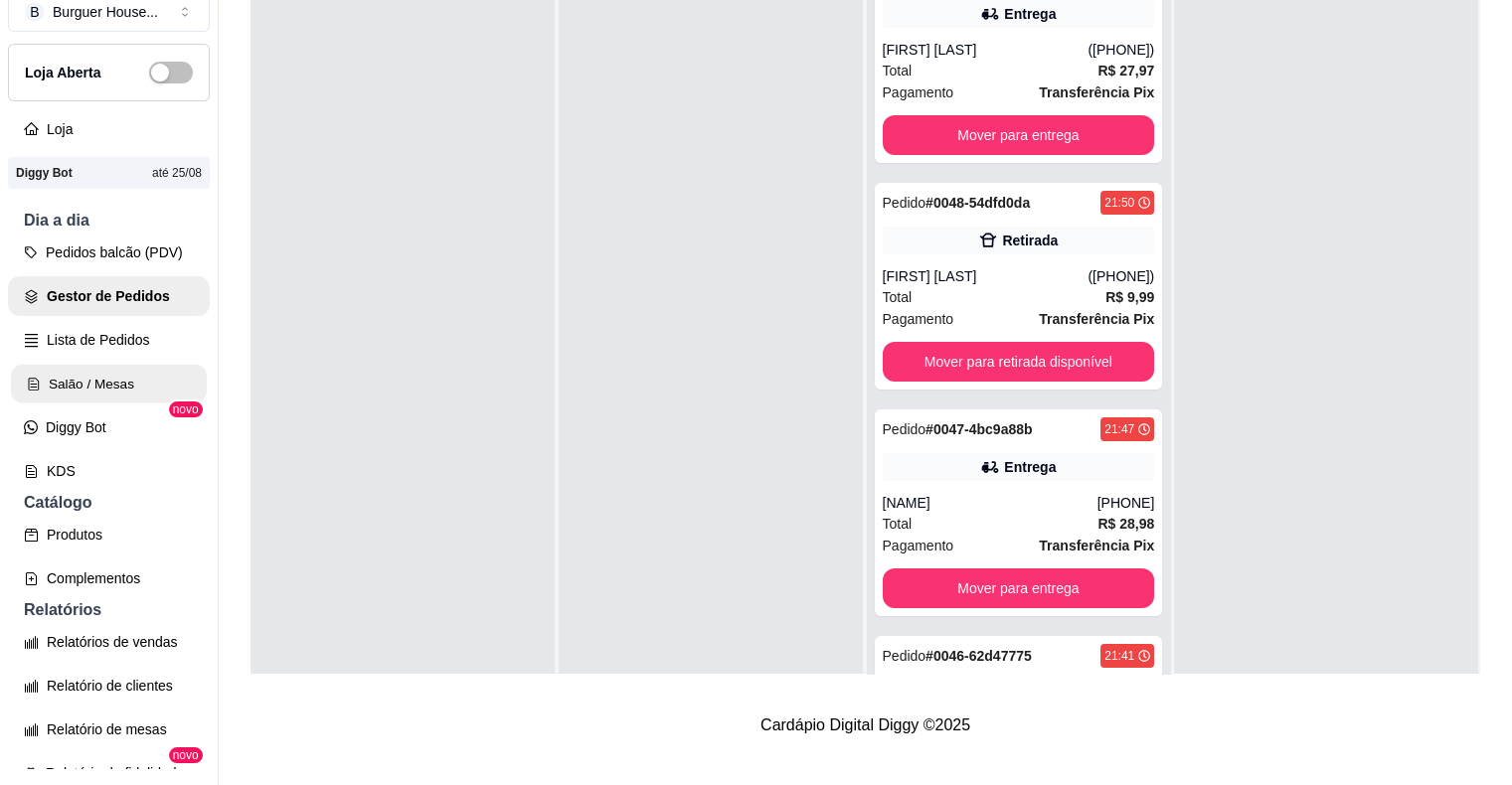 click on "Salão / Mesas" at bounding box center (108, 384) 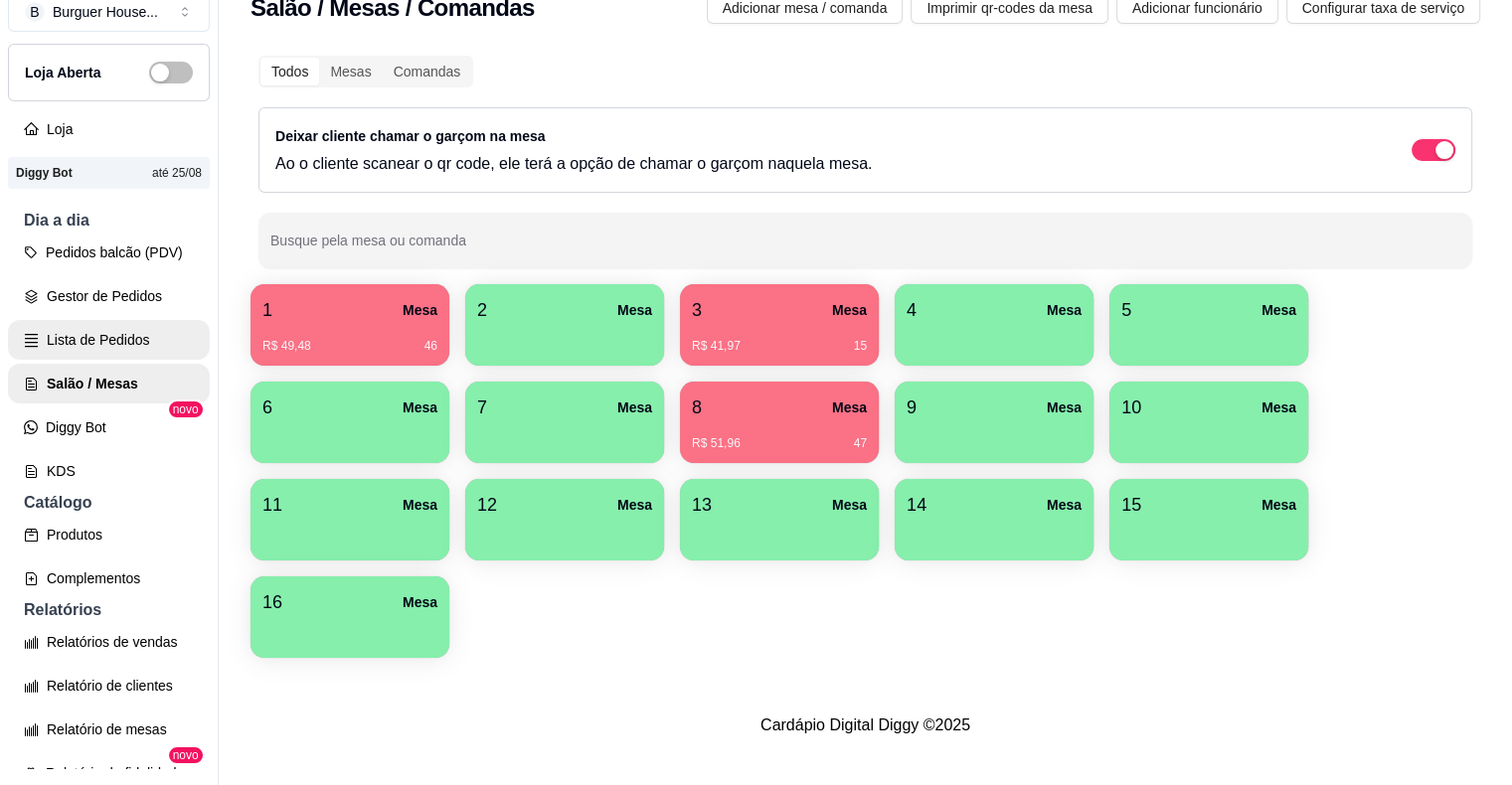 scroll, scrollTop: 0, scrollLeft: 0, axis: both 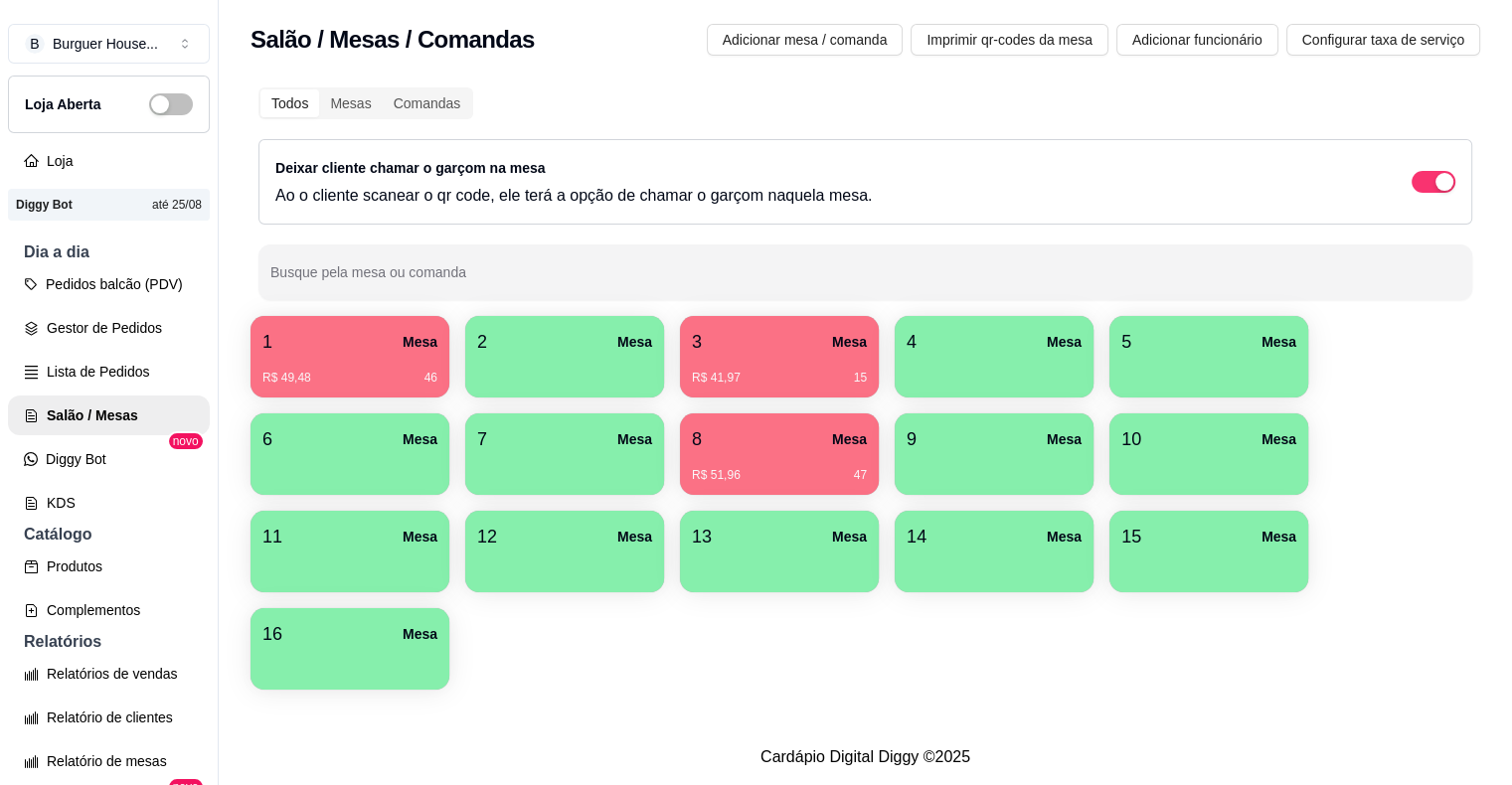 click at bounding box center [350, 468] 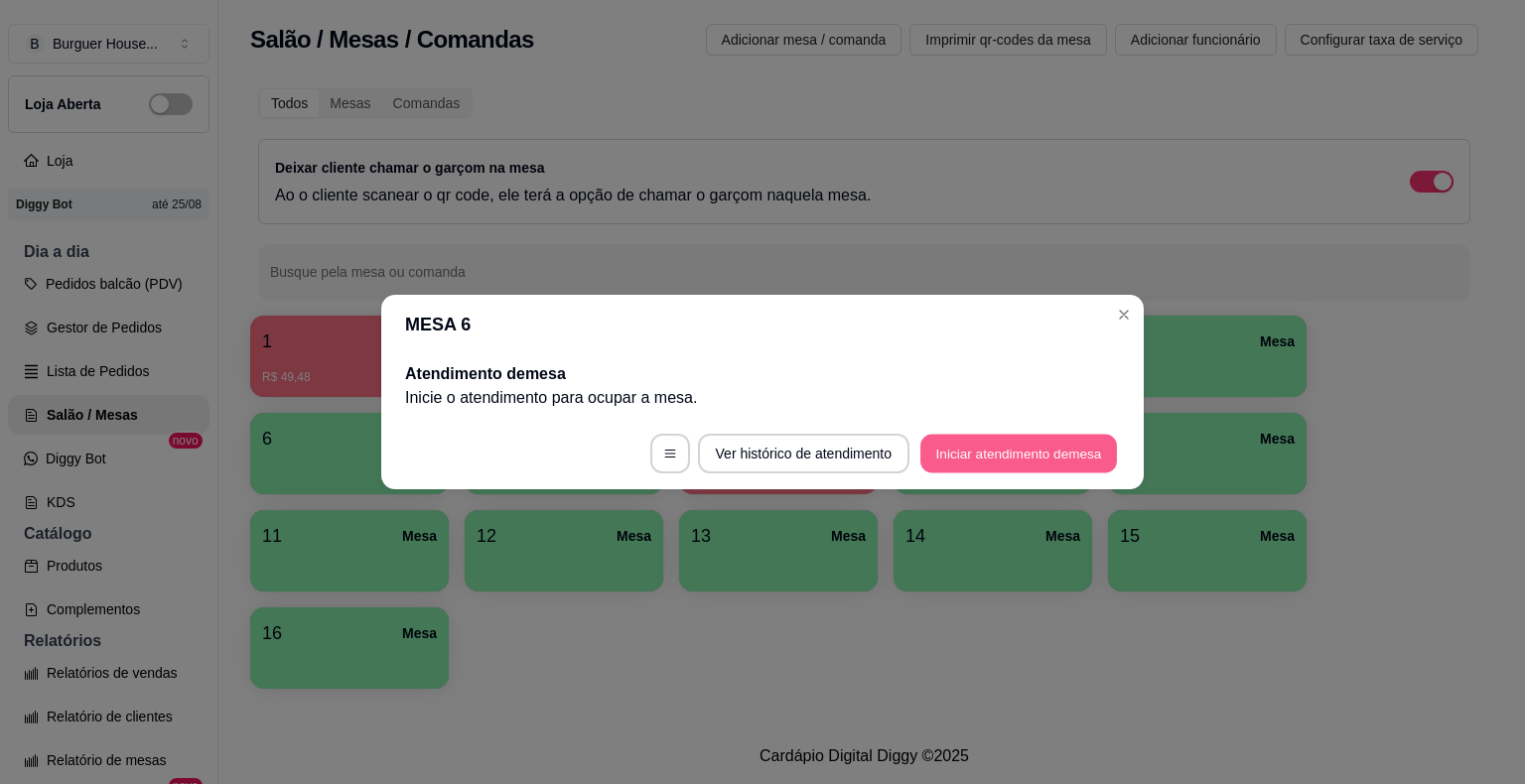 click on "Iniciar atendimento de  mesa" at bounding box center (1019, 454) 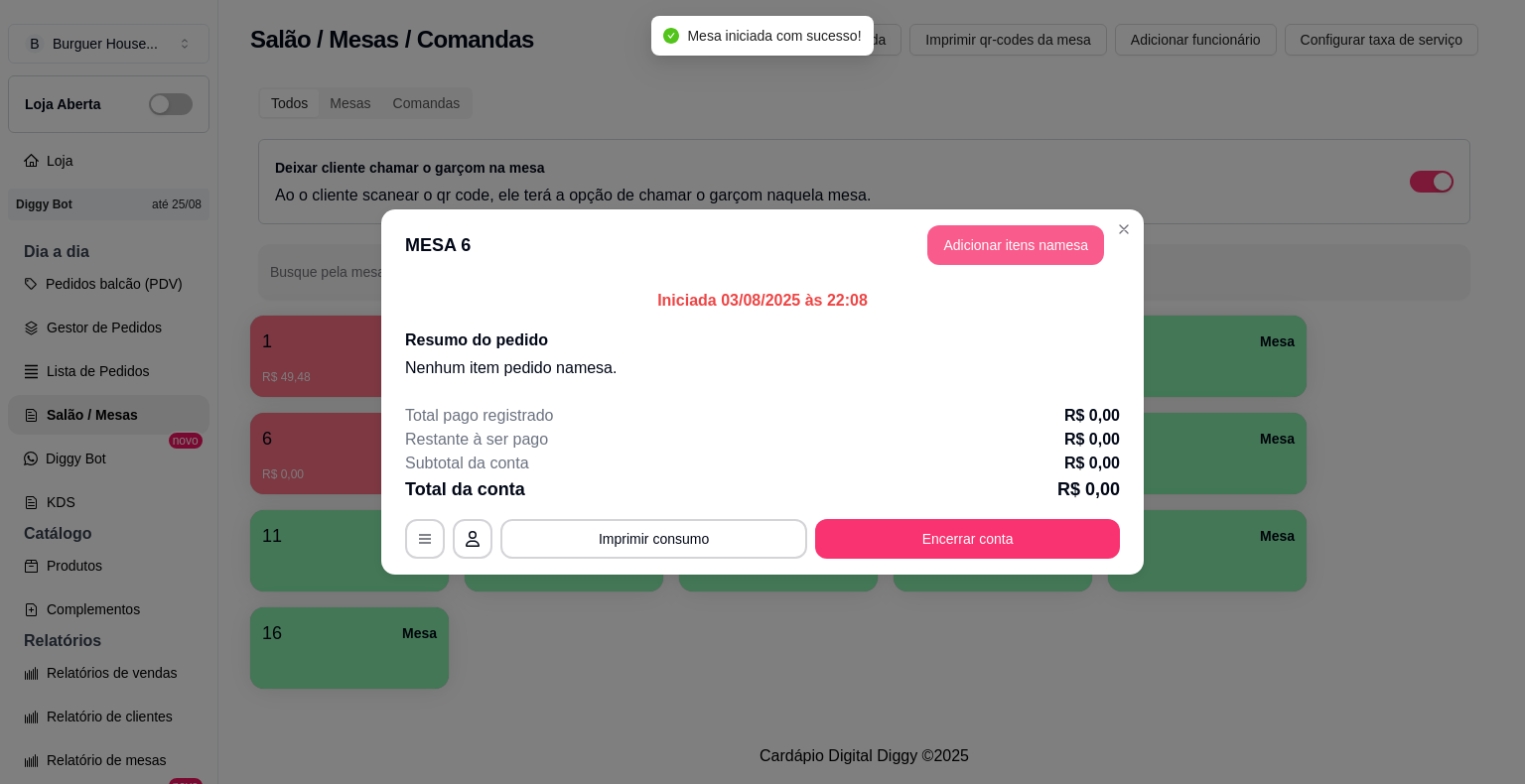 click on "Adicionar itens na  mesa" at bounding box center (1016, 245) 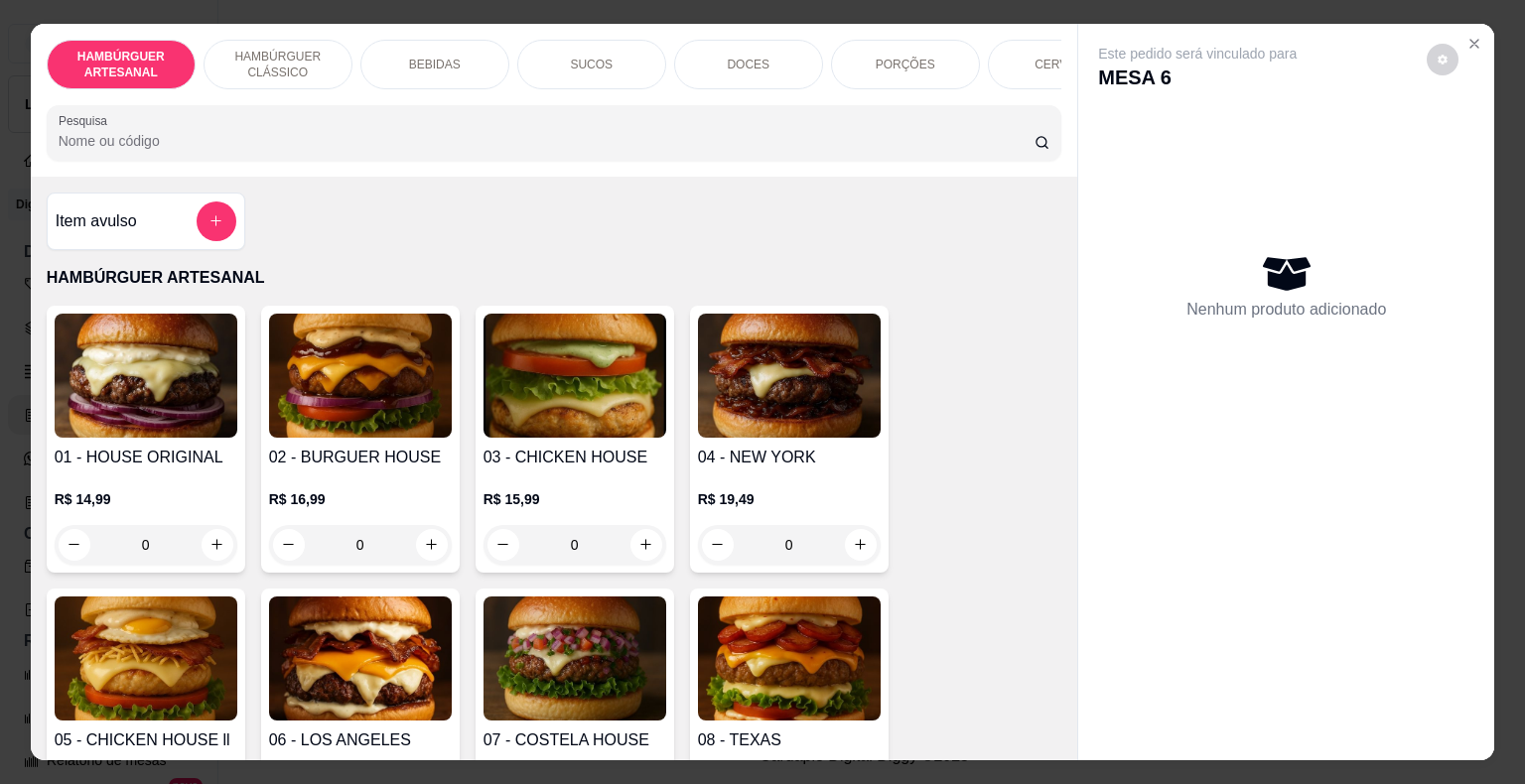 click on "BEBIDAS" at bounding box center [435, 65] 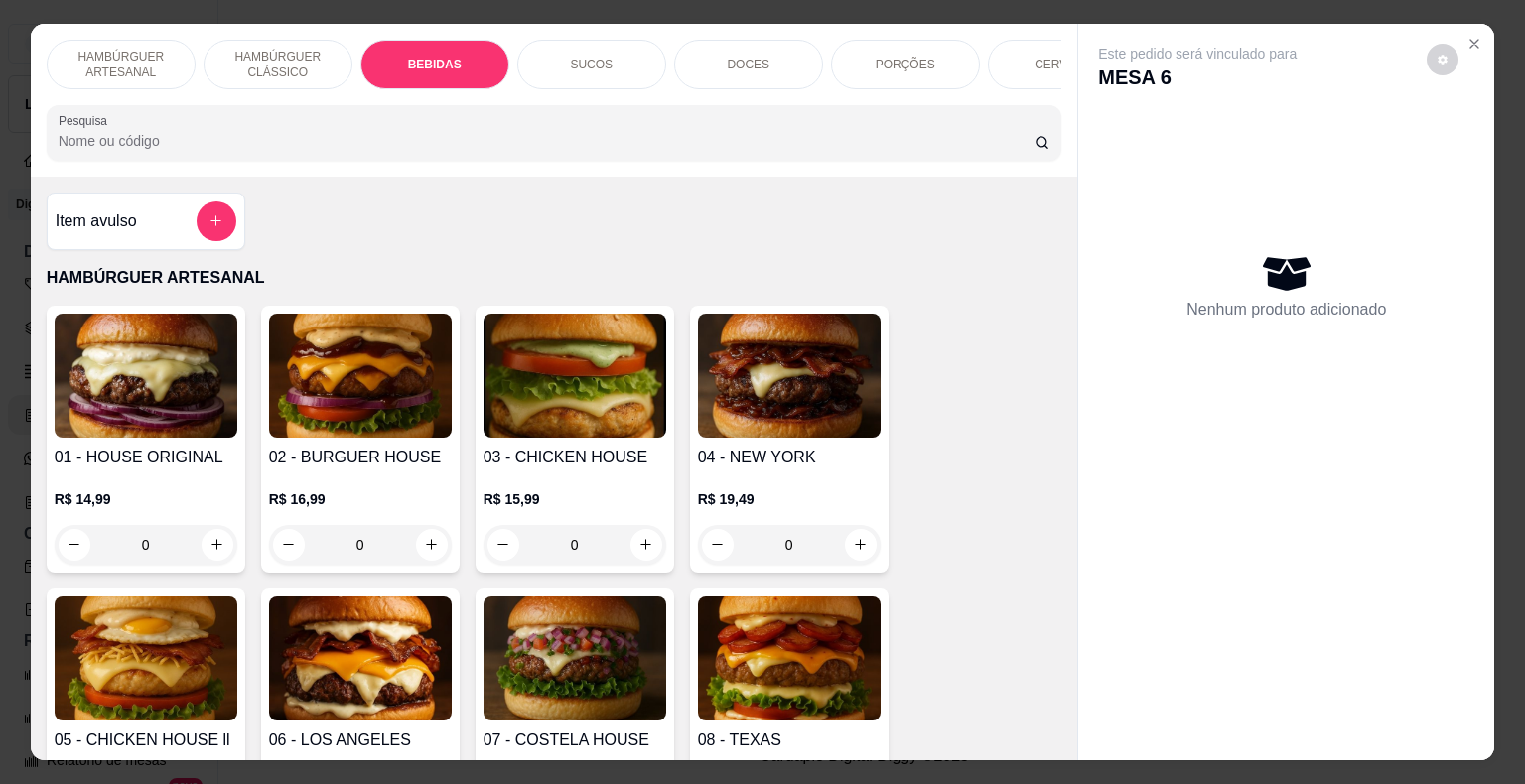scroll, scrollTop: 1582, scrollLeft: 0, axis: vertical 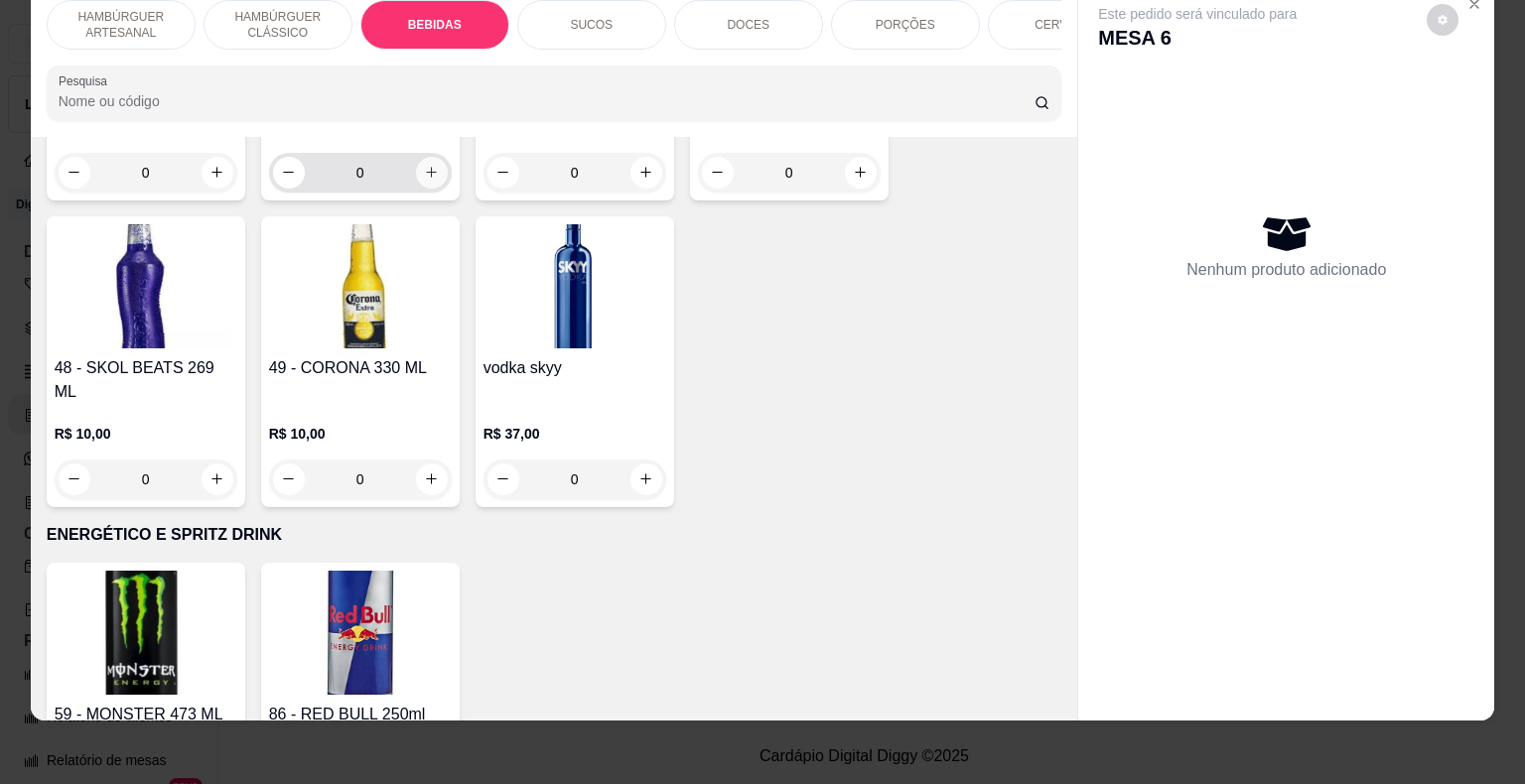 click at bounding box center [432, 173] 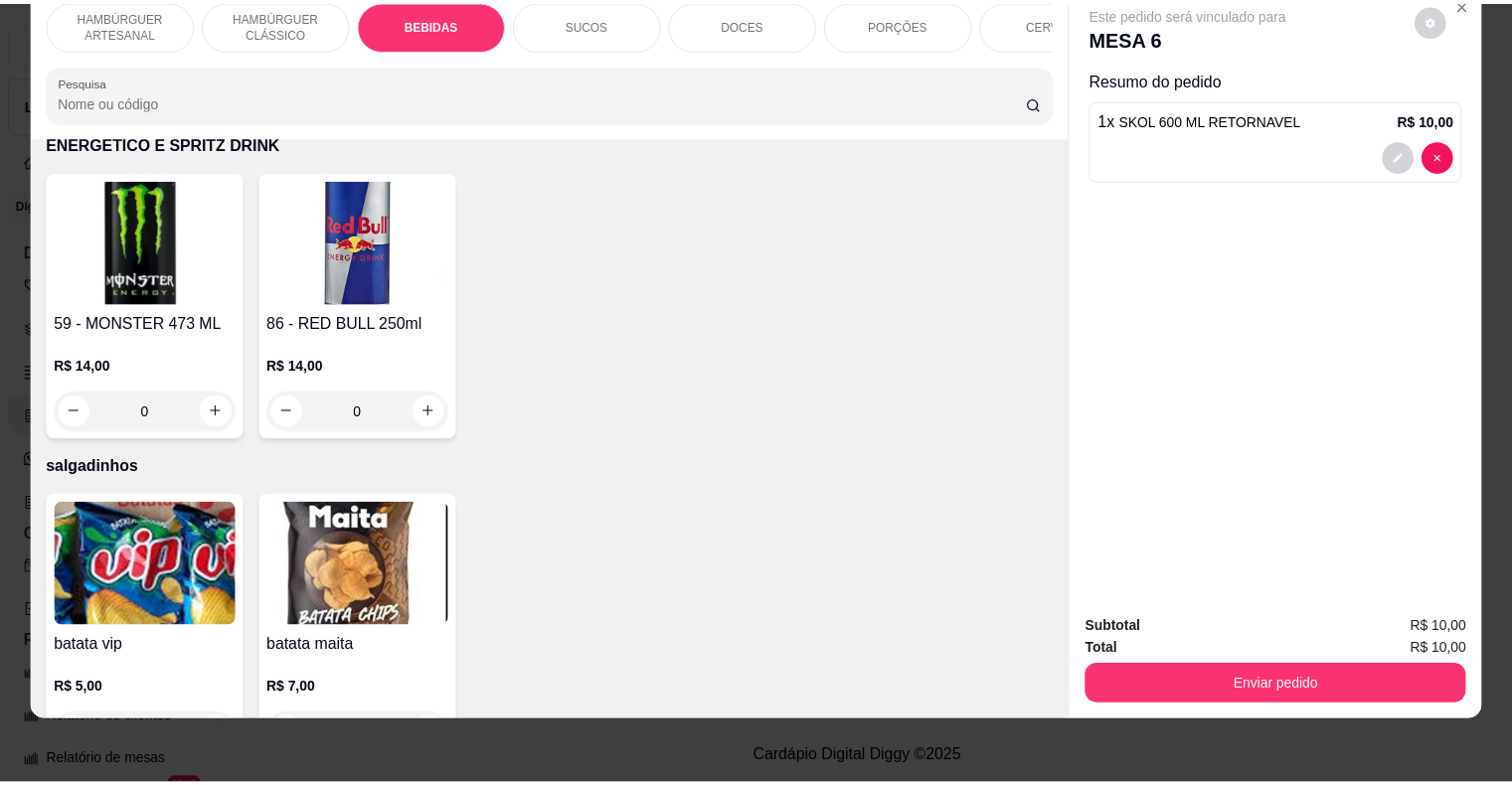 scroll, scrollTop: 5302, scrollLeft: 0, axis: vertical 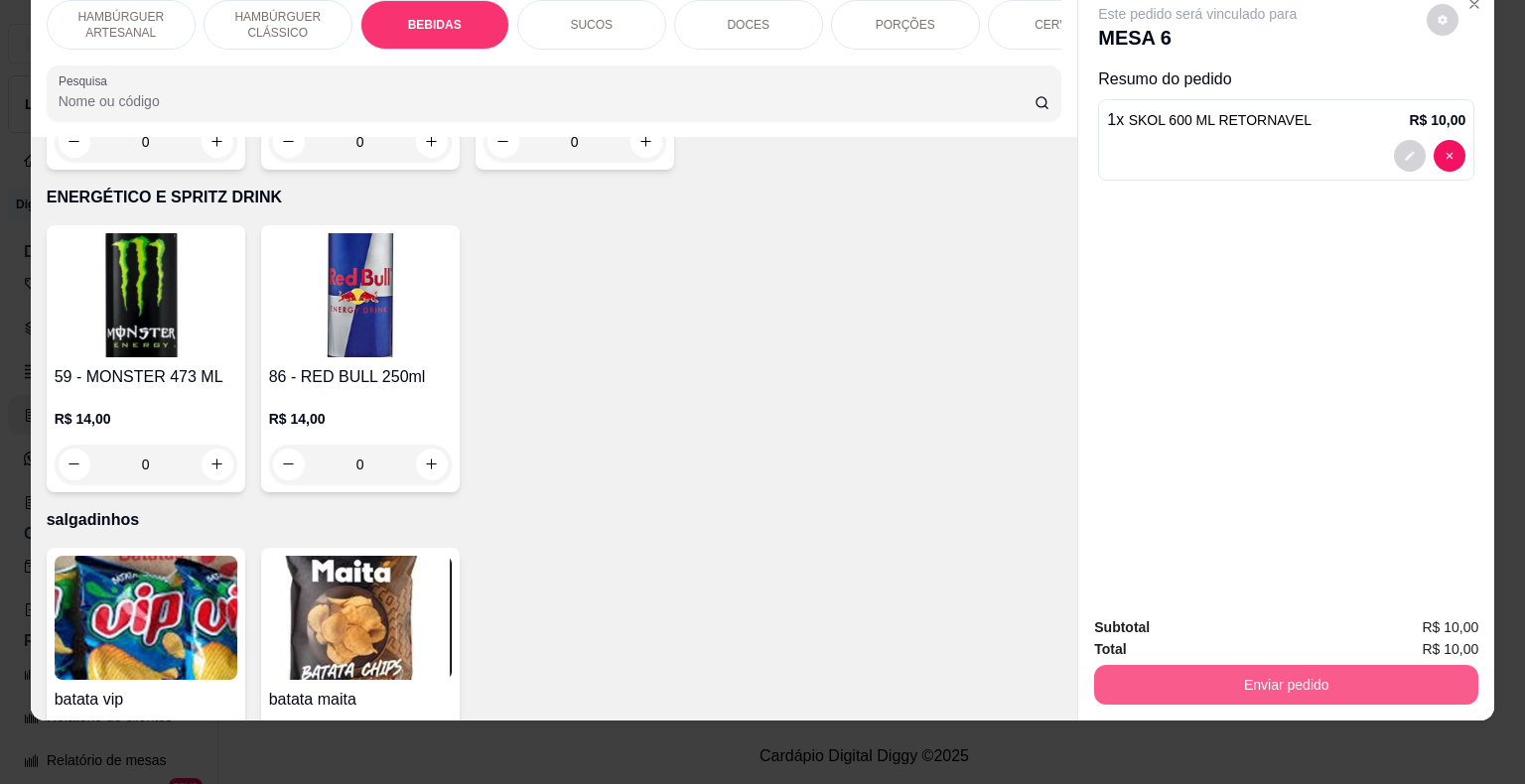 click on "Enviar pedido" at bounding box center [1286, 685] 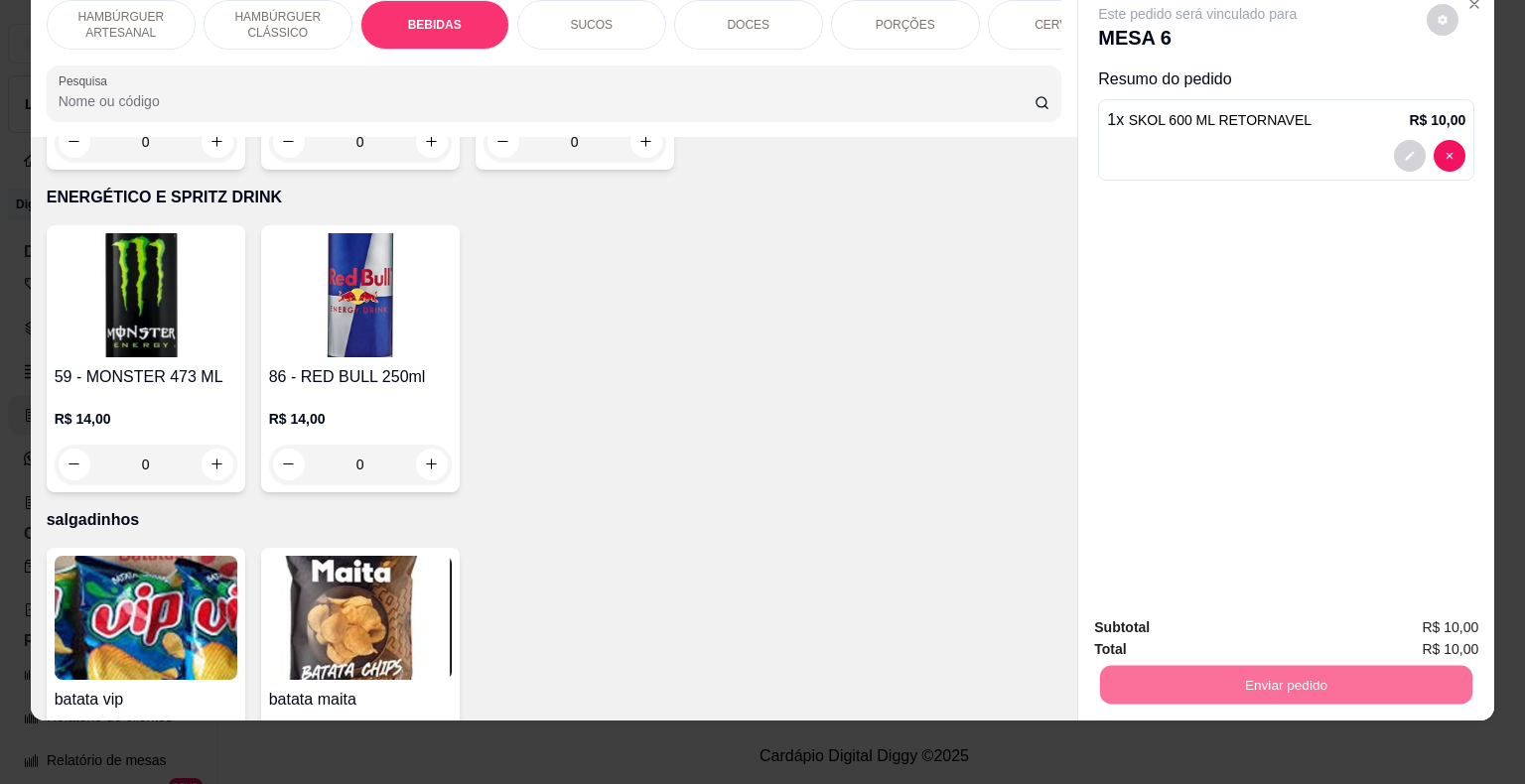 click on "Não registrar e enviar pedido" at bounding box center [1220, 621] 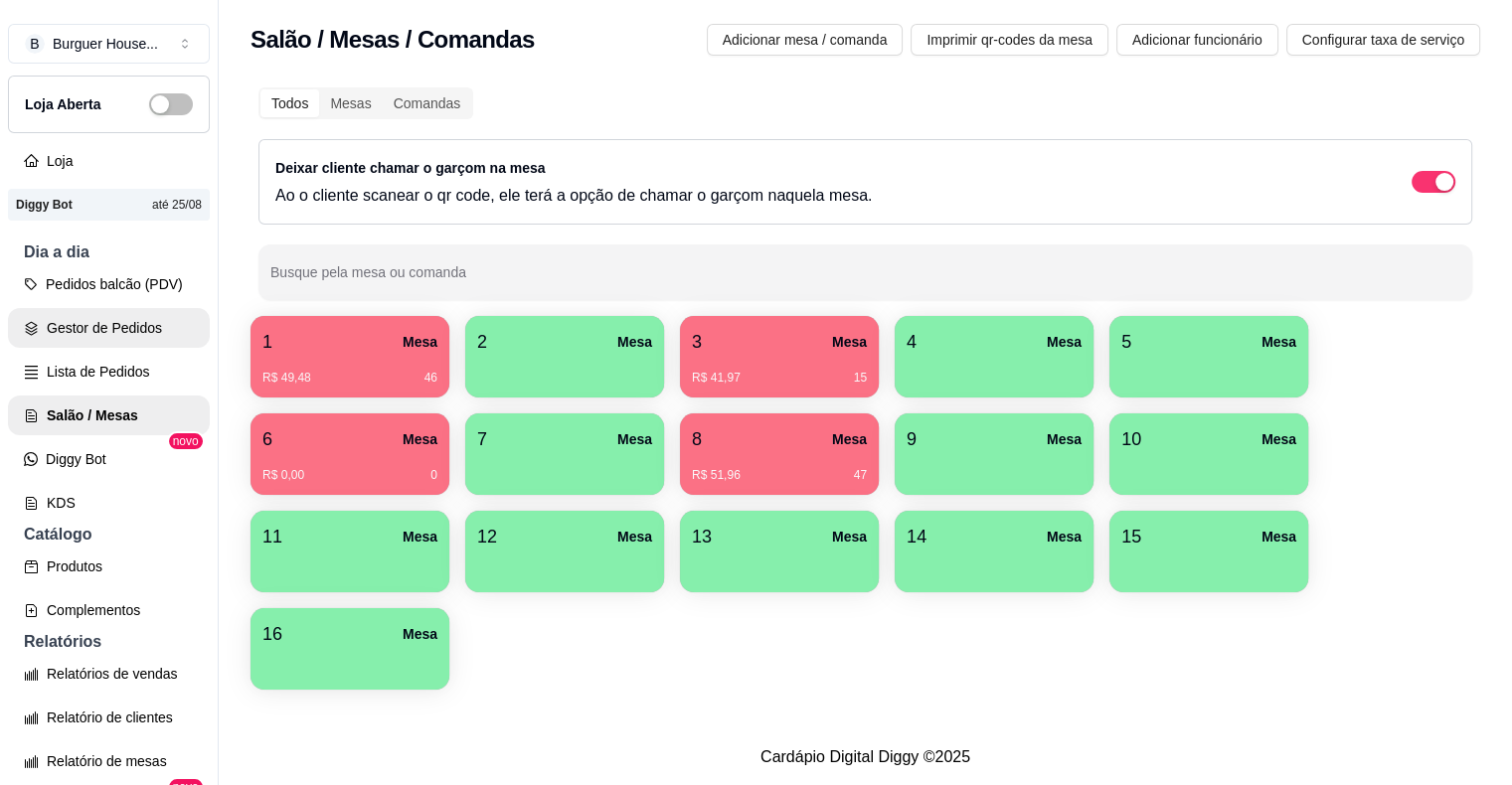 click on "Gestor de Pedidos" at bounding box center (108, 328) 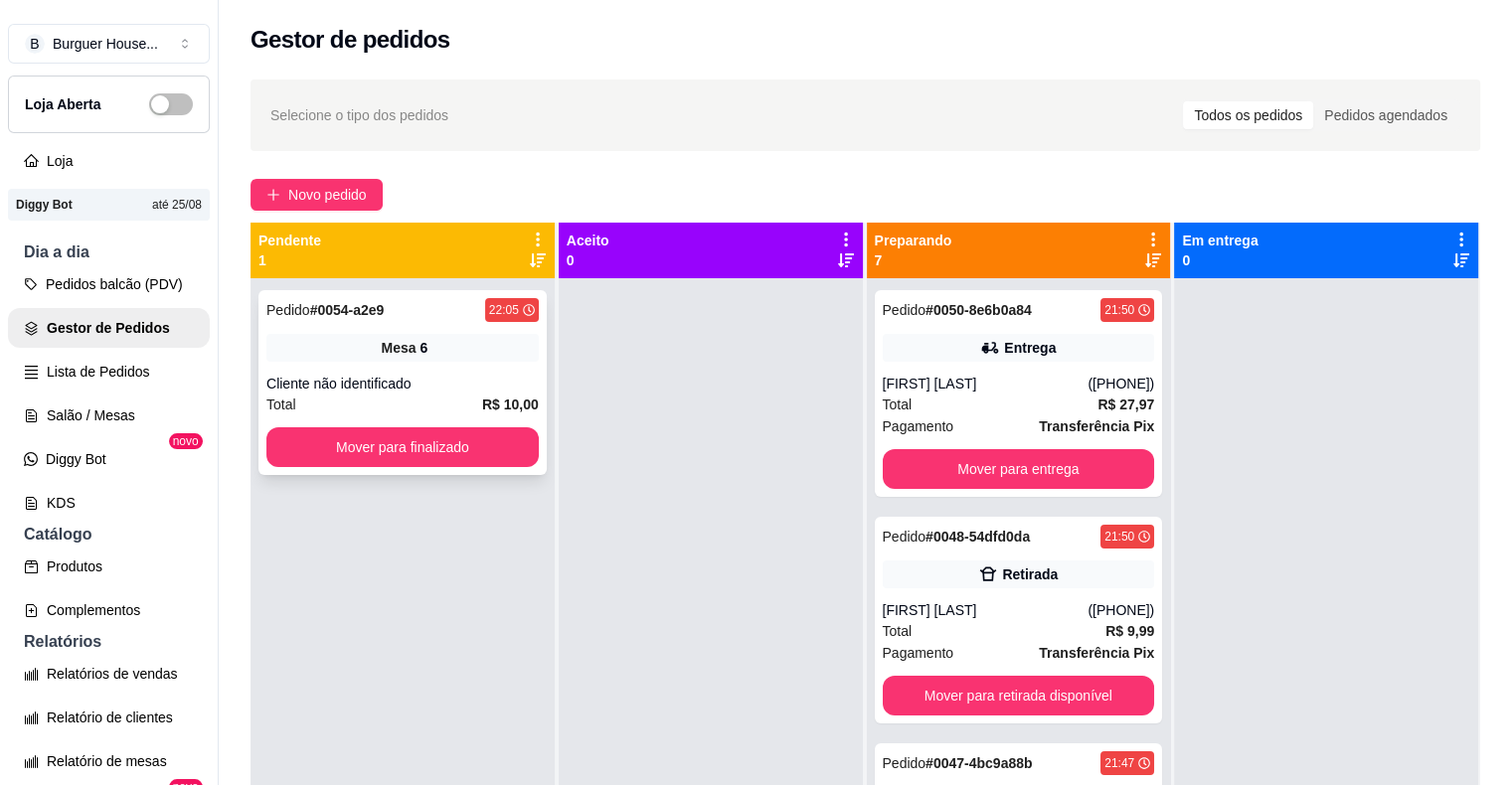 click on "Cliente não identificado" at bounding box center (403, 384) 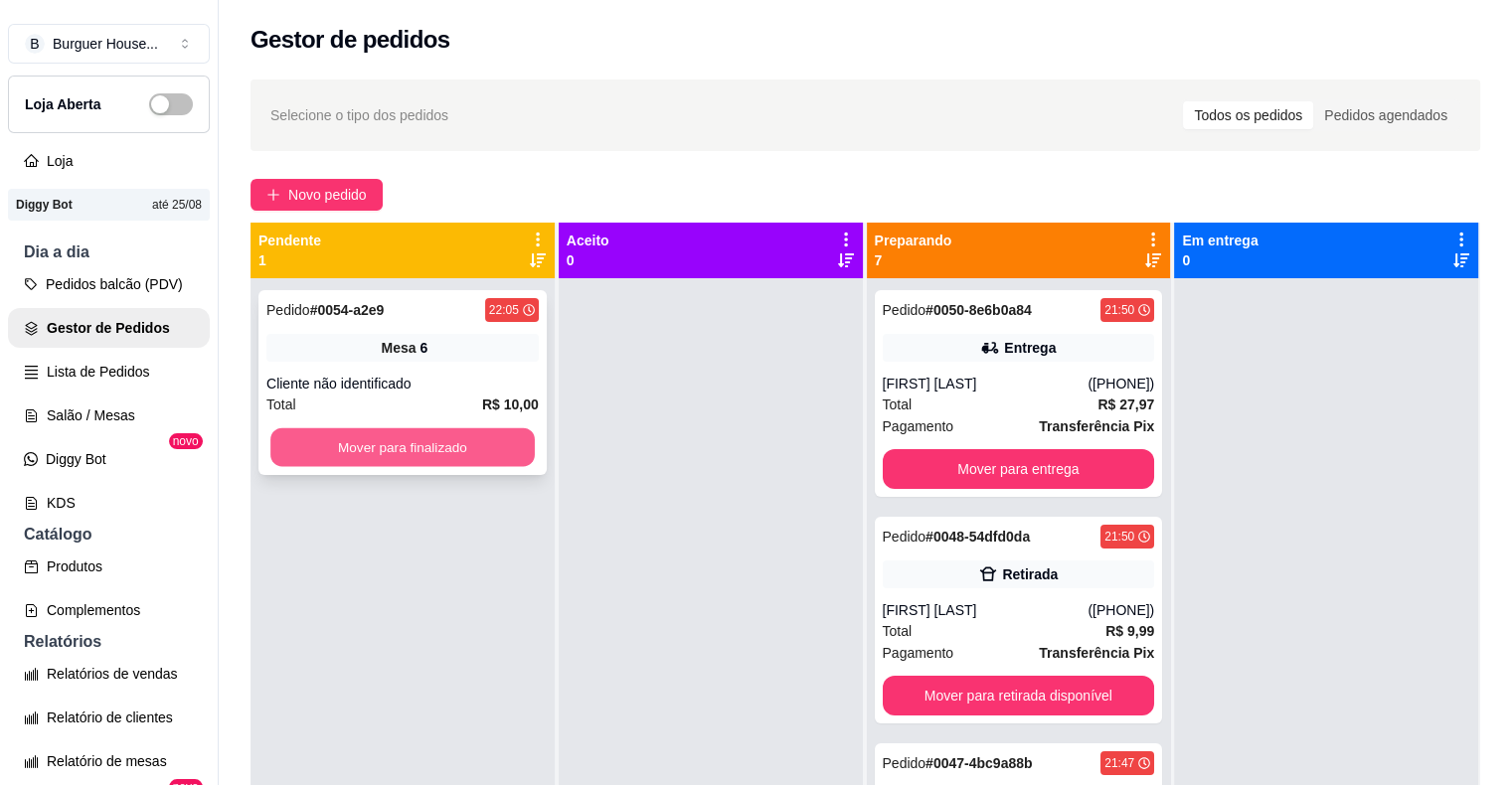 click on "Mover para finalizado" at bounding box center [403, 447] 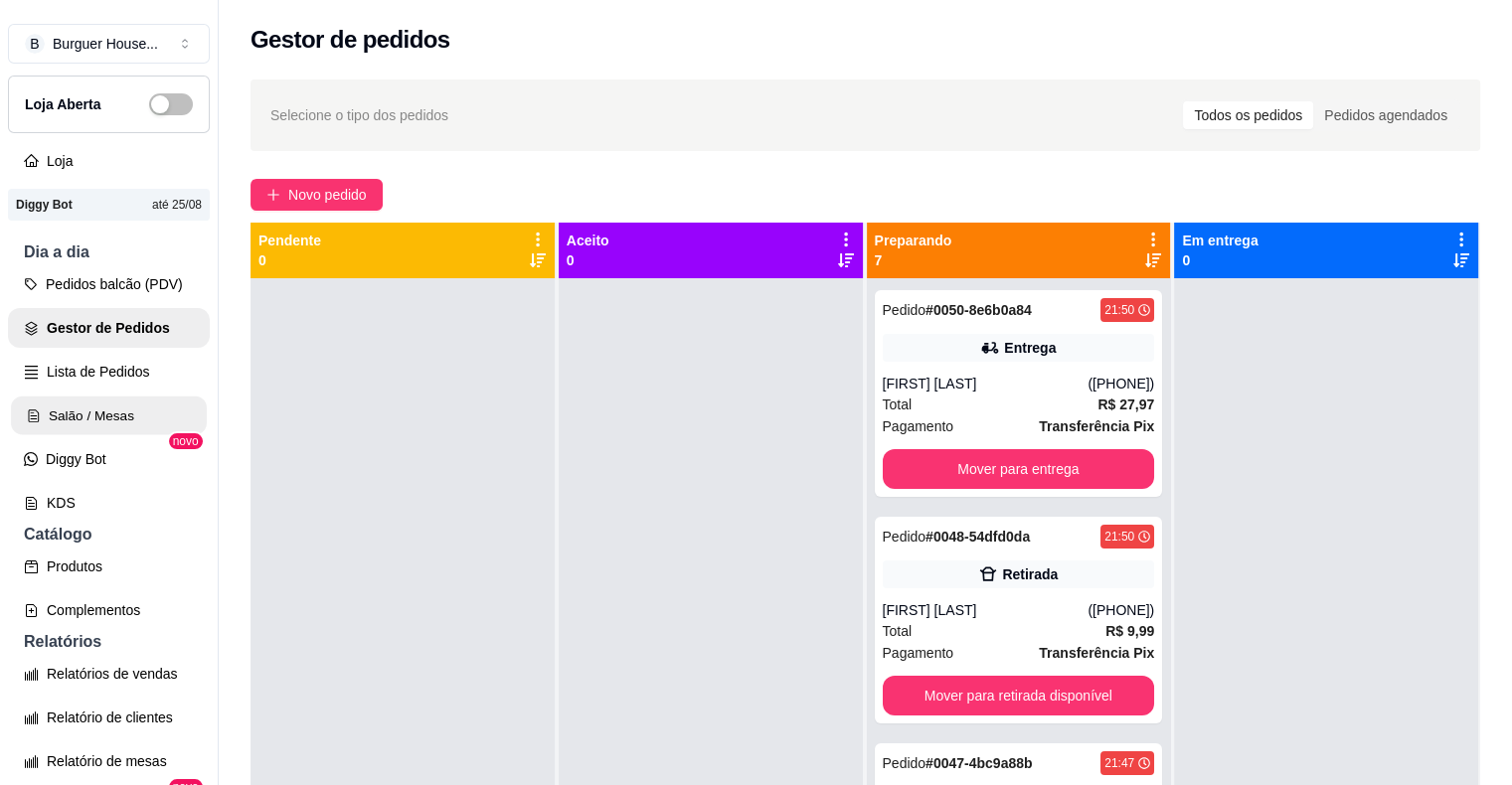 click on "Salão / Mesas" at bounding box center [108, 415] 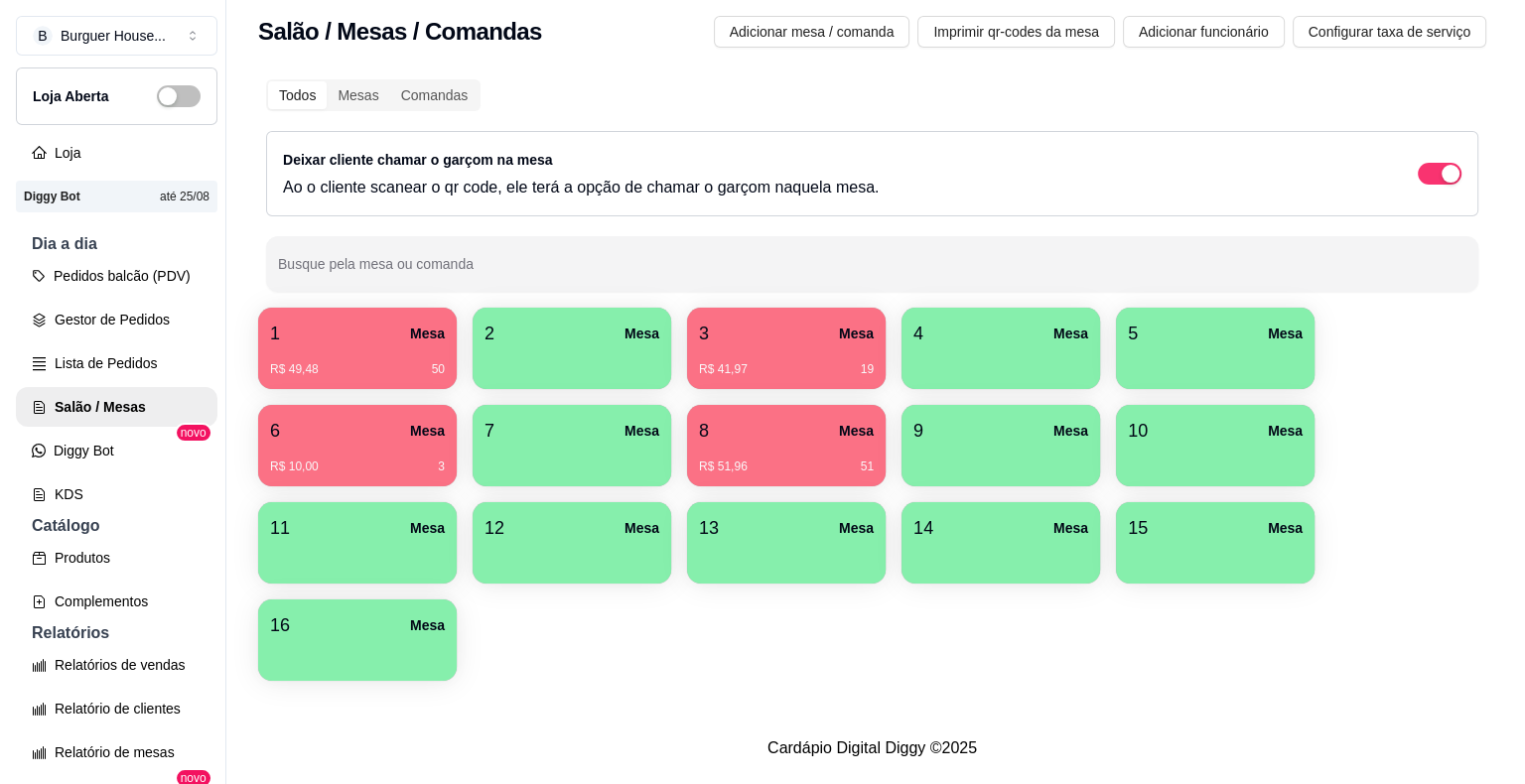 scroll, scrollTop: 0, scrollLeft: 0, axis: both 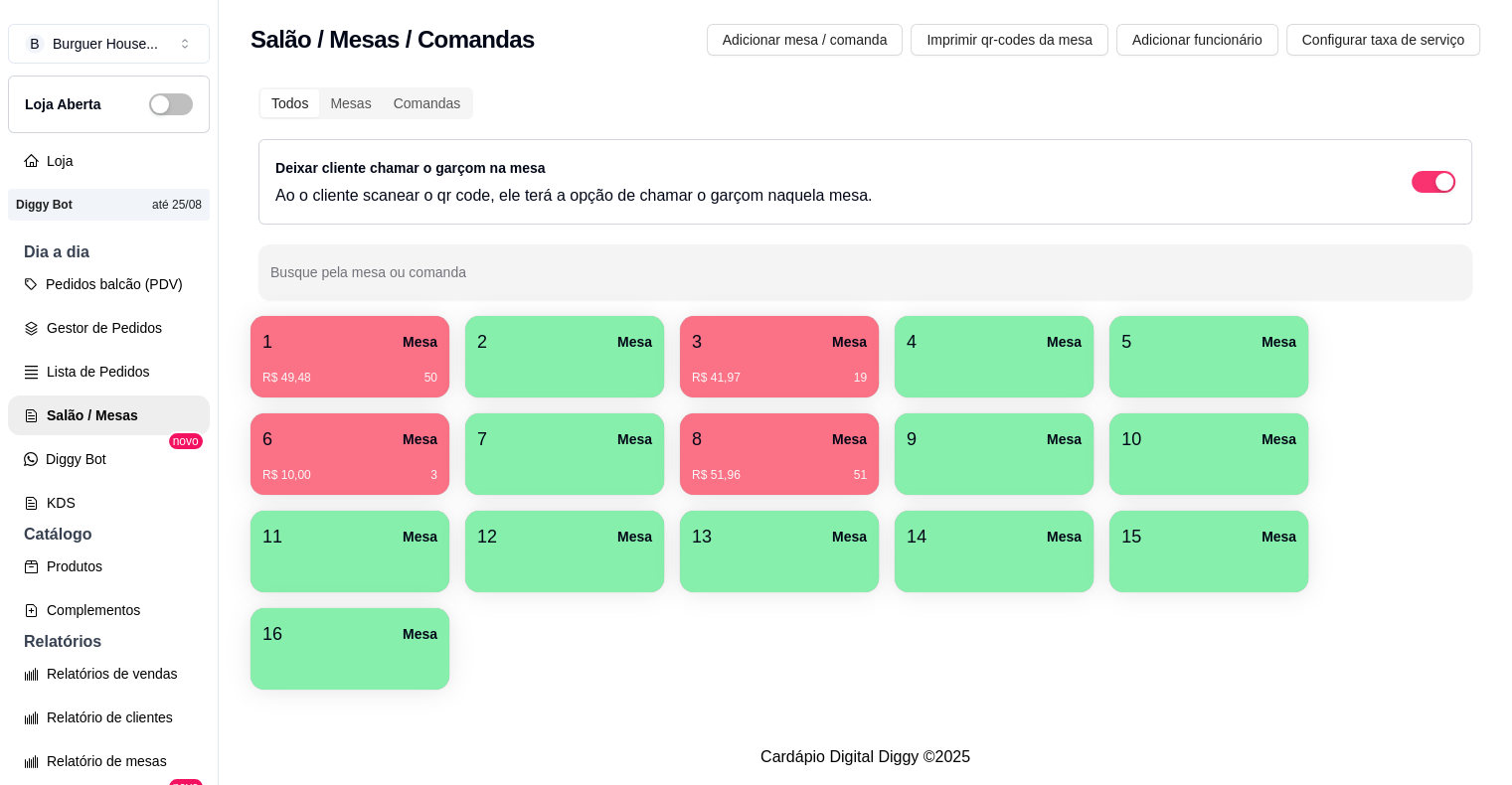 click on "R$ 49,48 50" at bounding box center [350, 378] 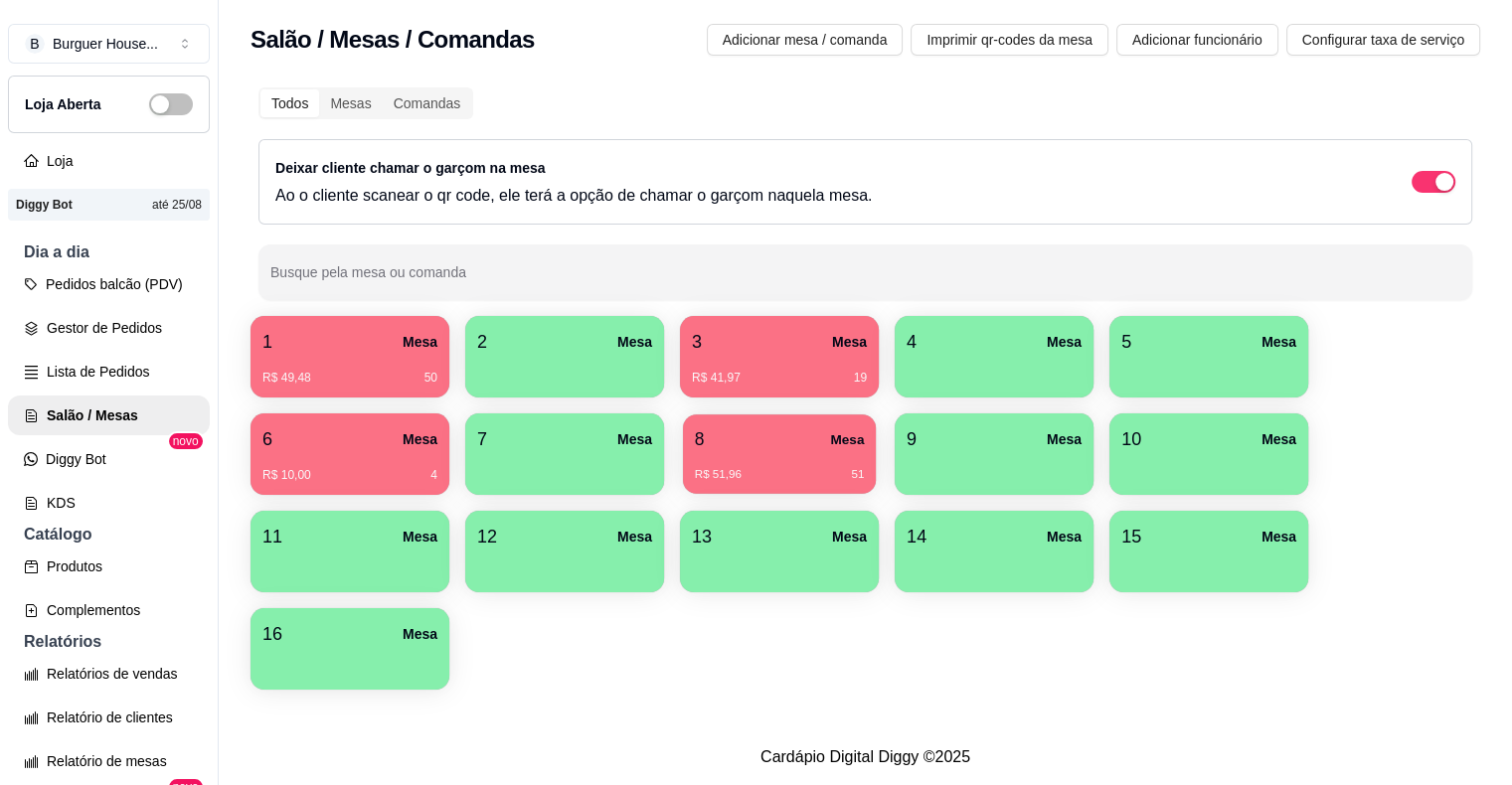 click on "R$ 51,96 51" at bounding box center (779, 475) 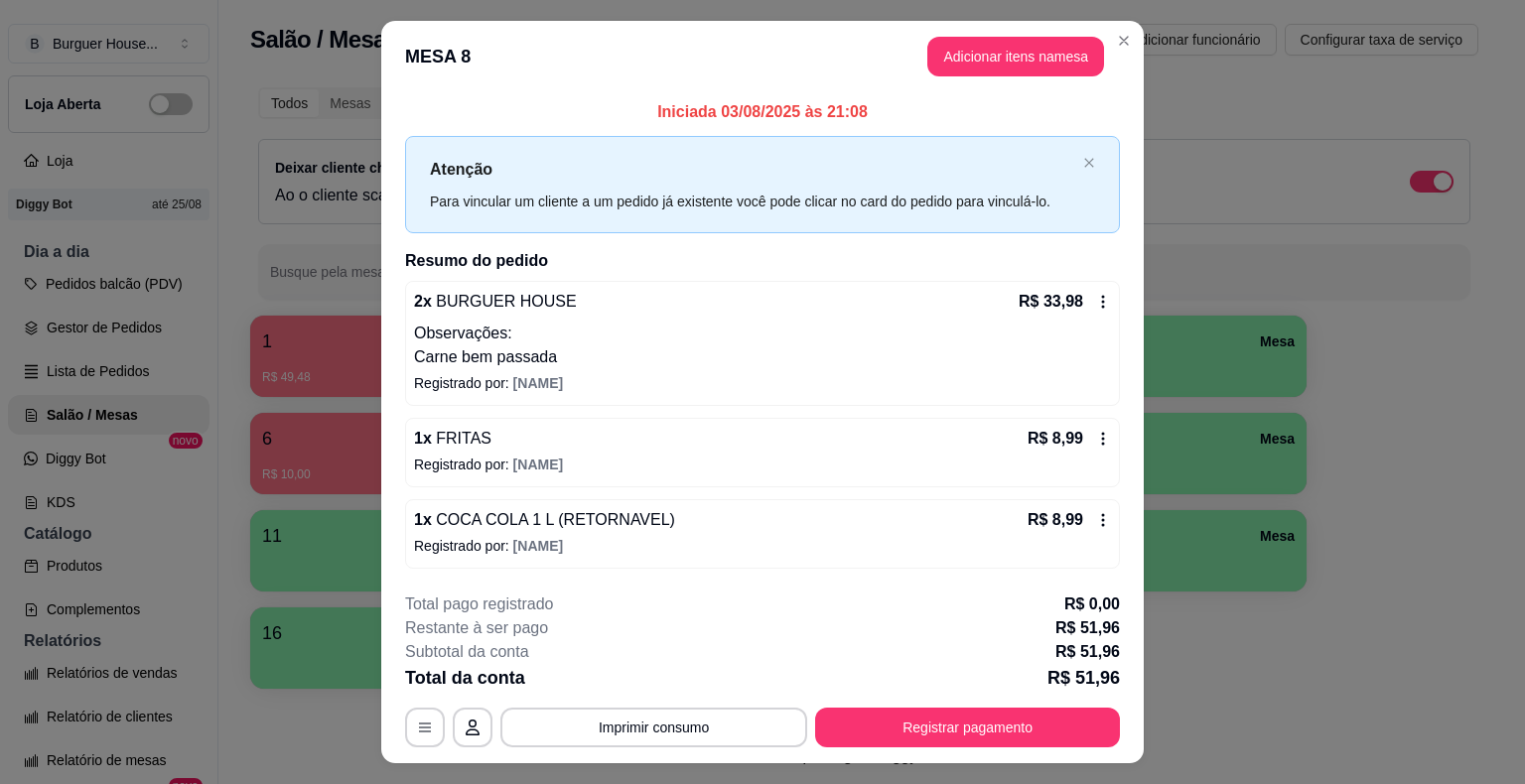 scroll, scrollTop: 41, scrollLeft: 0, axis: vertical 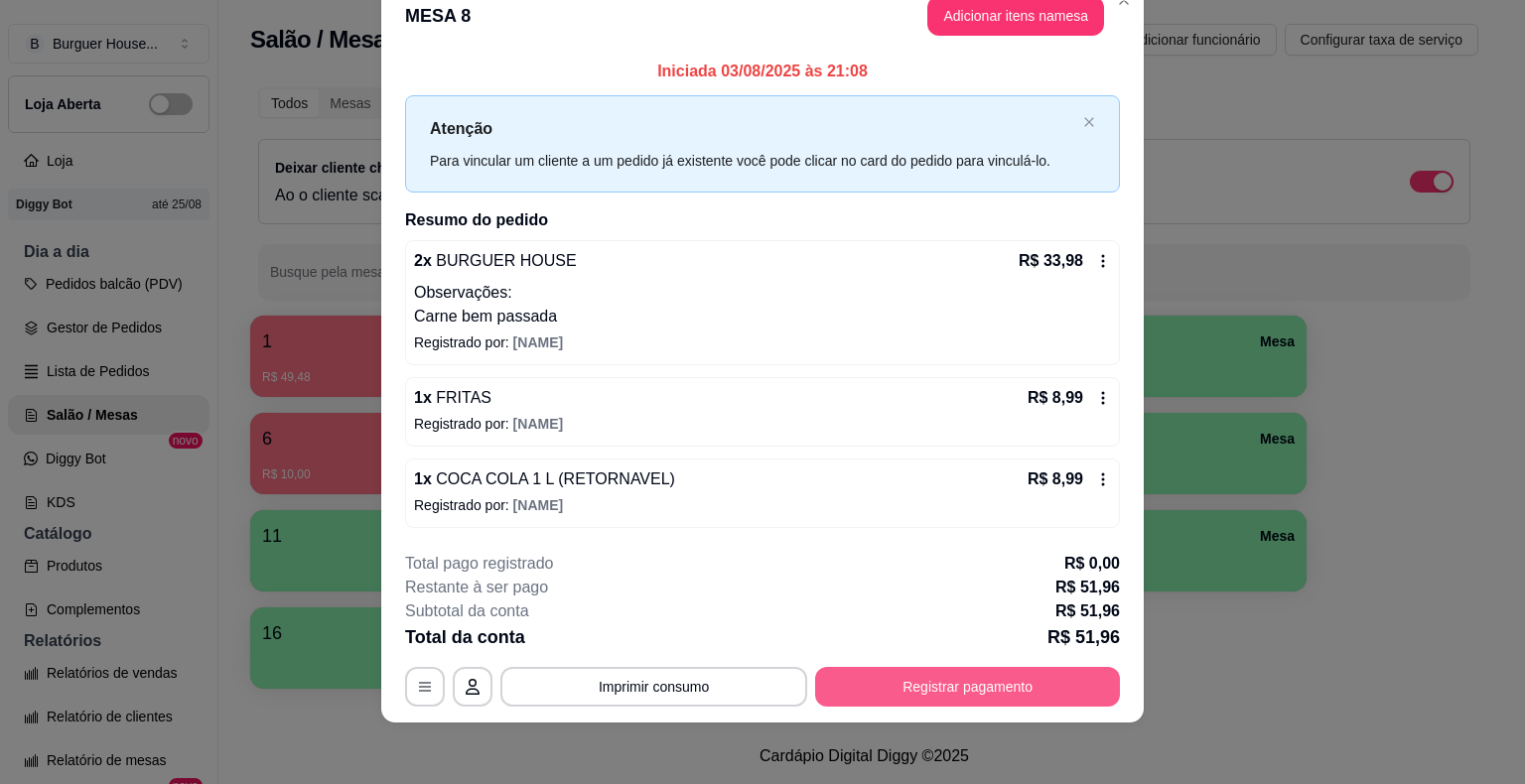 click on "Registrar pagamento" at bounding box center (967, 687) 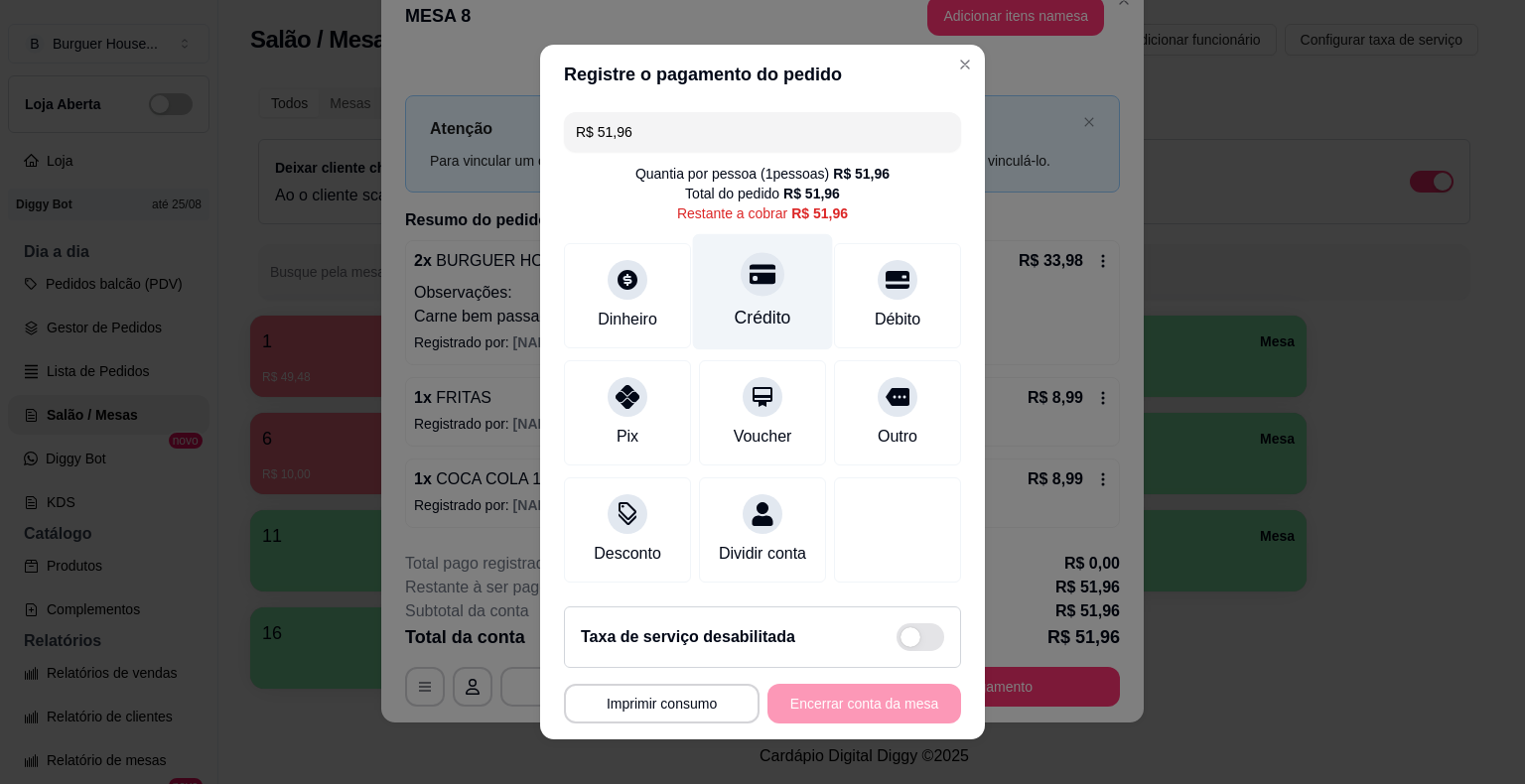 click on "Crédito" at bounding box center [762, 292] 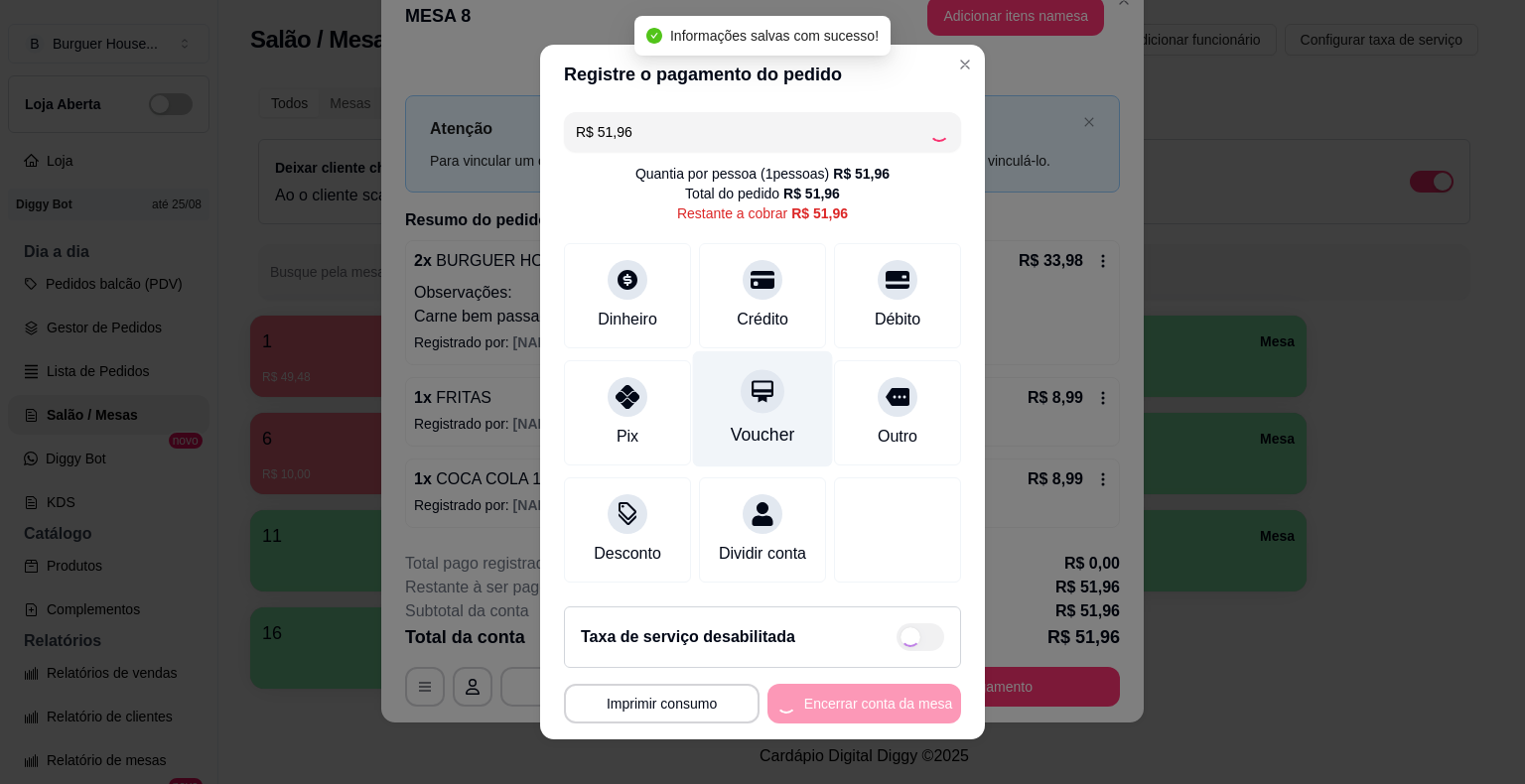 type on "R$ 0,00" 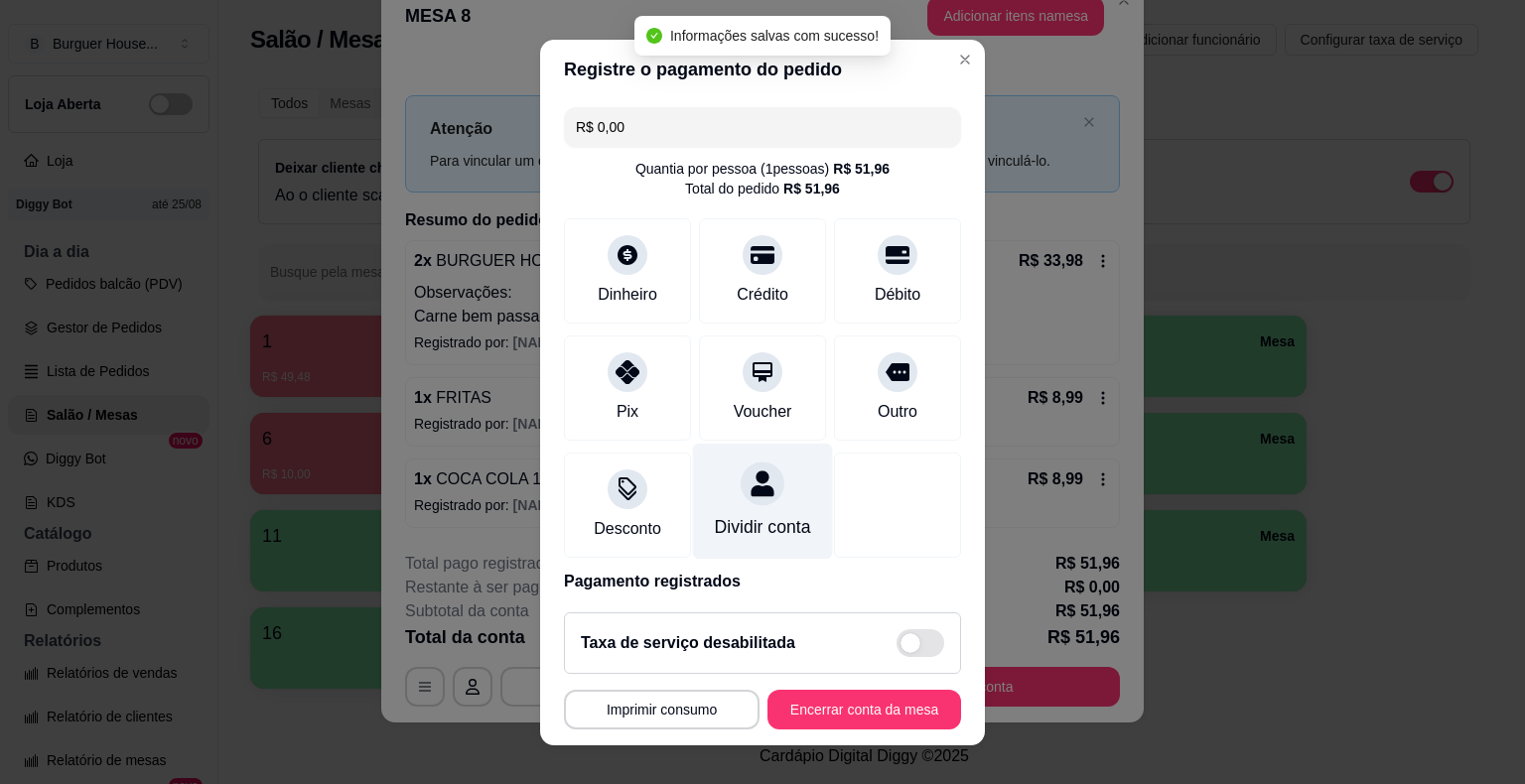 scroll, scrollTop: 93, scrollLeft: 0, axis: vertical 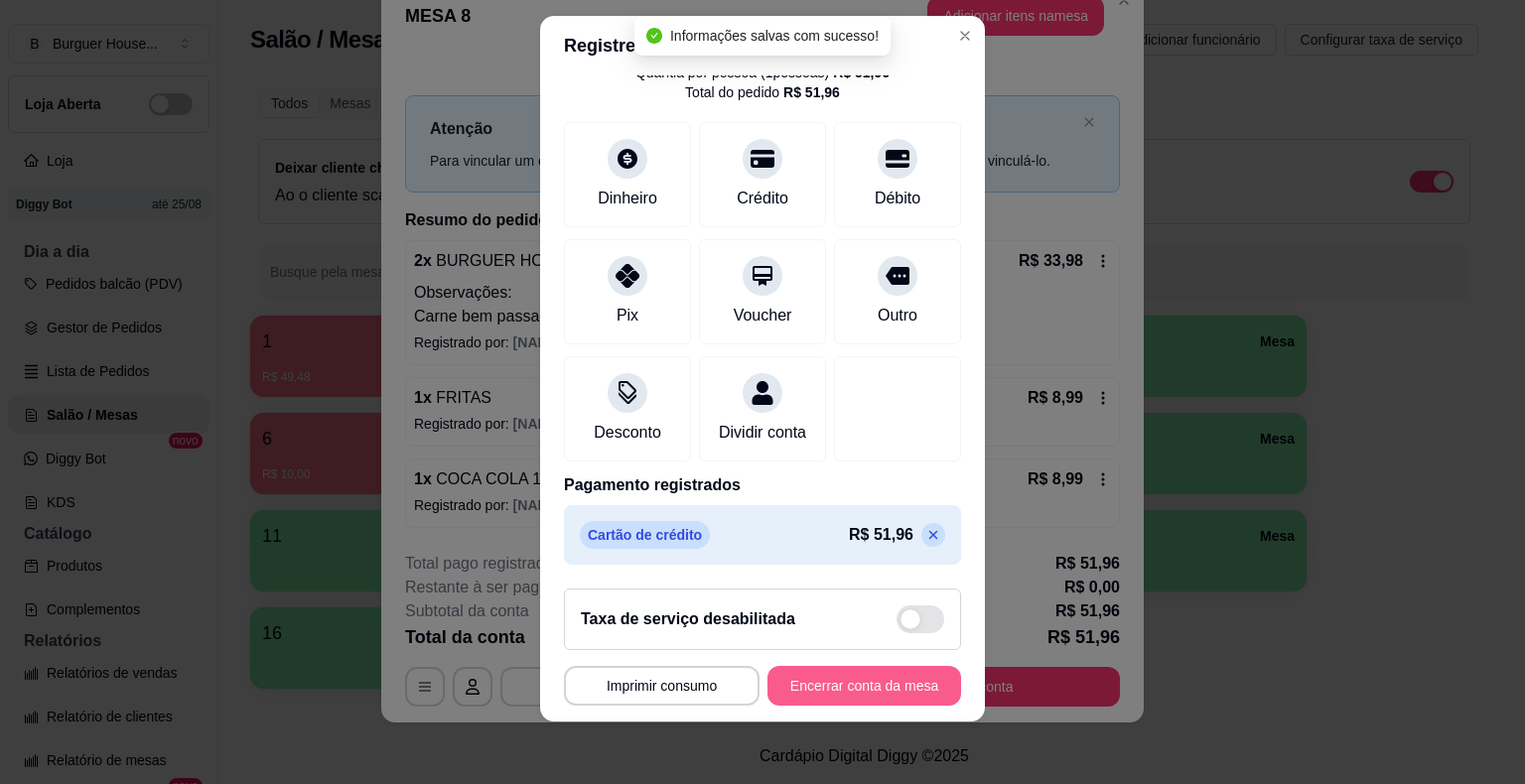 click on "Encerrar conta da mesa" at bounding box center [864, 686] 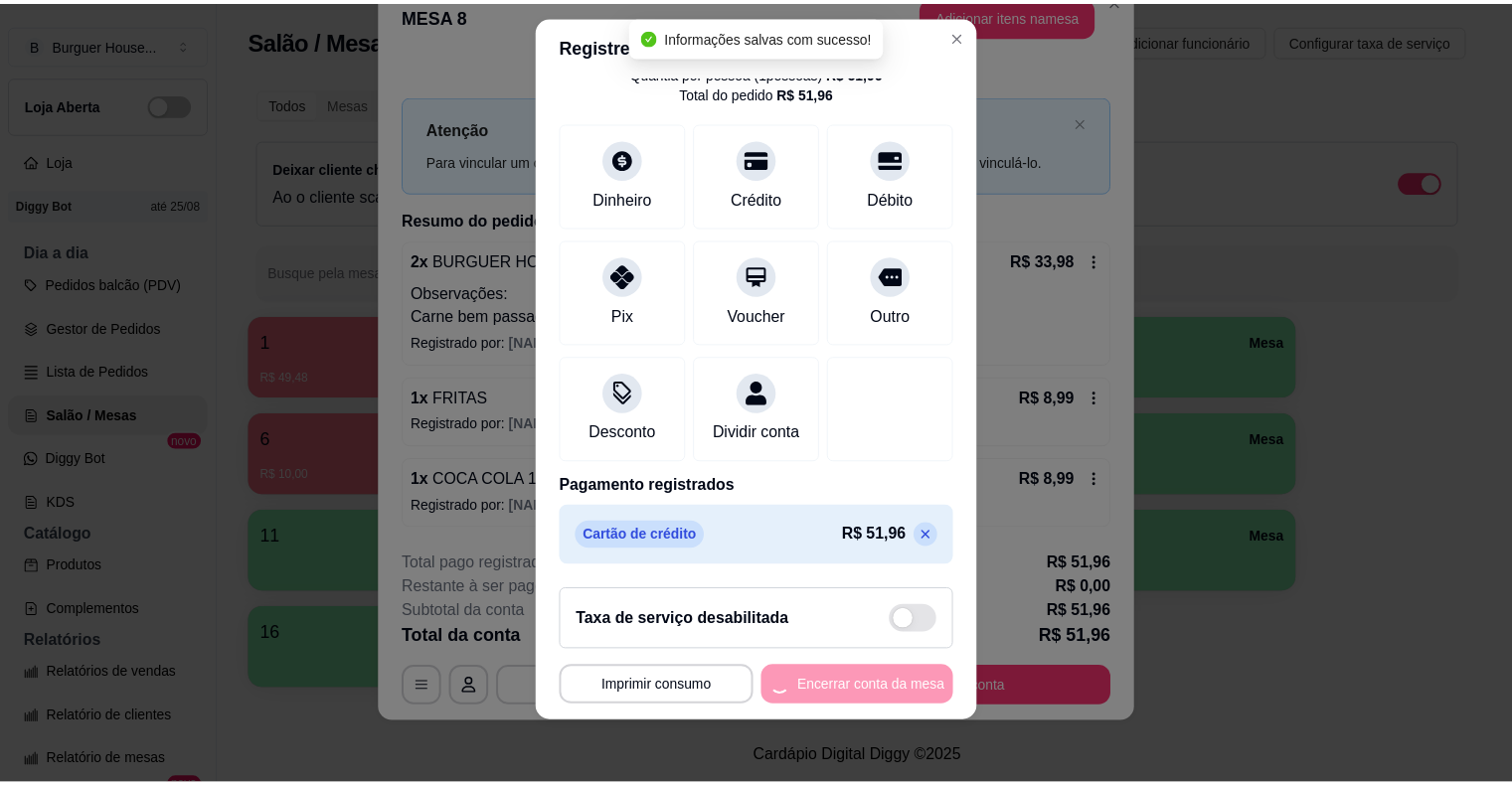 scroll, scrollTop: 0, scrollLeft: 0, axis: both 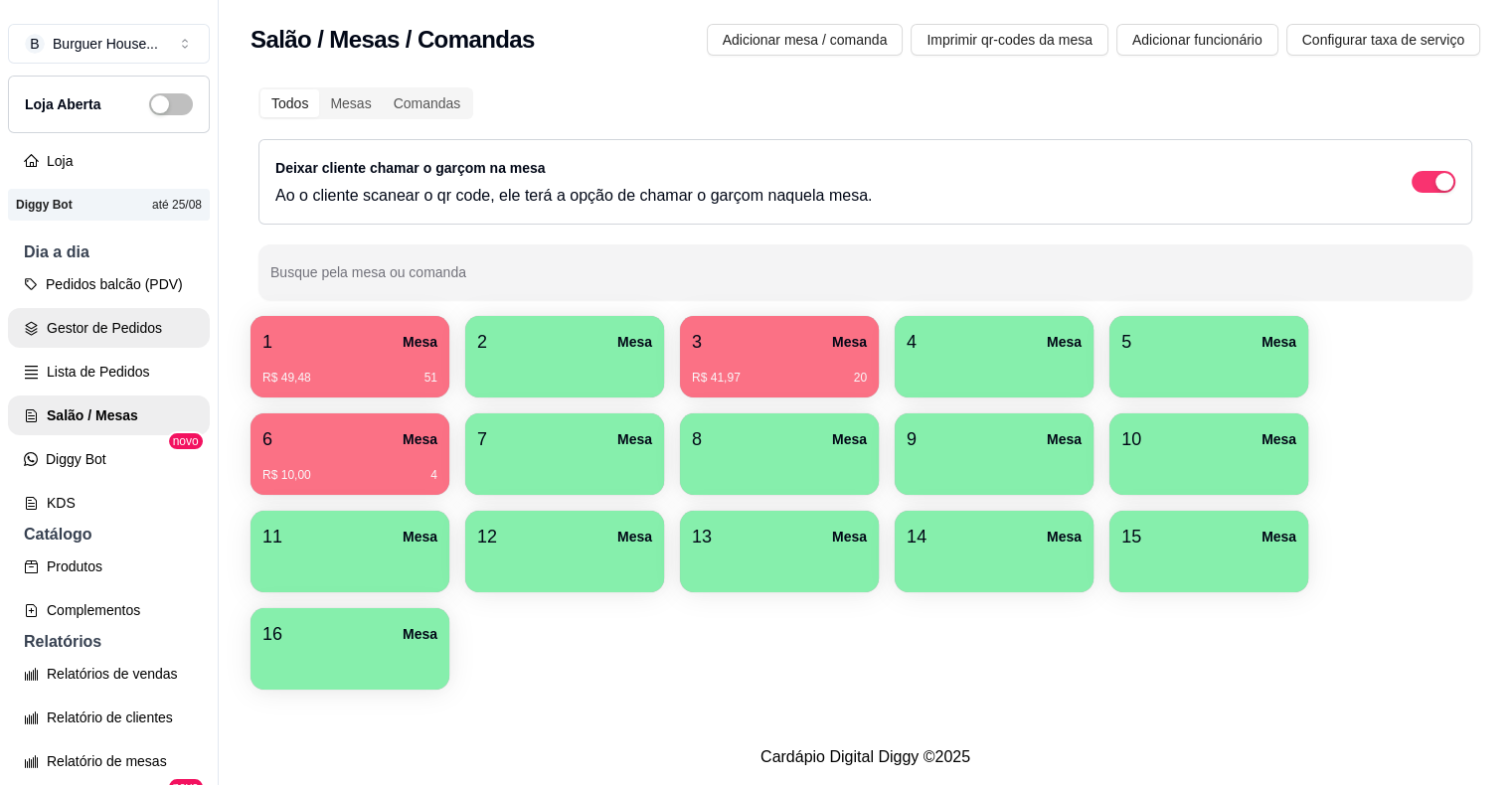 click on "Gestor de Pedidos" at bounding box center (108, 328) 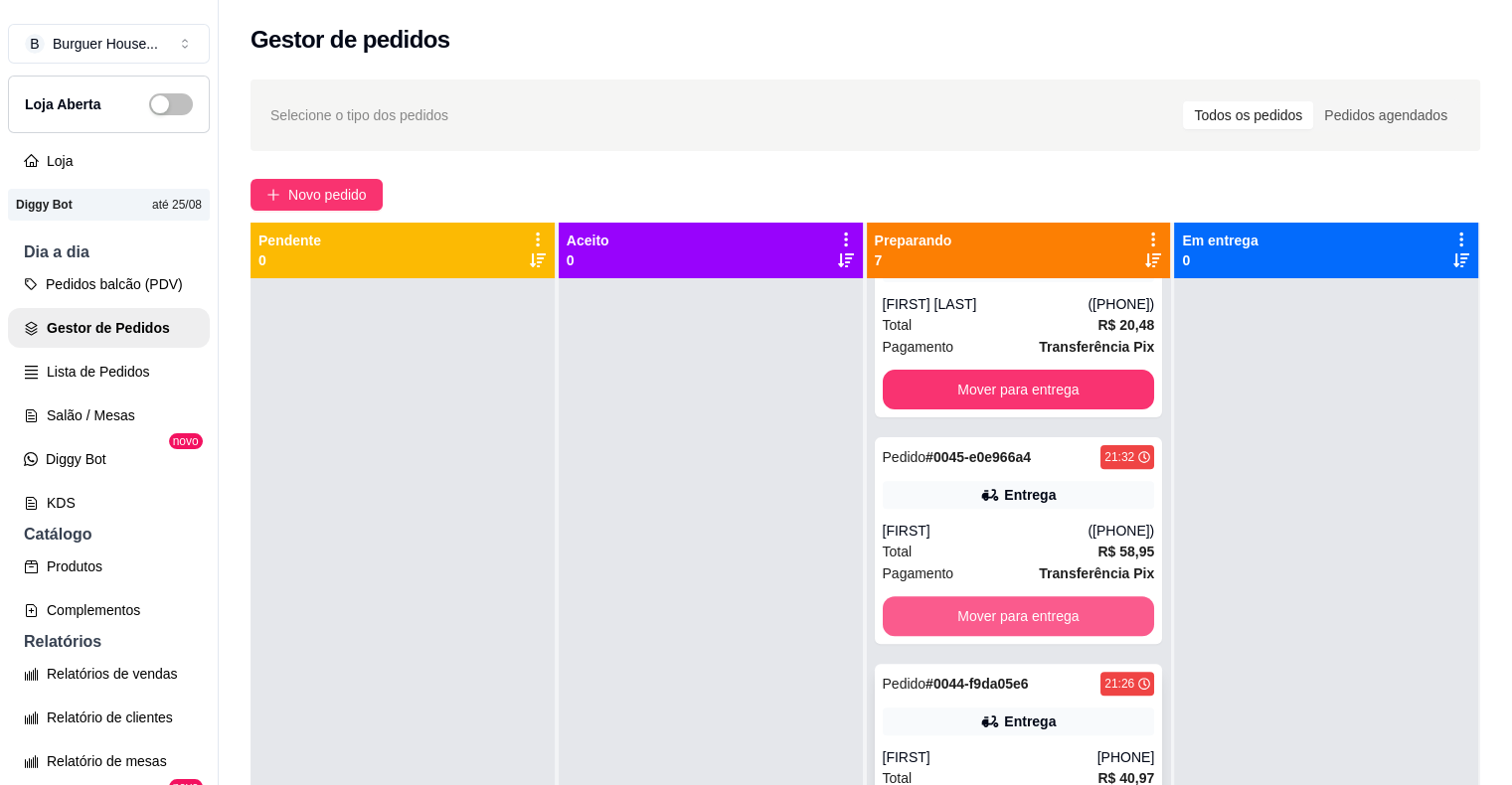 scroll, scrollTop: 820, scrollLeft: 0, axis: vertical 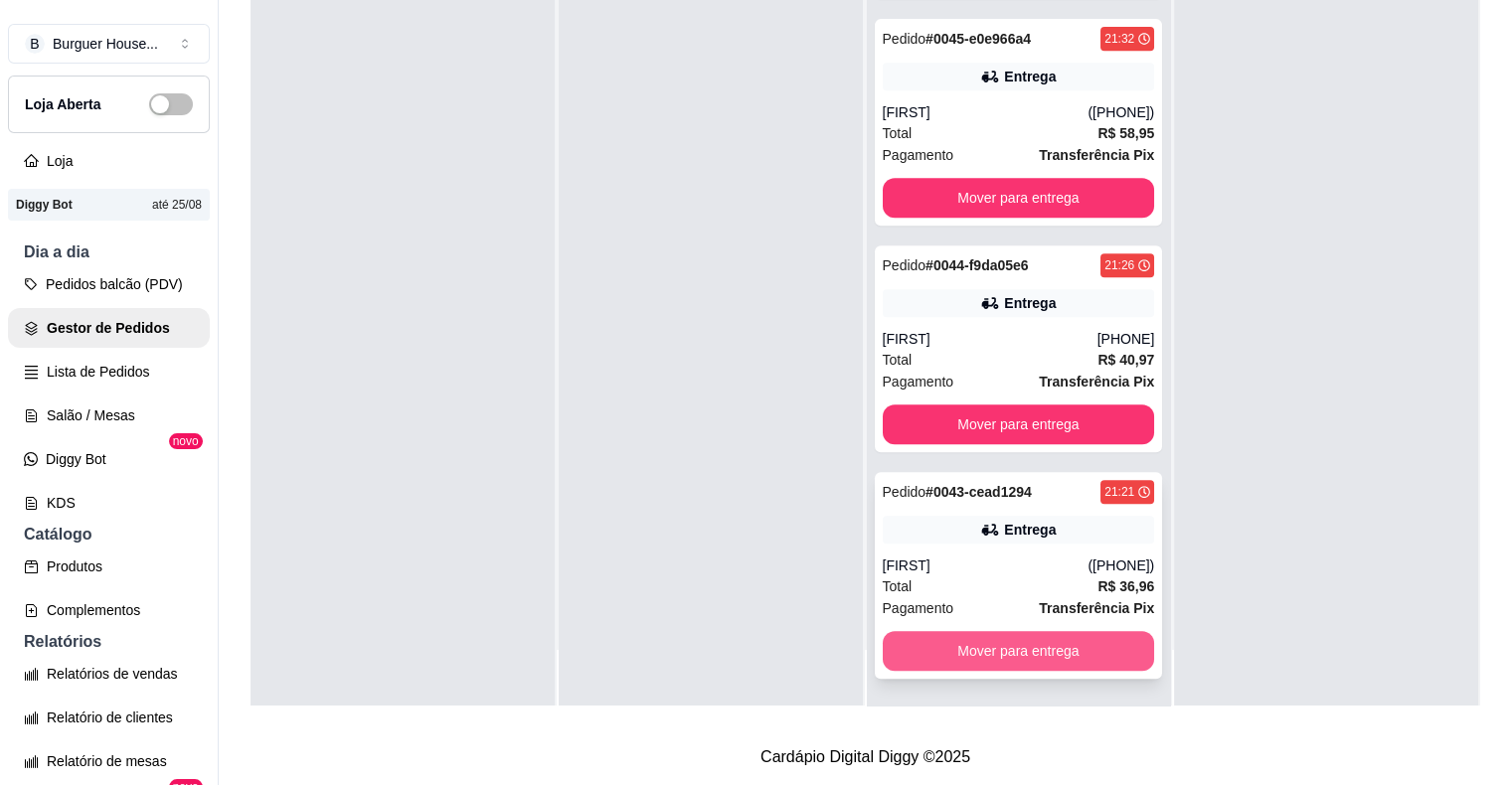 click on "Mover para entrega" at bounding box center [1019, 651] 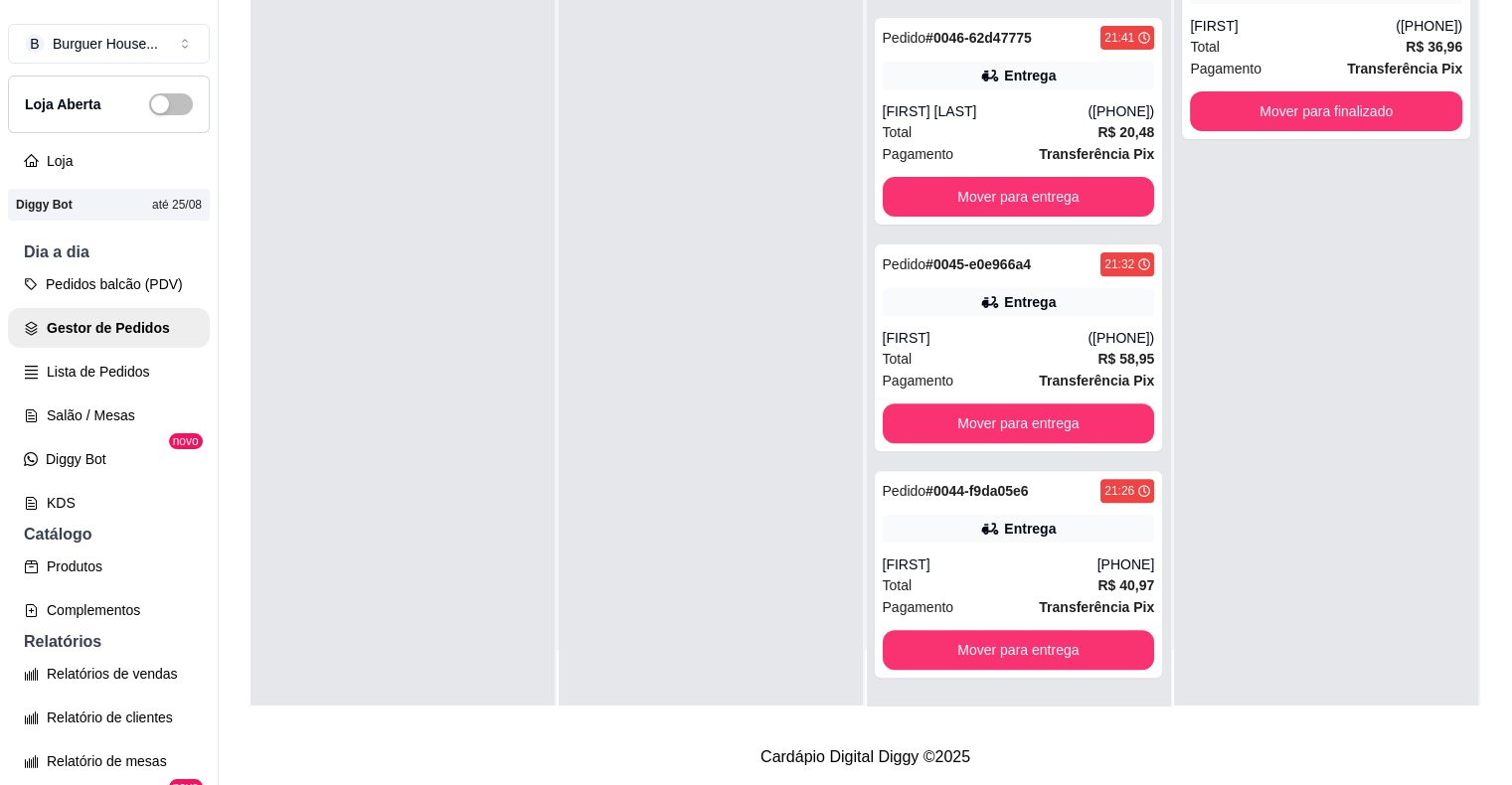 scroll, scrollTop: 593, scrollLeft: 0, axis: vertical 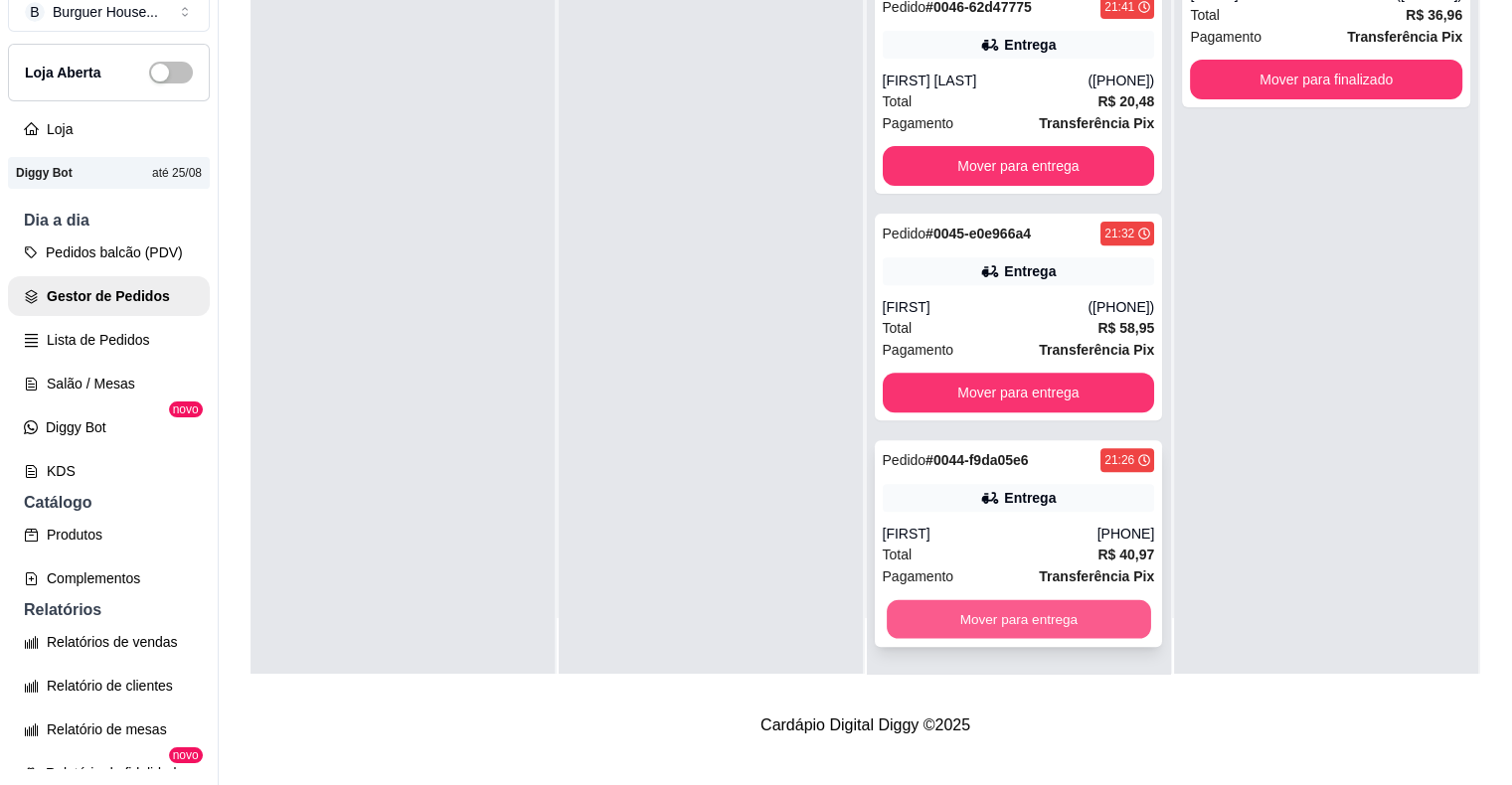 click on "Mover para entrega" at bounding box center (1019, 619) 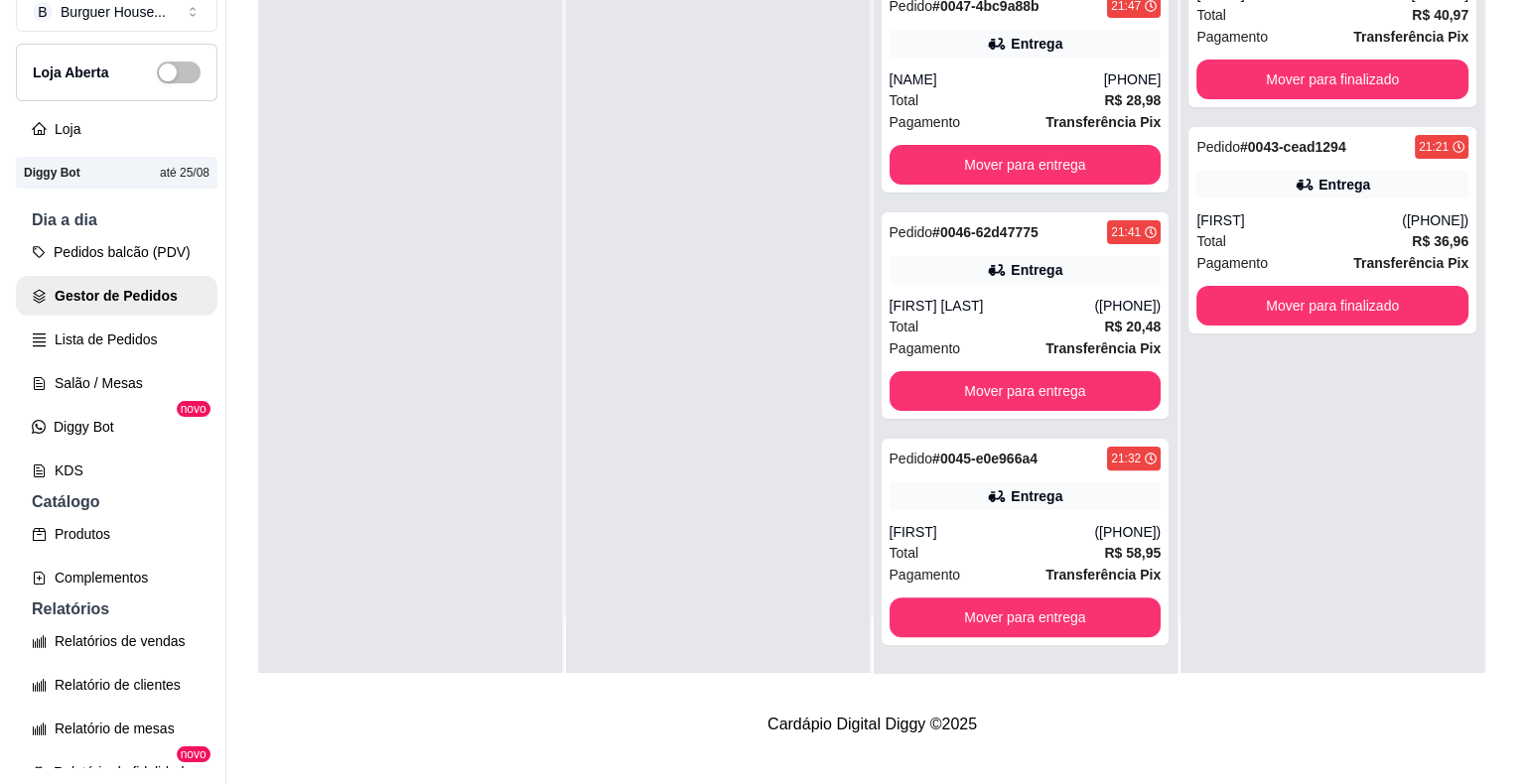 scroll, scrollTop: 366, scrollLeft: 0, axis: vertical 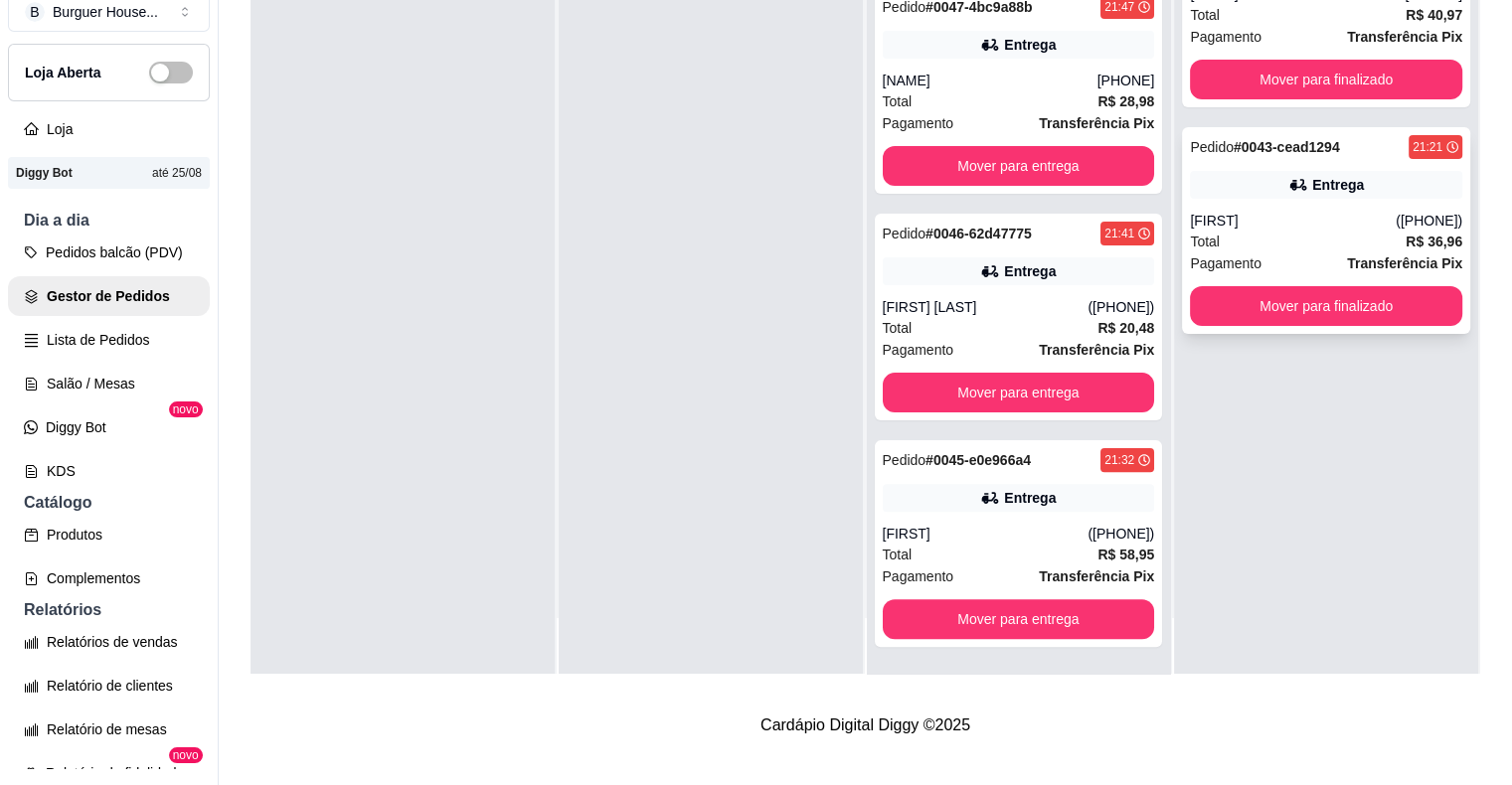 click on "([PHONE])" at bounding box center (1428, 221) 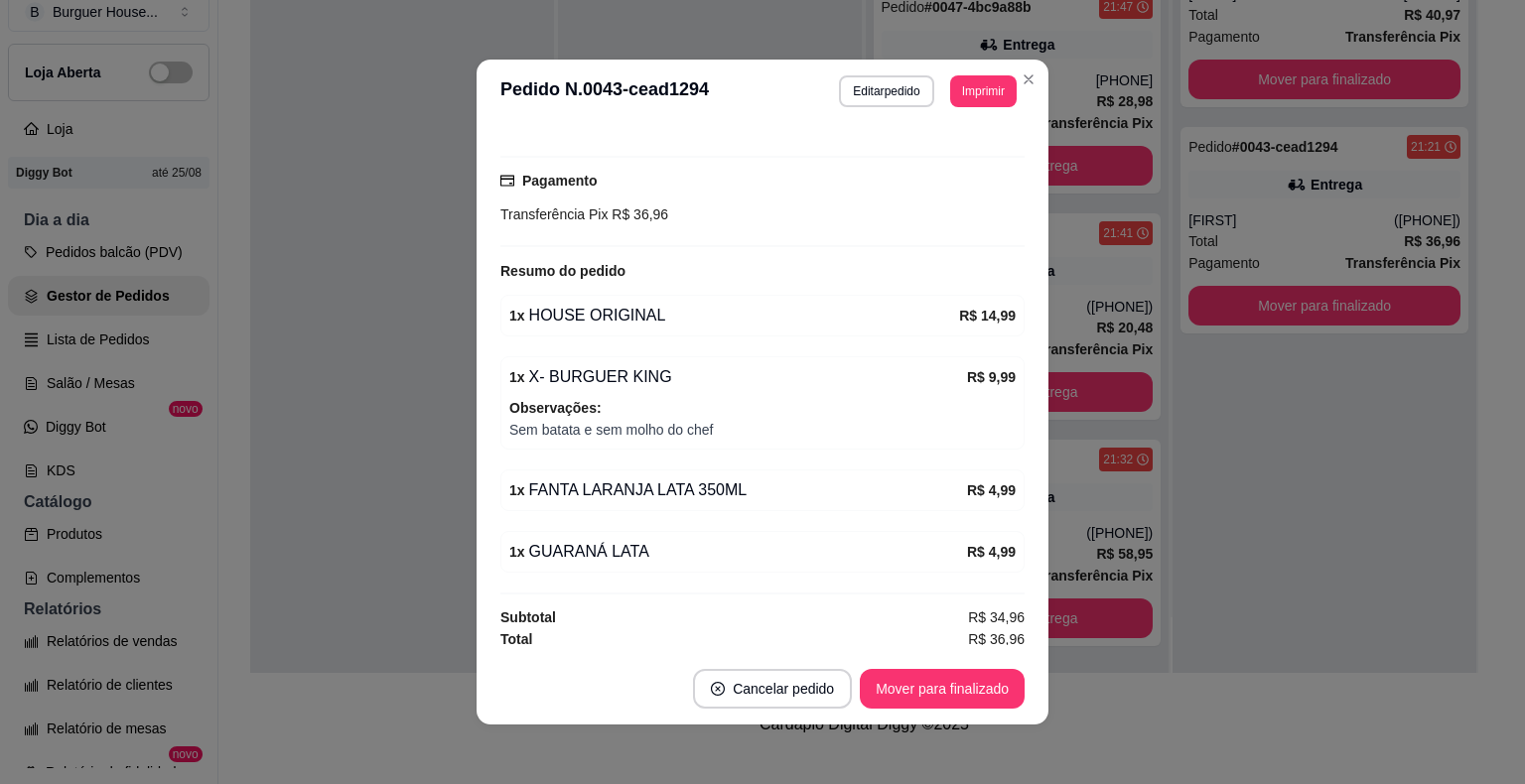 scroll, scrollTop: 488, scrollLeft: 0, axis: vertical 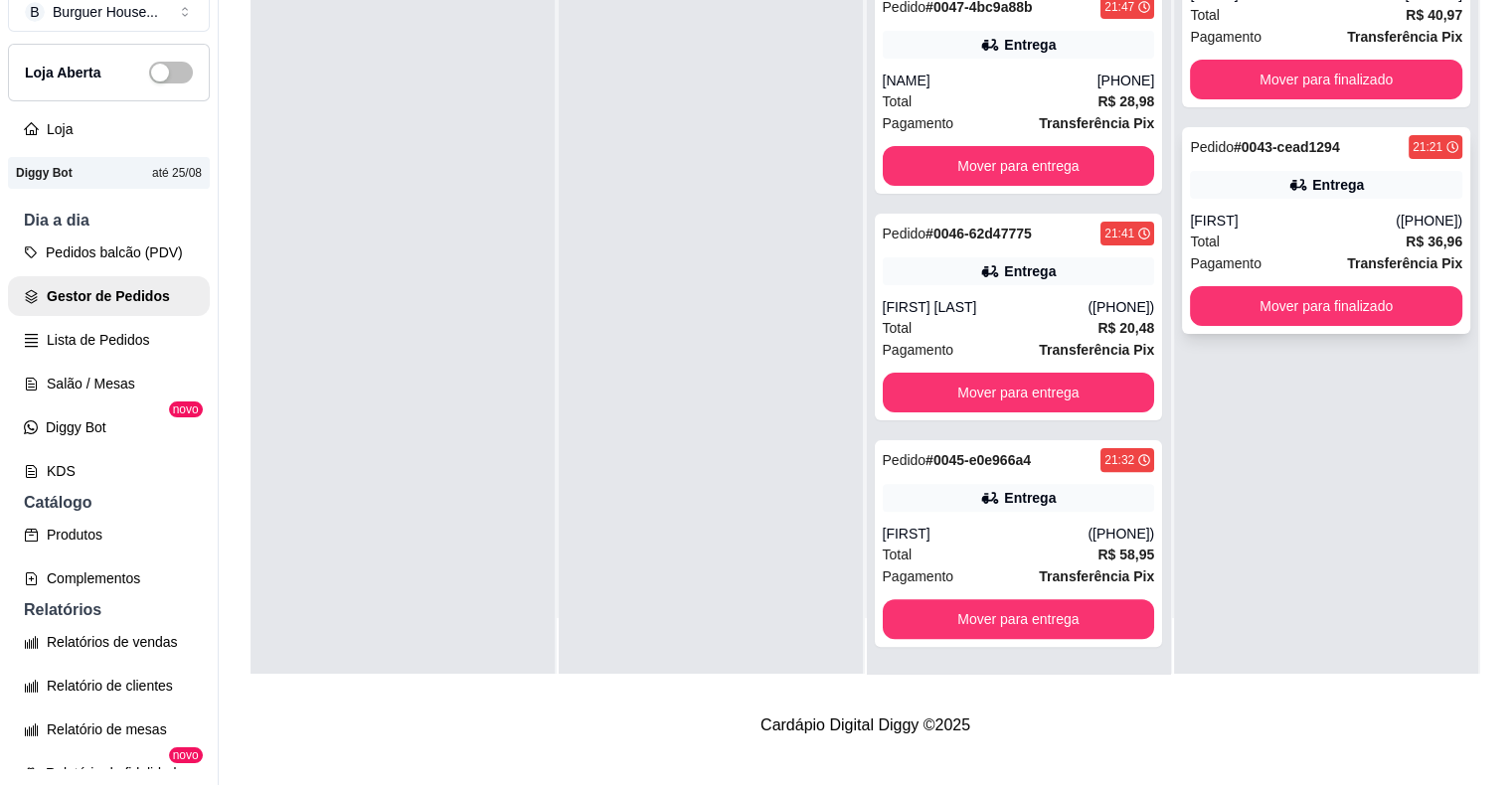 click on "Pagamento Transferência Pix" at bounding box center [1326, 263] 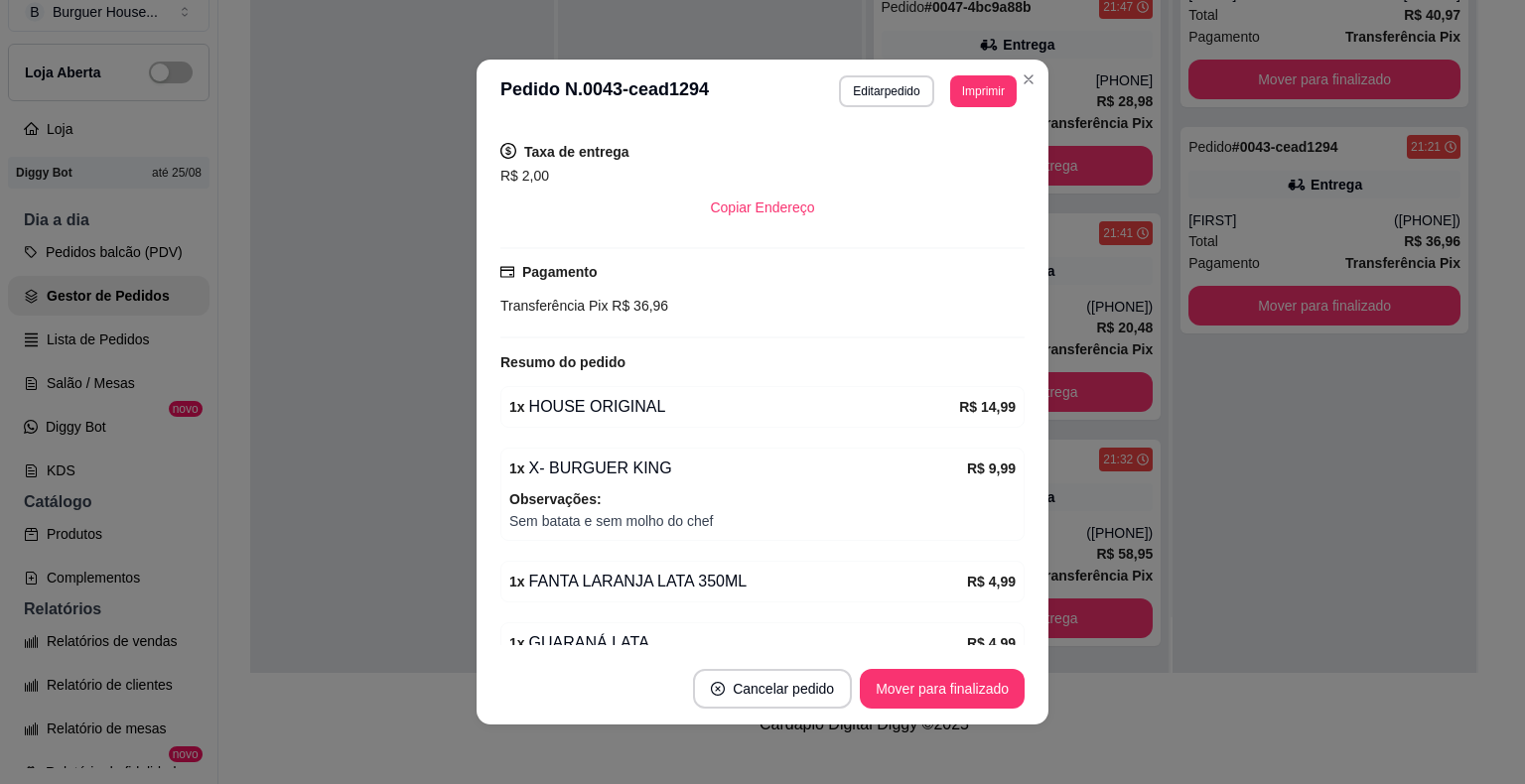 scroll, scrollTop: 488, scrollLeft: 0, axis: vertical 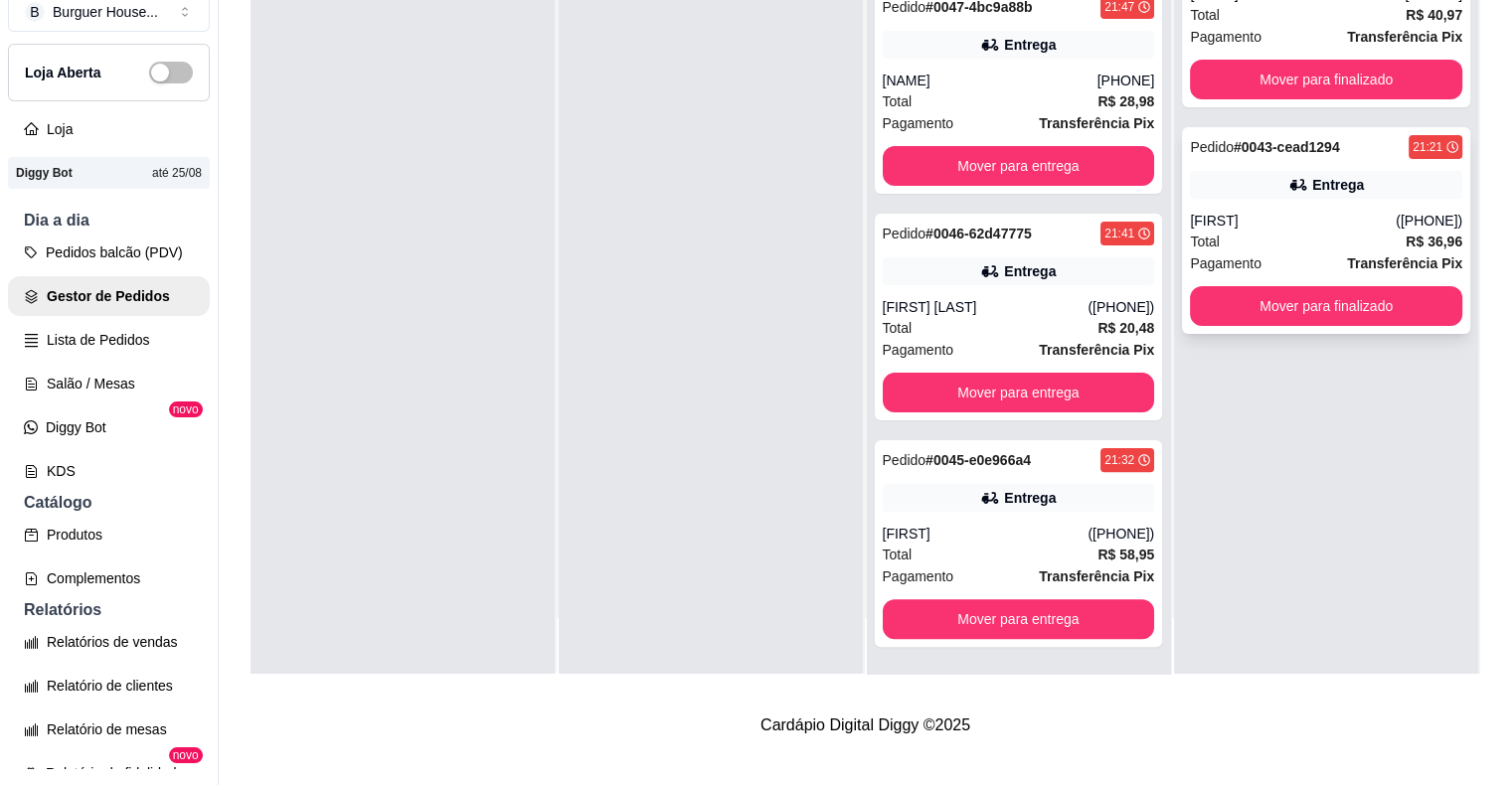 click on "Total R$ 36,96" at bounding box center [1326, 241] 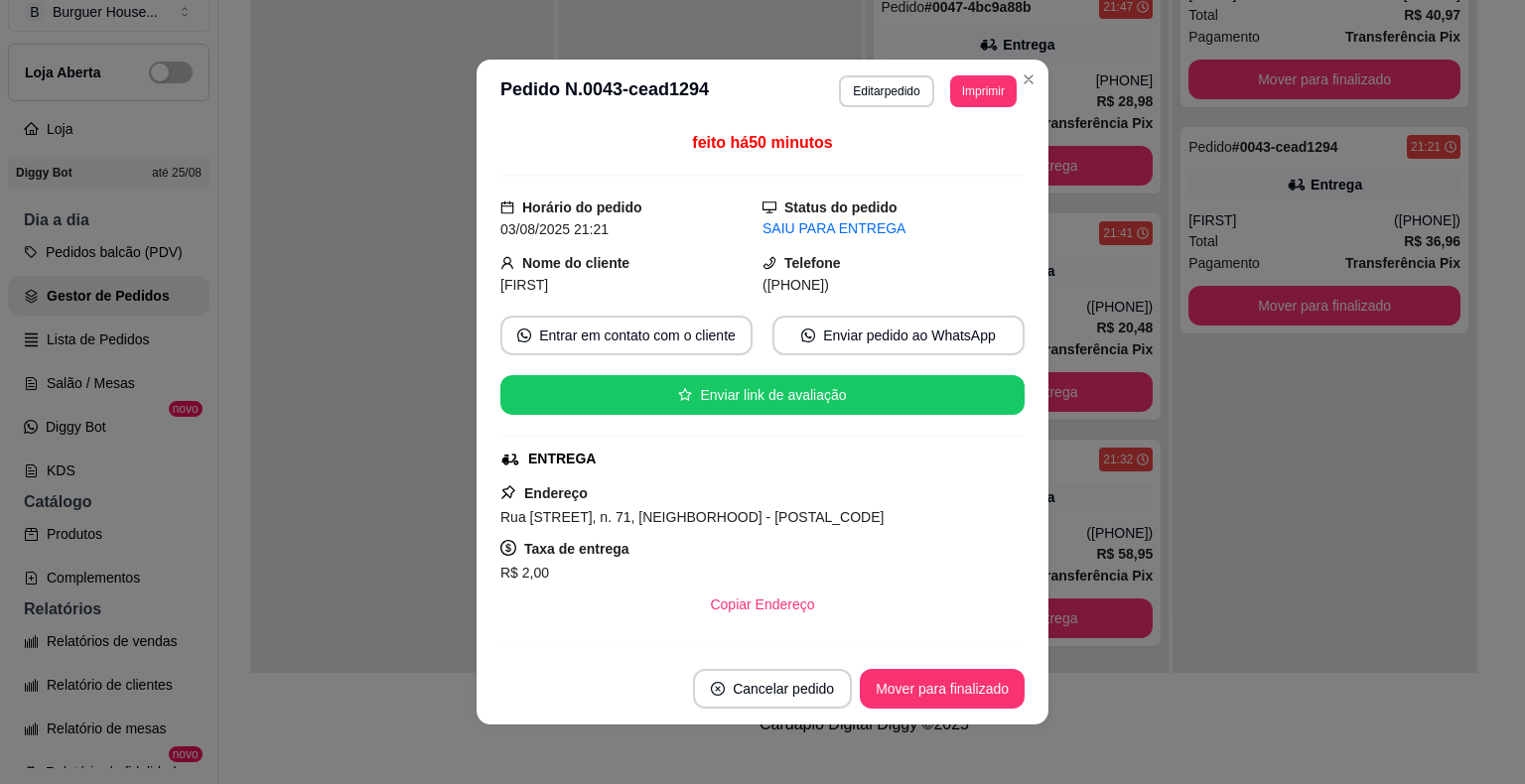 scroll, scrollTop: 4, scrollLeft: 0, axis: vertical 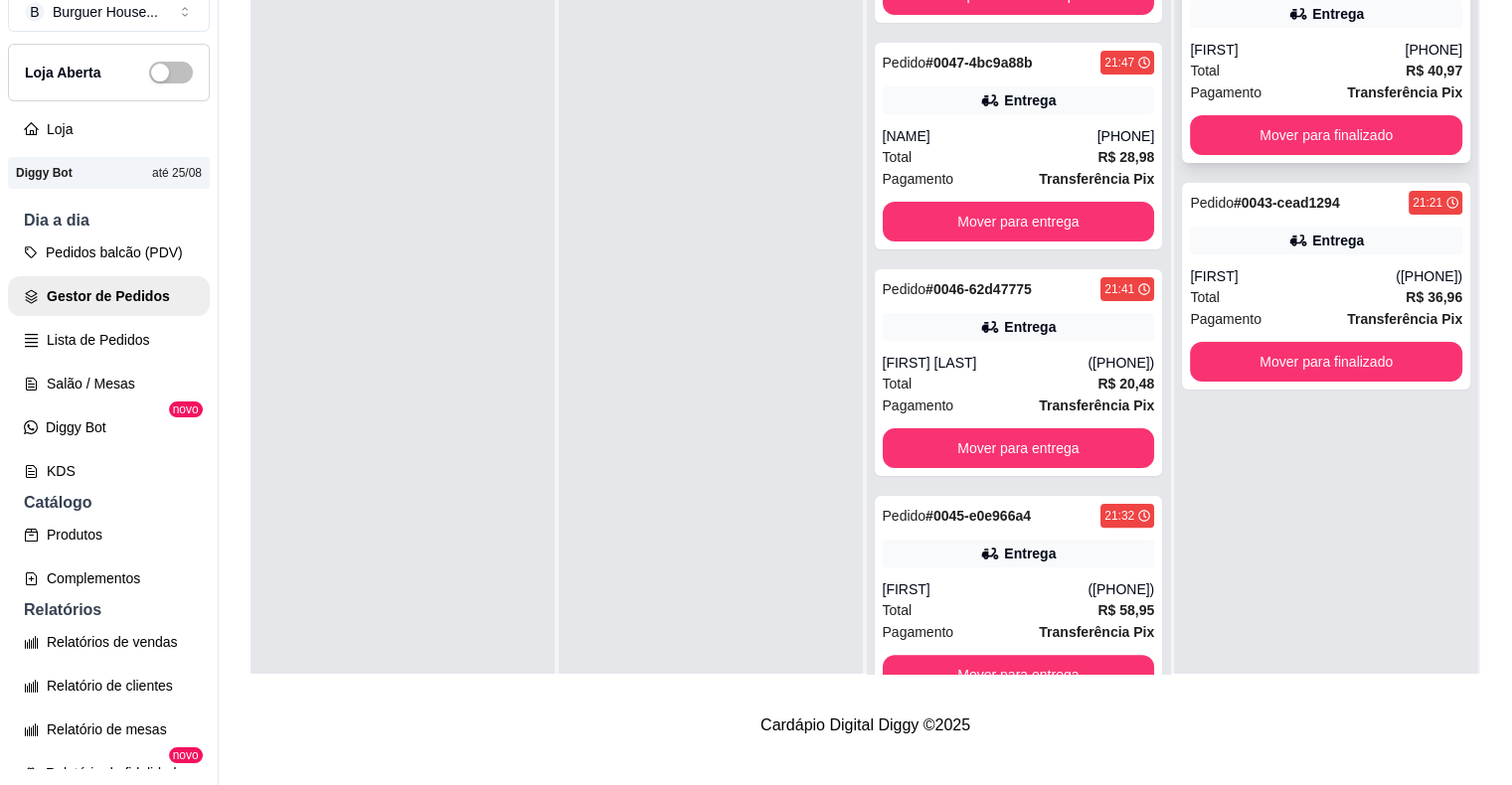 click on "Total R$ 40,97" at bounding box center [1326, 71] 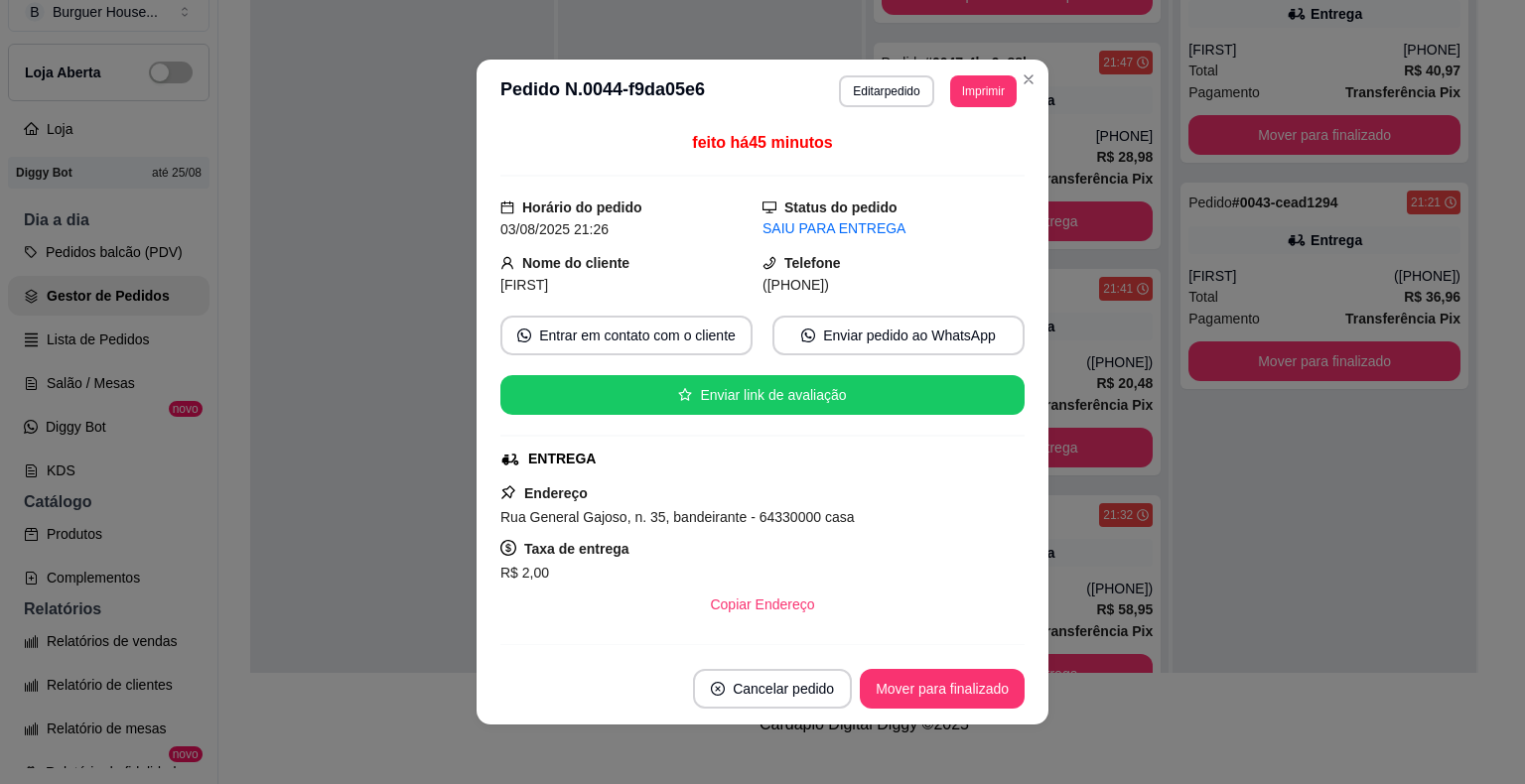 scroll, scrollTop: 373, scrollLeft: 0, axis: vertical 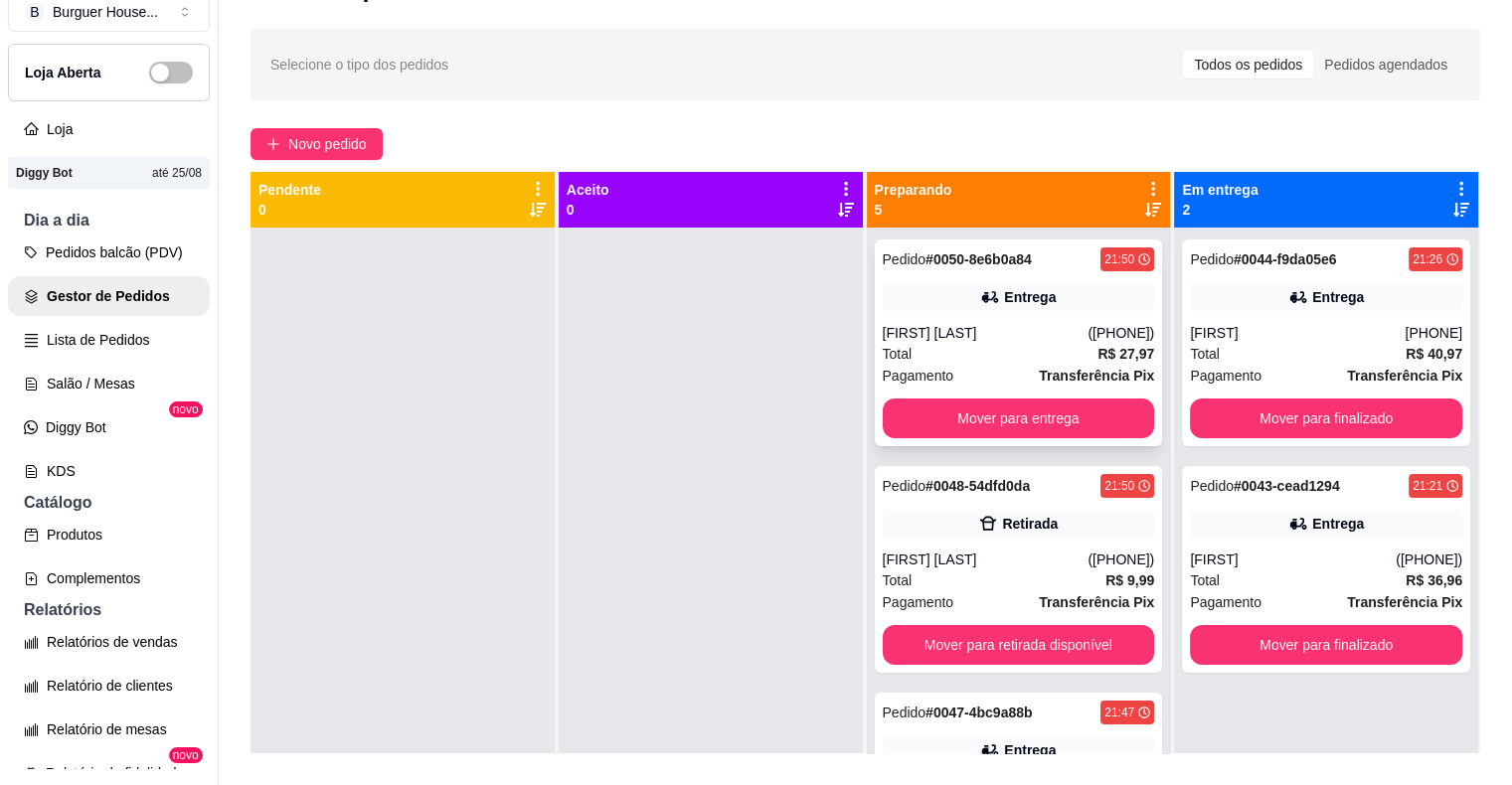 click on "Total R$ 27,97" at bounding box center (1019, 354) 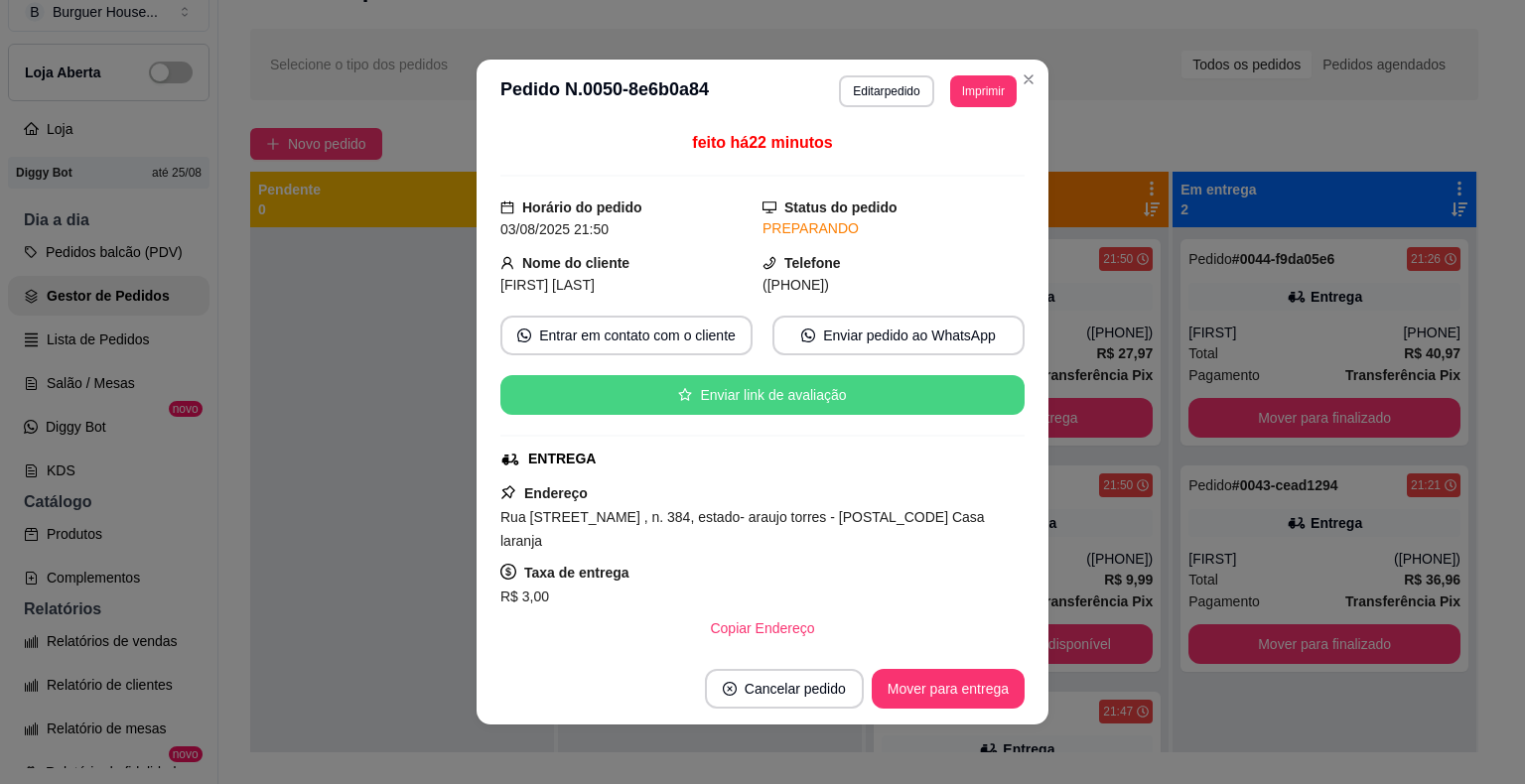 scroll, scrollTop: 425, scrollLeft: 0, axis: vertical 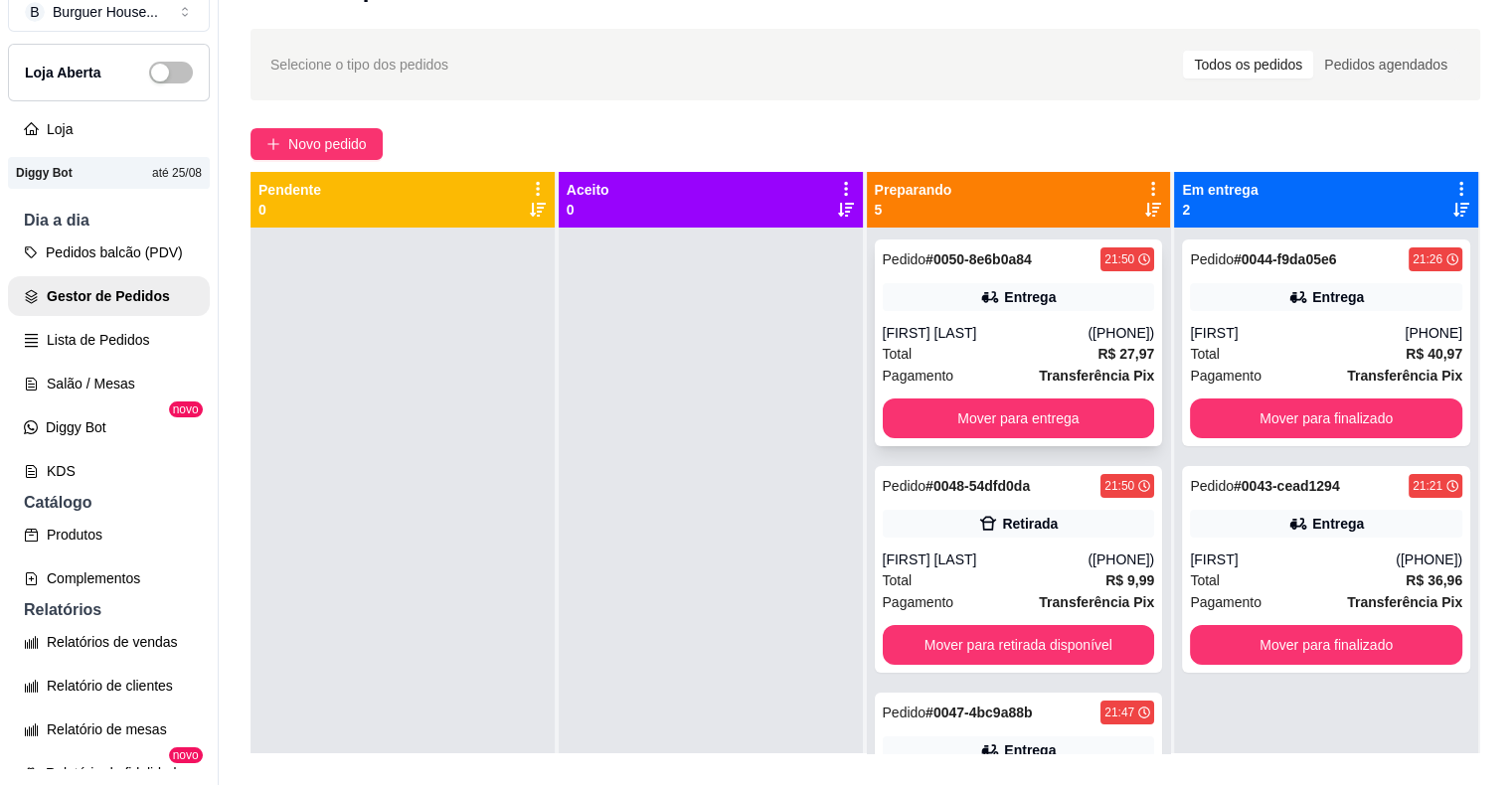 click on "Total R$ 27,97" at bounding box center (1019, 354) 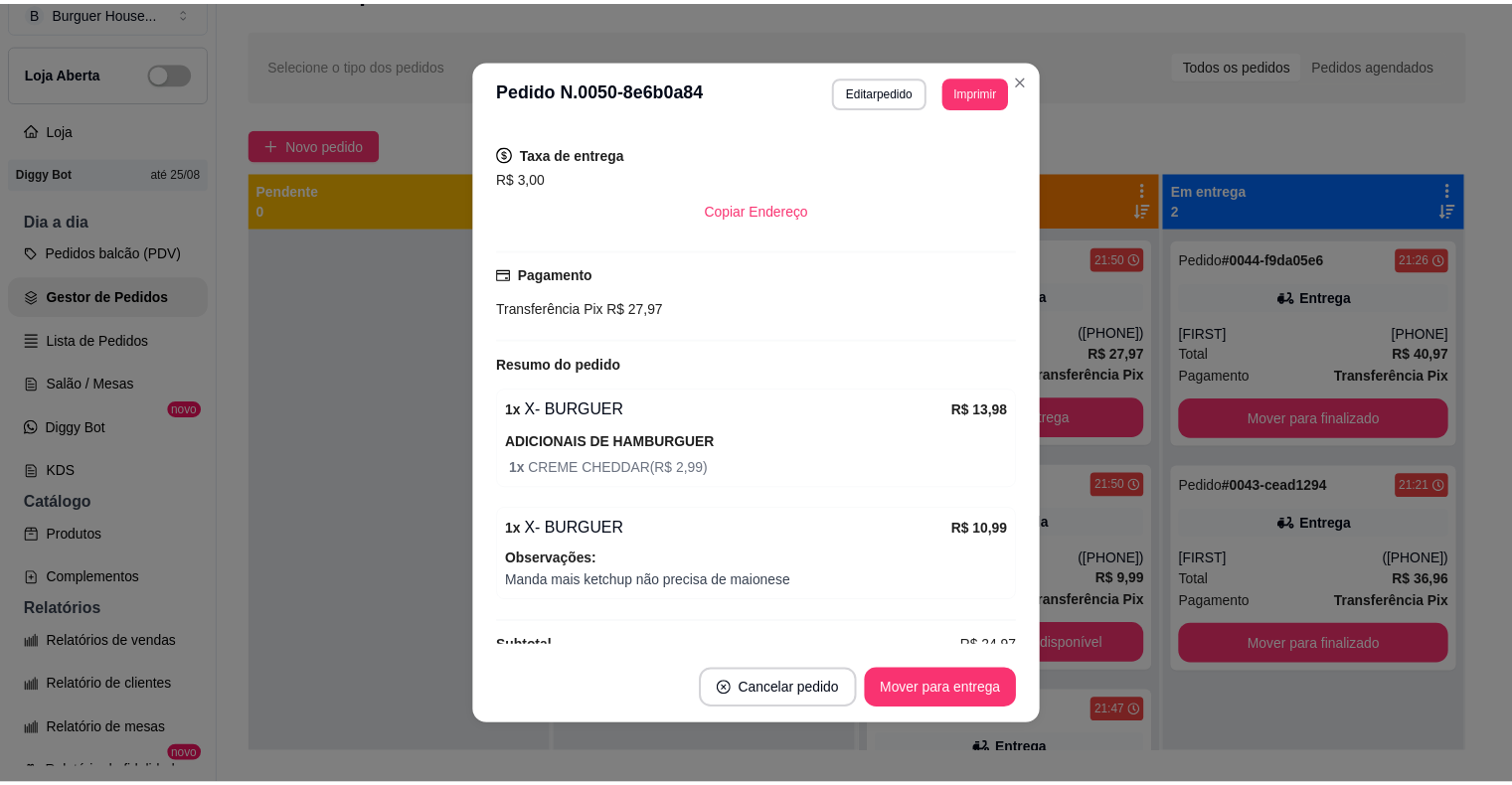 scroll, scrollTop: 425, scrollLeft: 0, axis: vertical 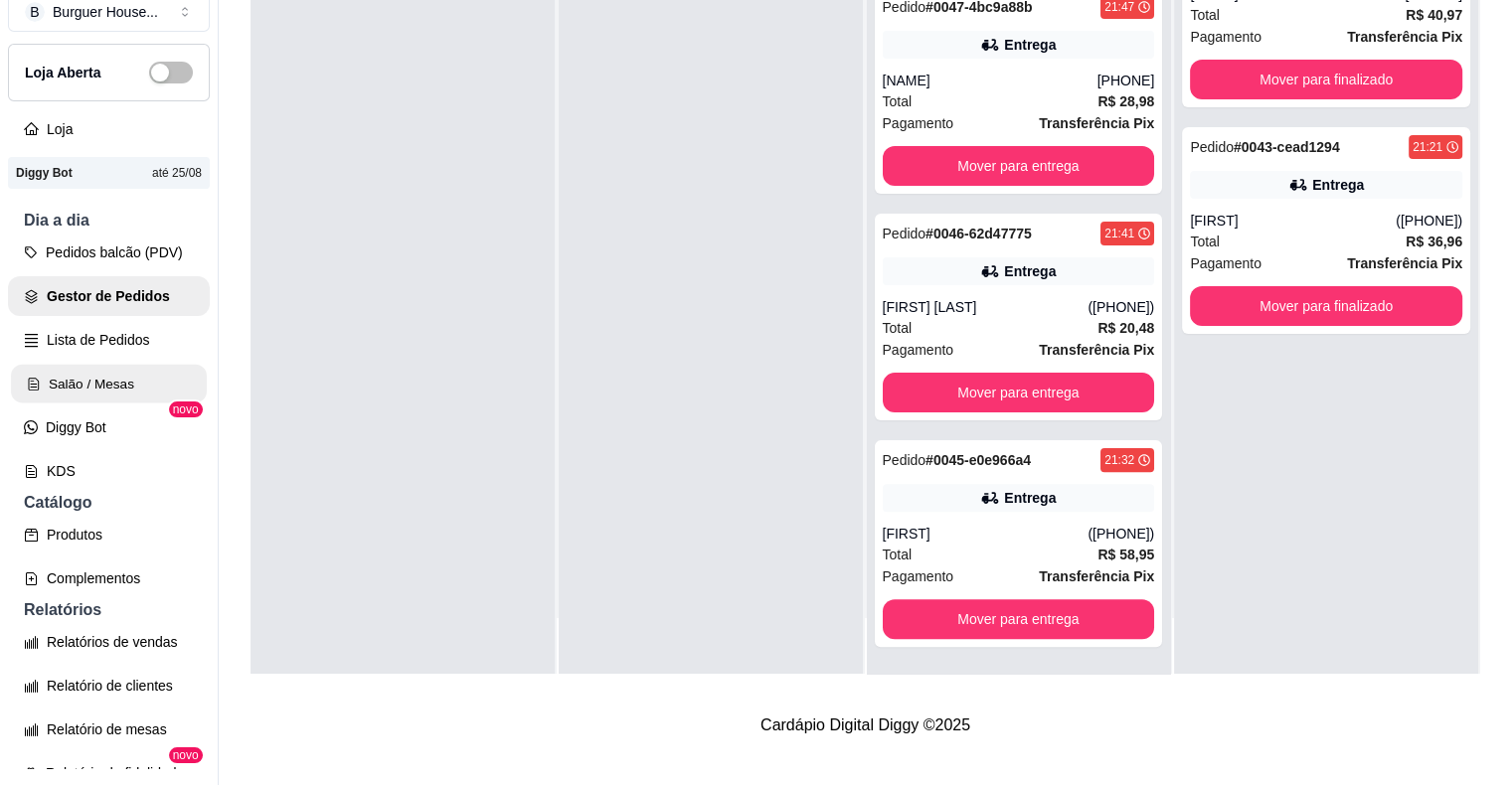 click on "Salão / Mesas" at bounding box center (108, 384) 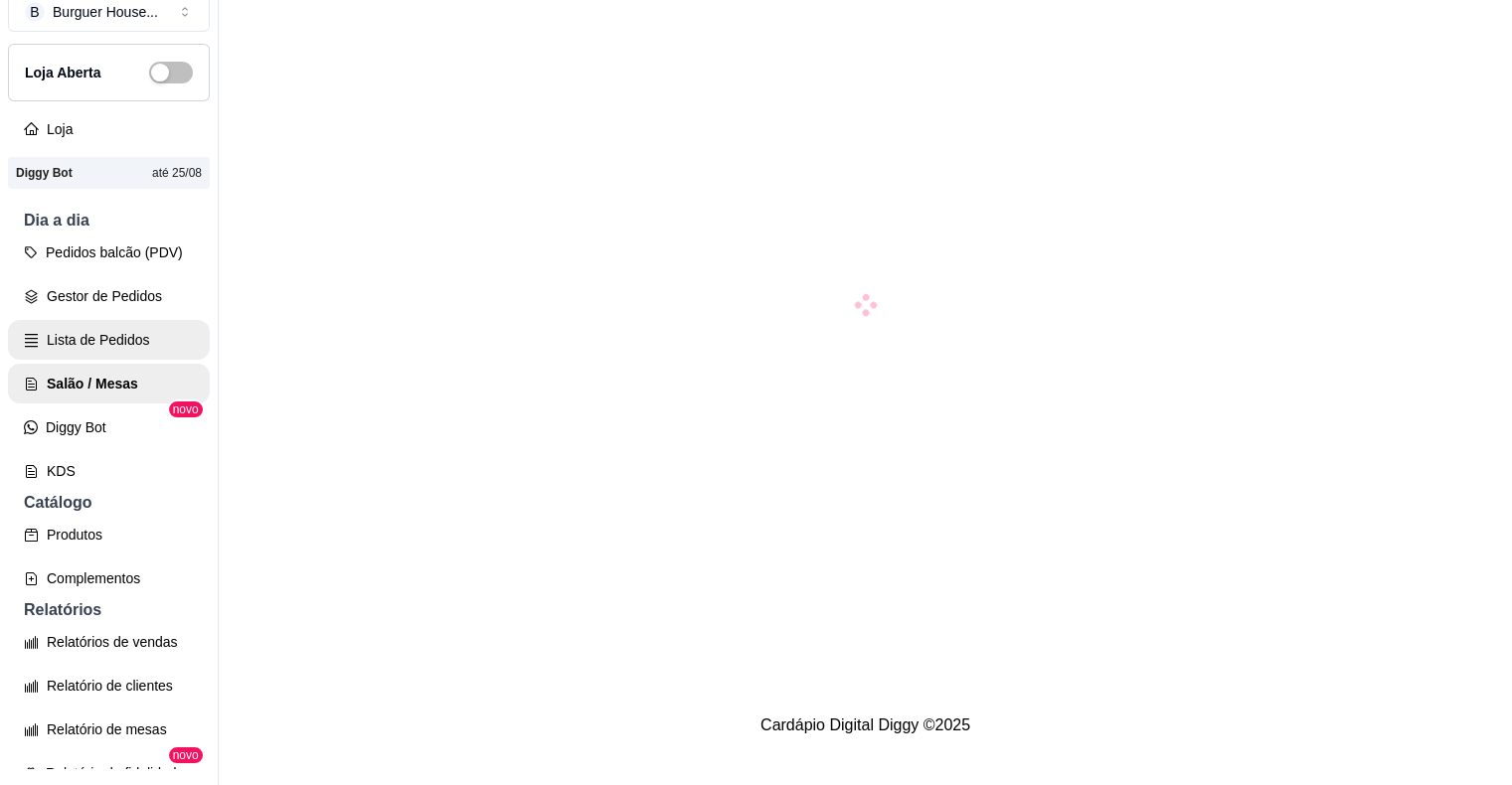 scroll, scrollTop: 0, scrollLeft: 0, axis: both 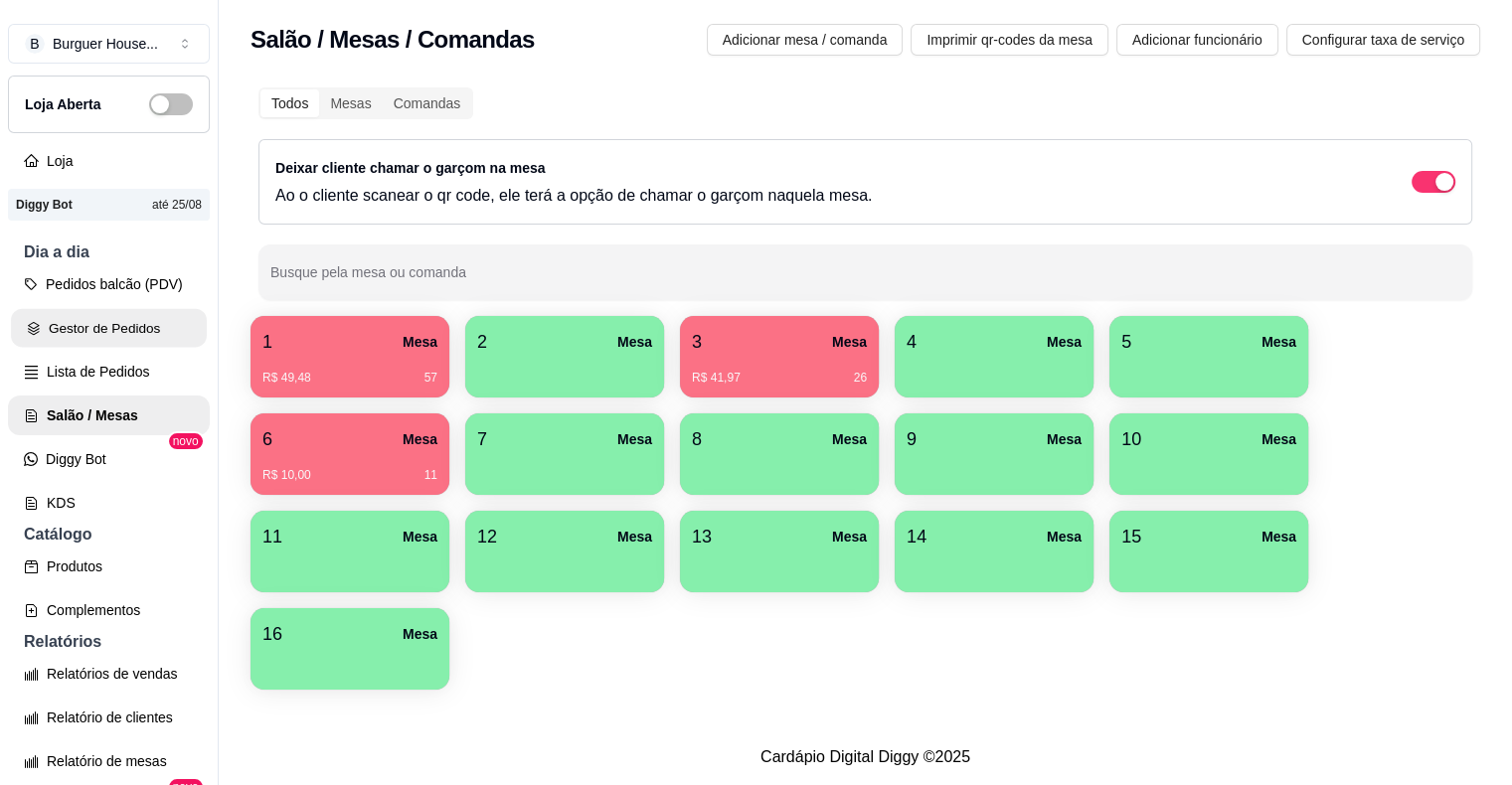 click on "Gestor de Pedidos" at bounding box center [108, 328] 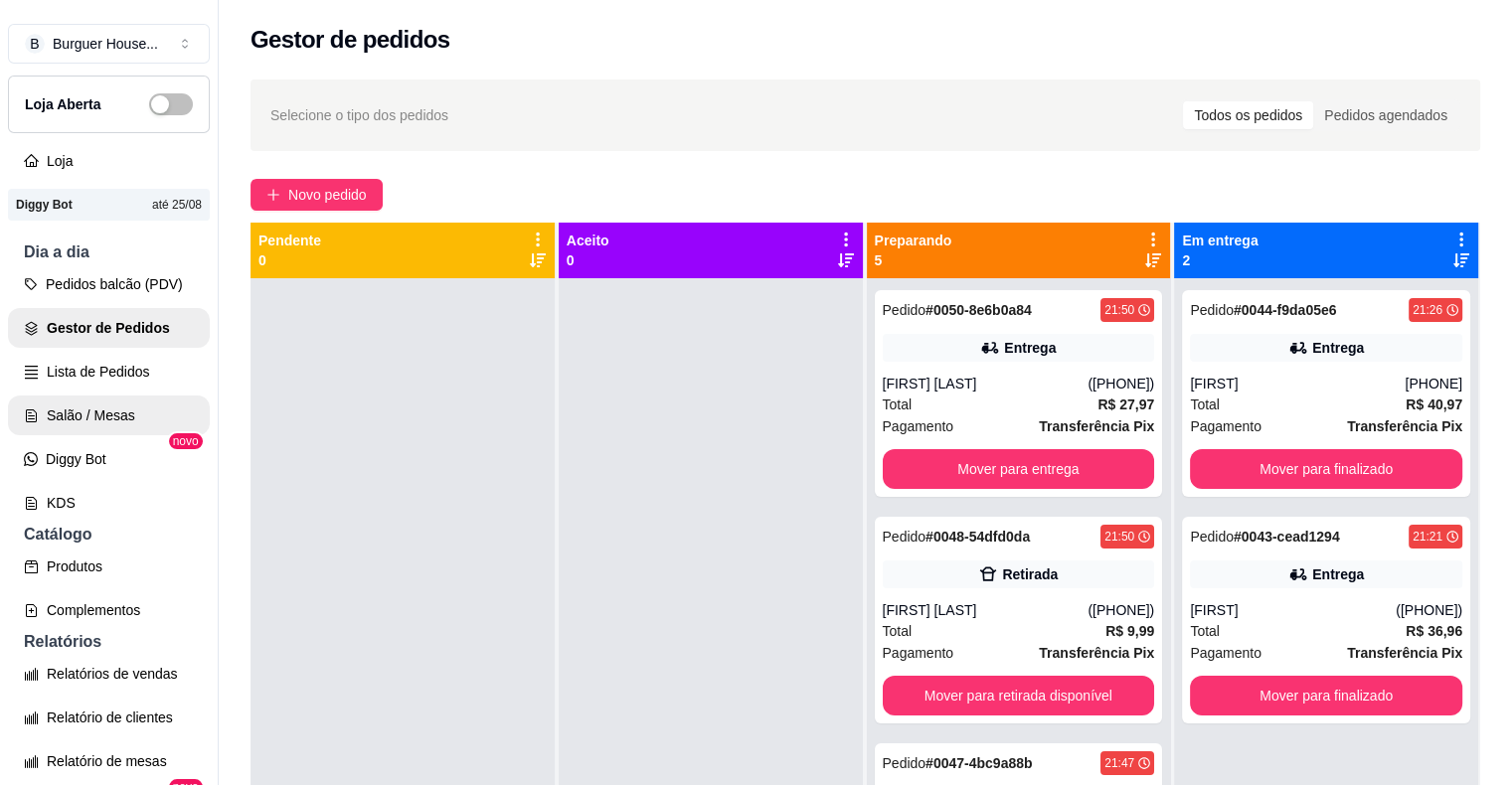 click on "Salão / Mesas" at bounding box center [108, 415] 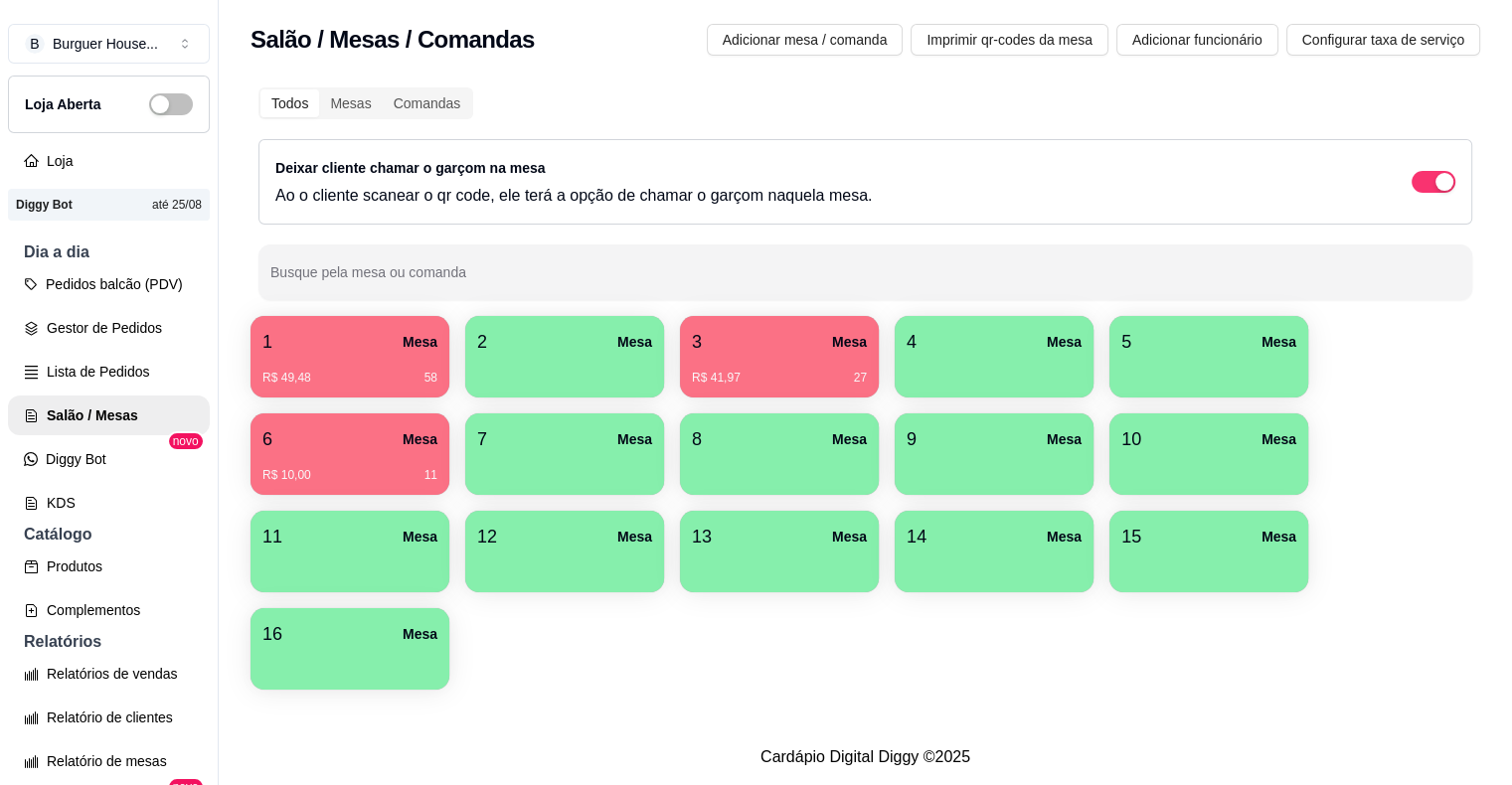 click on "R$ 10,00 11" at bounding box center (350, 468) 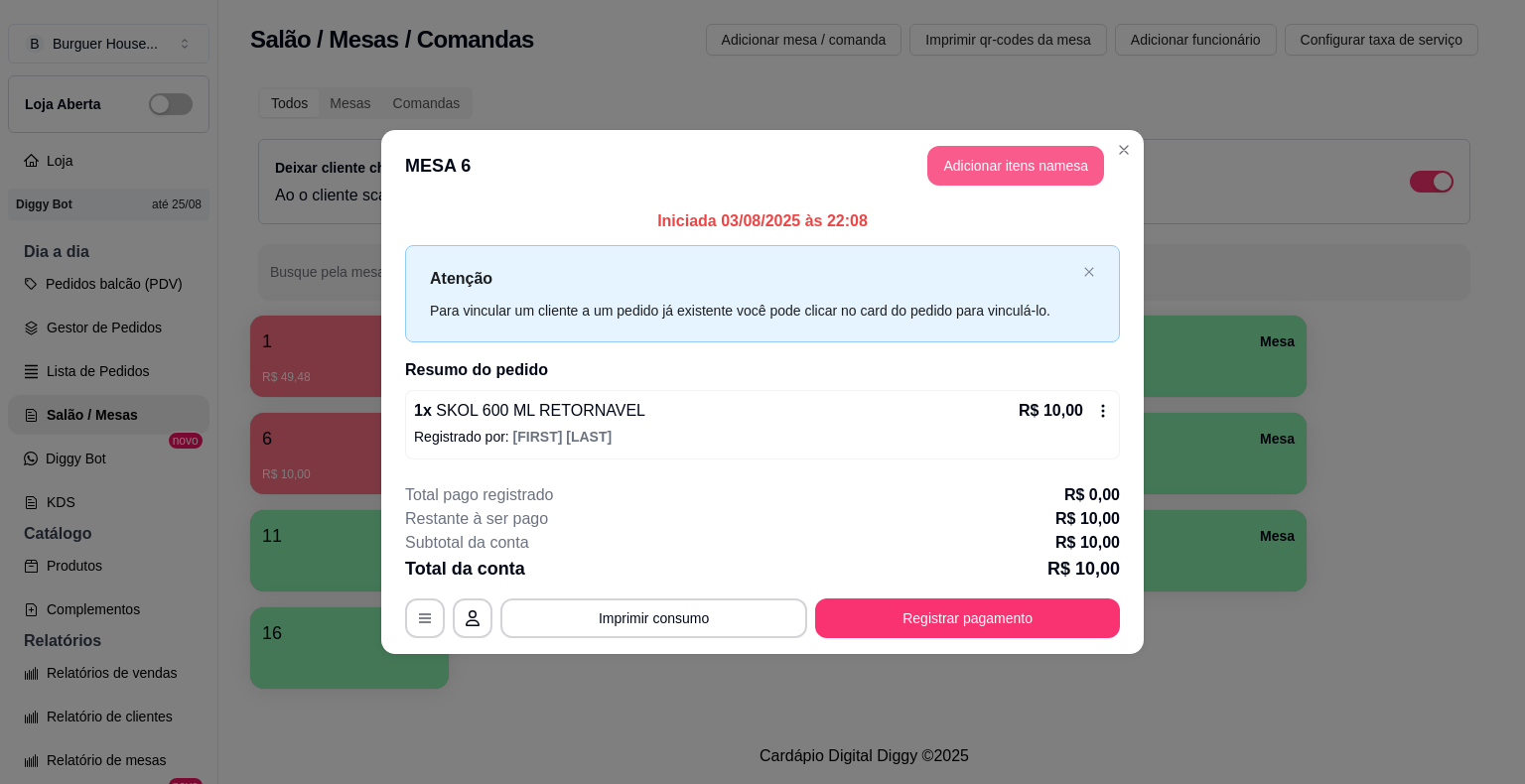 click on "Adicionar itens na  mesa" at bounding box center [1016, 166] 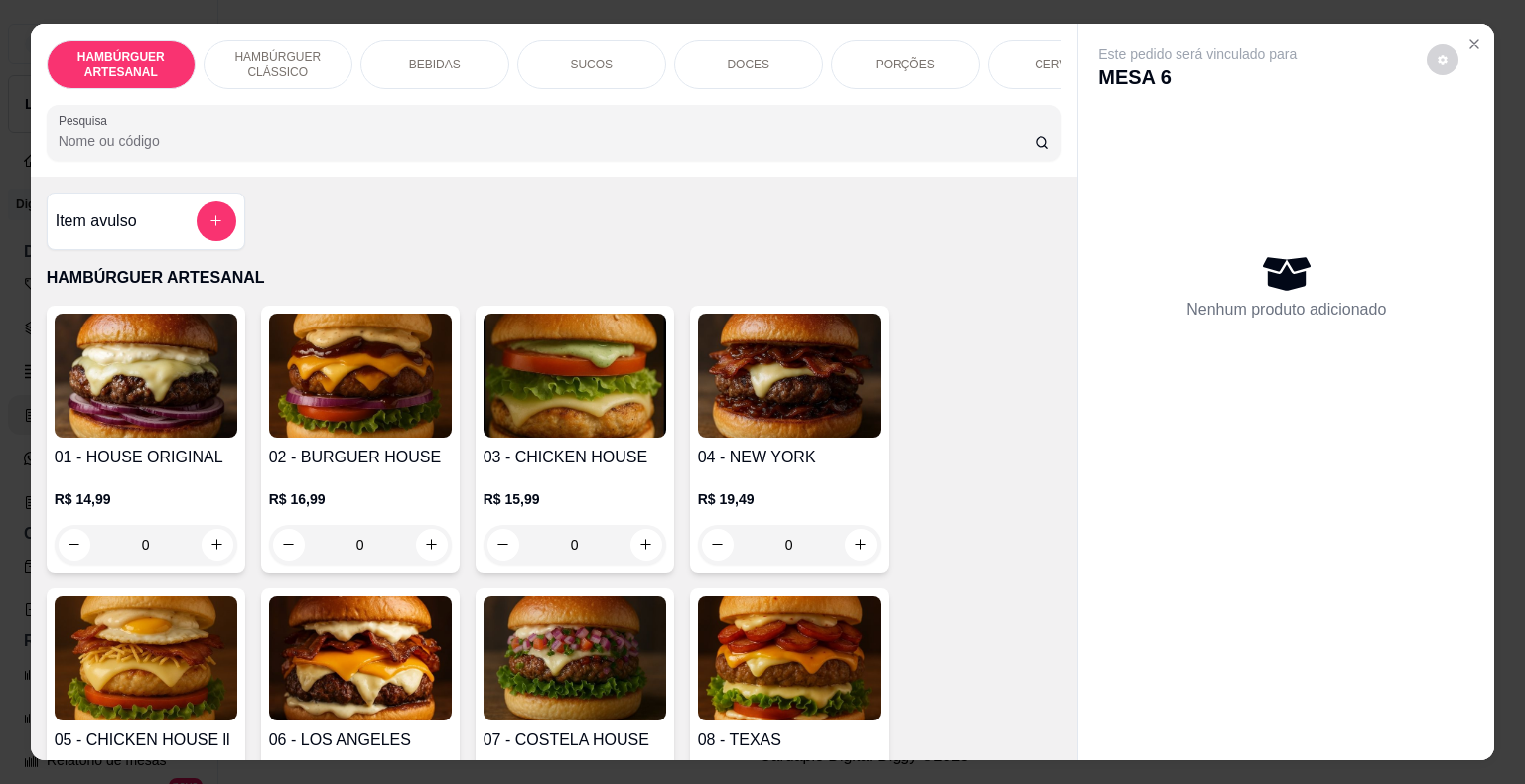 click on "CERVEJA" at bounding box center (1061, 65) 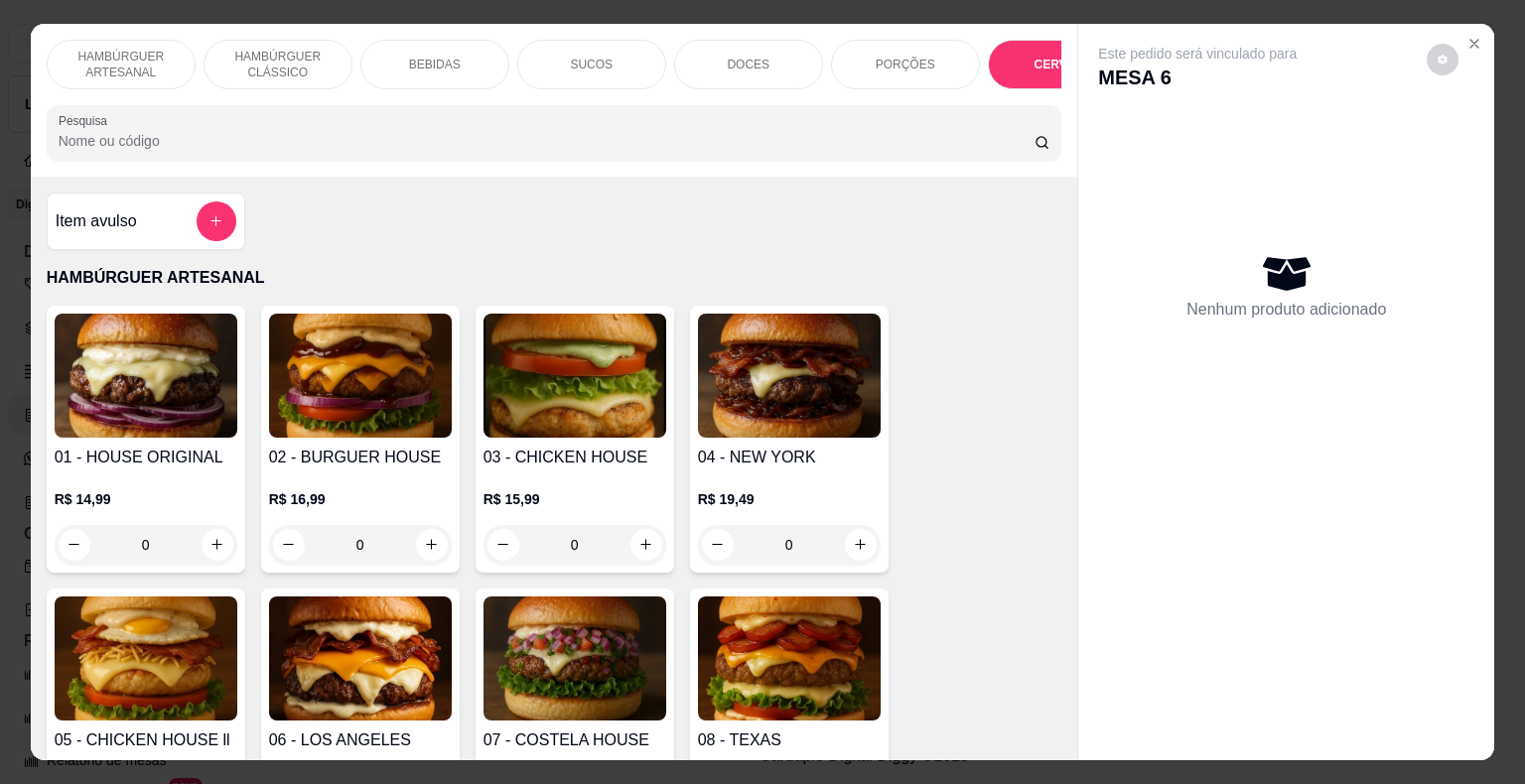 scroll, scrollTop: 4688, scrollLeft: 0, axis: vertical 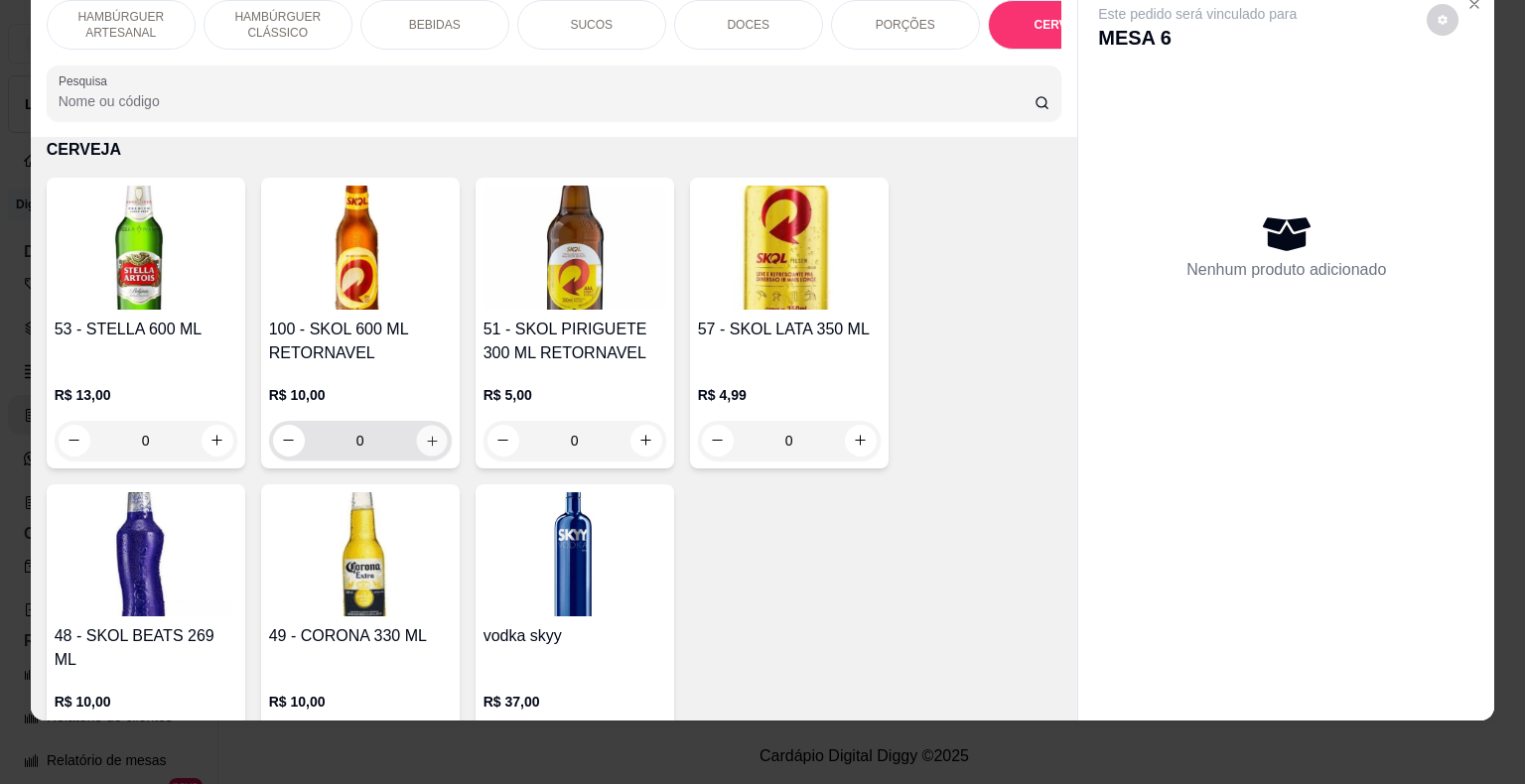 click at bounding box center (431, 440) 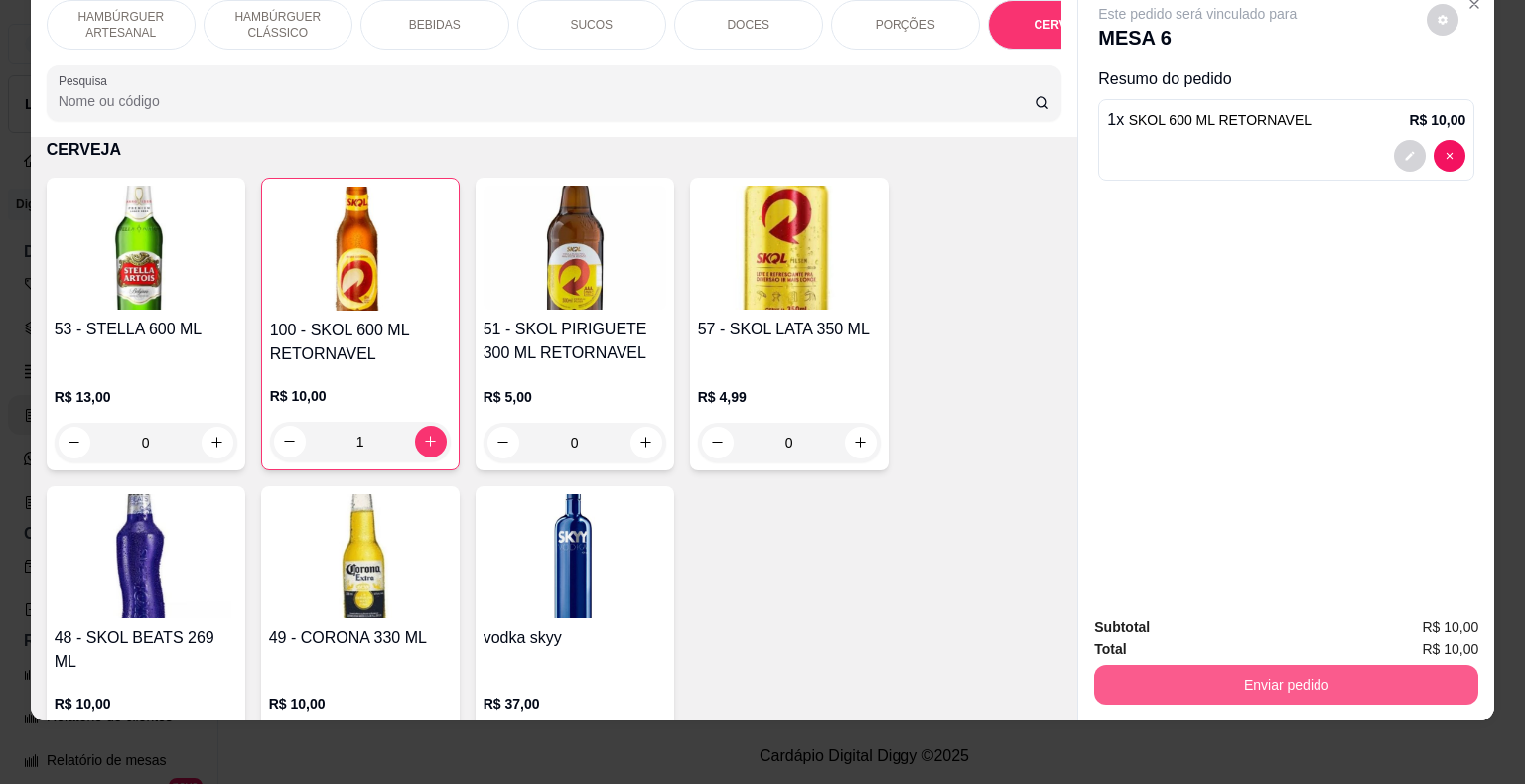 click on "Enviar pedido" at bounding box center [1286, 685] 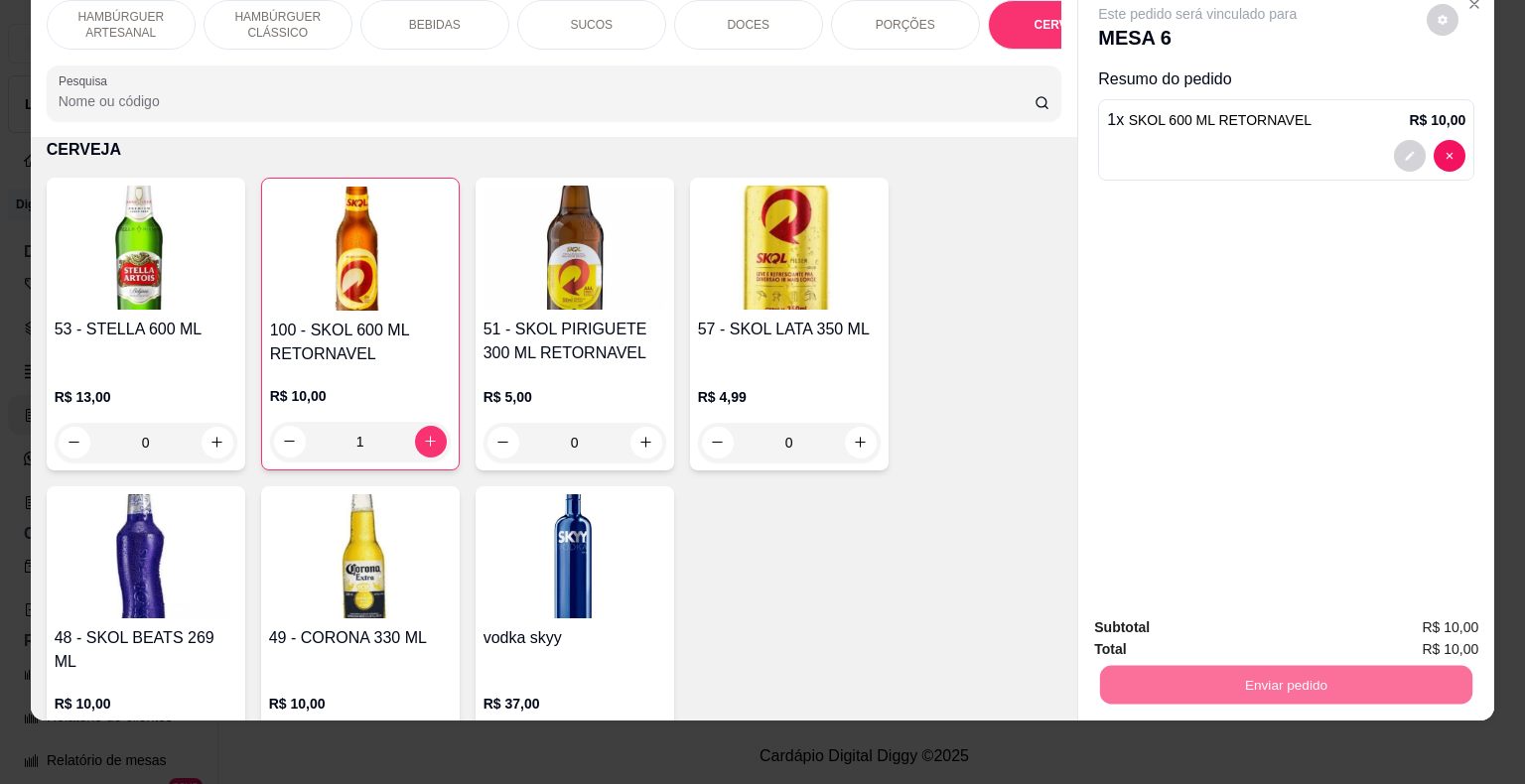 click on "Não registrar e enviar pedido" at bounding box center (1220, 620) 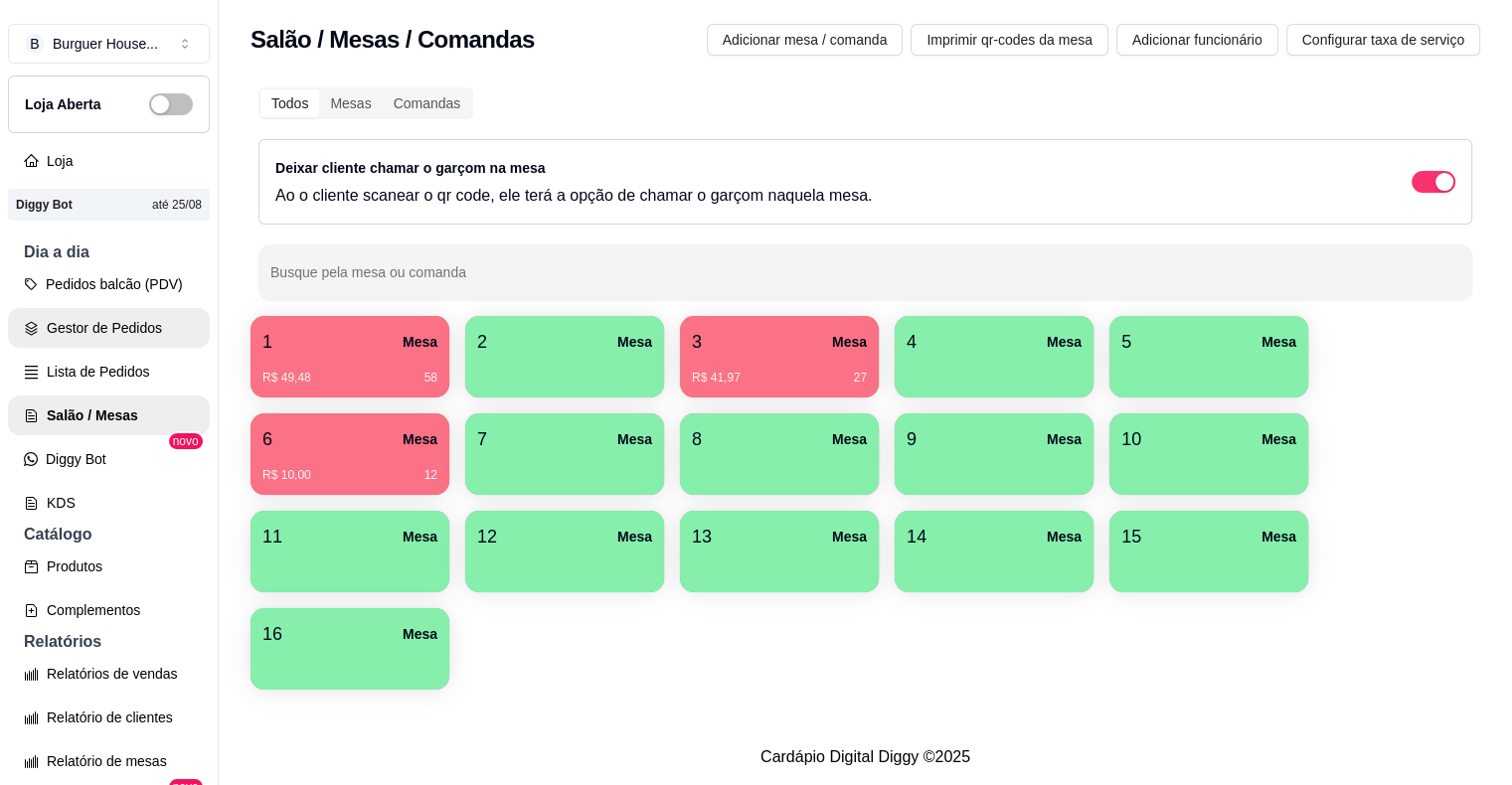 click on "Gestor de Pedidos" at bounding box center [108, 328] 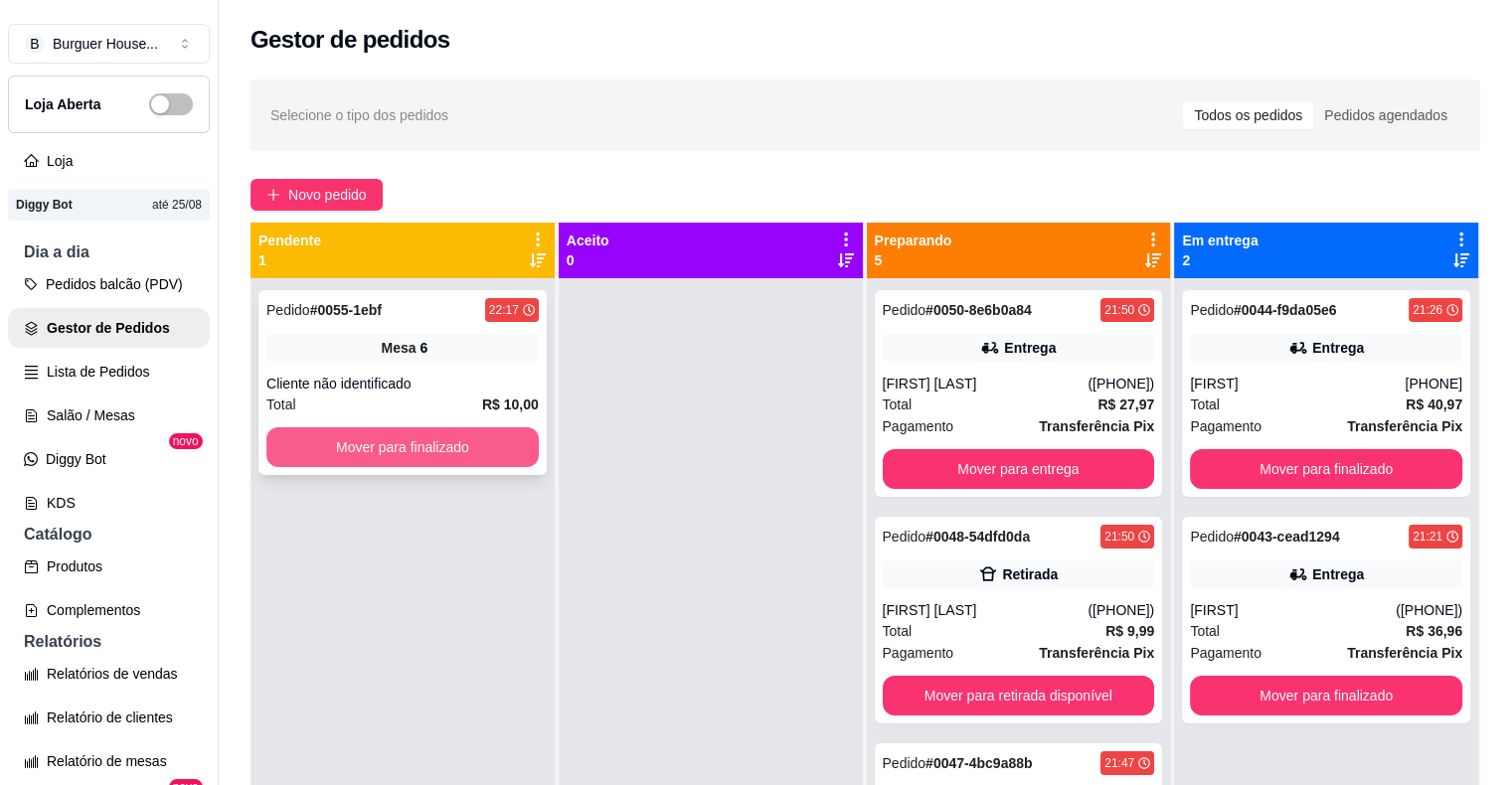 click on "Mover para finalizado" at bounding box center (403, 447) 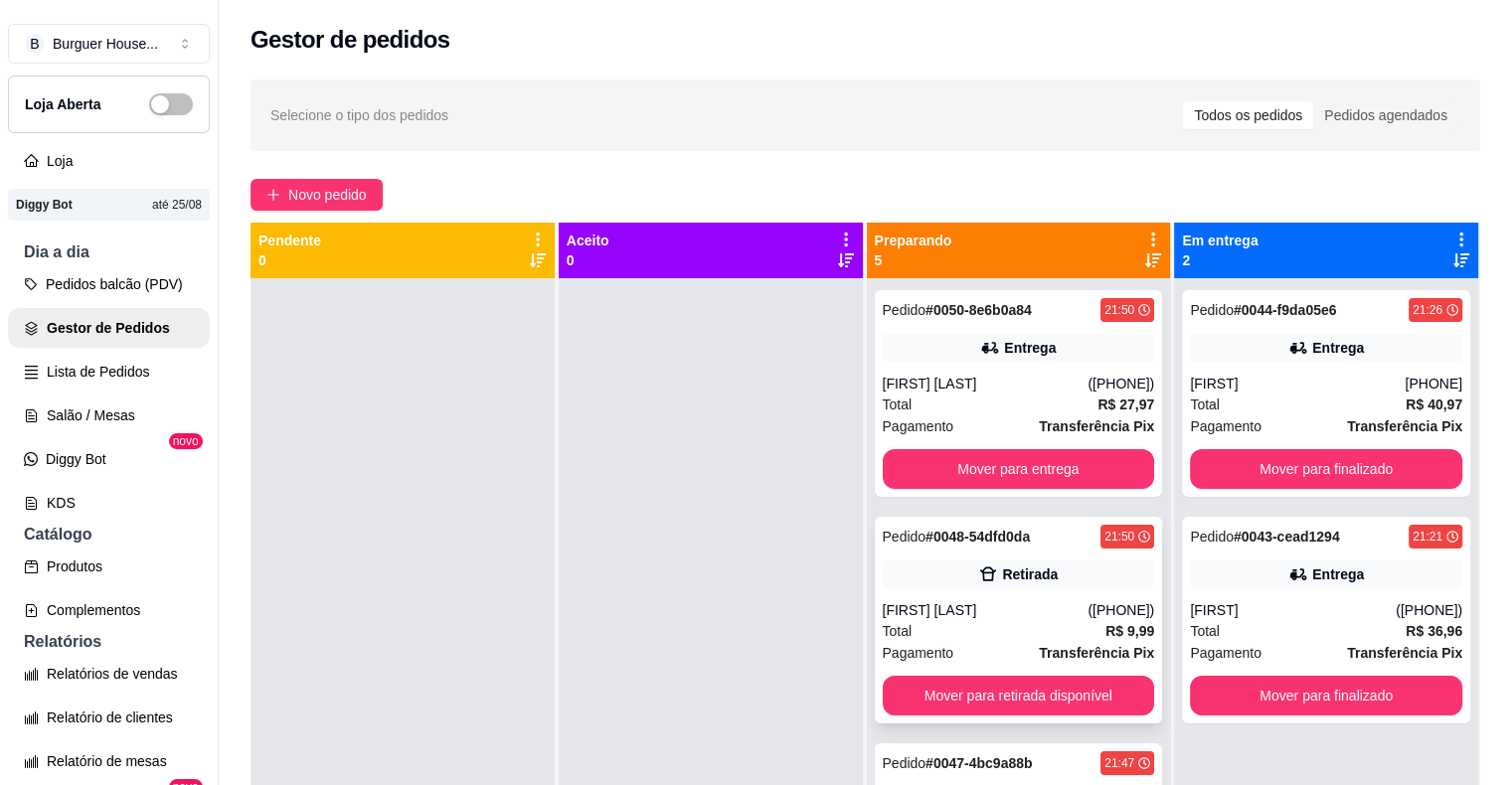 scroll, scrollTop: 99, scrollLeft: 0, axis: vertical 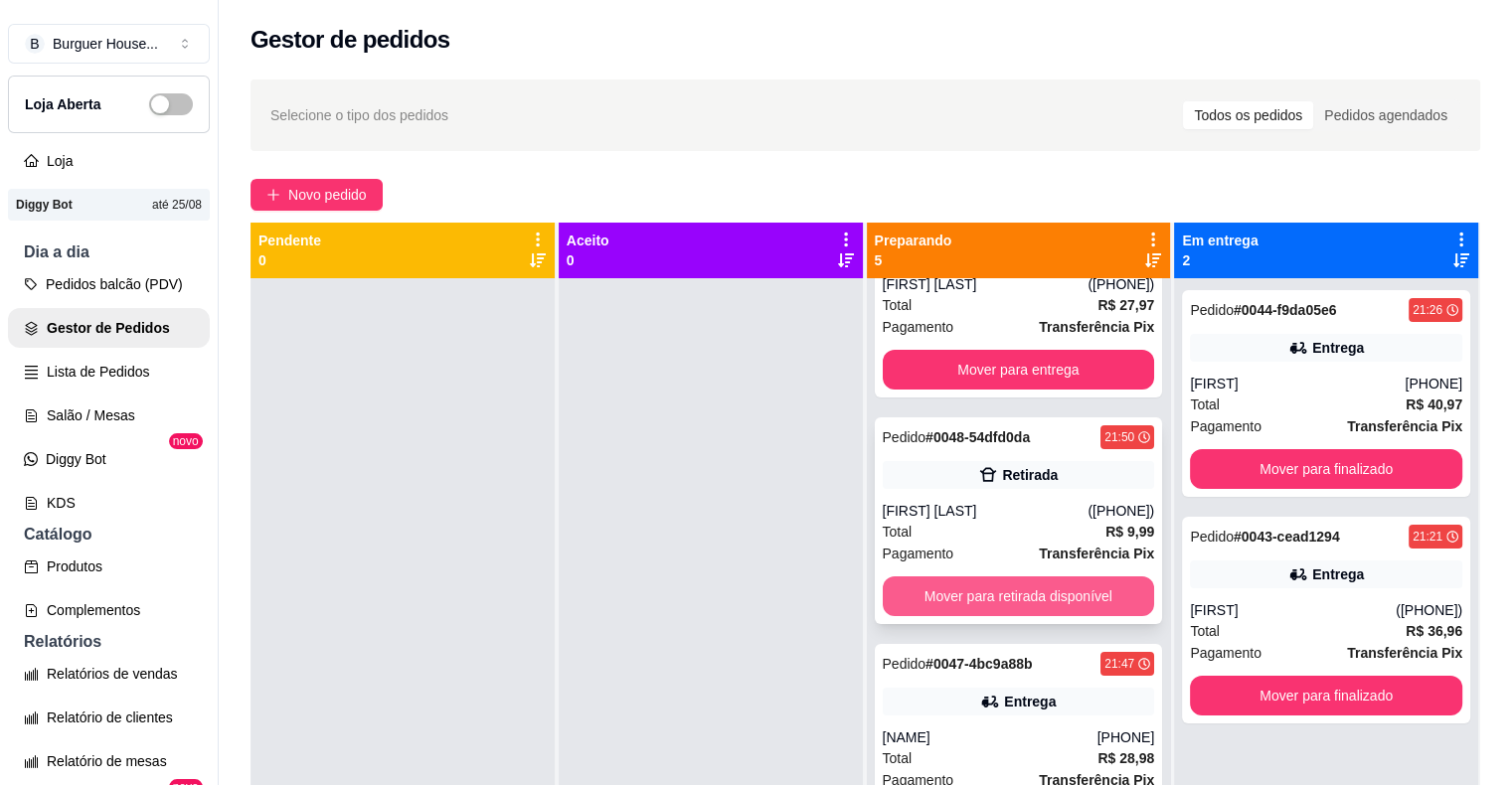 click on "Mover para retirada disponível" at bounding box center (1019, 596) 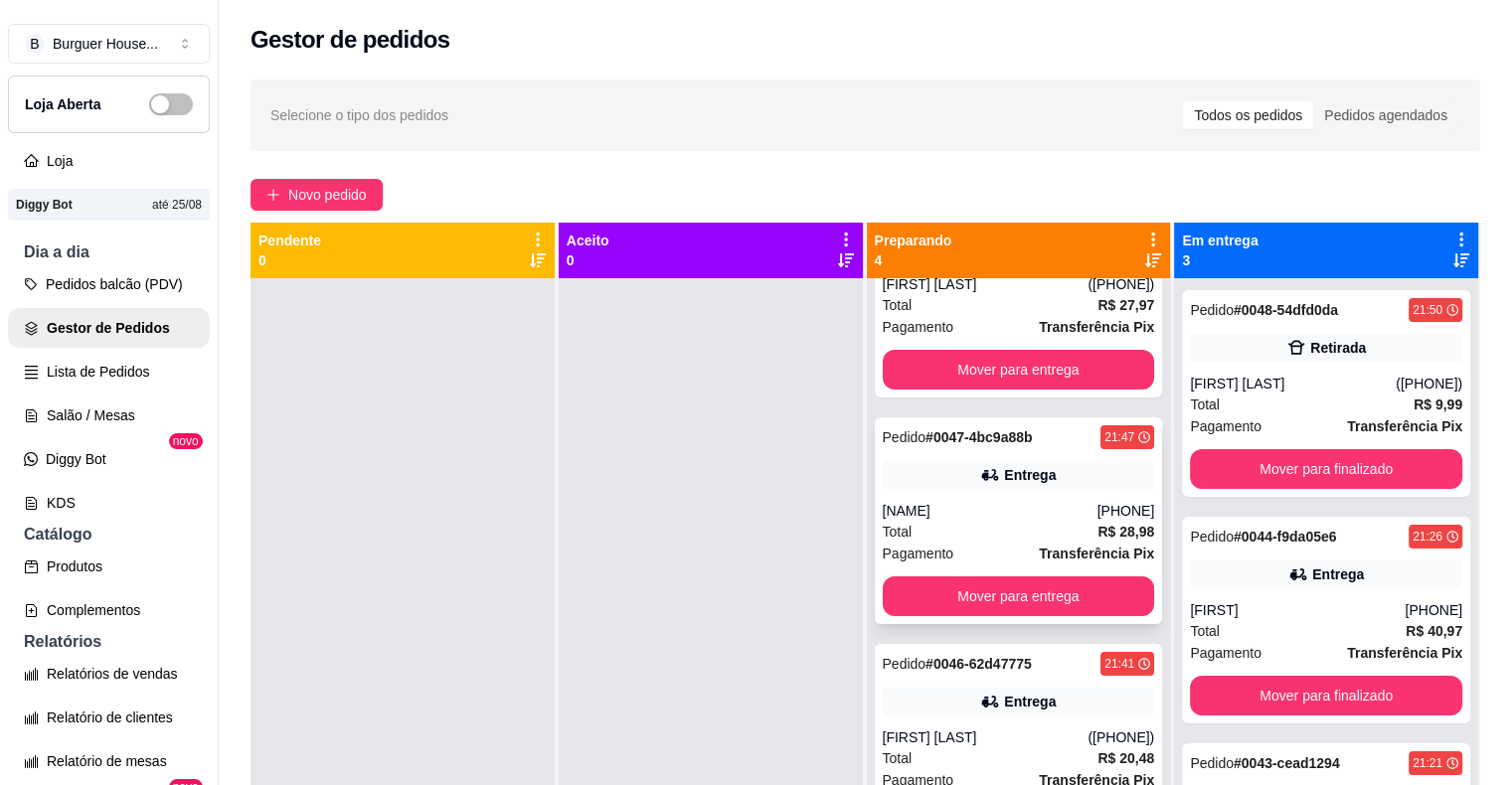 scroll, scrollTop: 140, scrollLeft: 0, axis: vertical 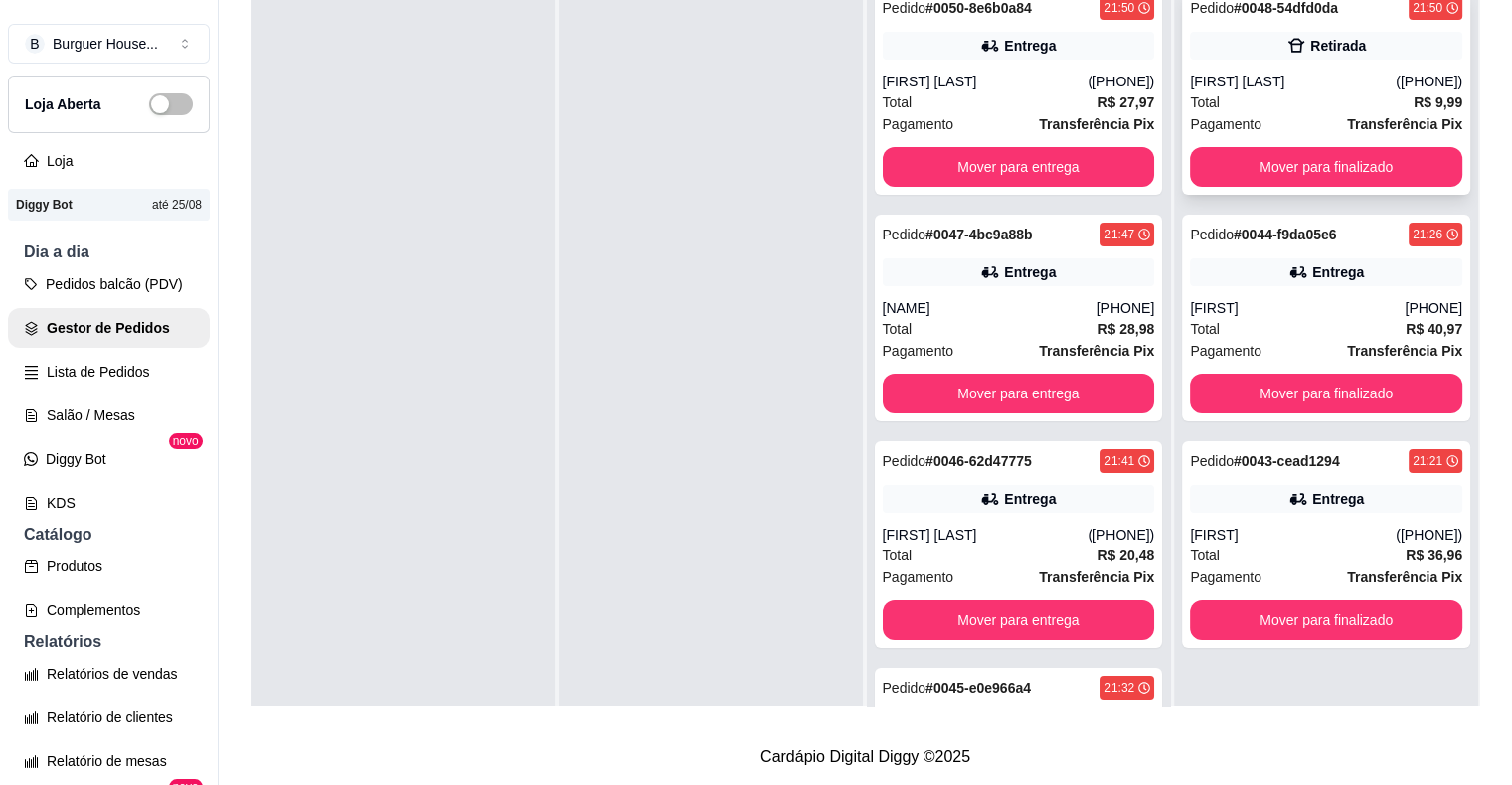 click on "Total R$ 9,99" at bounding box center (1326, 102) 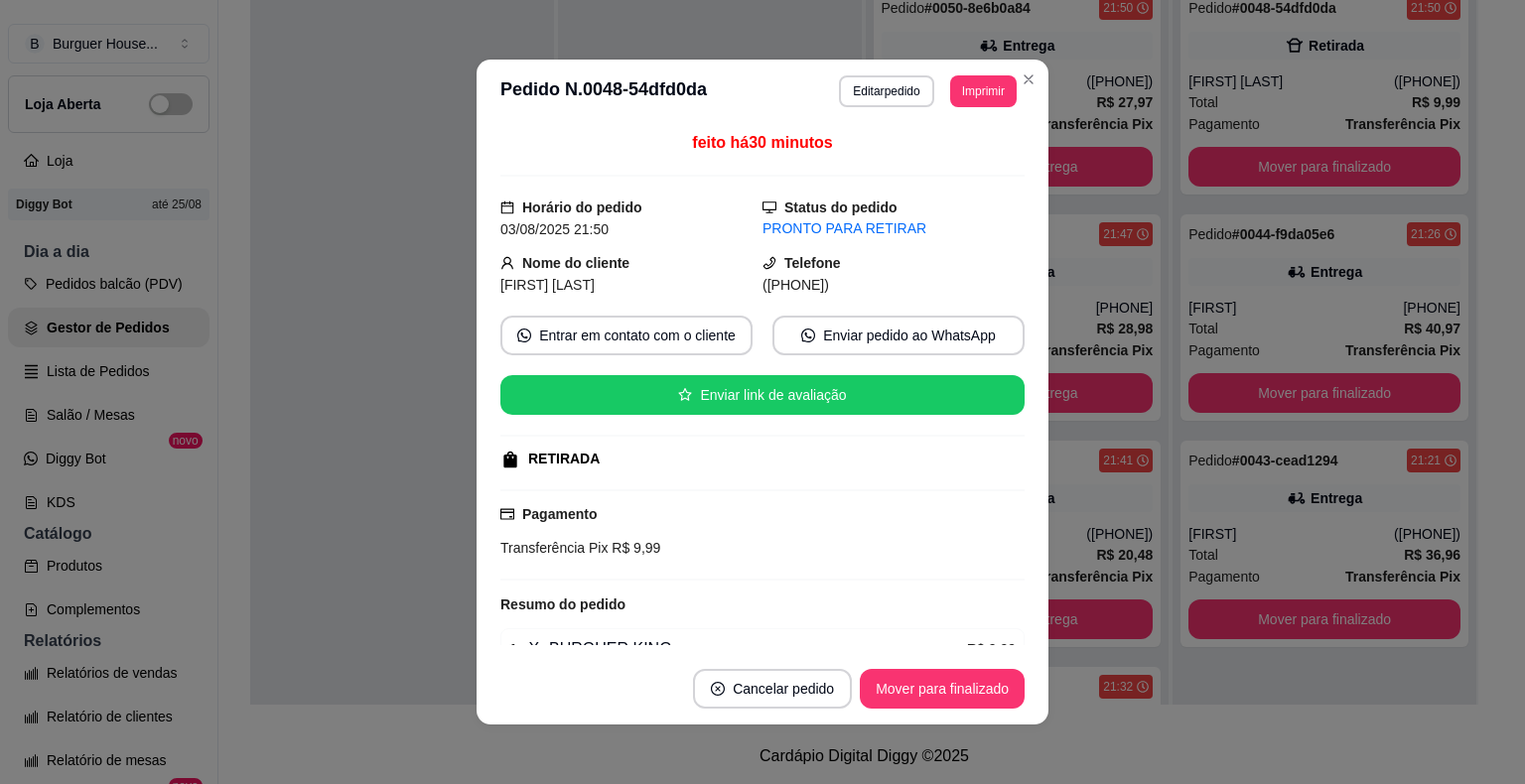 scroll, scrollTop: 99, scrollLeft: 0, axis: vertical 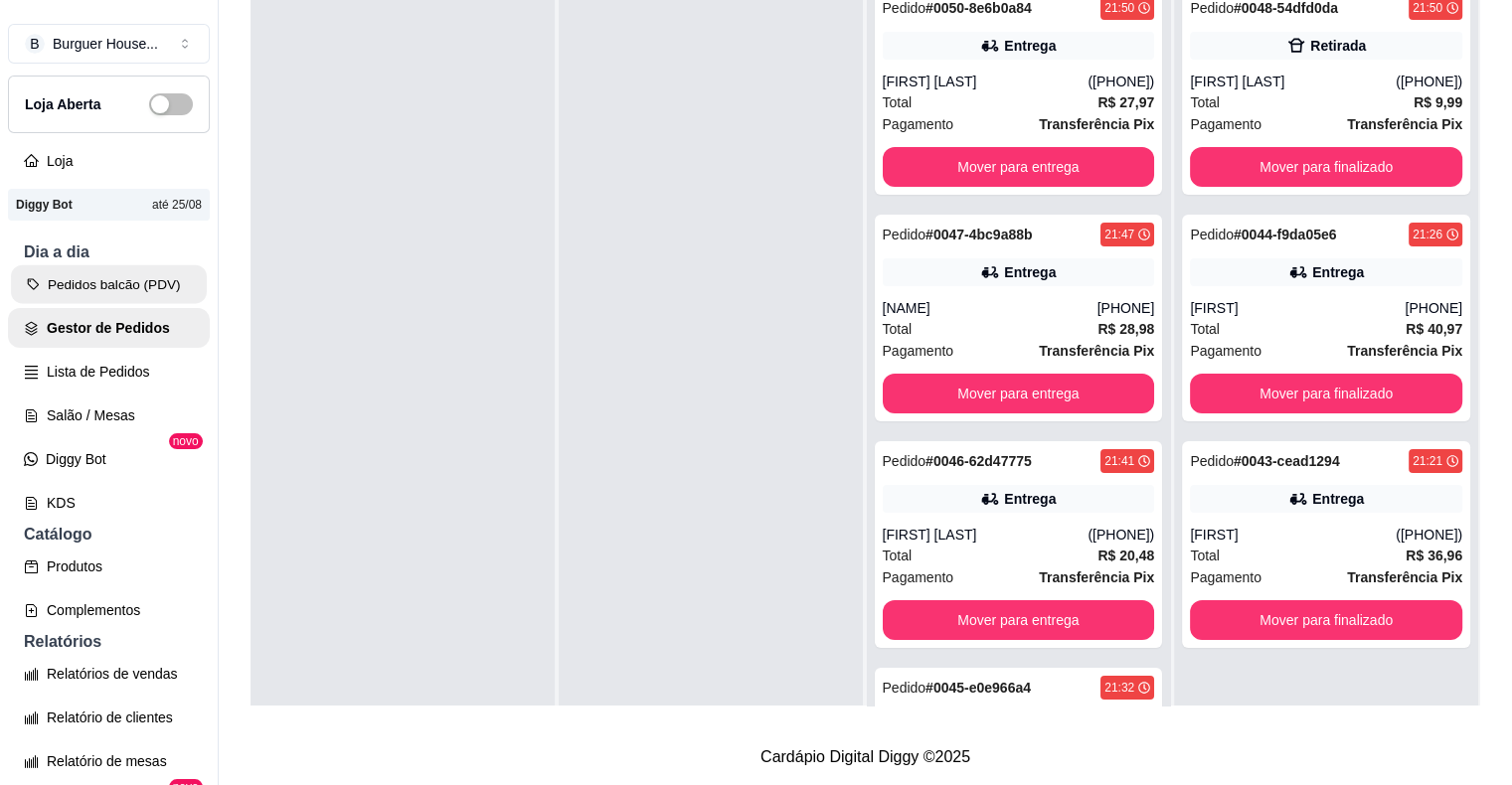 click on "Pedidos balcão (PDV)" at bounding box center (108, 284) 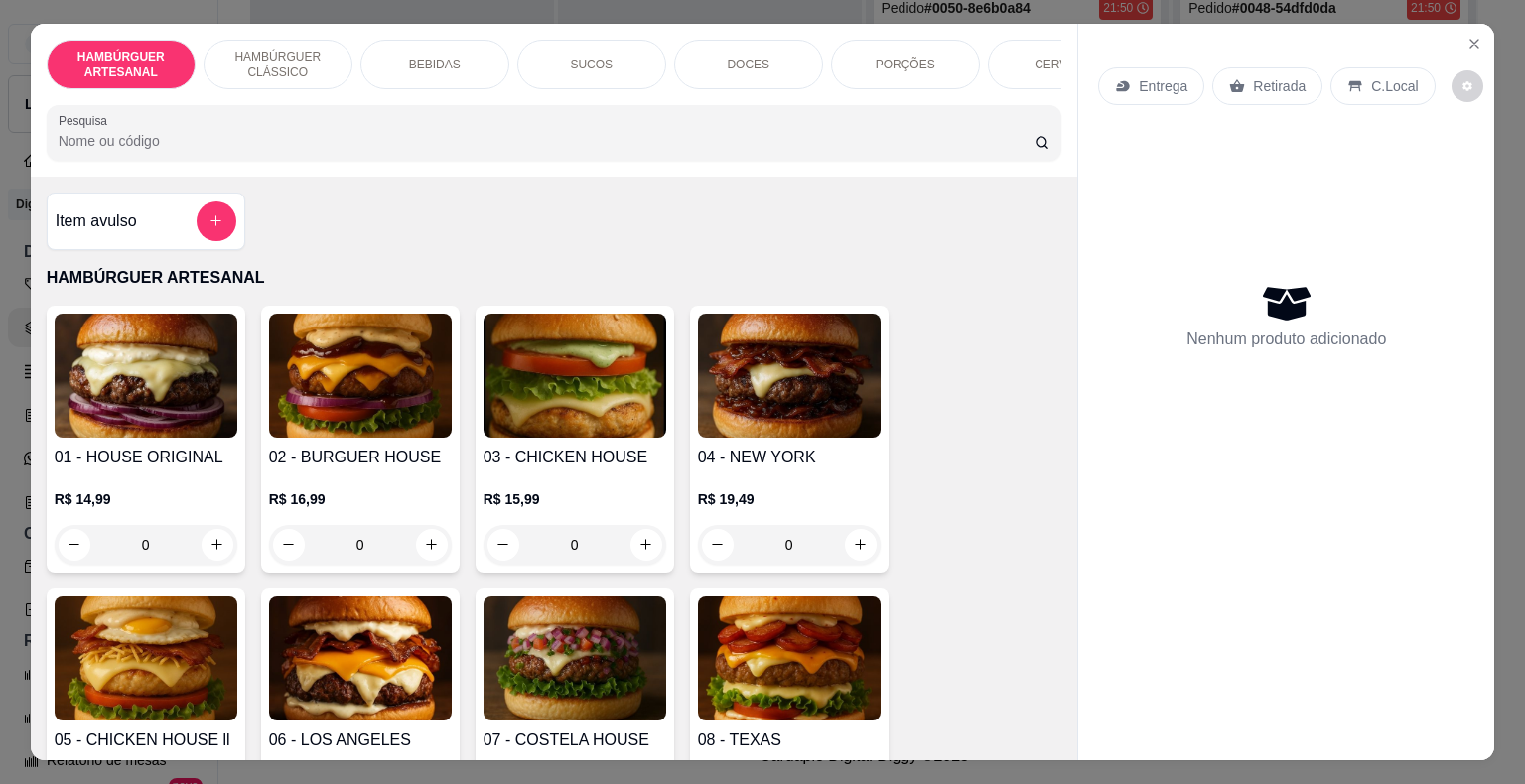 click on "BEBIDAS" at bounding box center [435, 65] 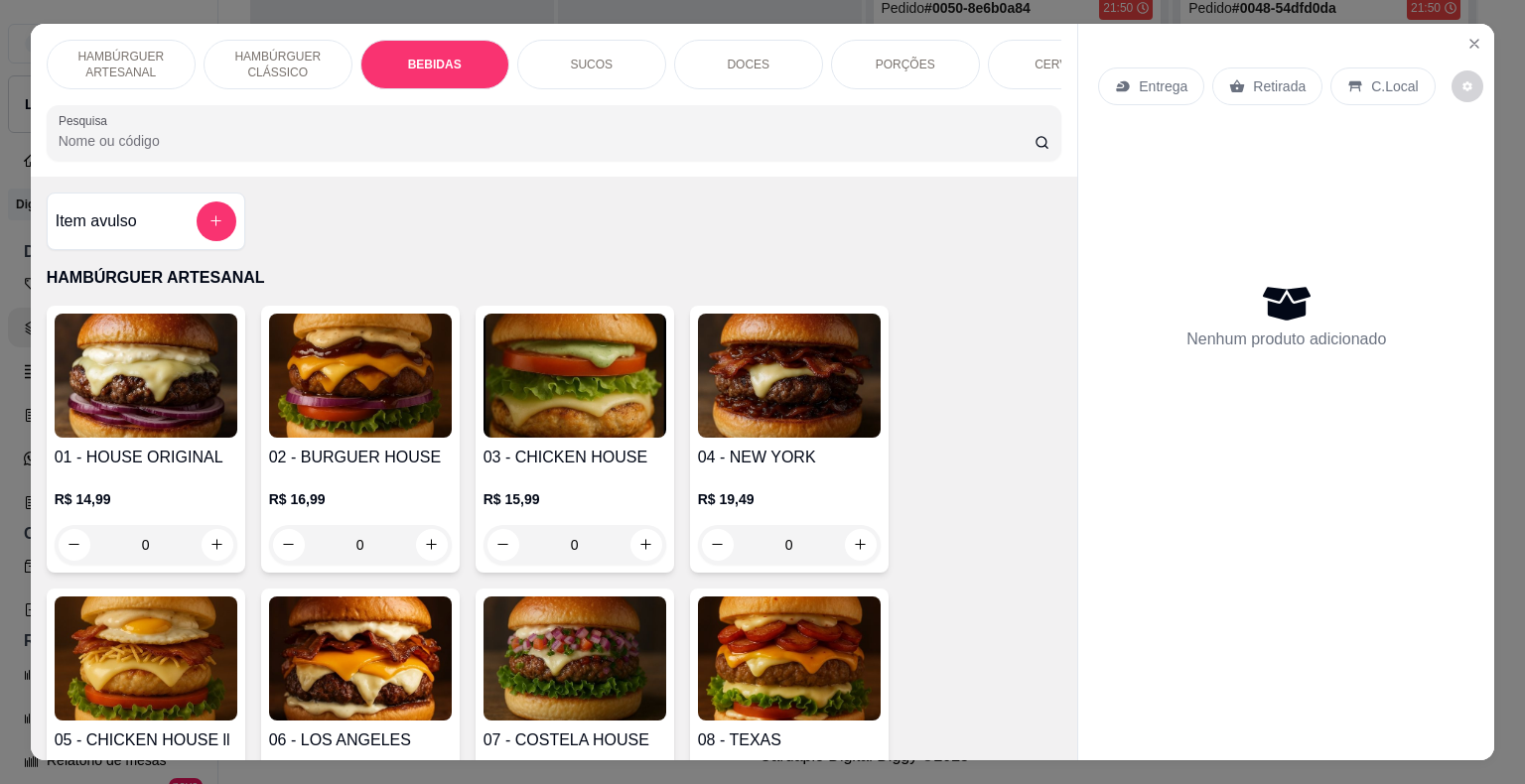 scroll, scrollTop: 1582, scrollLeft: 0, axis: vertical 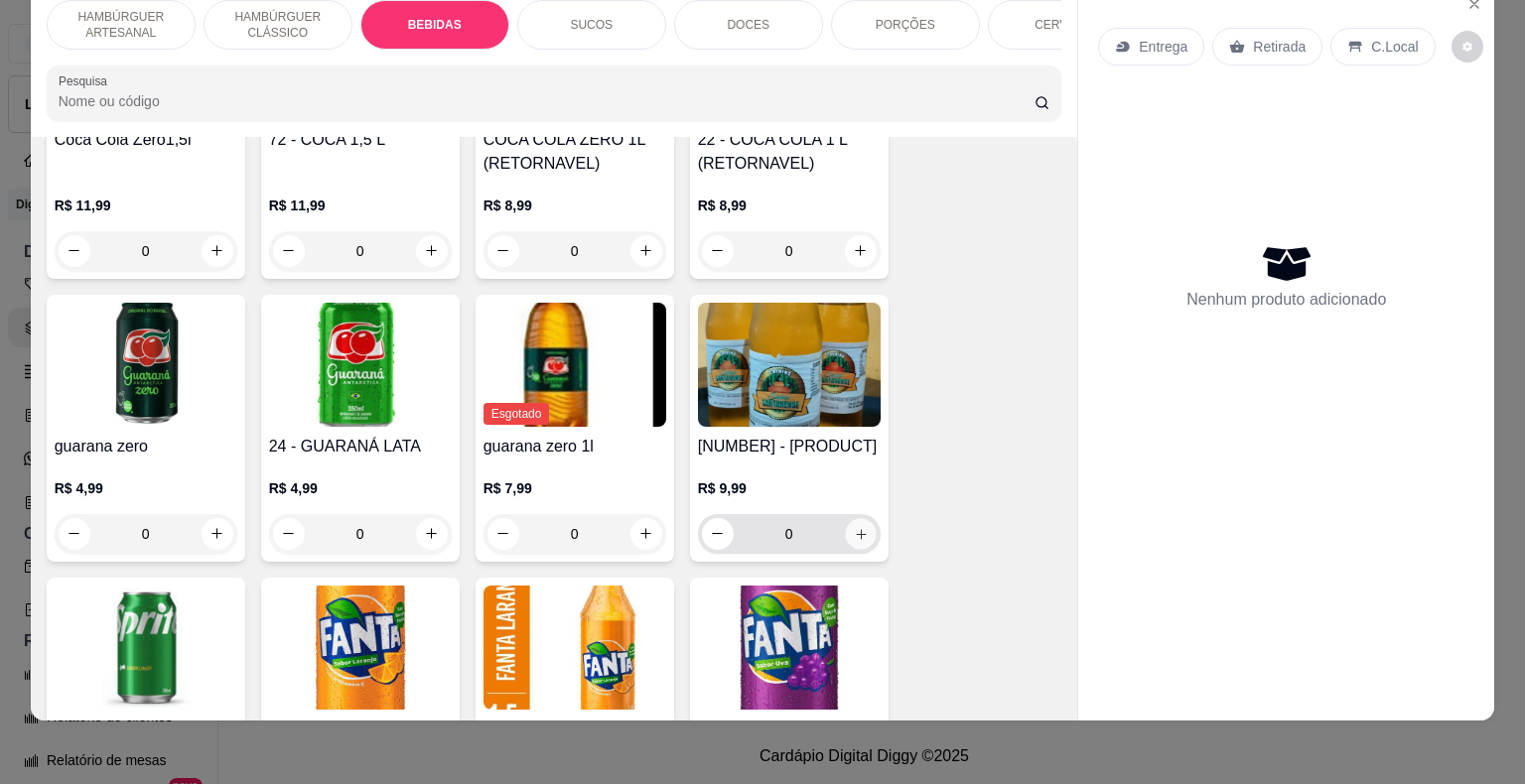 click 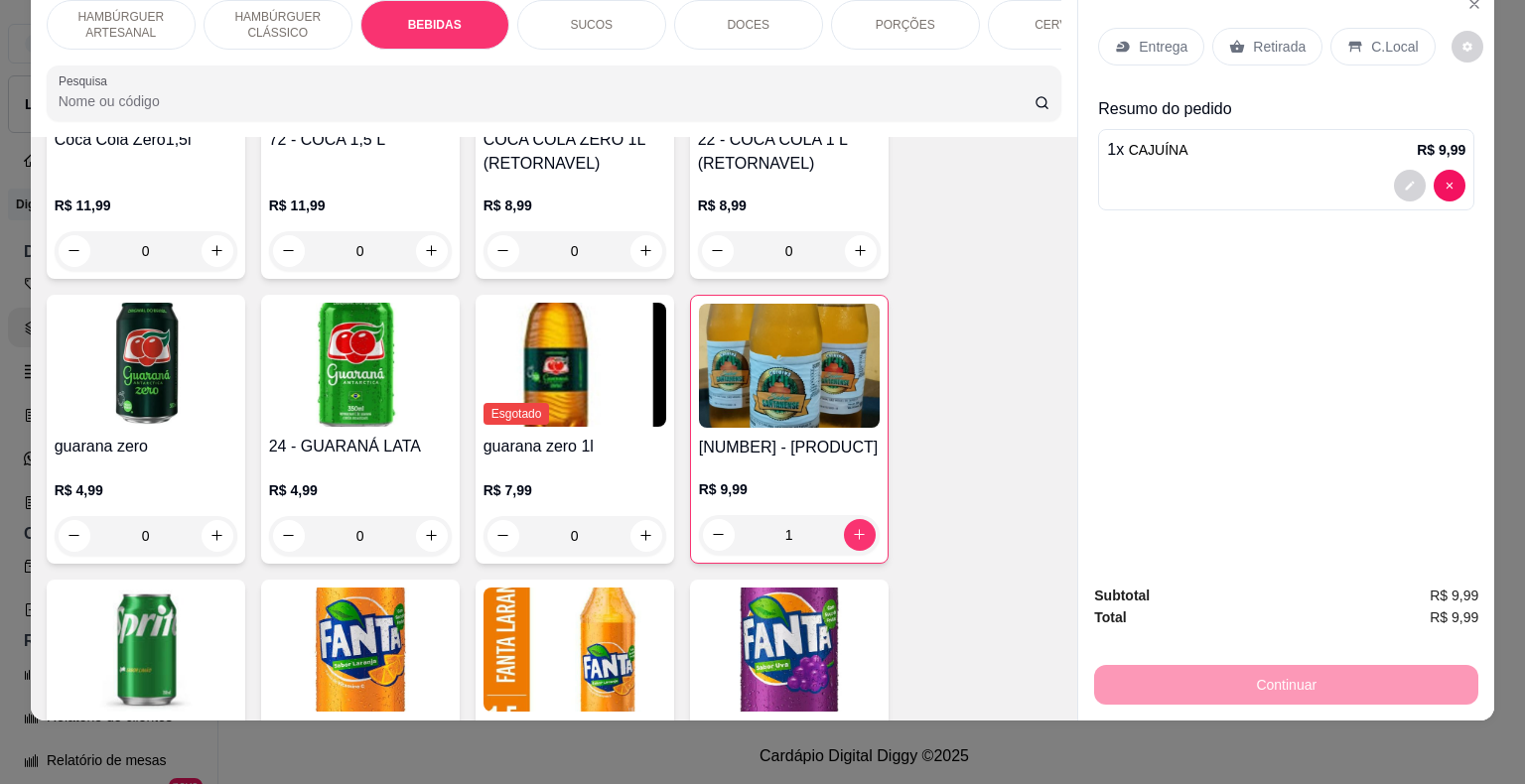 click on "Retirada" at bounding box center [1279, 47] 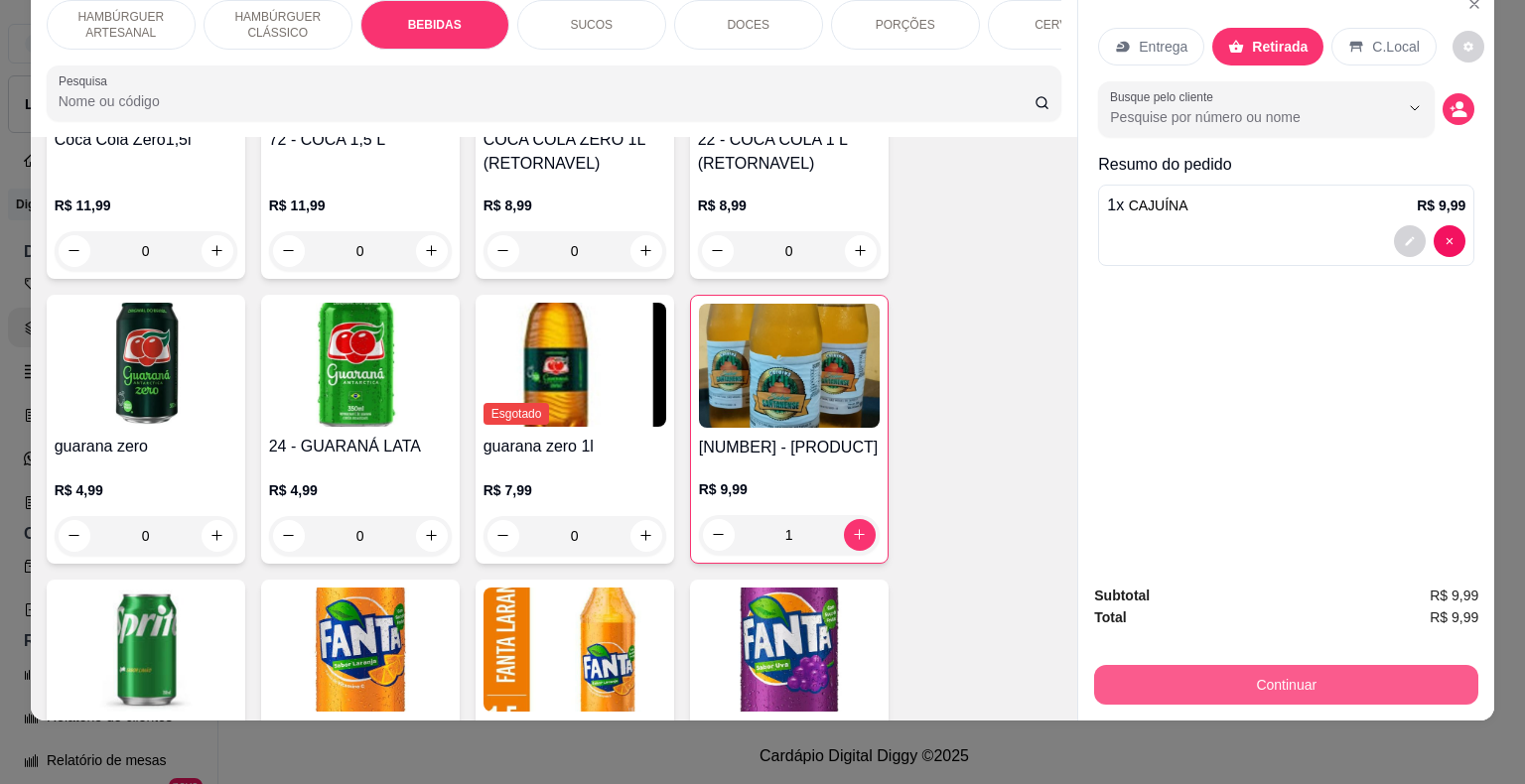 click on "Continuar" at bounding box center (1286, 685) 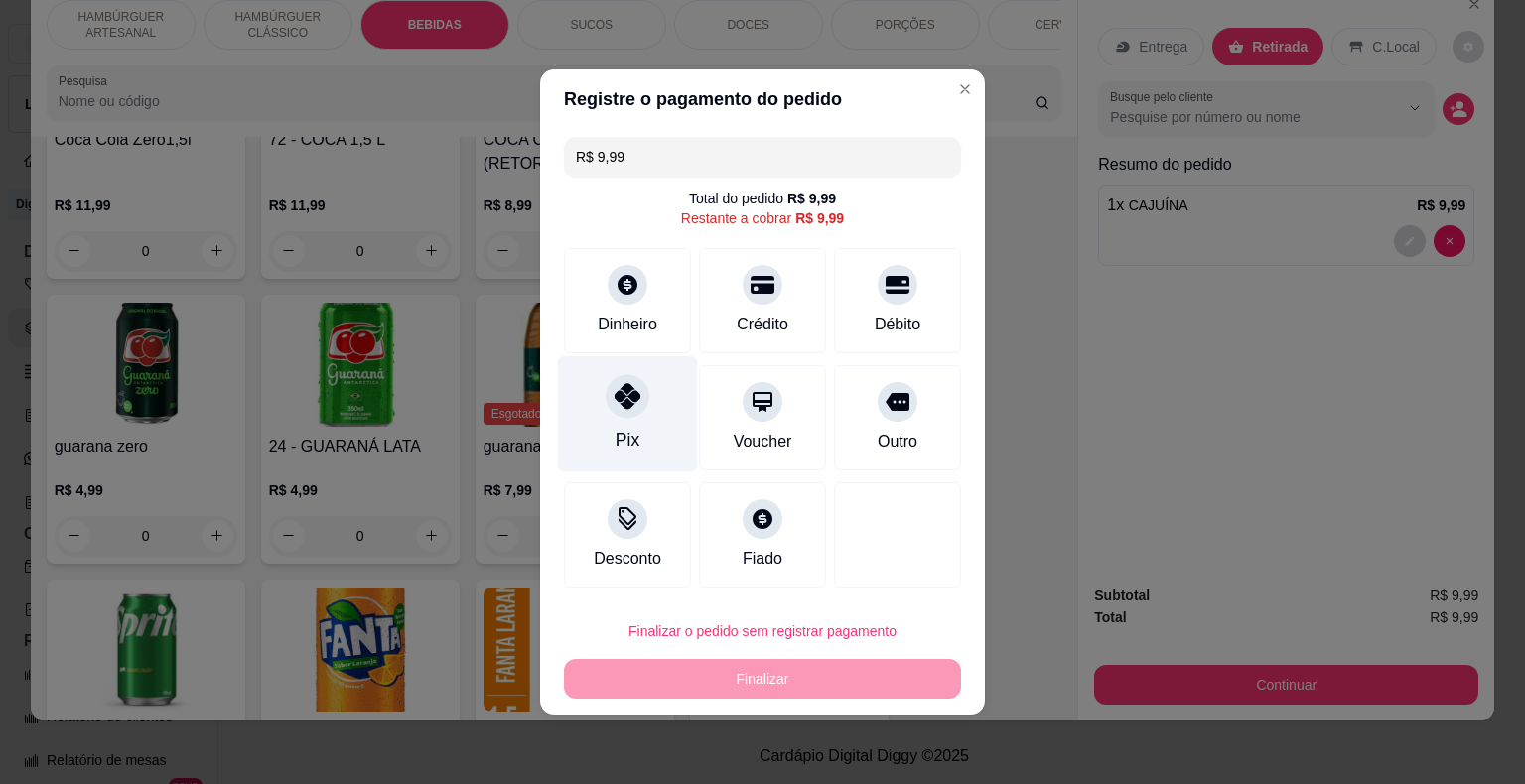 click on "Pix" at bounding box center [627, 414] 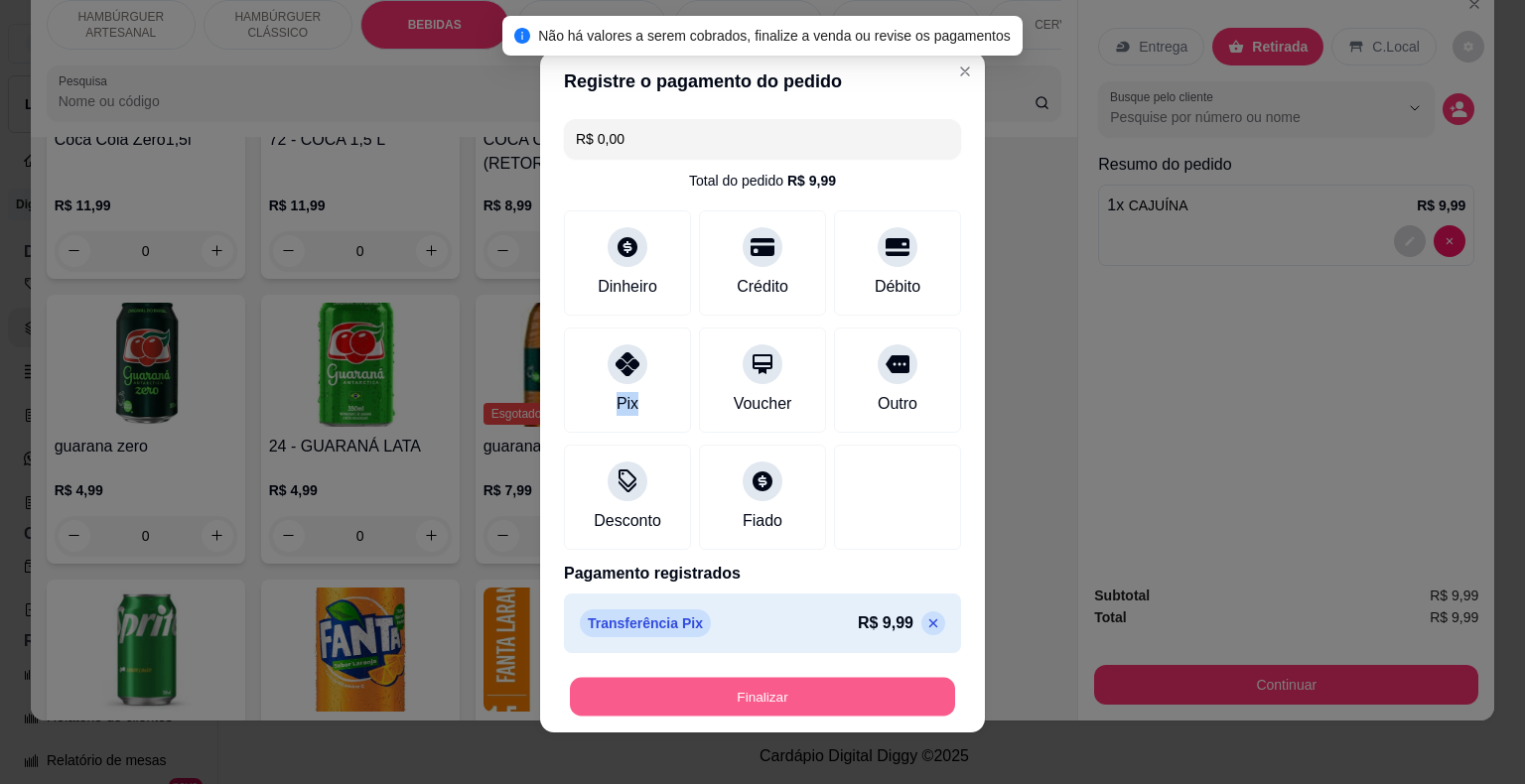 click on "Finalizar" at bounding box center (762, 697) 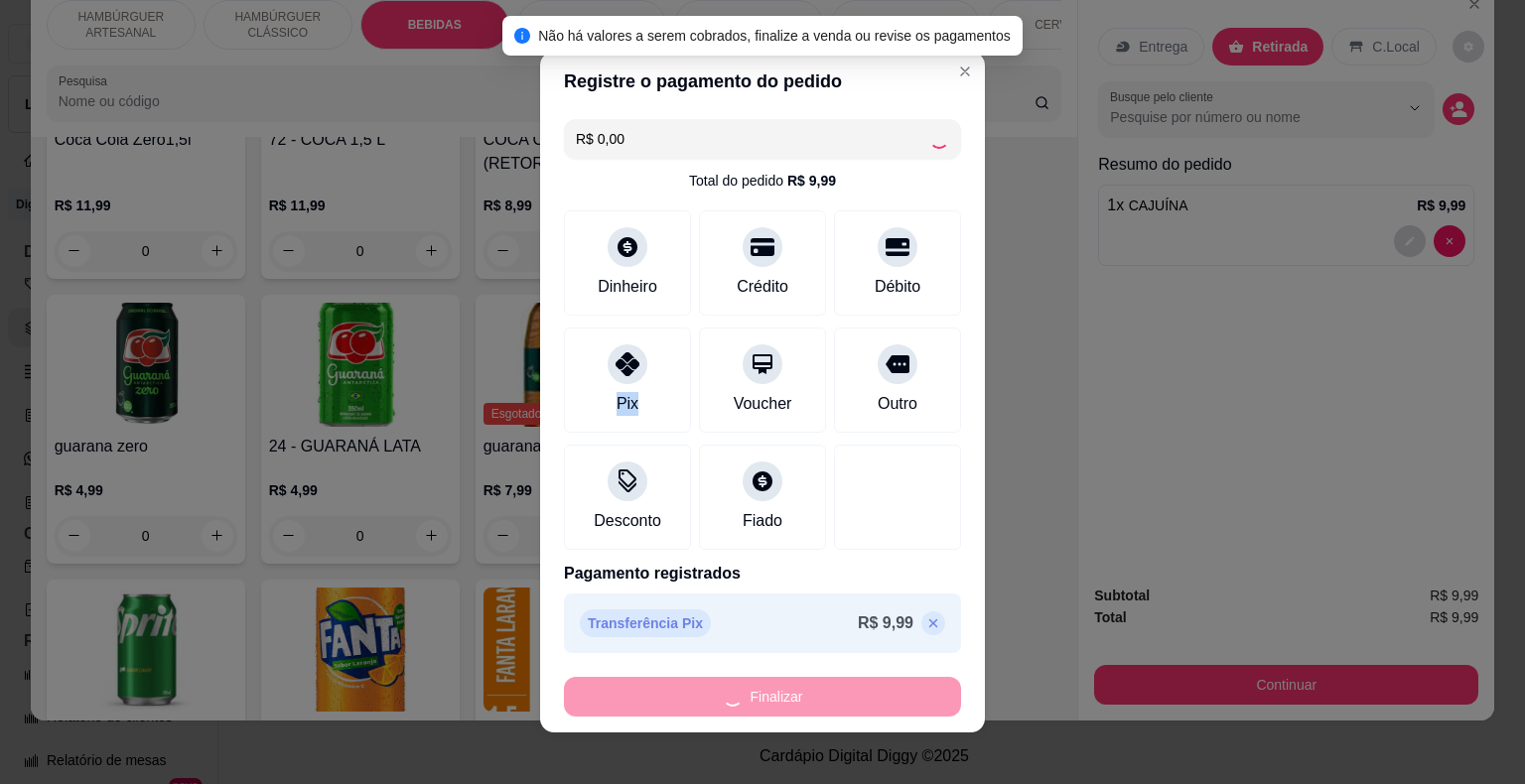type on "0" 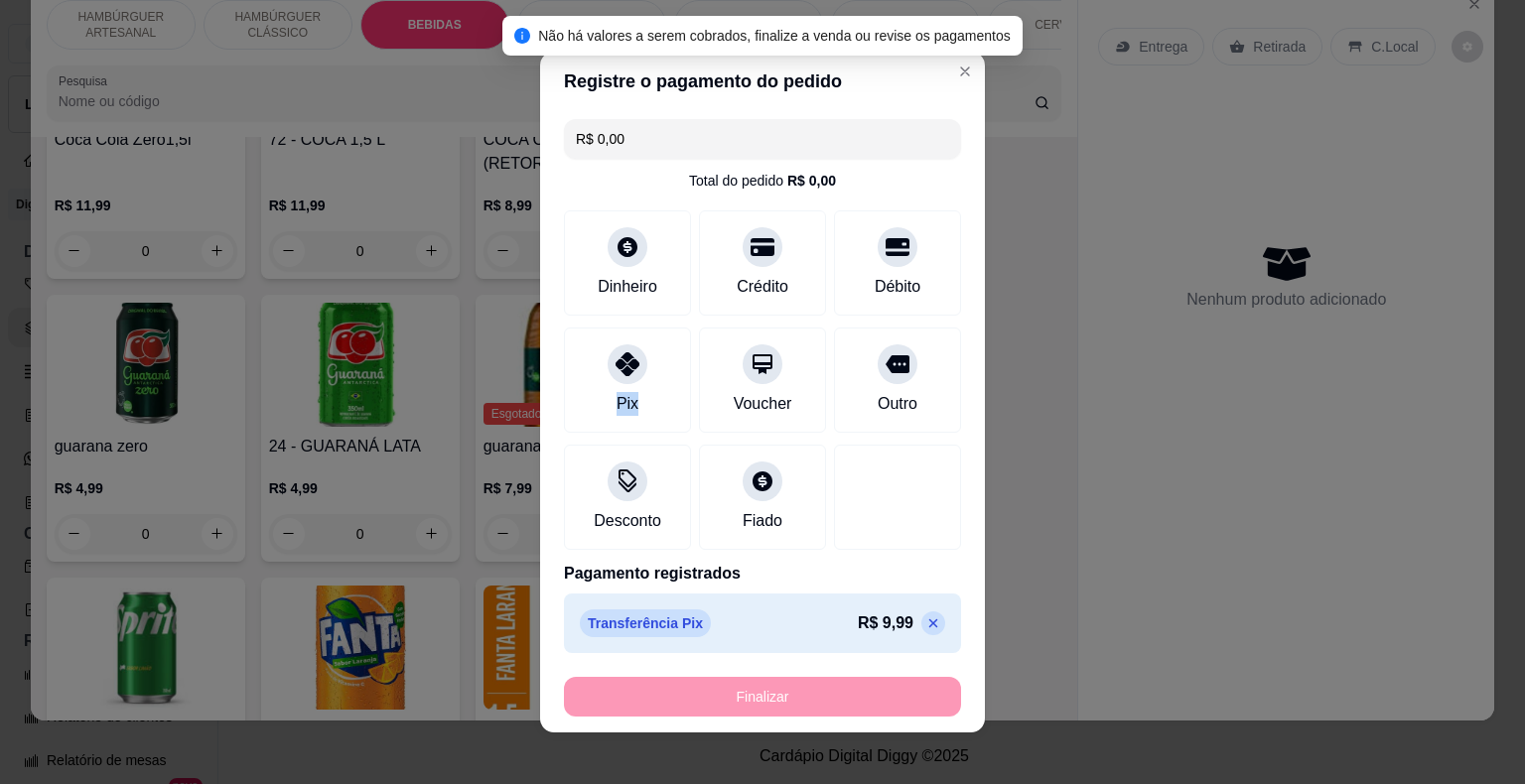 type on "-R$ 9,99" 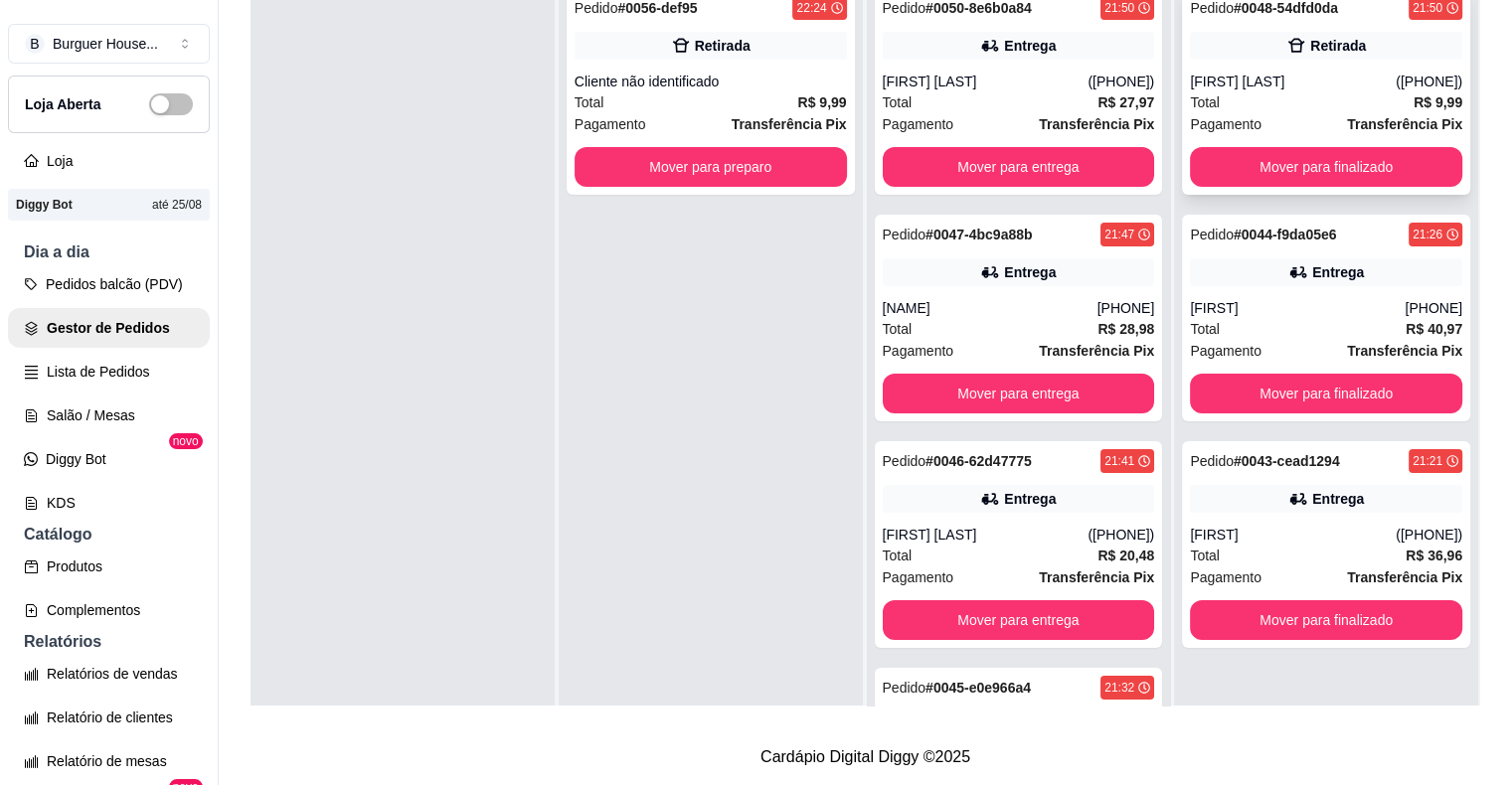 click on "Pagamento Transferência Pix" at bounding box center [1326, 124] 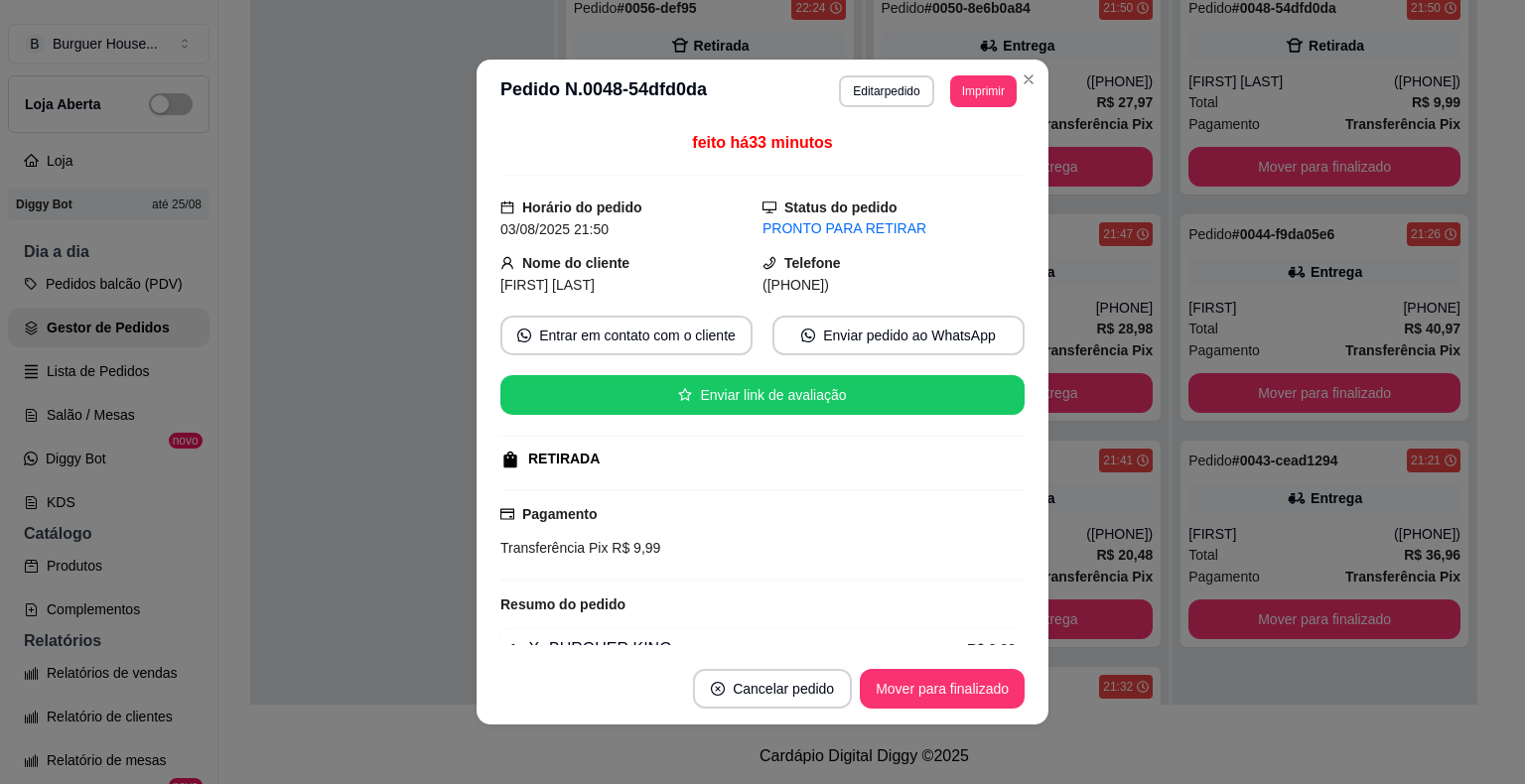 scroll, scrollTop: 4, scrollLeft: 0, axis: vertical 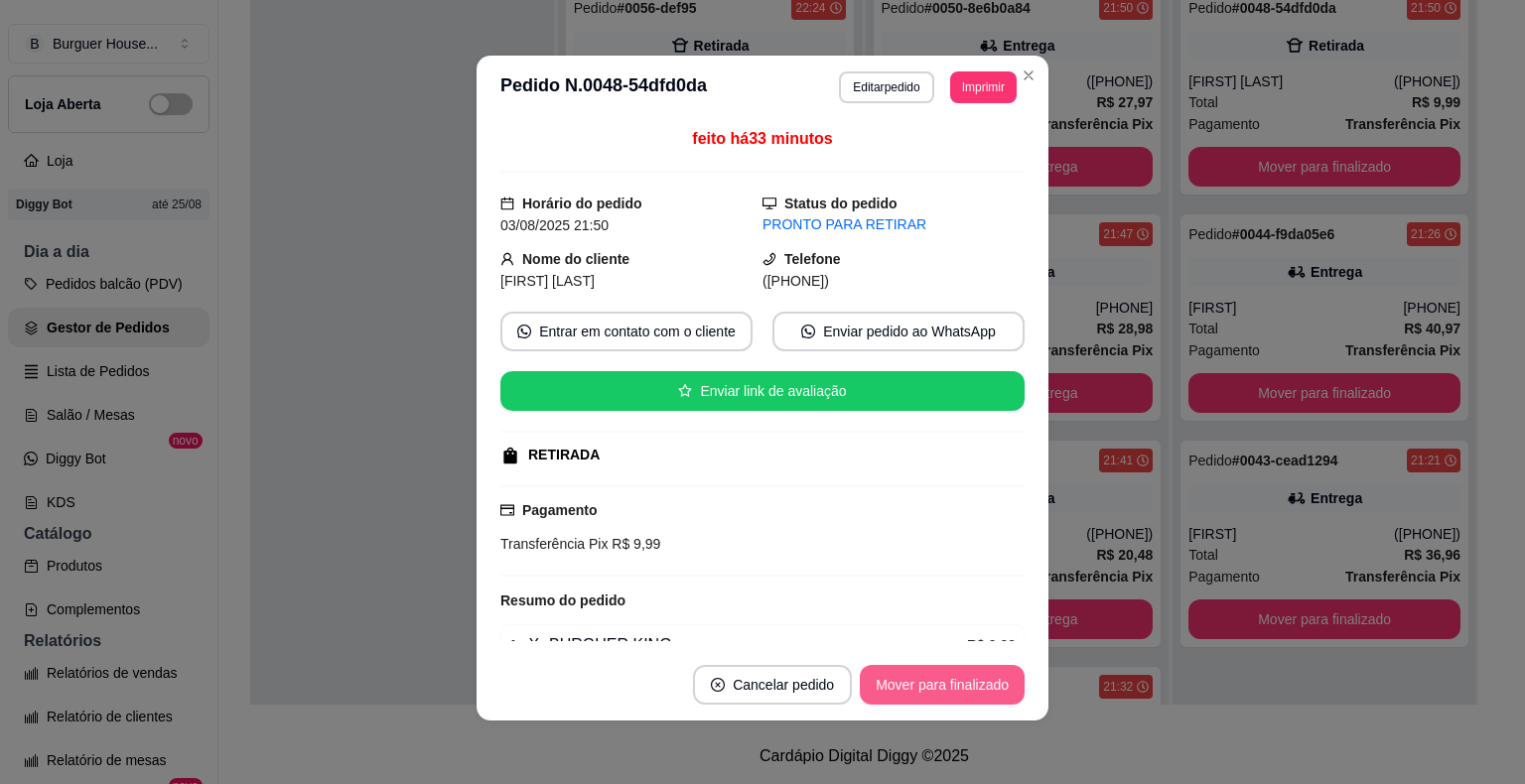 click on "Mover para finalizado" at bounding box center [942, 685] 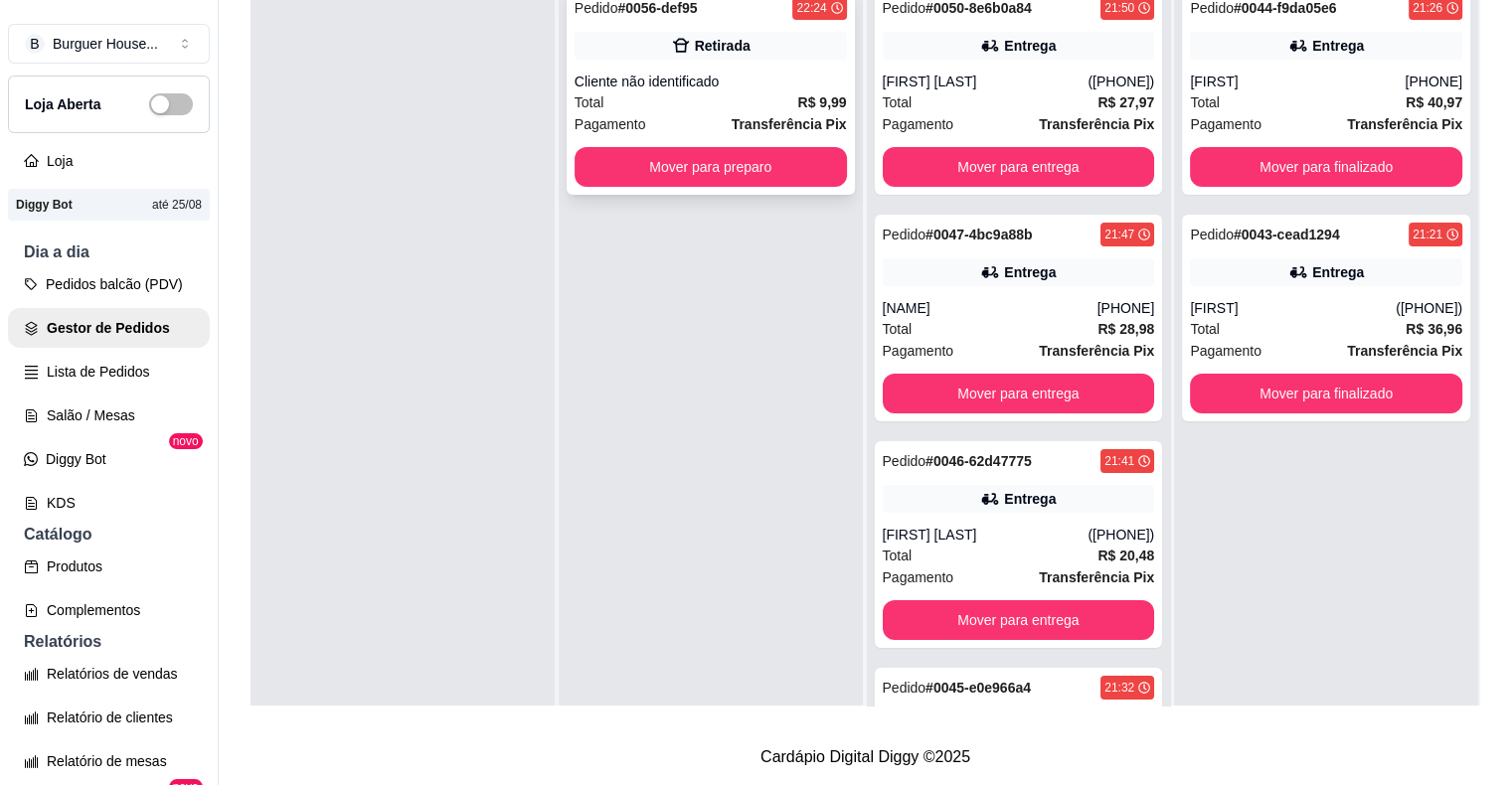 click on "Total R$ 9,99" at bounding box center (711, 102) 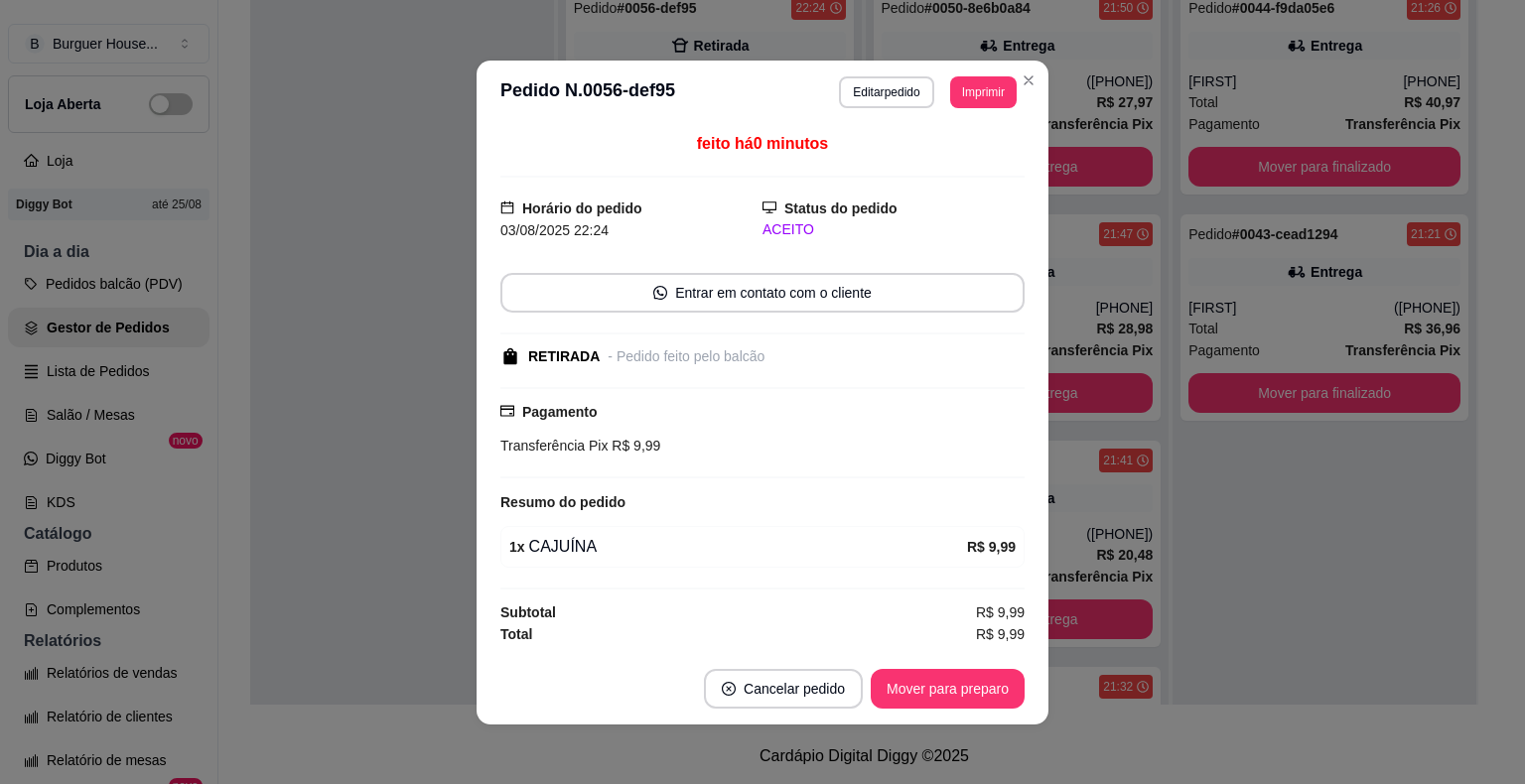 scroll, scrollTop: 2, scrollLeft: 0, axis: vertical 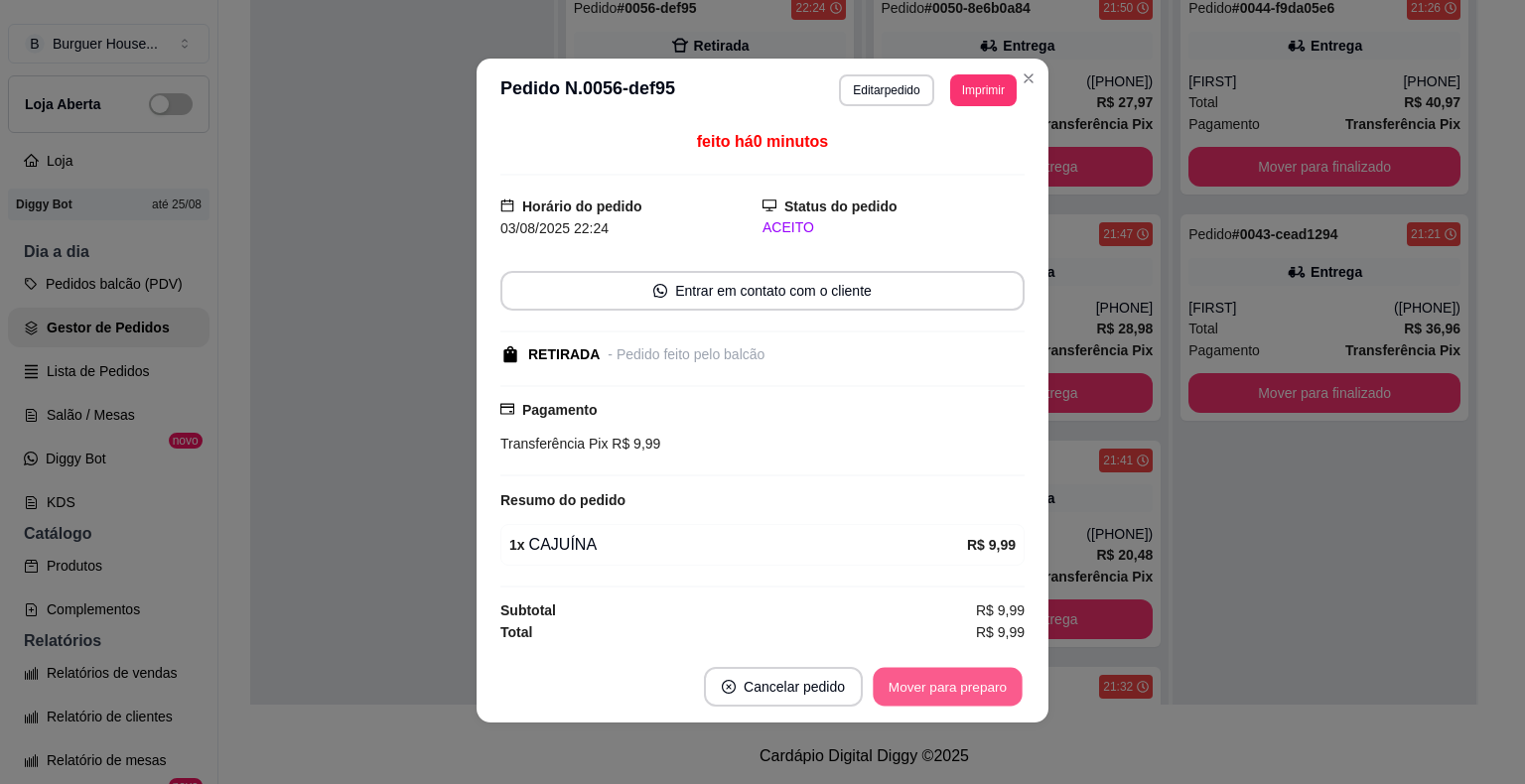 click on "Mover para preparo" at bounding box center [947, 686] 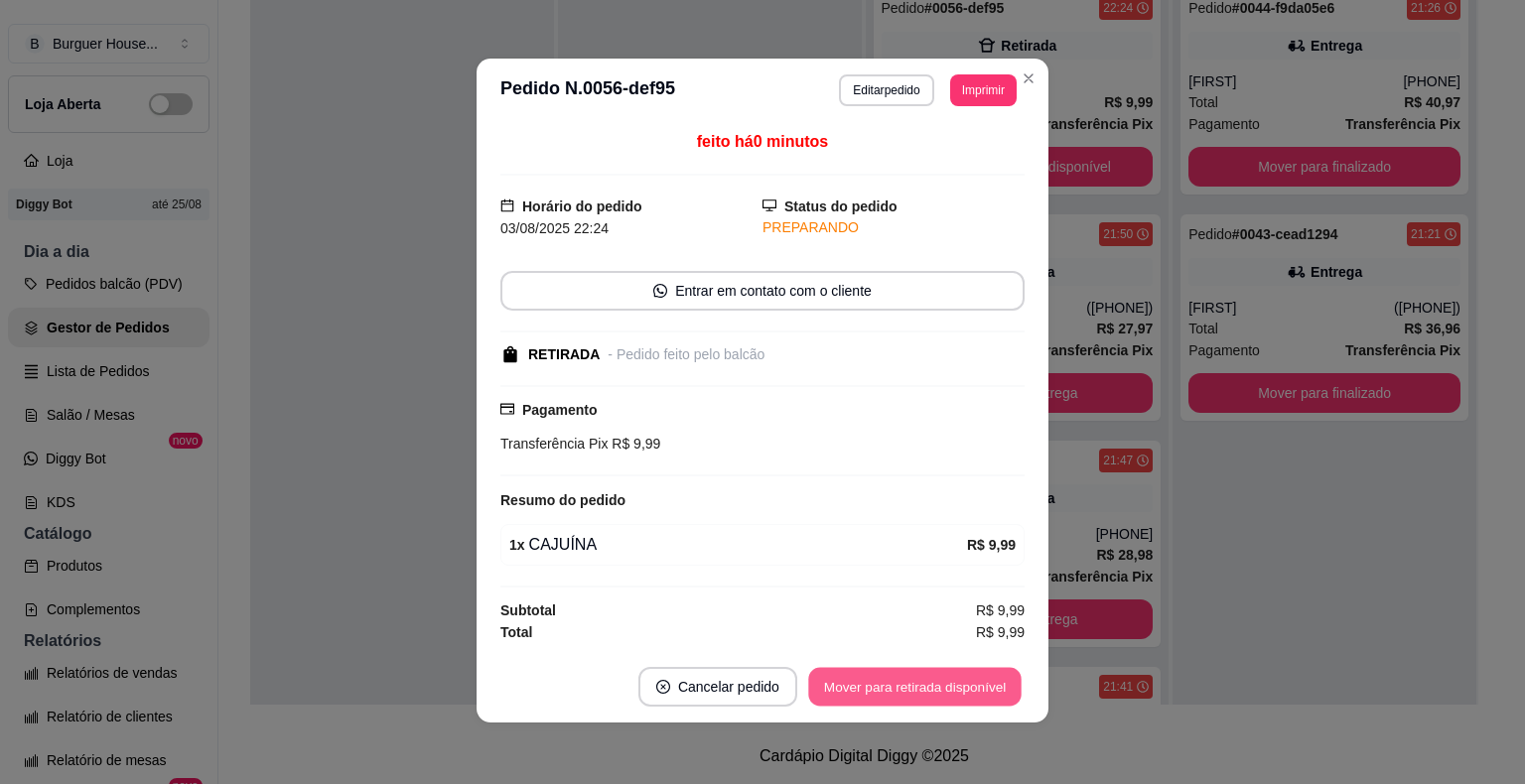 click on "Mover para retirada disponível" at bounding box center [914, 686] 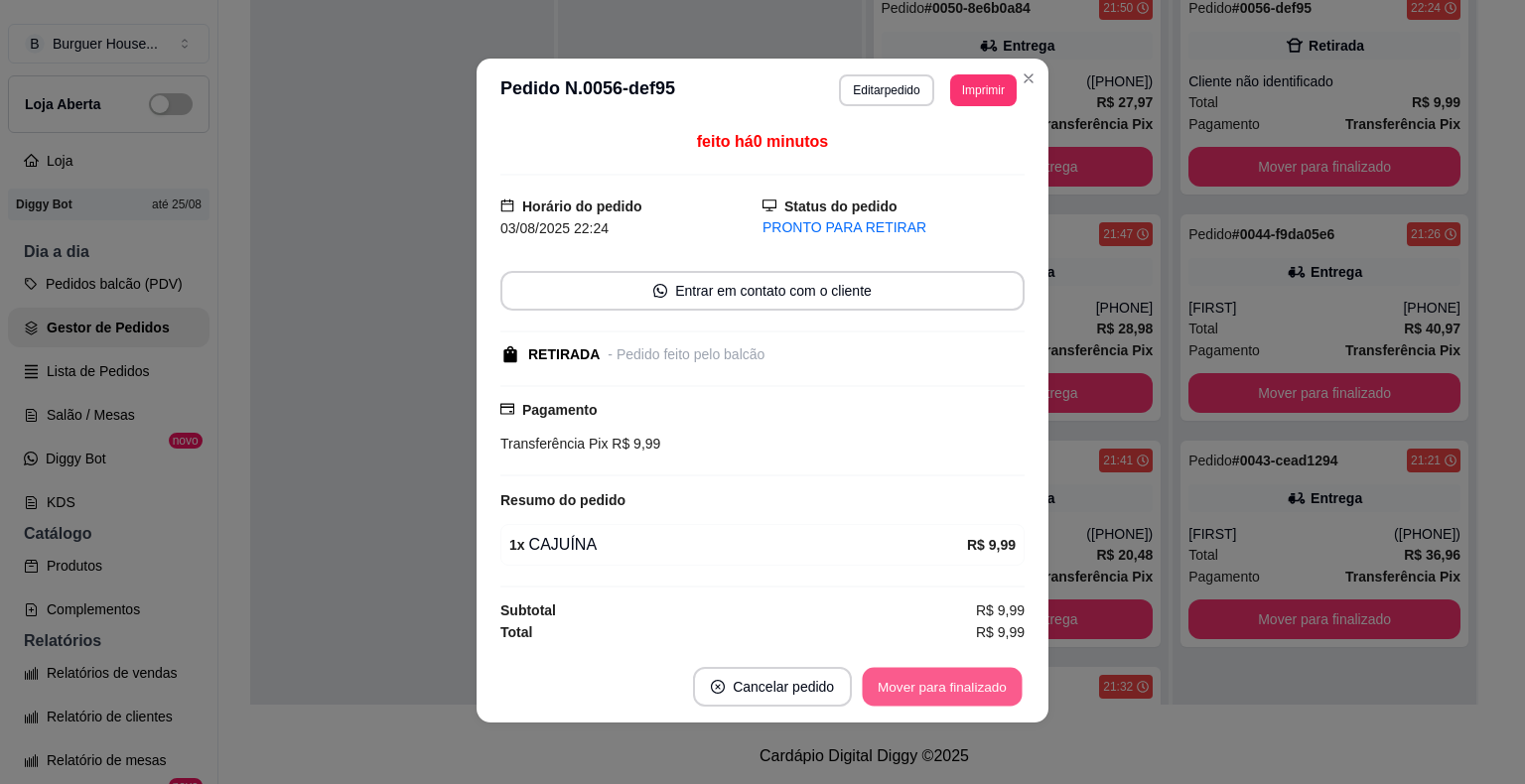 click on "Mover para finalizado" at bounding box center (942, 686) 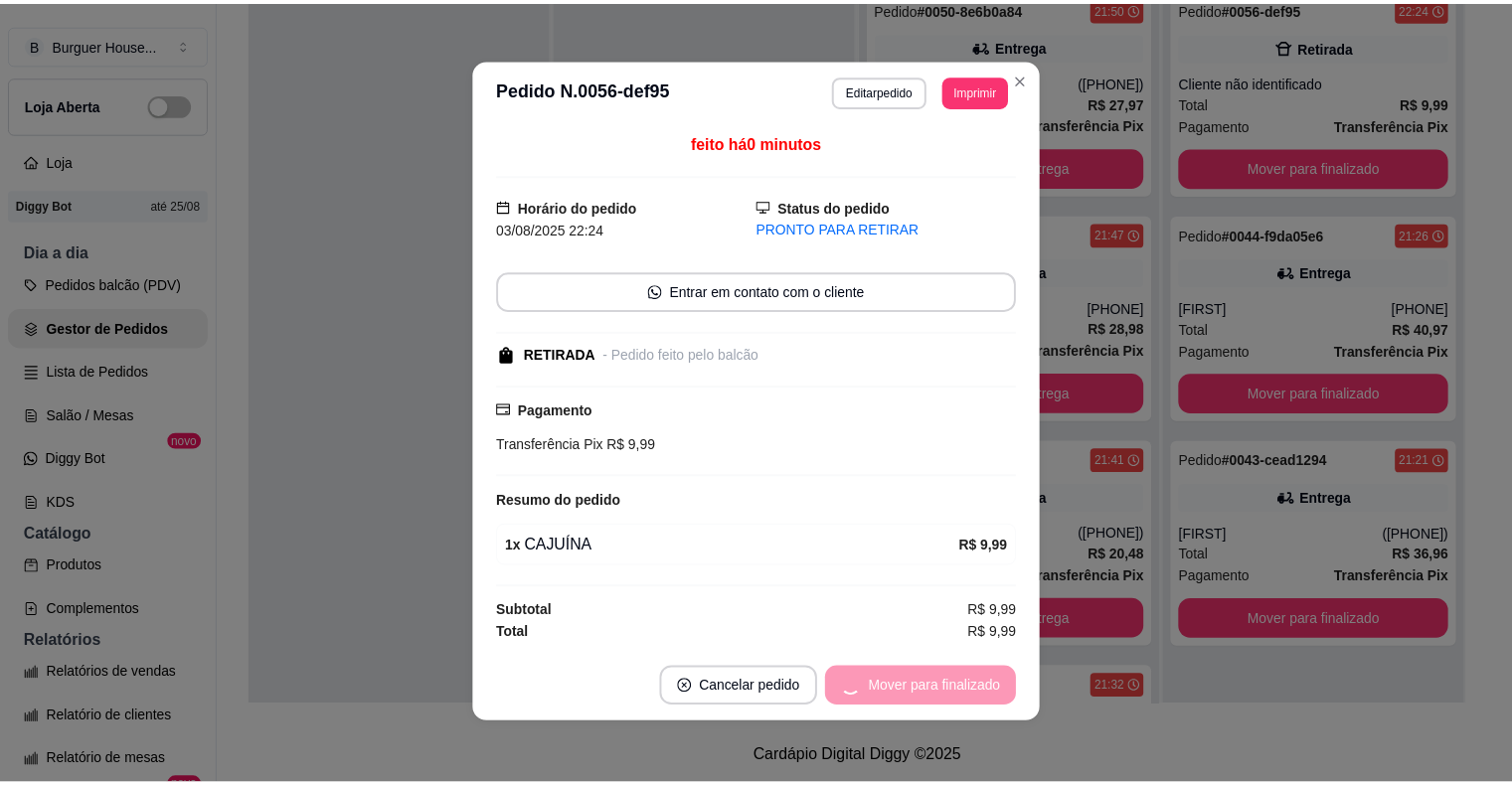 scroll, scrollTop: 0, scrollLeft: 0, axis: both 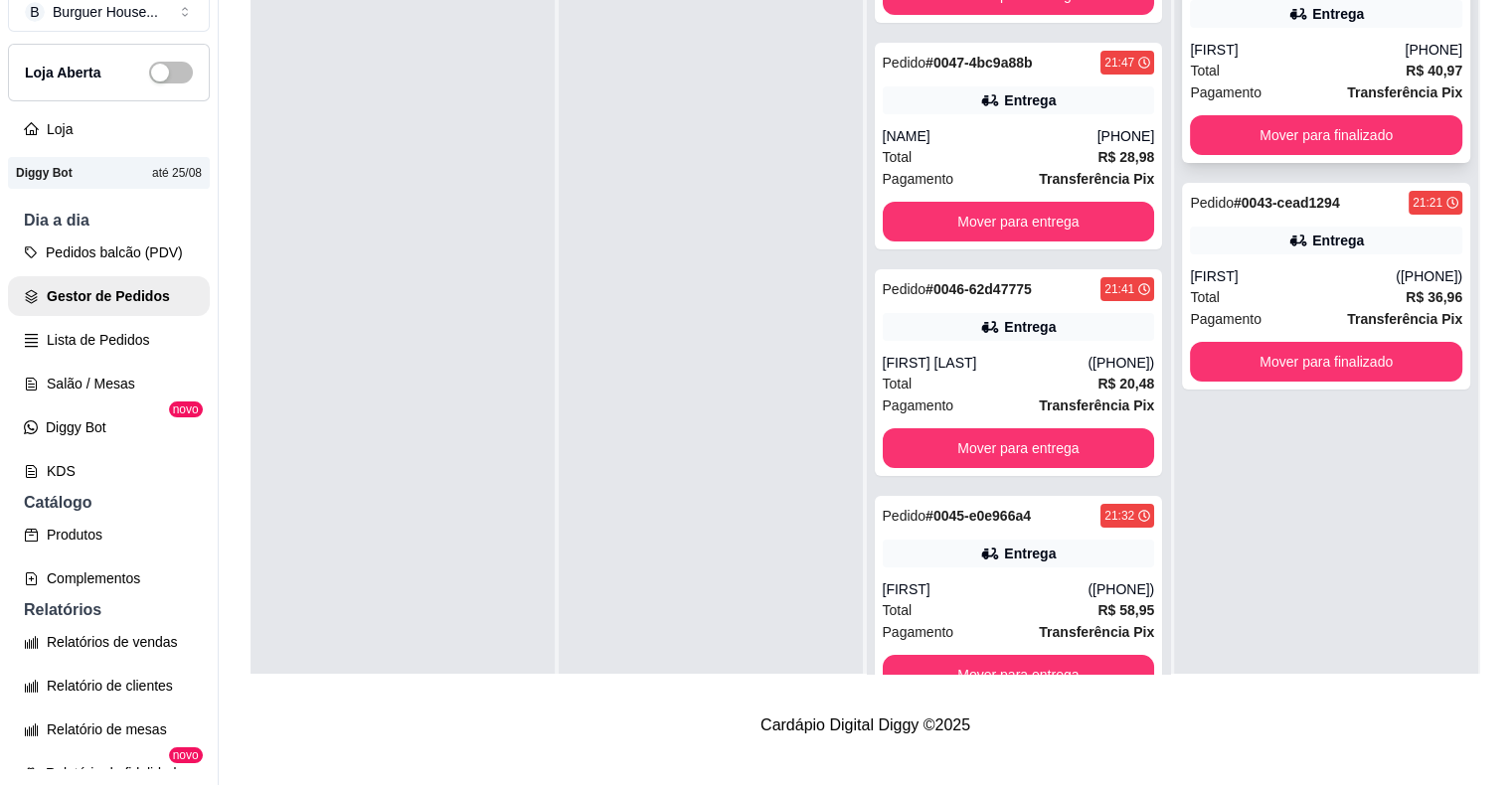 click on "Total R$ 40,97" at bounding box center [1326, 71] 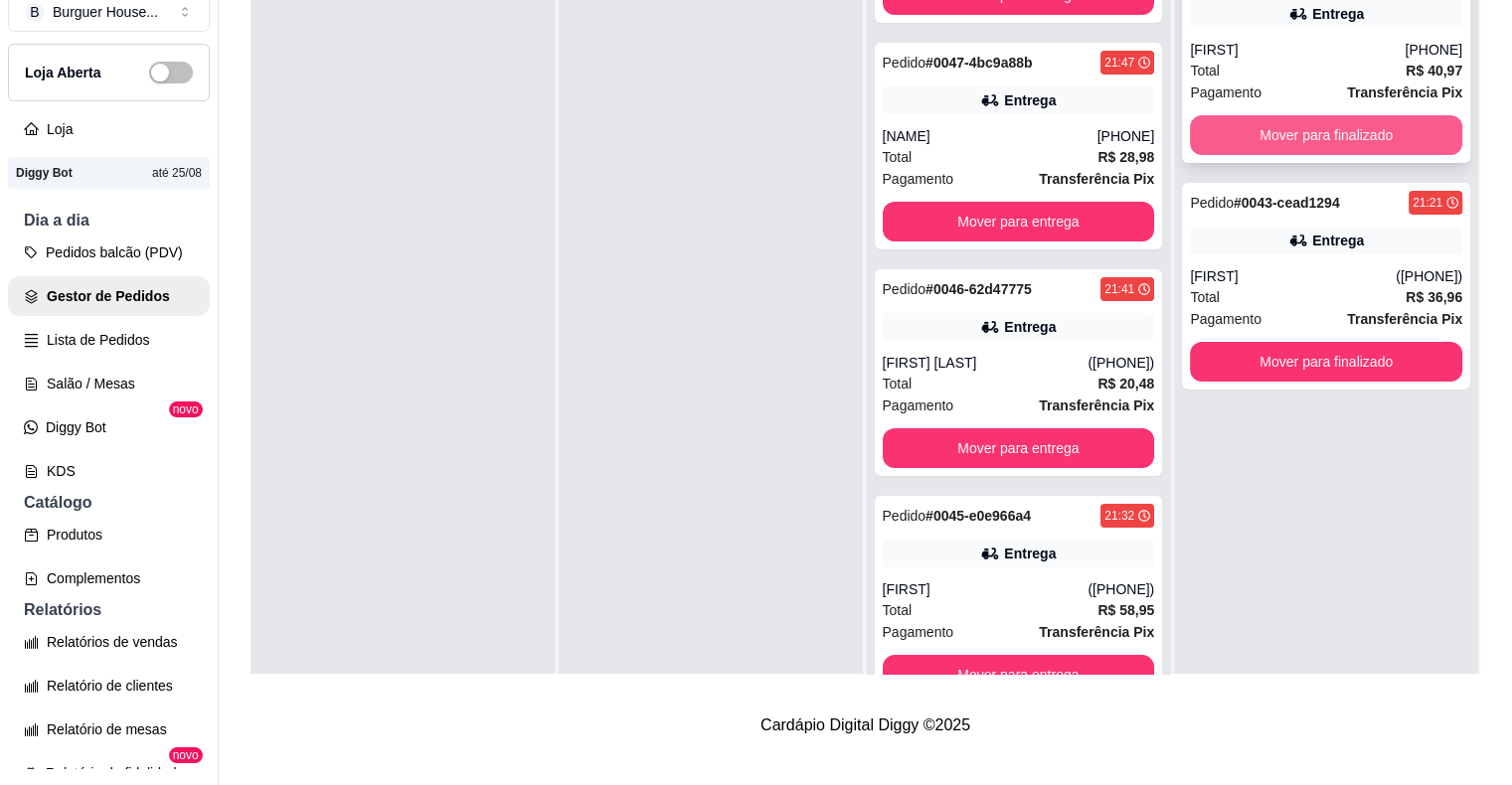 click on "Mover para finalizado" at bounding box center [1326, 135] 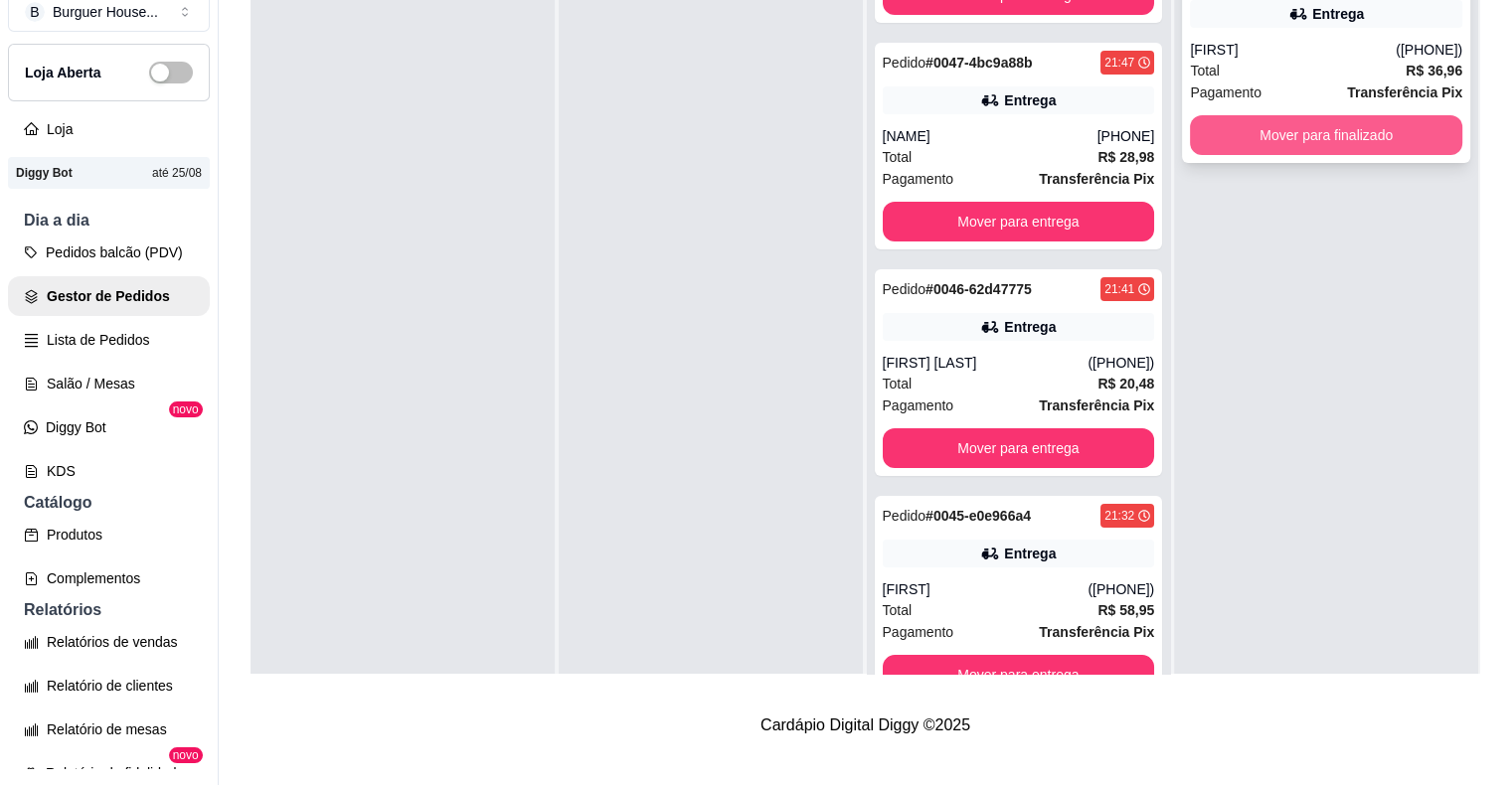 click on "Mover para finalizado" at bounding box center (1326, 135) 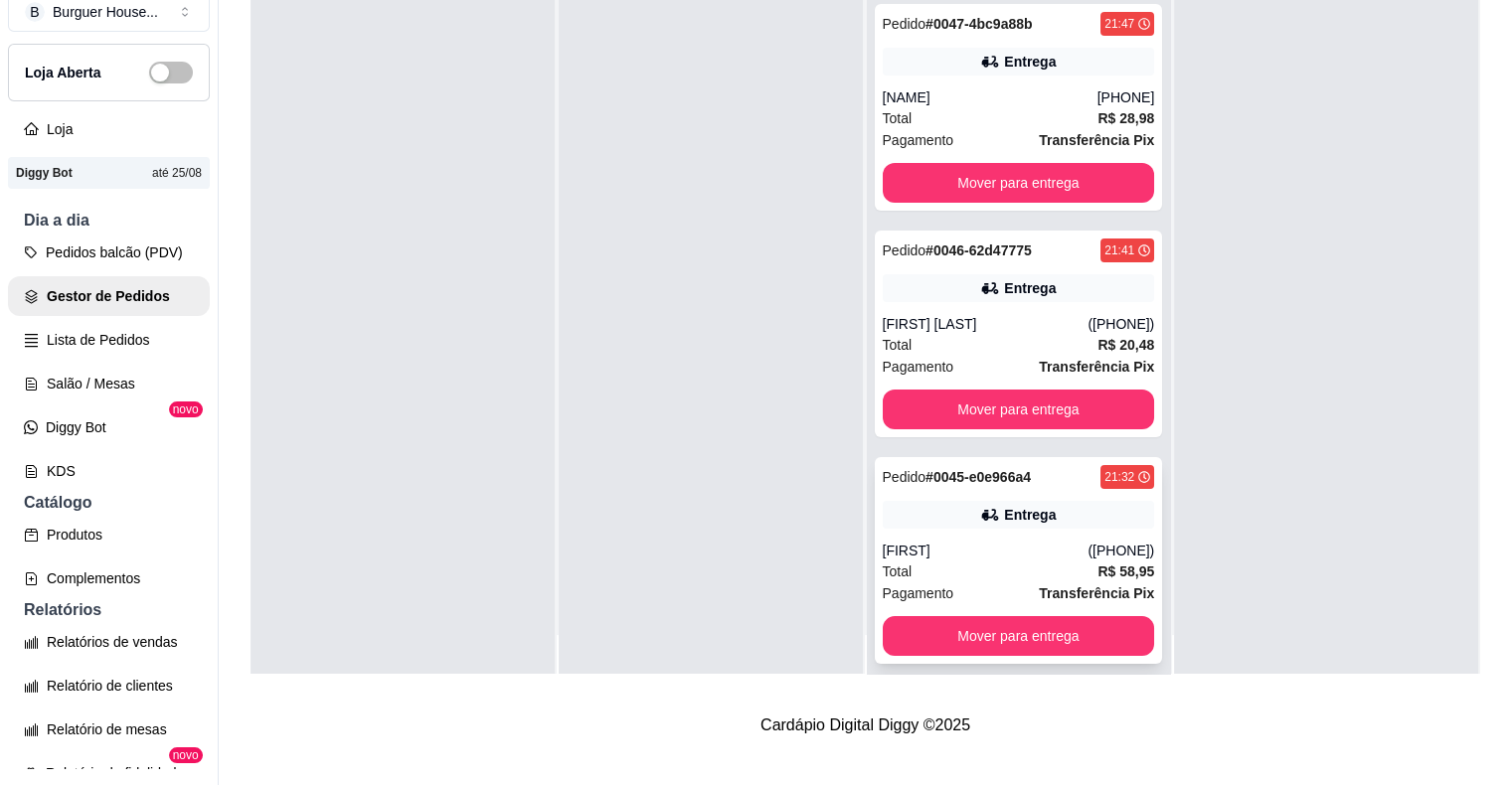 scroll, scrollTop: 56, scrollLeft: 0, axis: vertical 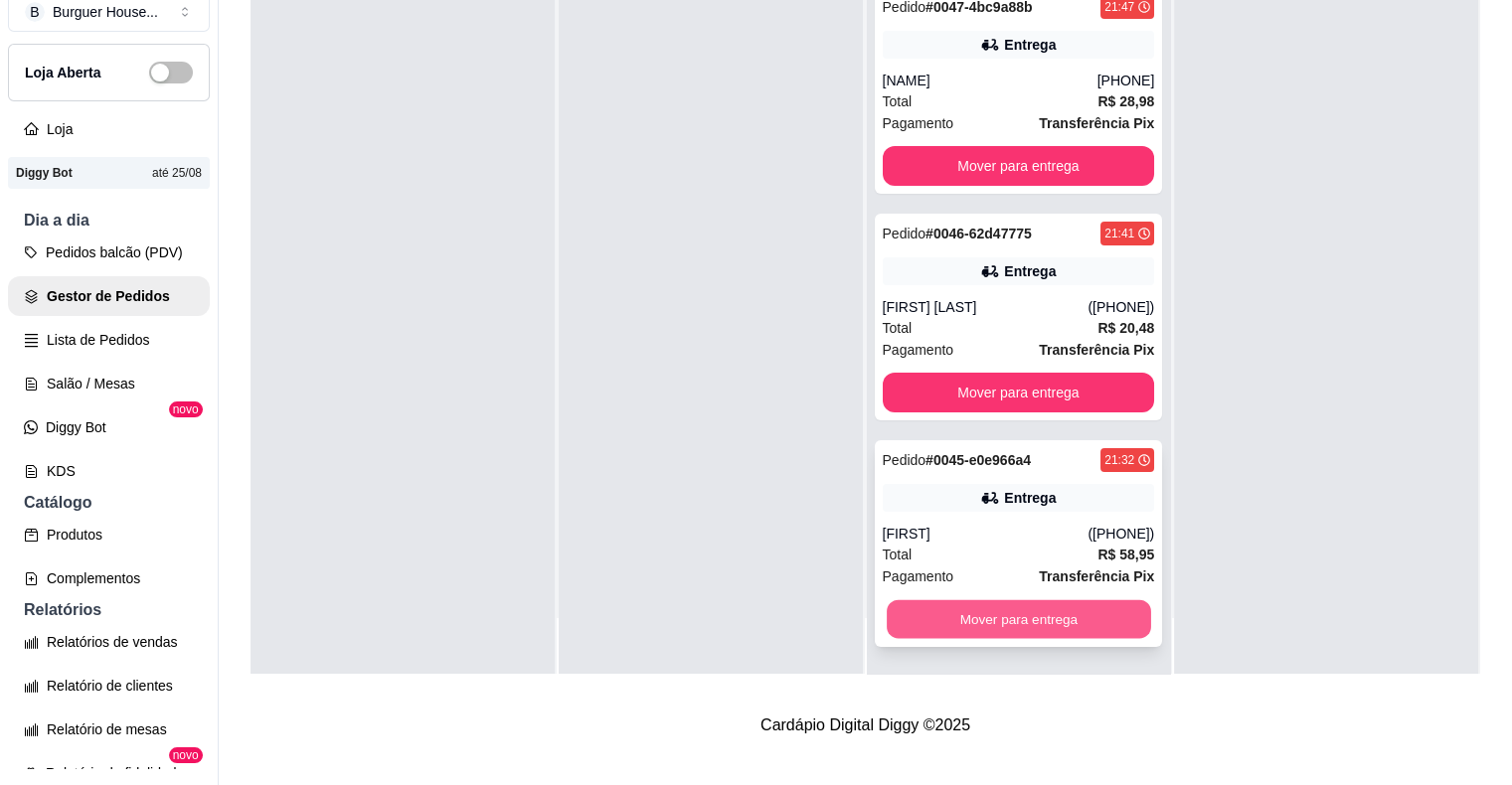 click on "Mover para entrega" at bounding box center (1019, 619) 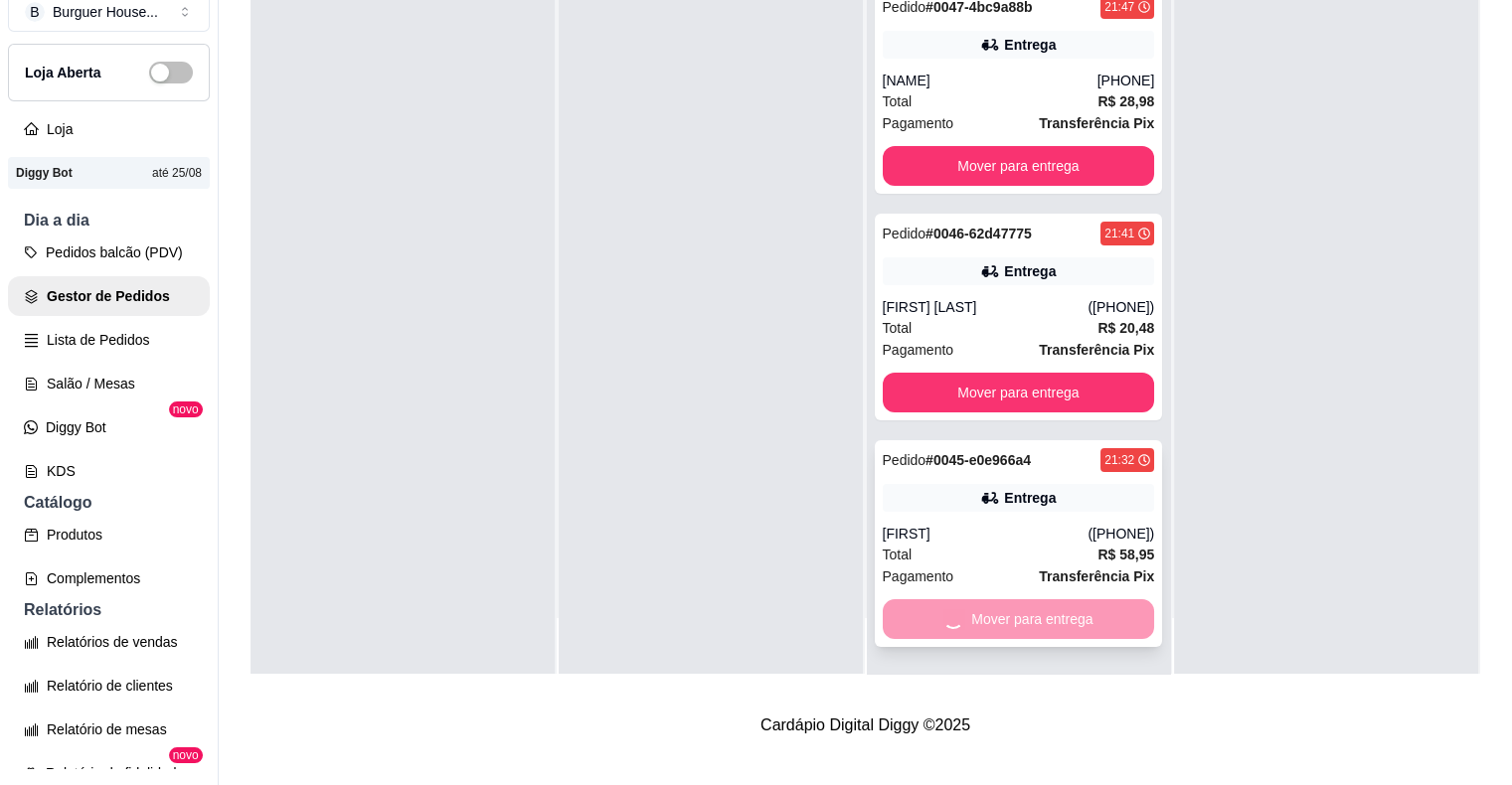 scroll, scrollTop: 0, scrollLeft: 0, axis: both 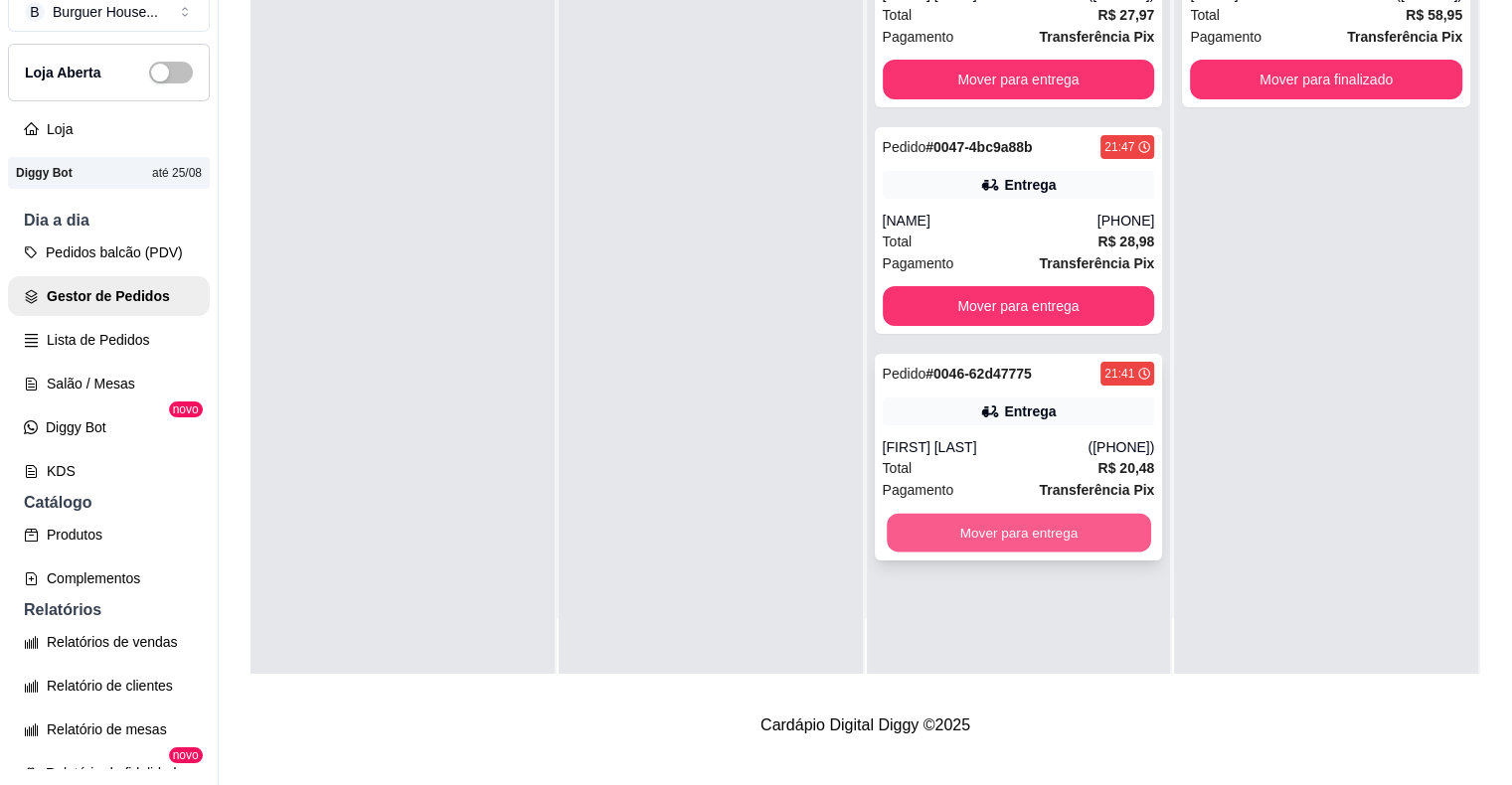click on "Mover para entrega" at bounding box center [1019, 533] 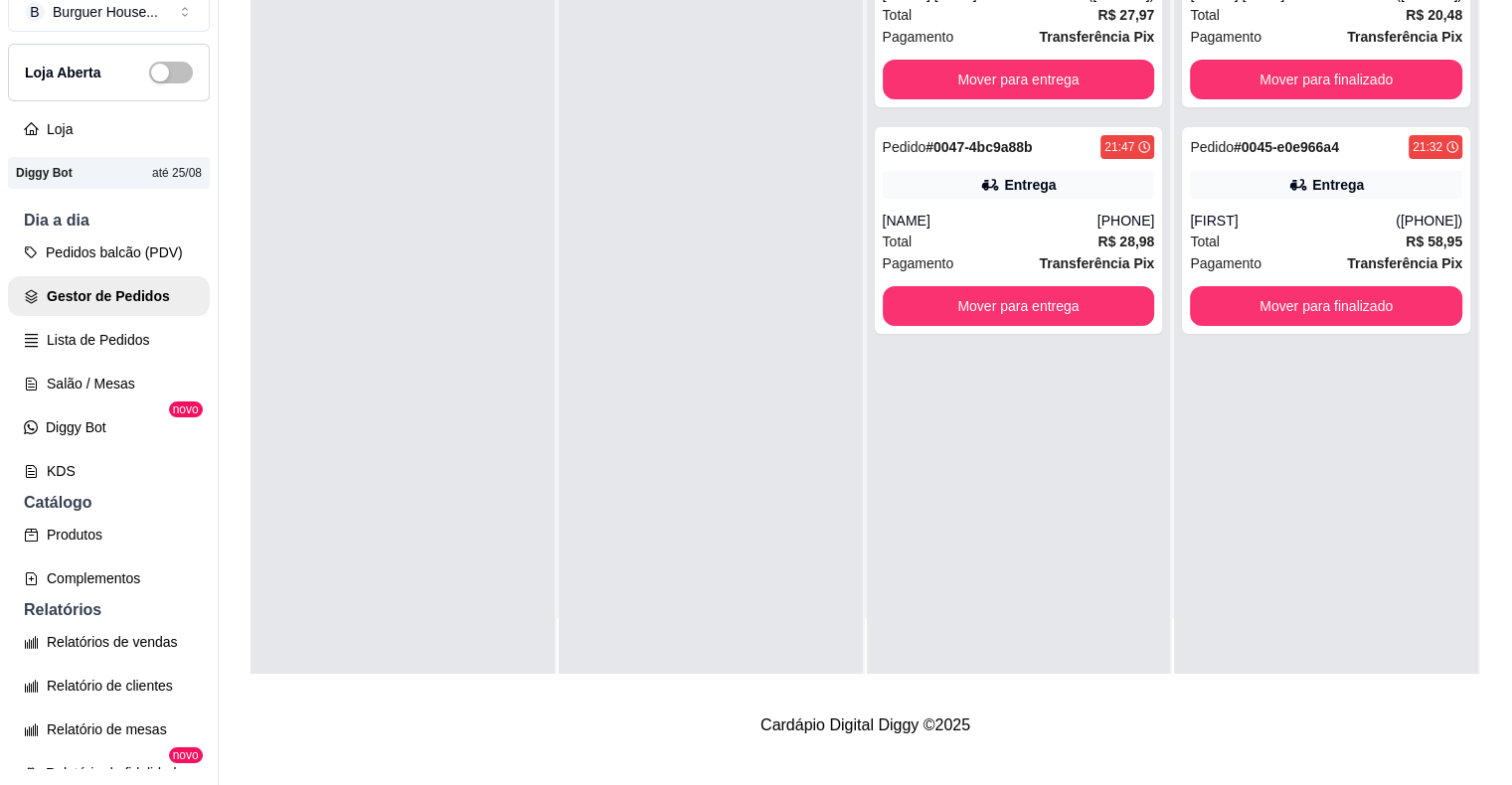scroll, scrollTop: 0, scrollLeft: 0, axis: both 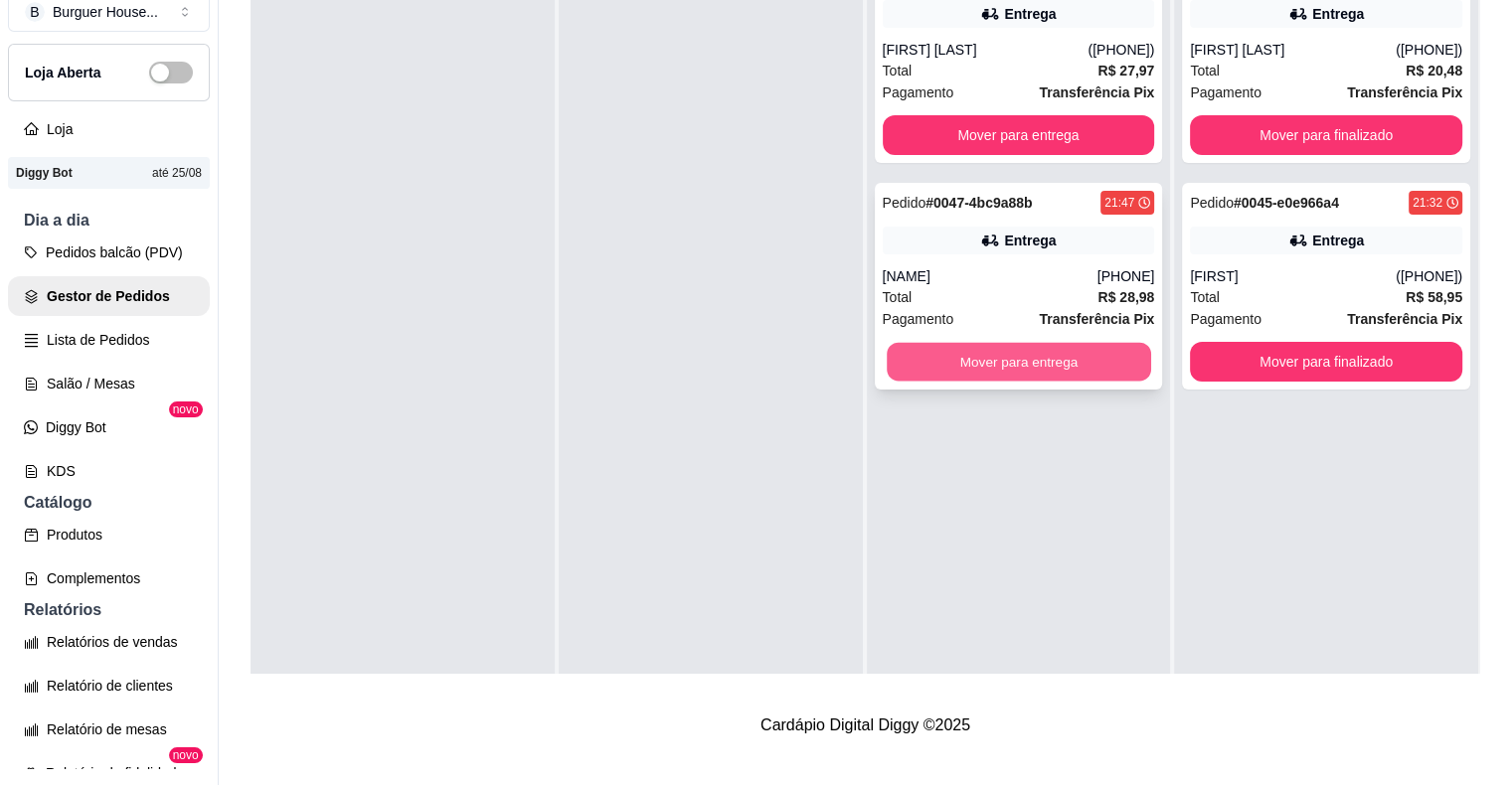 click on "Mover para entrega" at bounding box center [1019, 362] 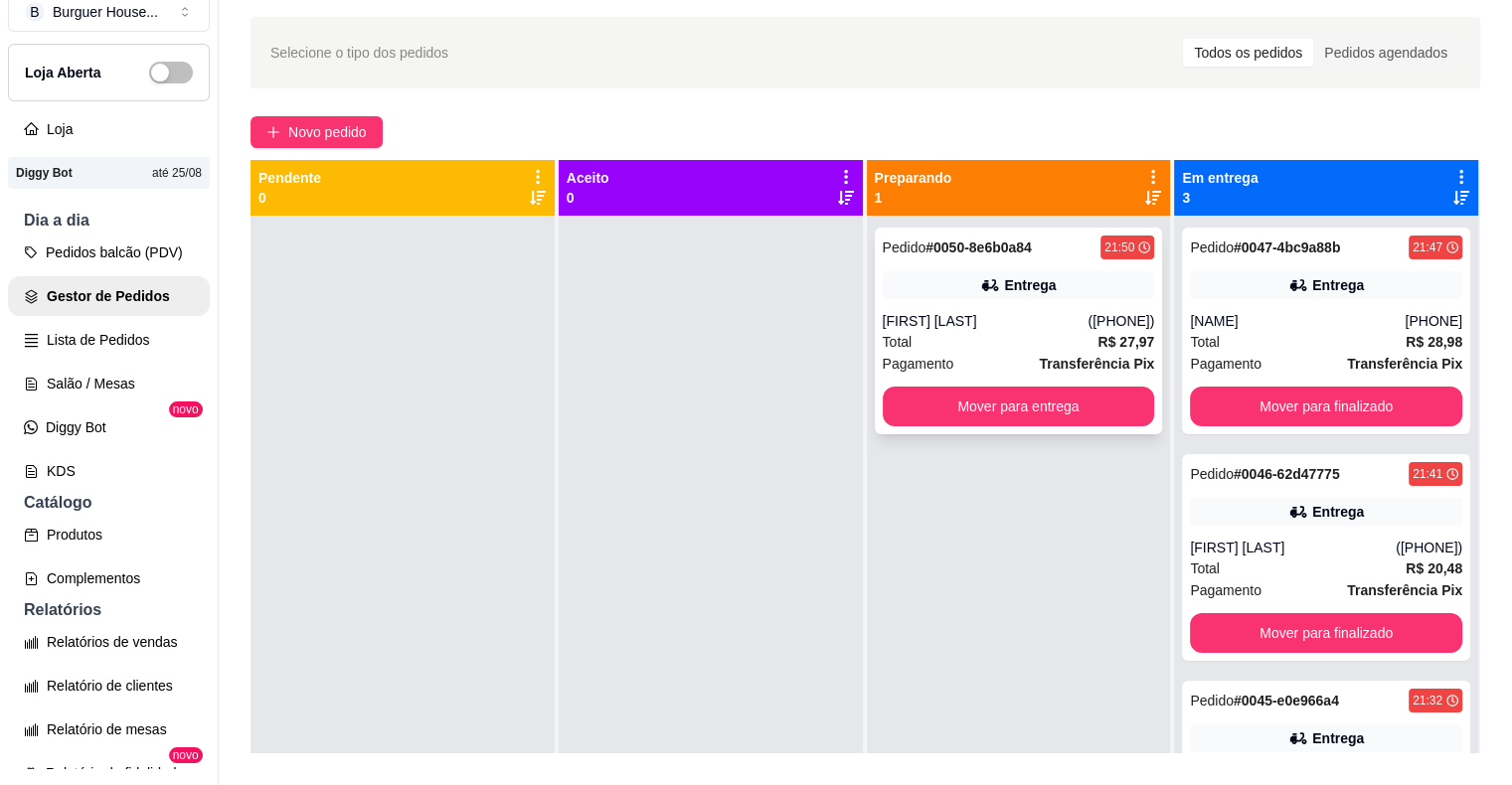 scroll, scrollTop: 0, scrollLeft: 0, axis: both 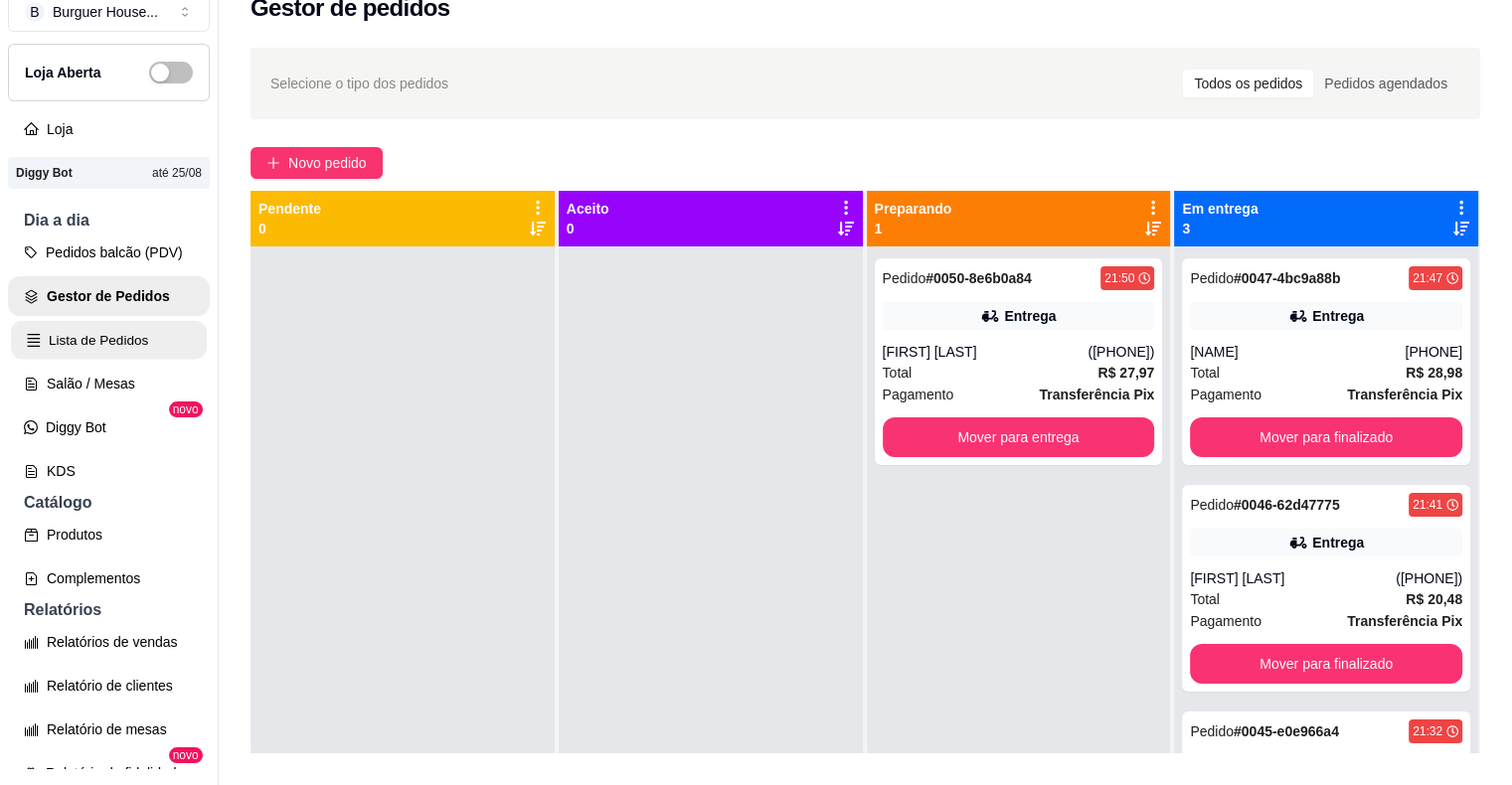 click on "Lista de Pedidos" at bounding box center (108, 340) 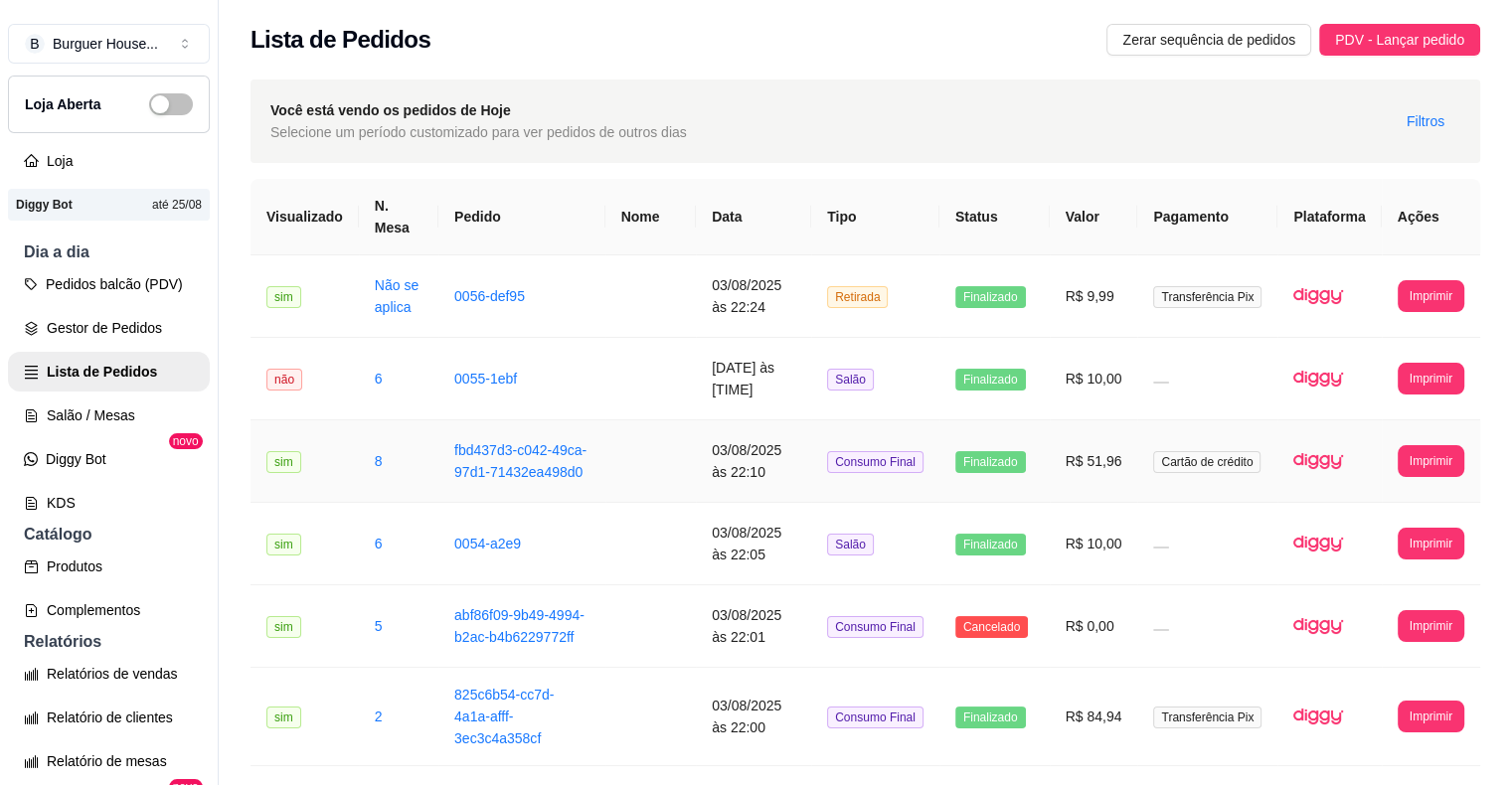 scroll, scrollTop: 32, scrollLeft: 0, axis: vertical 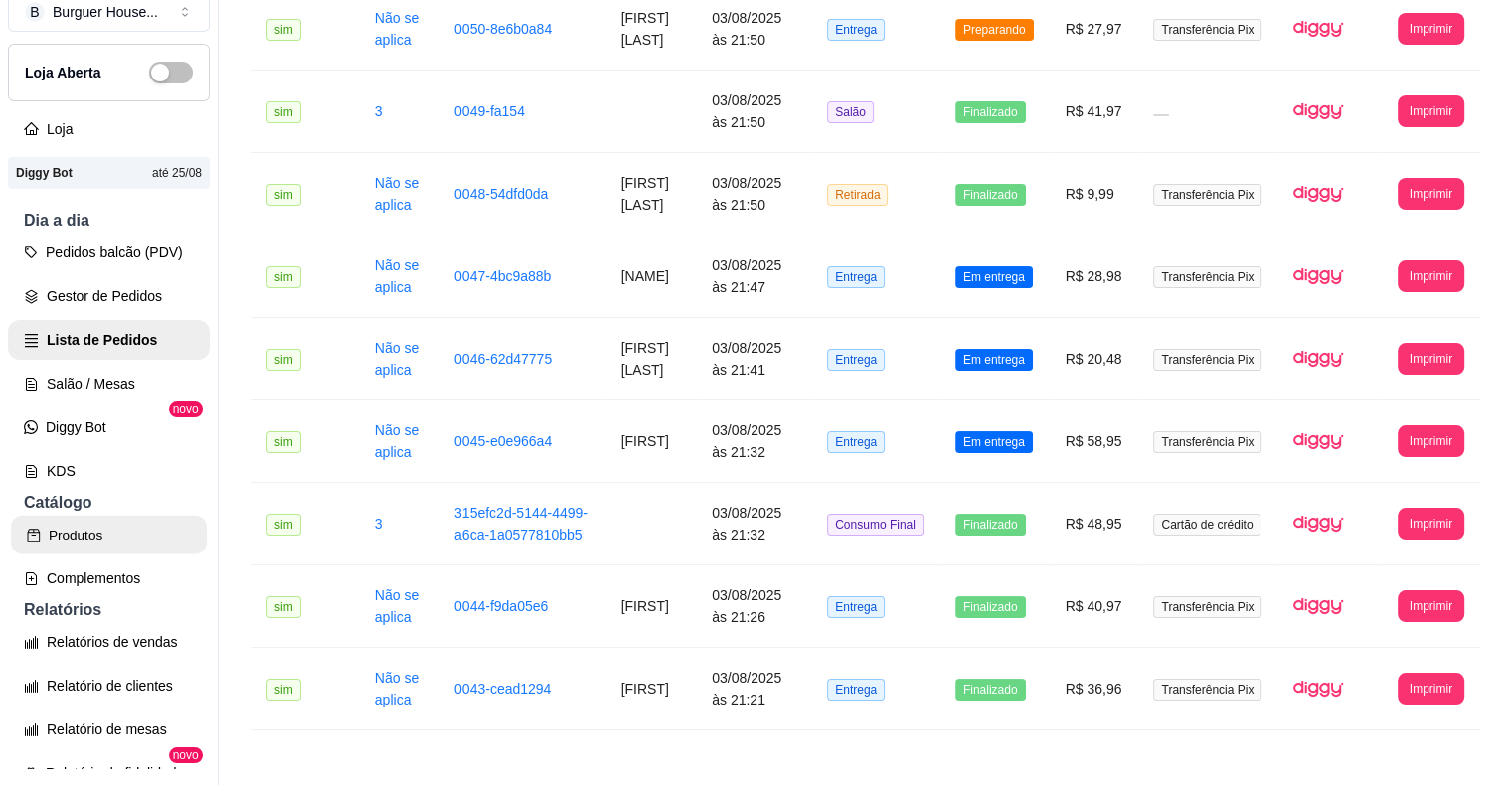 click on "Produtos" at bounding box center (108, 535) 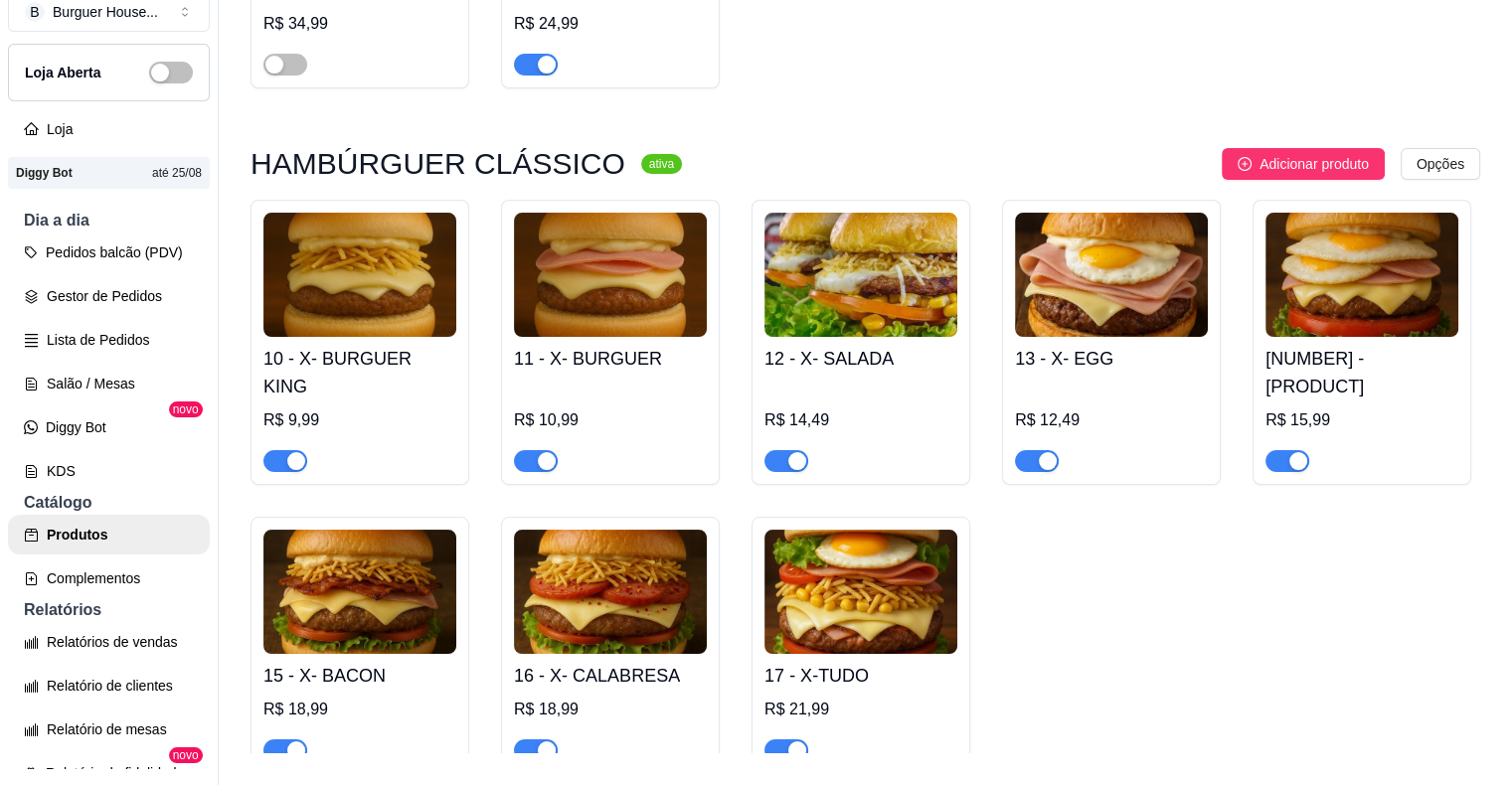 scroll, scrollTop: 0, scrollLeft: 0, axis: both 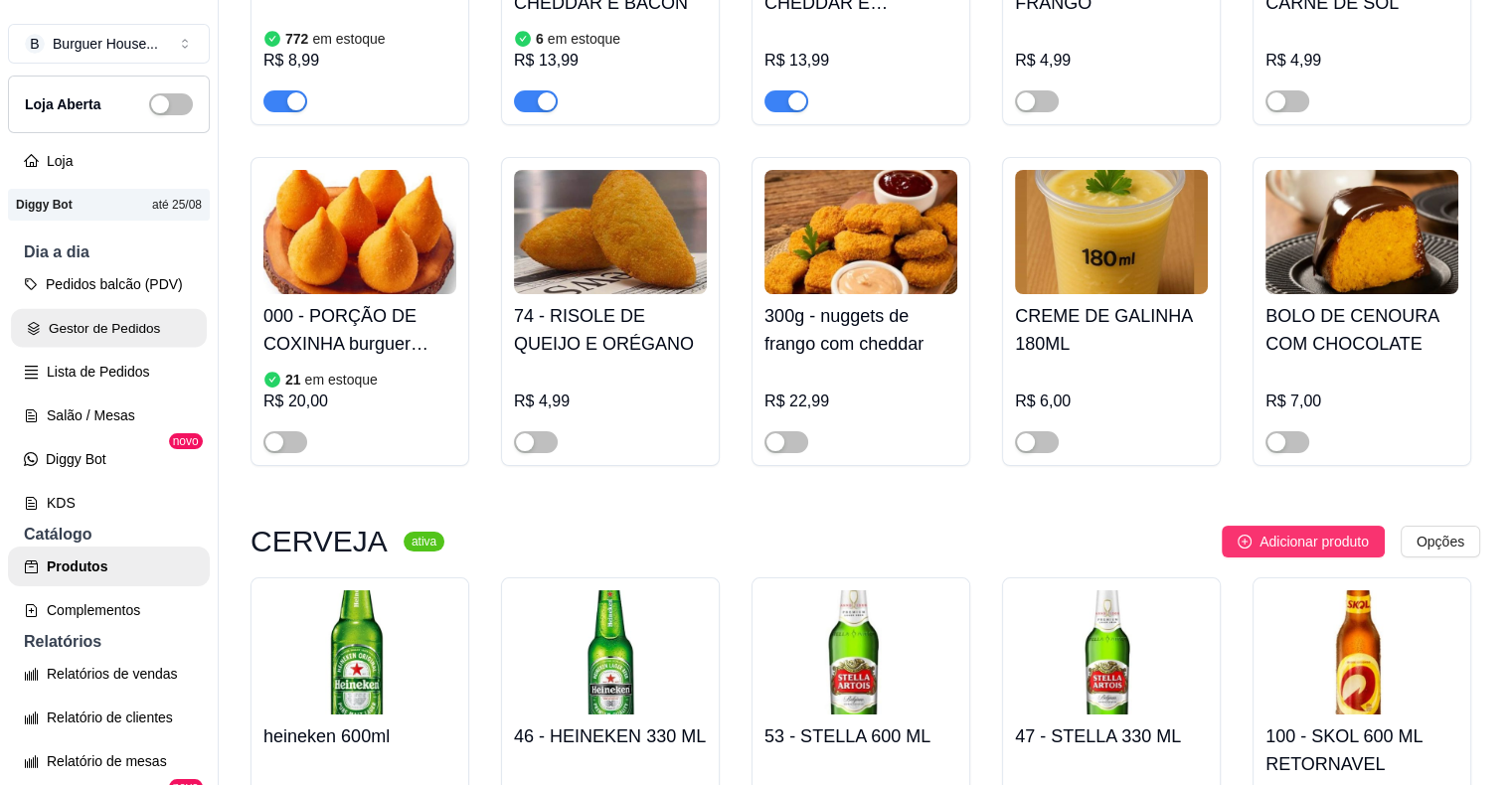 click on "Gestor de Pedidos" at bounding box center (108, 328) 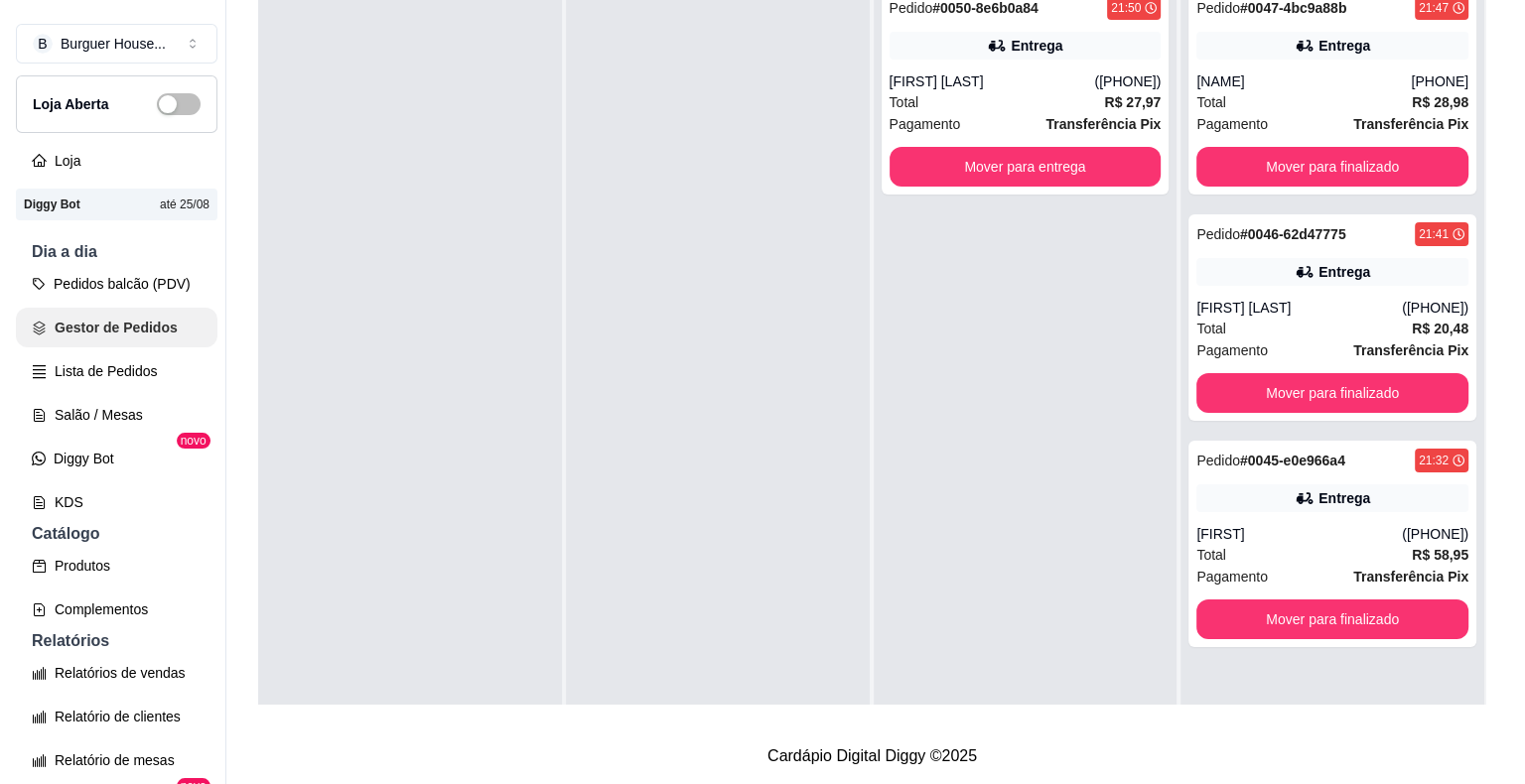 scroll, scrollTop: 0, scrollLeft: 0, axis: both 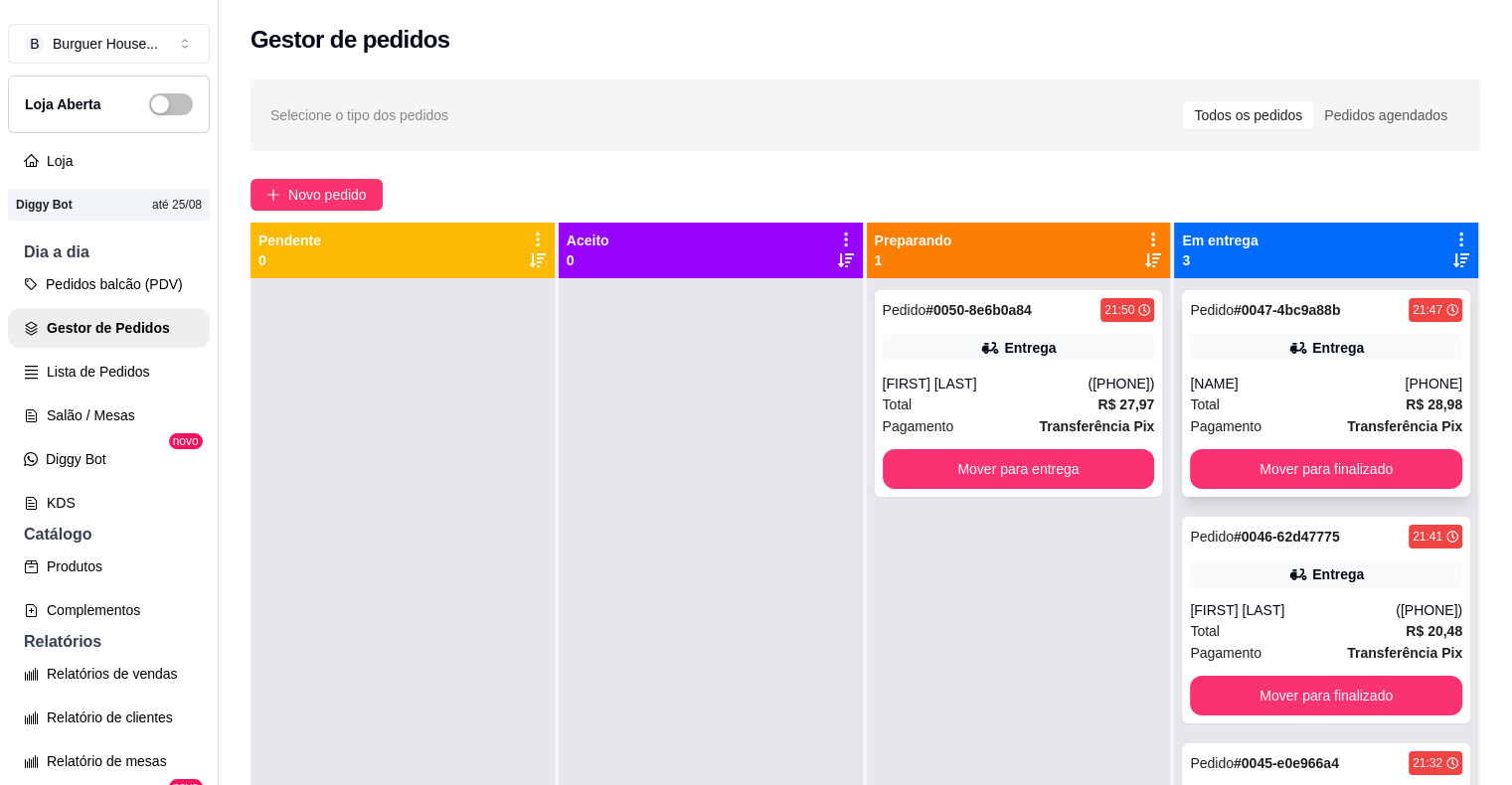 click on "[NAME]" at bounding box center (1297, 384) 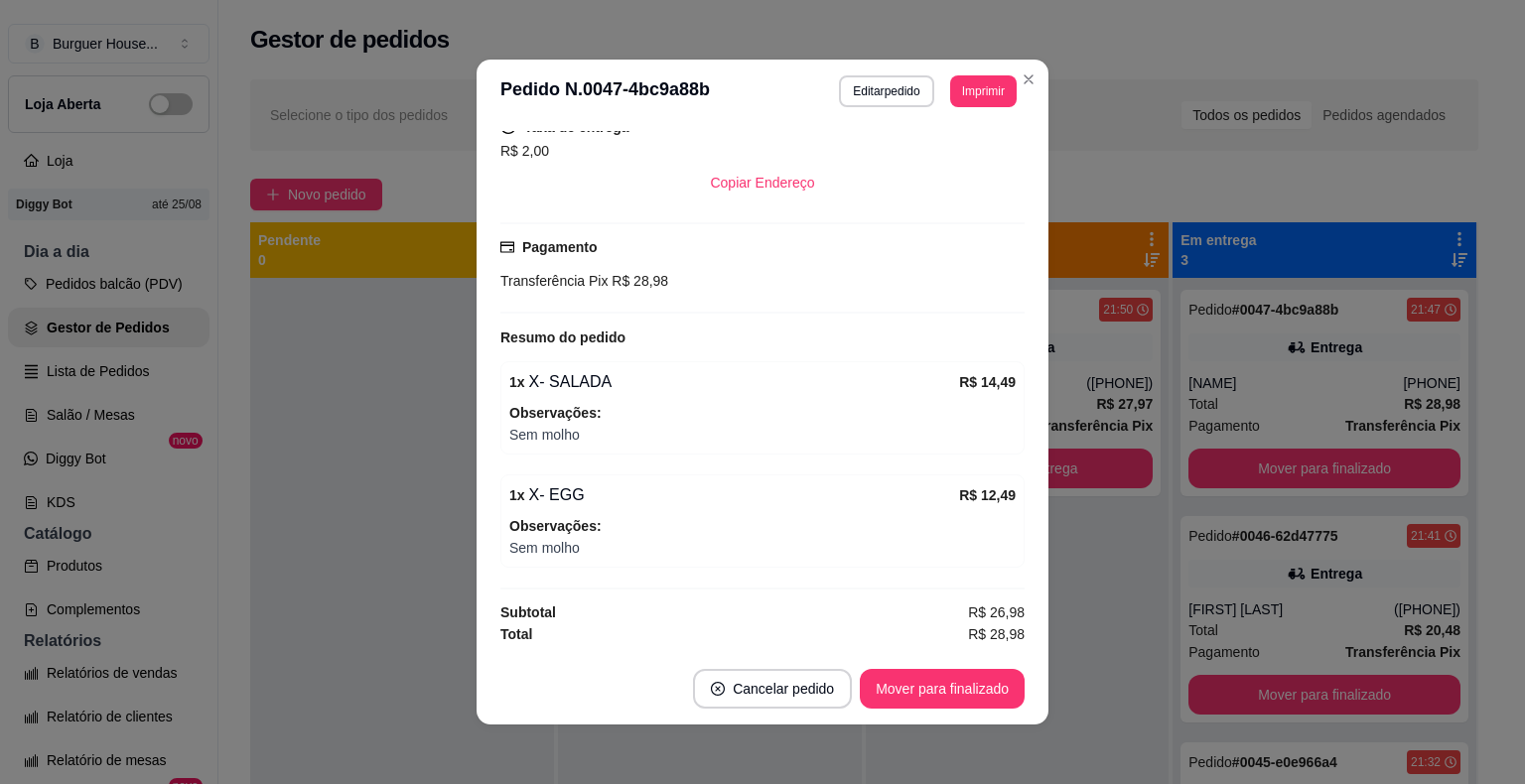 scroll, scrollTop: 442, scrollLeft: 0, axis: vertical 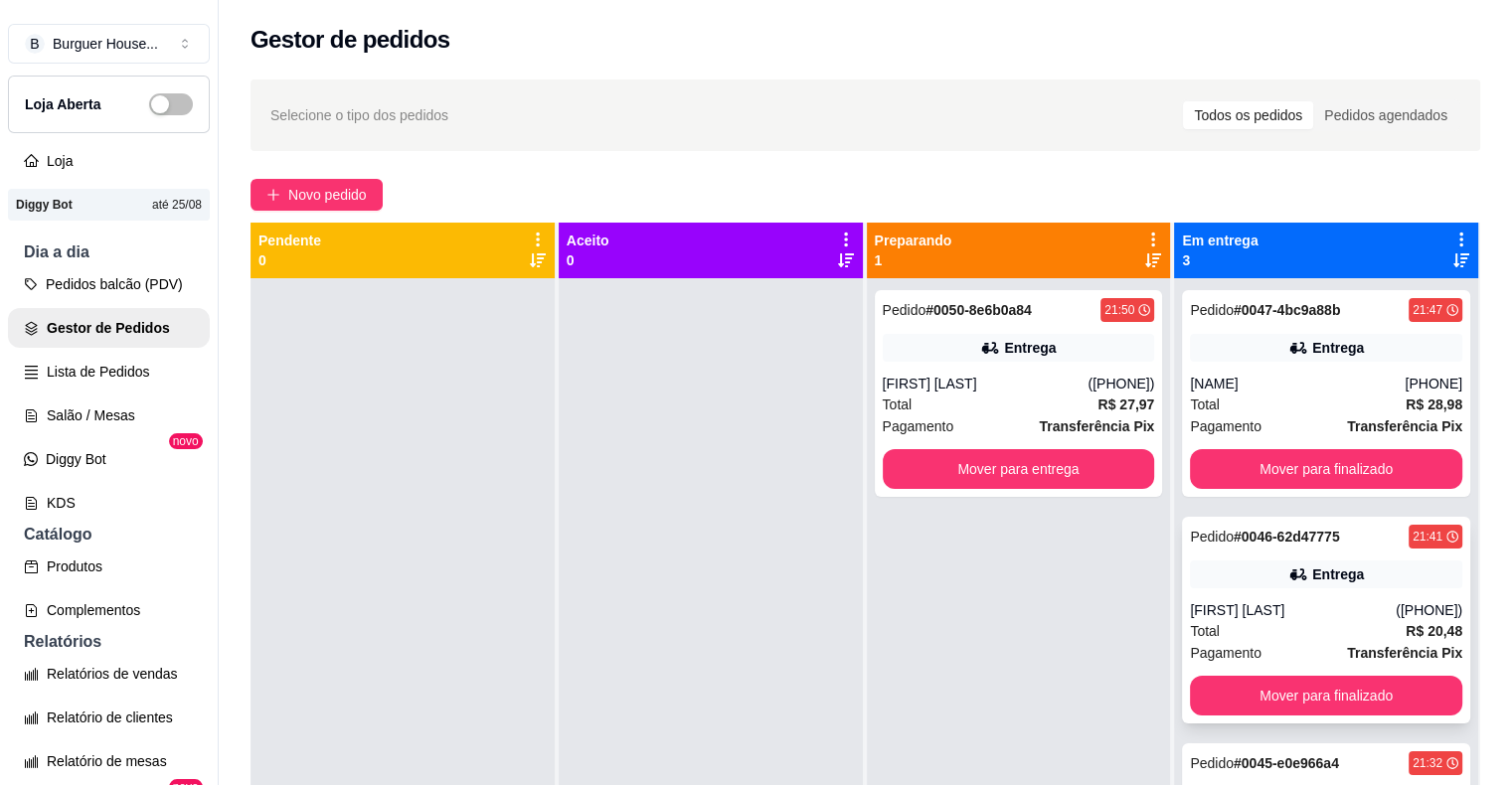 click on "Total R$ 20,48" at bounding box center (1326, 631) 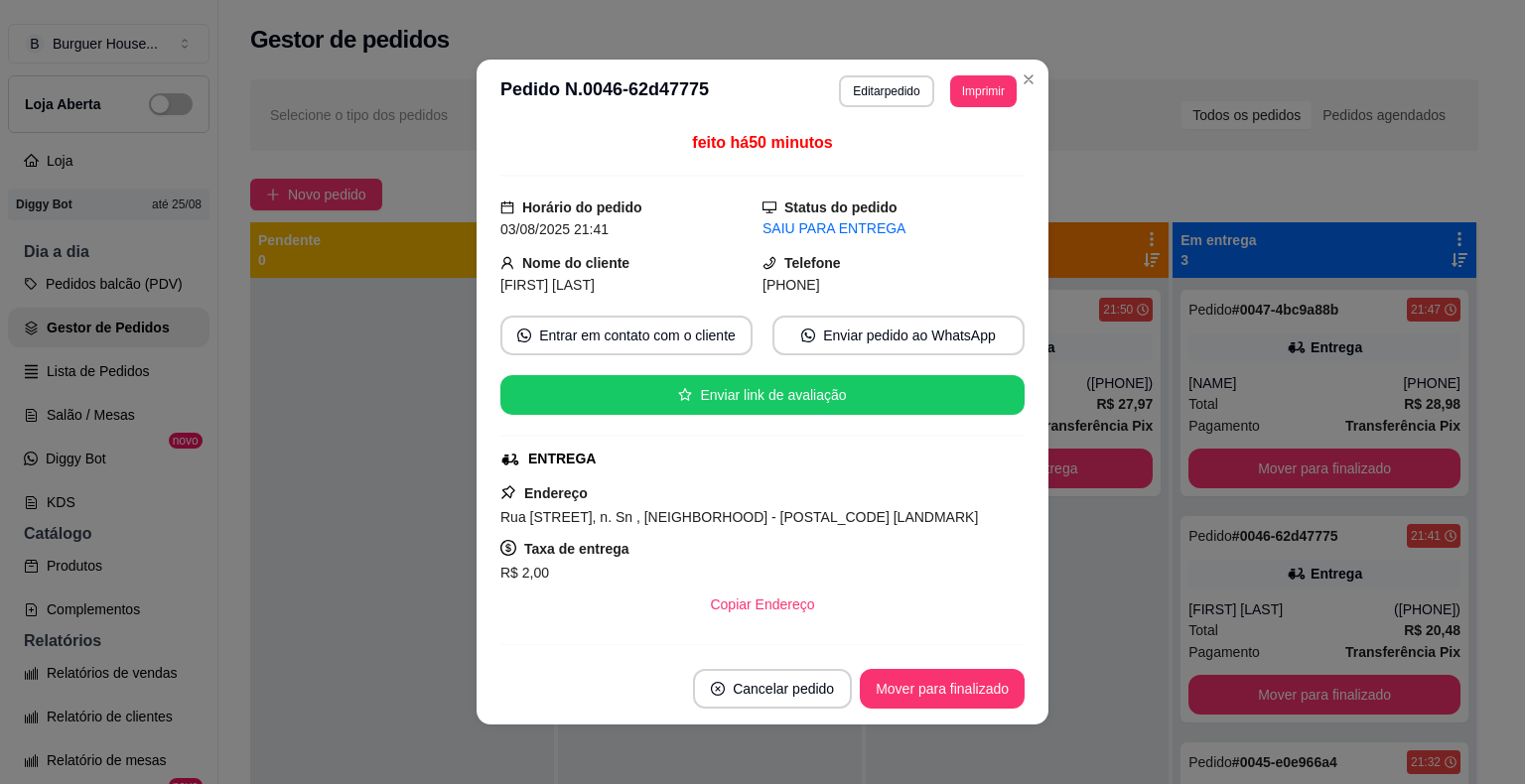 scroll, scrollTop: 338, scrollLeft: 0, axis: vertical 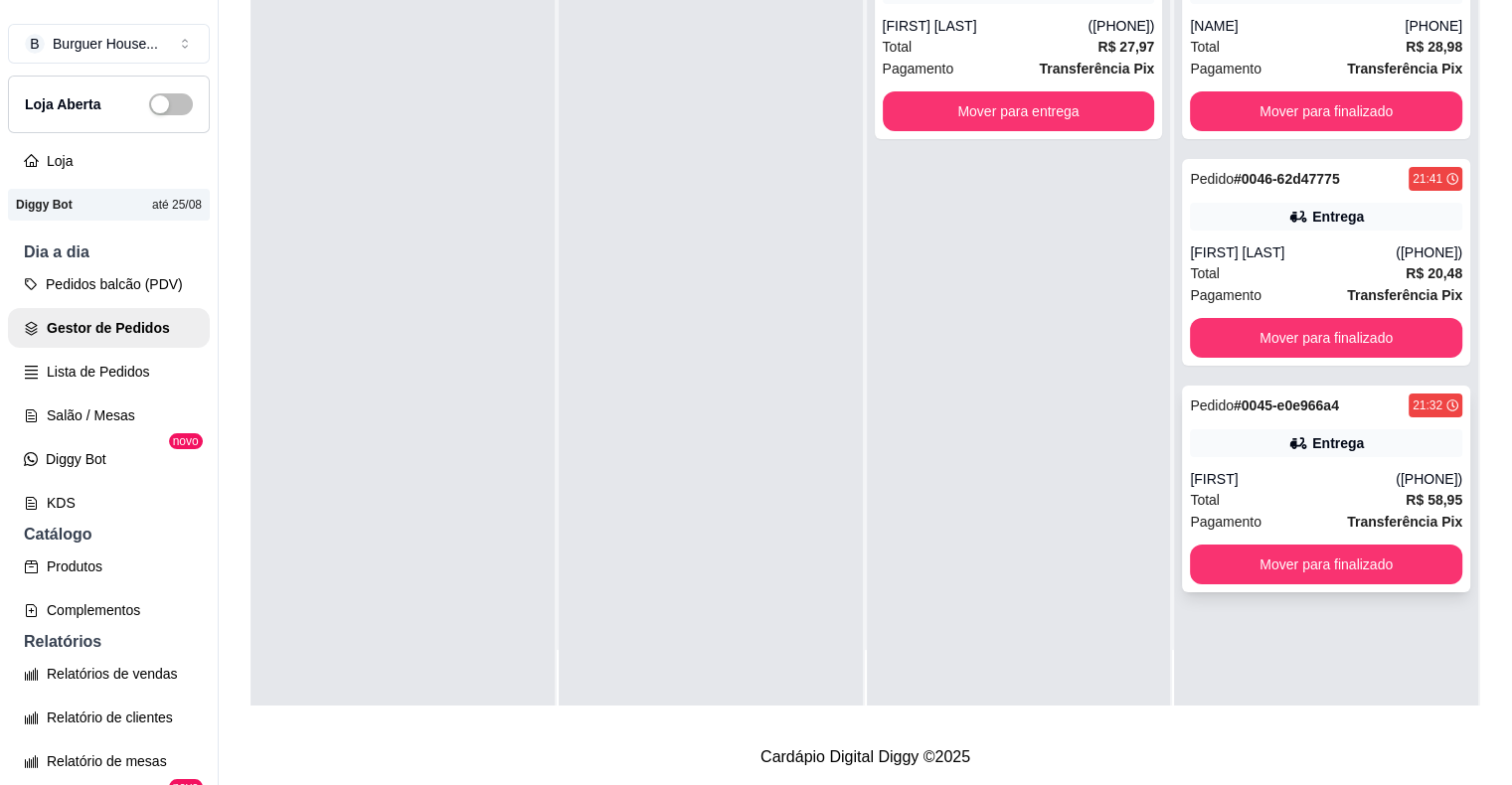 click on "[FIRST]" at bounding box center [1292, 479] 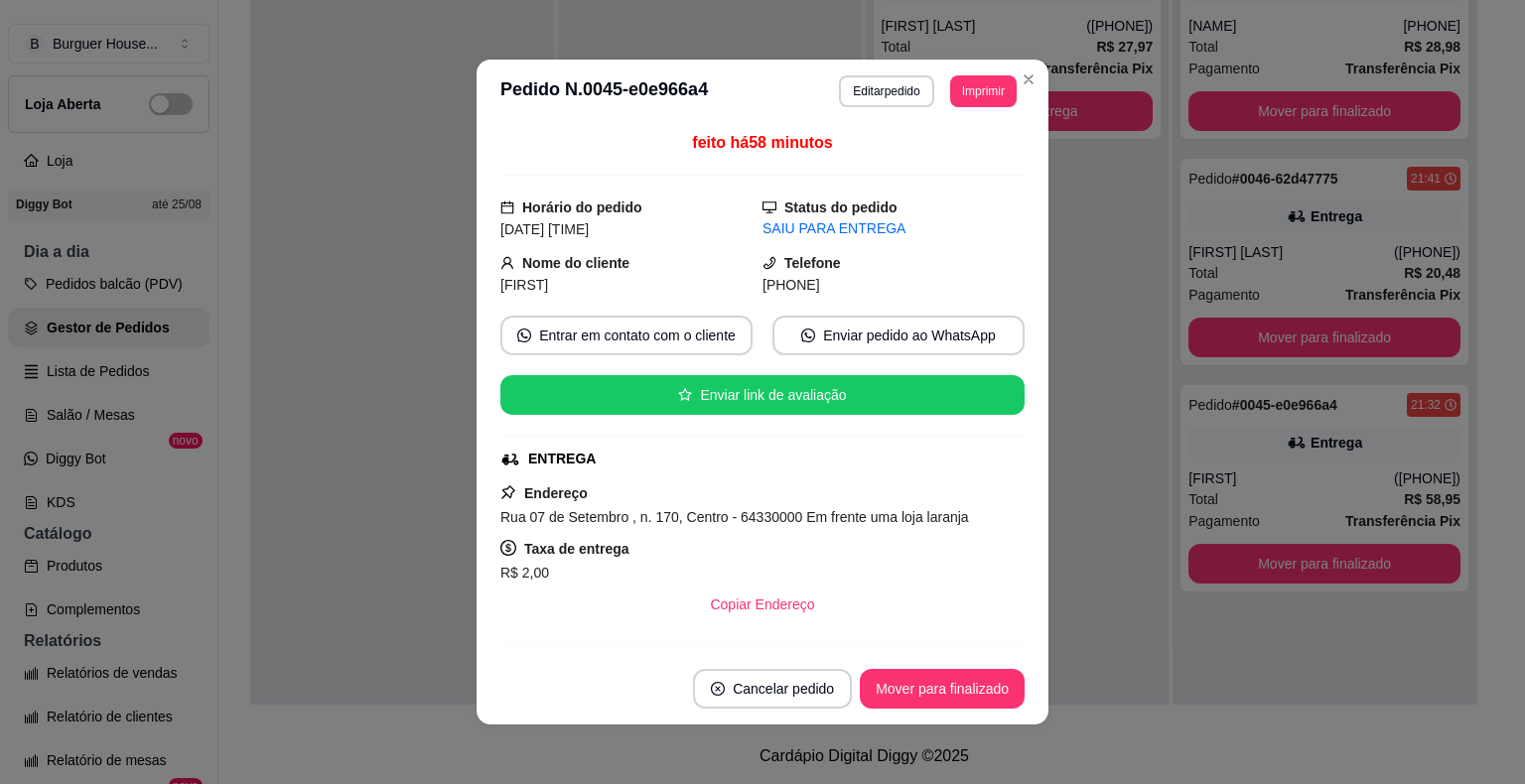 scroll, scrollTop: 491, scrollLeft: 0, axis: vertical 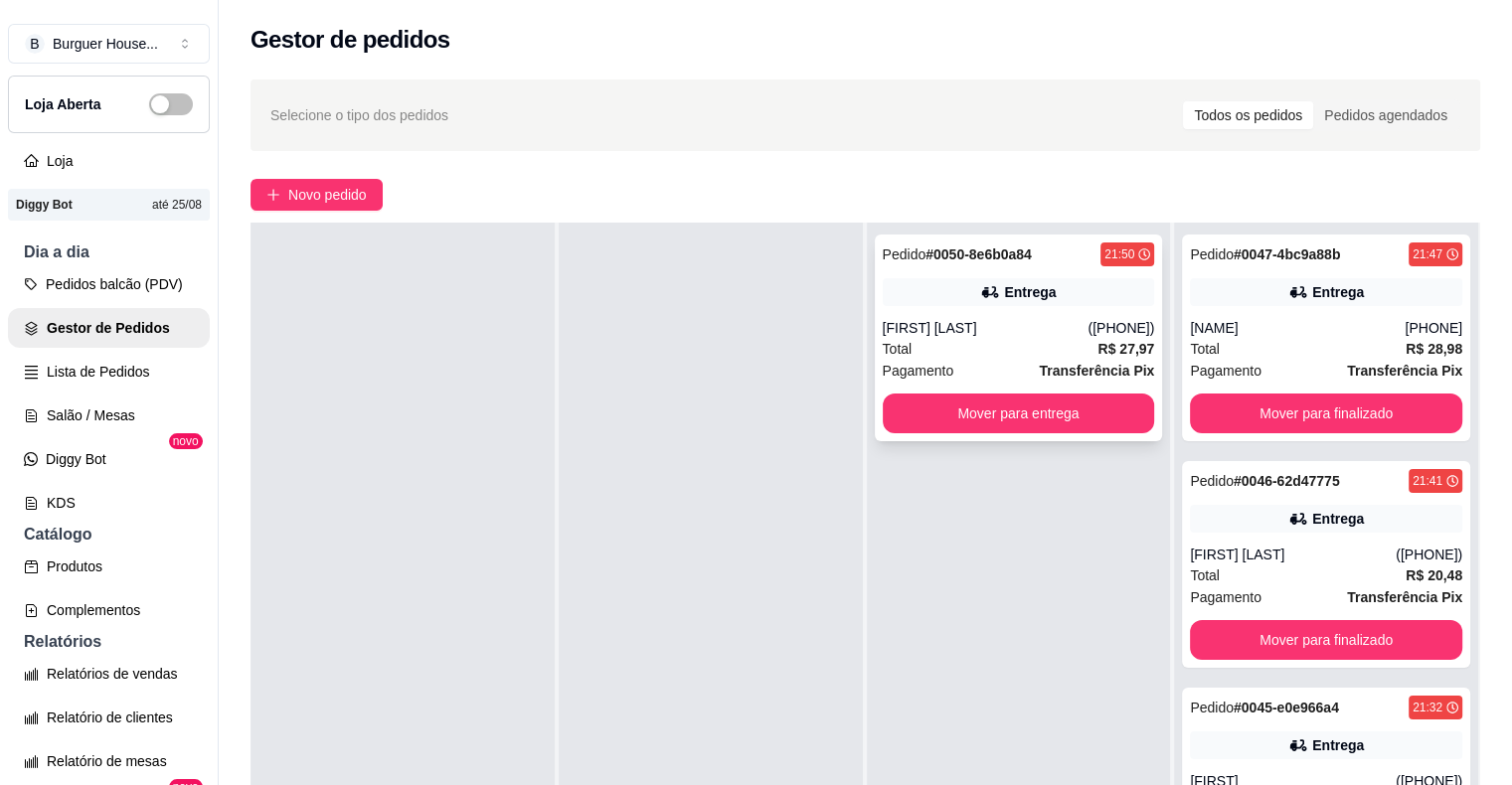 click on "Total R$ 27,97" at bounding box center (1019, 349) 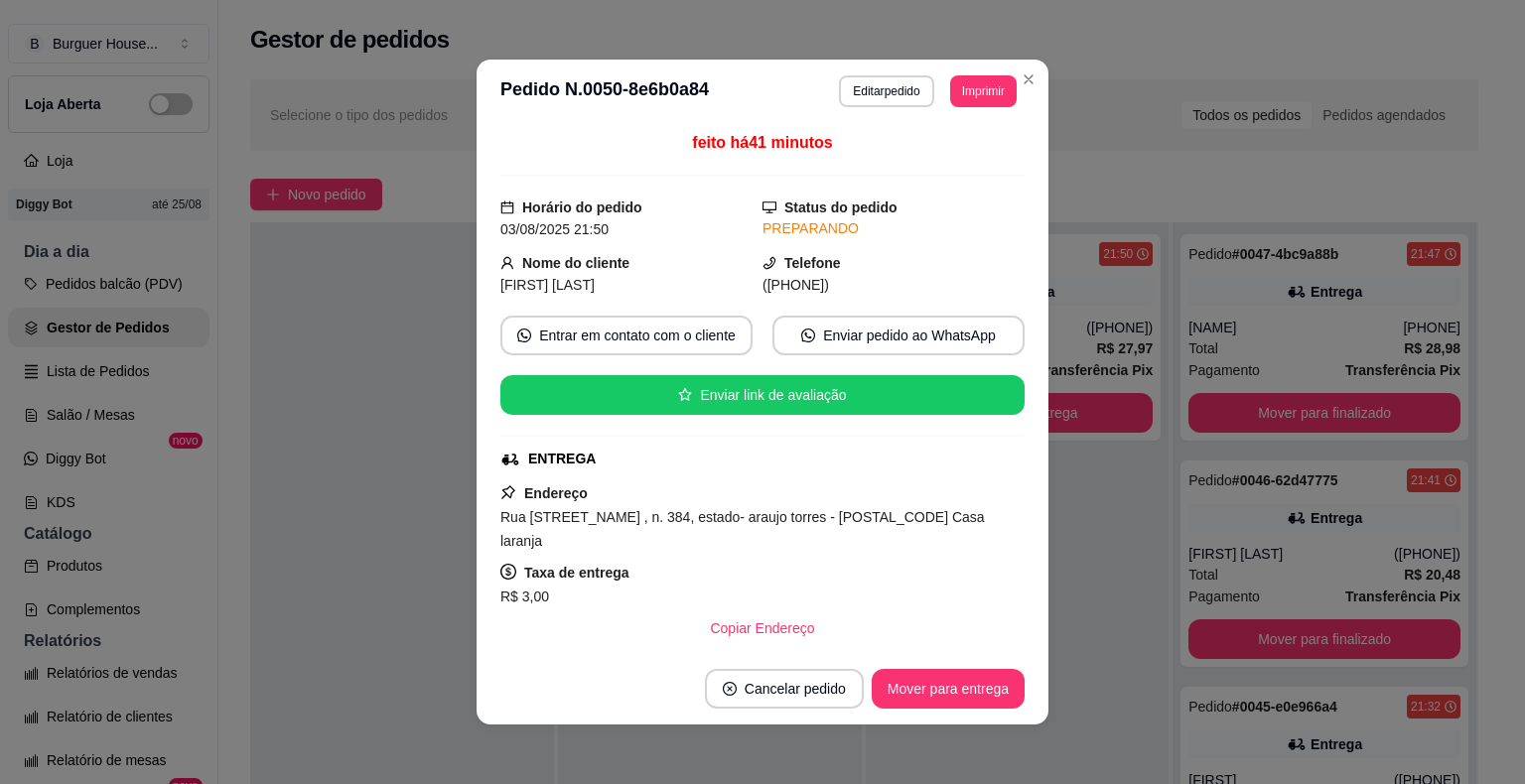 scroll, scrollTop: 425, scrollLeft: 0, axis: vertical 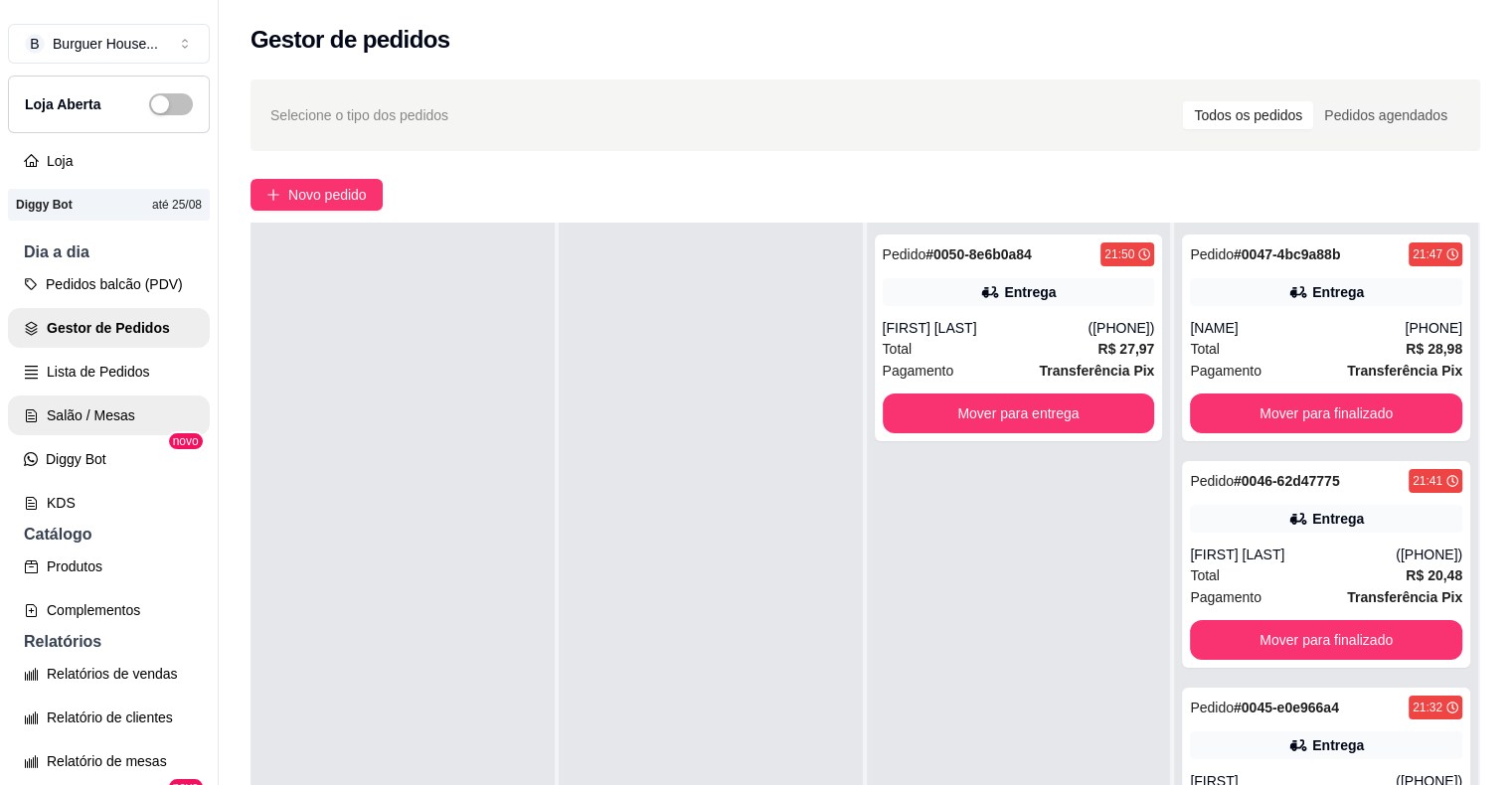click on "Salão / Mesas" at bounding box center (108, 415) 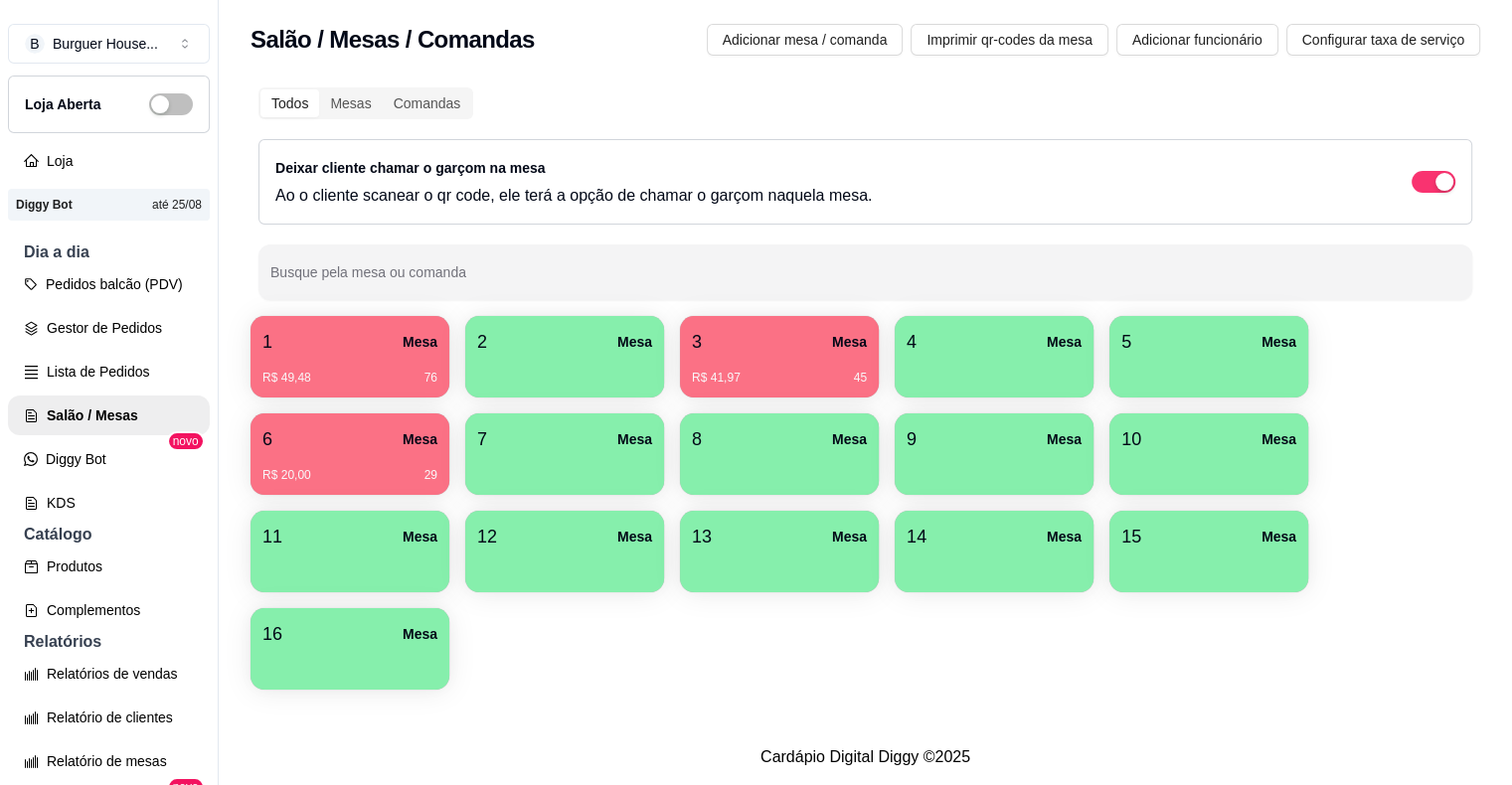 click on "3 Mesa" at bounding box center [779, 342] 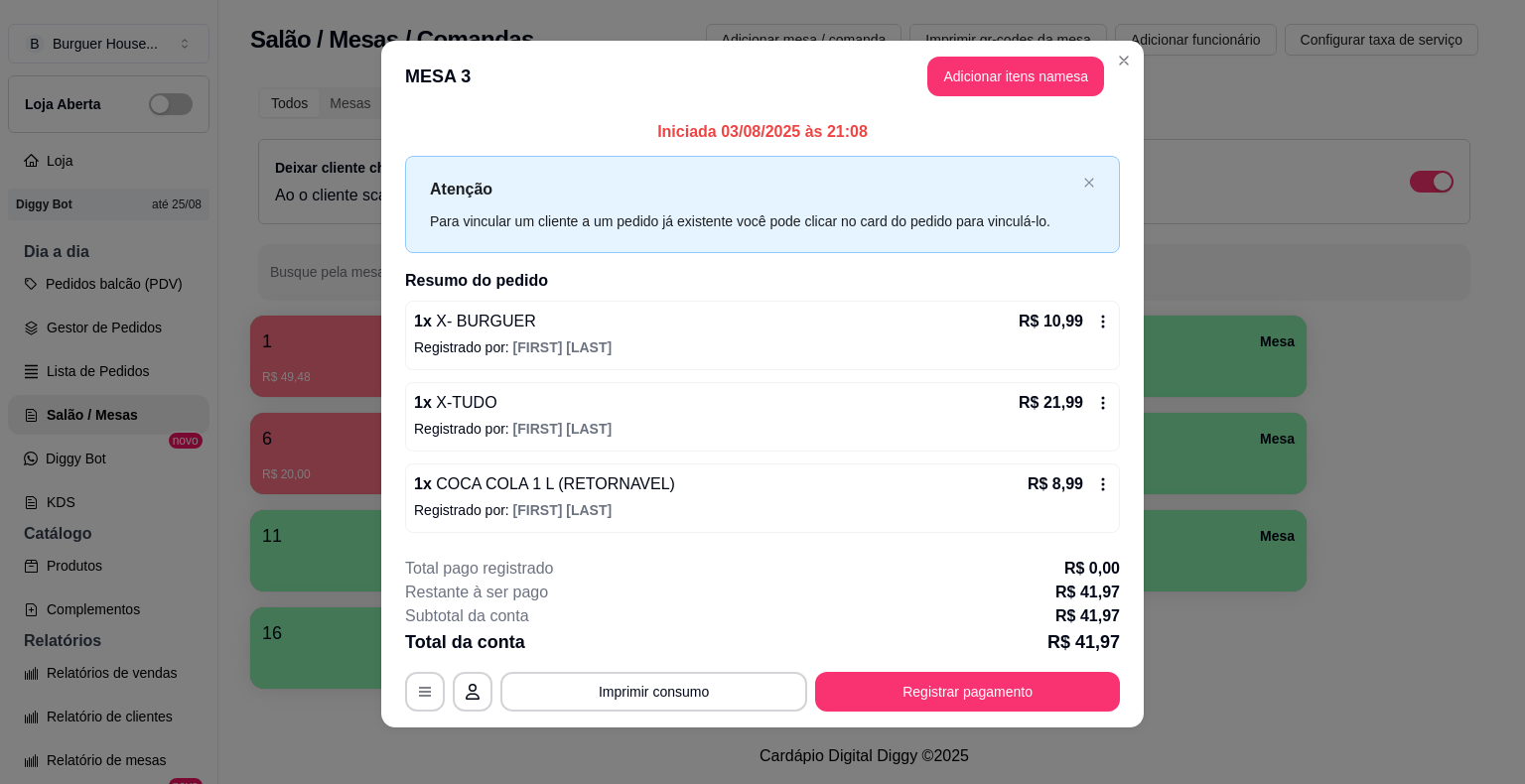 scroll, scrollTop: 13, scrollLeft: 0, axis: vertical 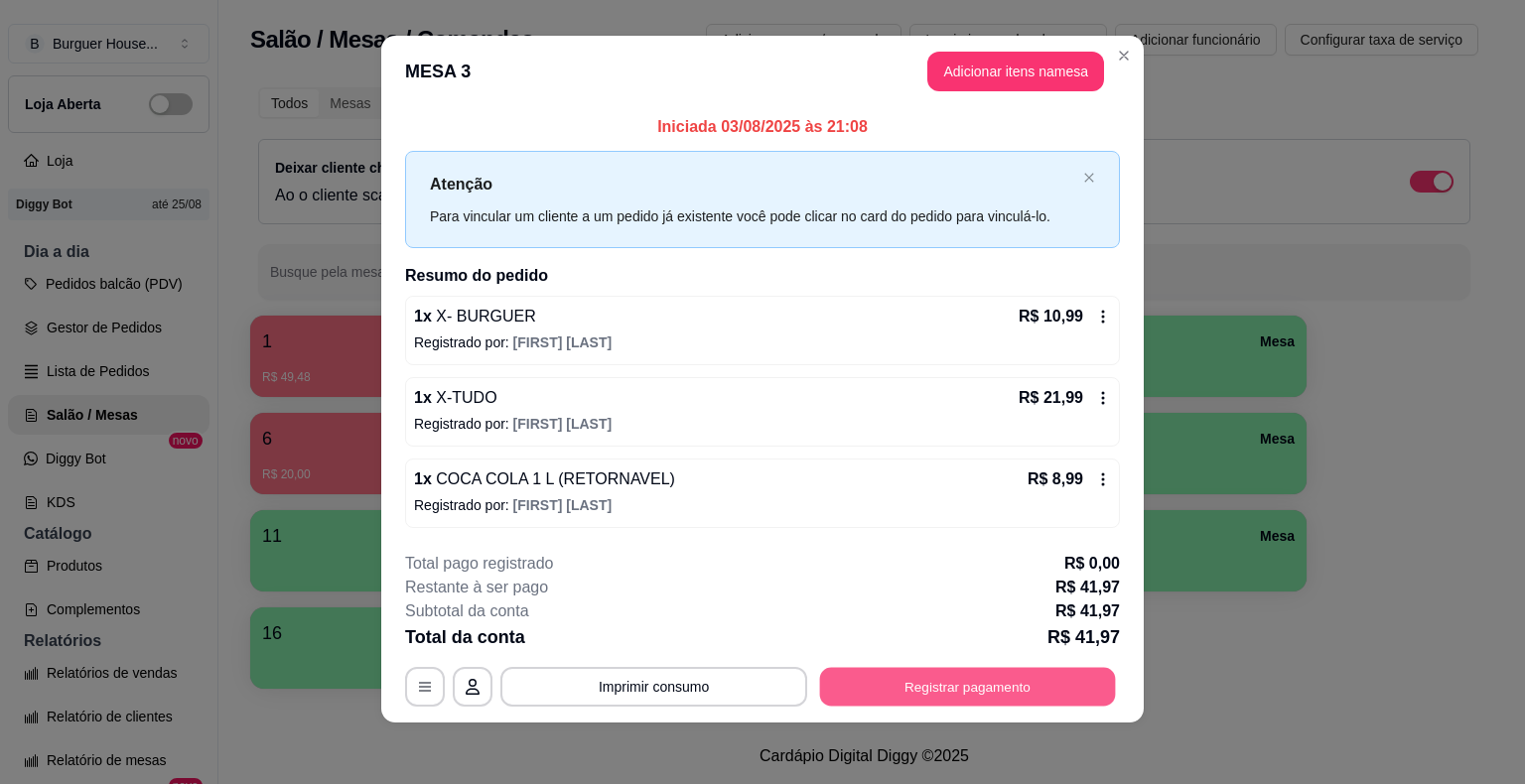 click on "Registrar pagamento" at bounding box center (968, 686) 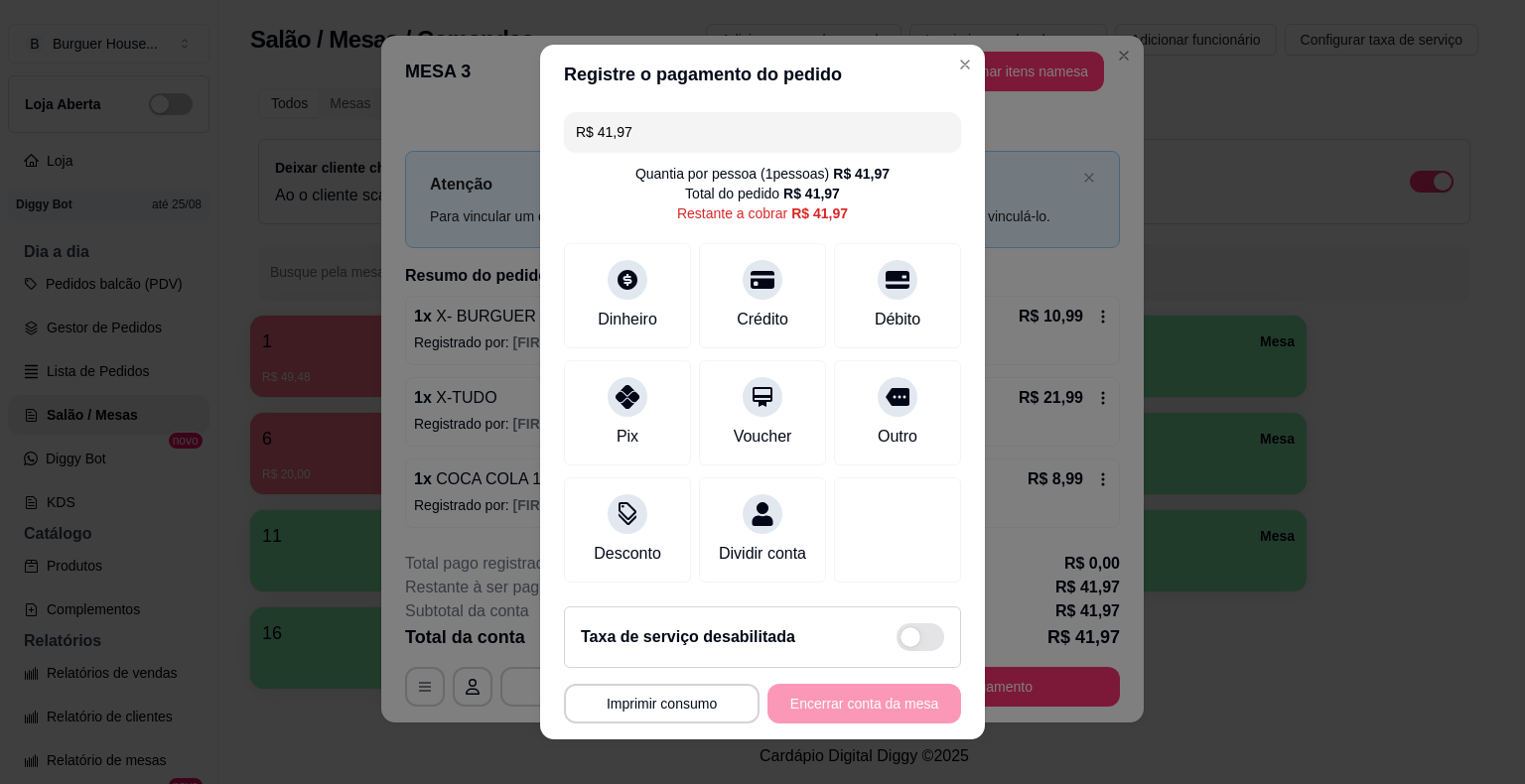 scroll, scrollTop: 18, scrollLeft: 0, axis: vertical 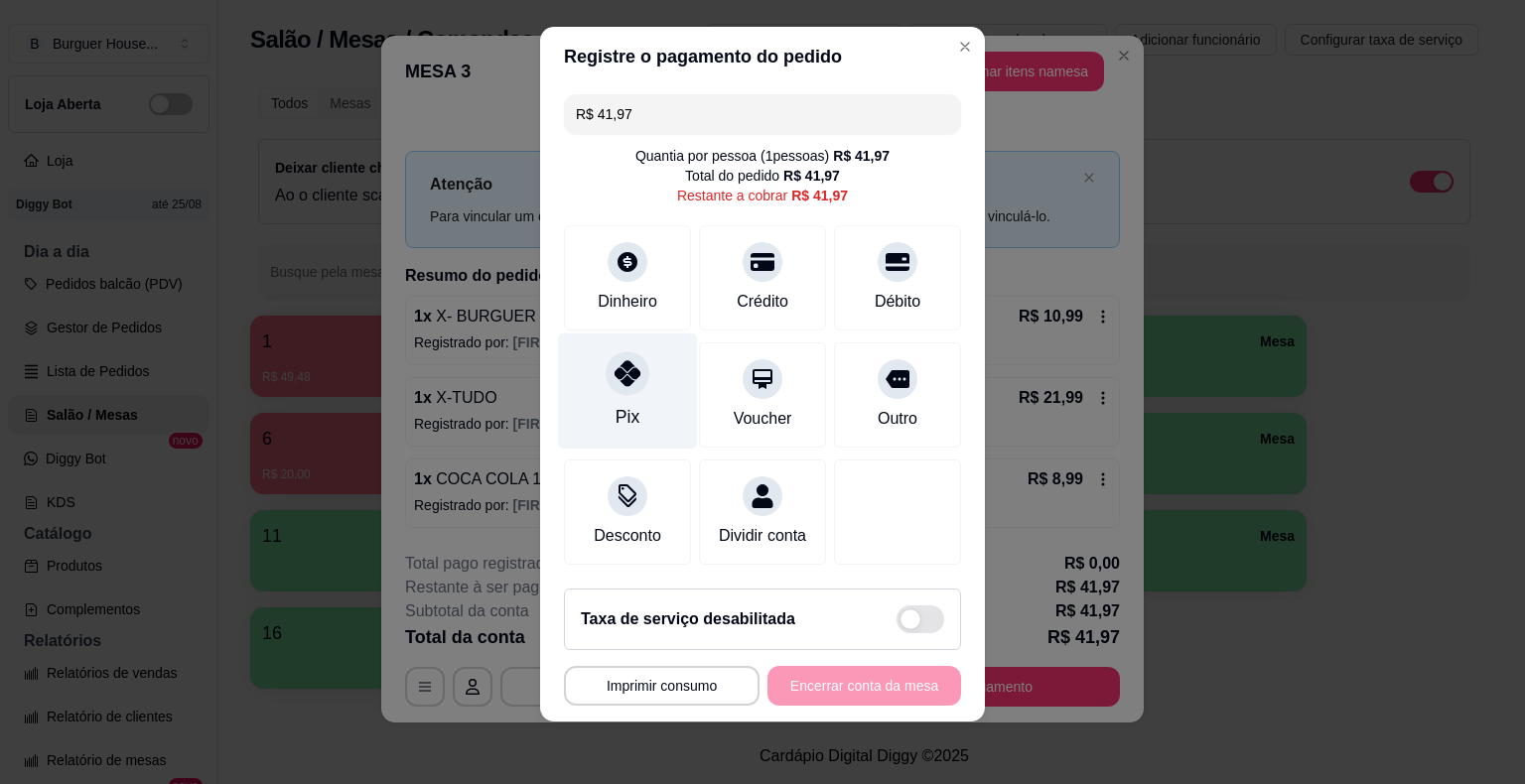 click 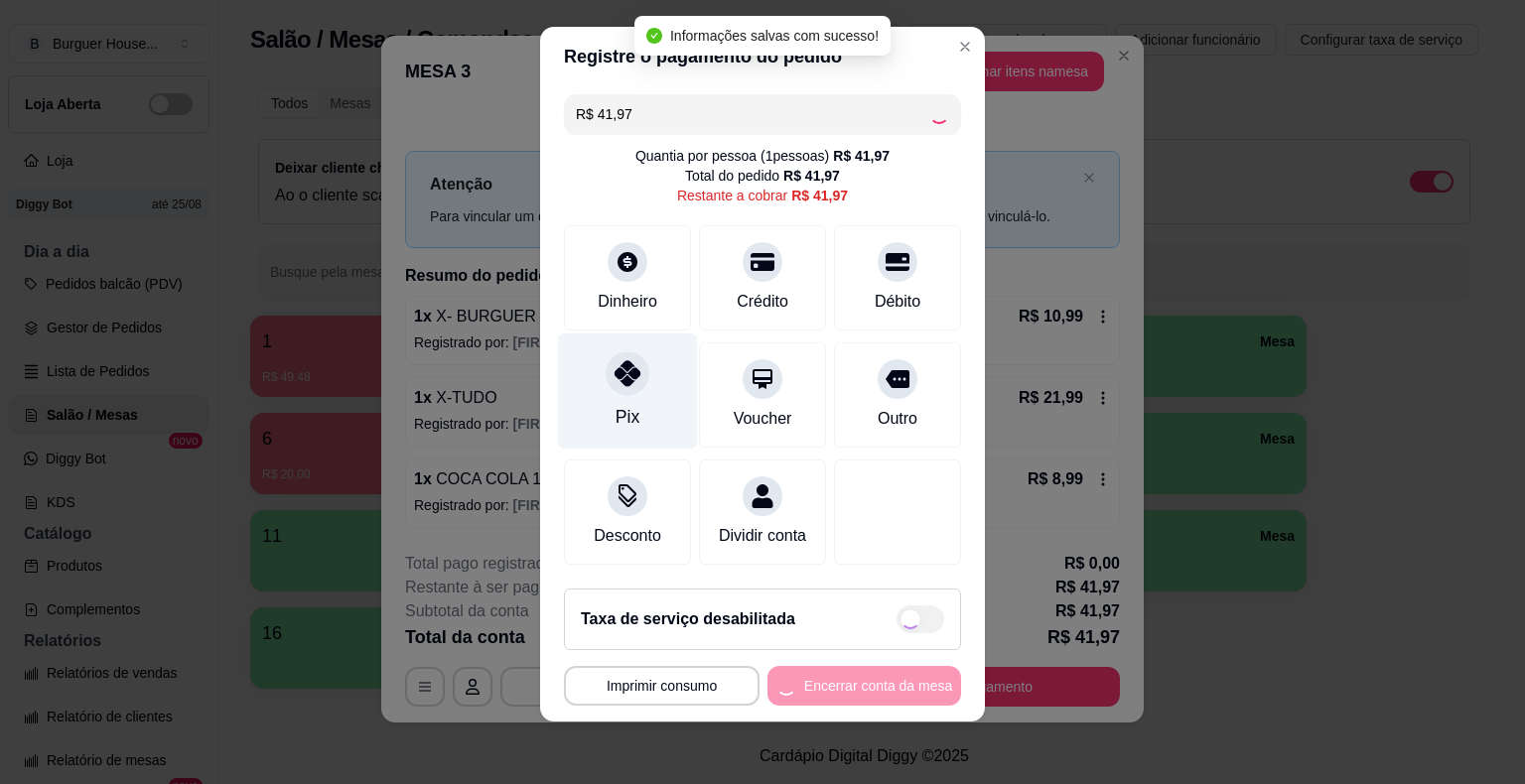 type on "R$ 0,00" 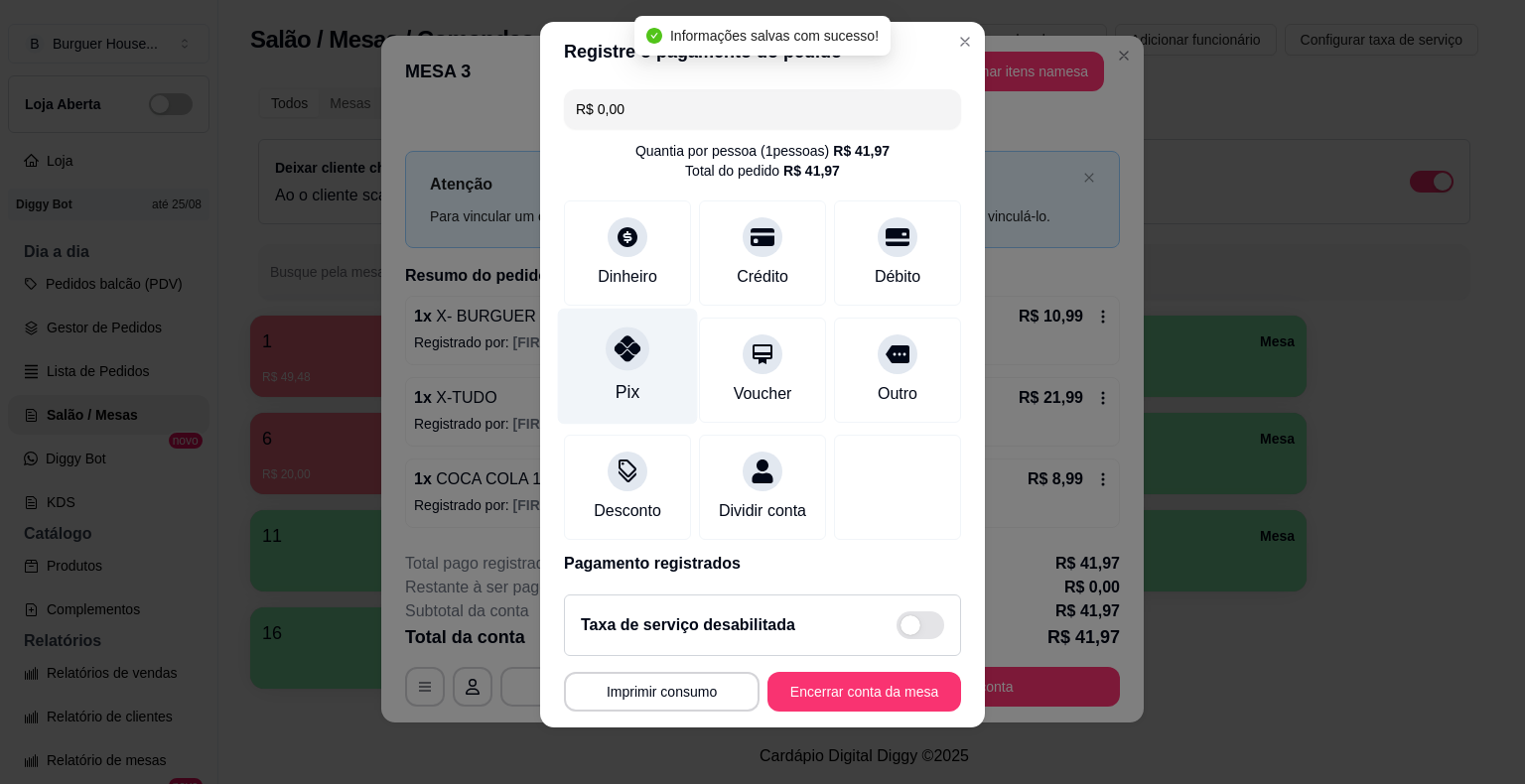 scroll, scrollTop: 11, scrollLeft: 0, axis: vertical 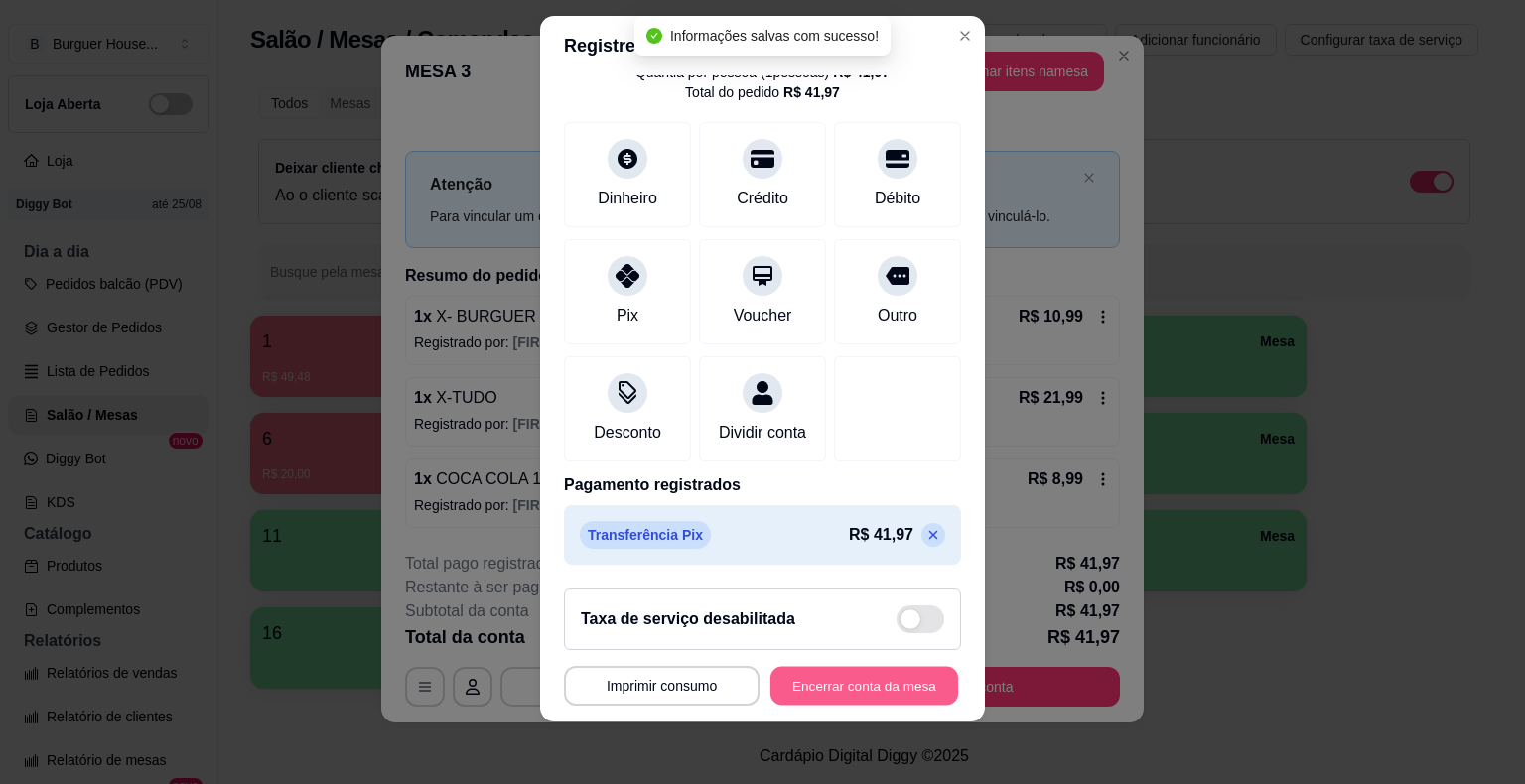 click on "Encerrar conta da mesa" at bounding box center [864, 685] 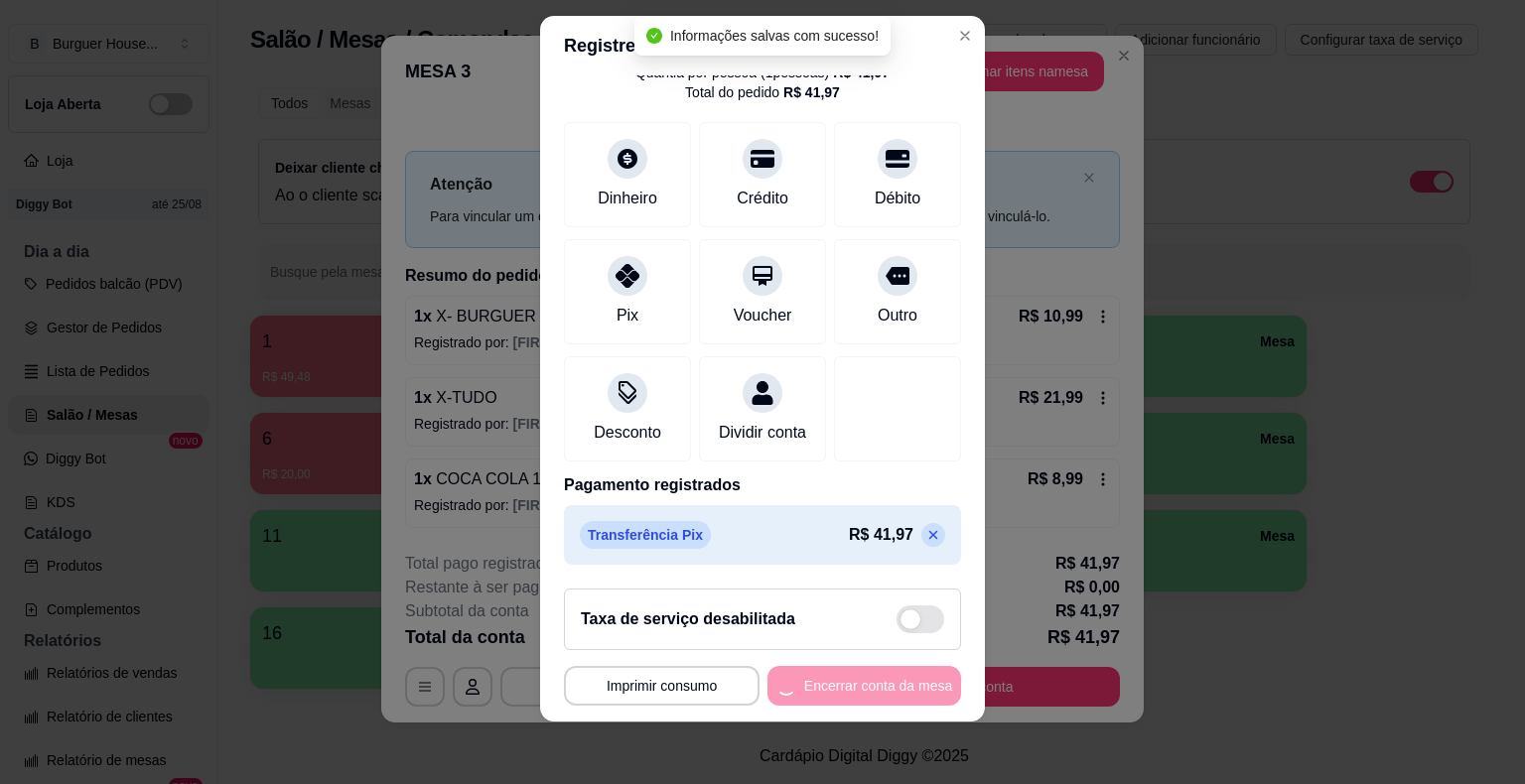 scroll, scrollTop: 0, scrollLeft: 0, axis: both 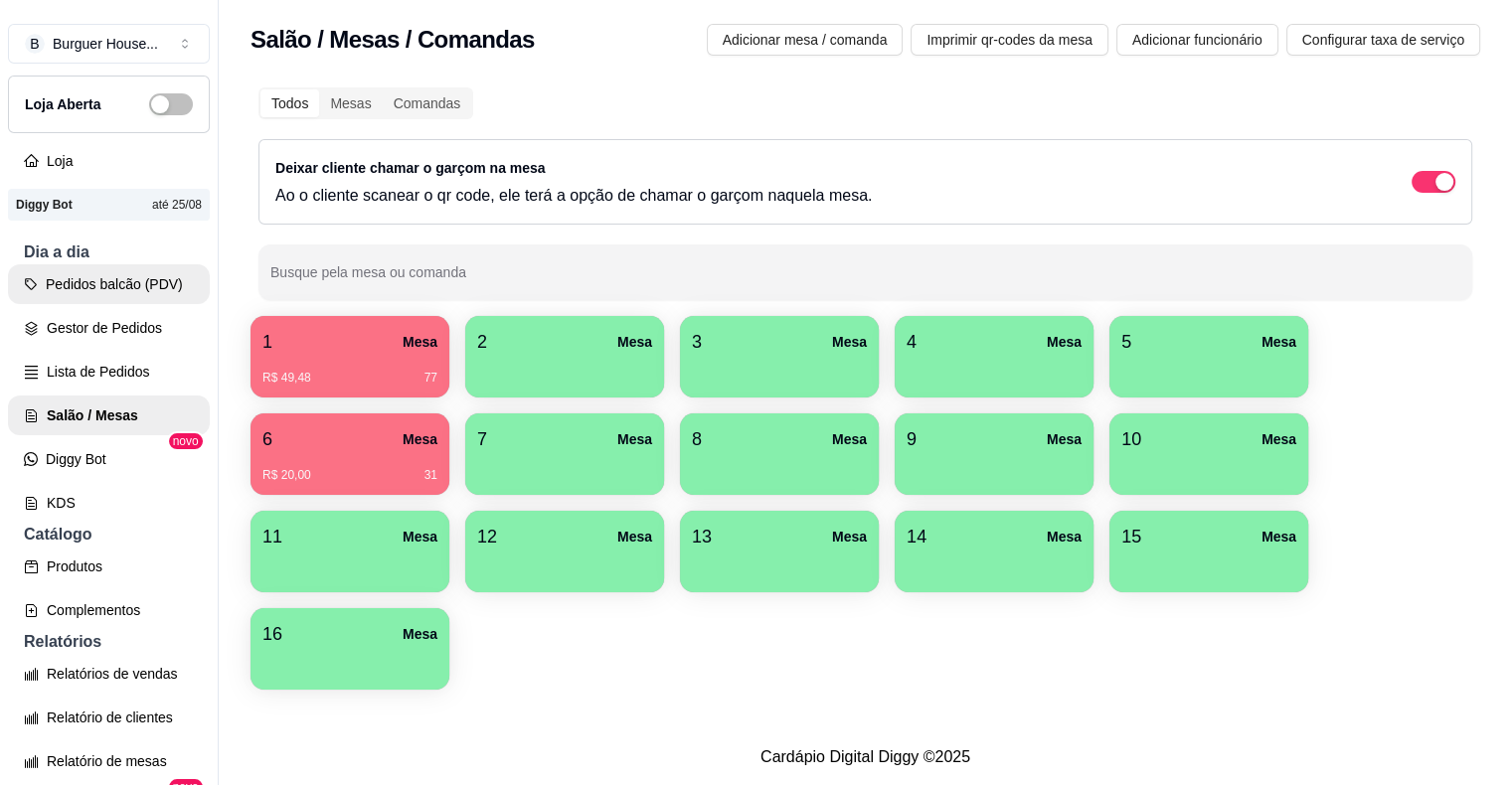 click on "Pedidos balcão (PDV)" at bounding box center [108, 284] 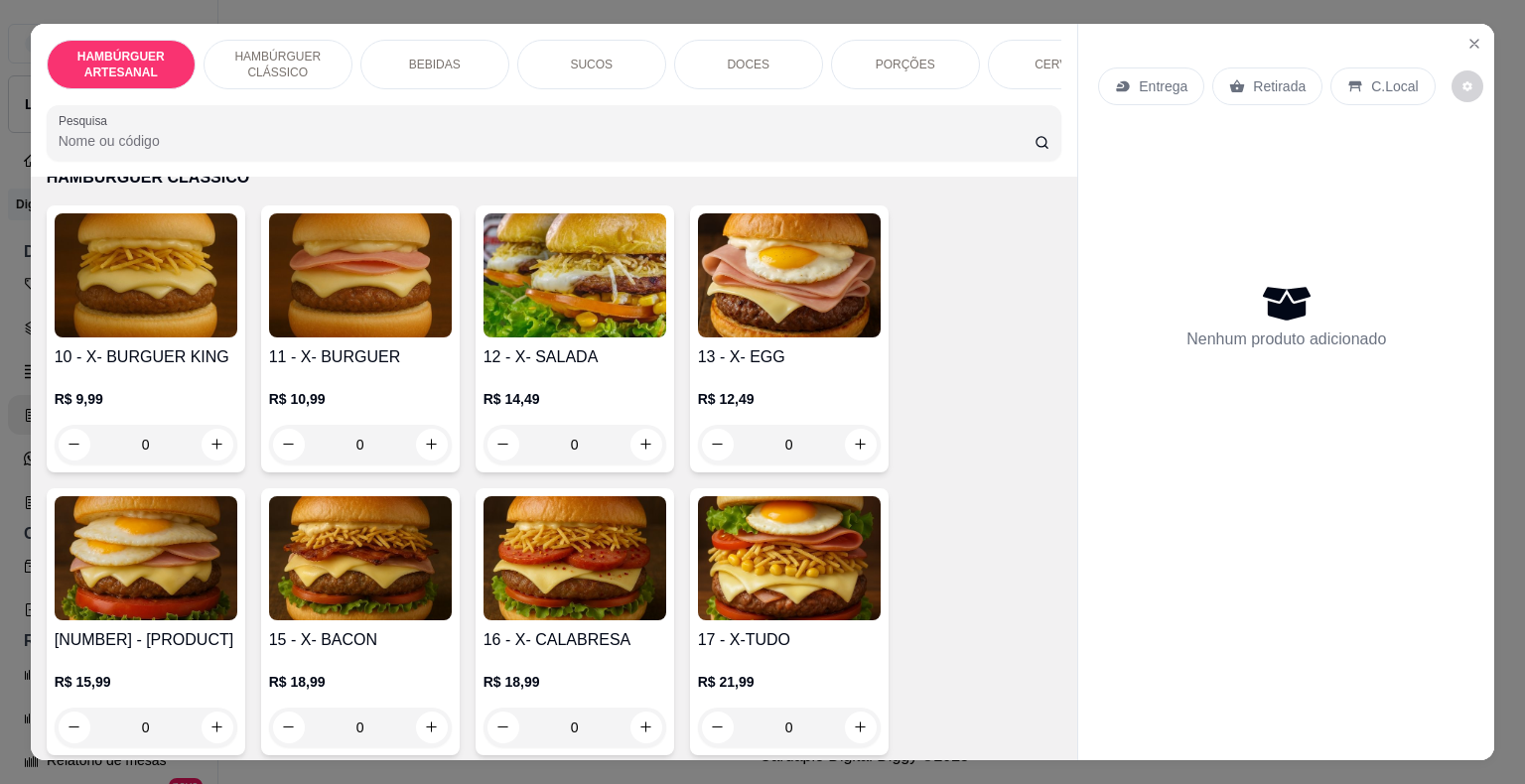 scroll, scrollTop: 992, scrollLeft: 0, axis: vertical 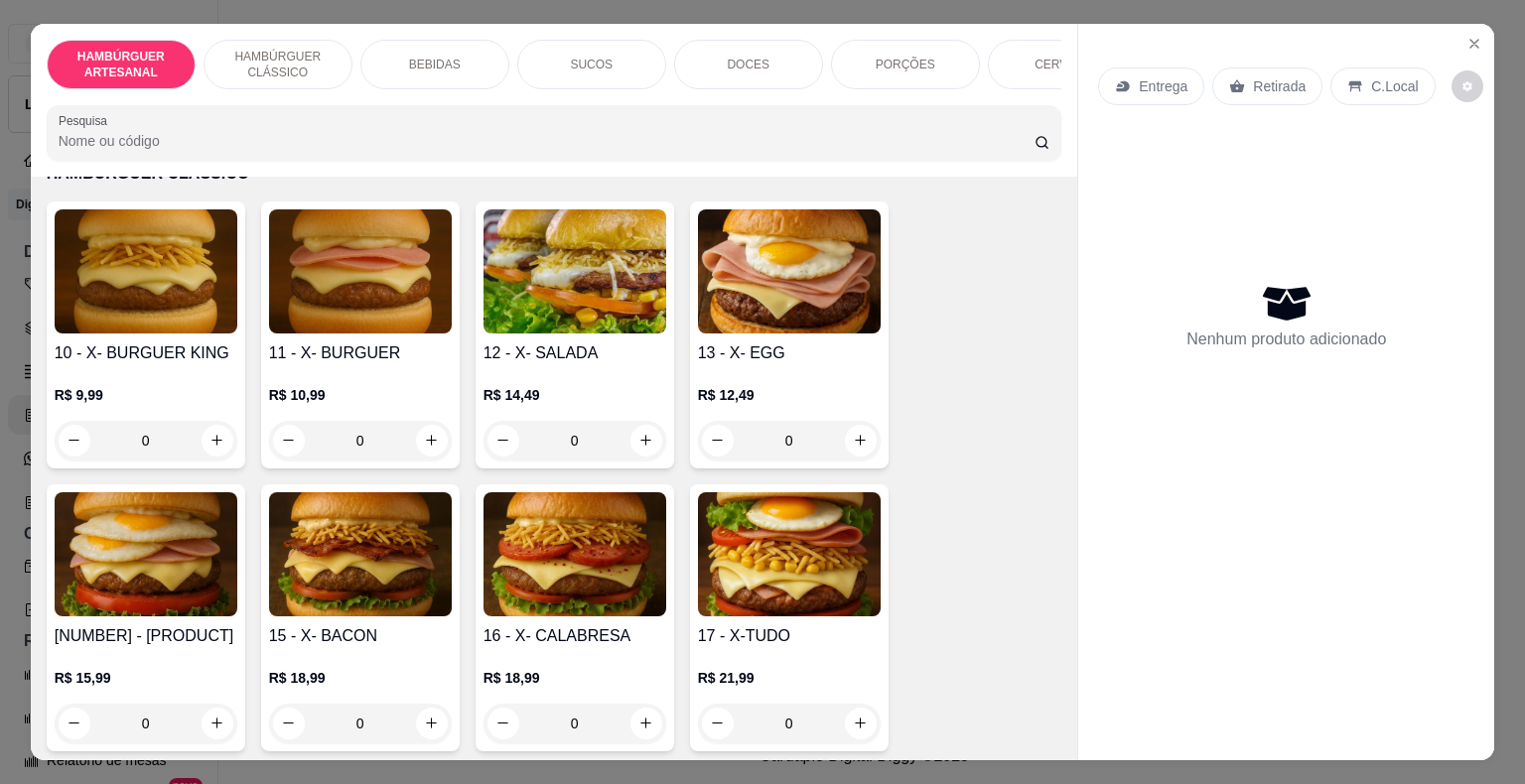 click on "0" at bounding box center (575, 441) 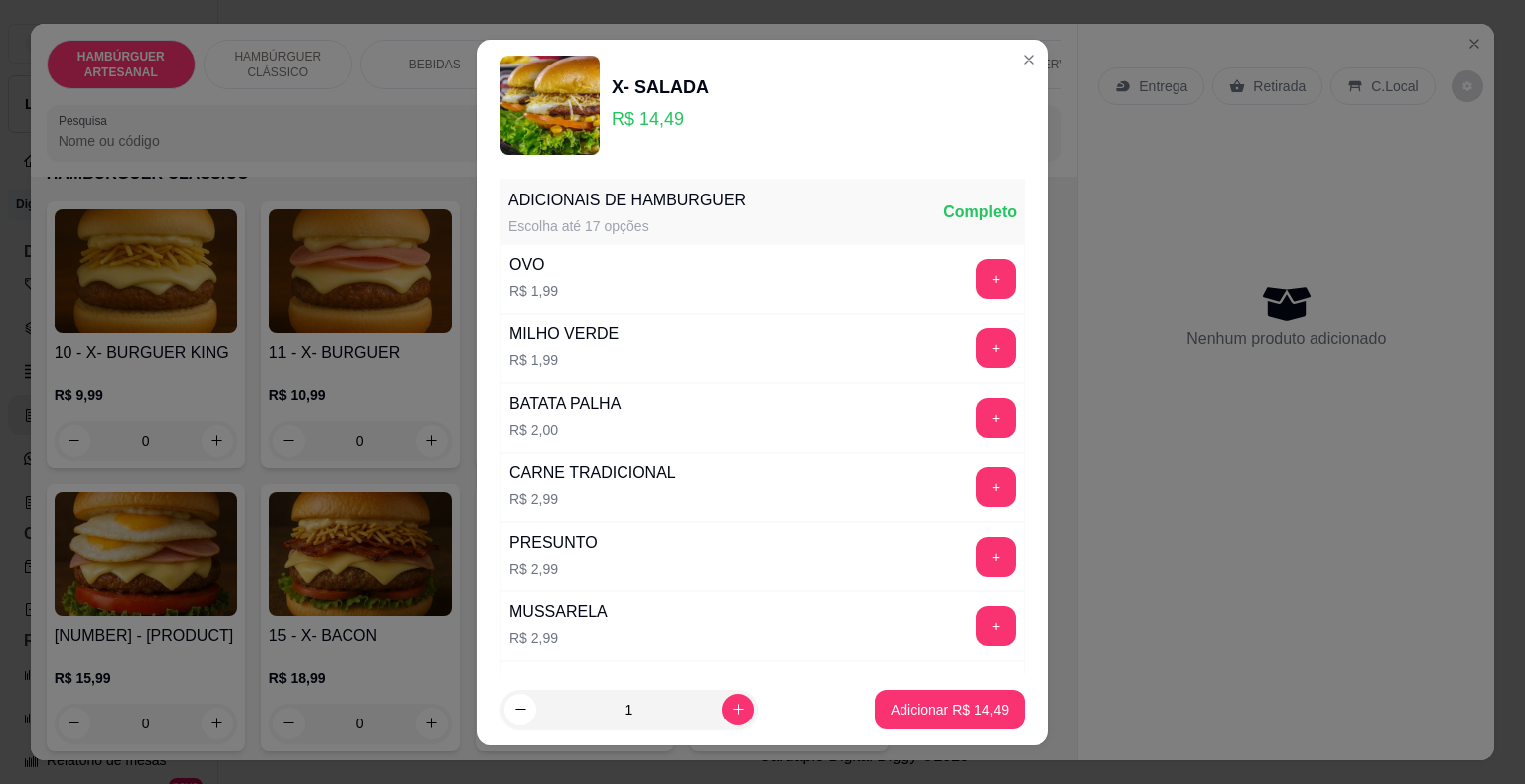 click on "1 Adicionar   R$ 14,49" at bounding box center [762, 710] 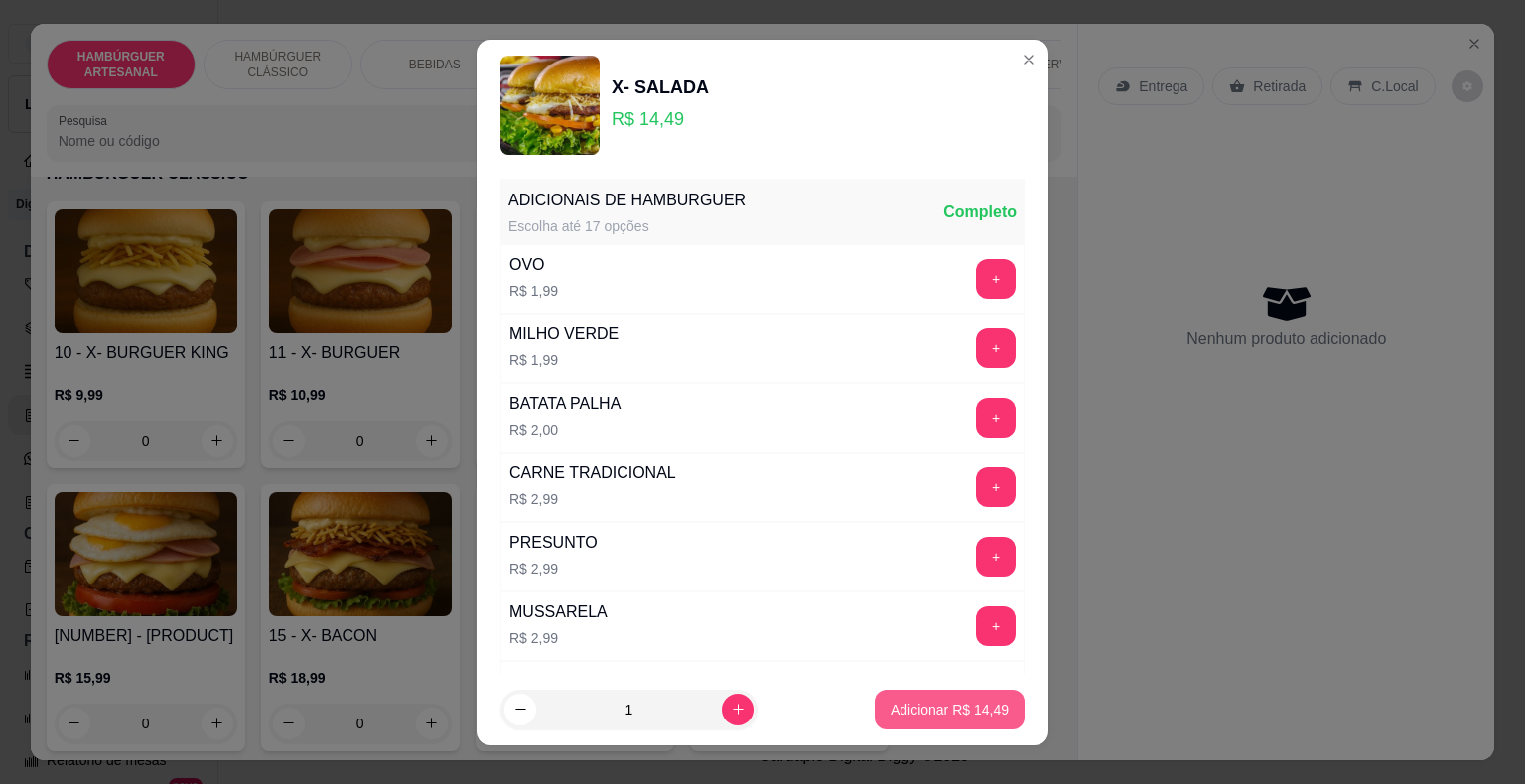 click on "Adicionar   R$ 14,49" at bounding box center [949, 710] 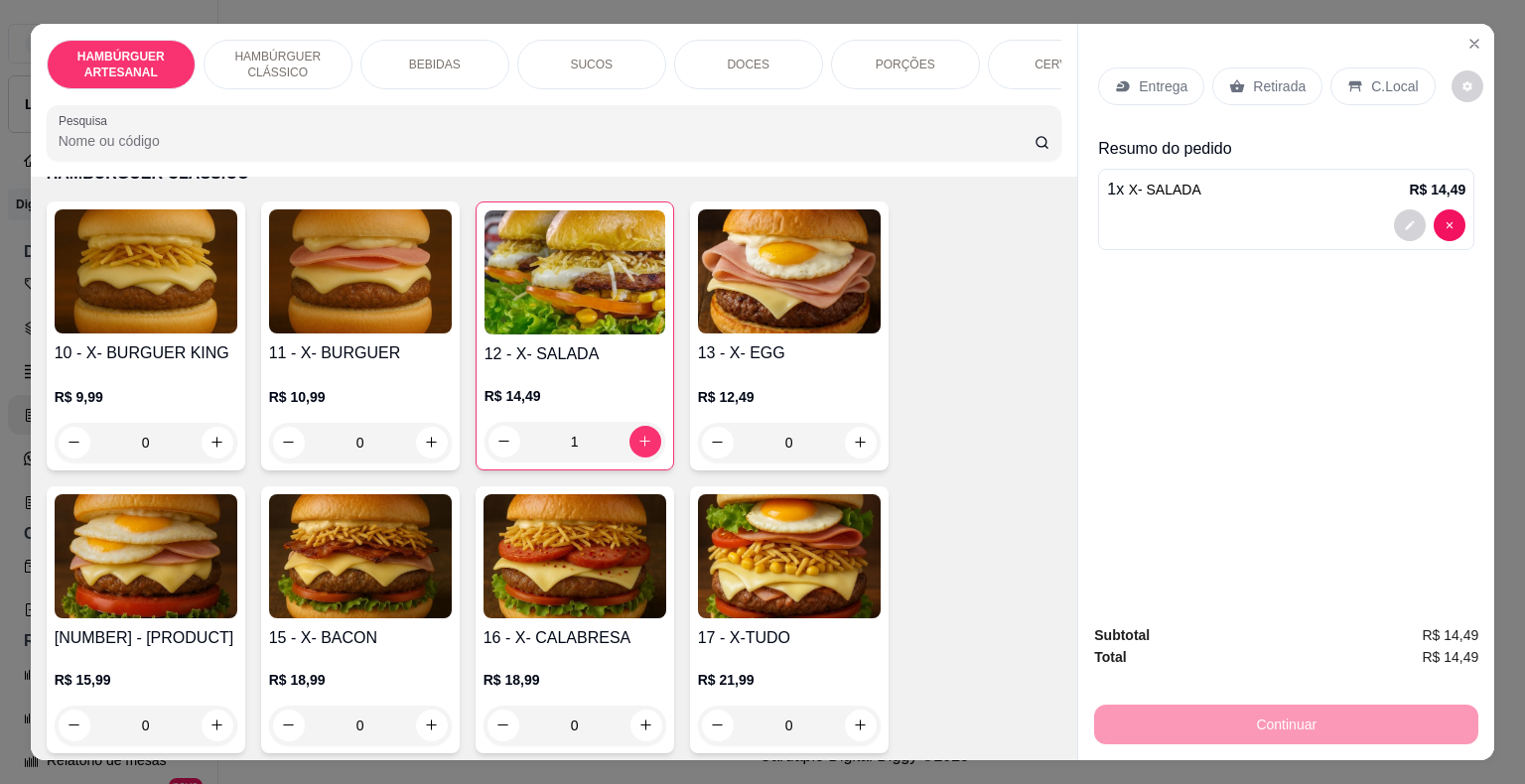 click on "BEBIDAS" at bounding box center (435, 65) 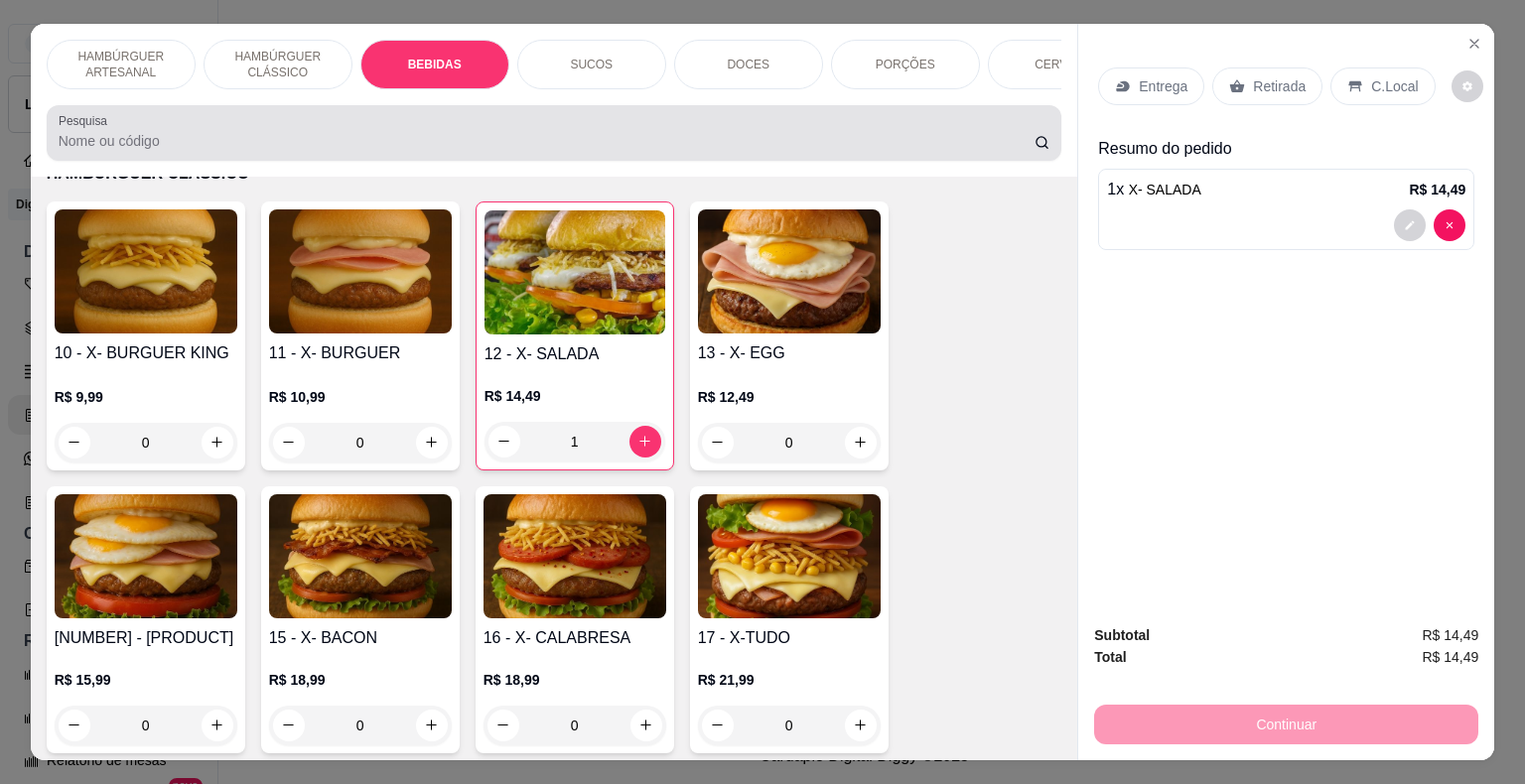 scroll, scrollTop: 1584, scrollLeft: 0, axis: vertical 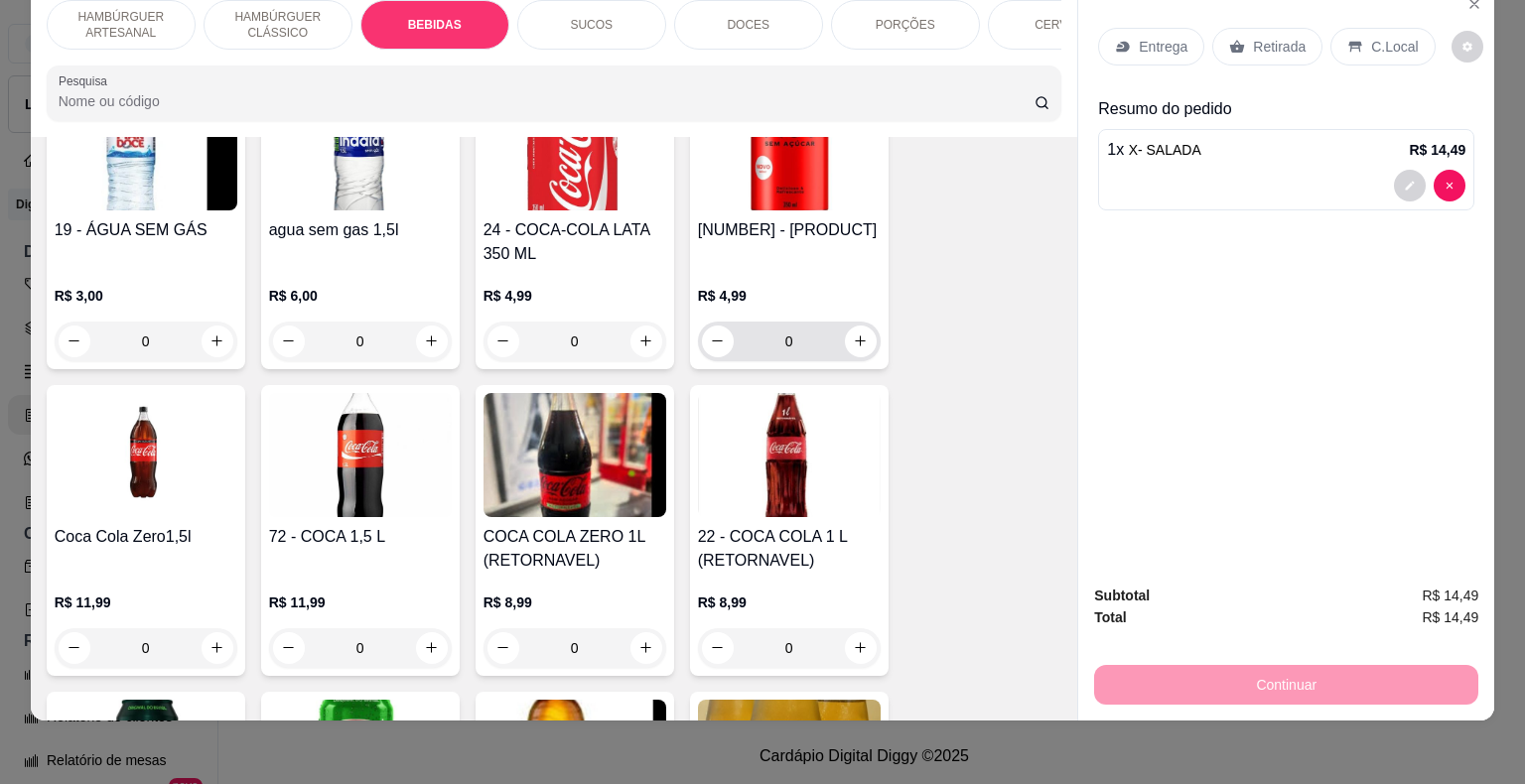 click on "0" at bounding box center (789, 341) 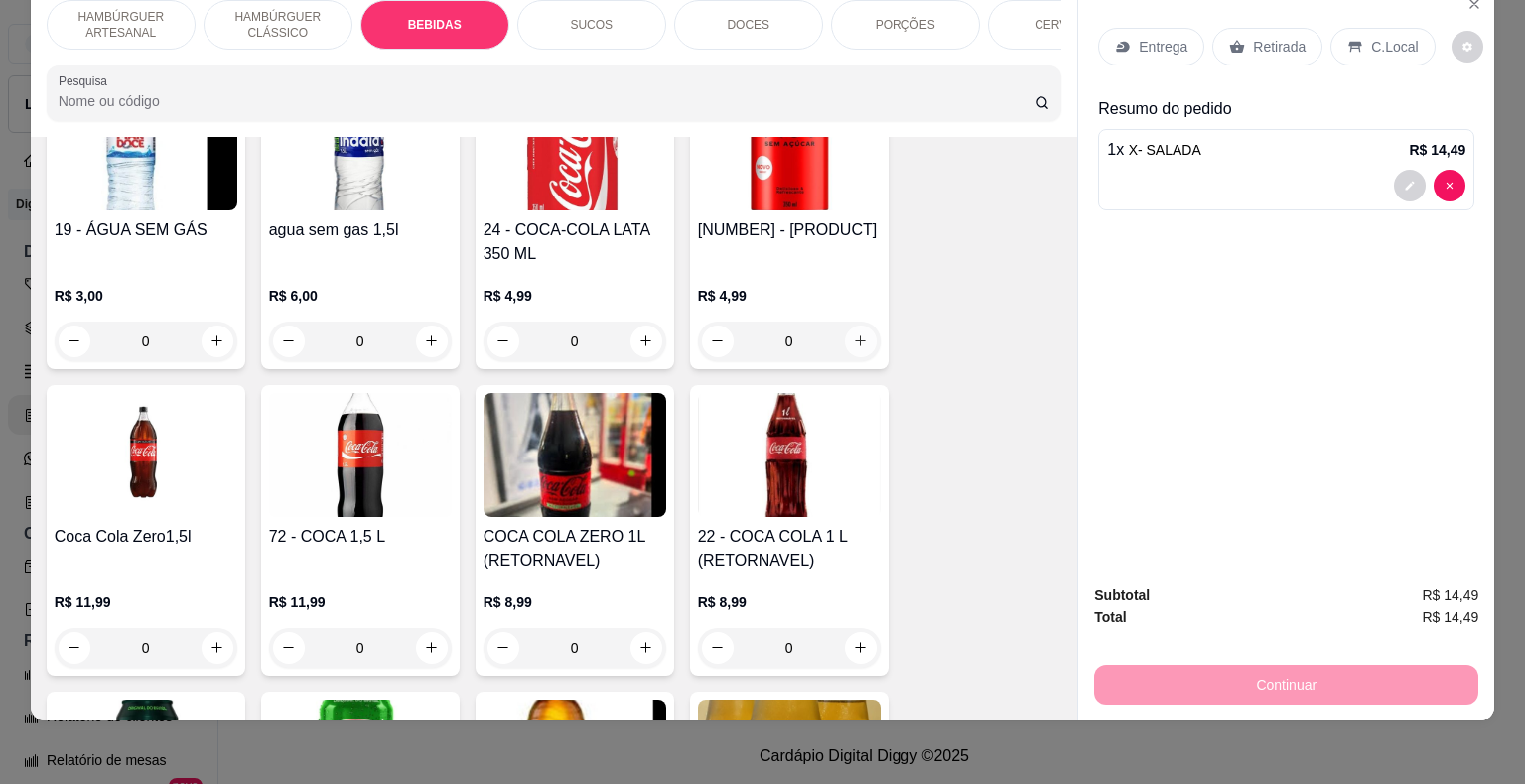 click at bounding box center [861, 341] 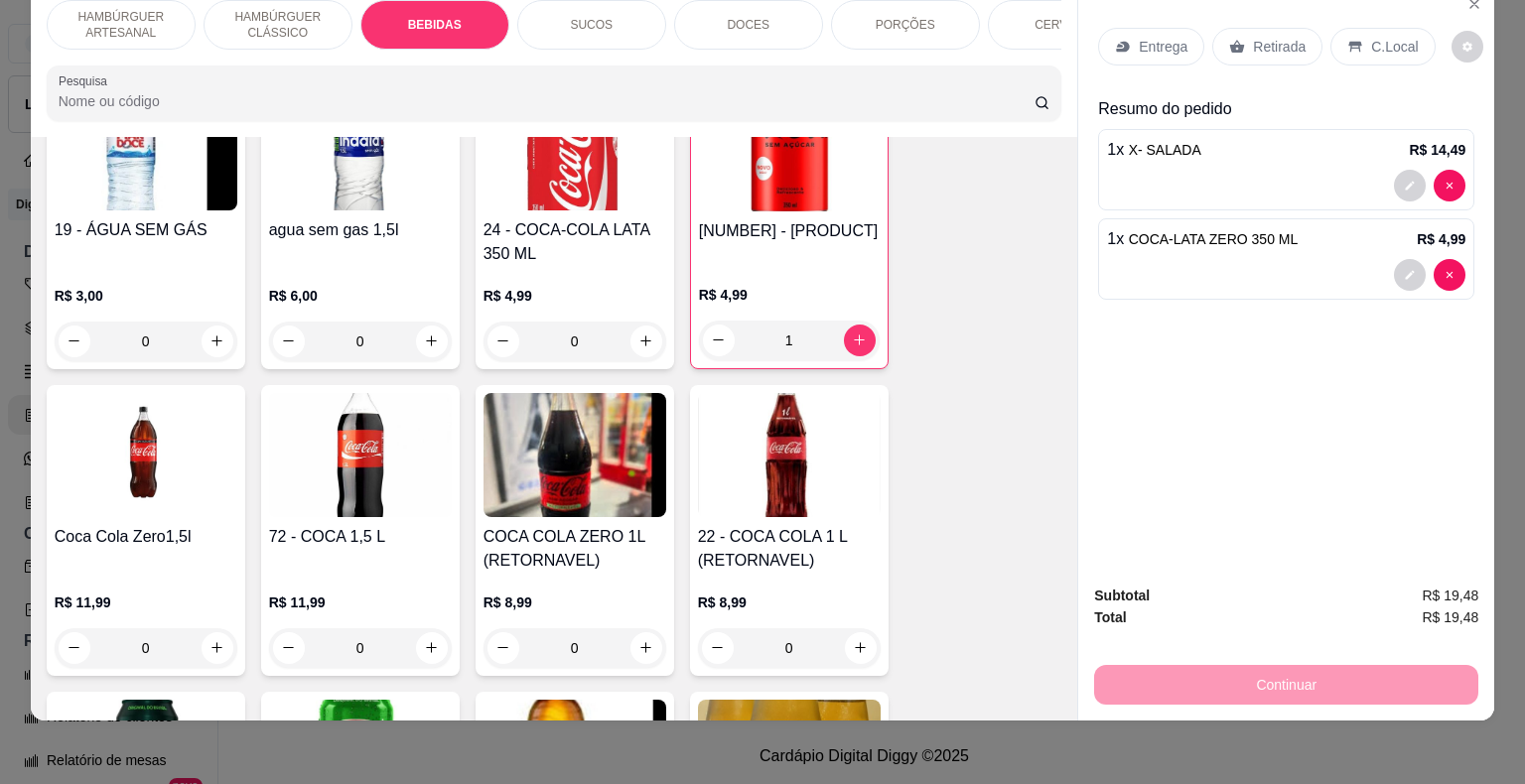 click on "Entrega" at bounding box center (1163, 47) 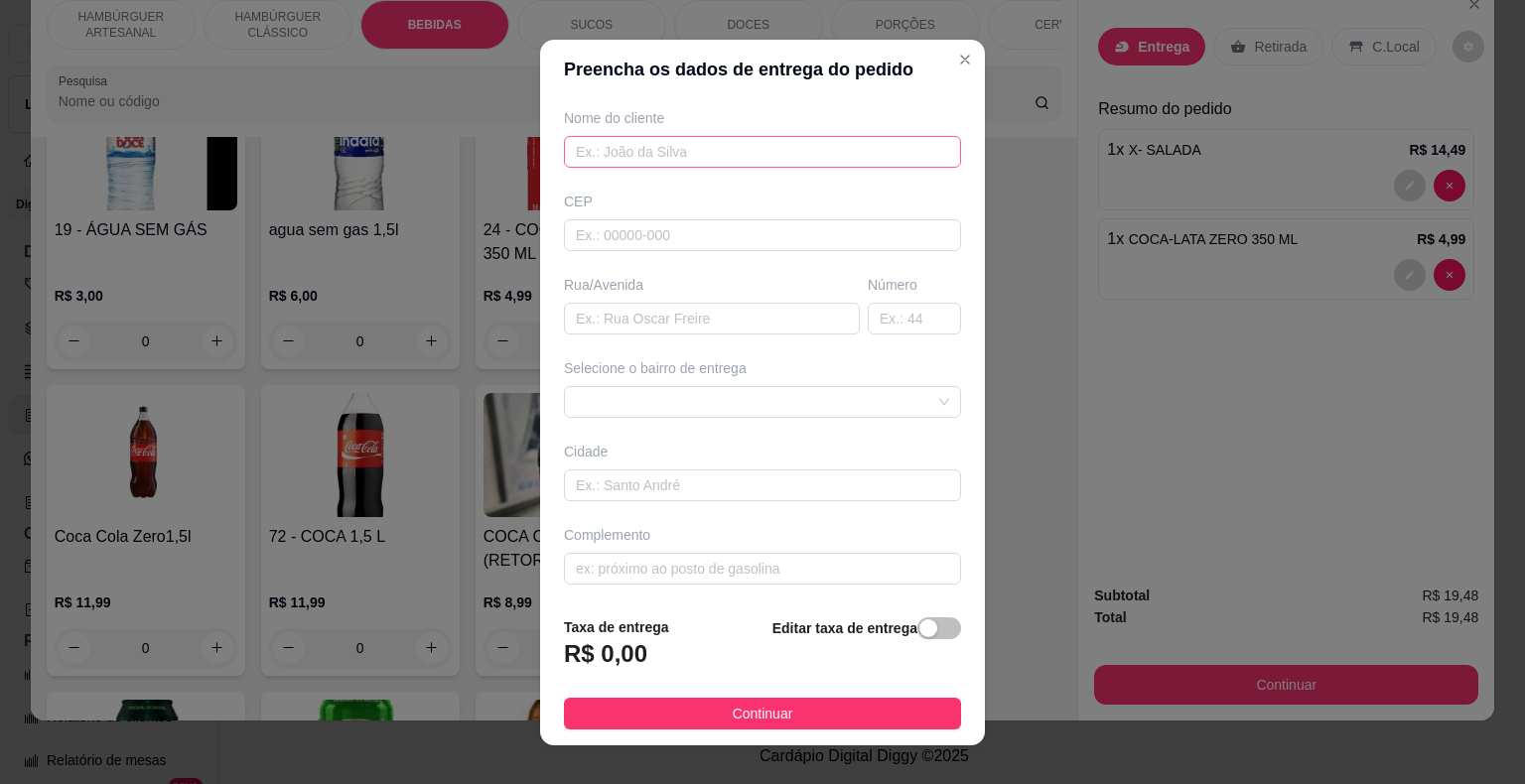 scroll, scrollTop: 0, scrollLeft: 0, axis: both 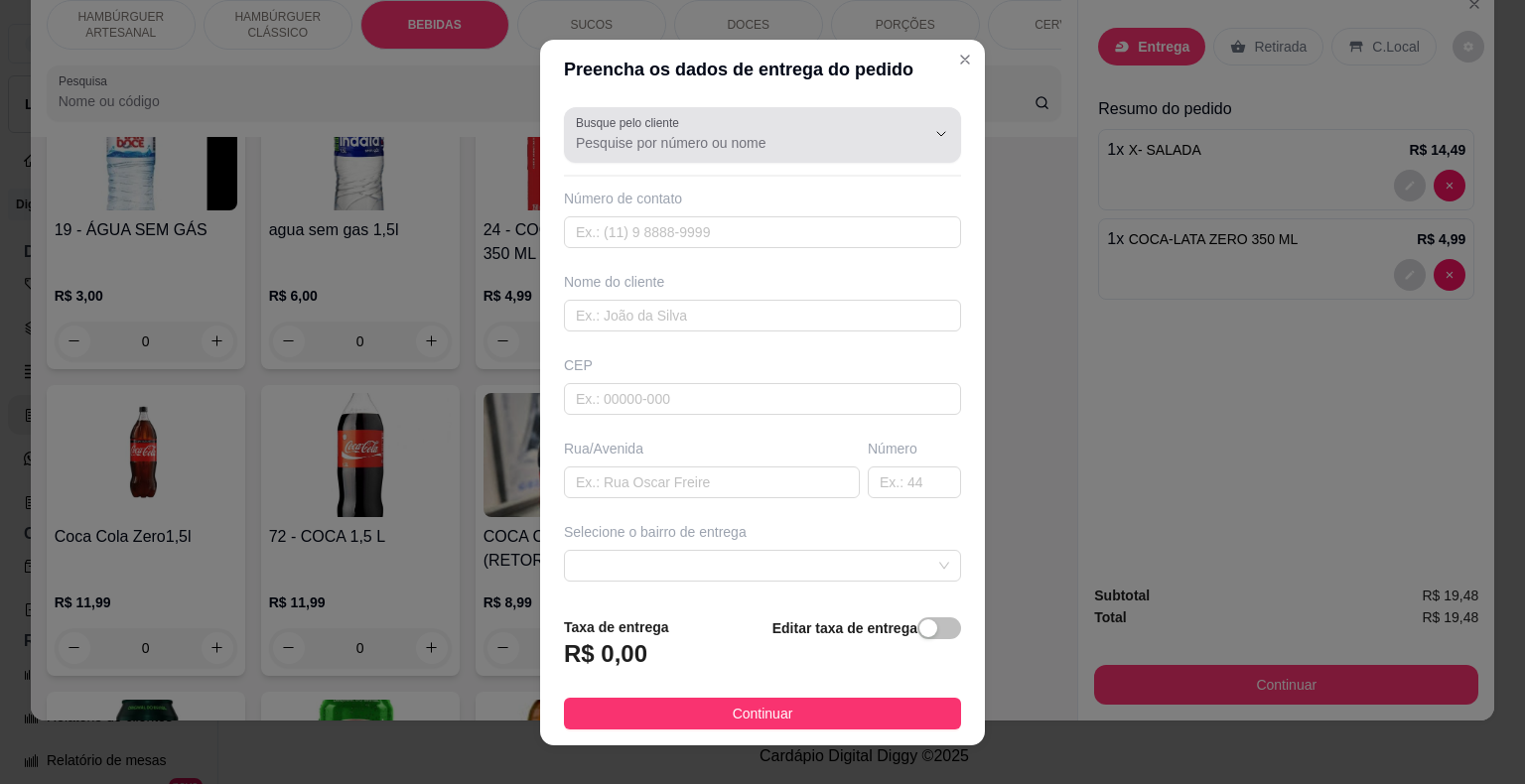 click on "Busque pelo cliente" at bounding box center (735, 143) 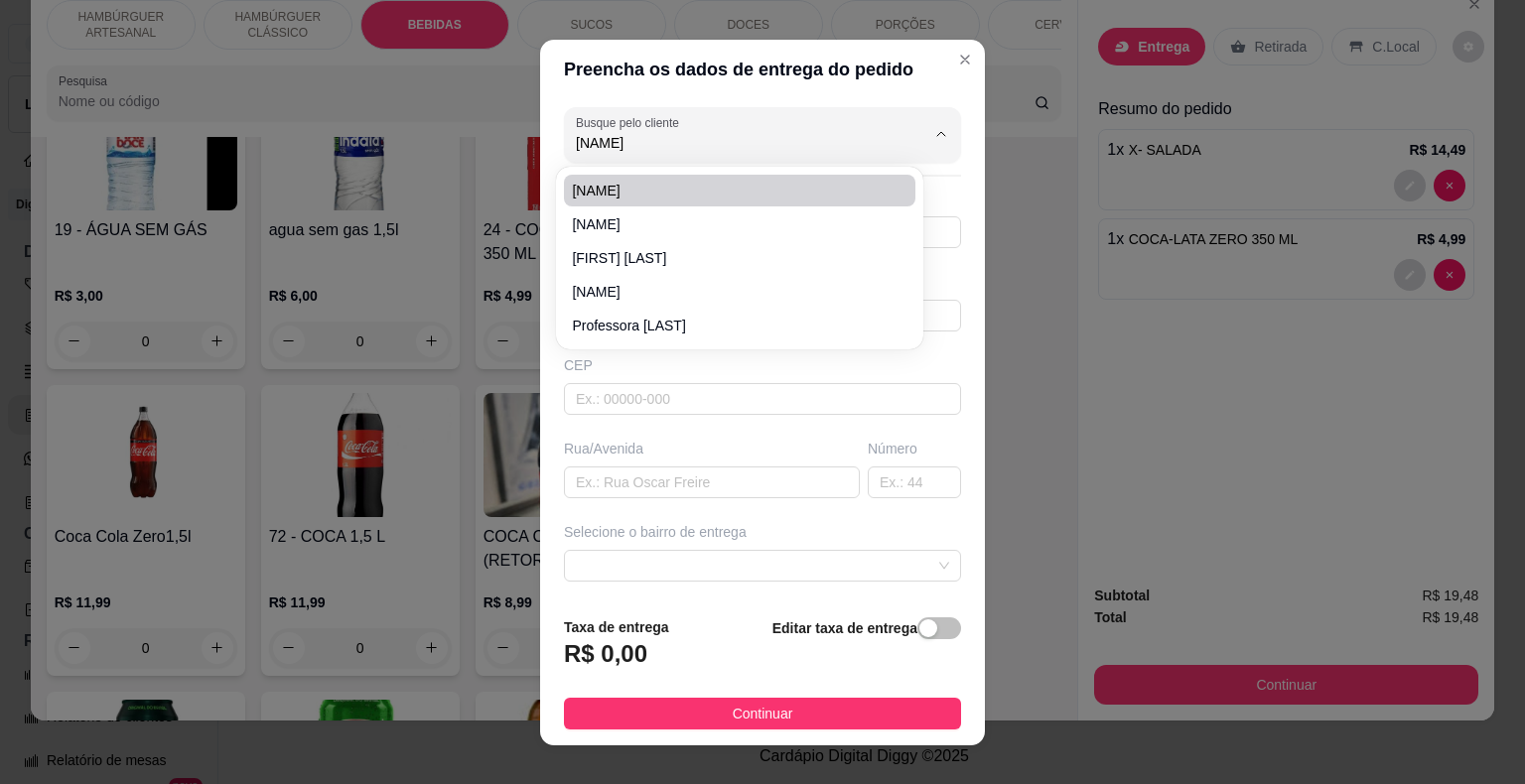 click on "[NAME]" at bounding box center (730, 191) 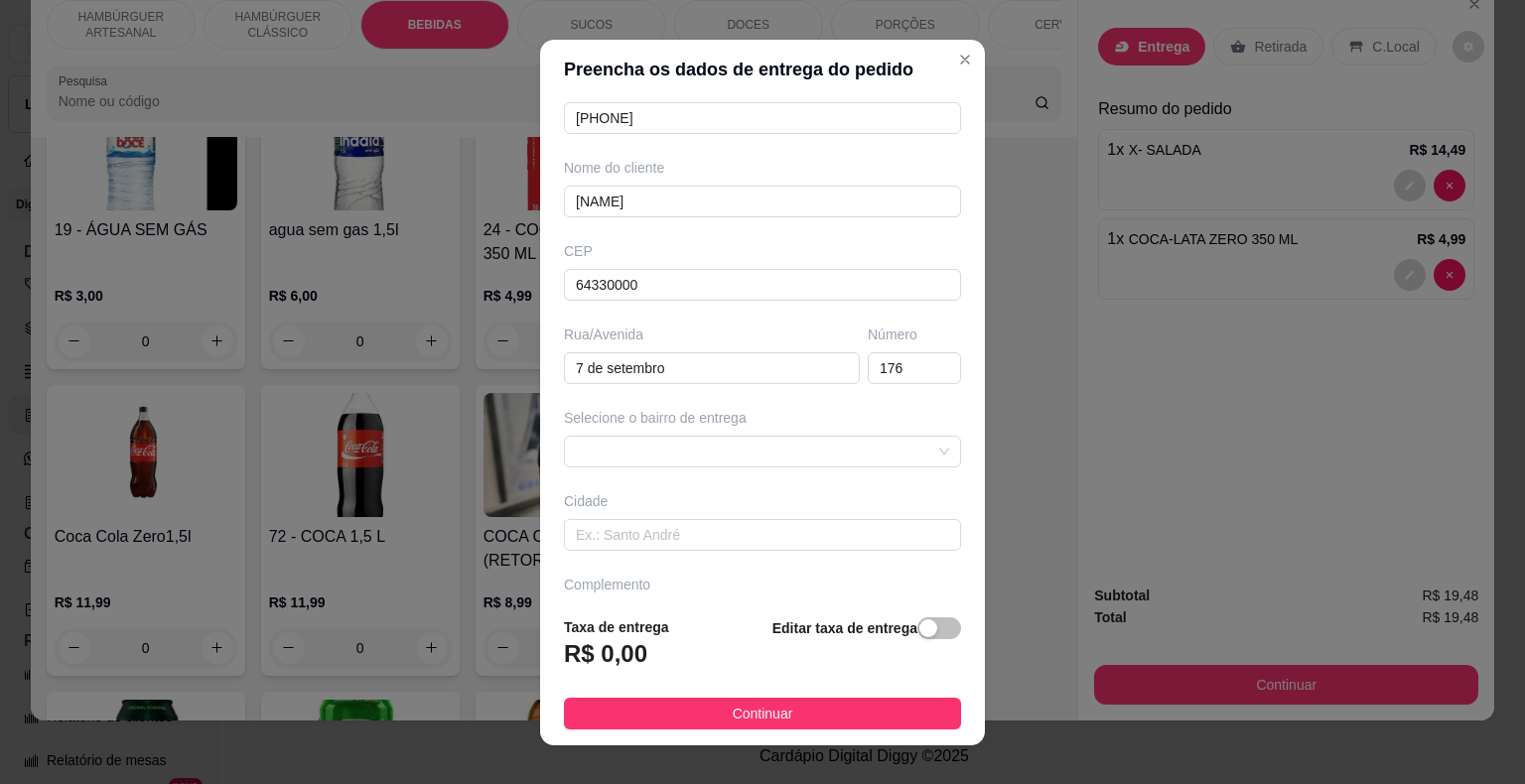 scroll, scrollTop: 164, scrollLeft: 0, axis: vertical 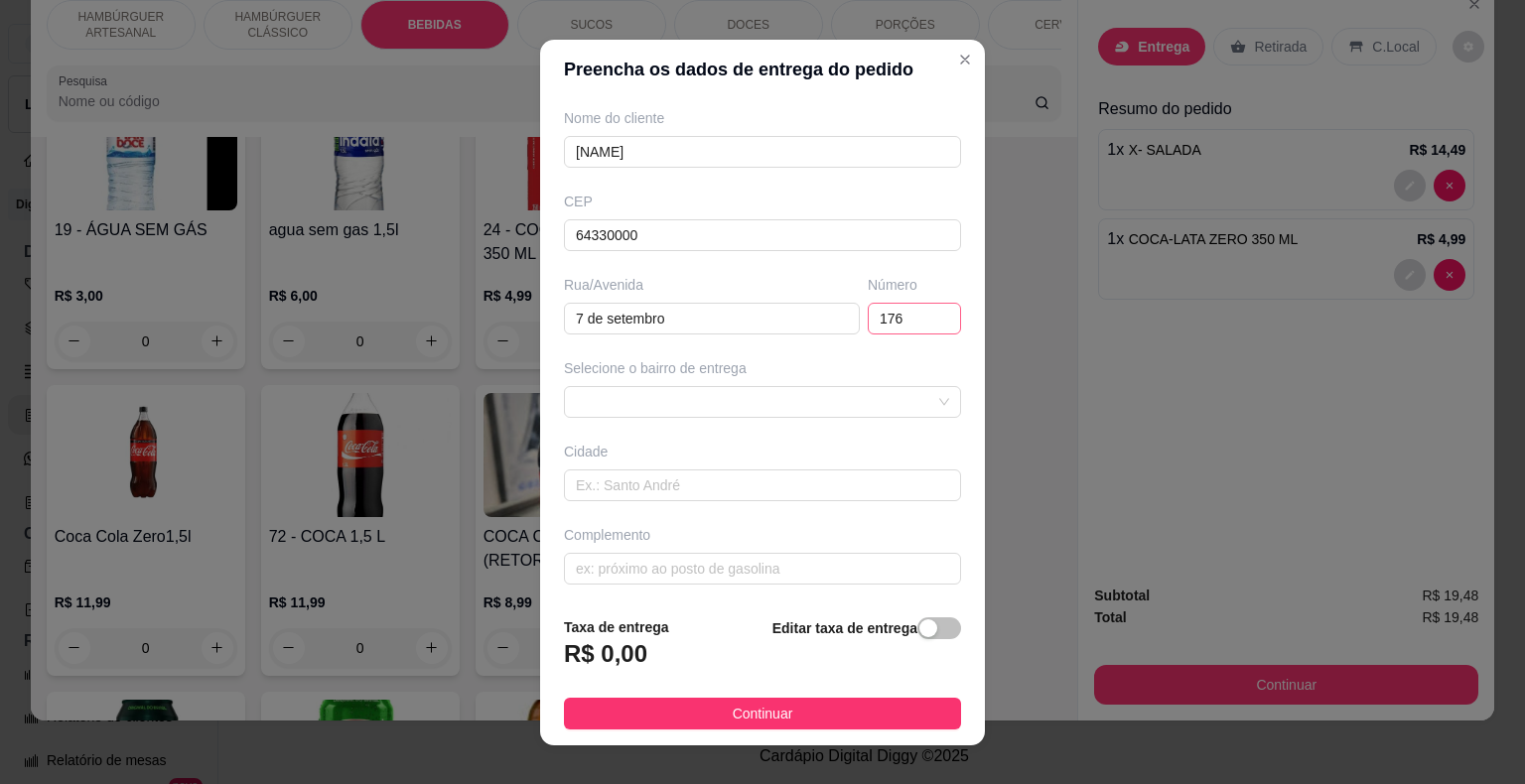 type on "[NAME]" 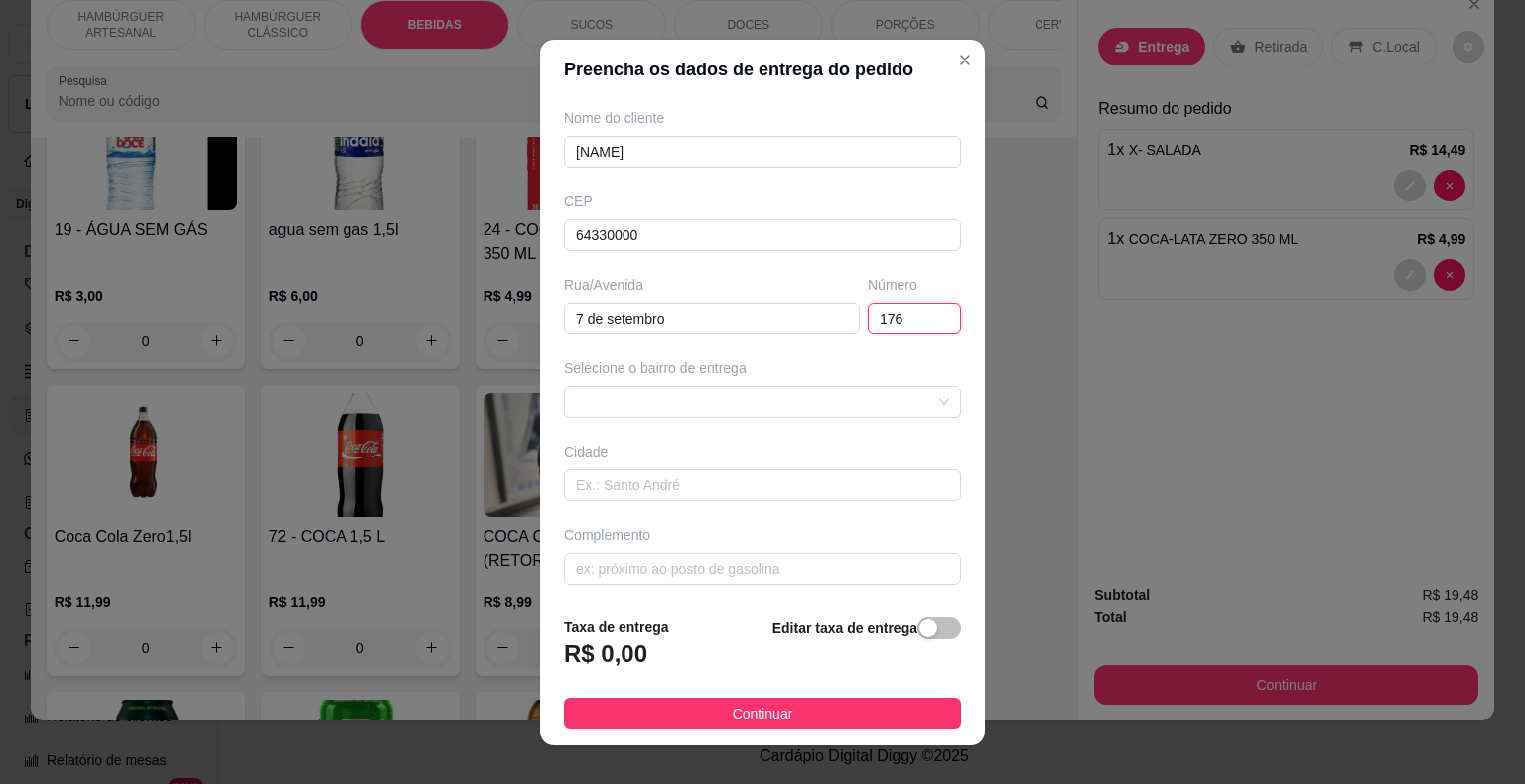 click on "176" at bounding box center [914, 319] 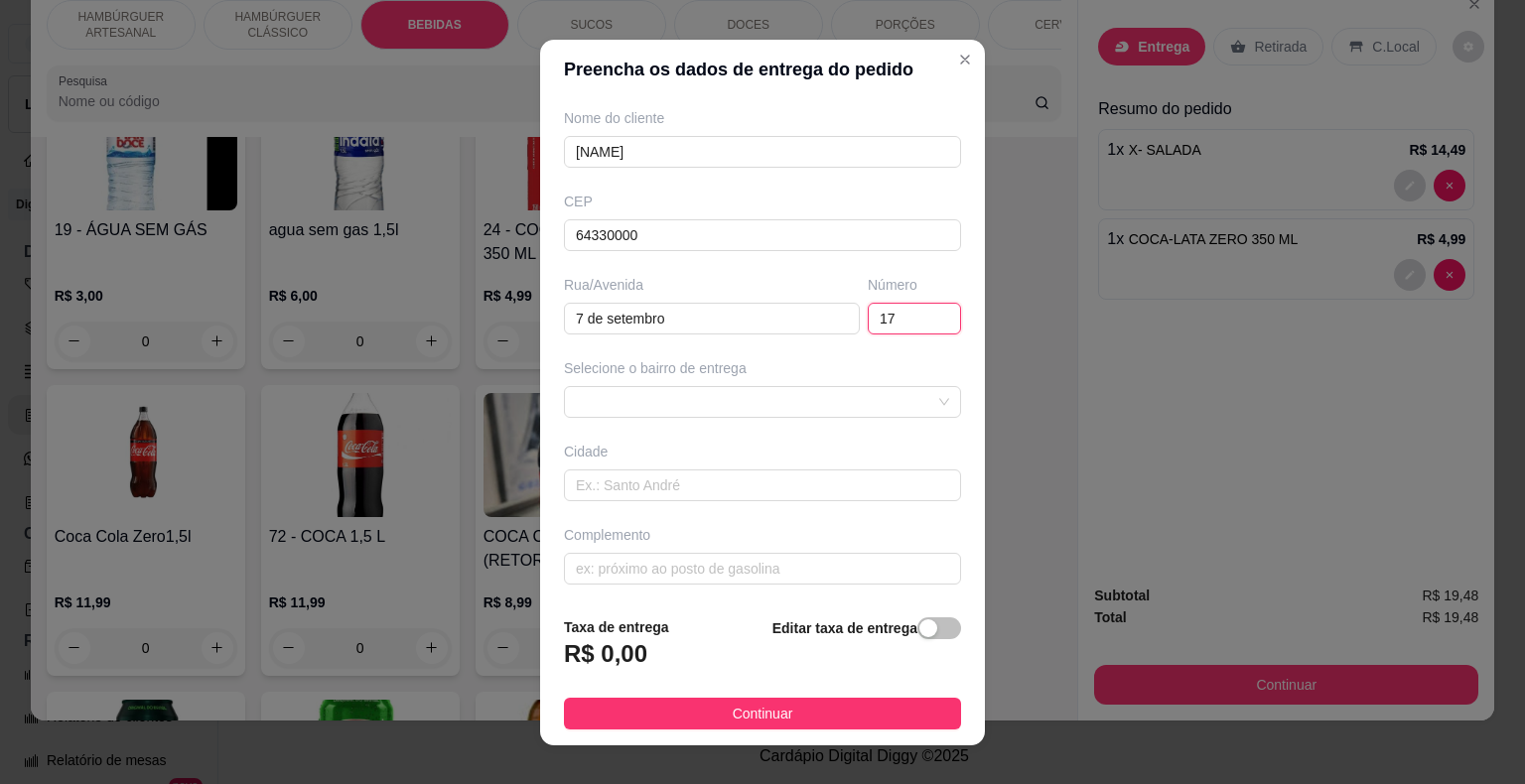 type on "1" 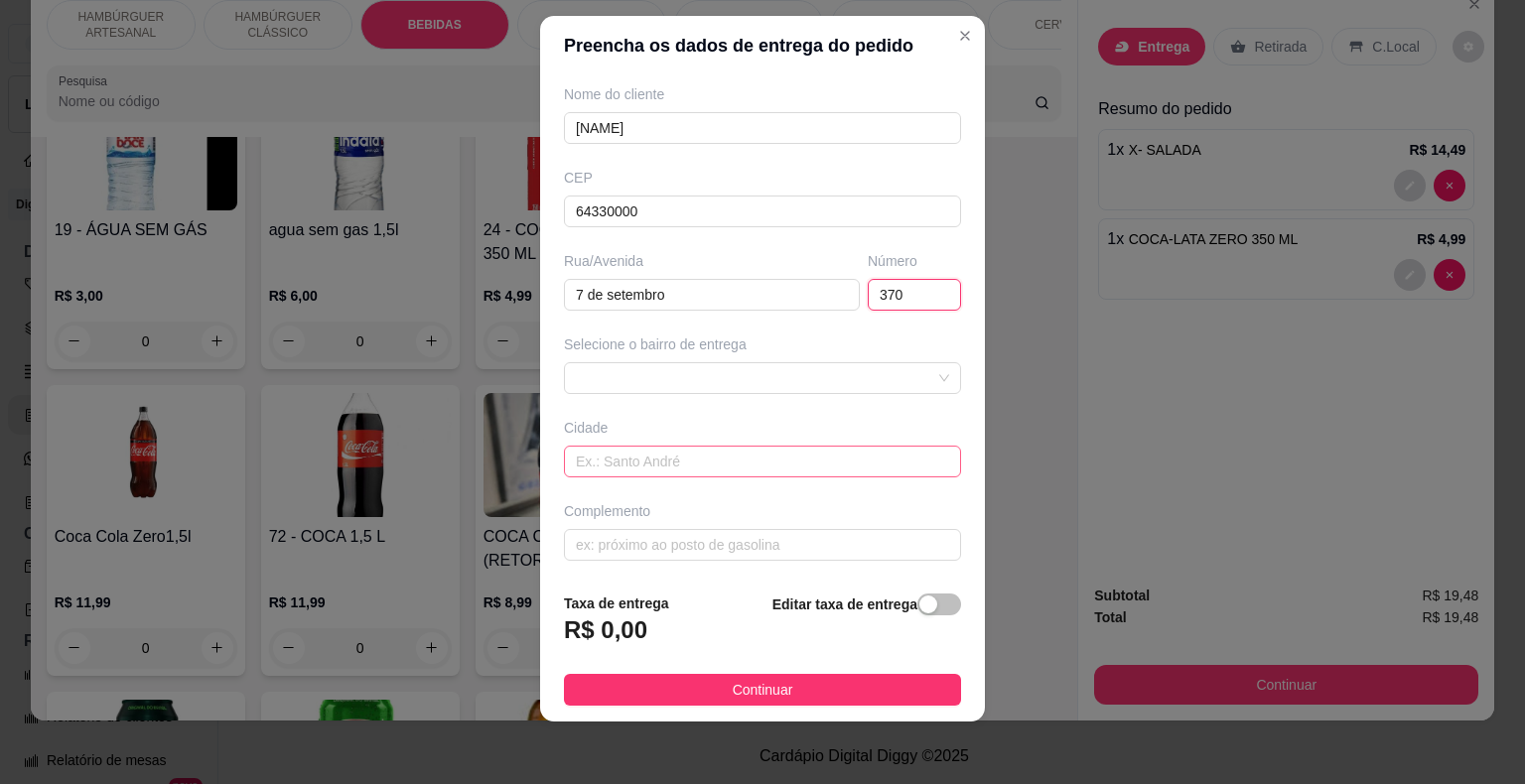scroll, scrollTop: 24, scrollLeft: 0, axis: vertical 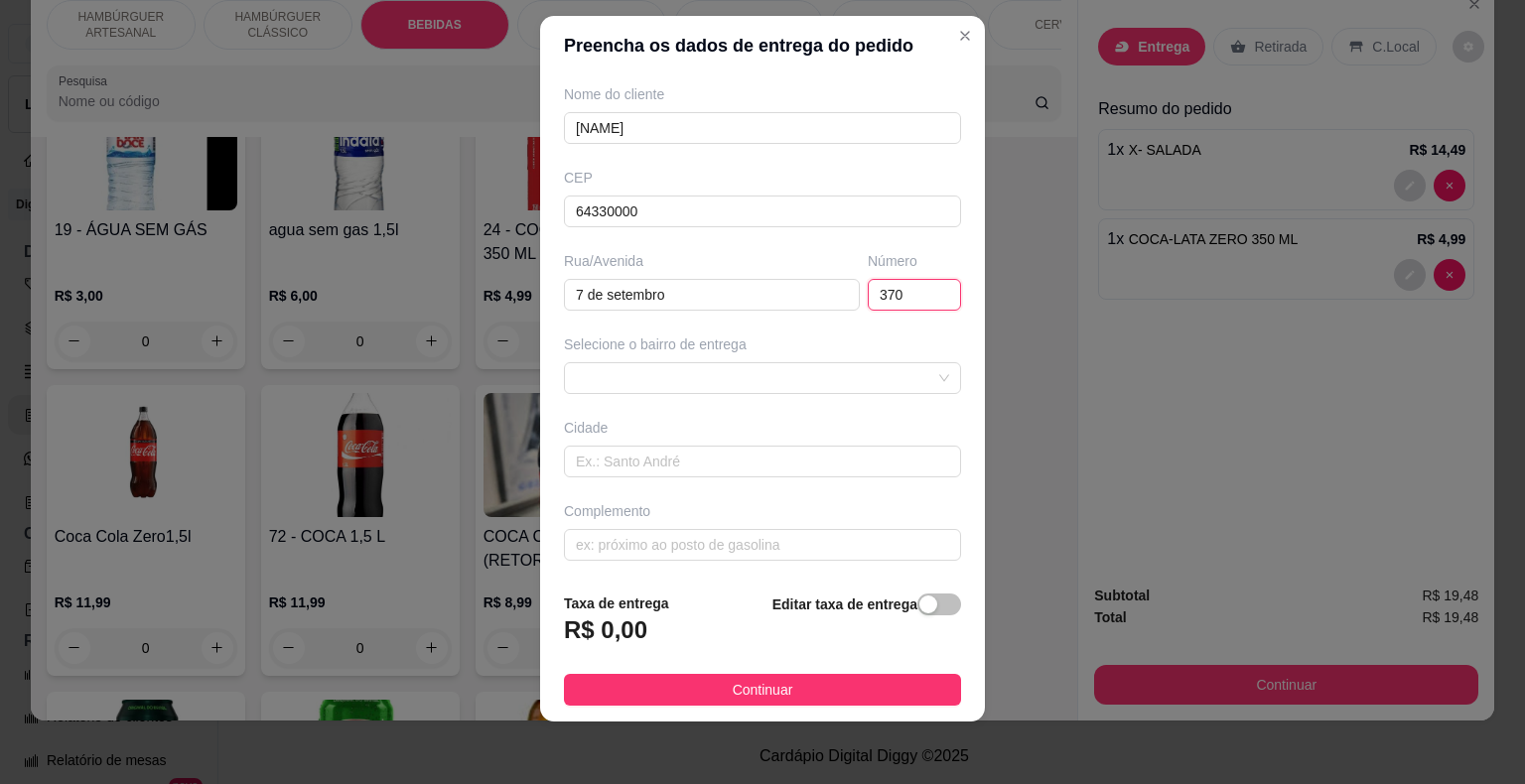 type on "370" 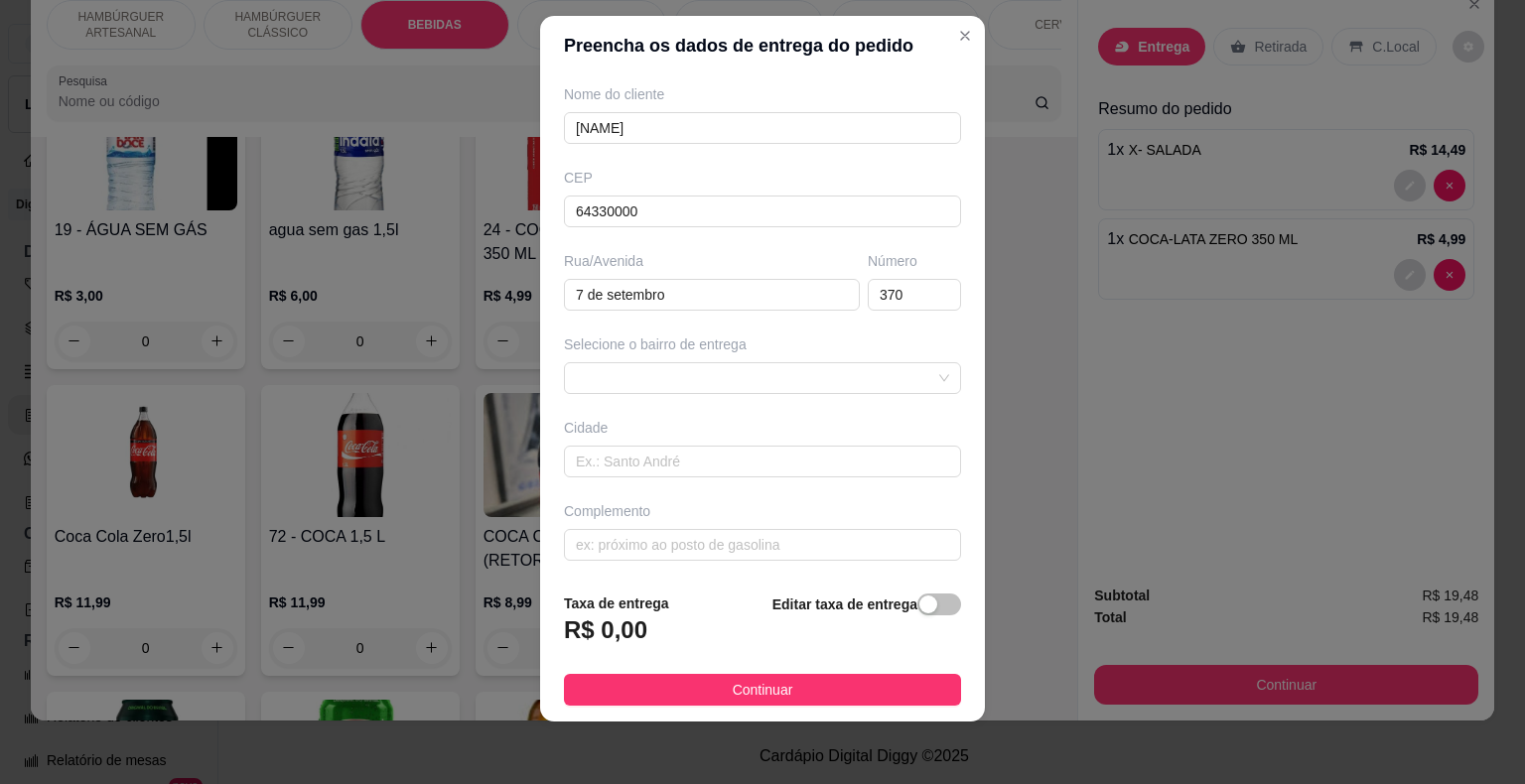 click on "Selecione o bairro de entrega" at bounding box center (762, 364) 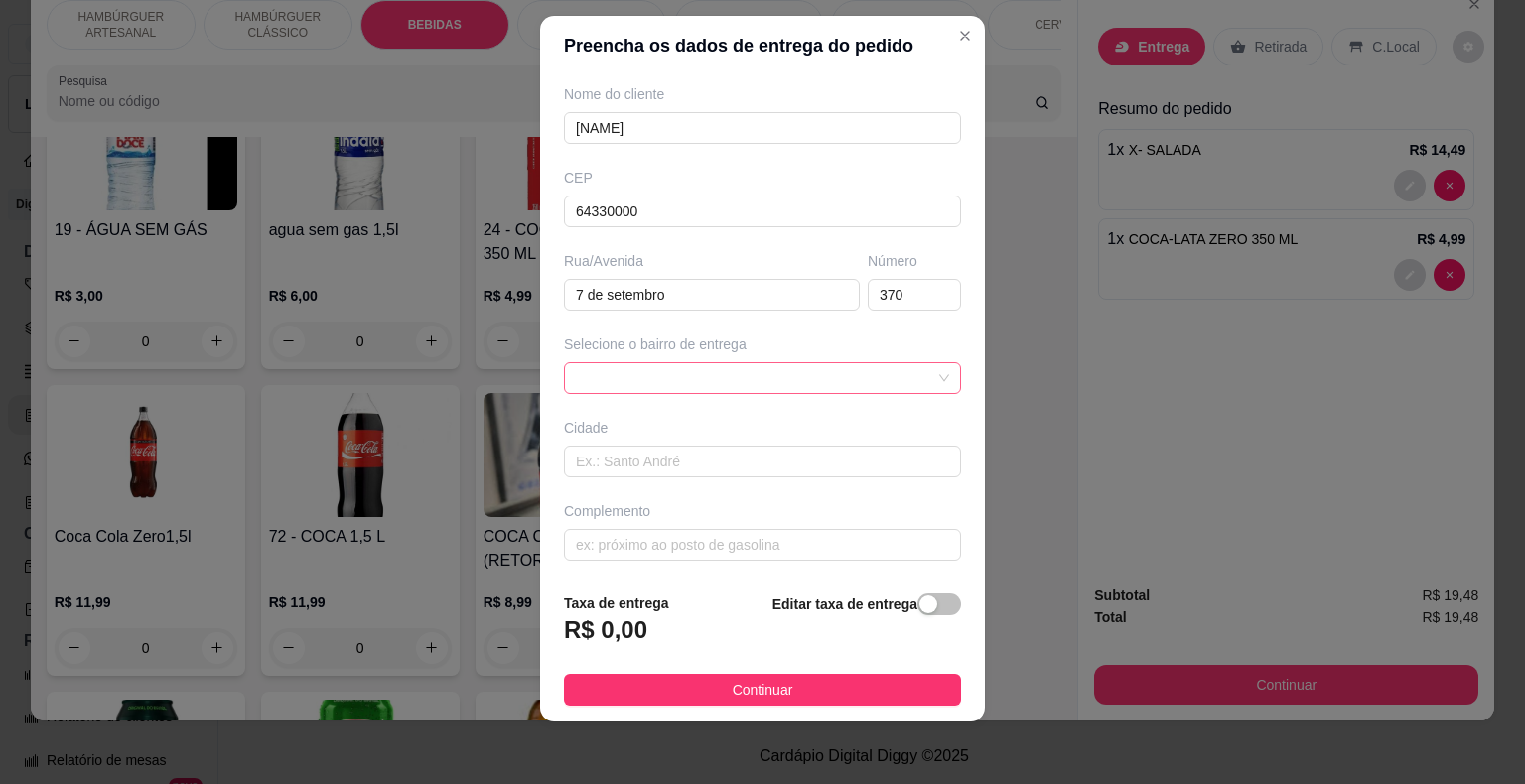 click at bounding box center [762, 378] 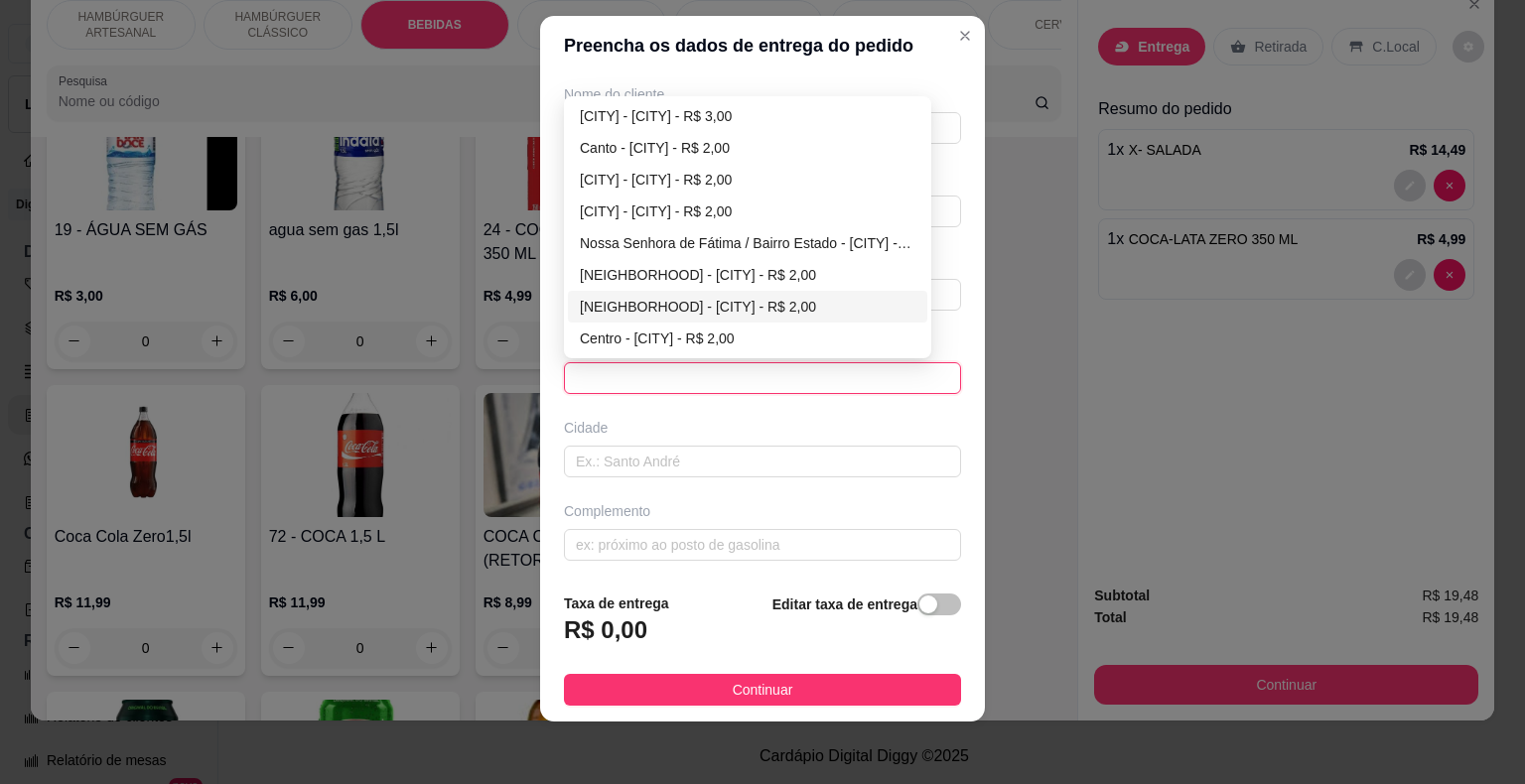 scroll, scrollTop: 95, scrollLeft: 0, axis: vertical 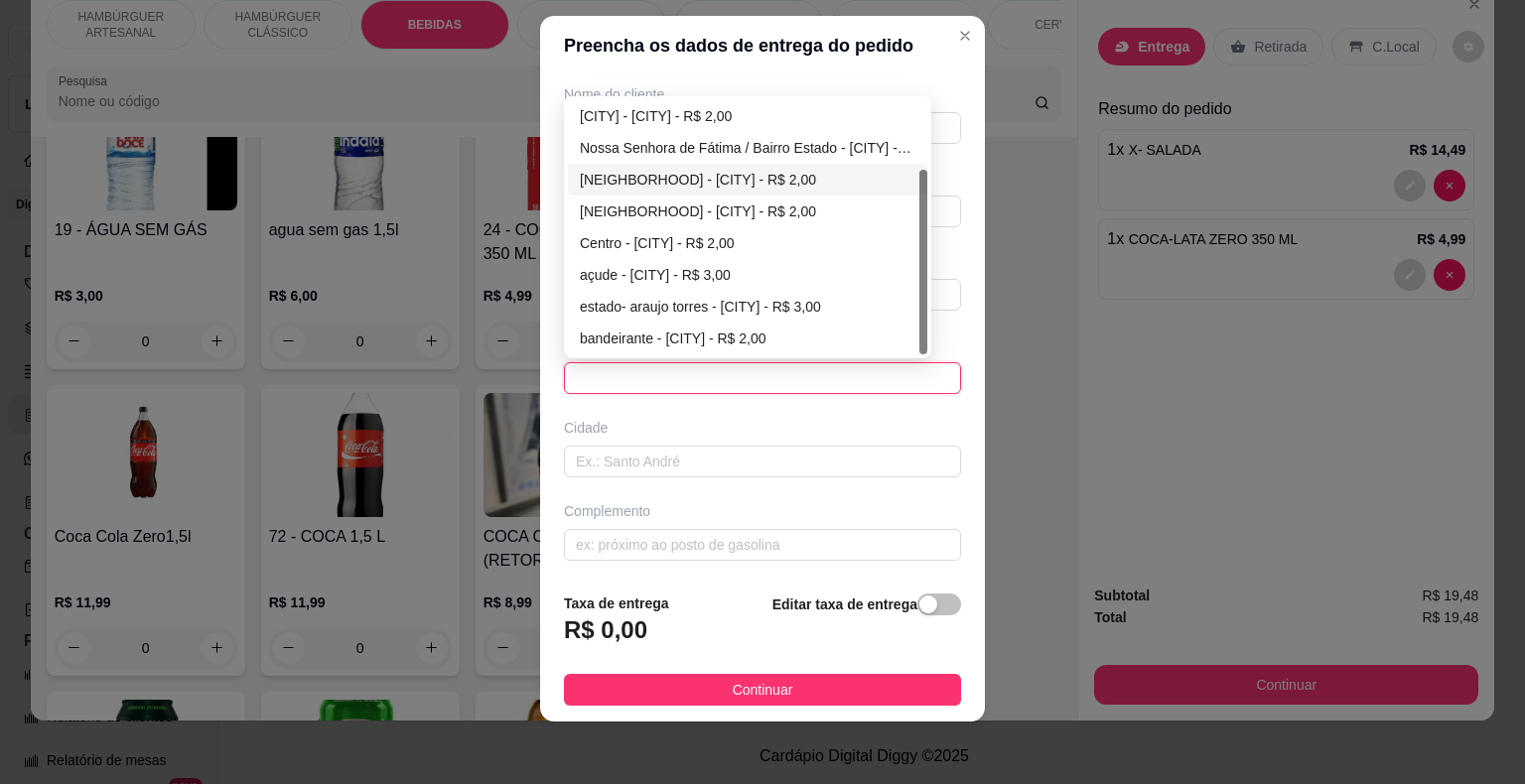 click on "[NEIGHBORHOOD] - [CITY] - R$ 2,00" at bounding box center [748, 180] 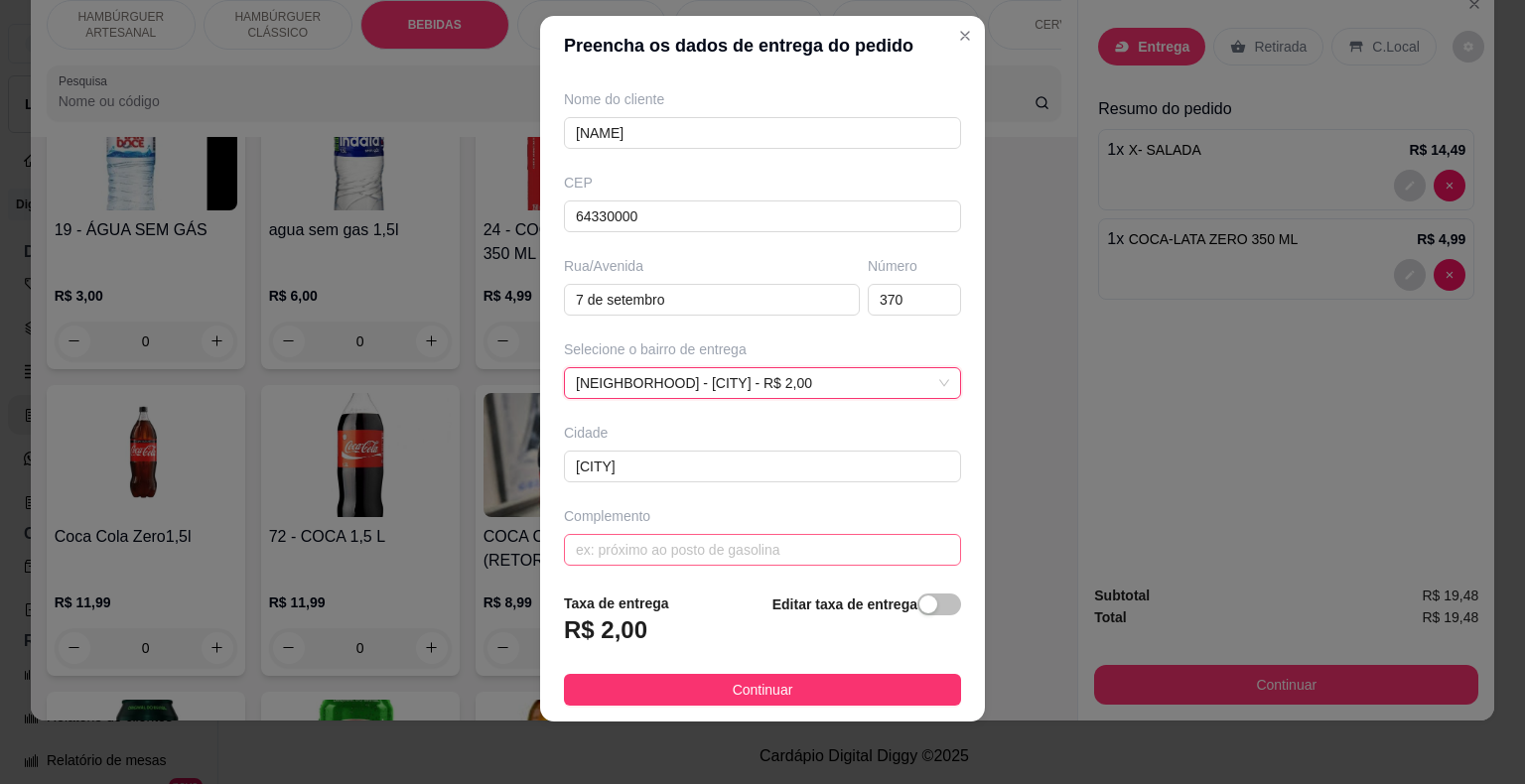 scroll, scrollTop: 164, scrollLeft: 0, axis: vertical 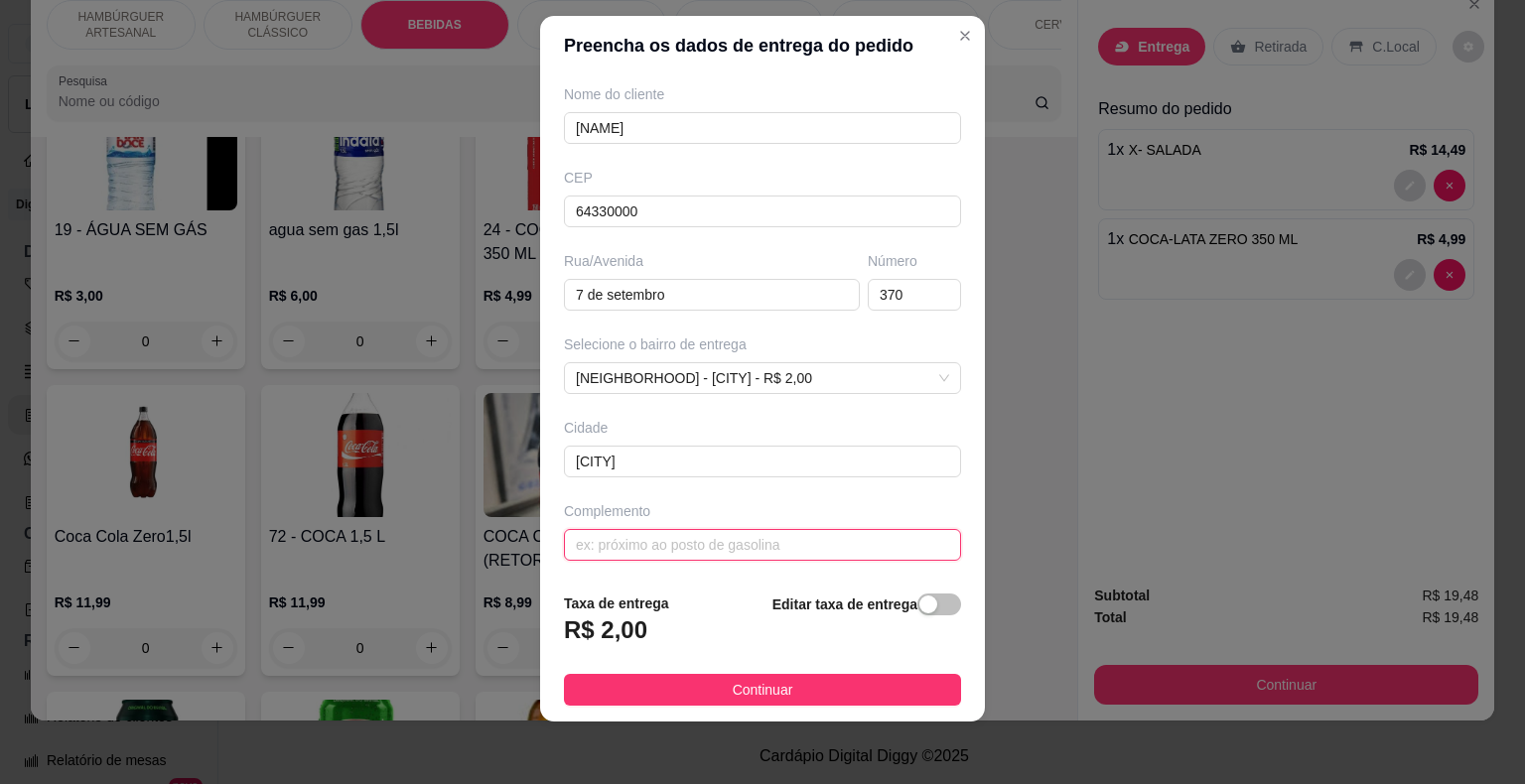click at bounding box center [762, 545] 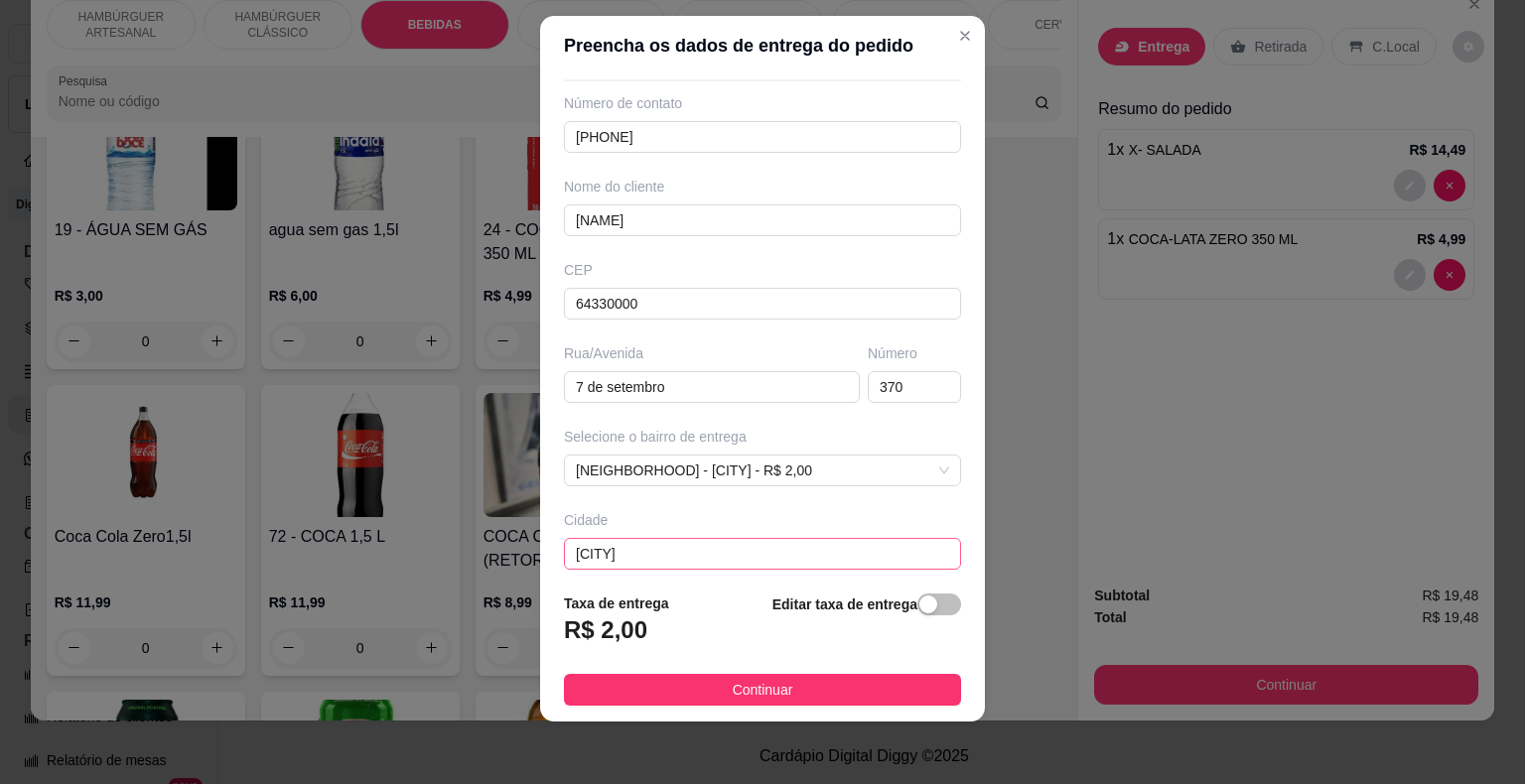 scroll, scrollTop: 99, scrollLeft: 0, axis: vertical 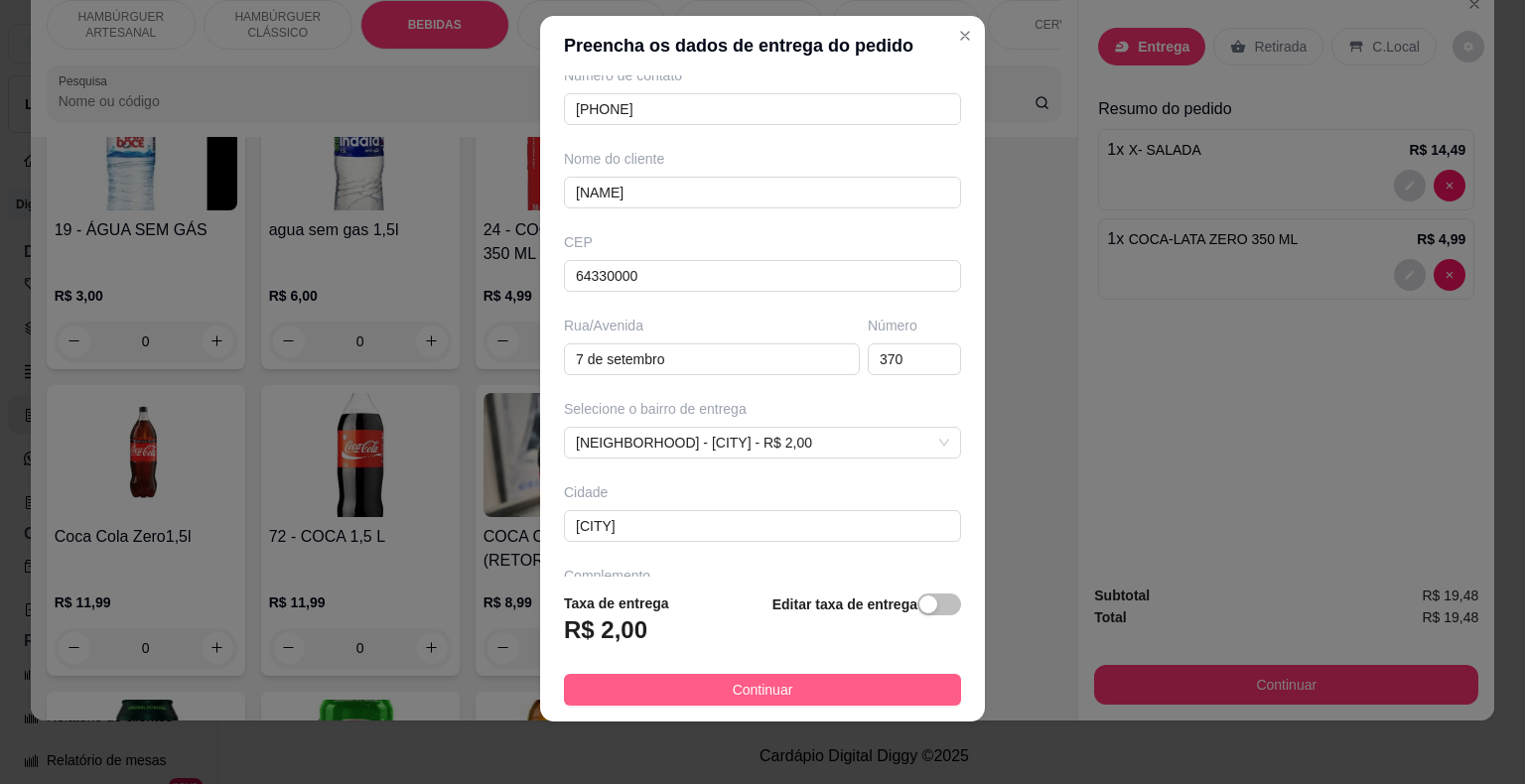 type on "ultima casa antes da ponte do pontiao" 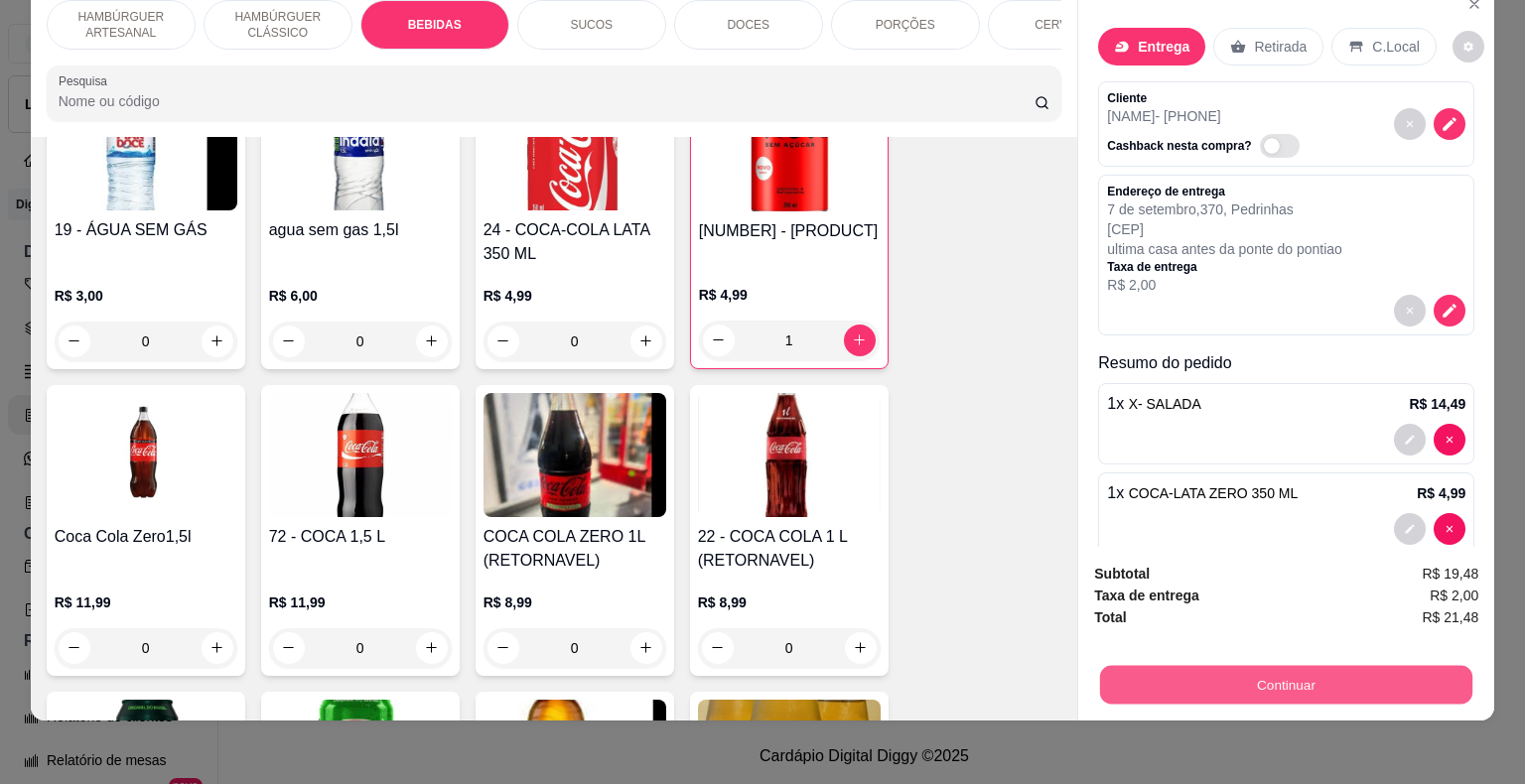click on "Continuar" at bounding box center [1286, 685] 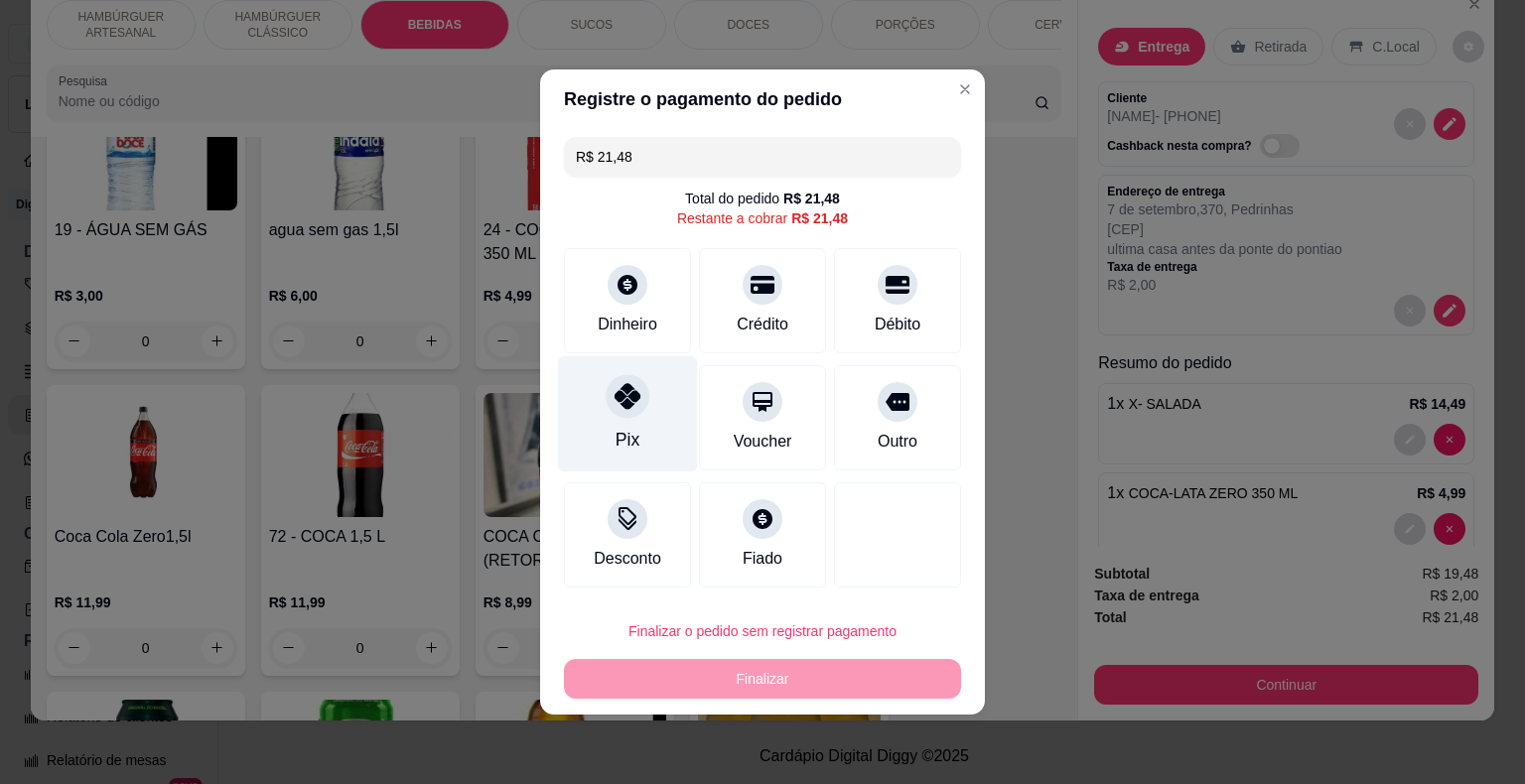 click 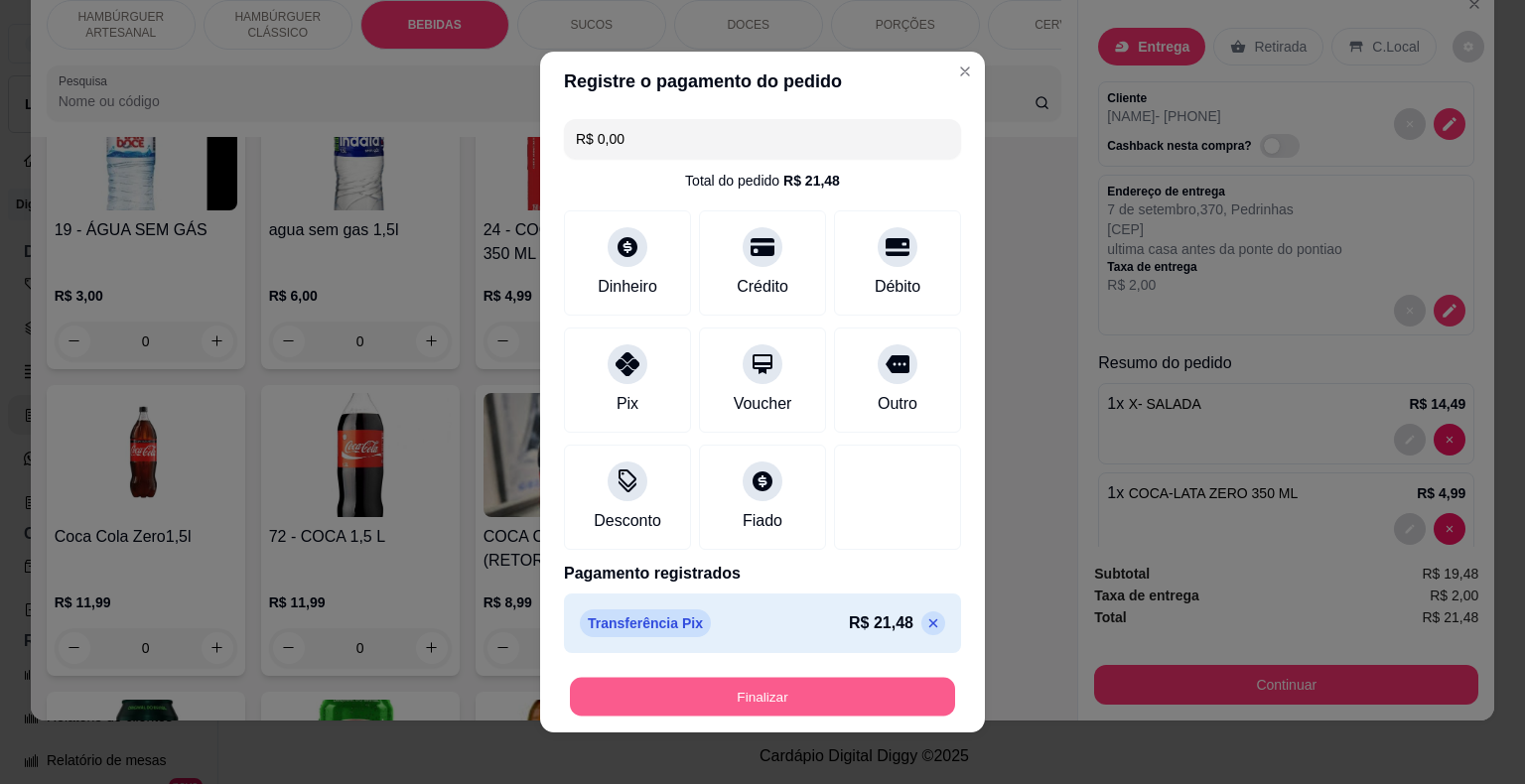 click on "Finalizar" at bounding box center (762, 697) 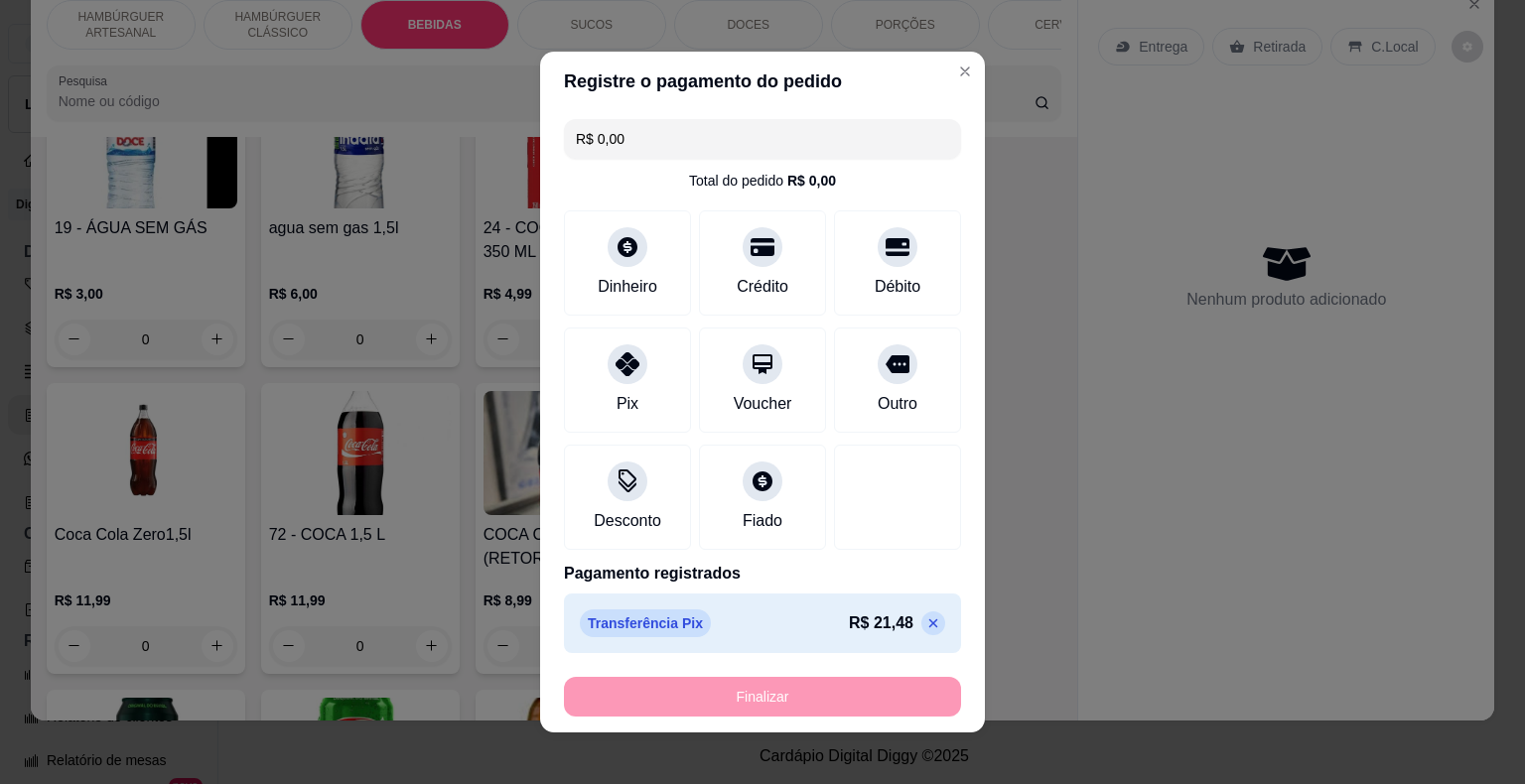type on "0" 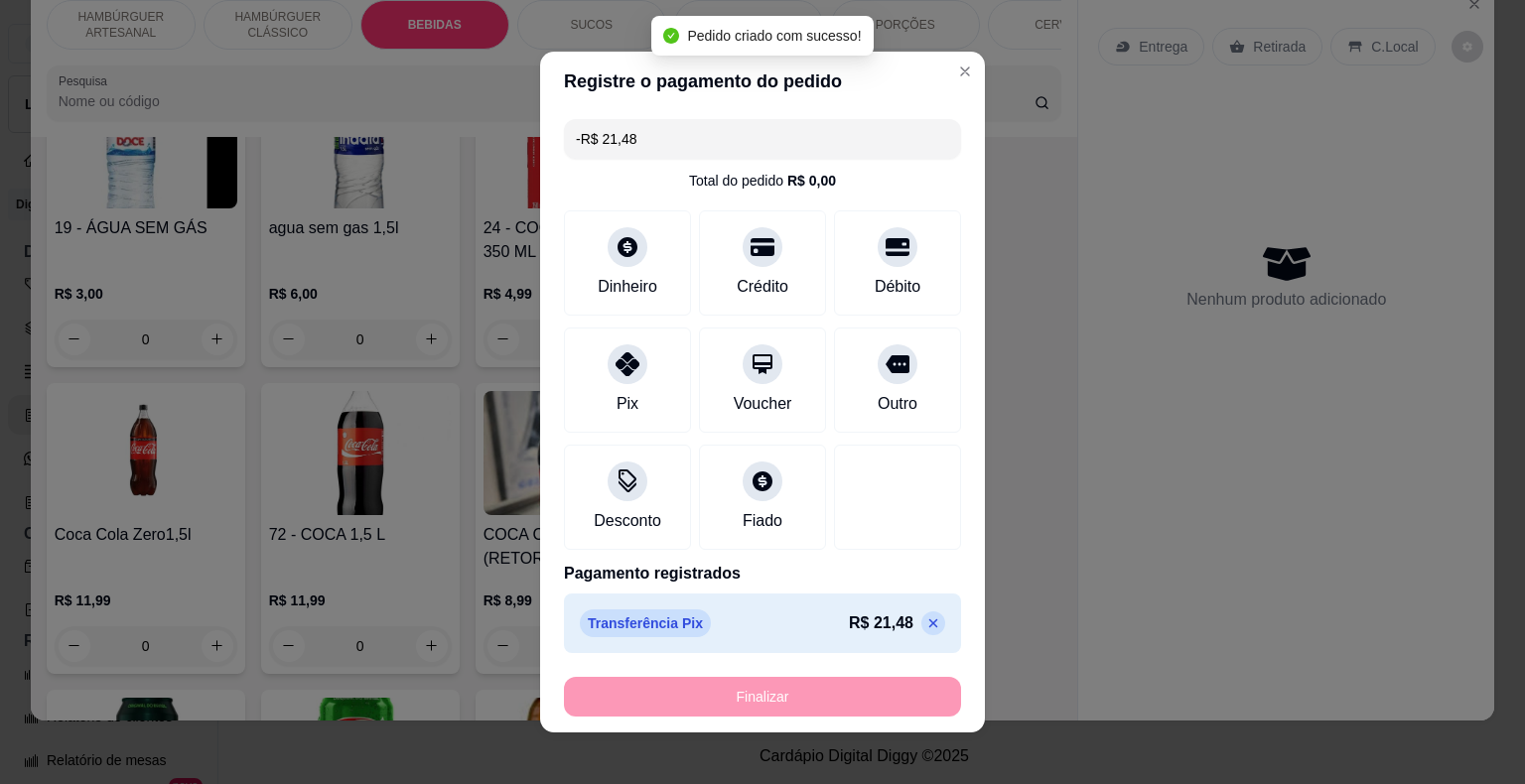 scroll, scrollTop: 1681, scrollLeft: 0, axis: vertical 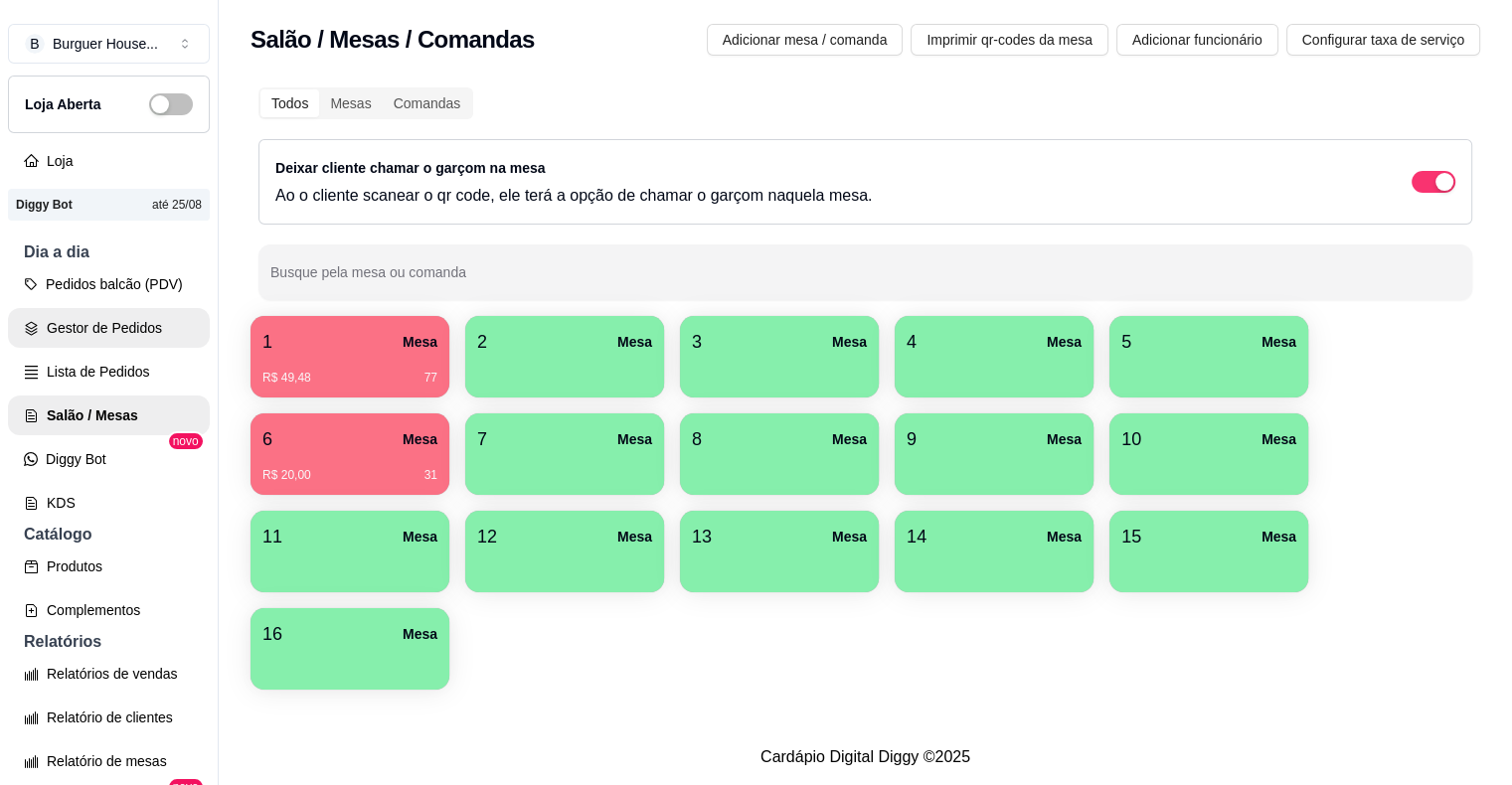 click on "Gestor de Pedidos" at bounding box center [108, 328] 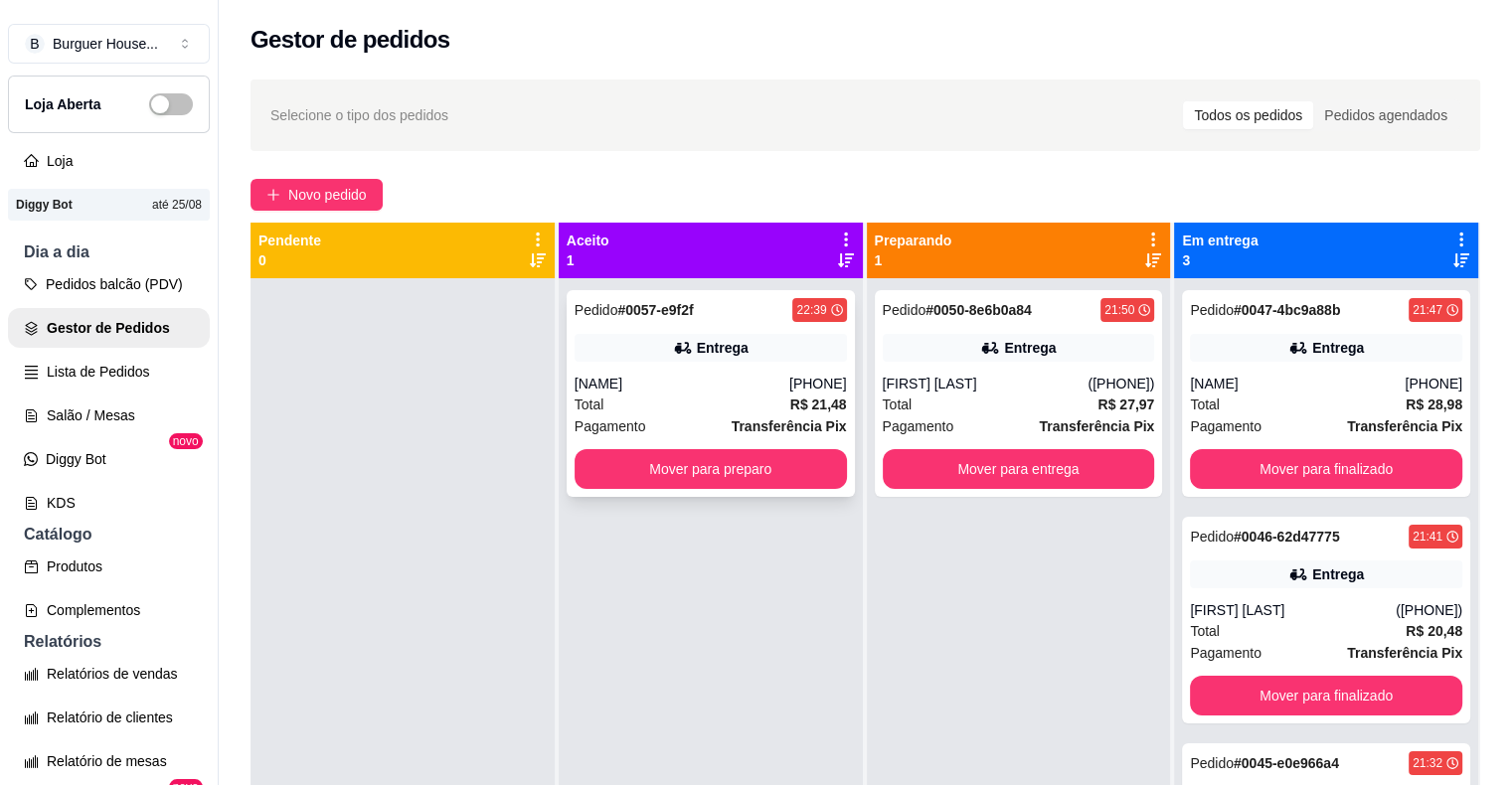 click on "[NAME]" at bounding box center [682, 384] 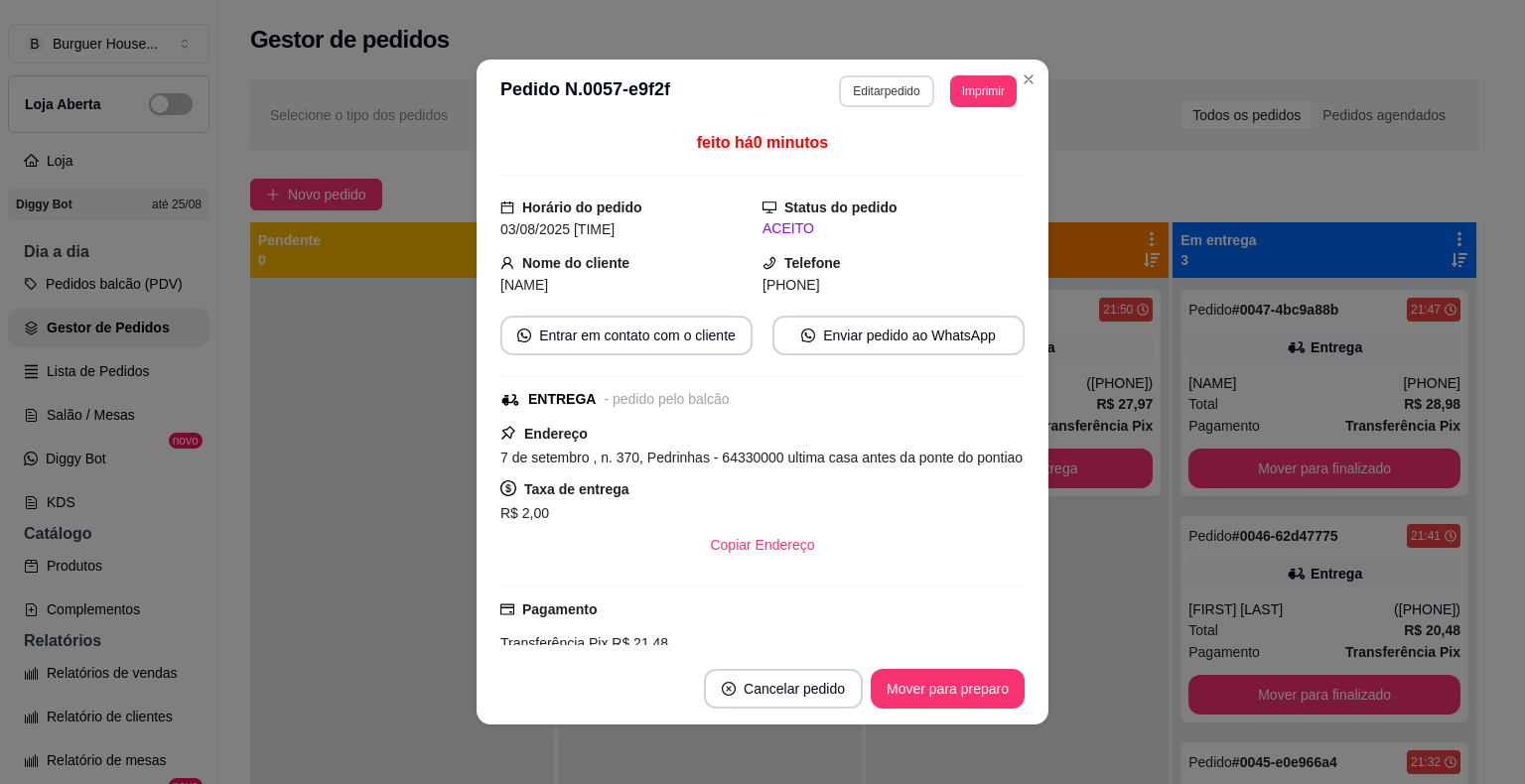 click on "Editar  pedido" at bounding box center (886, 91) 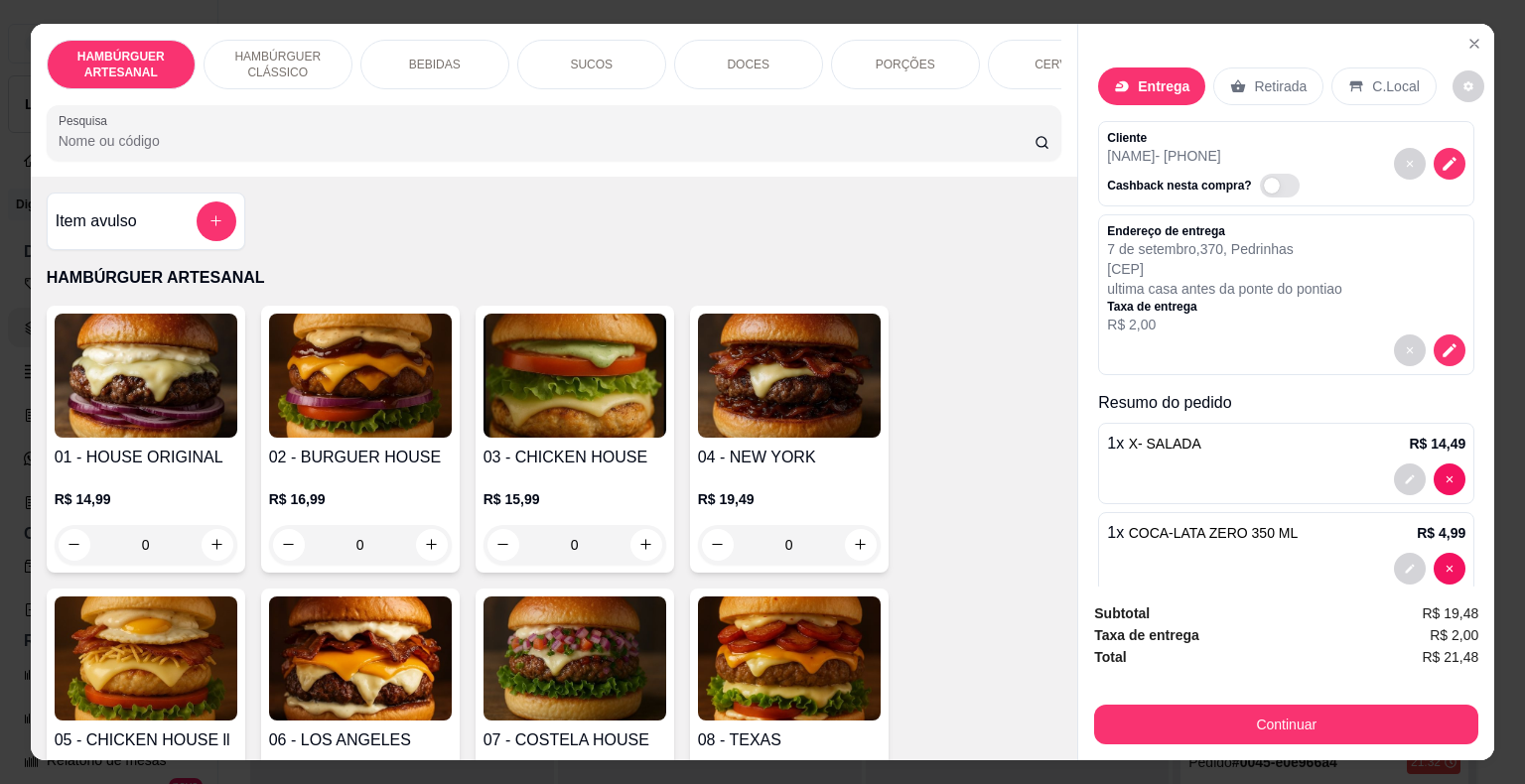 click on "Cashback nesta compra?" at bounding box center (1206, 182) 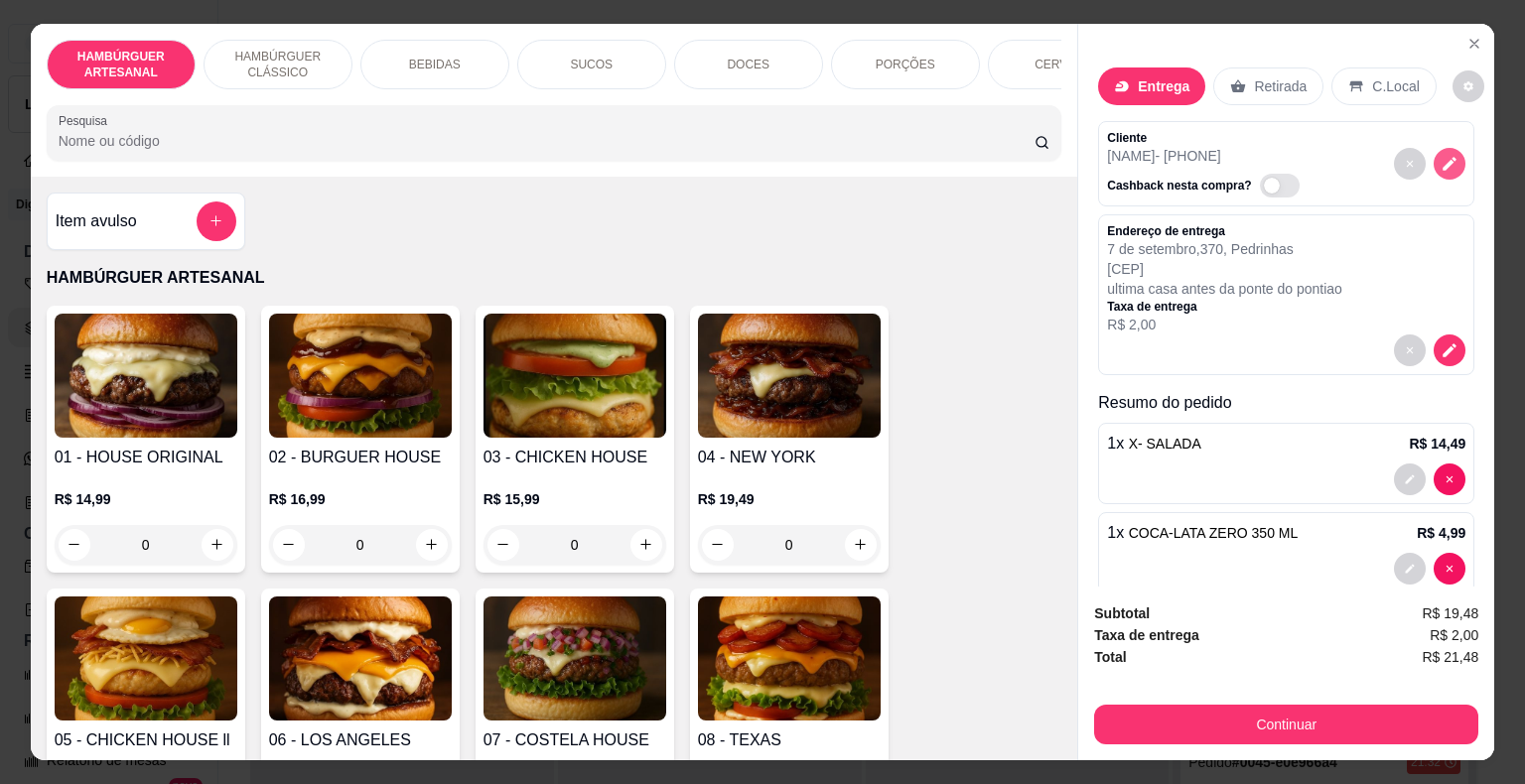 click 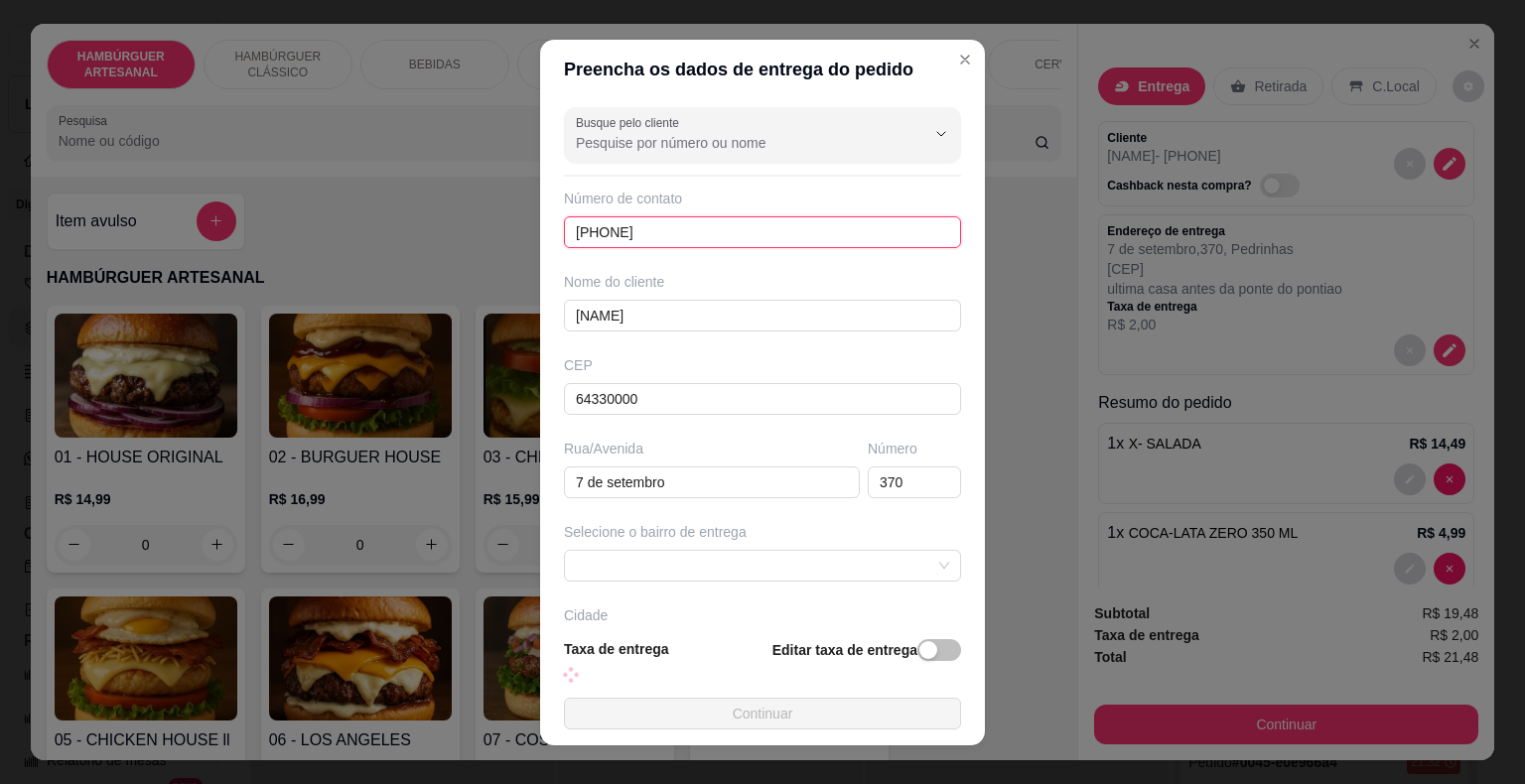 click on "[PHONE]" at bounding box center [762, 232] 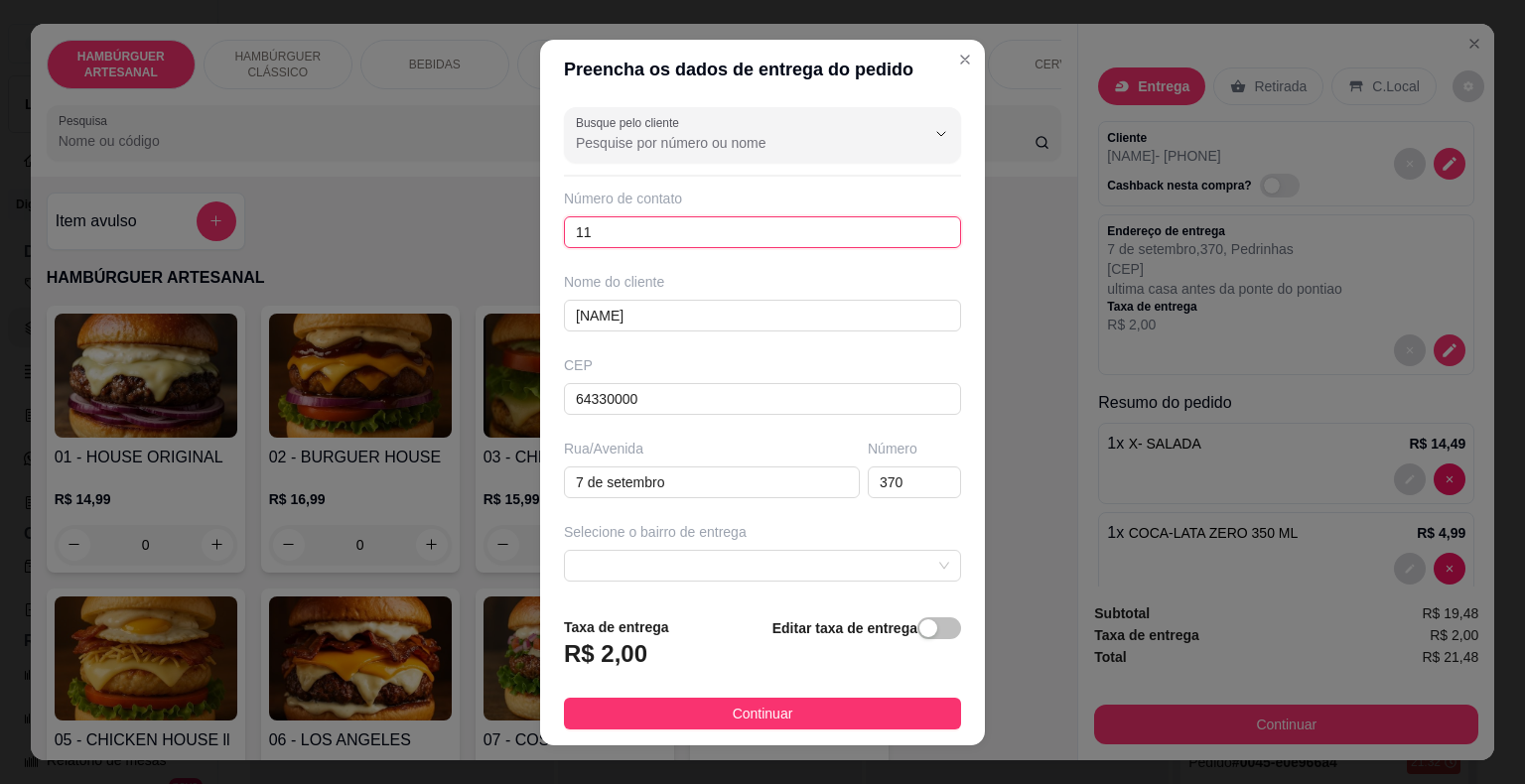 type on "1" 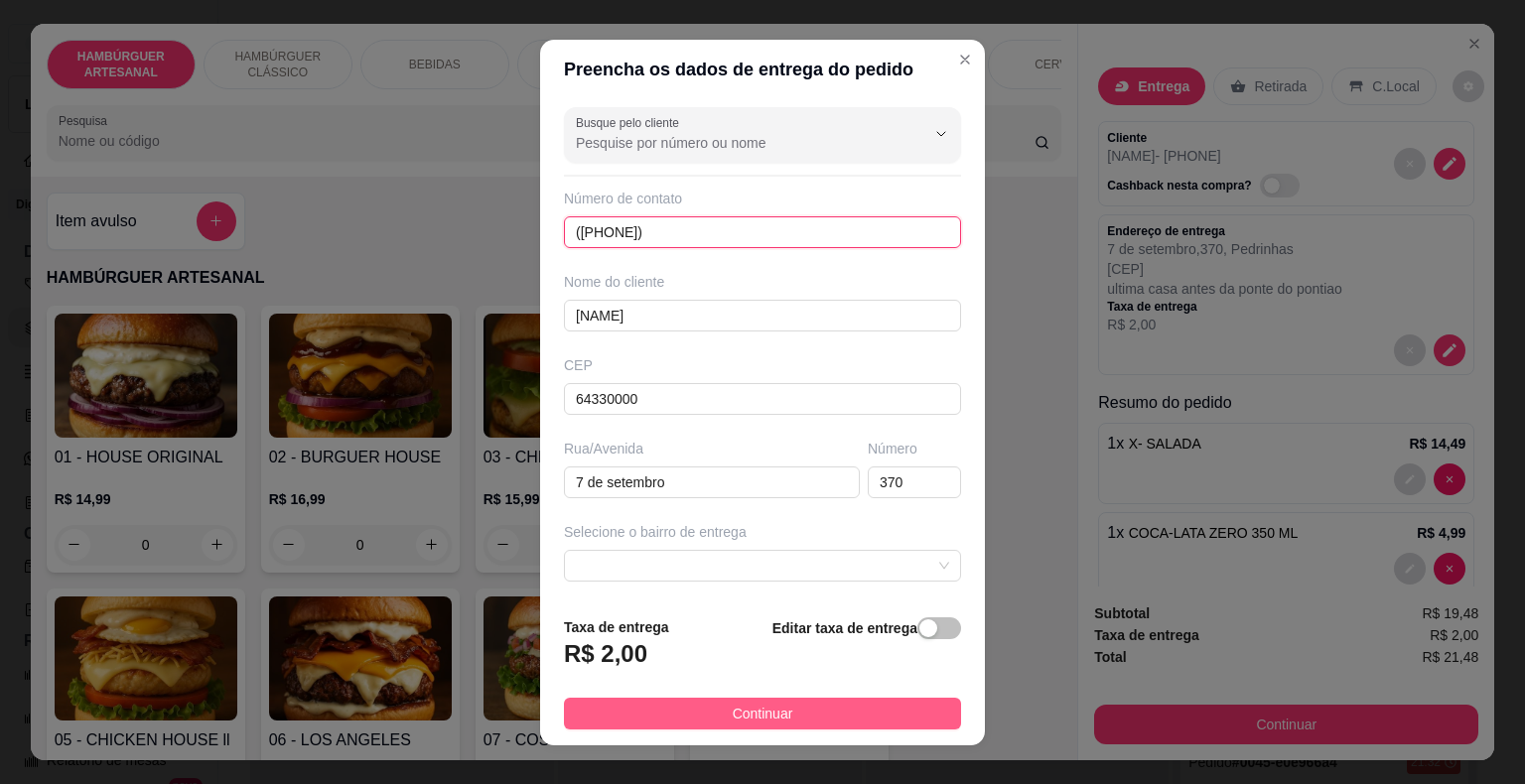 type on "([PHONE])" 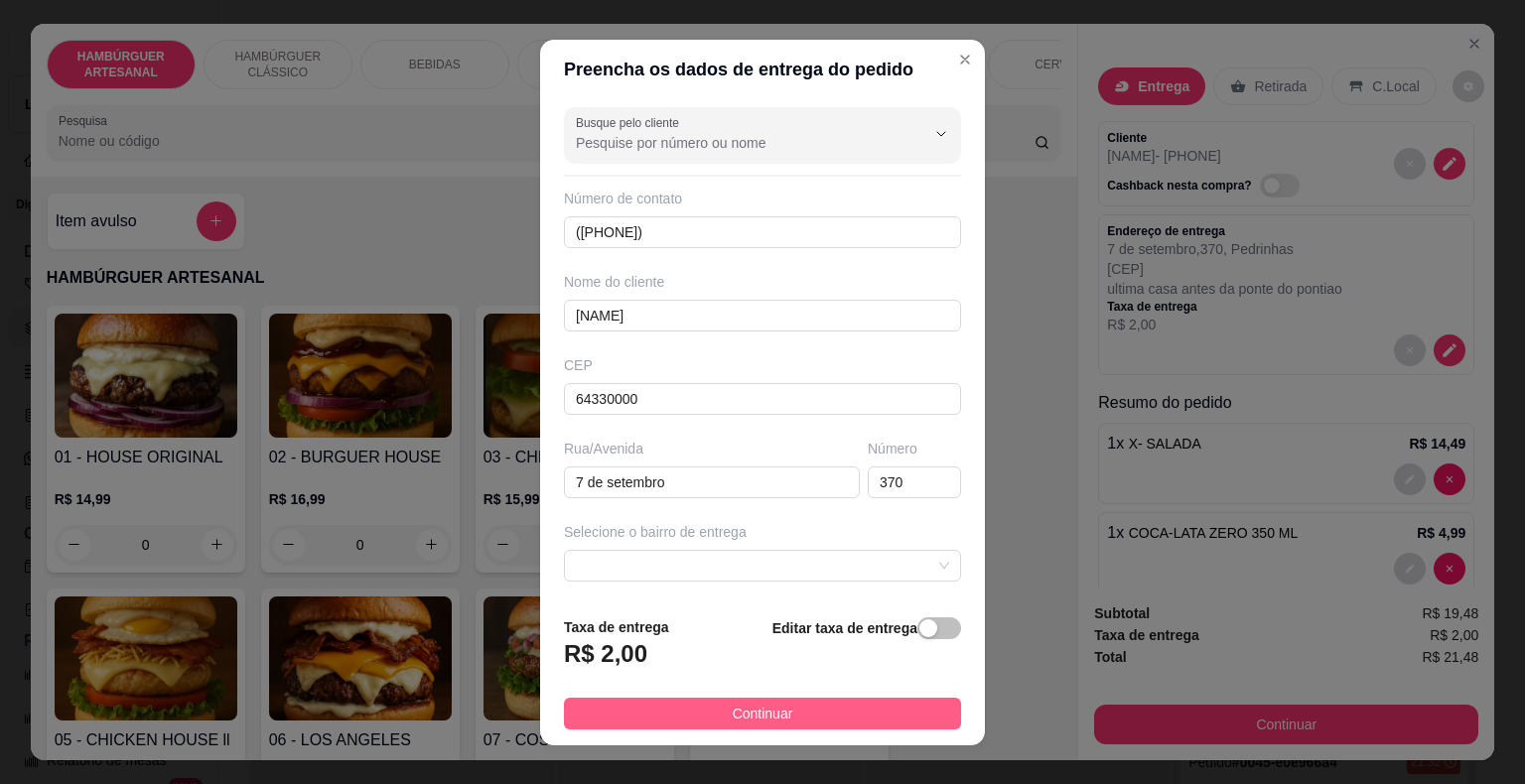 click on "Continuar" at bounding box center (762, 714) 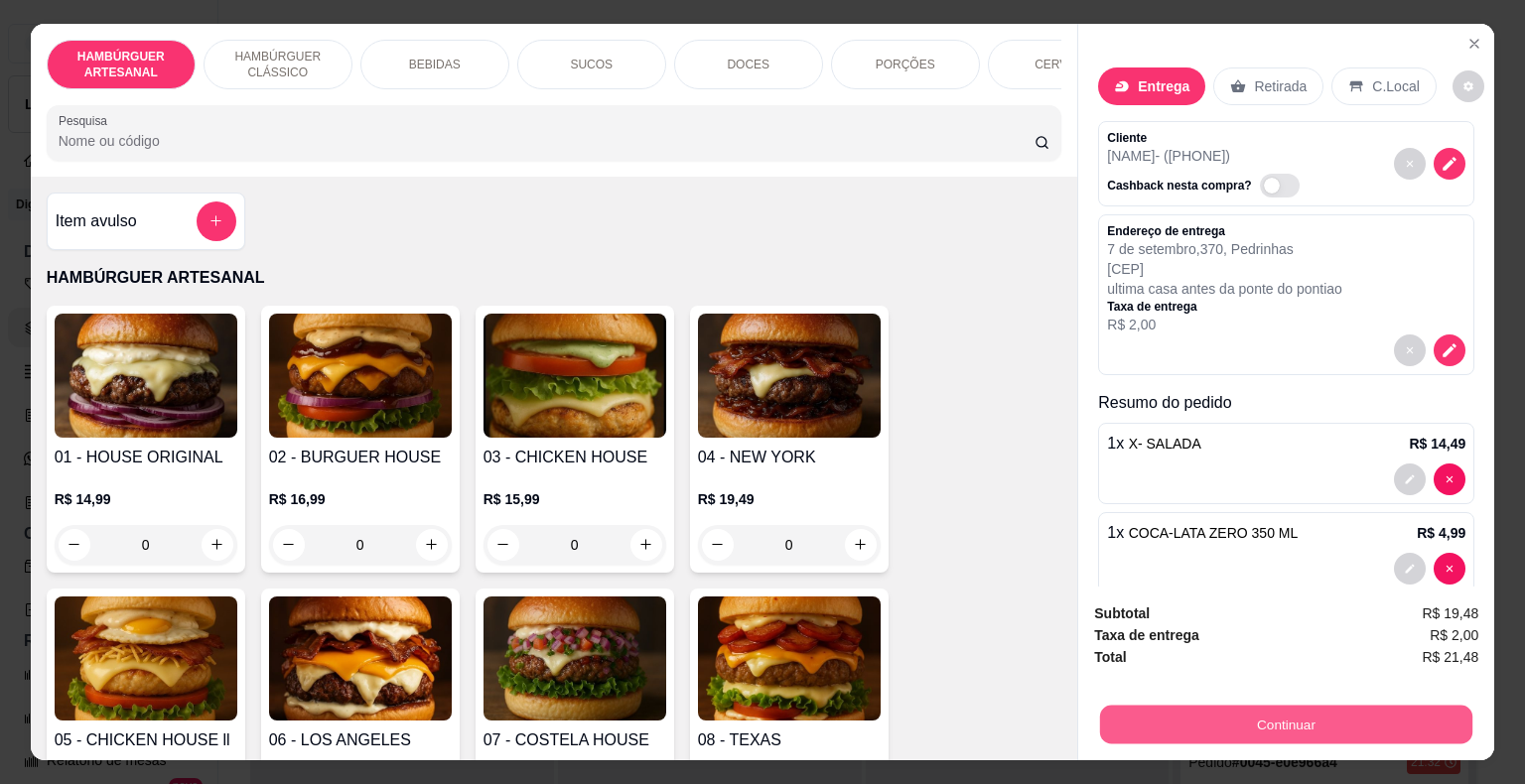 click on "Continuar" at bounding box center [1286, 724] 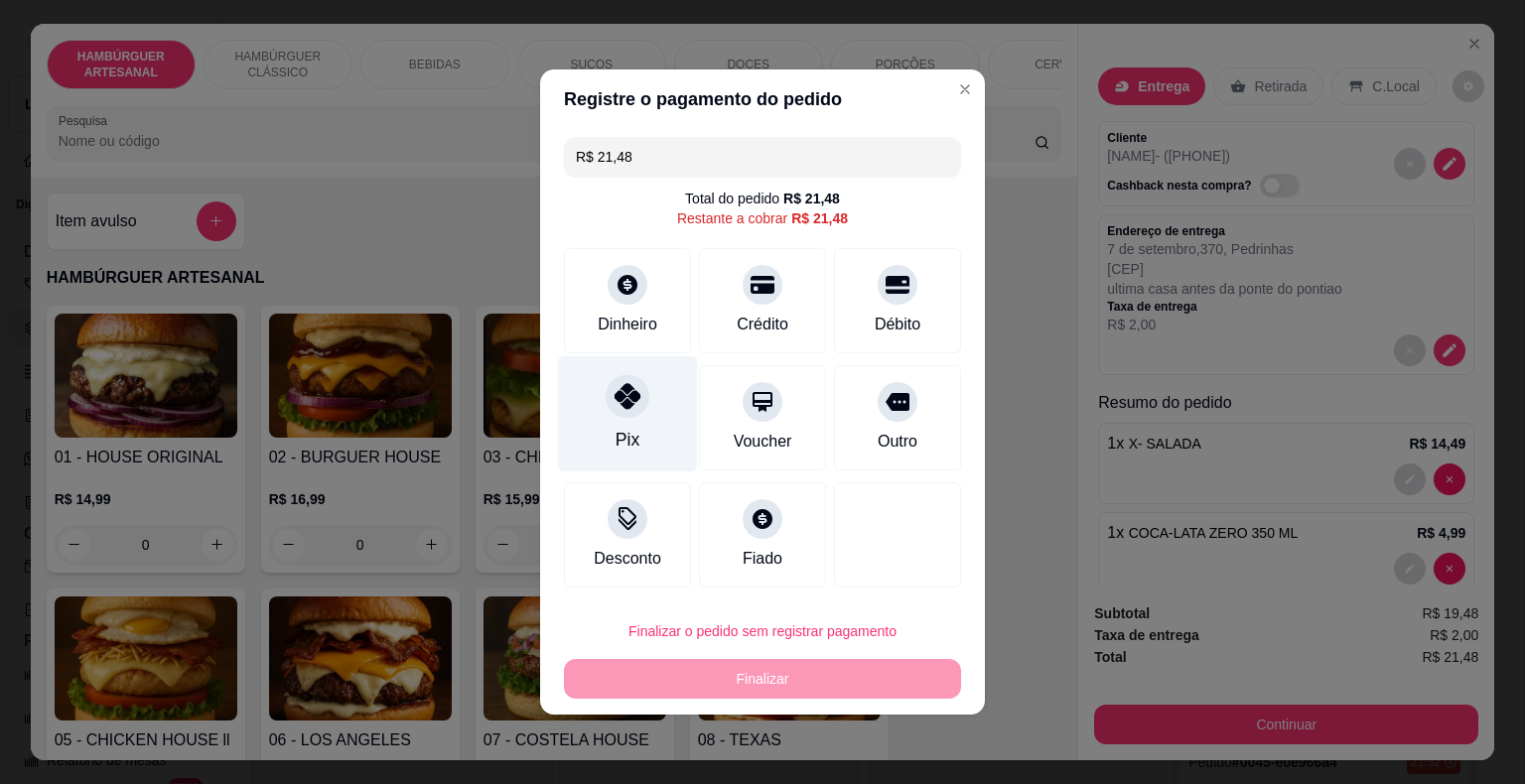 click on "Pix" at bounding box center (627, 414) 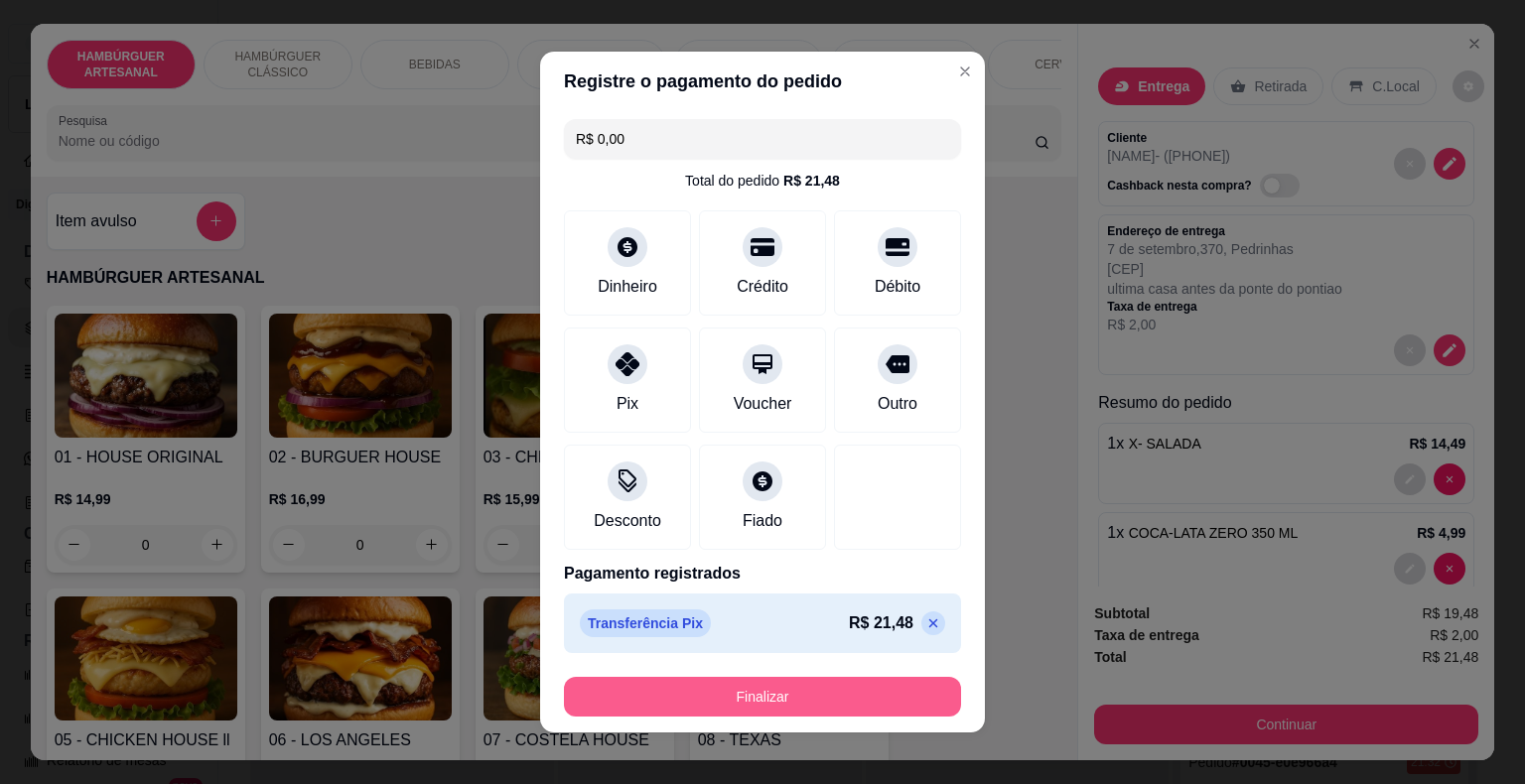 click on "Finalizar" at bounding box center [762, 697] 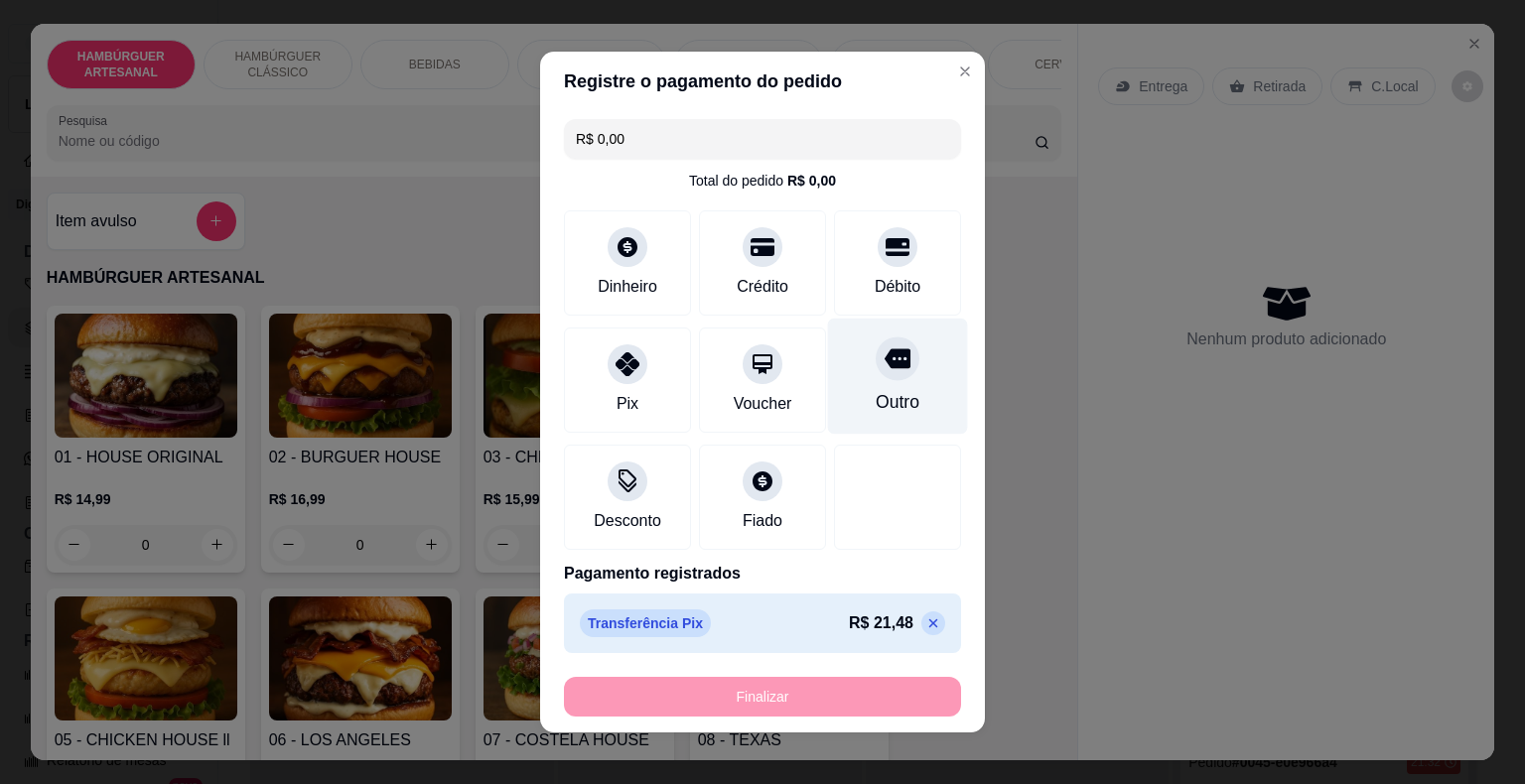type on "0" 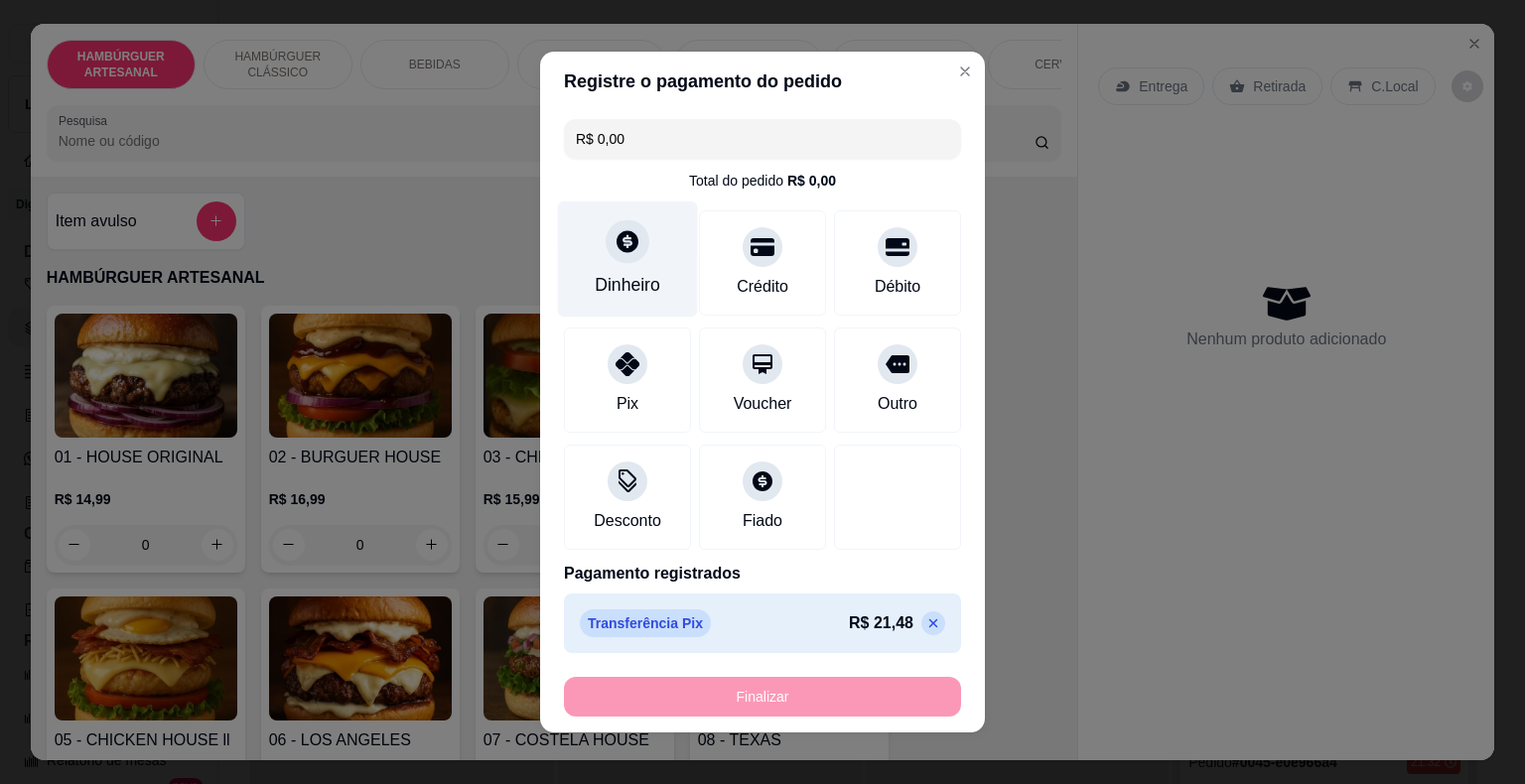 type on "-R$ 21,48" 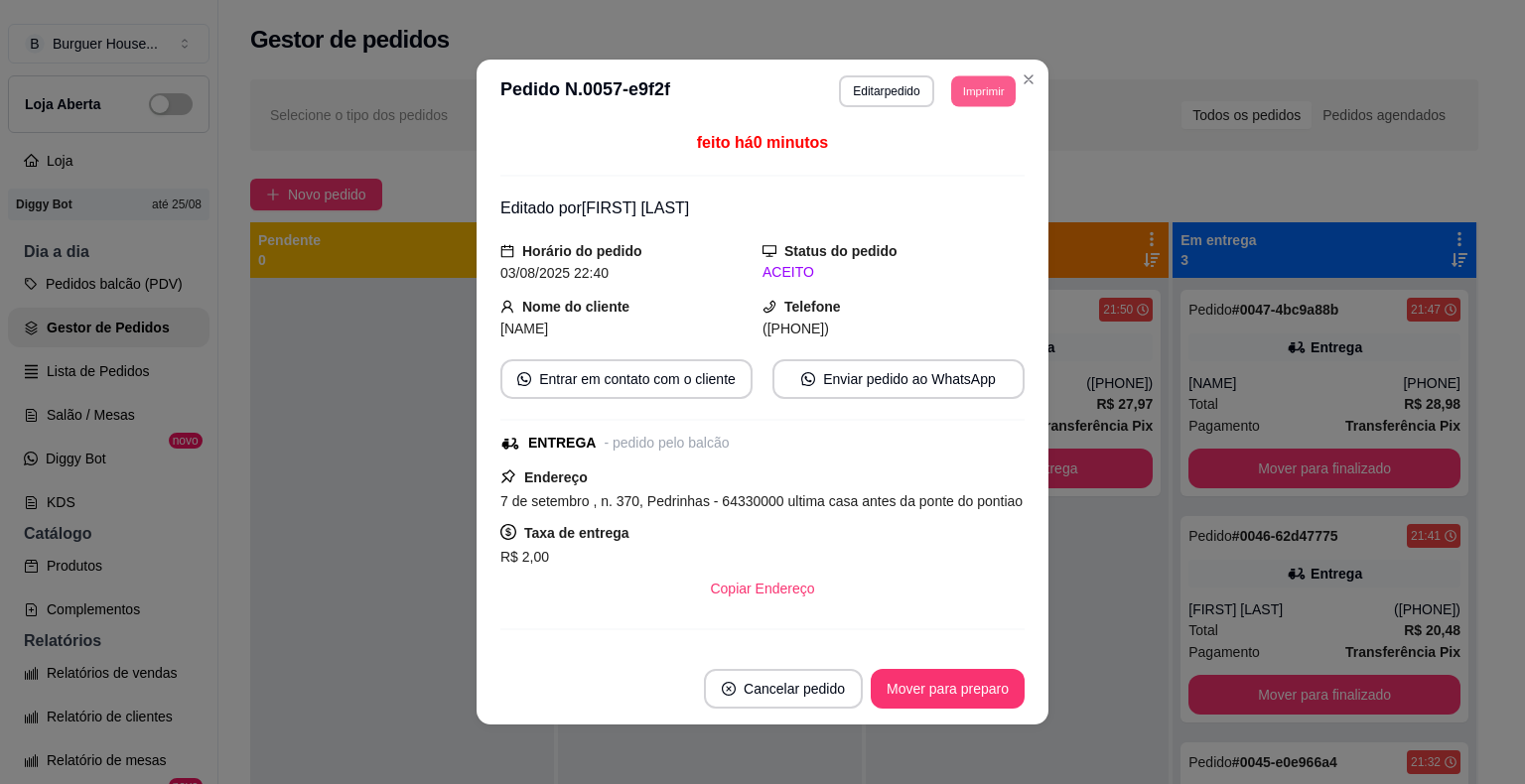 click on "Imprimir" at bounding box center [983, 90] 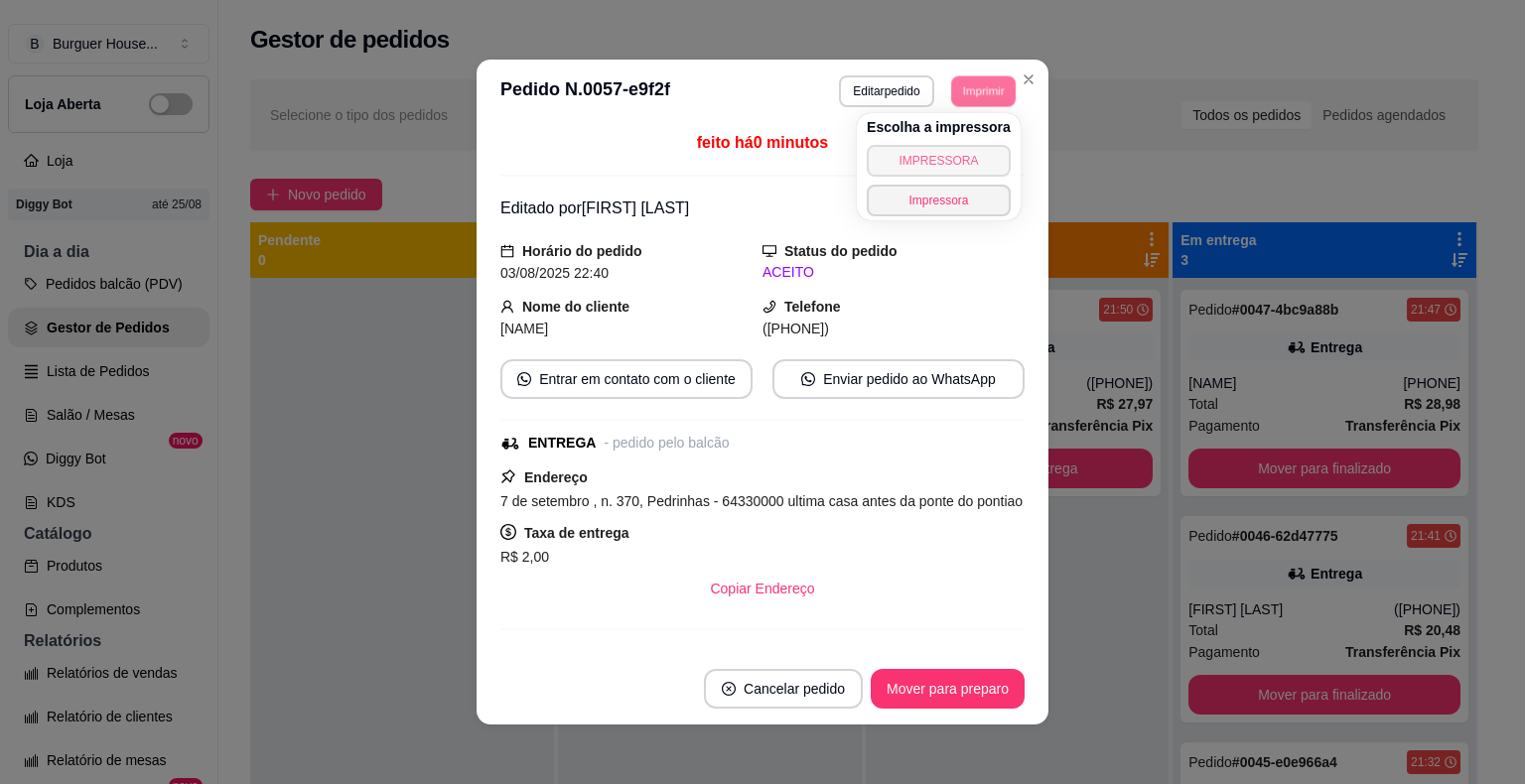 click on "IMPRESSORA" at bounding box center [938, 161] 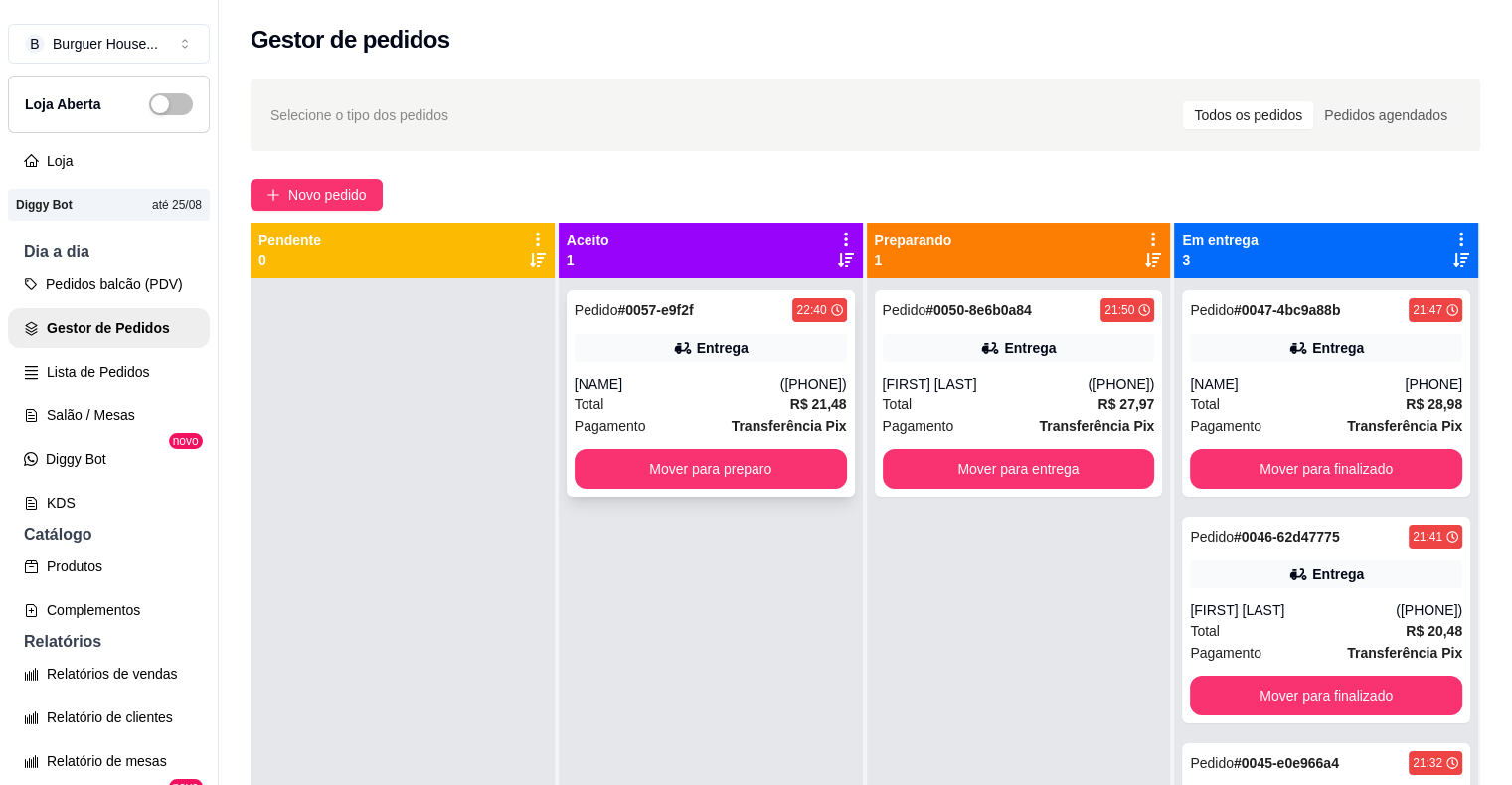 click on "Total R$ 21,48" at bounding box center [711, 404] 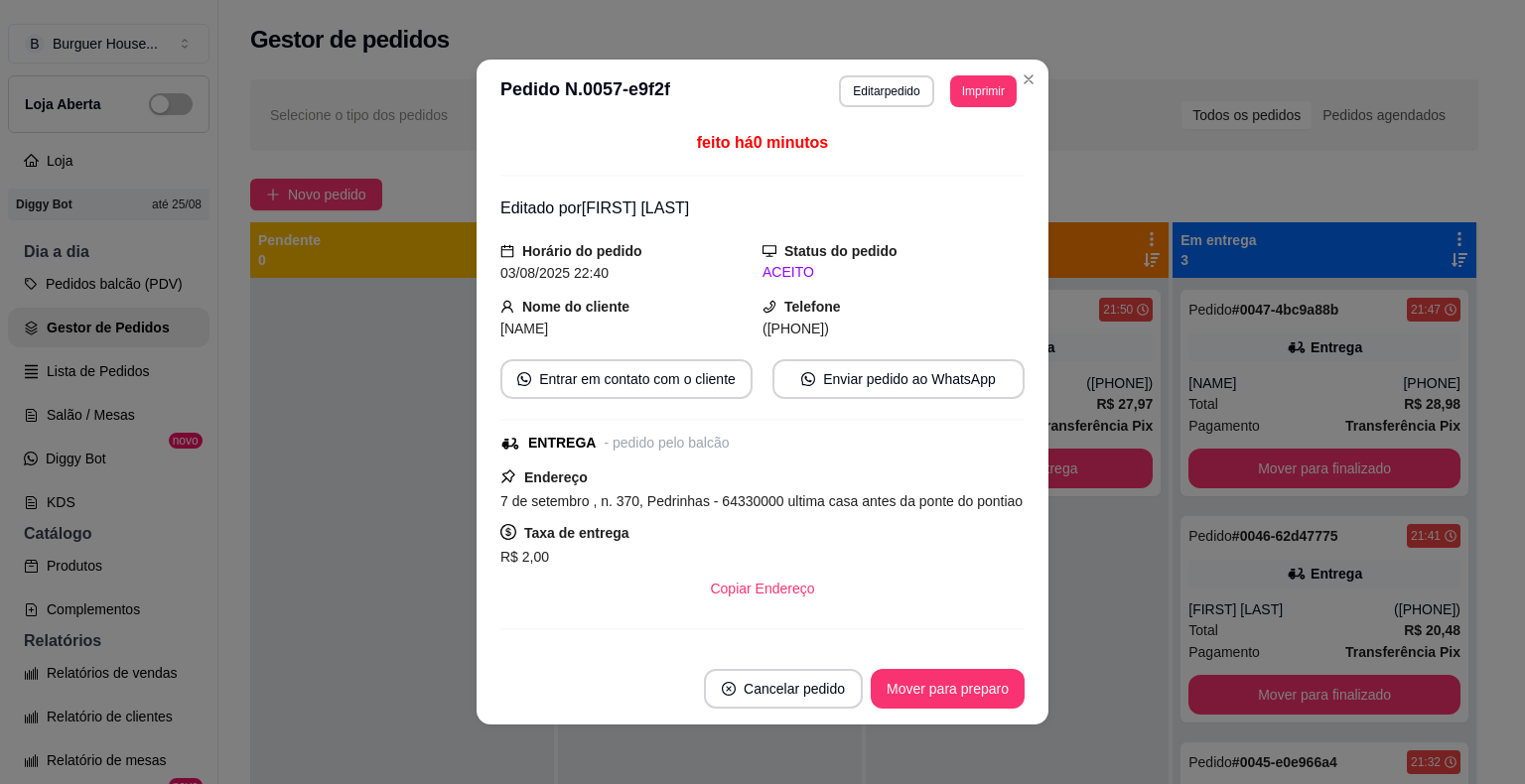 scroll, scrollTop: 323, scrollLeft: 0, axis: vertical 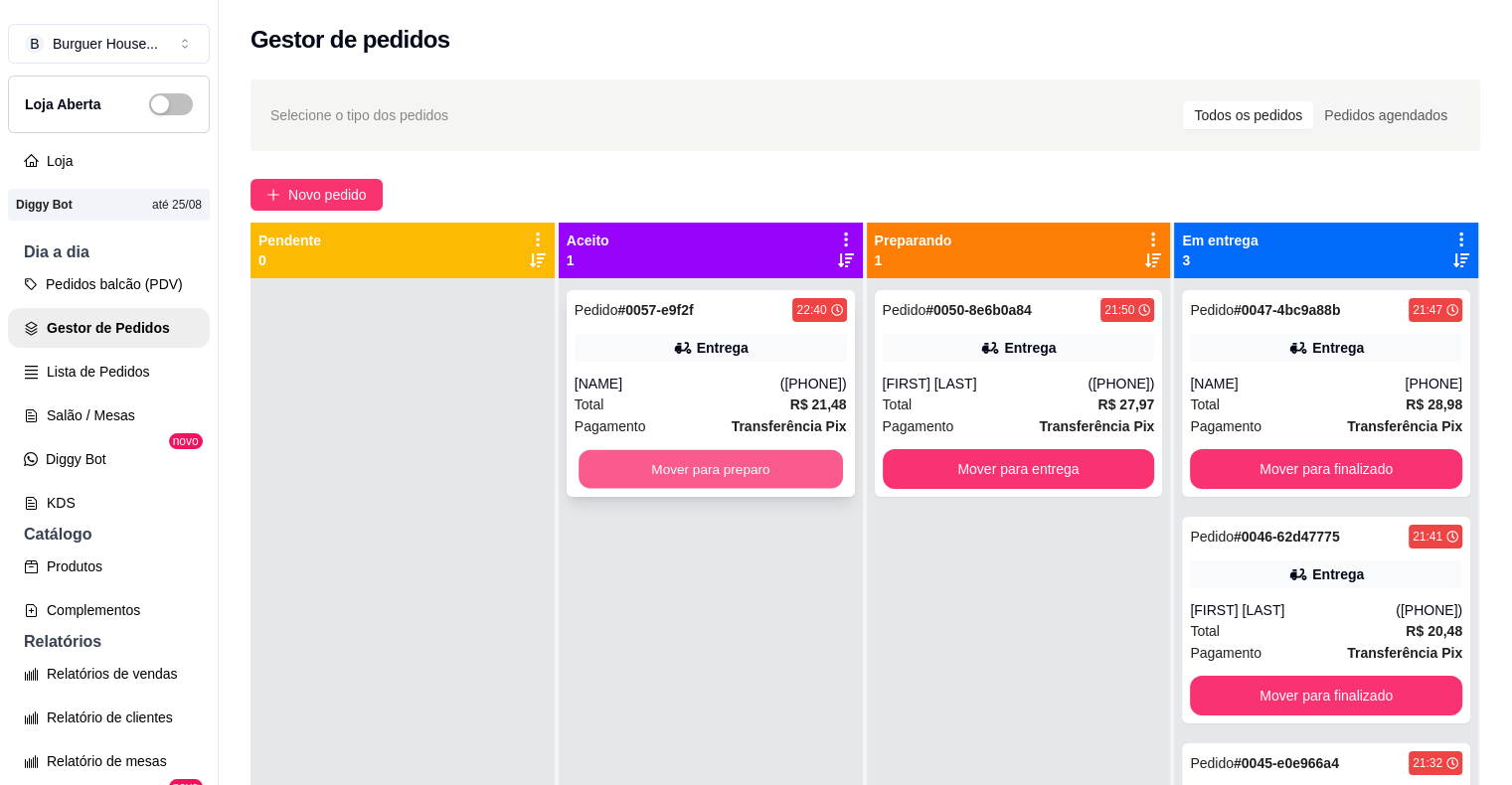 click on "Mover para preparo" at bounding box center (711, 469) 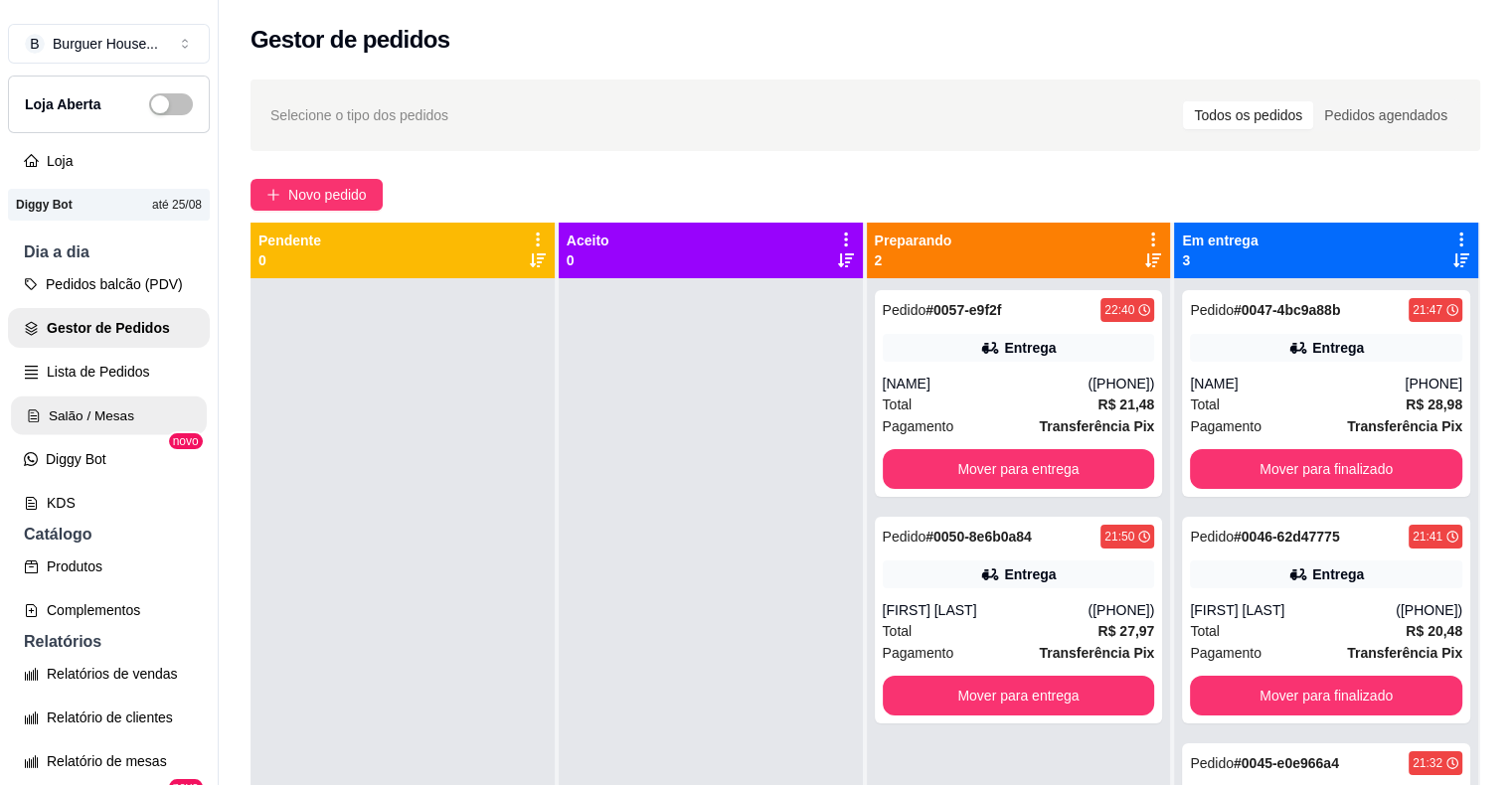 click on "Salão / Mesas" at bounding box center (108, 415) 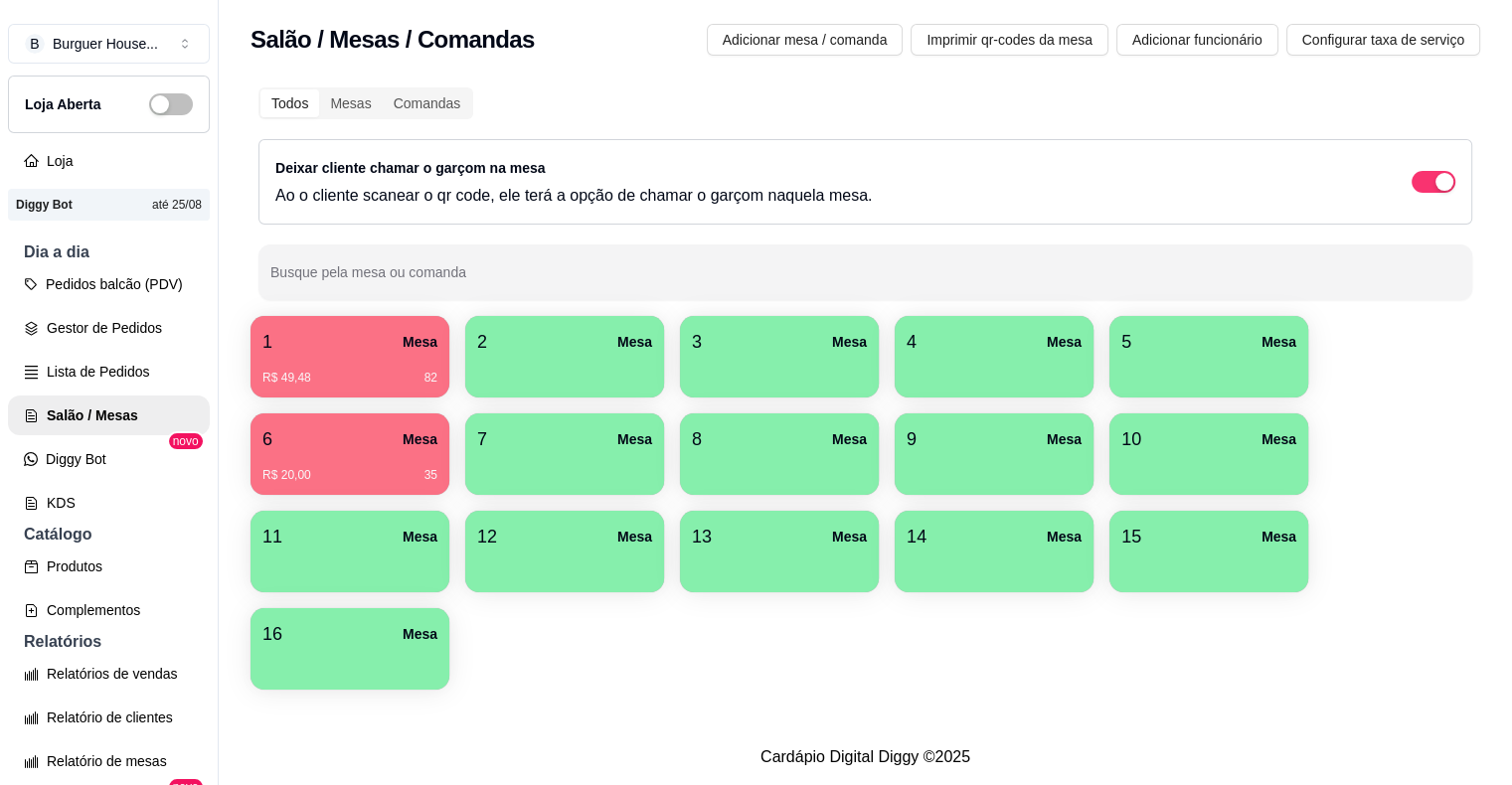 scroll, scrollTop: 32, scrollLeft: 0, axis: vertical 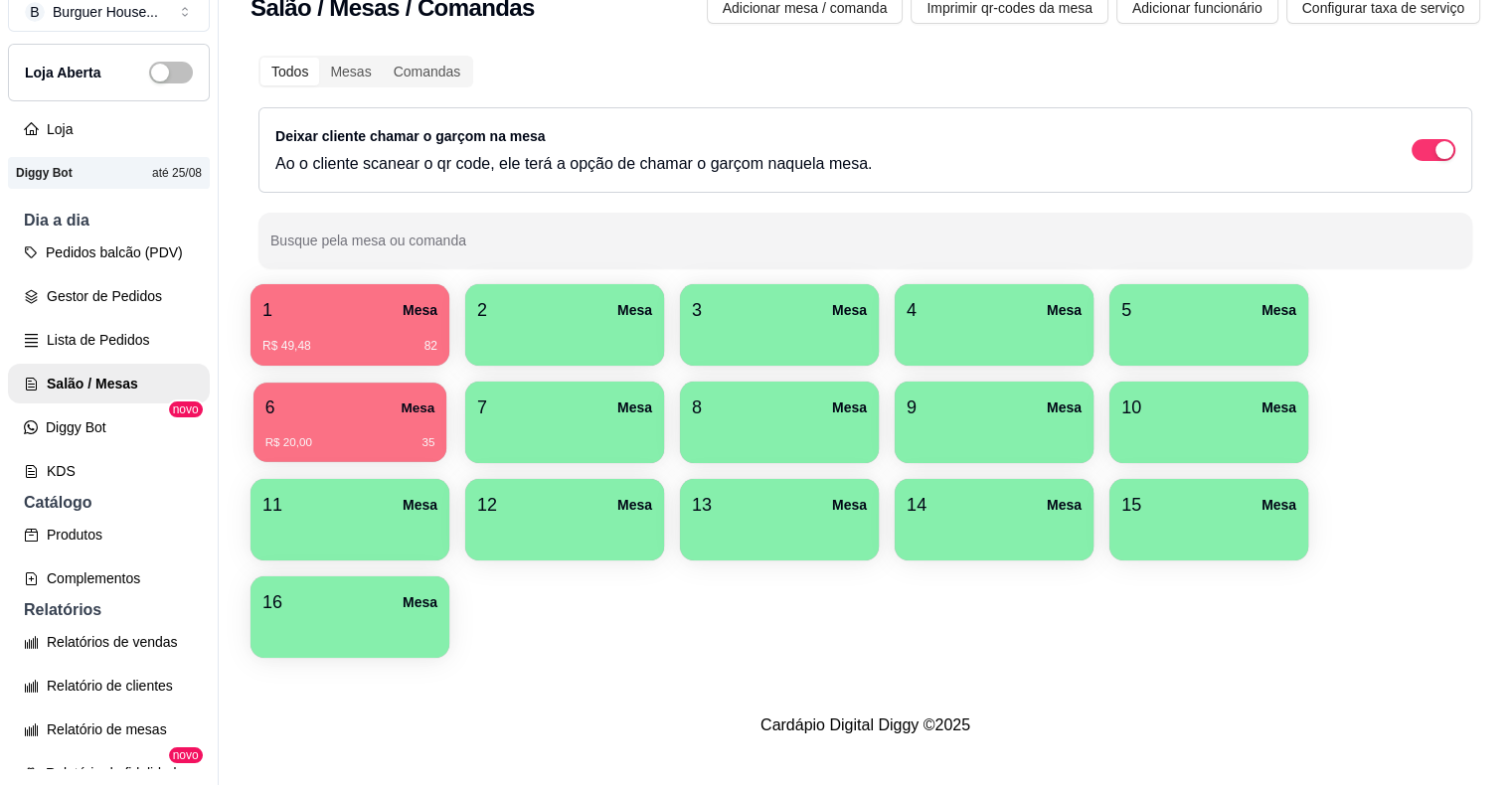 click on "6 Mesa" at bounding box center (350, 407) 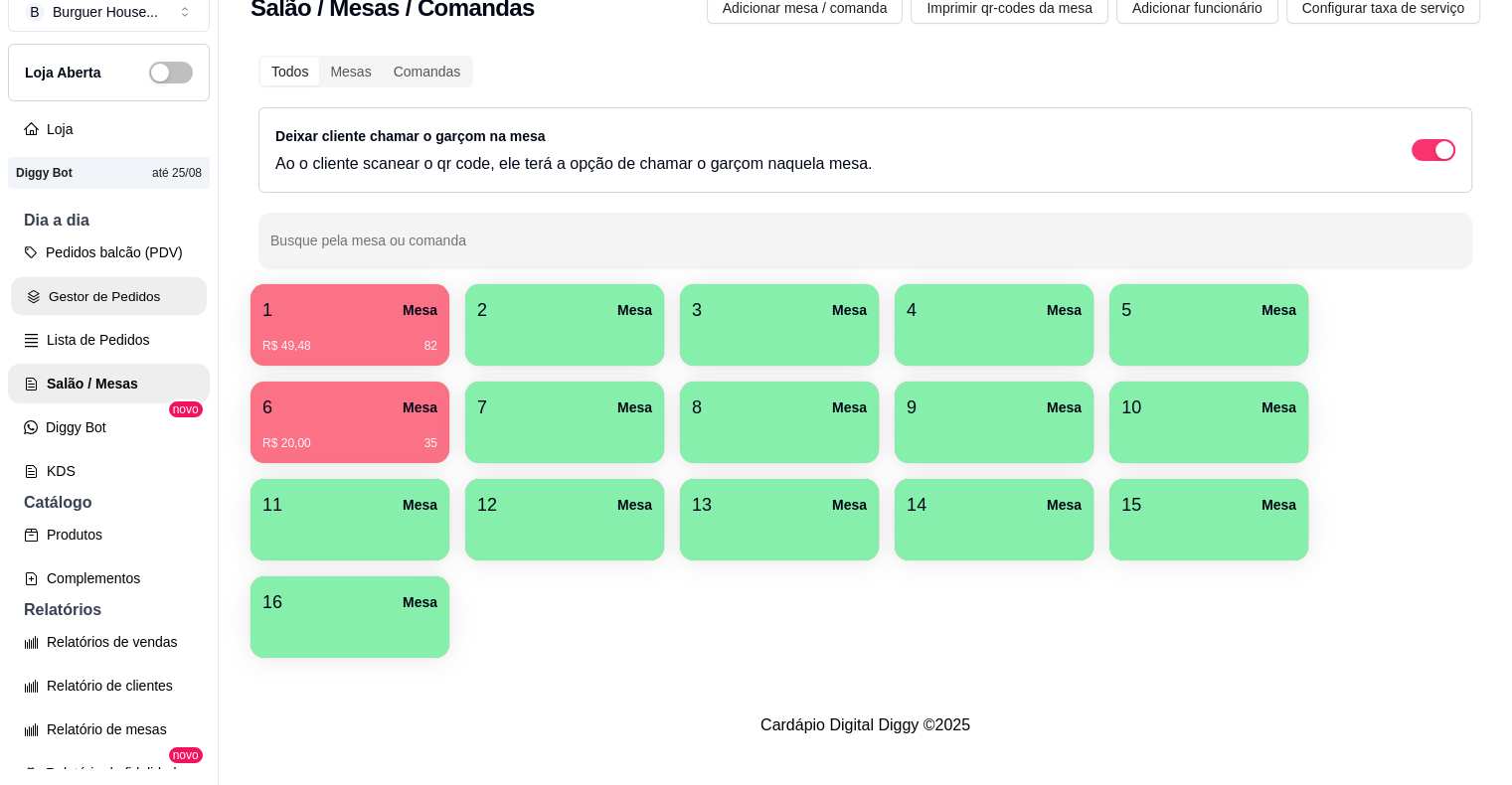 click on "Gestor de Pedidos" at bounding box center [108, 296] 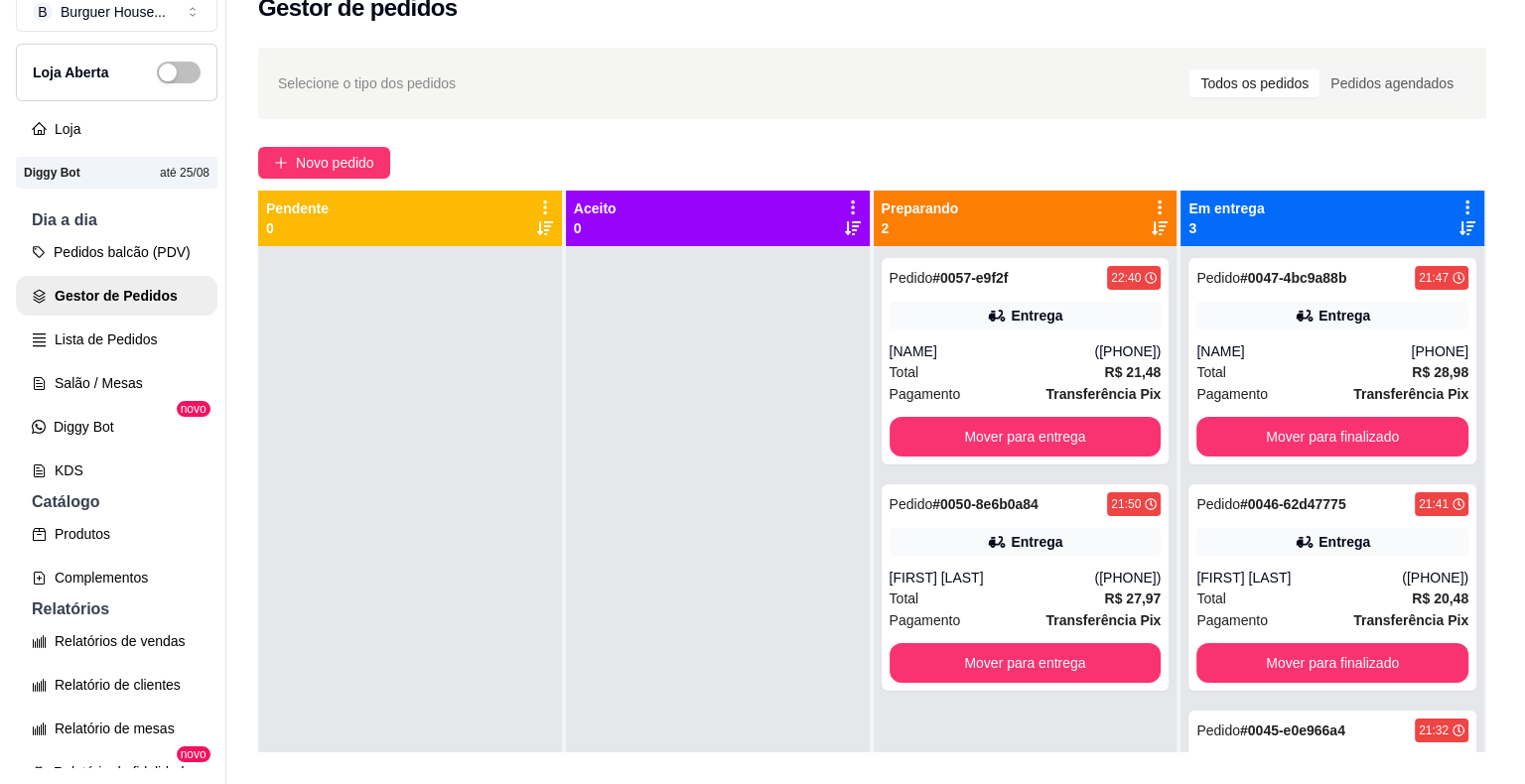 scroll, scrollTop: 0, scrollLeft: 0, axis: both 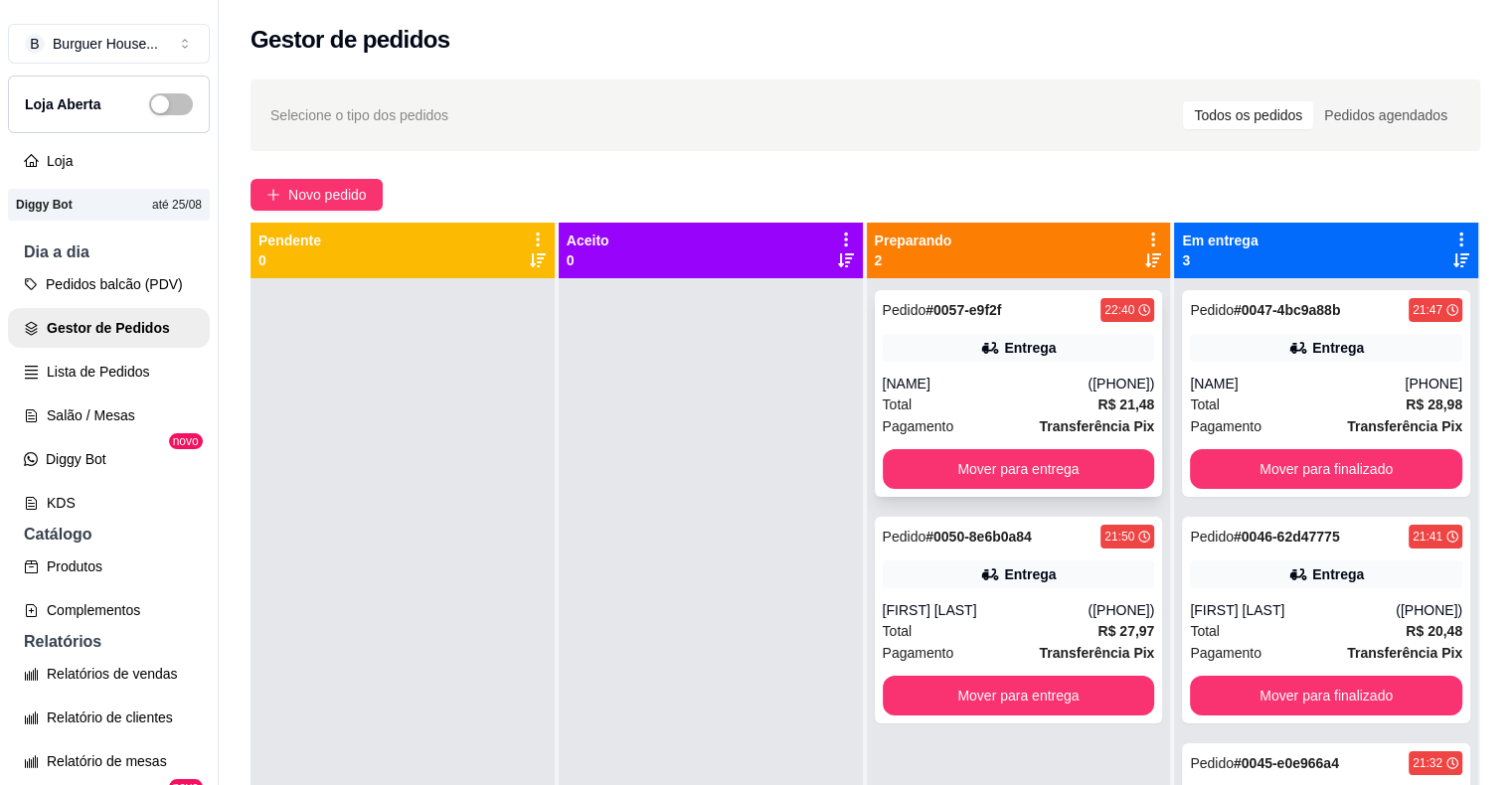 click on "[NAME]" at bounding box center [985, 384] 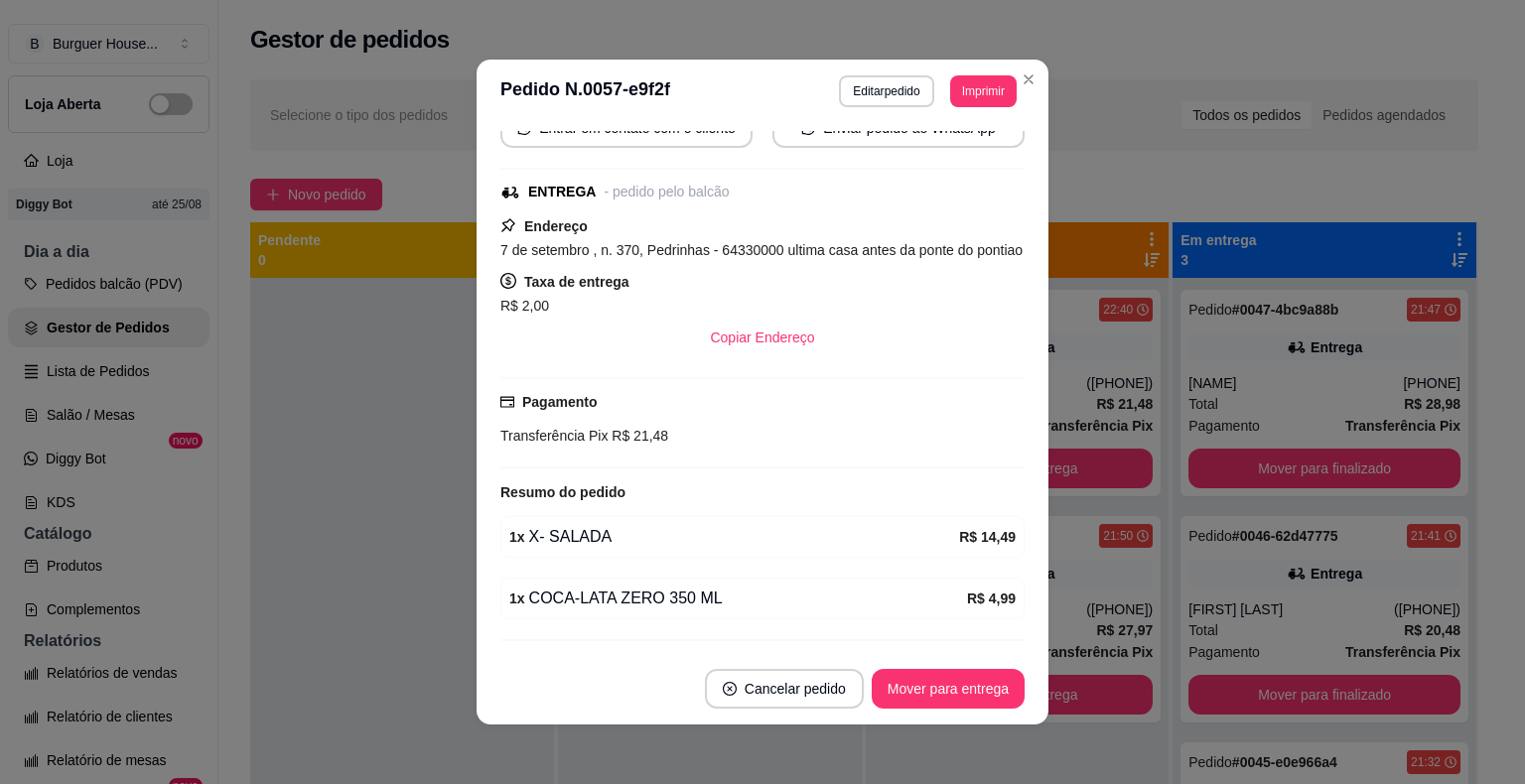 scroll, scrollTop: 298, scrollLeft: 0, axis: vertical 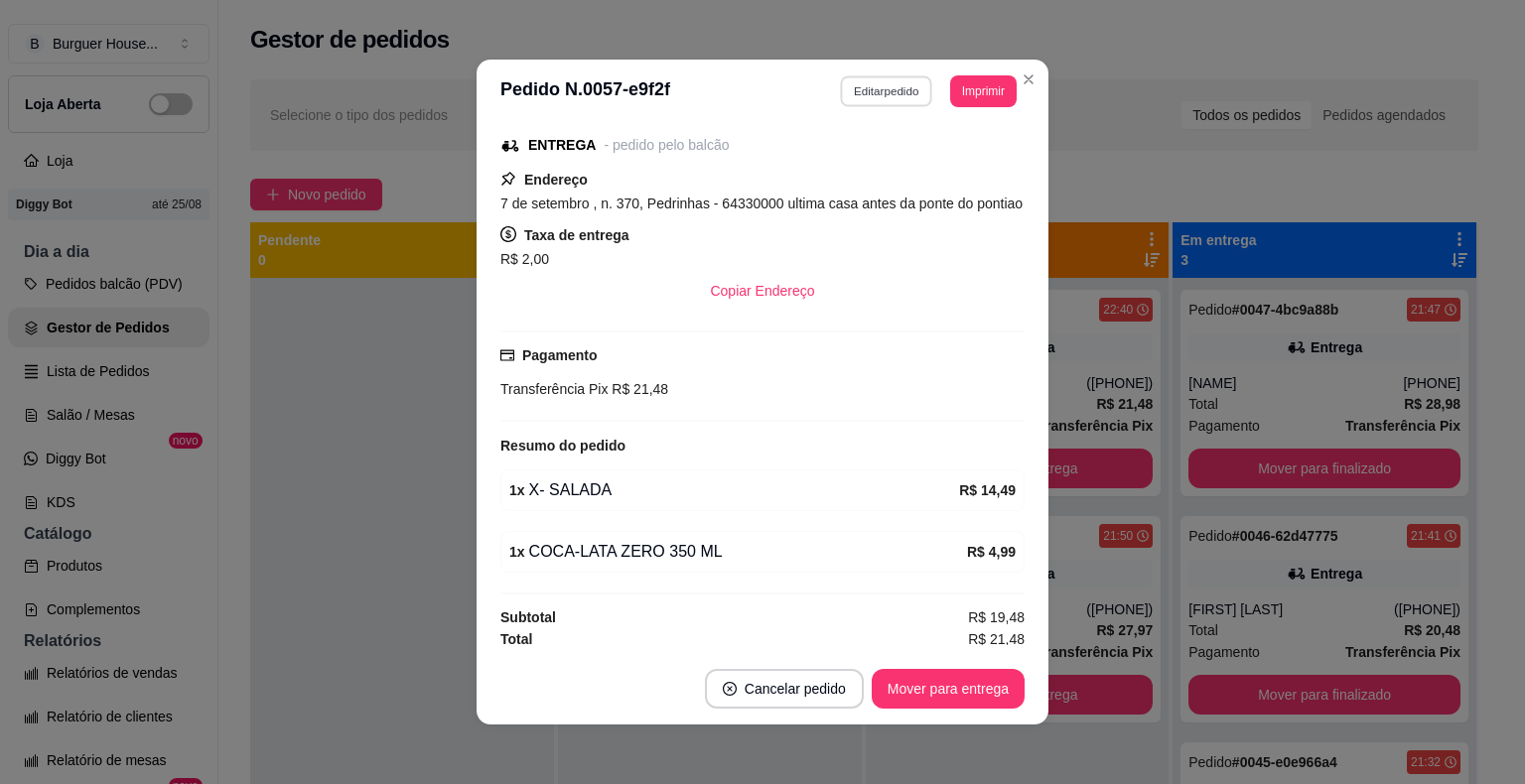 click on "Editar  pedido" at bounding box center [887, 90] 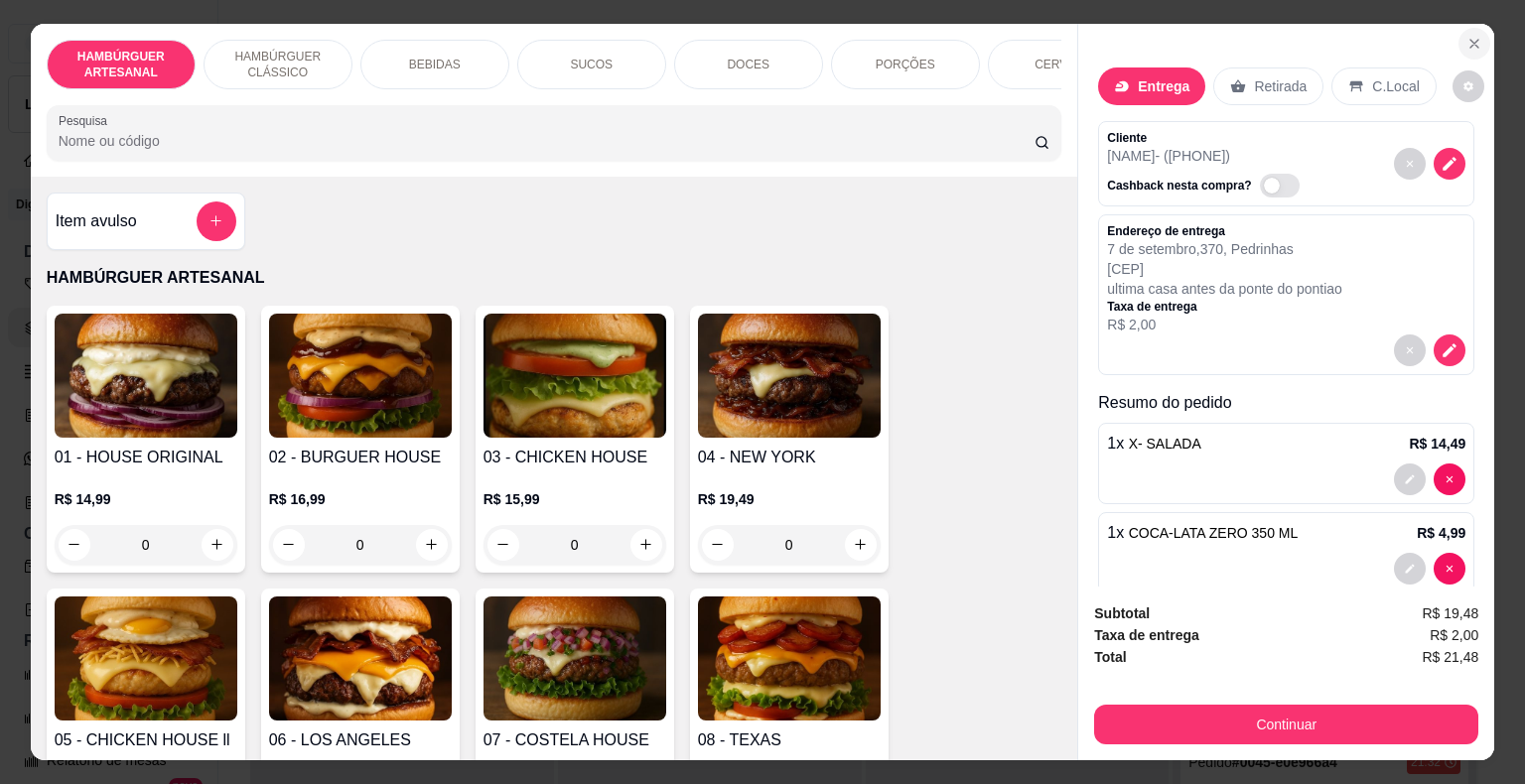 click at bounding box center (1474, 44) 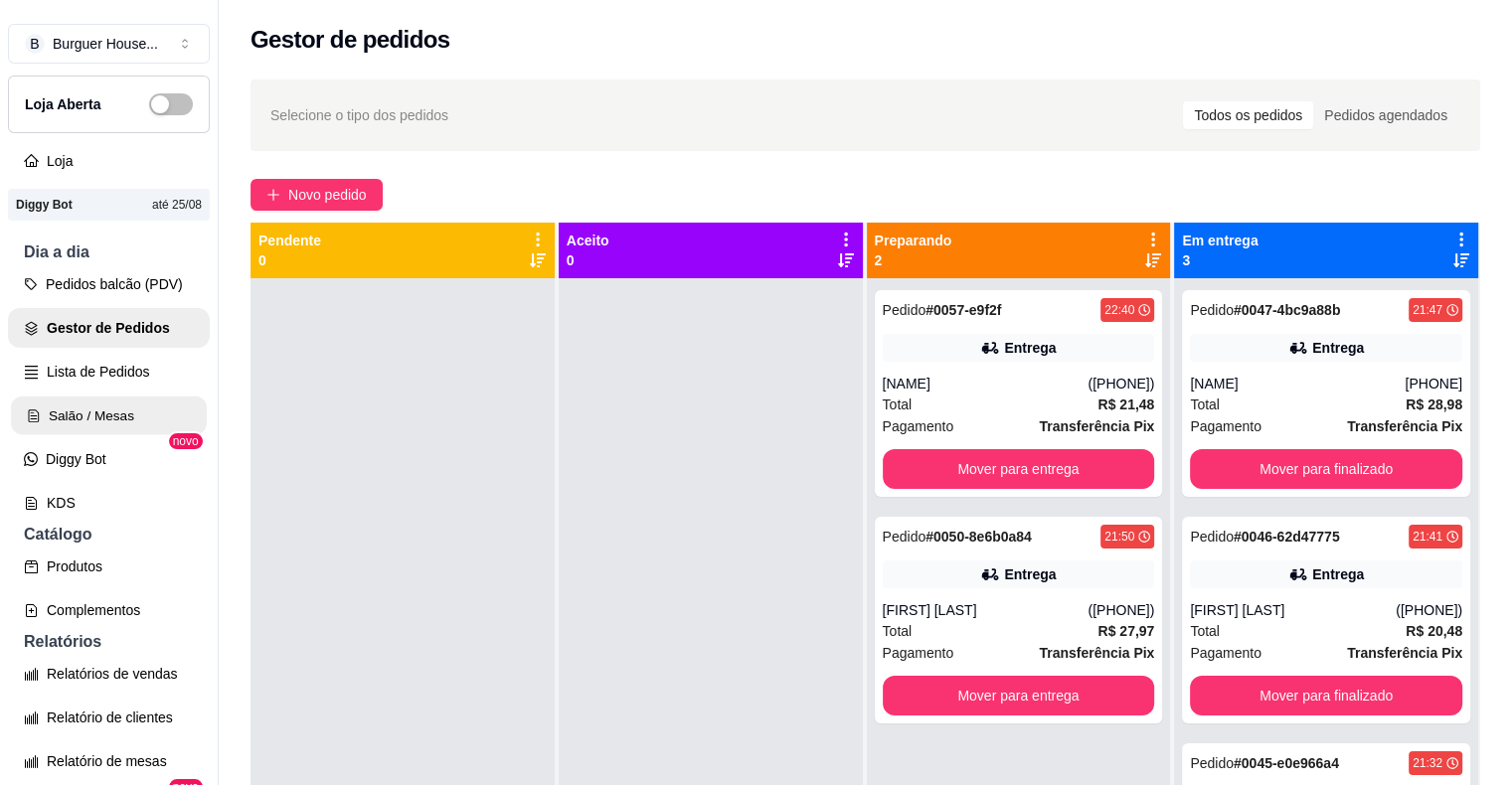 click on "Salão / Mesas" at bounding box center (108, 415) 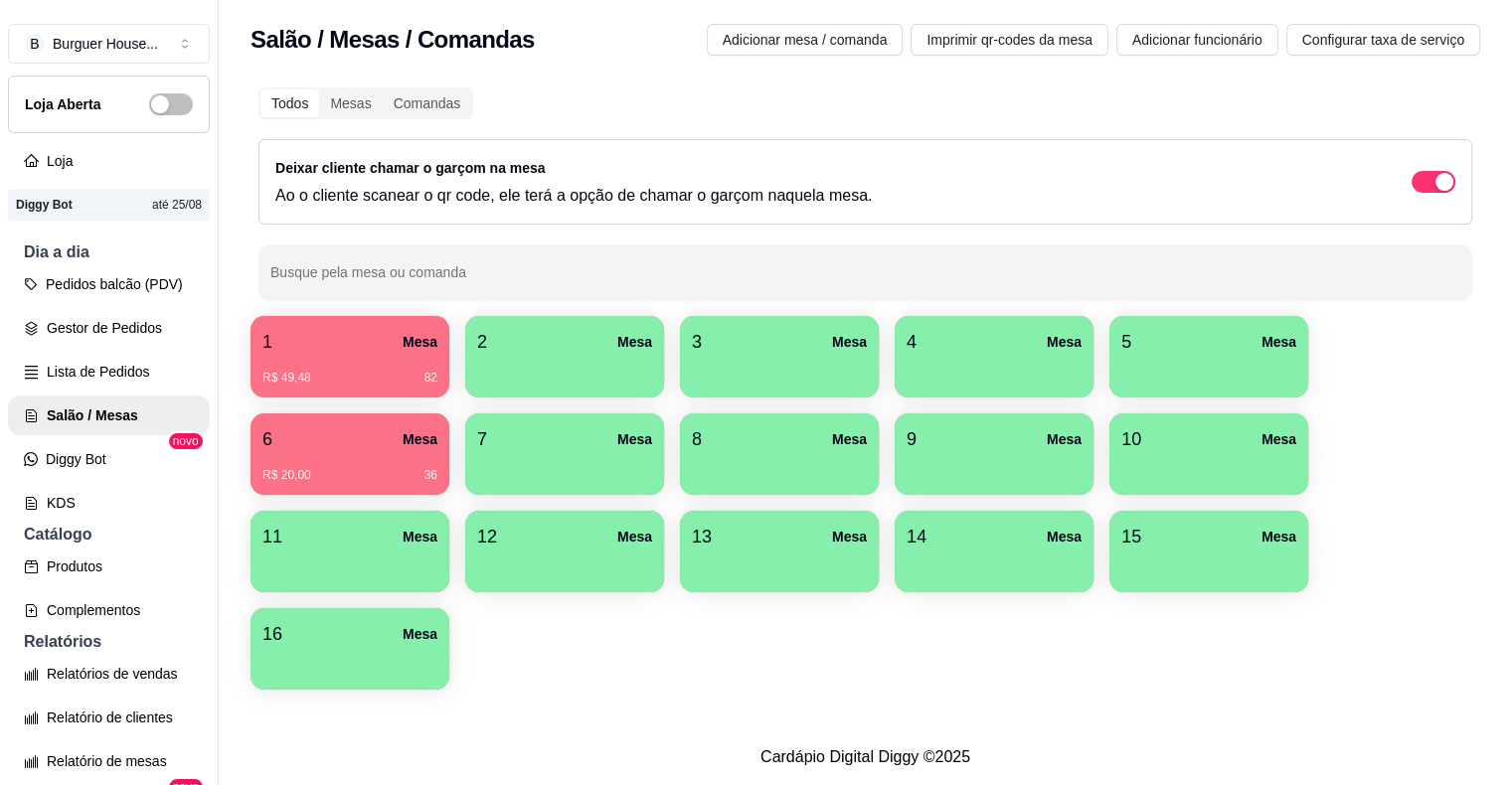 click on "6 Mesa" at bounding box center [350, 439] 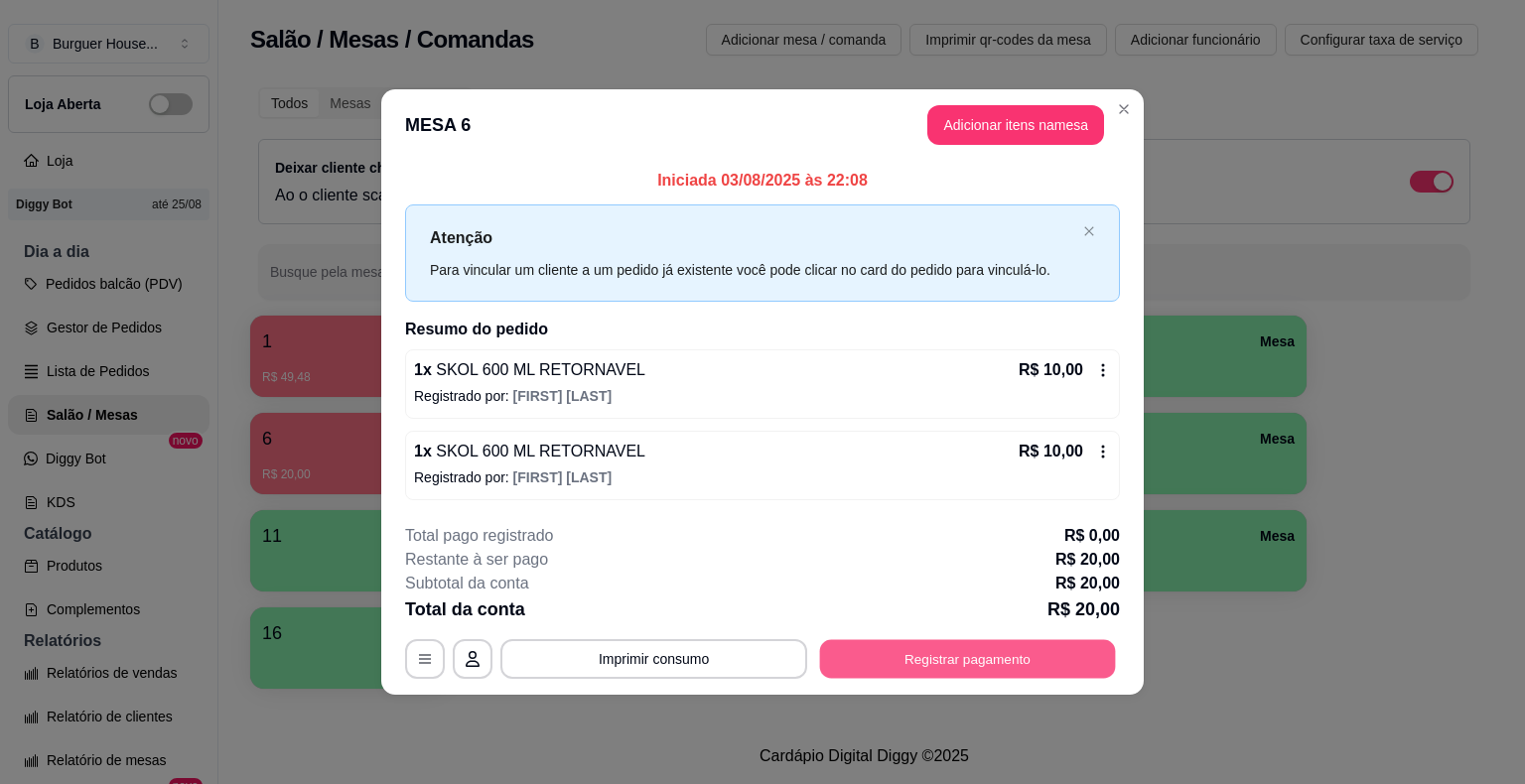 click on "Registrar pagamento" at bounding box center (968, 658) 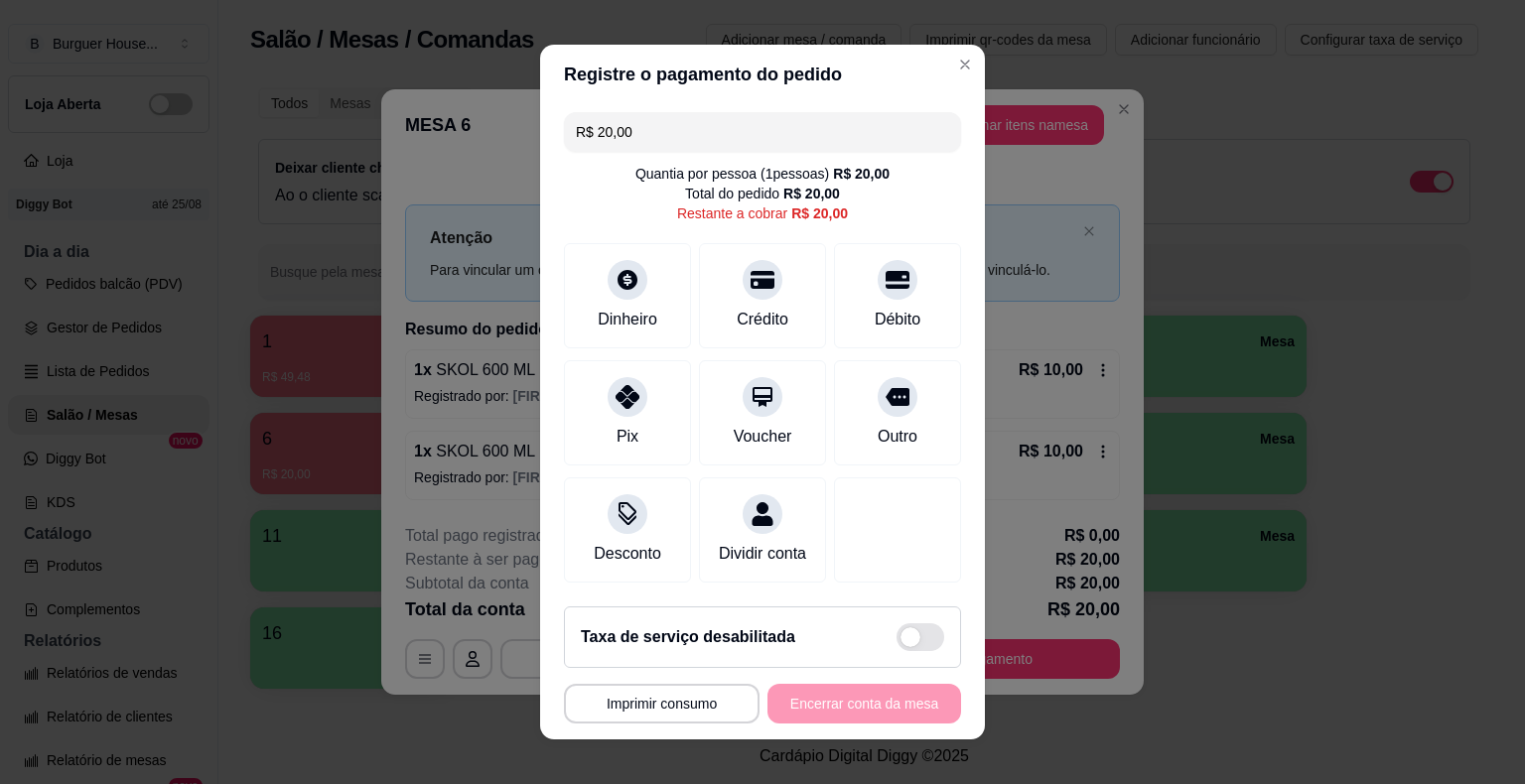 click on "R$ 20,00" at bounding box center (762, 132) 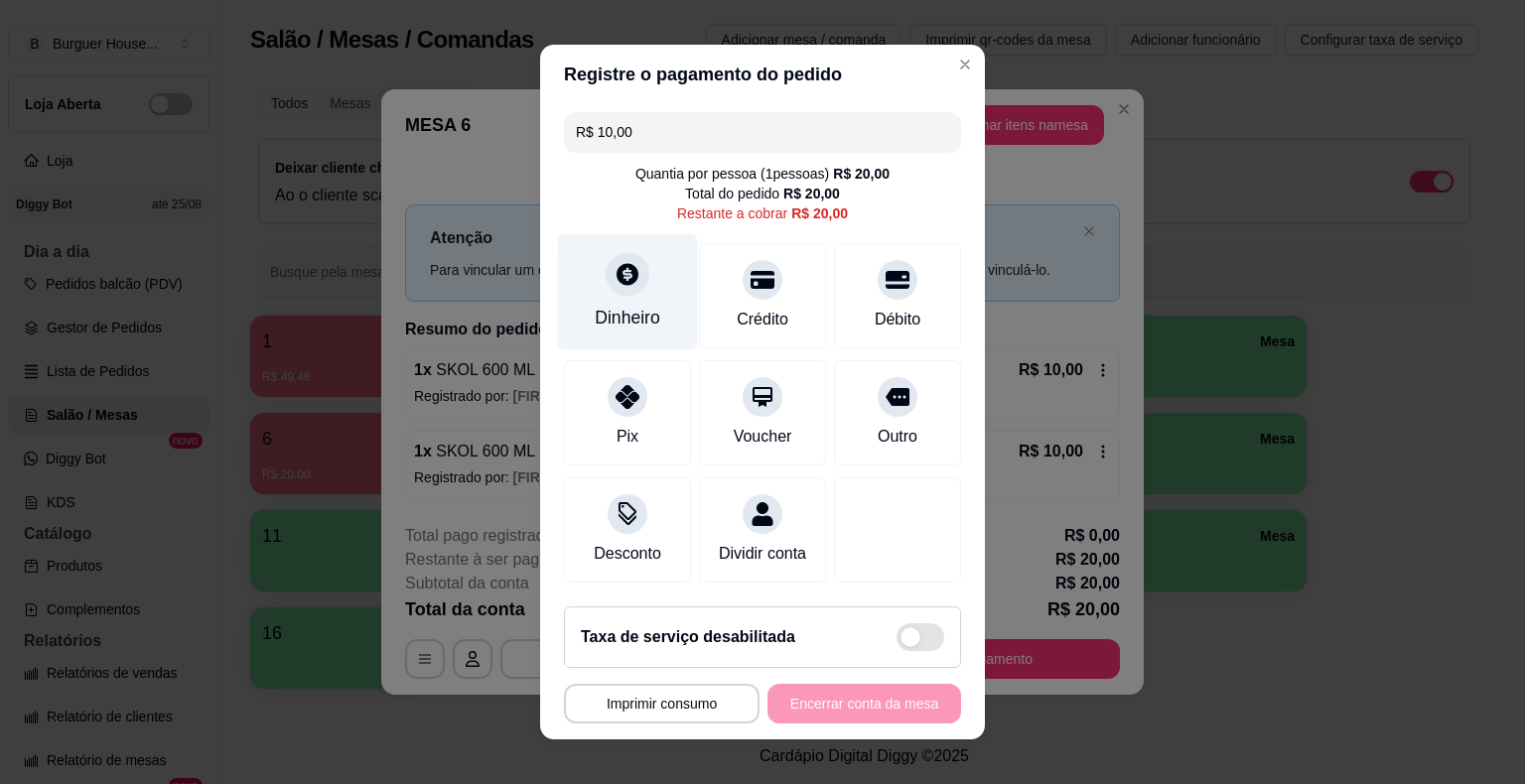 type on "R$ 10,00" 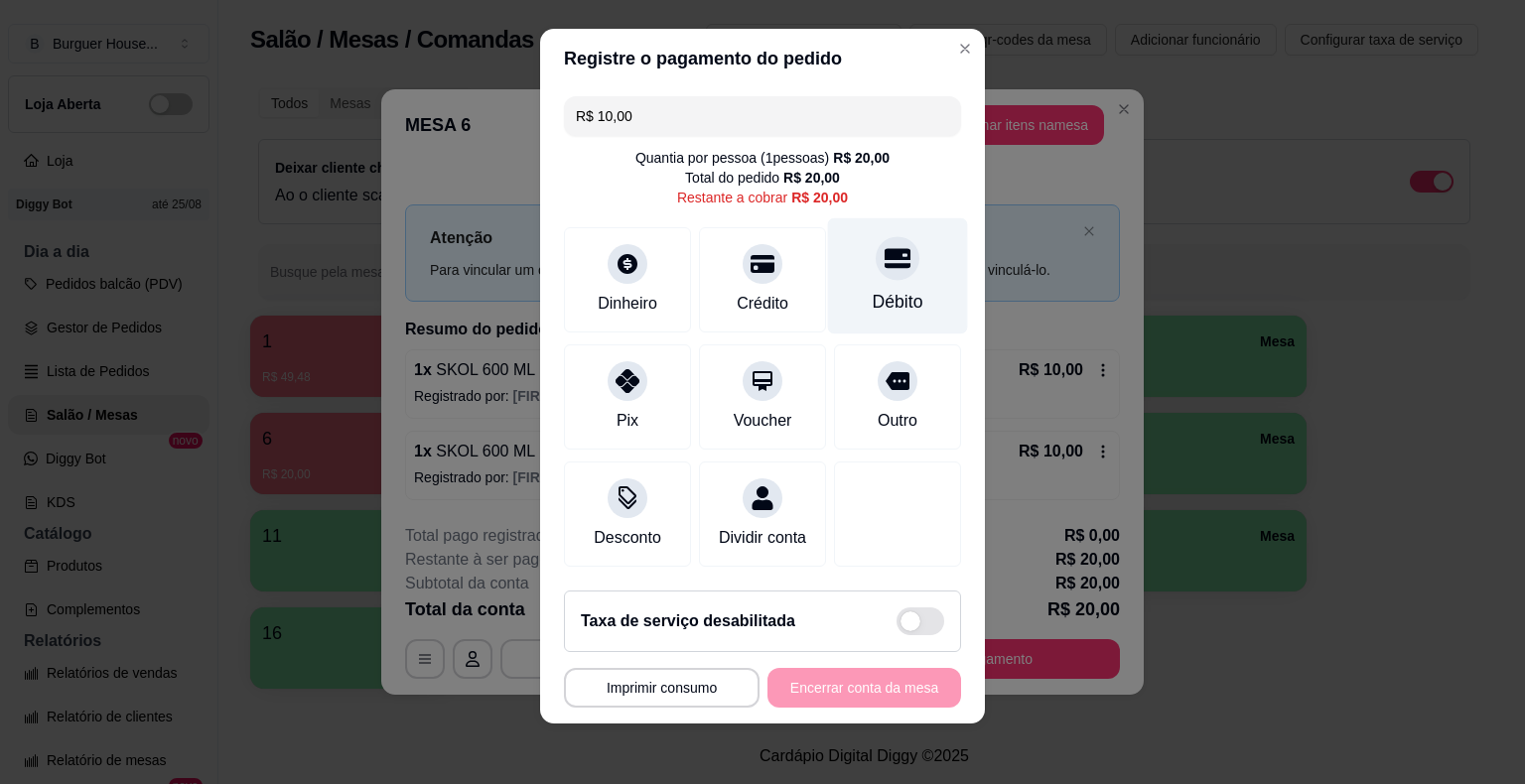 scroll, scrollTop: 18, scrollLeft: 0, axis: vertical 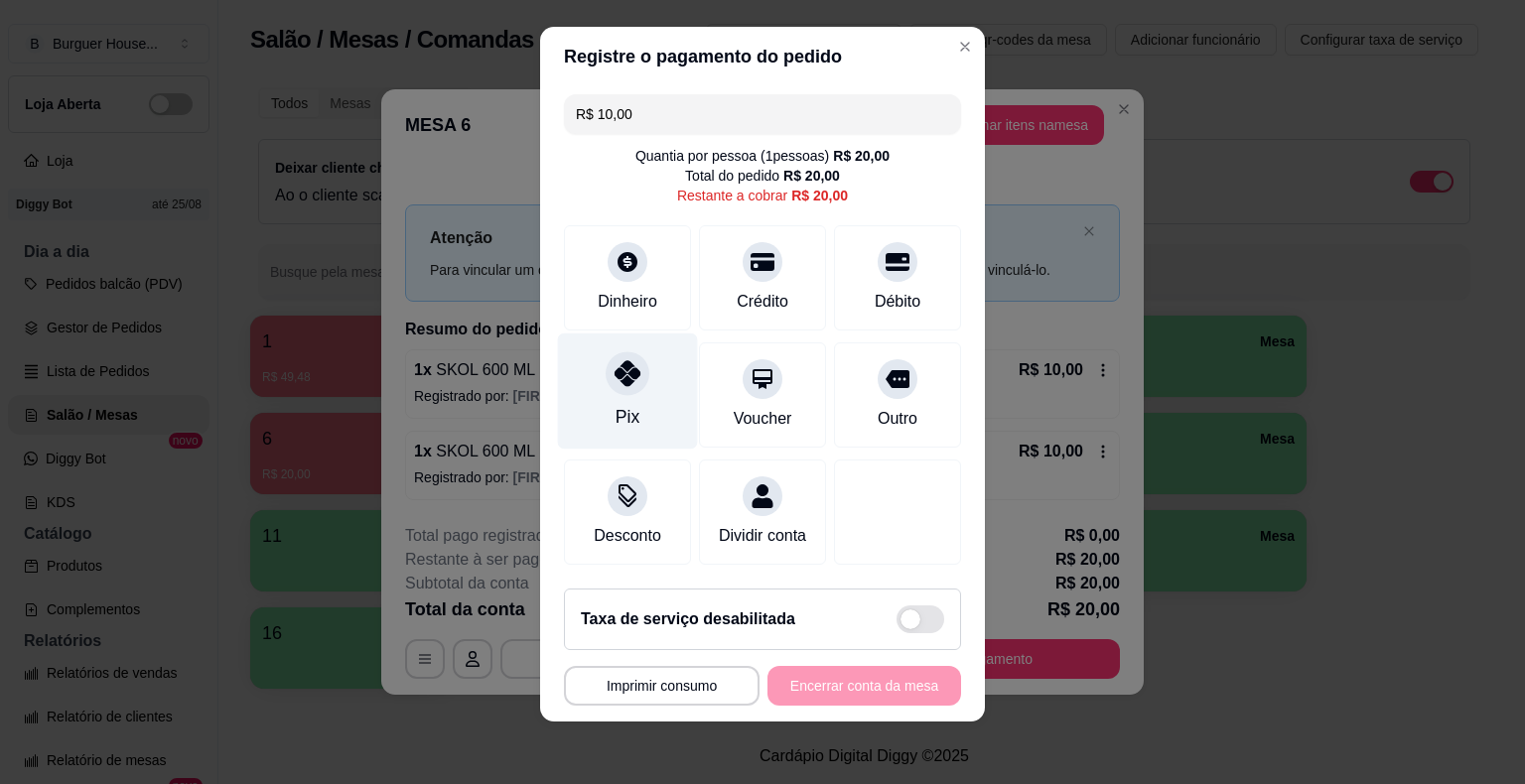 click at bounding box center (627, 373) 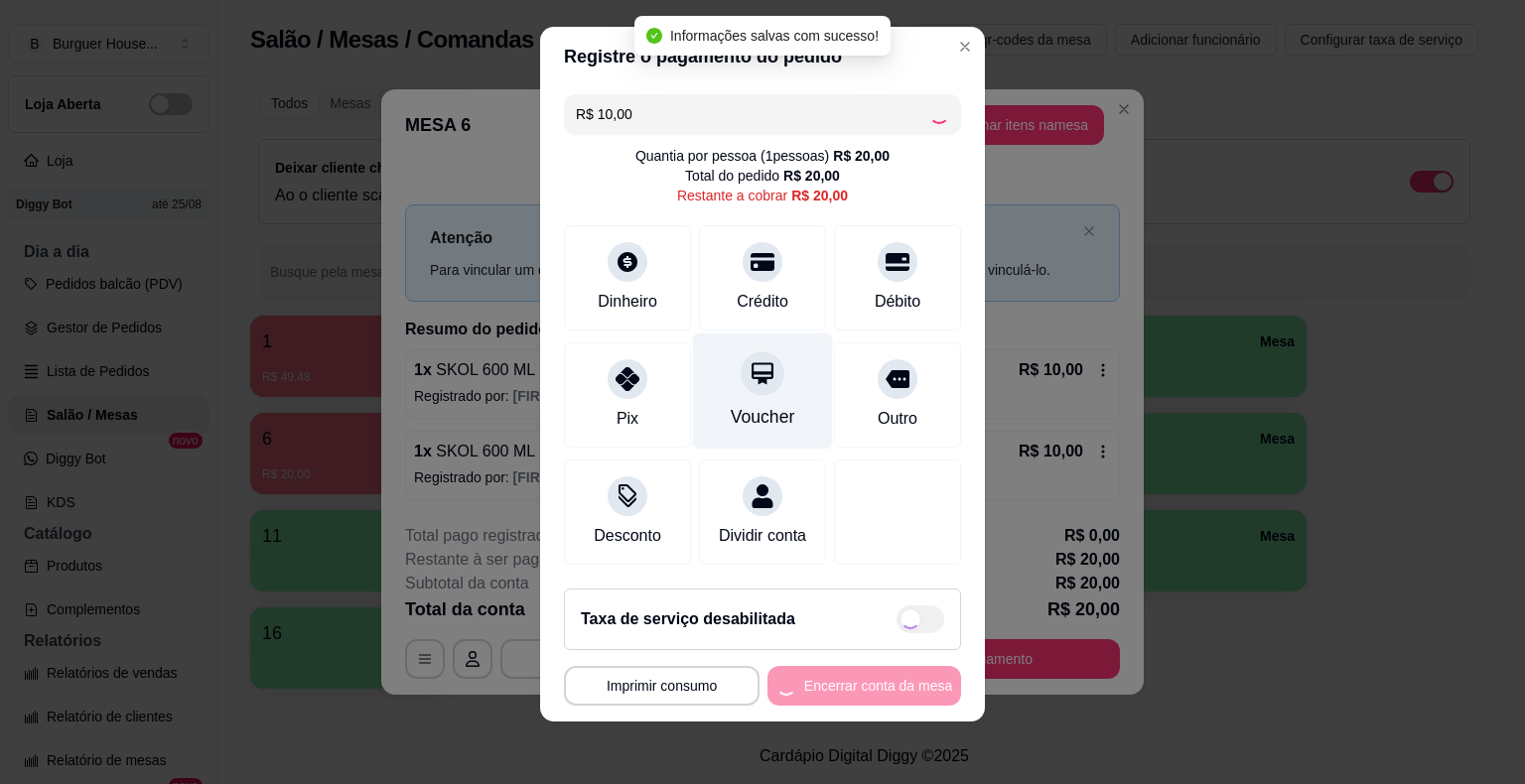 scroll, scrollTop: 11, scrollLeft: 0, axis: vertical 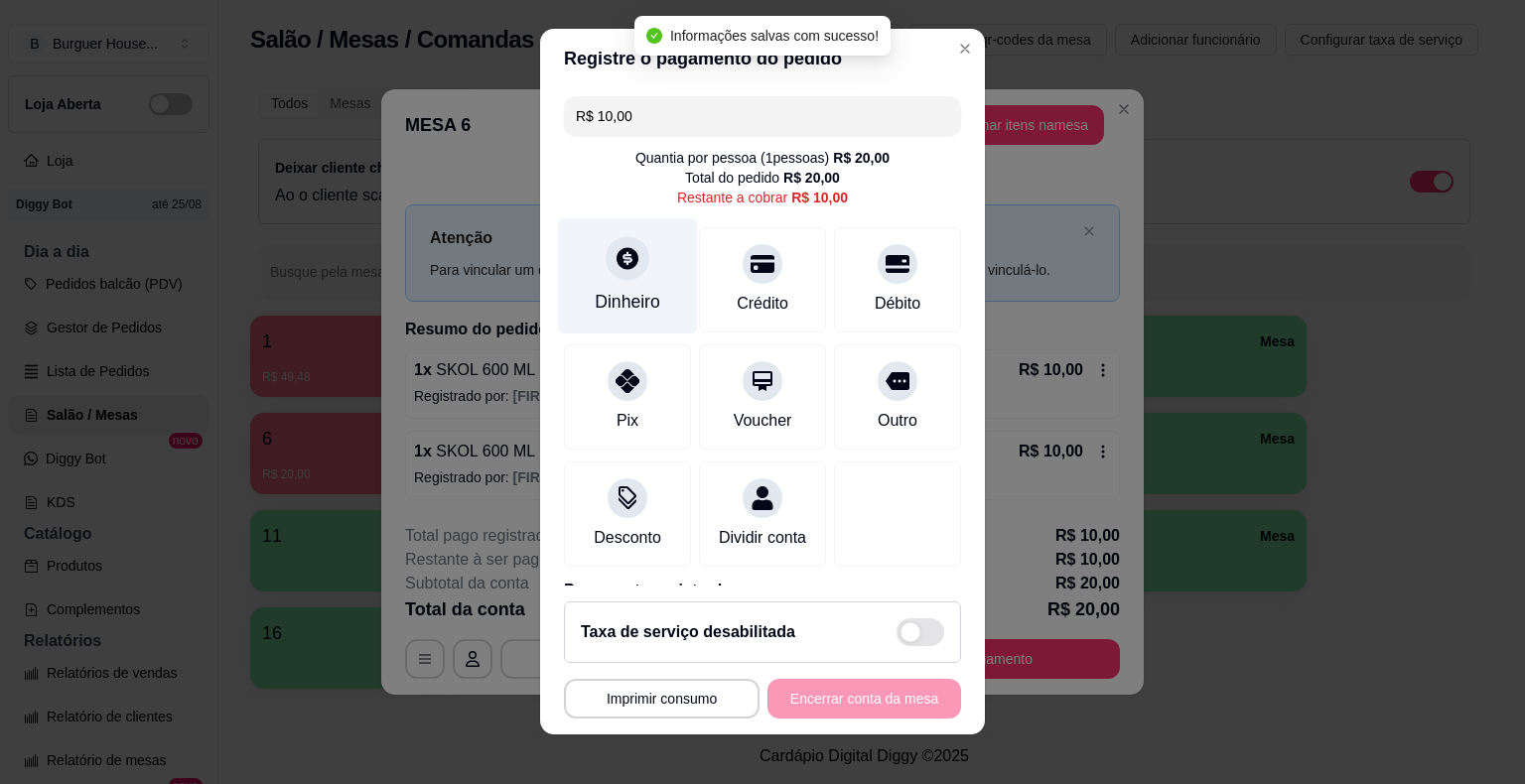 click on "Dinheiro" at bounding box center (627, 302) 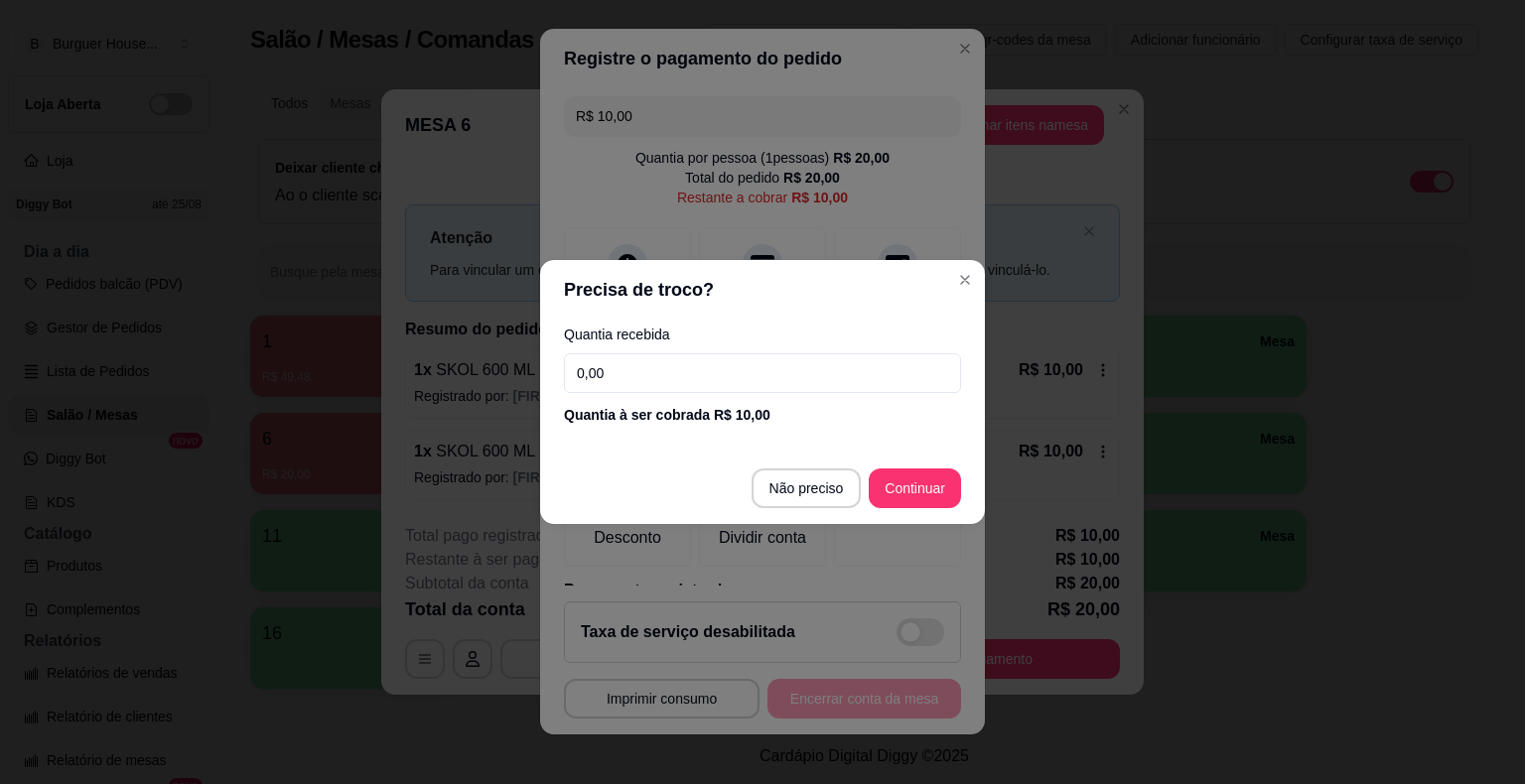 click on "0,00" at bounding box center [762, 373] 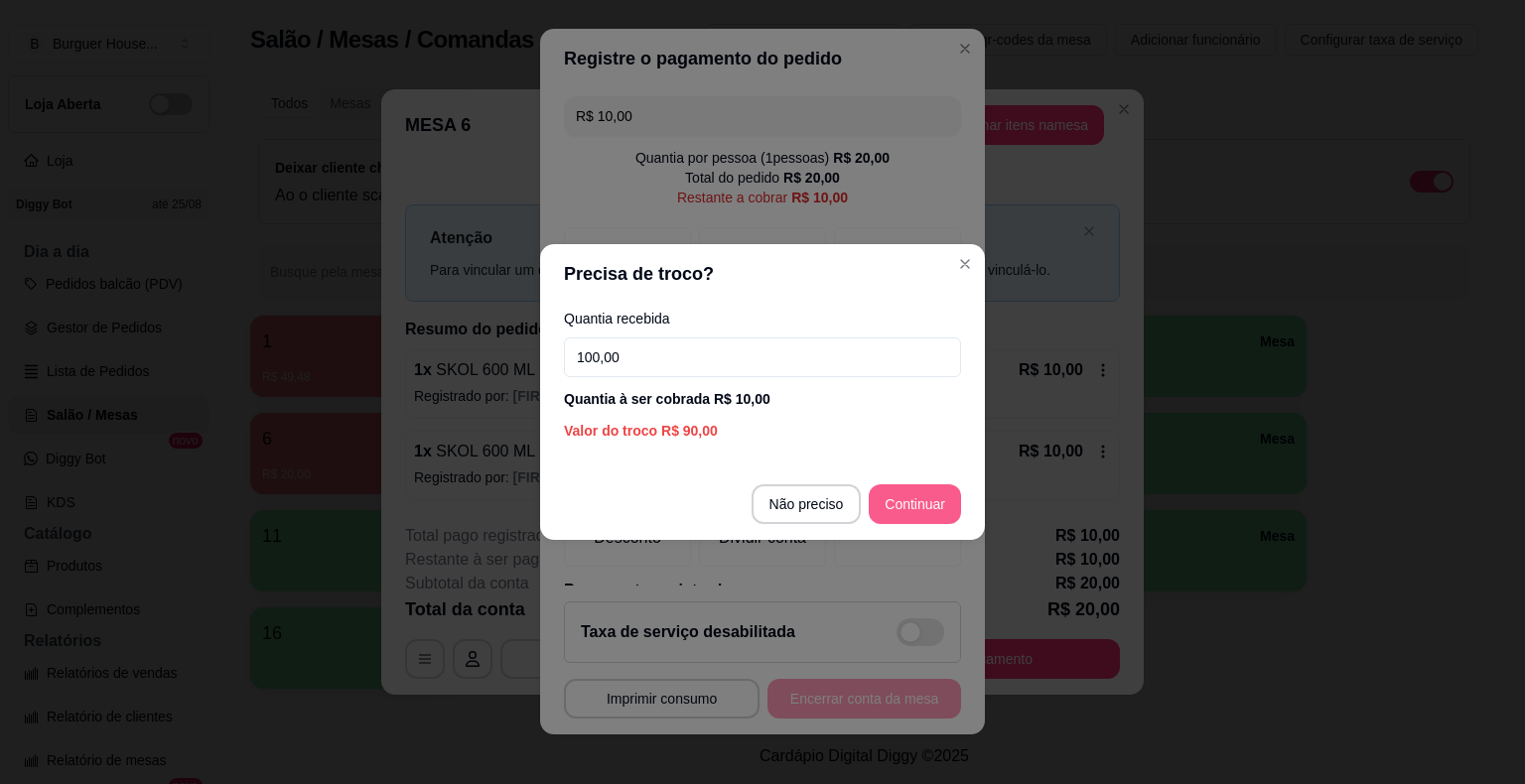 type on "100,00" 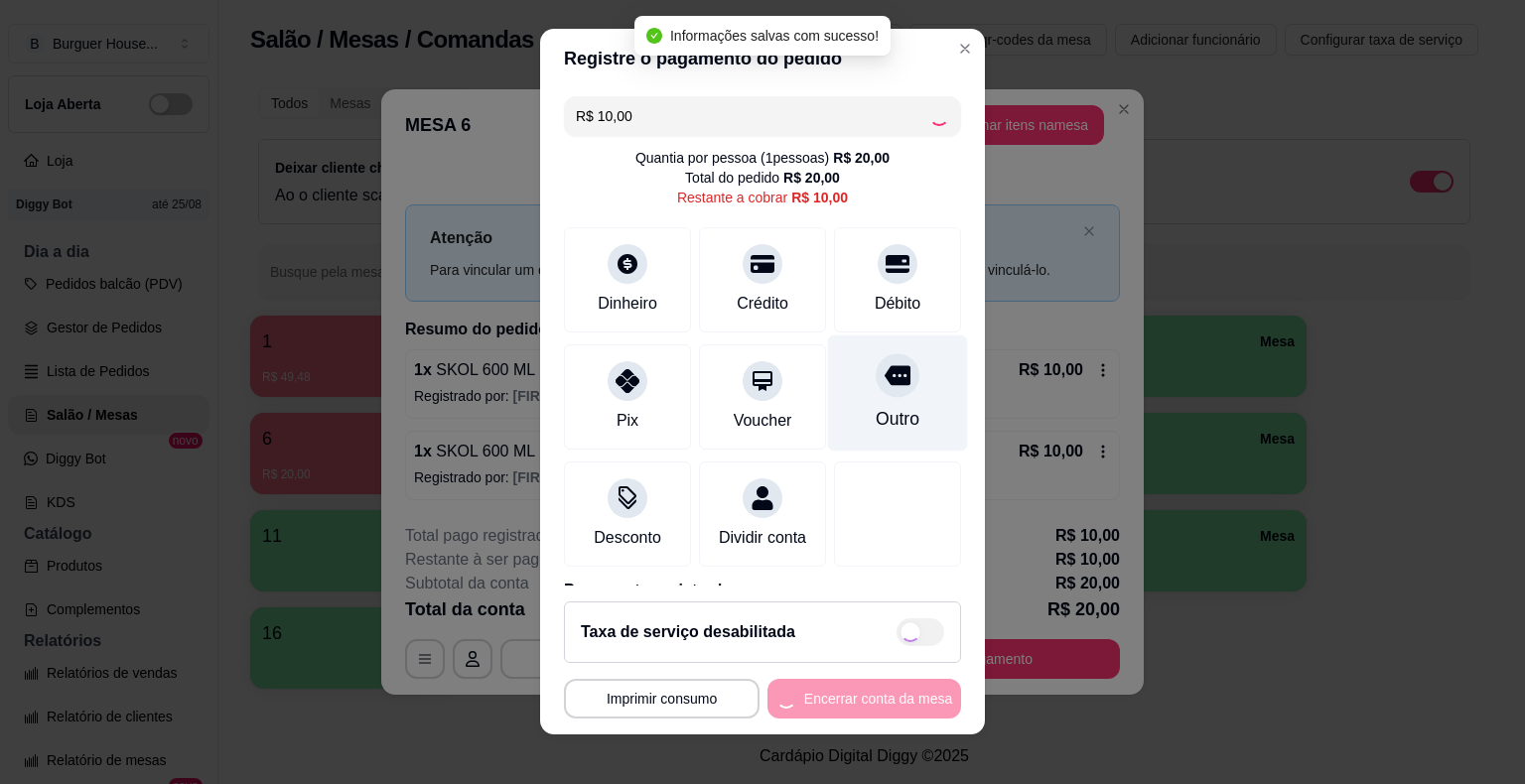 type on "R$ 0,00" 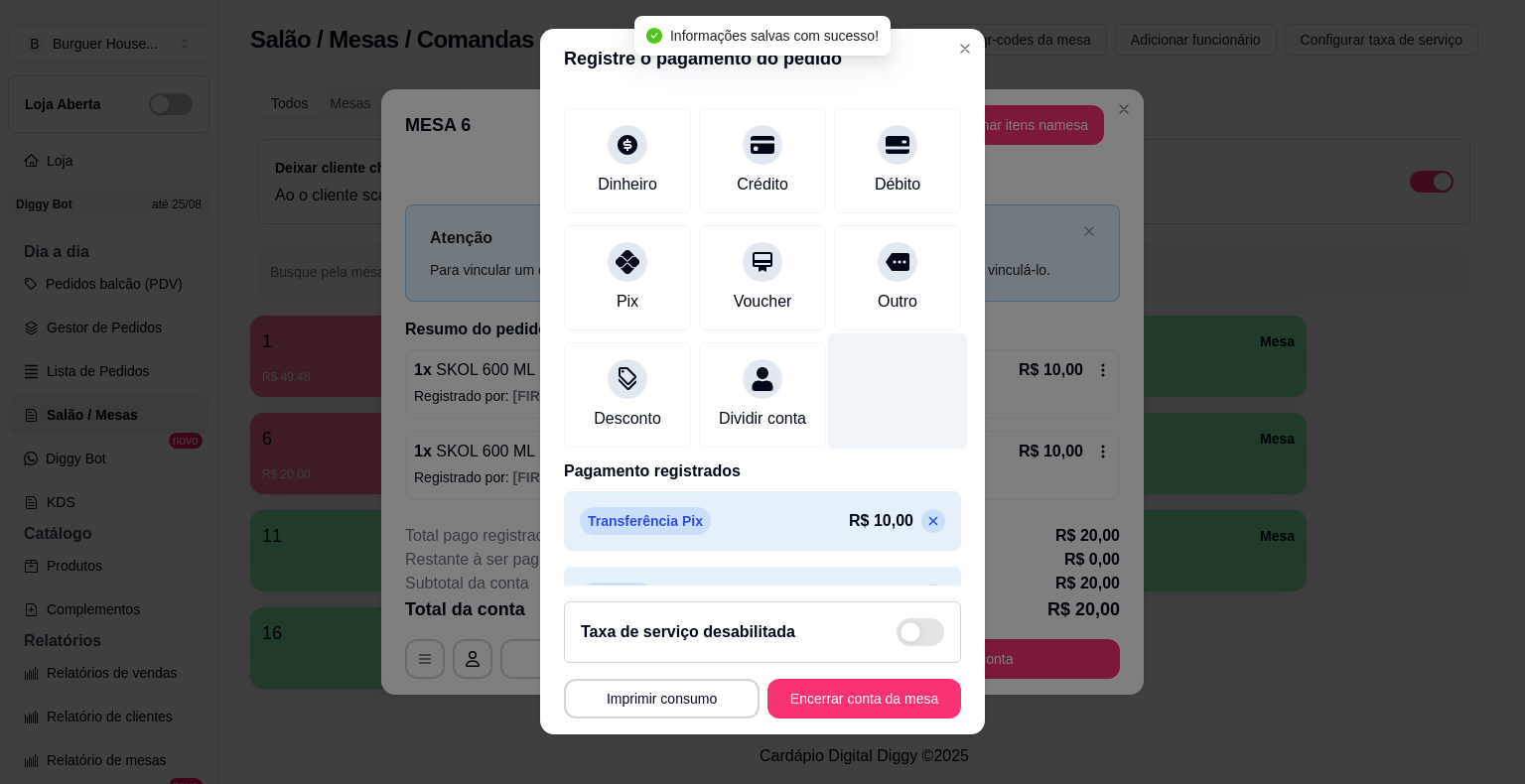 scroll, scrollTop: 169, scrollLeft: 0, axis: vertical 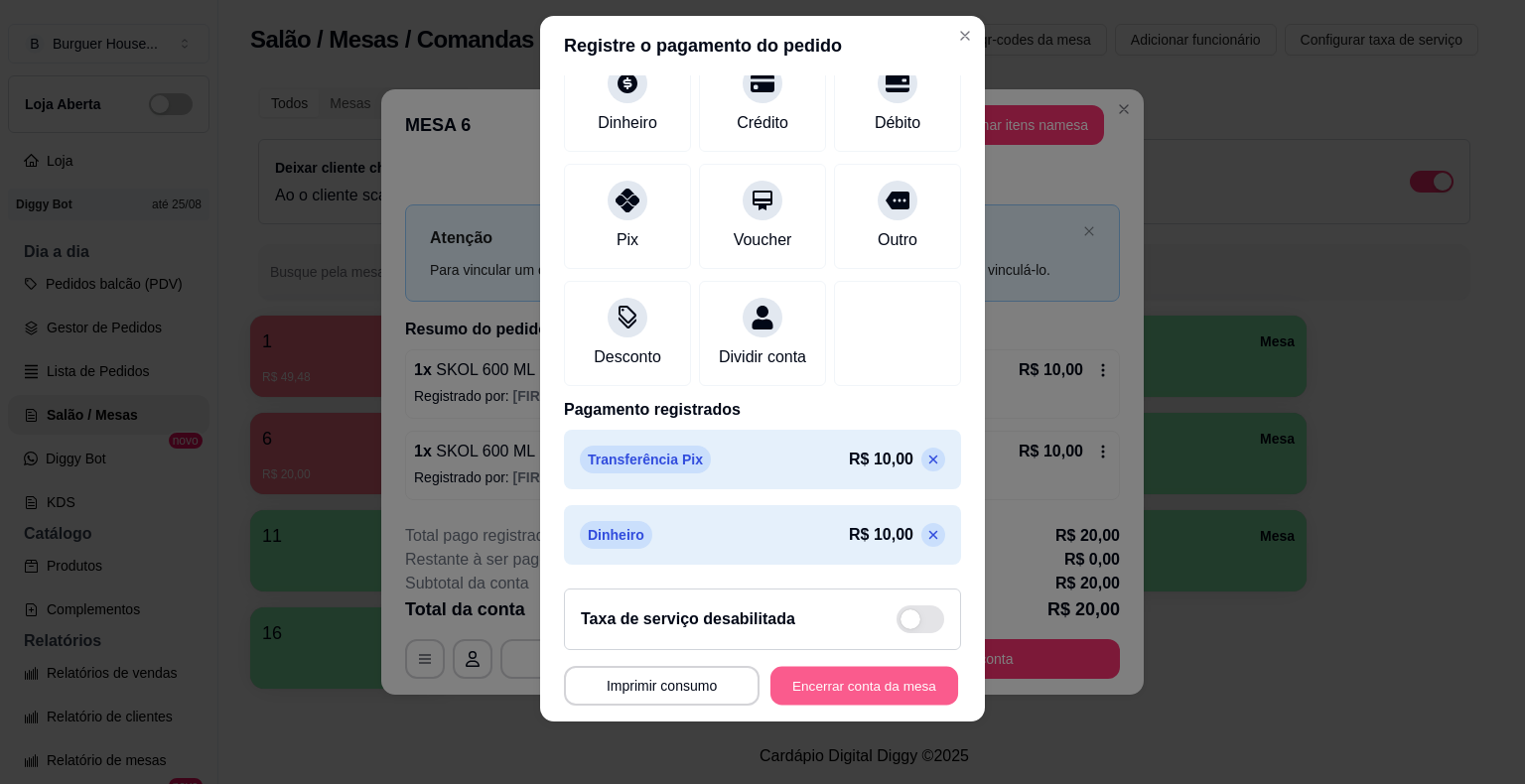 click on "Encerrar conta da mesa" at bounding box center (864, 685) 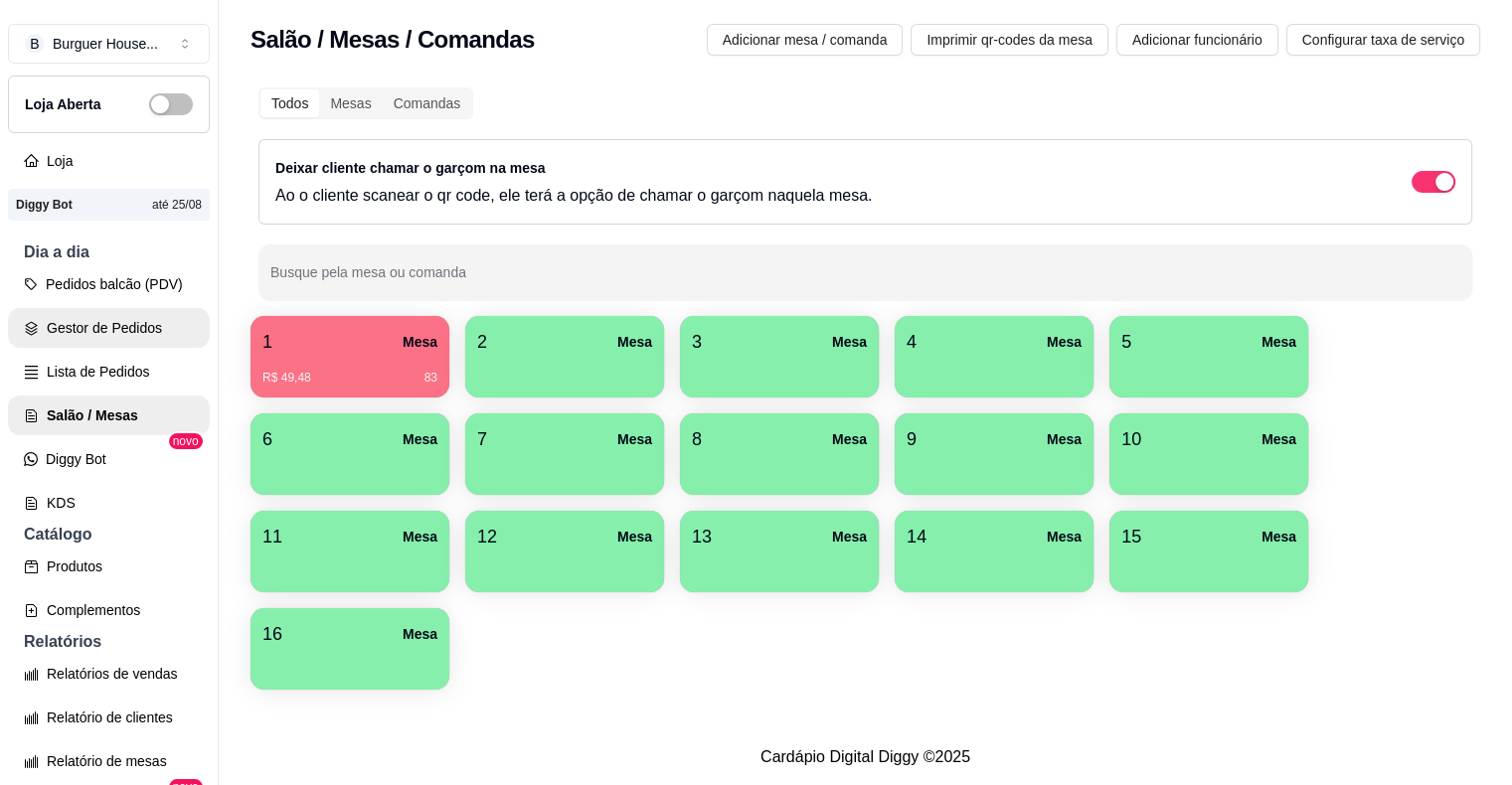 click on "Gestor de Pedidos" at bounding box center (108, 328) 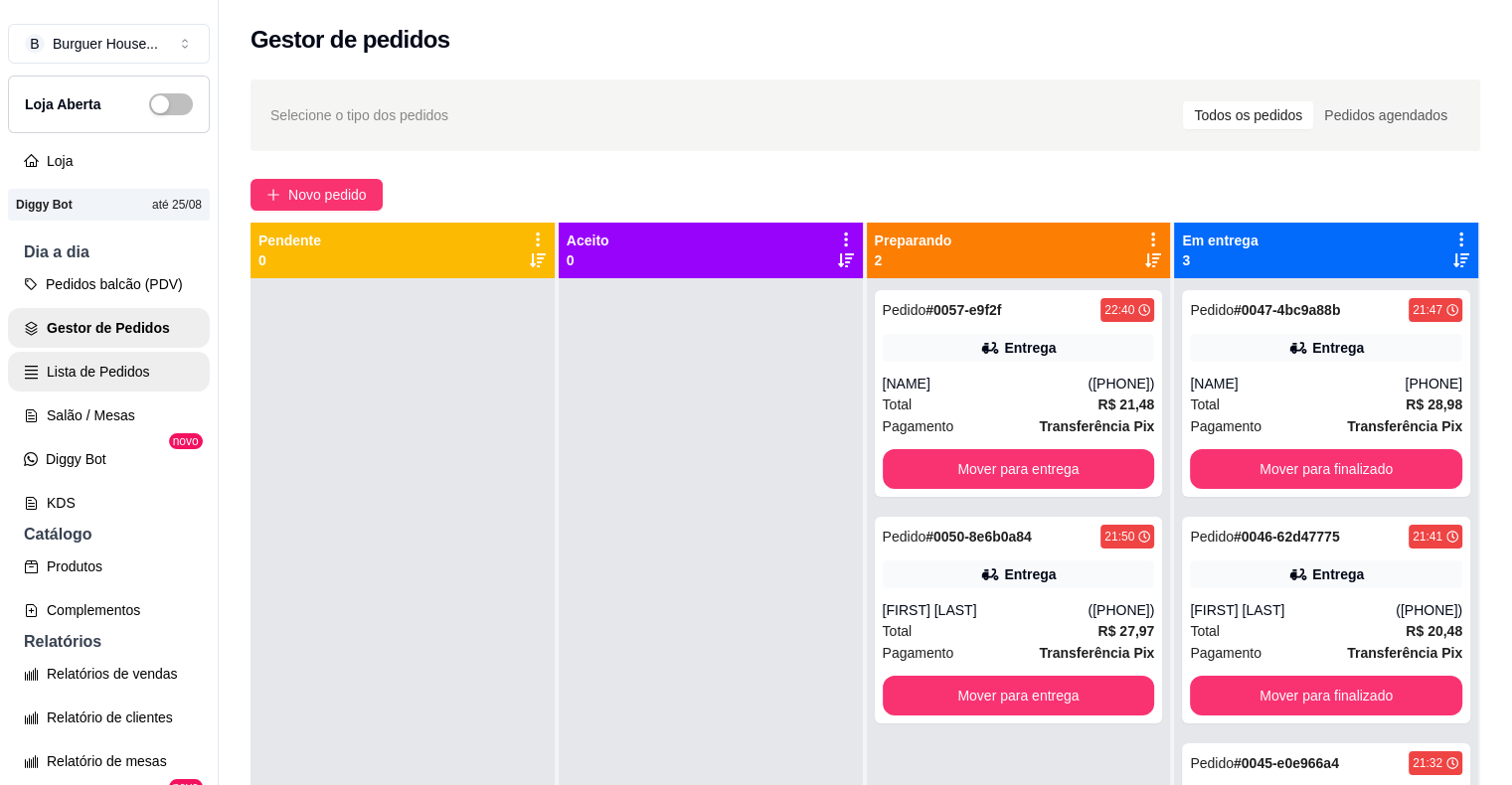 click on "Lista de Pedidos" at bounding box center [108, 372] 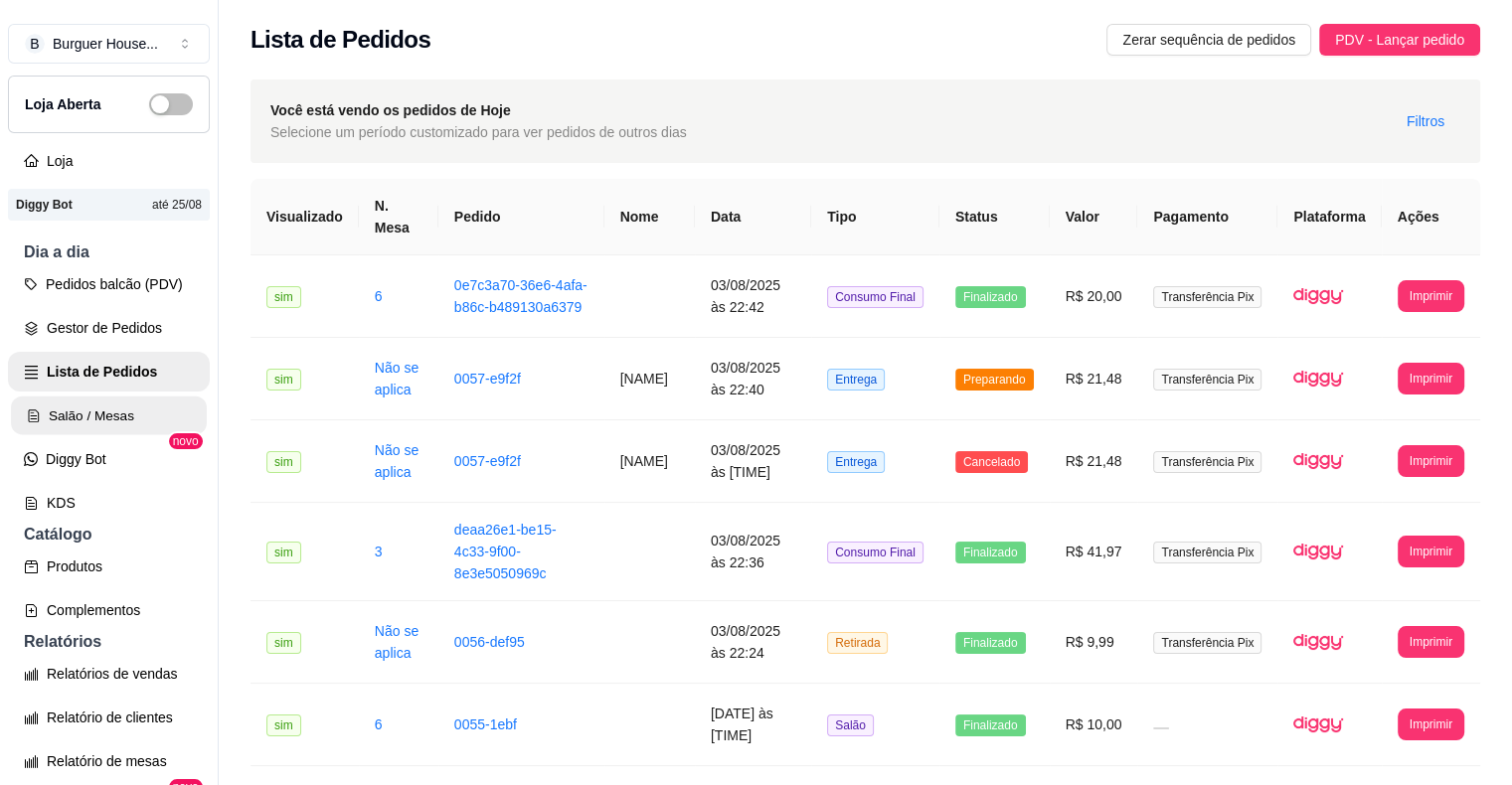 click on "Salão / Mesas" at bounding box center [108, 415] 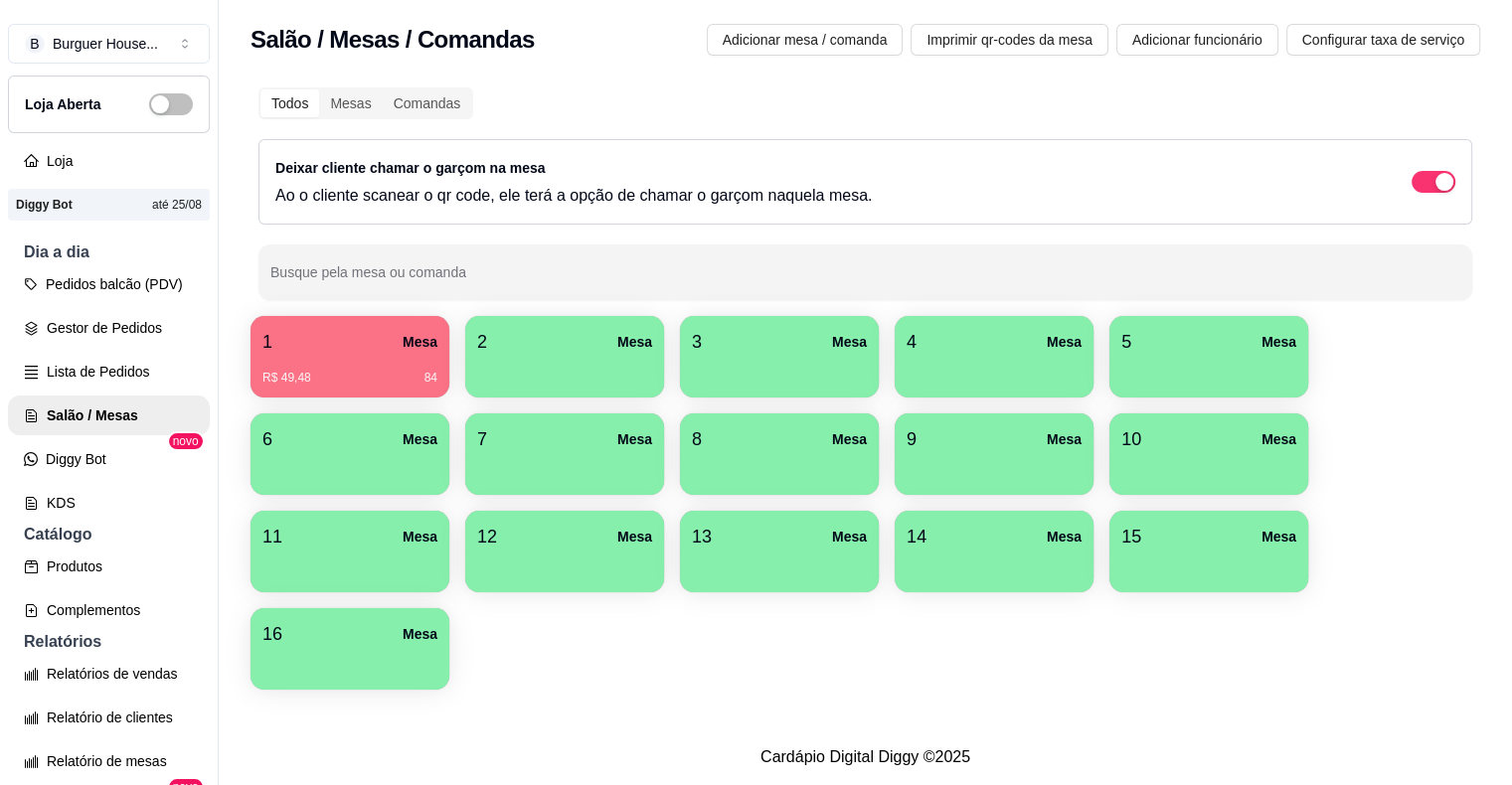 click on "1 Mesa" at bounding box center (350, 342) 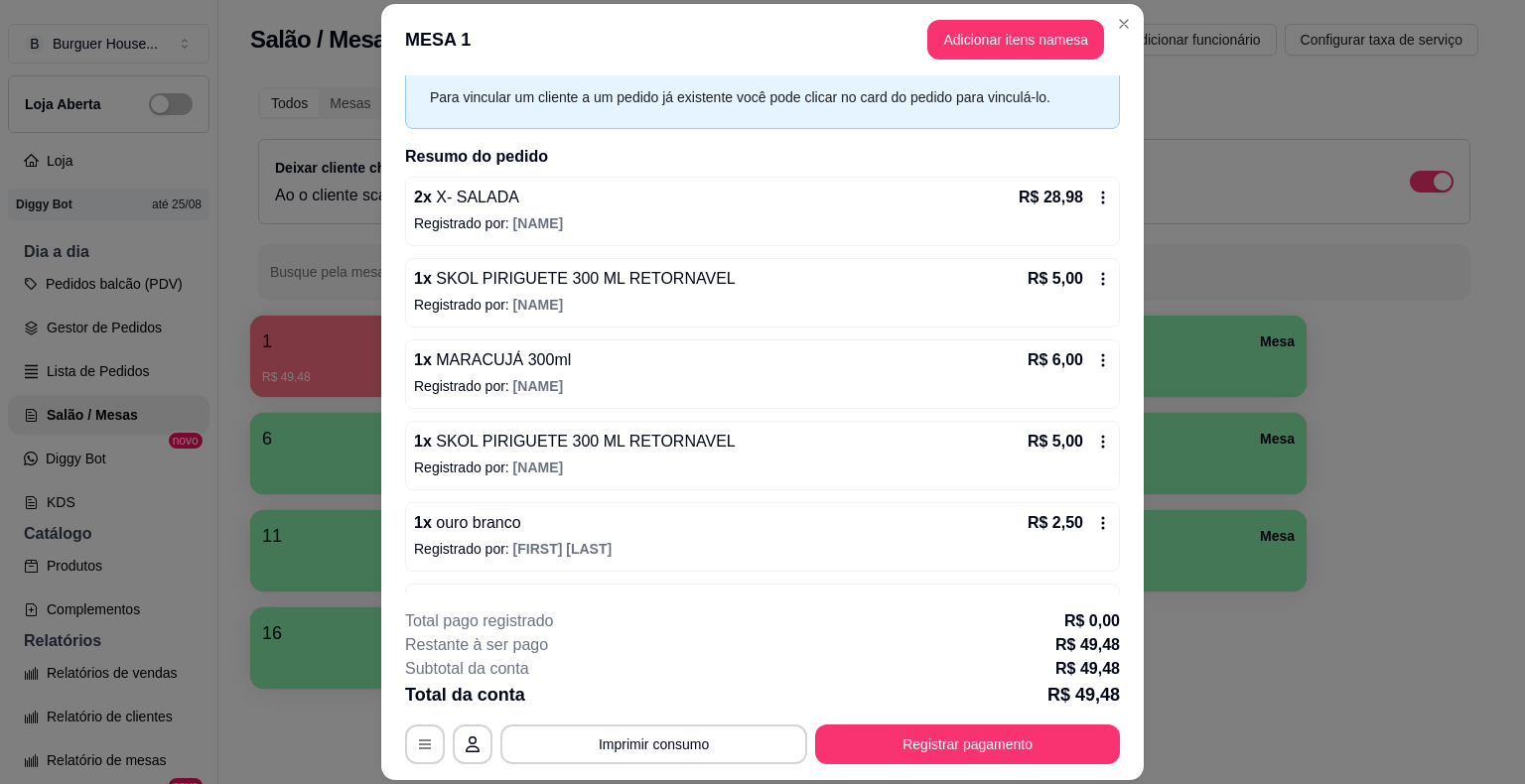 scroll, scrollTop: 151, scrollLeft: 0, axis: vertical 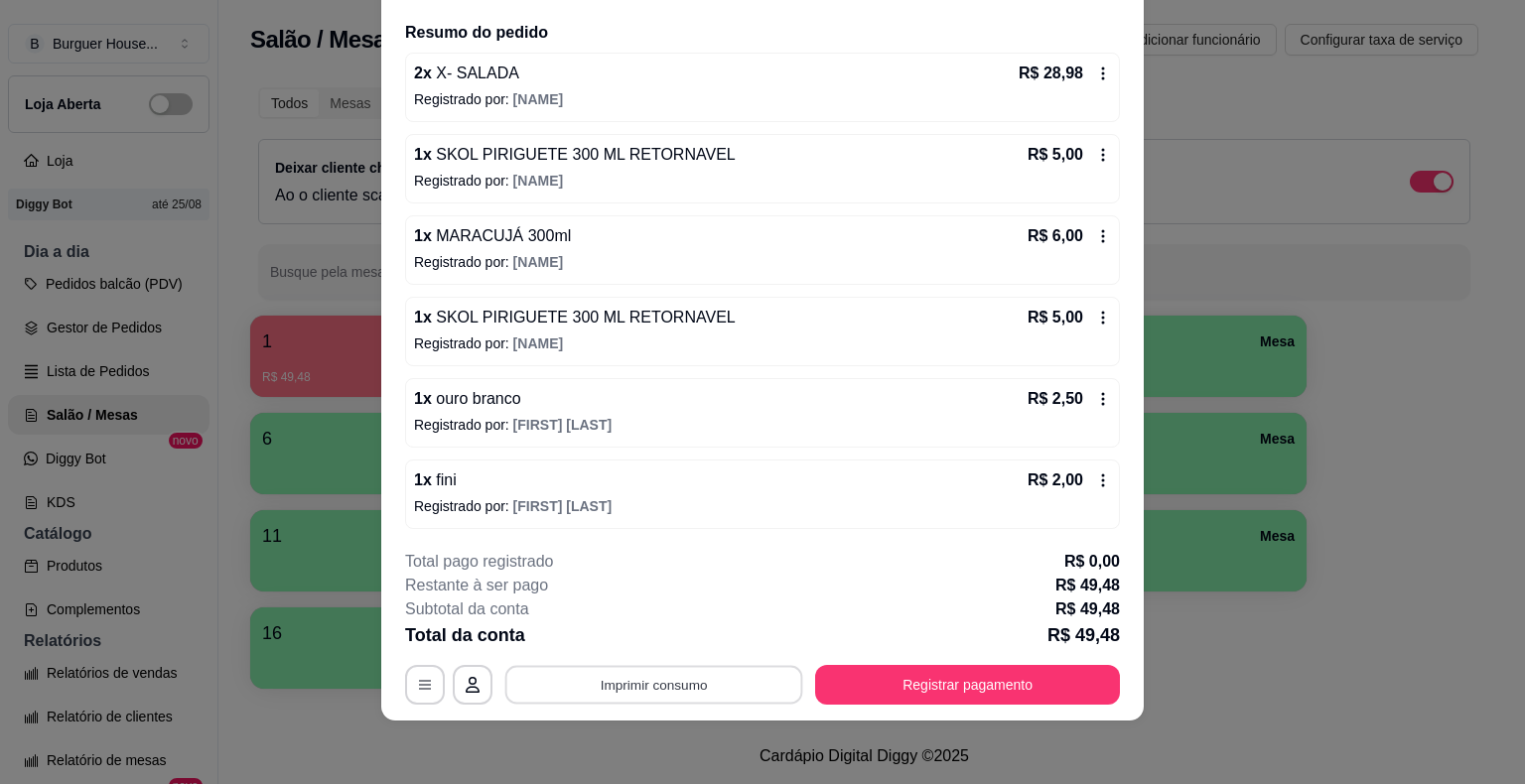 click on "Imprimir consumo" at bounding box center (654, 685) 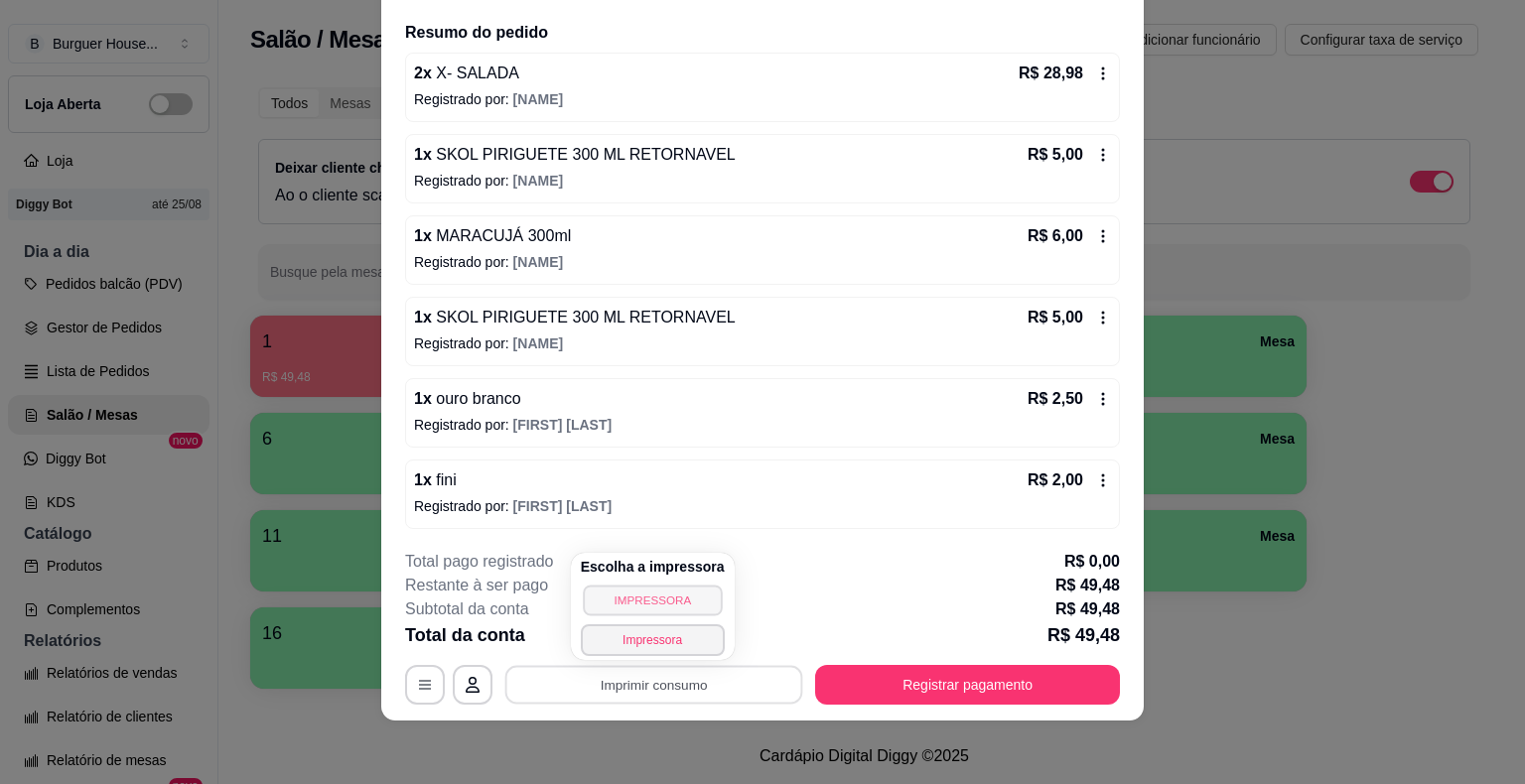 click on "IMPRESSORA" at bounding box center [652, 599] 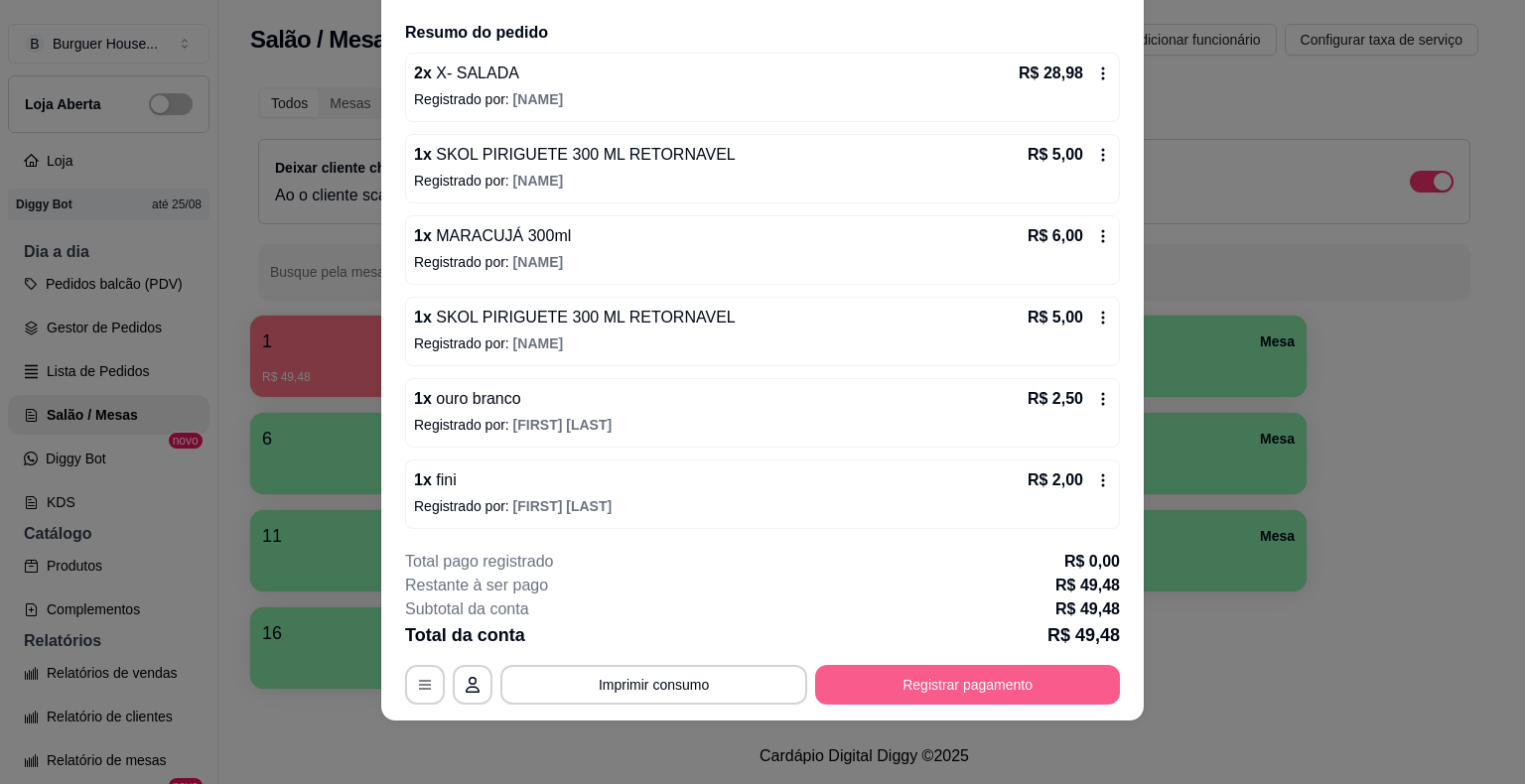 click on "Registrar pagamento" at bounding box center [967, 685] 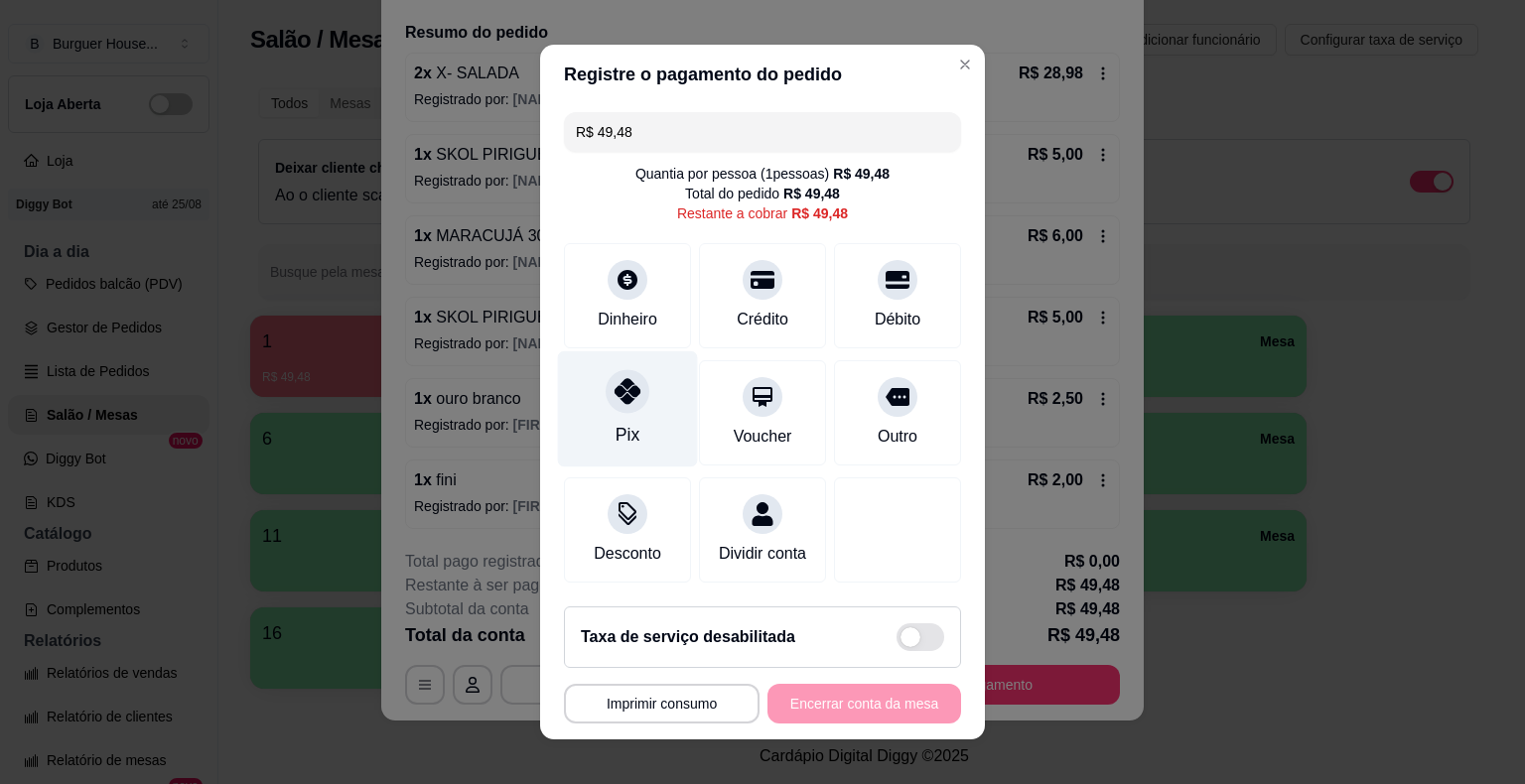 click 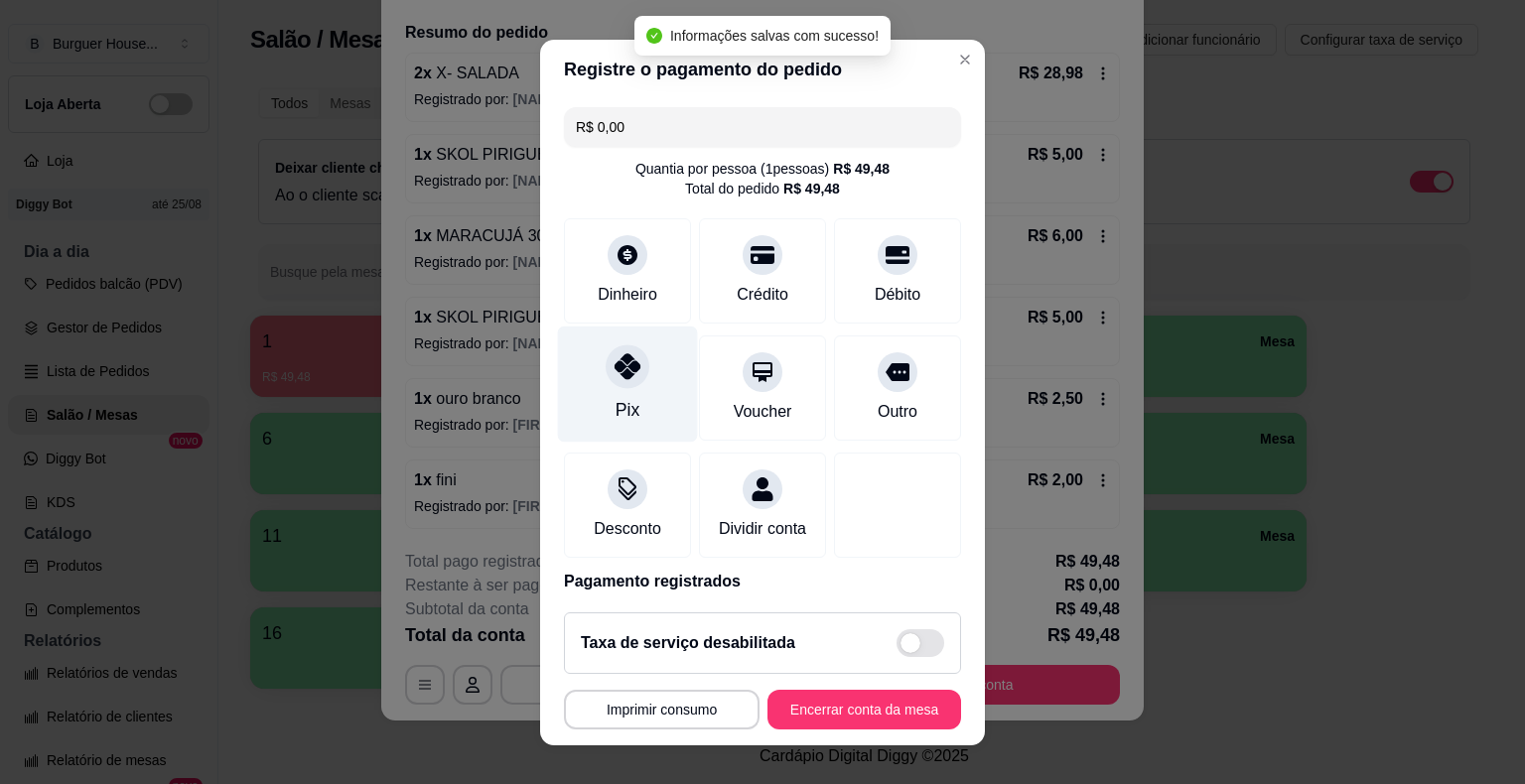 type on "R$ 0,00" 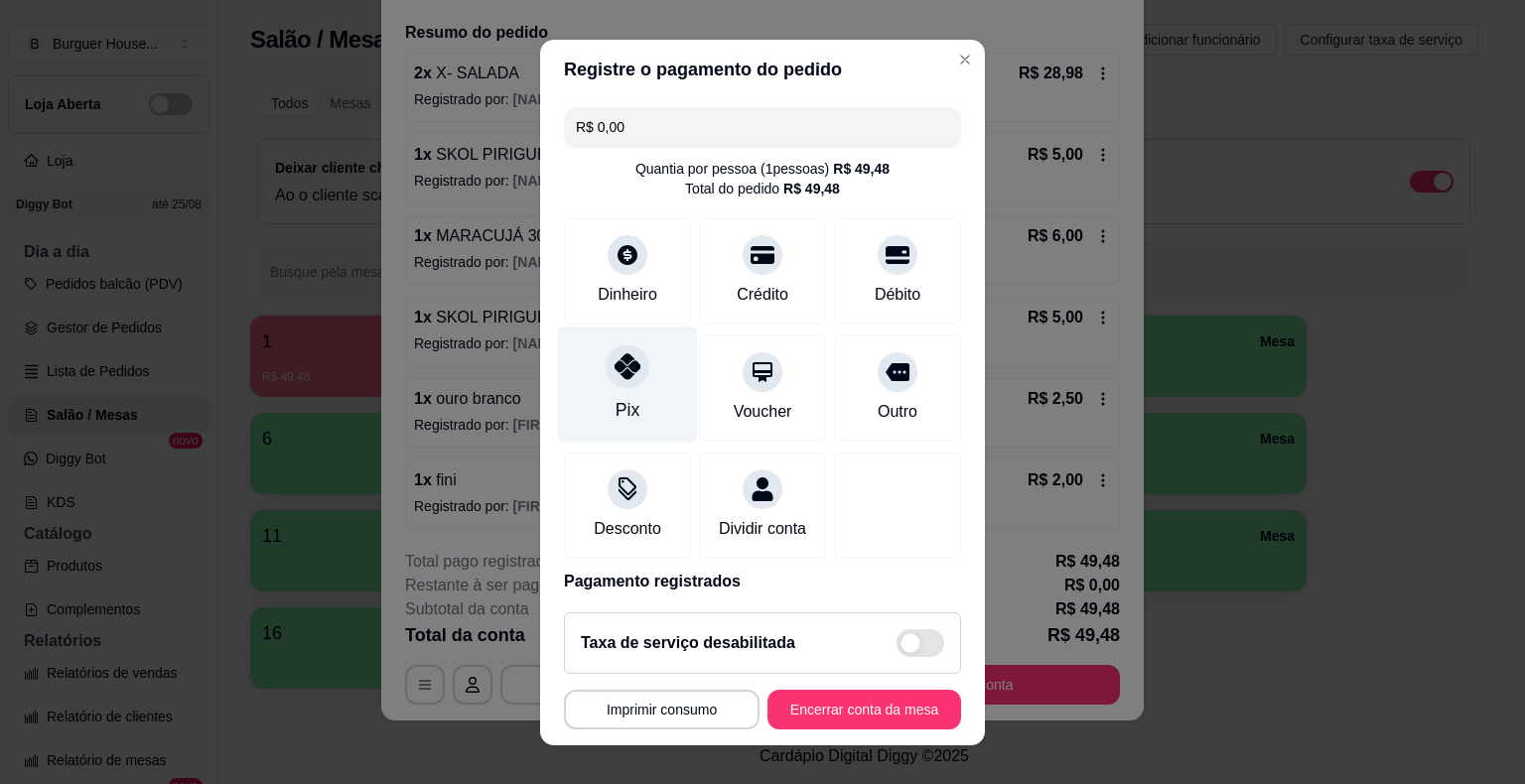scroll, scrollTop: 93, scrollLeft: 0, axis: vertical 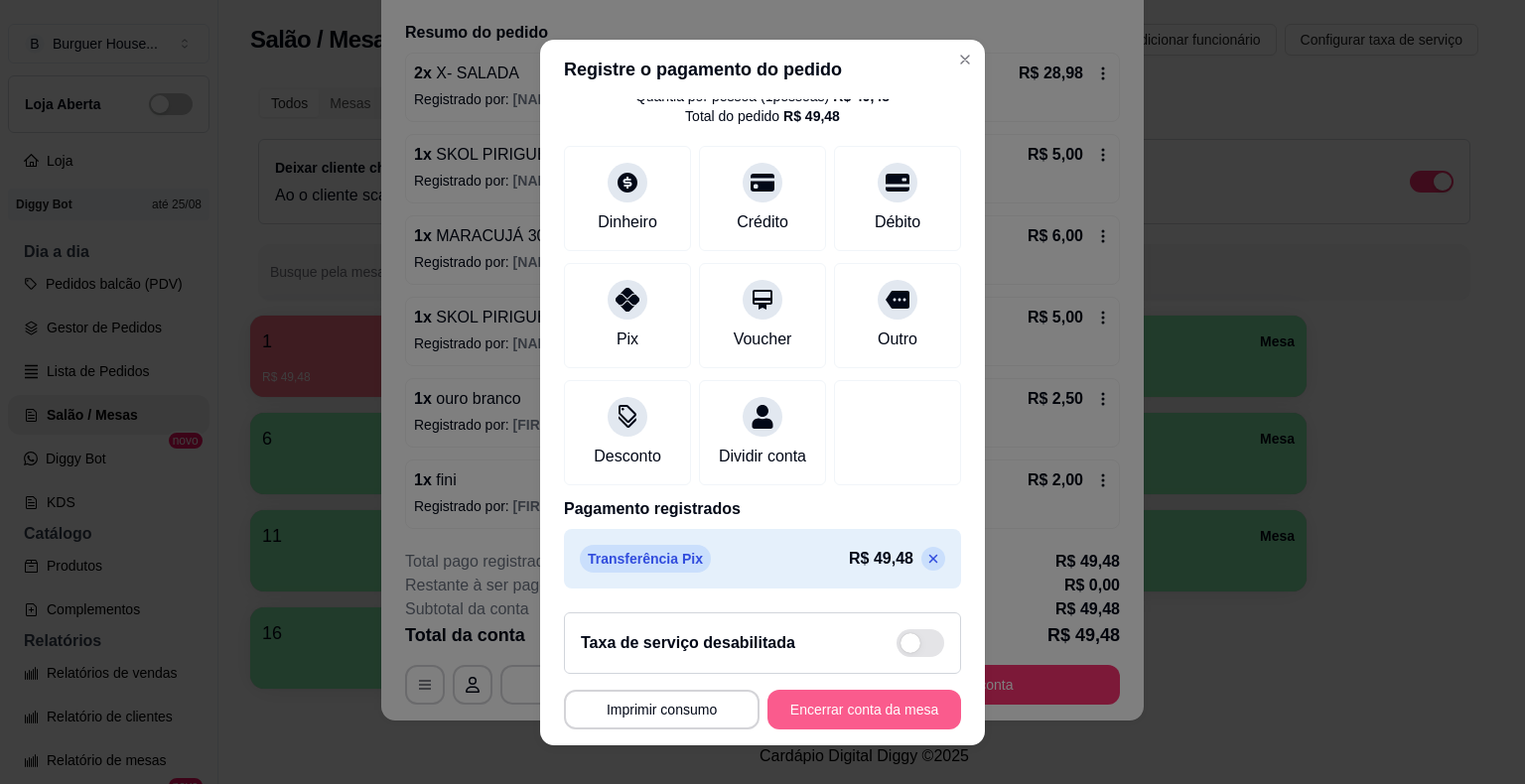 click on "Encerrar conta da mesa" at bounding box center (864, 710) 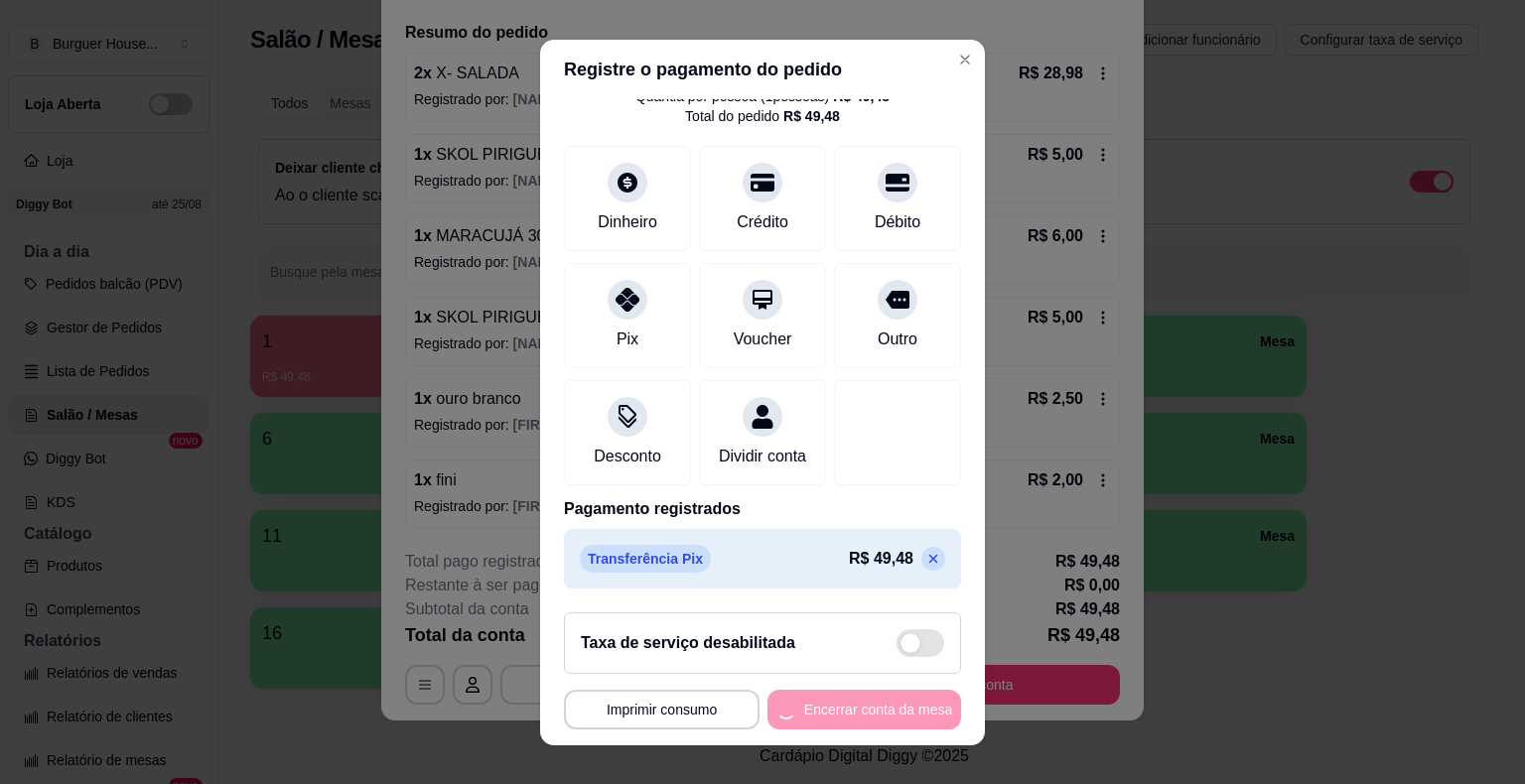 scroll, scrollTop: 0, scrollLeft: 0, axis: both 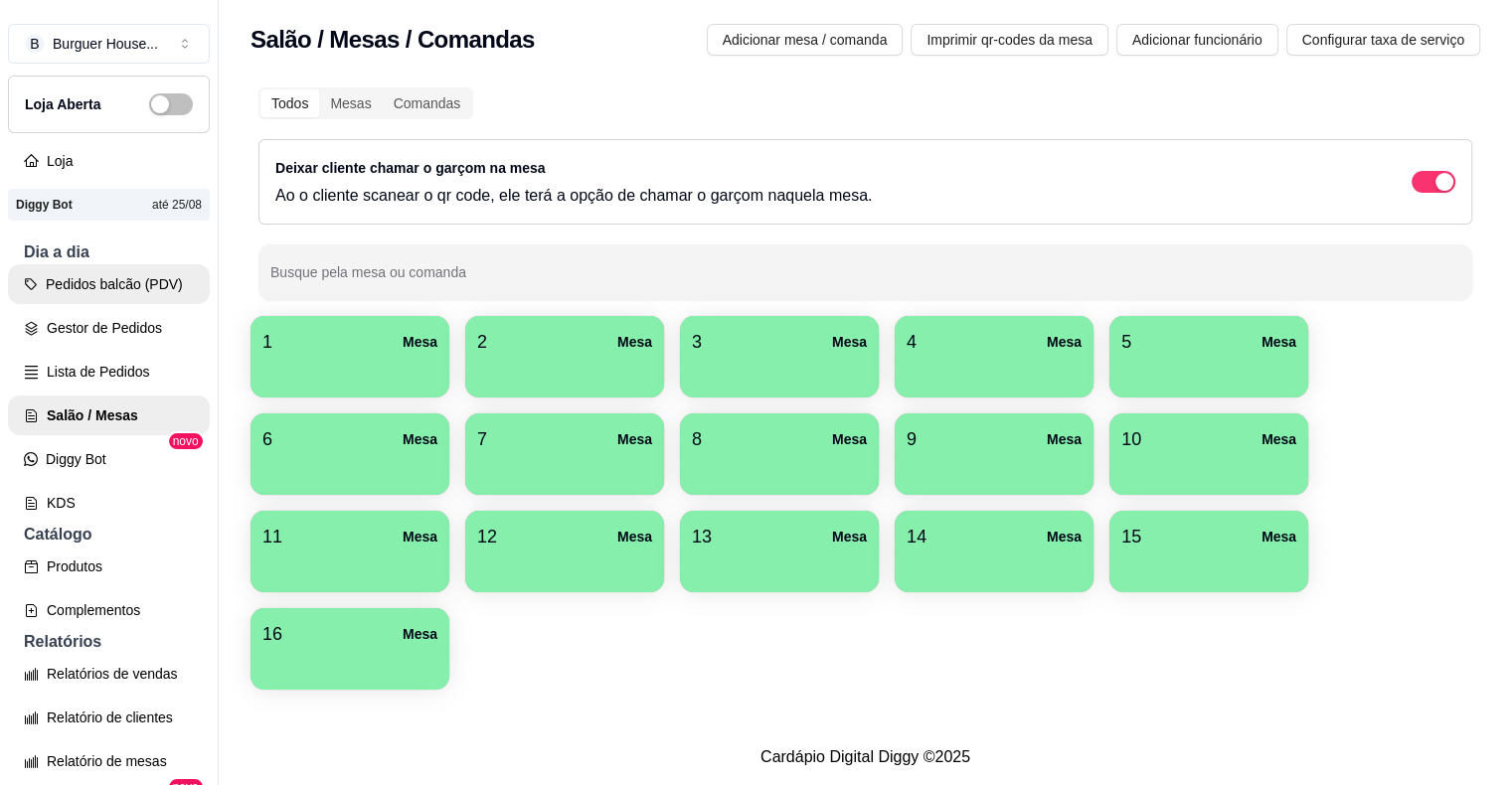 click on "Pedidos balcão (PDV)" at bounding box center [108, 284] 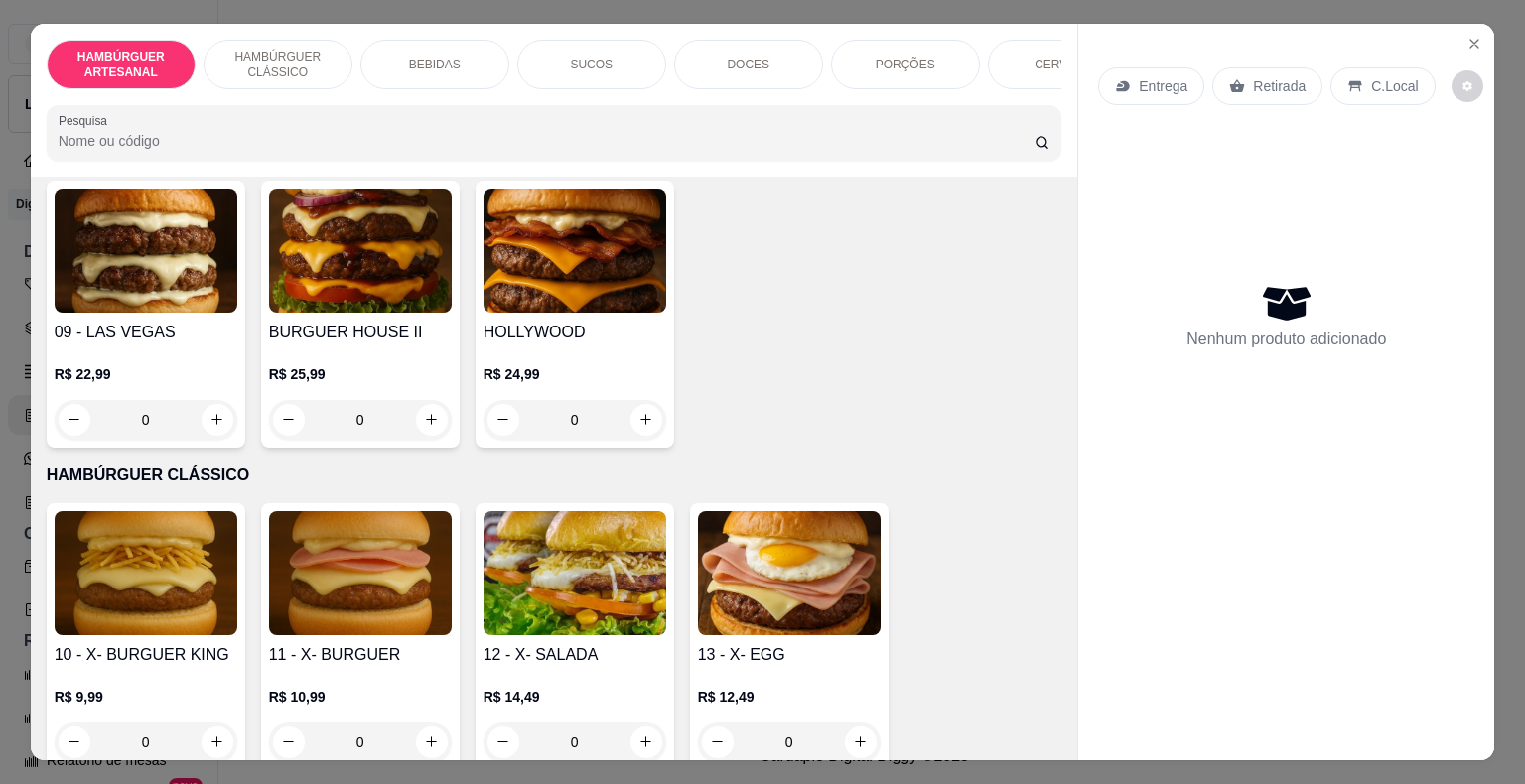 scroll, scrollTop: 790, scrollLeft: 0, axis: vertical 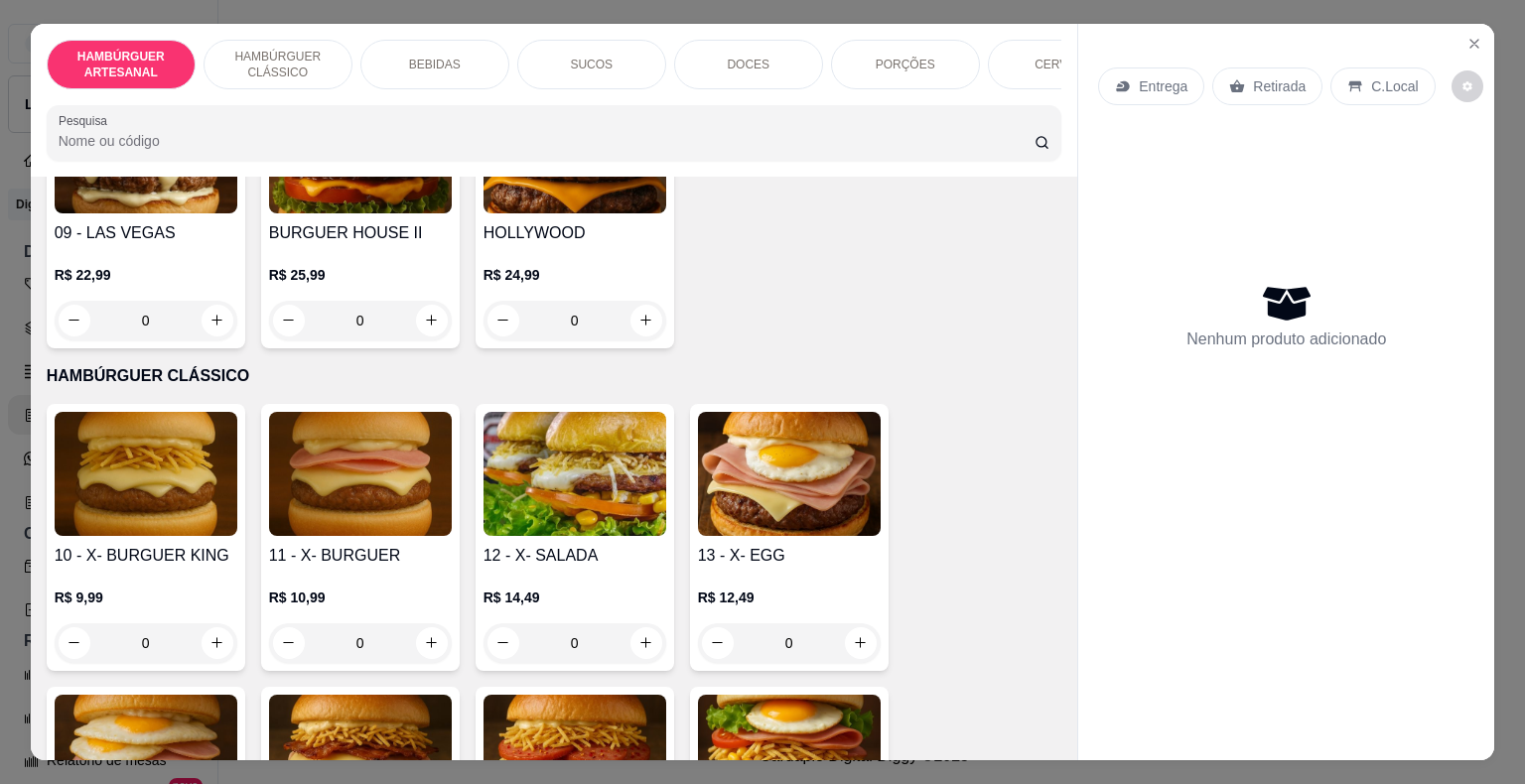 click on "0" at bounding box center (575, 643) 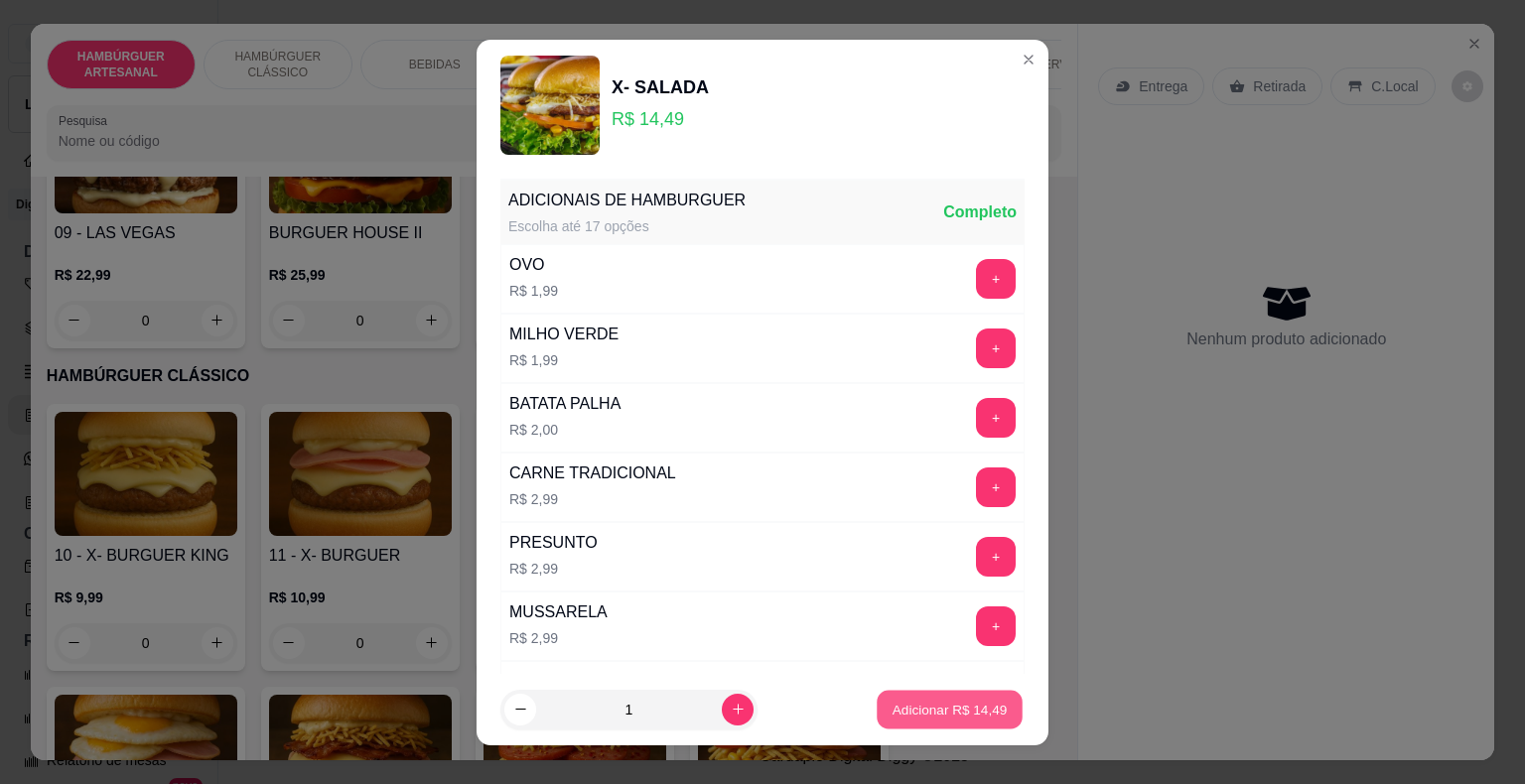 click on "Adicionar   R$ 14,49" at bounding box center (950, 709) 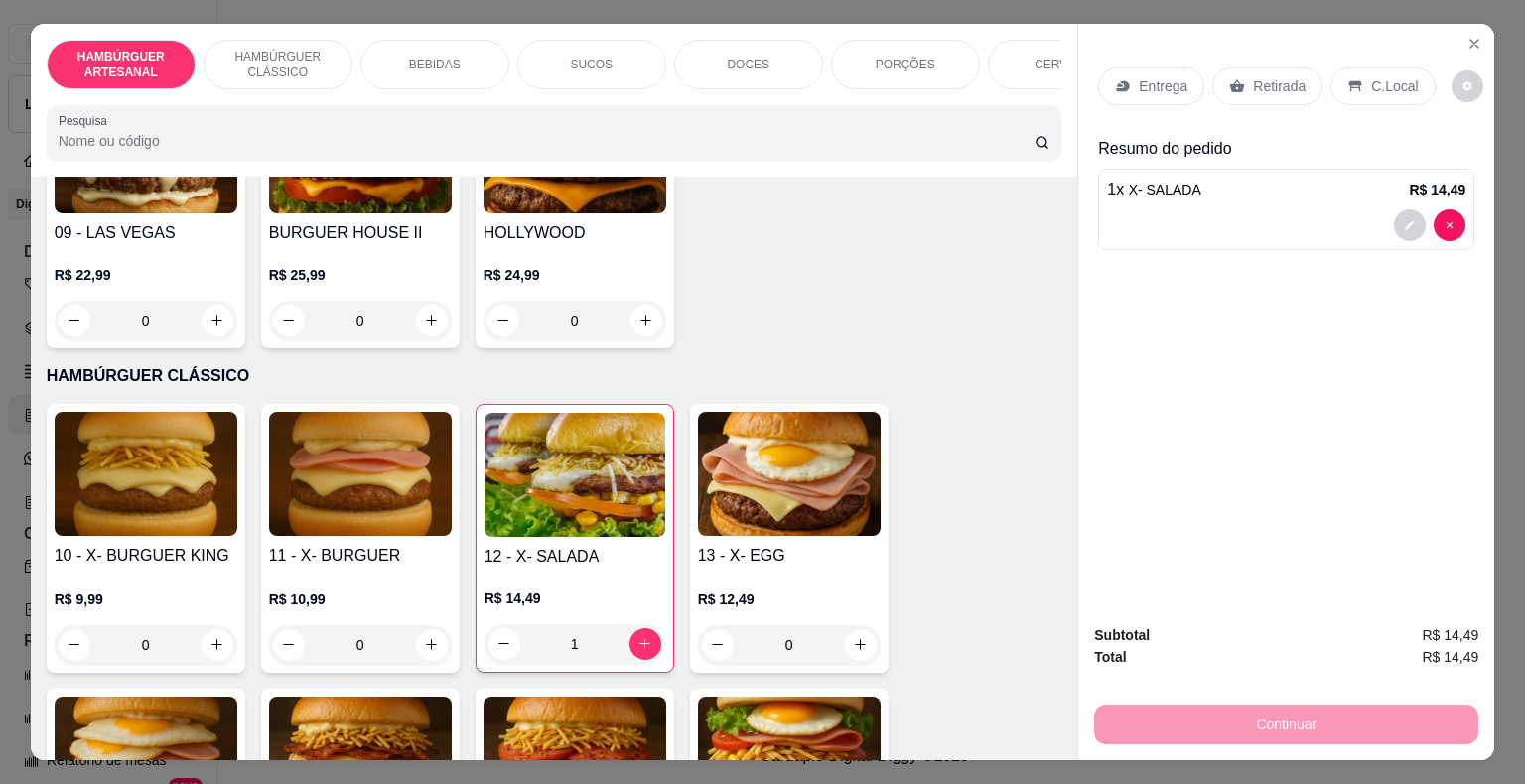 click on "Entrega" at bounding box center [1163, 86] 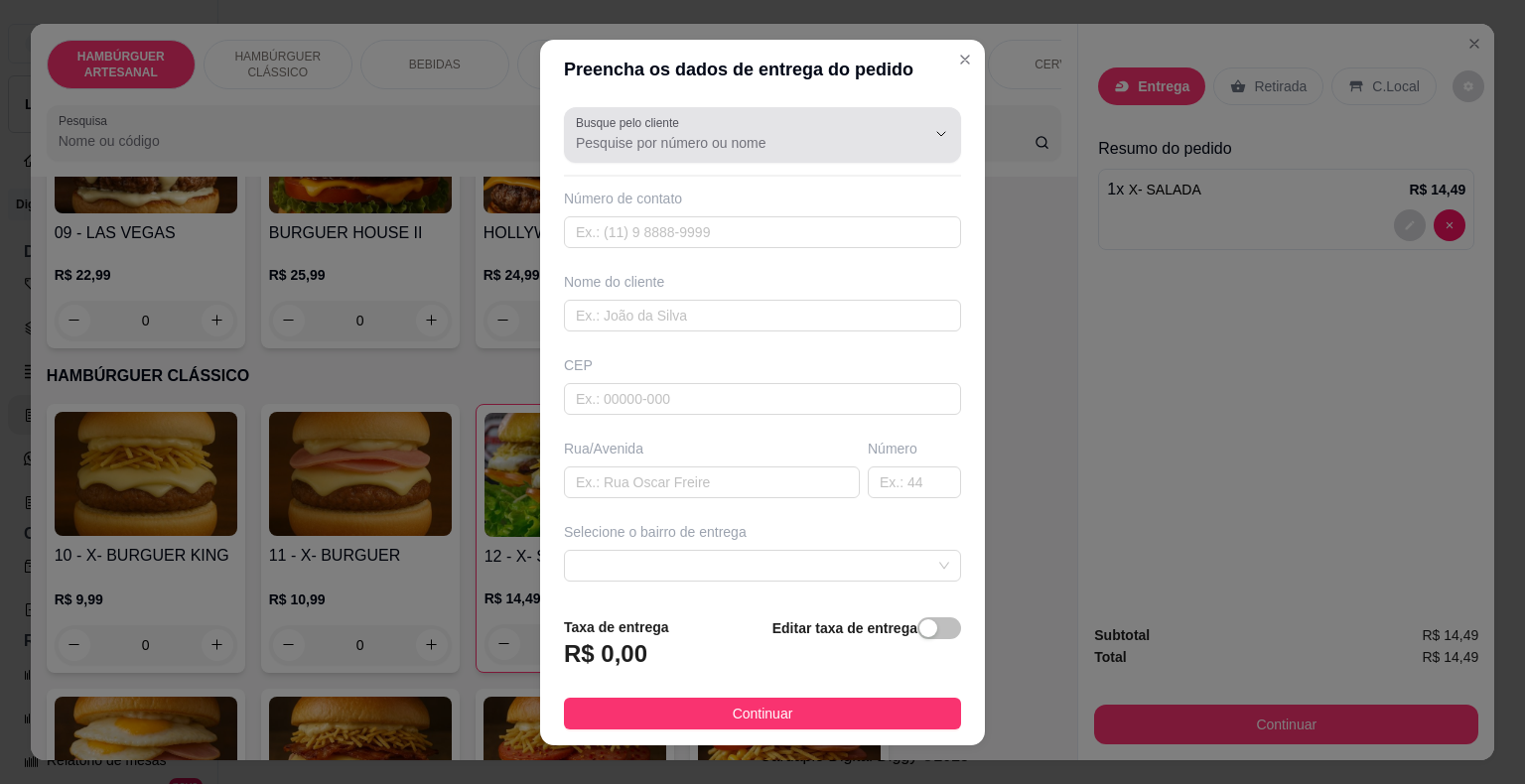 click at bounding box center [925, 134] 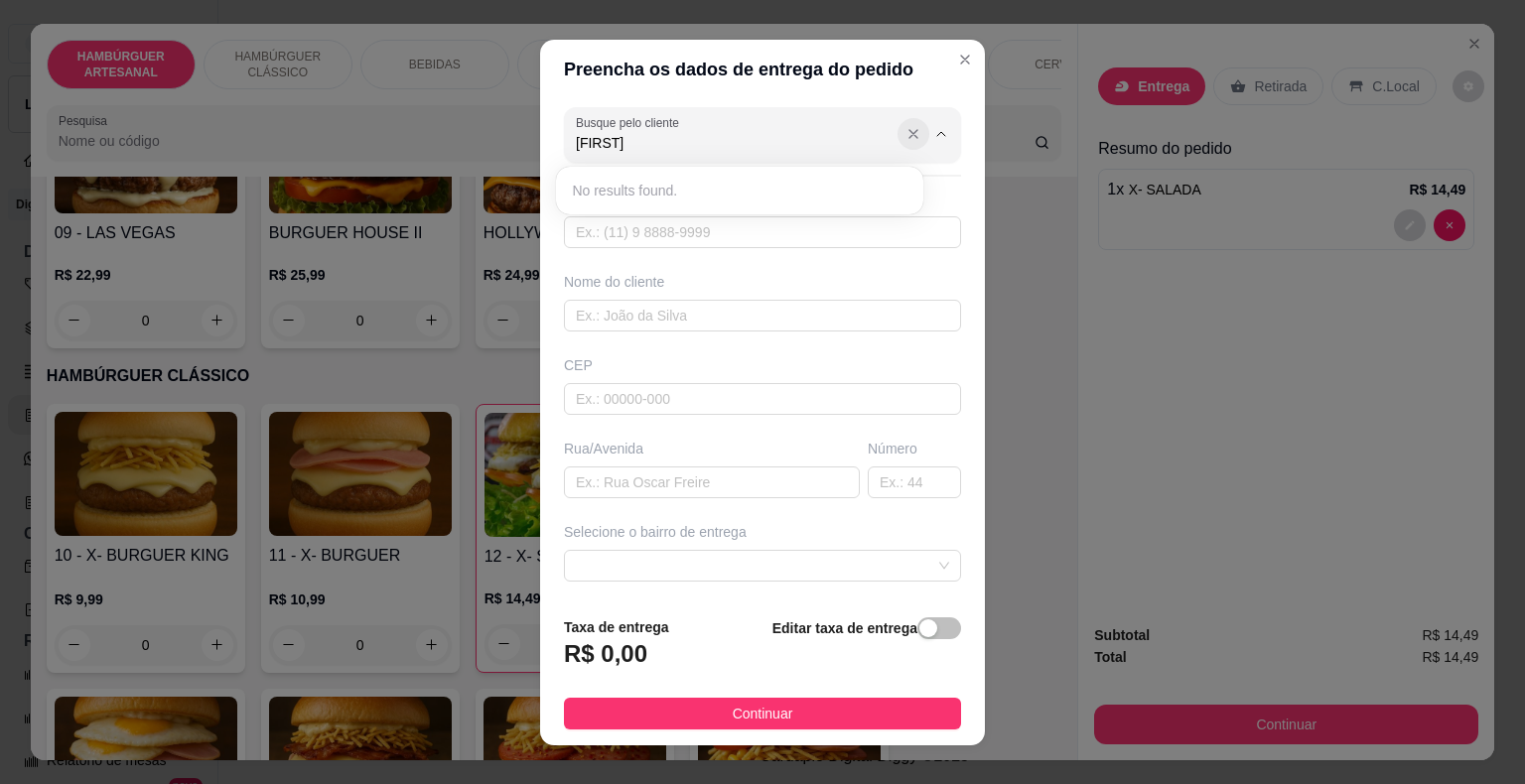 type on "[FIRST]" 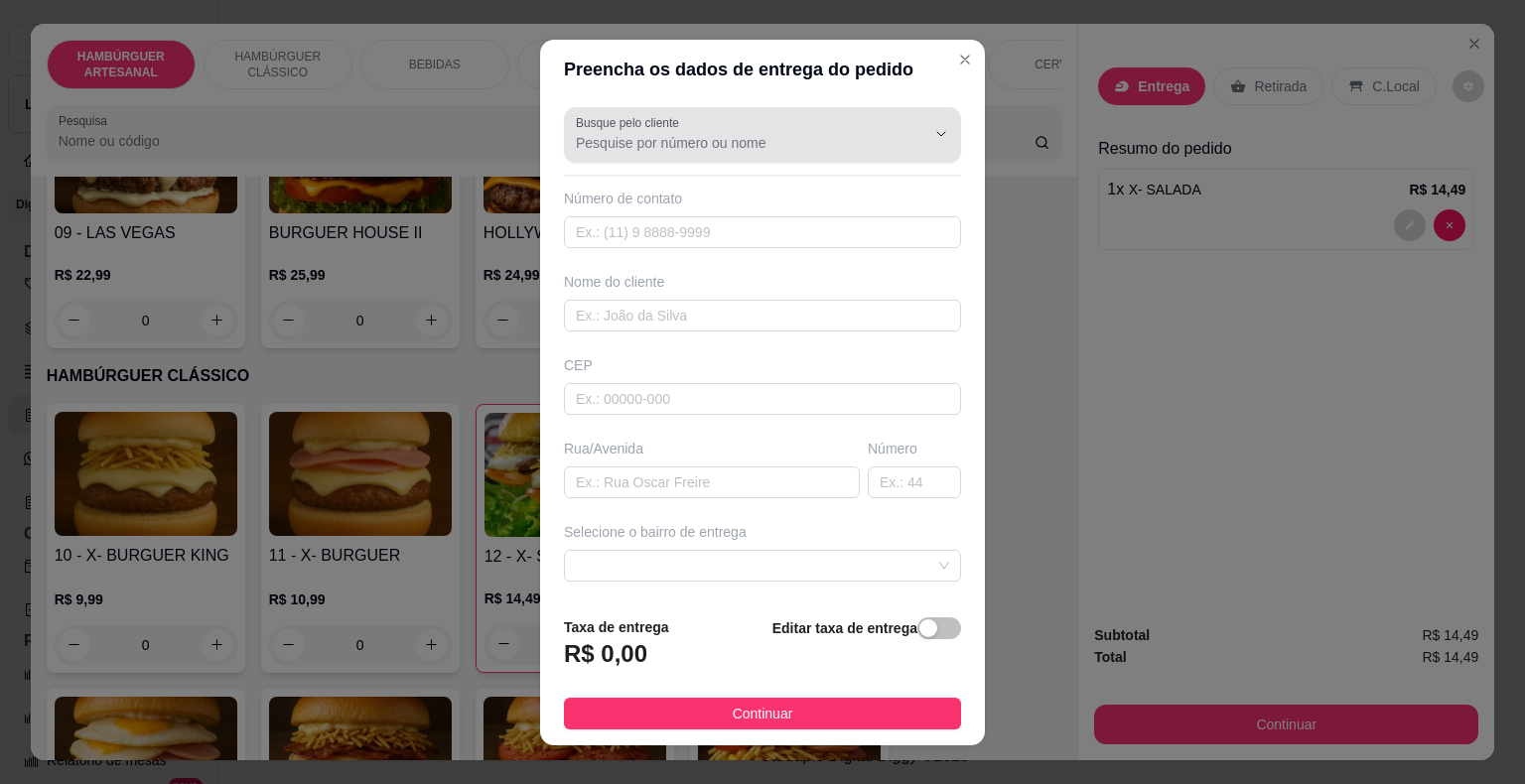 click 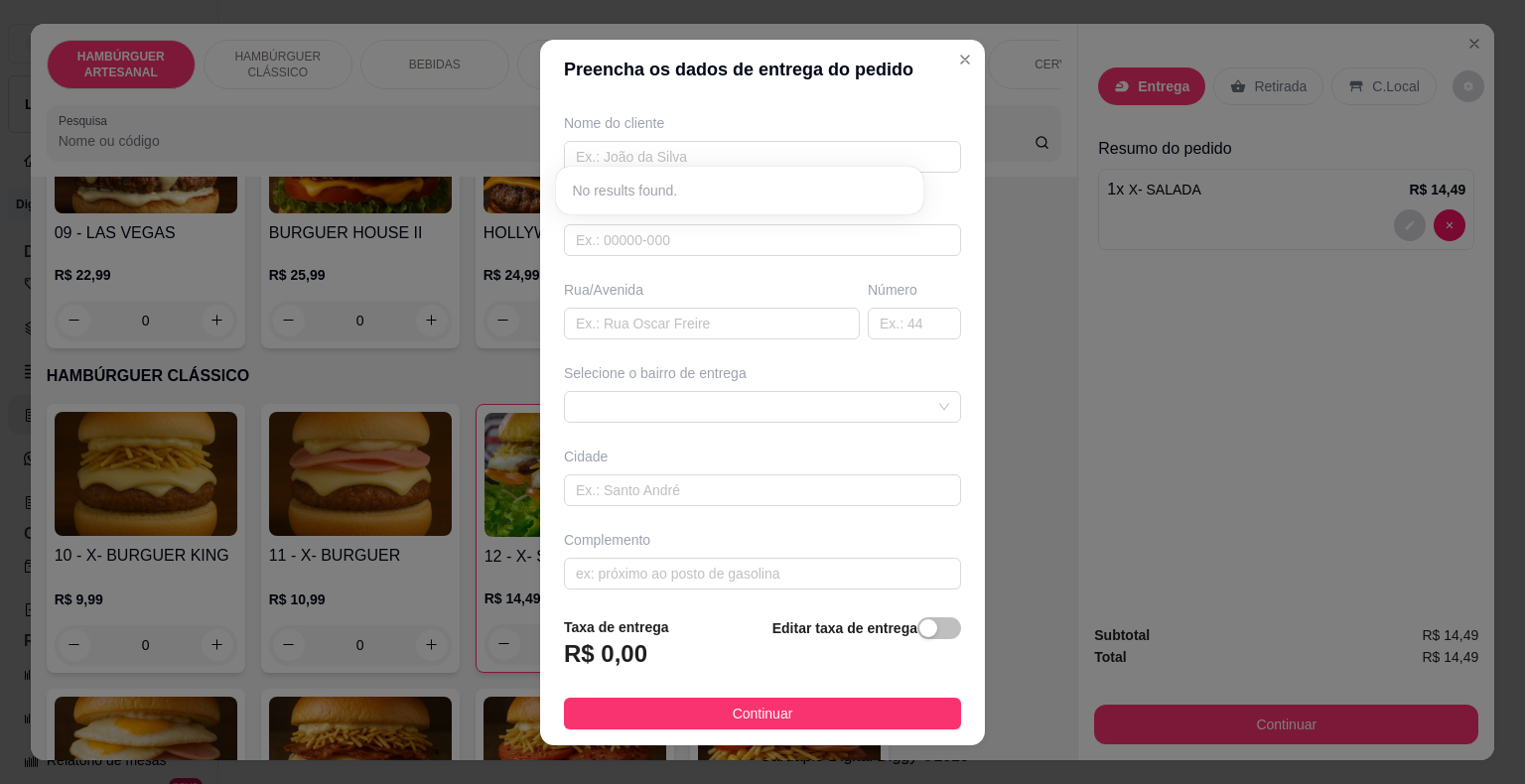 scroll, scrollTop: 164, scrollLeft: 0, axis: vertical 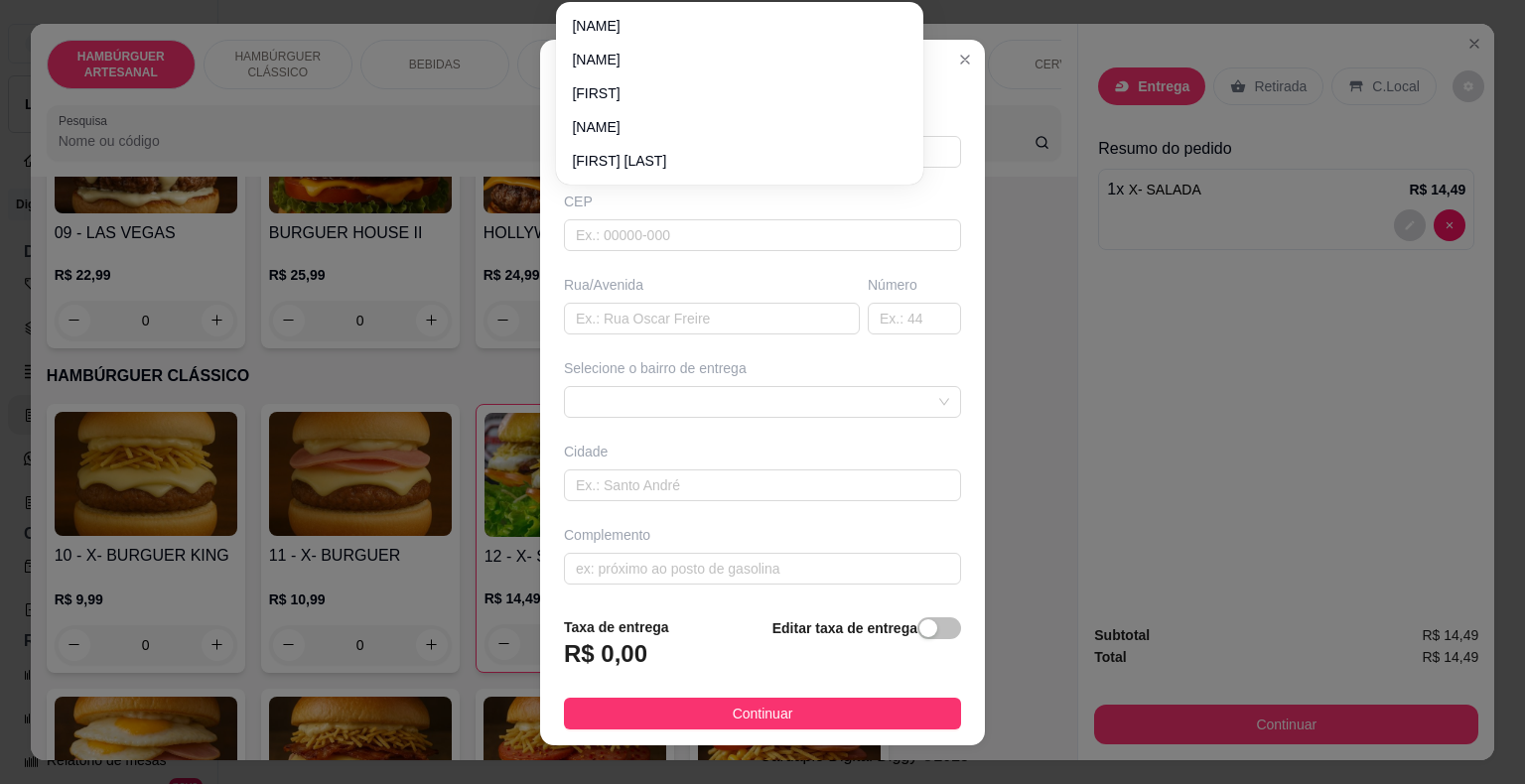 click on "Preencha os dados de entrega do pedido Busque pelo cliente Número de contato Nome do cliente CEP Rua/Avenida Número Selecione o bairro de entrega Cidade Complemento Taxa de entrega R$ 0,00 Editar taxa de entrega  Continuar" at bounding box center [762, 392] 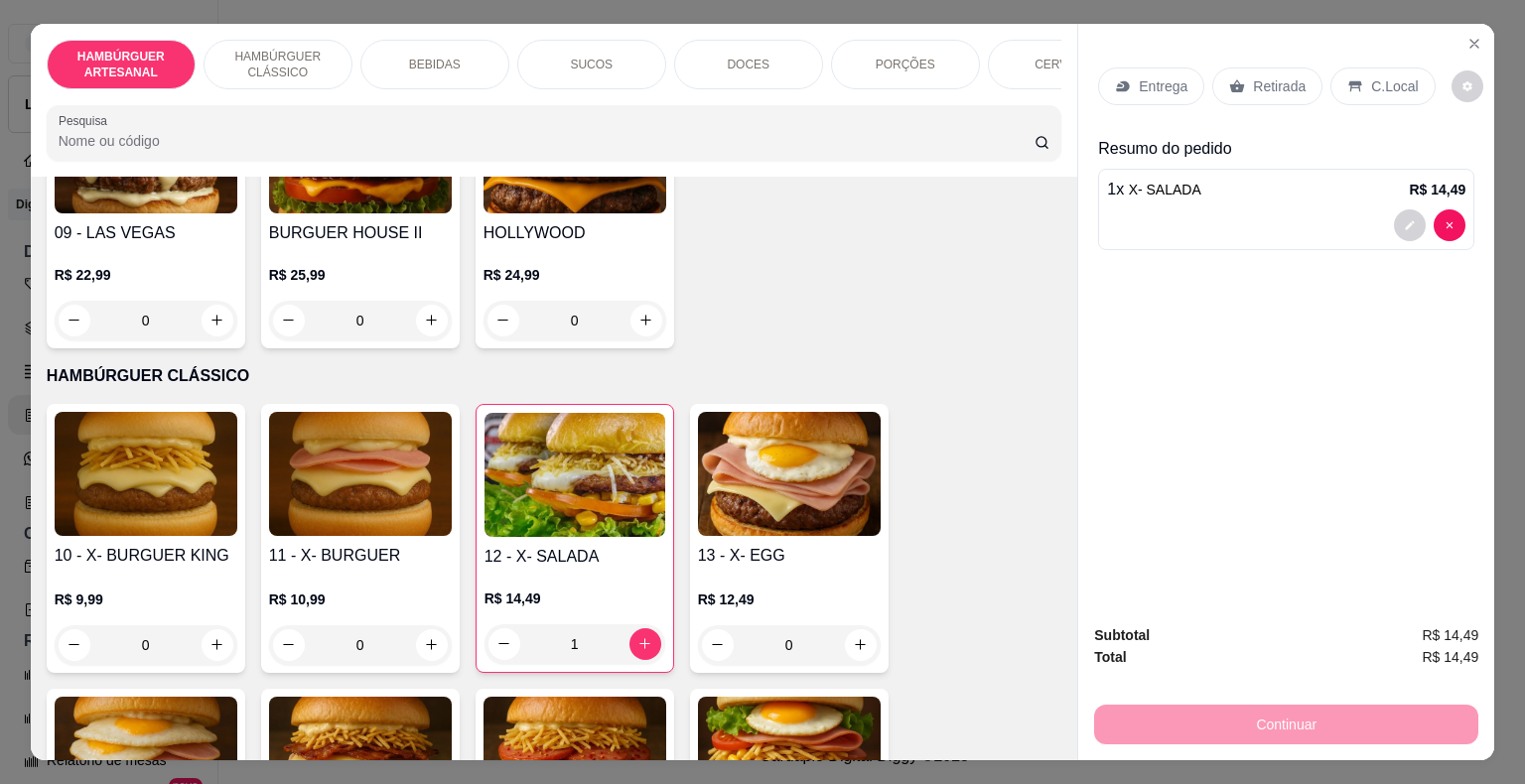 click on "Entrega" at bounding box center [1163, 86] 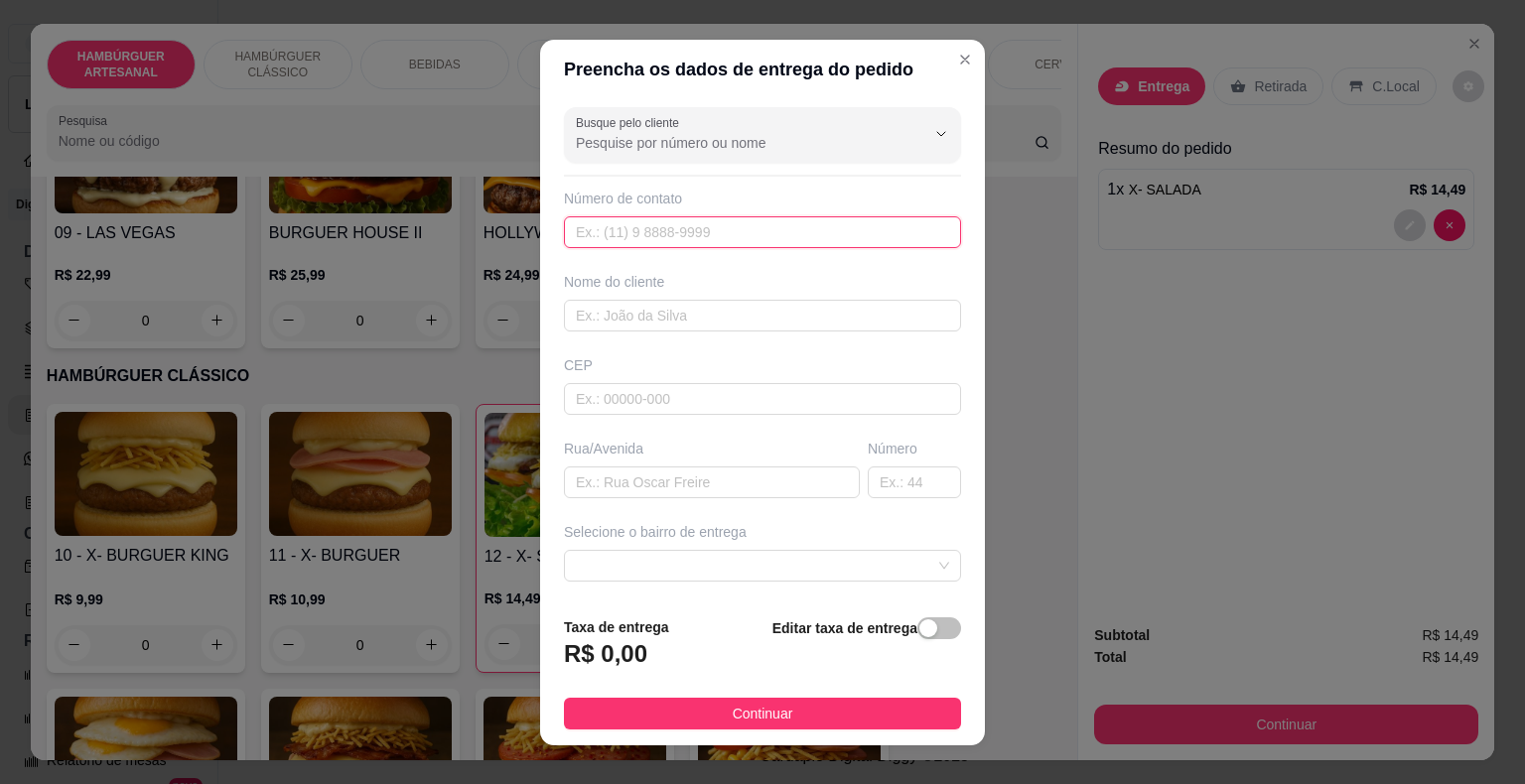 click at bounding box center [762, 232] 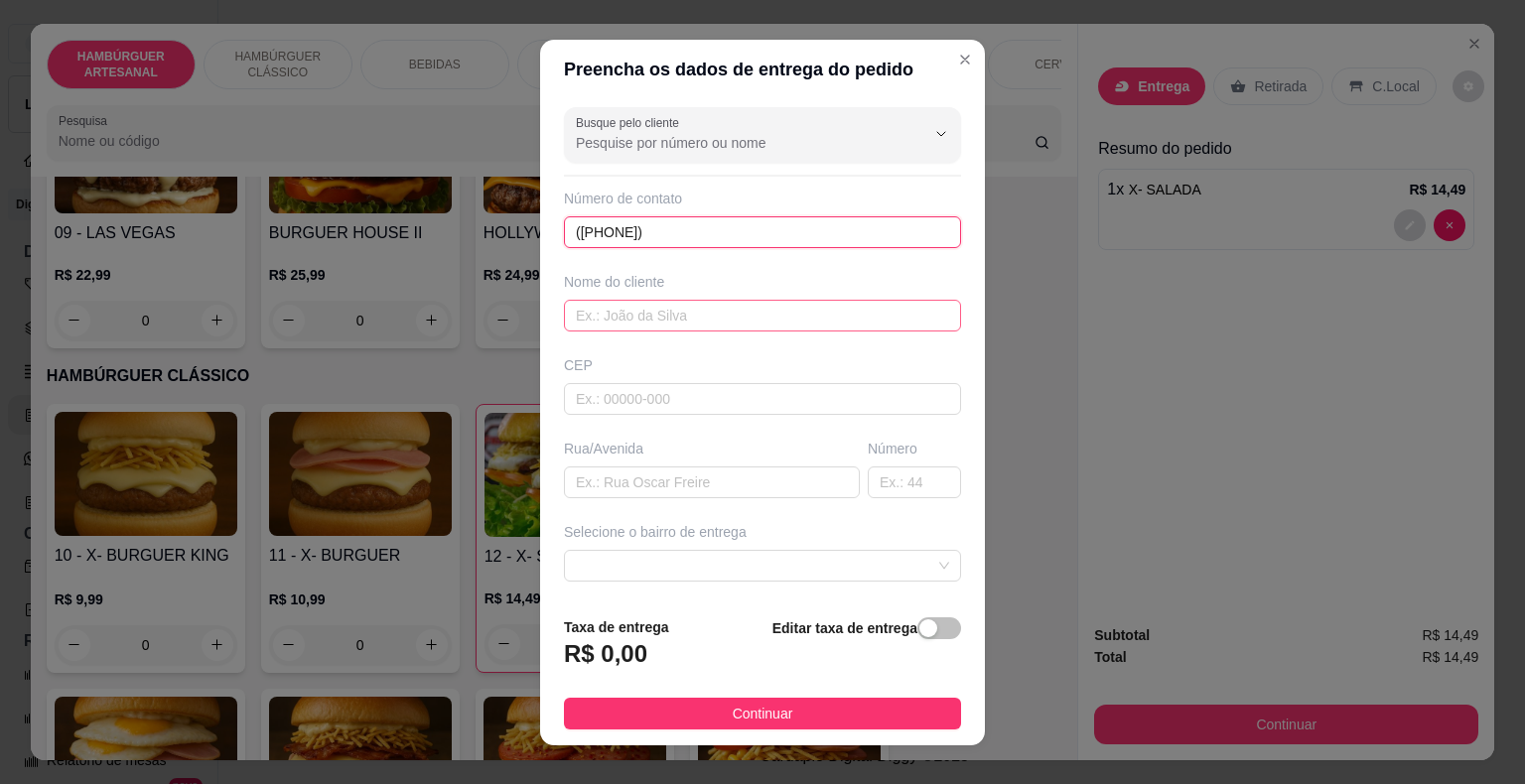 type on "([PHONE])" 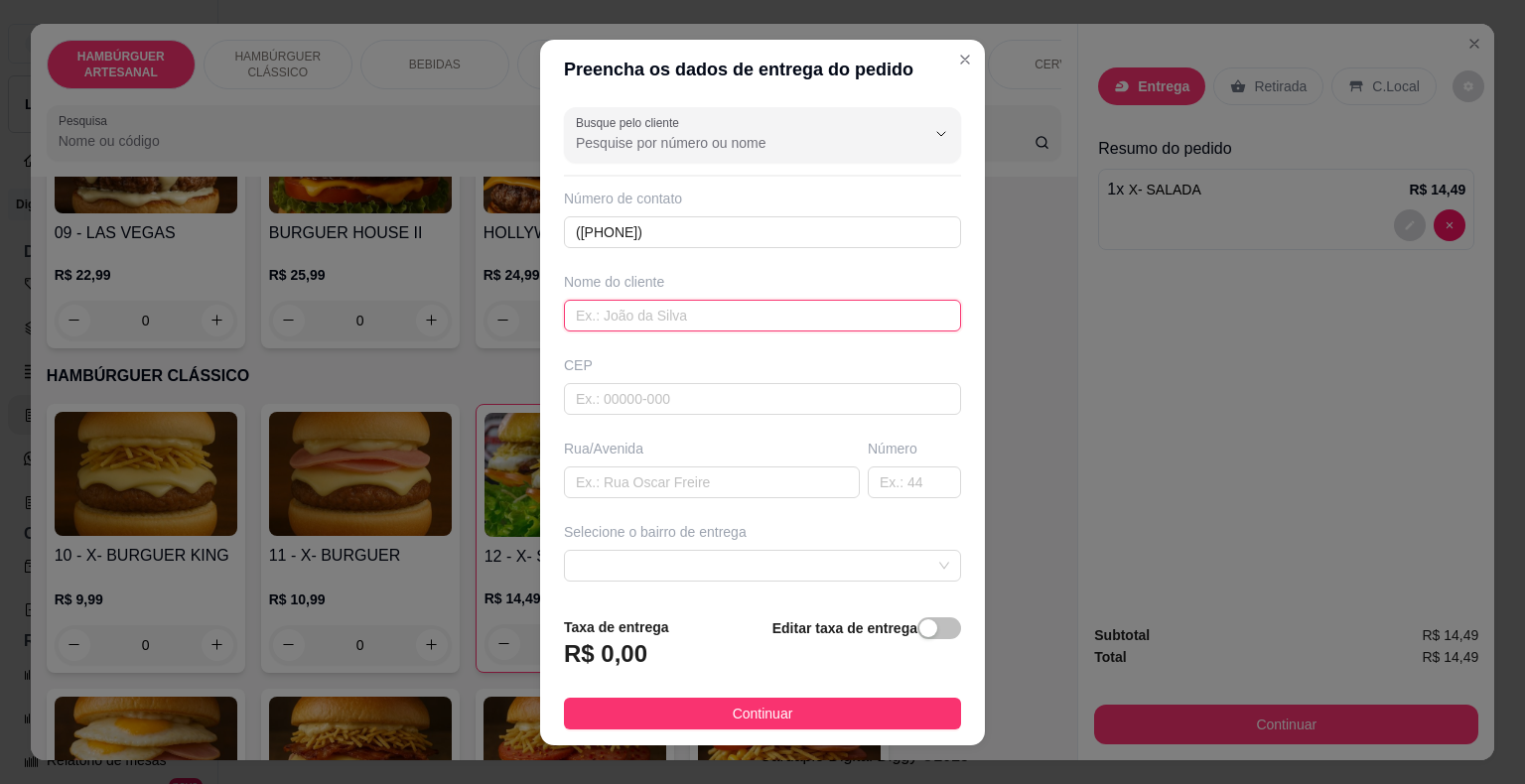 click at bounding box center [762, 316] 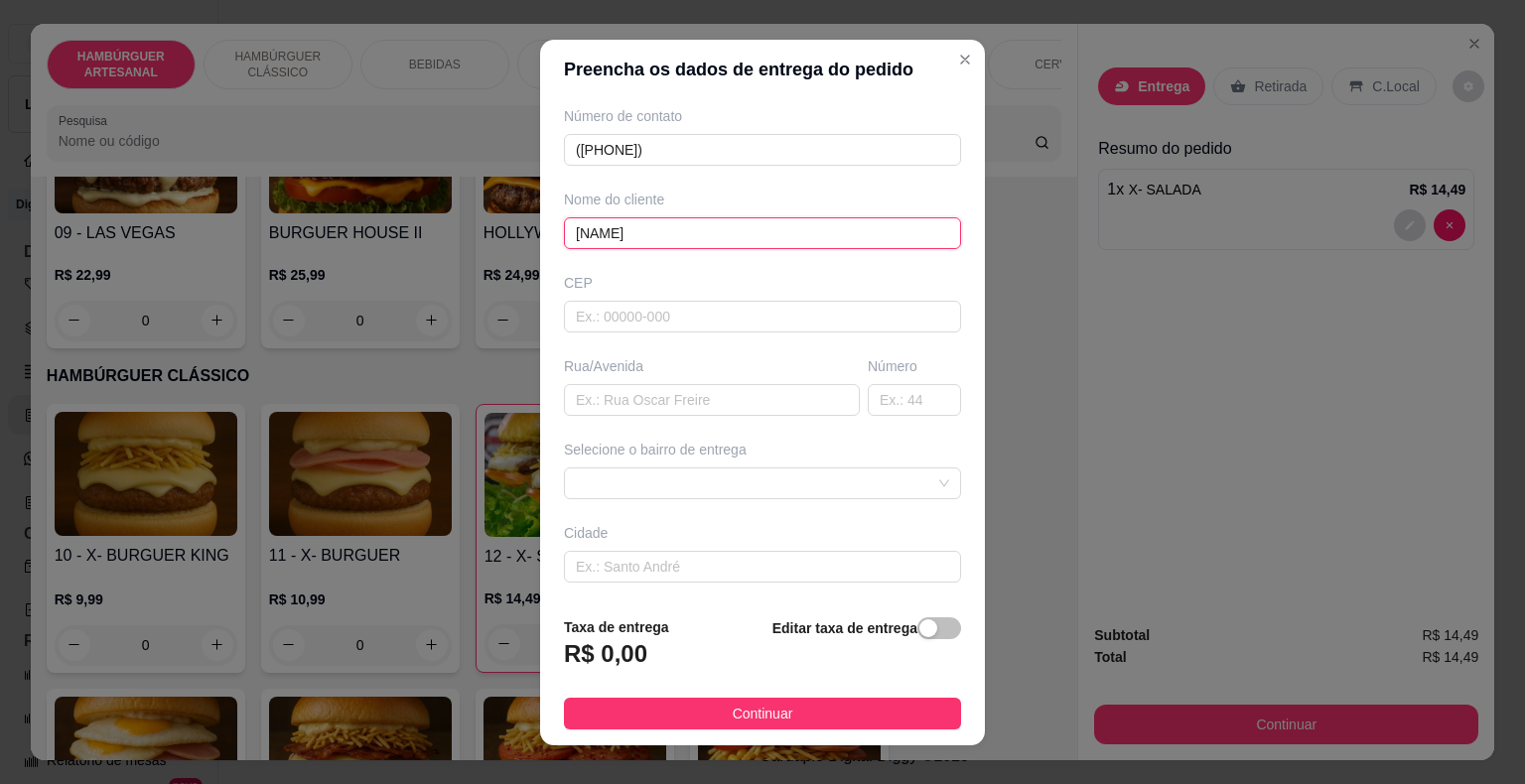 scroll, scrollTop: 99, scrollLeft: 0, axis: vertical 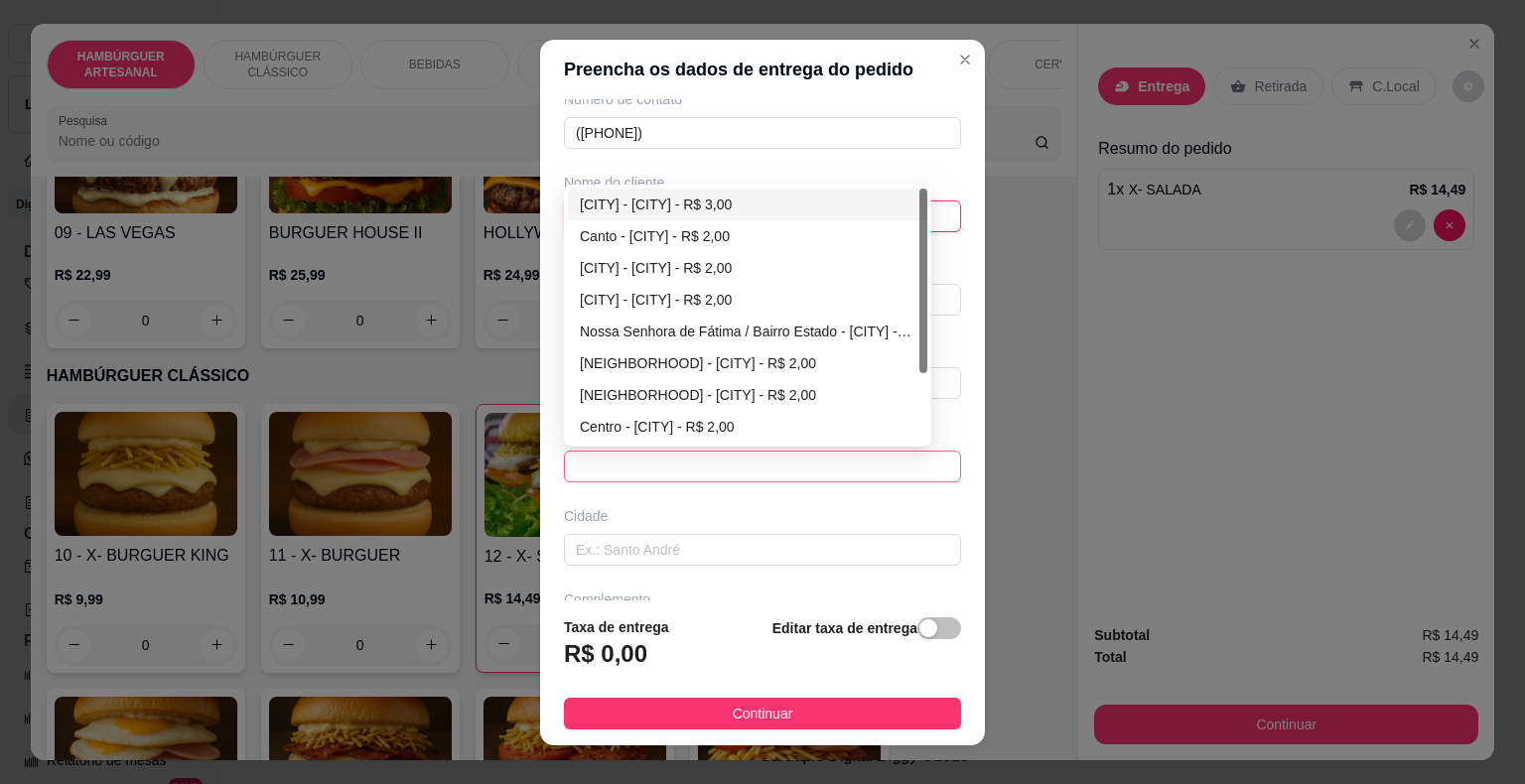 click at bounding box center (762, 466) 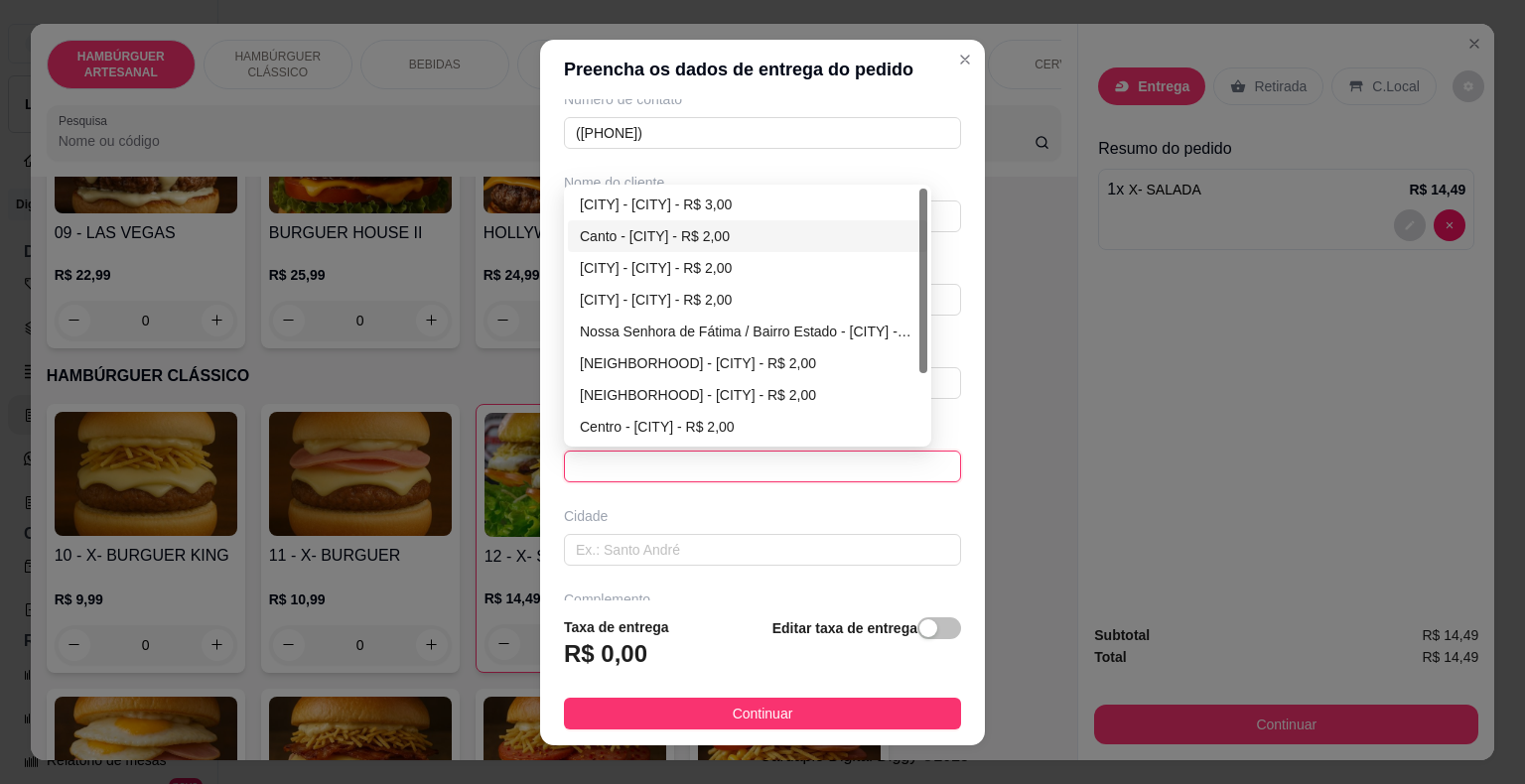 click on "Canto - [CITY]  -  R$ 2,00" at bounding box center [748, 236] 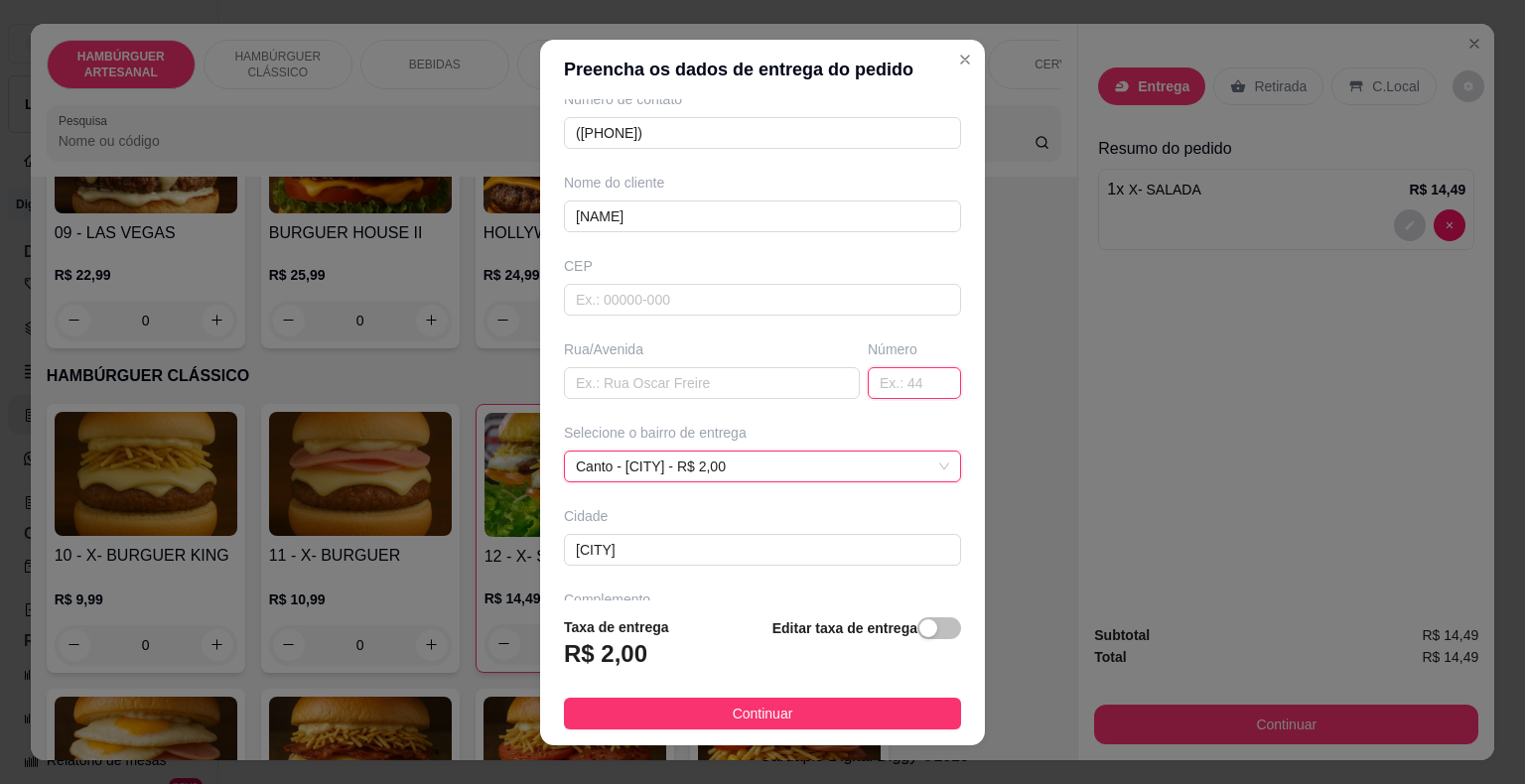 click at bounding box center (914, 383) 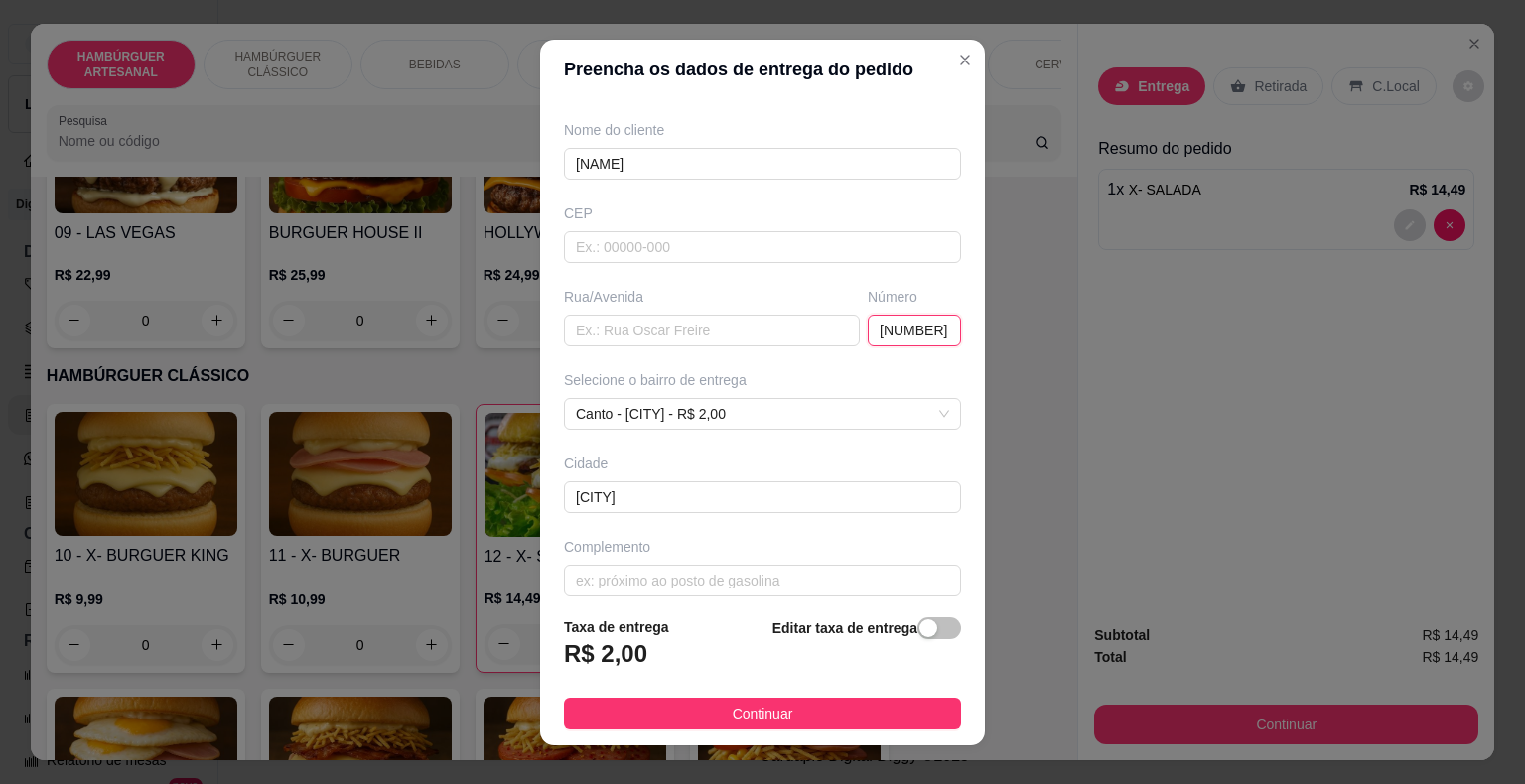 scroll, scrollTop: 164, scrollLeft: 0, axis: vertical 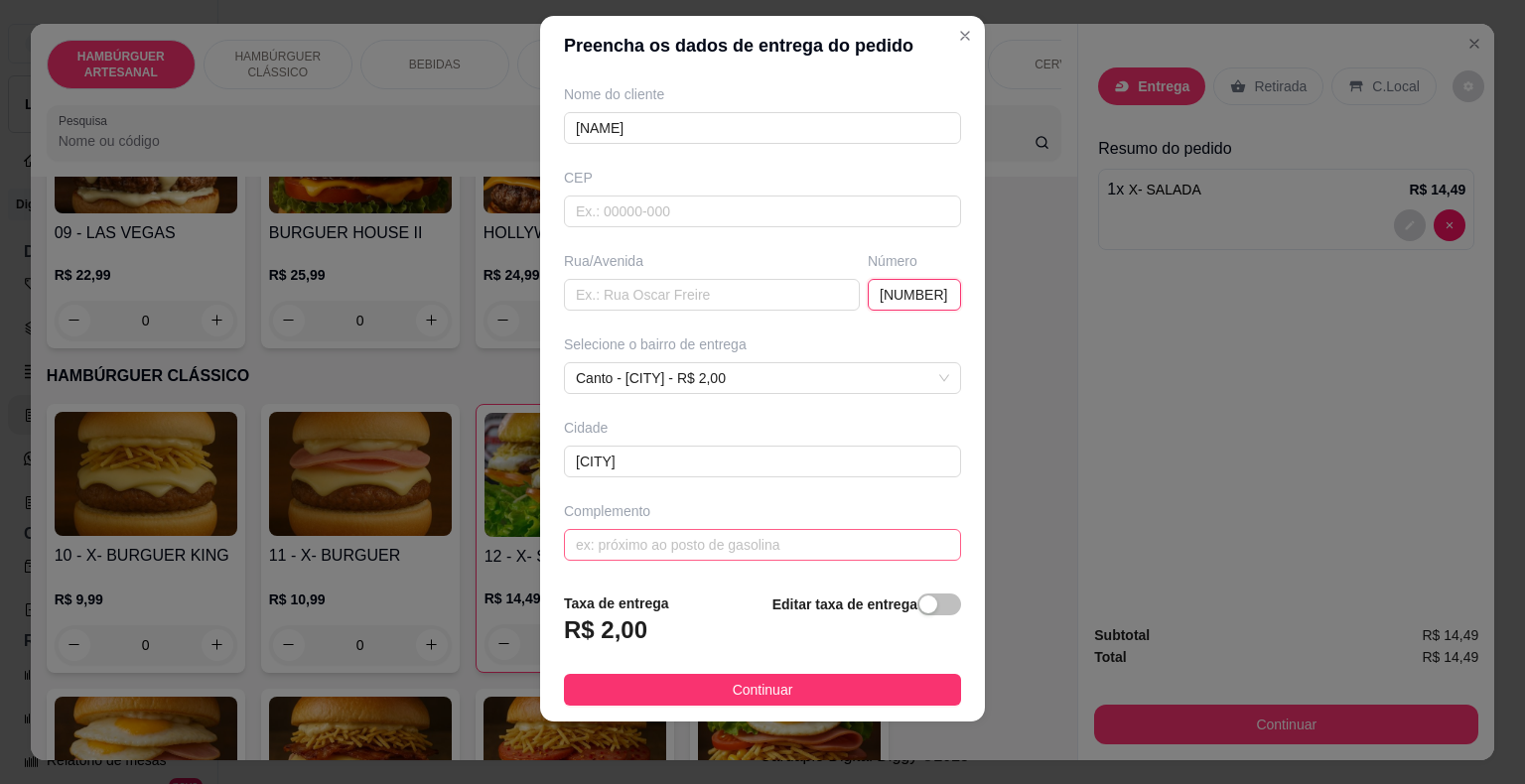 type on "[NUMBER]" 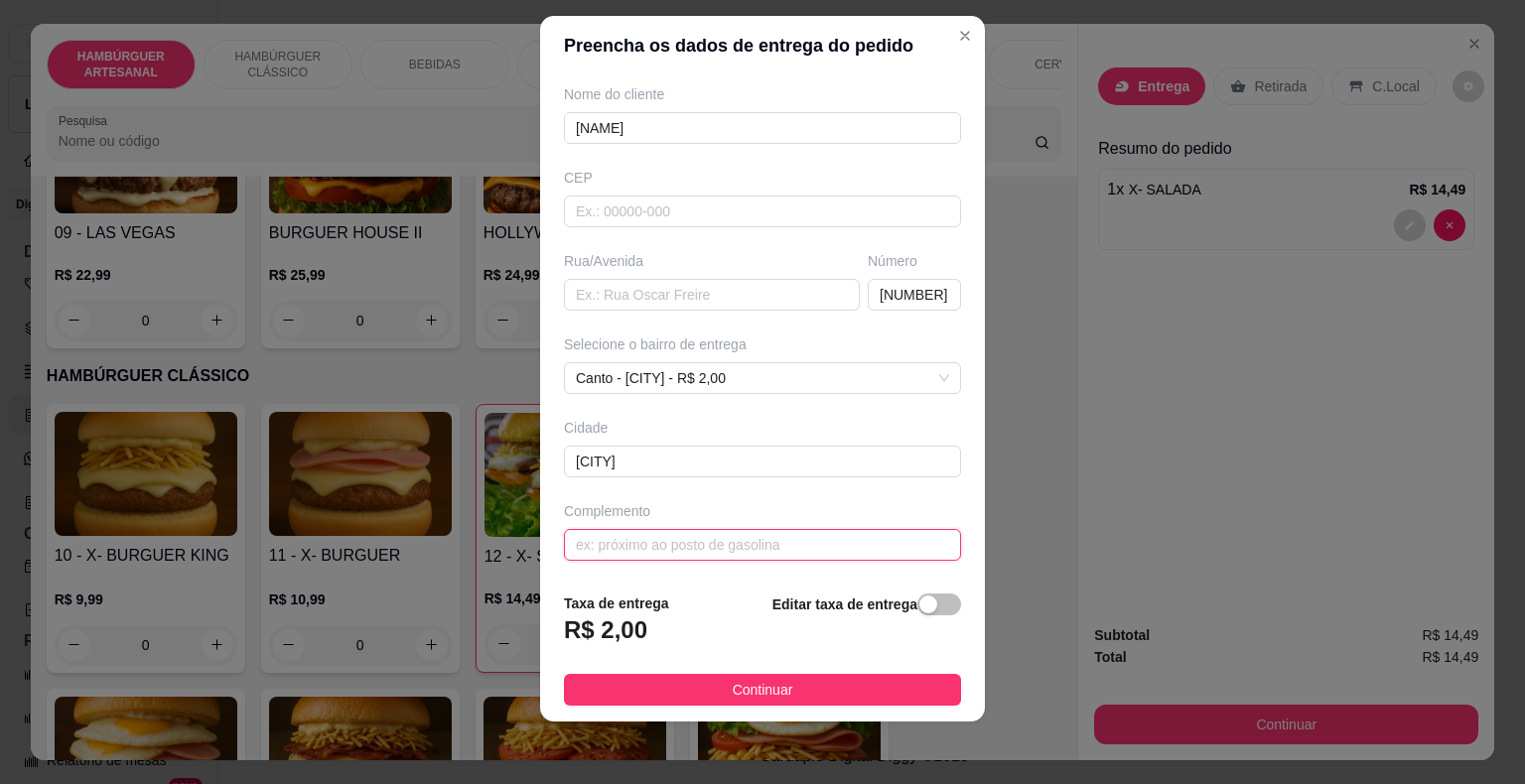click at bounding box center (762, 545) 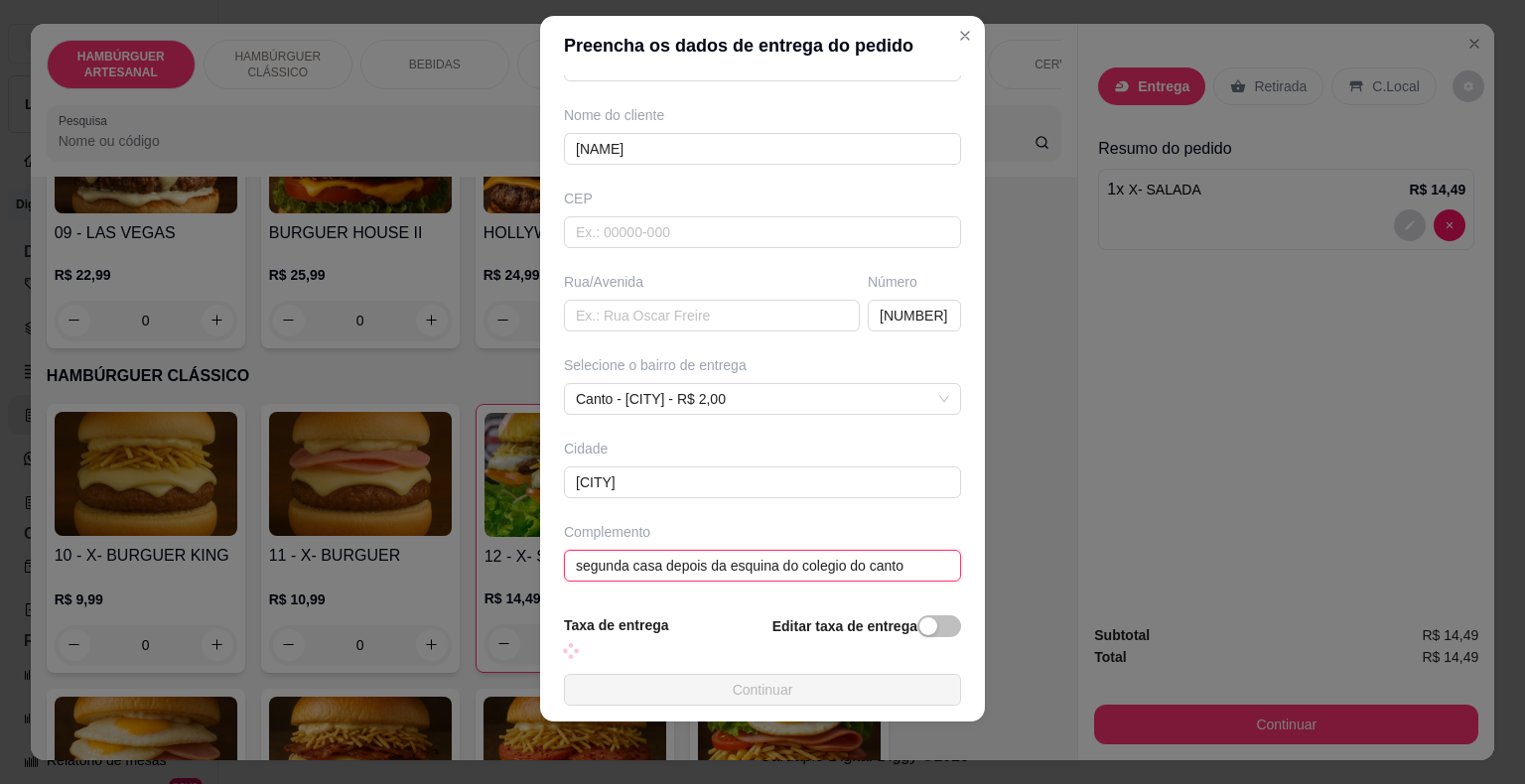 scroll, scrollTop: 164, scrollLeft: 0, axis: vertical 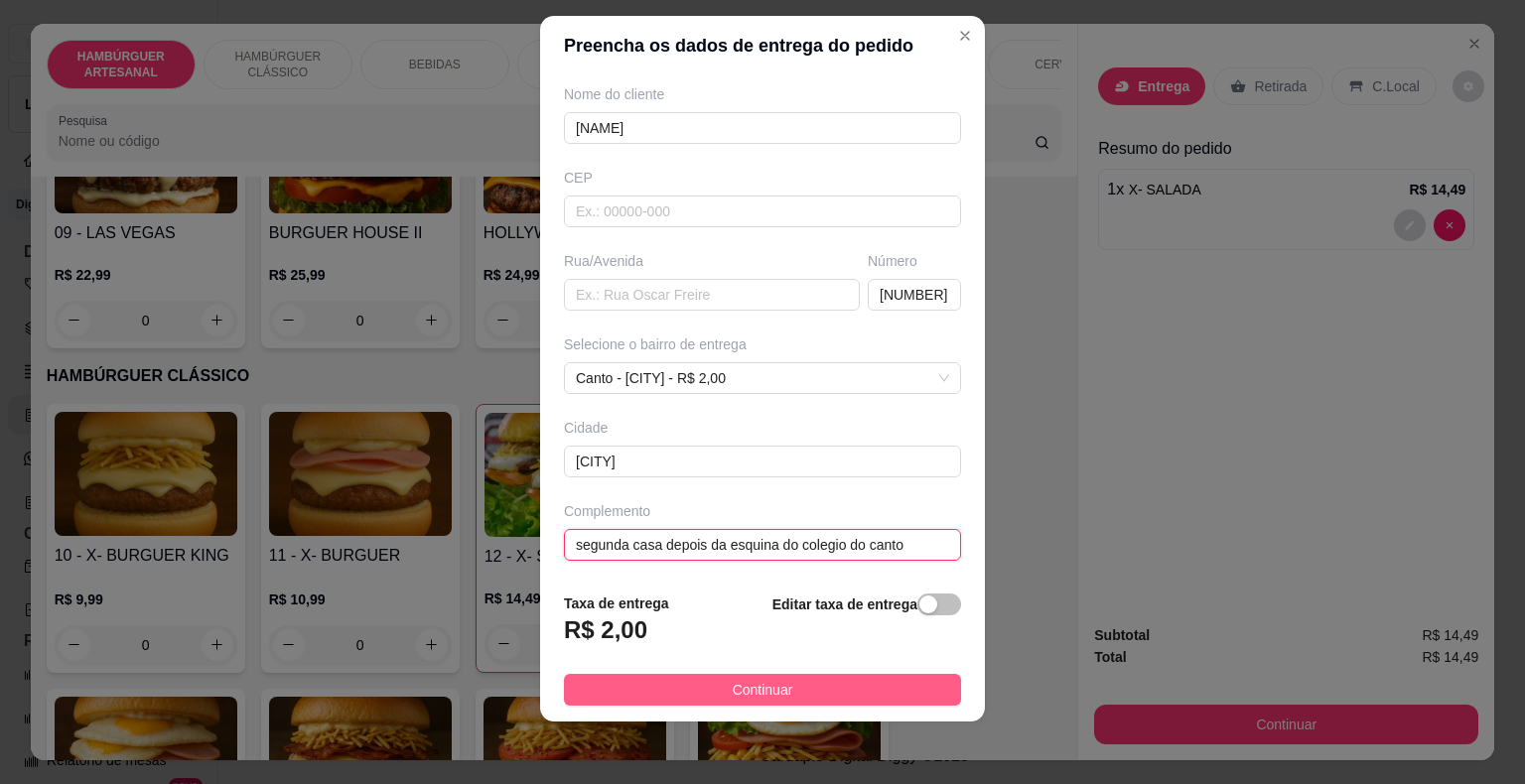 type on "segunda casa depois da esquina do colegio do canto" 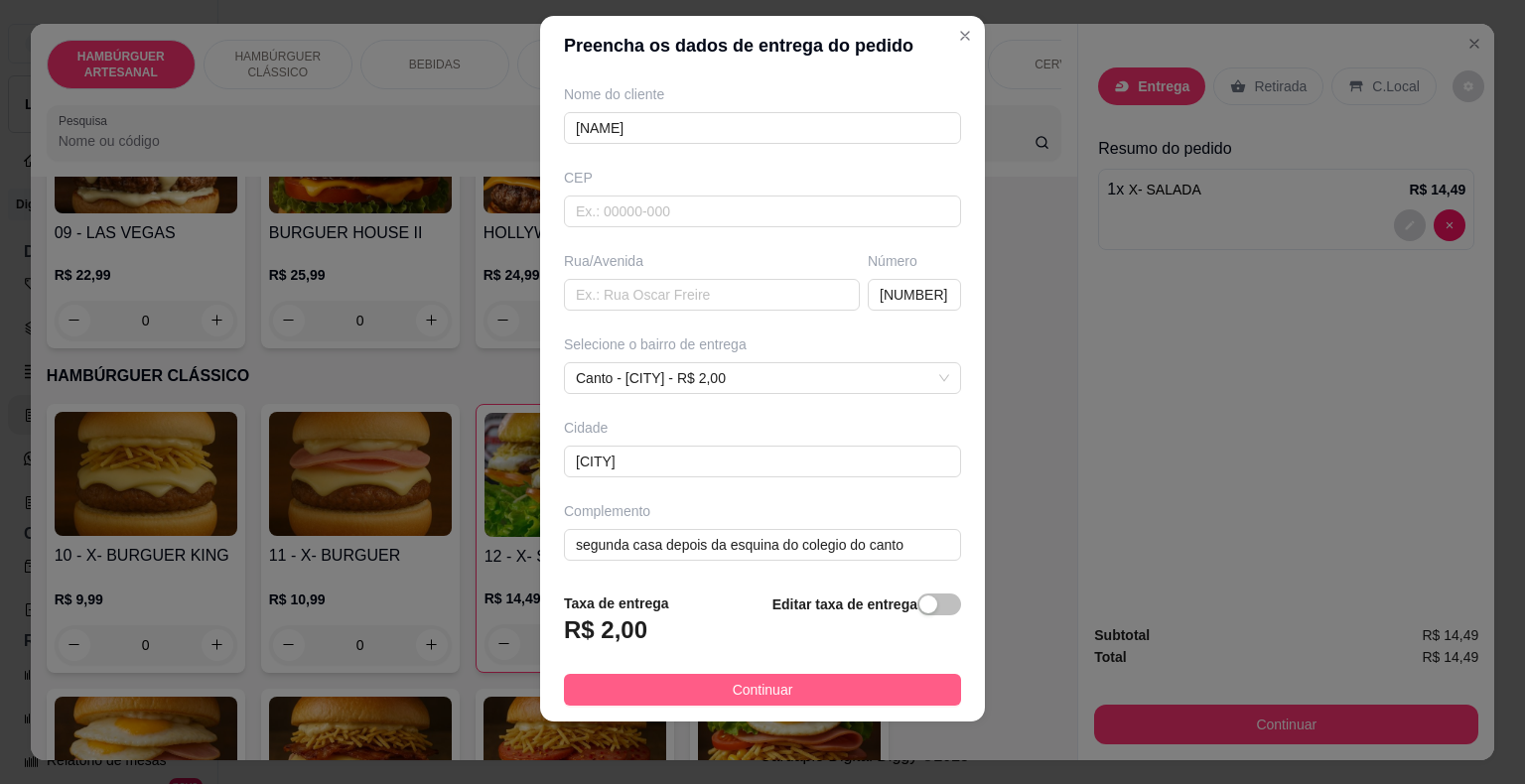 click on "Continuar" at bounding box center (762, 690) 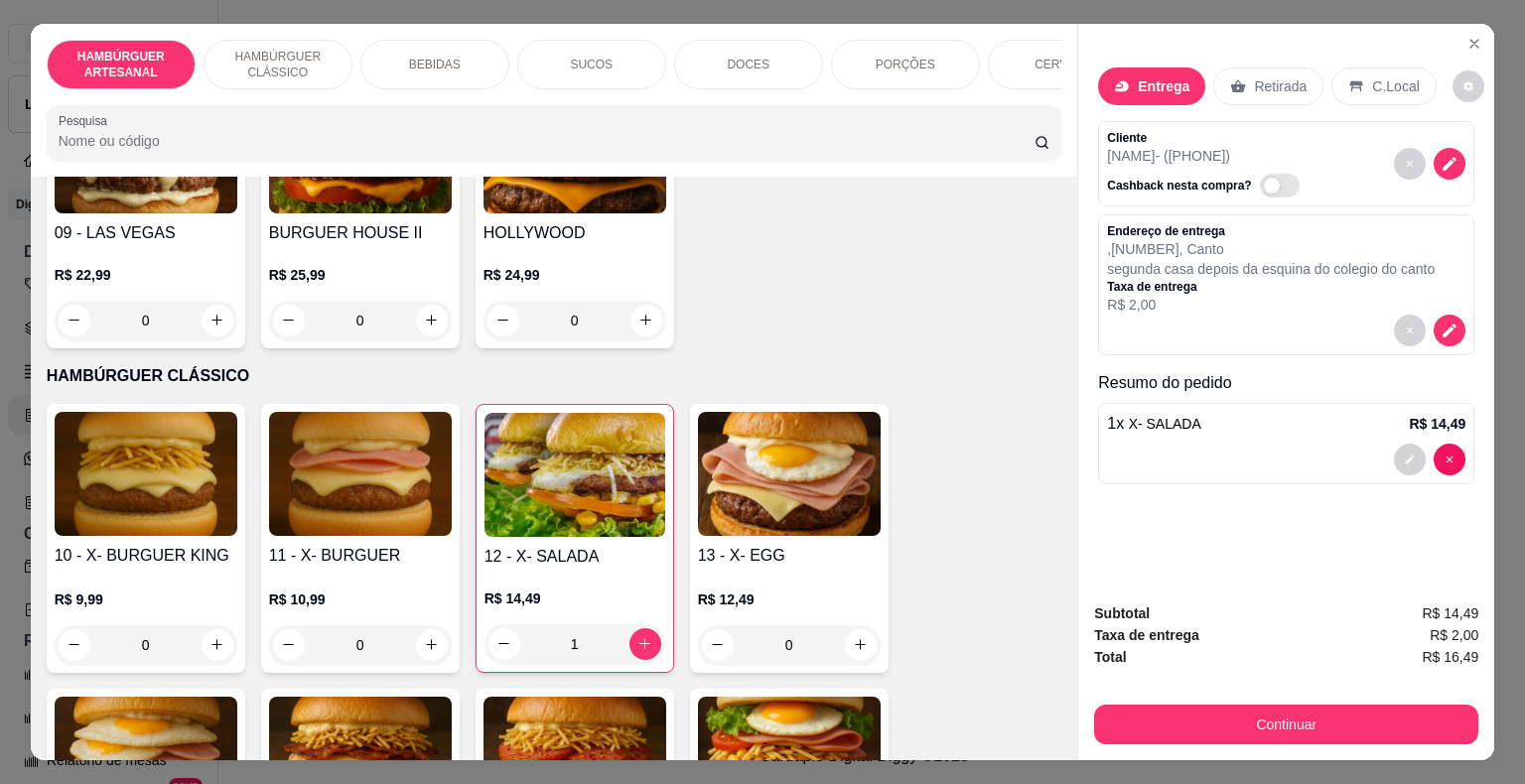 click on "BEBIDAS" at bounding box center (435, 65) 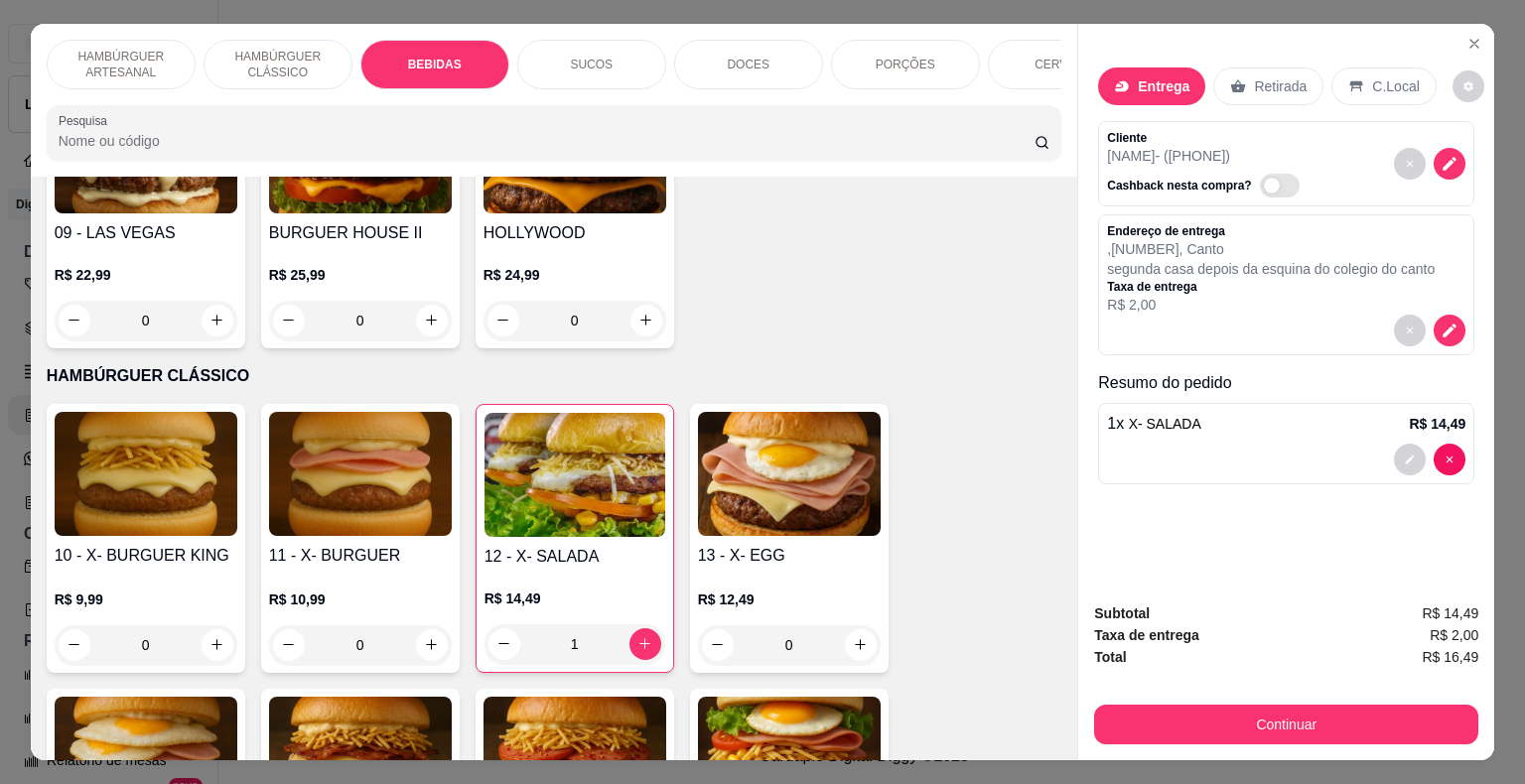 scroll, scrollTop: 1584, scrollLeft: 0, axis: vertical 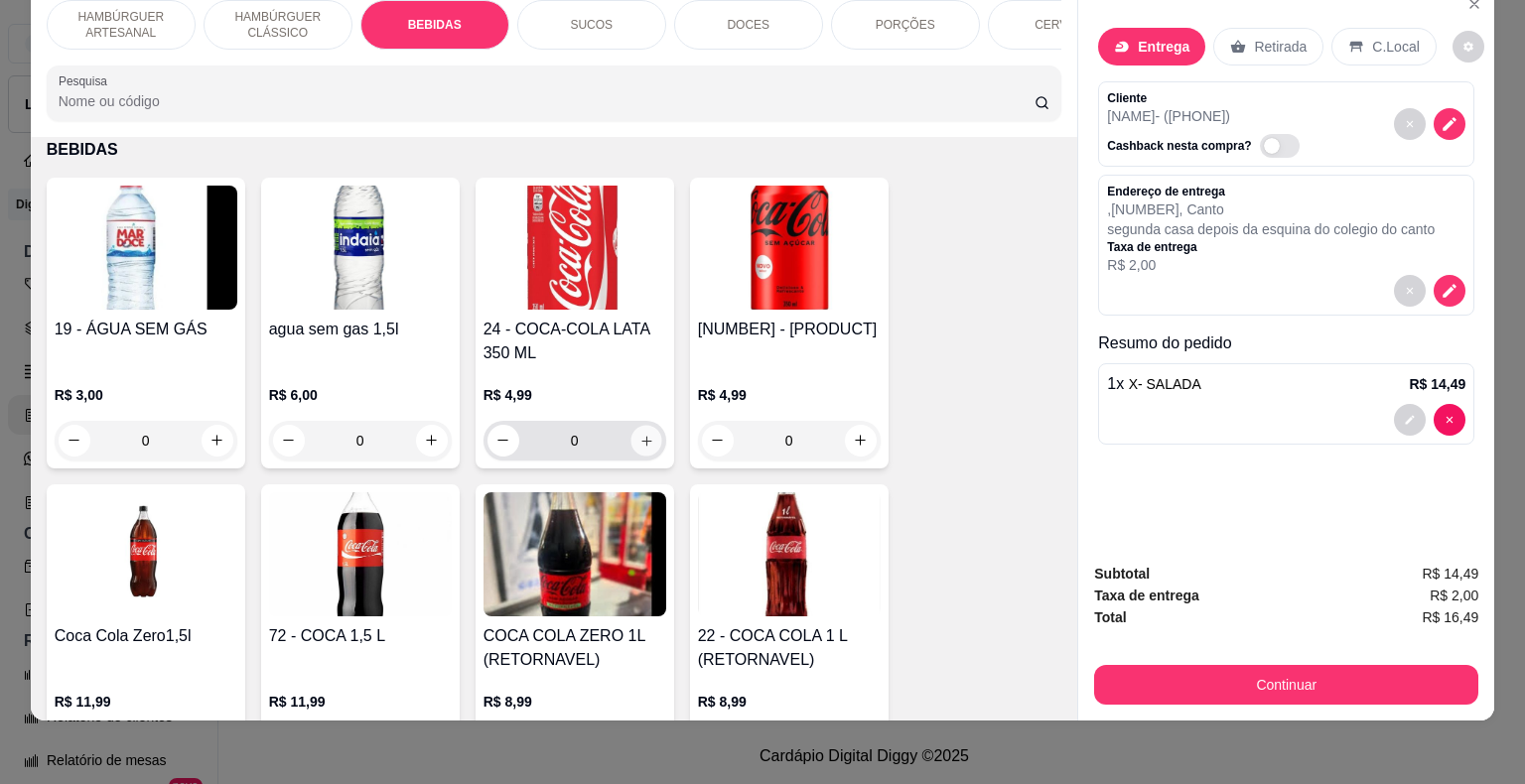 click 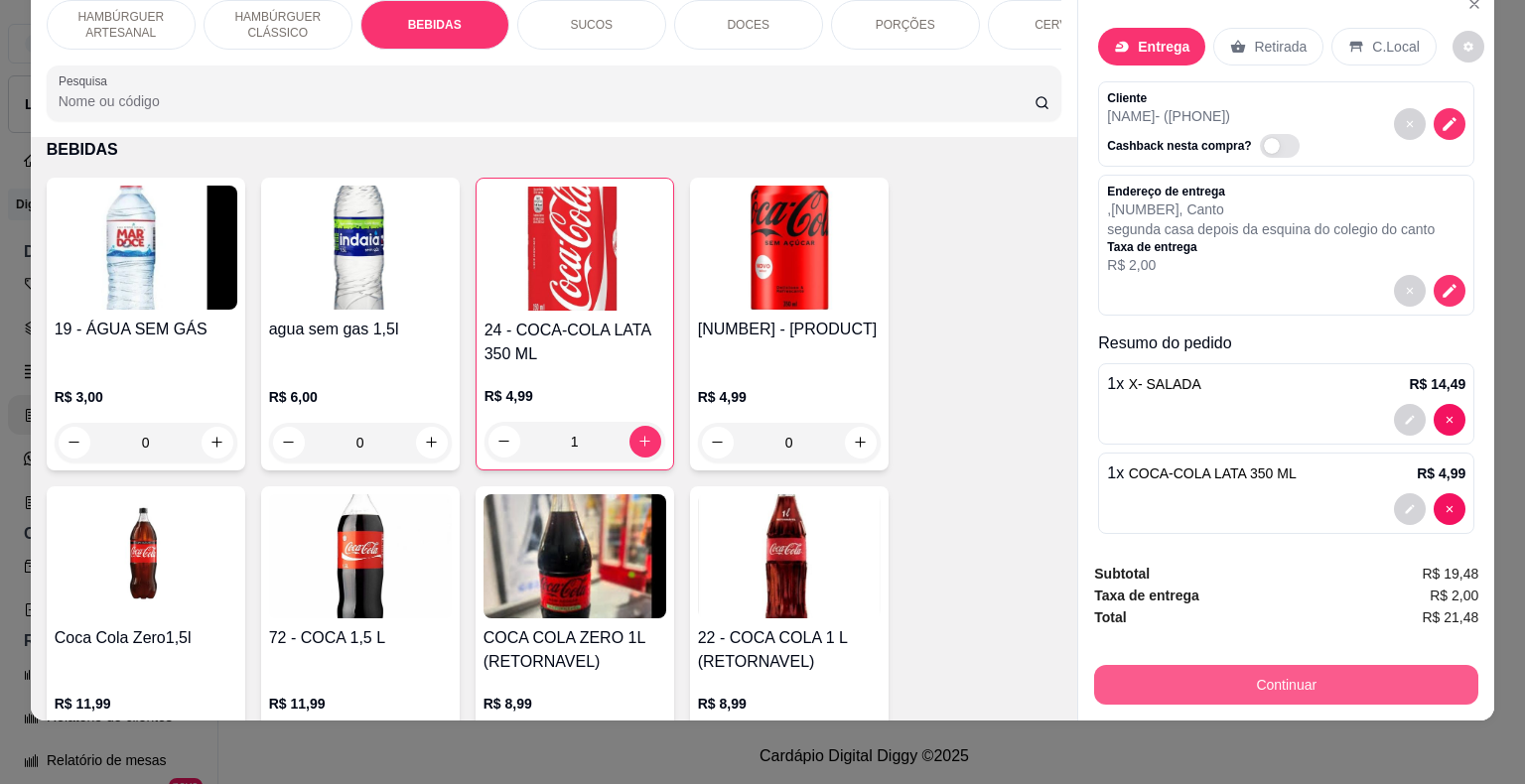 click on "Continuar" at bounding box center [1286, 685] 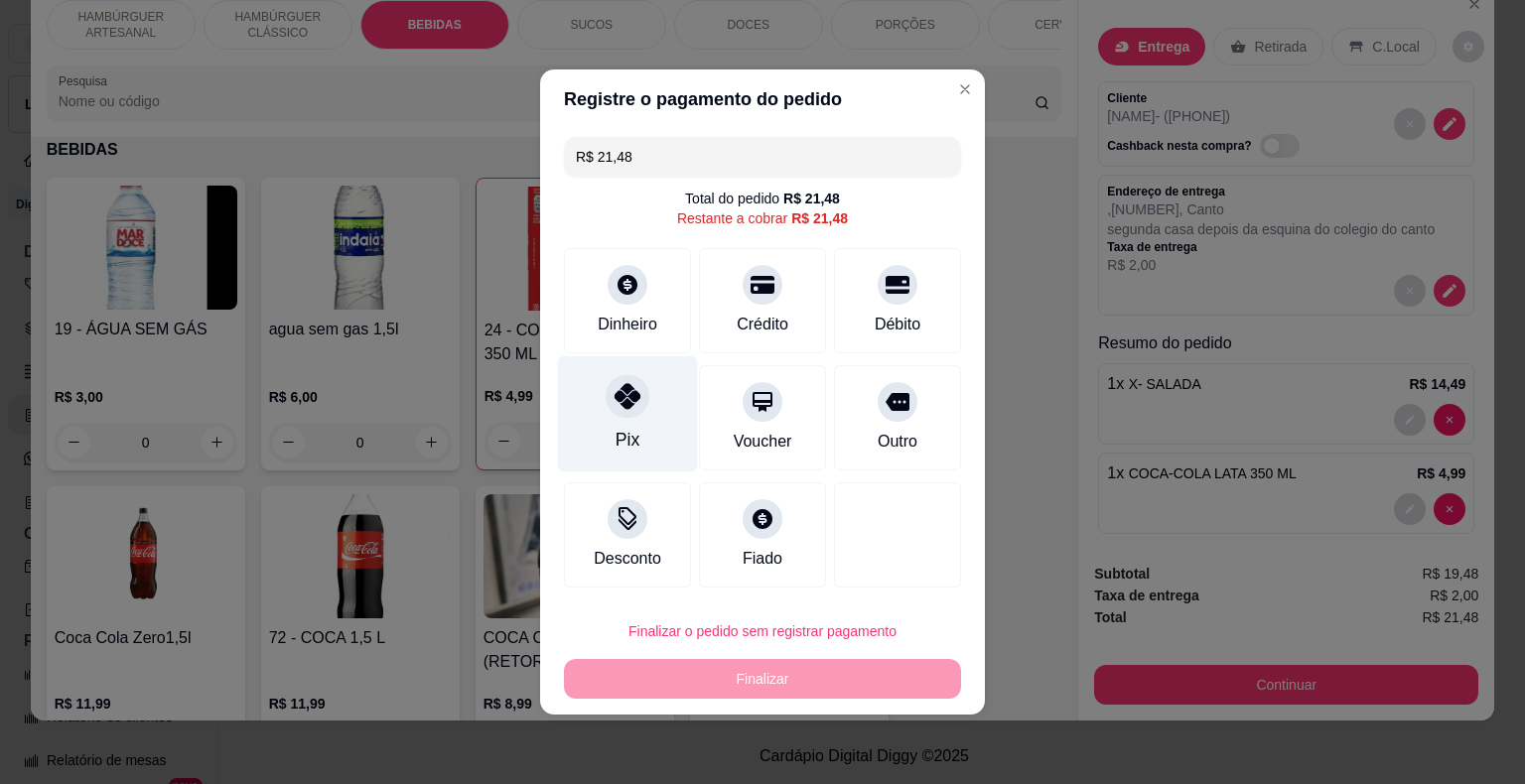 click on "Pix" at bounding box center (627, 414) 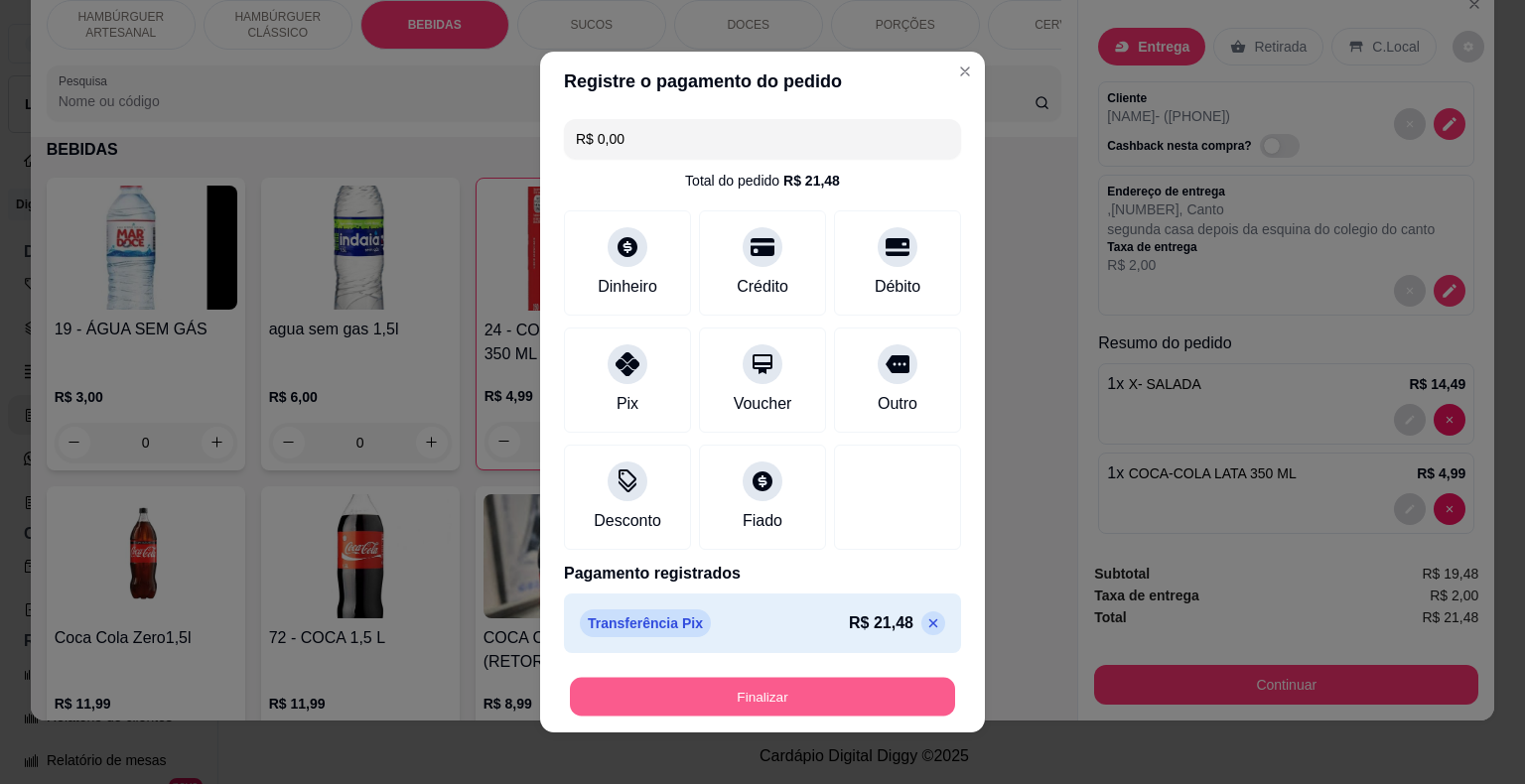 click on "Finalizar" at bounding box center [762, 697] 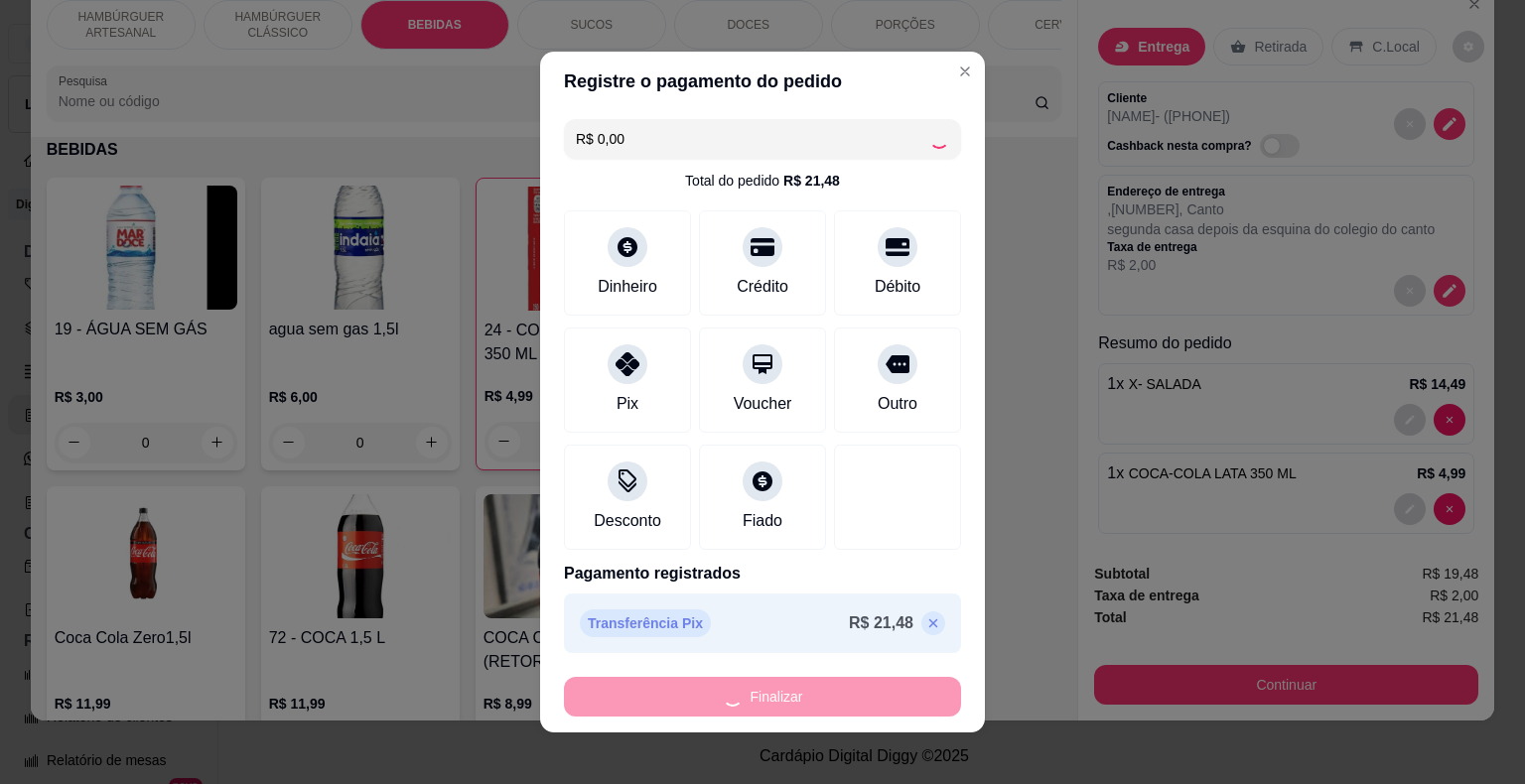 type on "0" 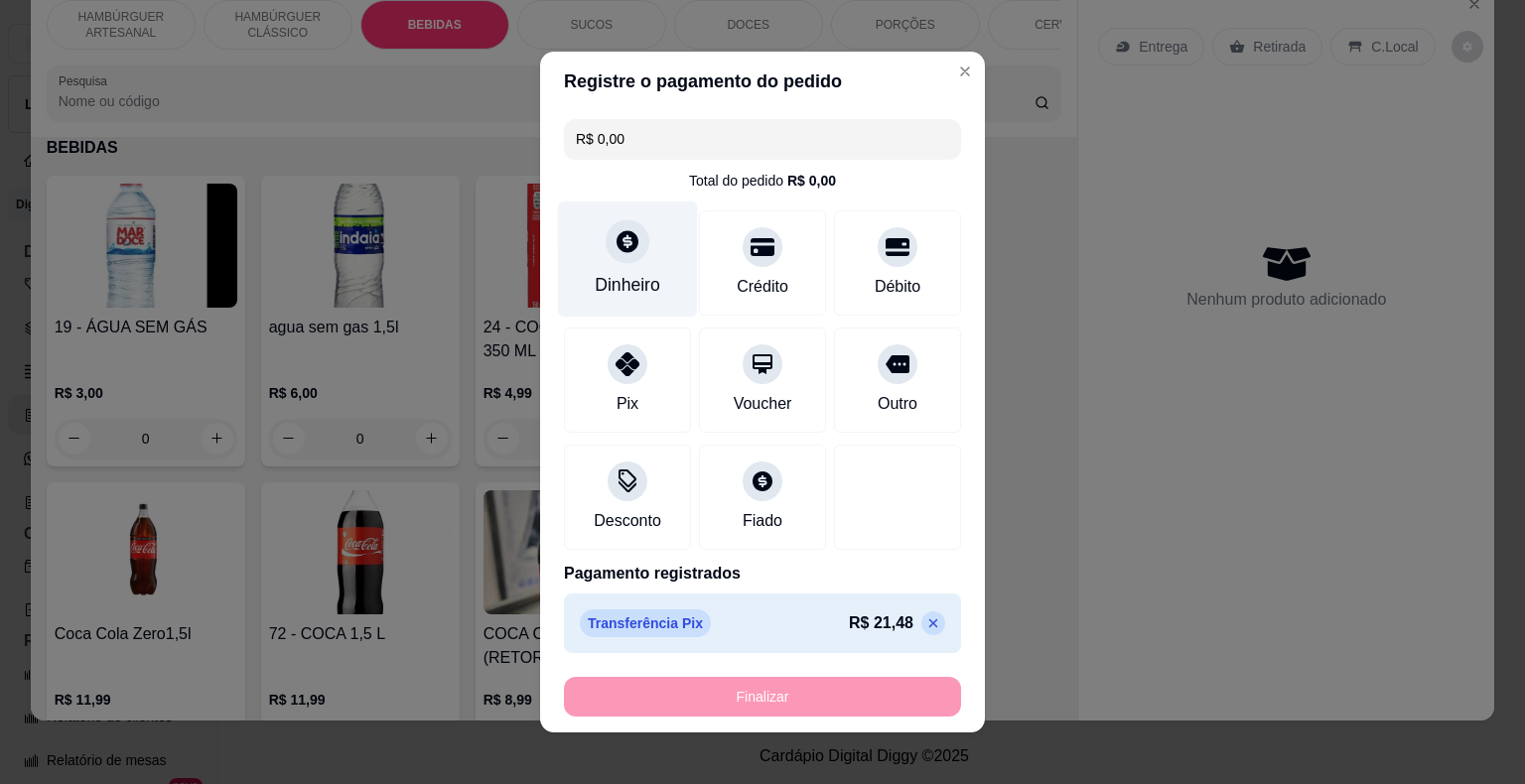 type on "-R$ 21,48" 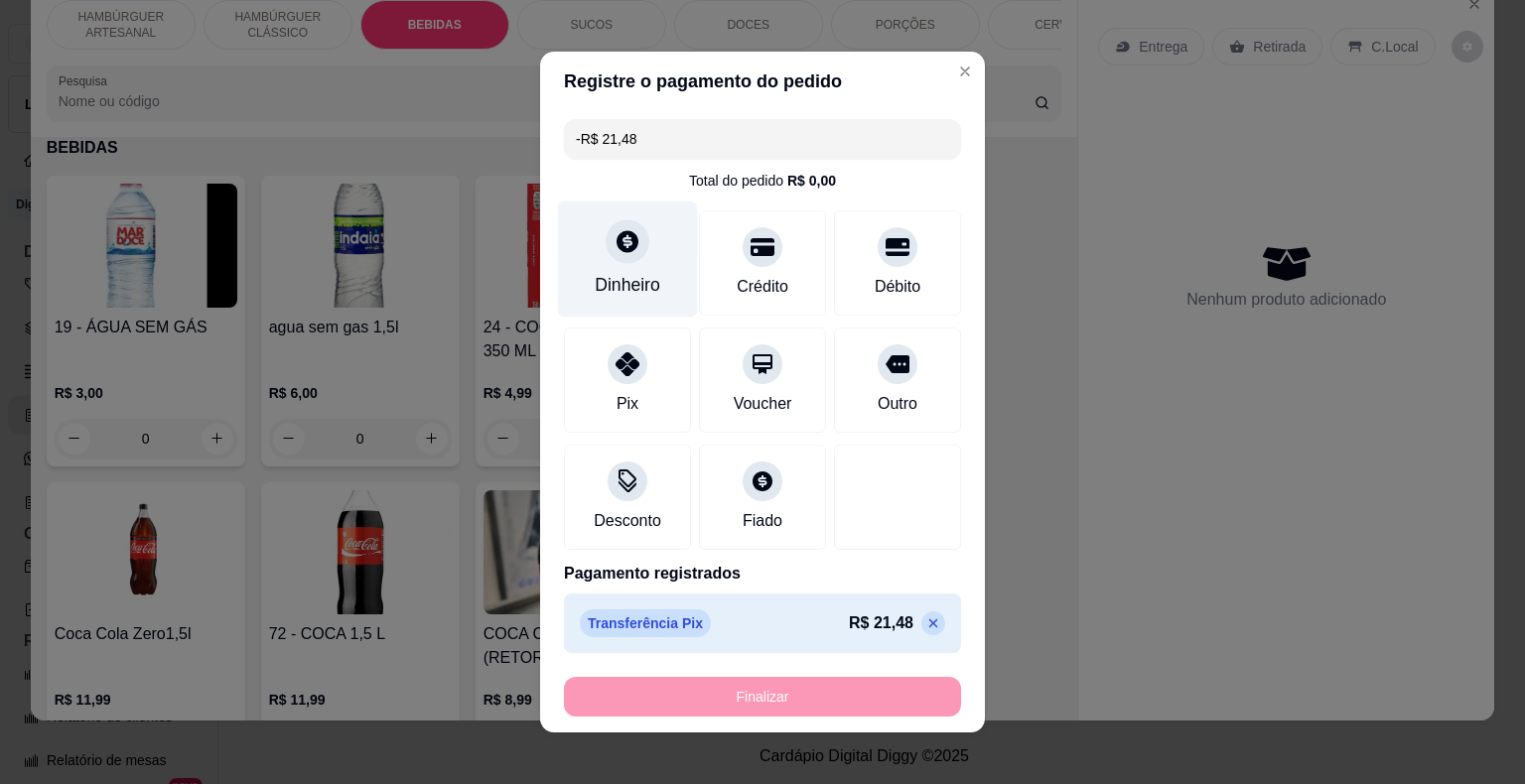 scroll, scrollTop: 1582, scrollLeft: 0, axis: vertical 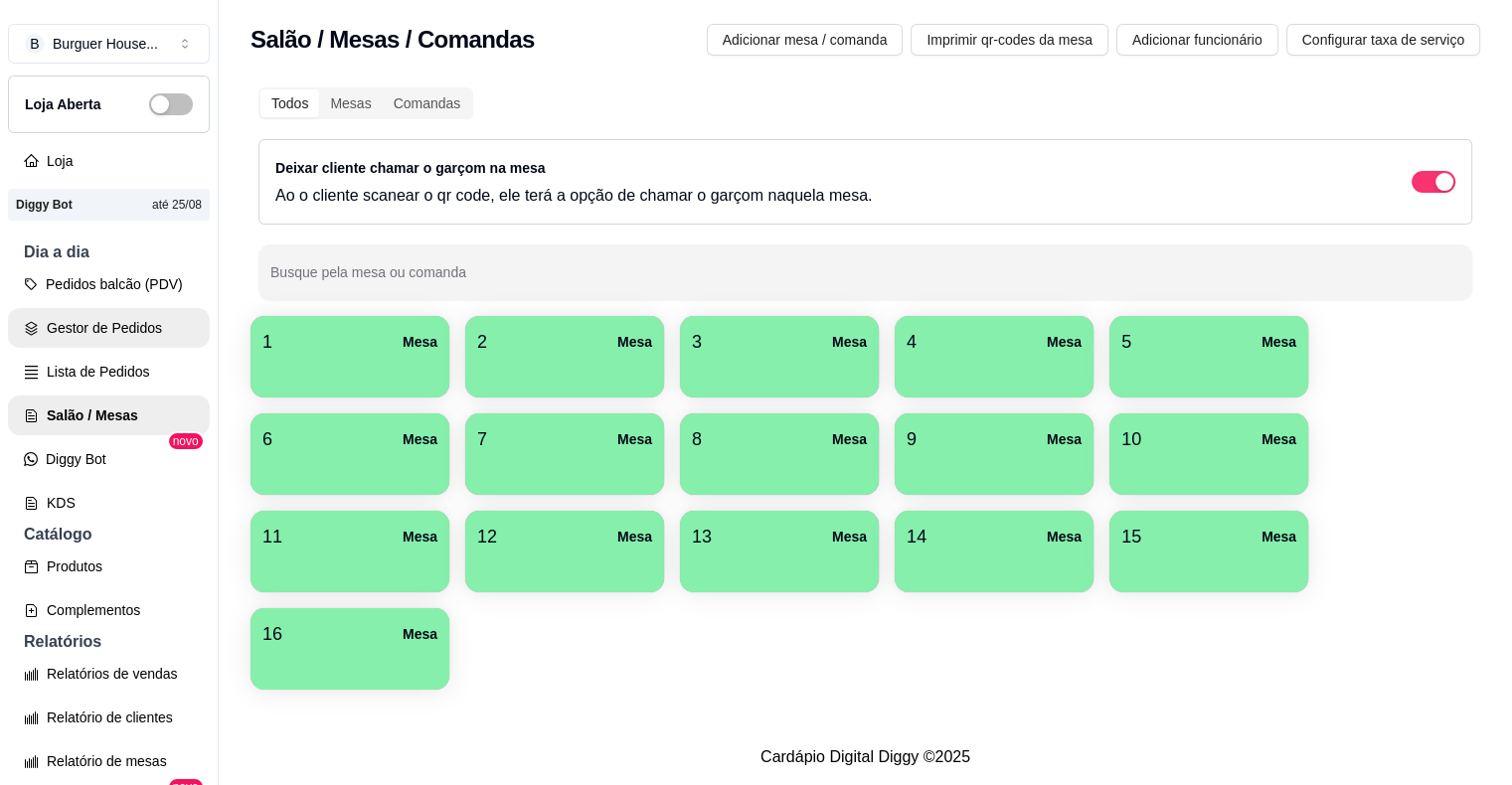 click on "Gestor de Pedidos" at bounding box center (108, 328) 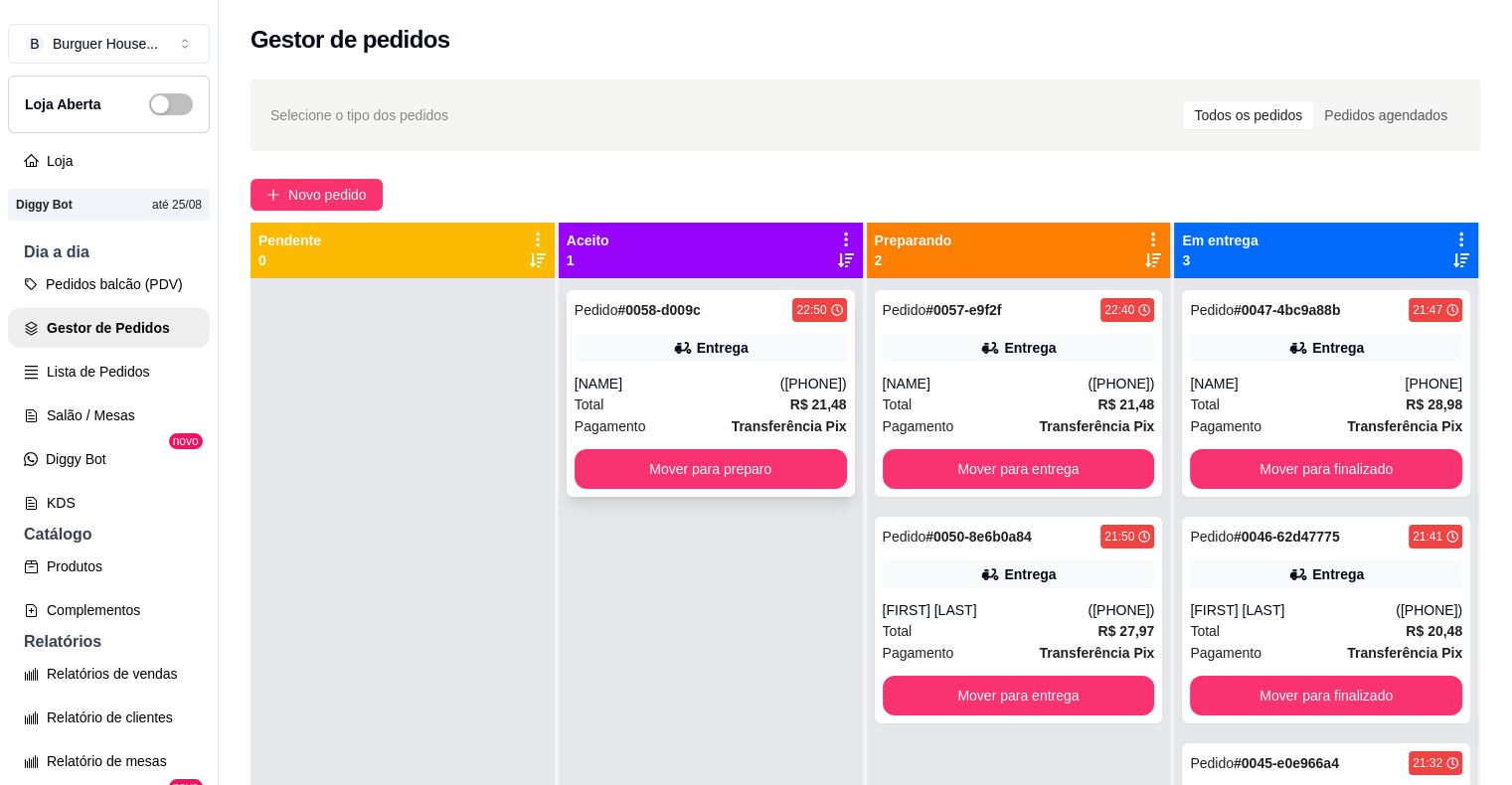 click on "Transferência Pix" at bounding box center (789, 426) 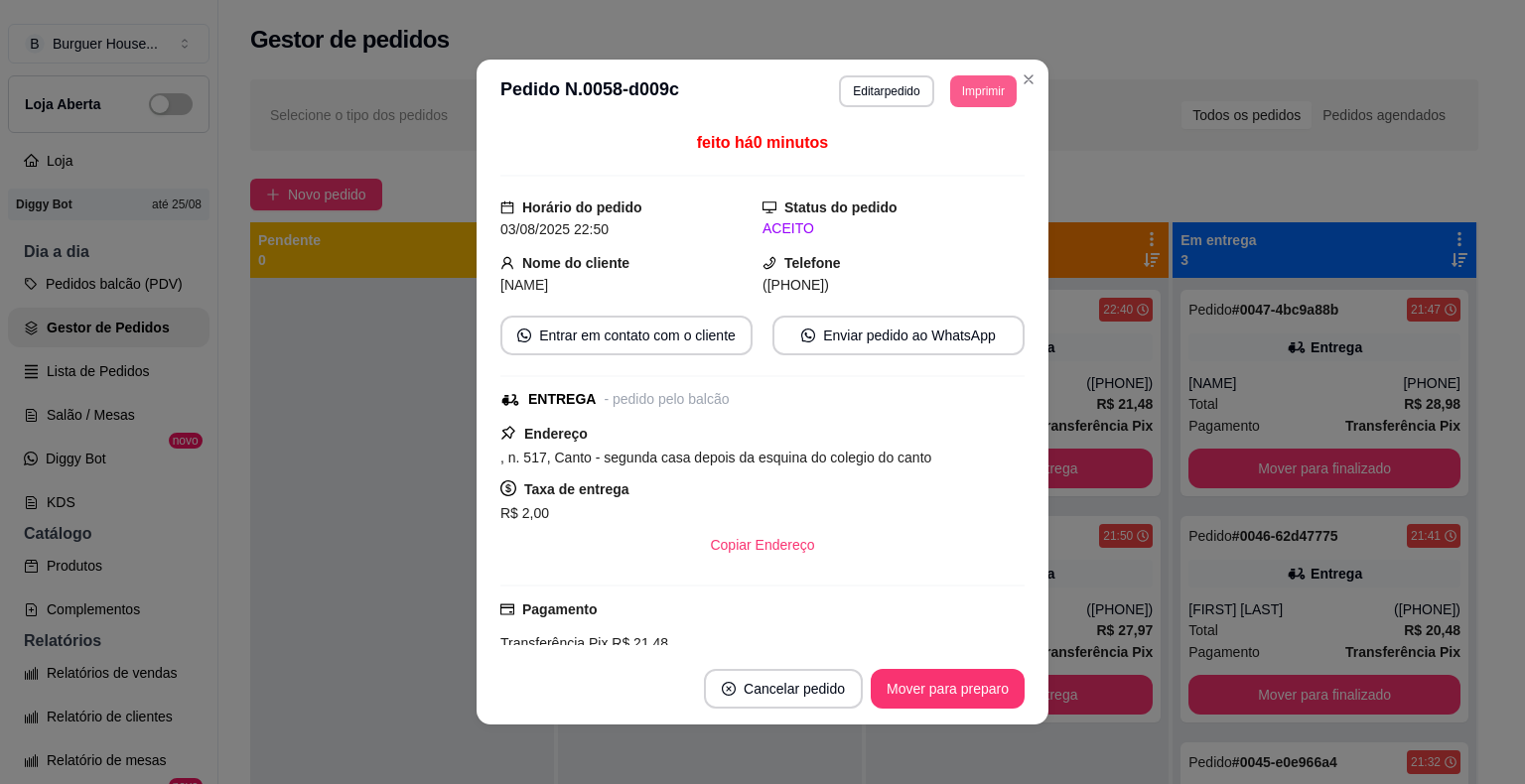 click on "Imprimir" at bounding box center [983, 91] 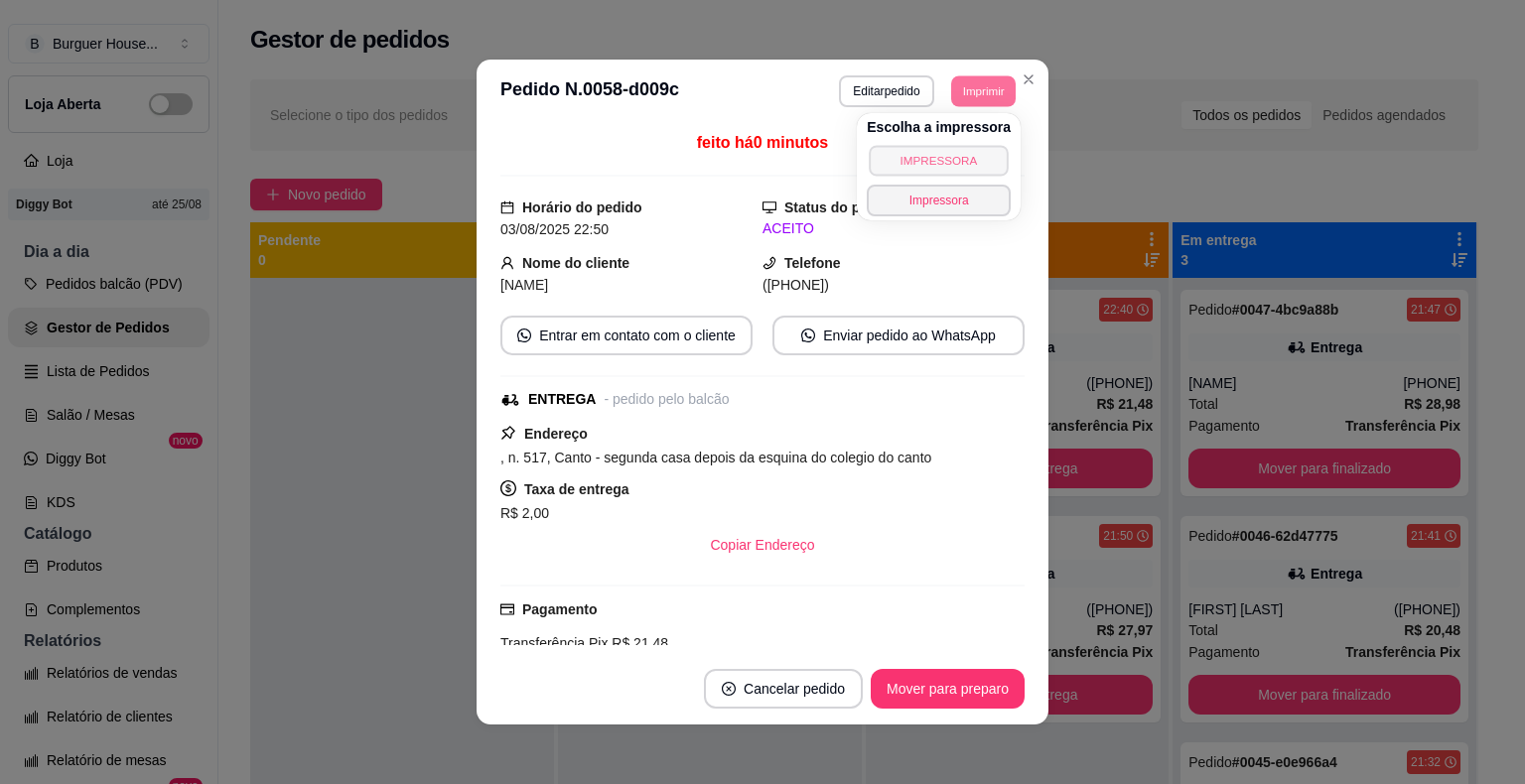 click on "IMPRESSORA" at bounding box center (938, 160) 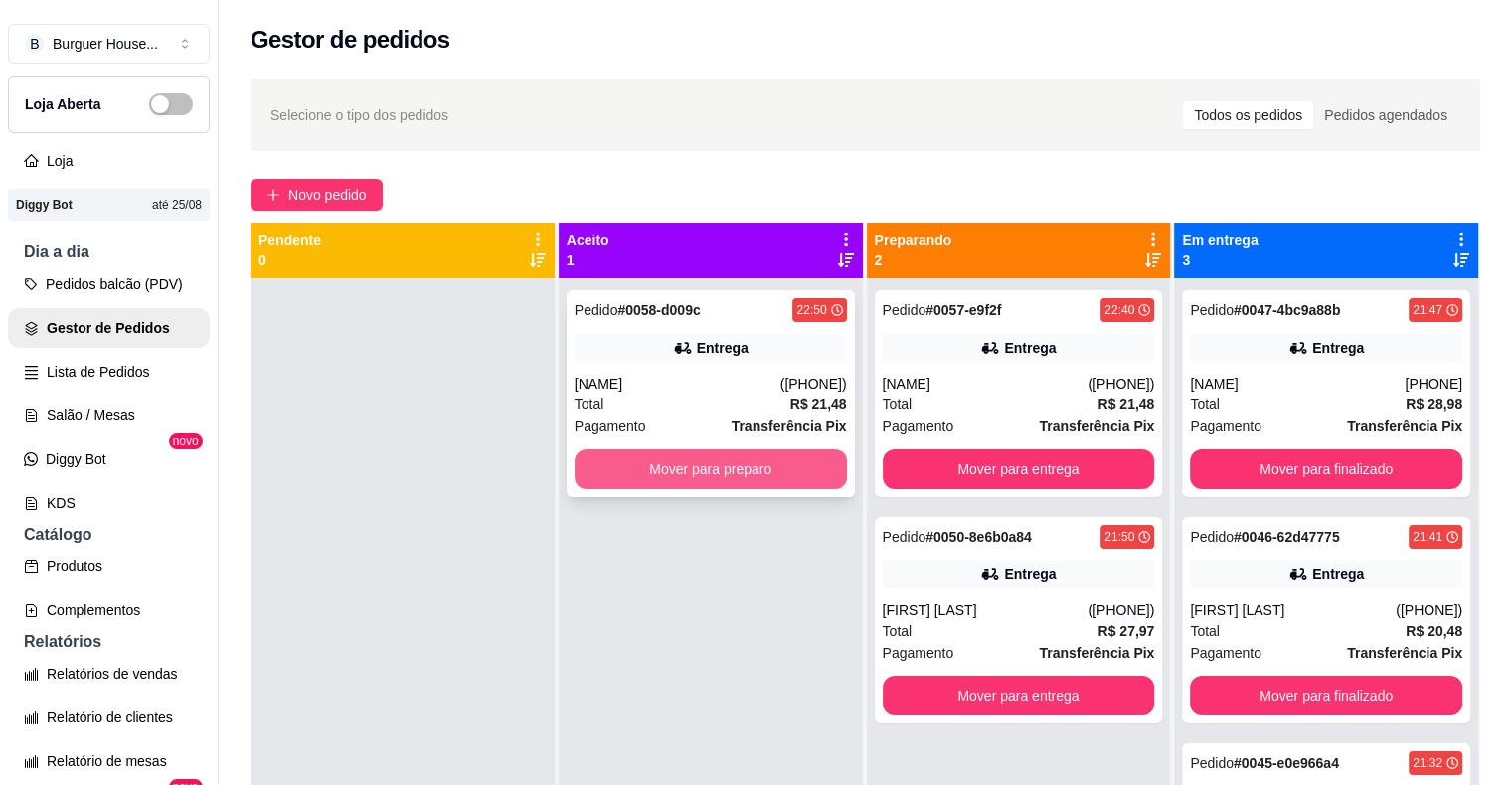 click on "Mover para preparo" at bounding box center [711, 469] 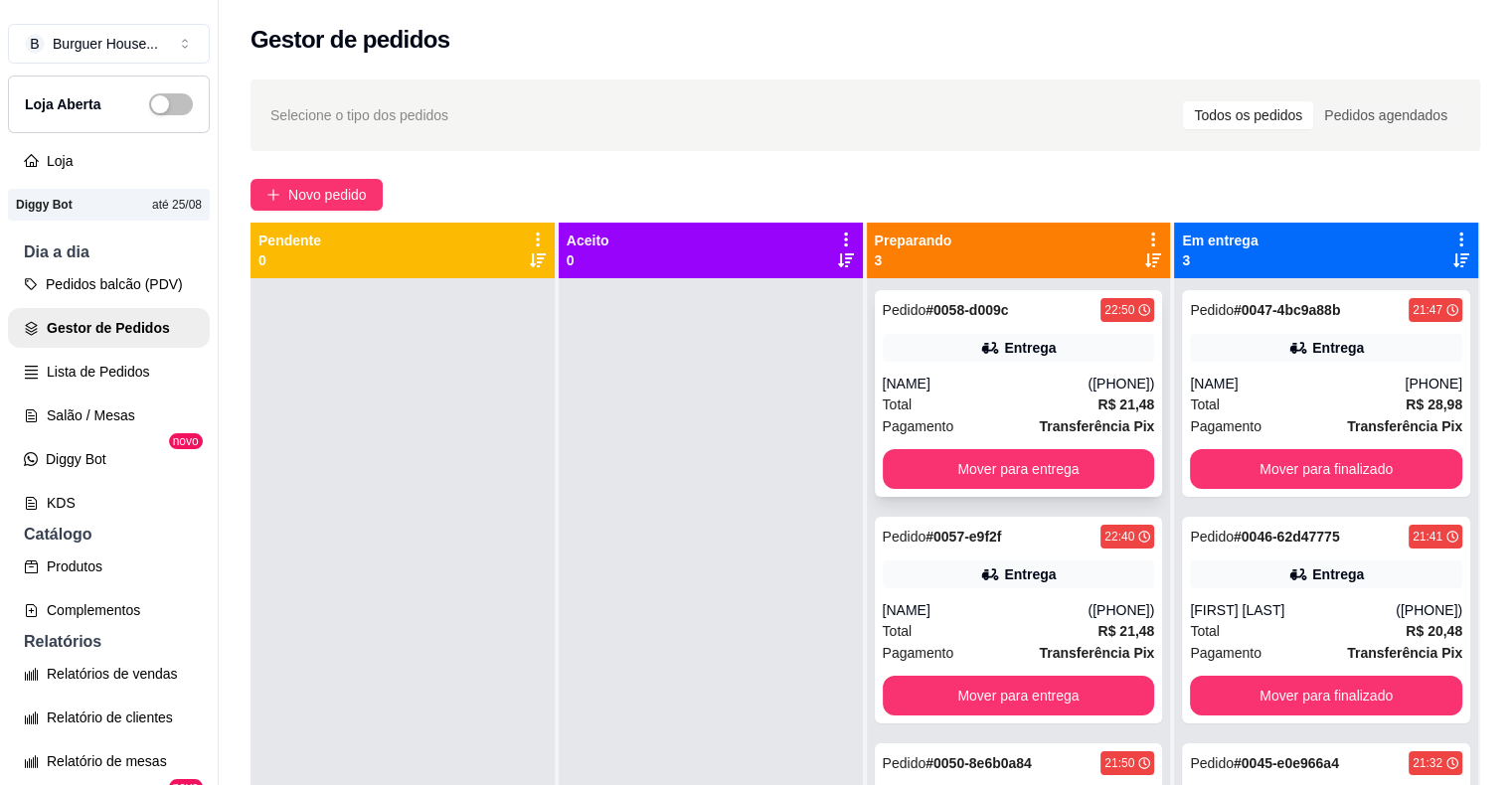 click on "[NAME]" at bounding box center (985, 384) 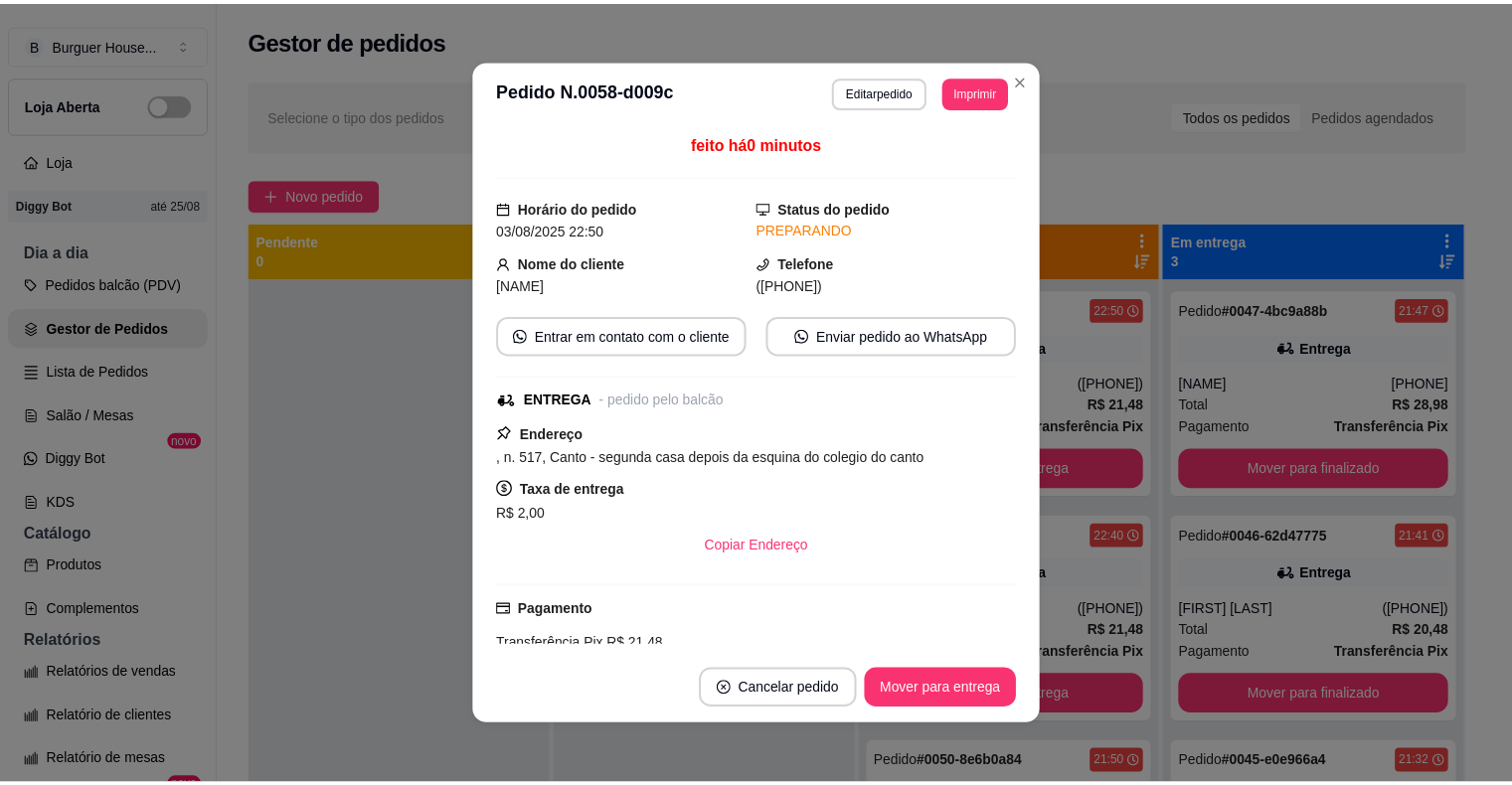 scroll, scrollTop: 255, scrollLeft: 0, axis: vertical 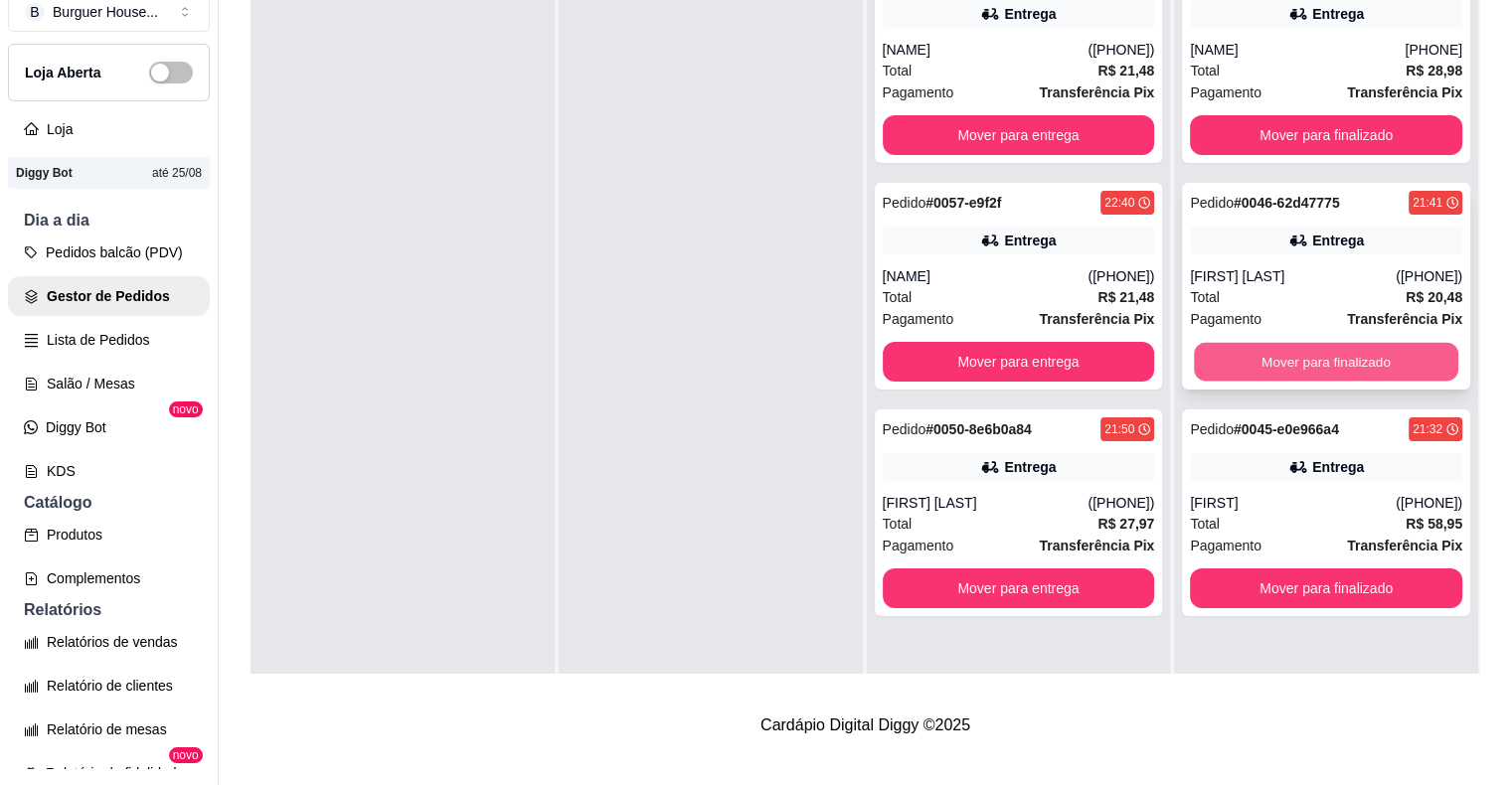 click on "Mover para finalizado" at bounding box center [1326, 362] 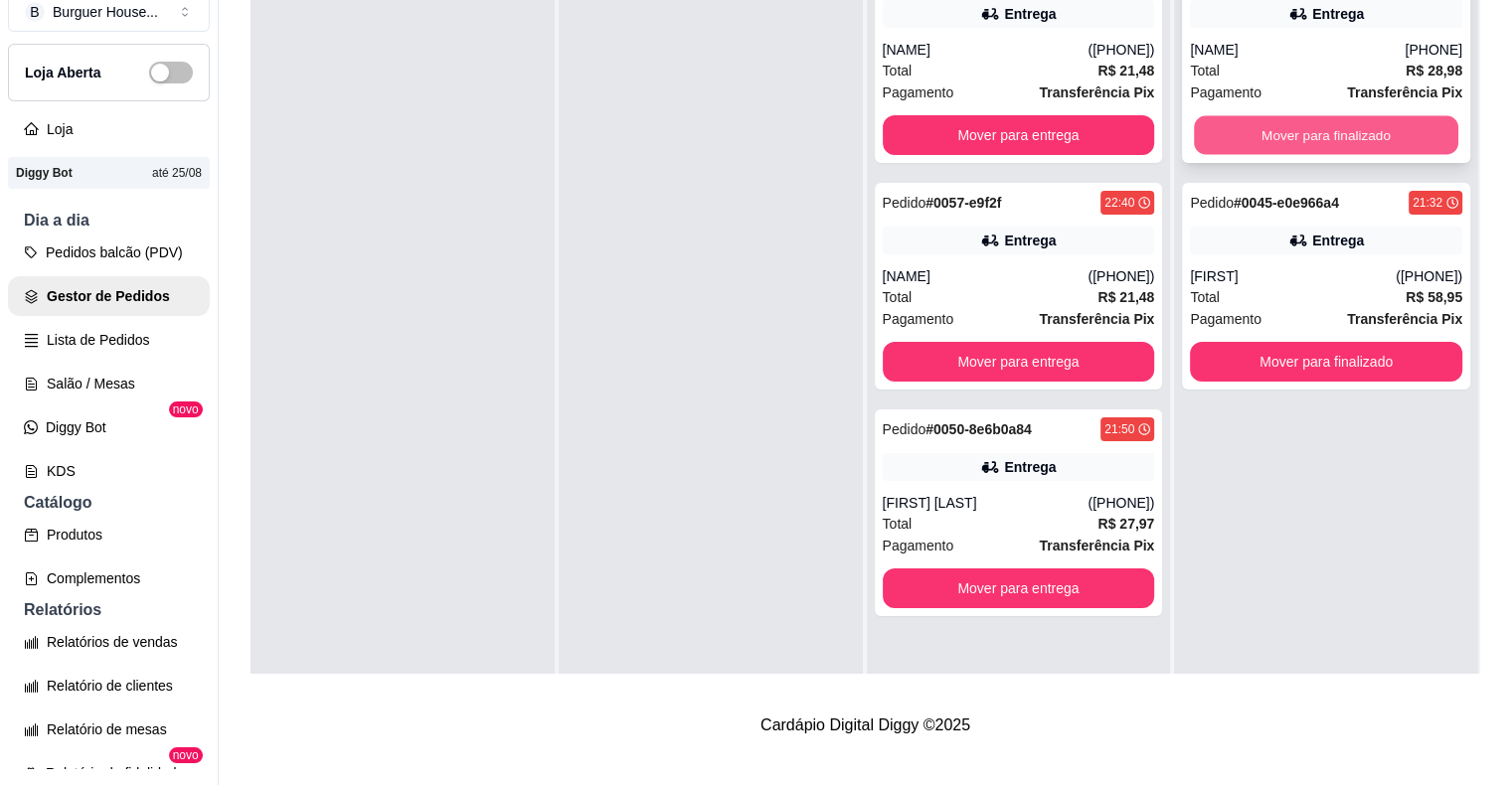 click on "Mover para finalizado" at bounding box center (1326, 135) 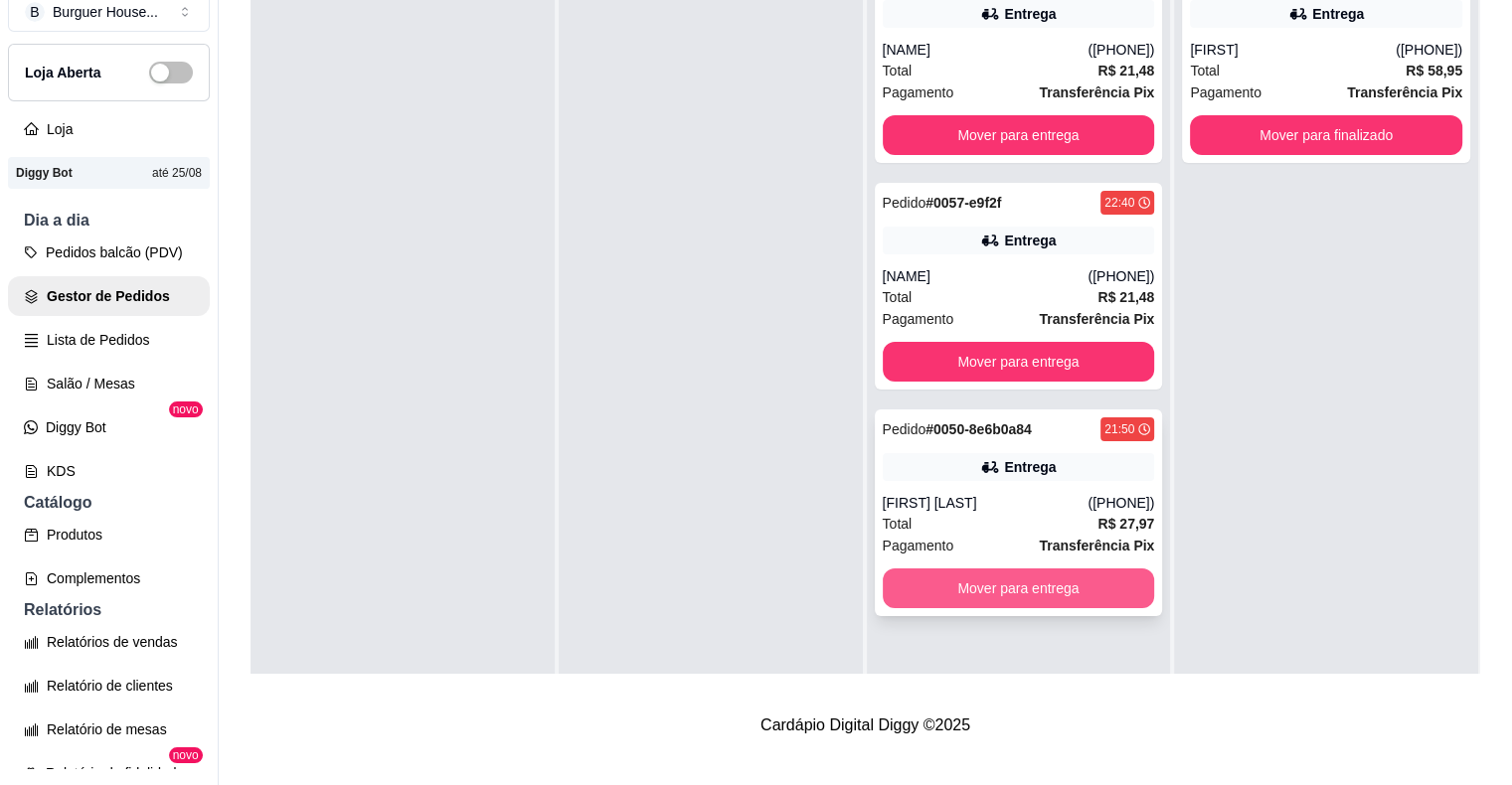 click on "Mover para entrega" at bounding box center [1019, 588] 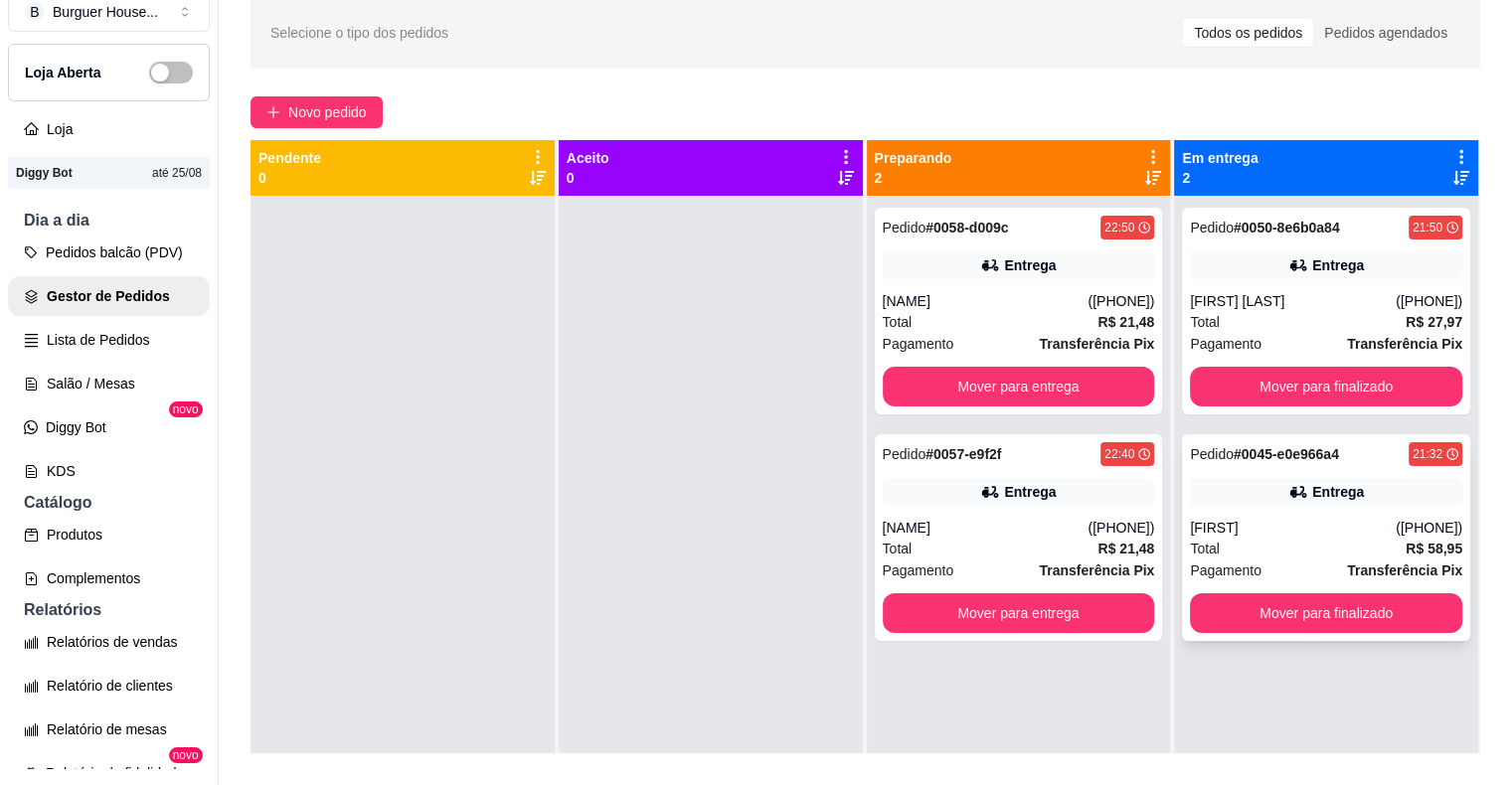 scroll, scrollTop: 19, scrollLeft: 0, axis: vertical 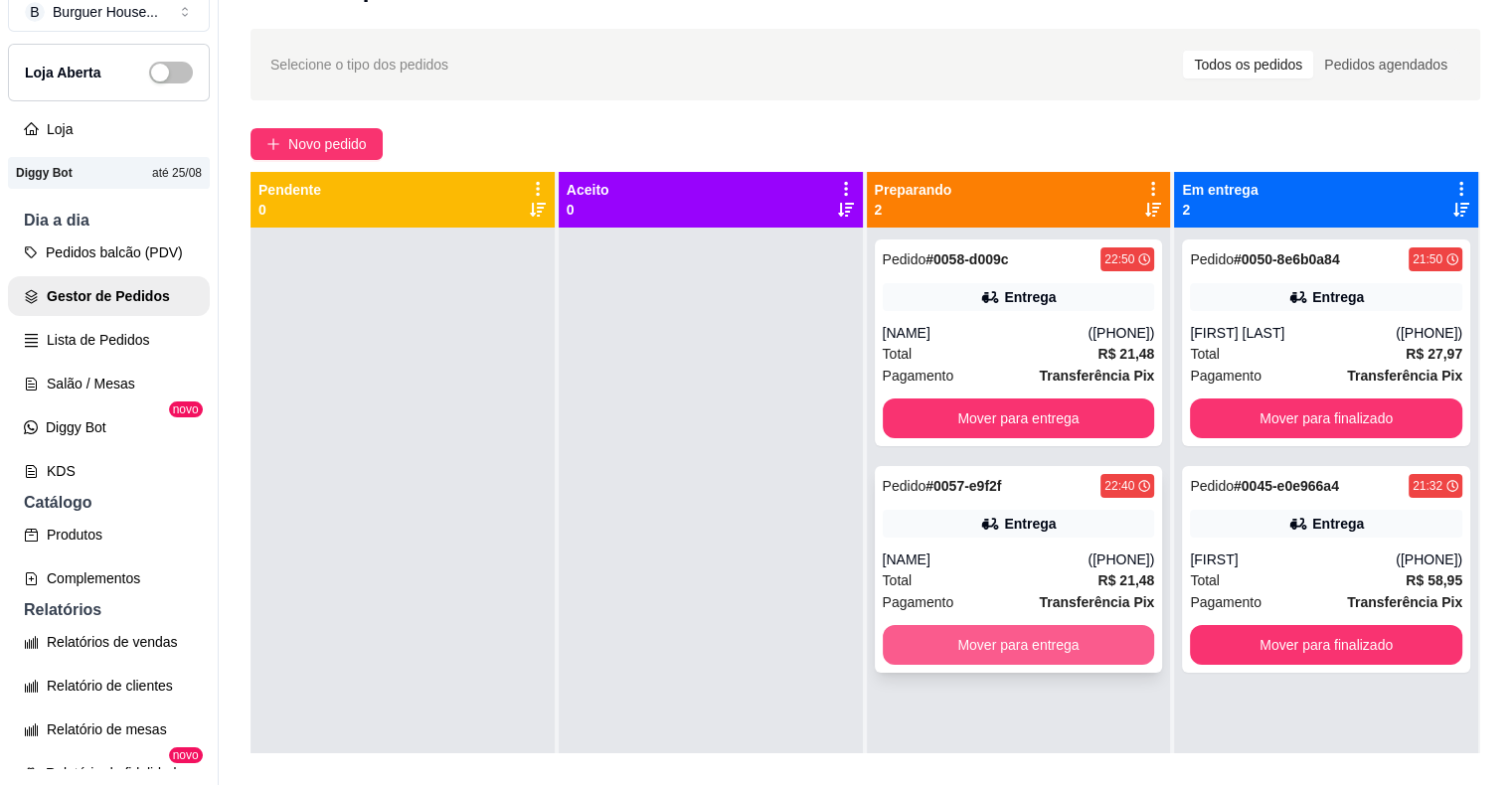click on "Mover para entrega" at bounding box center (1019, 645) 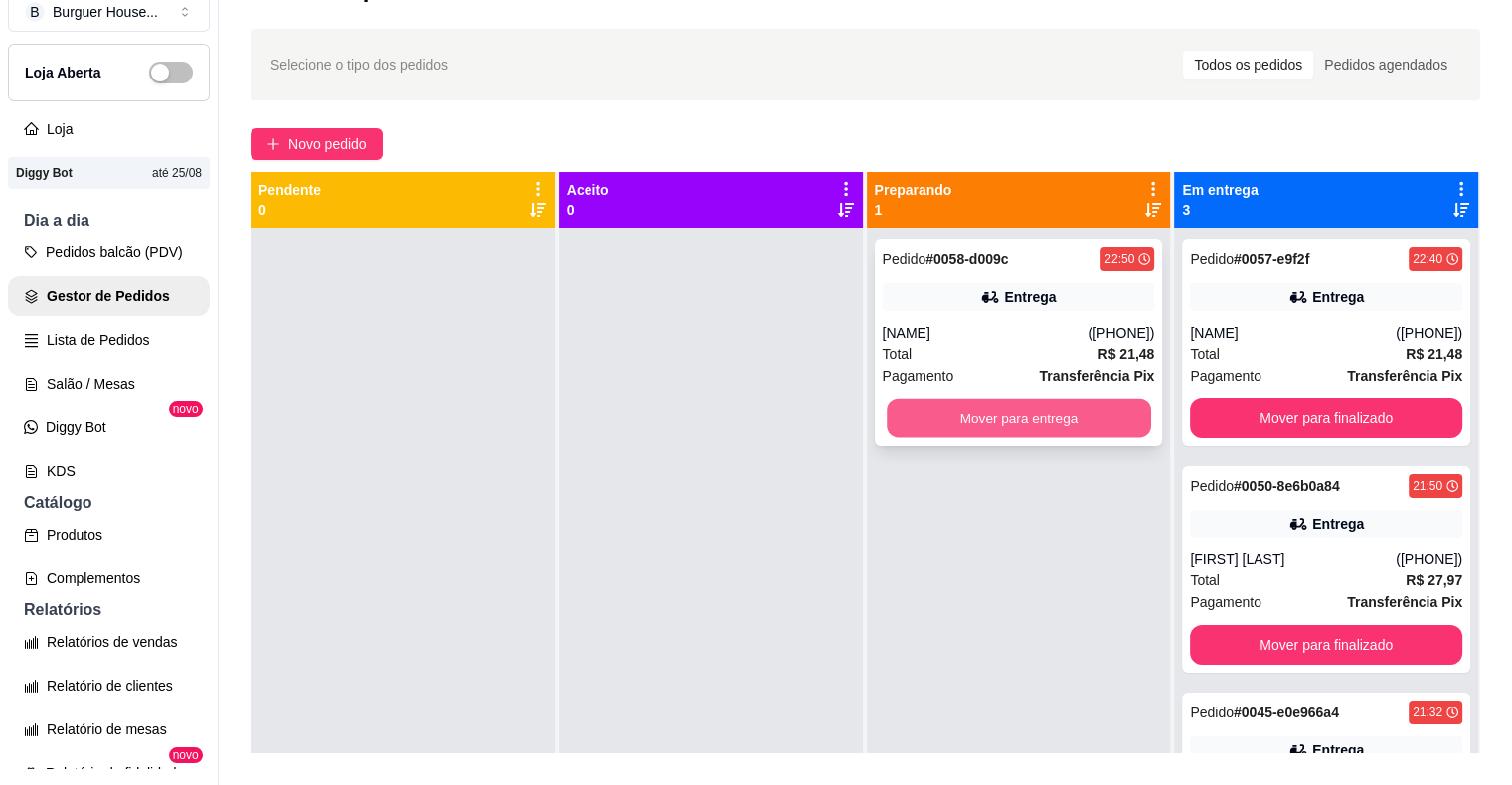 click on "Mover para entrega" at bounding box center (1019, 418) 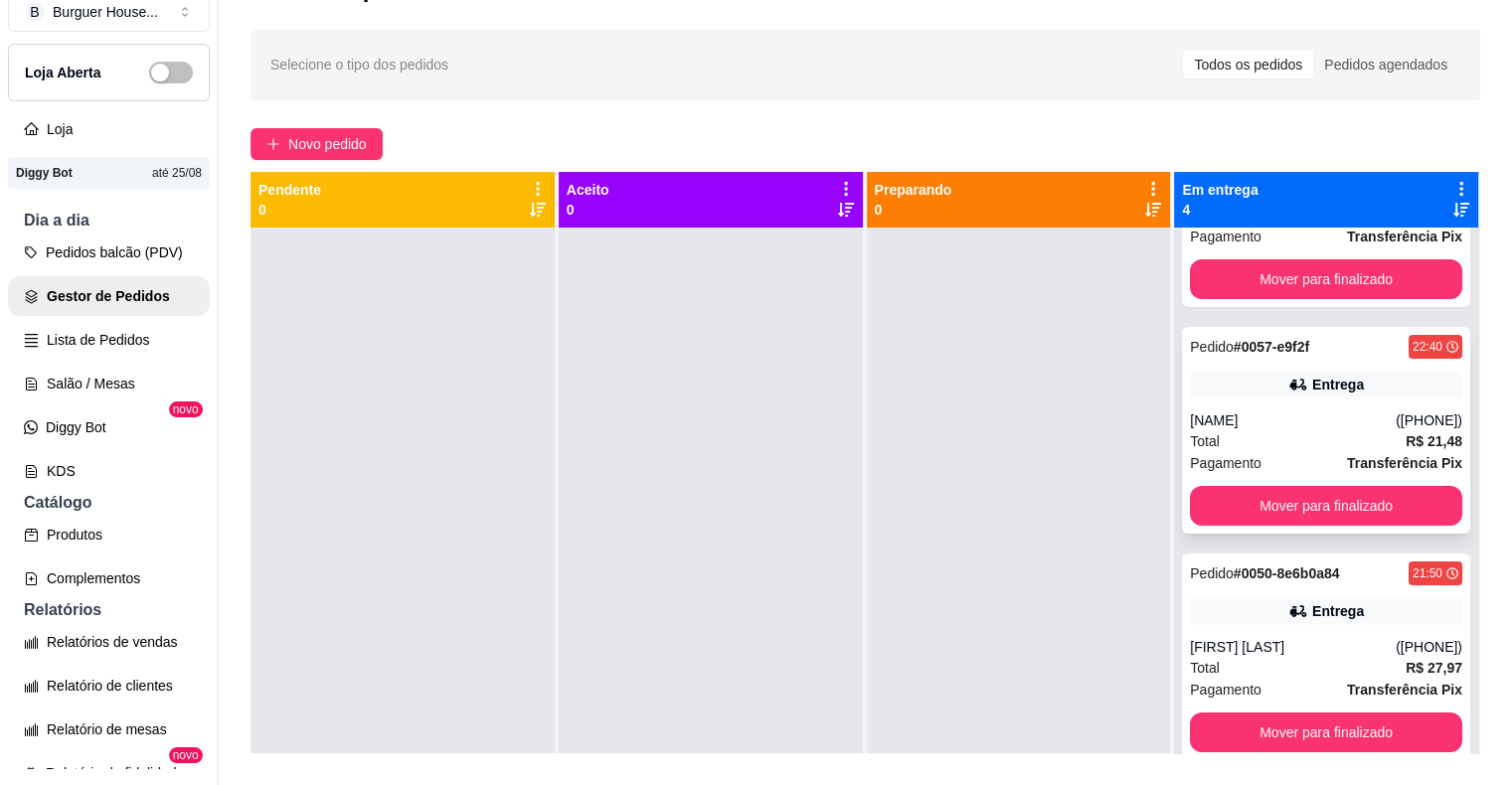 scroll, scrollTop: 140, scrollLeft: 0, axis: vertical 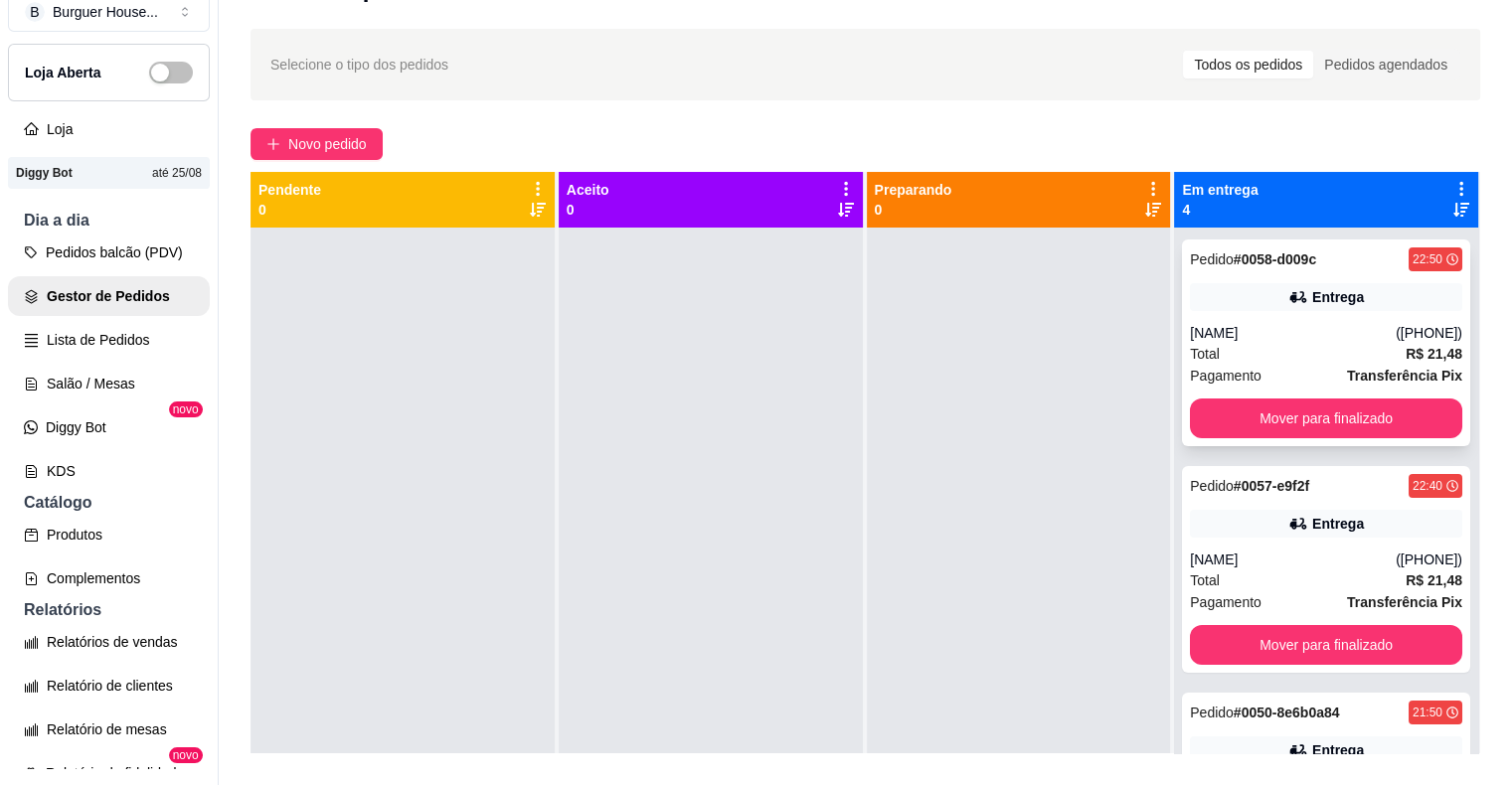 click on "Total R$ 21,48" at bounding box center [1326, 354] 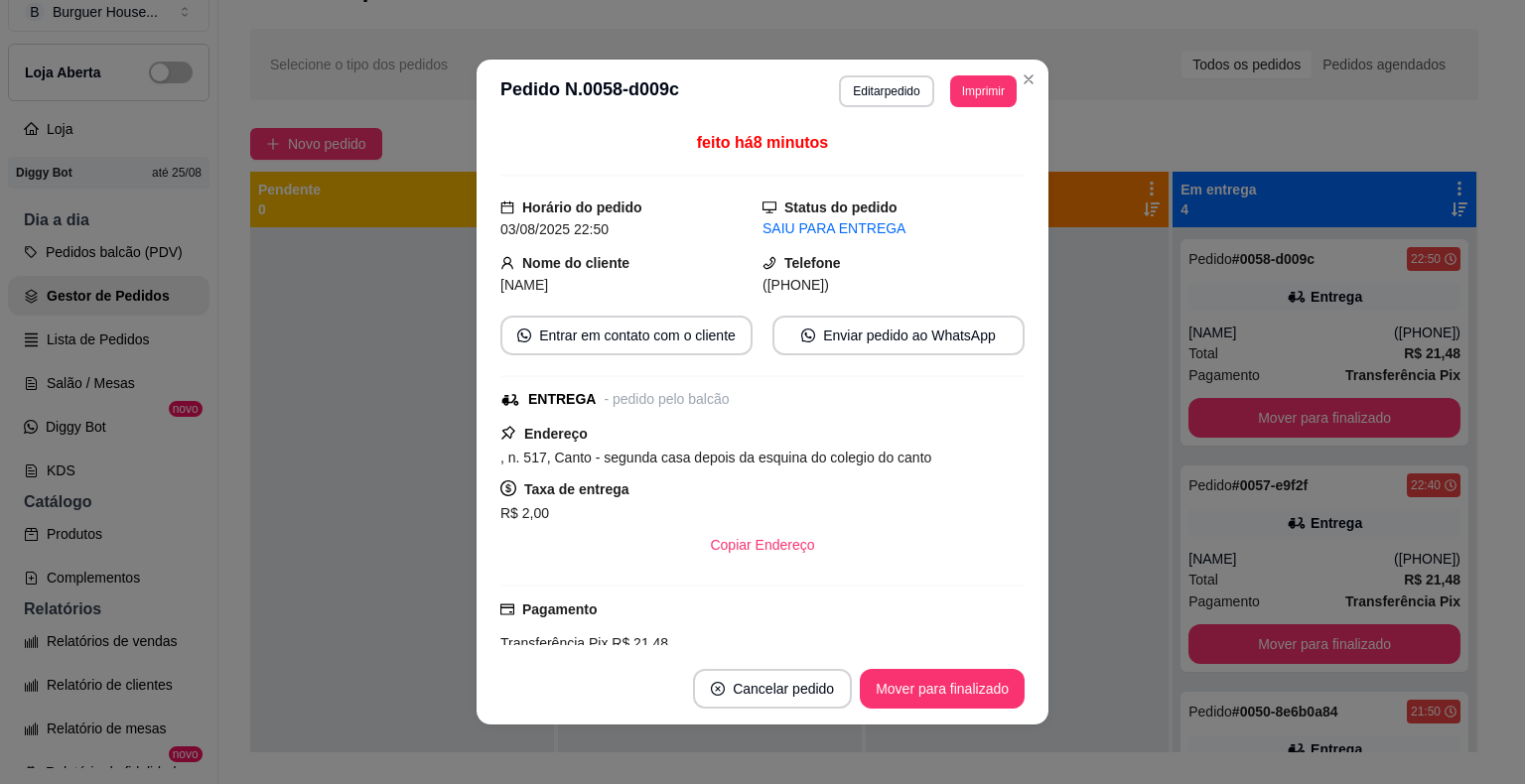 scroll, scrollTop: 255, scrollLeft: 0, axis: vertical 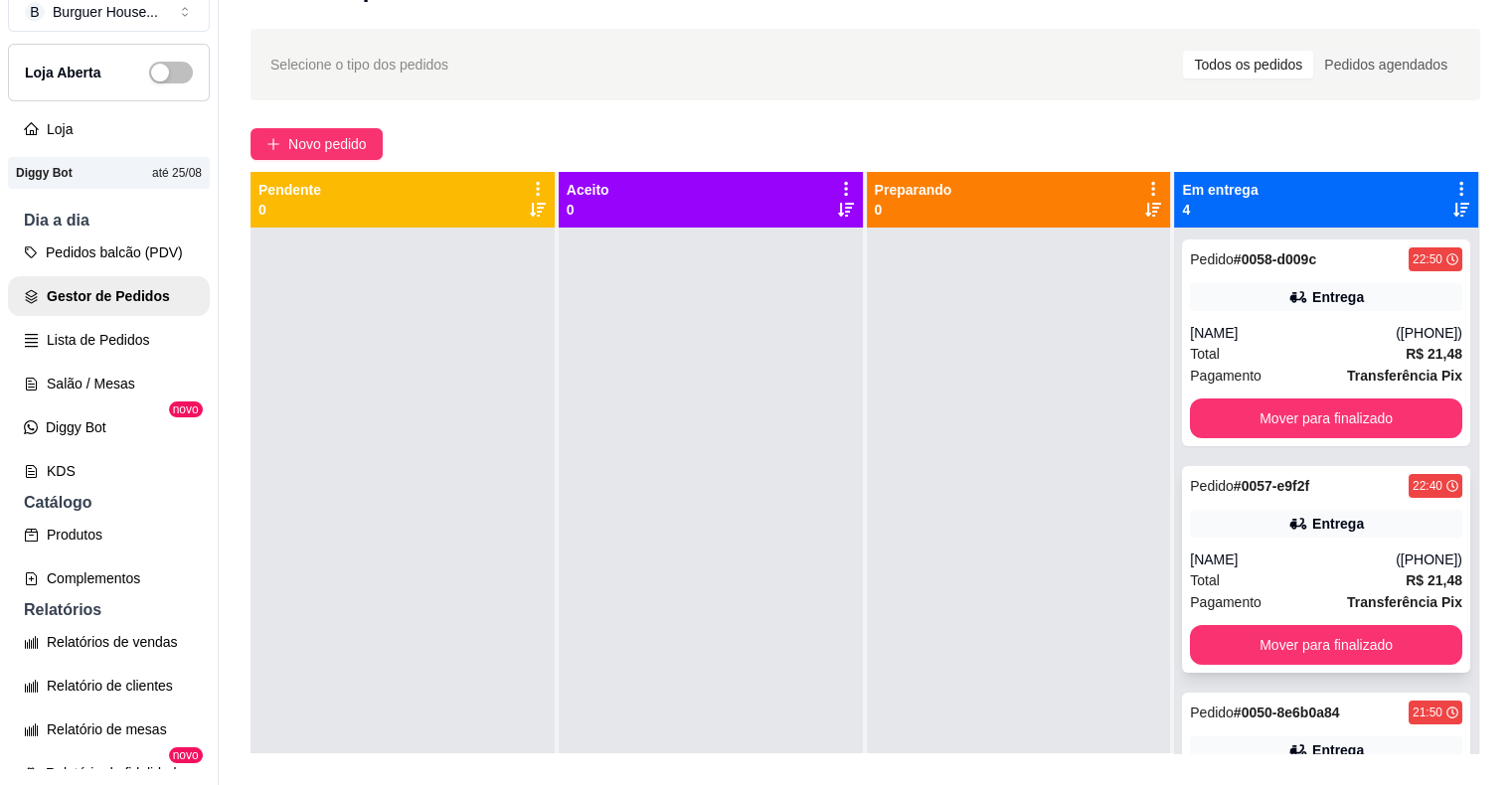 click on "Total R$ 21,48" at bounding box center [1326, 580] 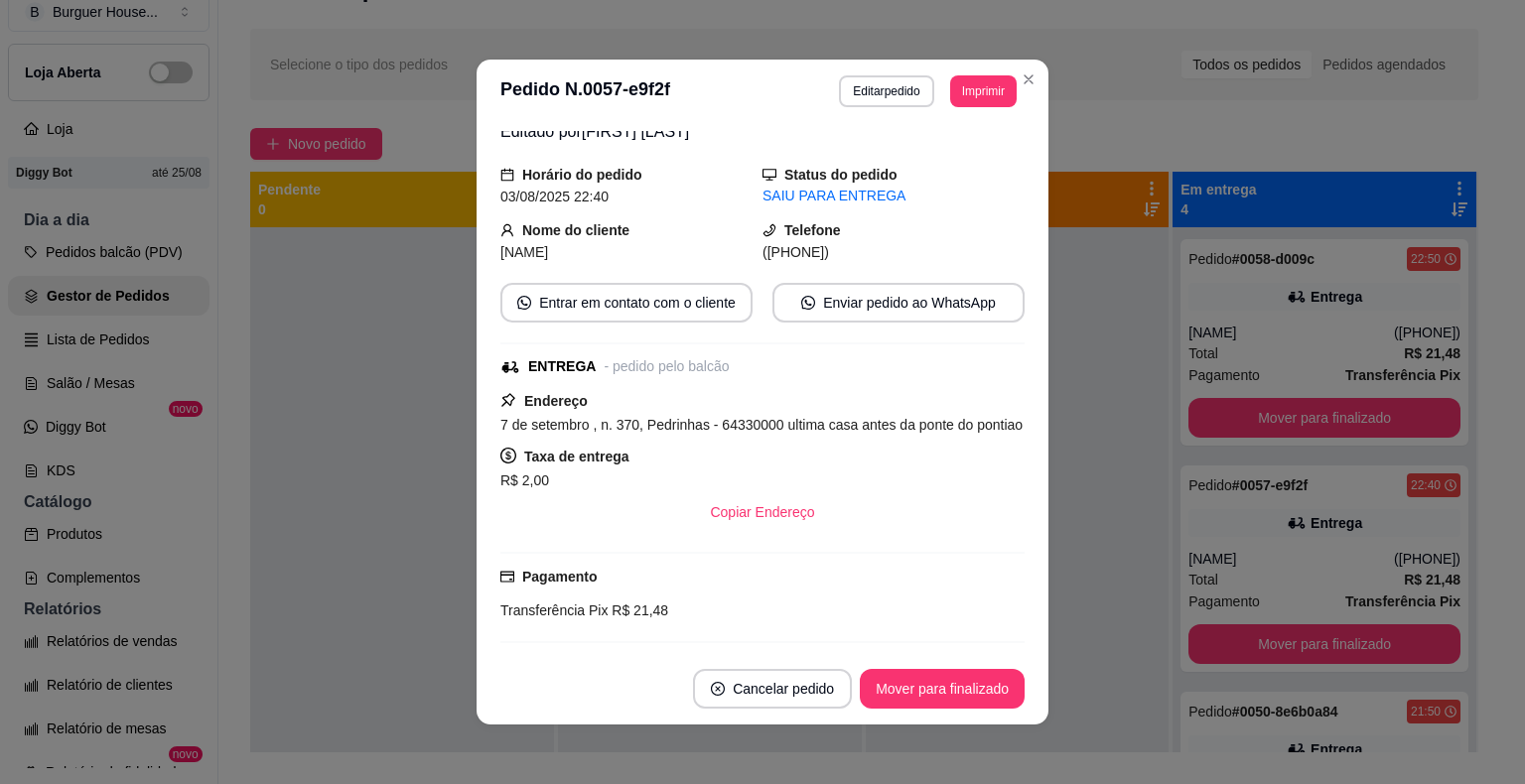 scroll, scrollTop: 323, scrollLeft: 0, axis: vertical 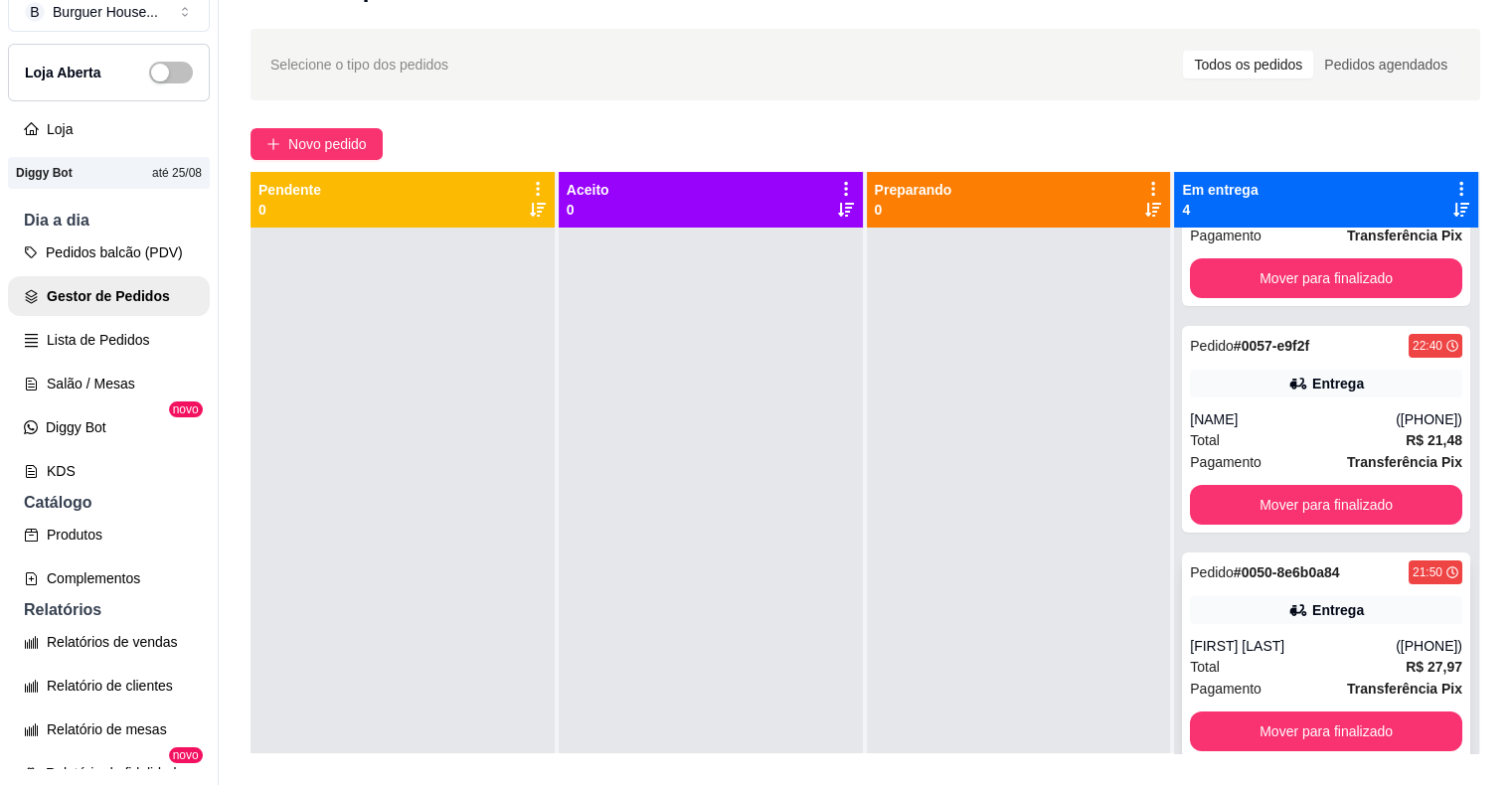 click on "Pedido  # [ORDER_ID] [TIME] Entrega [FIRST] [LAST]  ([PHONE]) Total R$ 27,97 Pagamento Transferência Pix Mover para finalizado" at bounding box center [1326, 656] 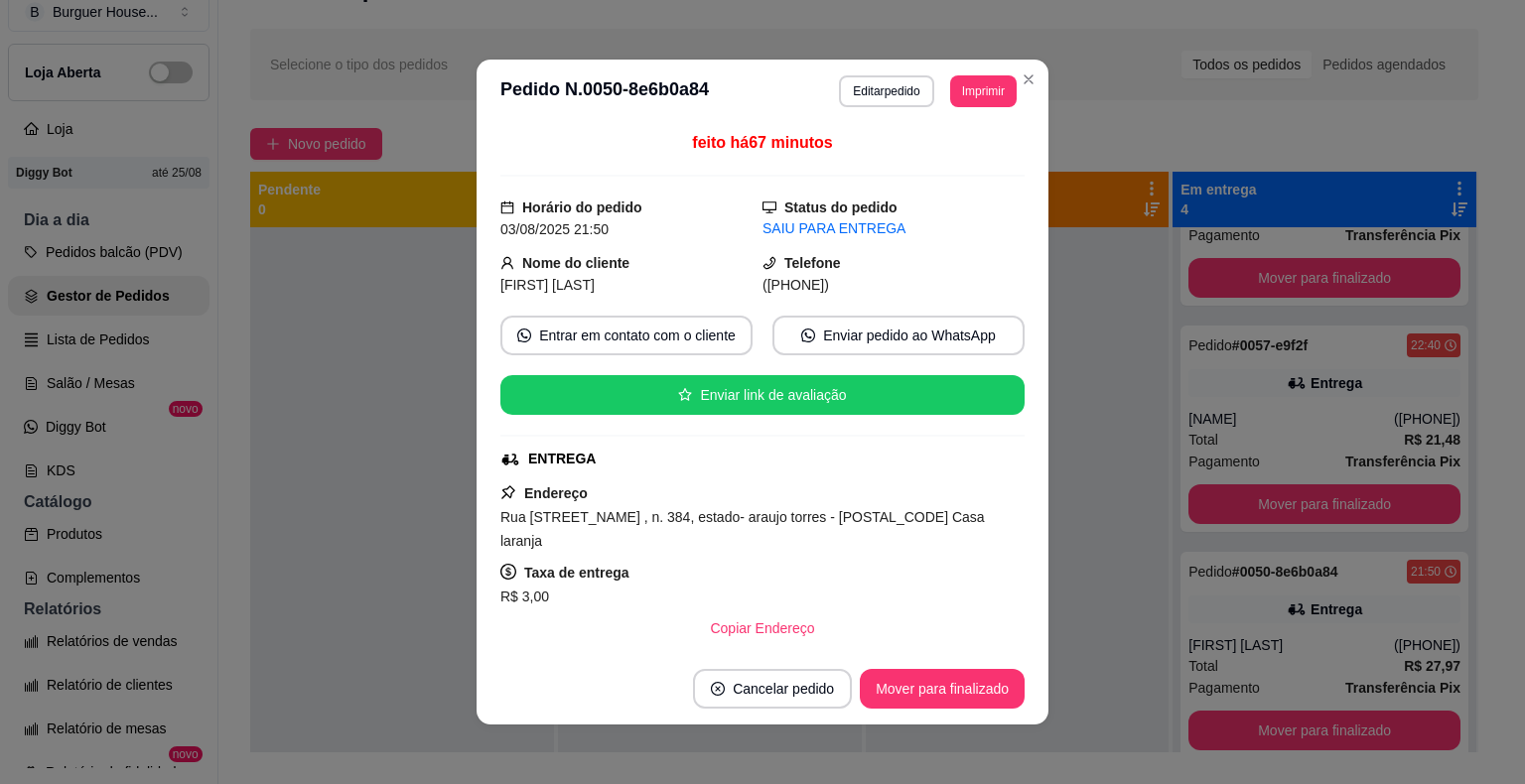 scroll, scrollTop: 4, scrollLeft: 0, axis: vertical 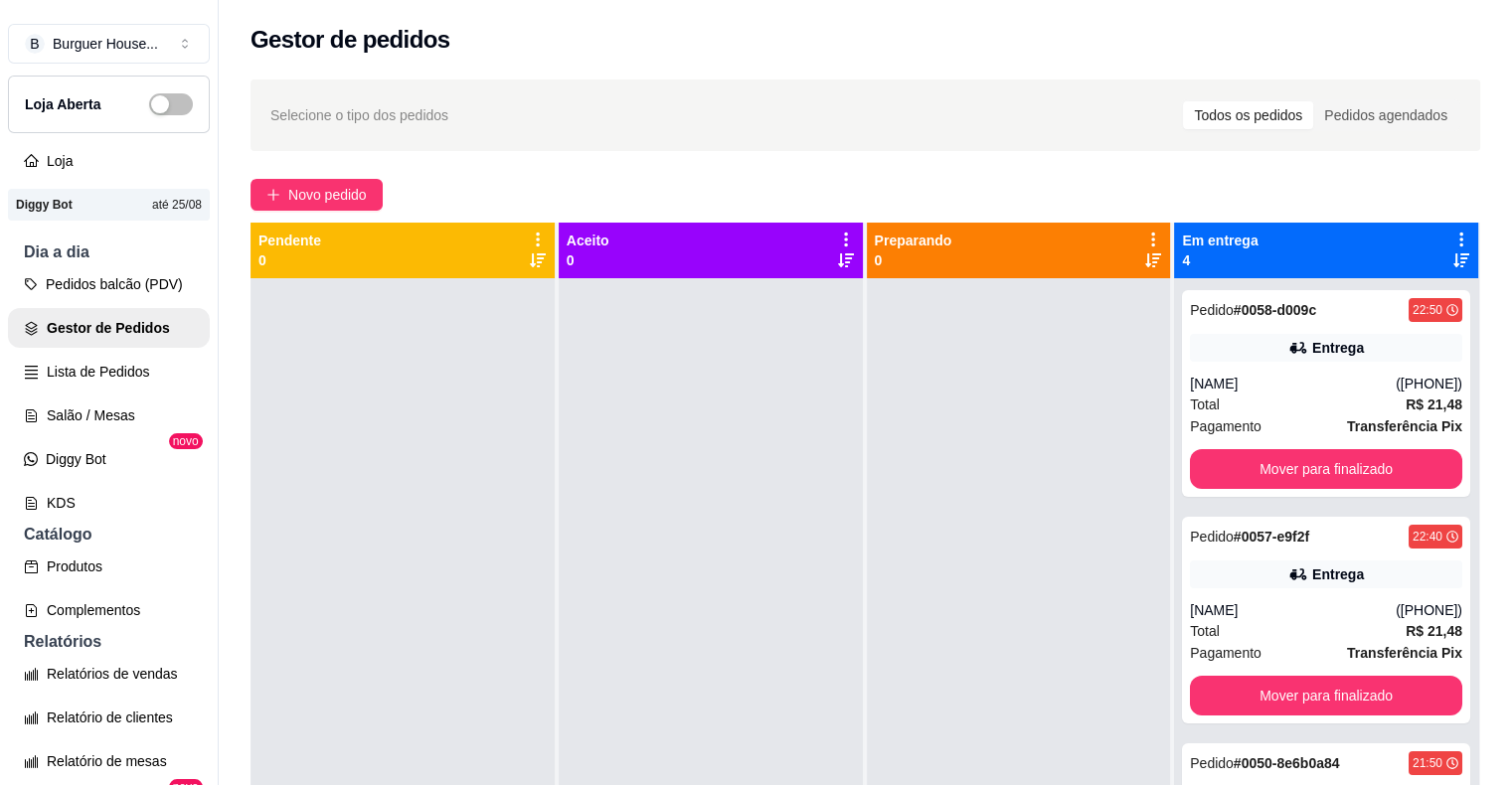 click at bounding box center (711, 671) 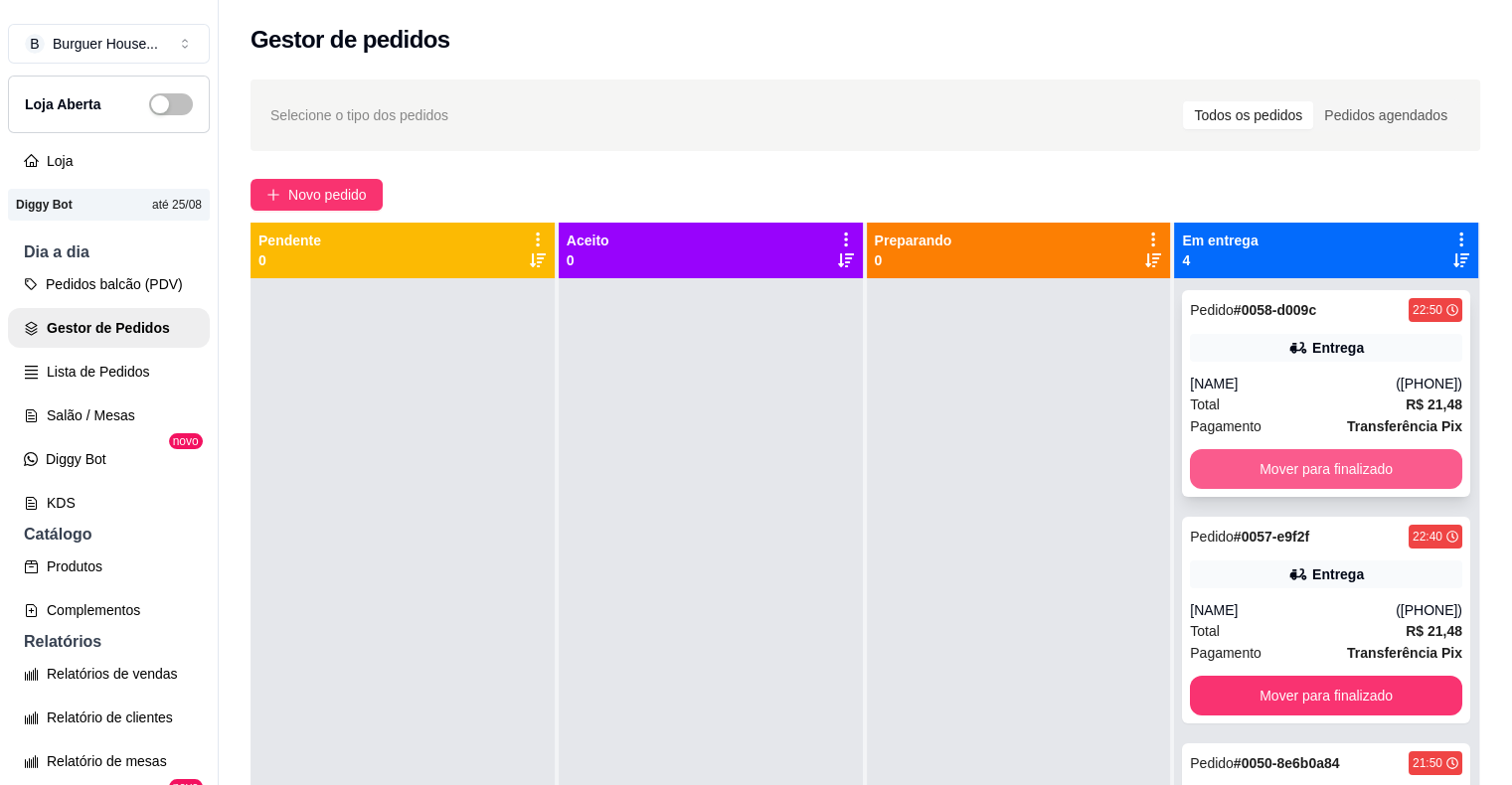 click on "Mover para finalizado" at bounding box center [1326, 469] 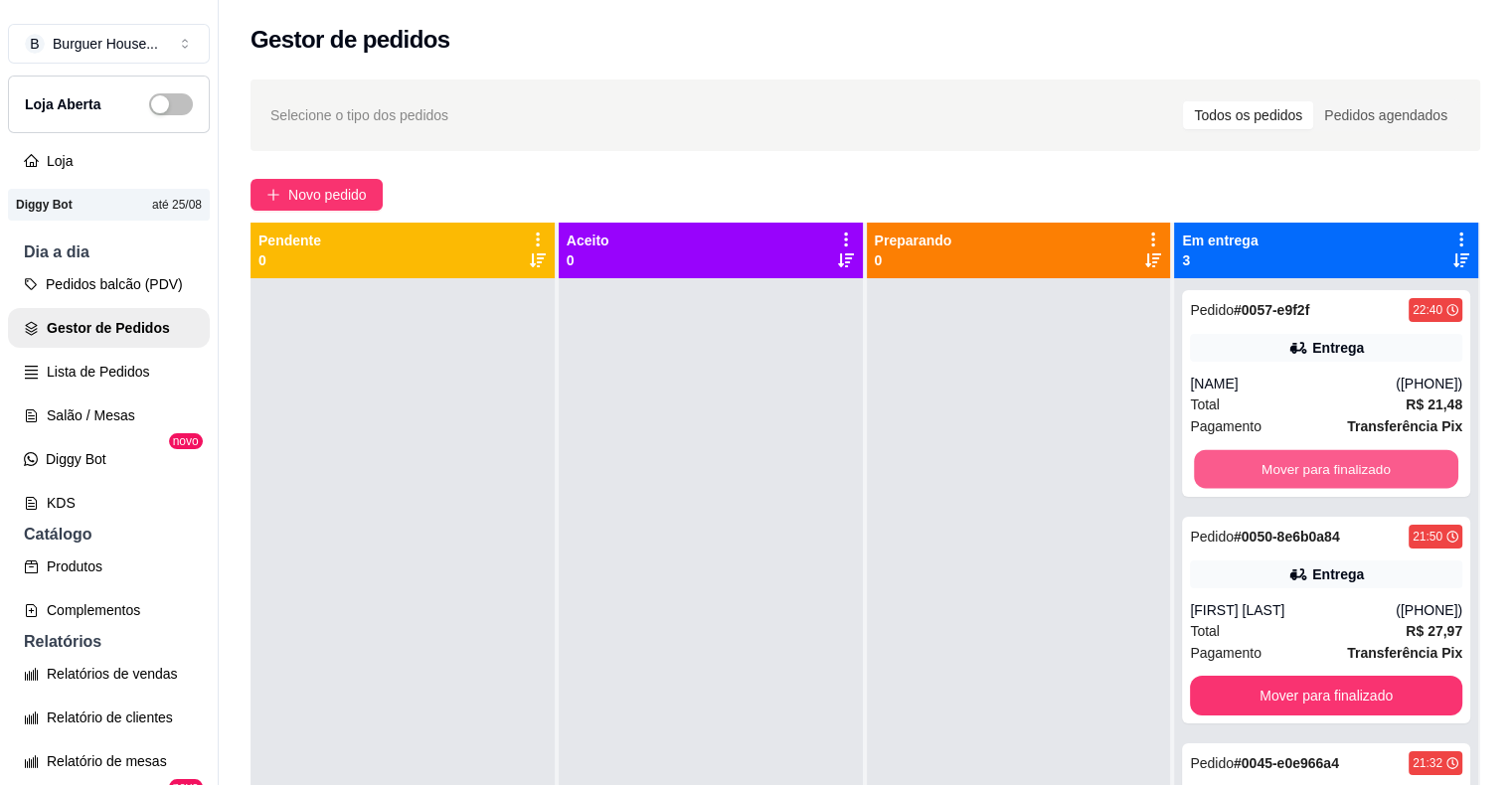 click on "Mover para finalizado" at bounding box center (1326, 469) 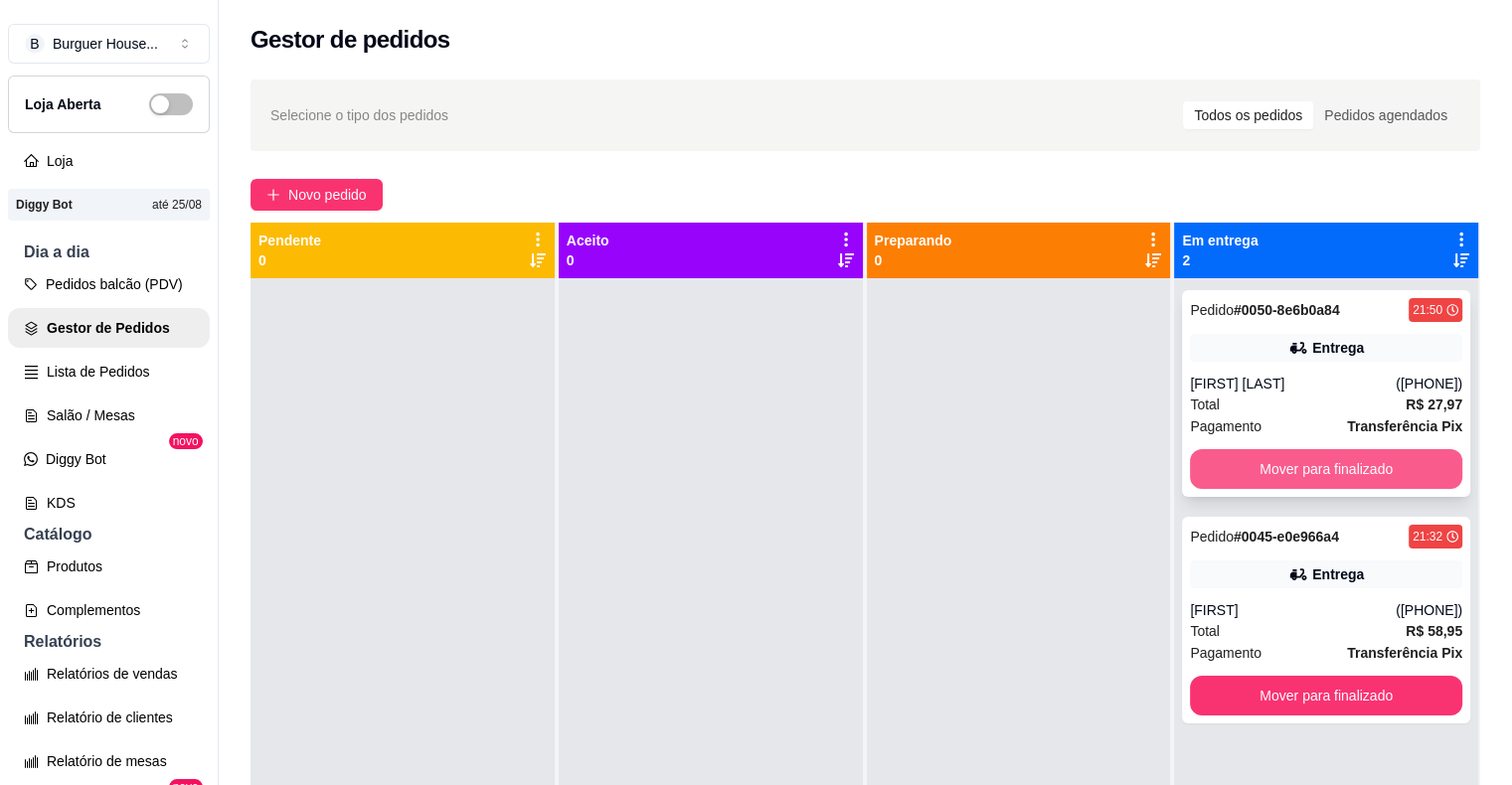 click on "Mover para finalizado" at bounding box center [1326, 469] 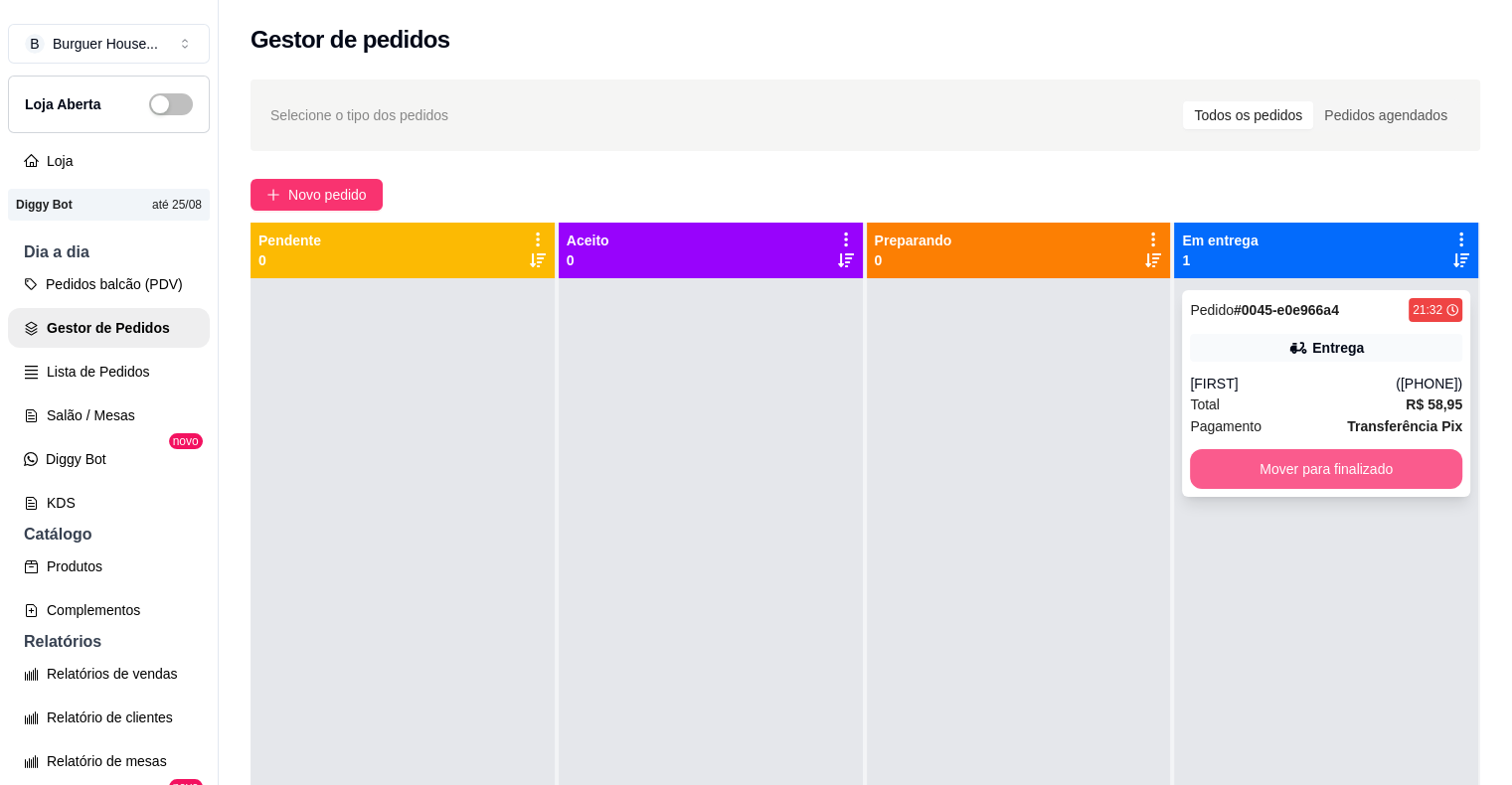 click on "Mover para finalizado" at bounding box center (1326, 469) 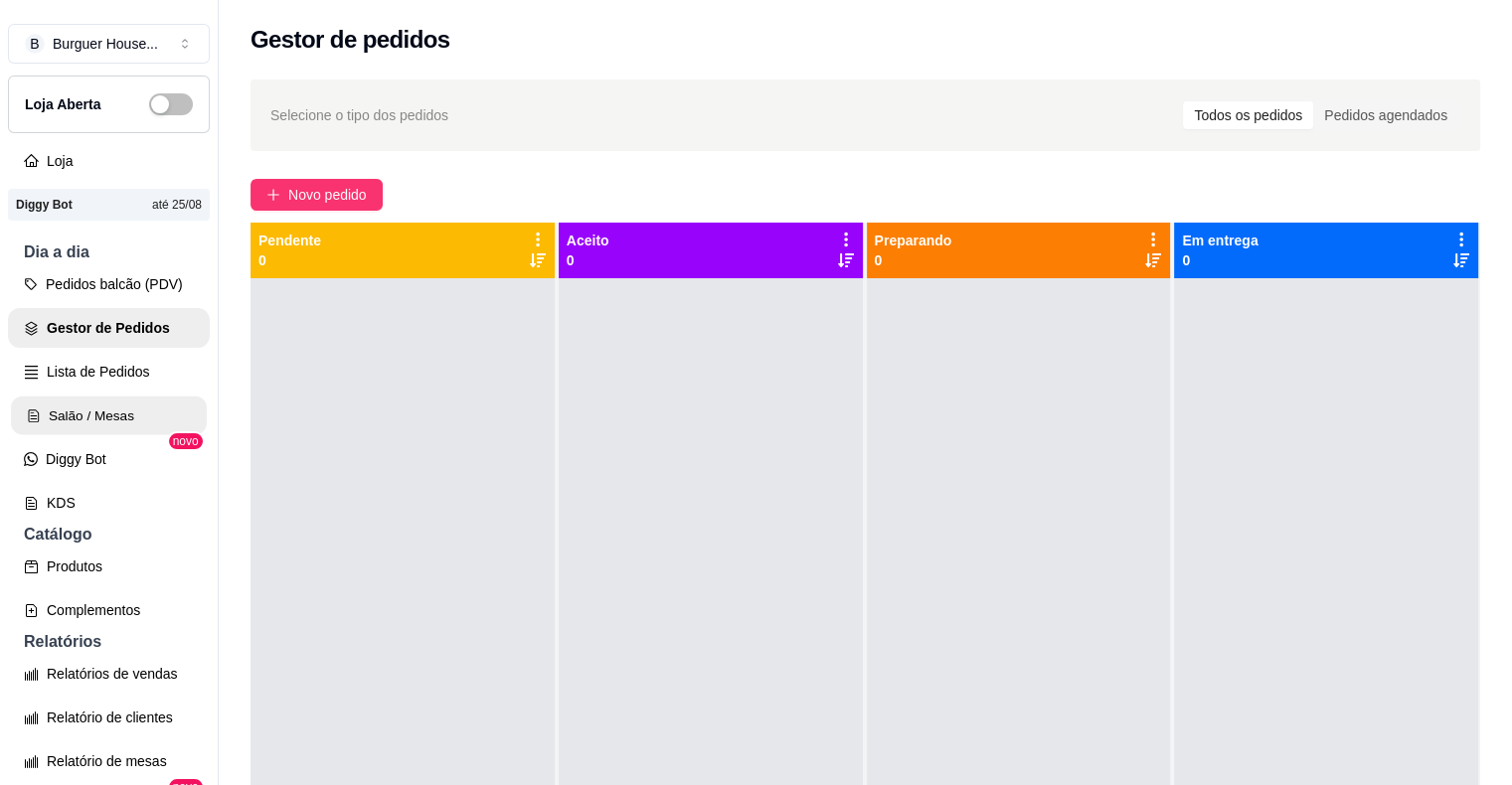 click on "Salão / Mesas" at bounding box center [108, 415] 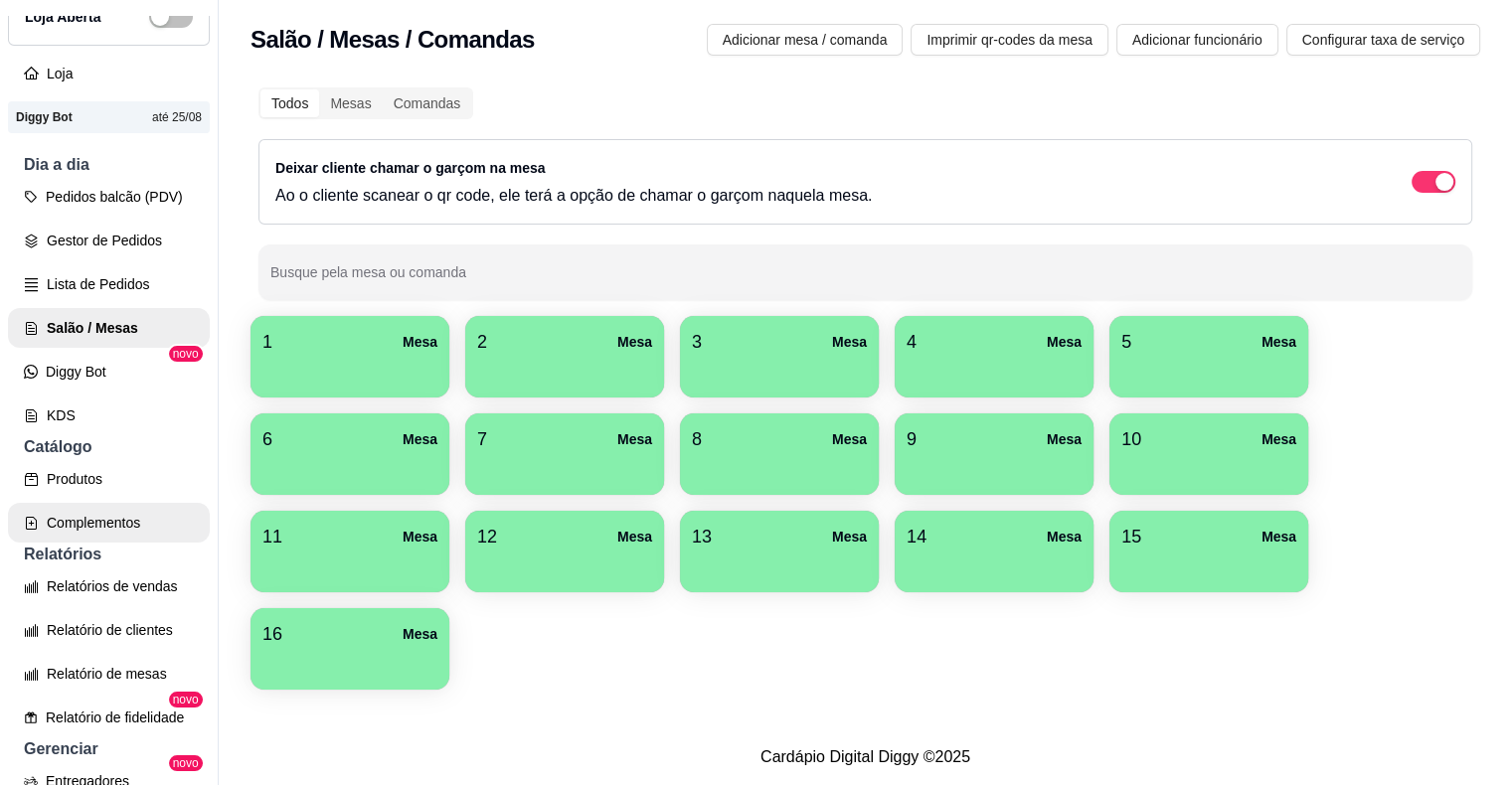 scroll, scrollTop: 199, scrollLeft: 0, axis: vertical 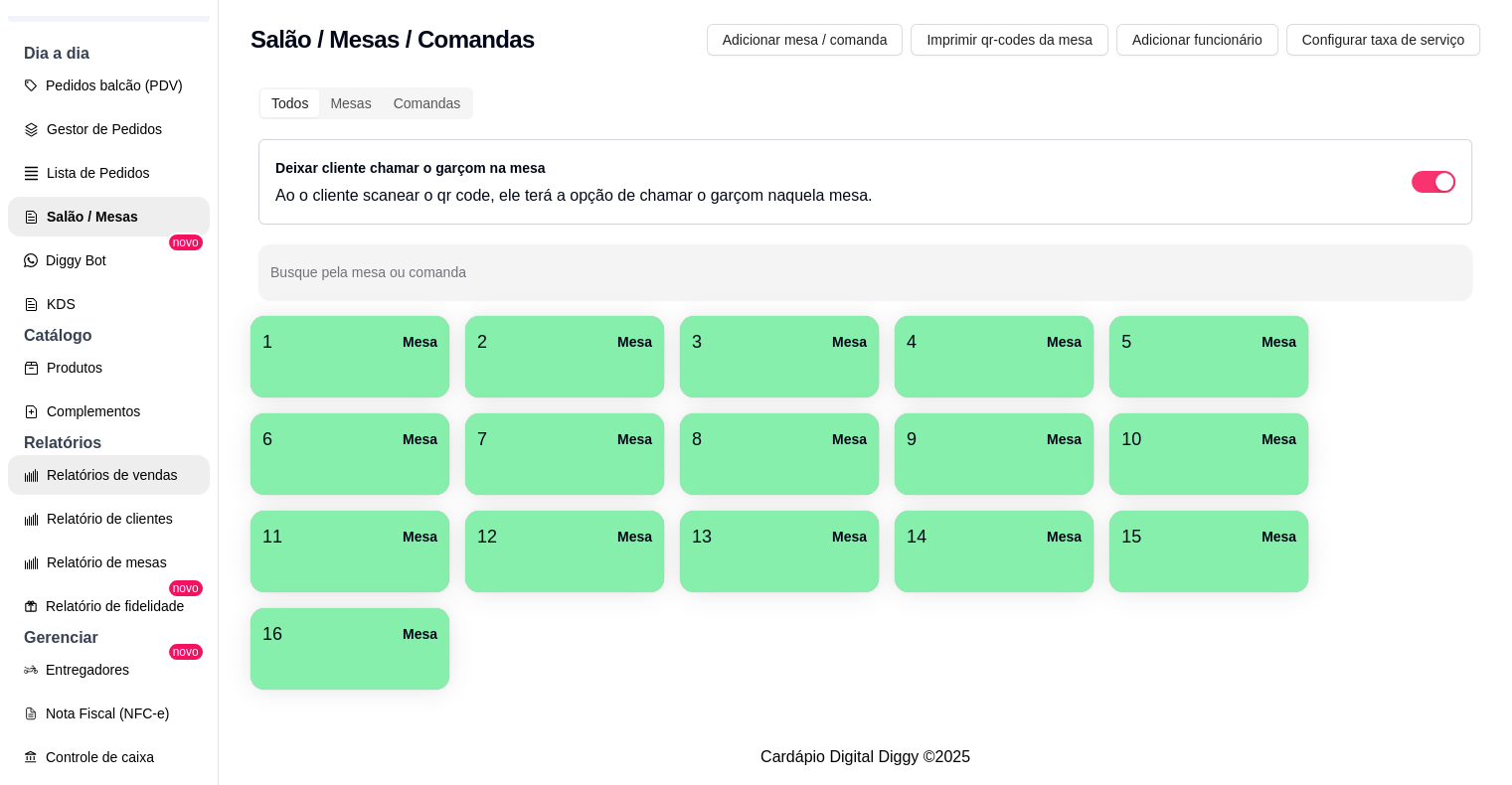 click on "Relatórios de vendas" at bounding box center (108, 475) 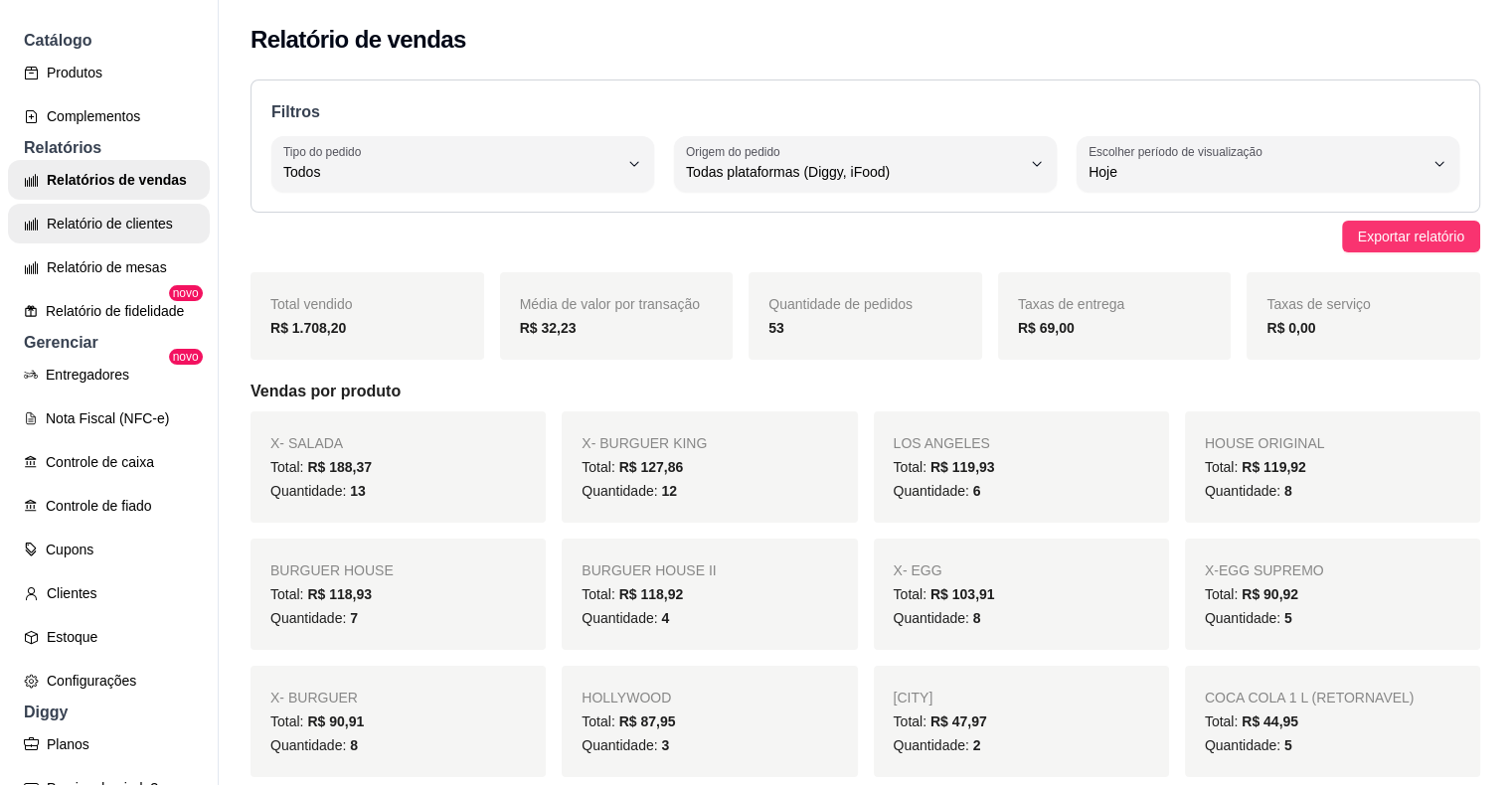 scroll, scrollTop: 497, scrollLeft: 0, axis: vertical 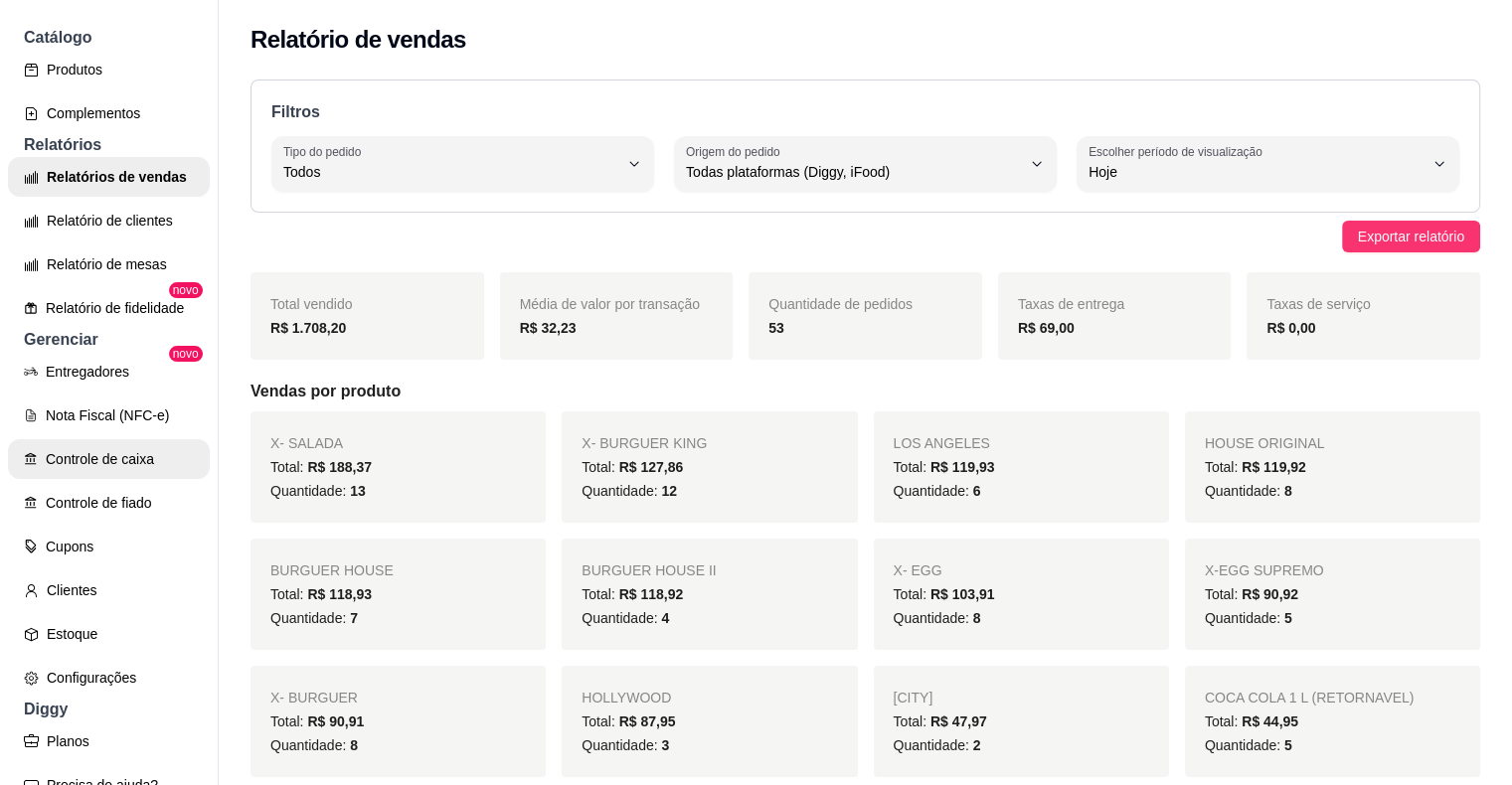 click on "Controle de caixa" at bounding box center [108, 459] 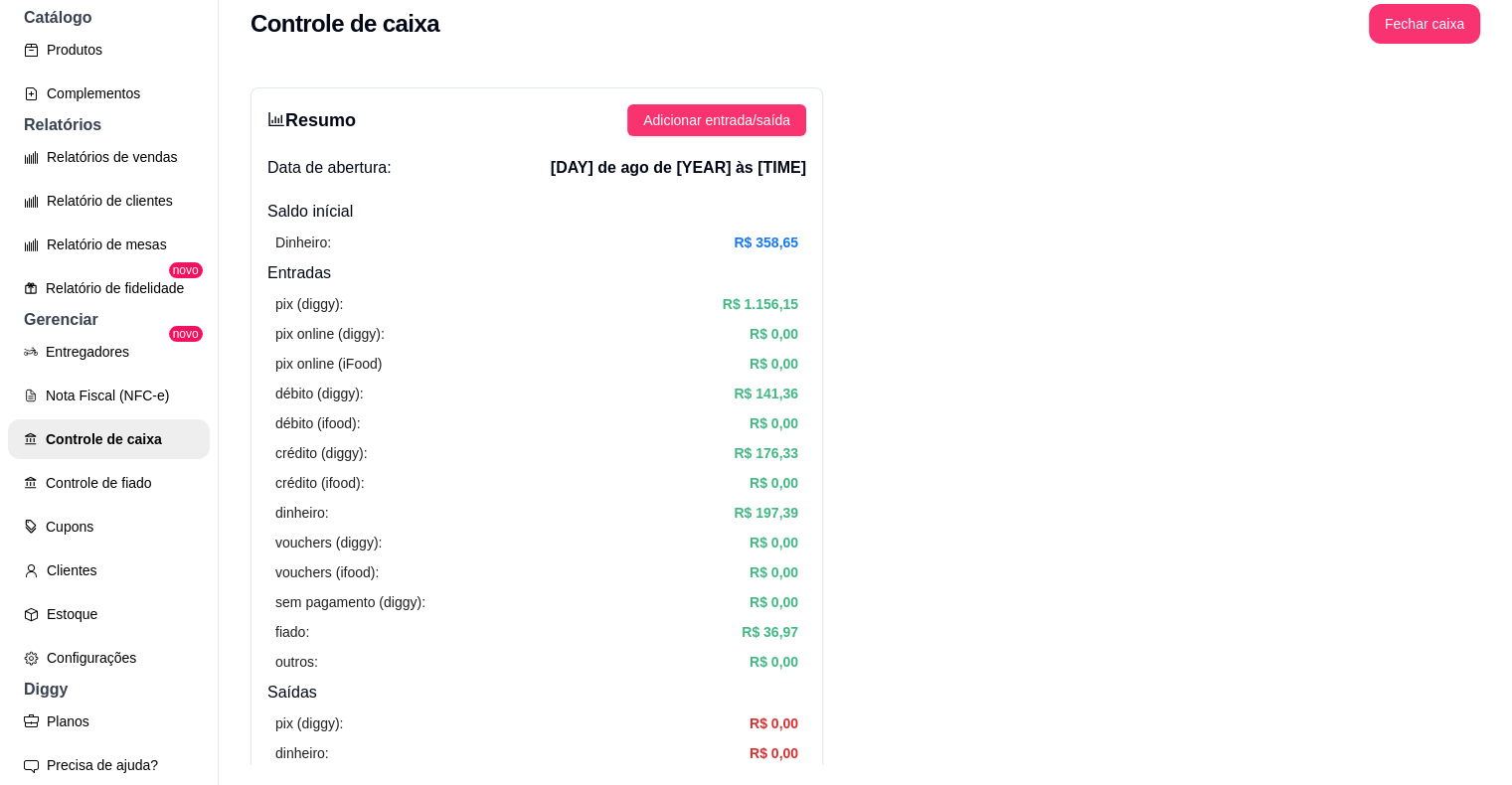 scroll, scrollTop: 32, scrollLeft: 0, axis: vertical 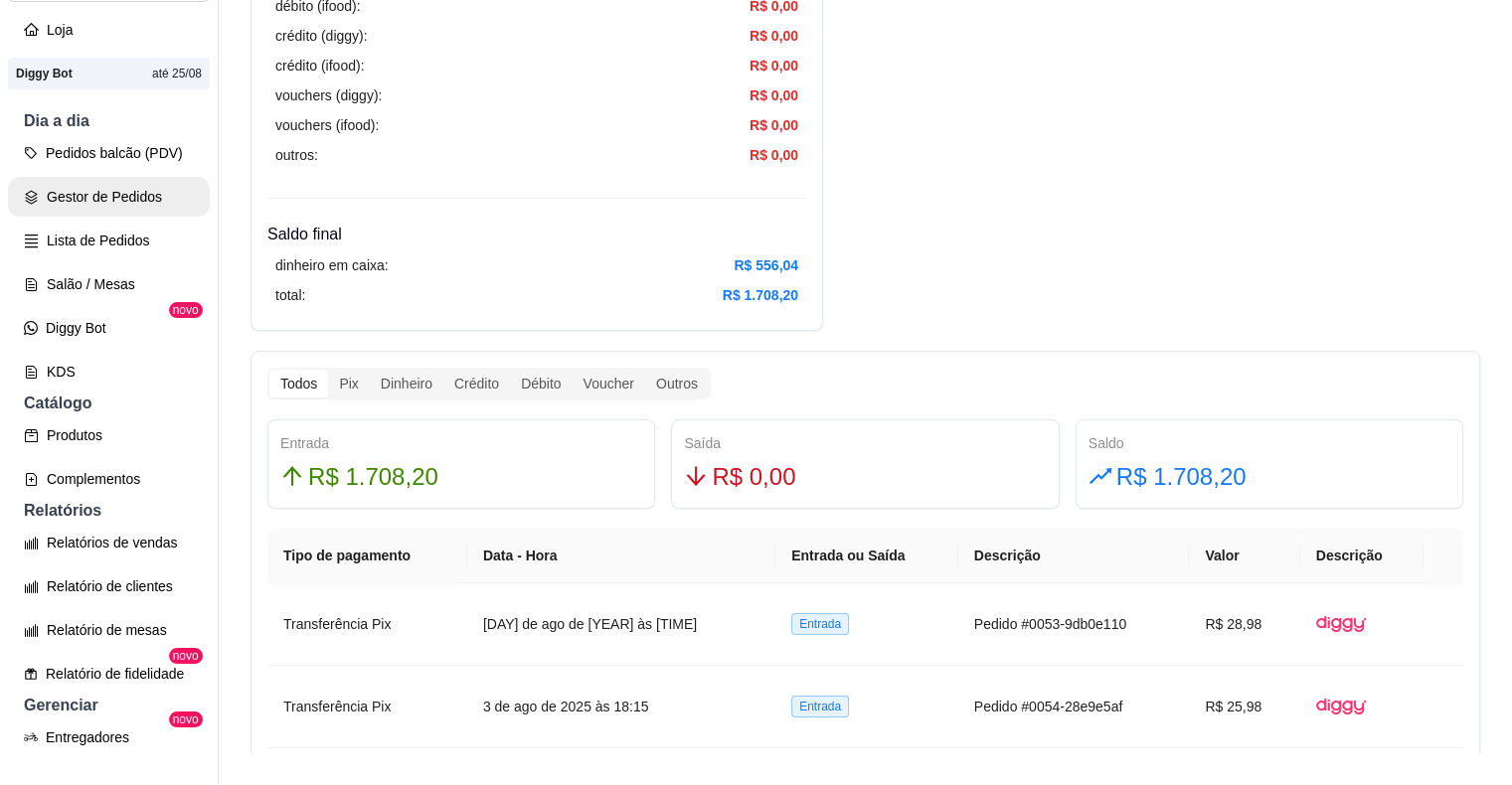 click on "Gestor de Pedidos" at bounding box center (108, 197) 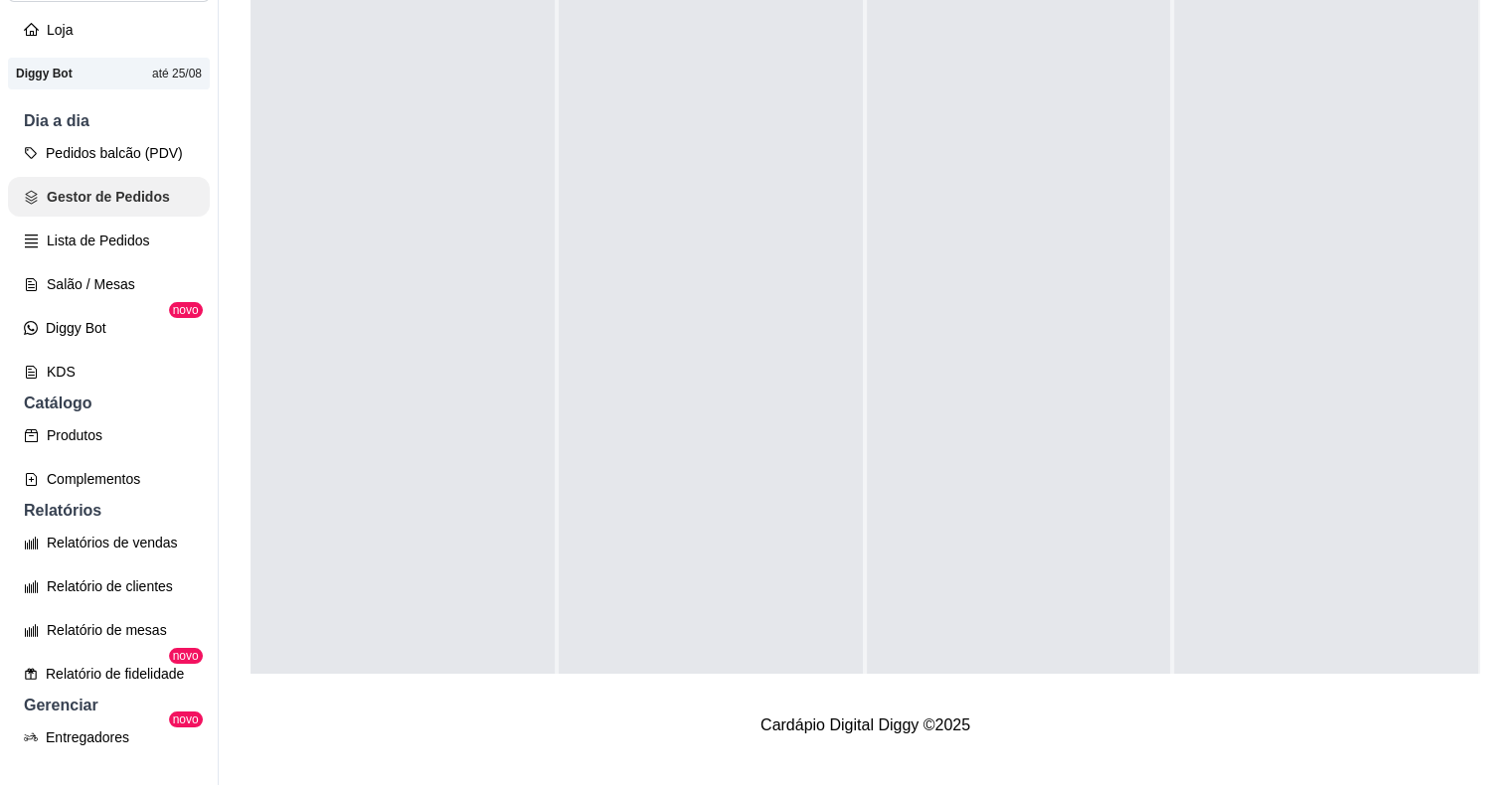 scroll, scrollTop: 0, scrollLeft: 0, axis: both 